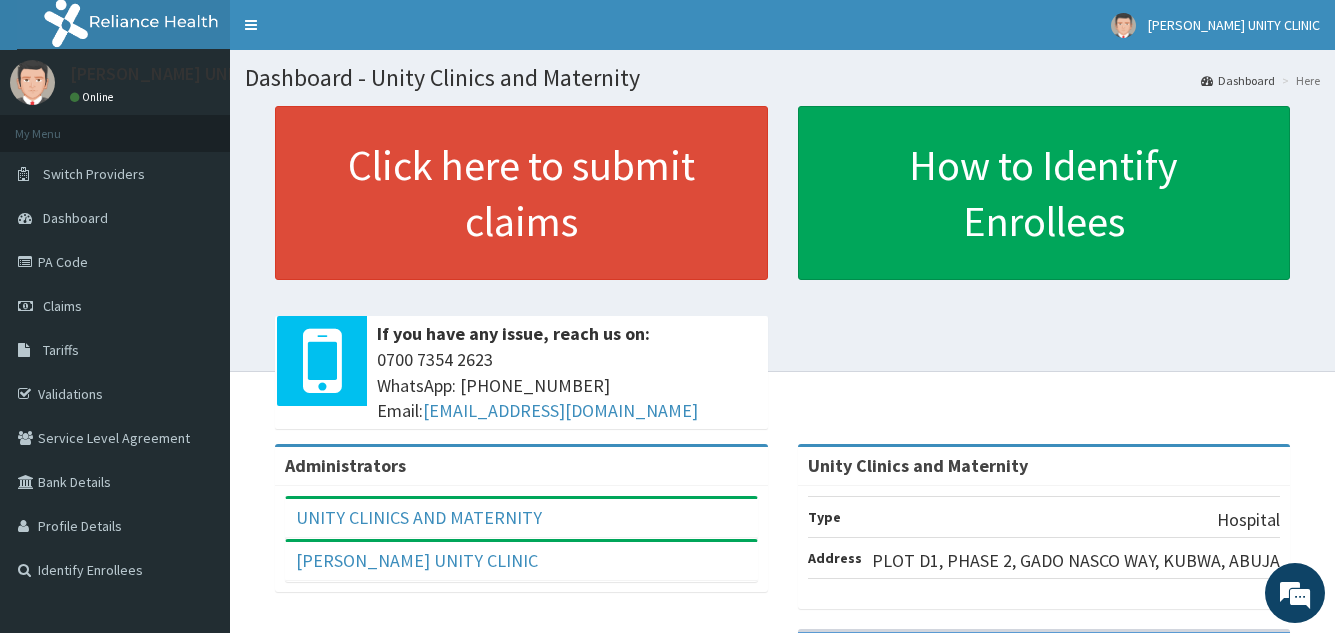 scroll, scrollTop: 0, scrollLeft: 0, axis: both 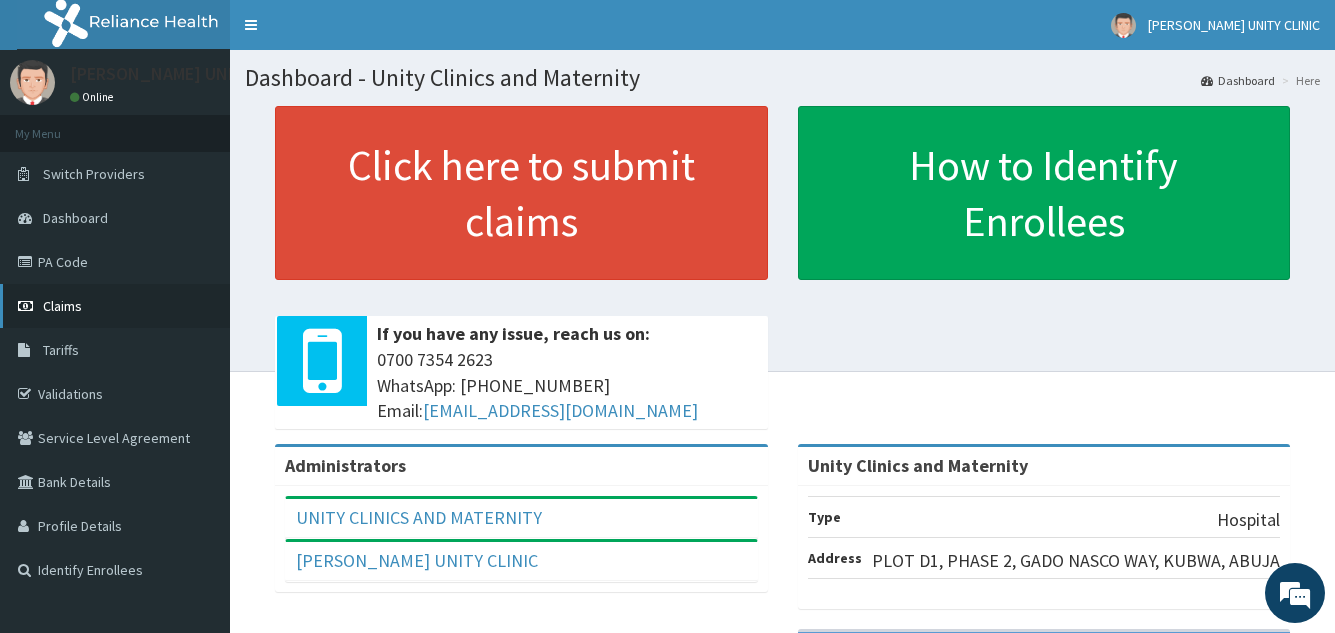 click on "Claims" at bounding box center (62, 306) 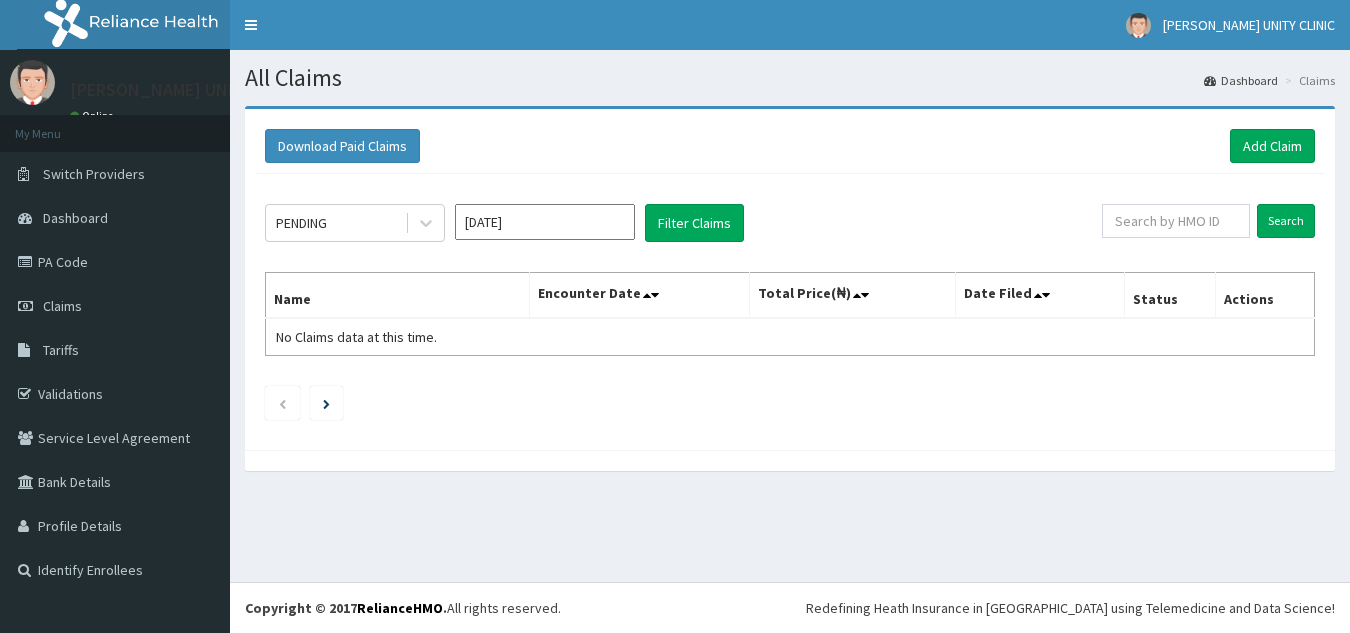 scroll, scrollTop: 0, scrollLeft: 0, axis: both 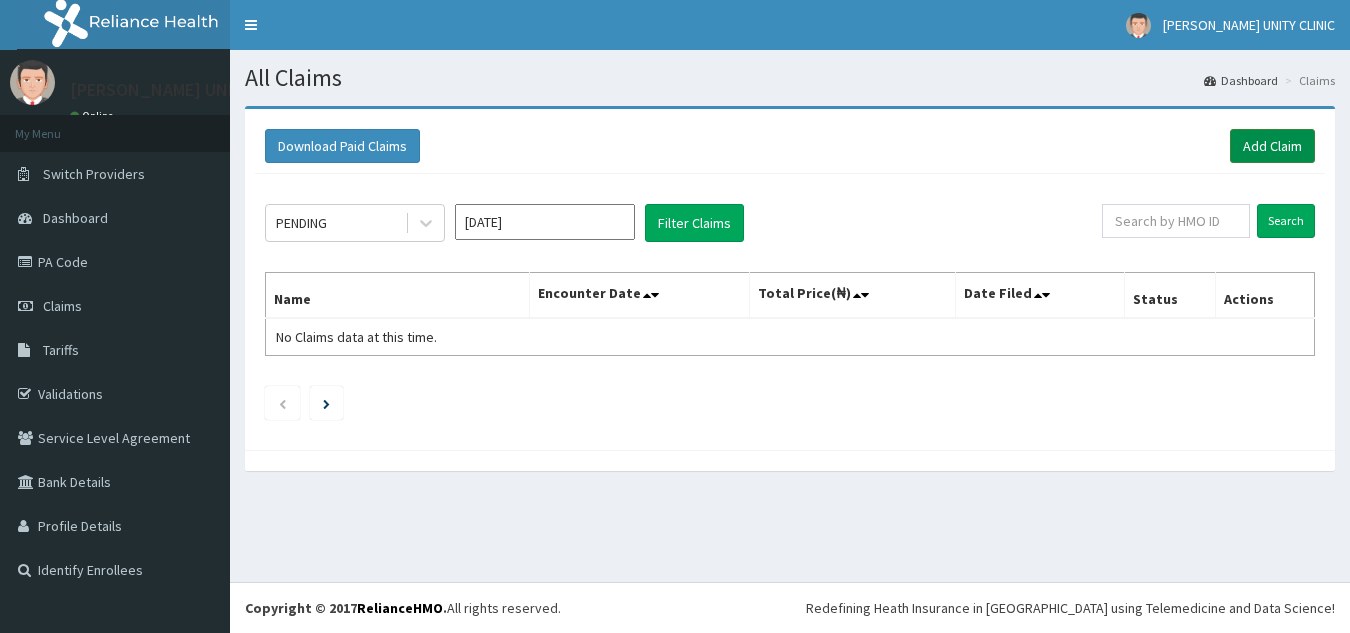 click on "Add Claim" at bounding box center [1272, 146] 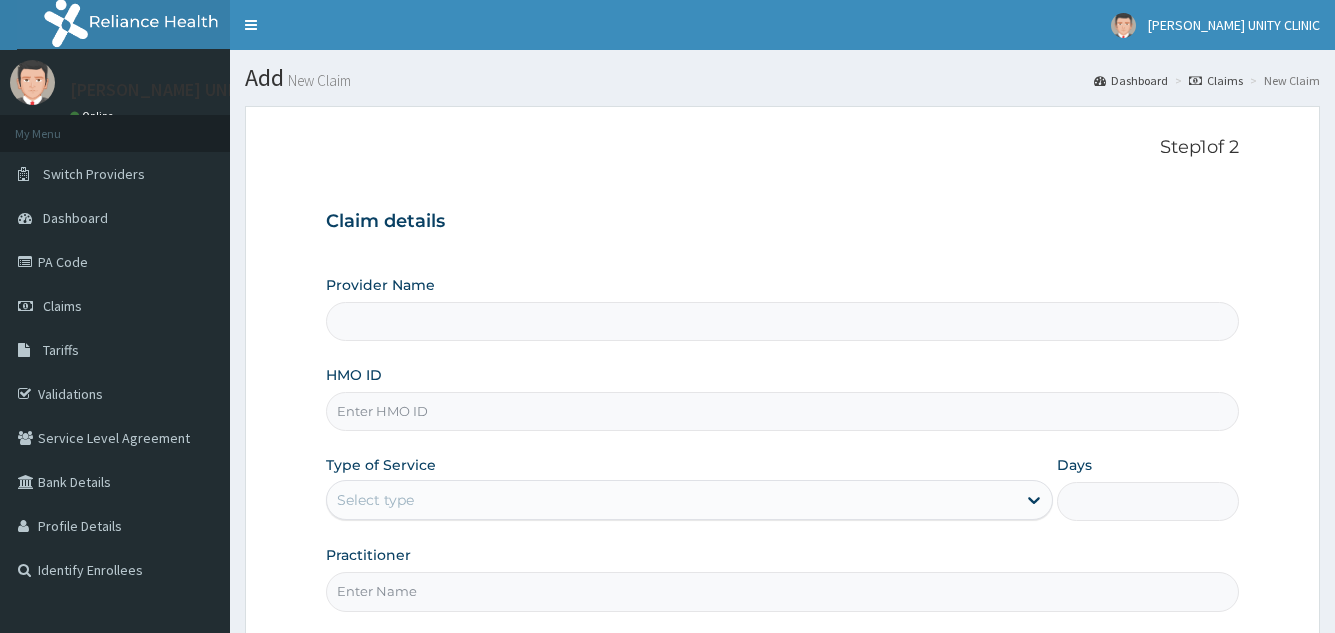scroll, scrollTop: 0, scrollLeft: 0, axis: both 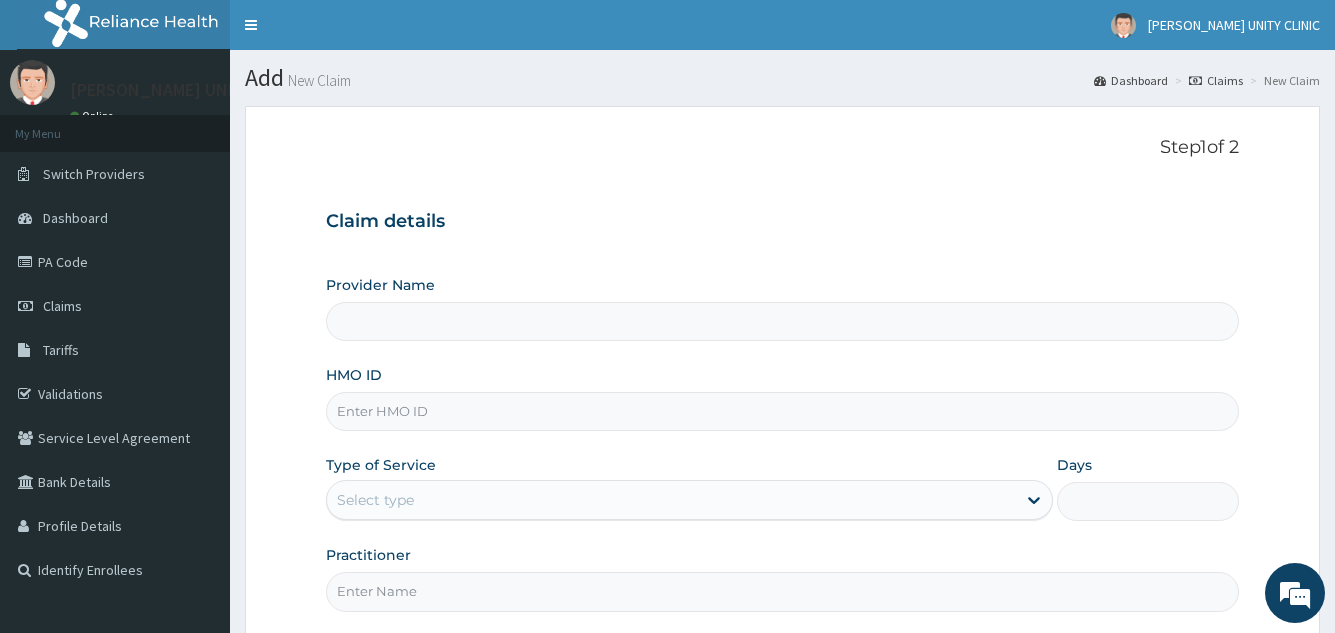 type on "Unity Clinics and Maternity" 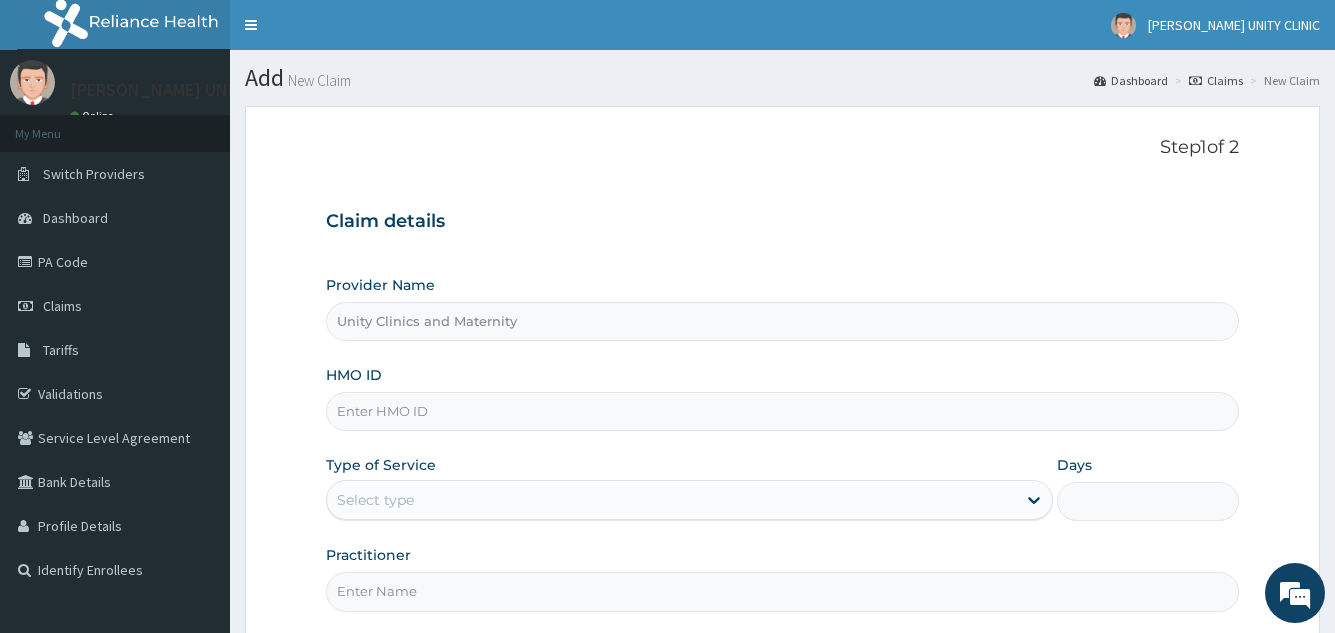 click on "HMO ID" at bounding box center (782, 411) 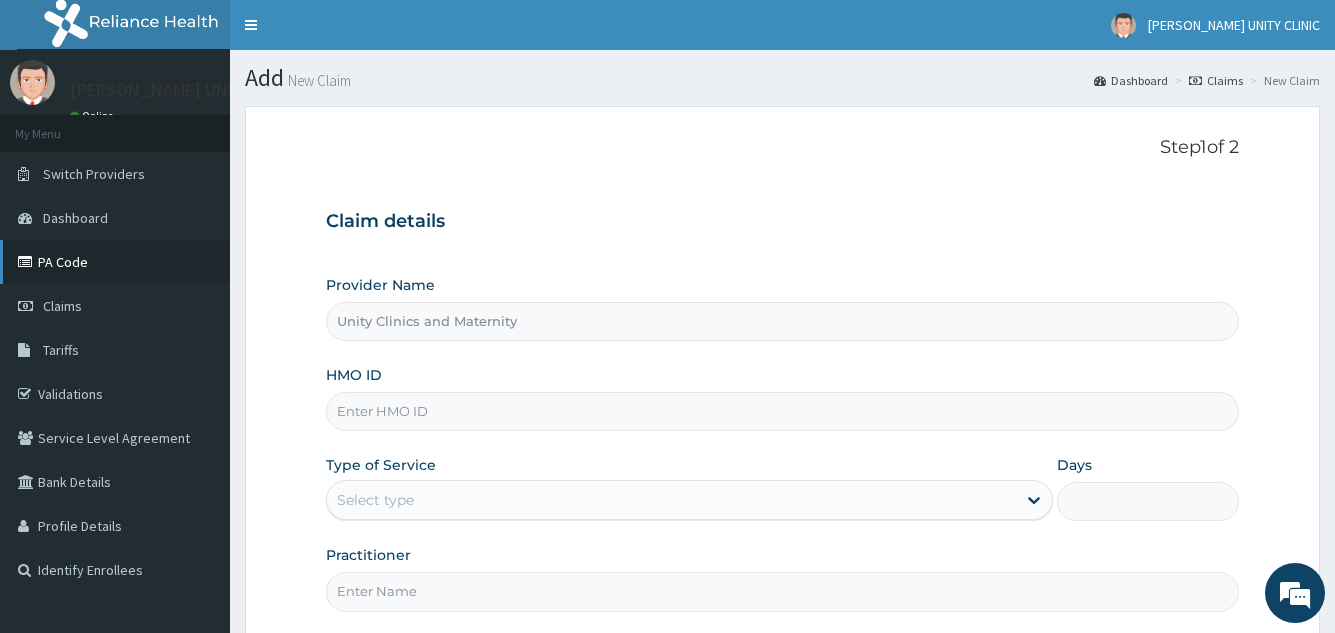 click on "PA Code" at bounding box center [115, 262] 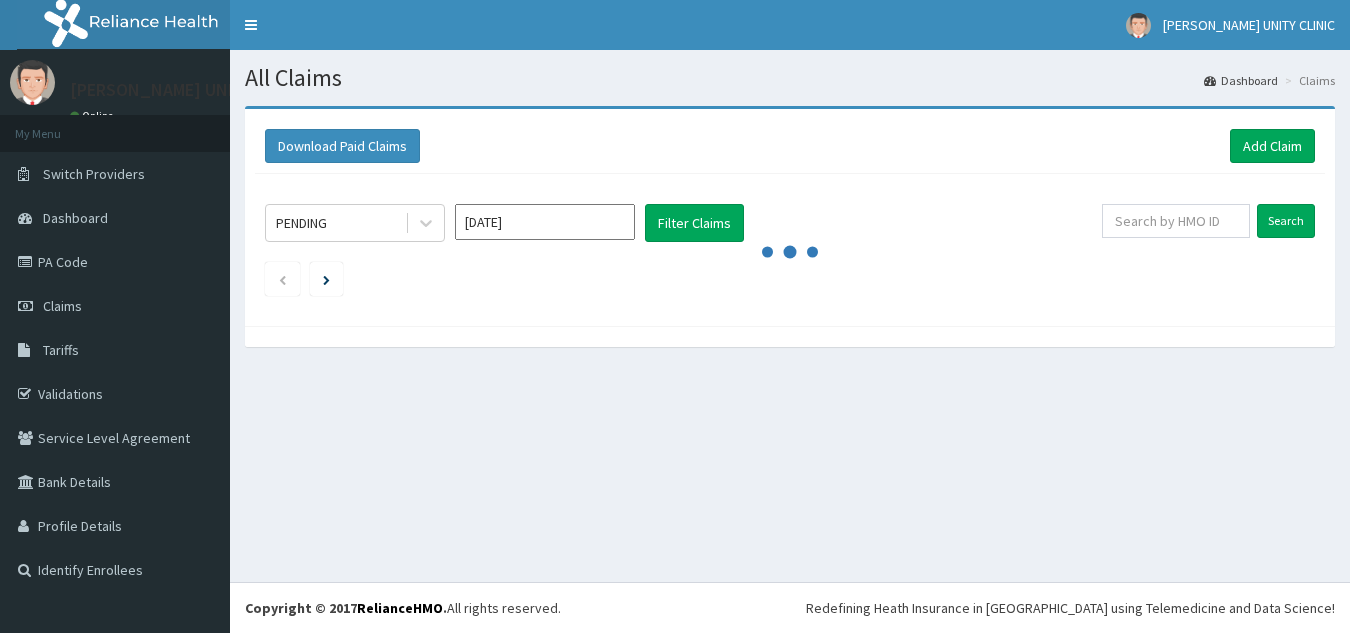 scroll, scrollTop: 0, scrollLeft: 0, axis: both 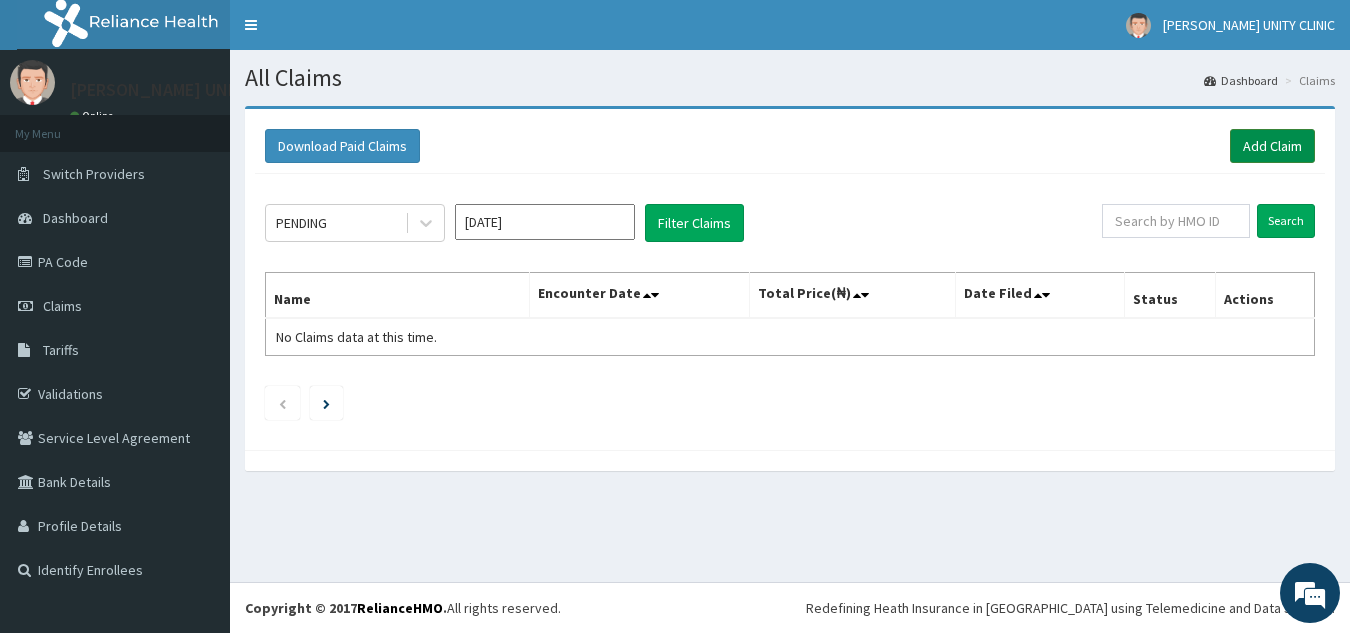 click on "Add Claim" at bounding box center [1272, 146] 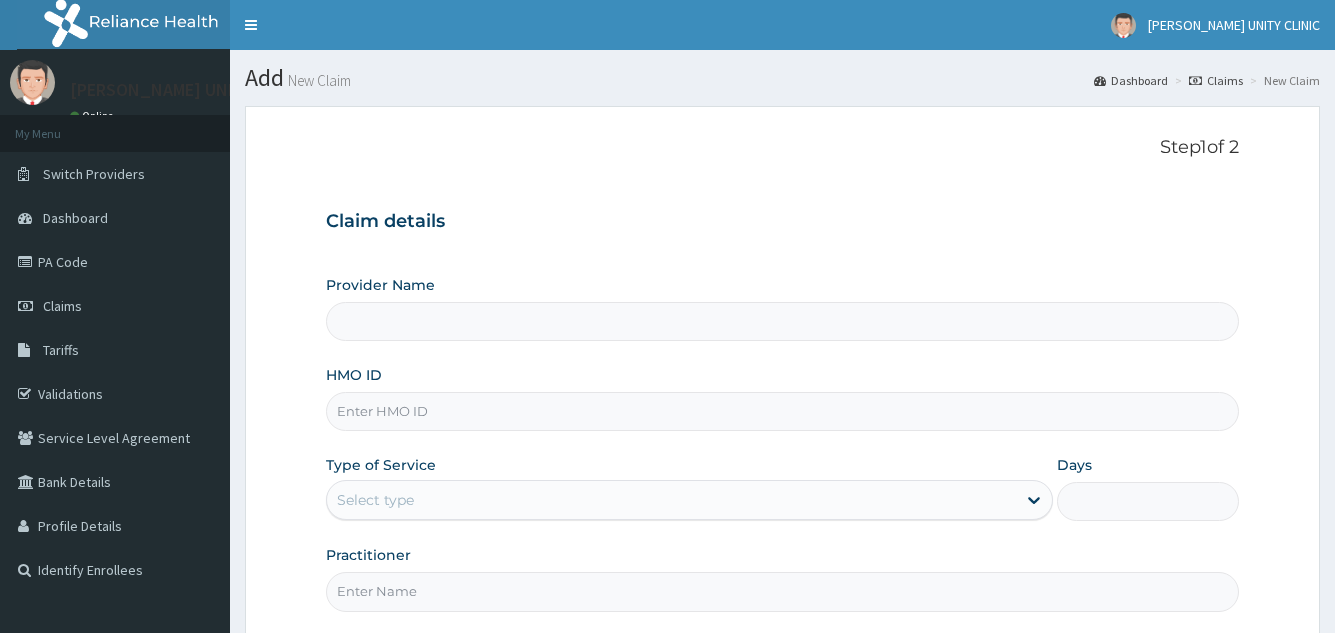 scroll, scrollTop: 0, scrollLeft: 0, axis: both 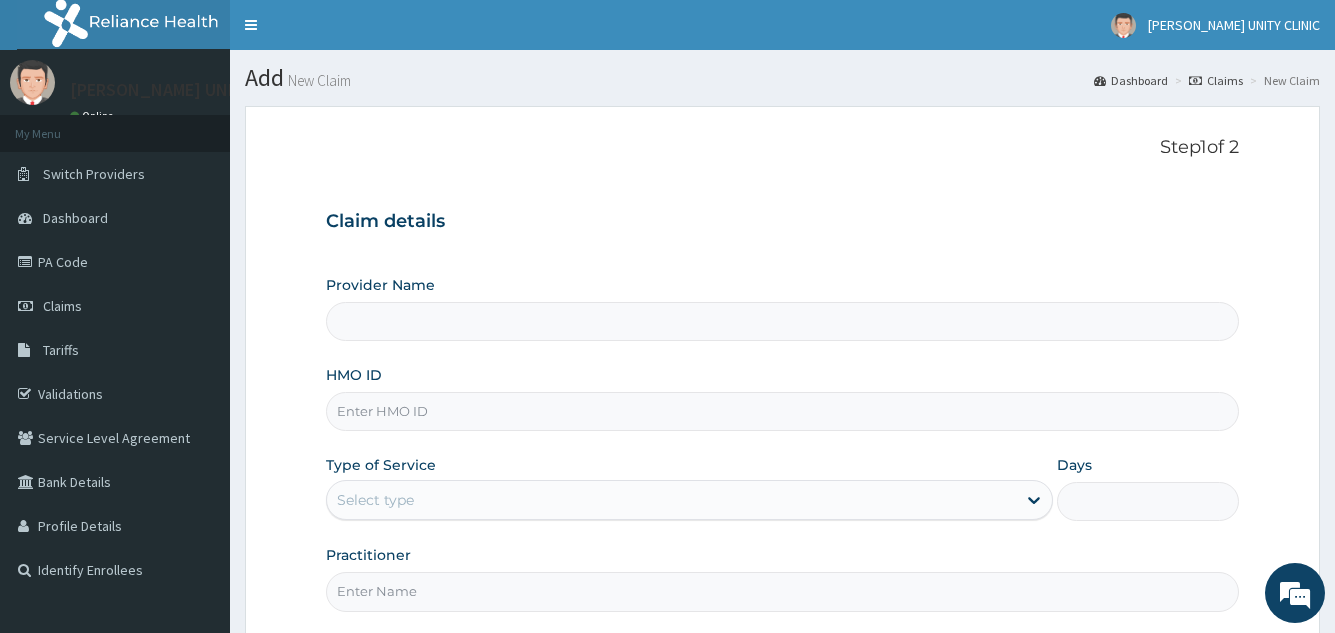type on "Unity Clinics and Maternity" 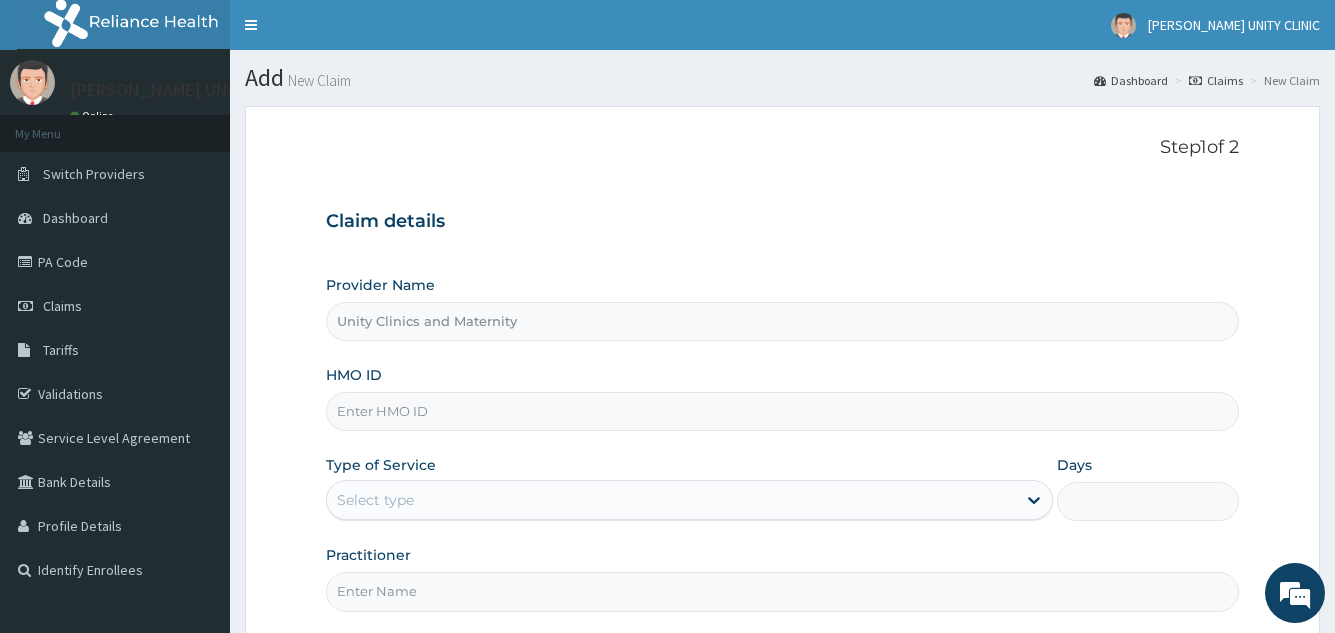 scroll, scrollTop: 0, scrollLeft: 0, axis: both 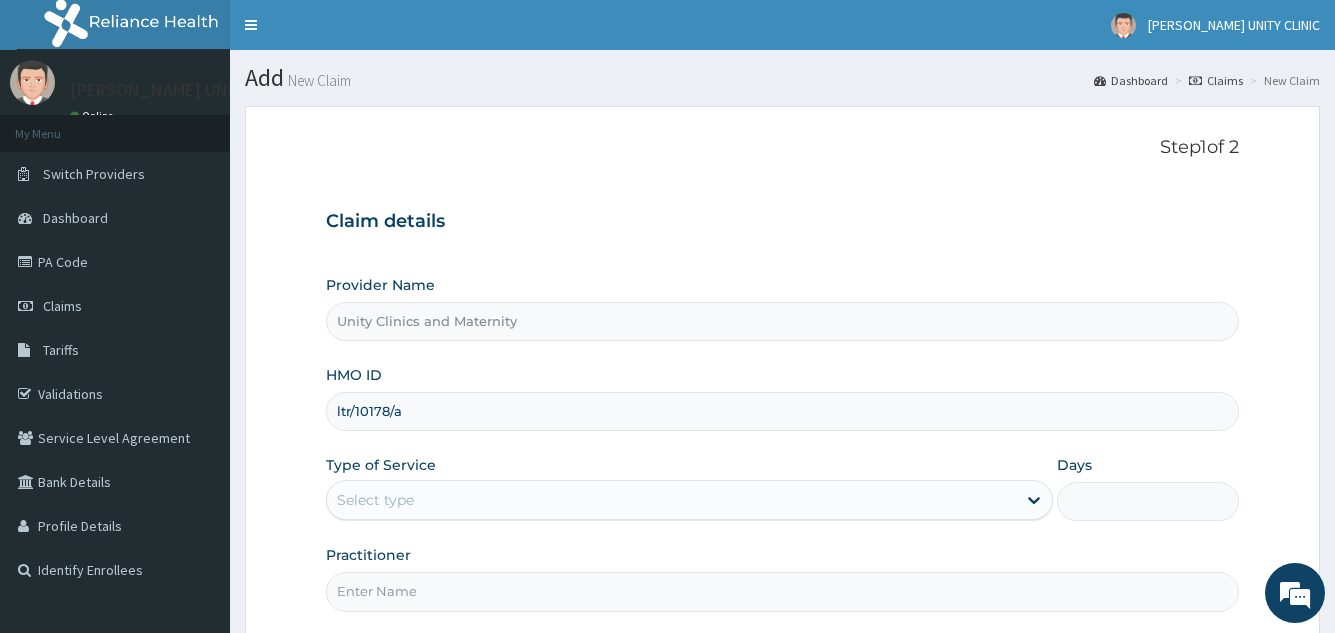type on "ltr/10178/a" 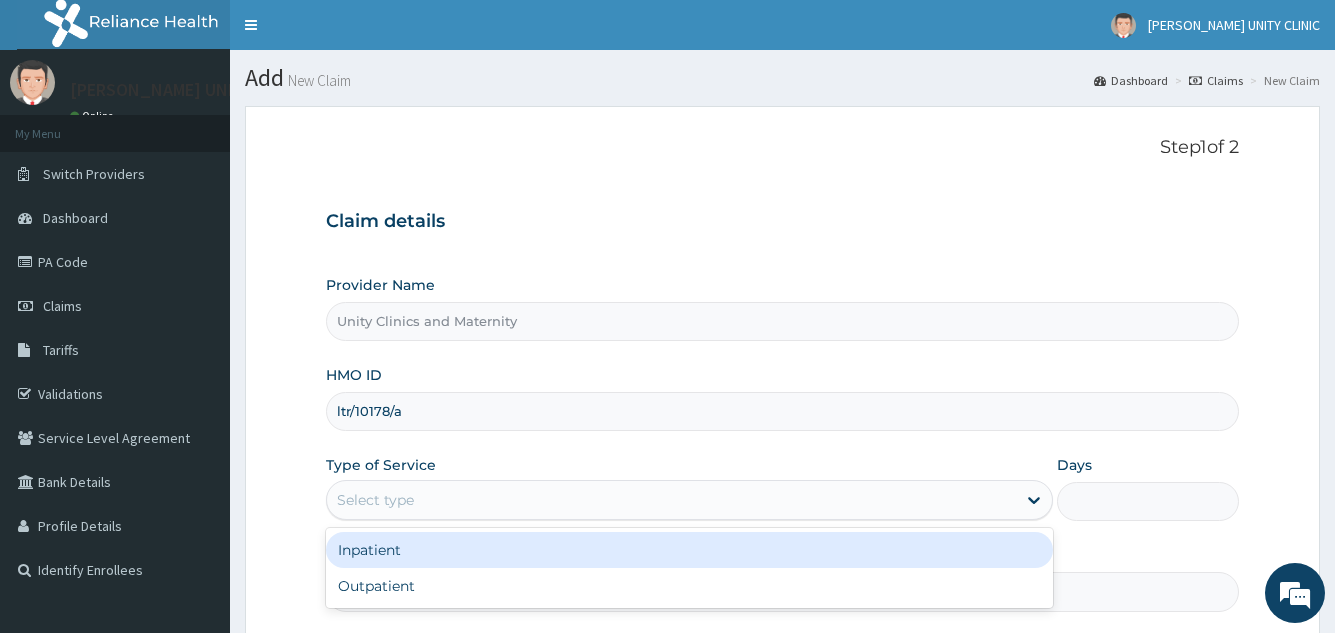 click on "Select type" at bounding box center [671, 500] 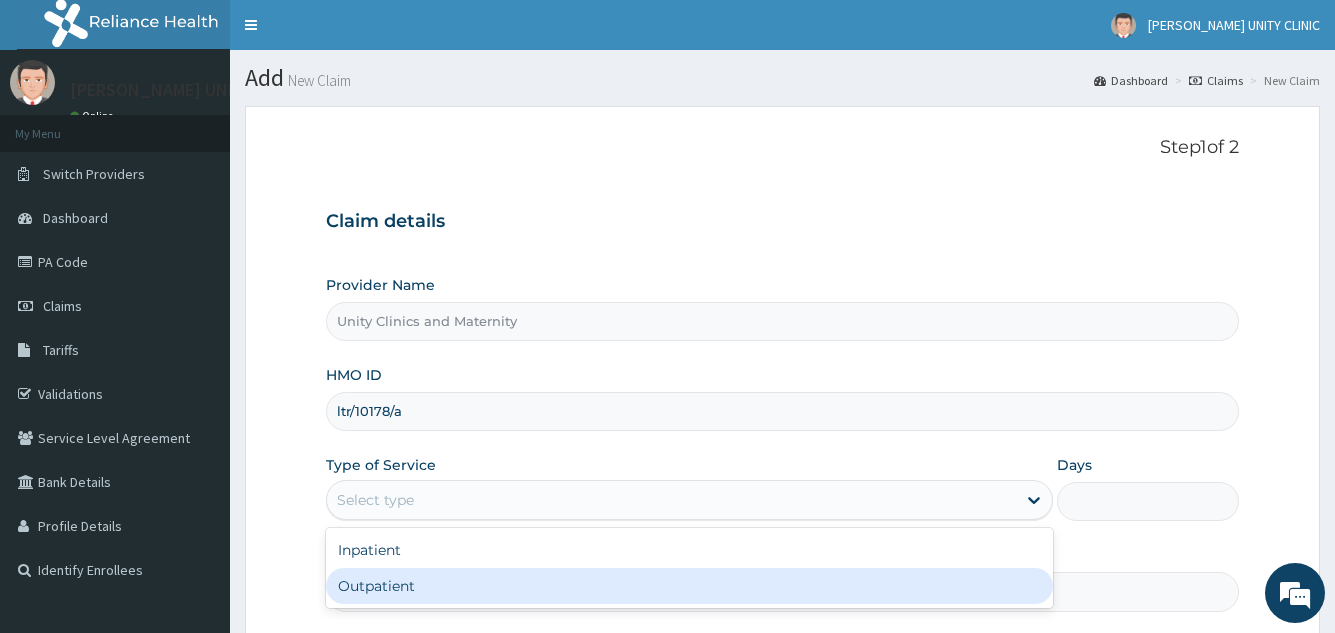 click on "Outpatient" at bounding box center (689, 586) 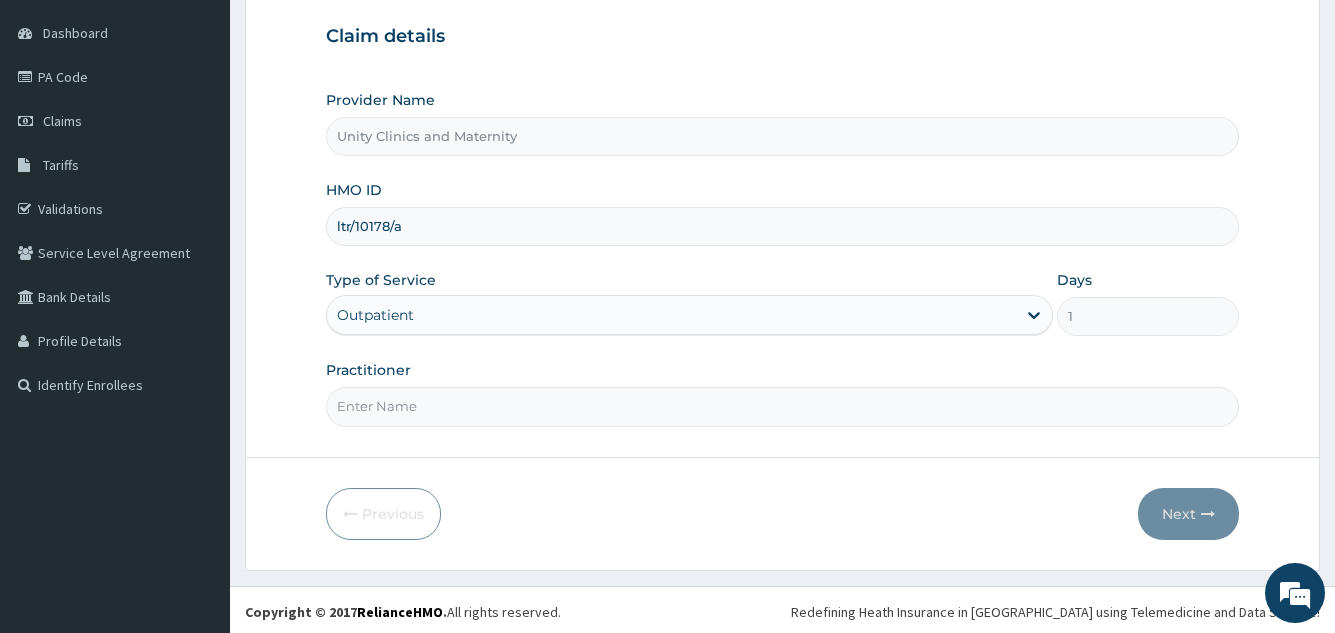 scroll, scrollTop: 189, scrollLeft: 0, axis: vertical 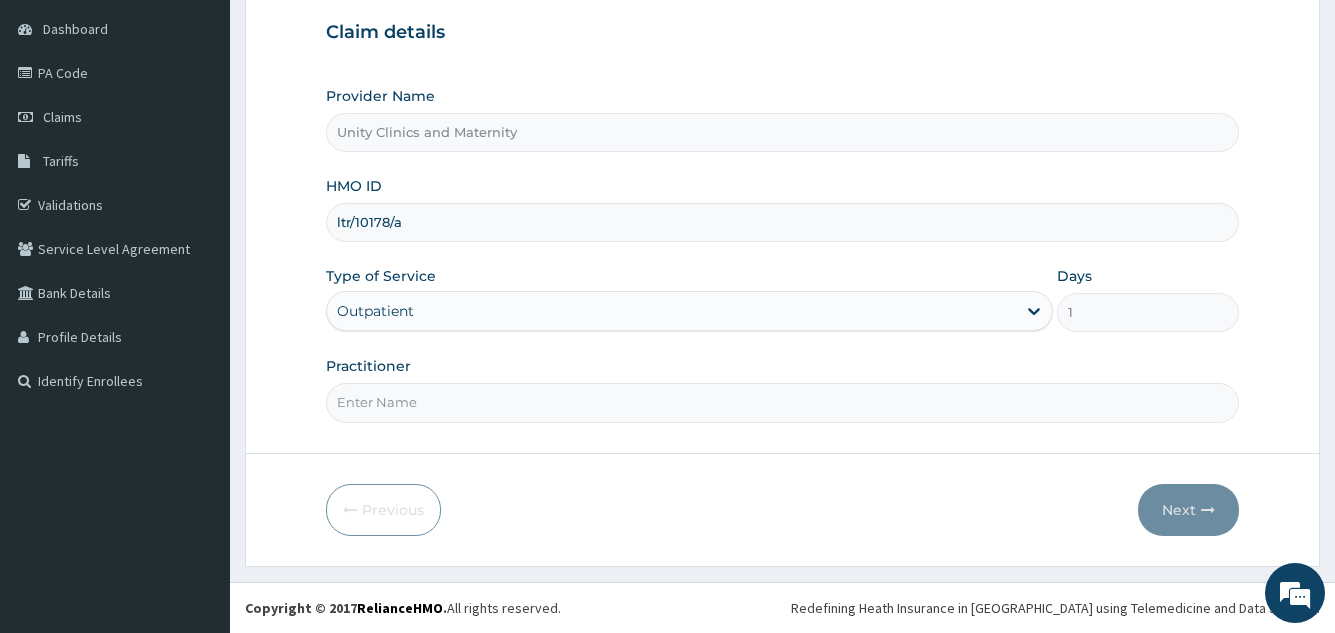 click on "Practitioner" at bounding box center [782, 402] 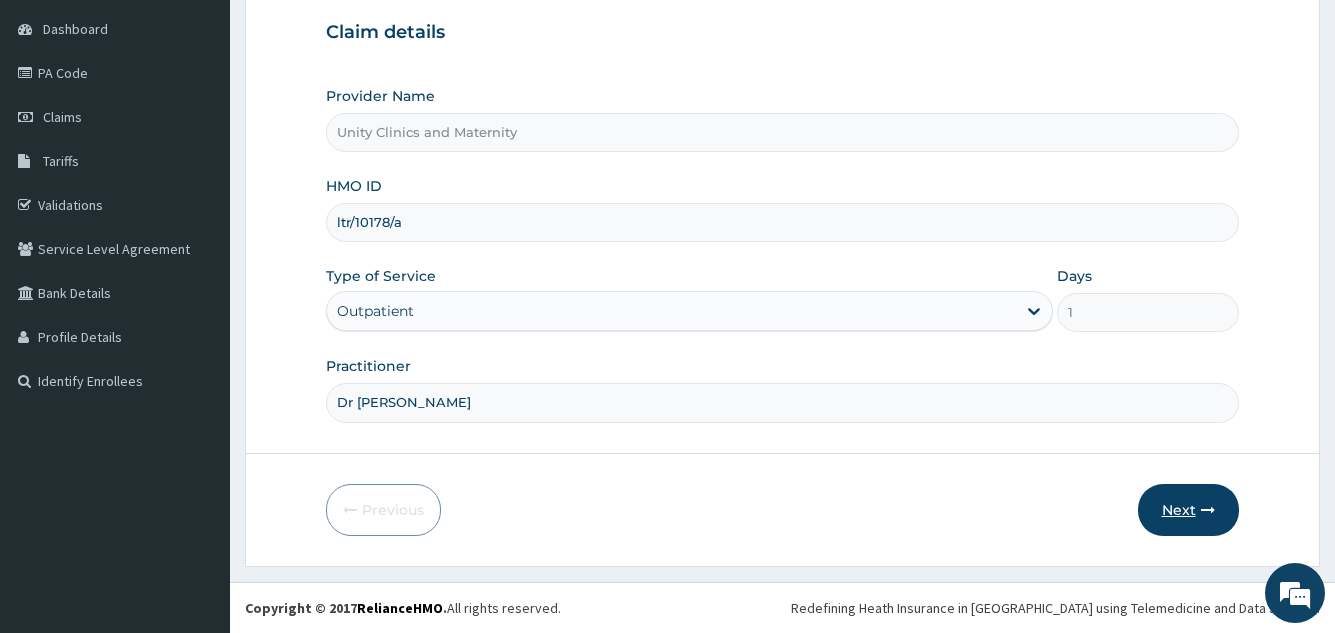 click on "Next" at bounding box center [1188, 510] 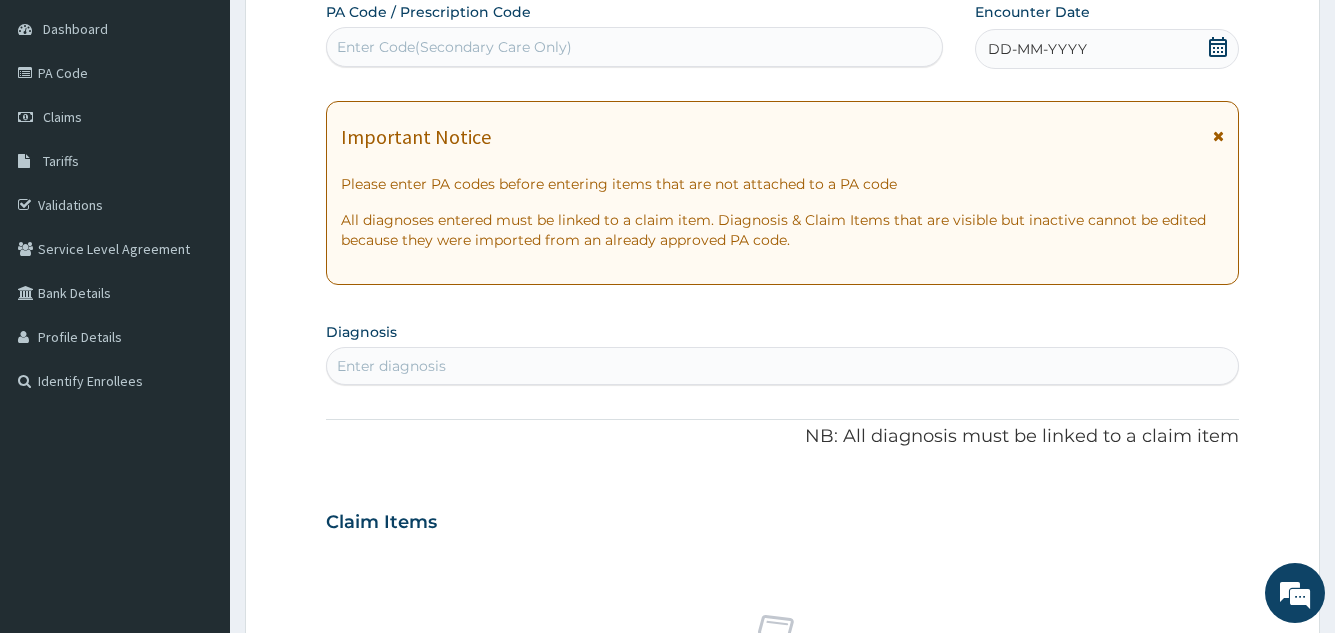 scroll, scrollTop: 0, scrollLeft: 0, axis: both 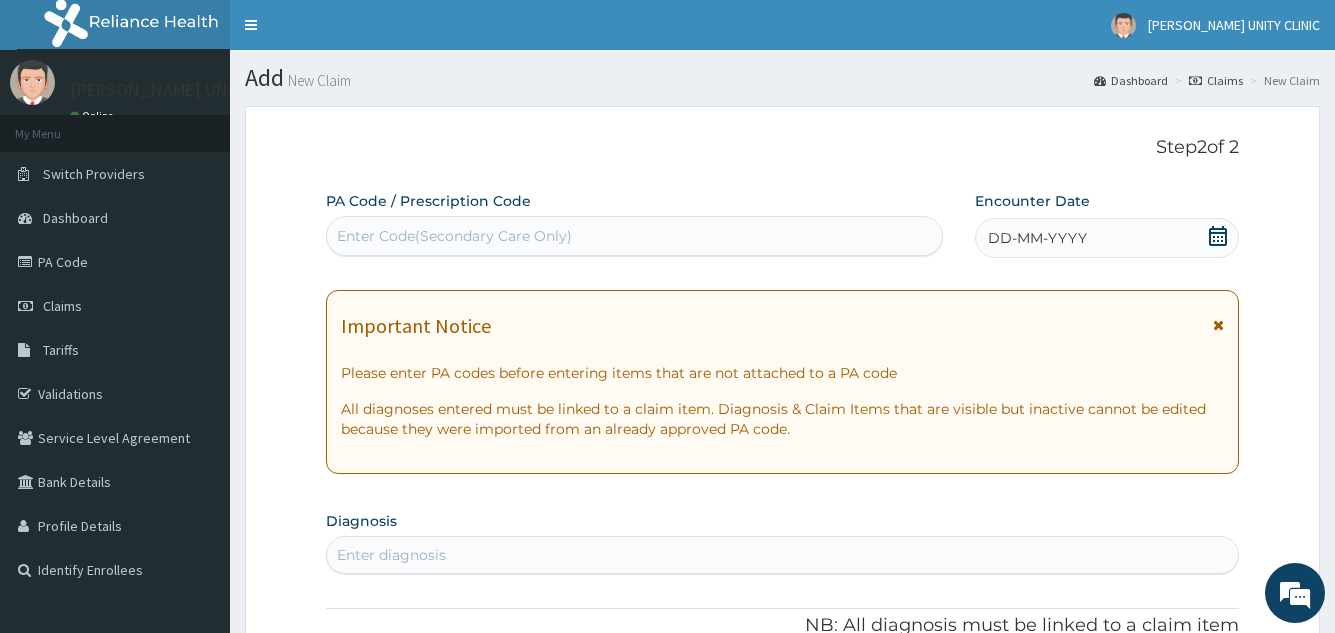 click on "DD-MM-YYYY" at bounding box center [1037, 238] 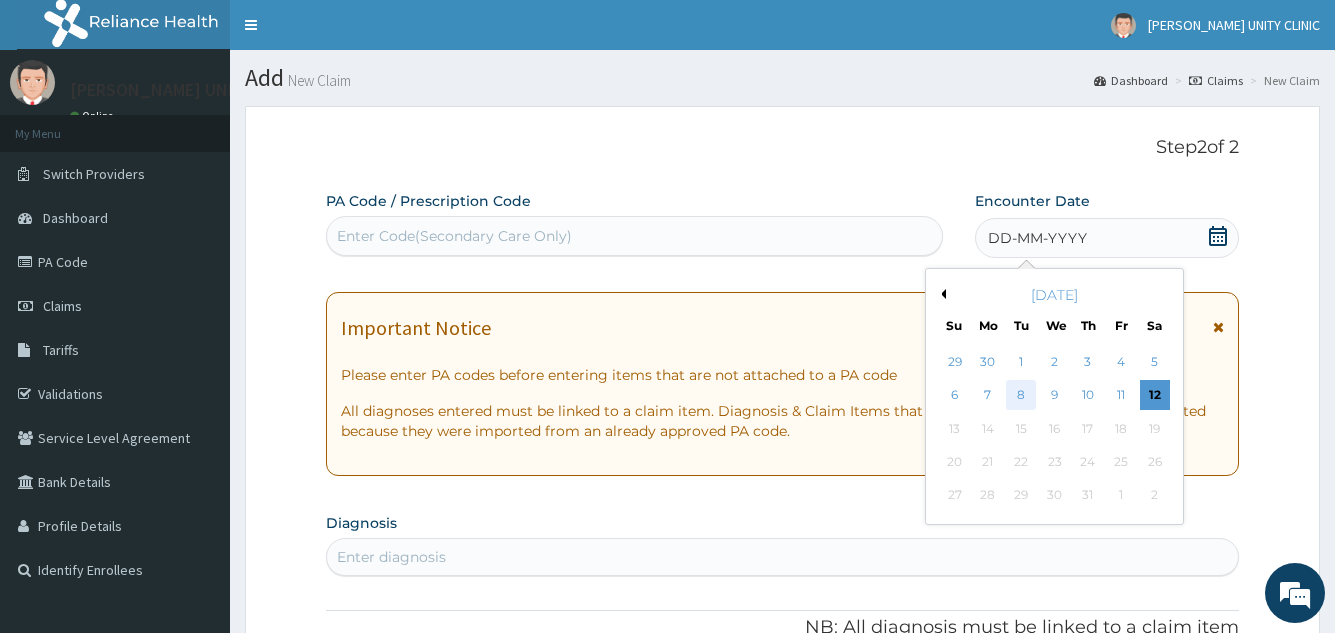 click on "8" at bounding box center (1021, 396) 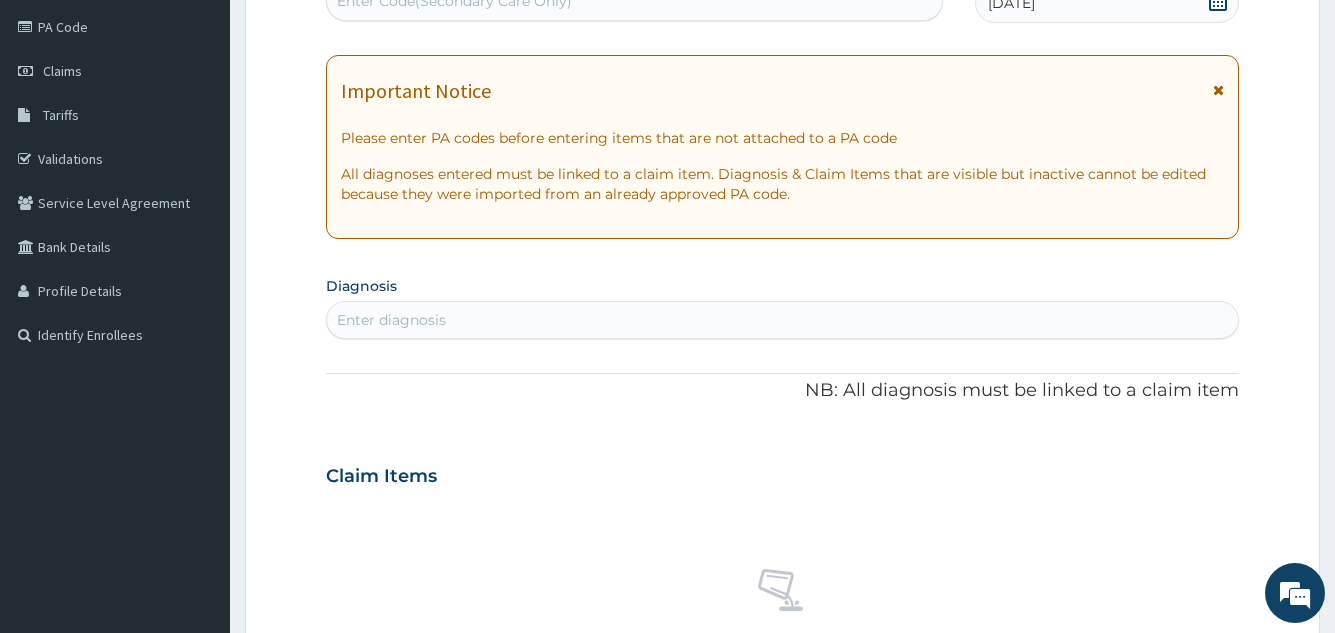 scroll, scrollTop: 200, scrollLeft: 0, axis: vertical 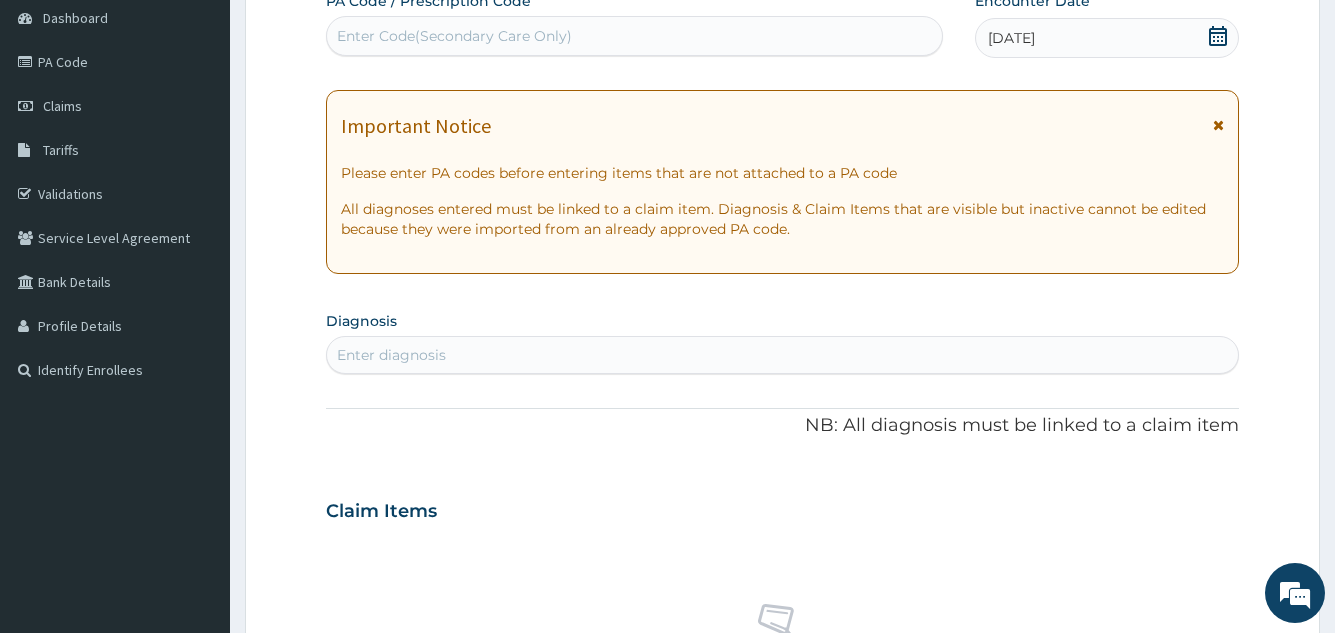 click on "Enter Code(Secondary Care Only)" at bounding box center [634, 36] 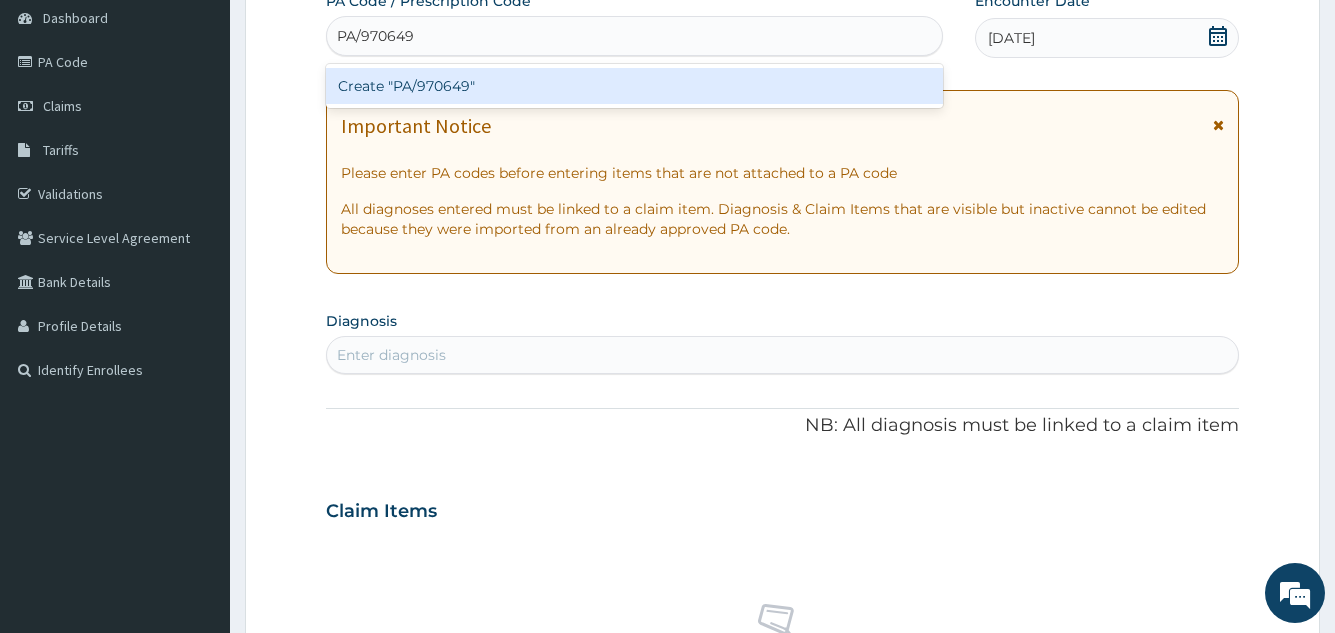 click on "Create "PA/970649"" at bounding box center [634, 86] 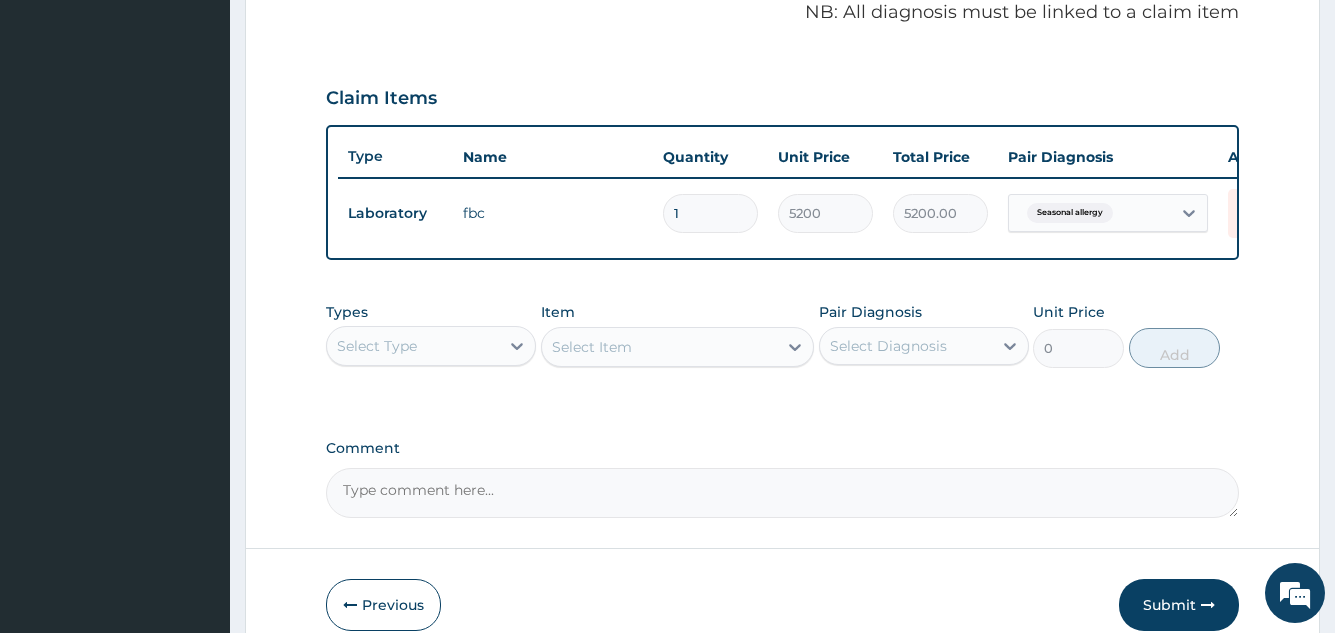scroll, scrollTop: 719, scrollLeft: 0, axis: vertical 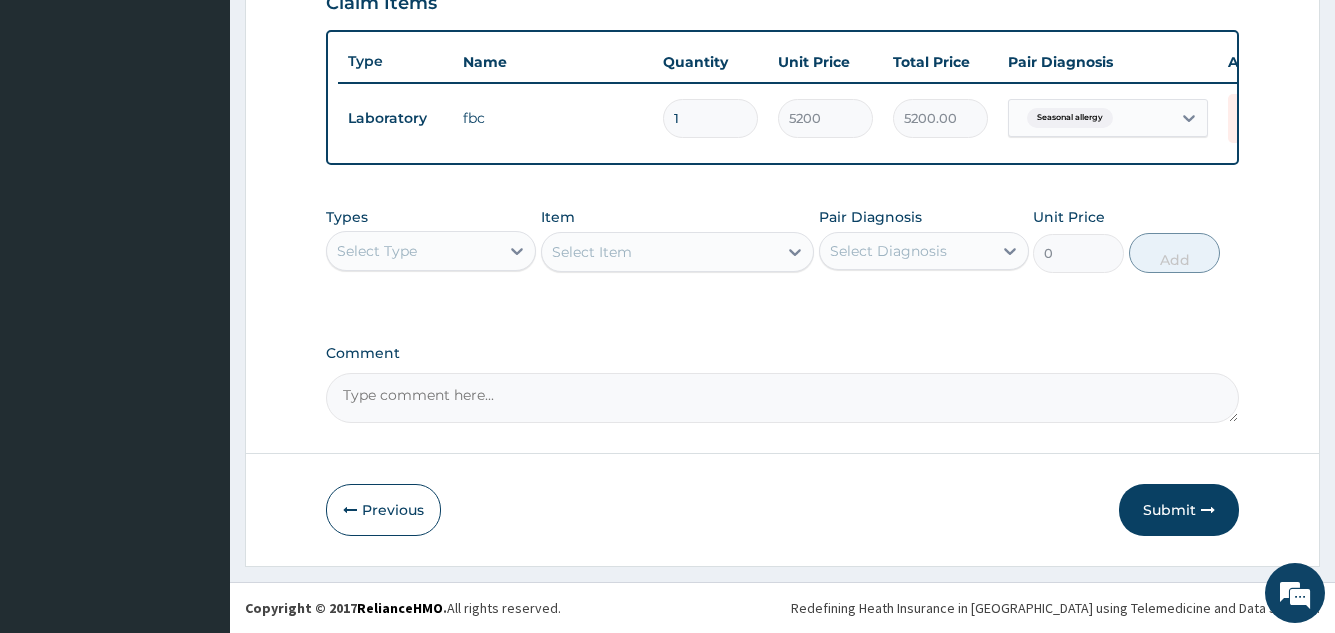 click on "Select Type" at bounding box center [413, 251] 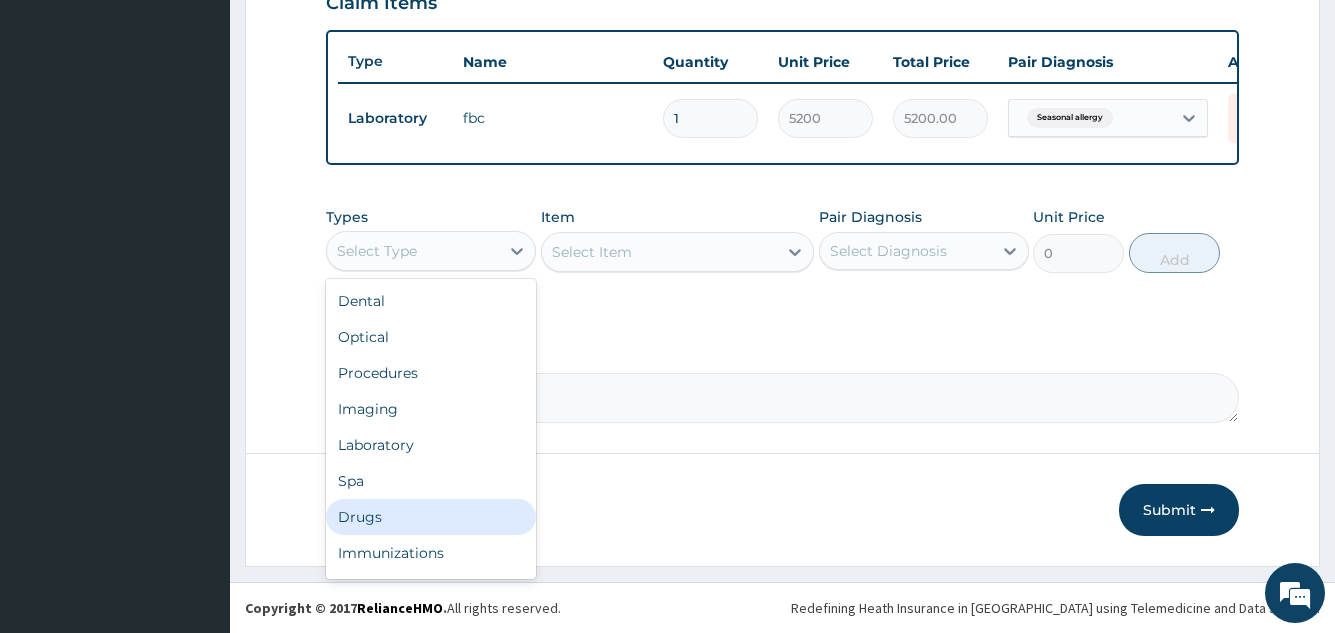 click on "Drugs" at bounding box center (431, 517) 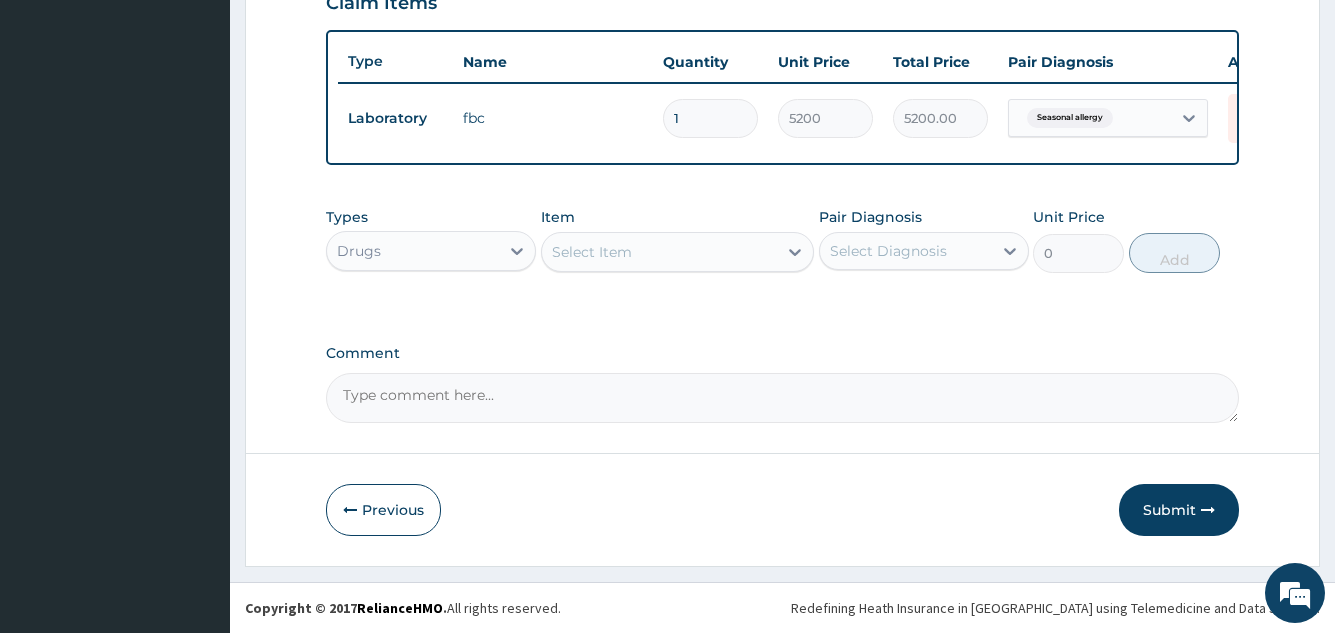 click on "Select Item" at bounding box center [660, 252] 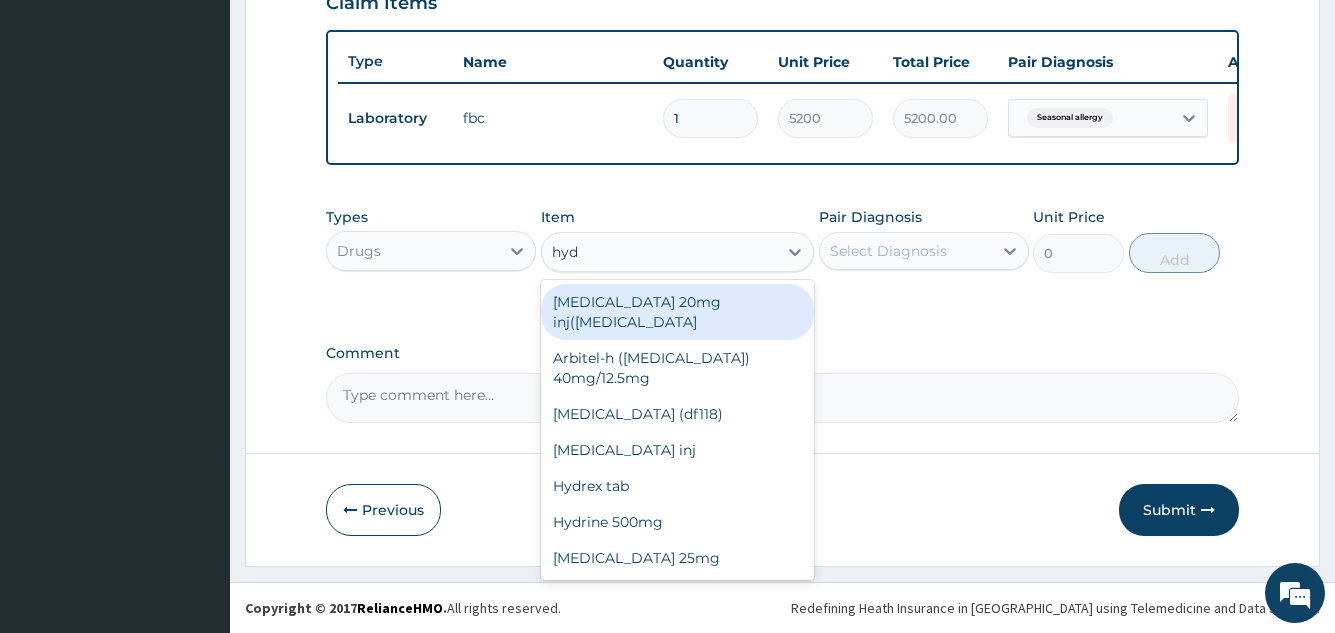 type on "hydr" 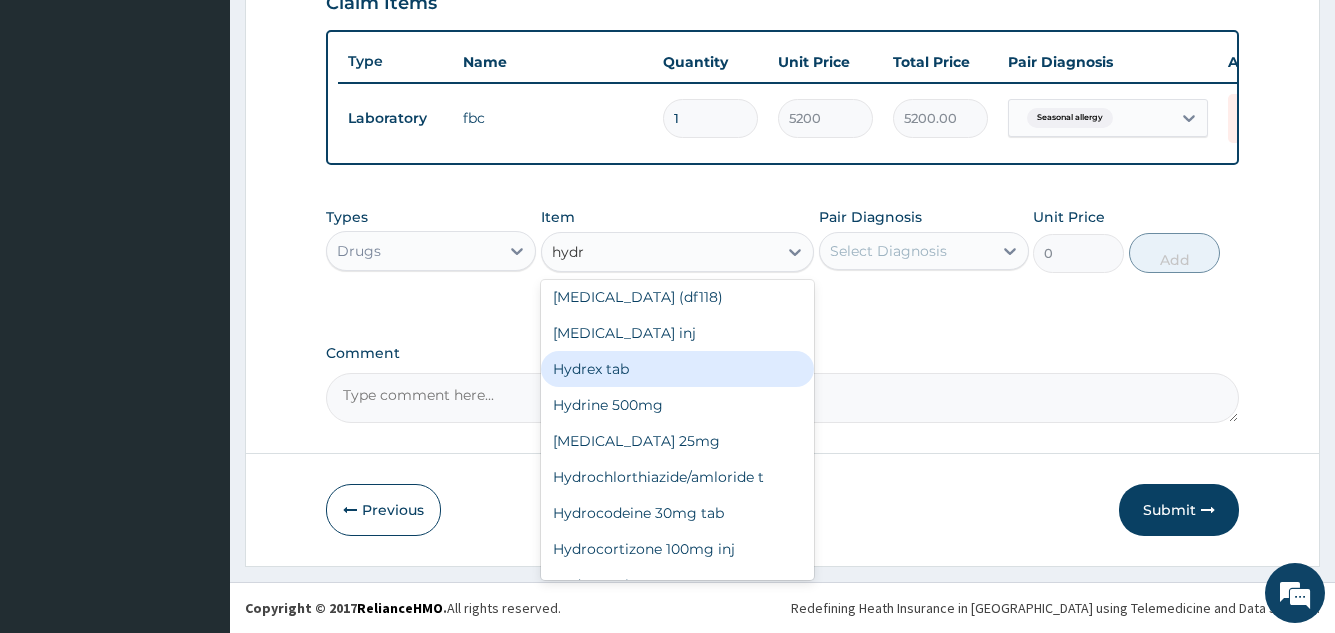 scroll, scrollTop: 200, scrollLeft: 0, axis: vertical 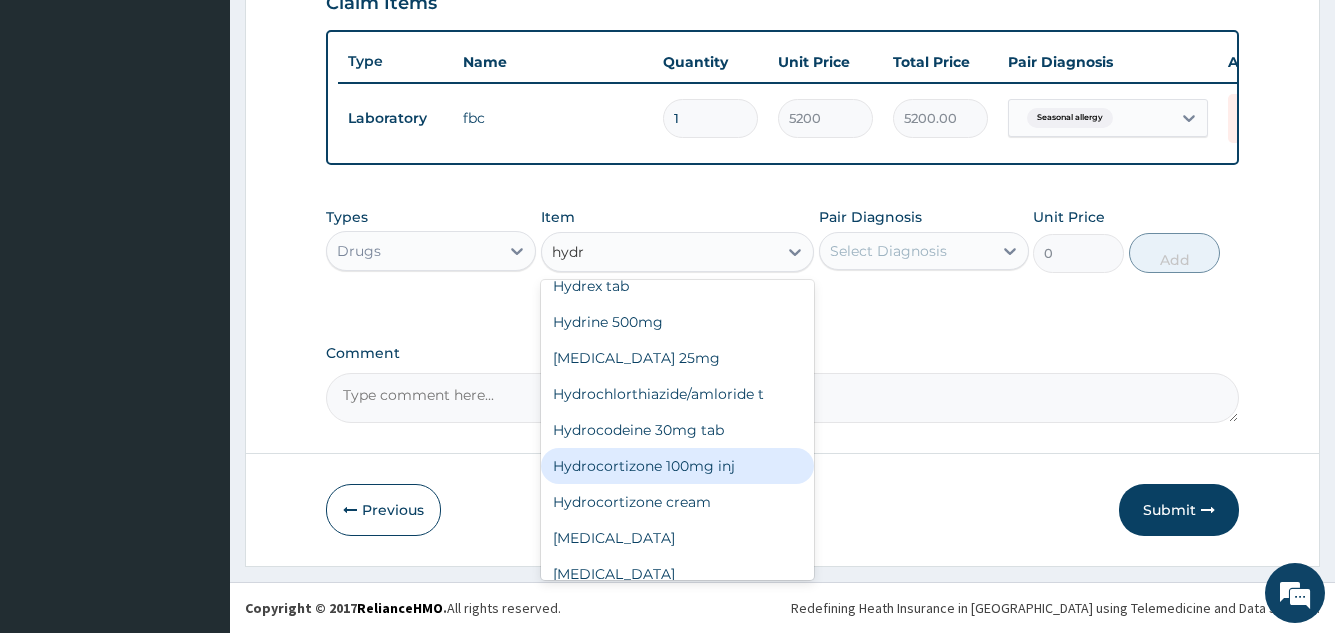 click on "Hydrocortizone 100mg inj" at bounding box center (678, 466) 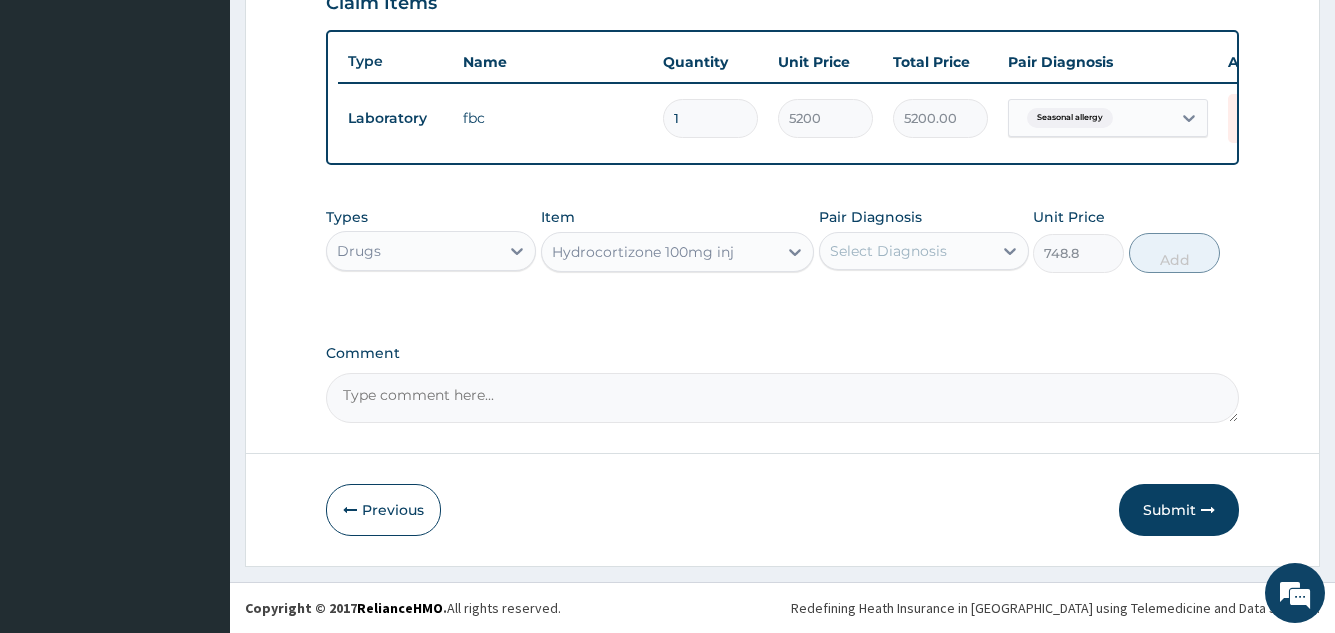 click on "Select Diagnosis" at bounding box center (906, 251) 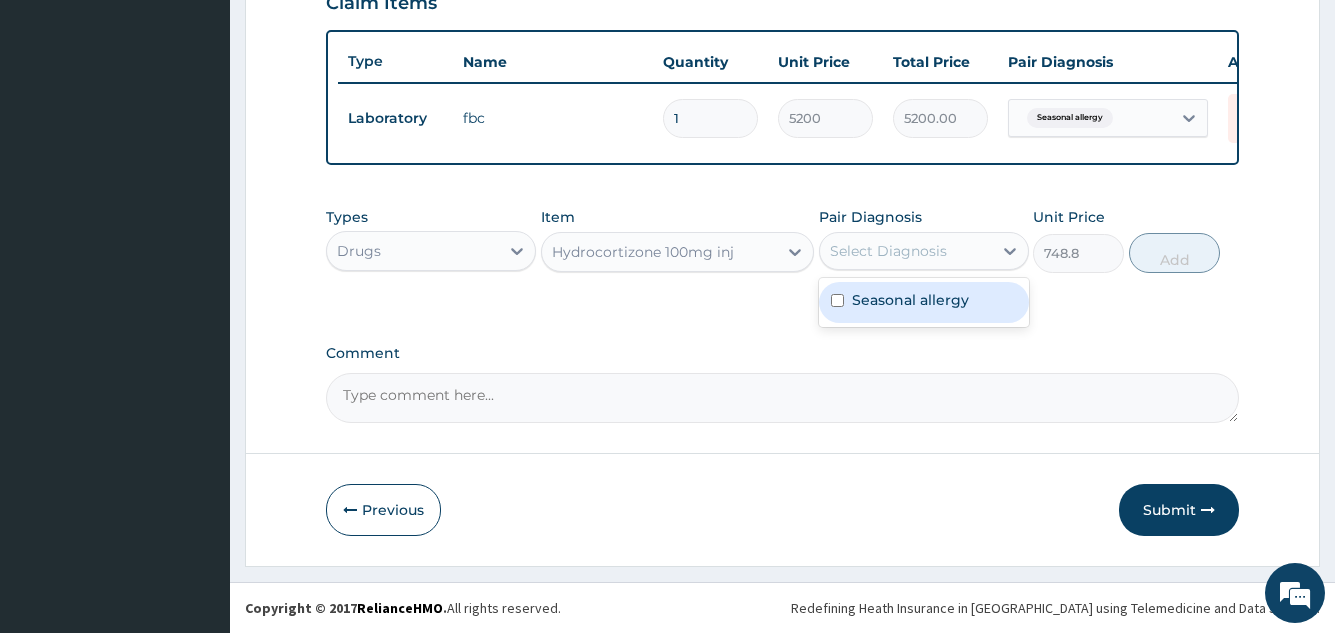 click on "Seasonal allergy" at bounding box center [910, 300] 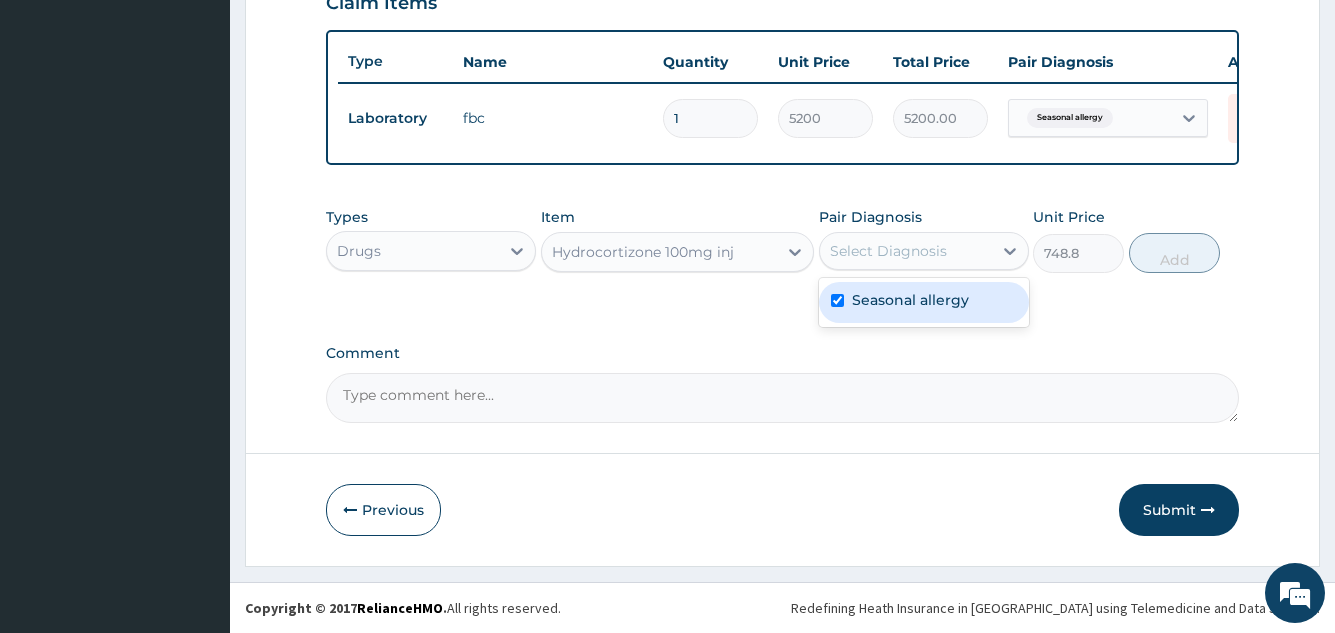 checkbox on "true" 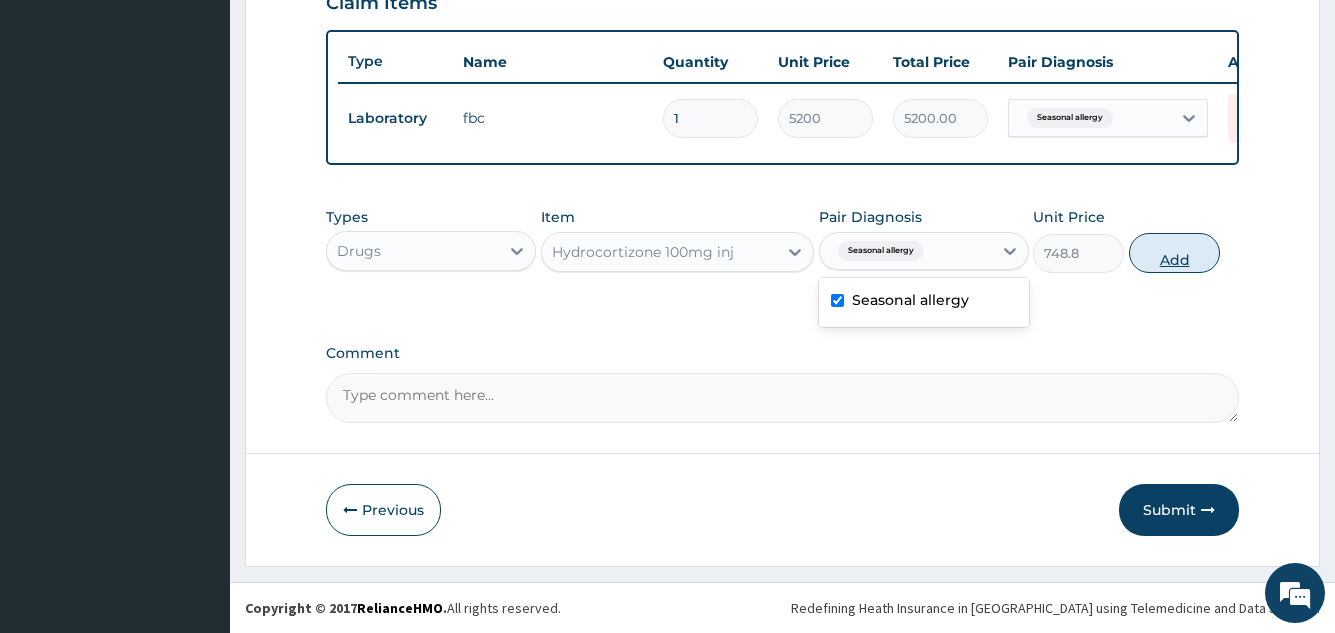 click on "Add" at bounding box center (1174, 253) 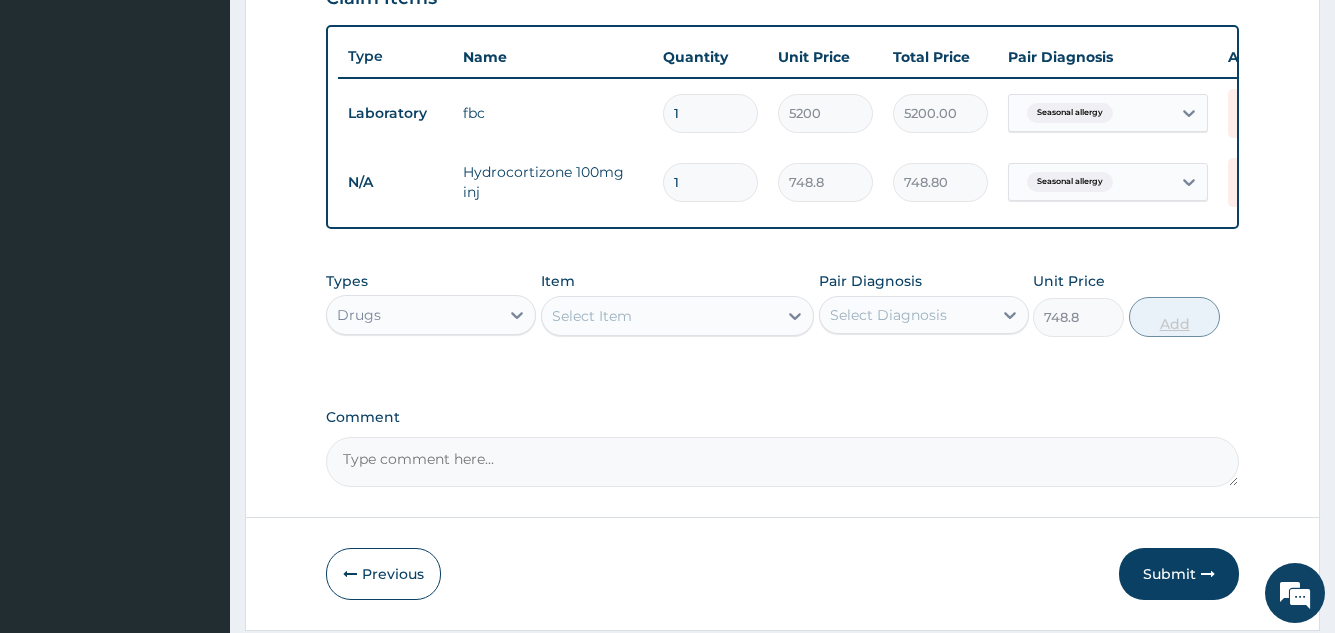 type on "0" 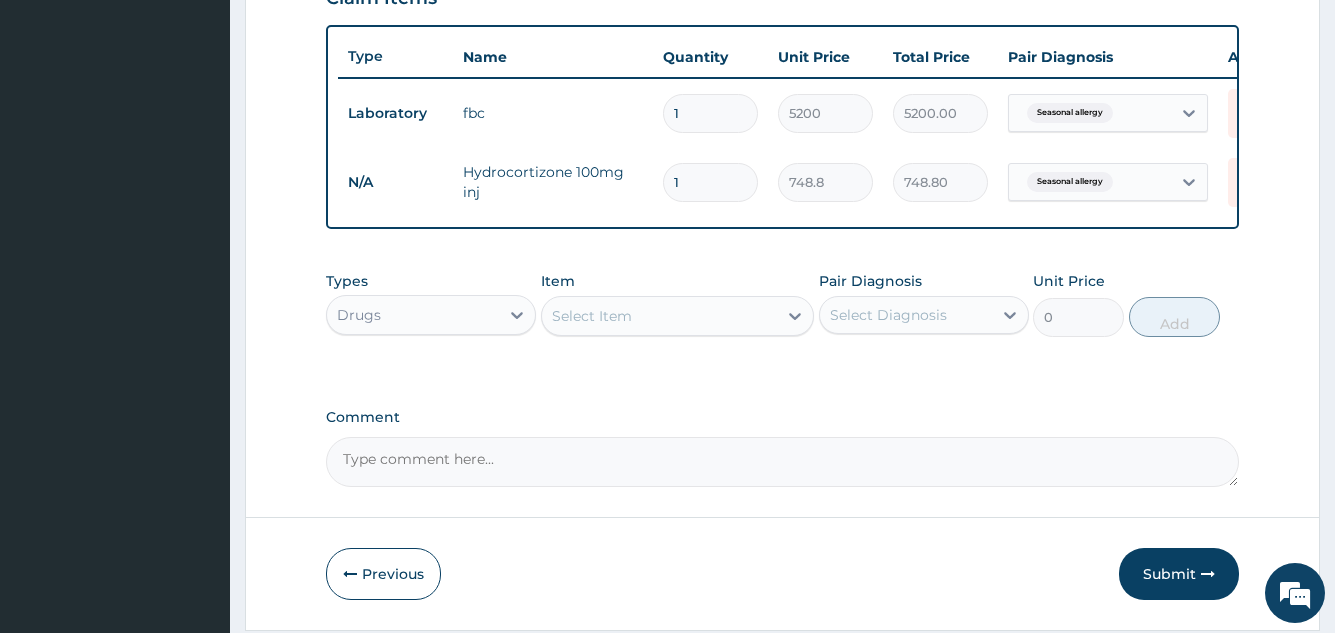 type 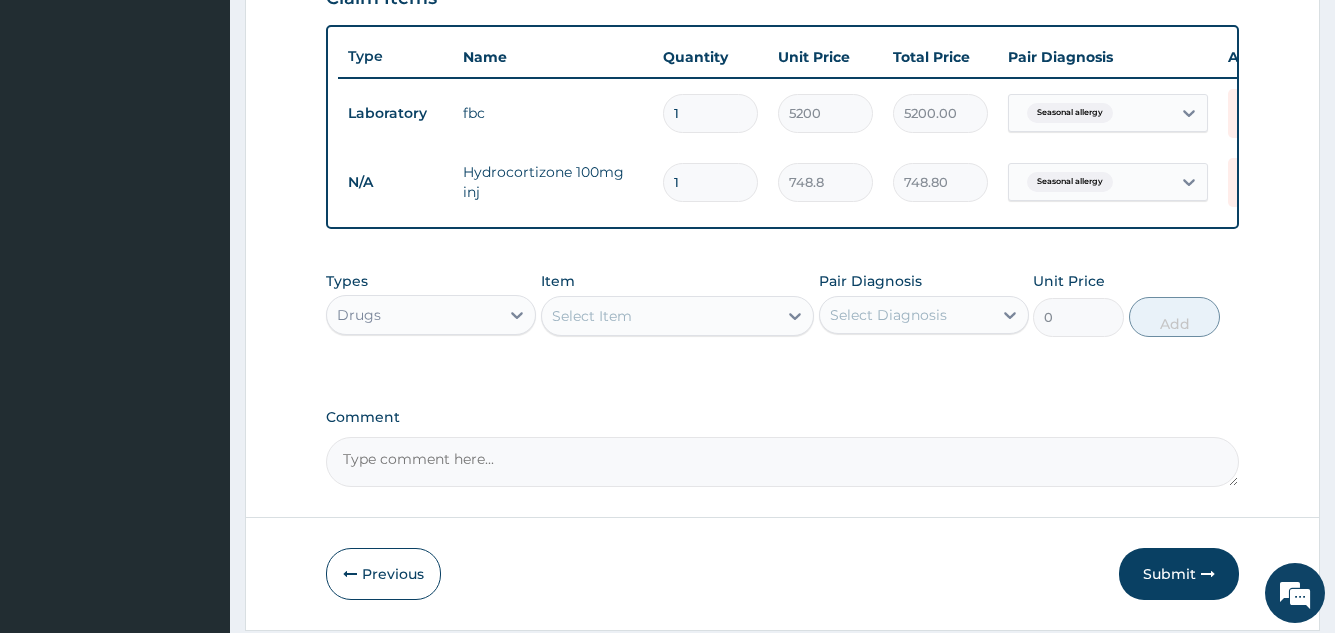 type on "0.00" 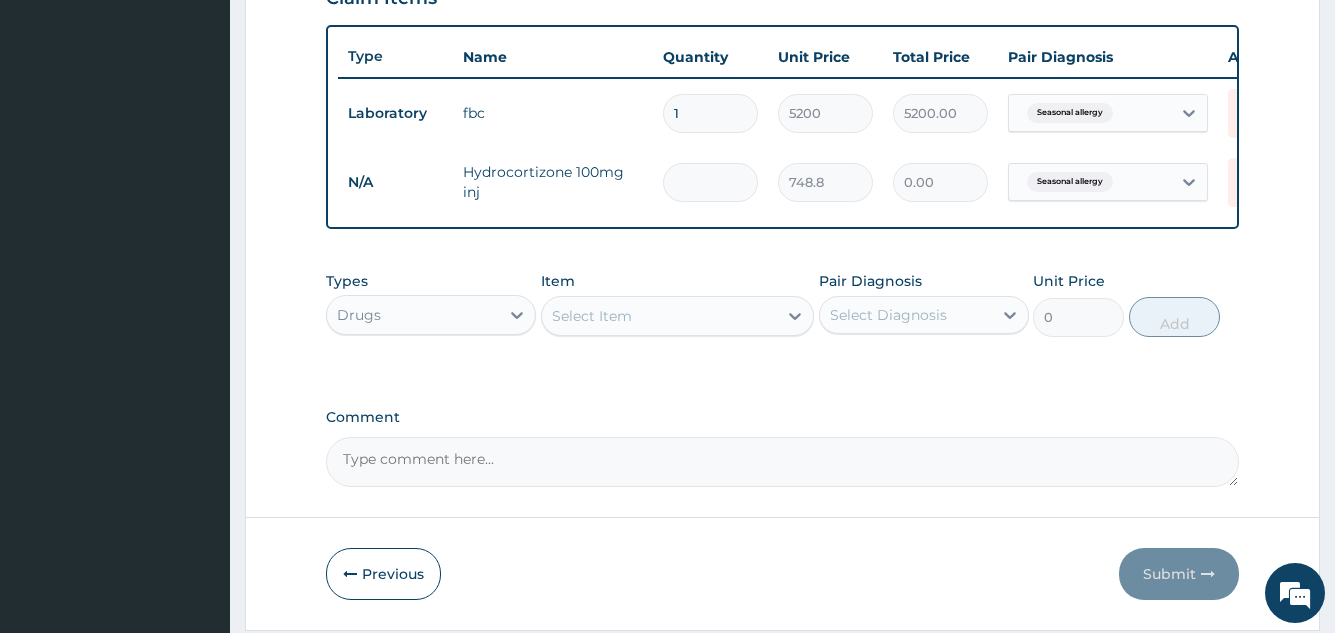 type on "4" 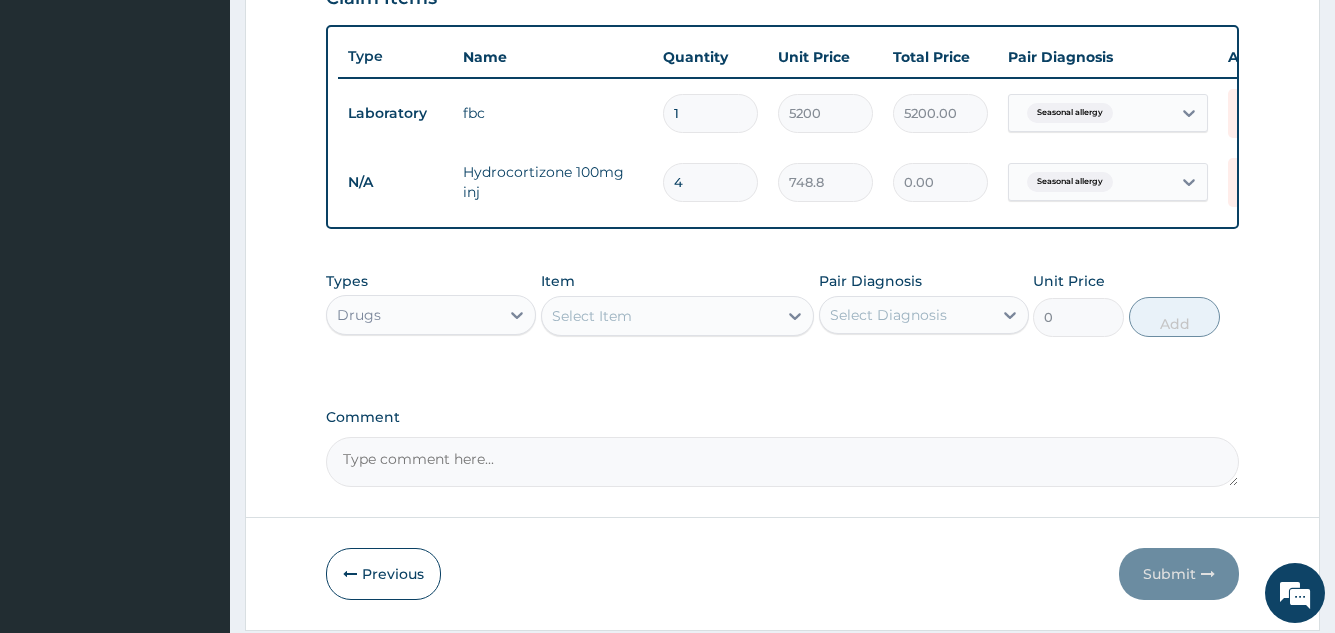 type on "2995.20" 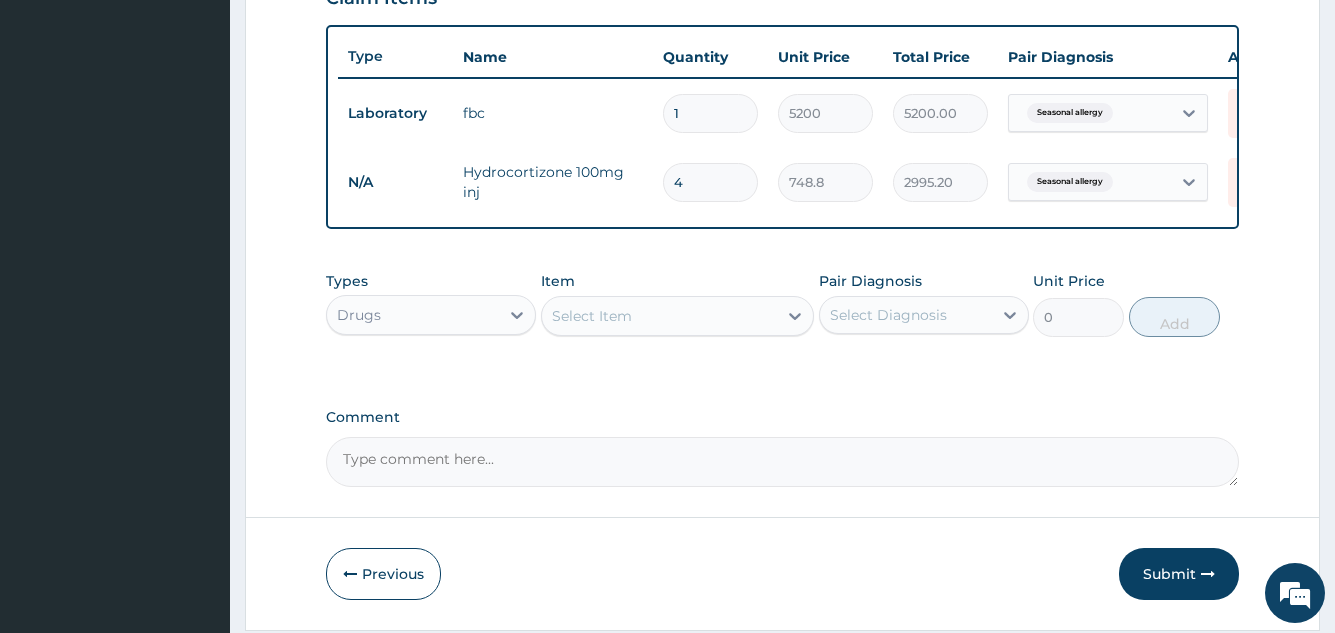 type on "4" 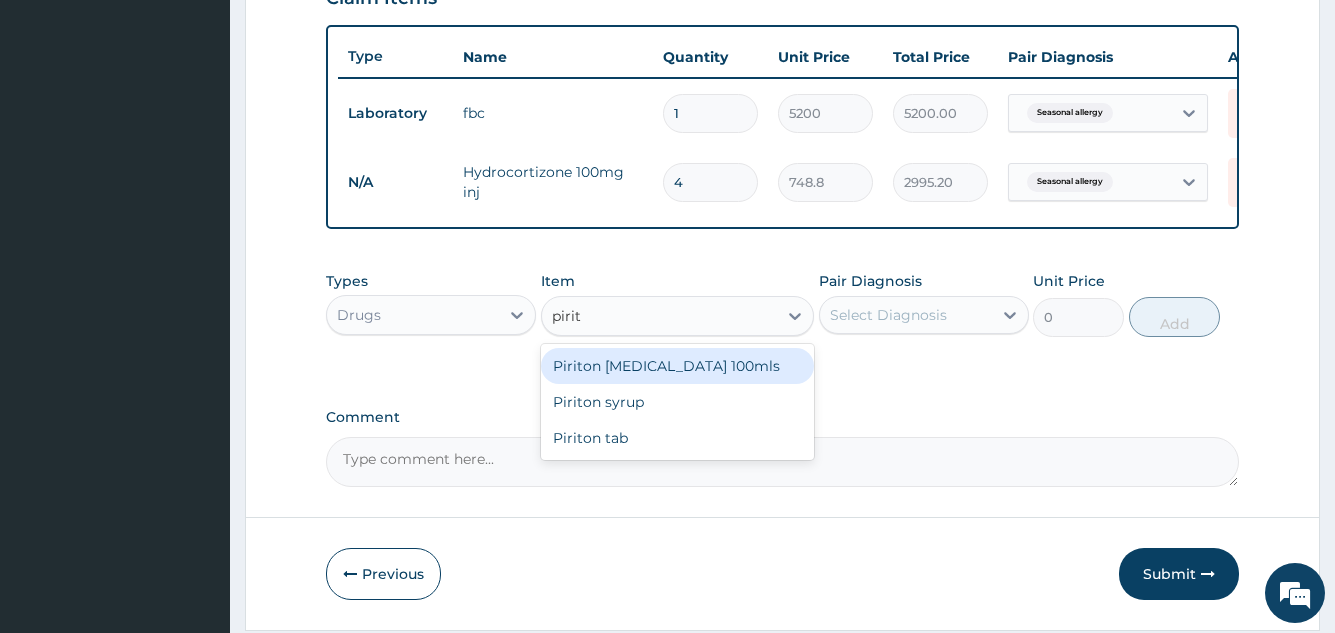 type on "pirito" 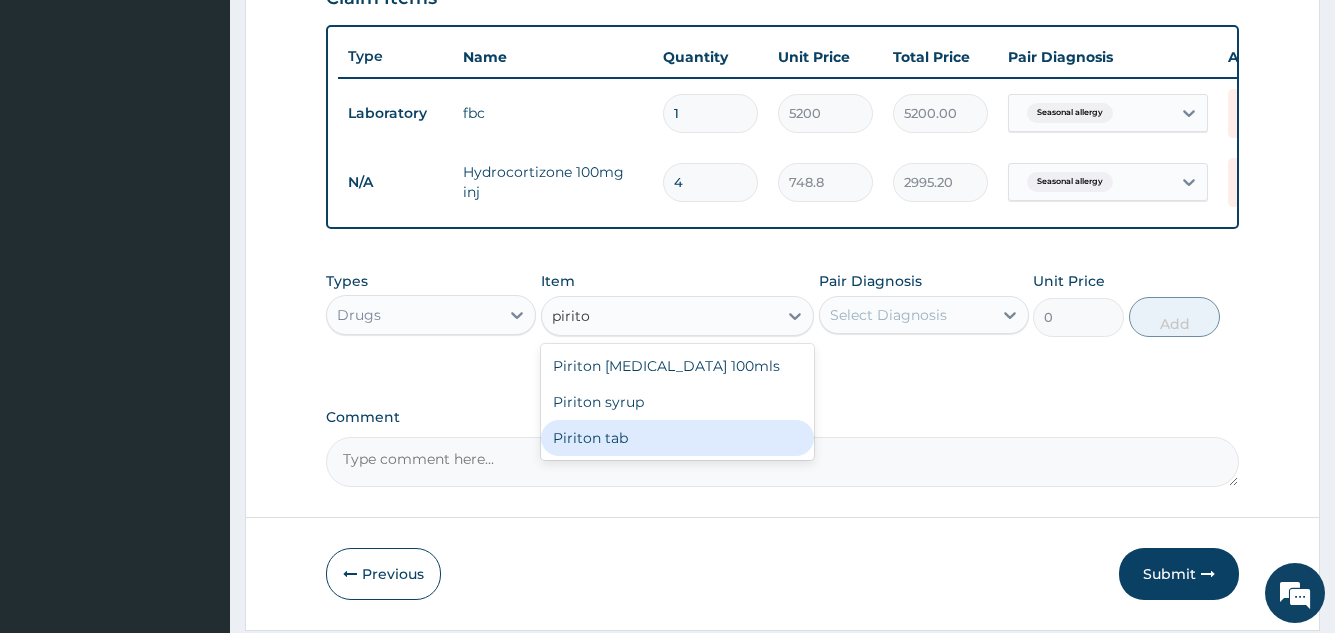 click on "Piriton tab" at bounding box center (678, 438) 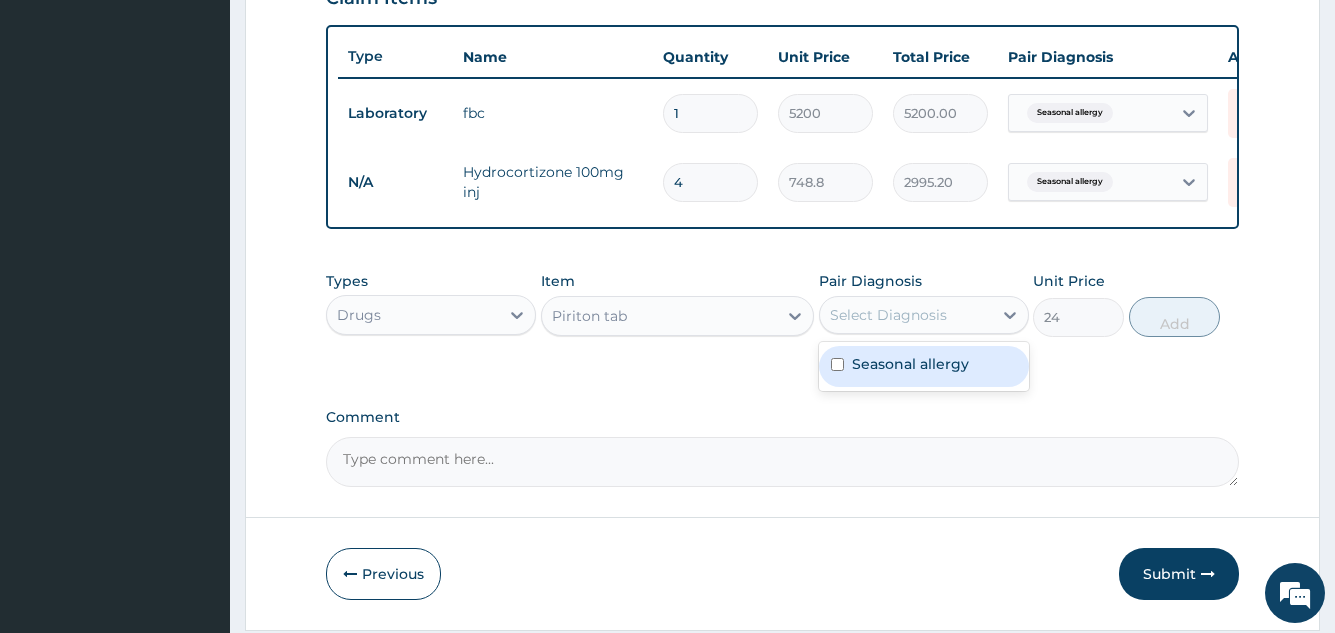 click on "Select Diagnosis" at bounding box center [888, 315] 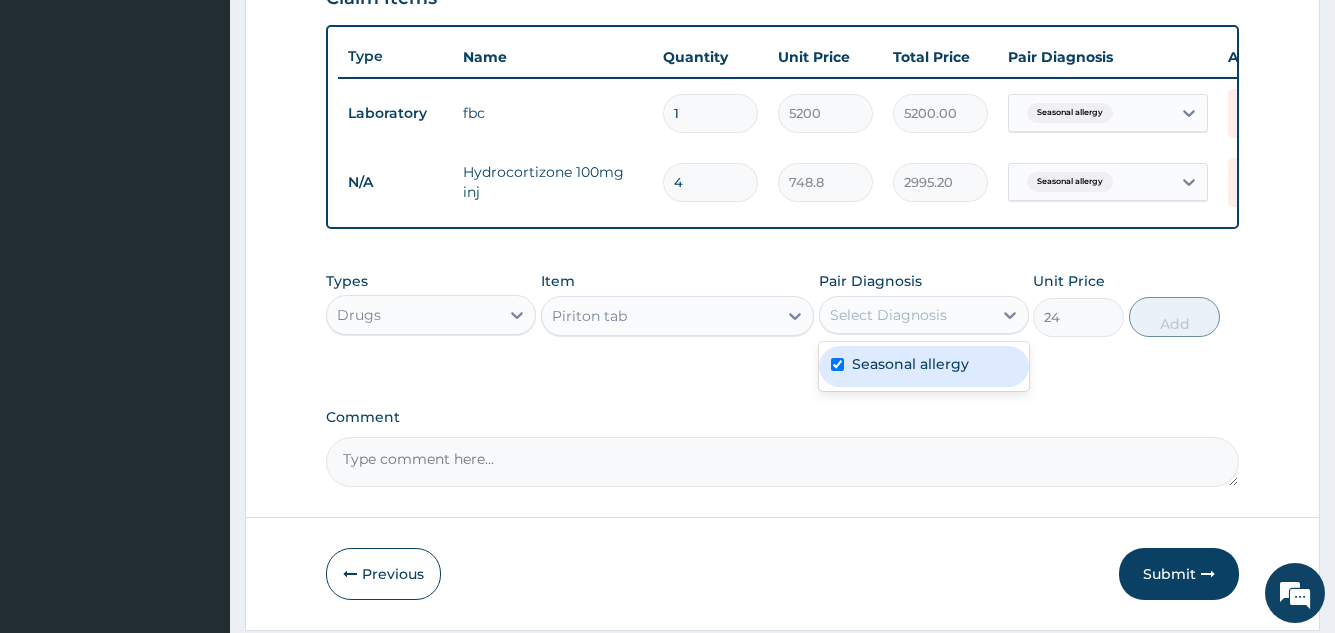 checkbox on "true" 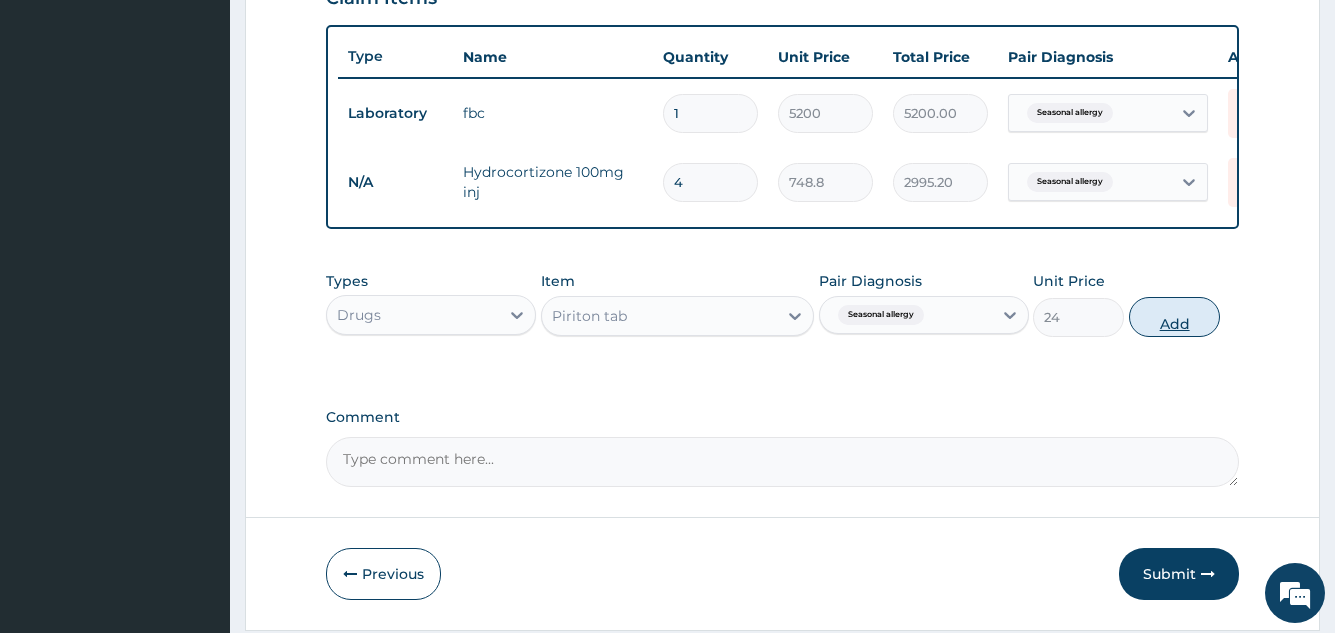 click on "Add" at bounding box center [1174, 317] 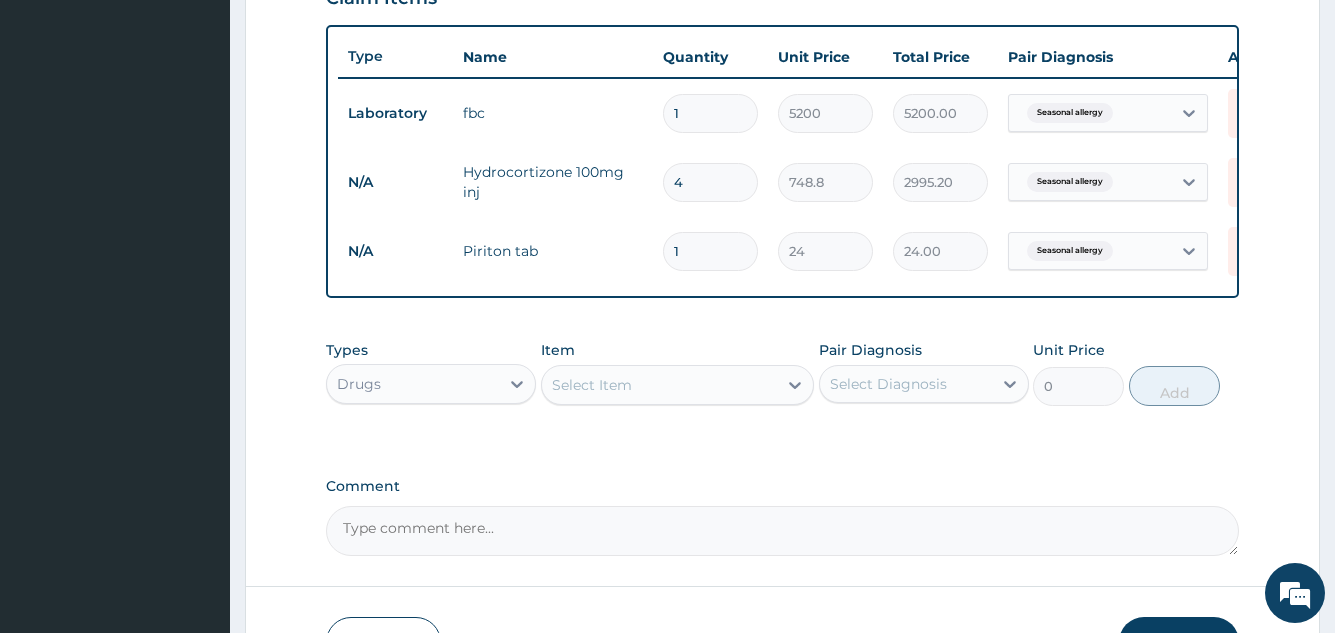 type 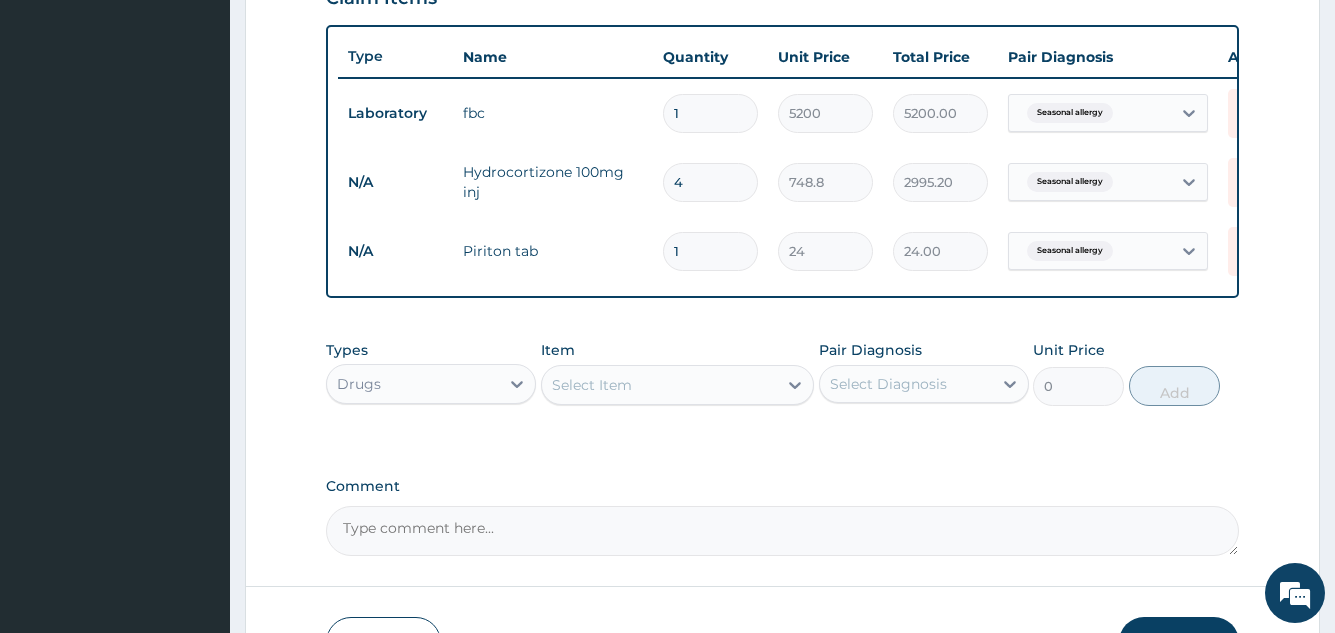 type on "0.00" 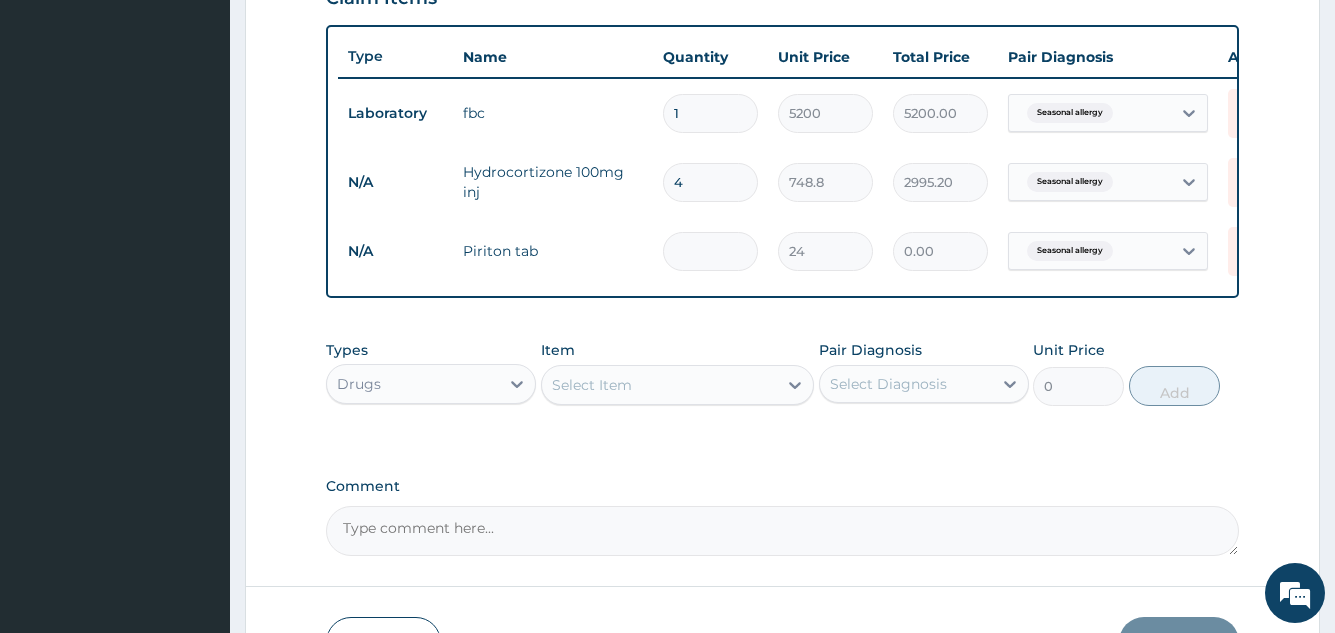type on "8" 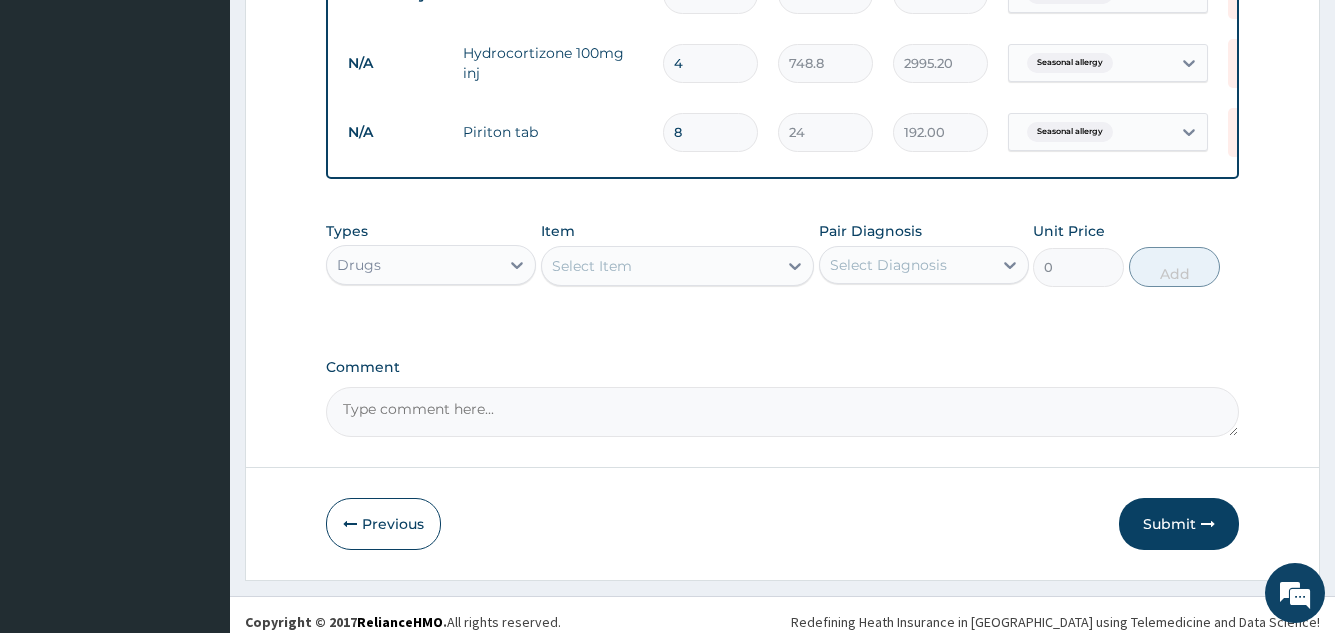 scroll, scrollTop: 867, scrollLeft: 0, axis: vertical 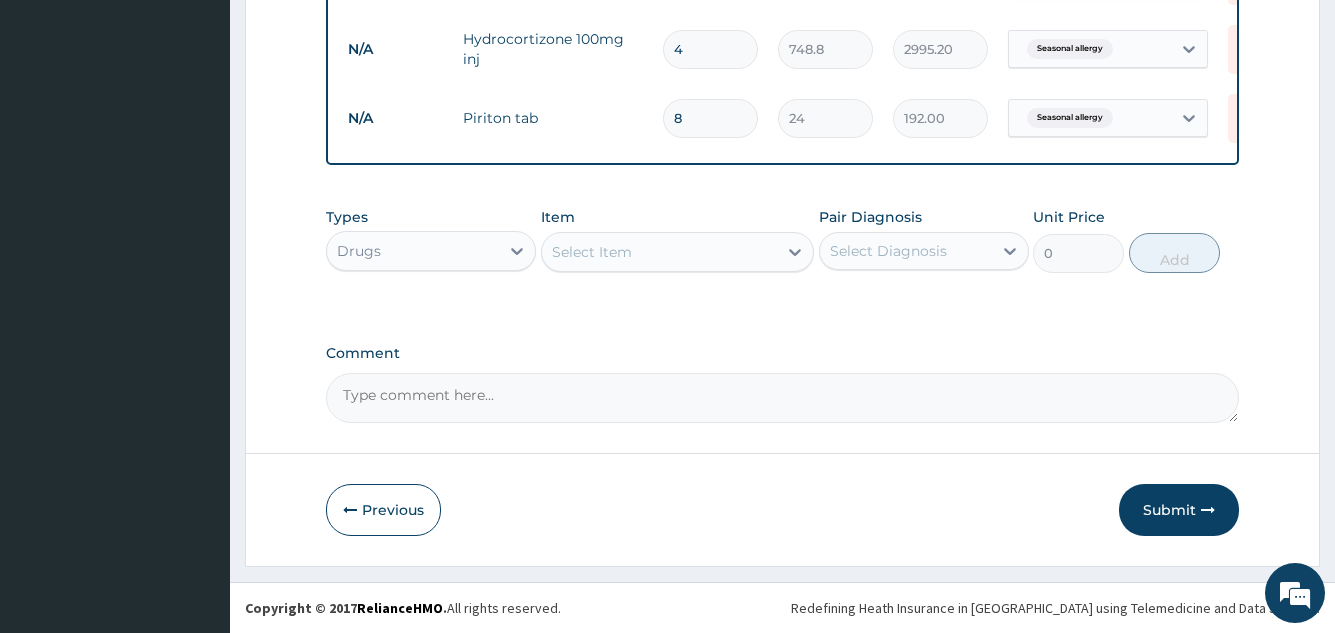 type on "8" 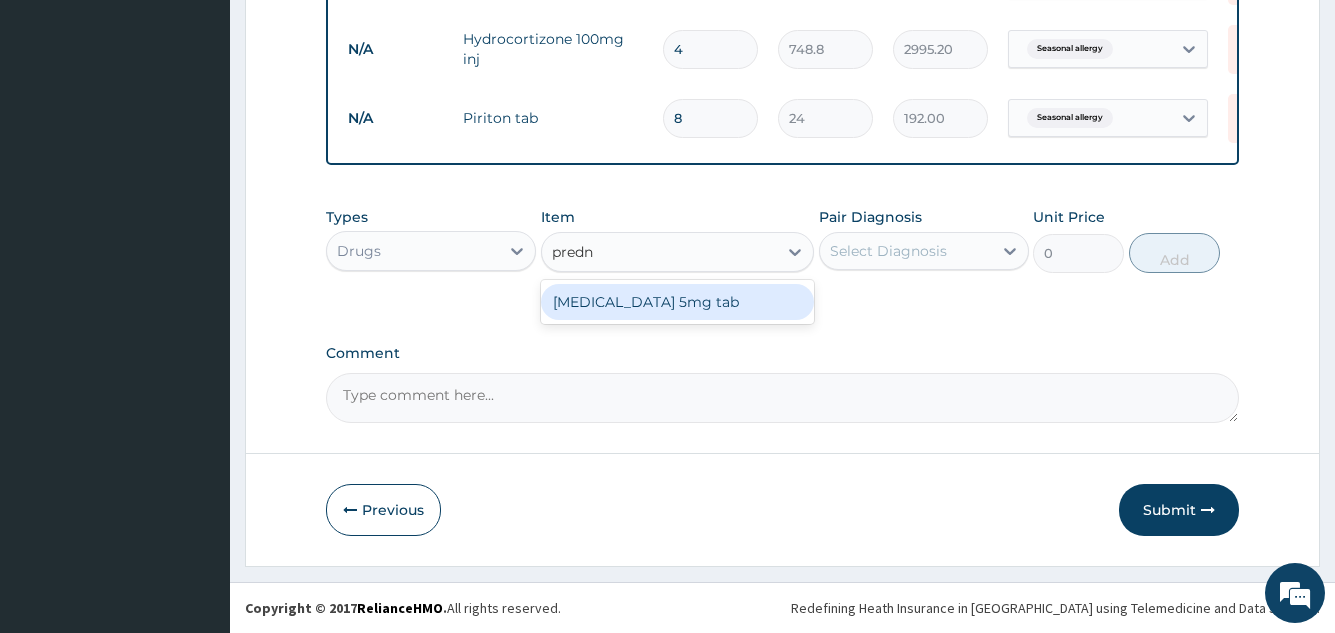 type on "predni" 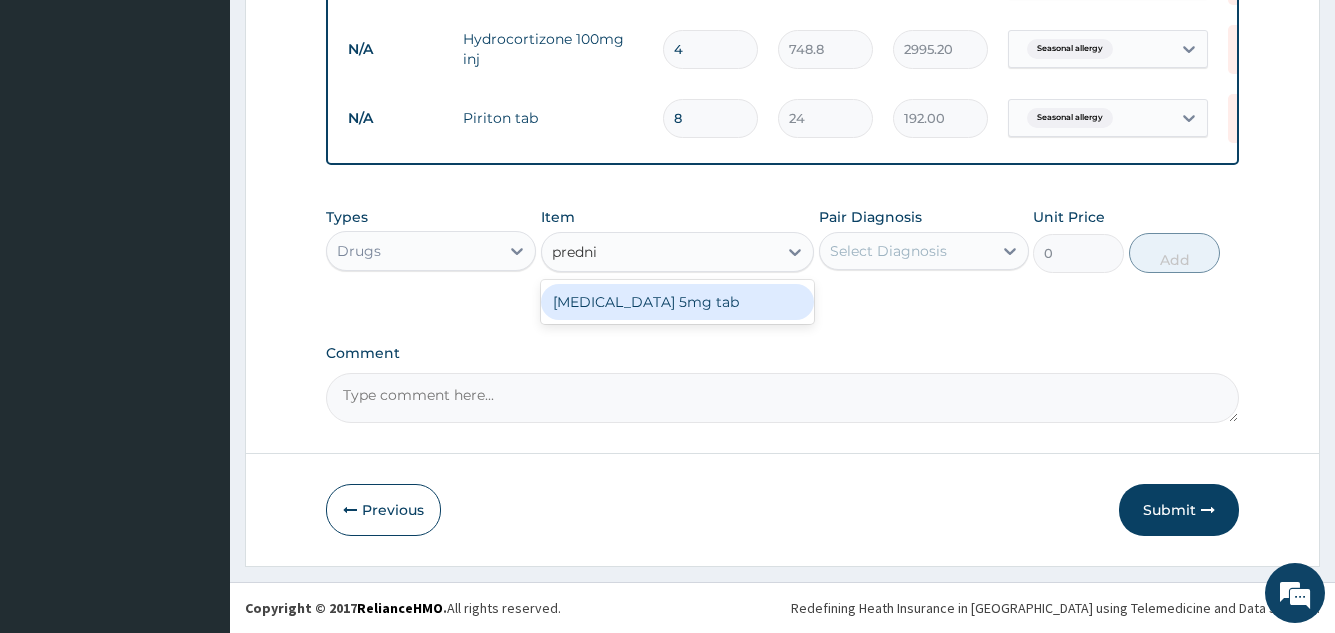 click on "[MEDICAL_DATA] 5mg tab" at bounding box center (678, 302) 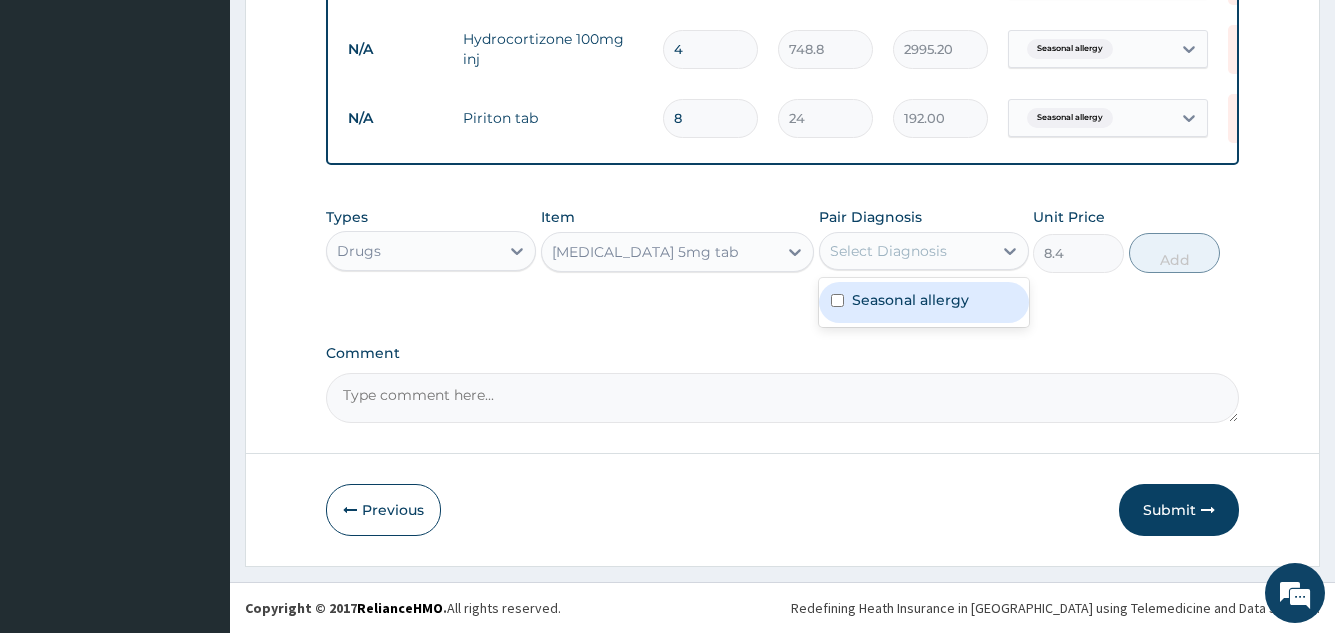 click on "Select Diagnosis" at bounding box center (888, 251) 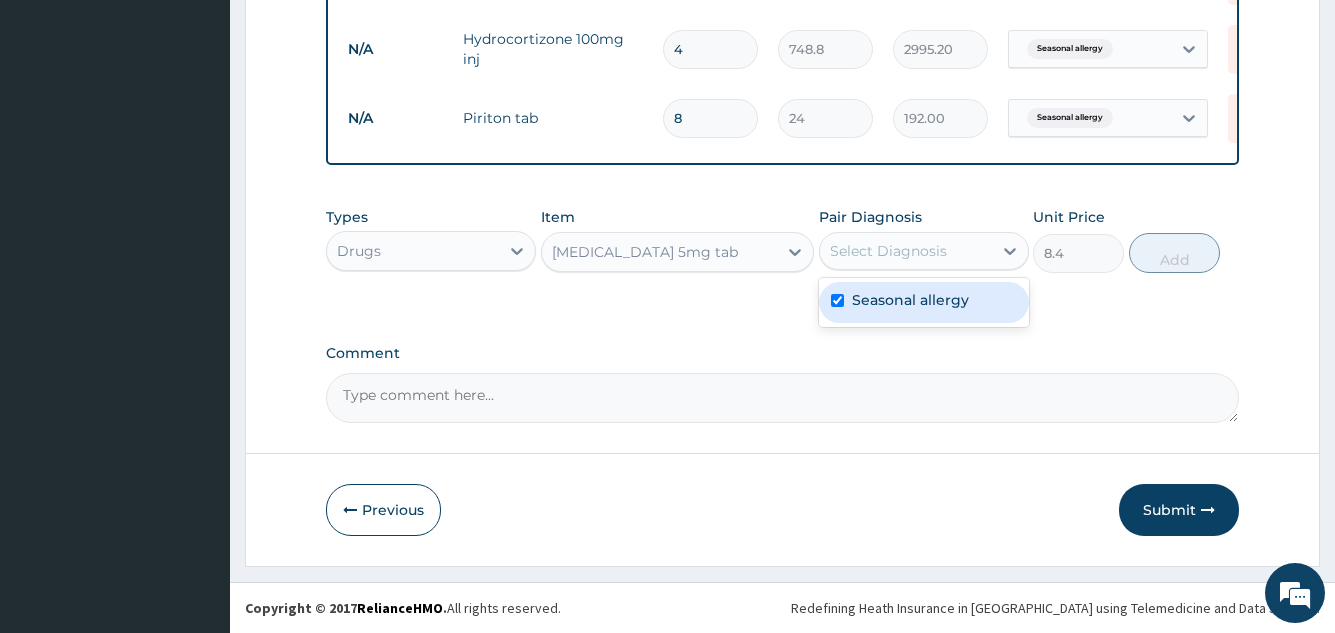 checkbox on "true" 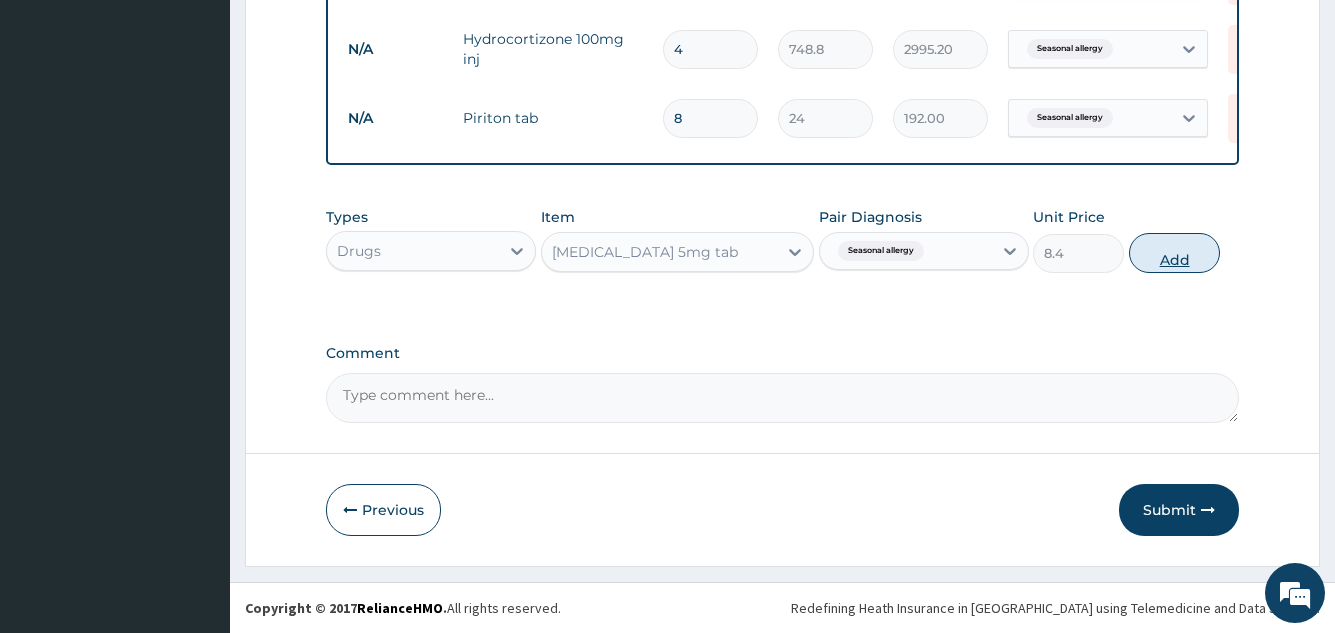 click on "Add" at bounding box center (1174, 253) 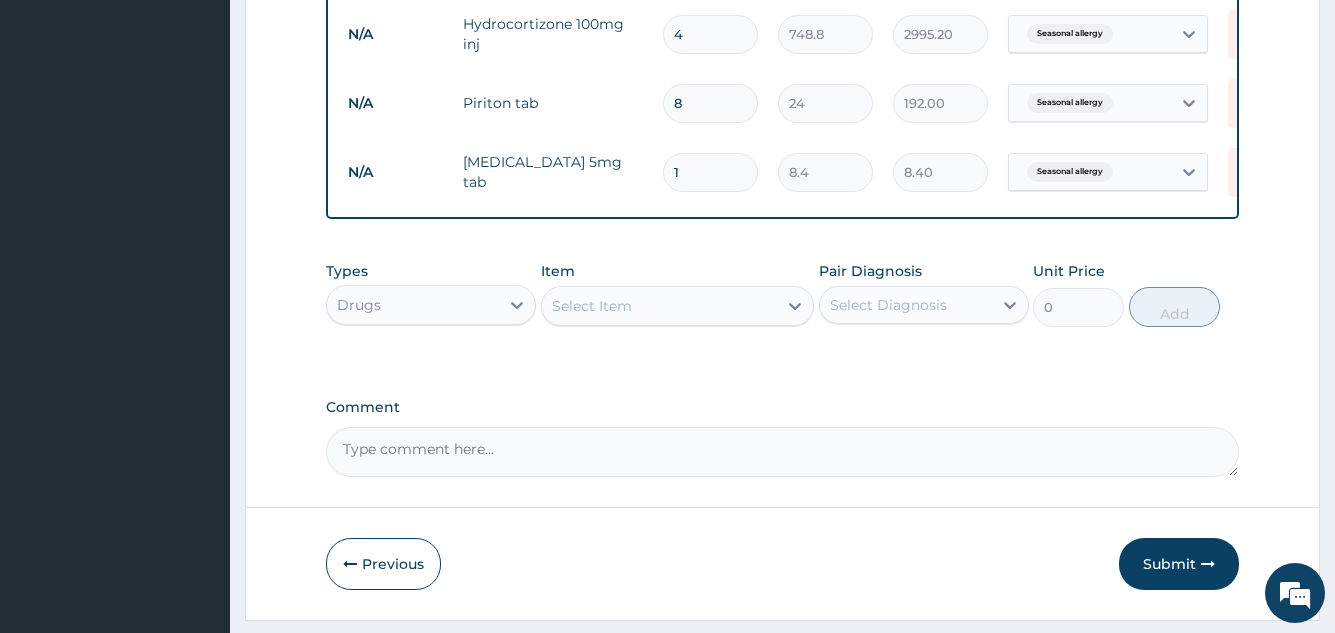 type 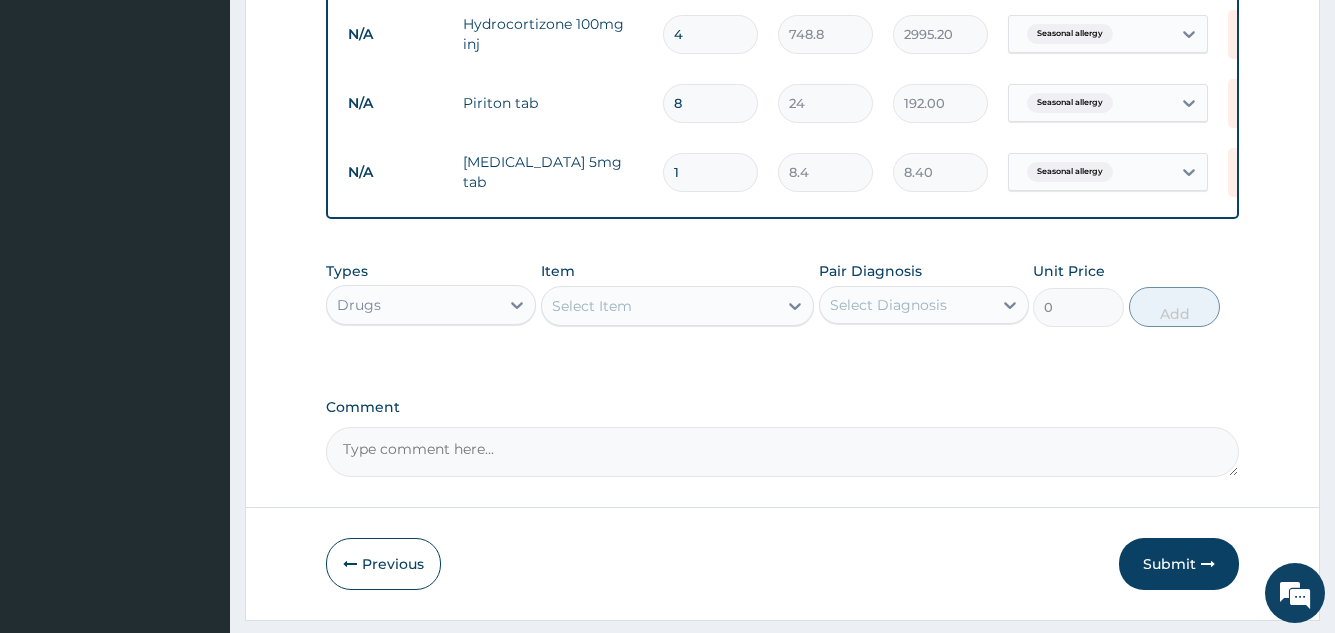 type on "0.00" 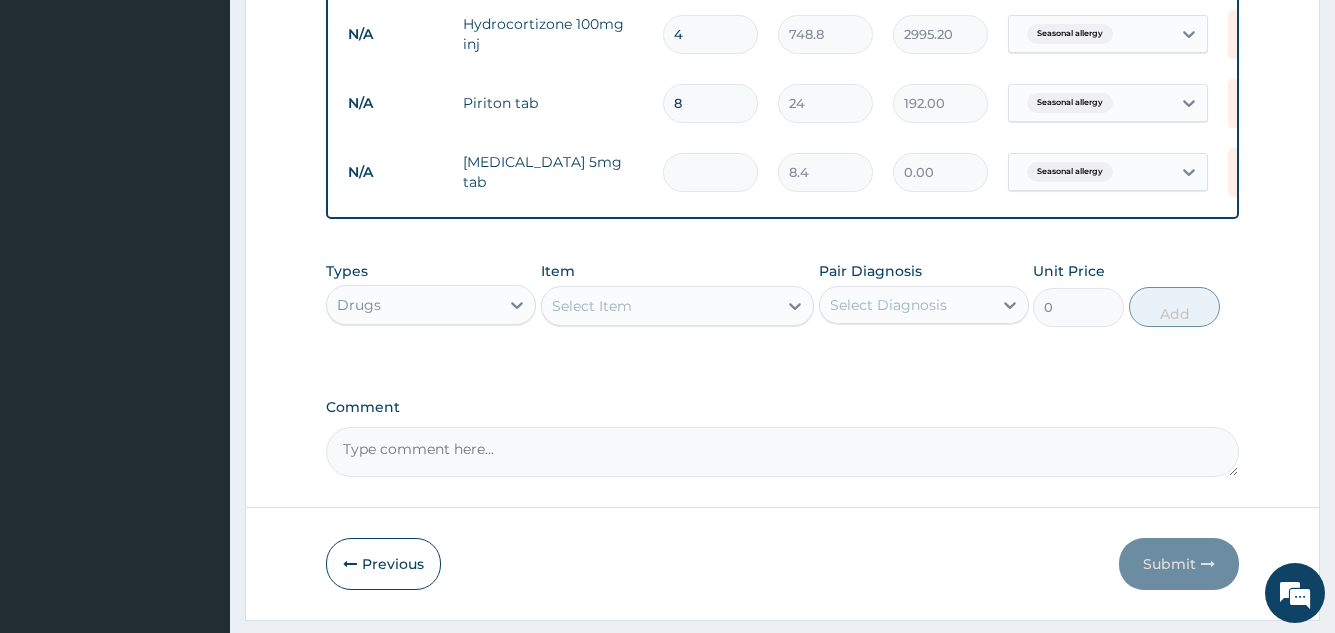 type on "9" 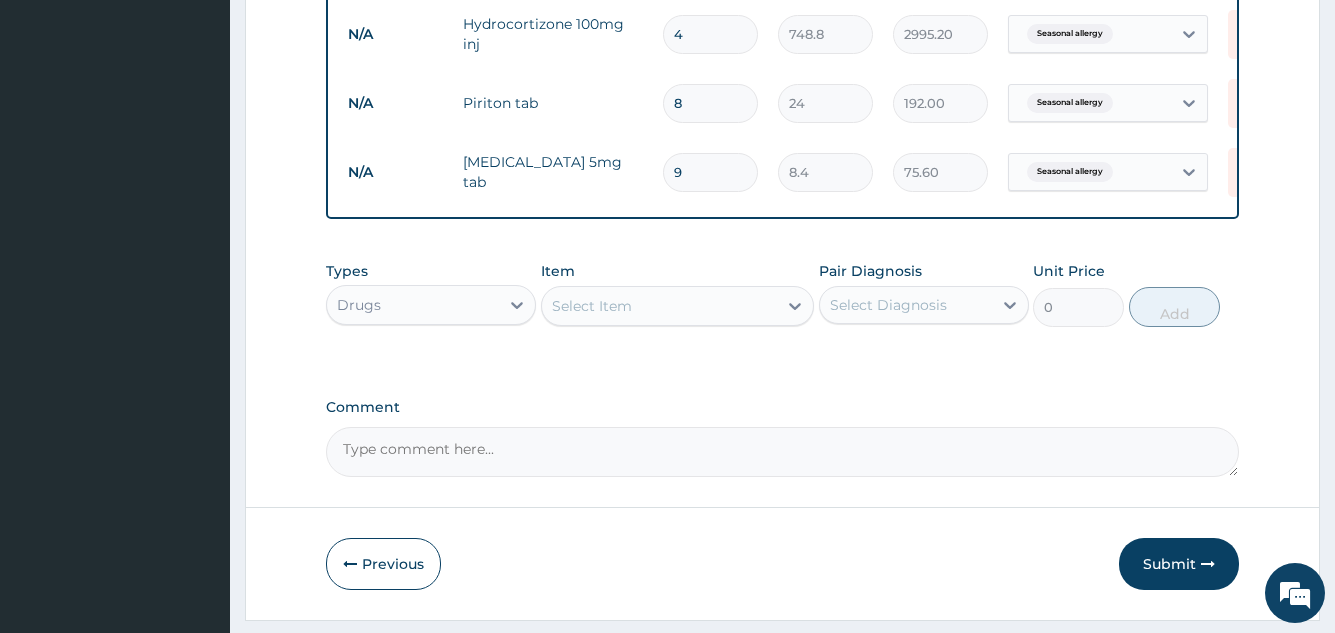 type on "9" 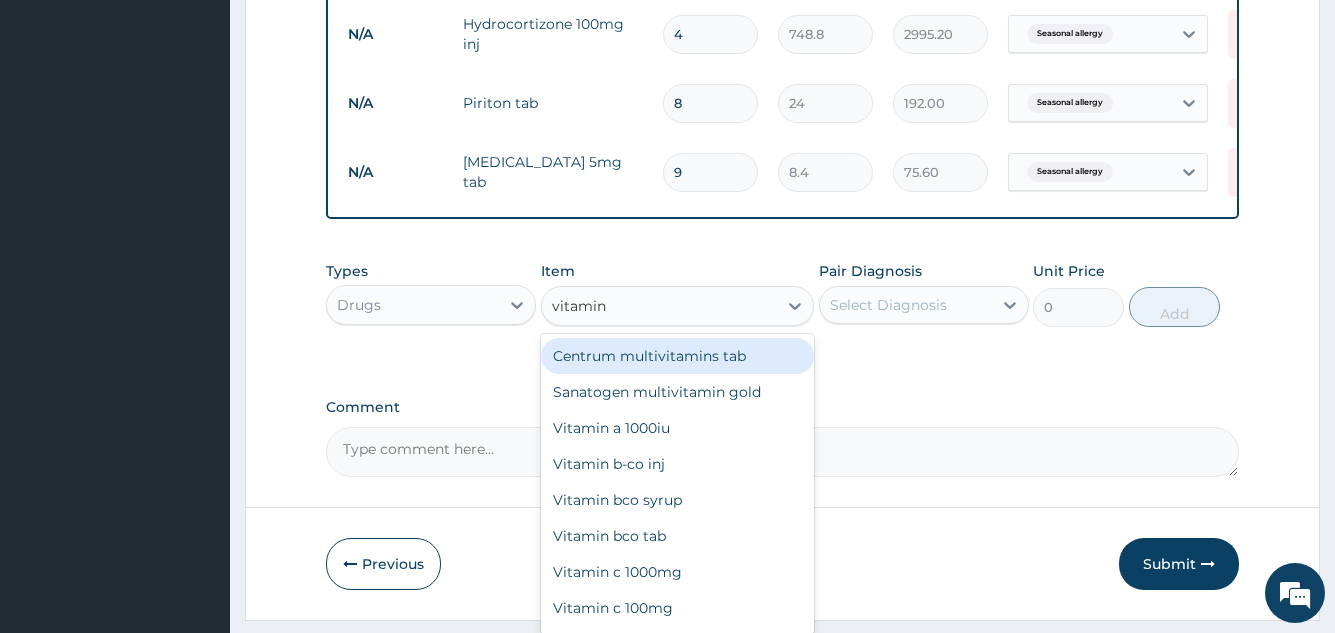 type on "vitamin c" 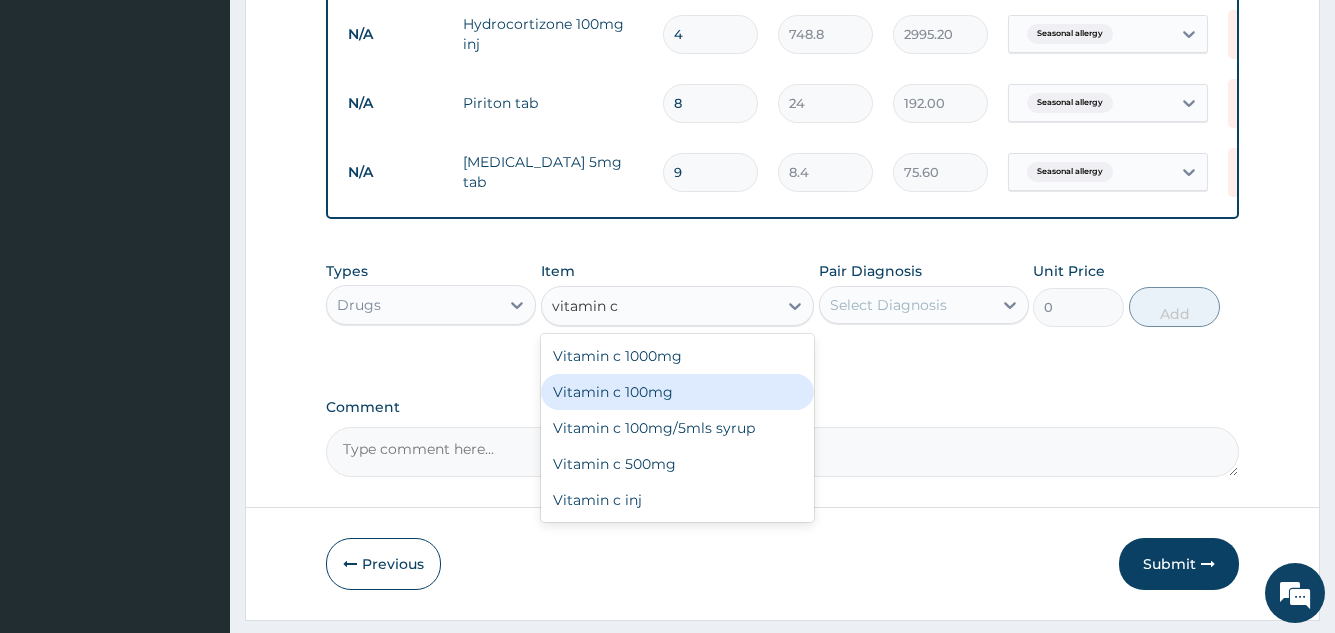 click on "Vitamin c 100mg" at bounding box center (678, 392) 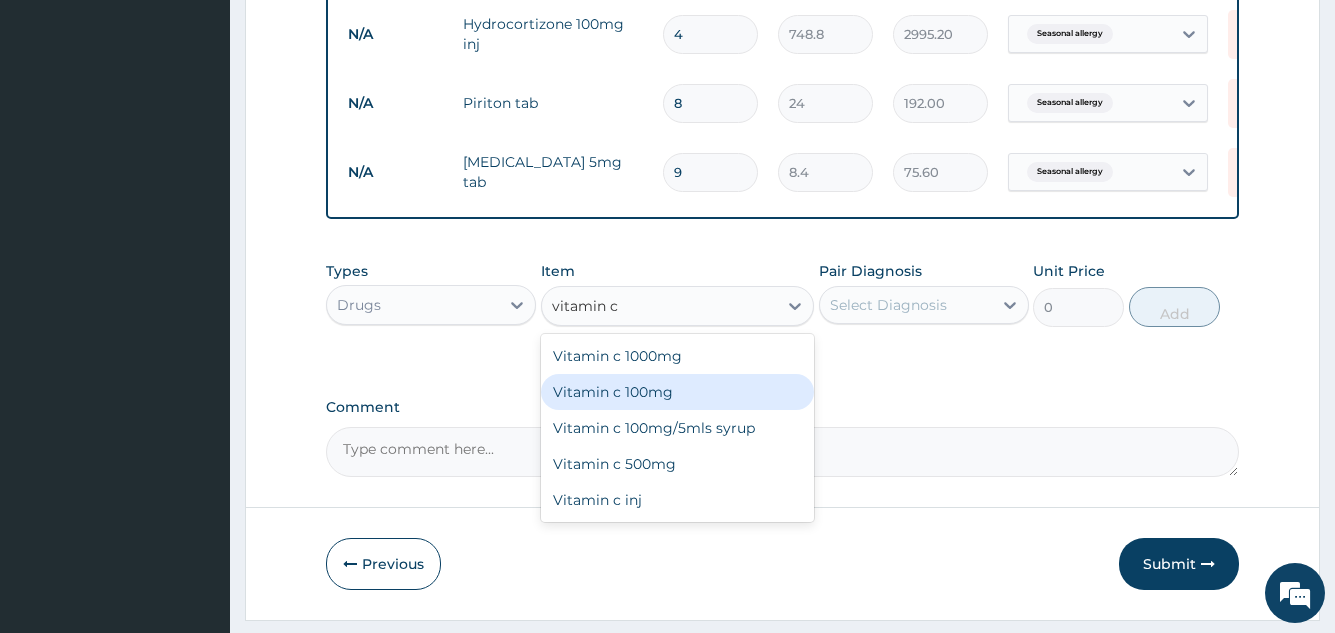 type 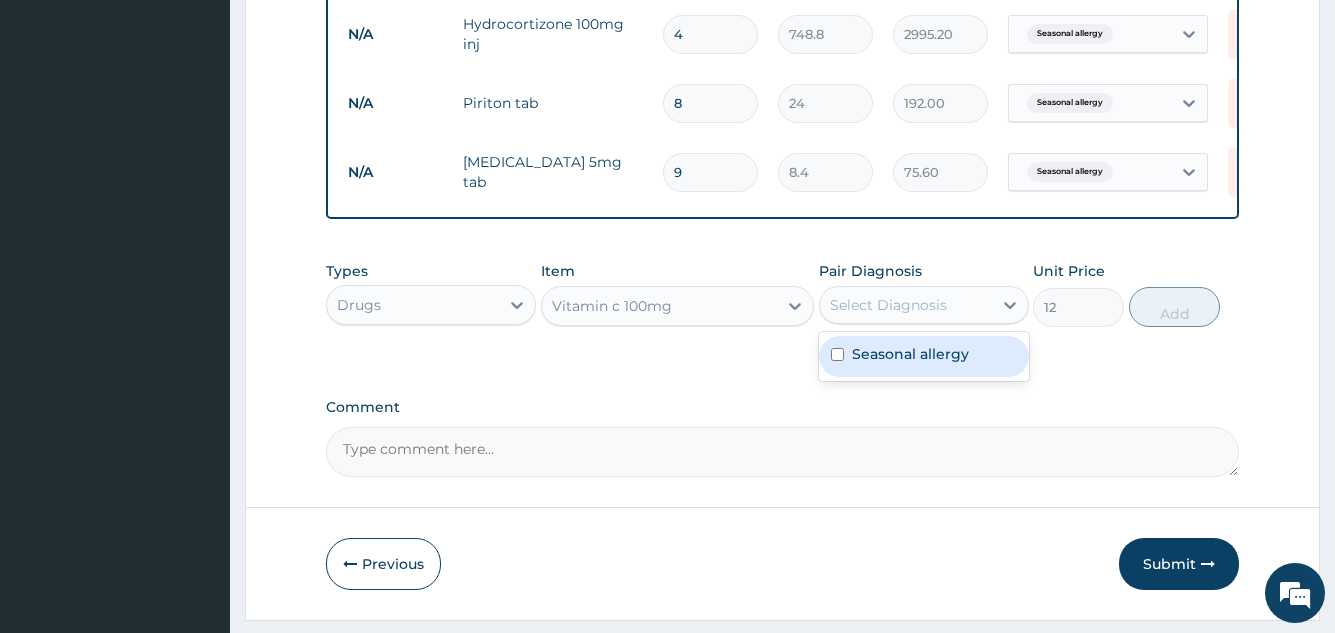 click on "Select Diagnosis" at bounding box center [888, 305] 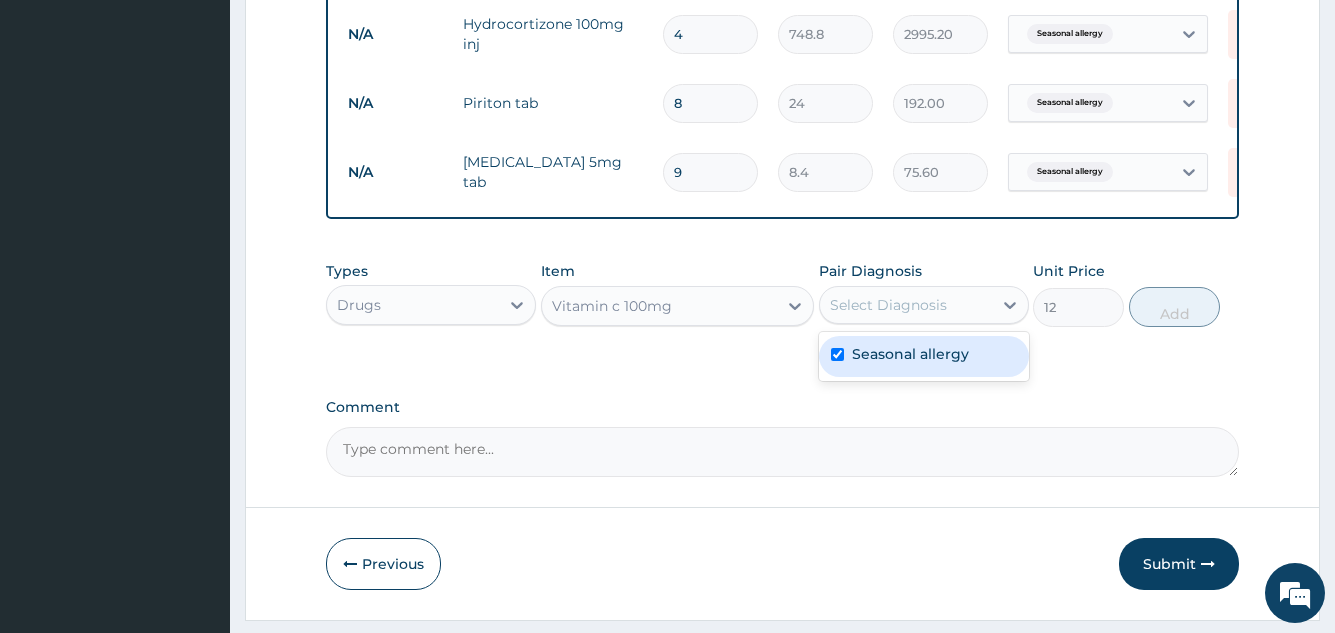 checkbox on "true" 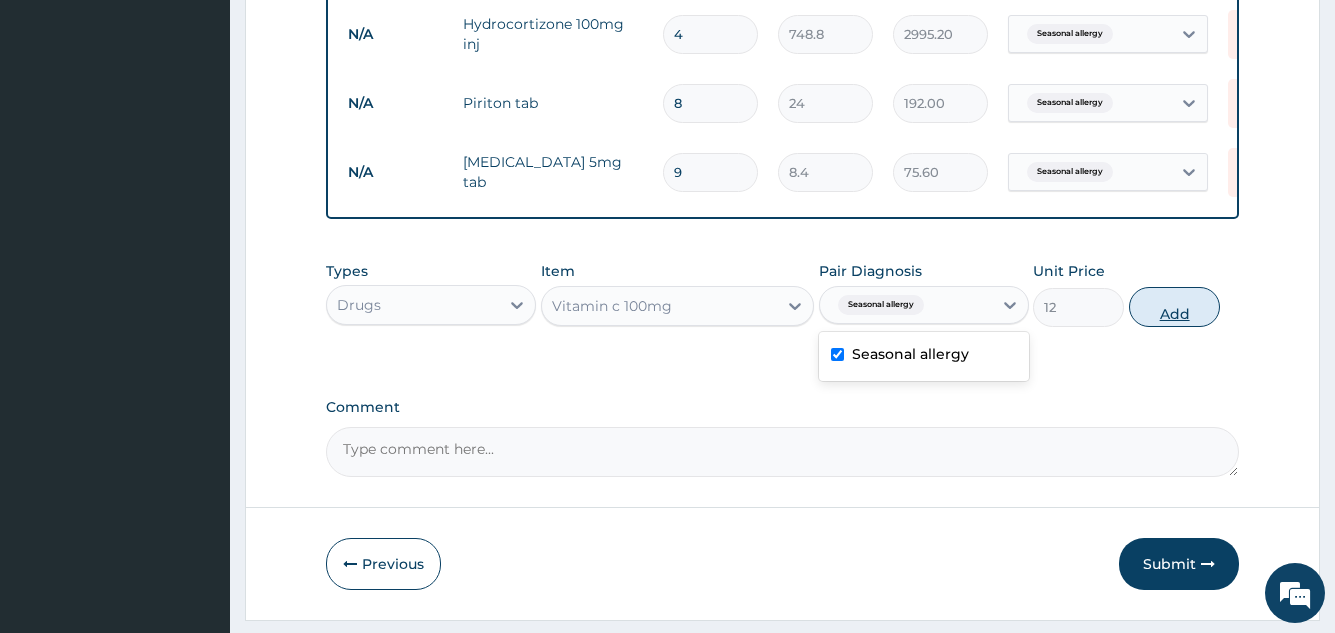 click on "Add" at bounding box center [1174, 307] 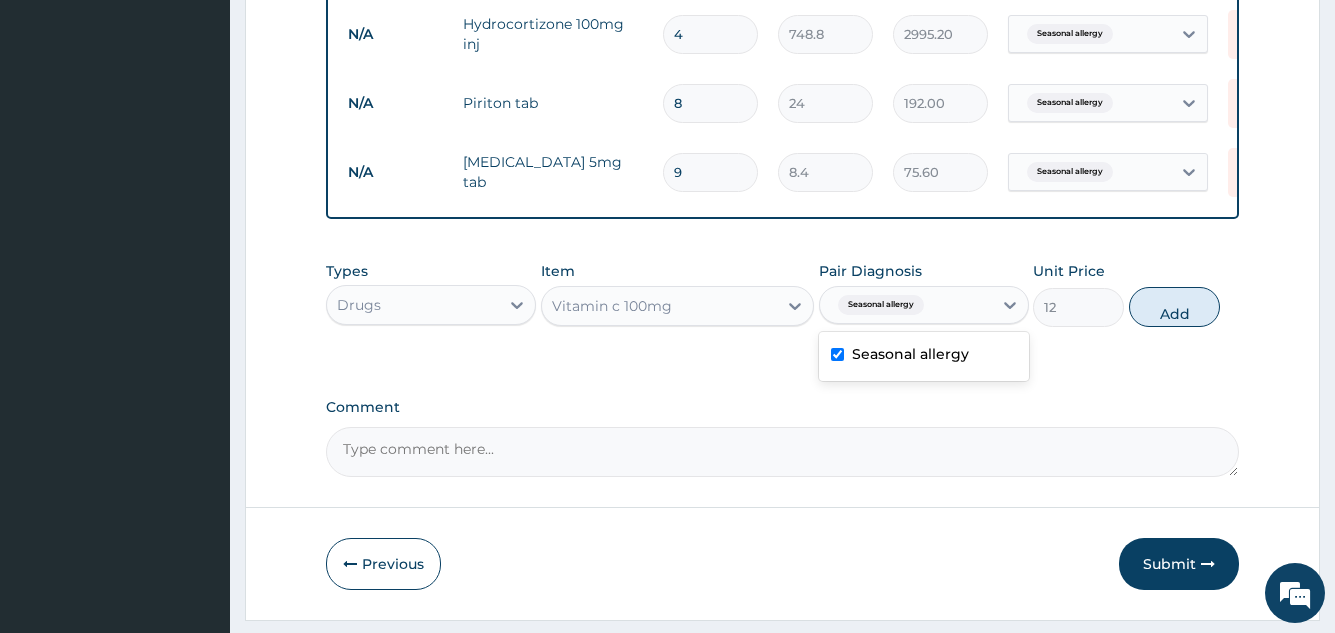 type on "0" 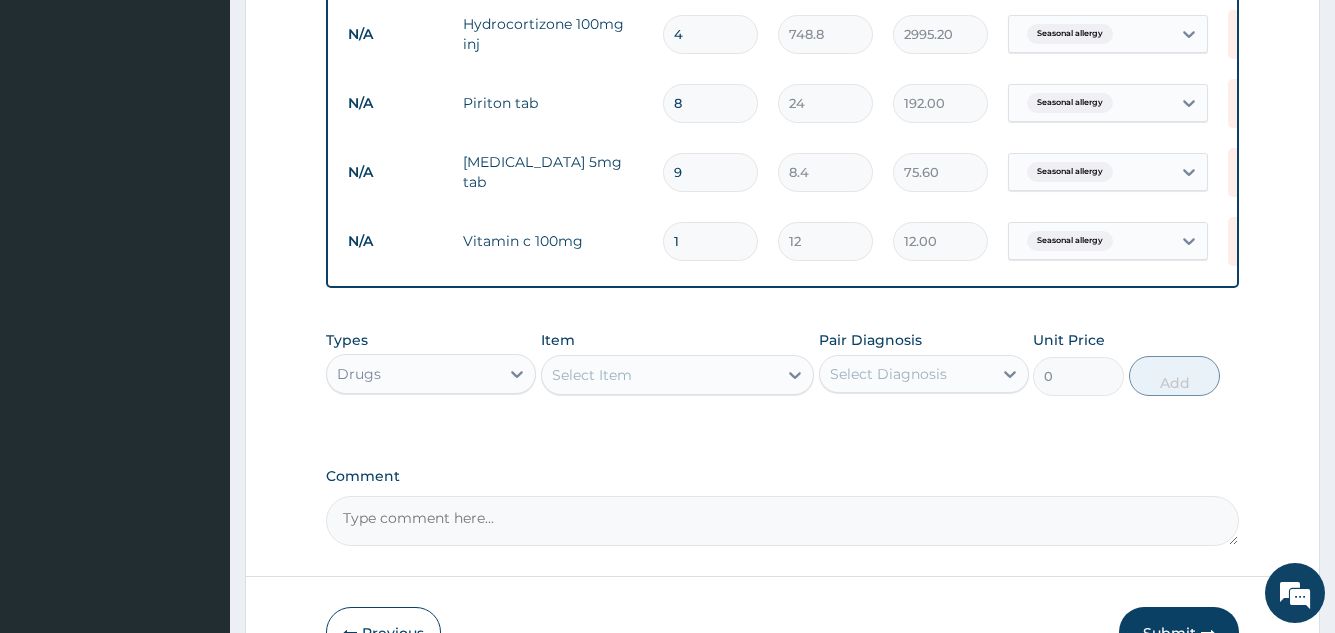 type 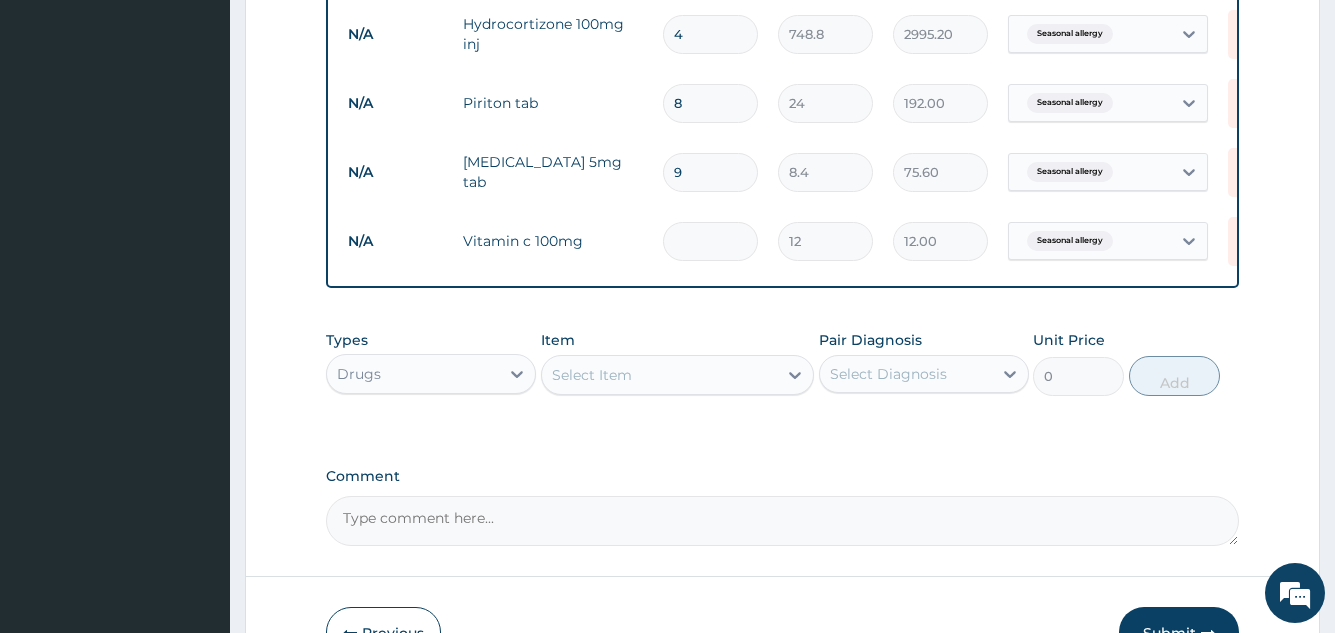 type on "0.00" 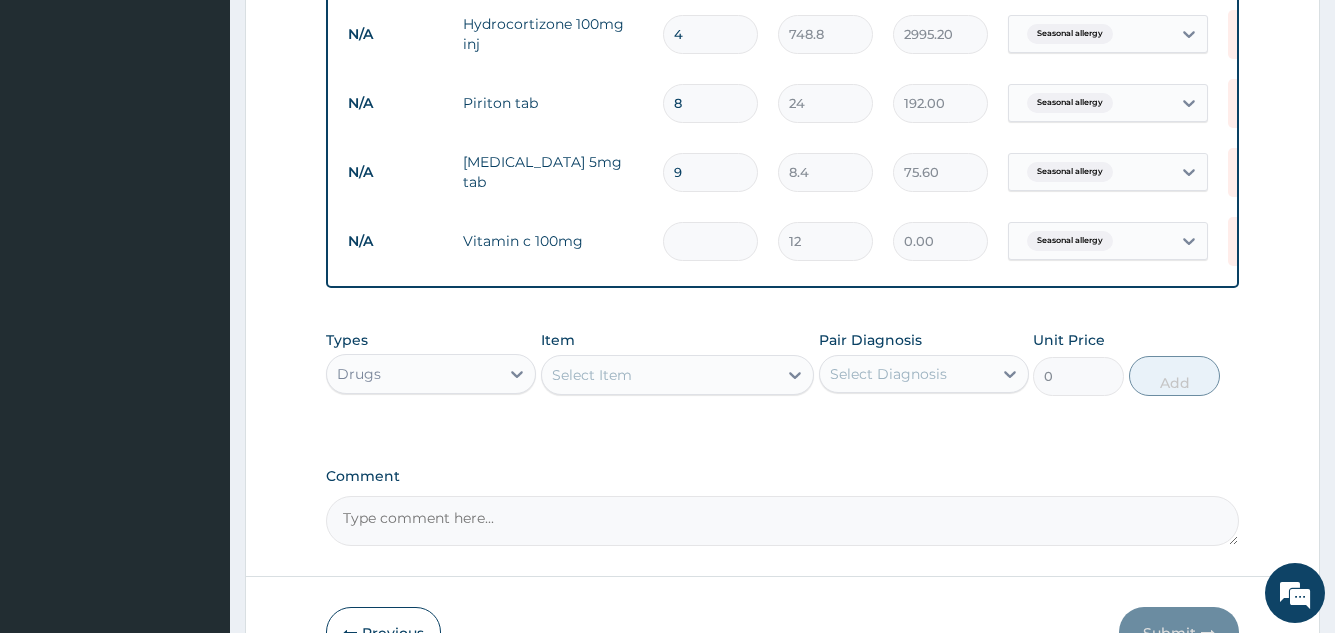 type on "6" 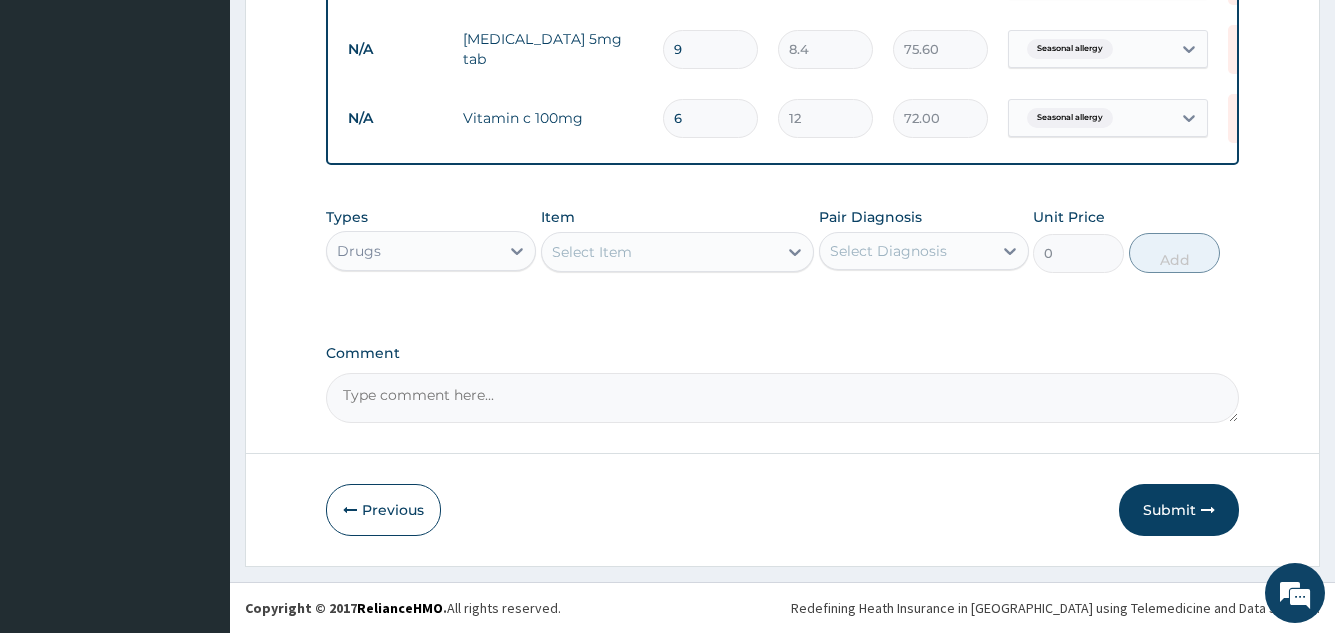 scroll, scrollTop: 1005, scrollLeft: 0, axis: vertical 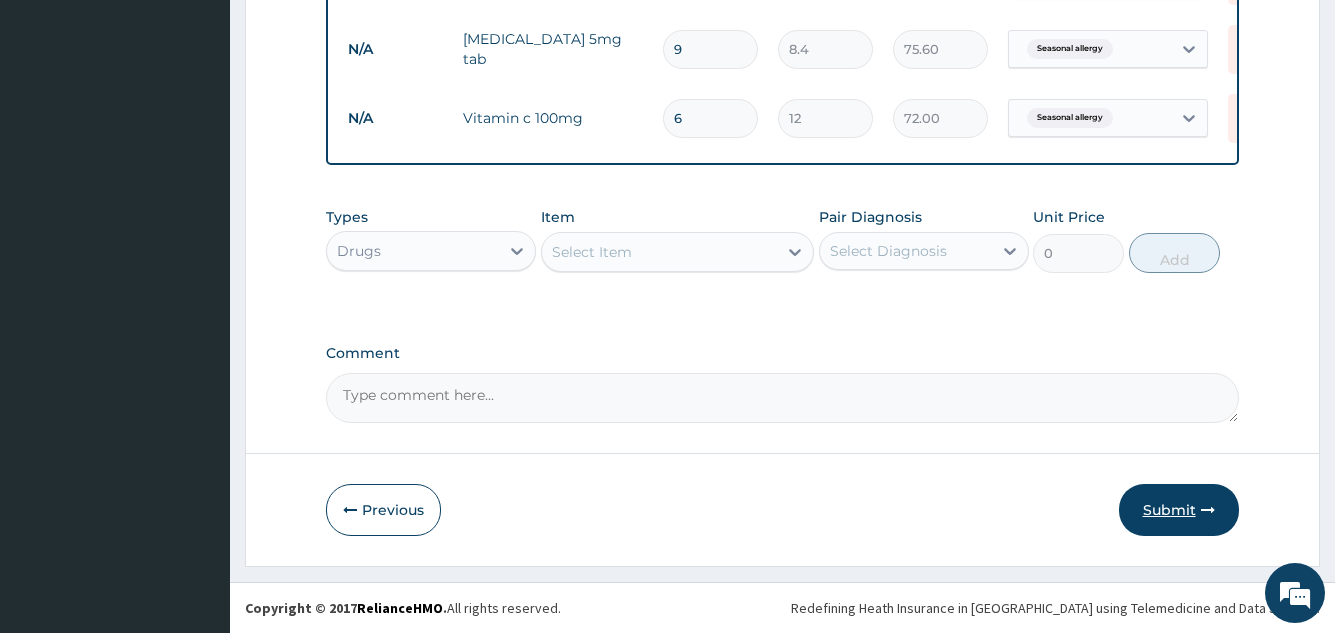 type on "6" 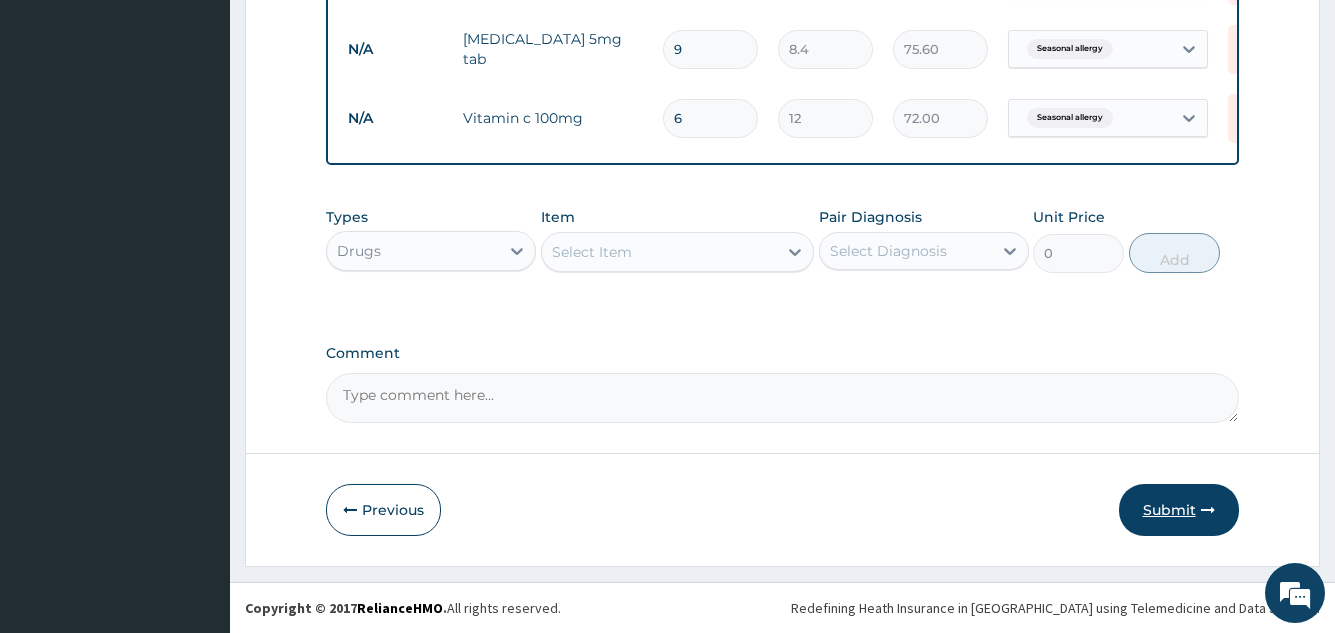click on "Submit" at bounding box center [1179, 510] 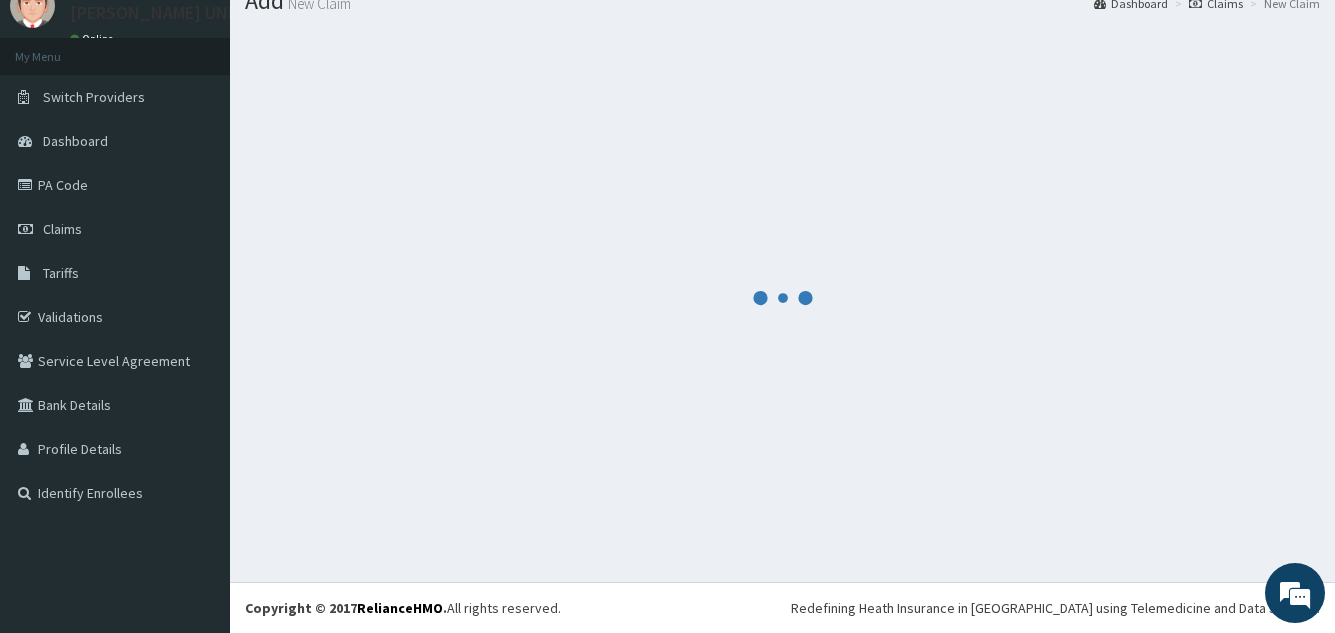 scroll, scrollTop: 1005, scrollLeft: 0, axis: vertical 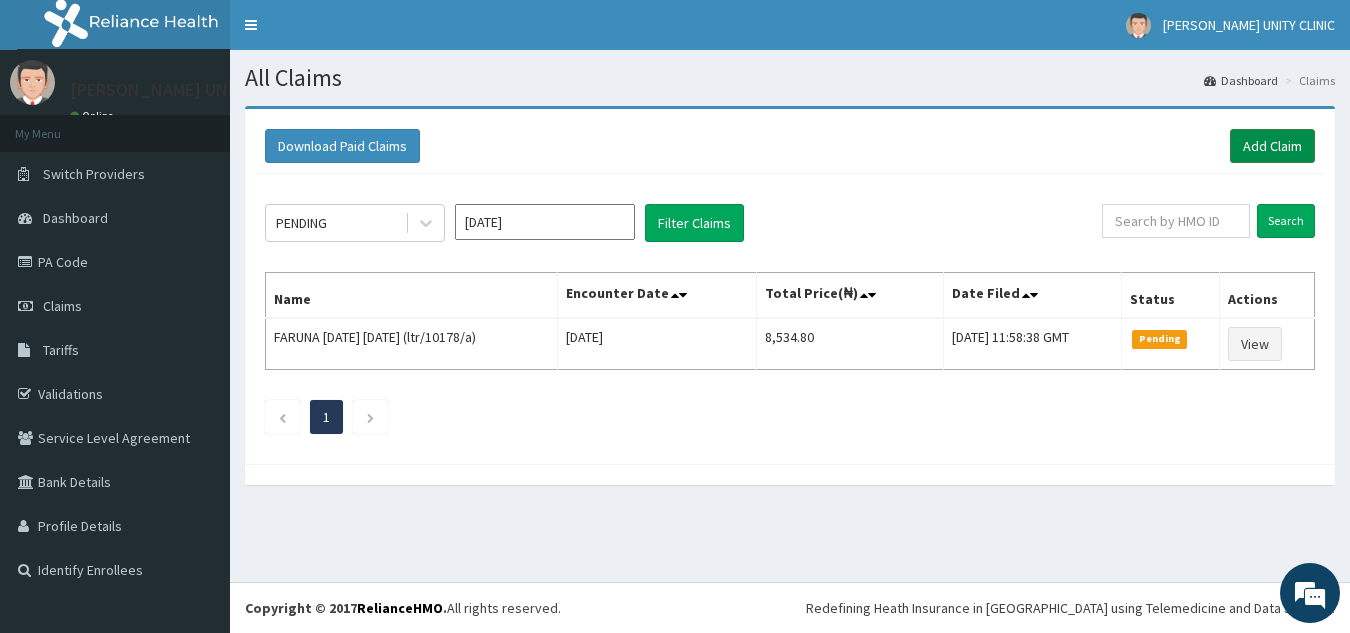click on "Add Claim" at bounding box center (1272, 146) 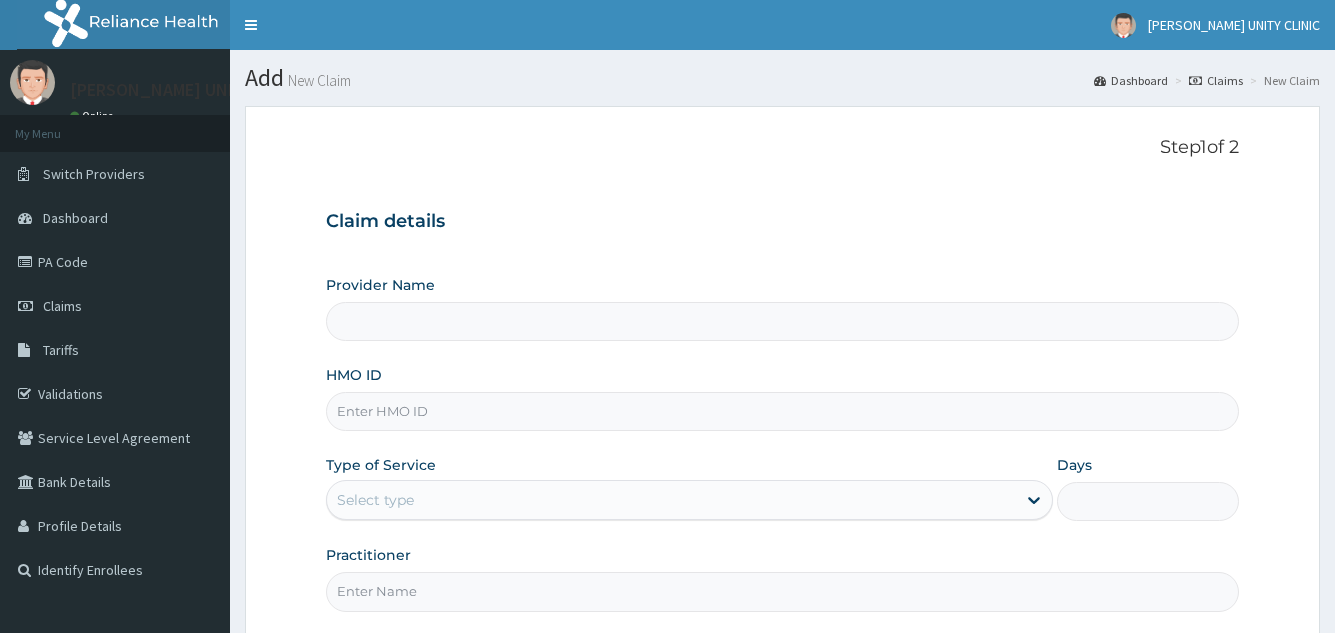 scroll, scrollTop: 0, scrollLeft: 0, axis: both 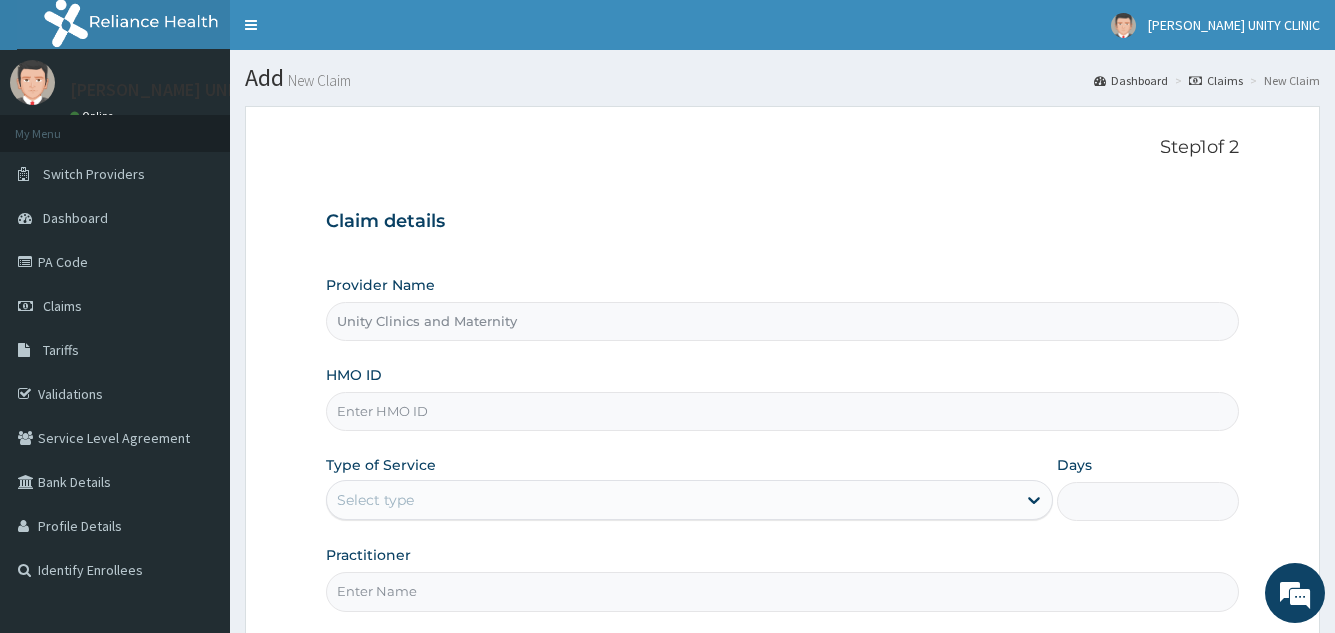 click on "HMO ID" at bounding box center [782, 411] 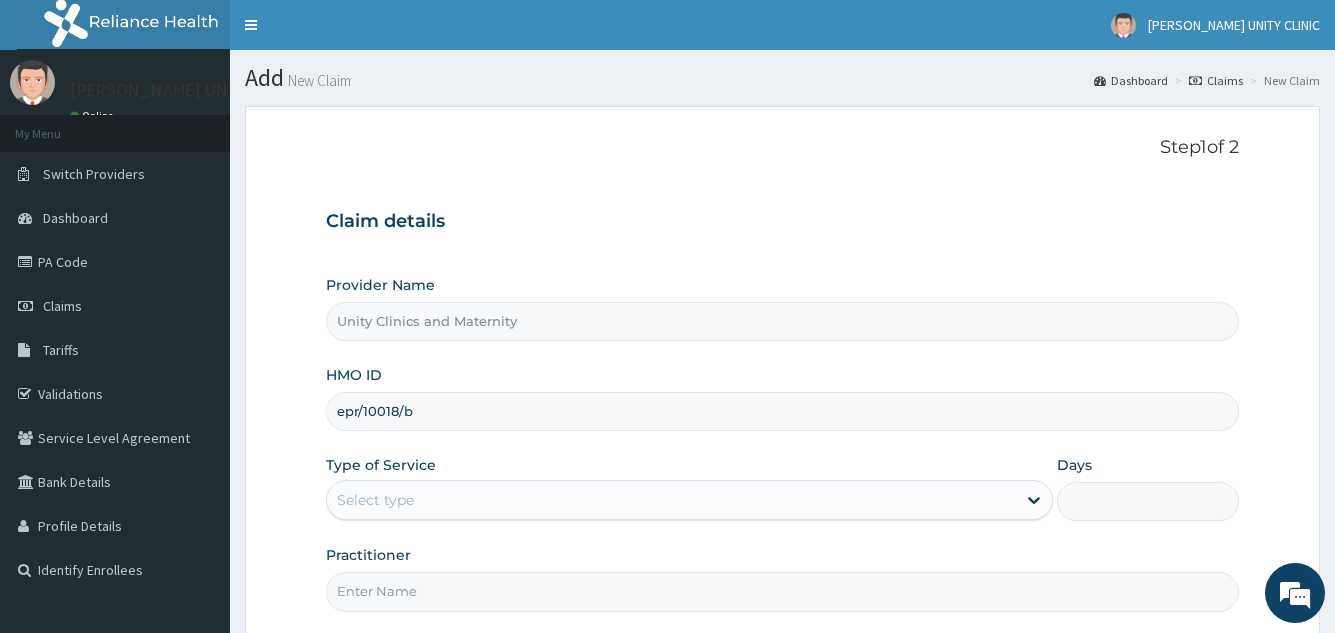 type on "epr/10018/b" 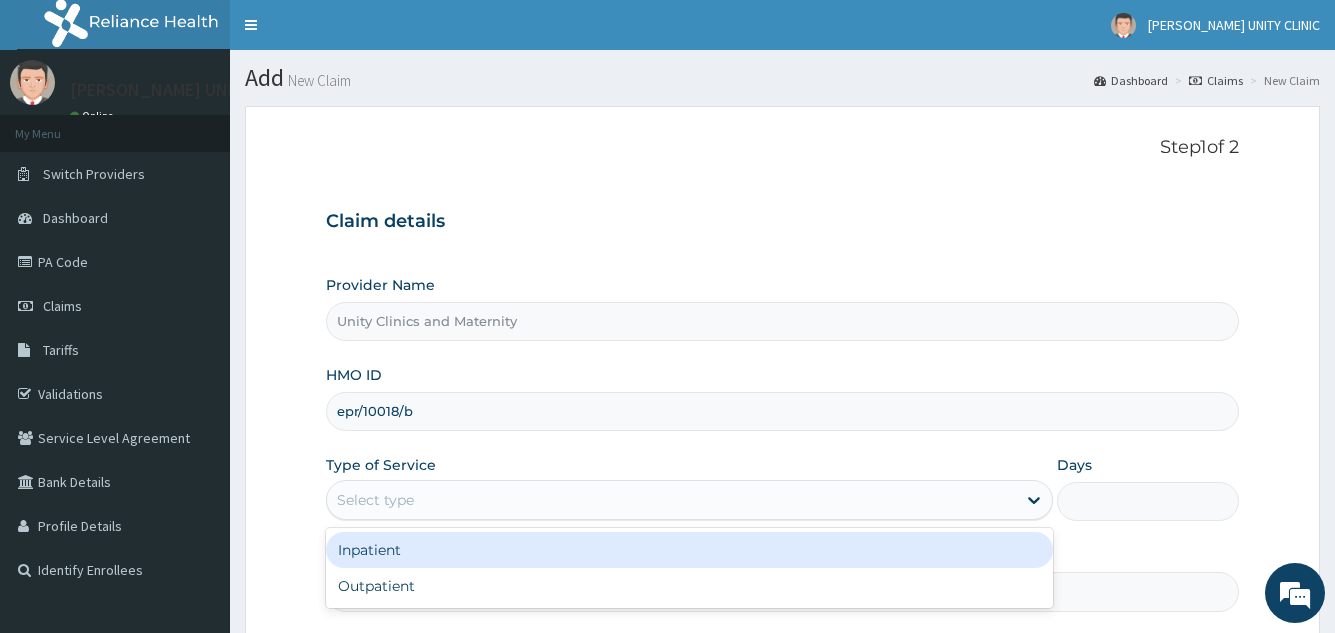 click on "Select type" at bounding box center [375, 500] 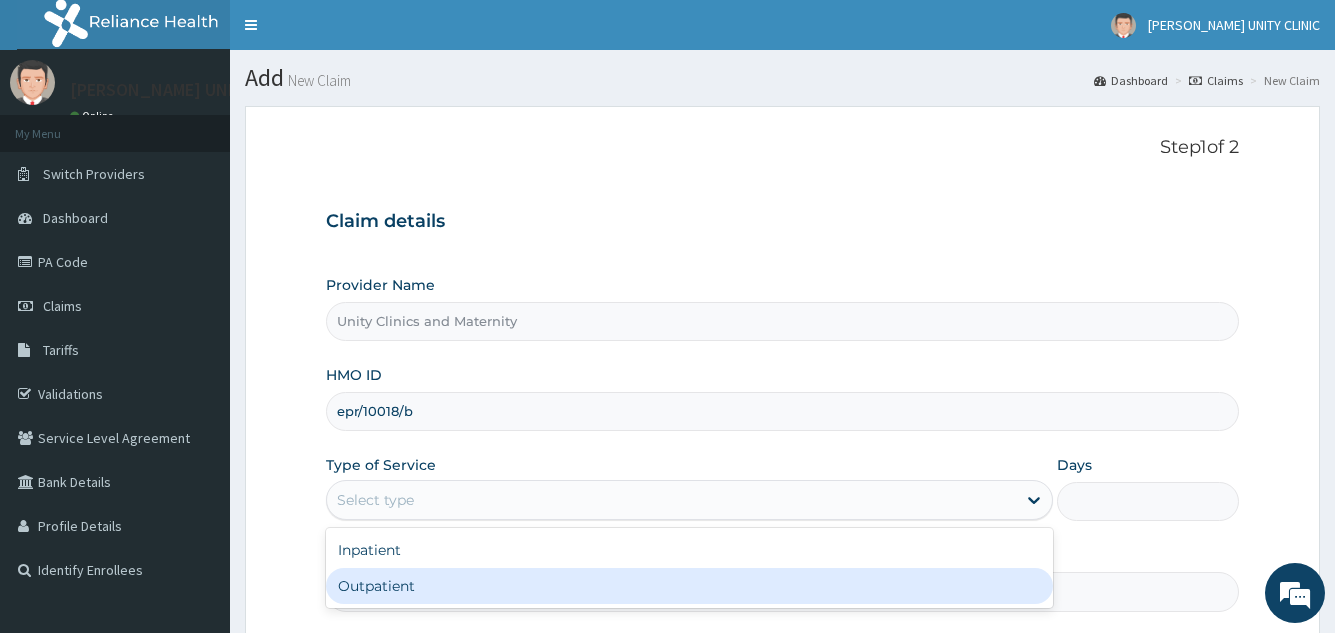 click on "Outpatient" at bounding box center (689, 586) 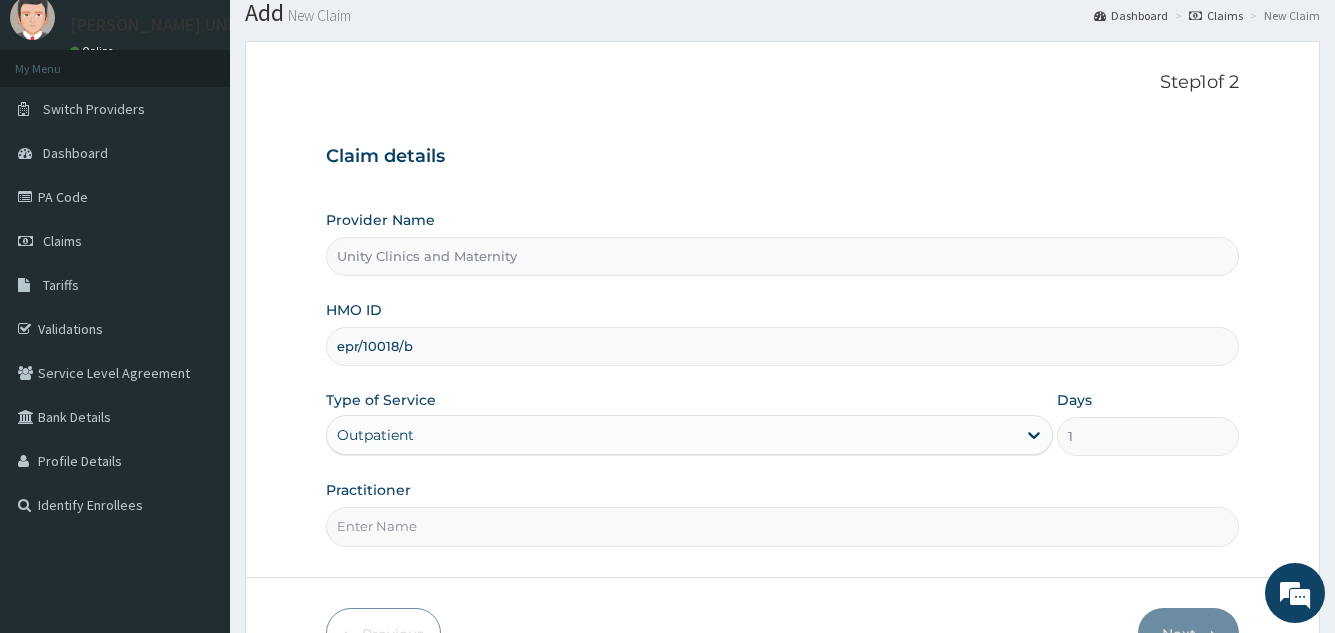 scroll, scrollTop: 100, scrollLeft: 0, axis: vertical 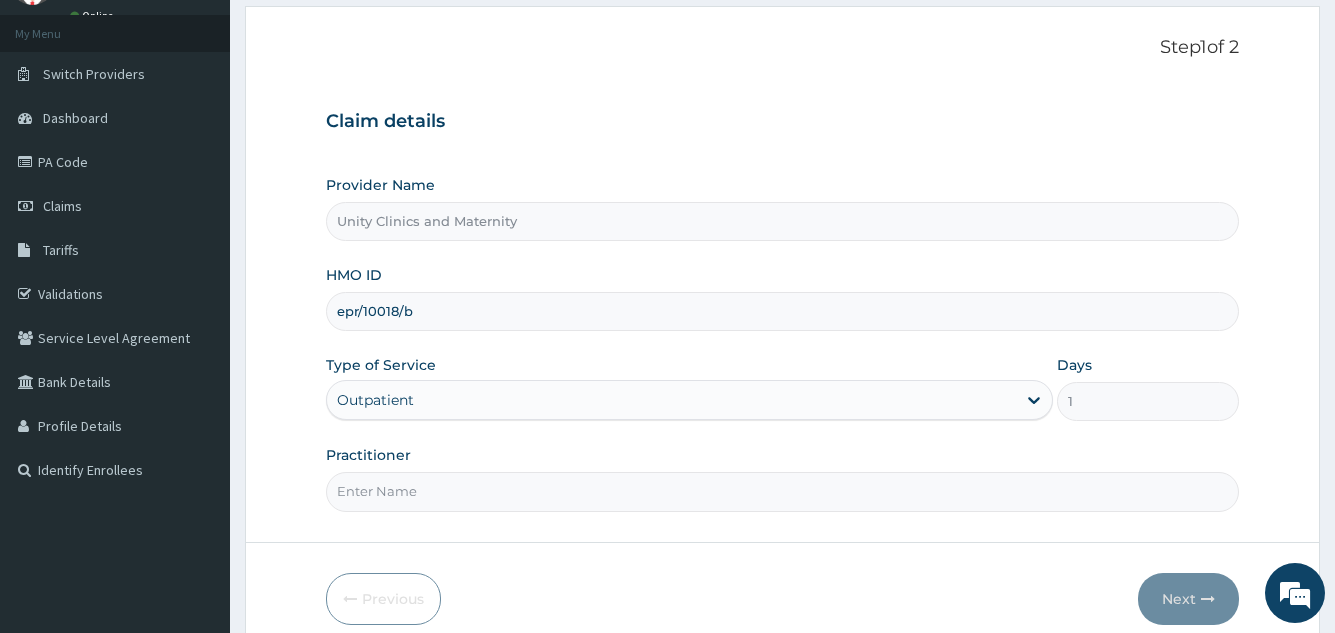 click on "Practitioner" at bounding box center [782, 491] 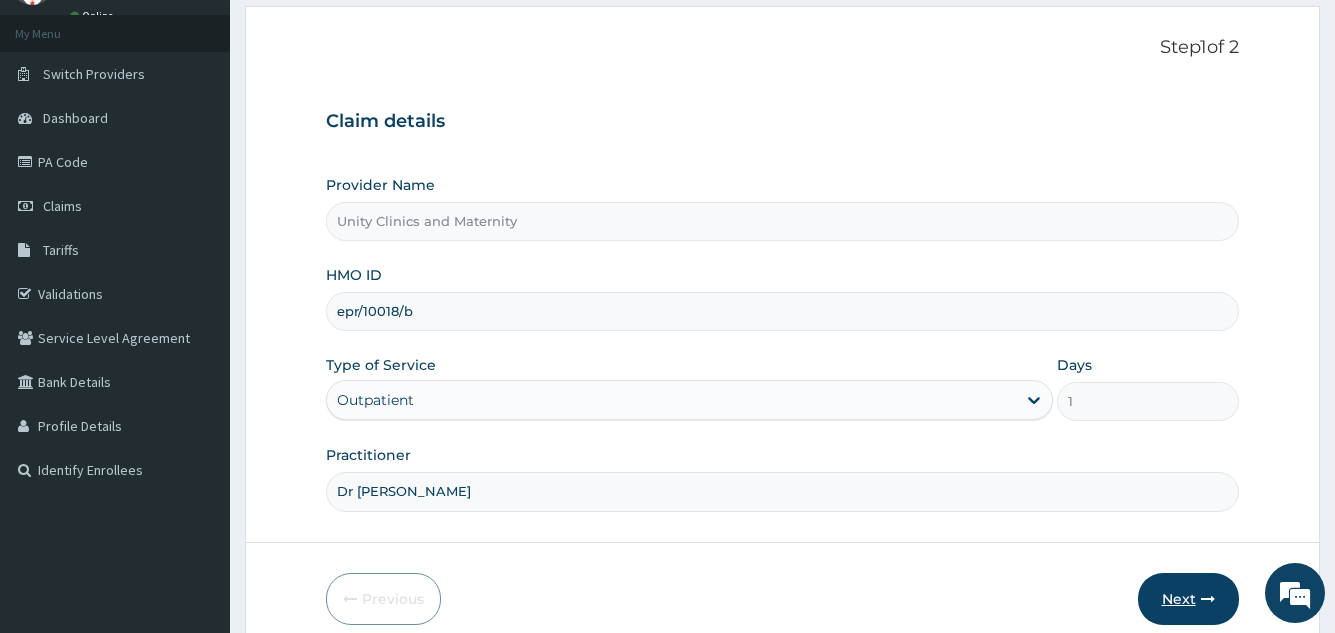 click on "Next" at bounding box center [1188, 599] 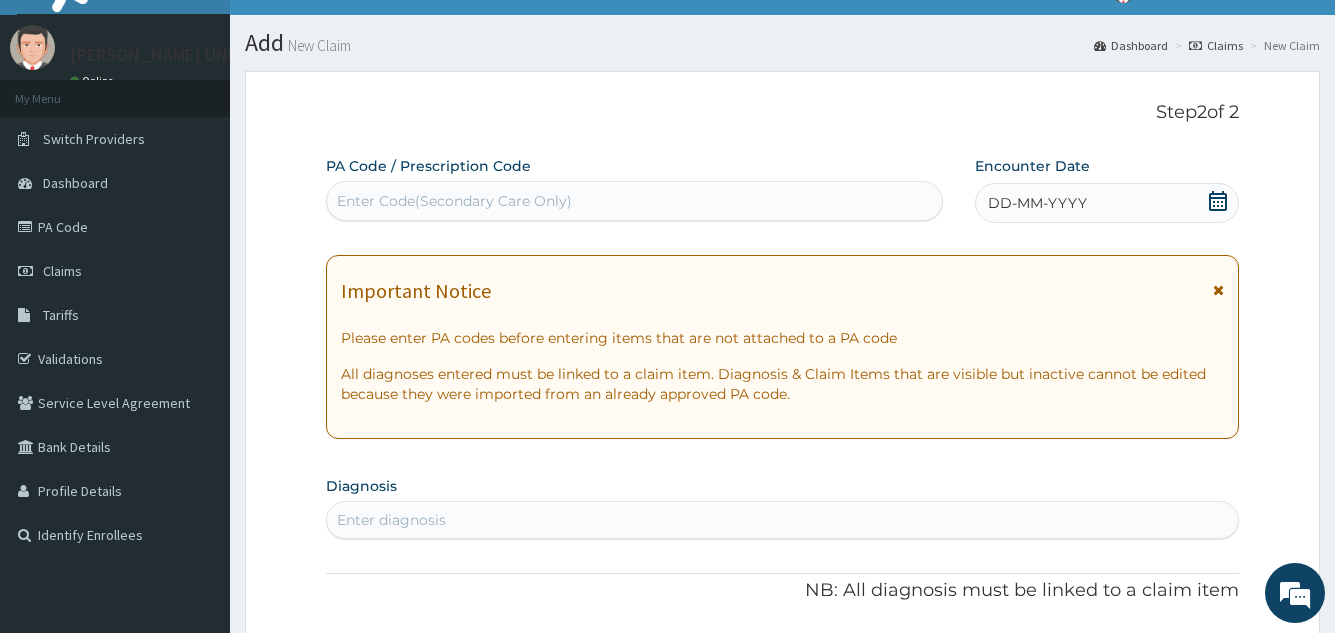 scroll, scrollTop: 0, scrollLeft: 0, axis: both 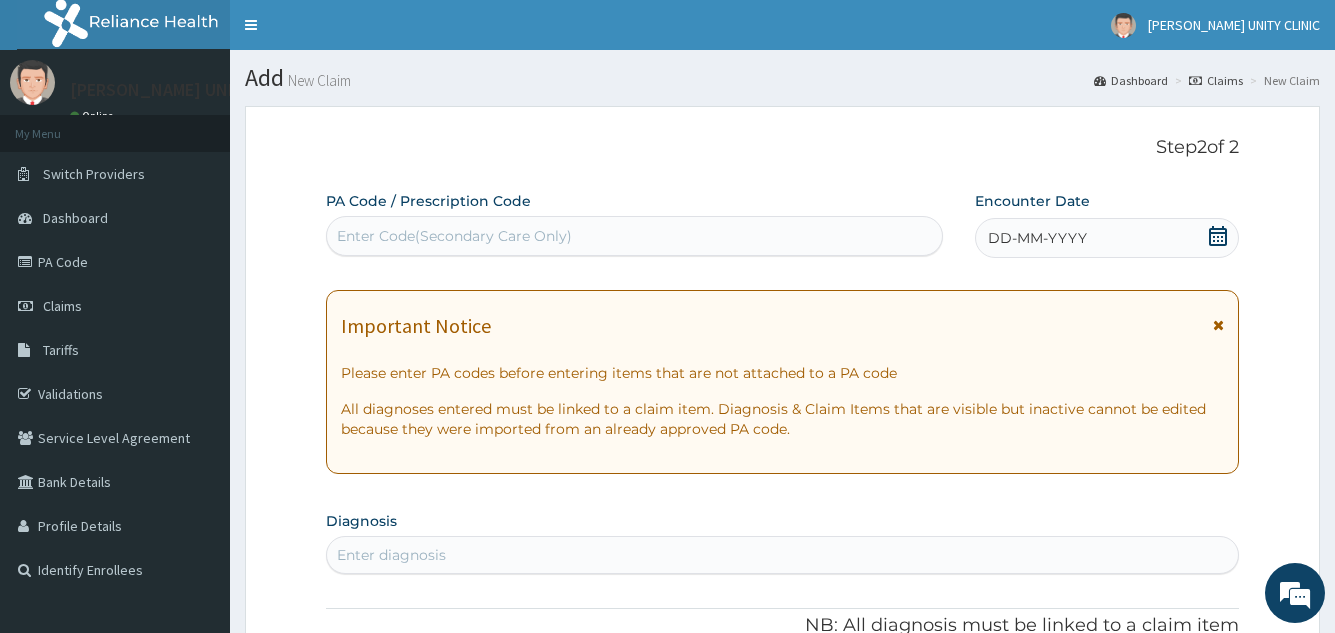 click on "DD-MM-YYYY" at bounding box center (1037, 238) 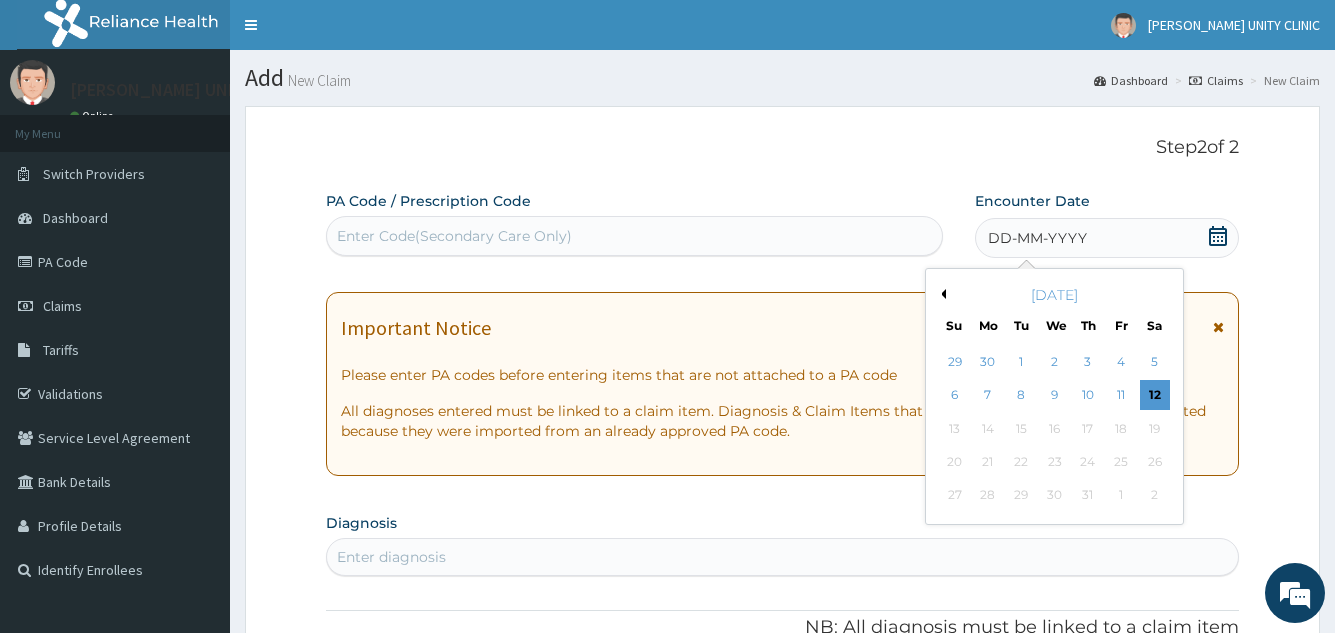 click on "Previous Month" at bounding box center [941, 294] 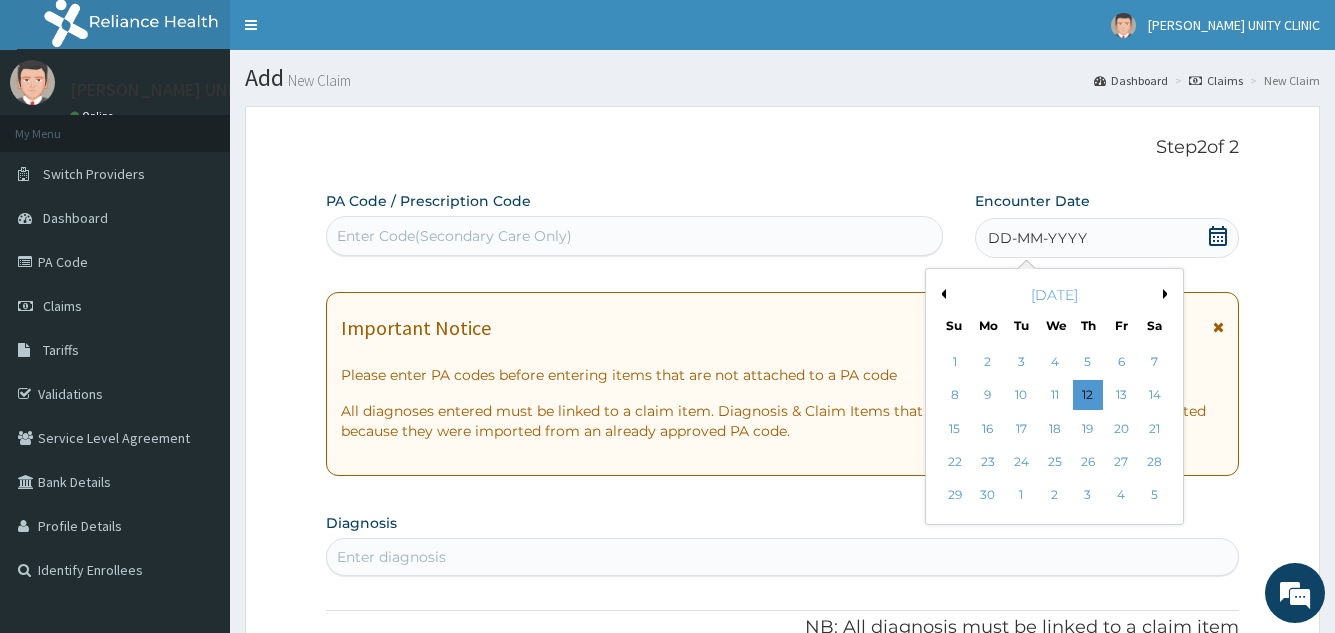click on "Previous Month" at bounding box center [941, 294] 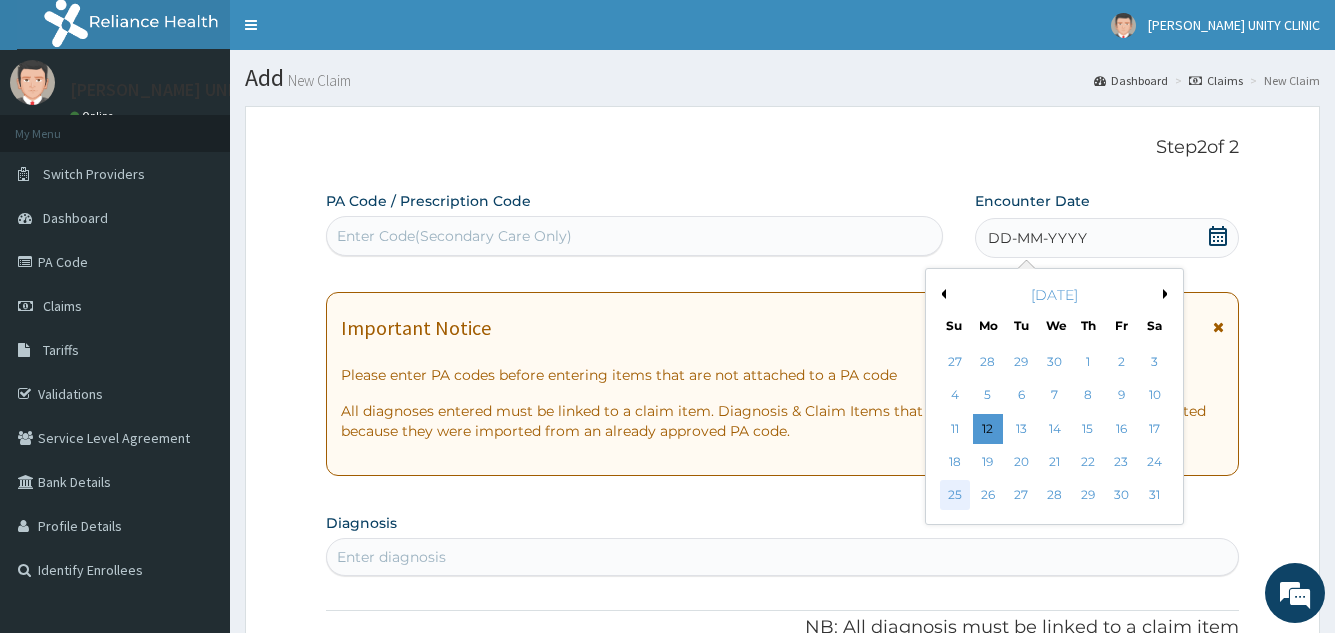 click on "25" at bounding box center (954, 496) 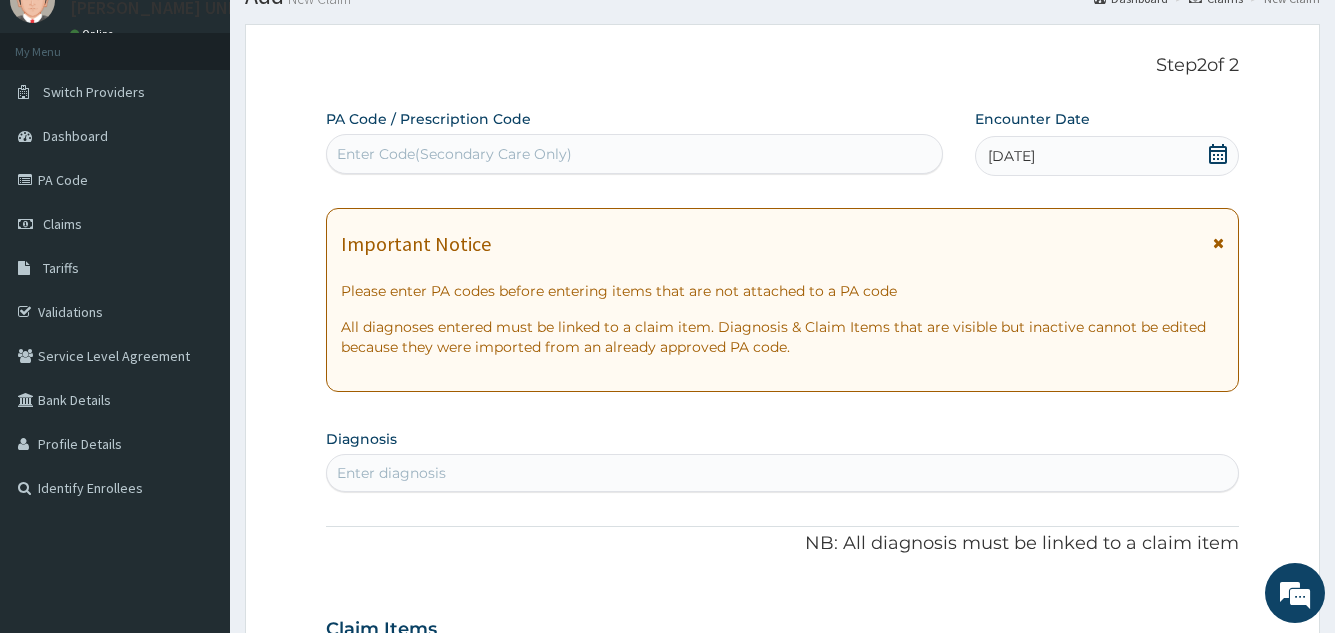 scroll, scrollTop: 200, scrollLeft: 0, axis: vertical 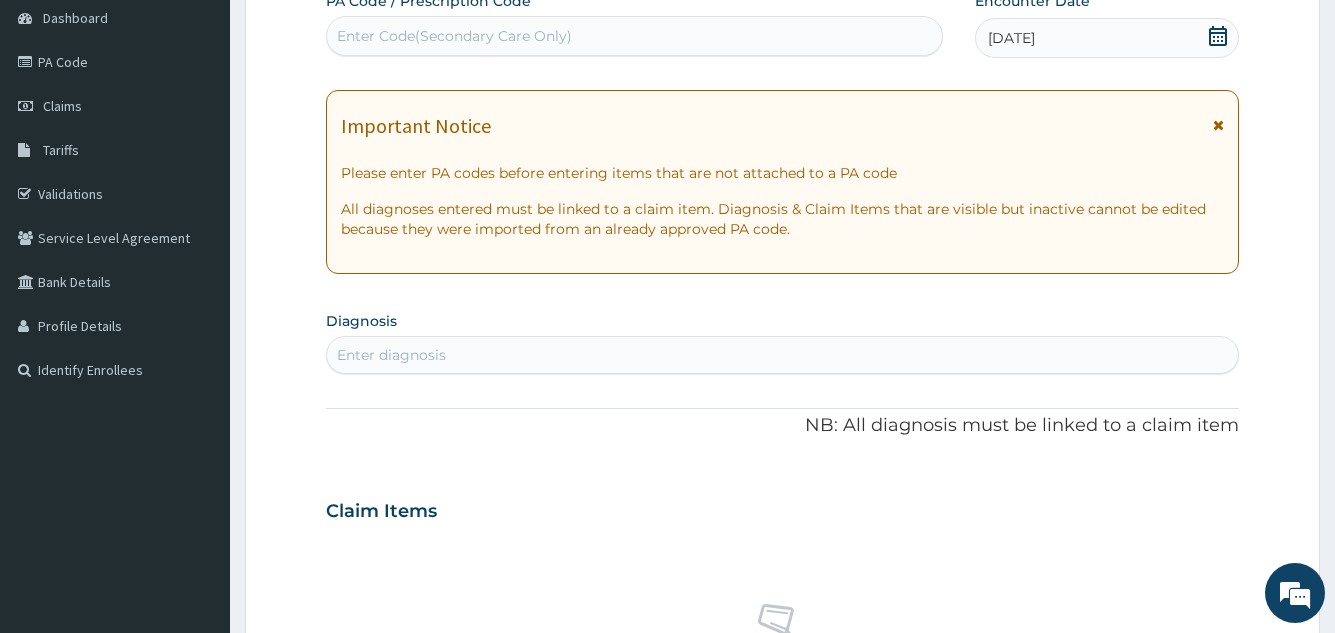 click on "Enter diagnosis" at bounding box center [391, 355] 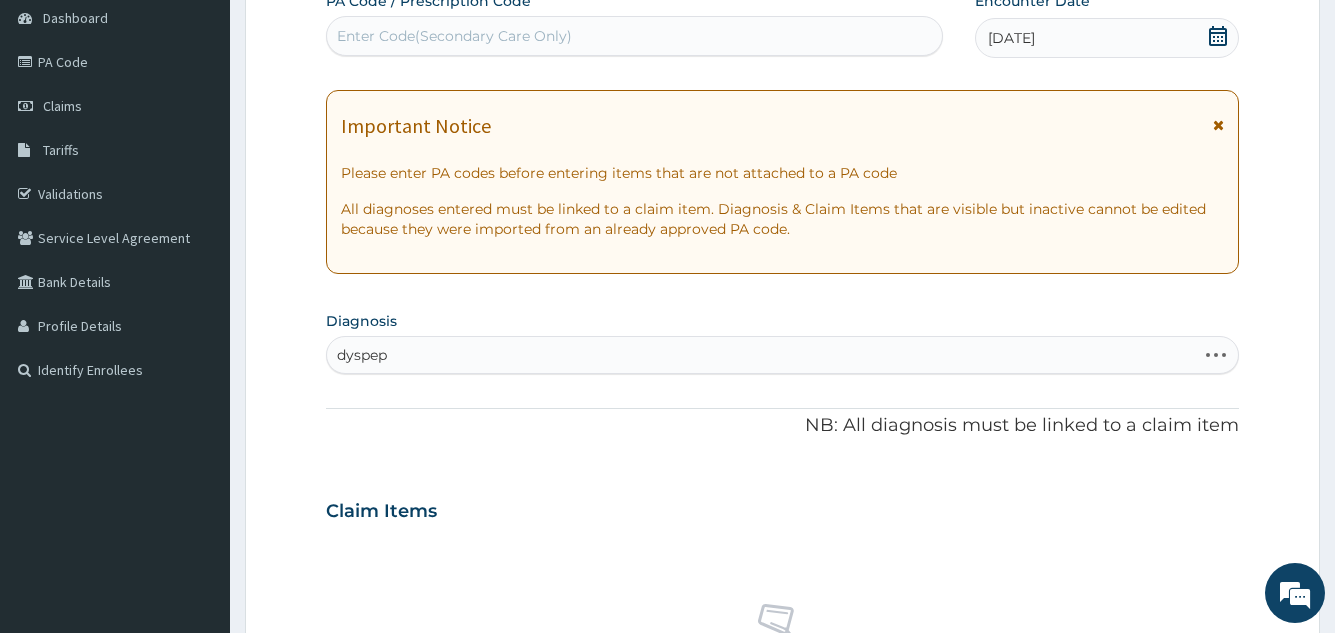type on "dyspeps" 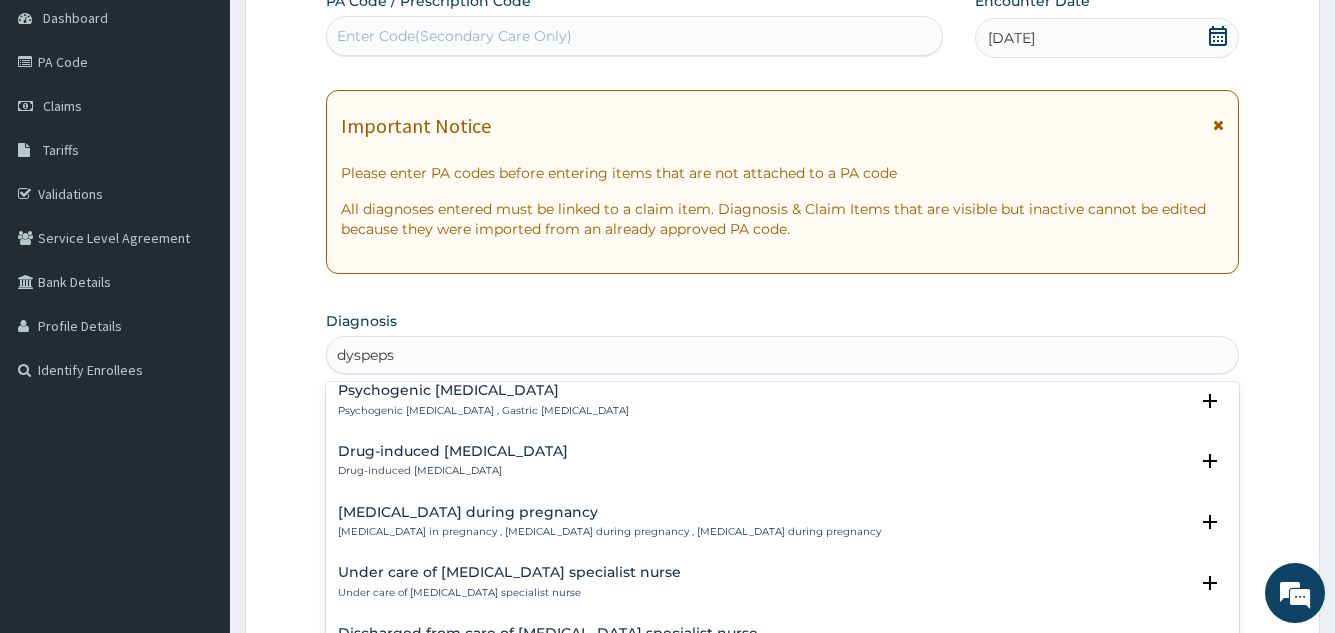 scroll, scrollTop: 0, scrollLeft: 0, axis: both 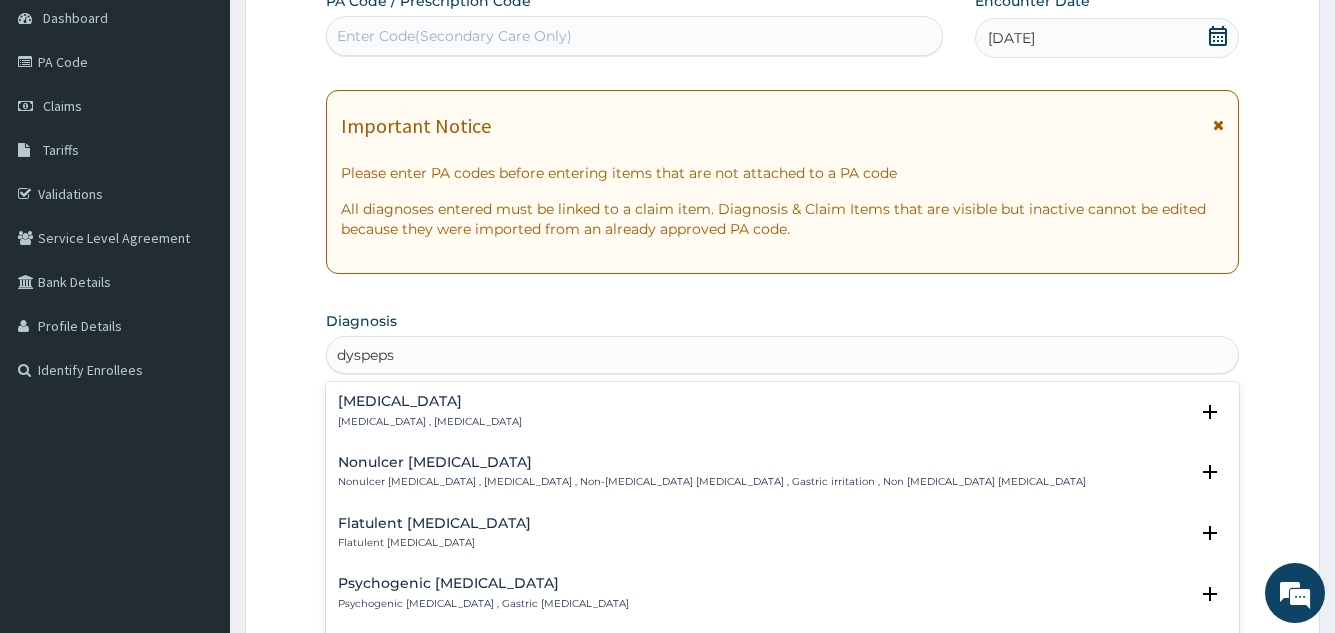 click on "Indigestion" at bounding box center [430, 401] 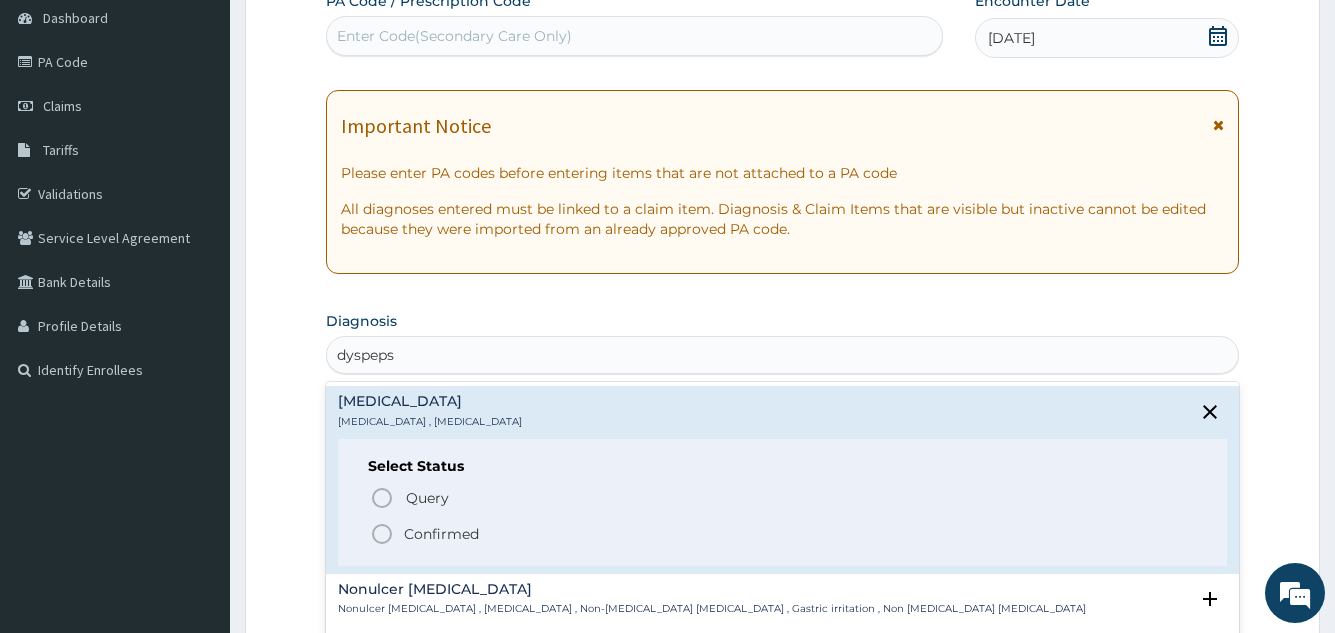 click 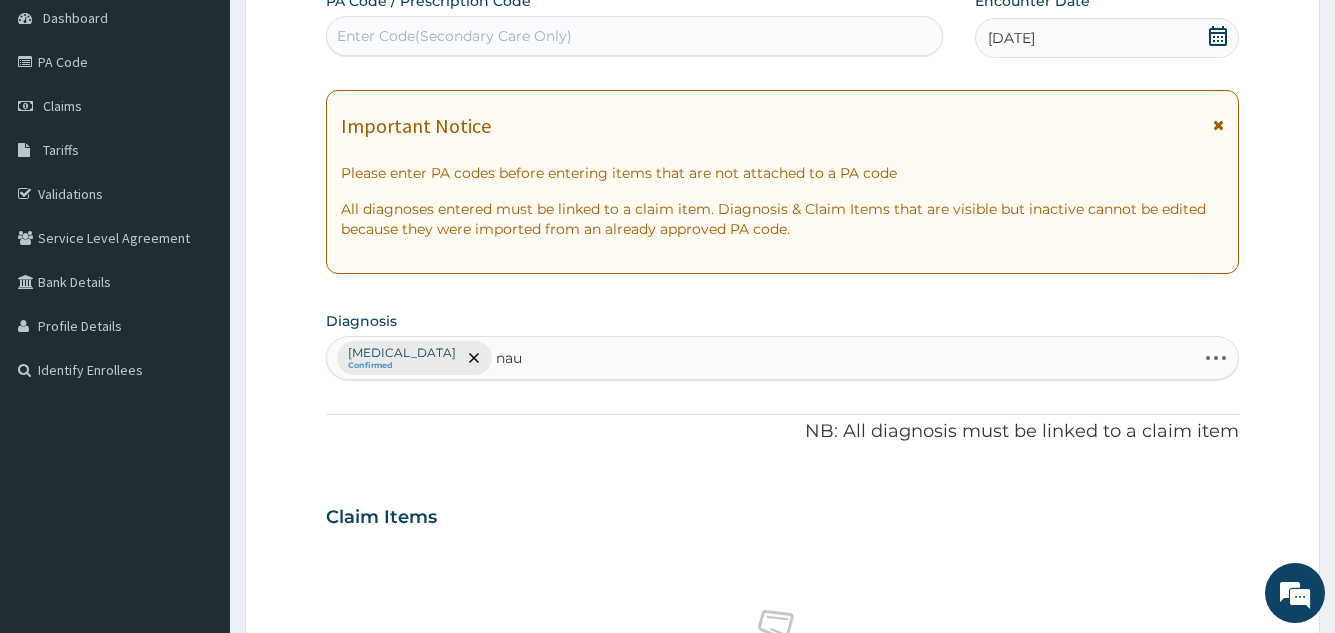type on "naus" 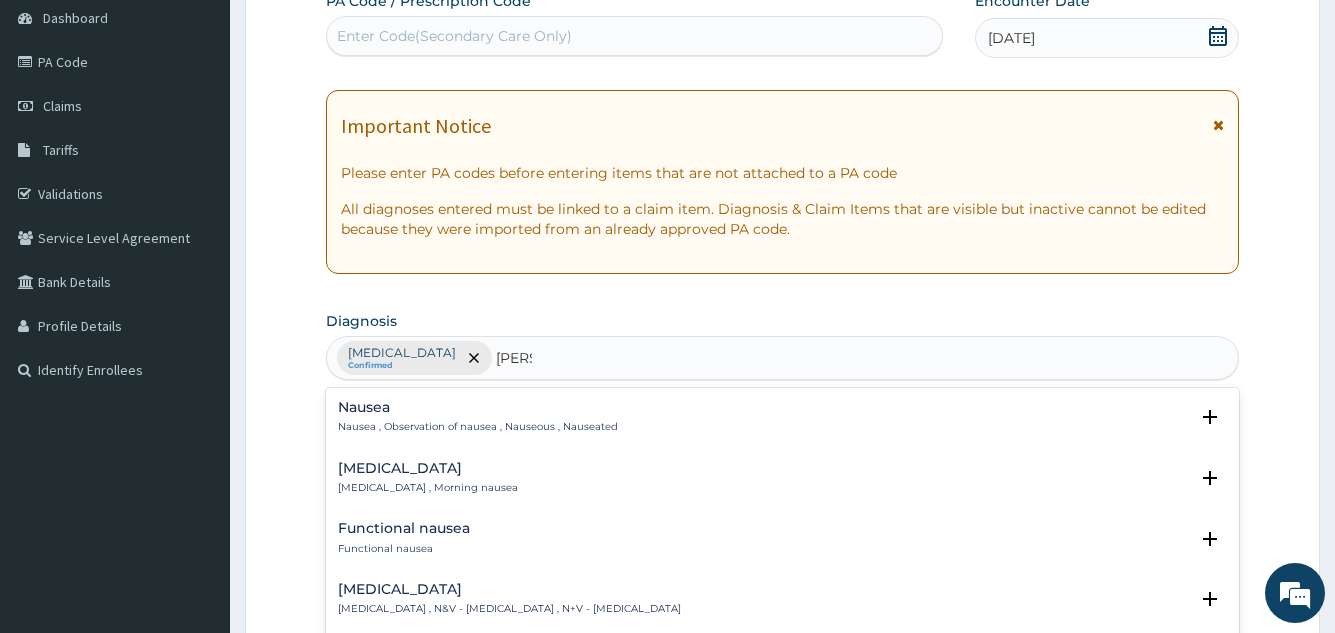 click on "Nausea" at bounding box center [478, 407] 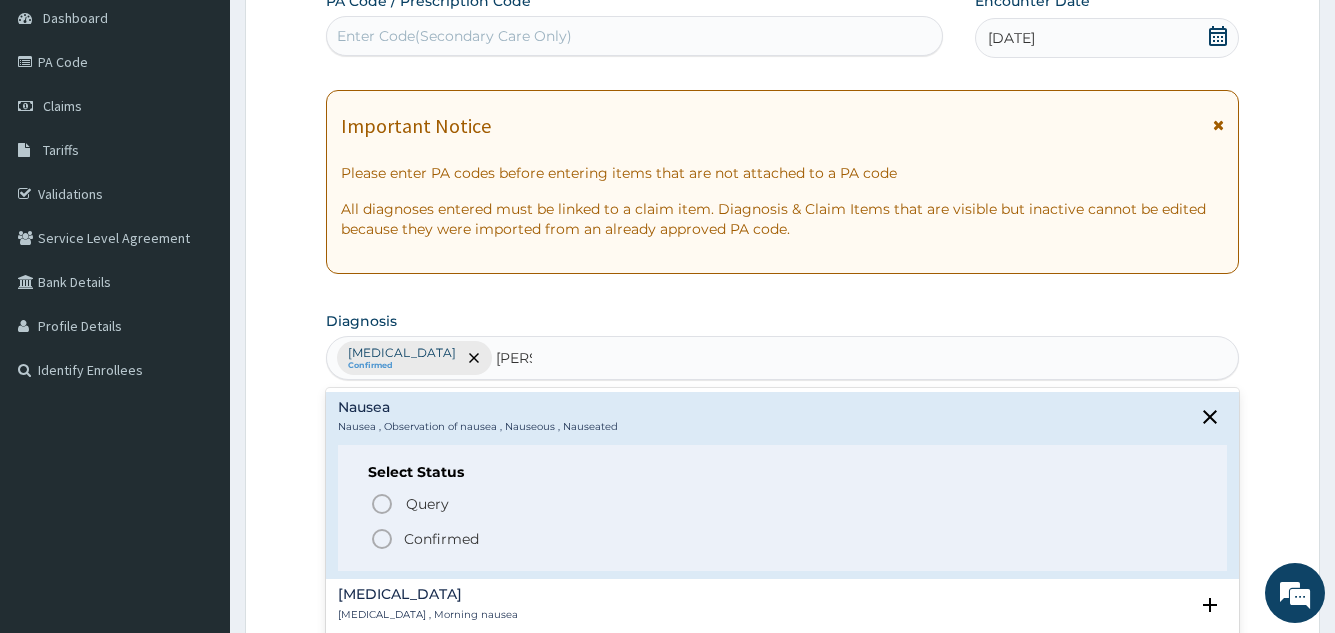 click 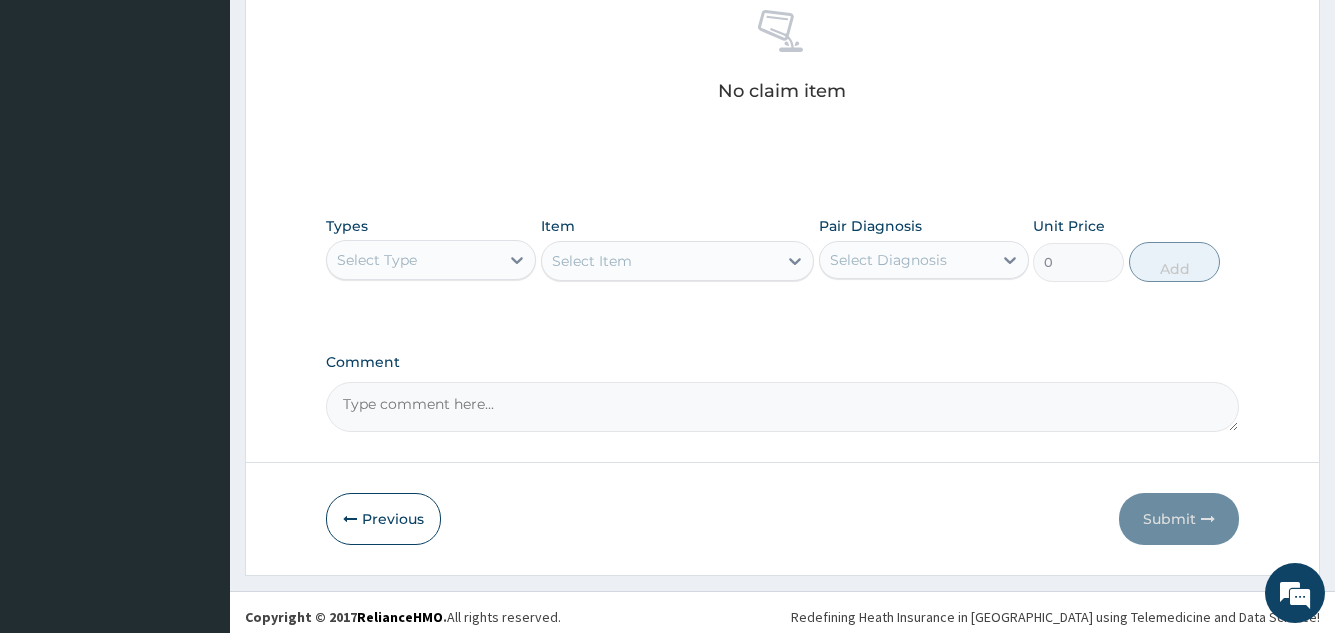 scroll, scrollTop: 809, scrollLeft: 0, axis: vertical 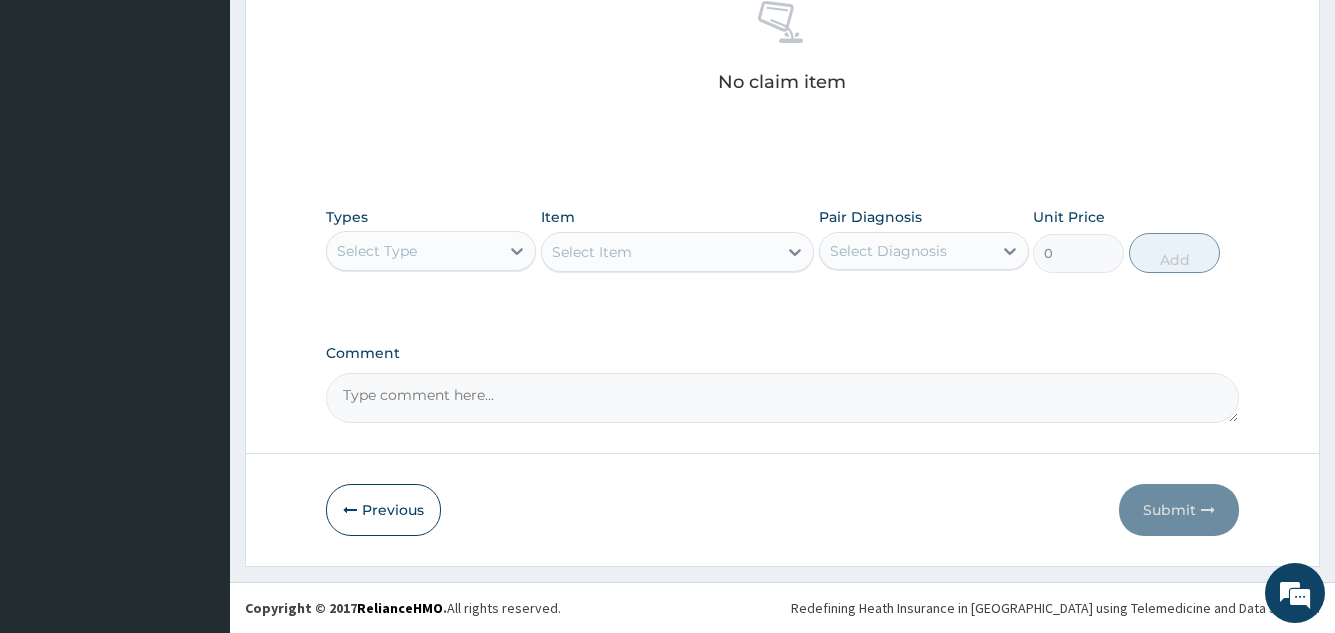 click on "Select Type" at bounding box center [413, 251] 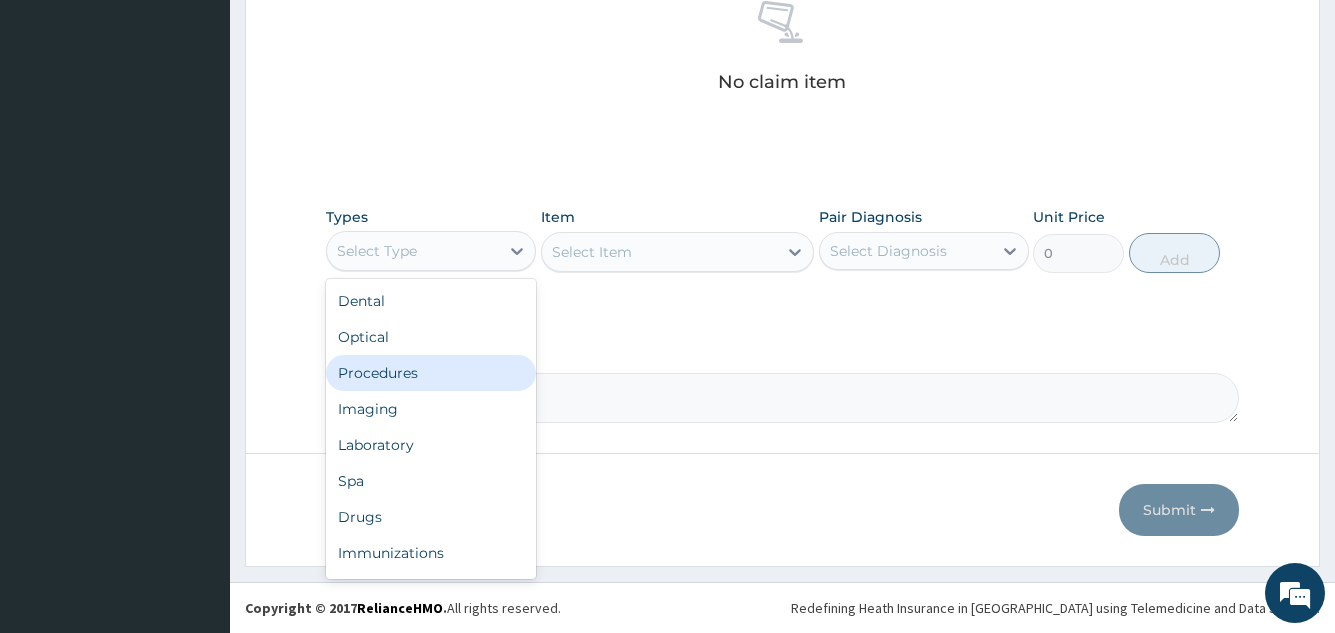 click on "Procedures" at bounding box center (431, 373) 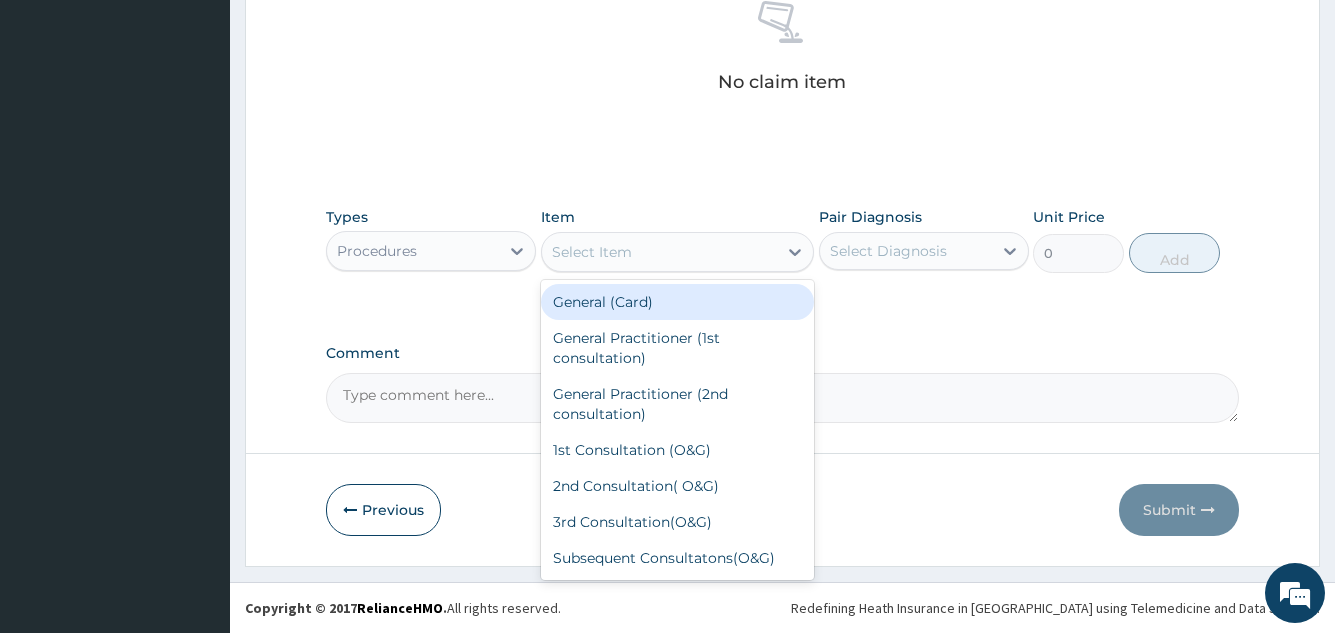 click on "Select Item" at bounding box center [660, 252] 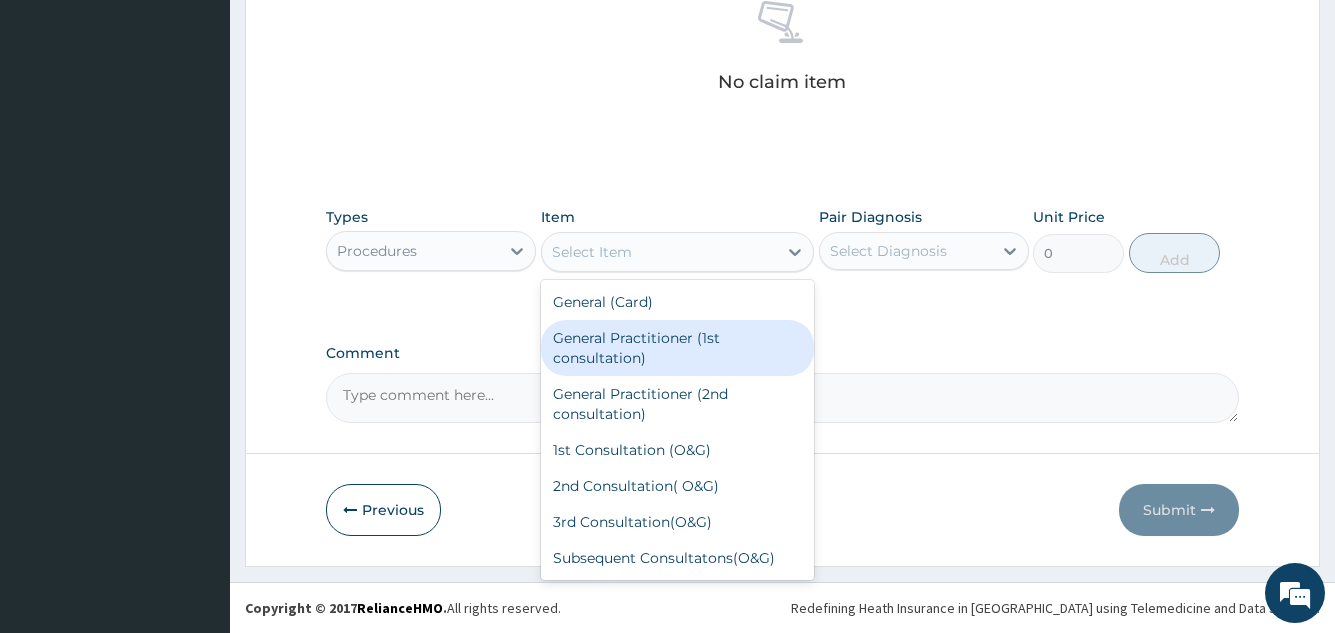 click on "General Practitioner (1st consultation)" at bounding box center (678, 348) 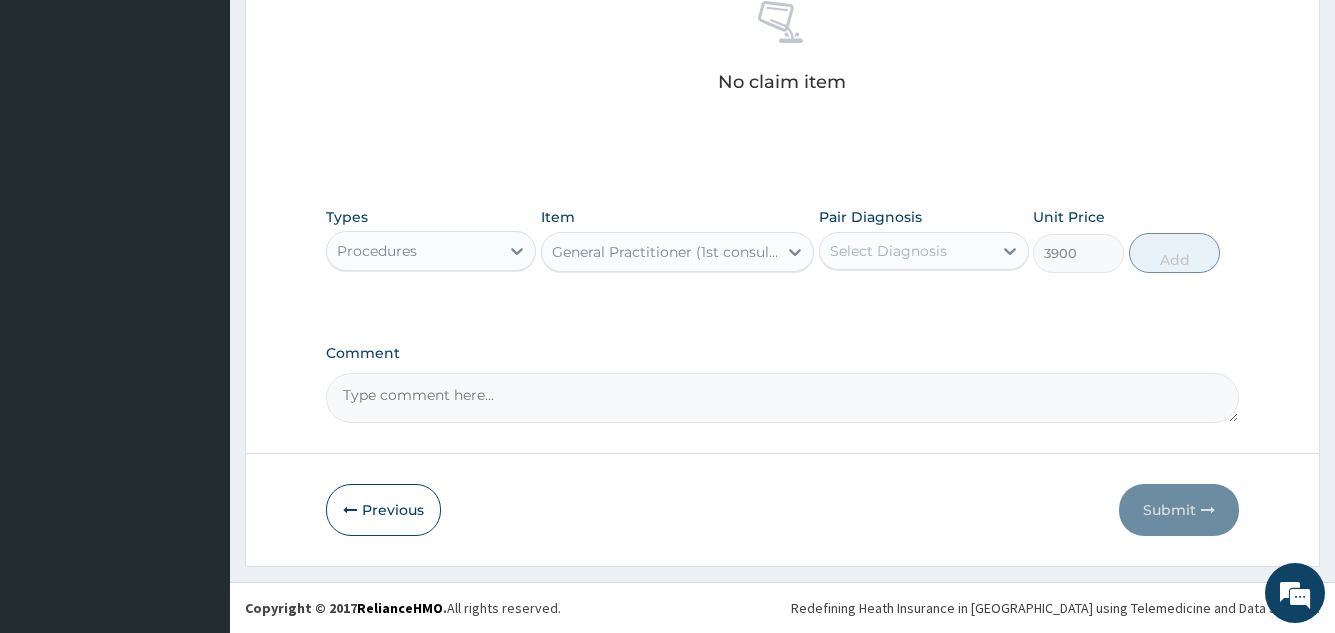 click on "Select Diagnosis" at bounding box center (888, 251) 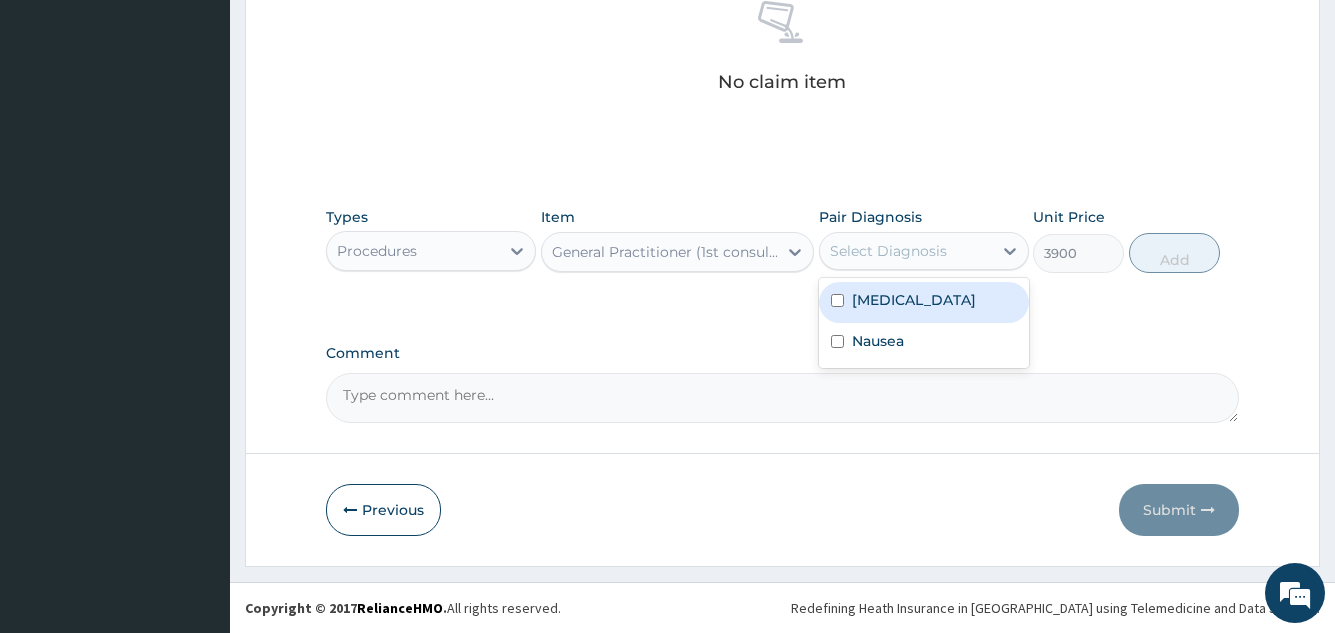 click on "Indigestion" at bounding box center (914, 300) 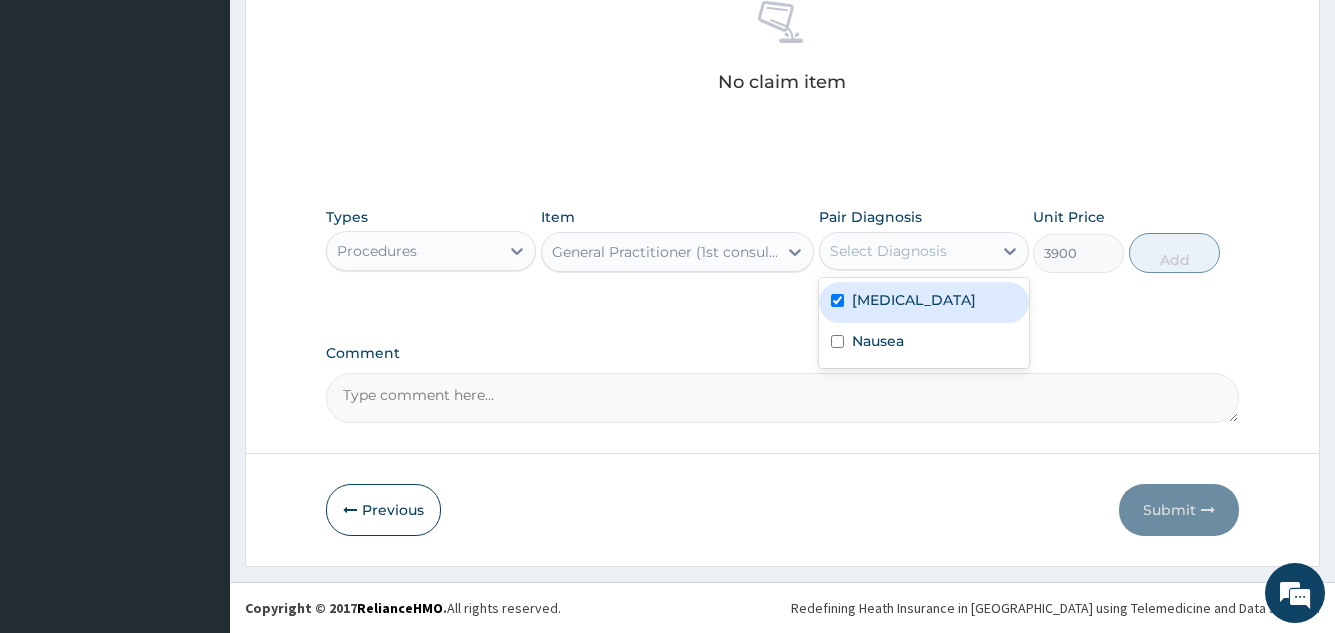 checkbox on "true" 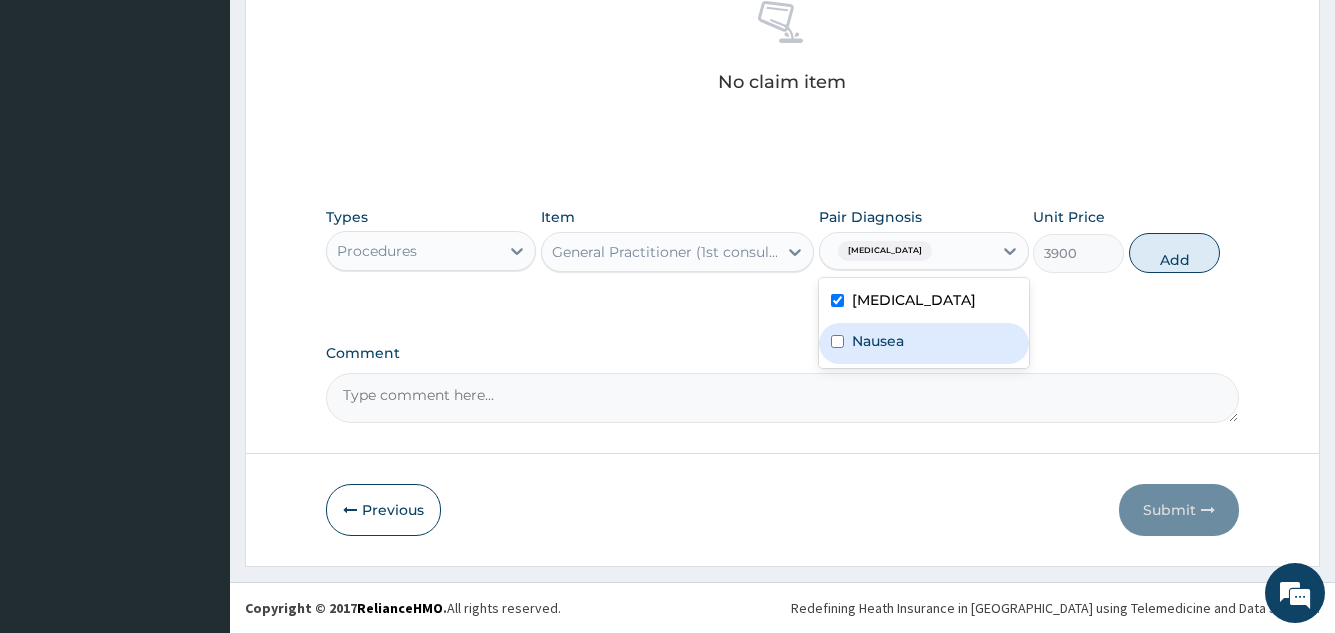 click on "Nausea" at bounding box center (924, 343) 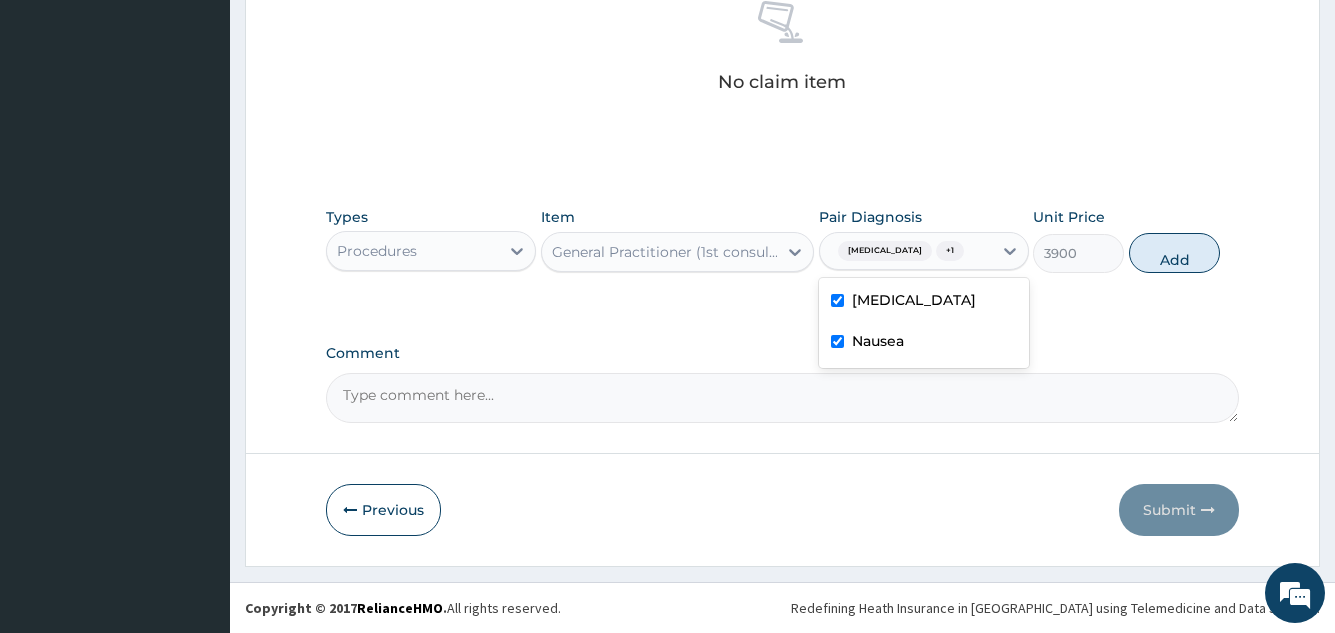 checkbox on "true" 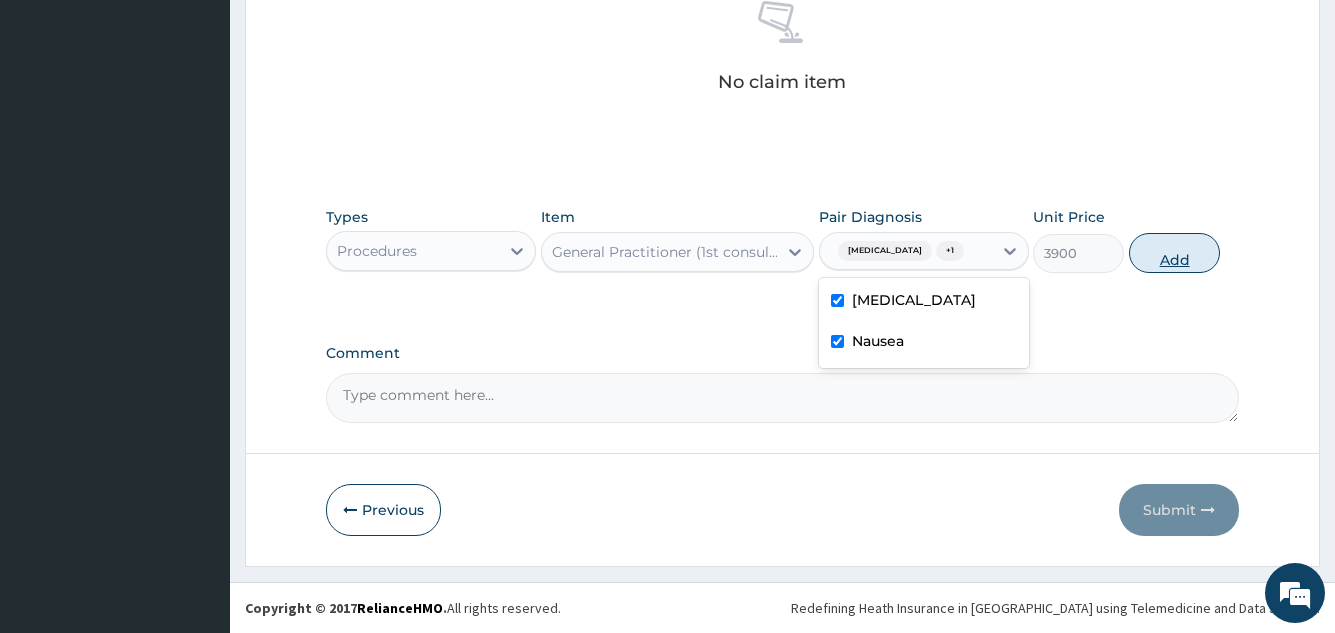 click on "Add" at bounding box center [1174, 253] 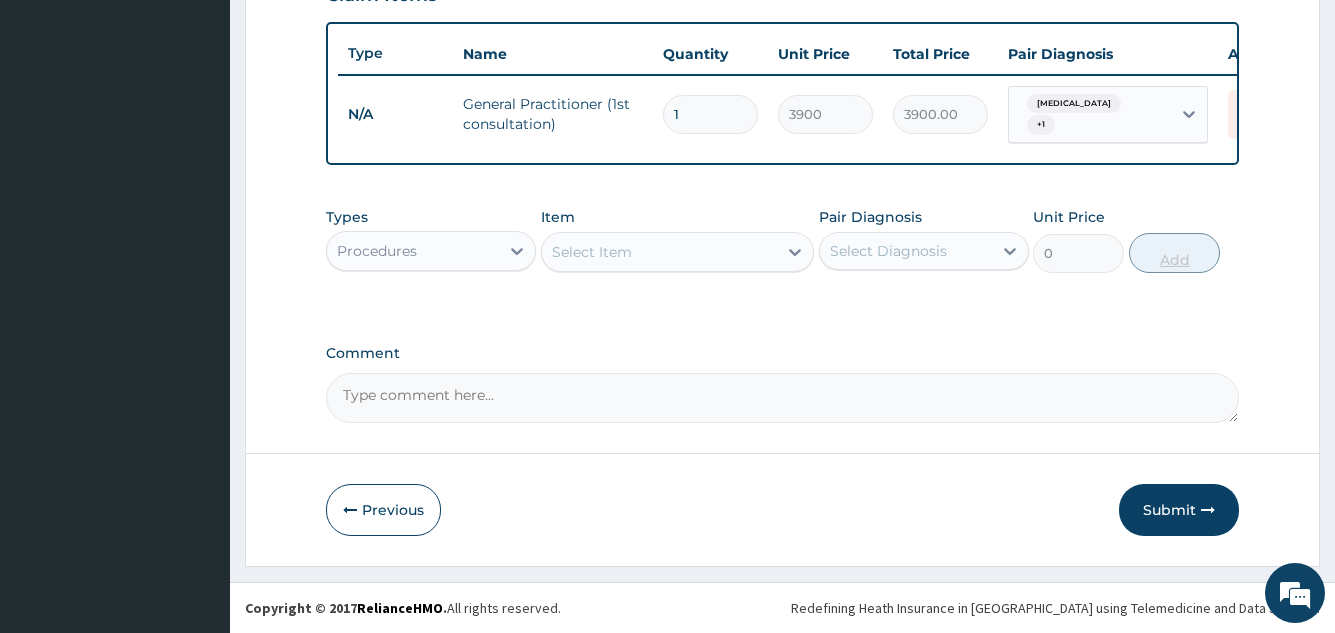 scroll, scrollTop: 729, scrollLeft: 0, axis: vertical 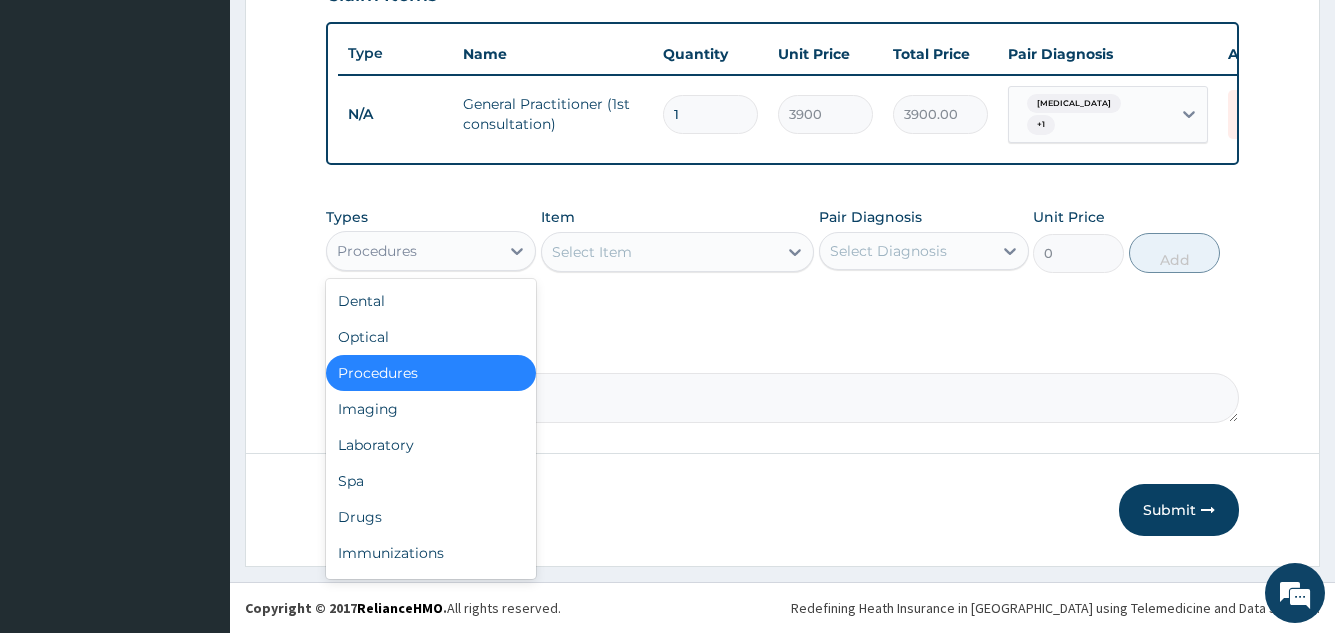 click on "Procedures" at bounding box center [413, 251] 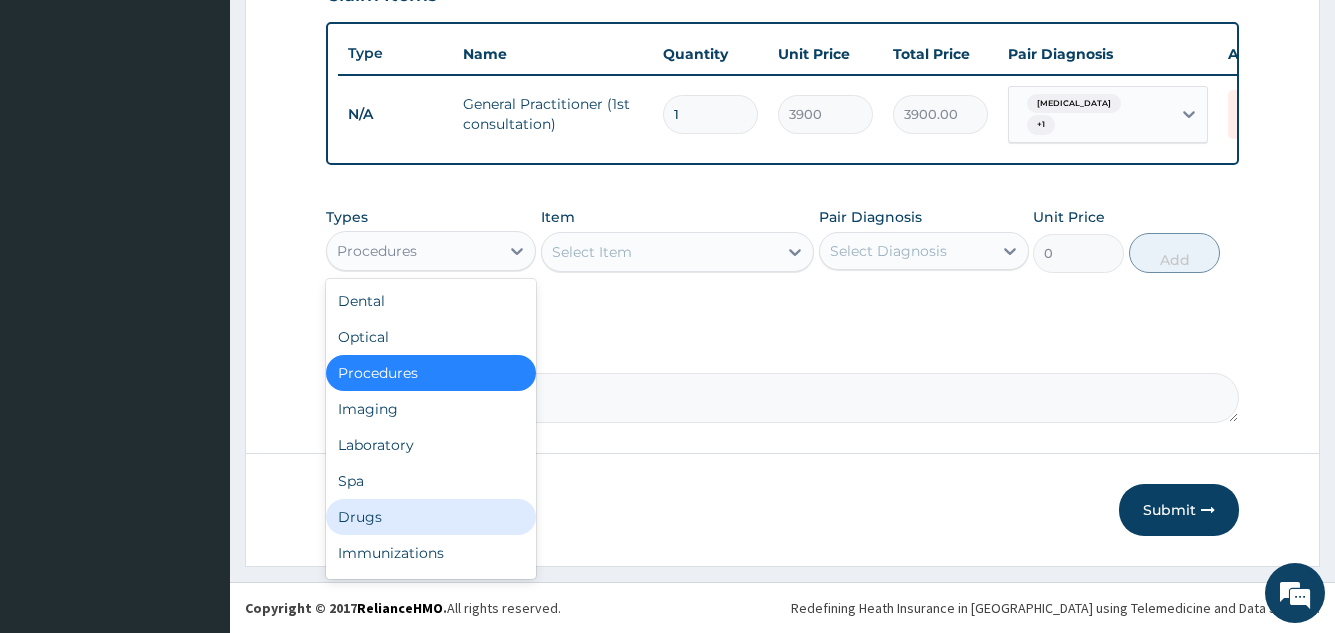 click on "Drugs" at bounding box center [431, 517] 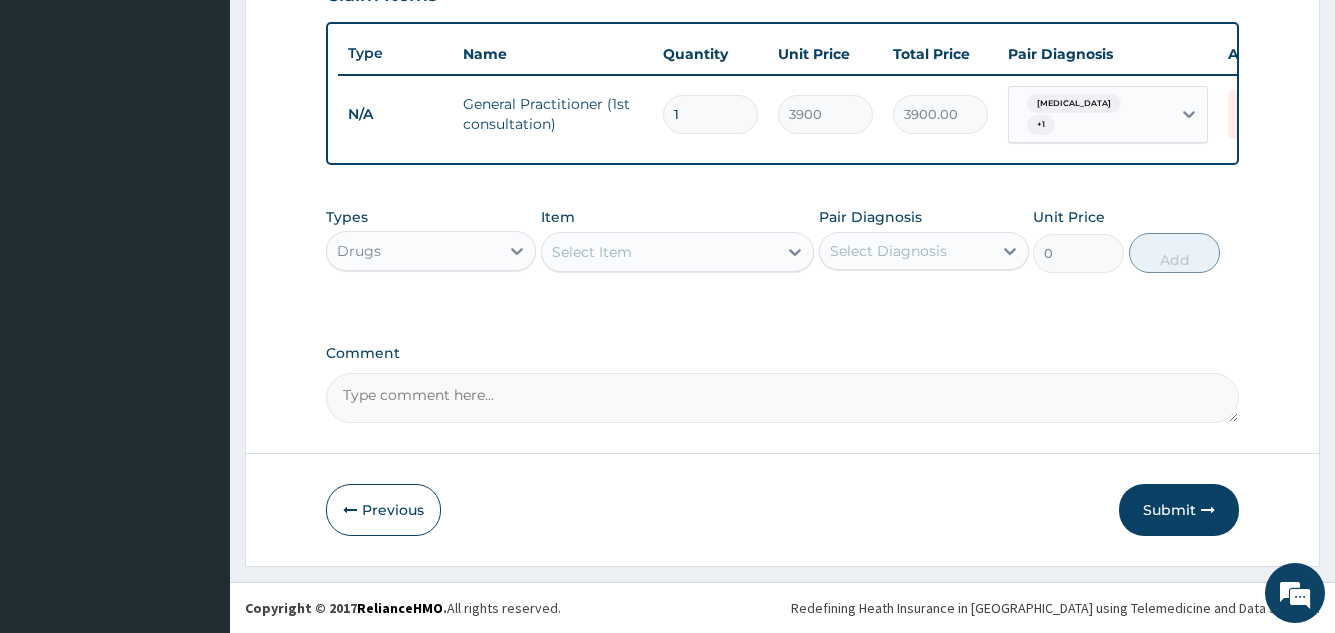 click on "Select Item" at bounding box center (660, 252) 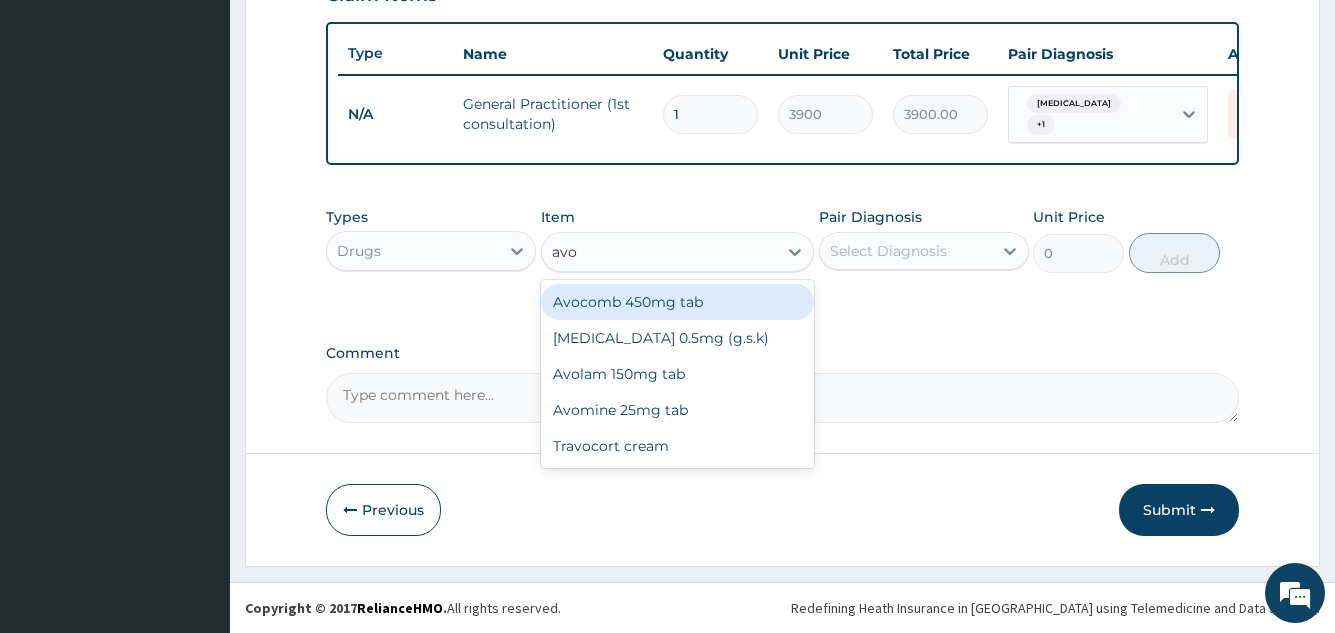 type on "avom" 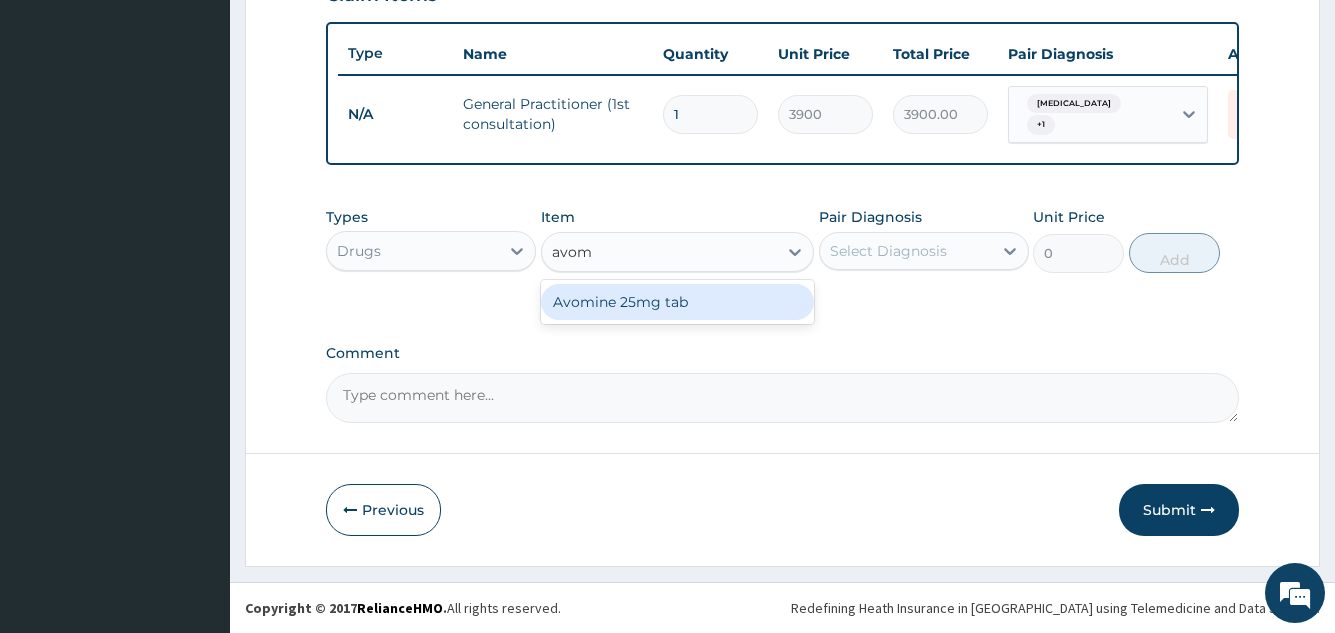 click on "Avomine 25mg tab" at bounding box center (678, 302) 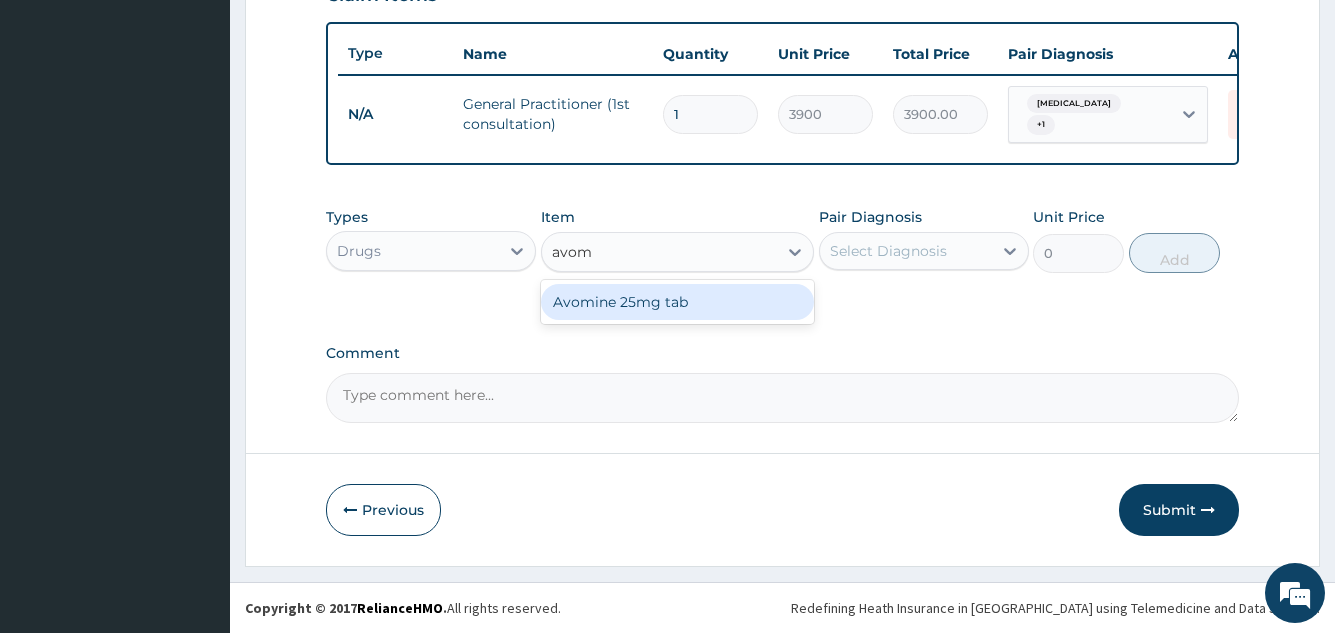type 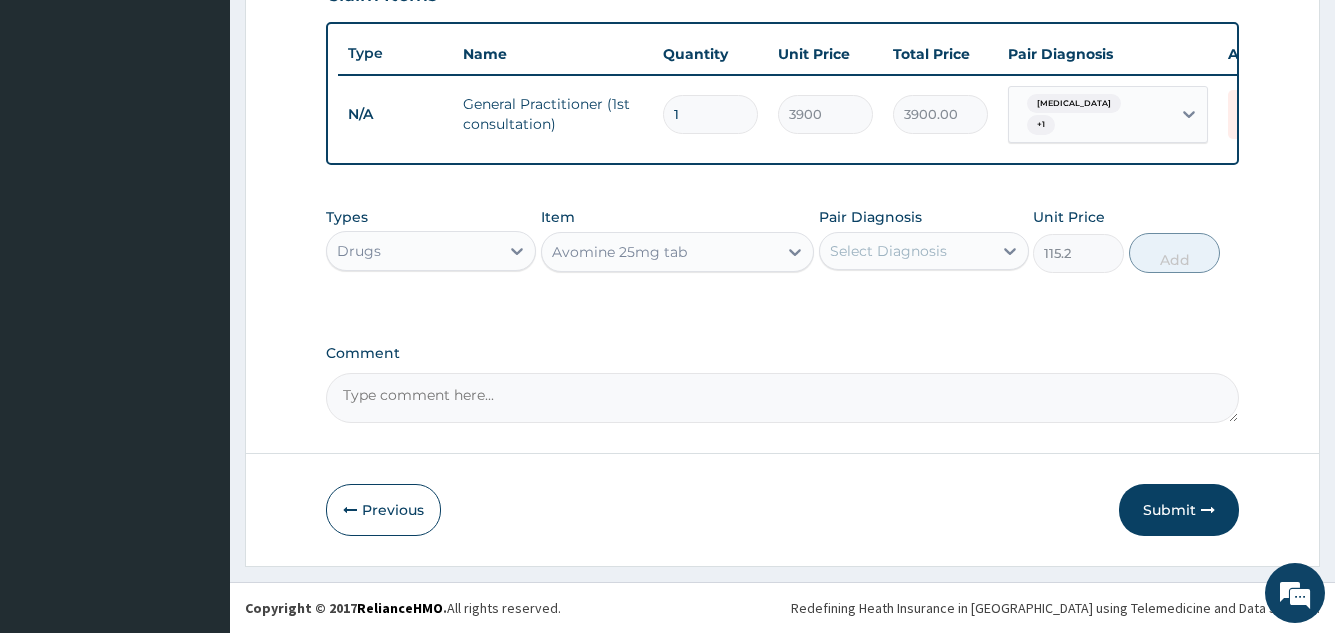 click on "Select Diagnosis" at bounding box center [906, 251] 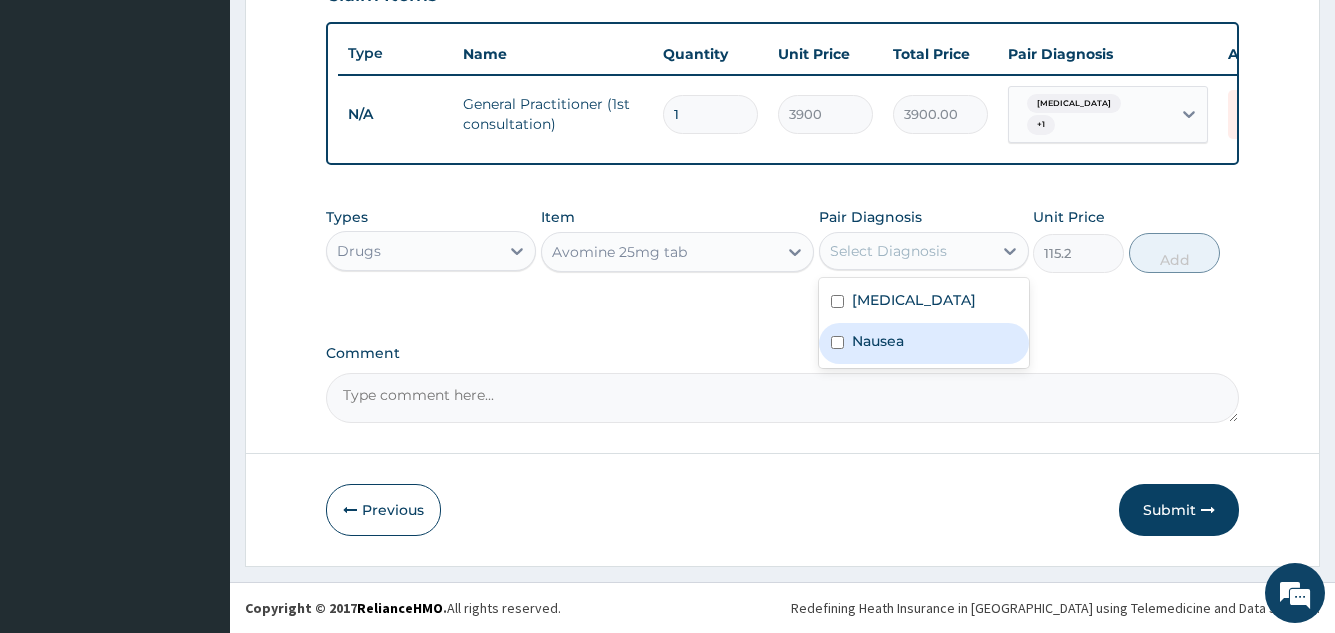 click on "Nausea" at bounding box center [878, 341] 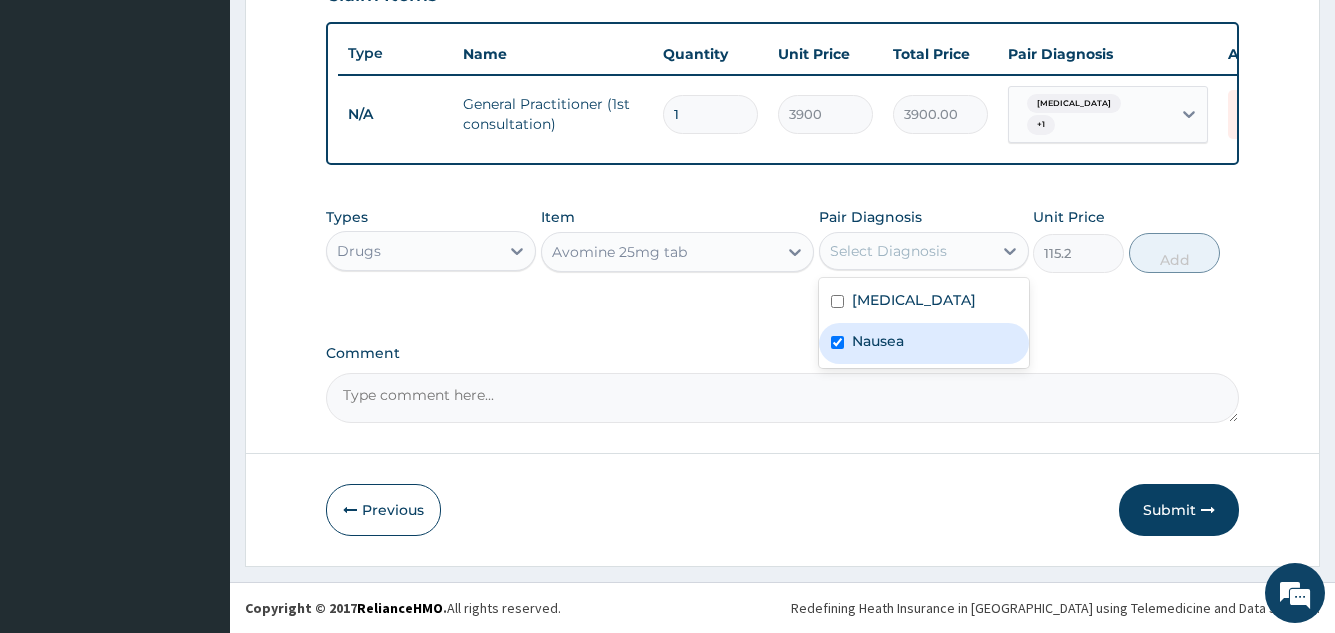 checkbox on "true" 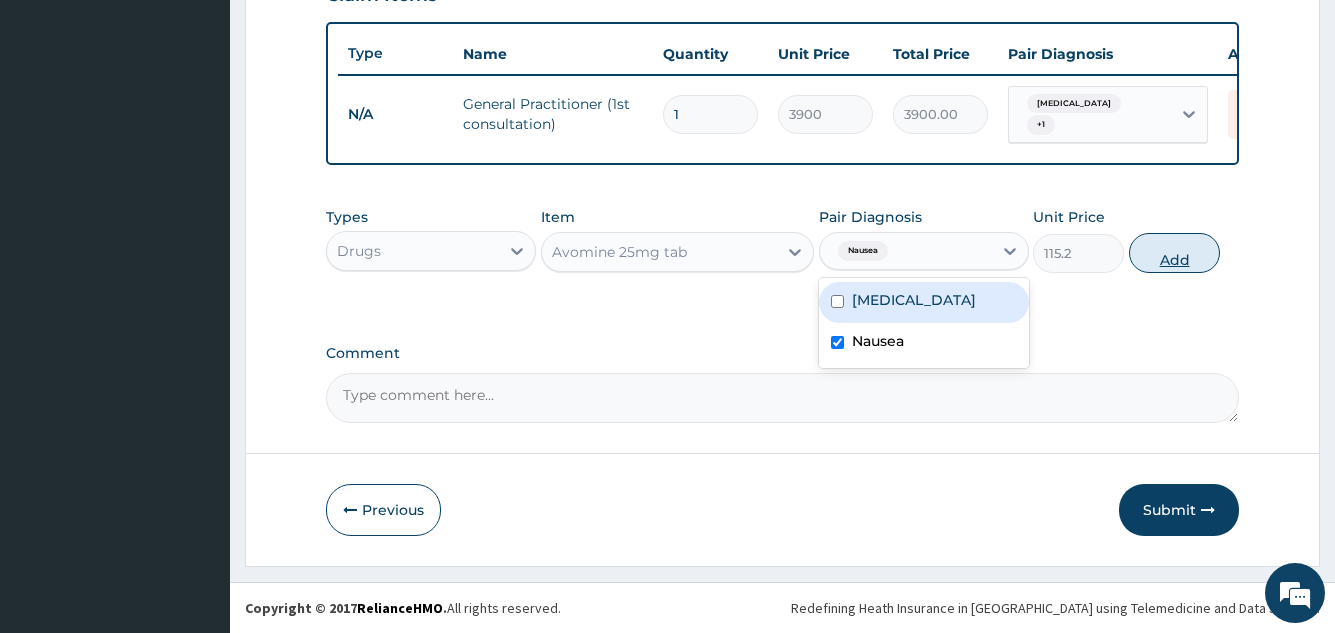 click on "Add" at bounding box center (1174, 253) 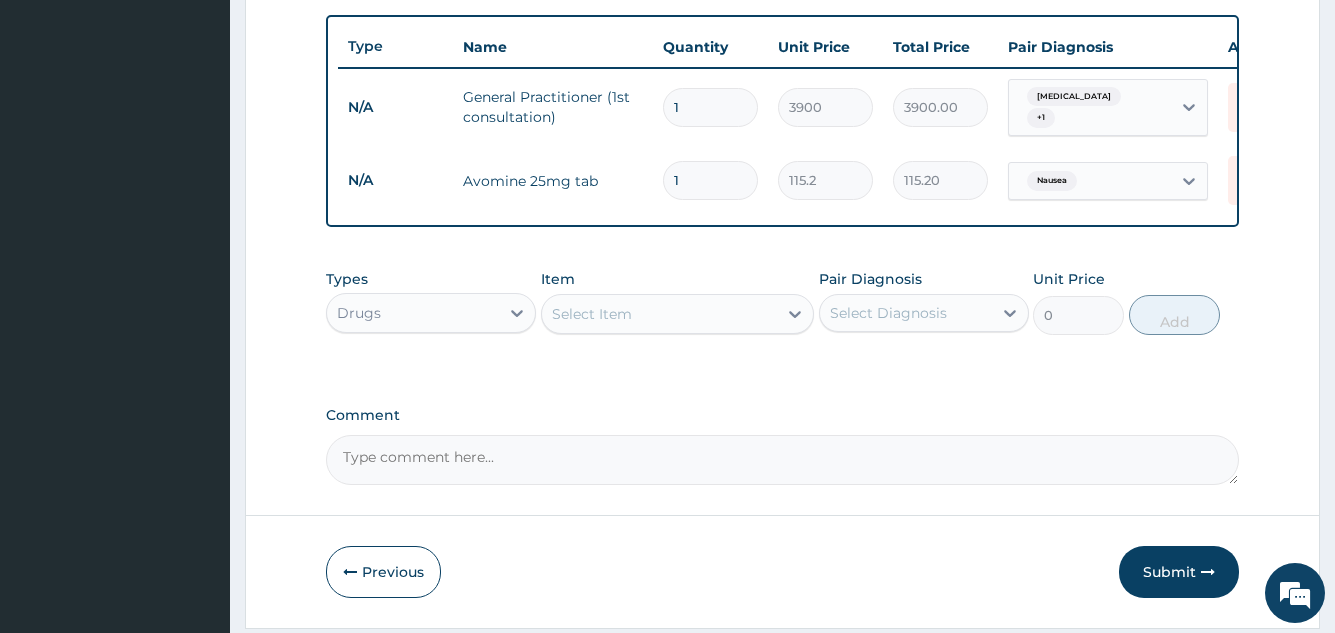 type 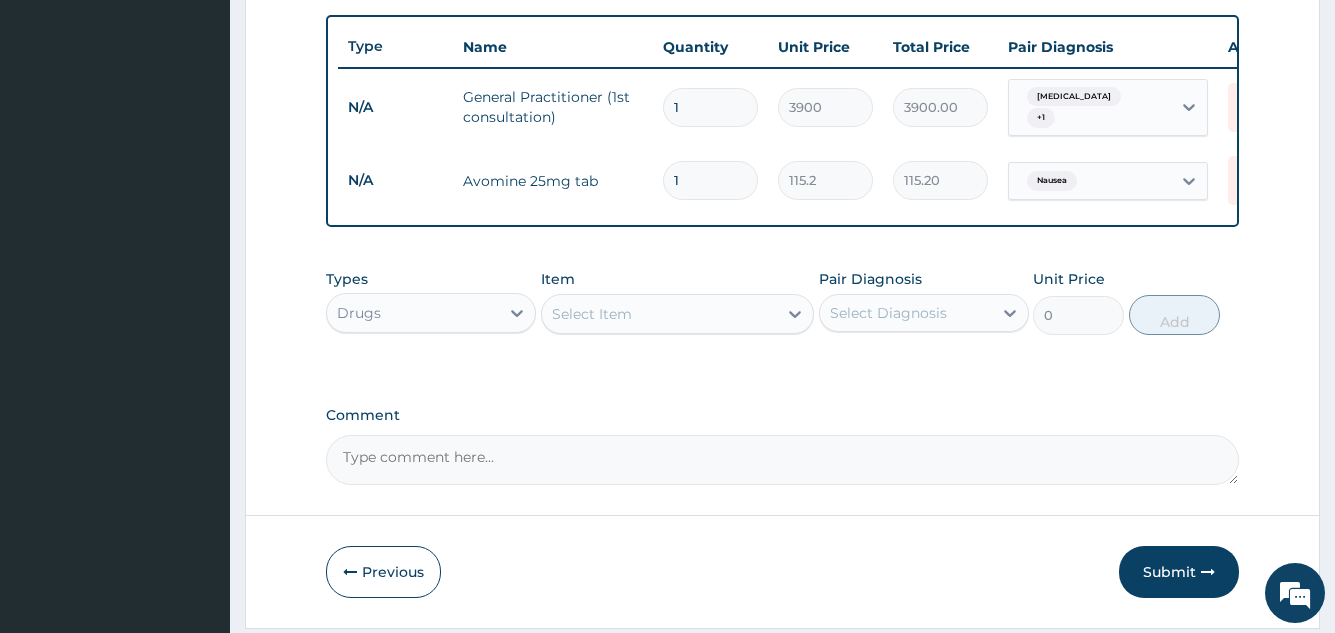 type on "0.00" 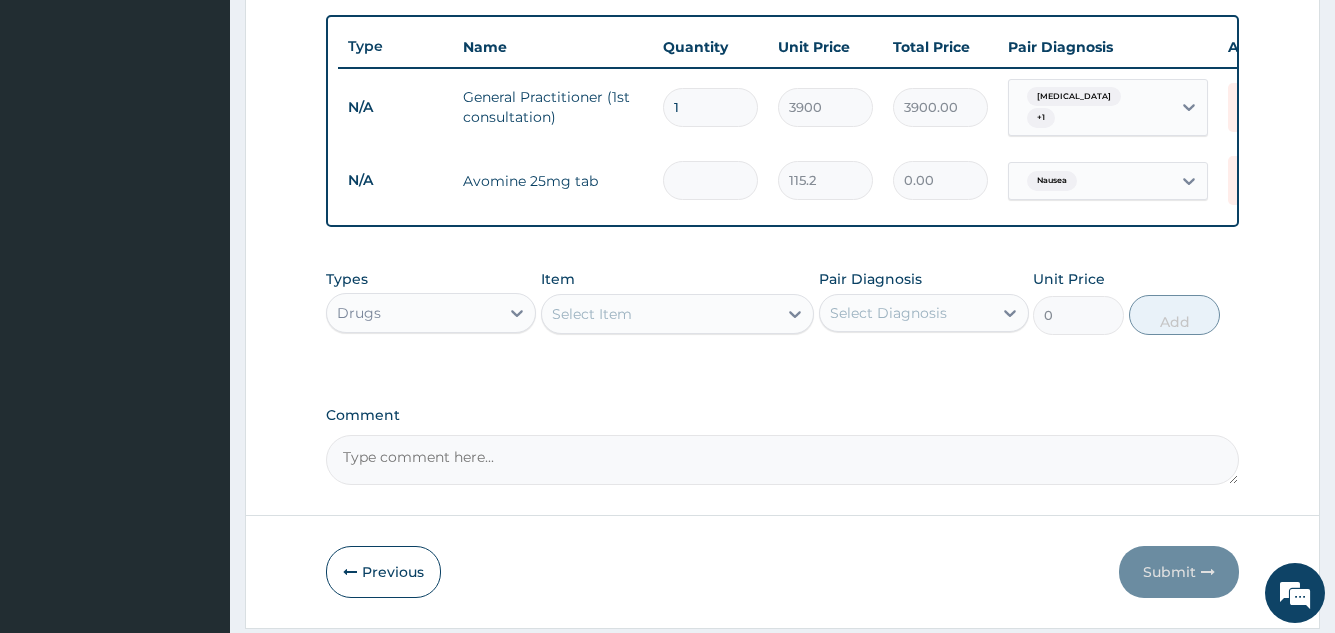 type on "6" 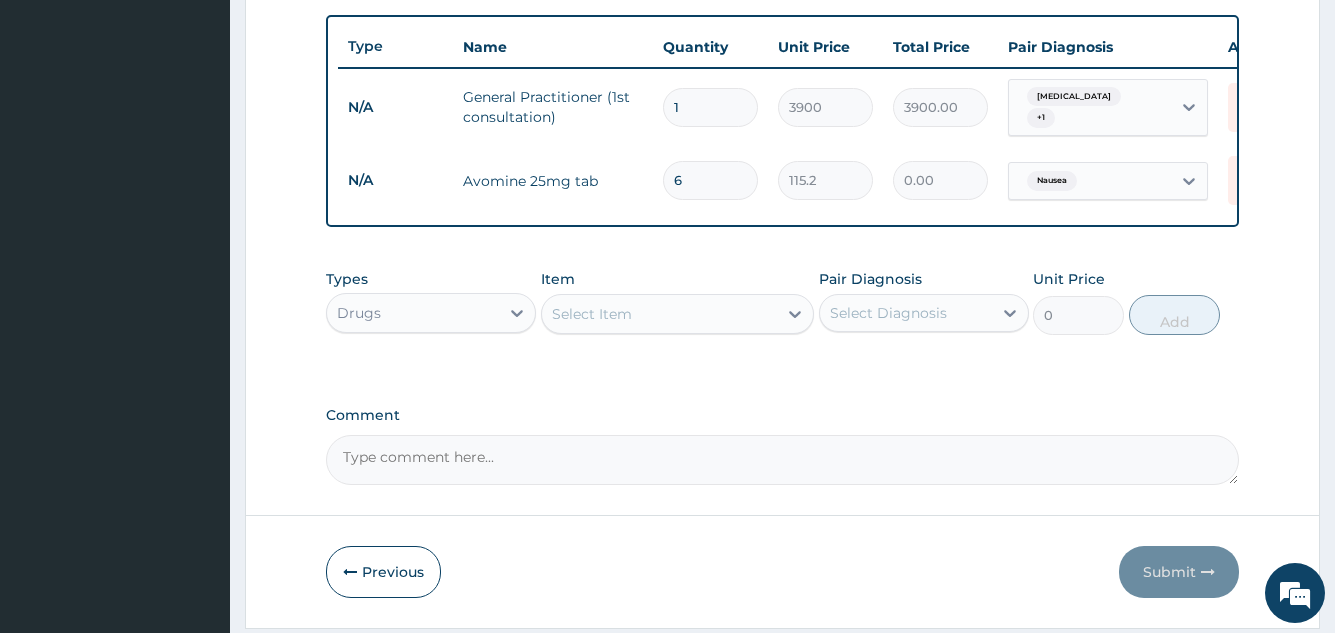 type on "691.20" 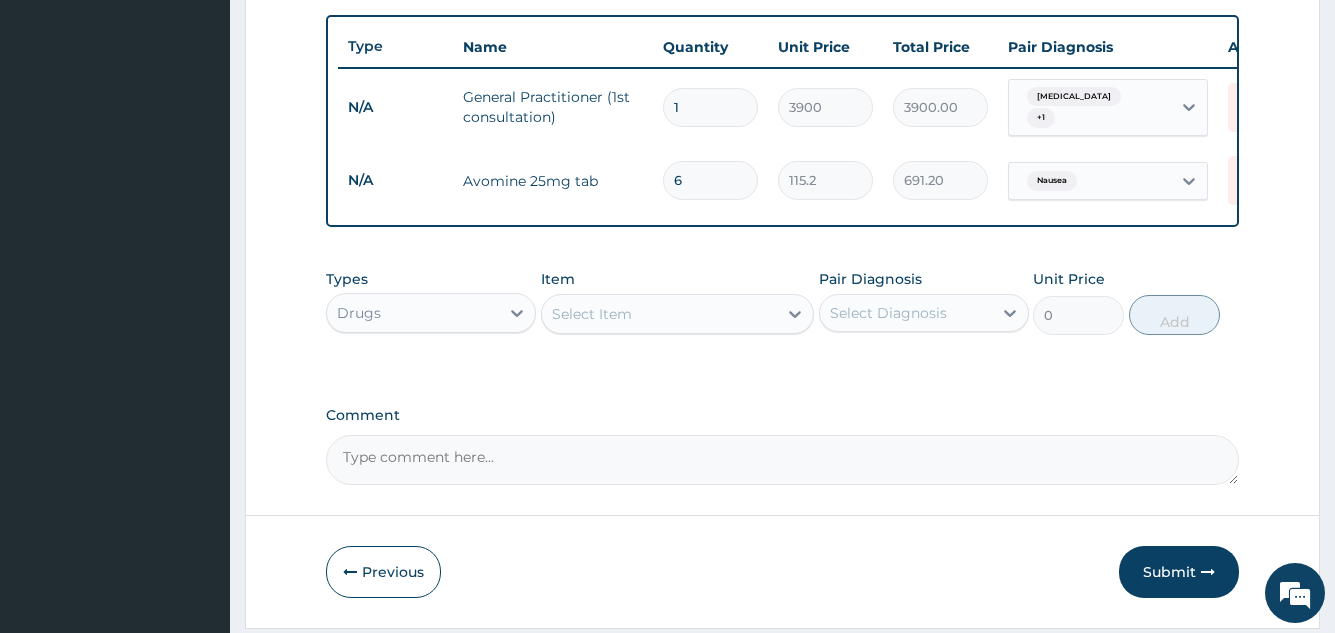 type on "6" 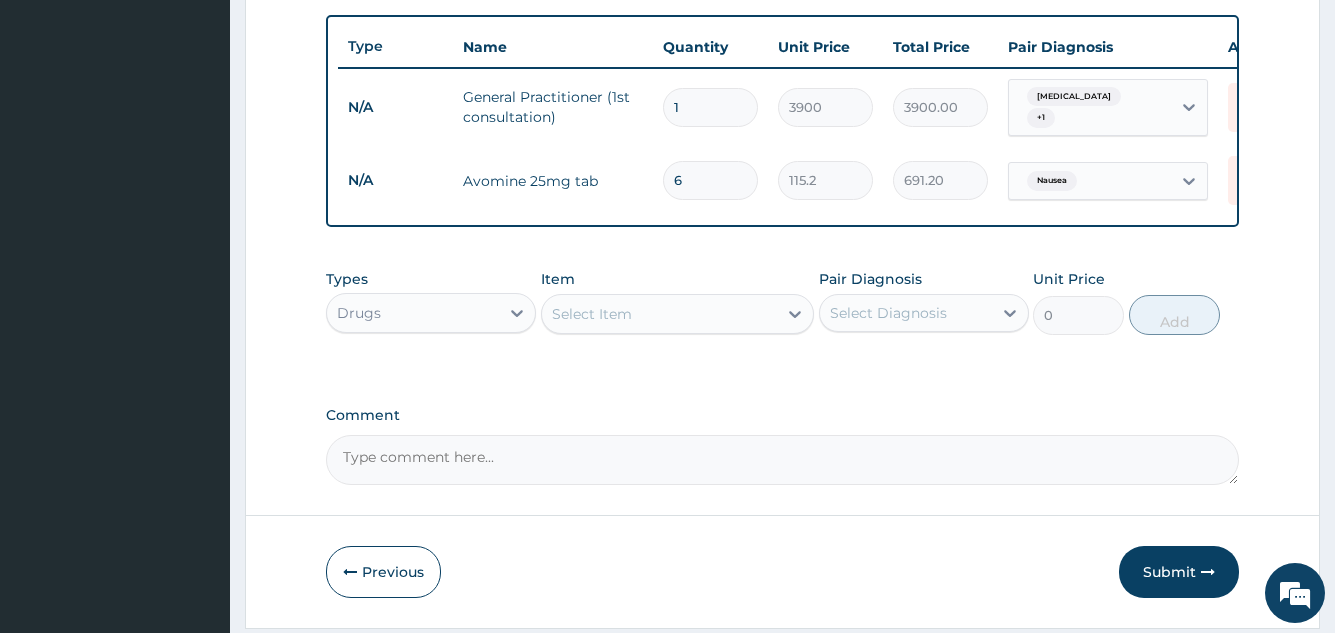 click on "Select Item" at bounding box center [660, 314] 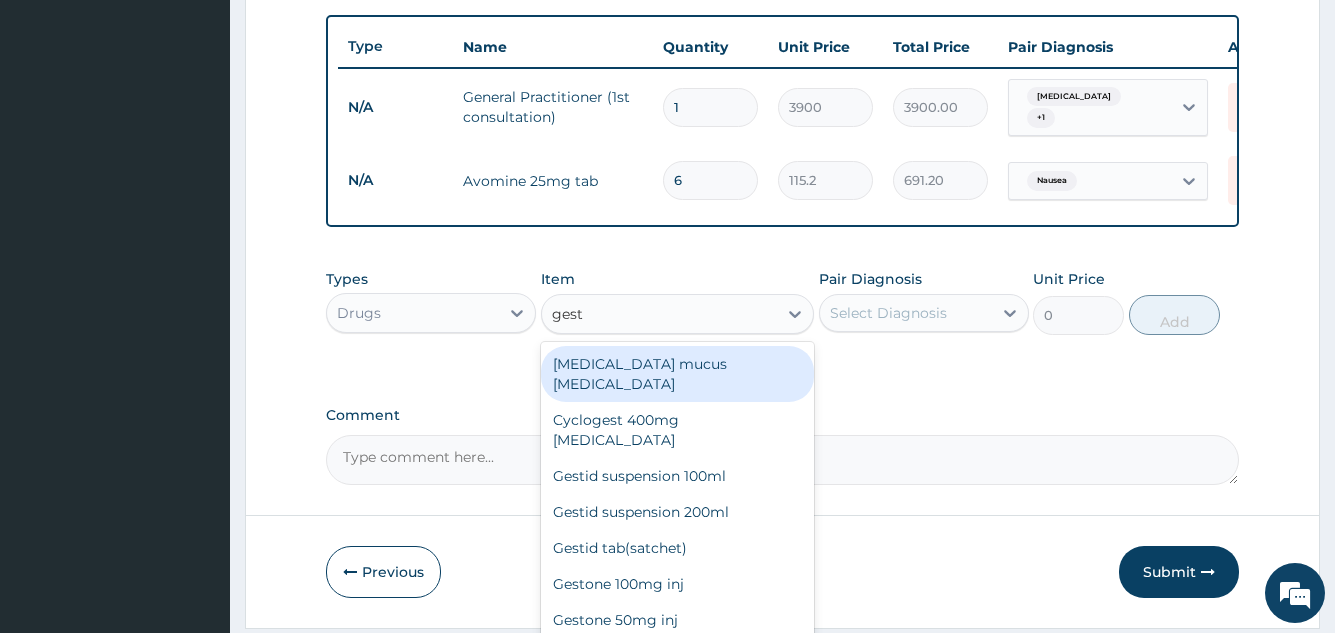 type on "gesti" 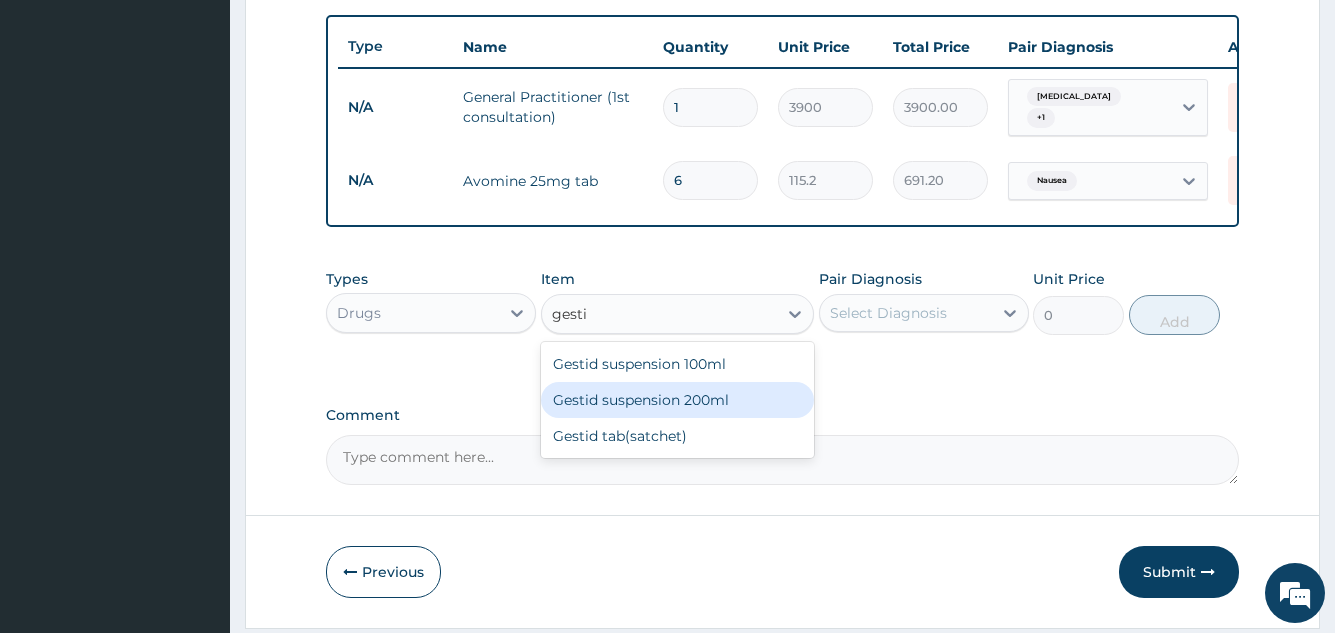 click on "Gestid suspension 200ml" at bounding box center (678, 400) 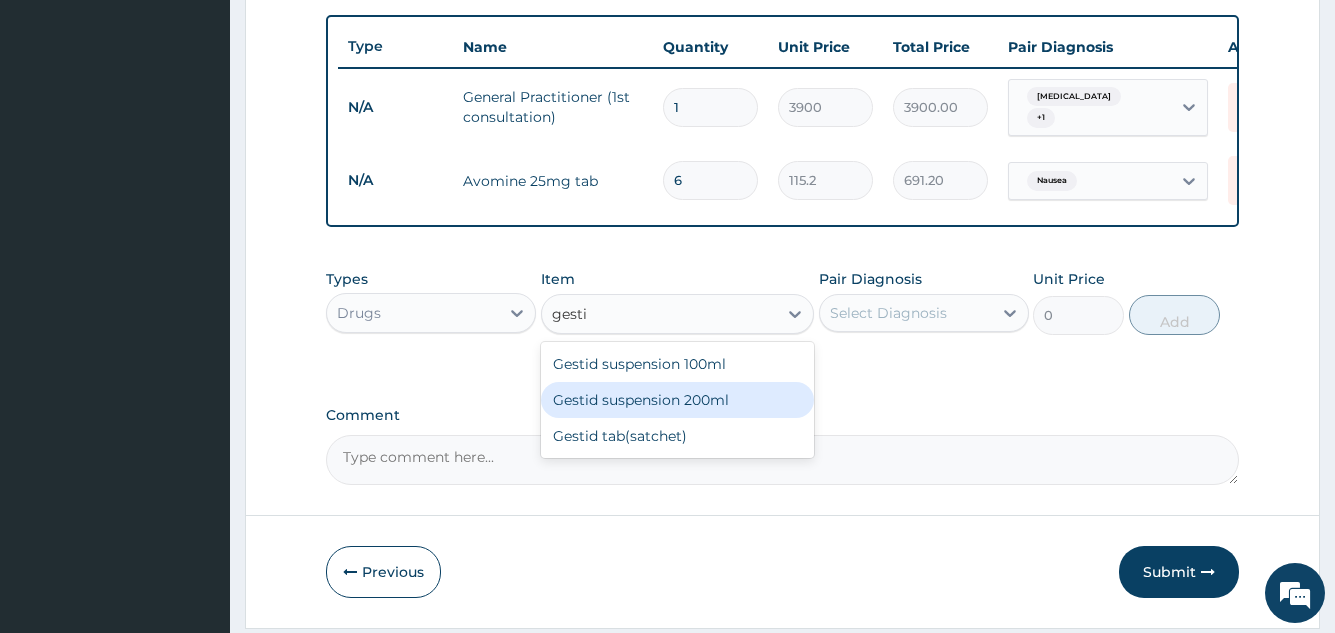 type 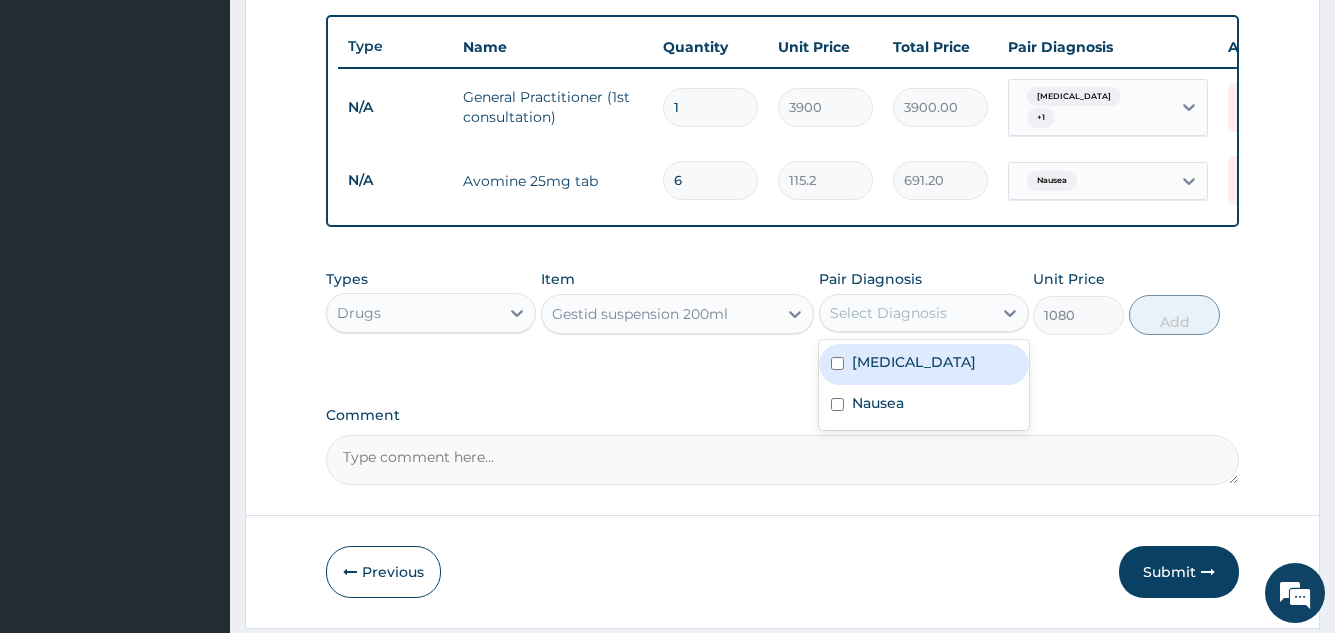 click on "Select Diagnosis" at bounding box center (888, 313) 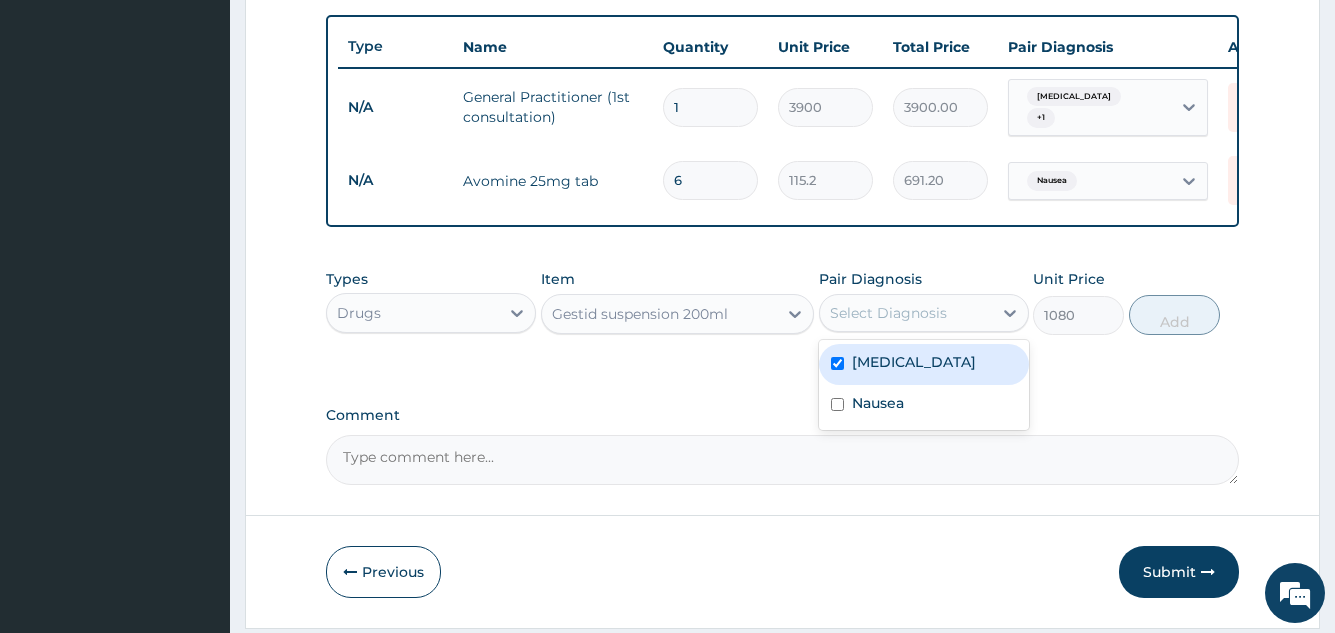checkbox on "true" 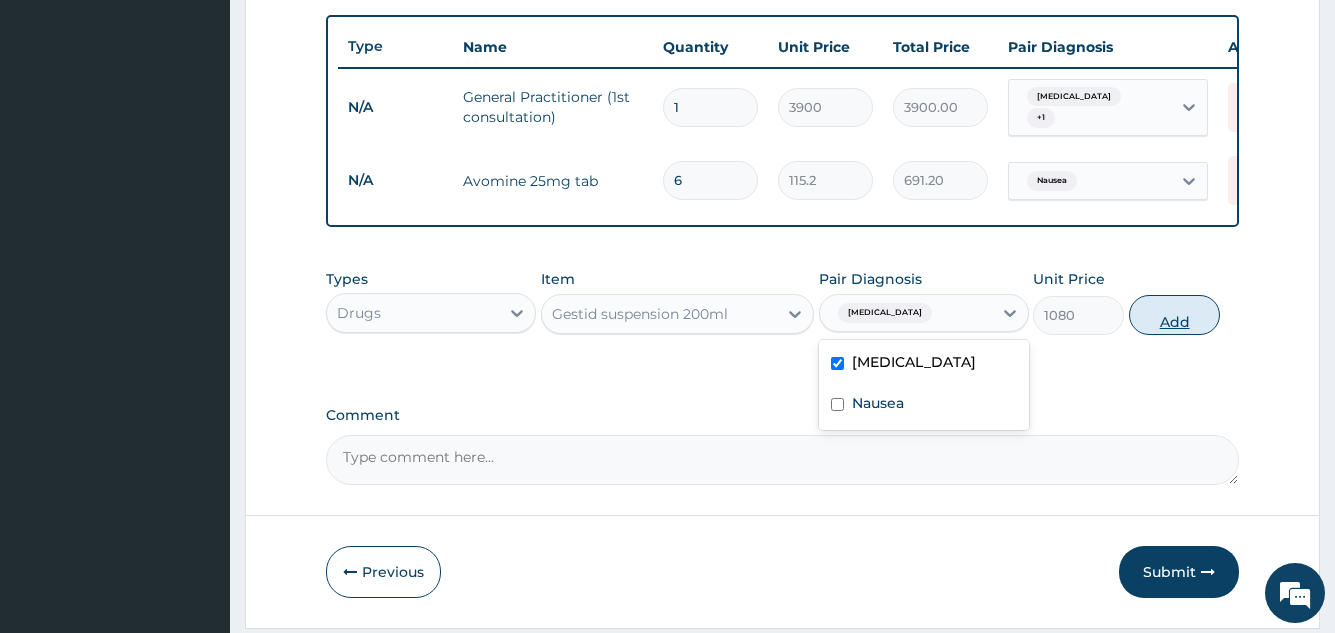click on "Add" at bounding box center (1174, 315) 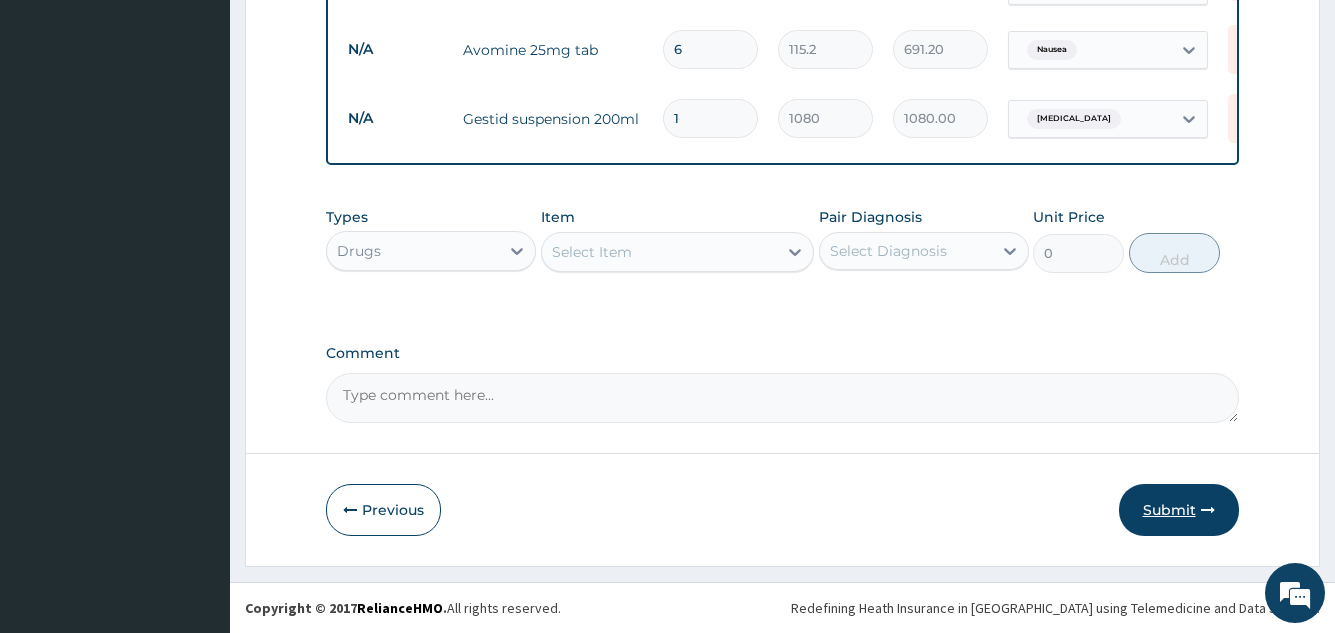click on "Submit" at bounding box center (1179, 510) 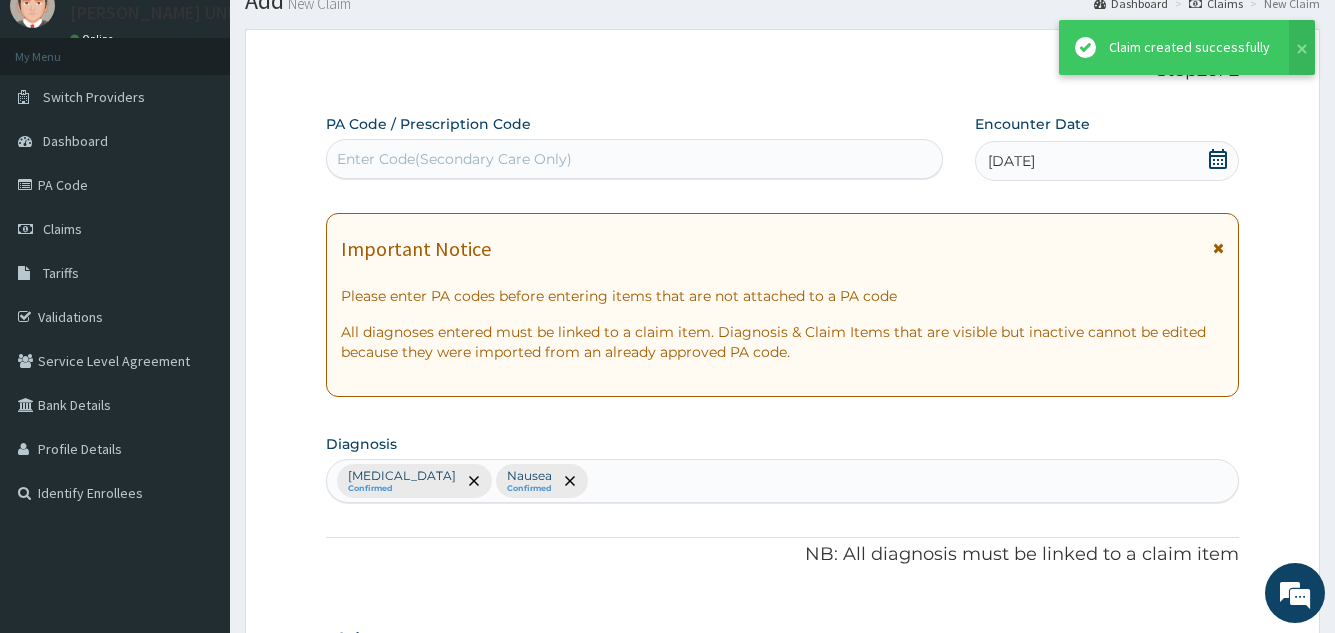 scroll, scrollTop: 867, scrollLeft: 0, axis: vertical 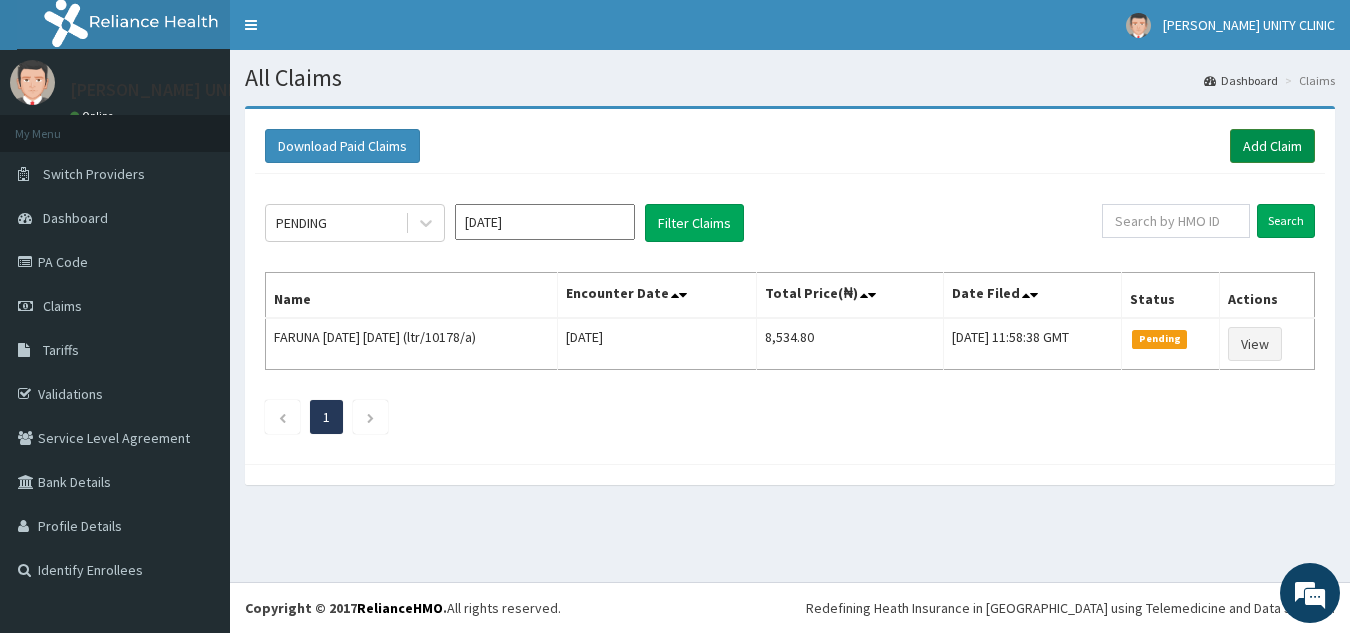 click on "Add Claim" at bounding box center (1272, 146) 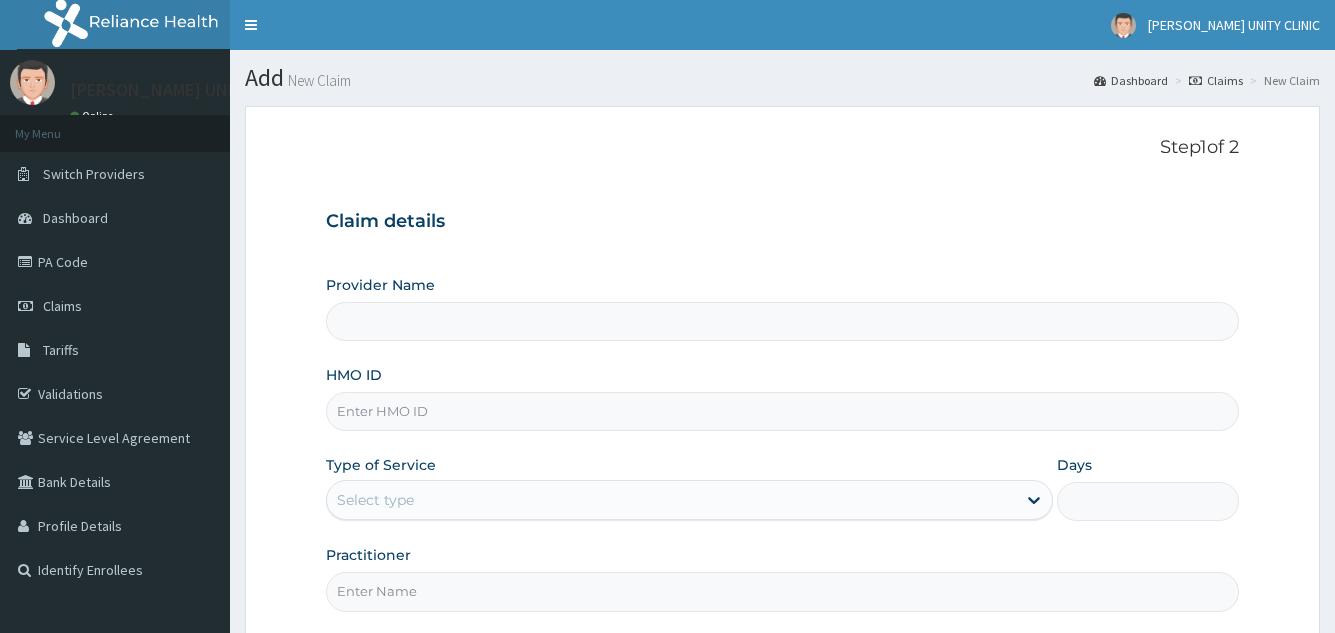 scroll, scrollTop: 0, scrollLeft: 0, axis: both 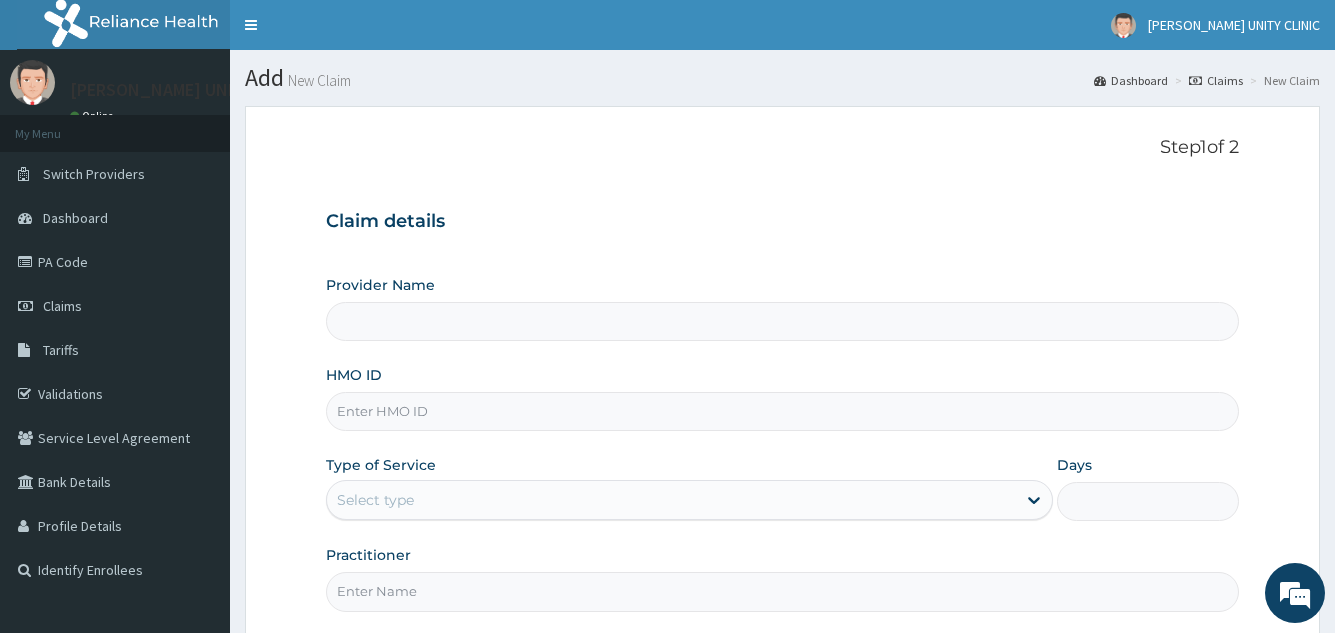 type on "Unity Clinics and Maternity" 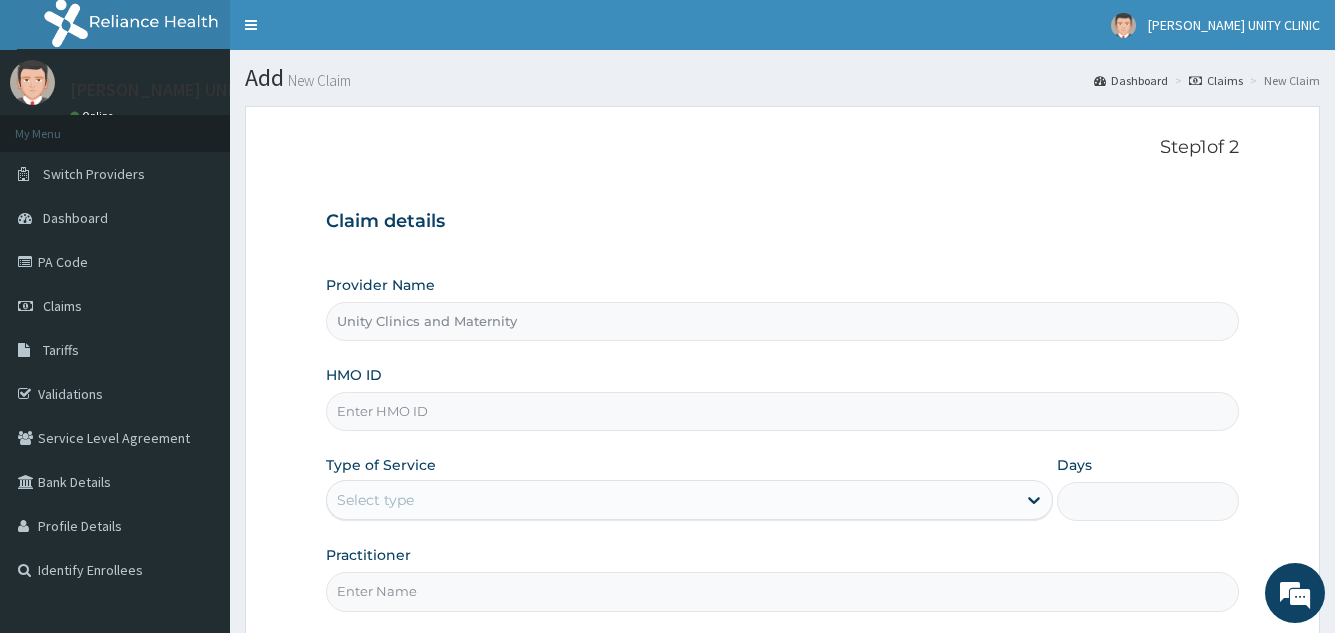click on "HMO ID" at bounding box center (782, 411) 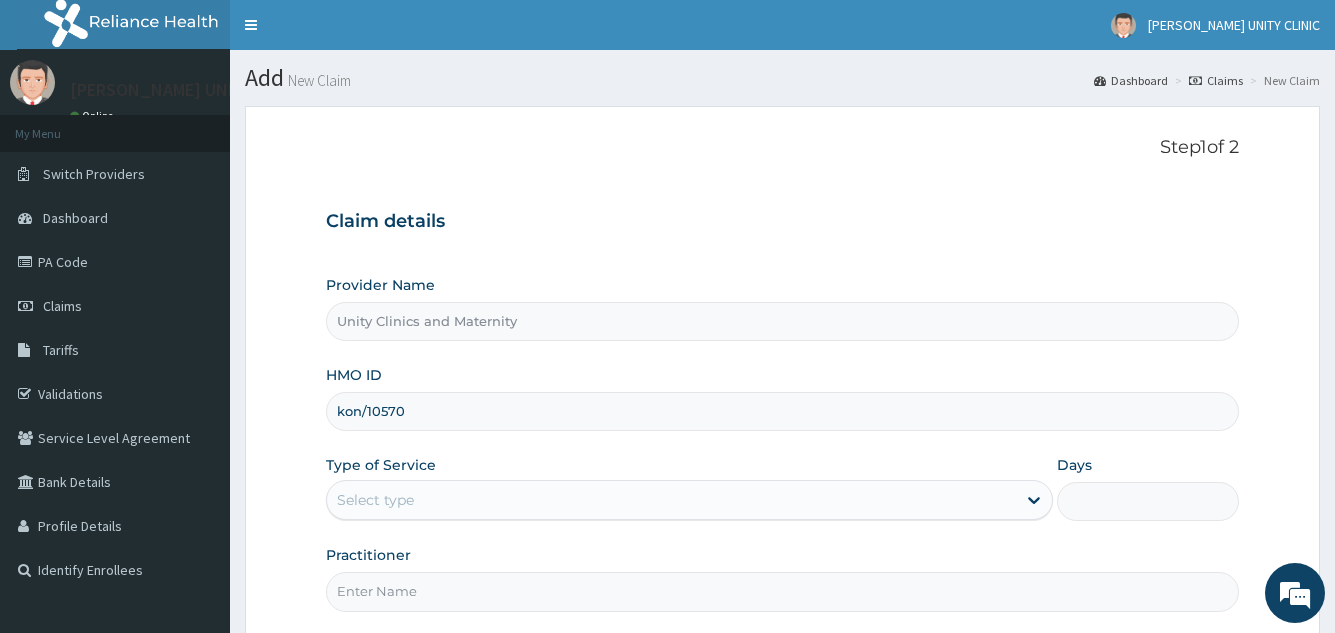 scroll, scrollTop: 0, scrollLeft: 0, axis: both 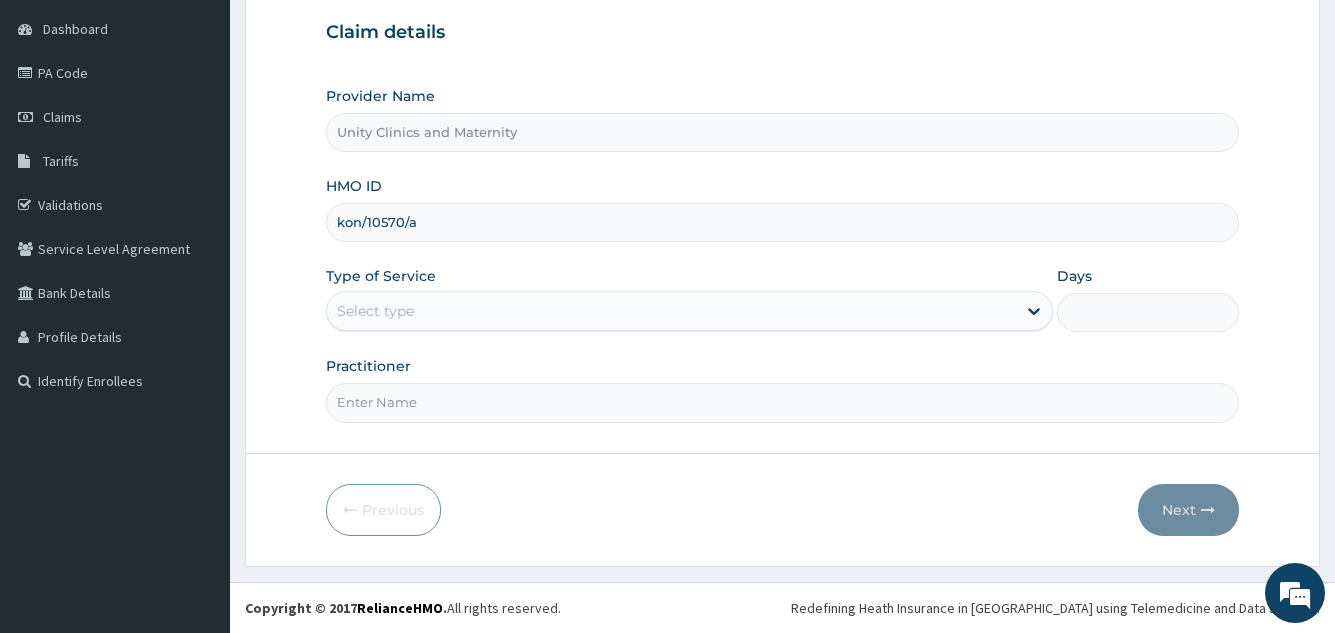 type on "kon/10570/a" 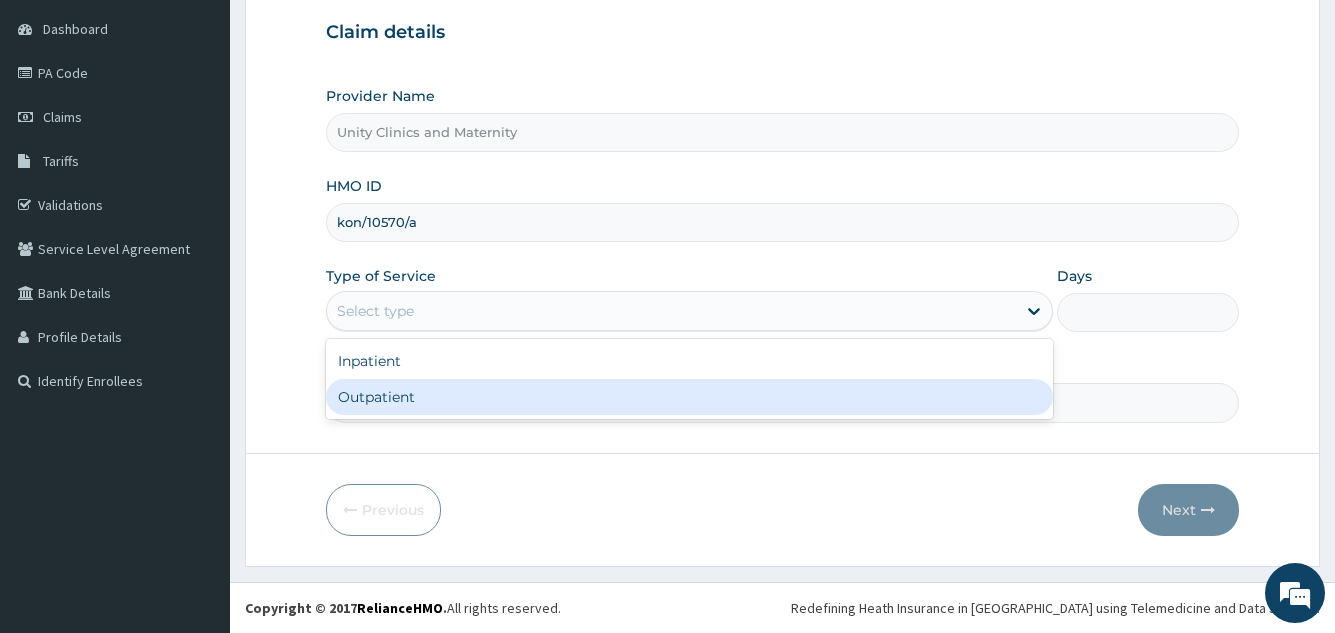 click on "Outpatient" at bounding box center (689, 397) 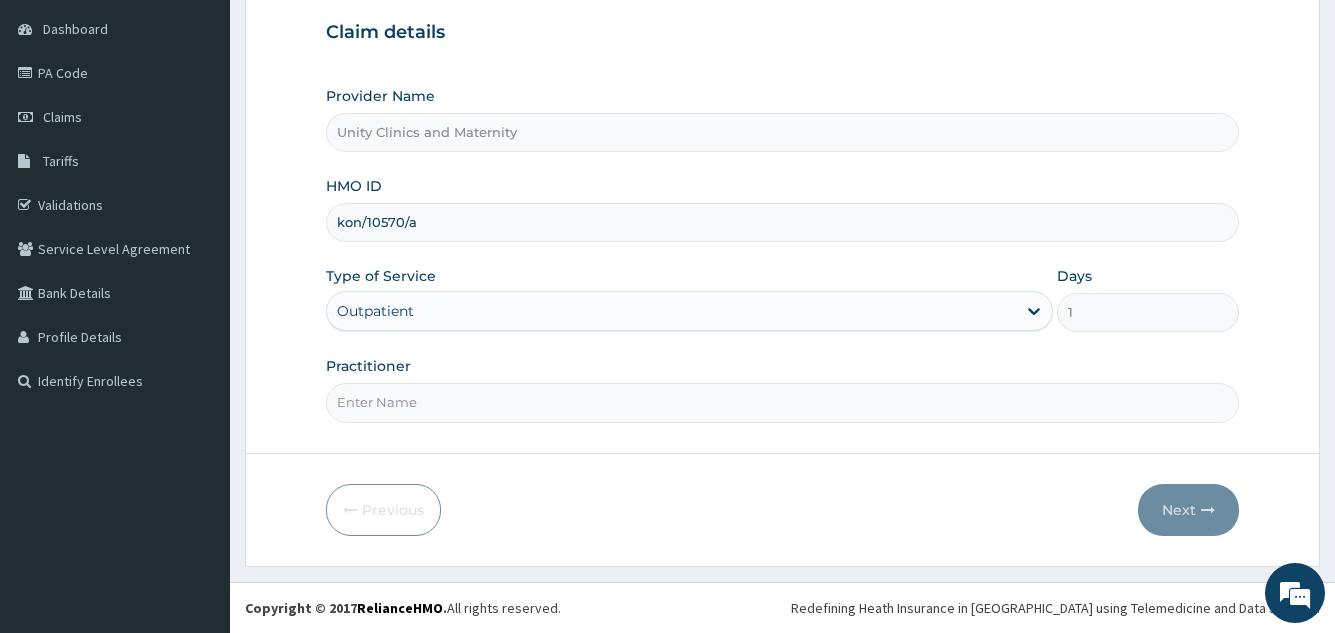 click on "Practitioner" at bounding box center [782, 402] 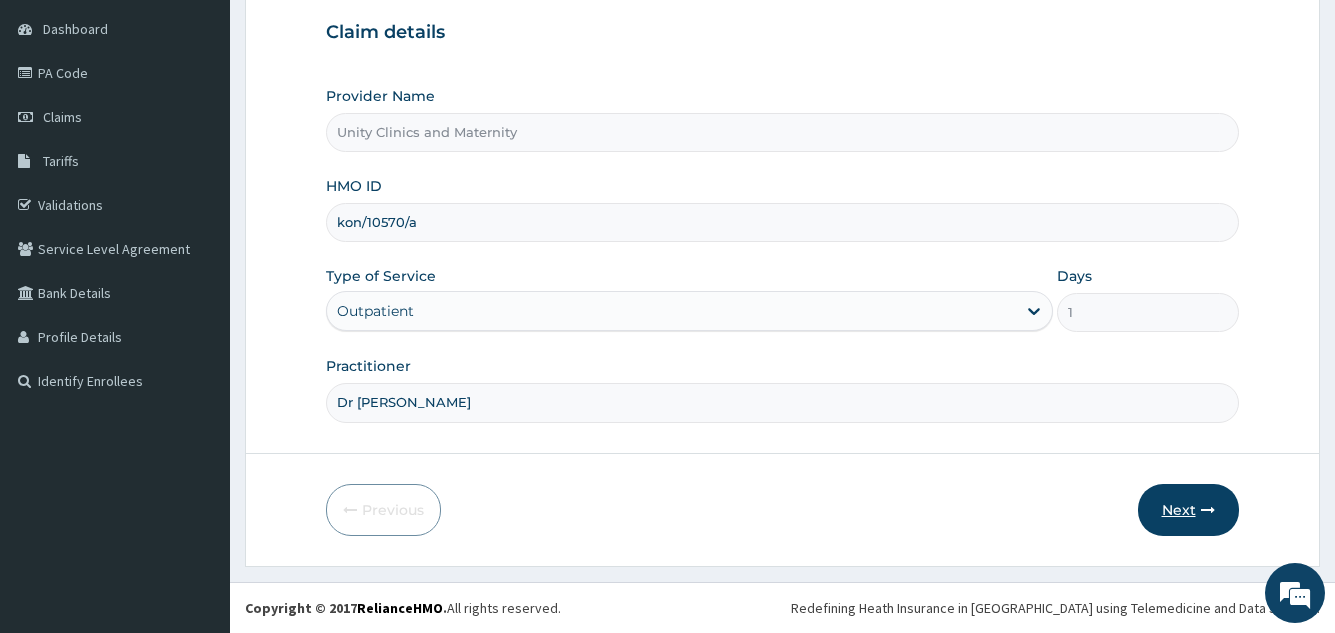 click on "Next" at bounding box center (1188, 510) 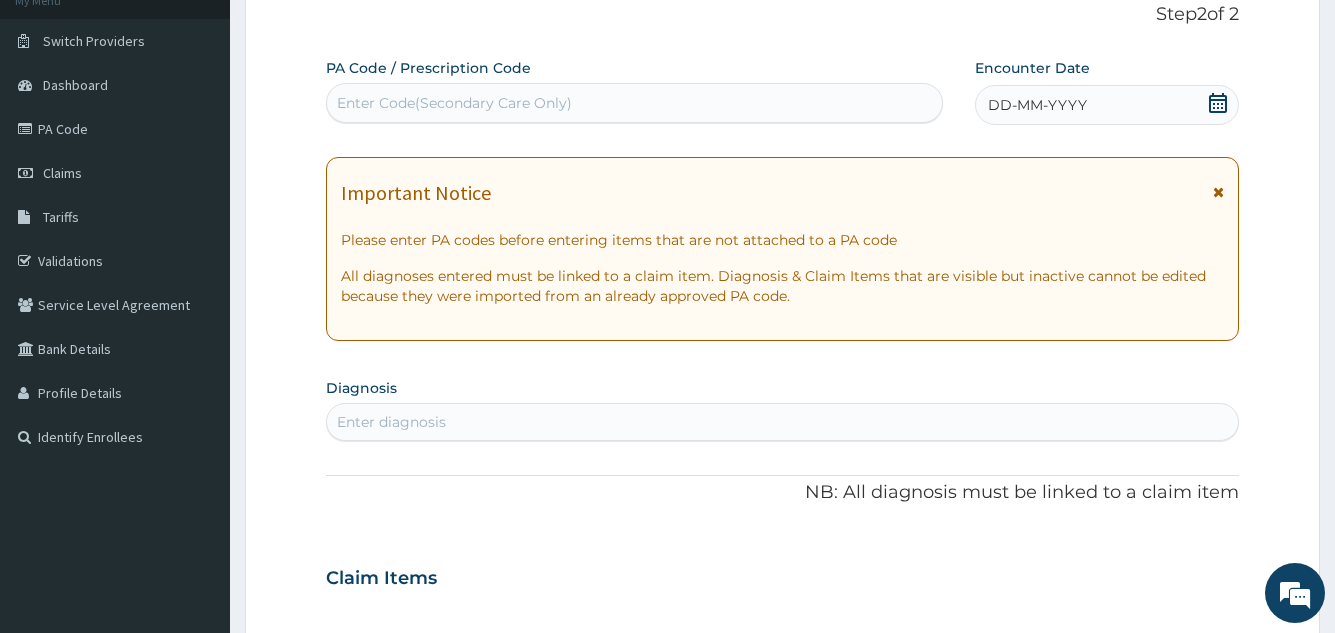 scroll, scrollTop: 89, scrollLeft: 0, axis: vertical 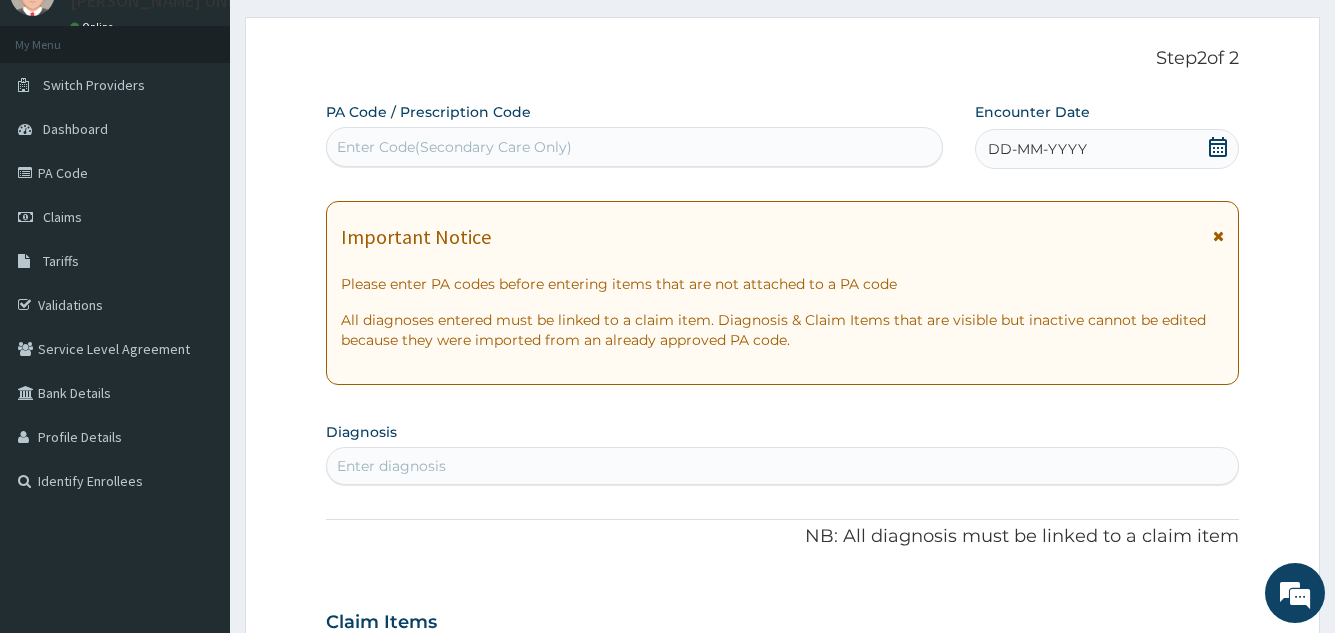 click on "DD-MM-YYYY" at bounding box center [1037, 149] 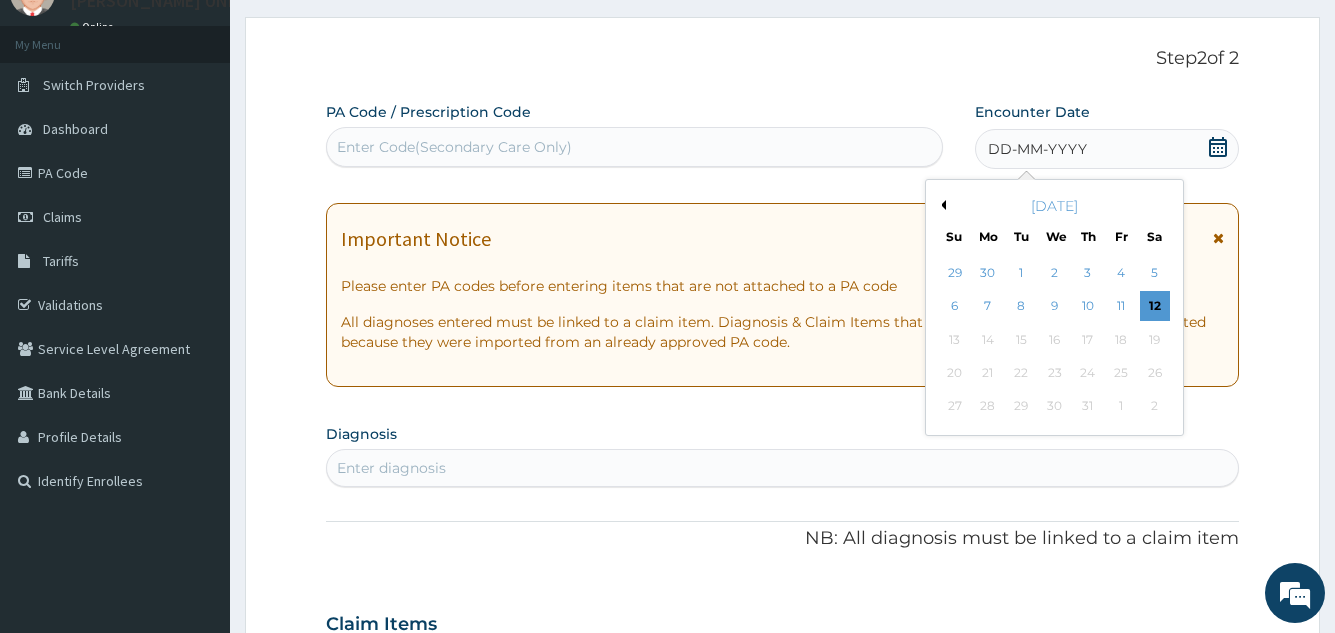 click on "Previous Month" at bounding box center [941, 205] 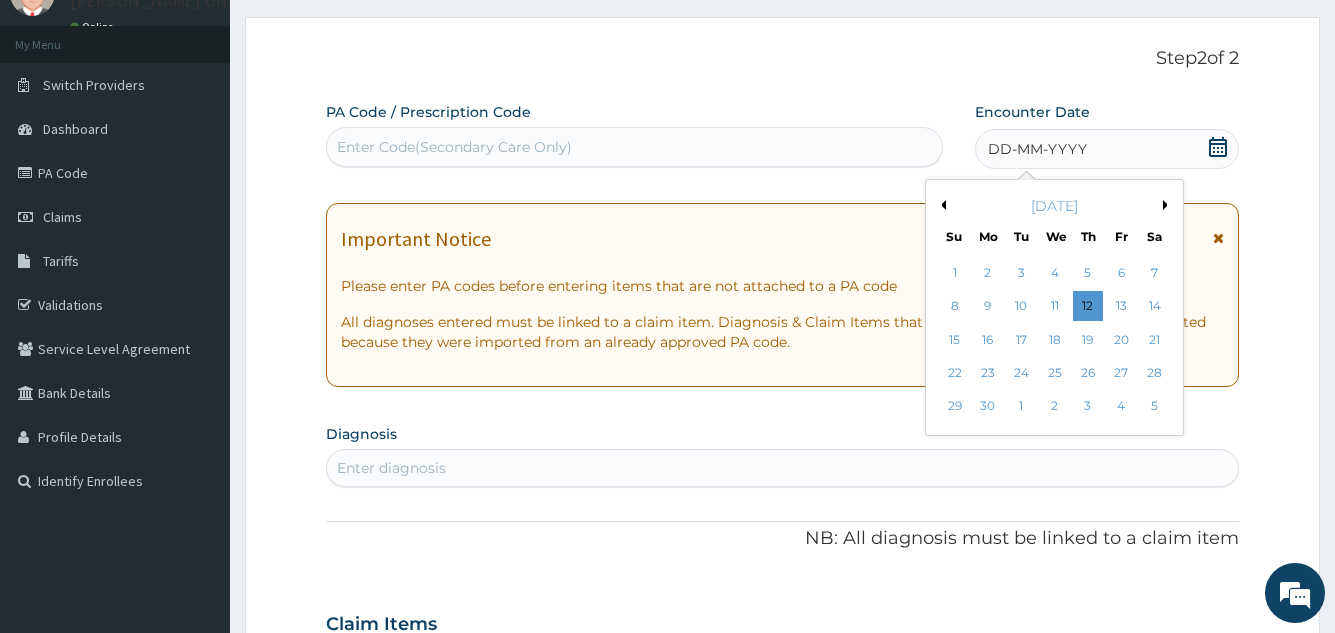 click on "Previous Month" at bounding box center (941, 205) 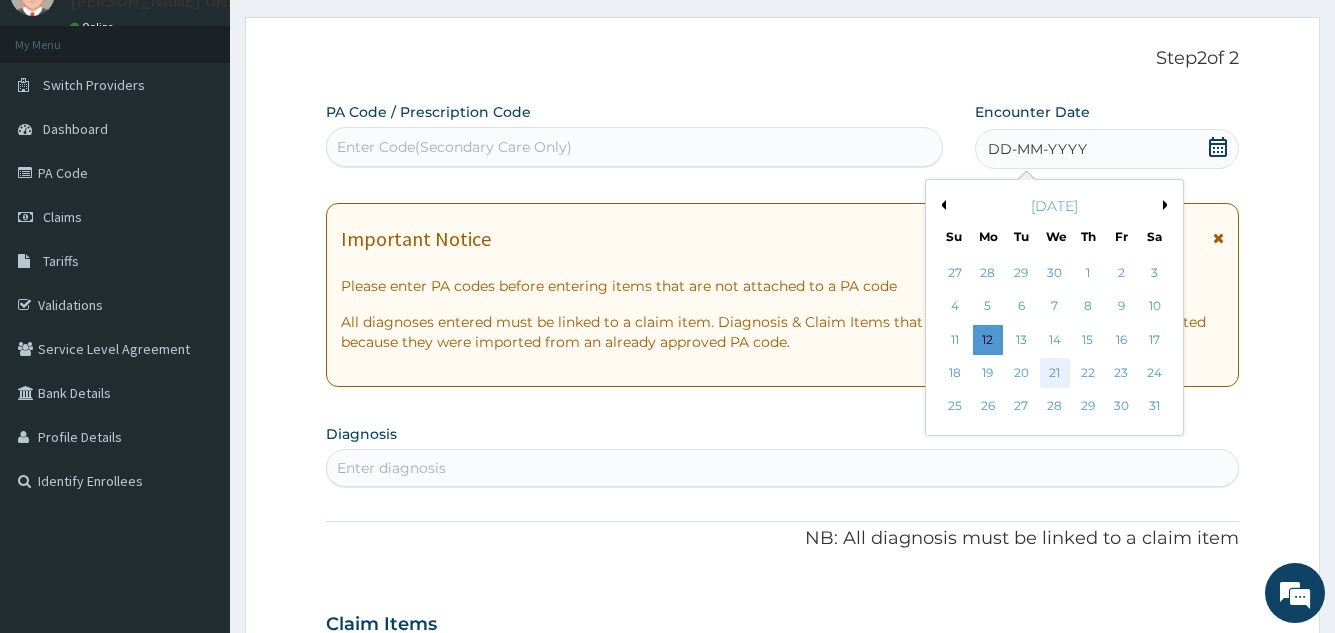 click on "21" at bounding box center (1054, 373) 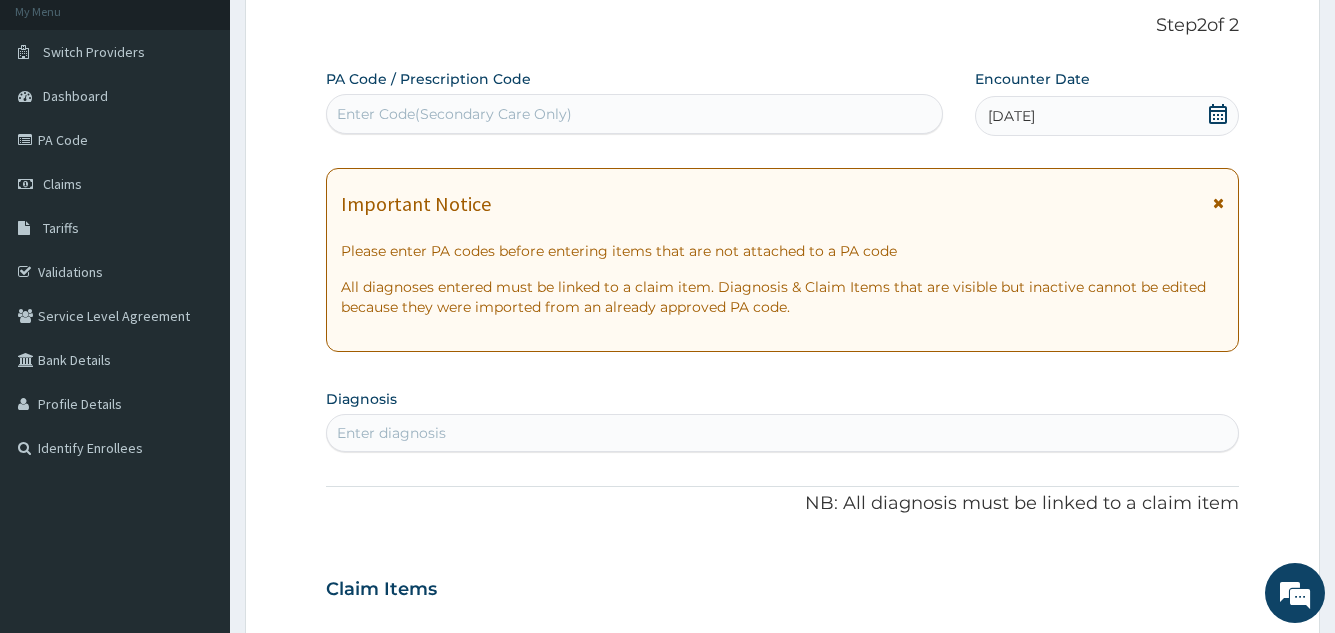 scroll, scrollTop: 200, scrollLeft: 0, axis: vertical 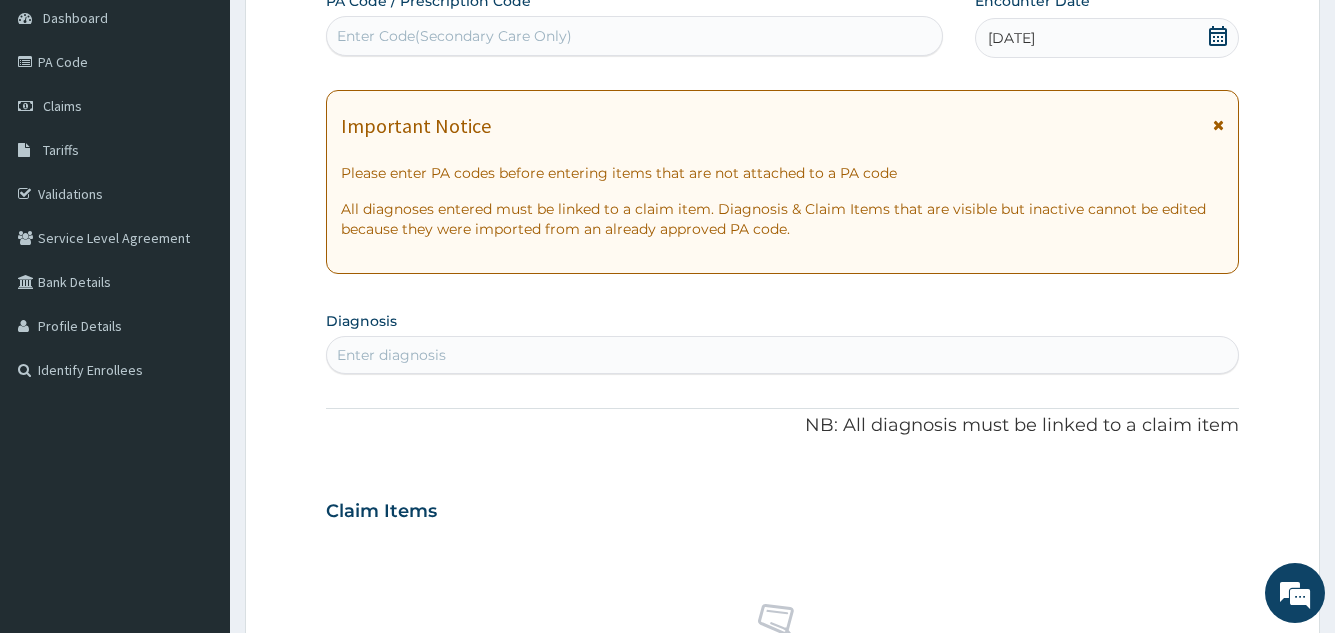 click on "Enter diagnosis" at bounding box center [391, 355] 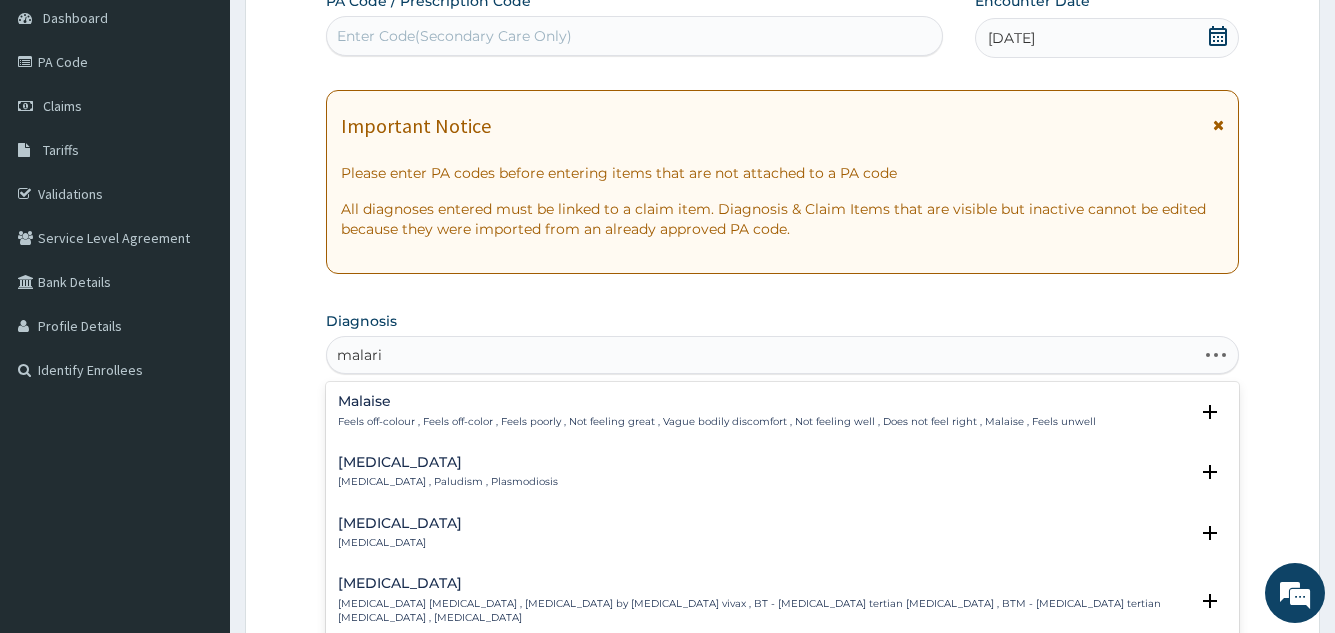 type on "[MEDICAL_DATA]" 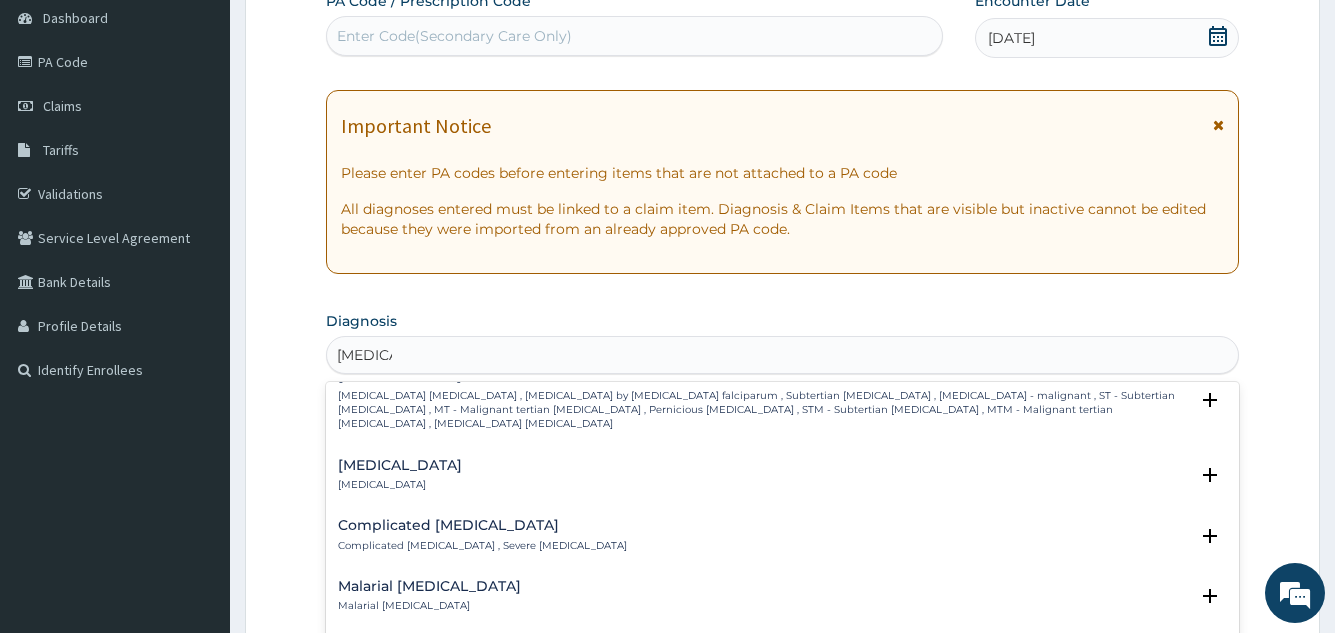scroll, scrollTop: 800, scrollLeft: 0, axis: vertical 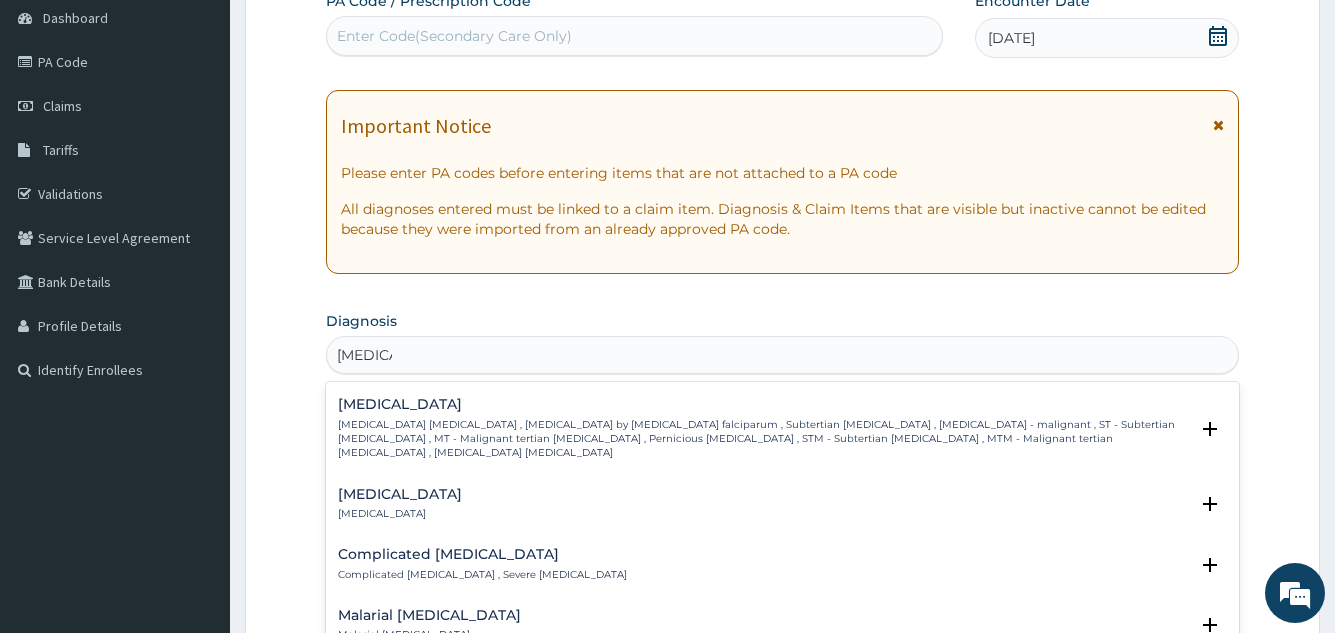 click on "[MEDICAL_DATA] [MEDICAL_DATA] , [MEDICAL_DATA] by [MEDICAL_DATA] falciparum , Subtertian [MEDICAL_DATA] , [MEDICAL_DATA] - malignant , ST - Subtertian [MEDICAL_DATA] , MT - Malignant tertian [MEDICAL_DATA] , Pernicious [MEDICAL_DATA] , STM - Subtertian [MEDICAL_DATA] , MTM - Malignant tertian [MEDICAL_DATA] , [MEDICAL_DATA] [MEDICAL_DATA]" at bounding box center (762, 439) 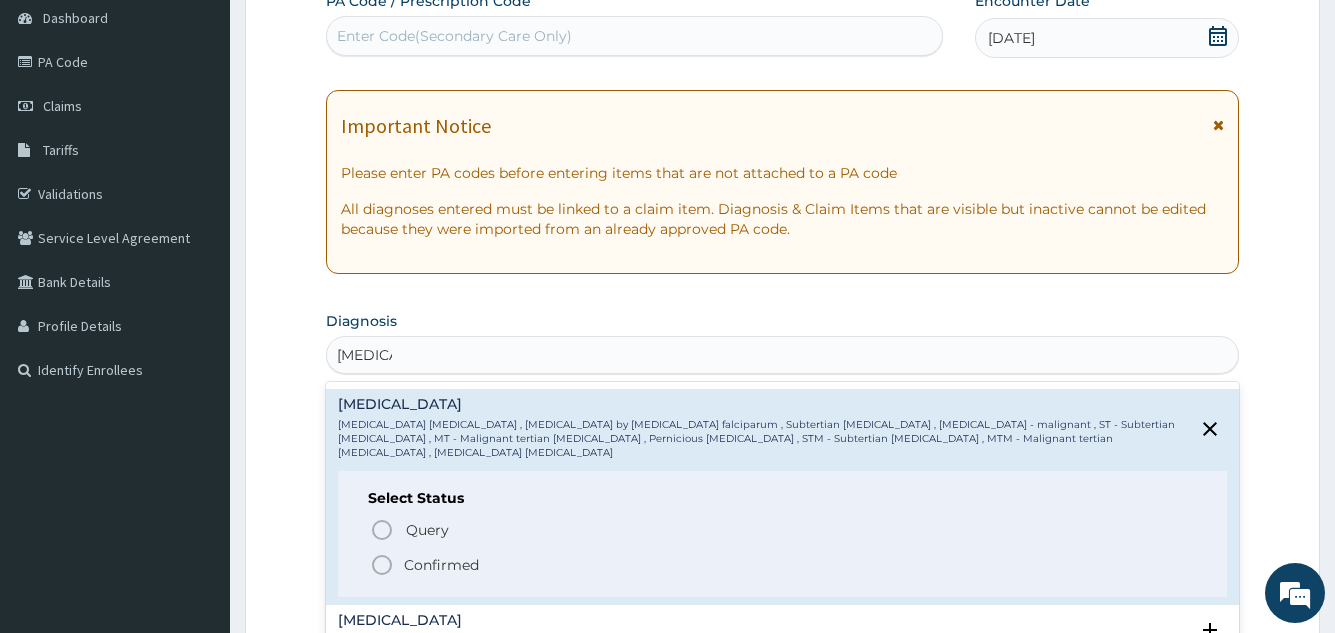 click 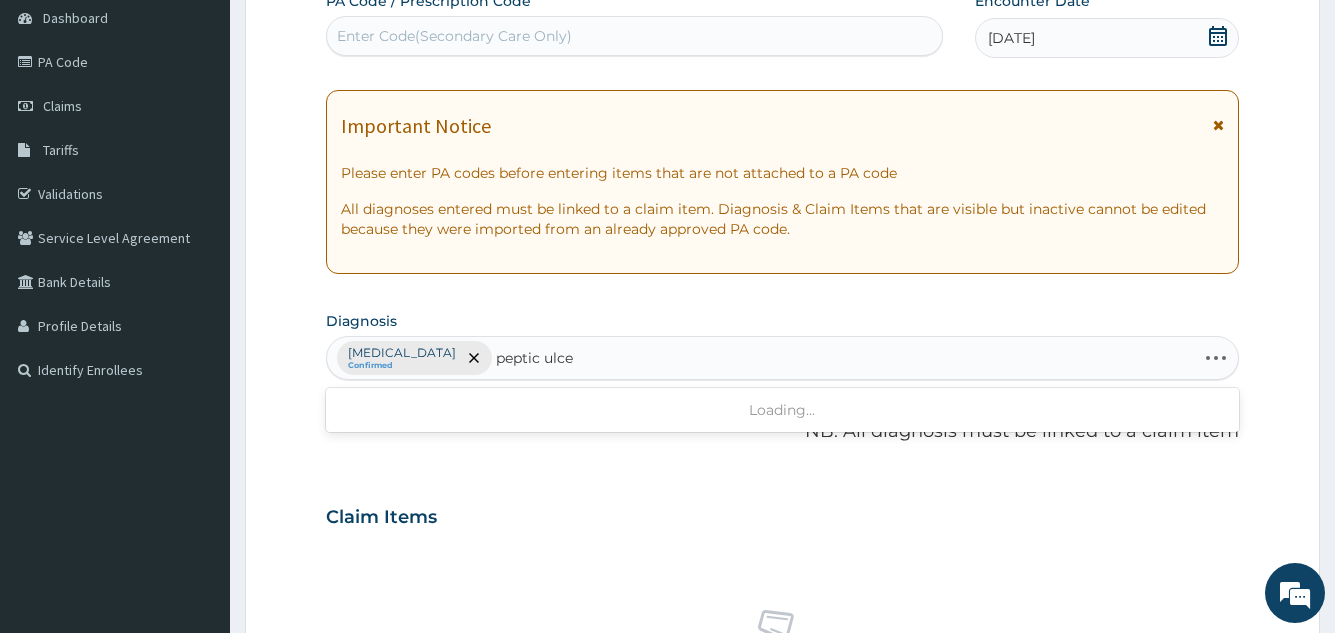 type on "peptic ulcer" 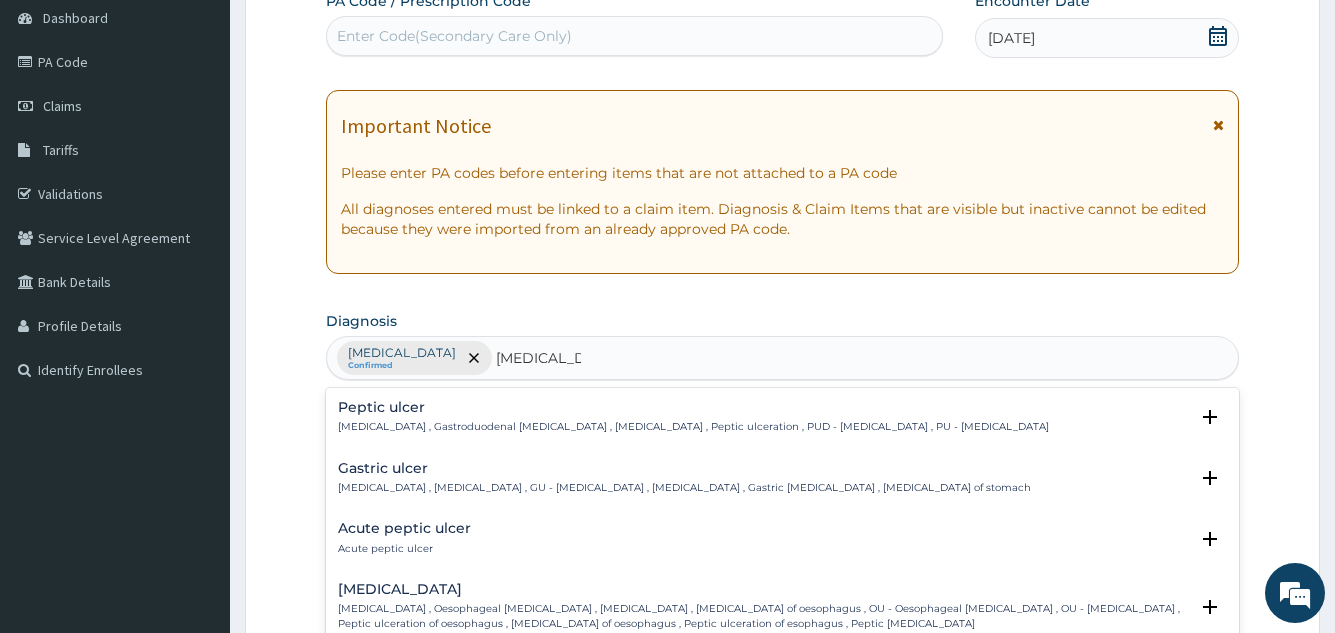 click on "Peptic ulcer , Gastroduodenal ulcer , Peptic ulcer disease , Peptic ulceration , PUD - Peptic ulcer disease , PU - Peptic ulcer" at bounding box center (693, 427) 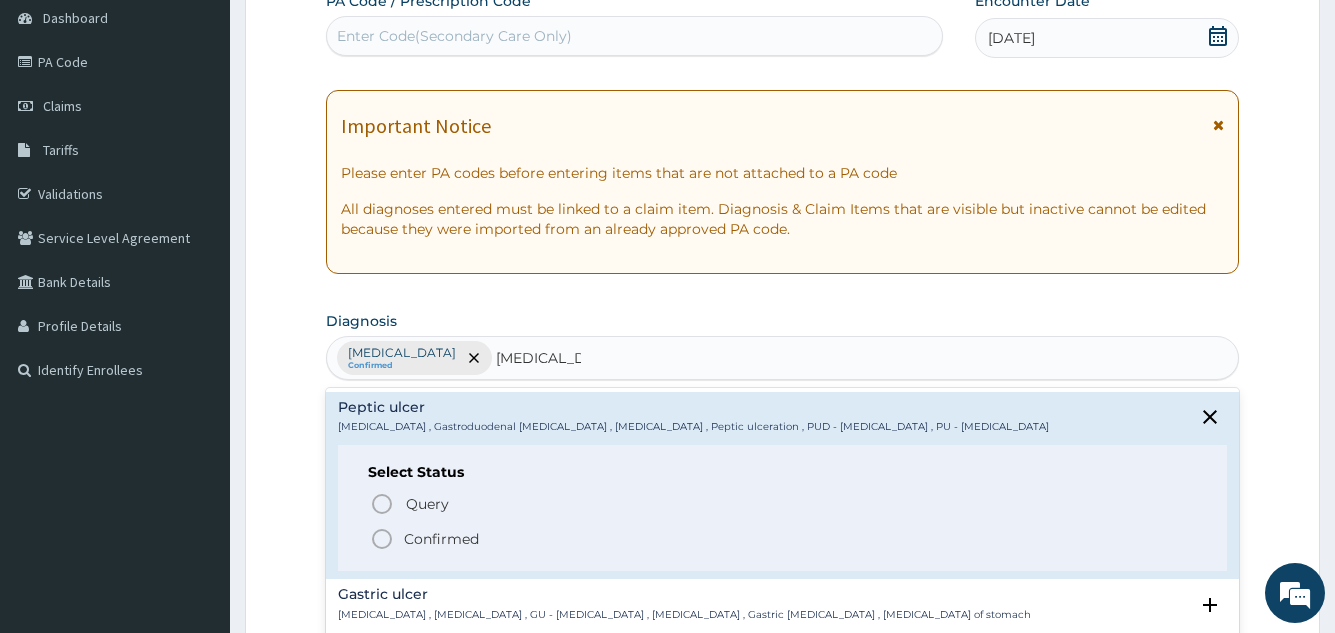 click 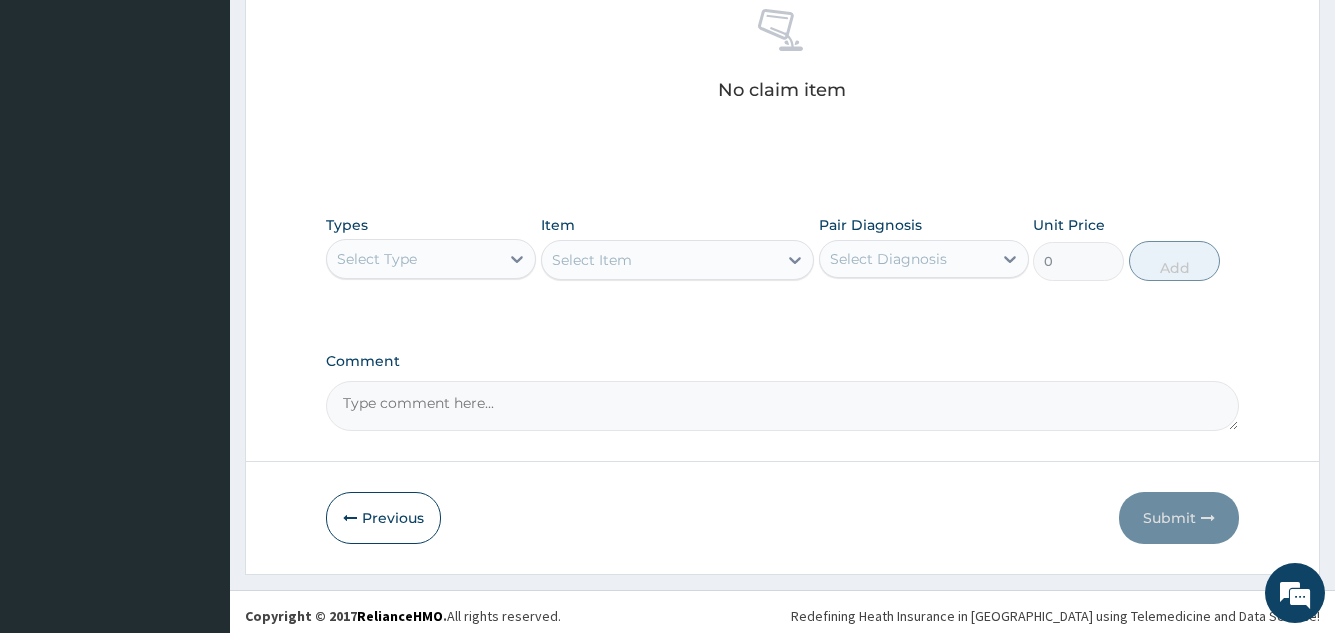 scroll, scrollTop: 809, scrollLeft: 0, axis: vertical 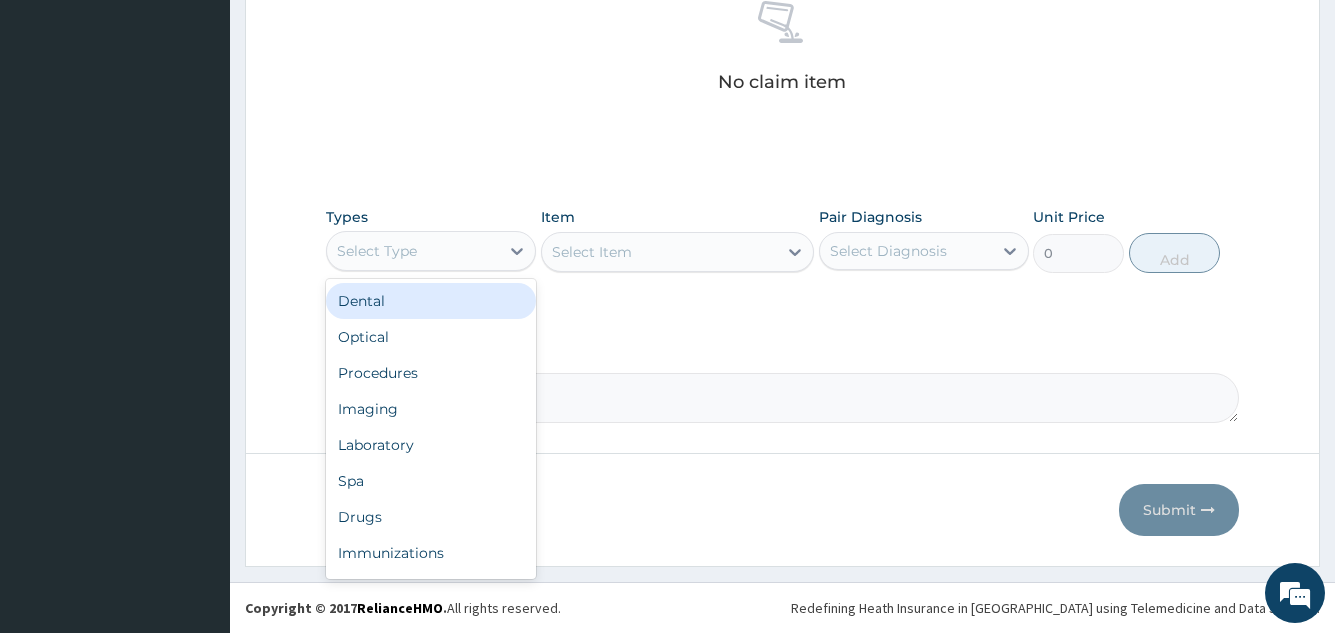 click on "Select Type" at bounding box center (413, 251) 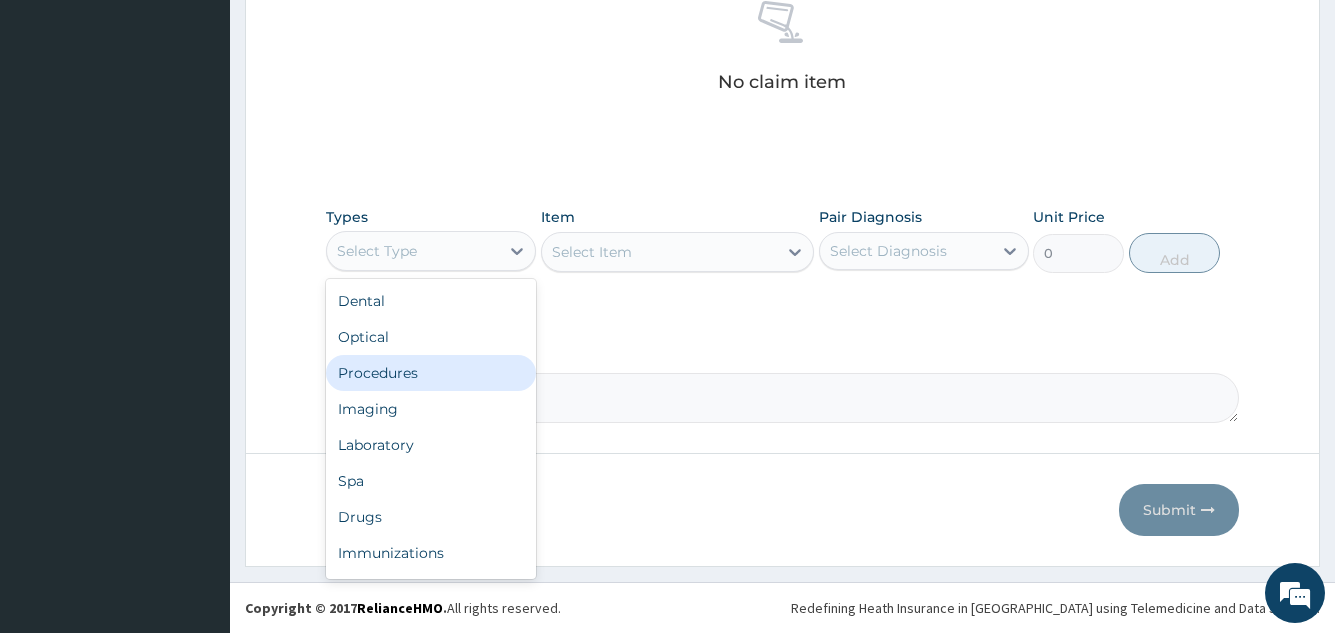 click on "Procedures" at bounding box center [431, 373] 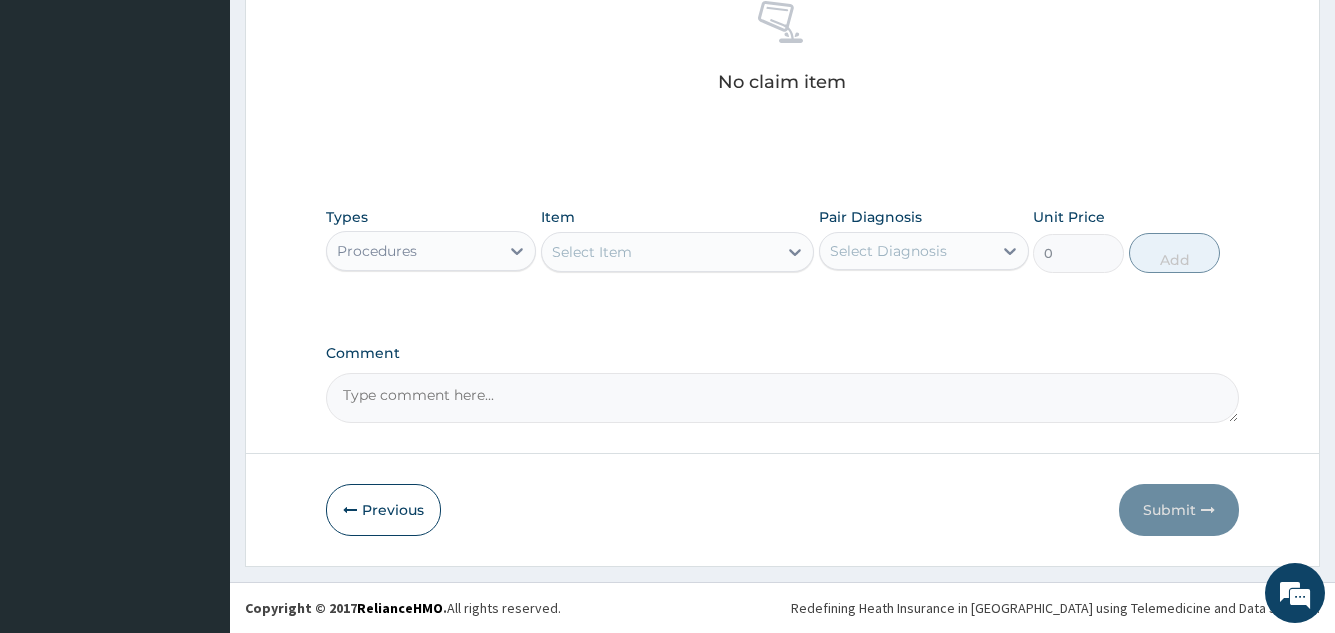 click on "Select Item" at bounding box center [660, 252] 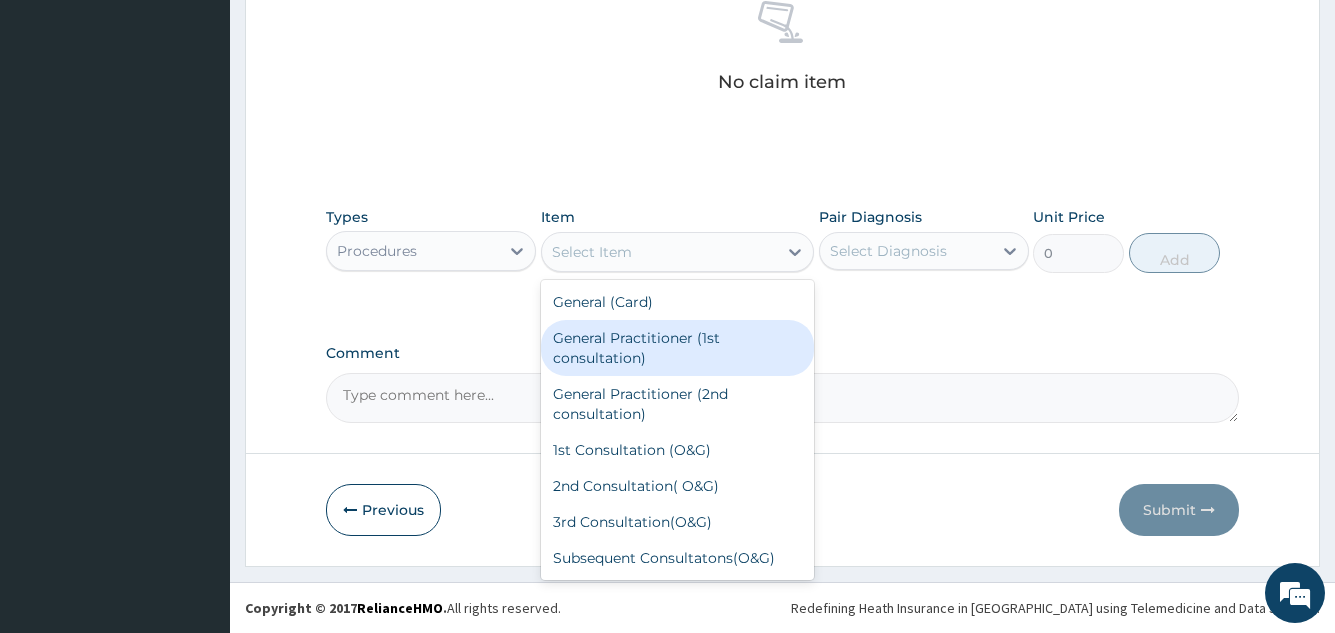 click on "General Practitioner (1st consultation)" at bounding box center [678, 348] 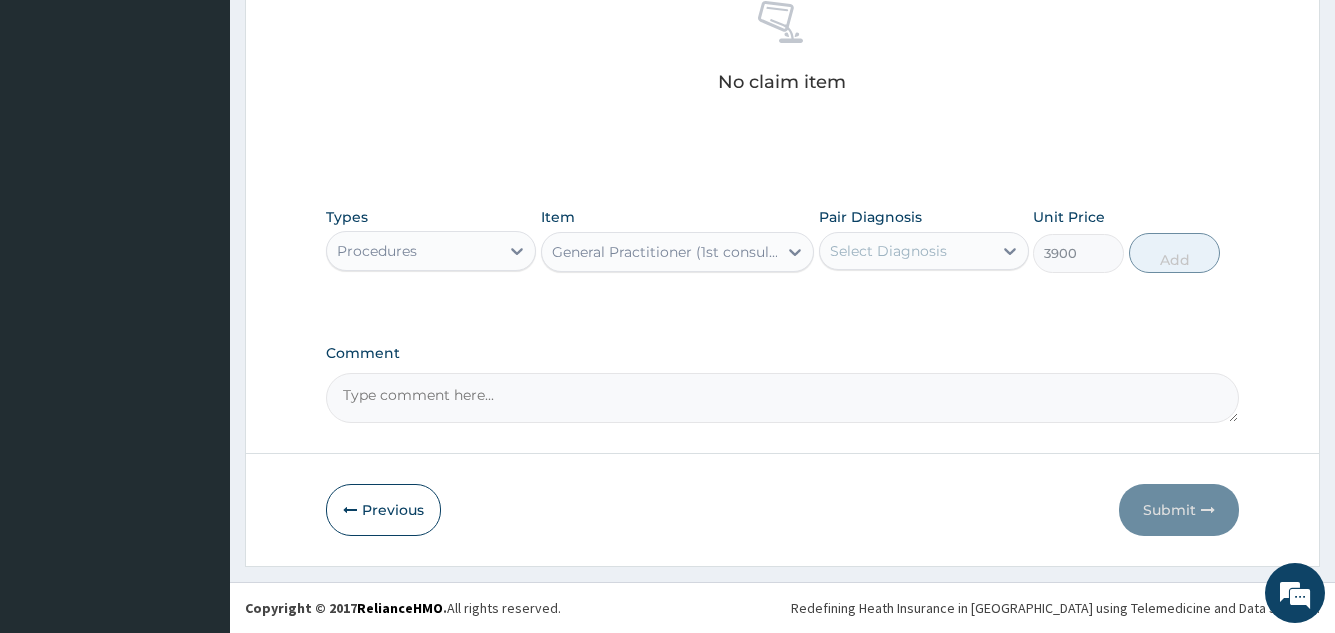 click on "Select Diagnosis" at bounding box center (888, 251) 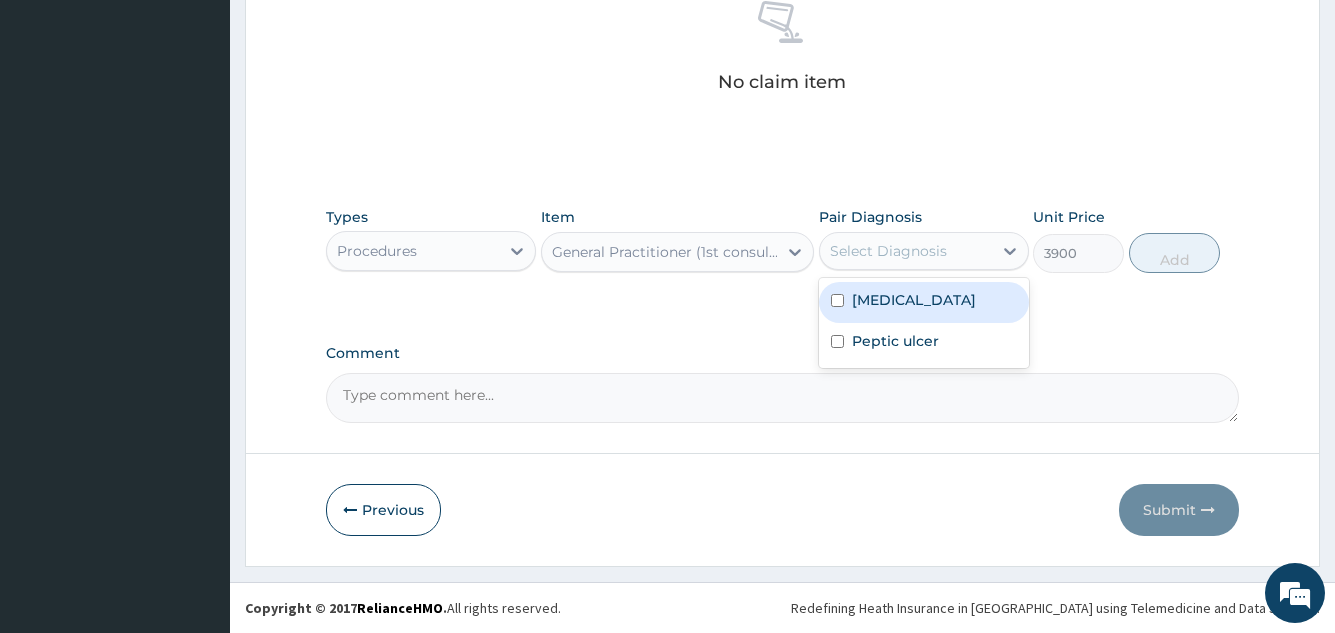 click on "[MEDICAL_DATA]" at bounding box center [924, 302] 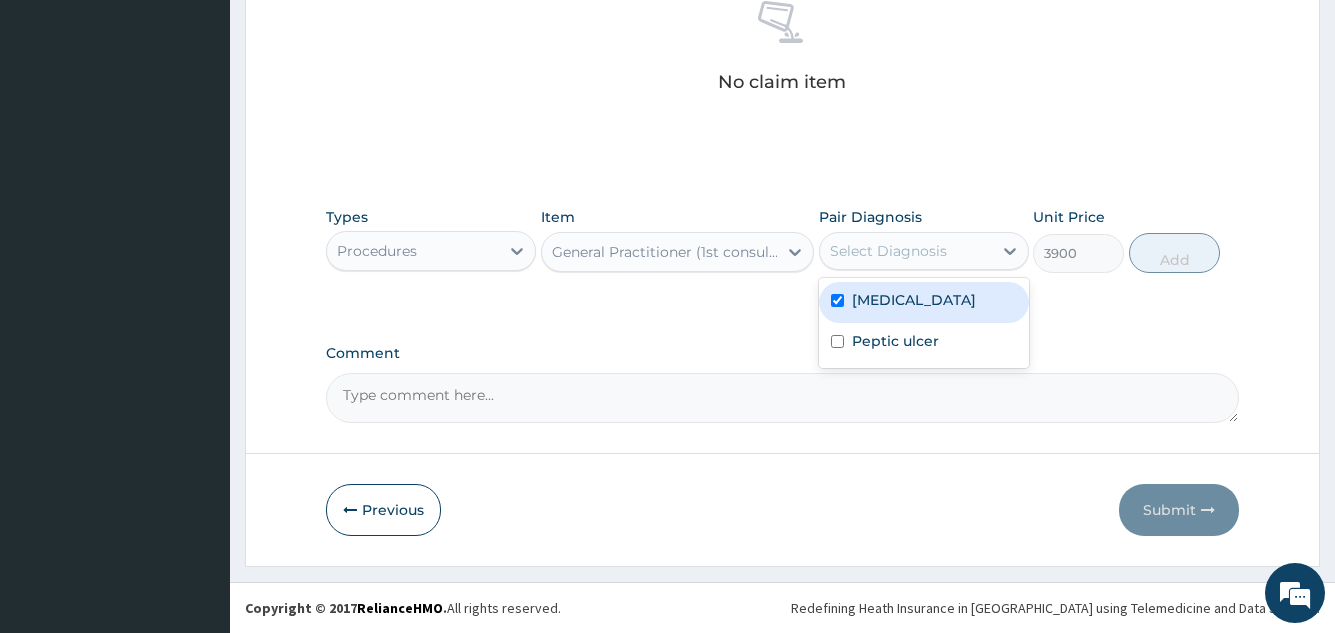 checkbox on "true" 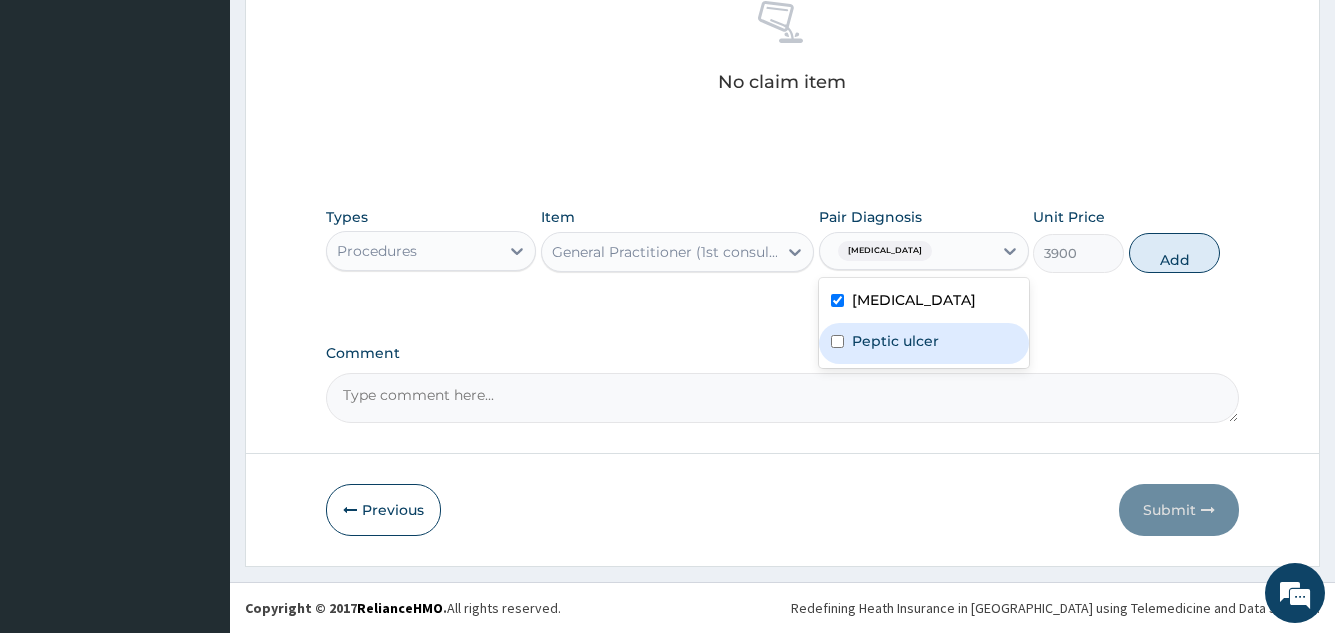 click on "Peptic ulcer" at bounding box center (924, 343) 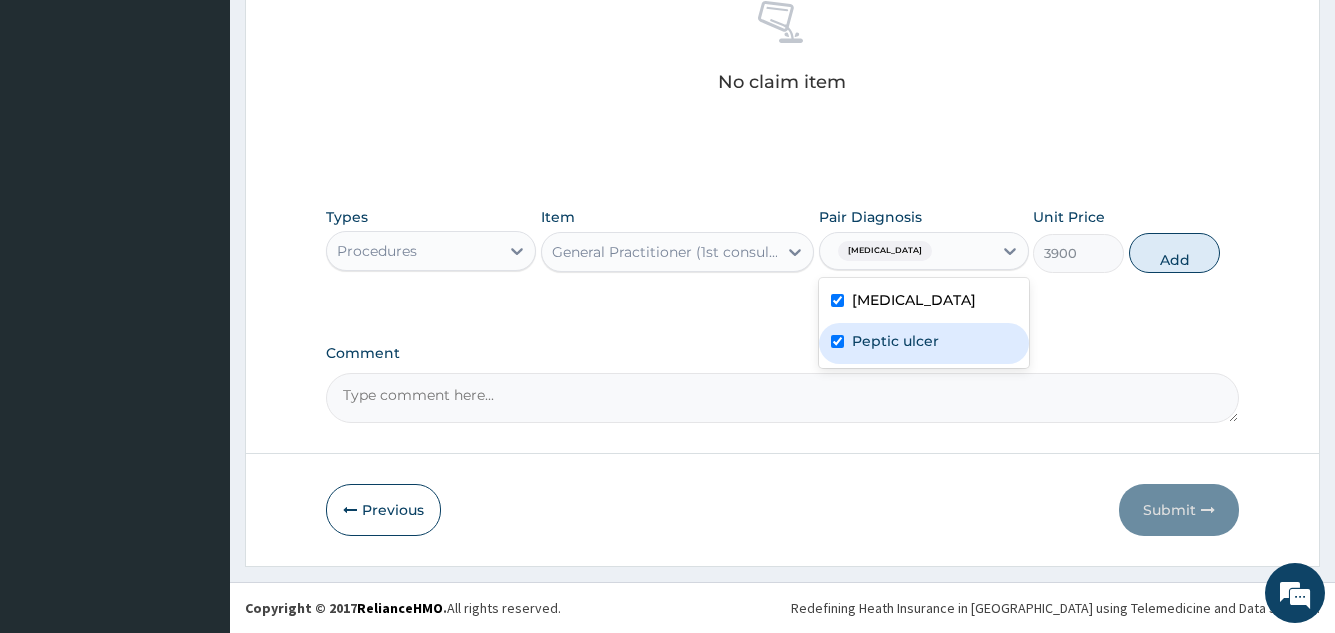 checkbox on "true" 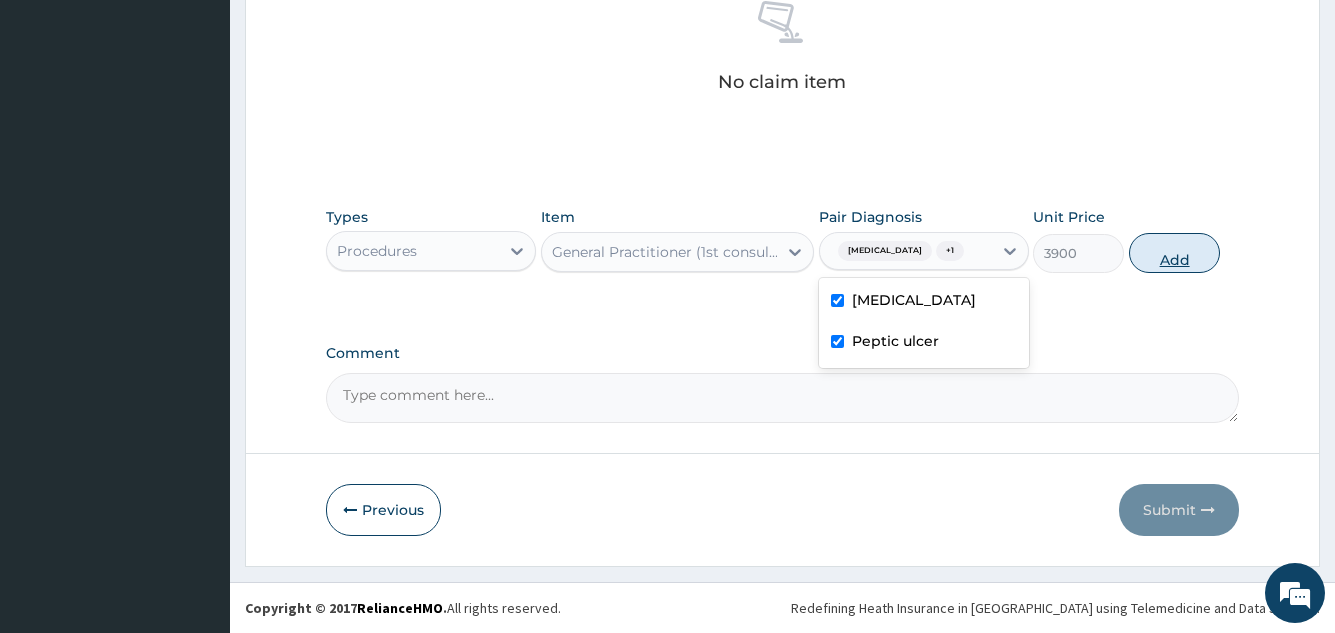 click on "Add" at bounding box center [1174, 253] 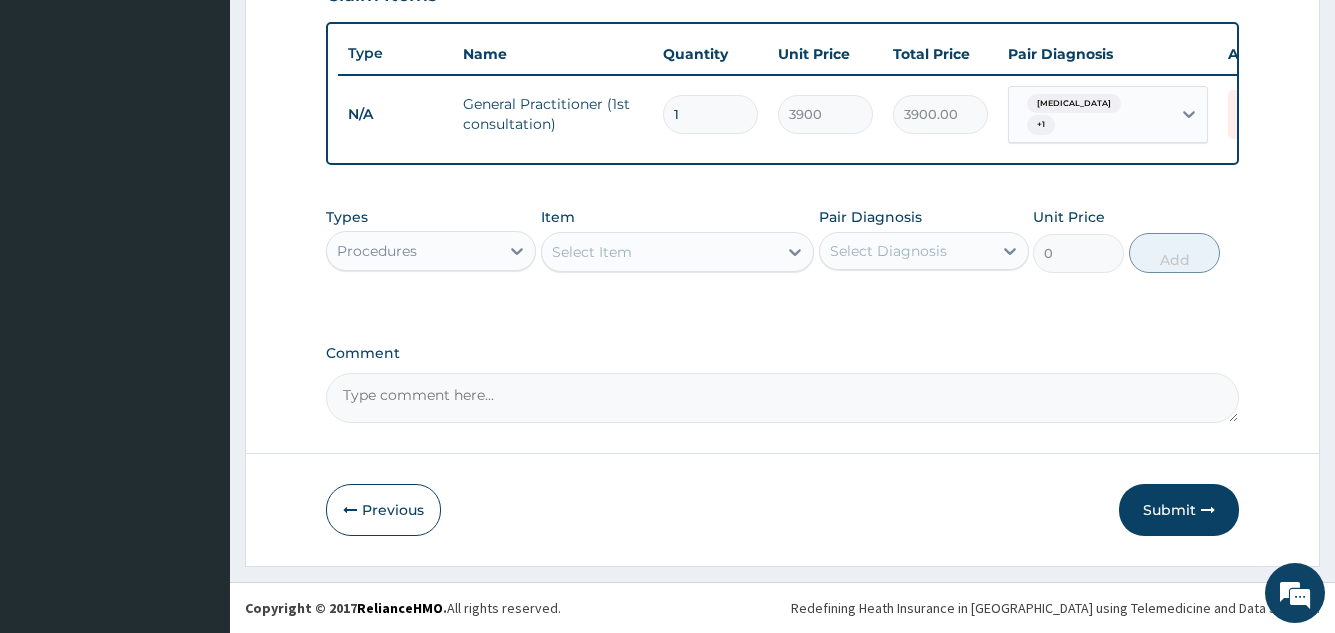 scroll, scrollTop: 737, scrollLeft: 0, axis: vertical 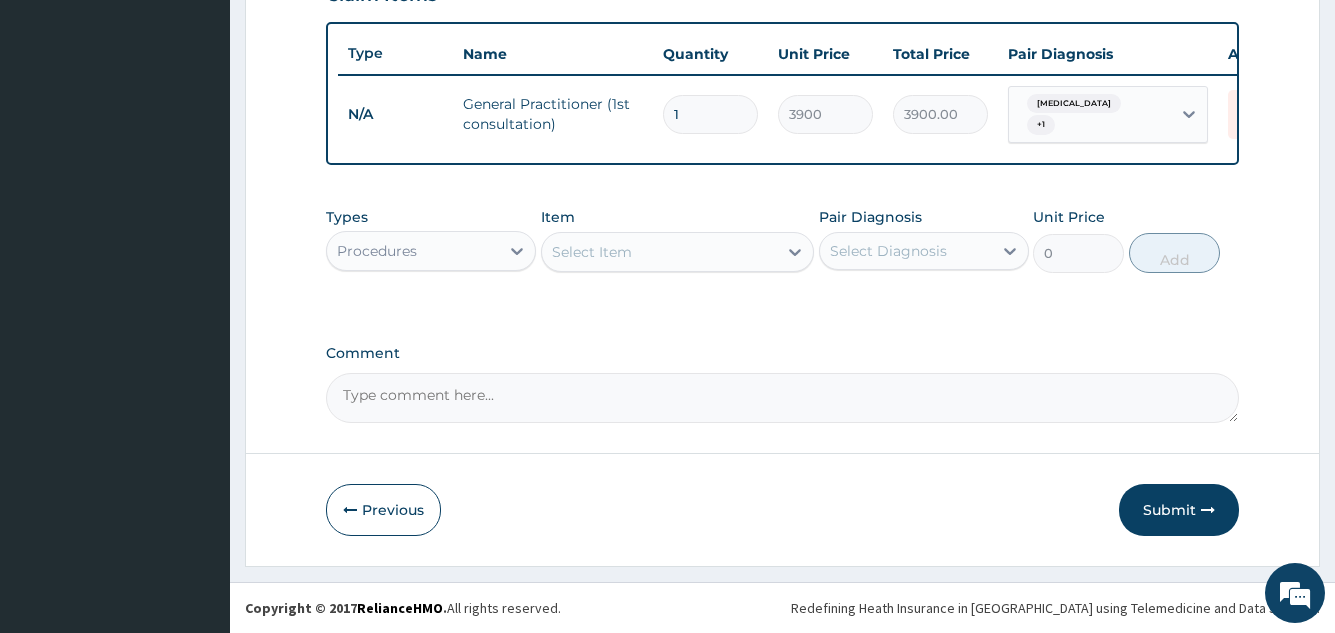 click on "Procedures" at bounding box center (413, 251) 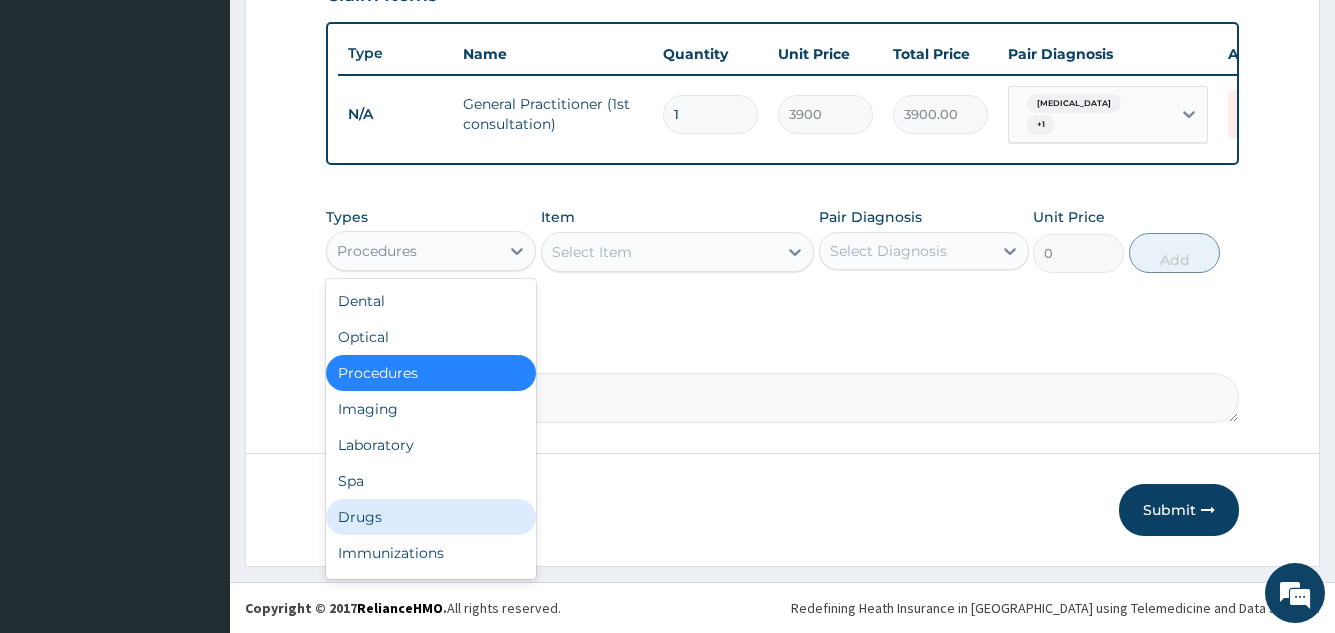 click on "Drugs" at bounding box center [431, 517] 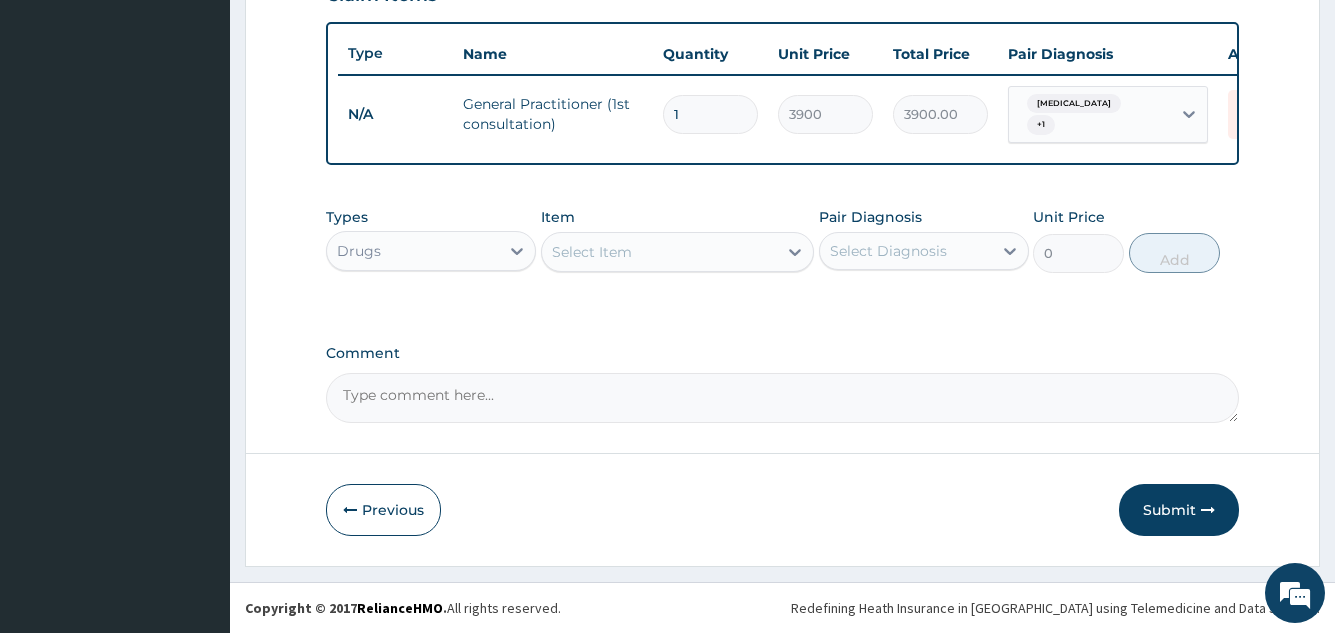 click on "Select Item" at bounding box center [660, 252] 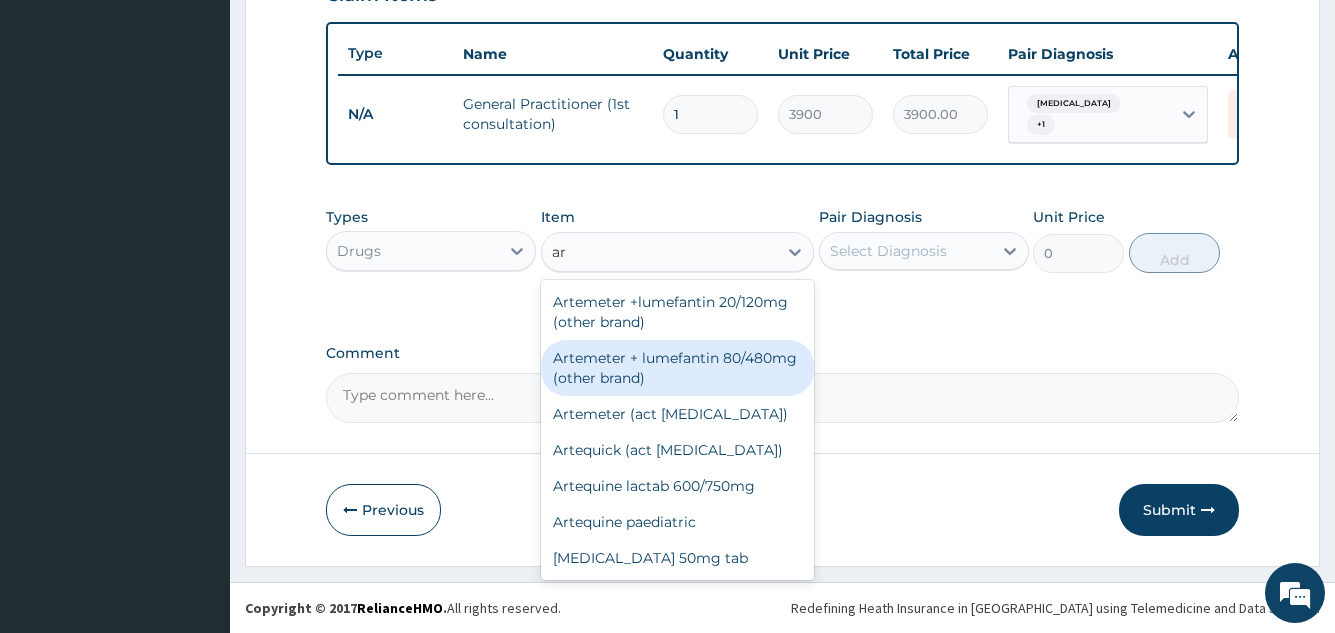 type on "a" 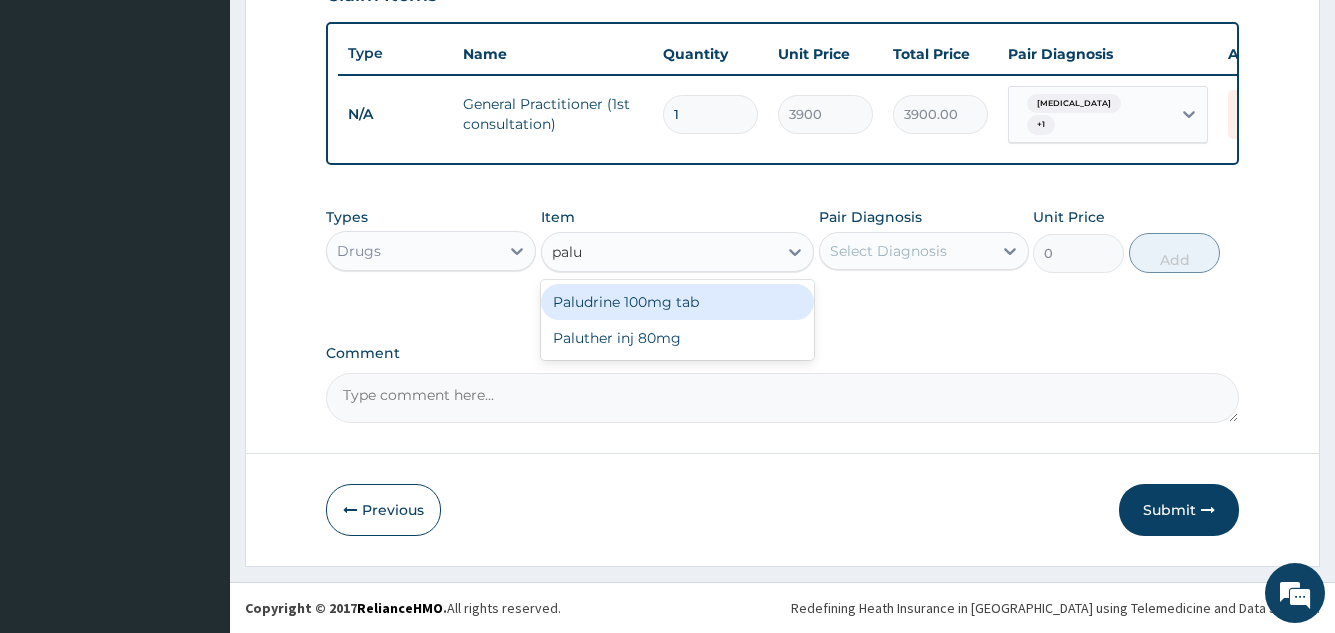 type on "palut" 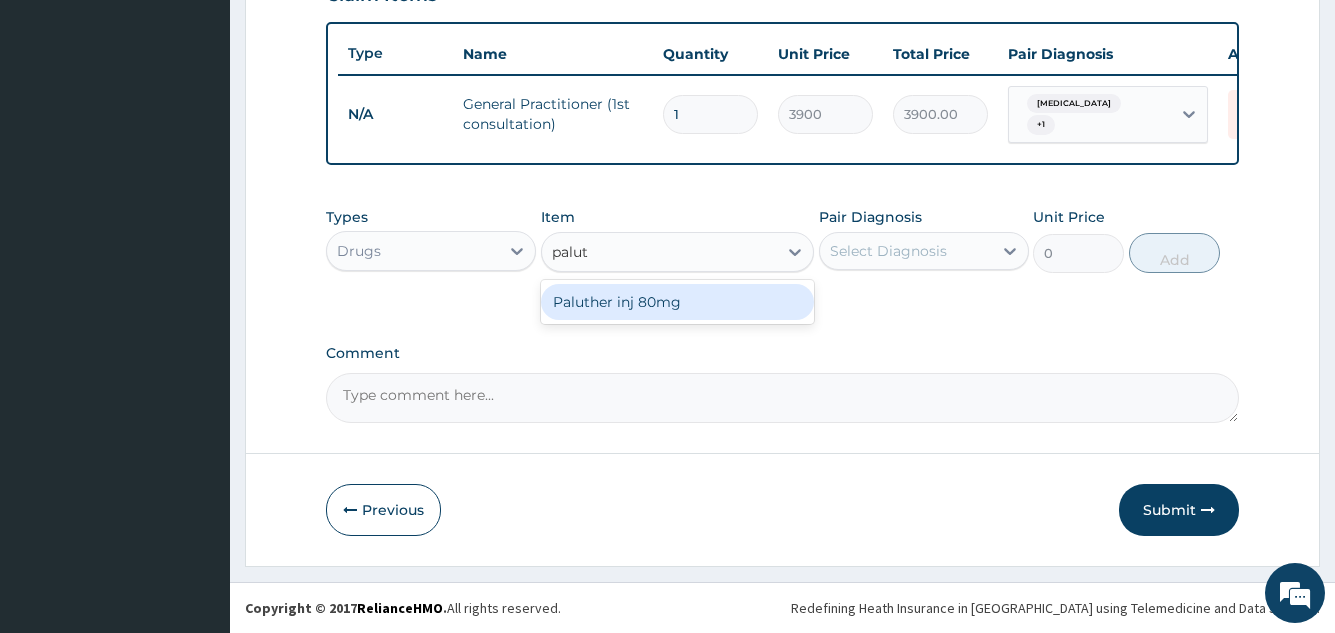 click on "Paluther inj 80mg" at bounding box center (678, 302) 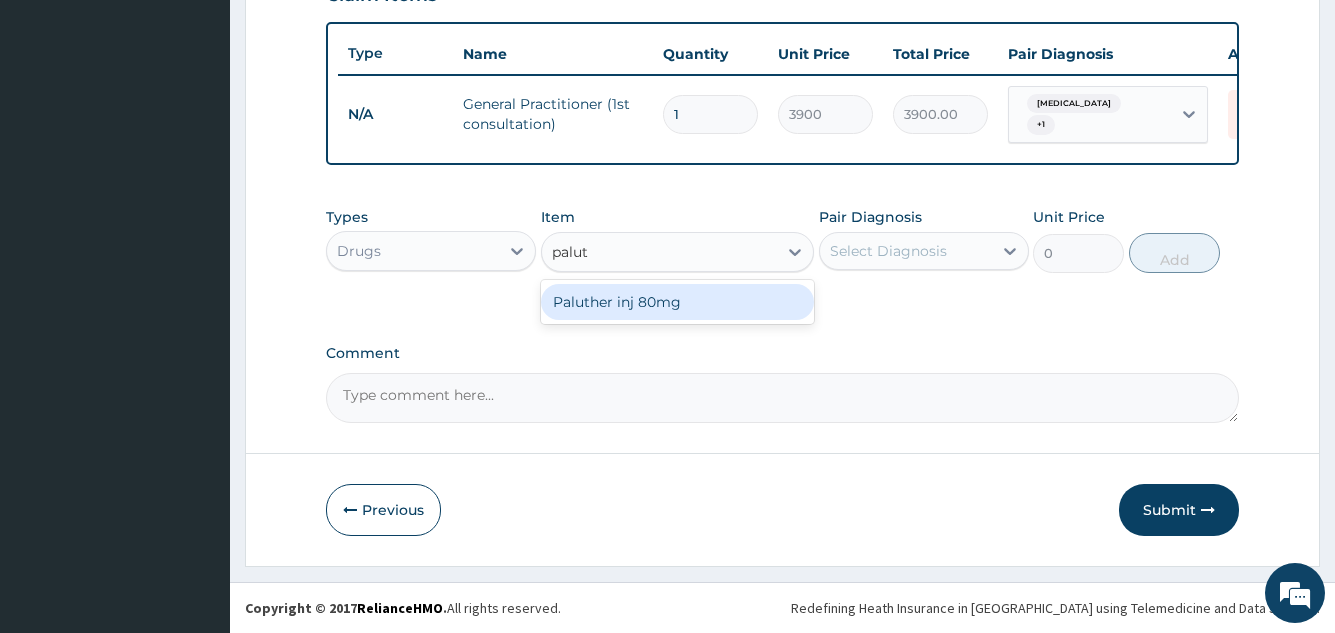 type 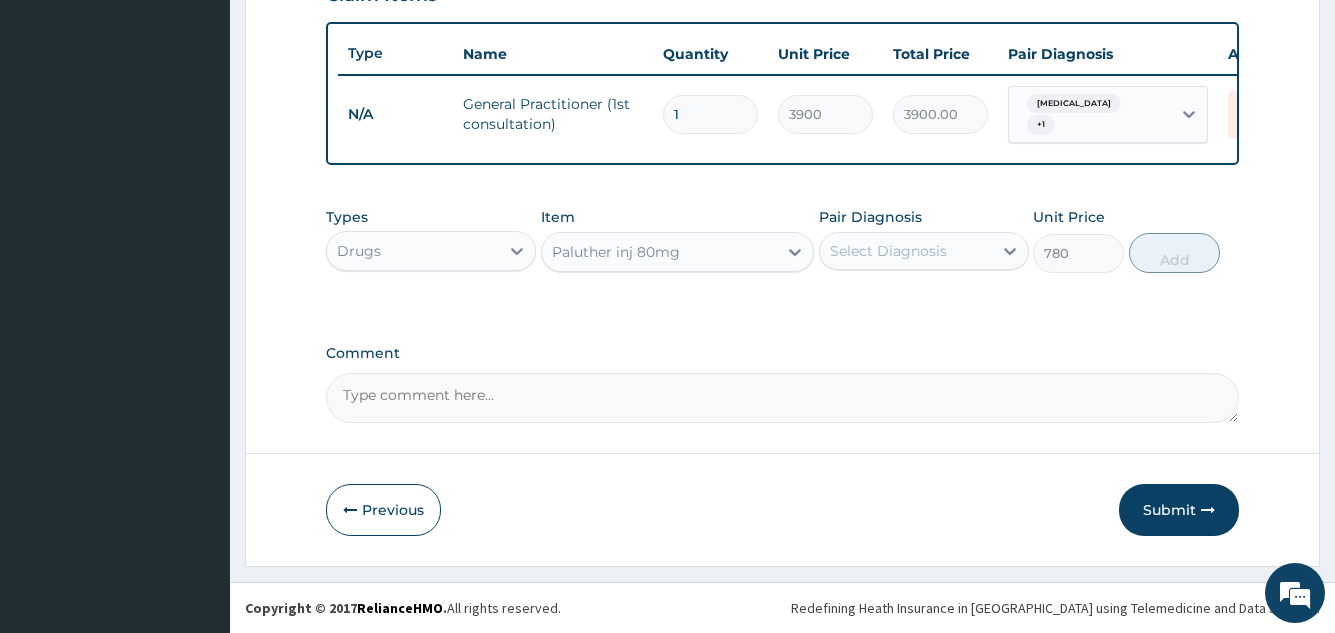 click on "Select Diagnosis" at bounding box center [888, 251] 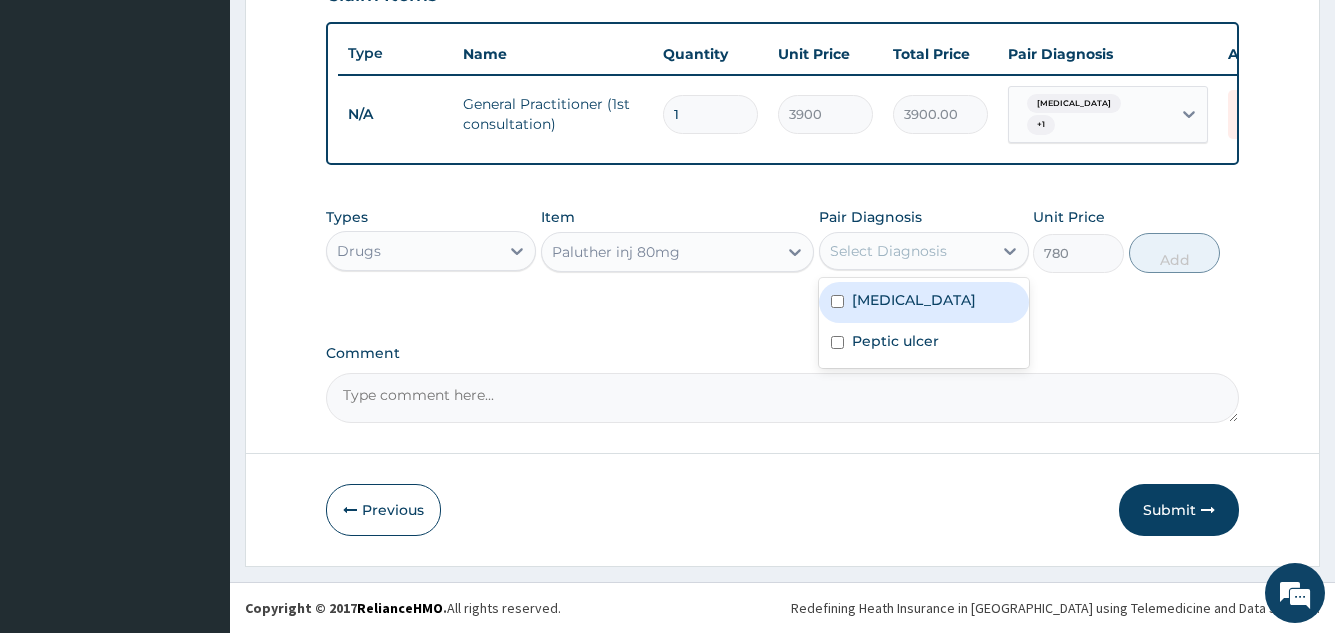 click on "[MEDICAL_DATA]" at bounding box center (914, 300) 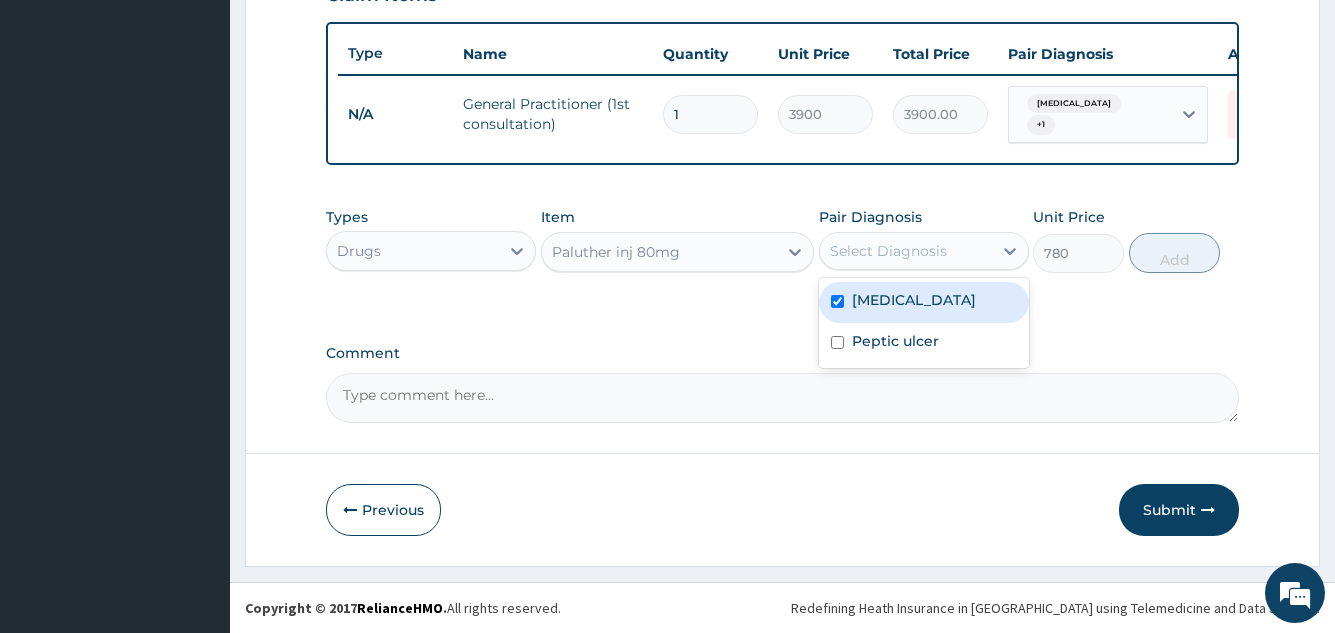 checkbox on "true" 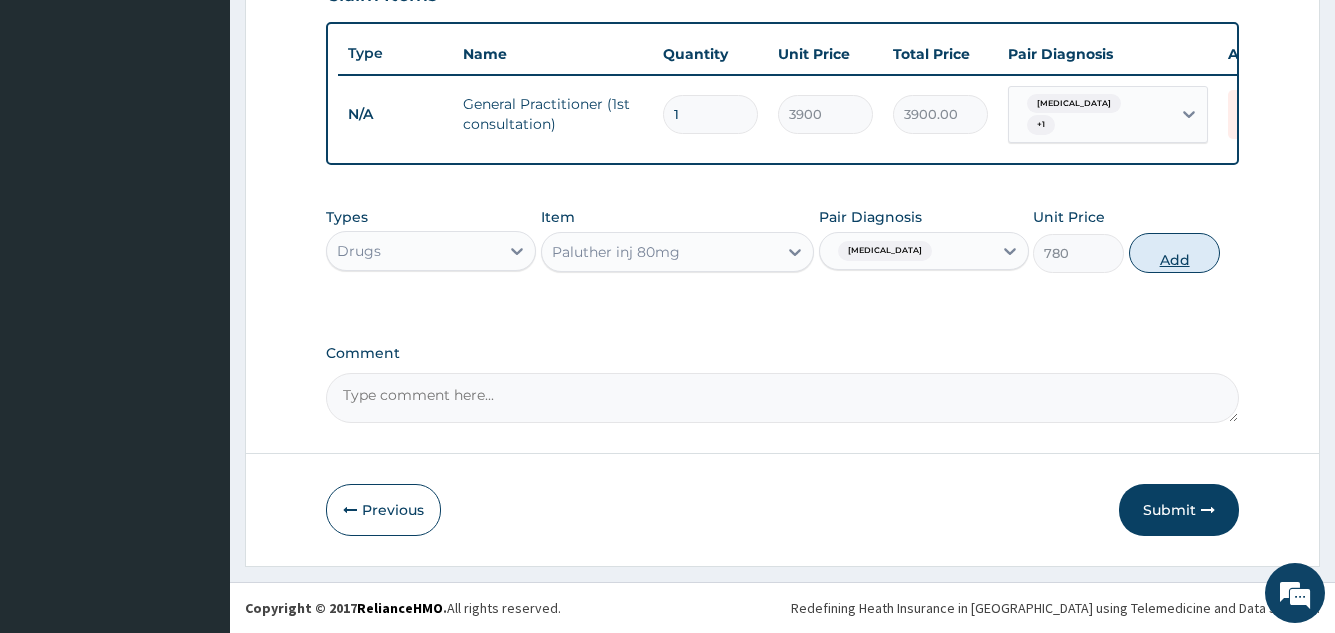 click on "Add" at bounding box center [1174, 253] 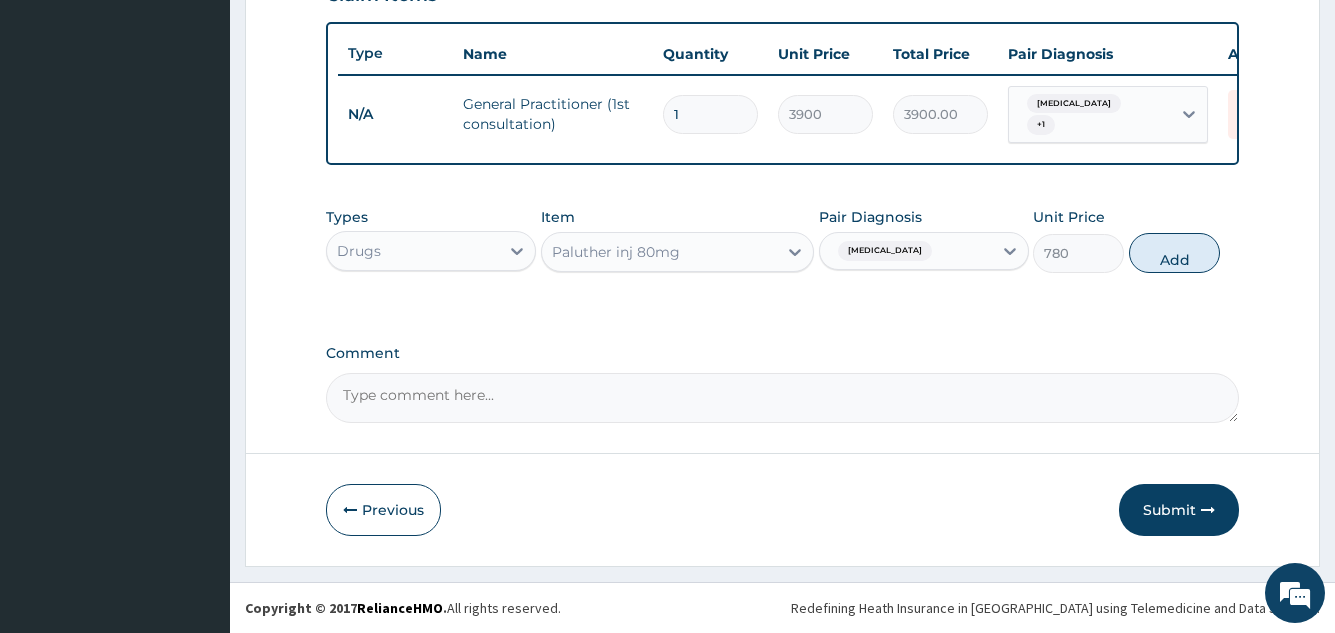 type on "0" 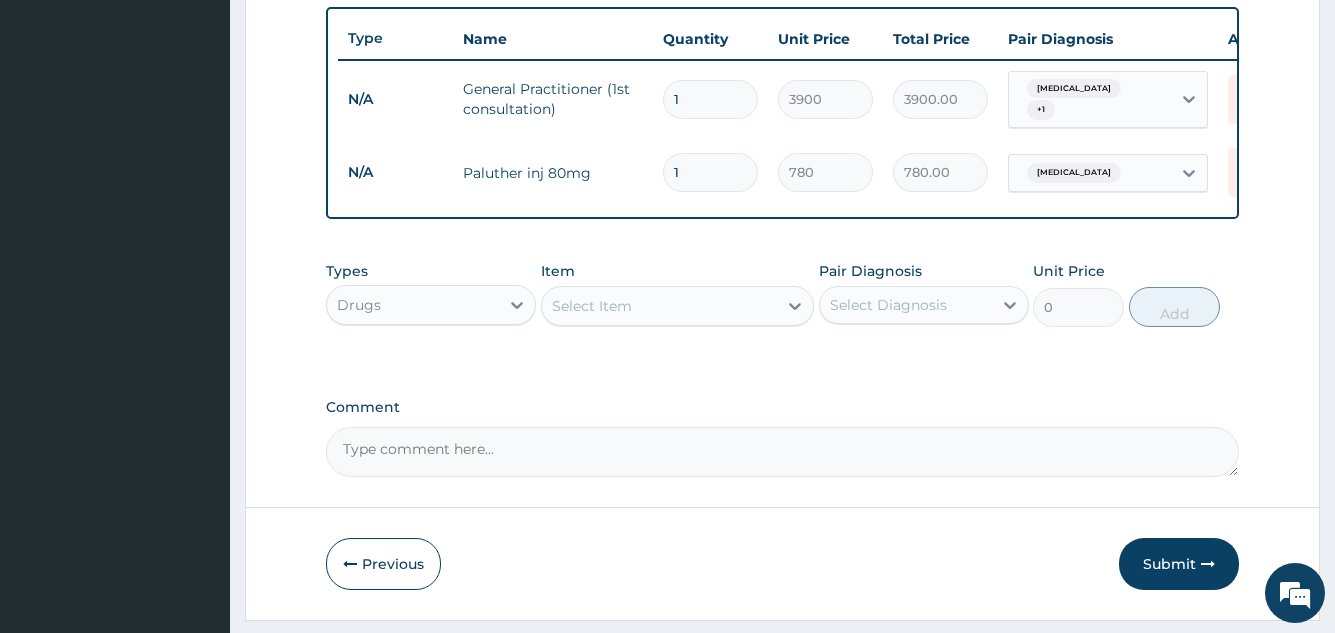type 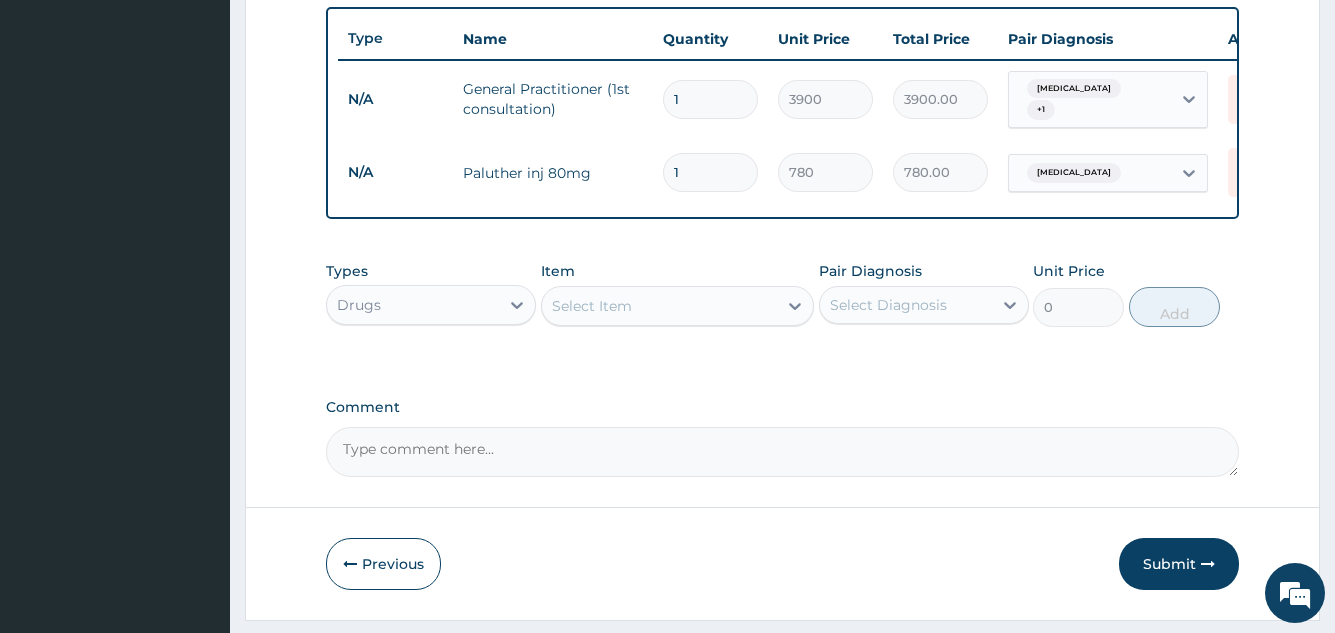 type on "0.00" 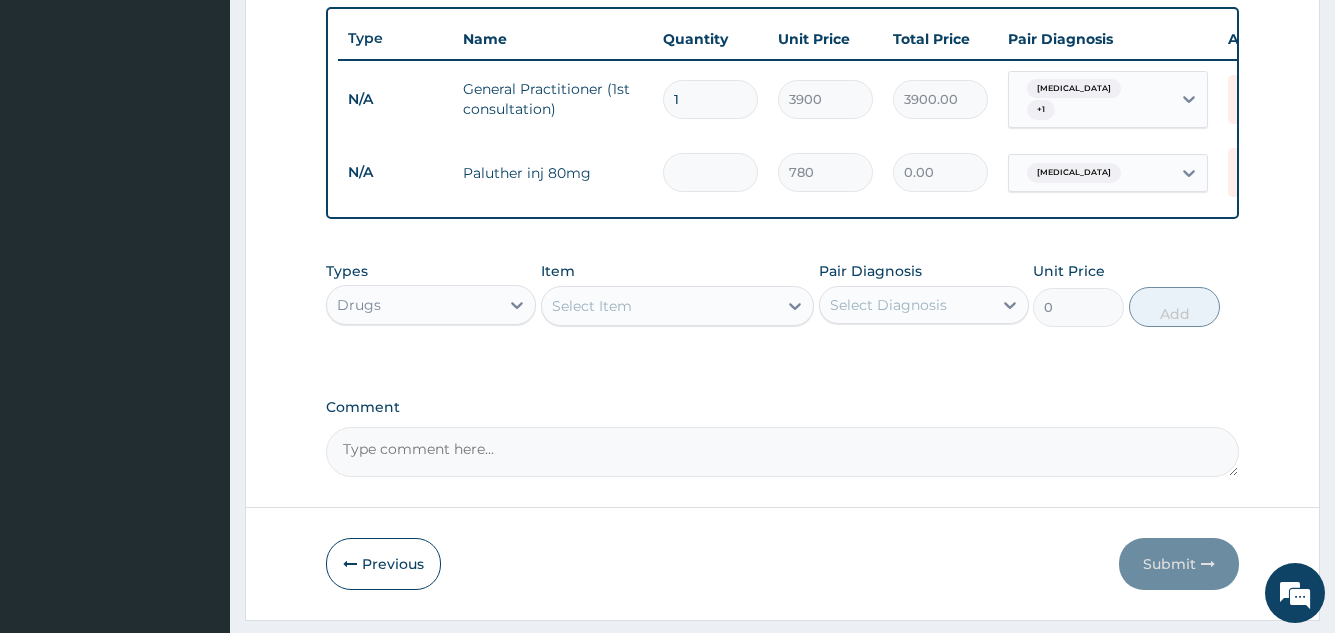 type on "6" 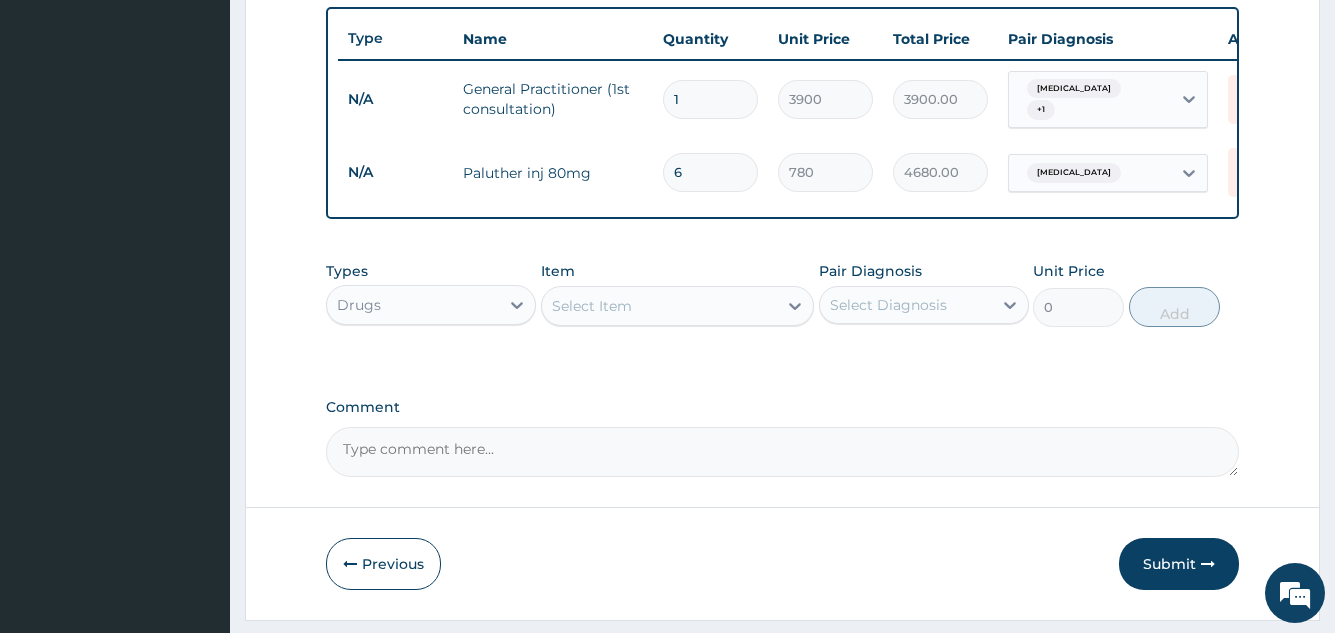 type on "6" 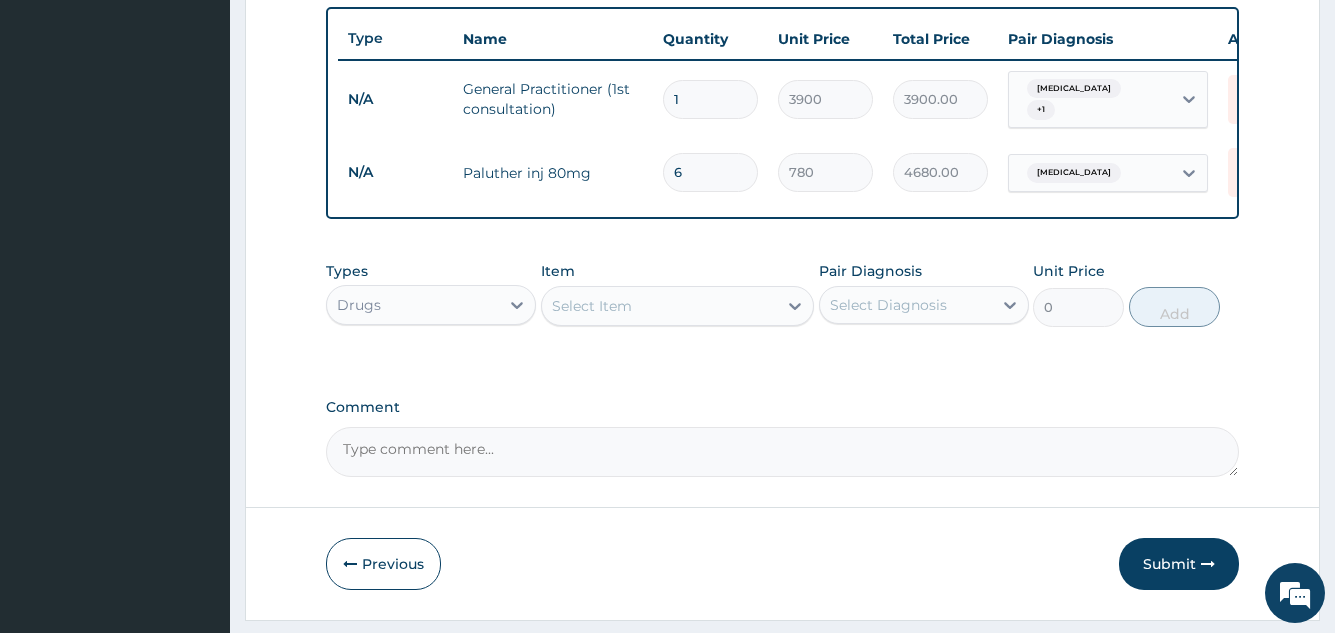 click on "Select Item" at bounding box center (660, 306) 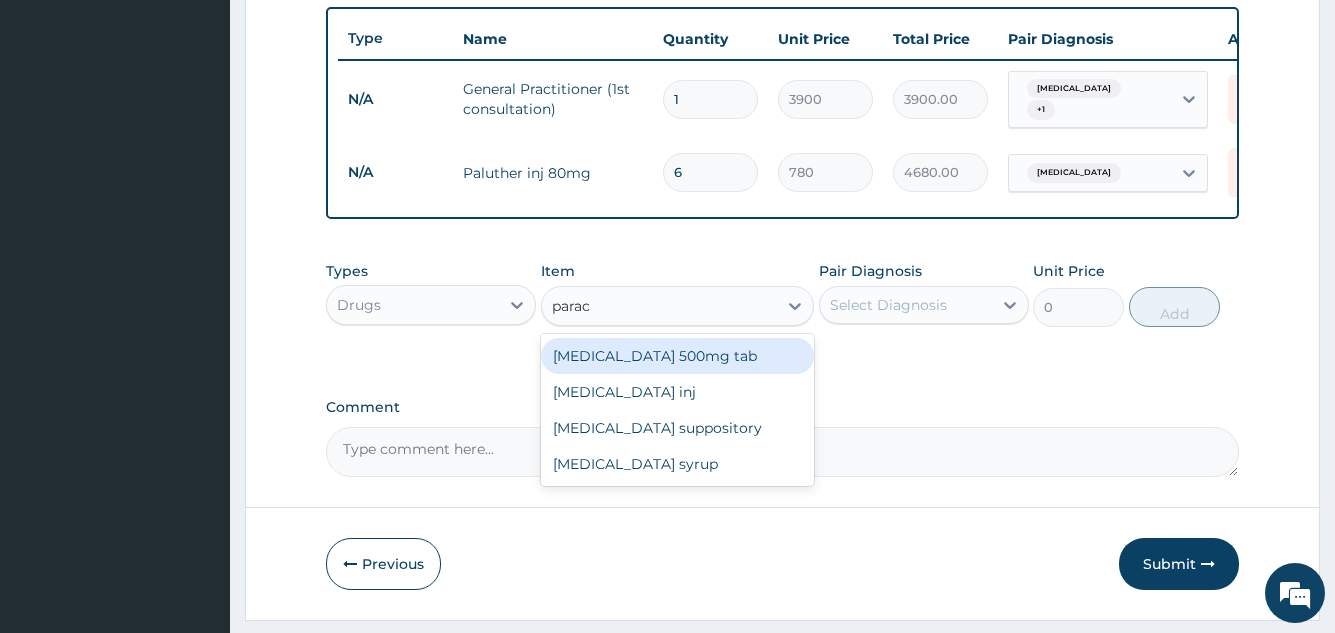 type on "parace" 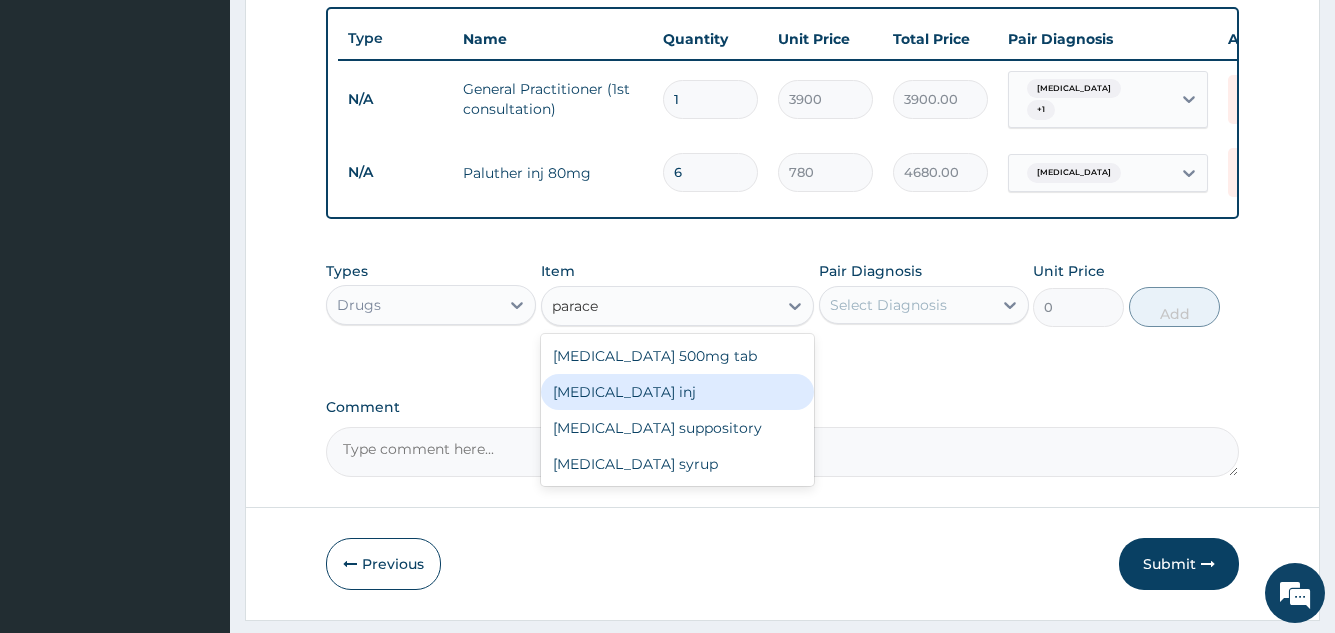 click on "[MEDICAL_DATA] inj" at bounding box center (678, 392) 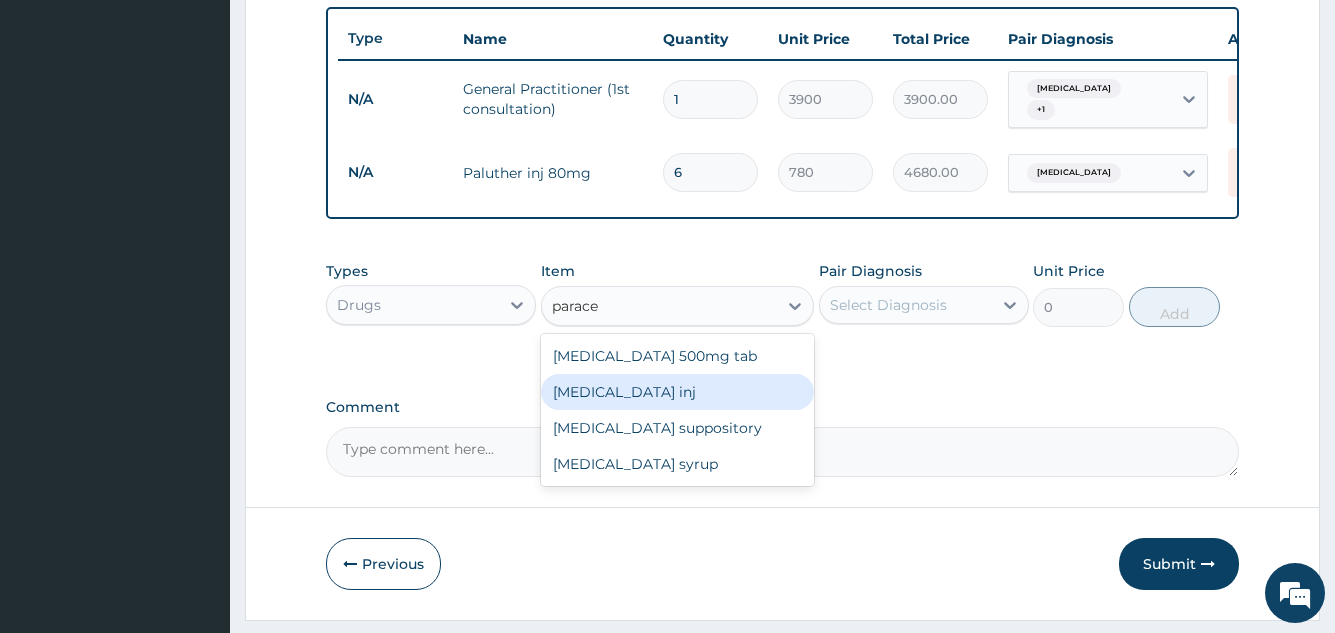 type 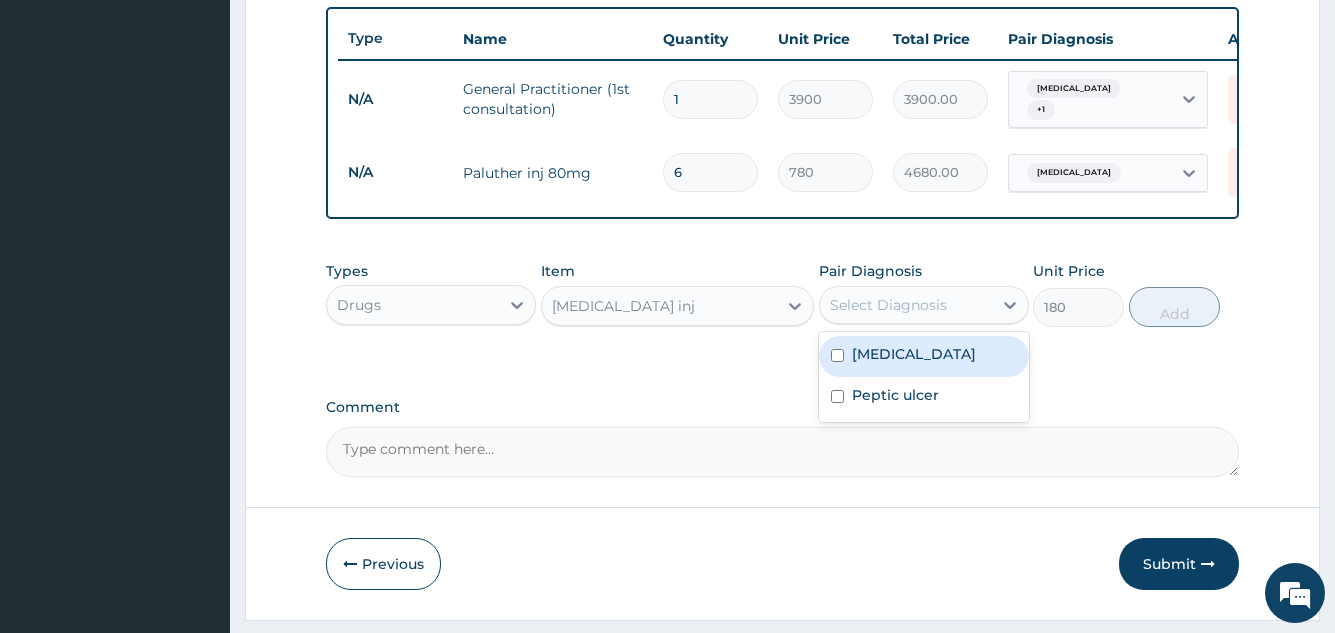 click on "Select Diagnosis" at bounding box center [888, 305] 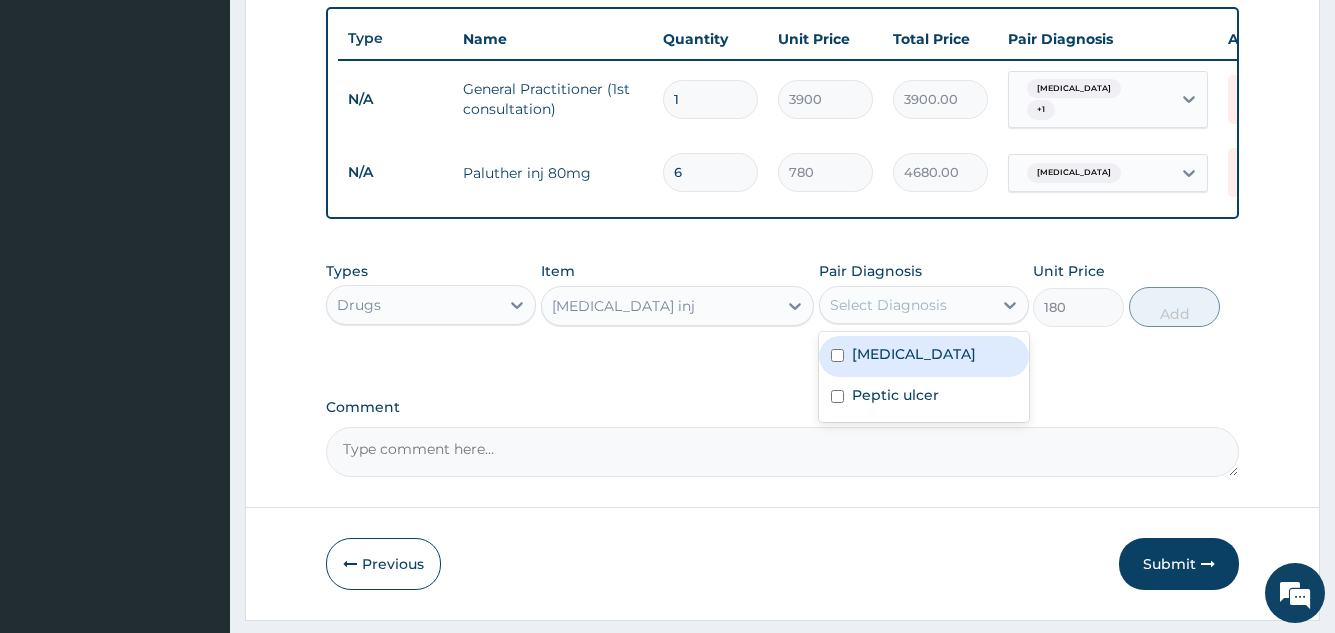 click on "[MEDICAL_DATA]" at bounding box center (914, 354) 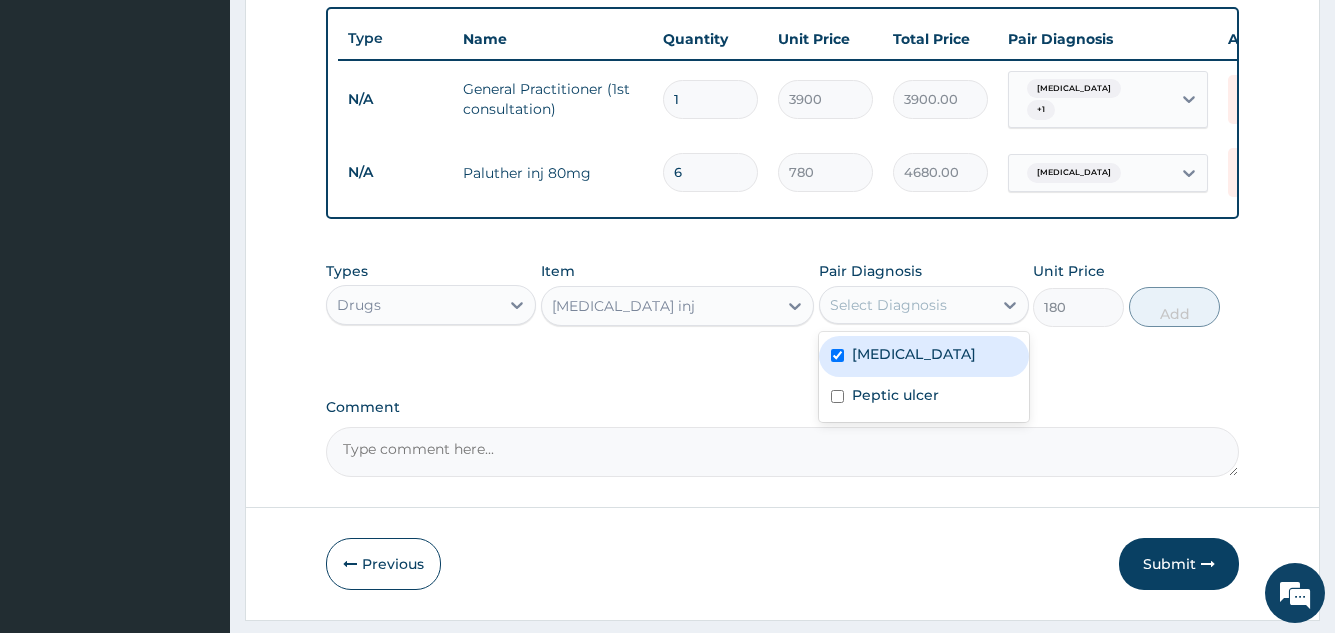 checkbox on "true" 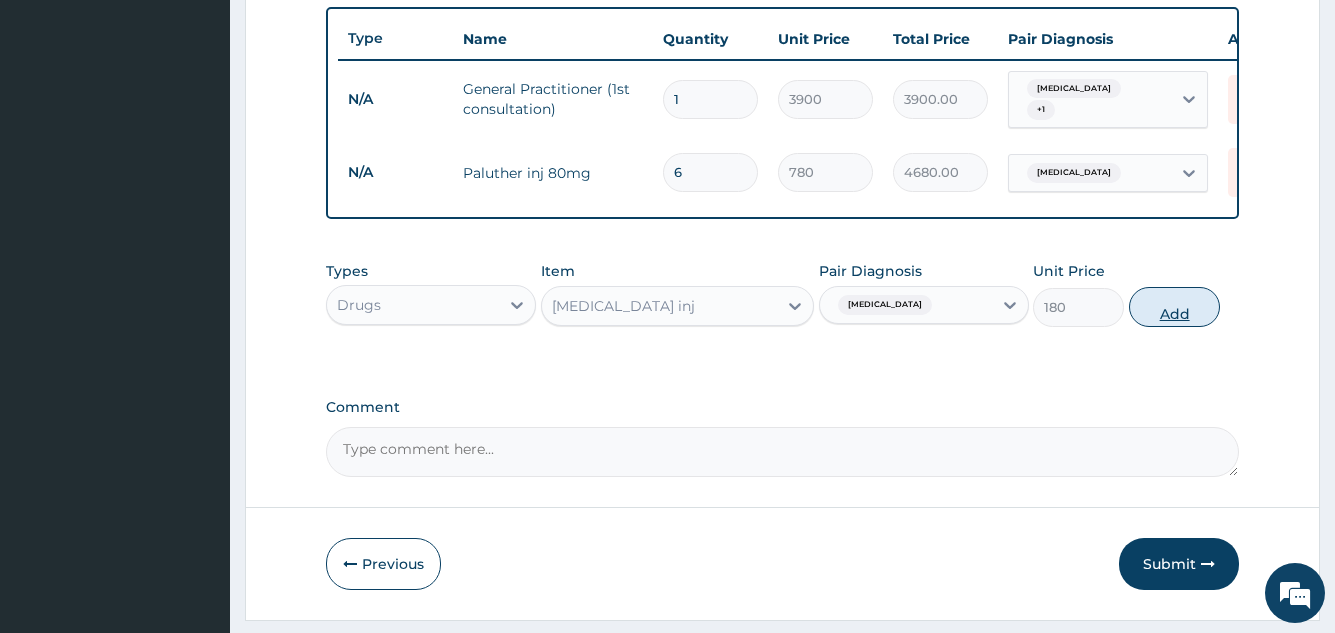 click on "Add" at bounding box center (1174, 307) 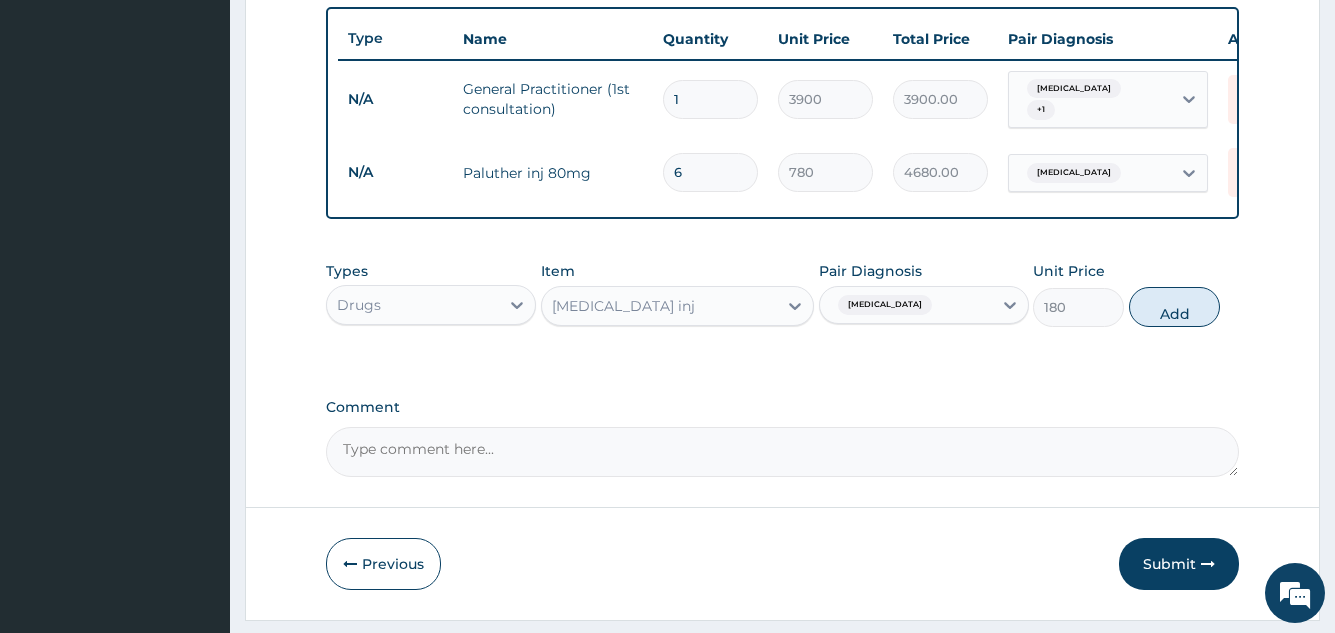 type on "0" 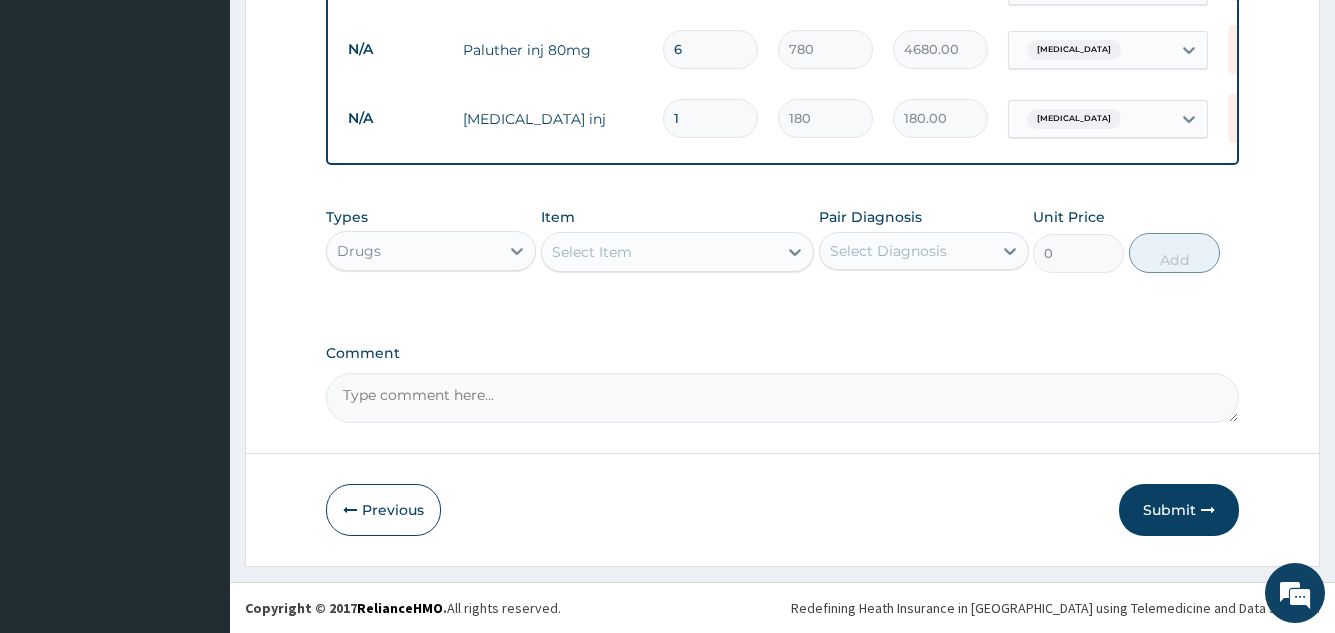 scroll, scrollTop: 875, scrollLeft: 0, axis: vertical 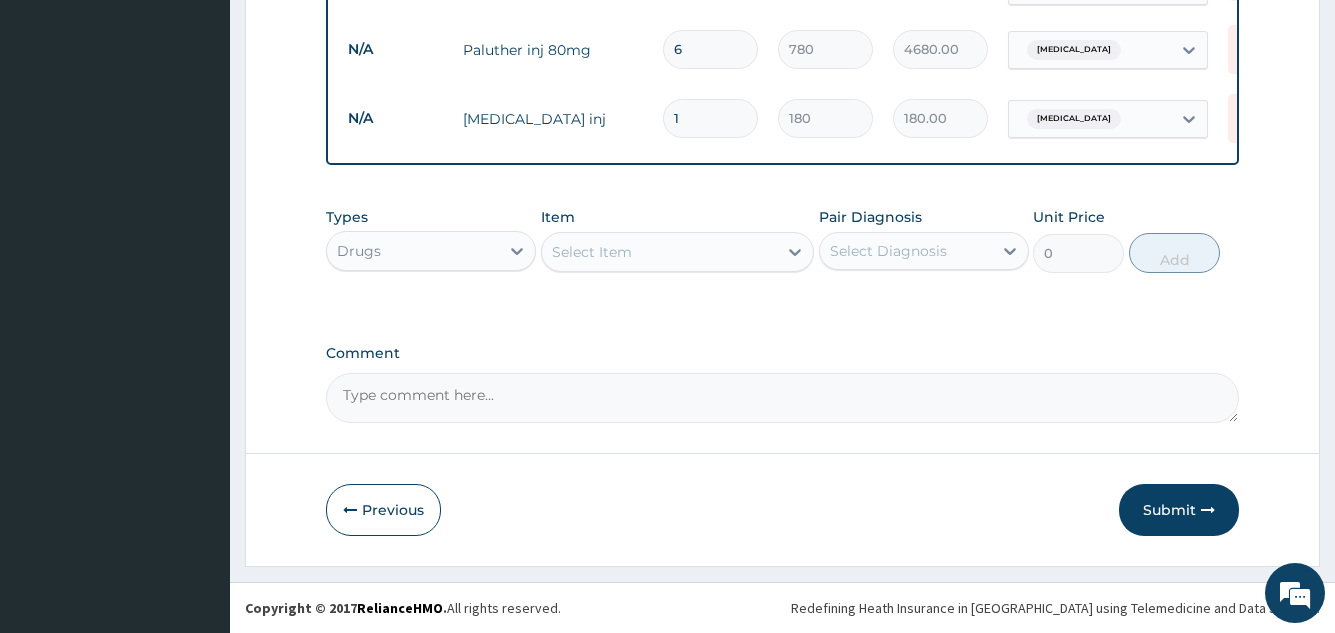 click on "Select Item" at bounding box center [660, 252] 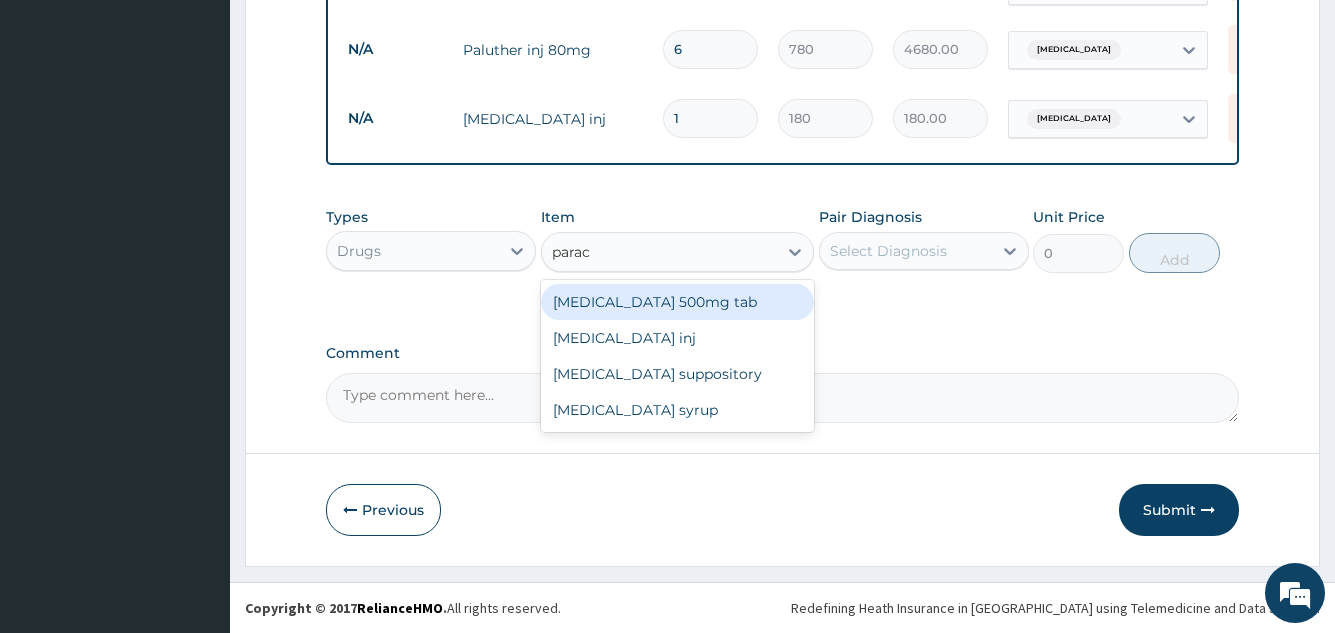 type on "parace" 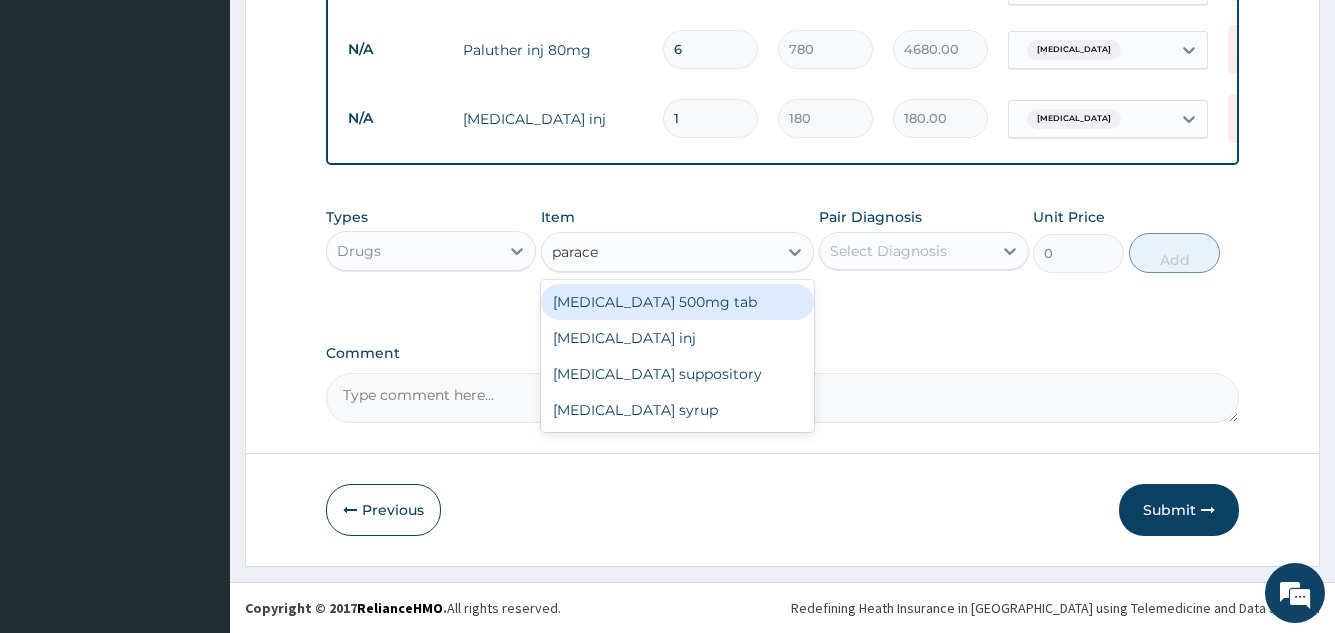 click on "[MEDICAL_DATA] 500mg tab" at bounding box center (678, 302) 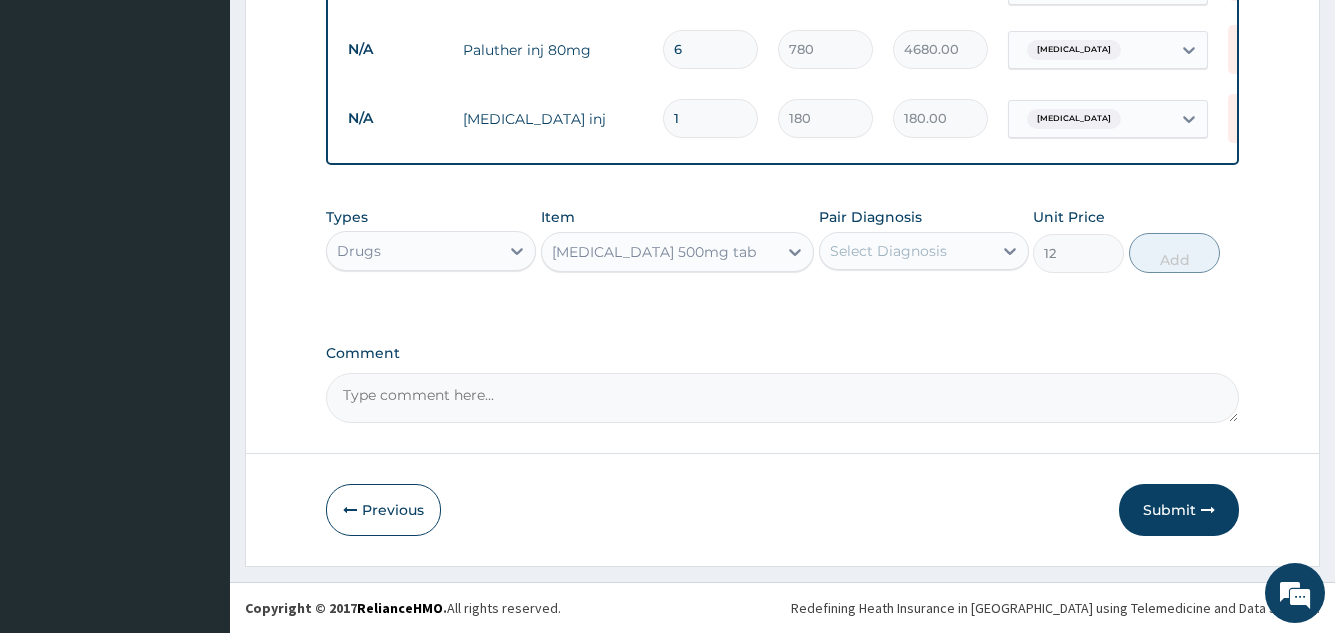 click on "Select Diagnosis" at bounding box center (888, 251) 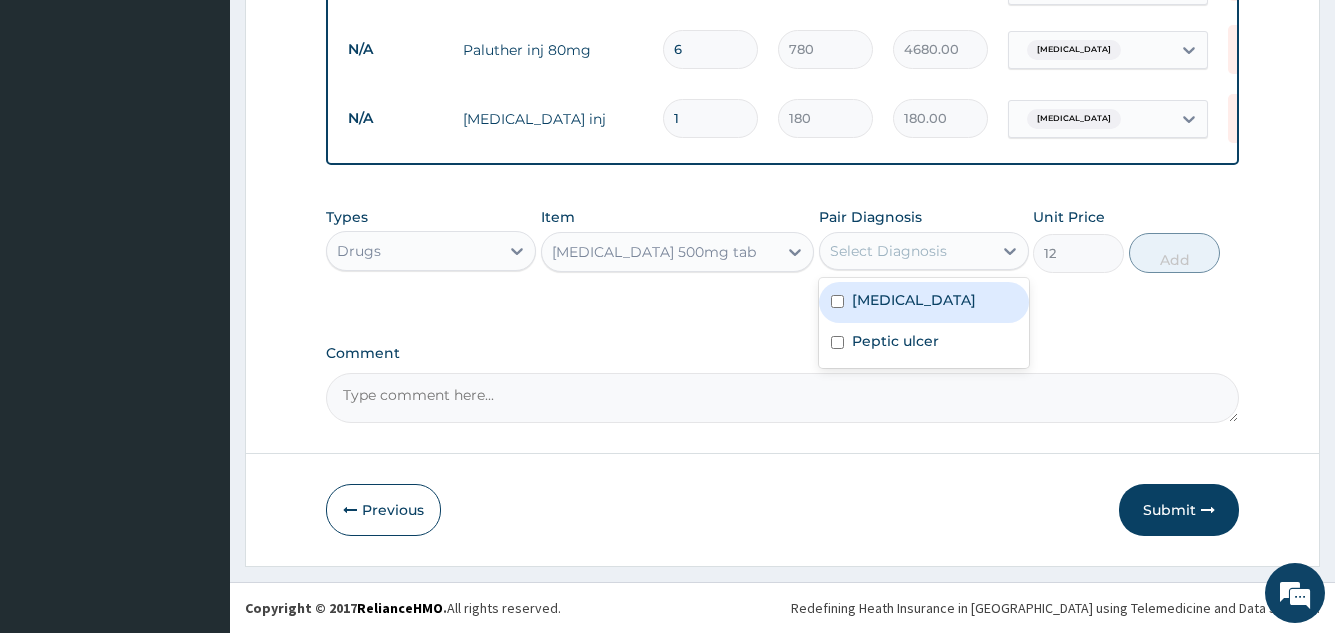 click on "[MEDICAL_DATA]" at bounding box center (924, 302) 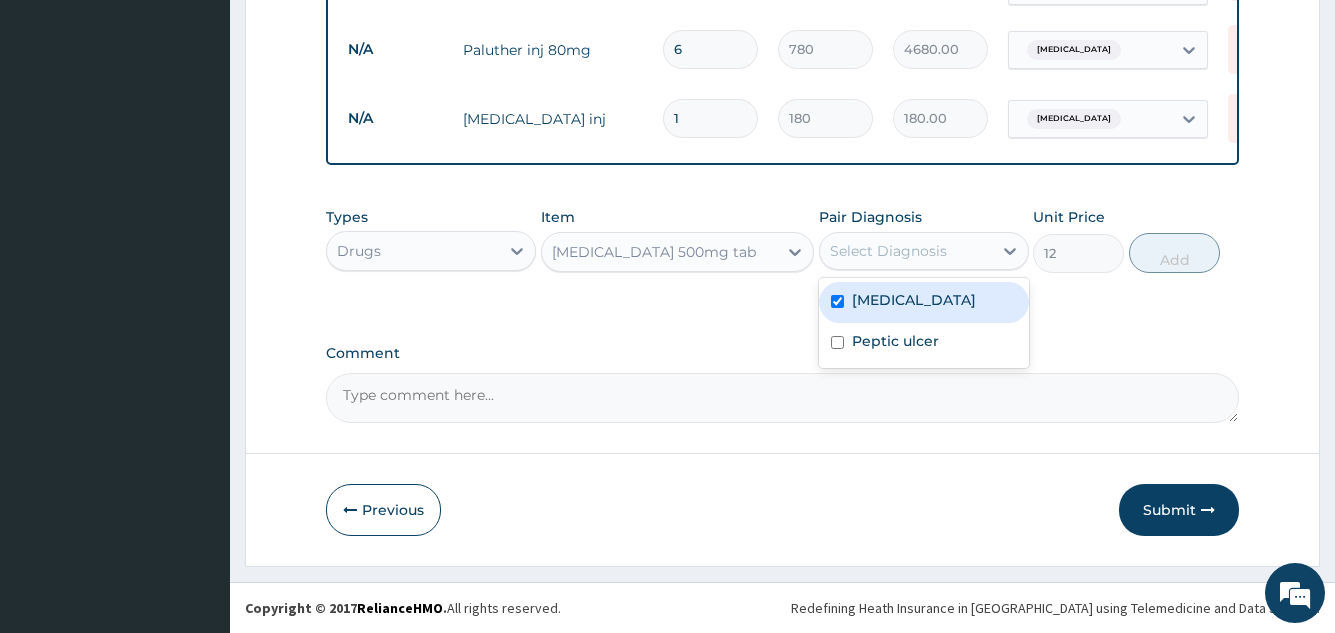 checkbox on "true" 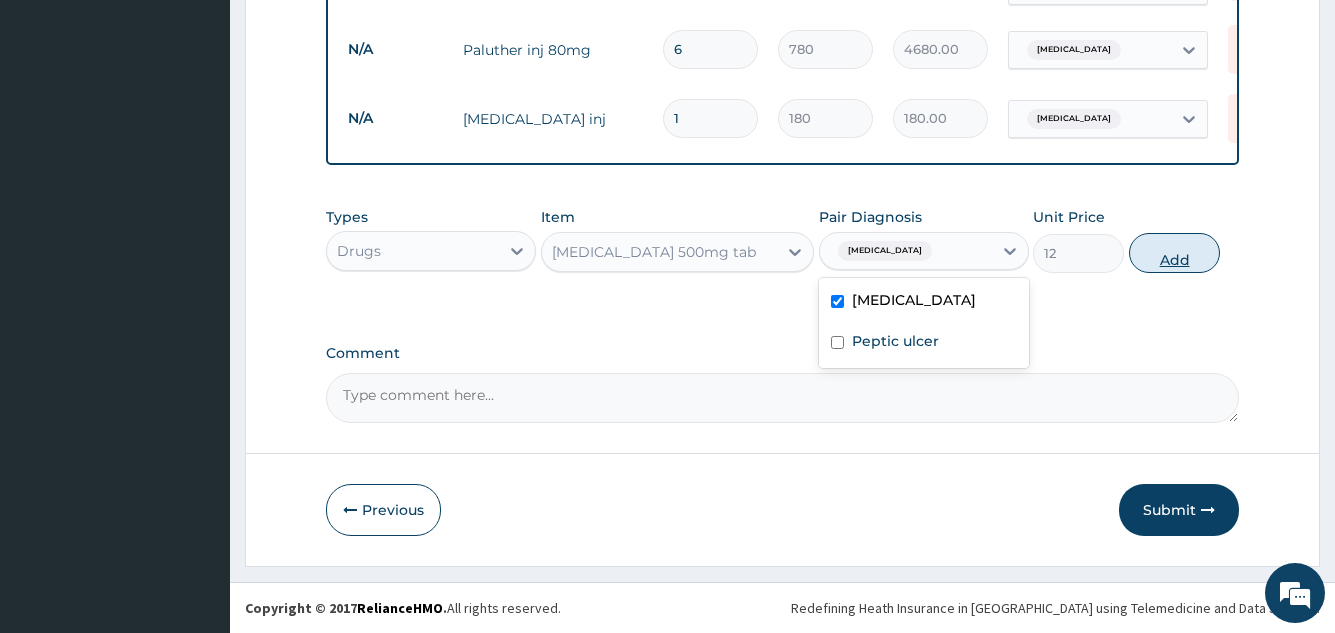 click on "Add" at bounding box center (1174, 253) 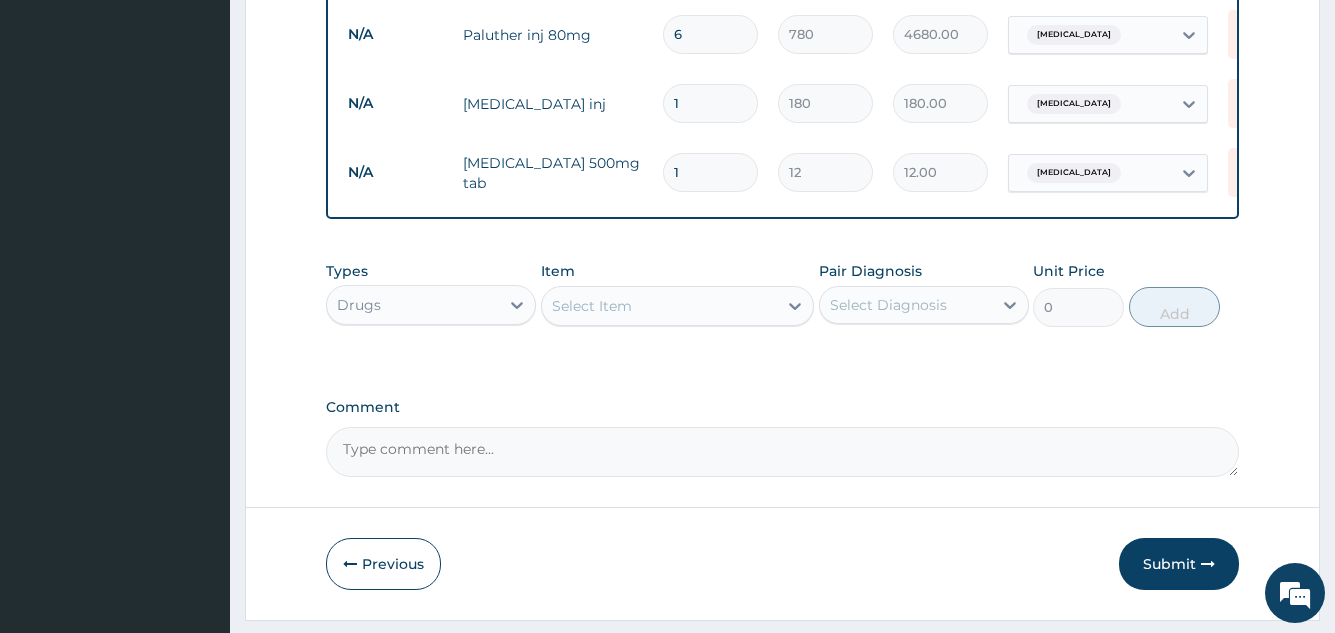 type on "18" 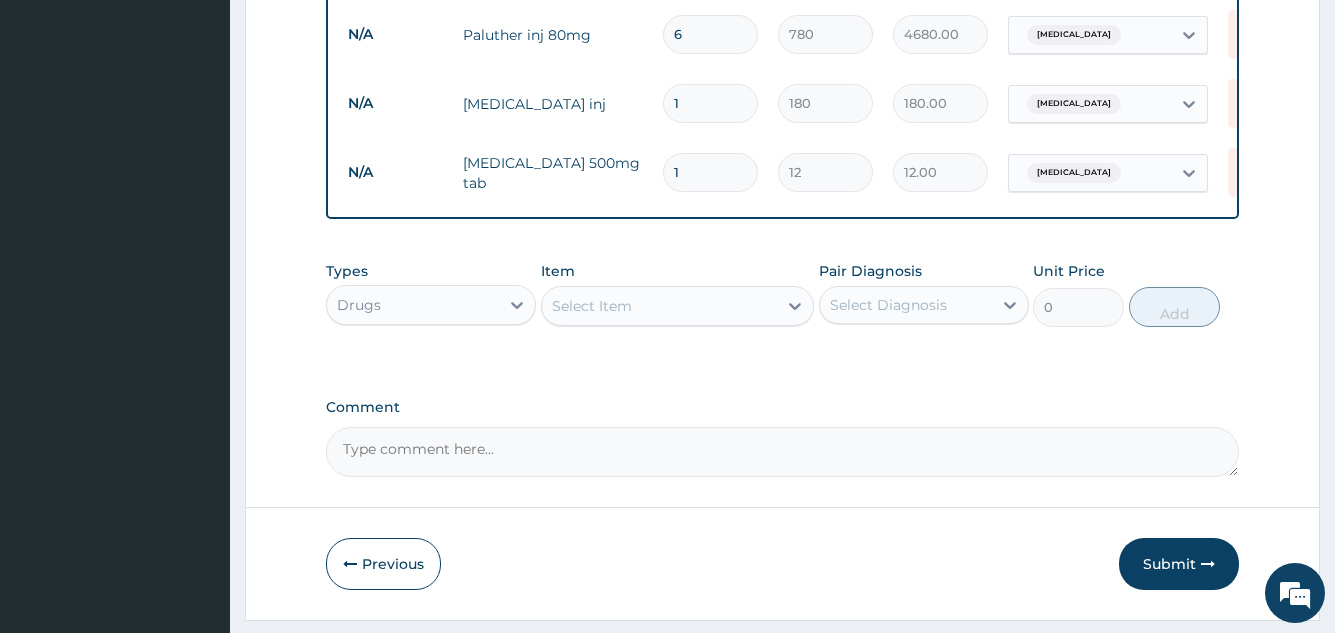 type on "216.00" 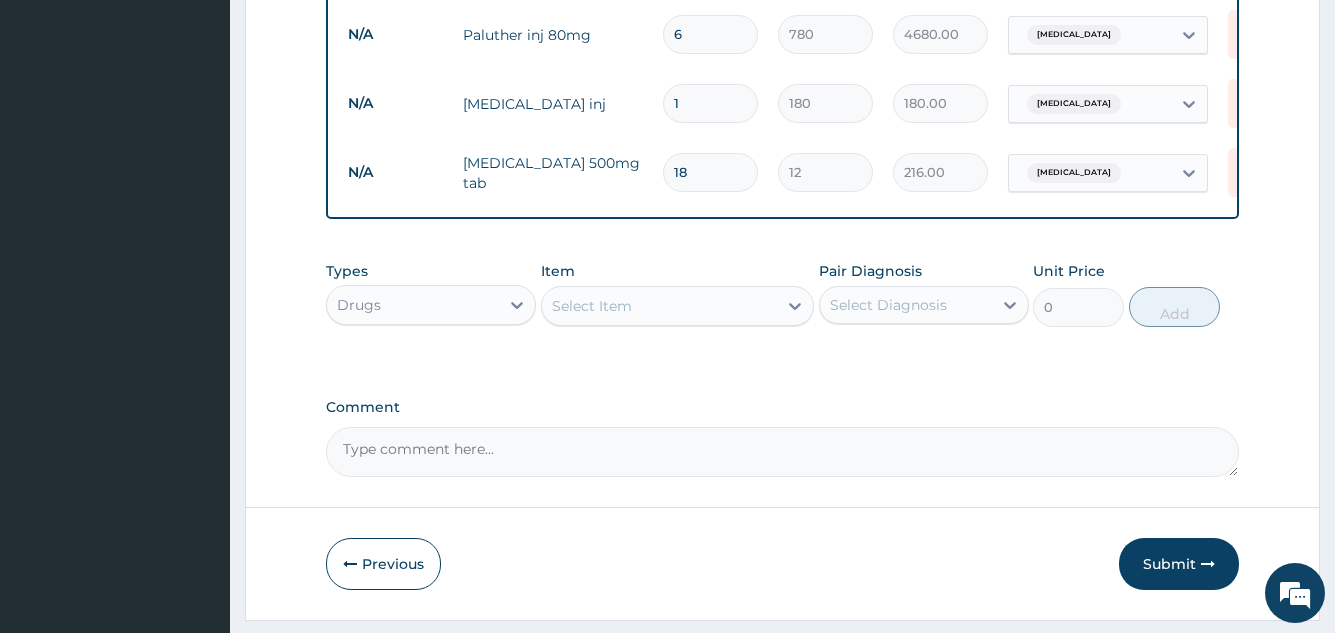 type on "18" 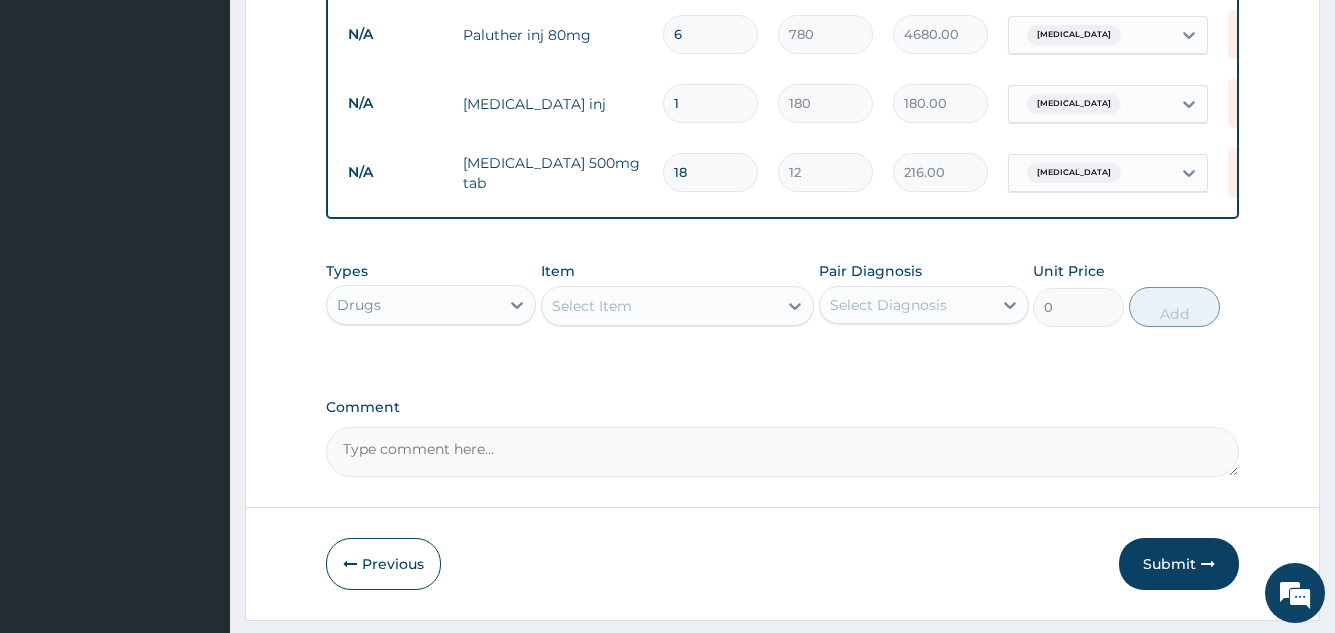 click on "Select Item" at bounding box center [660, 306] 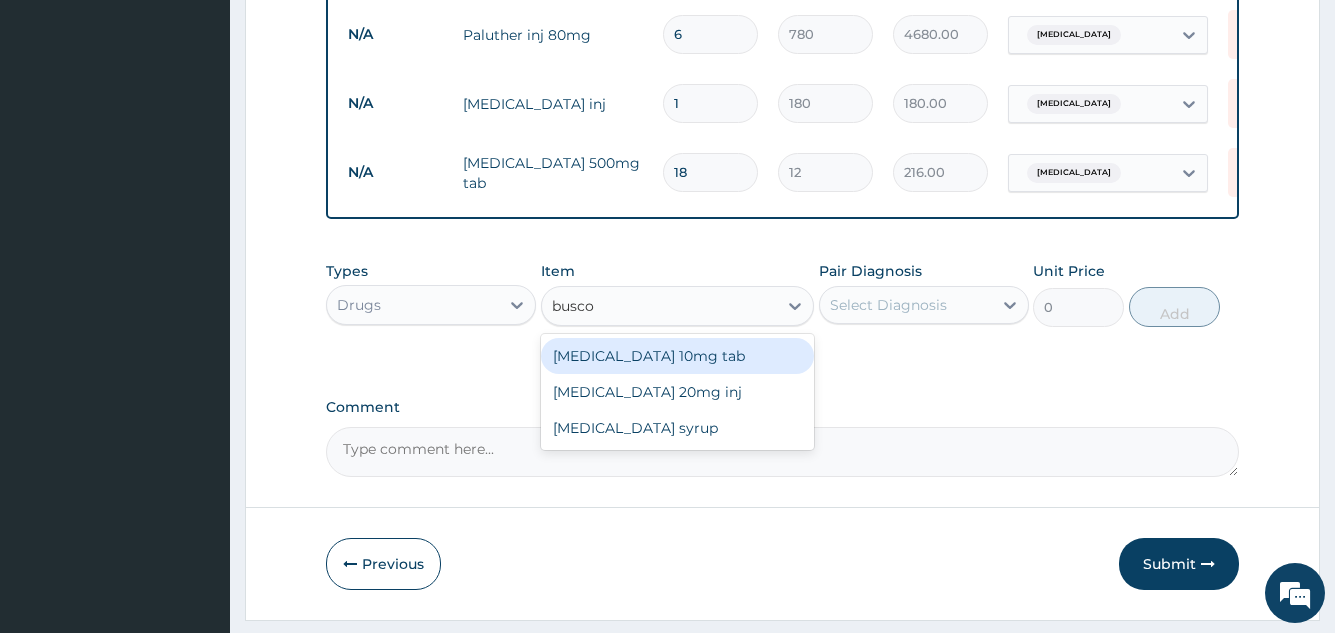 type on "buscop" 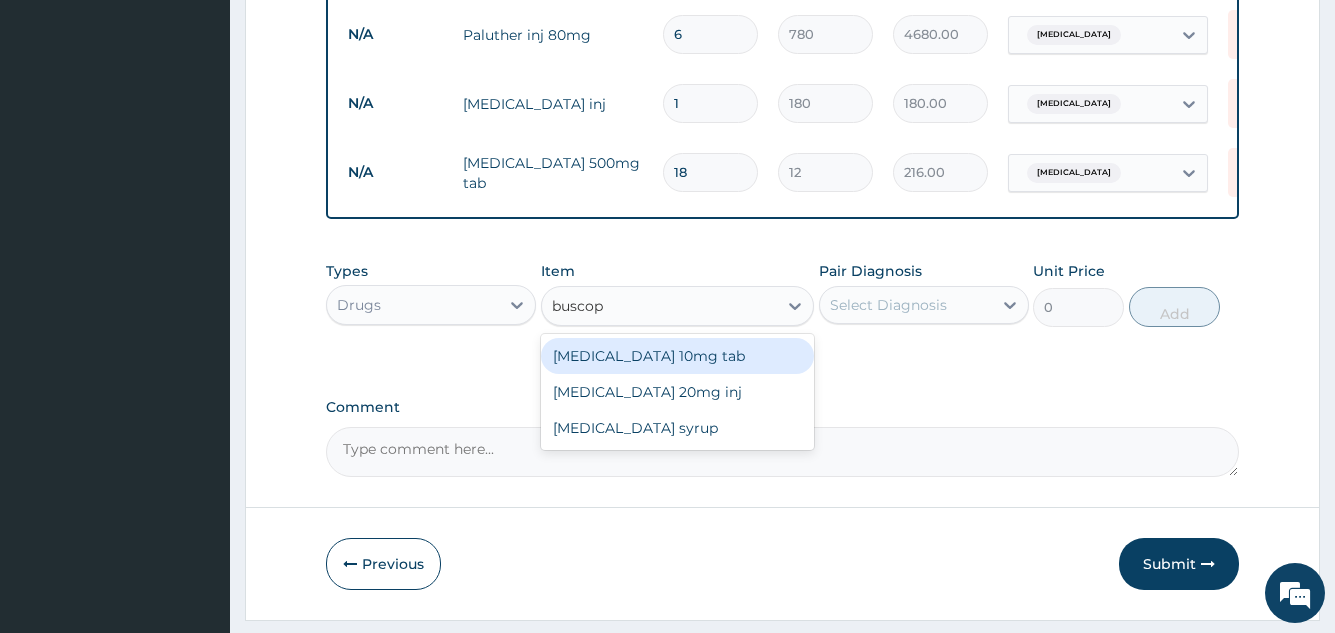 click on "[MEDICAL_DATA] 10mg tab" at bounding box center (678, 356) 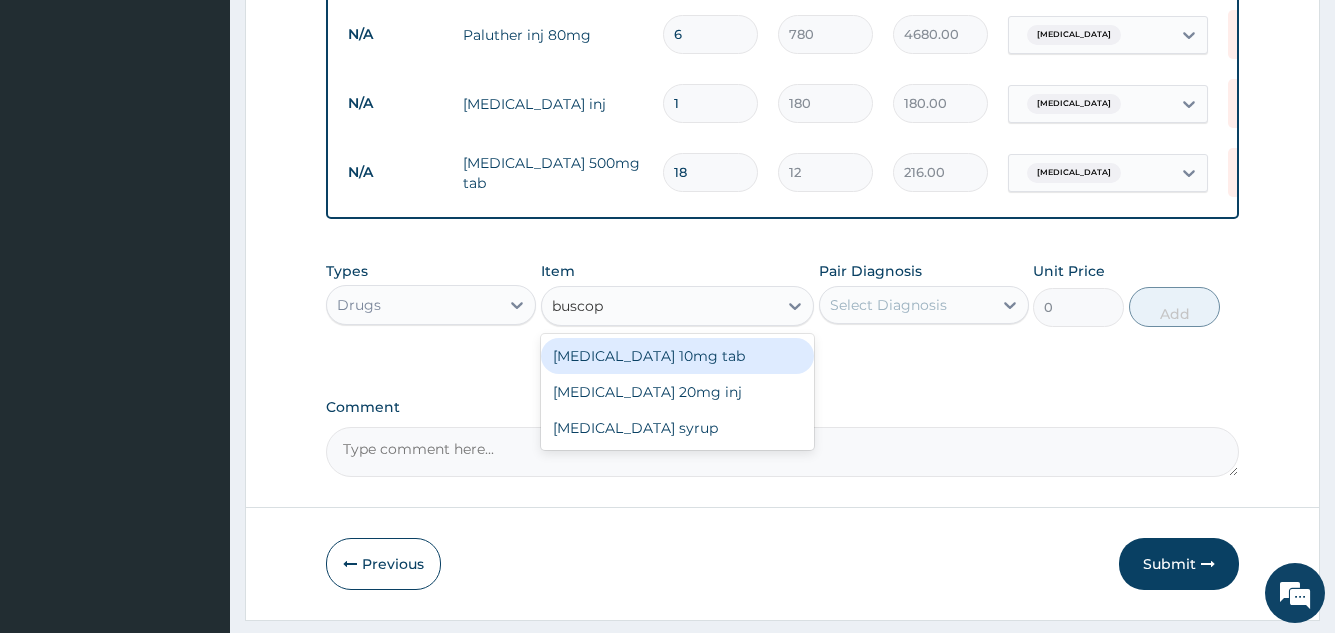 type 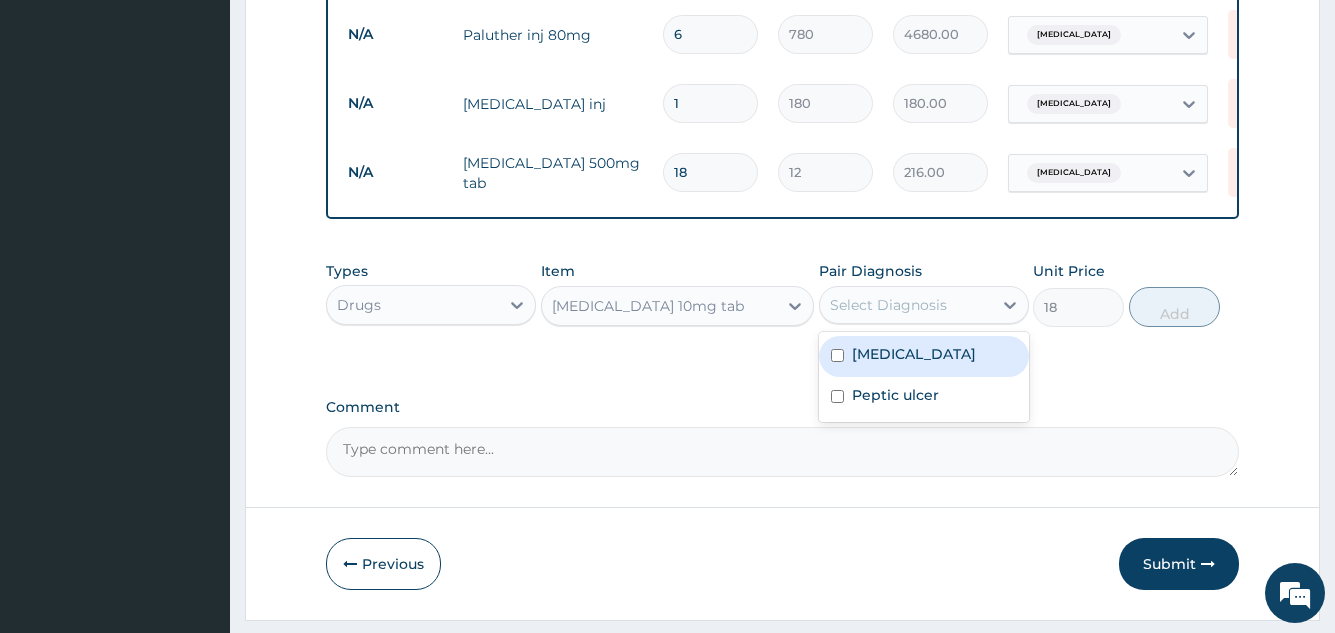 click on "Select Diagnosis" at bounding box center [906, 305] 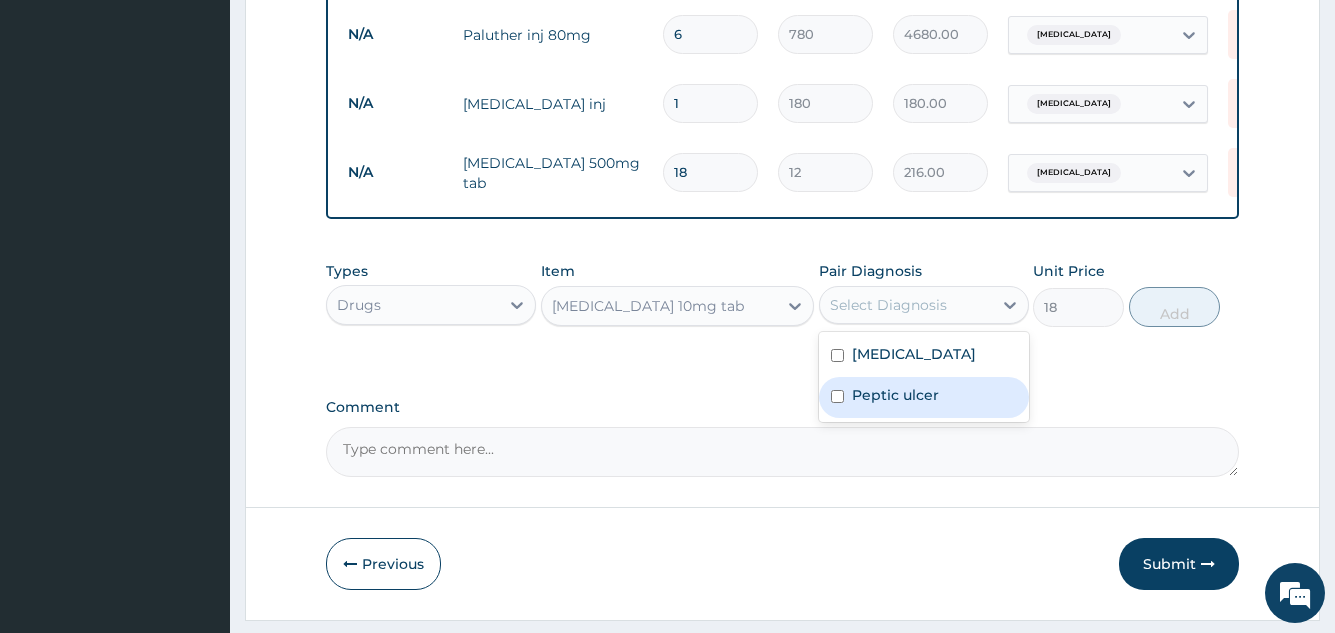 click on "Peptic ulcer" at bounding box center (924, 397) 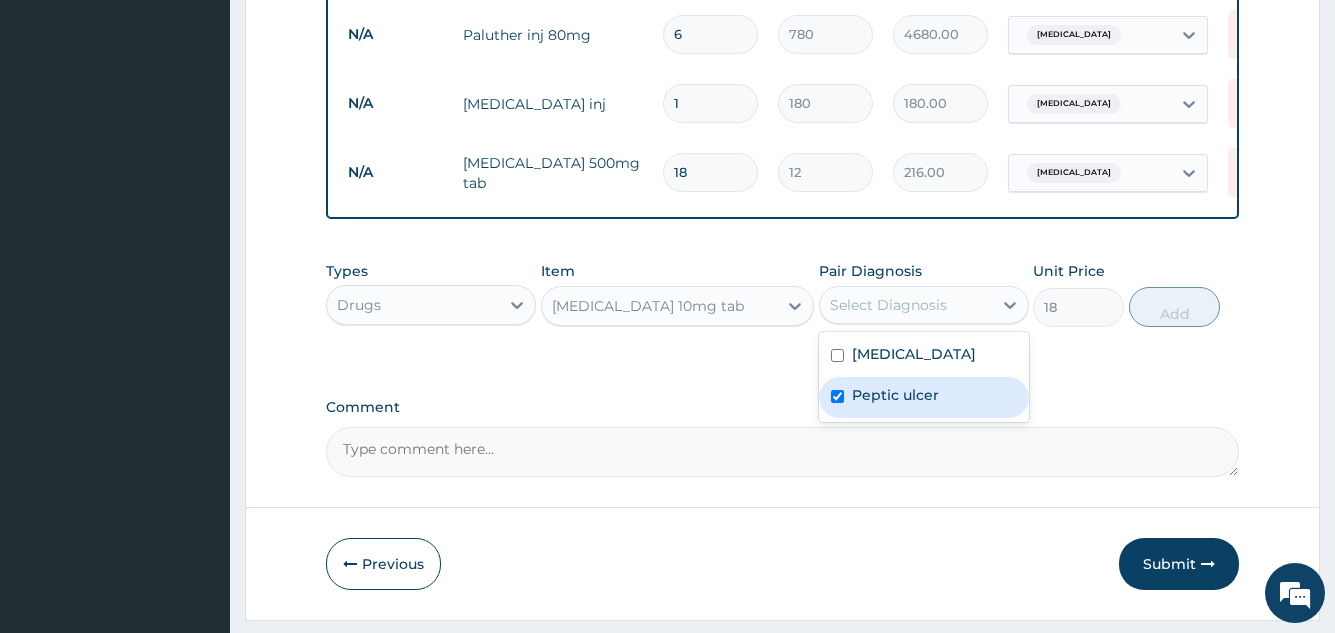 checkbox on "true" 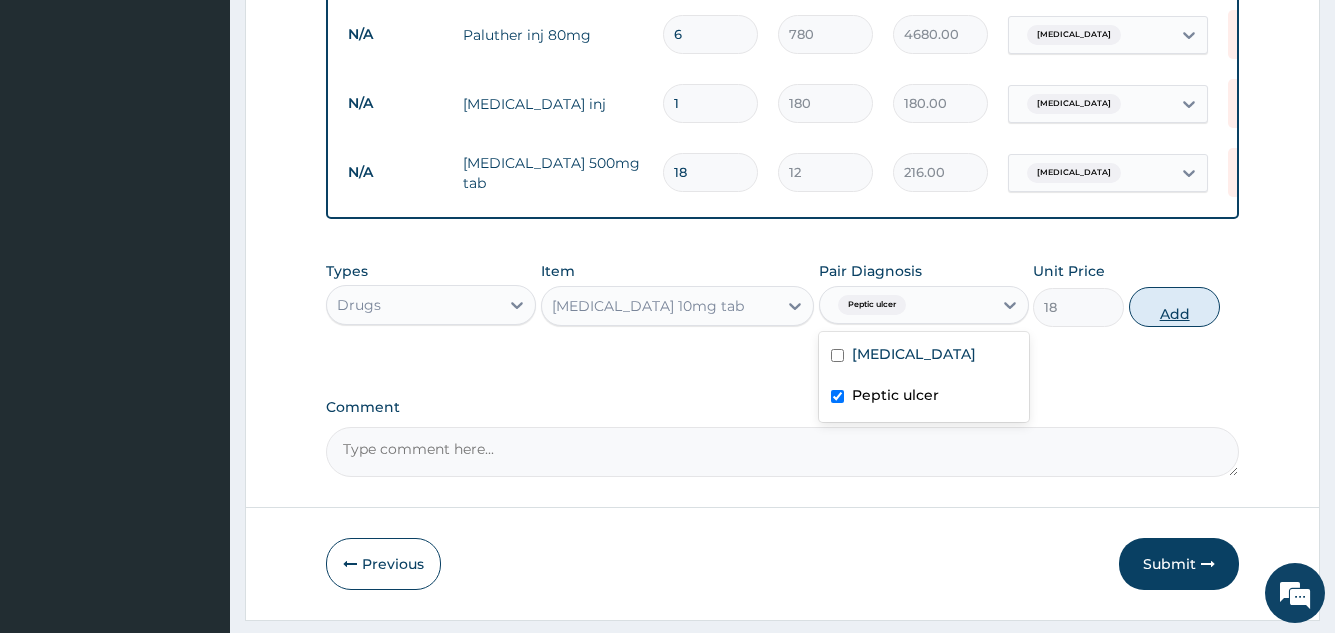 click on "Add" at bounding box center (1174, 307) 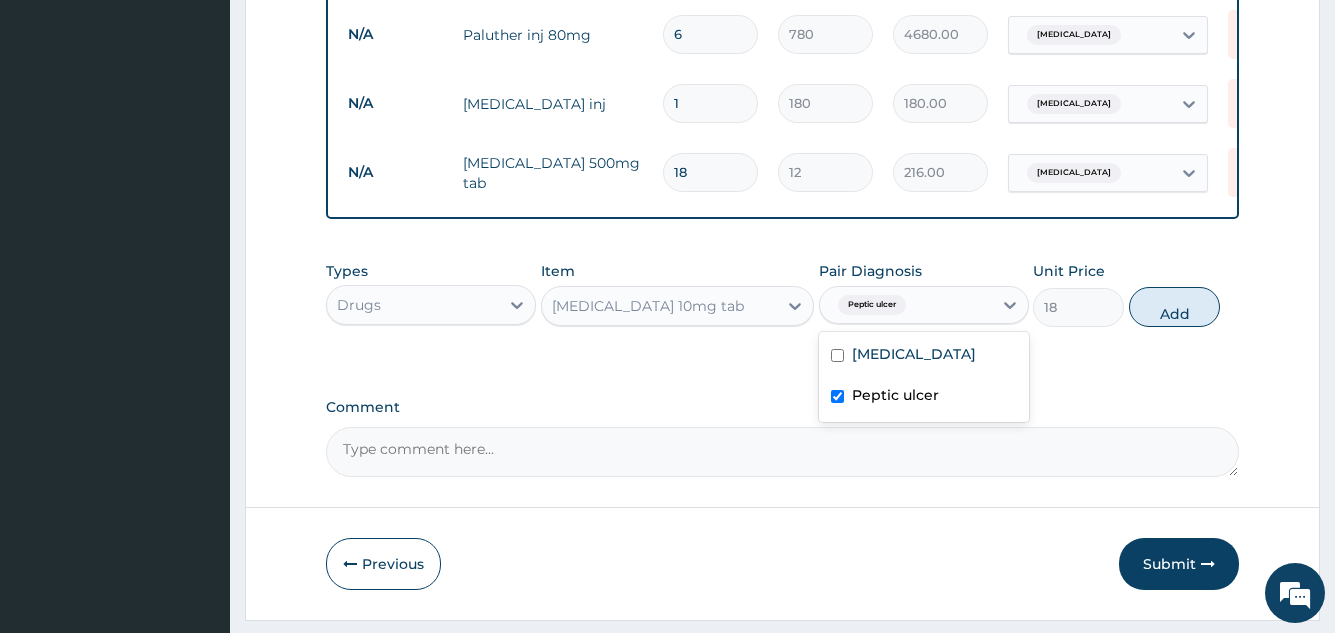 type on "0" 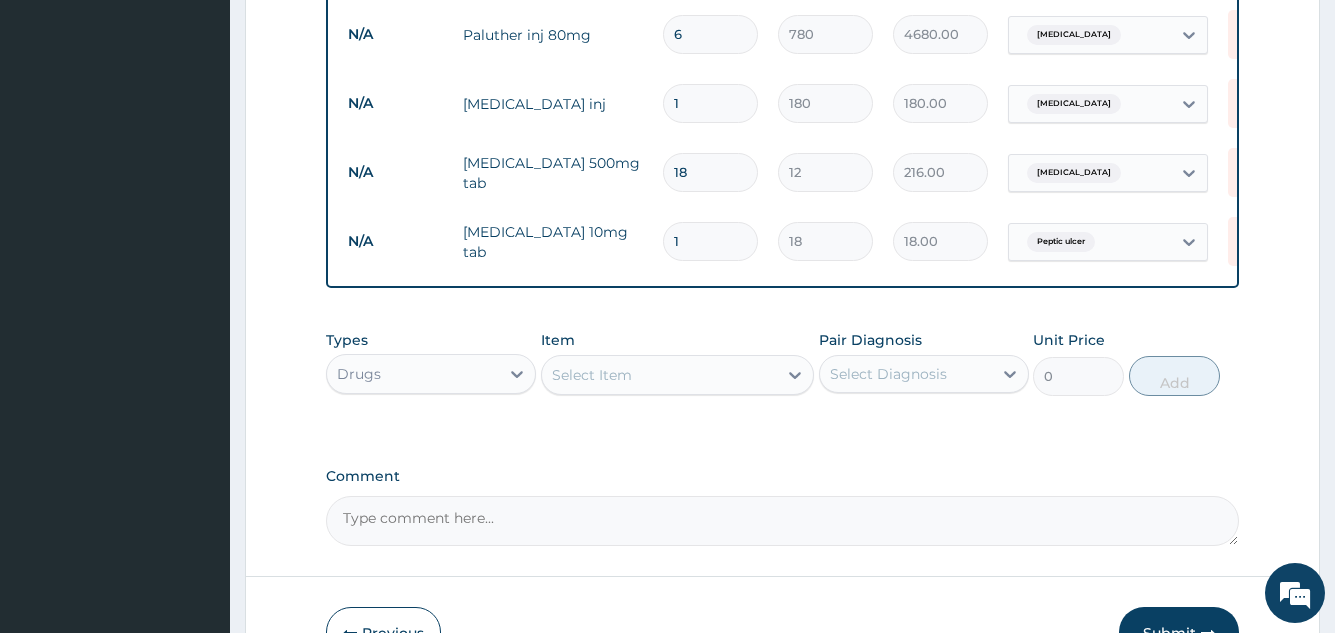 type 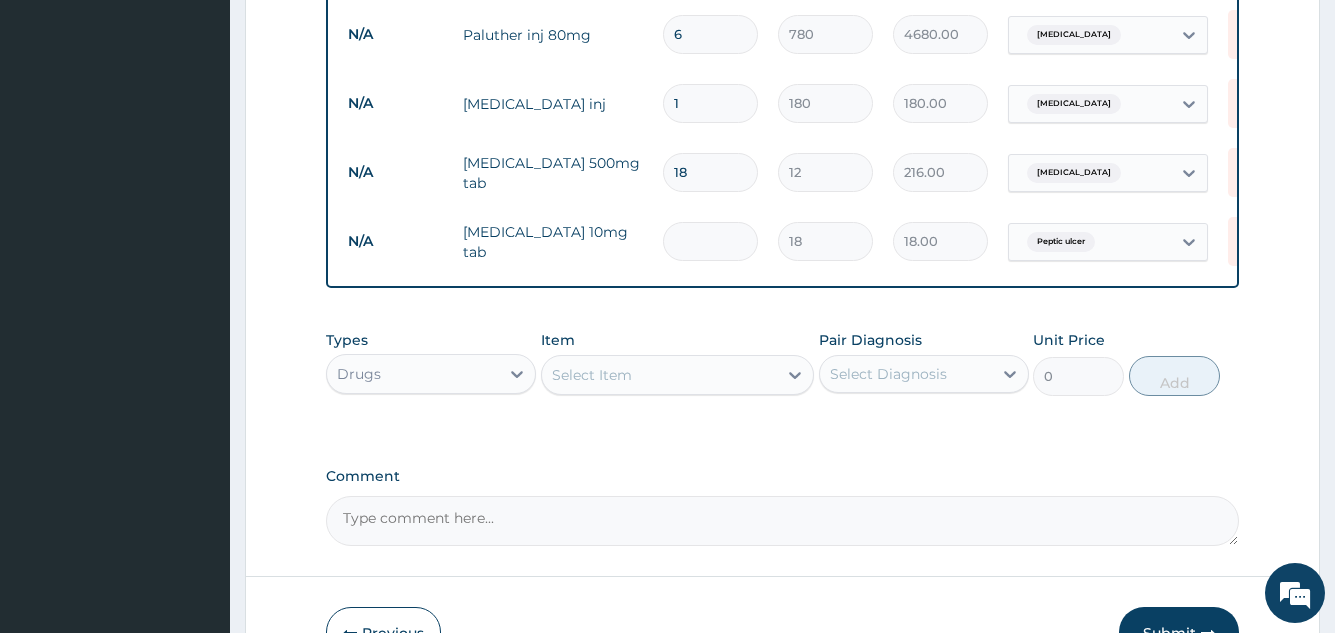 type on "0.00" 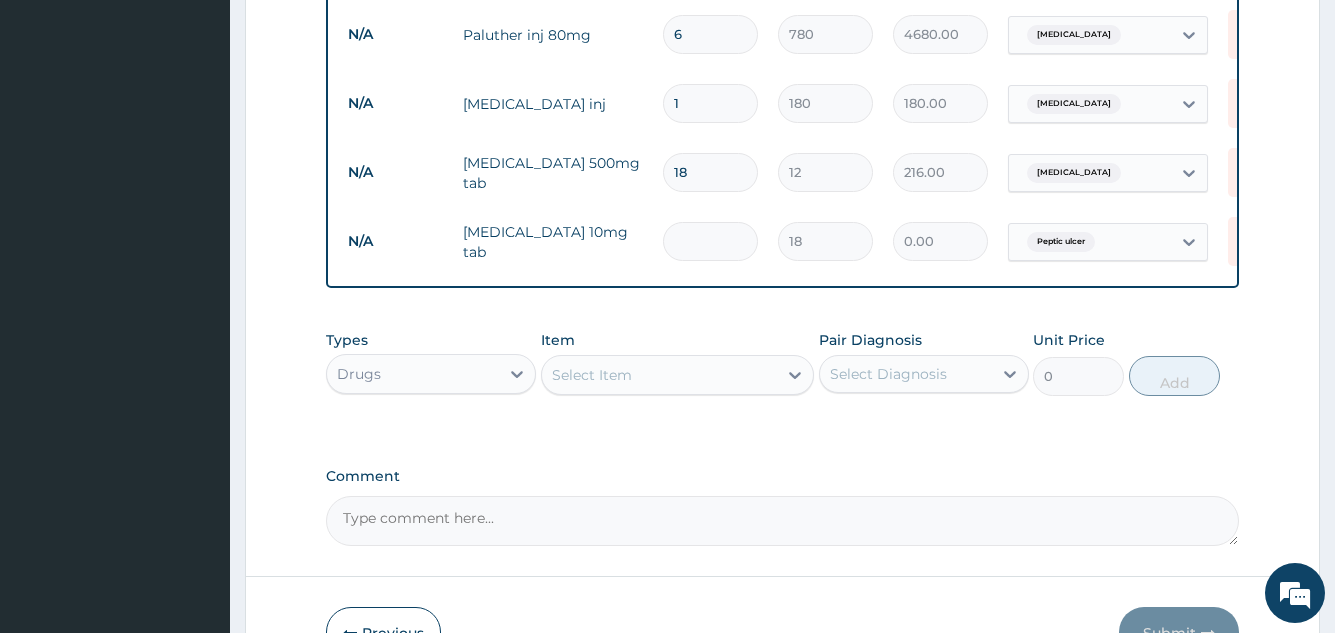 type on "9" 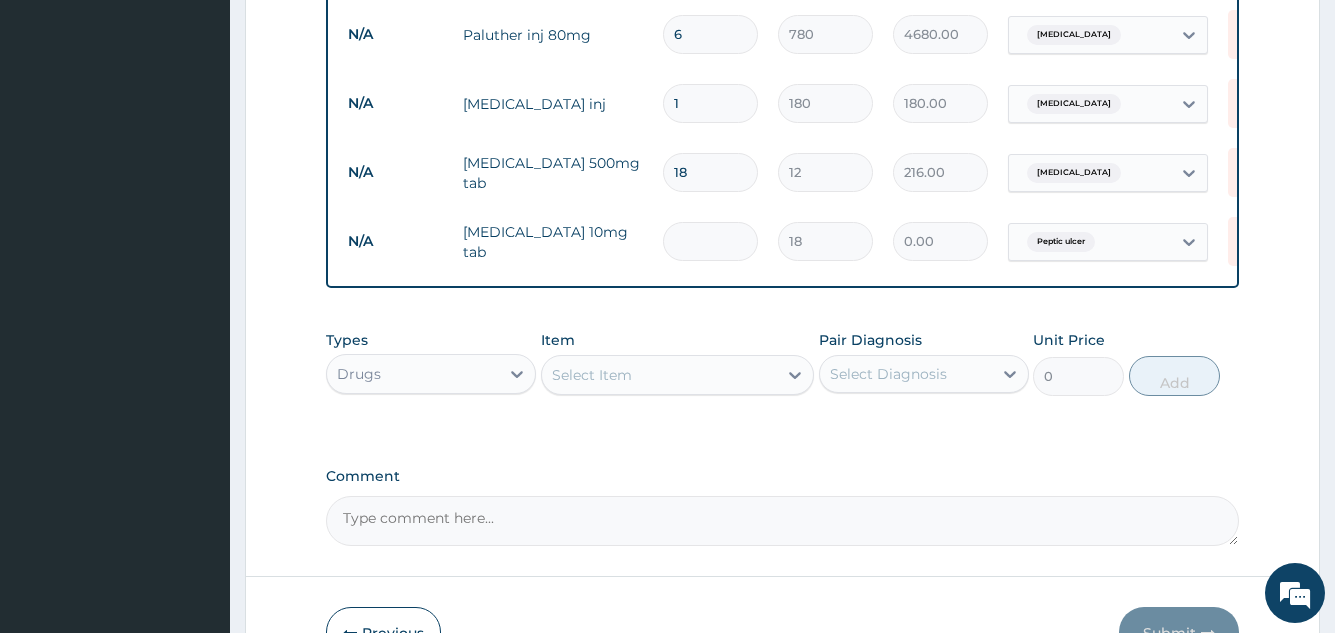 type on "162.00" 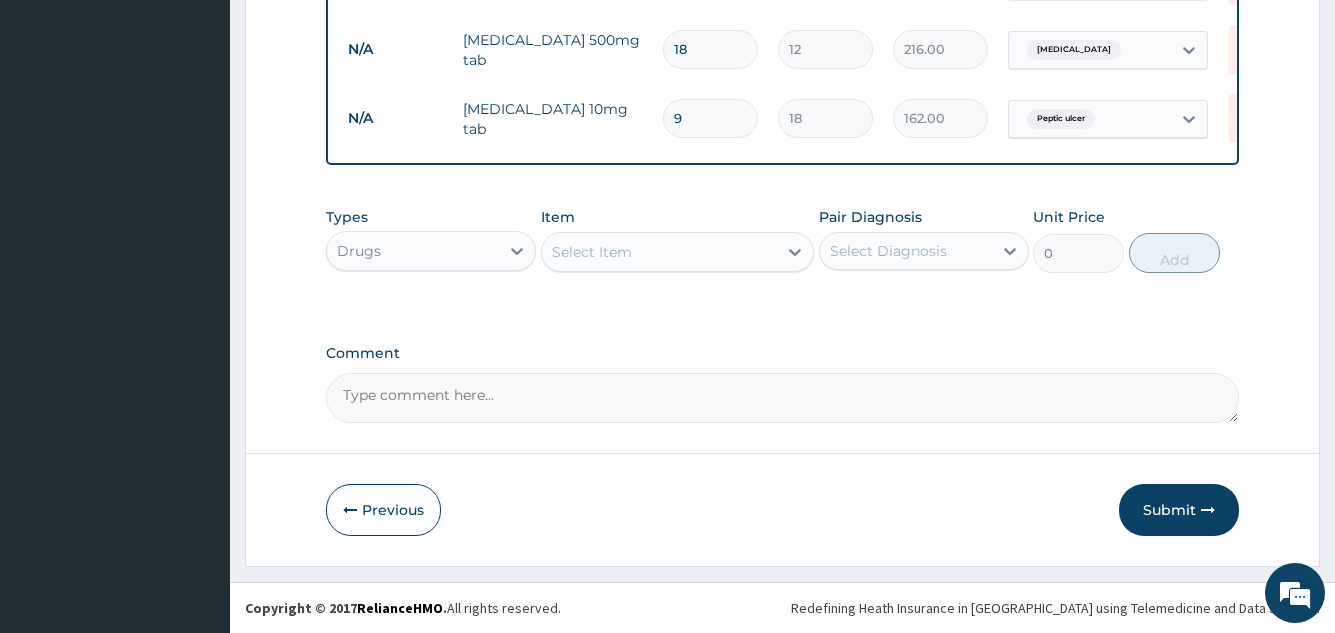 scroll, scrollTop: 1013, scrollLeft: 0, axis: vertical 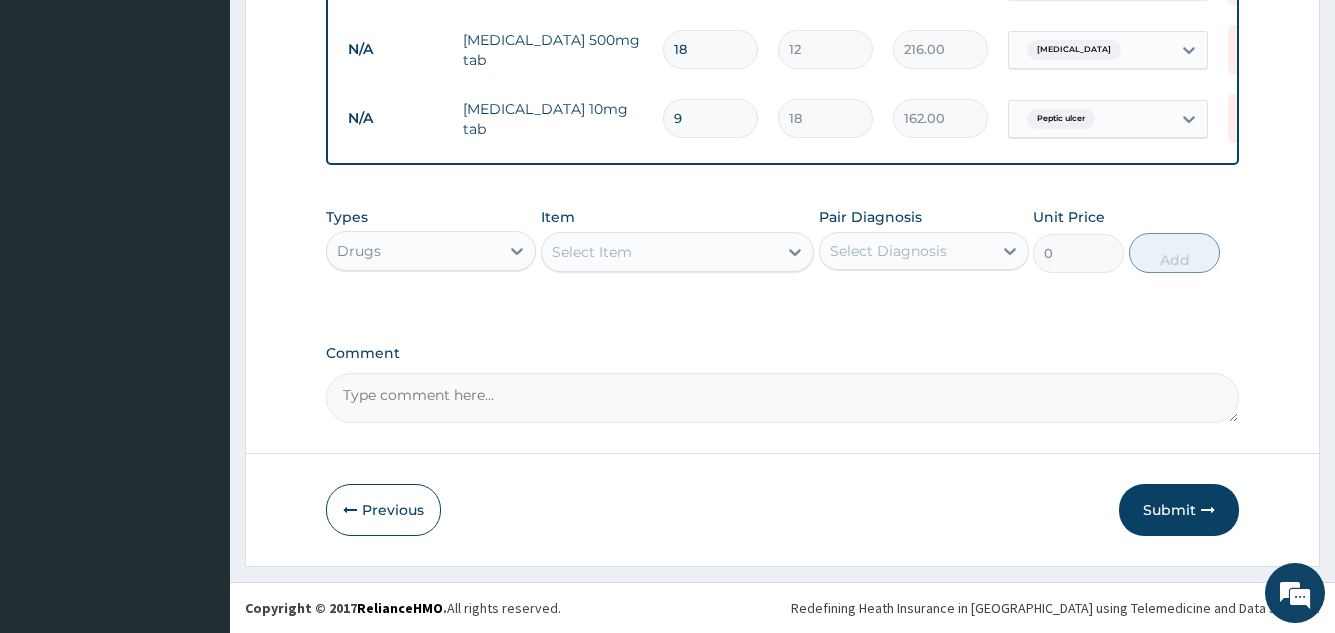 type on "9" 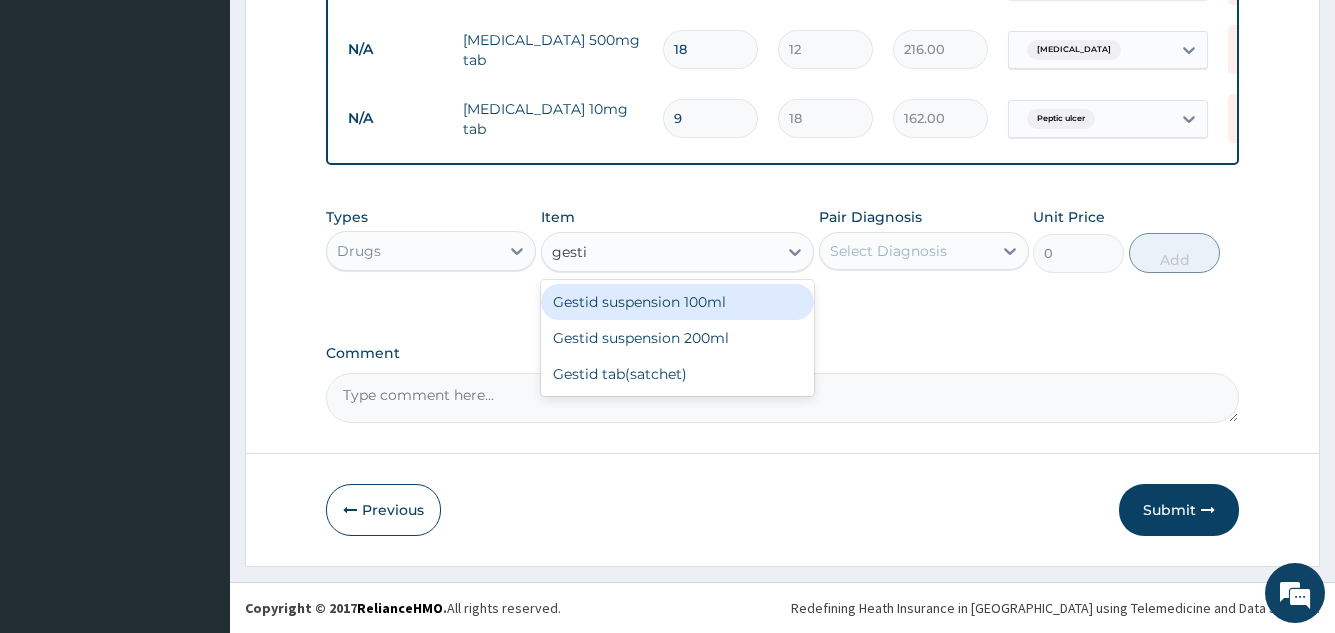 type on "gestid" 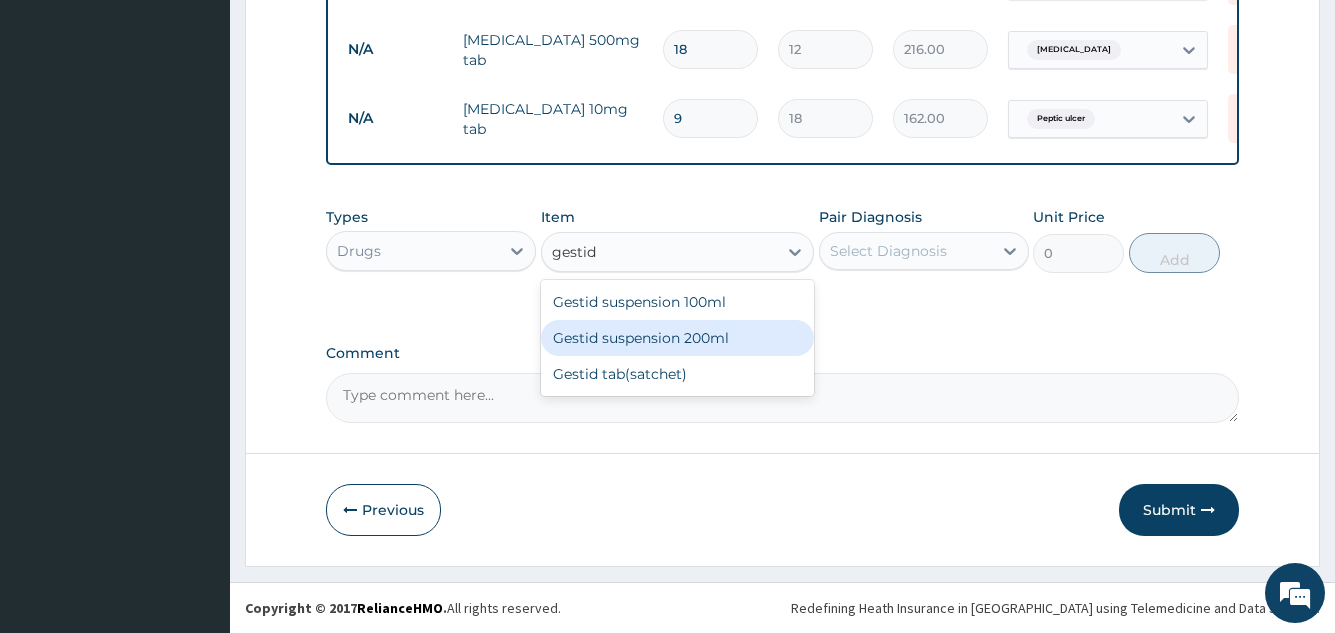 click on "Gestid suspension 200ml" at bounding box center [678, 338] 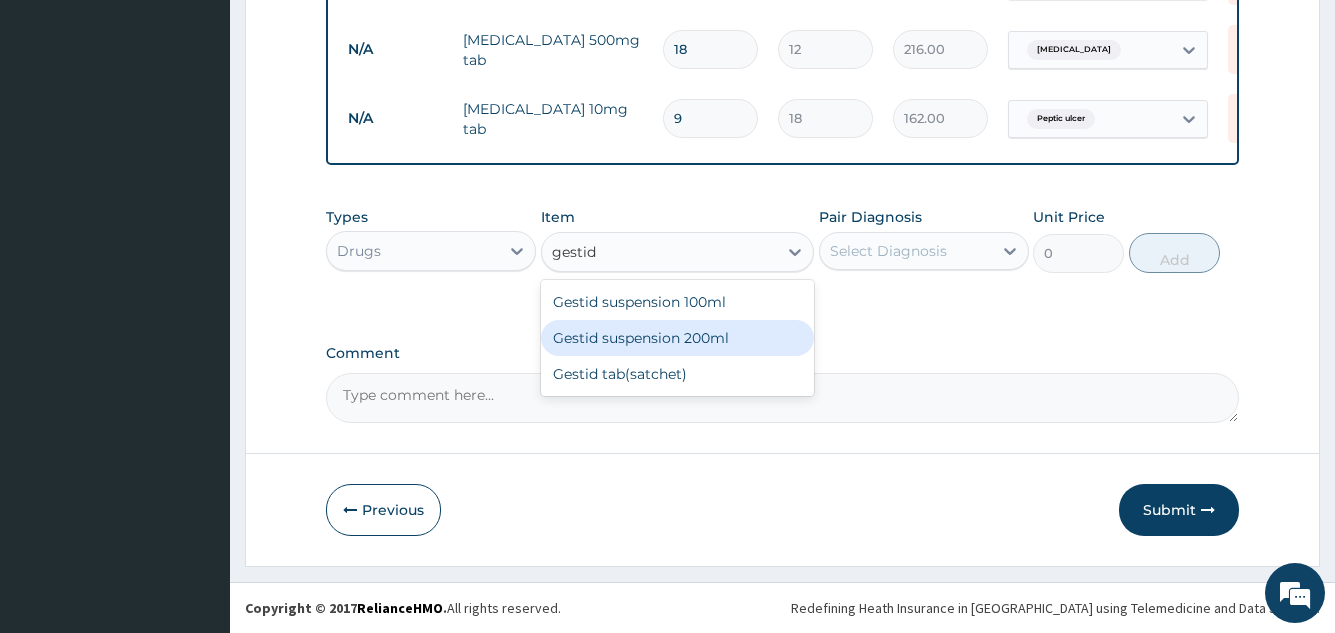 type 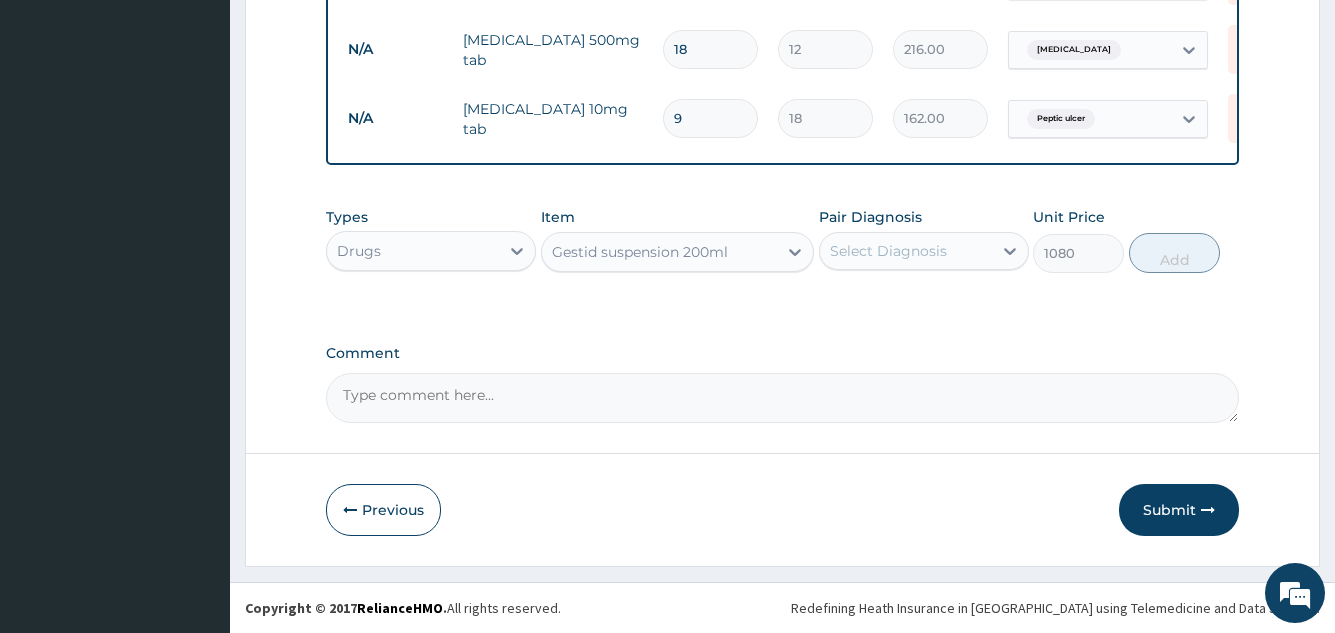 click on "Select Diagnosis" at bounding box center (888, 251) 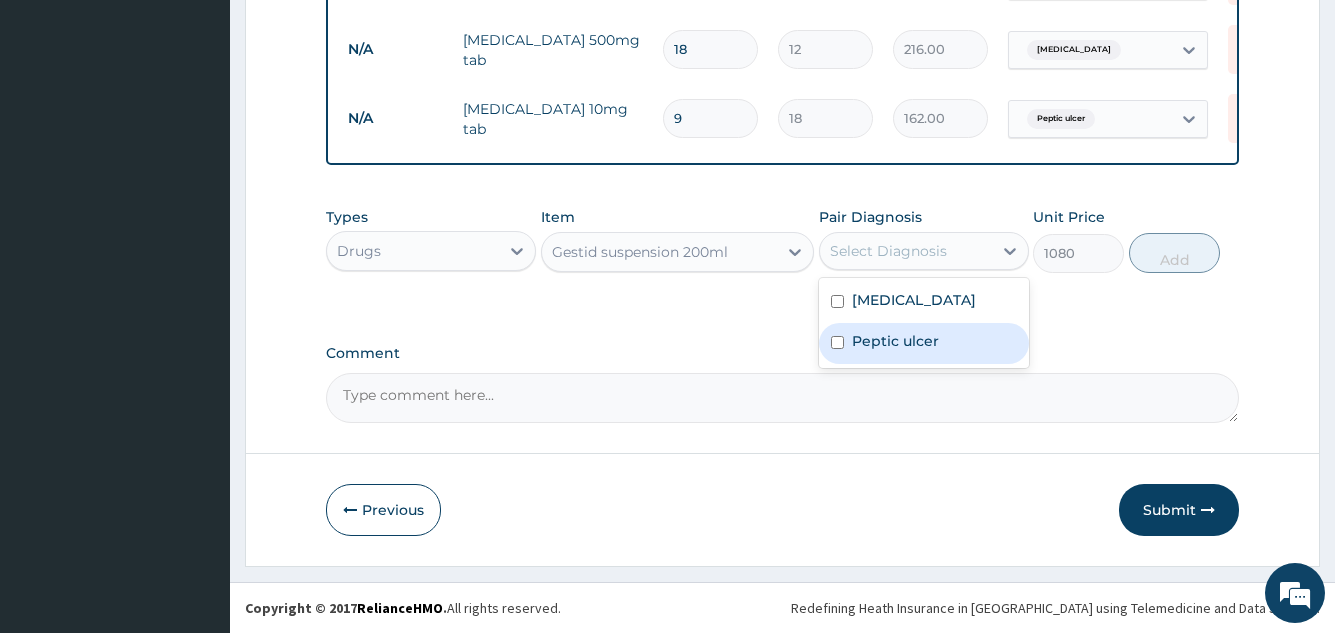 click on "Peptic ulcer" at bounding box center [895, 341] 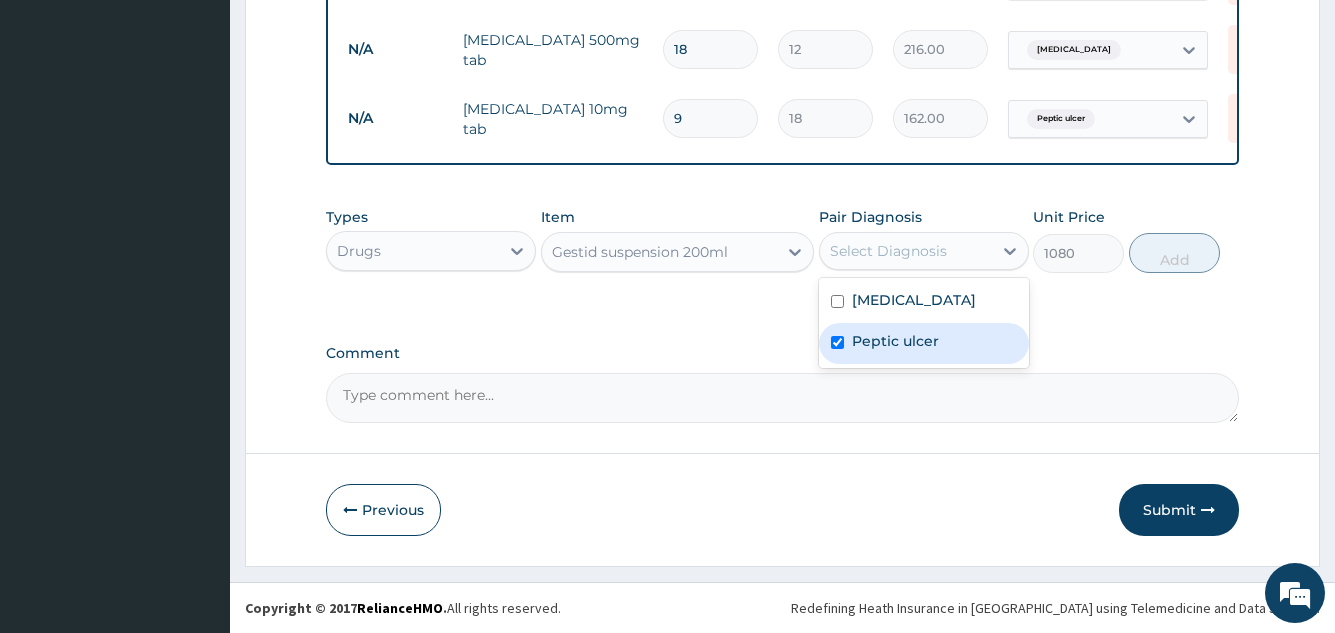 checkbox on "true" 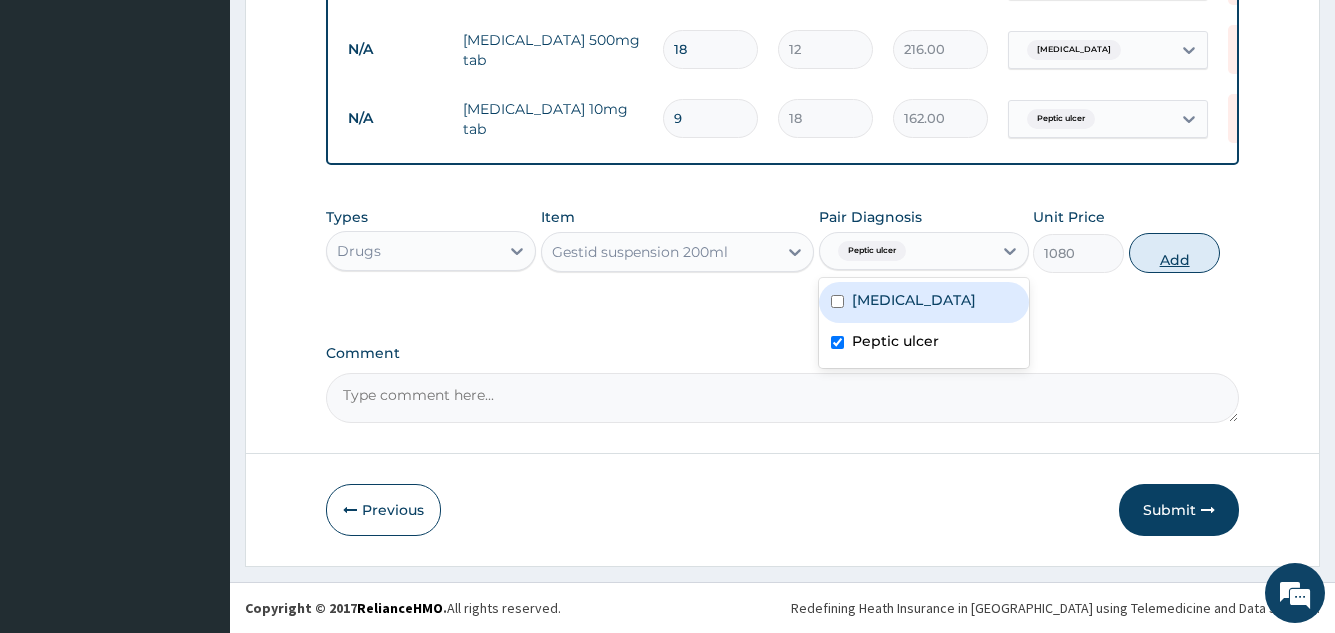 click on "Add" at bounding box center (1174, 253) 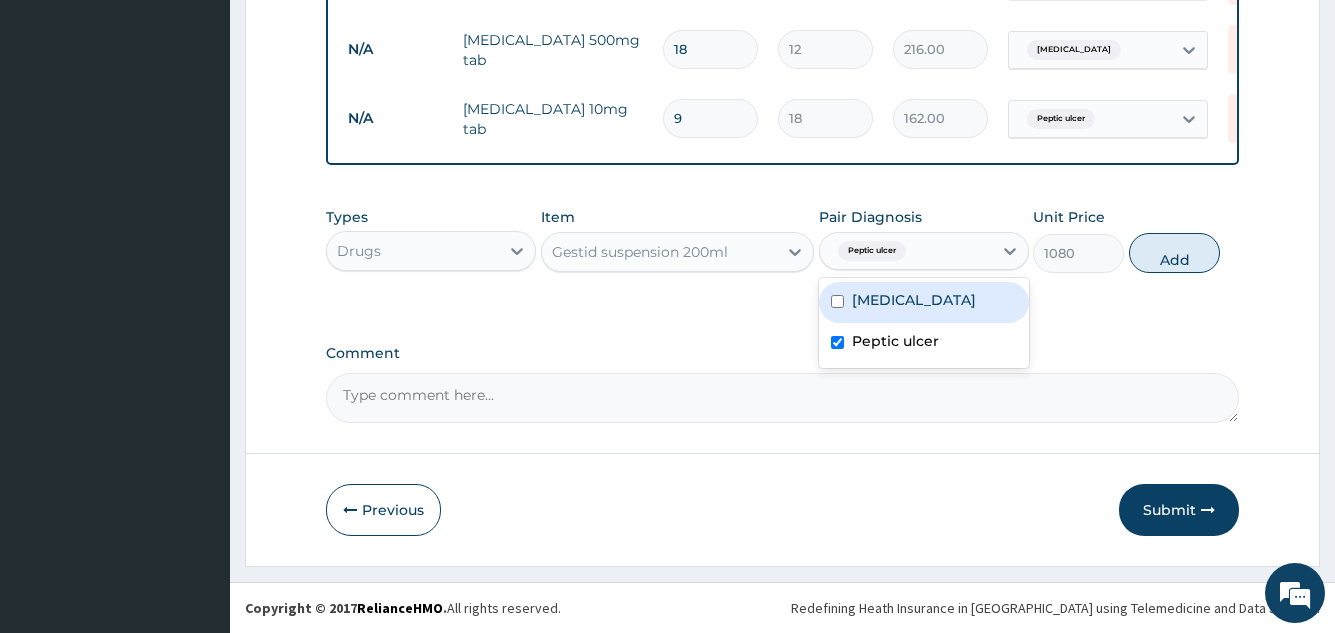 type on "0" 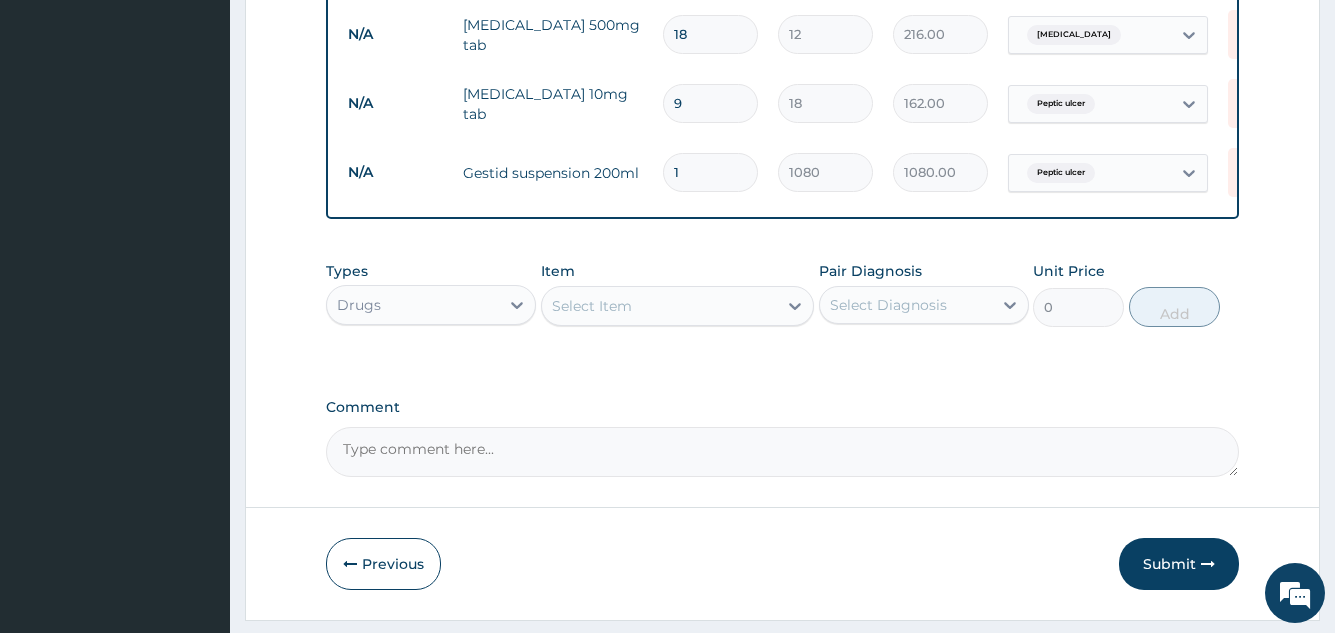 click on "Select Item" at bounding box center (660, 306) 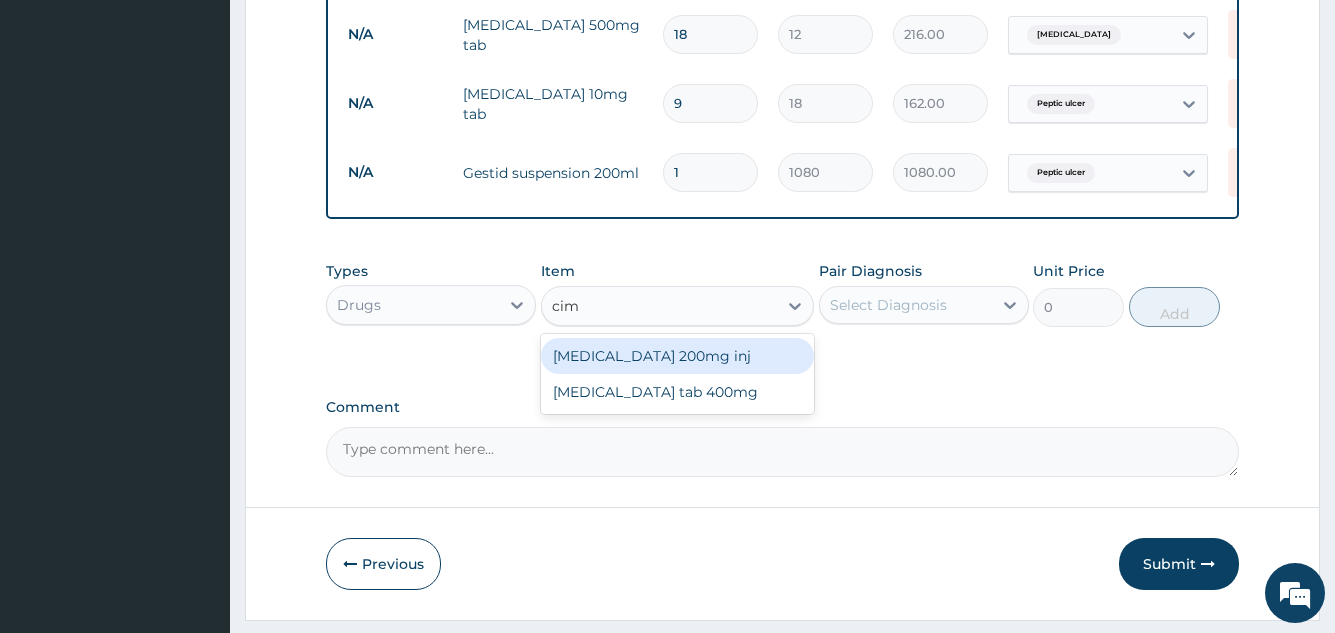 type on "cime" 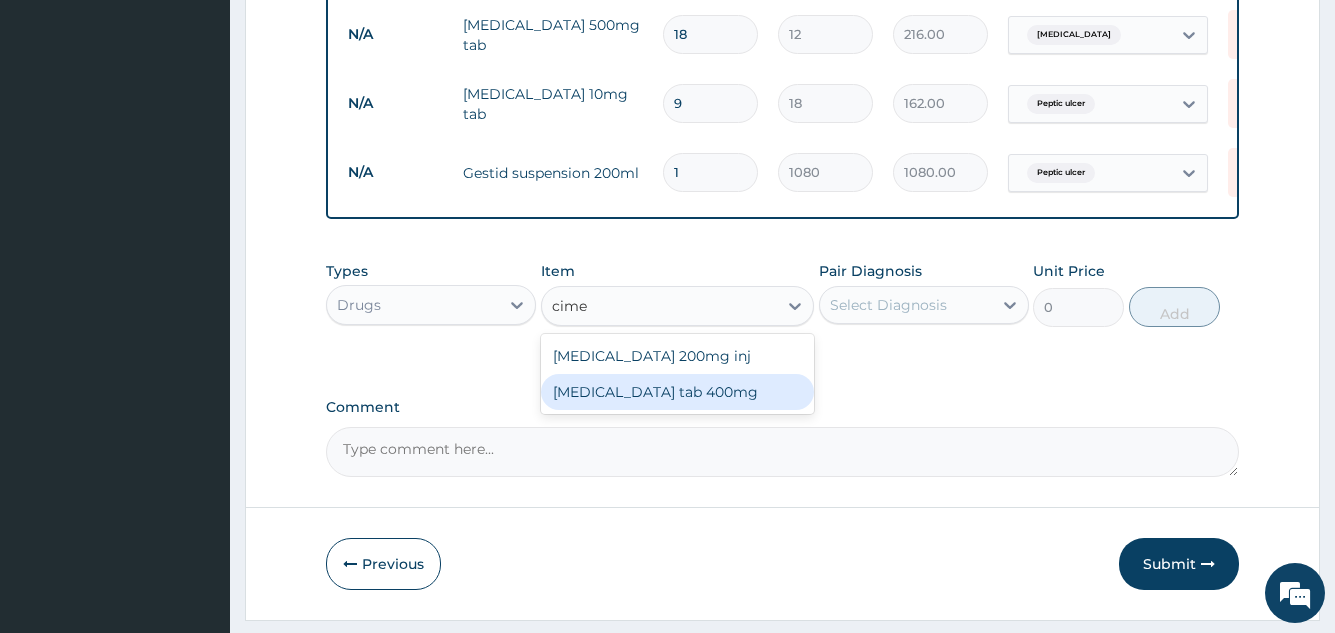 click on "[MEDICAL_DATA] tab 400mg" at bounding box center (678, 392) 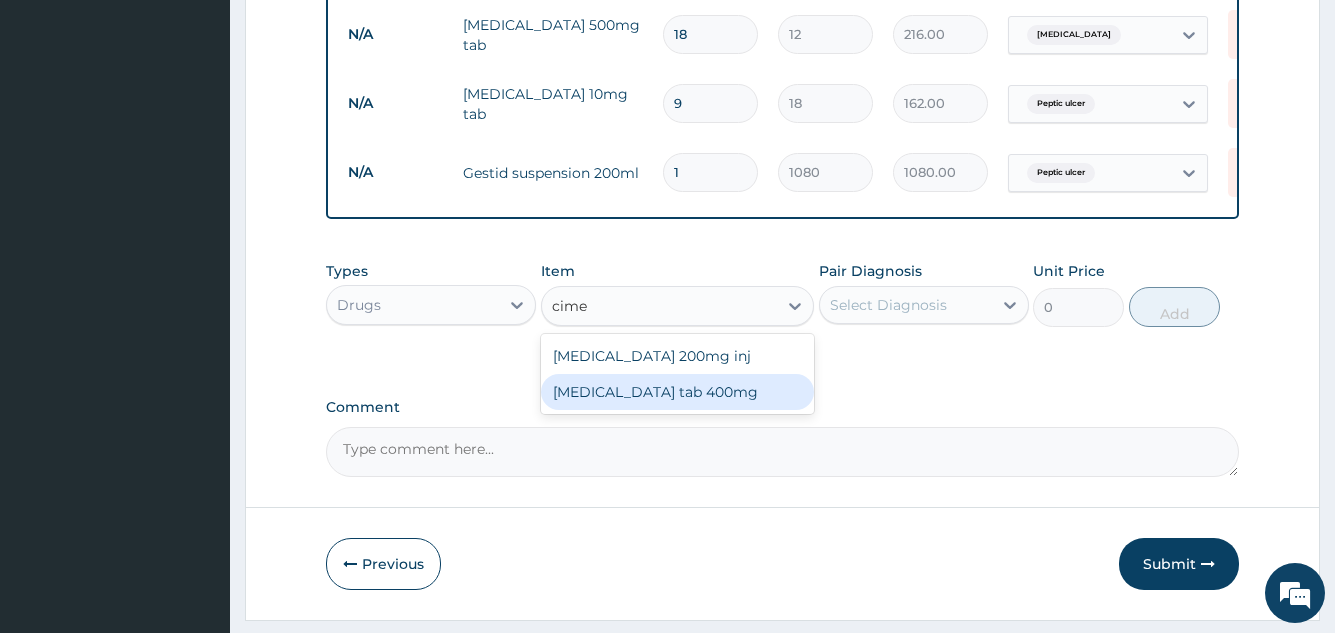 type 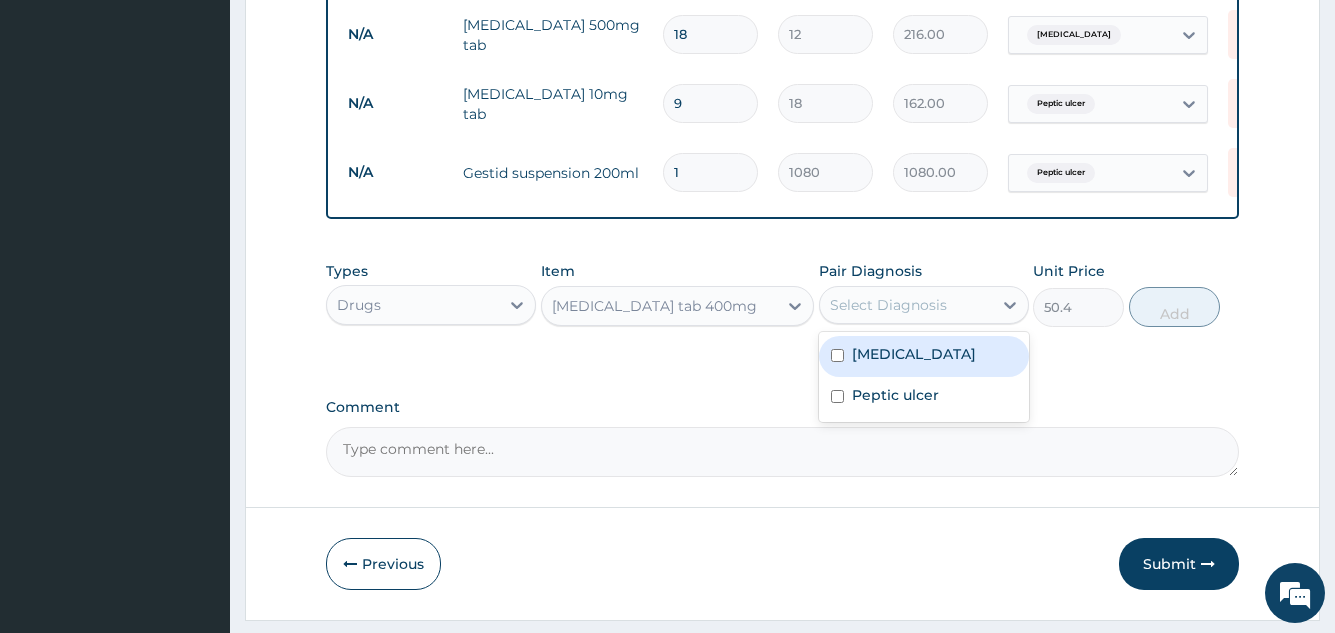 click on "Select Diagnosis" at bounding box center (888, 305) 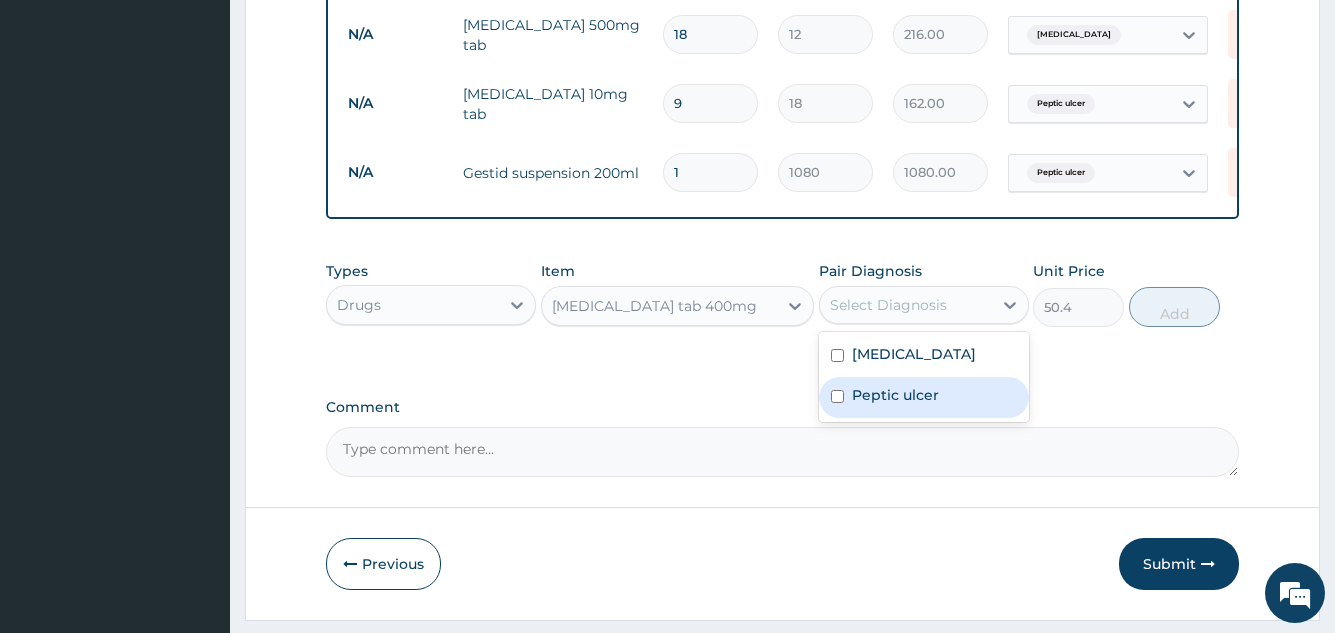 click on "Peptic ulcer" at bounding box center (895, 395) 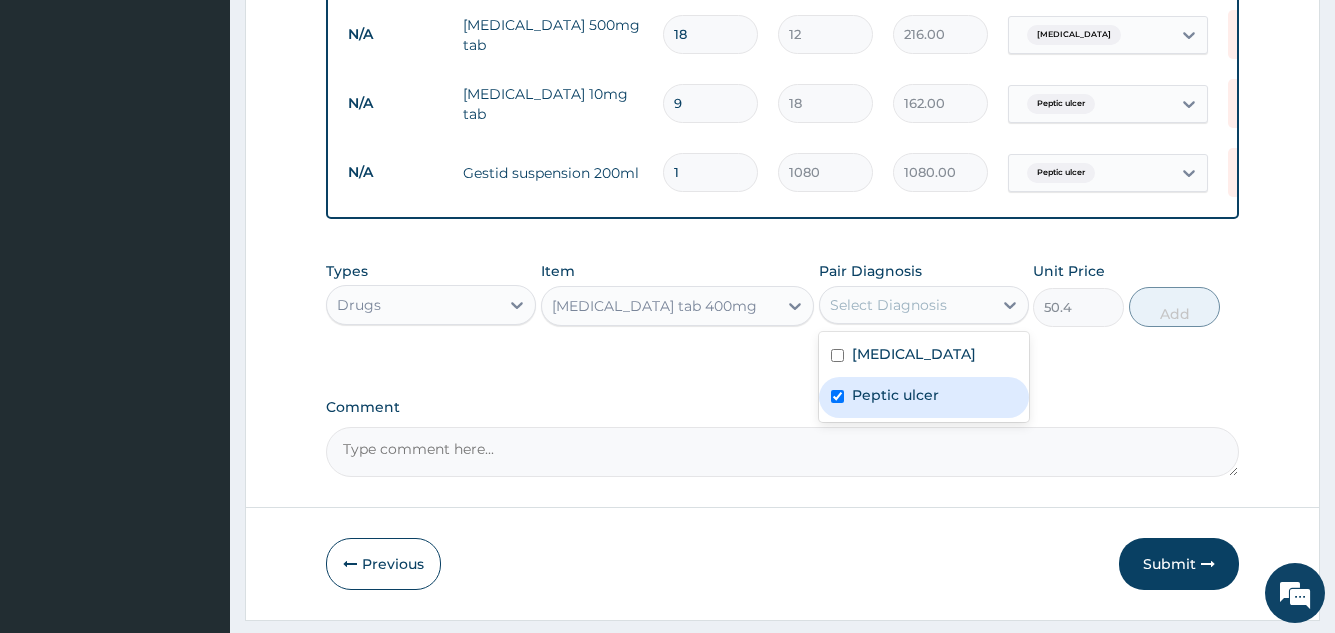 checkbox on "true" 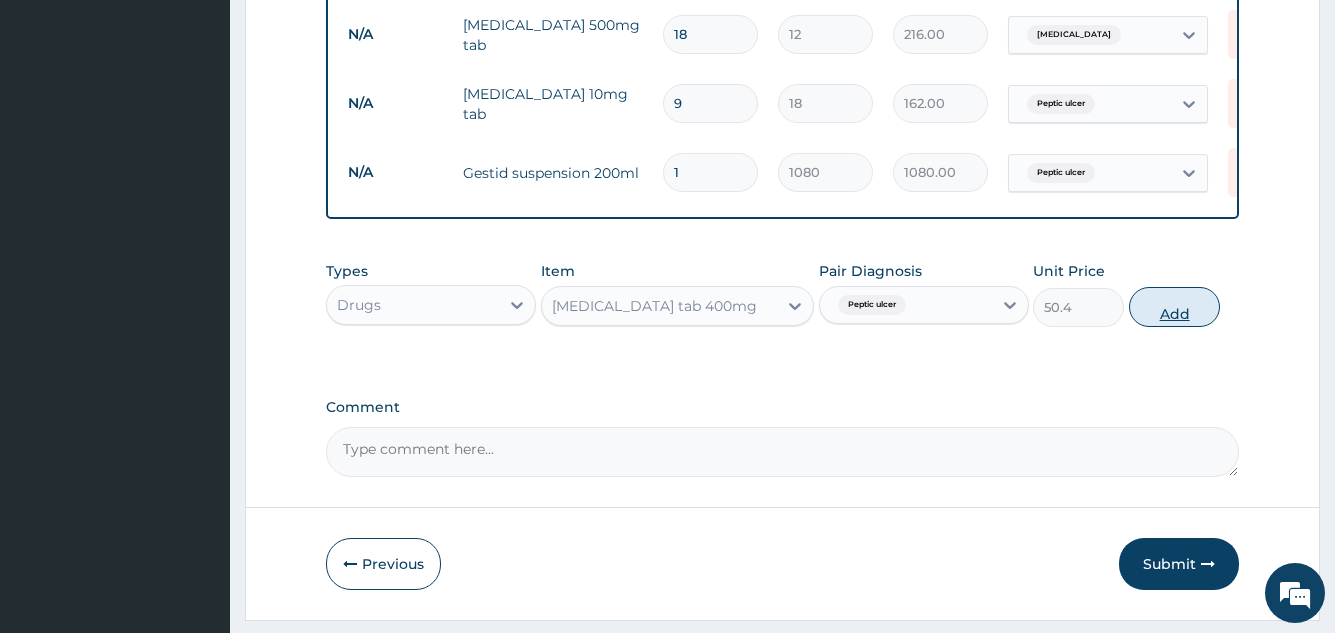 click on "Add" at bounding box center [1174, 307] 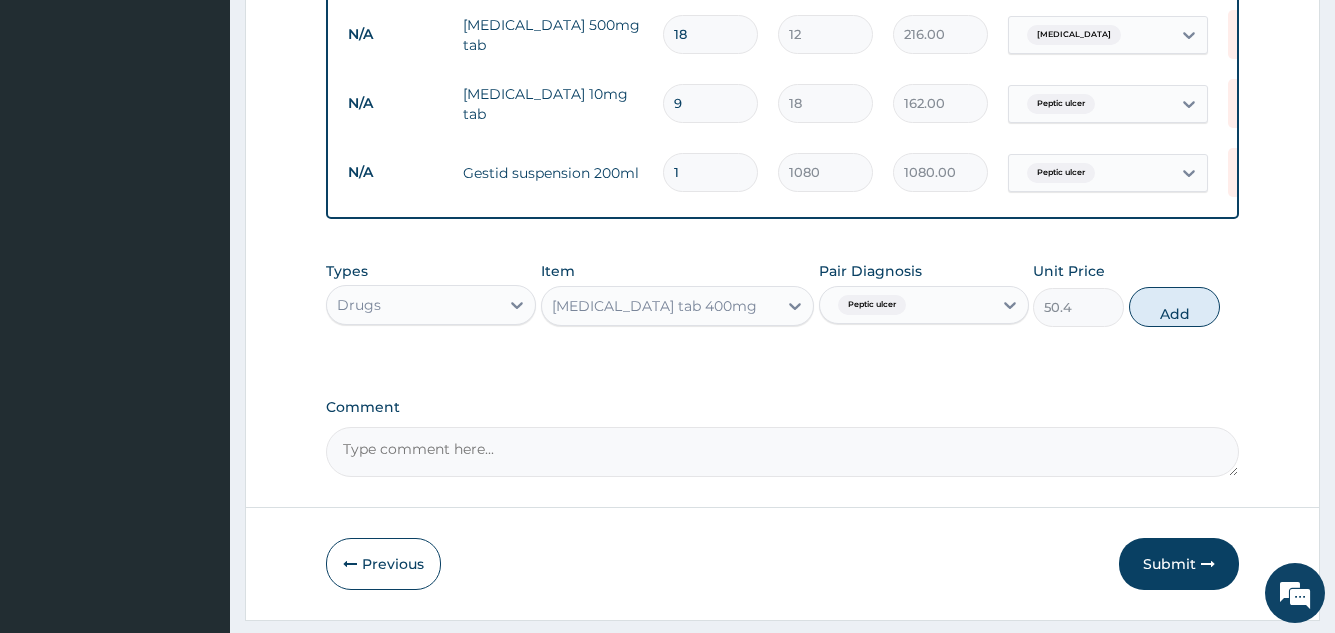 type on "0" 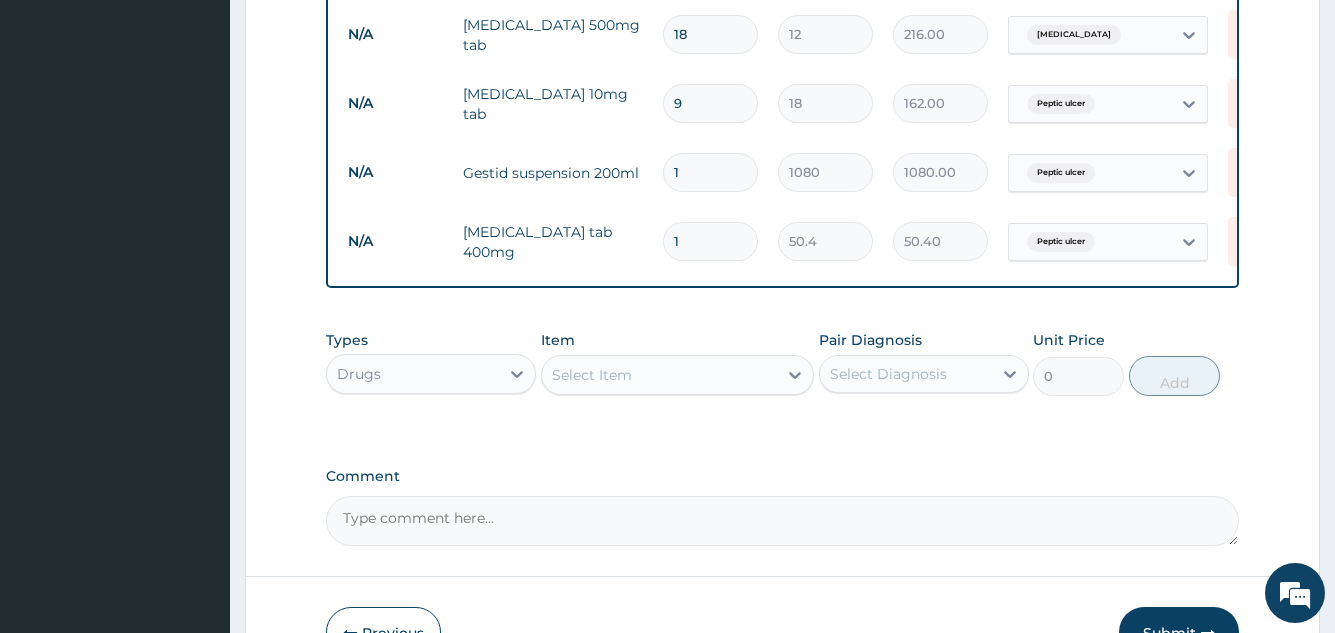 type 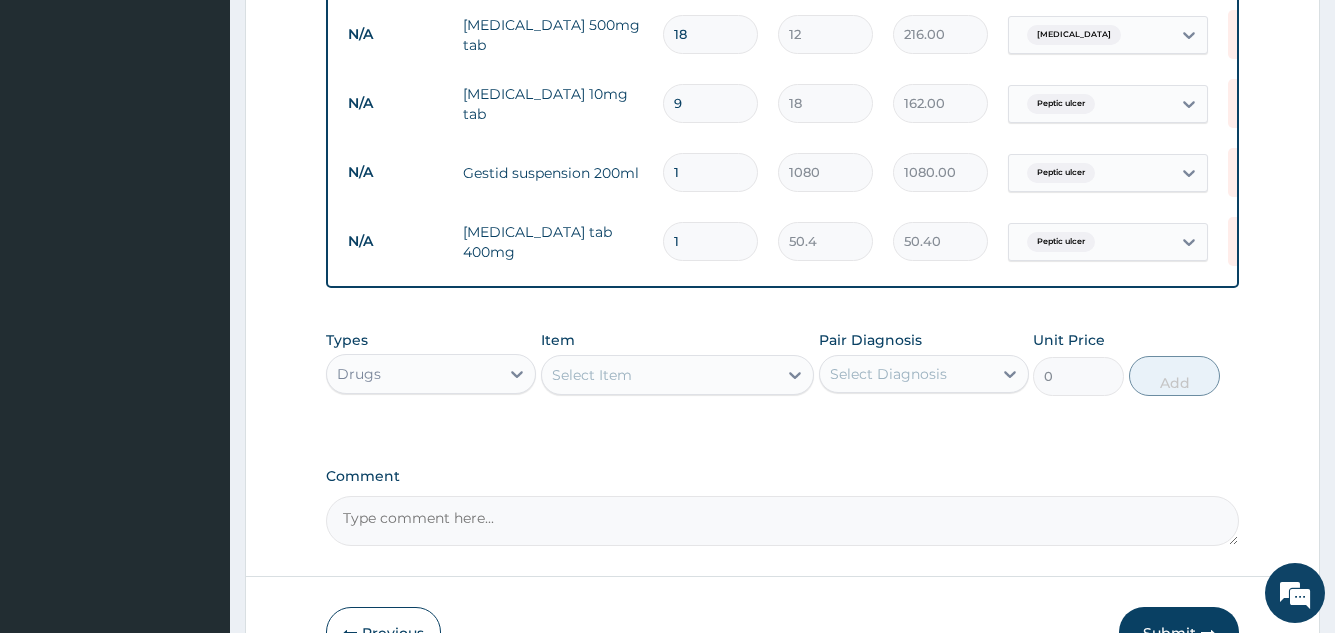 type on "0.00" 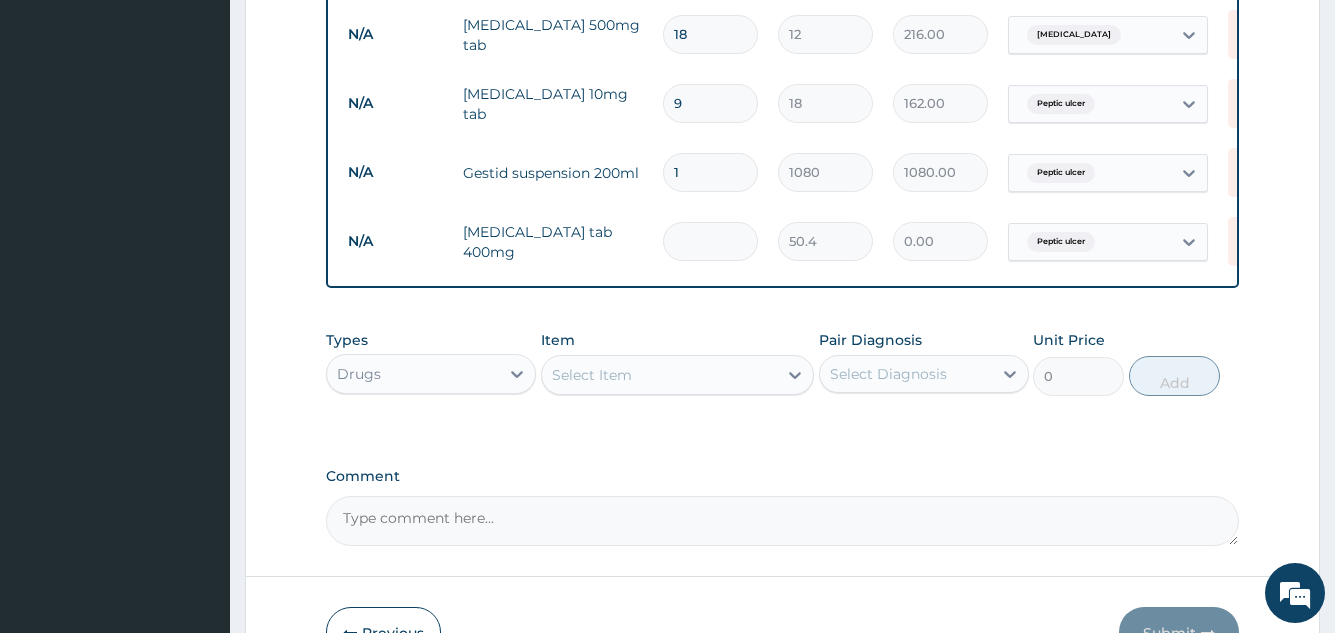 type on "2" 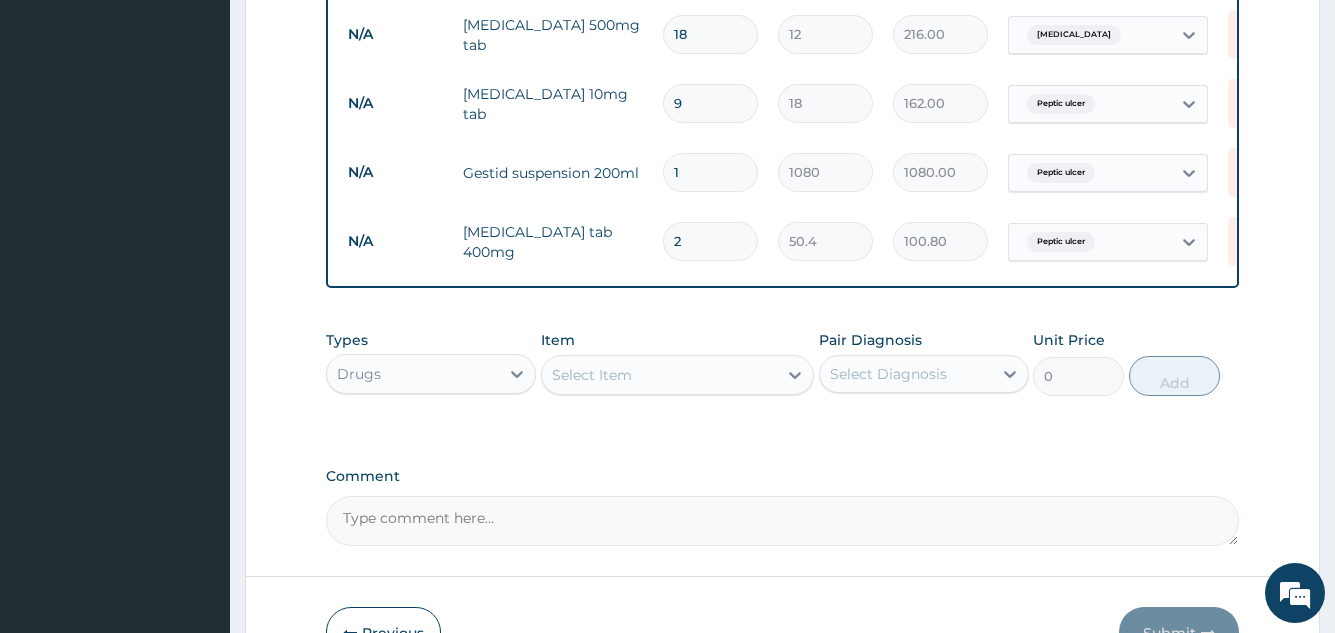 type on "20" 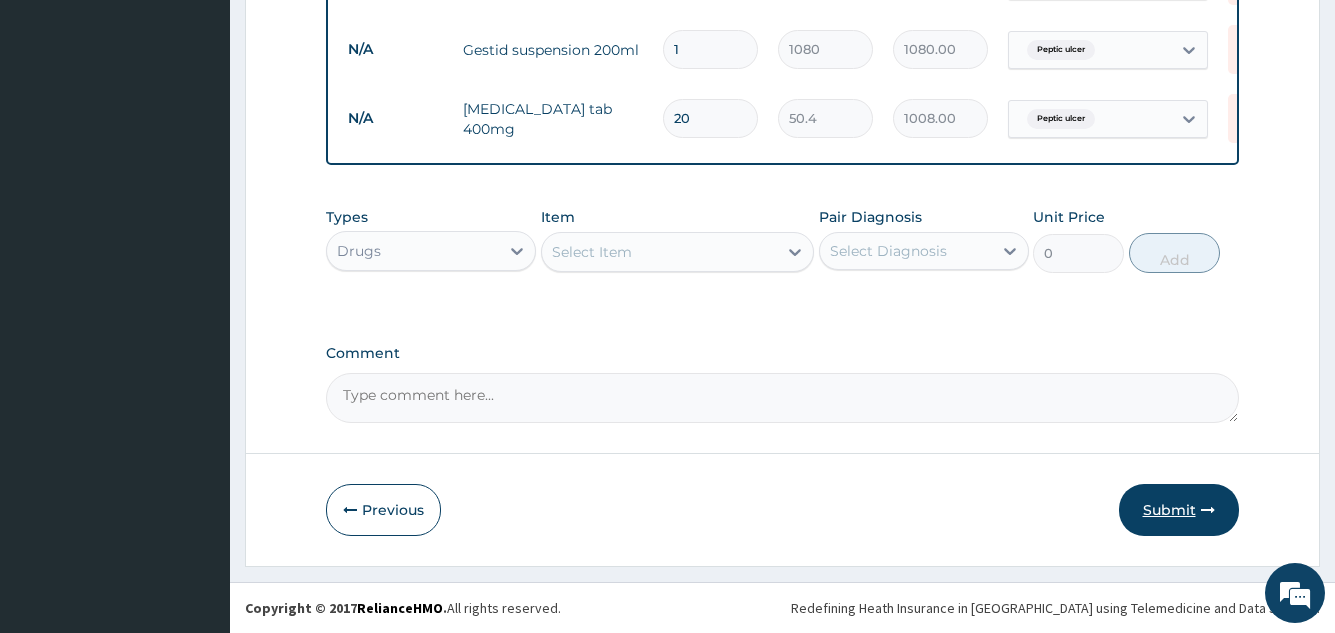 scroll, scrollTop: 1151, scrollLeft: 0, axis: vertical 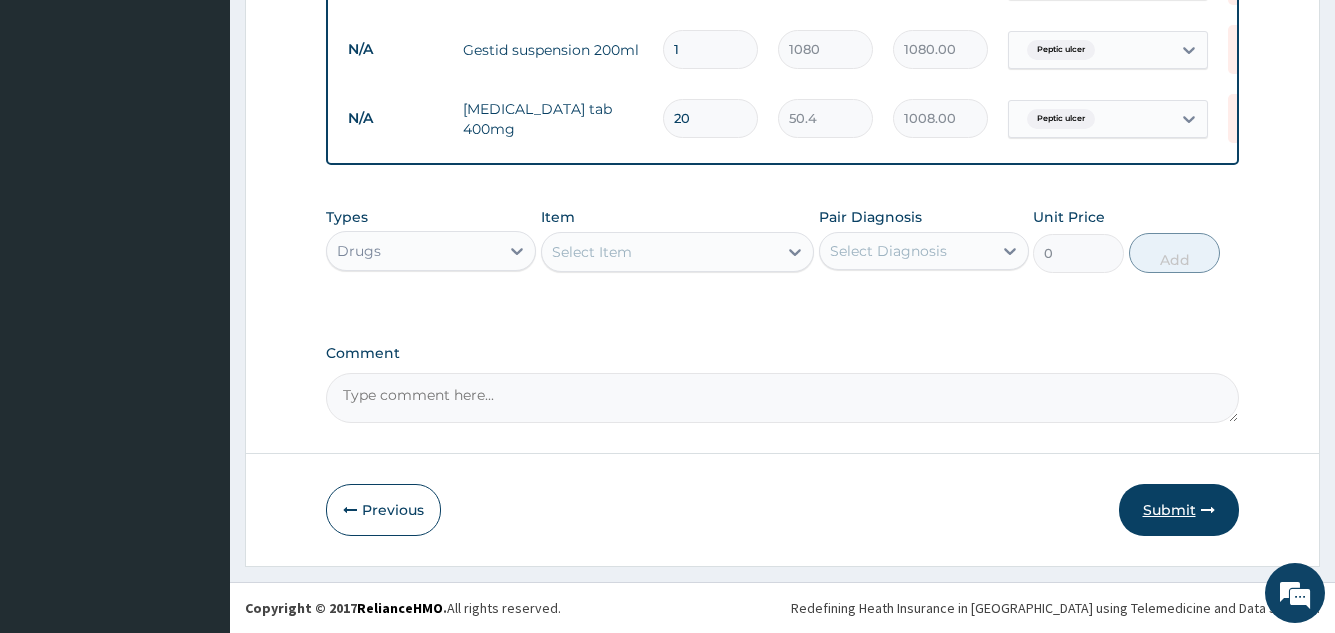 type on "20" 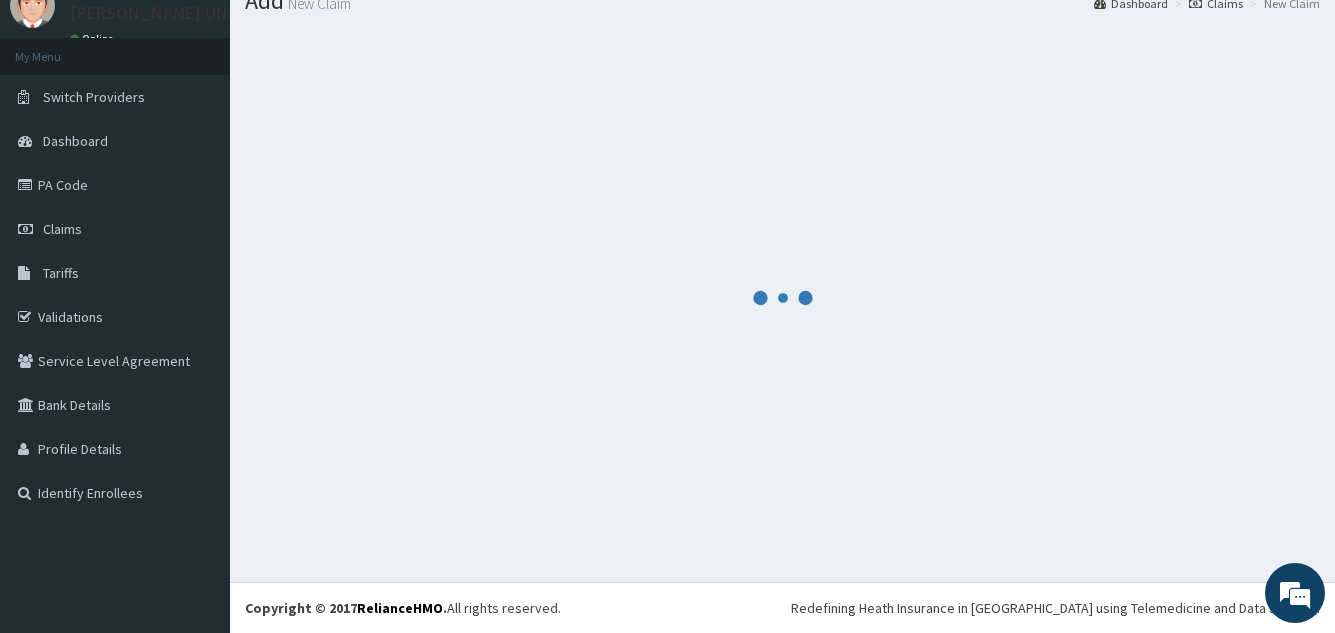 scroll, scrollTop: 1151, scrollLeft: 0, axis: vertical 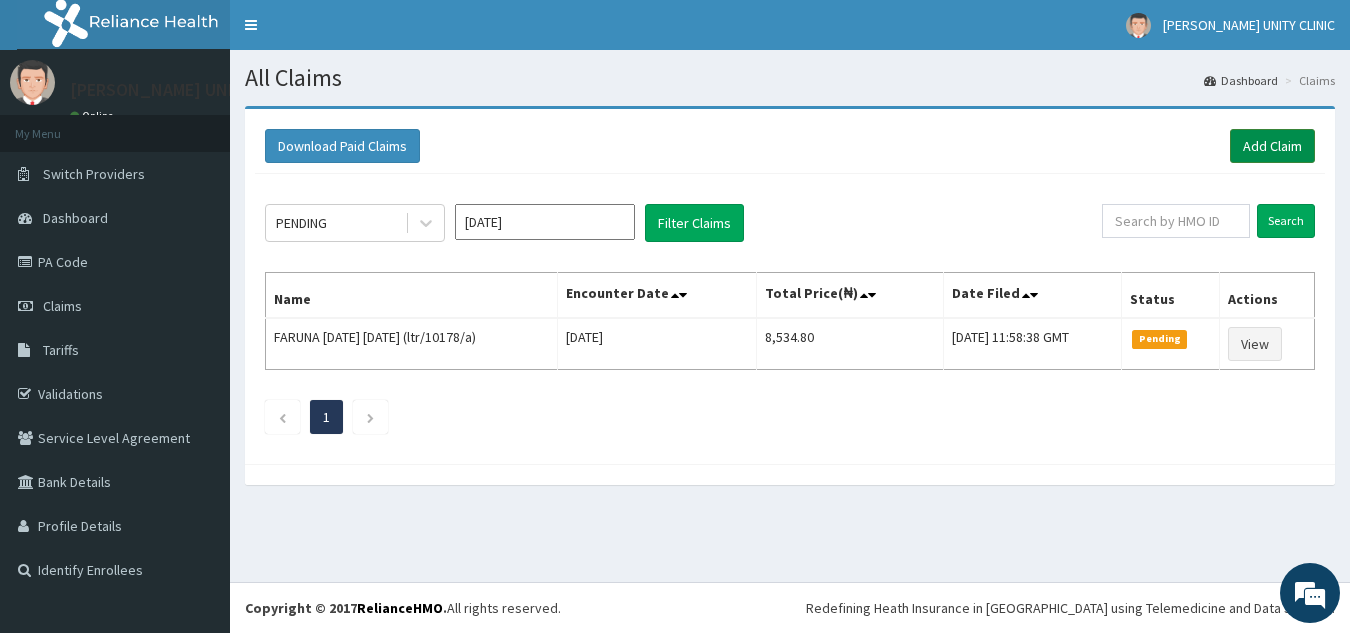 click on "Add Claim" at bounding box center [1272, 146] 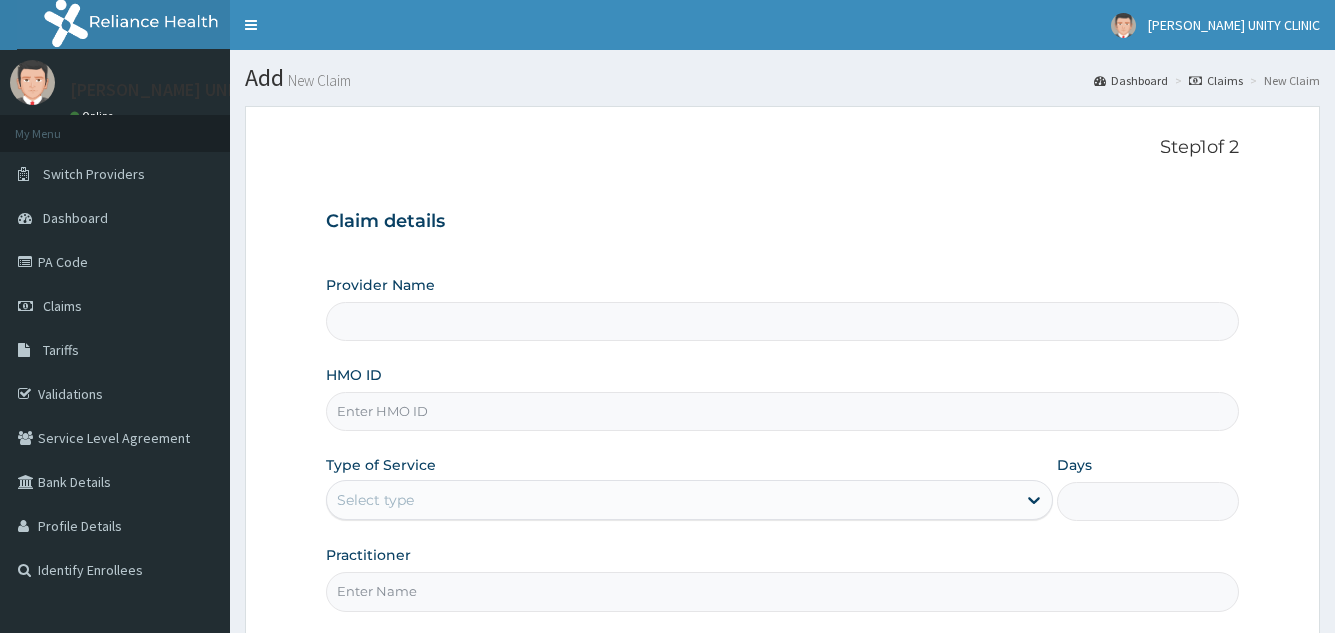 scroll, scrollTop: 0, scrollLeft: 0, axis: both 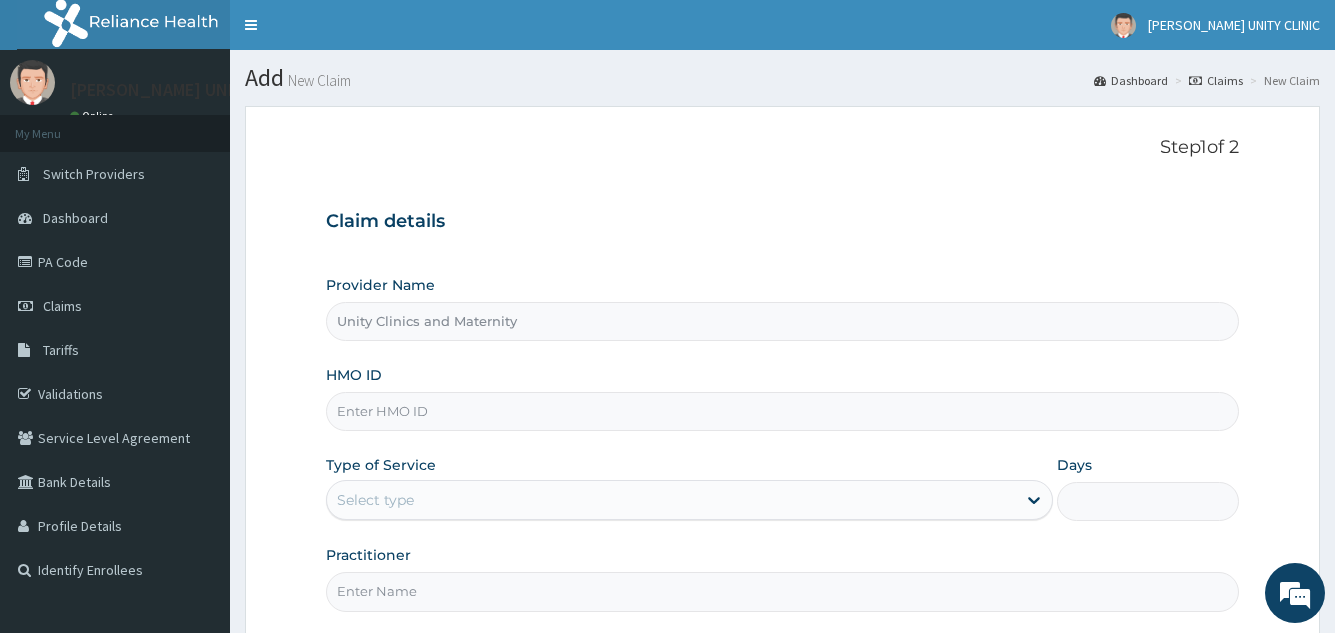 type on "Unity Clinics and Maternity" 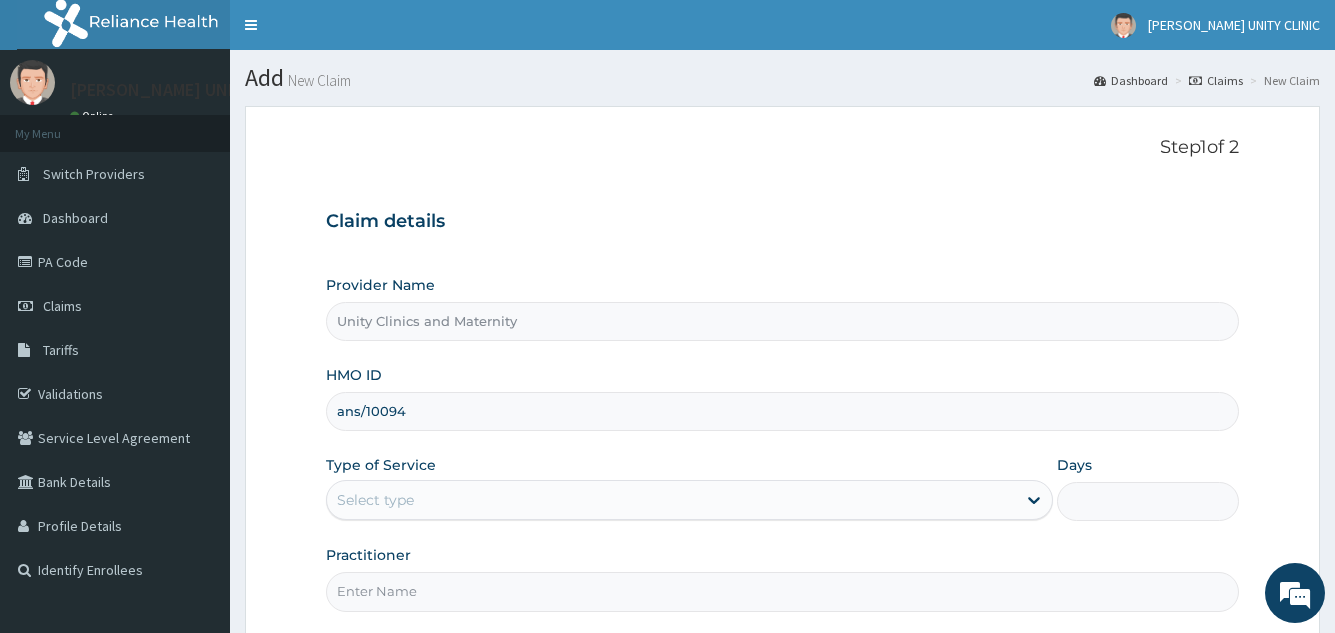 type on "ans/10094/a" 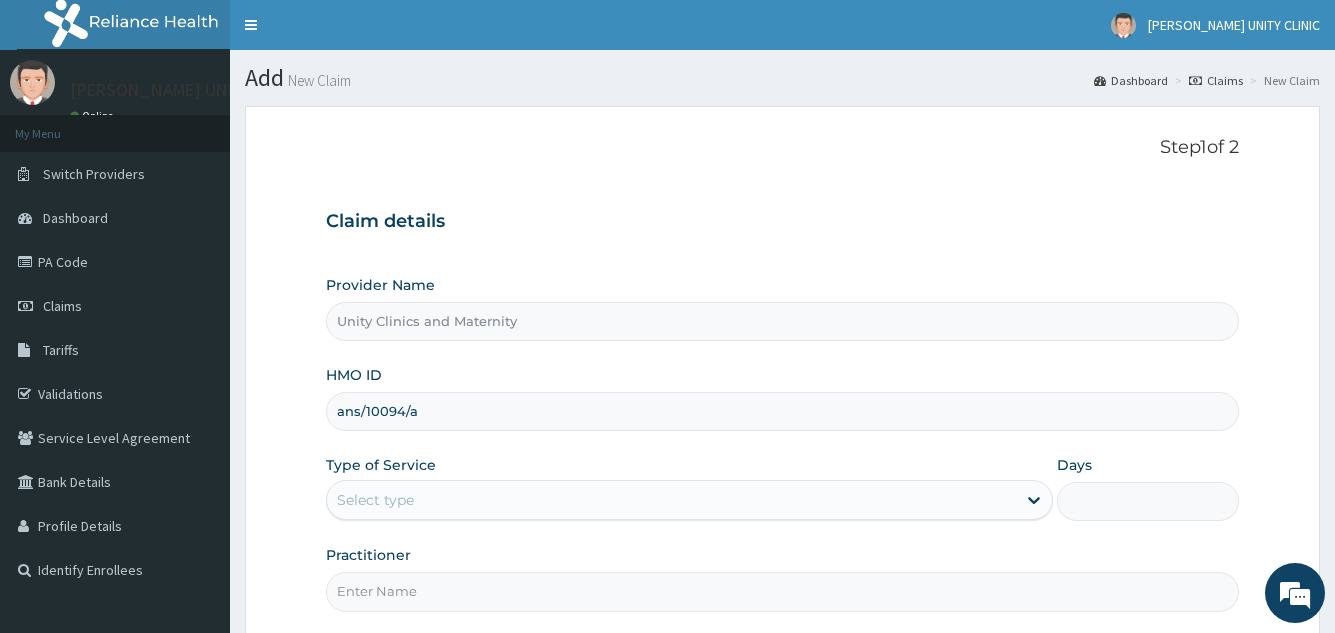 click on "Select type" at bounding box center (671, 500) 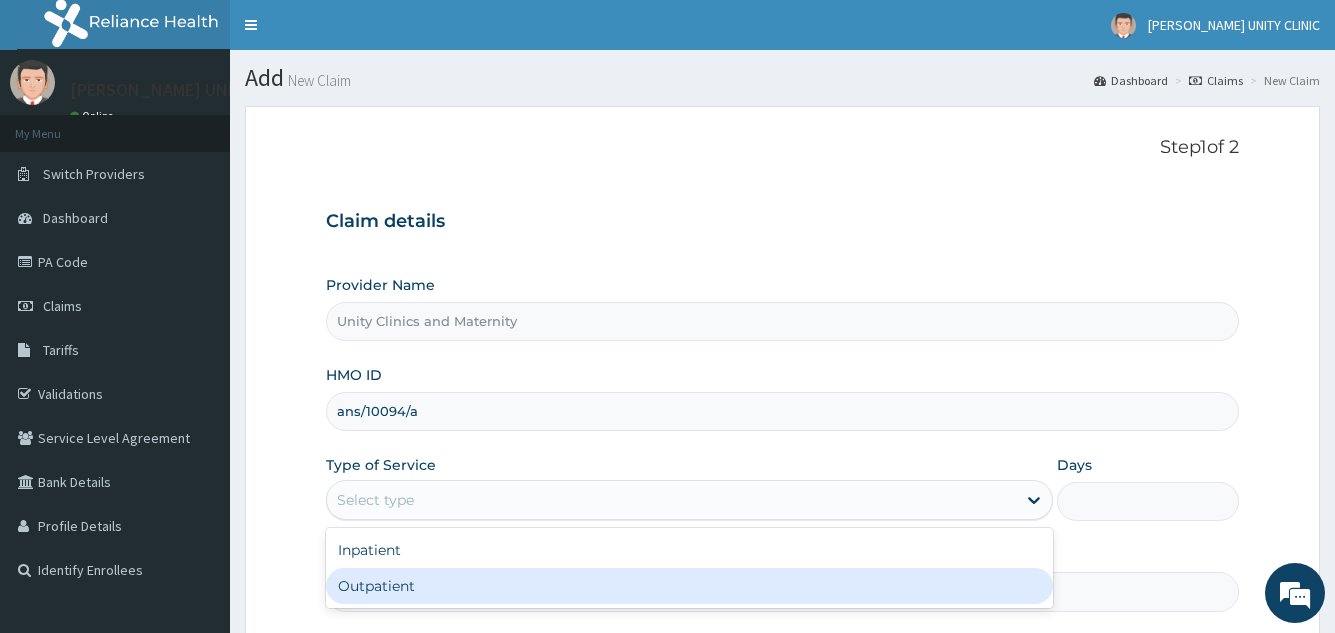 click on "Outpatient" at bounding box center [689, 586] 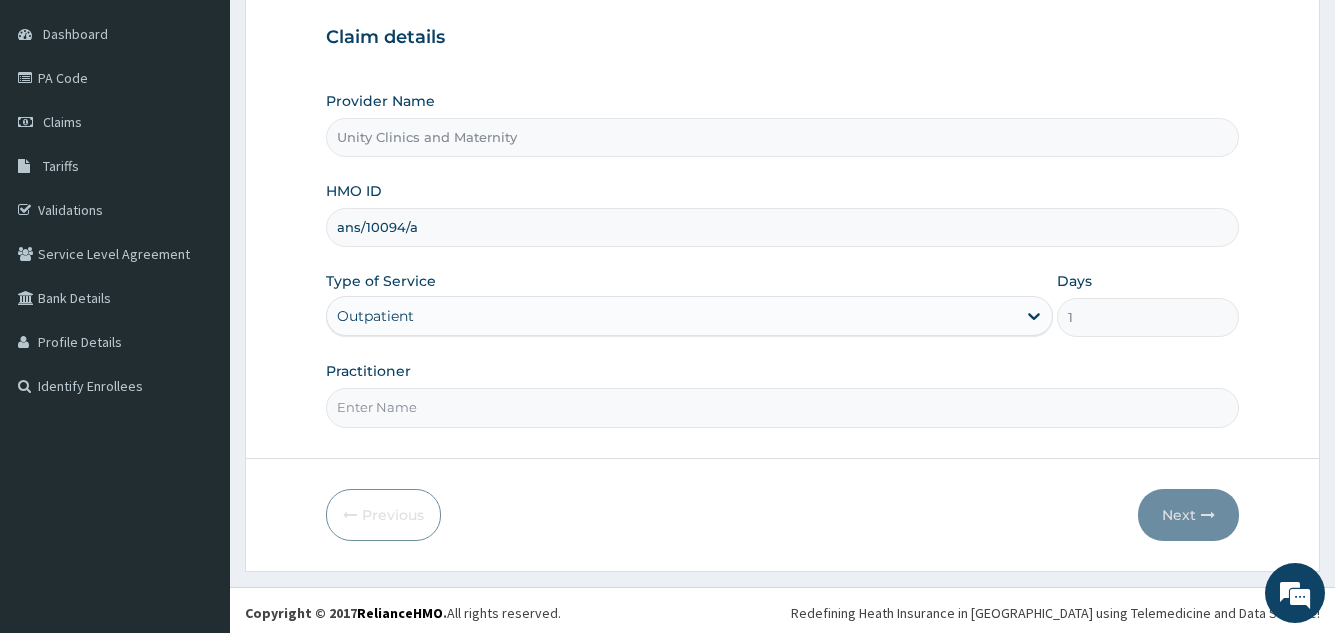 scroll, scrollTop: 189, scrollLeft: 0, axis: vertical 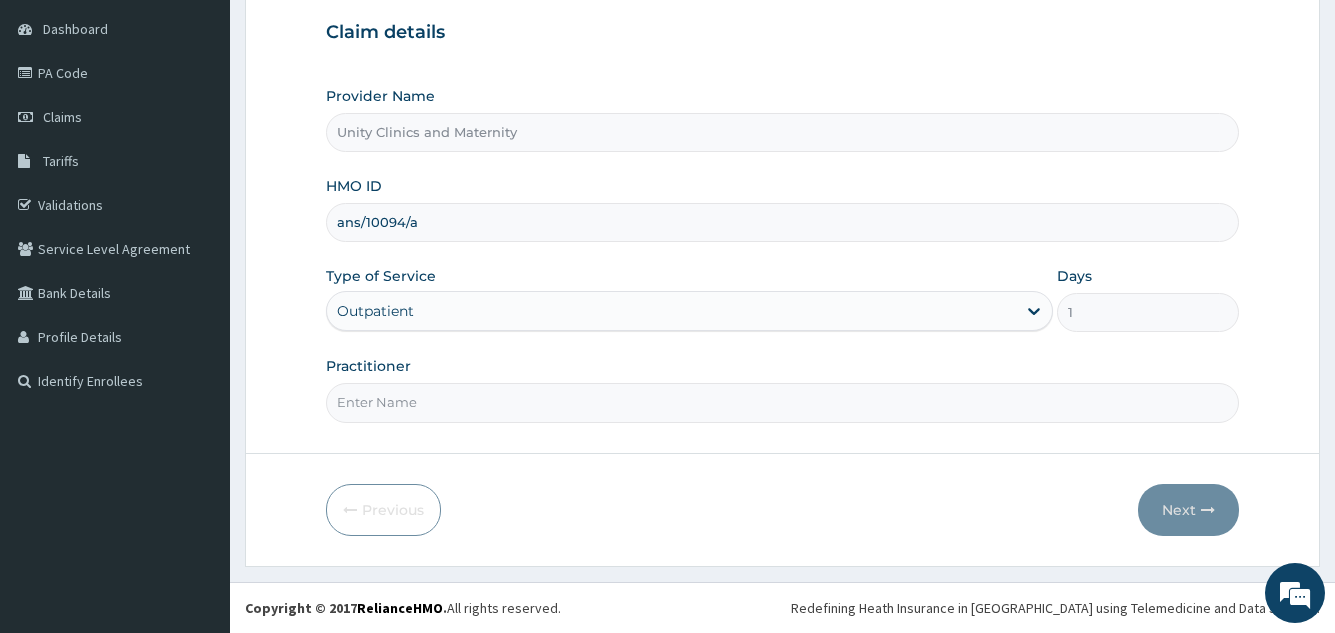 click on "Practitioner" at bounding box center [782, 402] 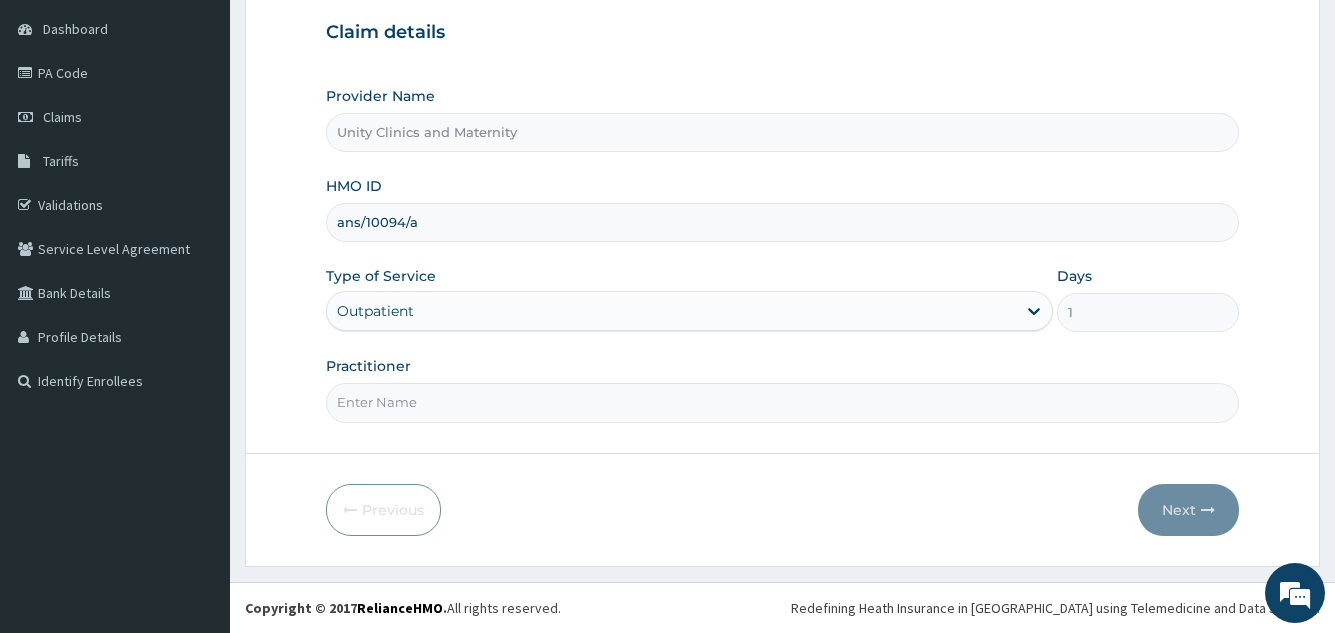 type on "Dr [PERSON_NAME]" 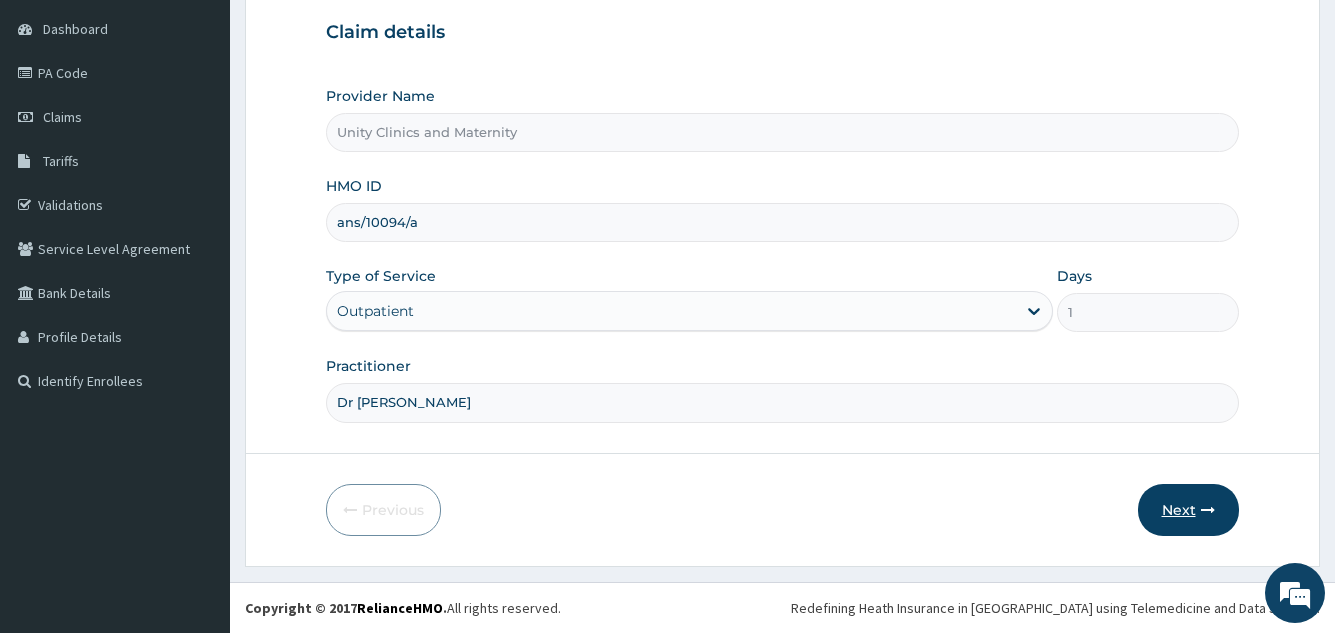 click on "Next" at bounding box center [1188, 510] 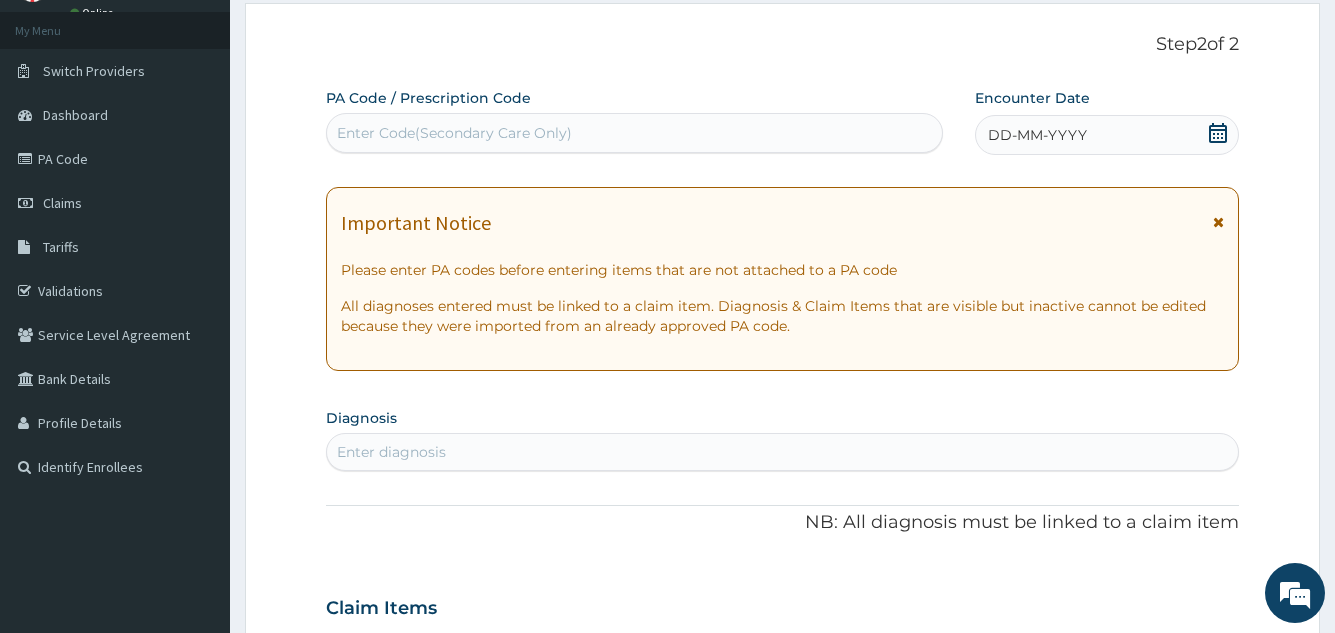 scroll, scrollTop: 0, scrollLeft: 0, axis: both 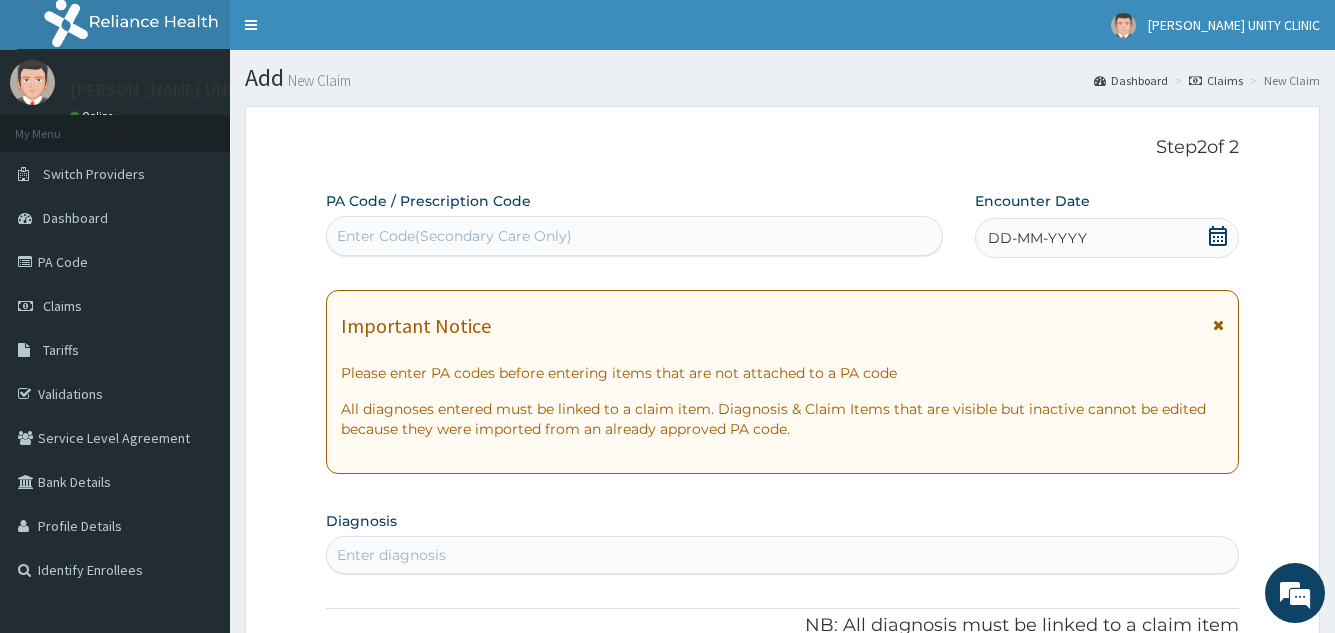 click on "DD-MM-YYYY" at bounding box center [1037, 238] 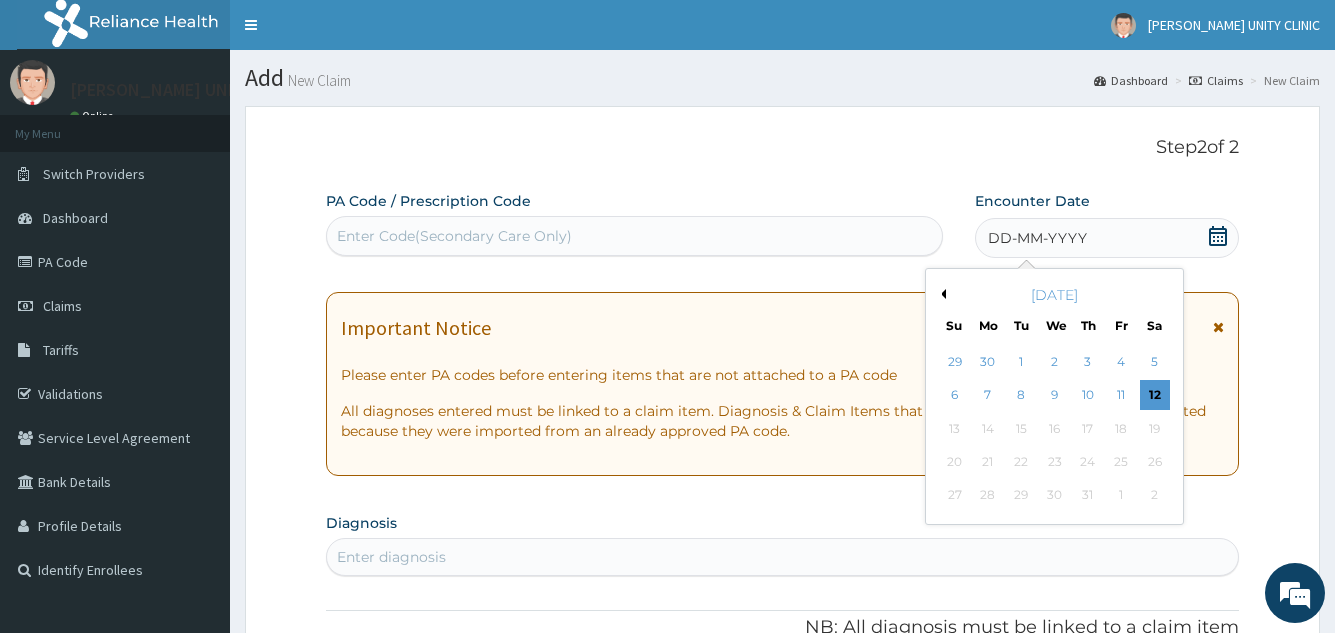 click on "Previous Month" at bounding box center (941, 294) 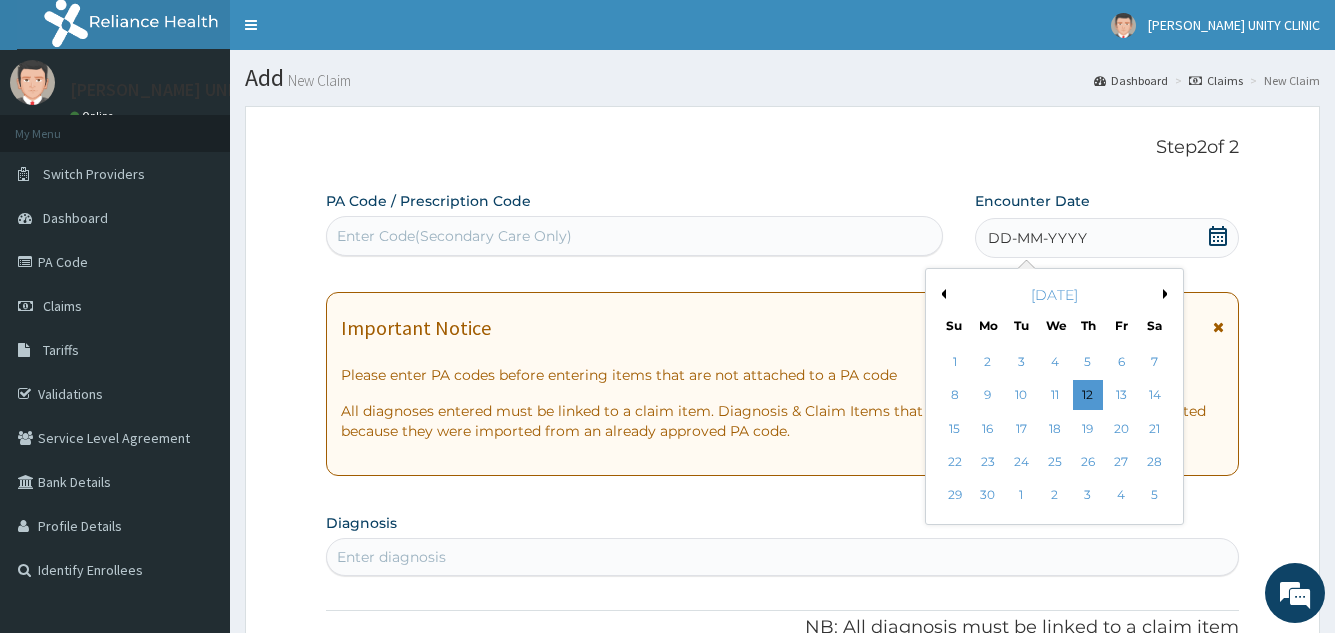 click on "Previous Month" at bounding box center [941, 294] 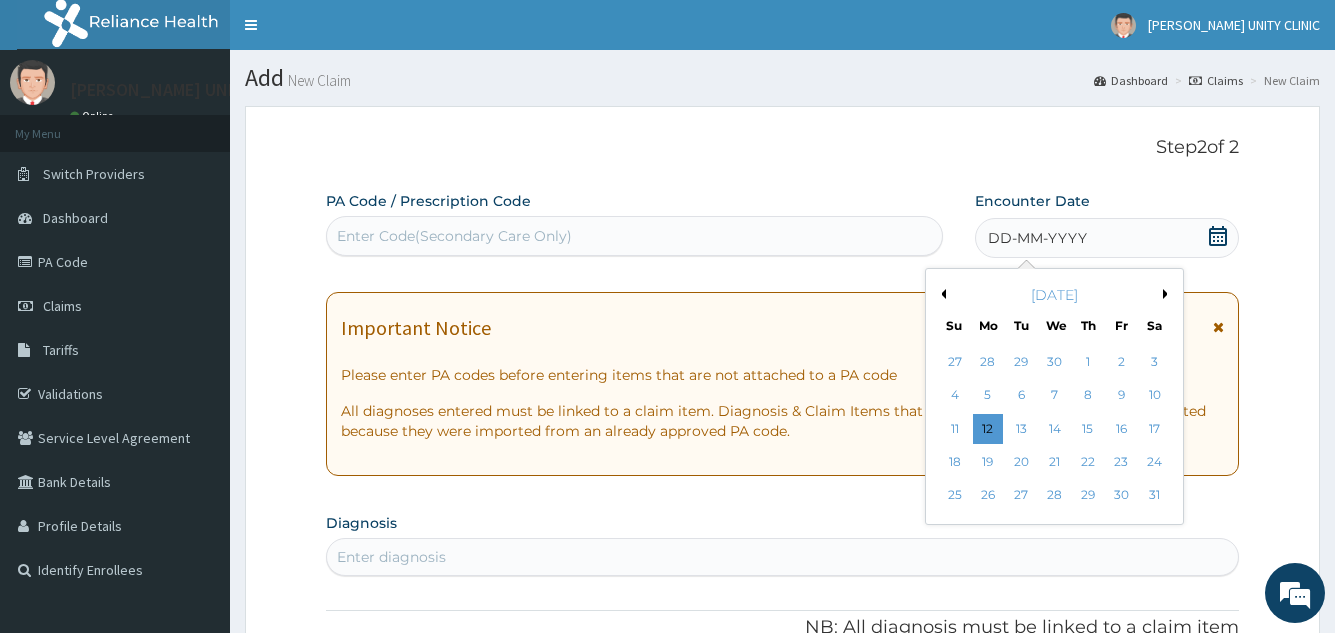 click on "Previous Month" at bounding box center (941, 294) 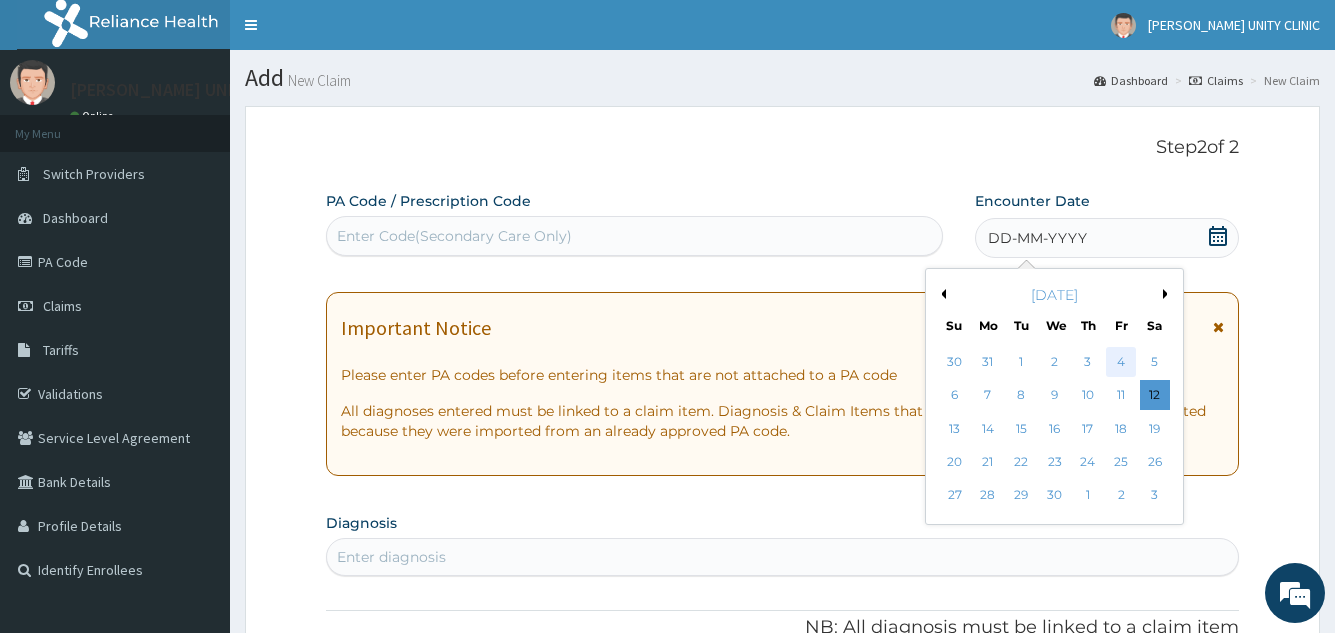 click on "4" at bounding box center (1121, 362) 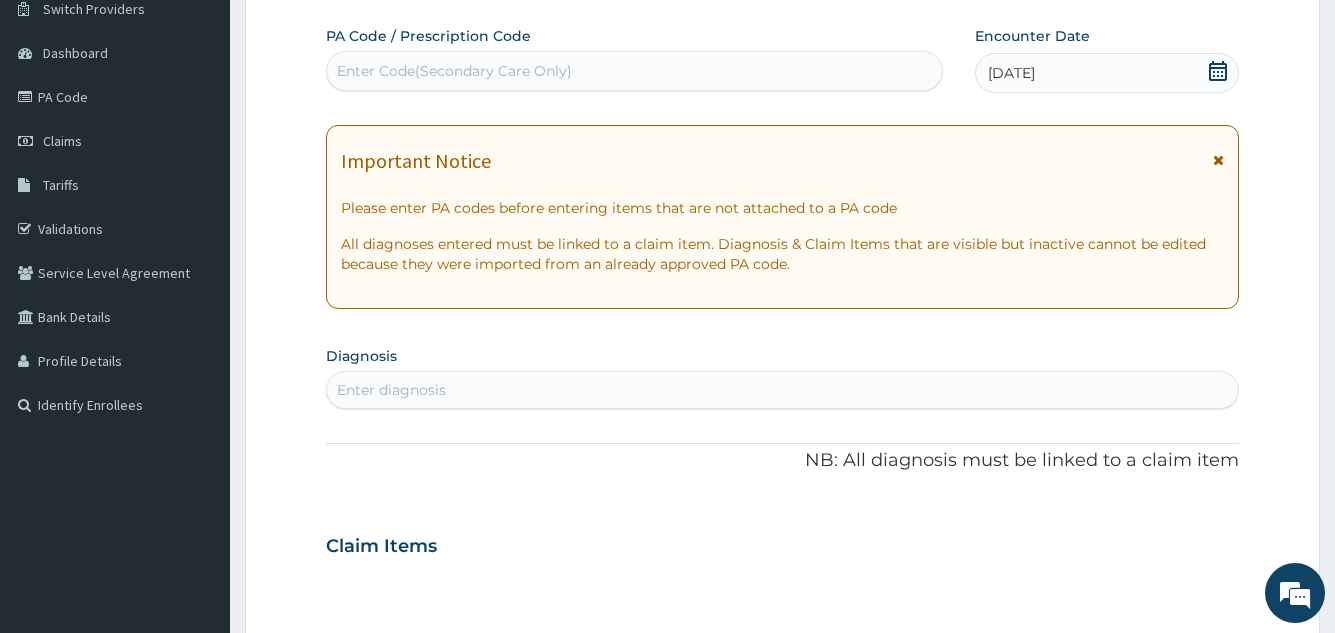 scroll, scrollTop: 200, scrollLeft: 0, axis: vertical 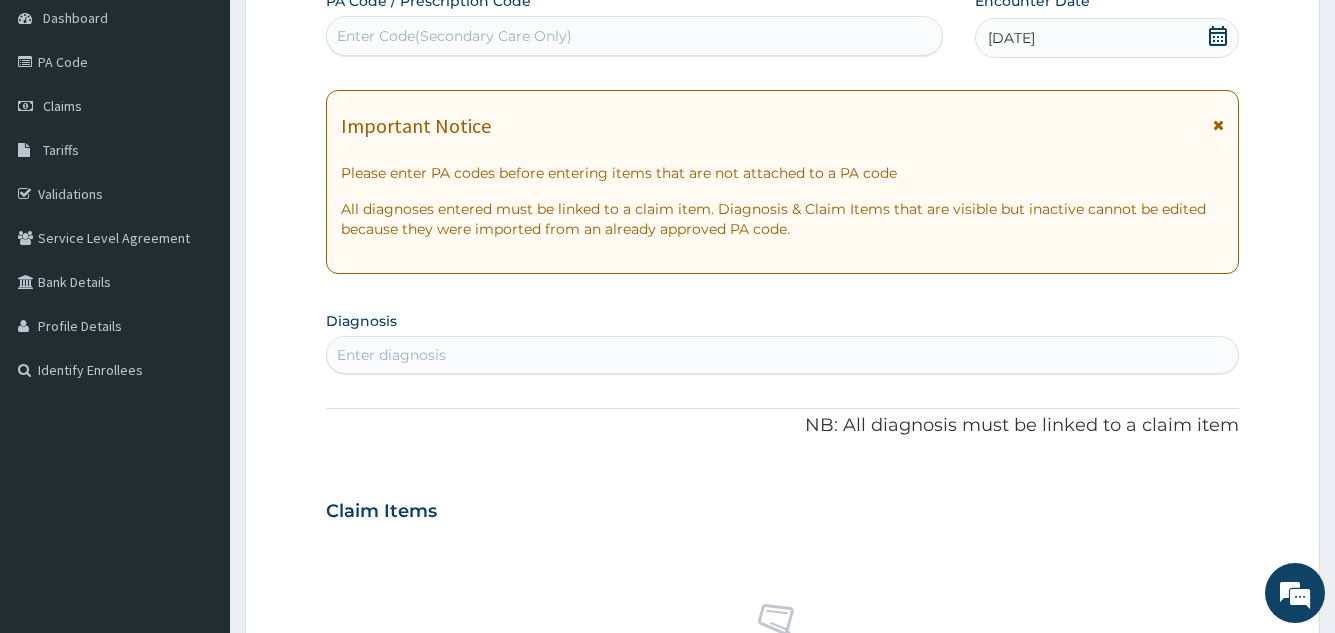 click on "Enter diagnosis" at bounding box center [782, 355] 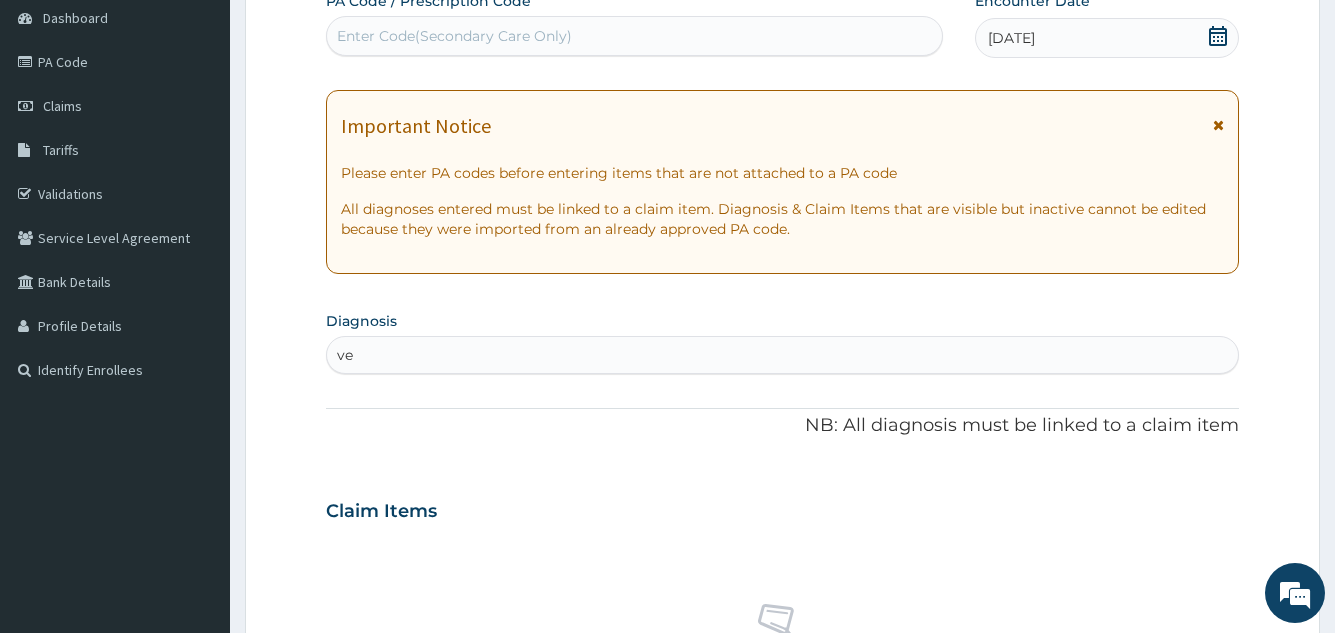 type on "v" 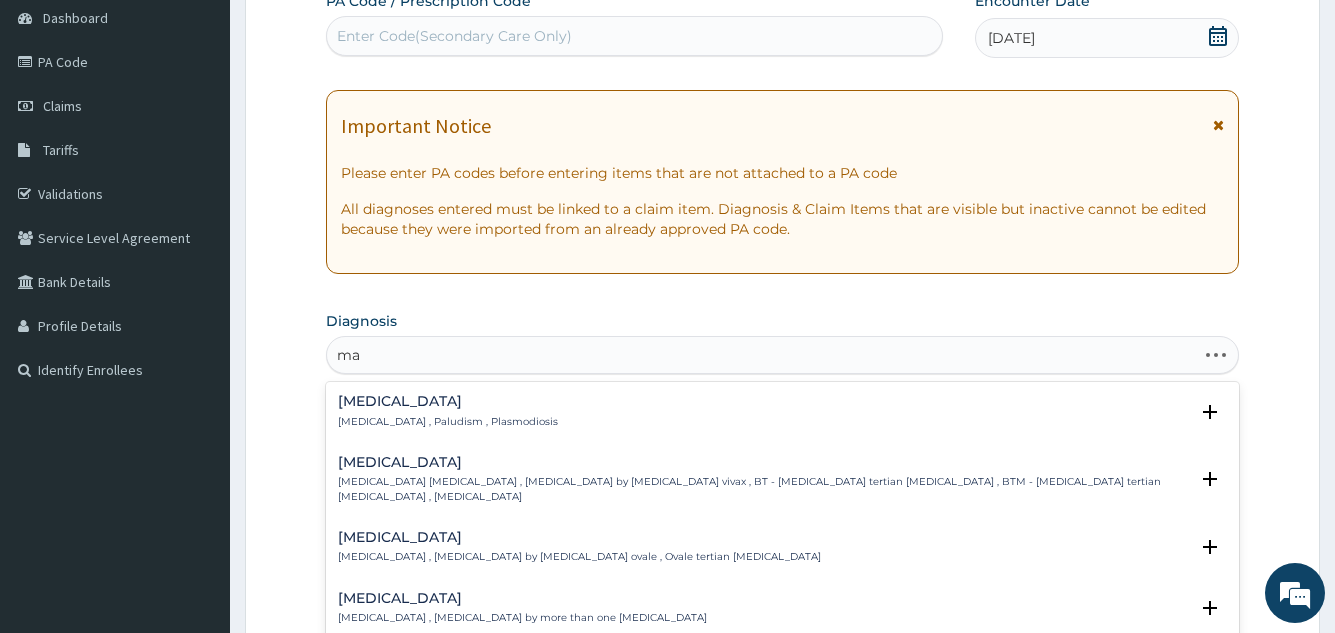 type on "m" 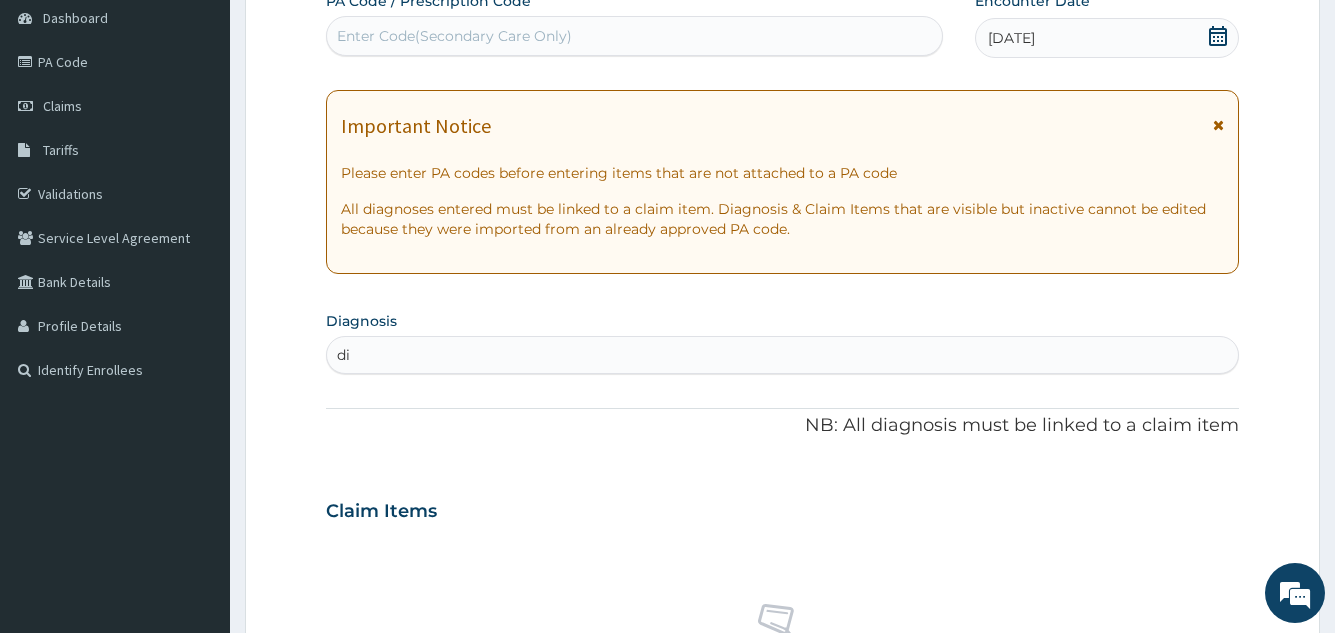 type on "d" 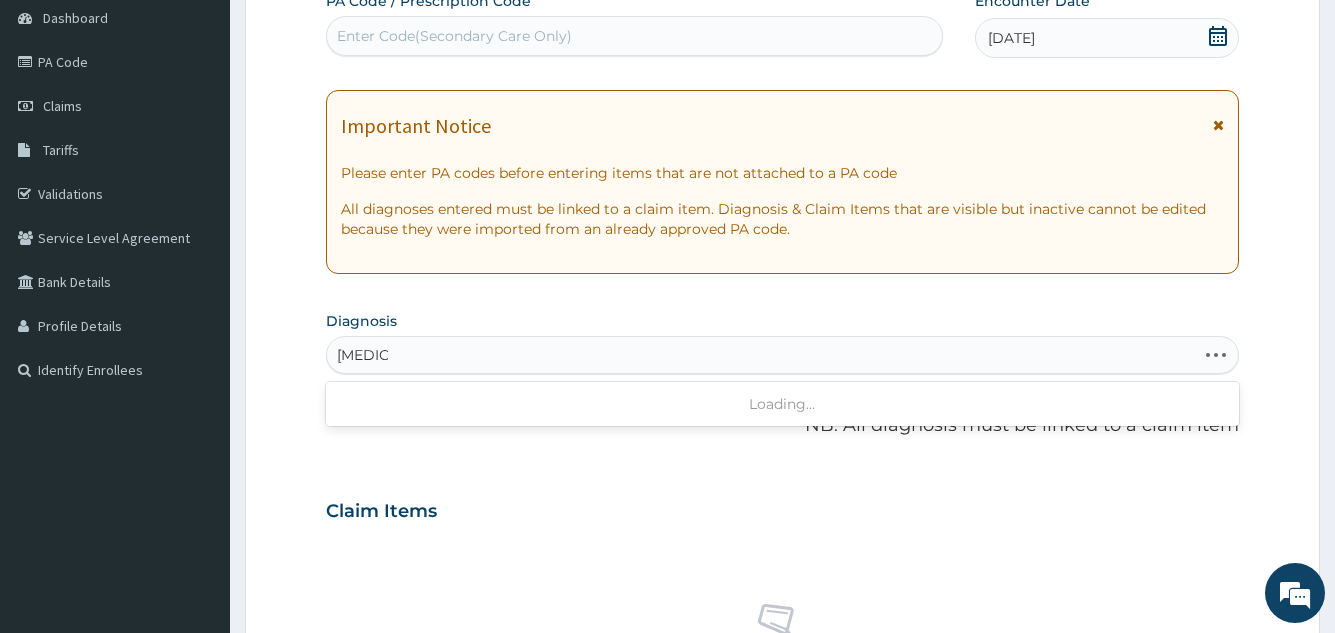 type on "[MEDICAL_DATA]" 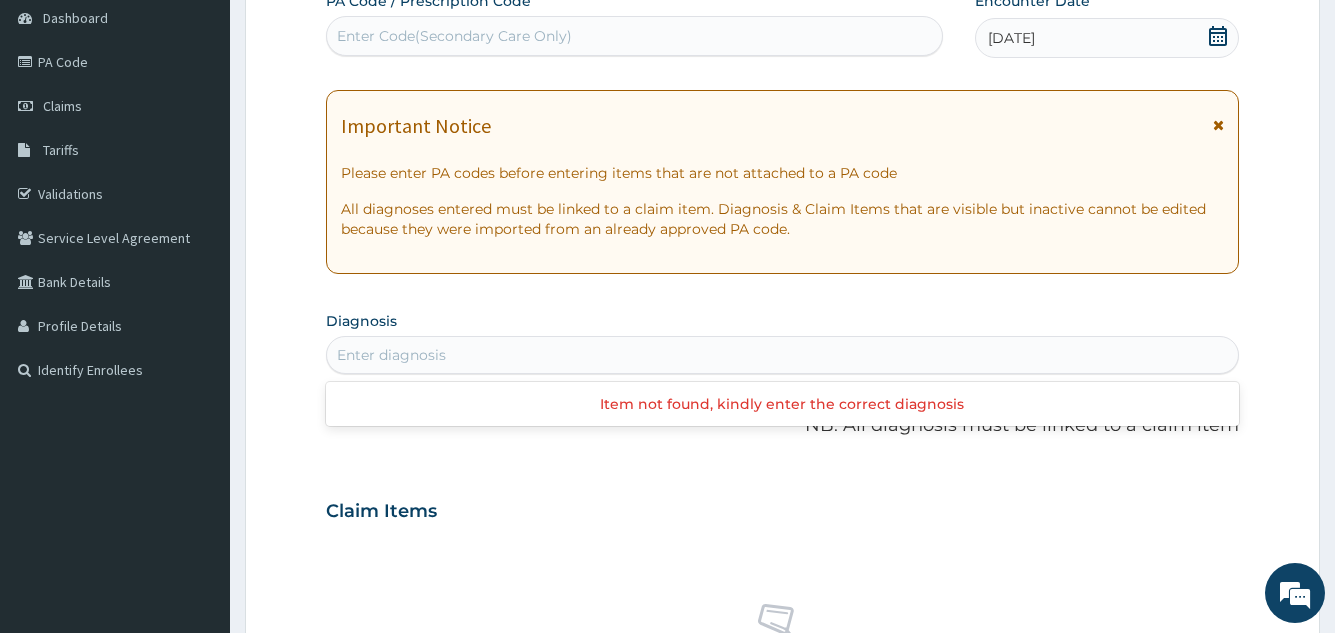 click on "Enter diagnosis" at bounding box center (782, 355) 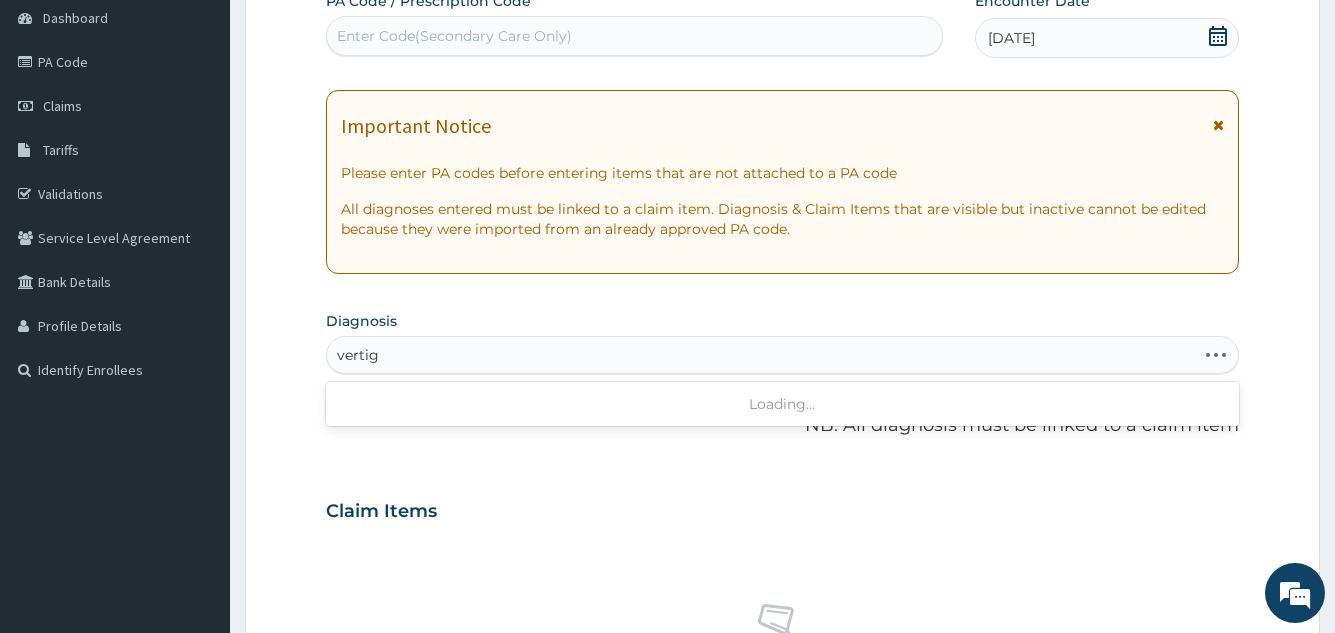 type on "[MEDICAL_DATA]" 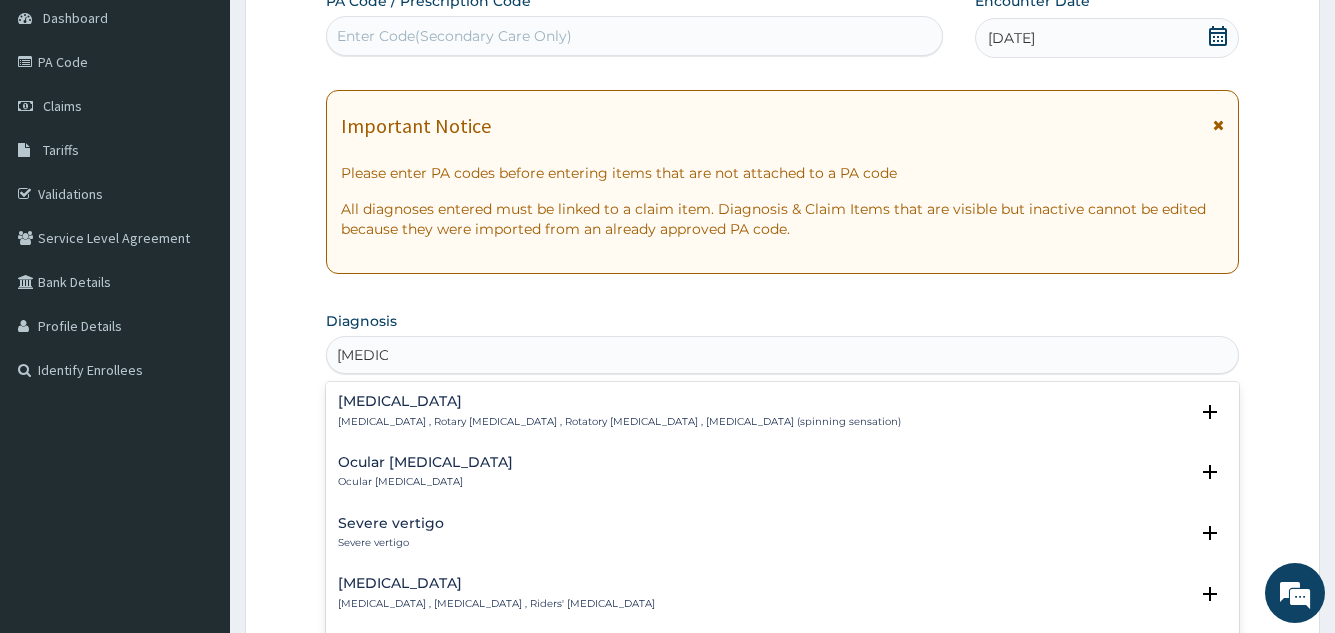 click on "[MEDICAL_DATA] , Rotary [MEDICAL_DATA] , Rotatory [MEDICAL_DATA] , [MEDICAL_DATA] (spinning sensation)" at bounding box center (619, 422) 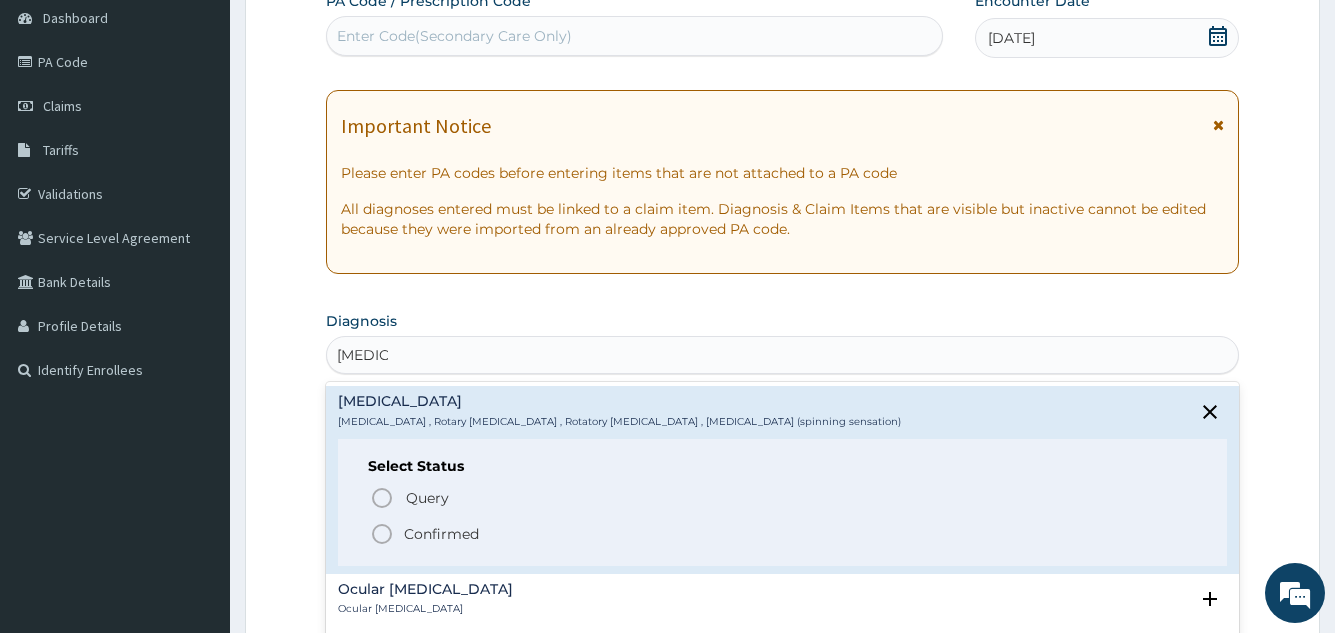 click 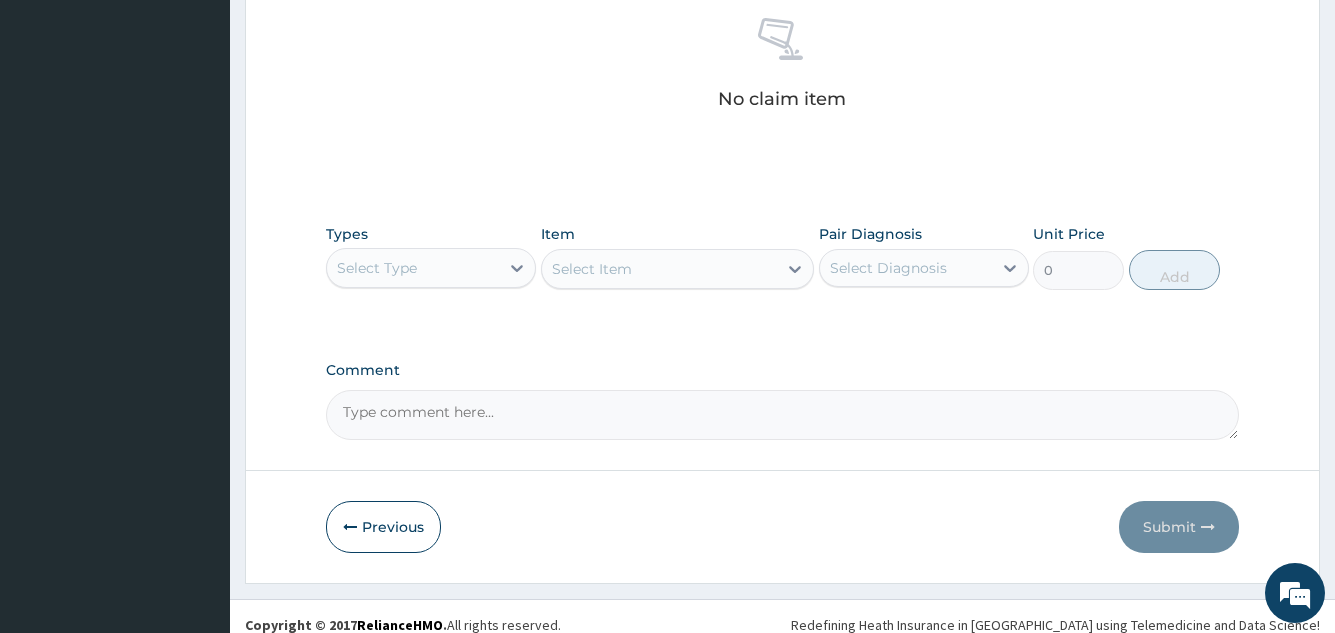 scroll, scrollTop: 809, scrollLeft: 0, axis: vertical 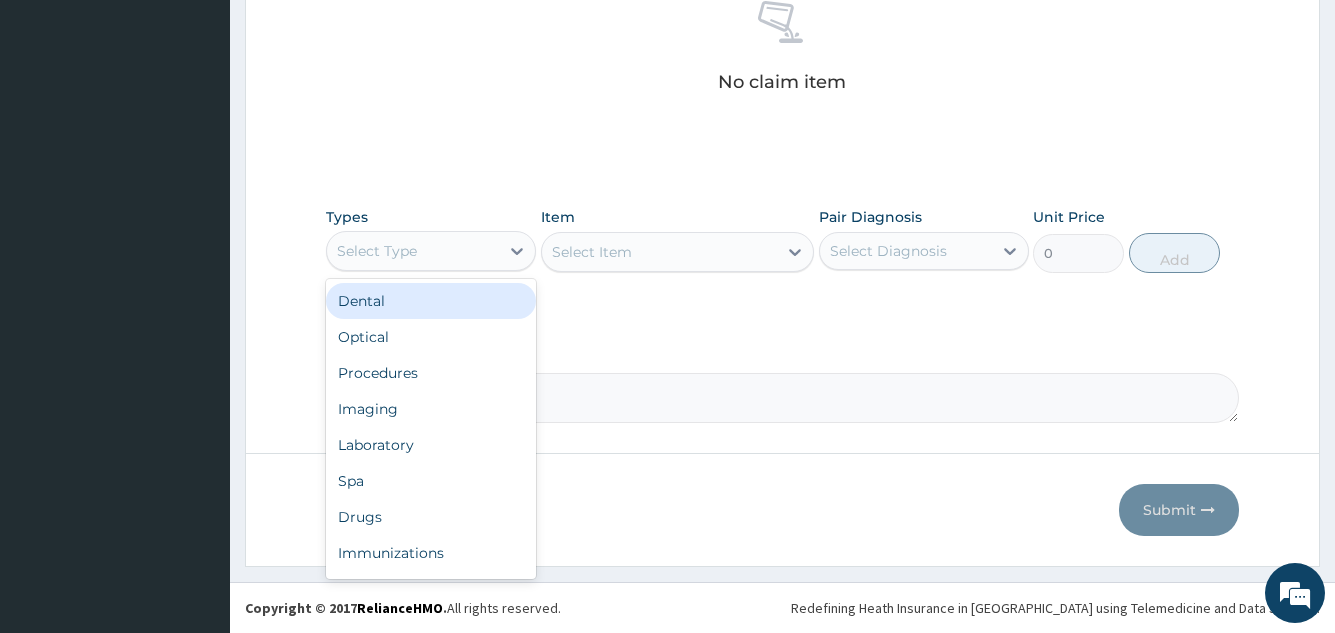 click on "Select Type" at bounding box center [413, 251] 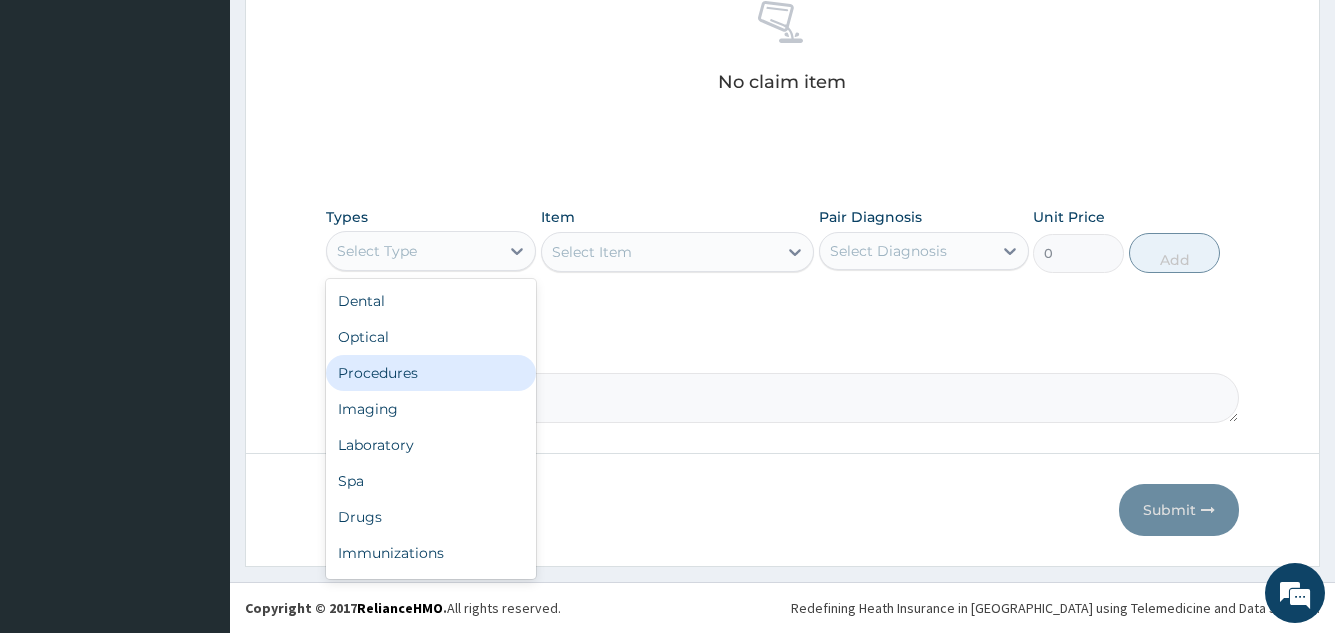 click on "Procedures" at bounding box center (431, 373) 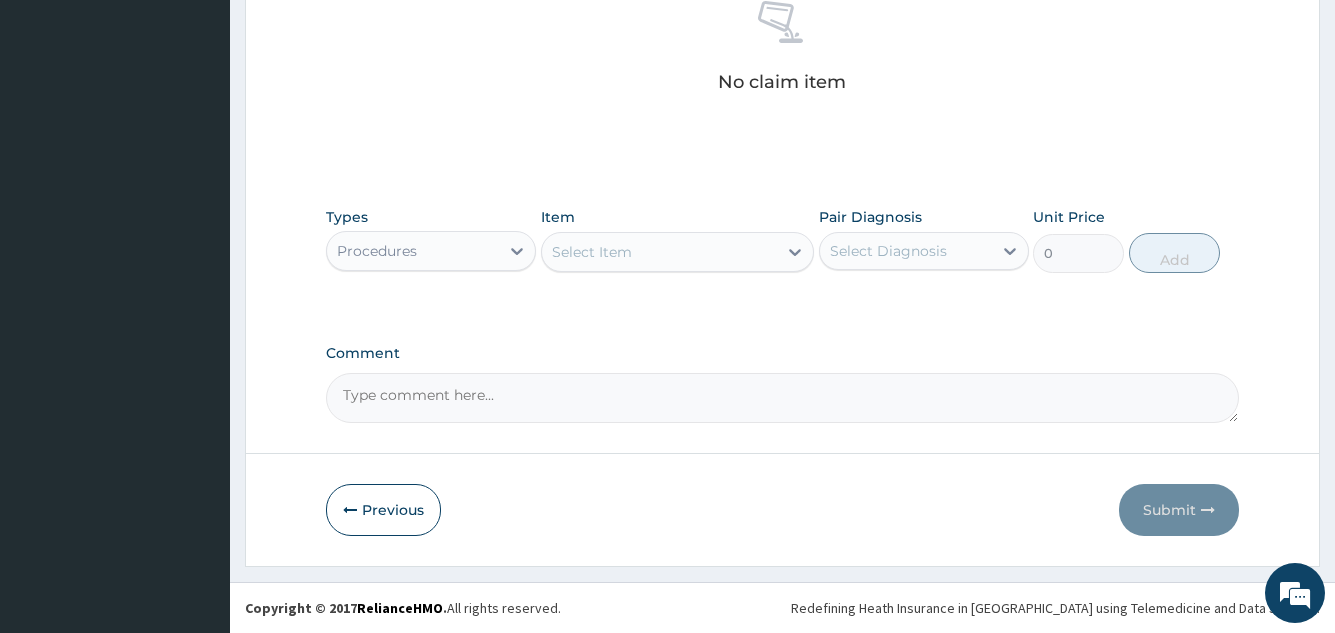 click on "Select Item" at bounding box center (660, 252) 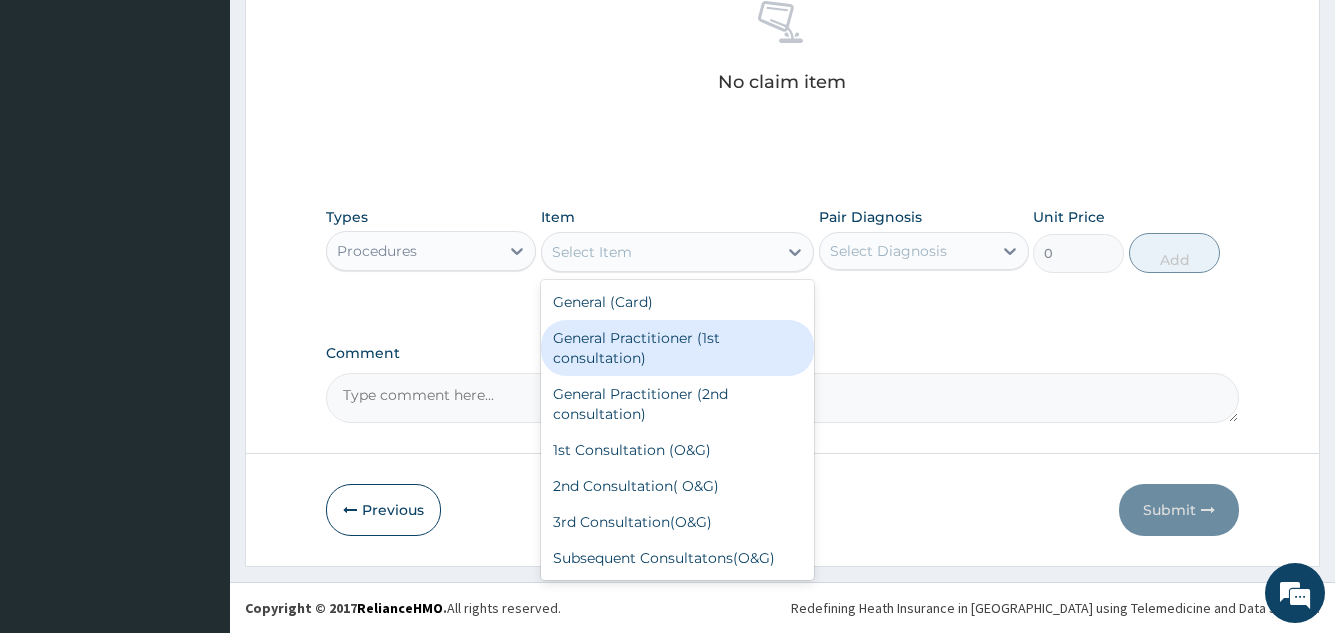 click on "General Practitioner (1st consultation)" at bounding box center [678, 348] 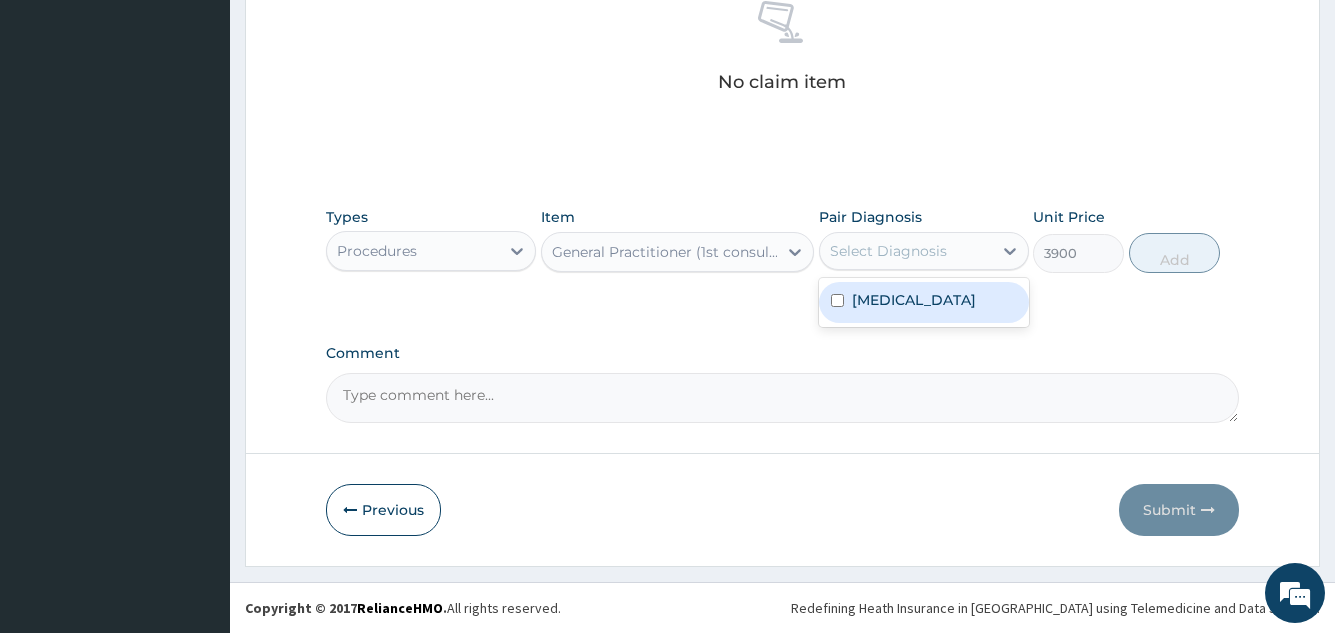 click on "Select Diagnosis" at bounding box center [888, 251] 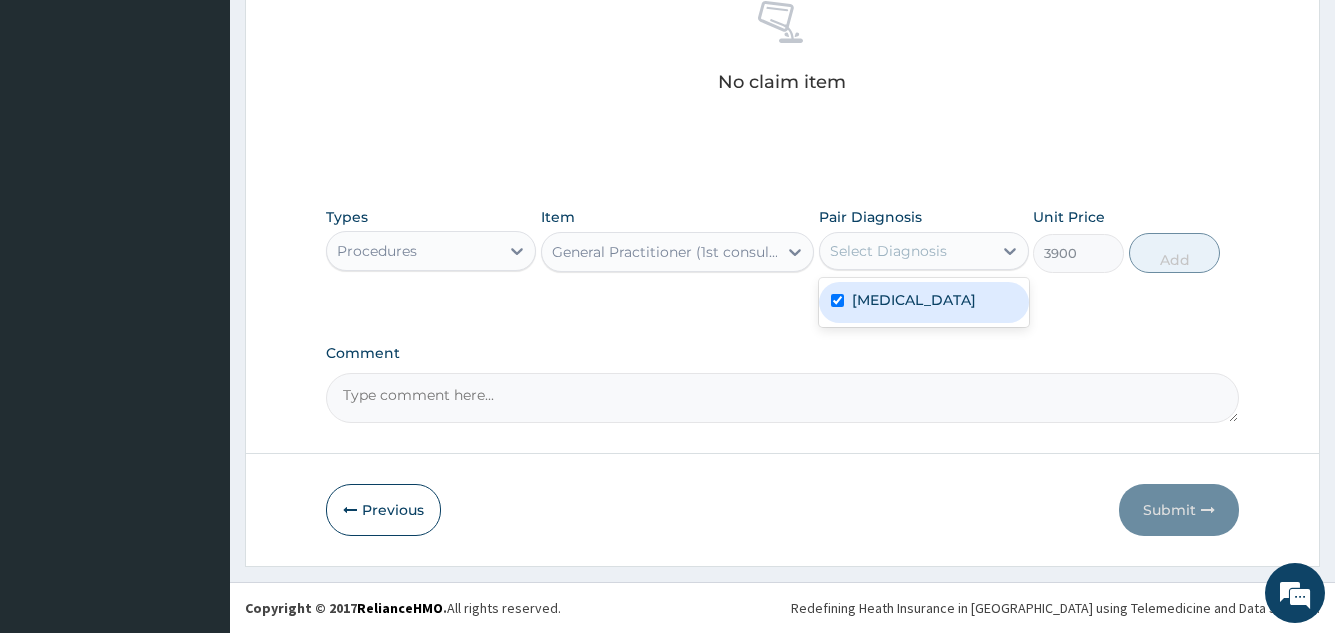 checkbox on "true" 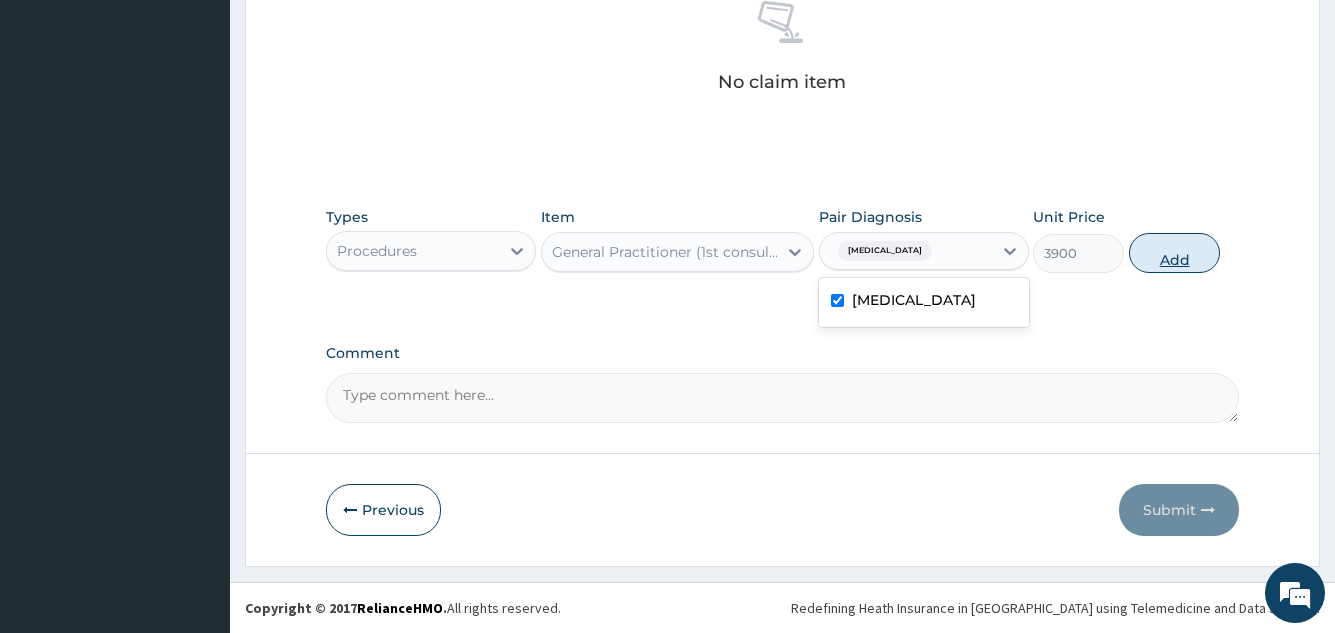 click on "Add" at bounding box center [1174, 253] 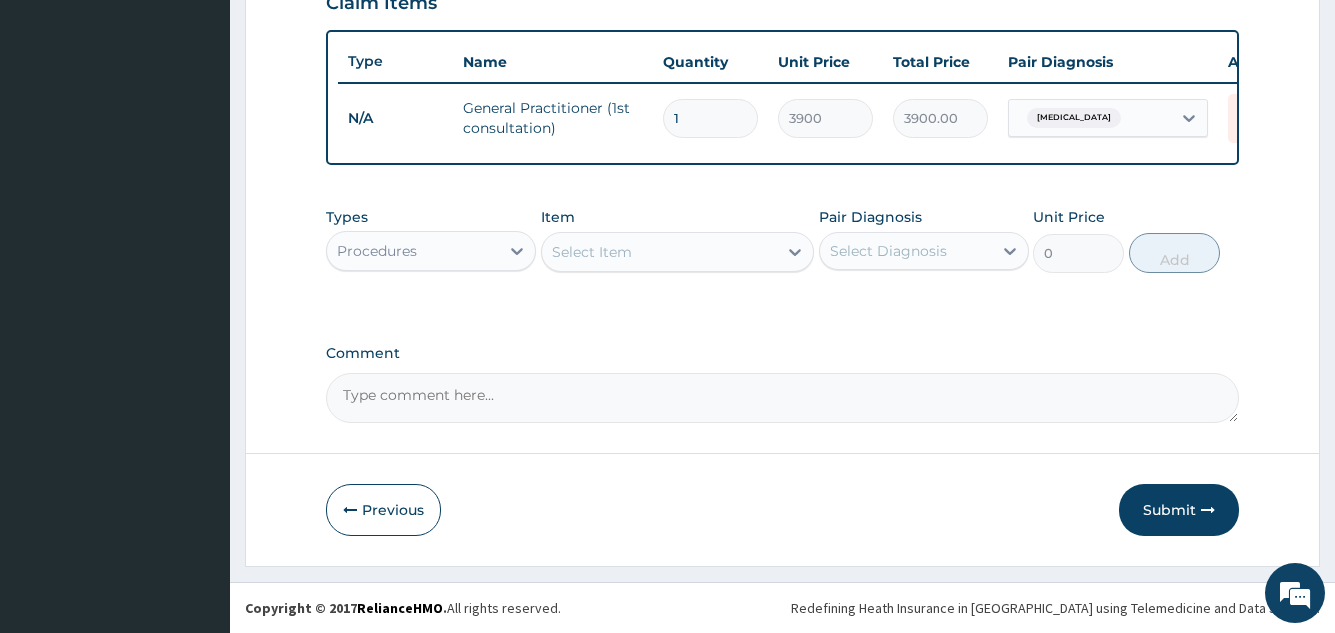 scroll, scrollTop: 729, scrollLeft: 0, axis: vertical 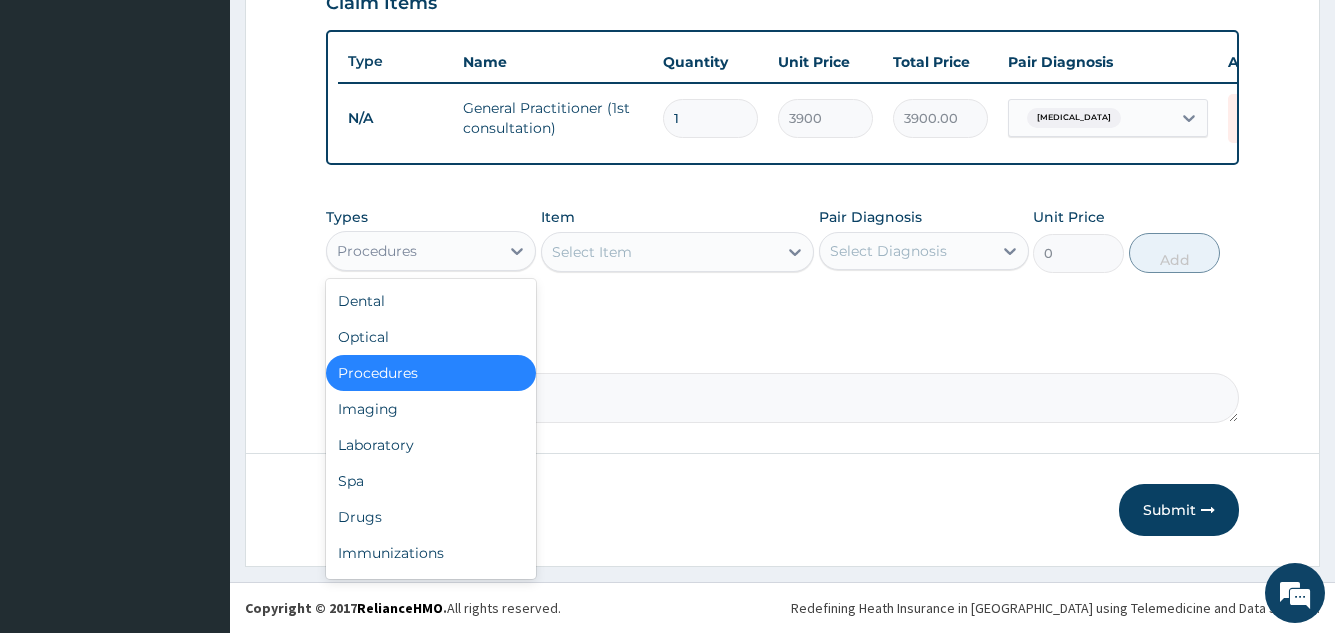 click on "Procedures" at bounding box center (413, 251) 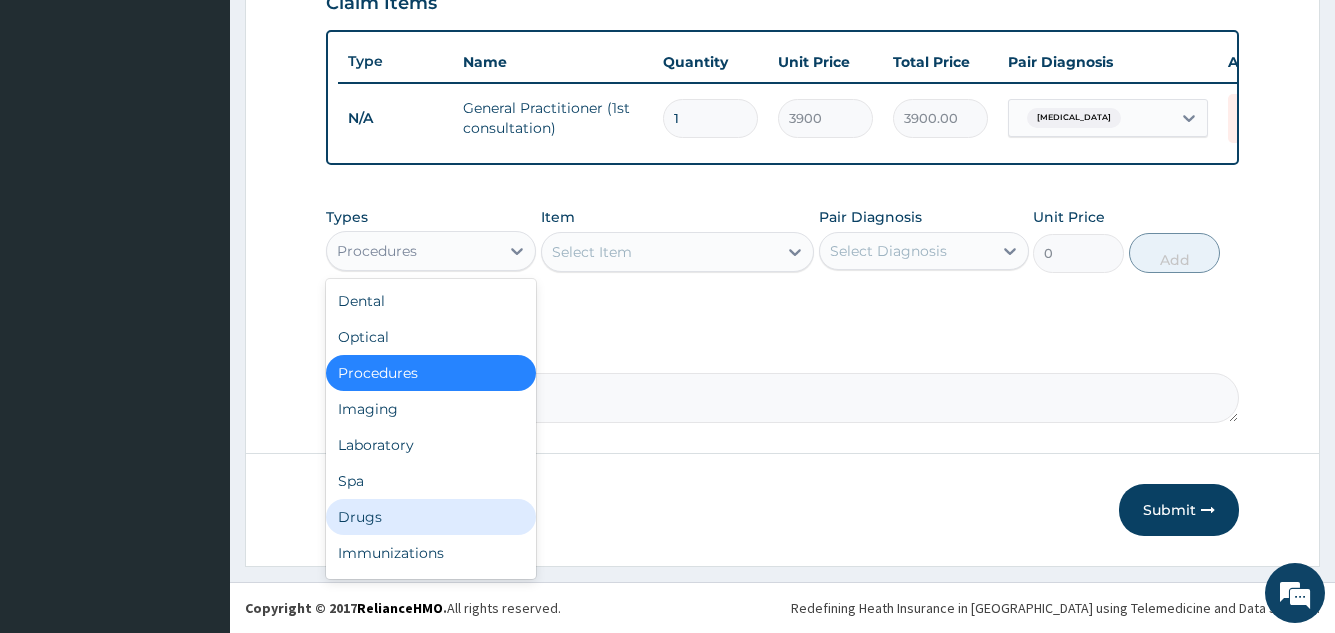 click on "Drugs" at bounding box center [431, 517] 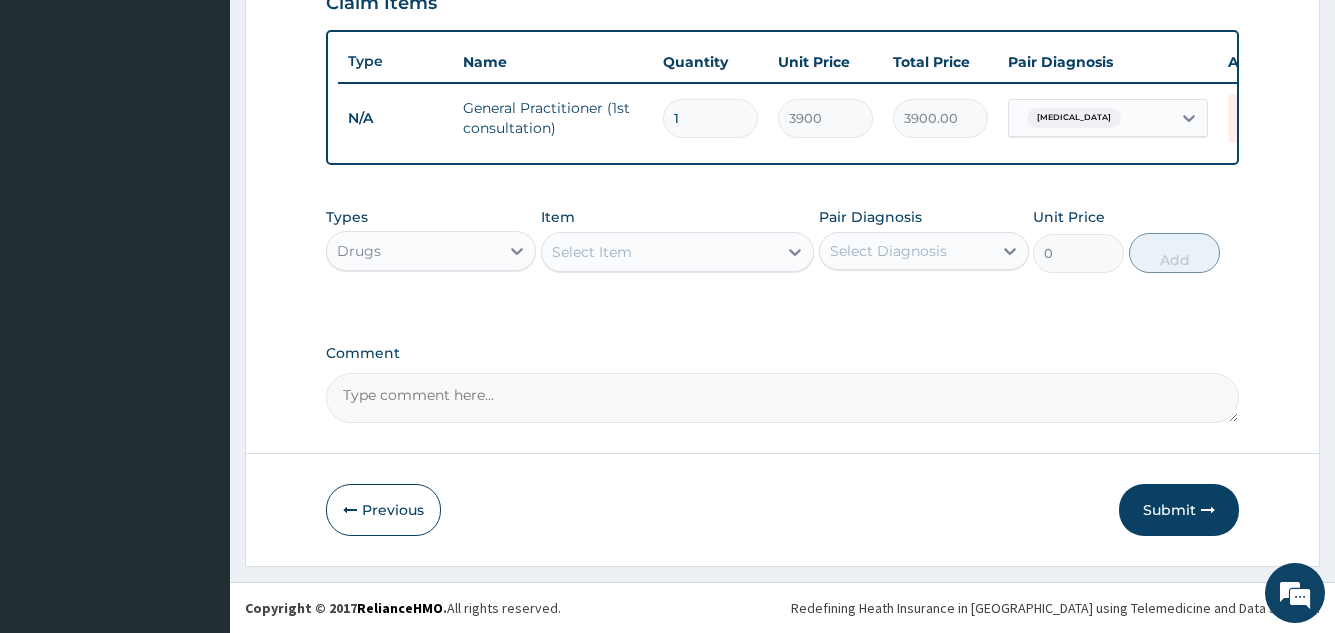 click on "Select Item" at bounding box center (660, 252) 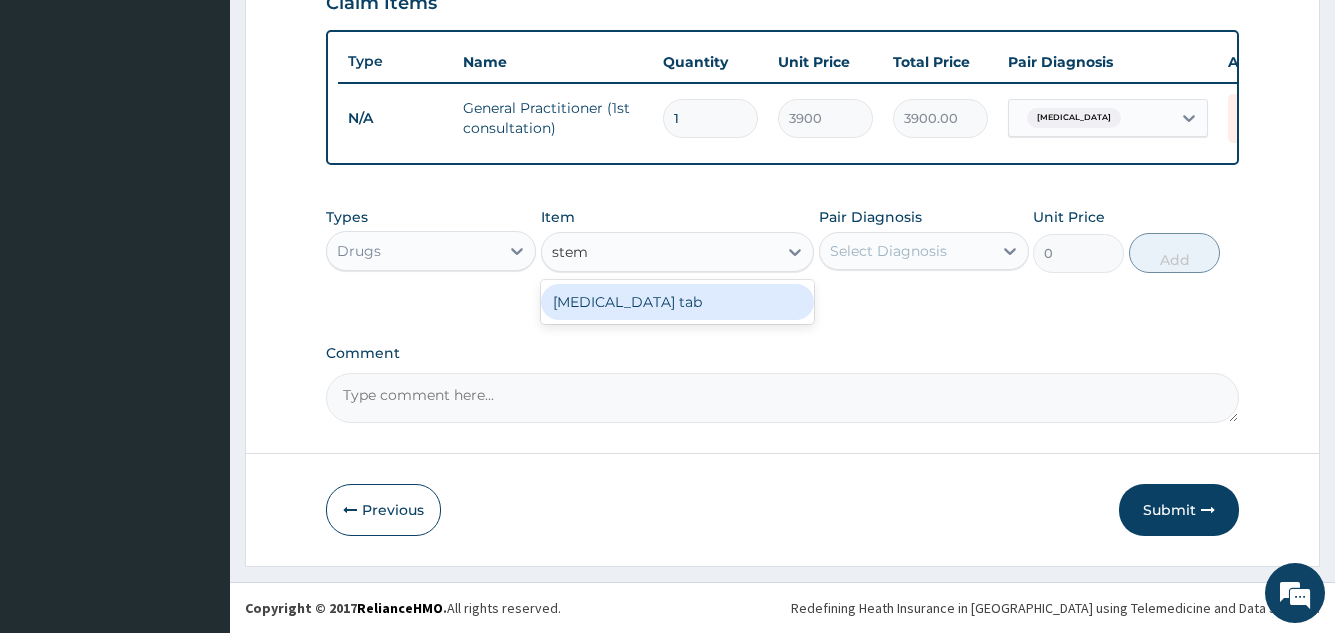 type on "steme" 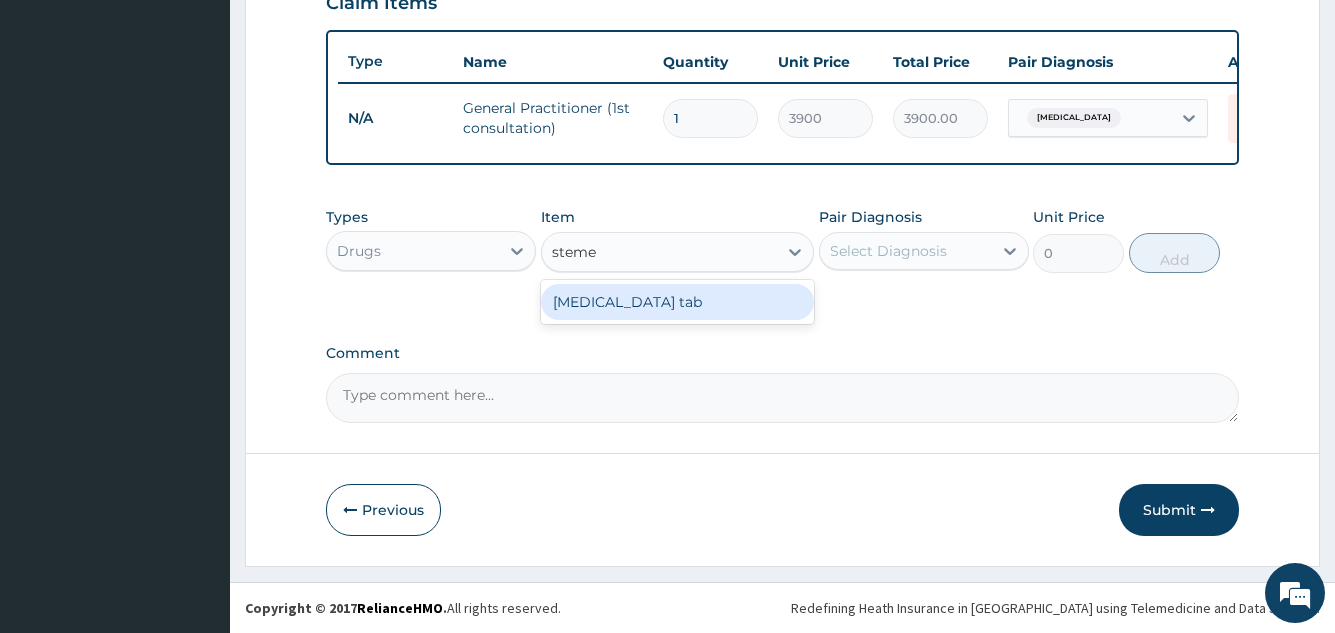 click on "[MEDICAL_DATA] tab" at bounding box center [678, 302] 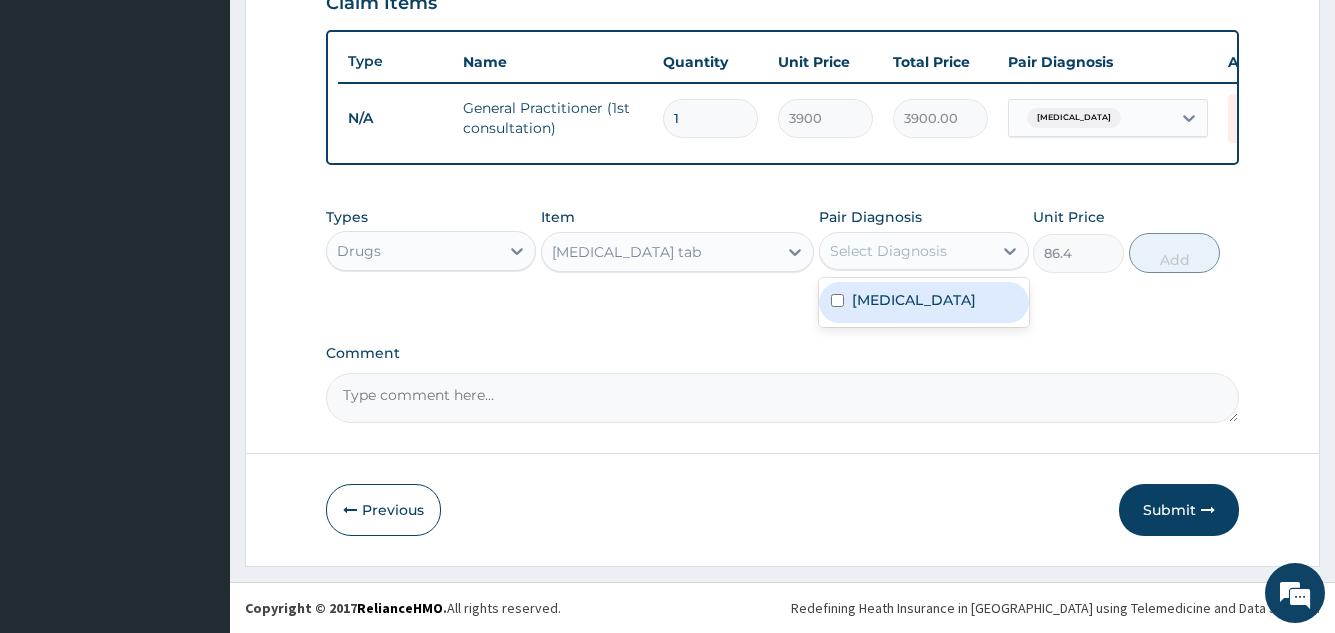 drag, startPoint x: 915, startPoint y: 255, endPoint x: 902, endPoint y: 300, distance: 46.840153 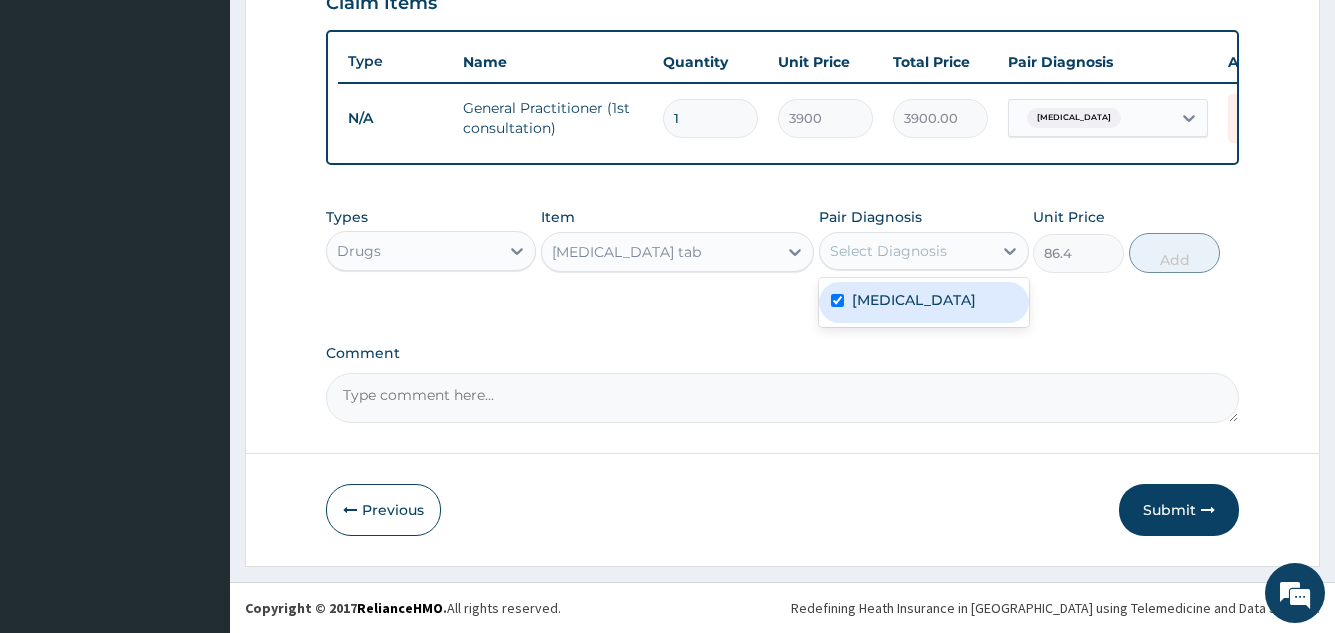 checkbox on "true" 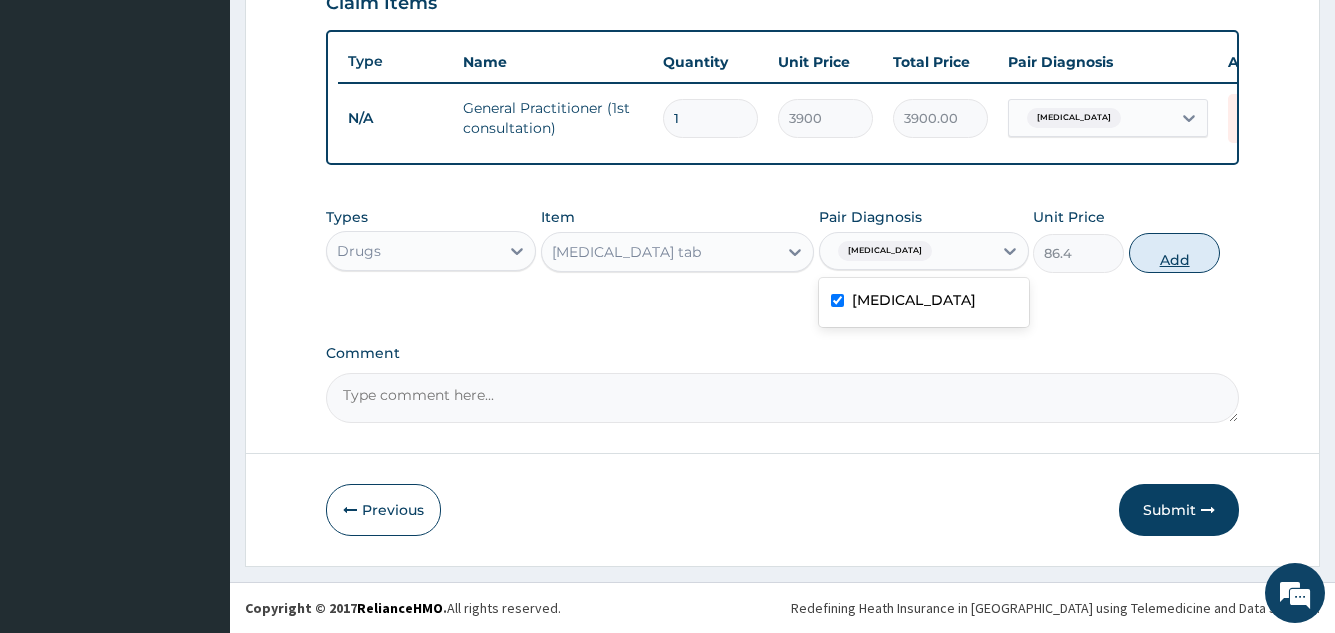 click on "Add" at bounding box center (1174, 253) 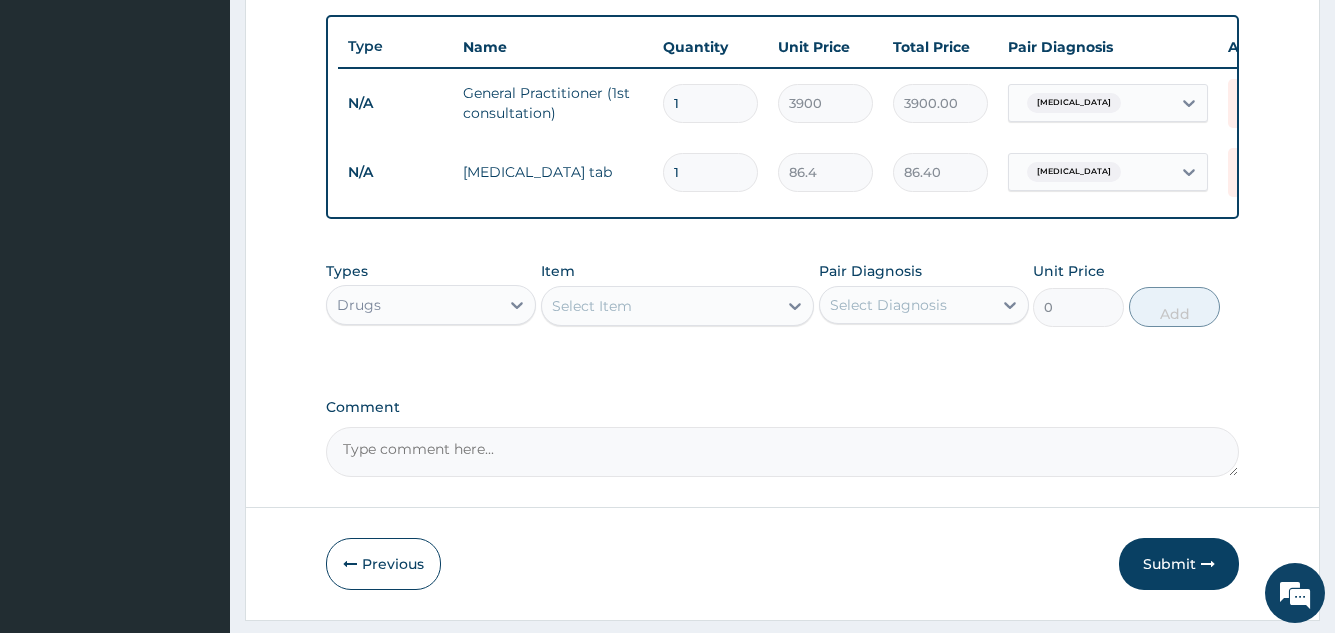 type 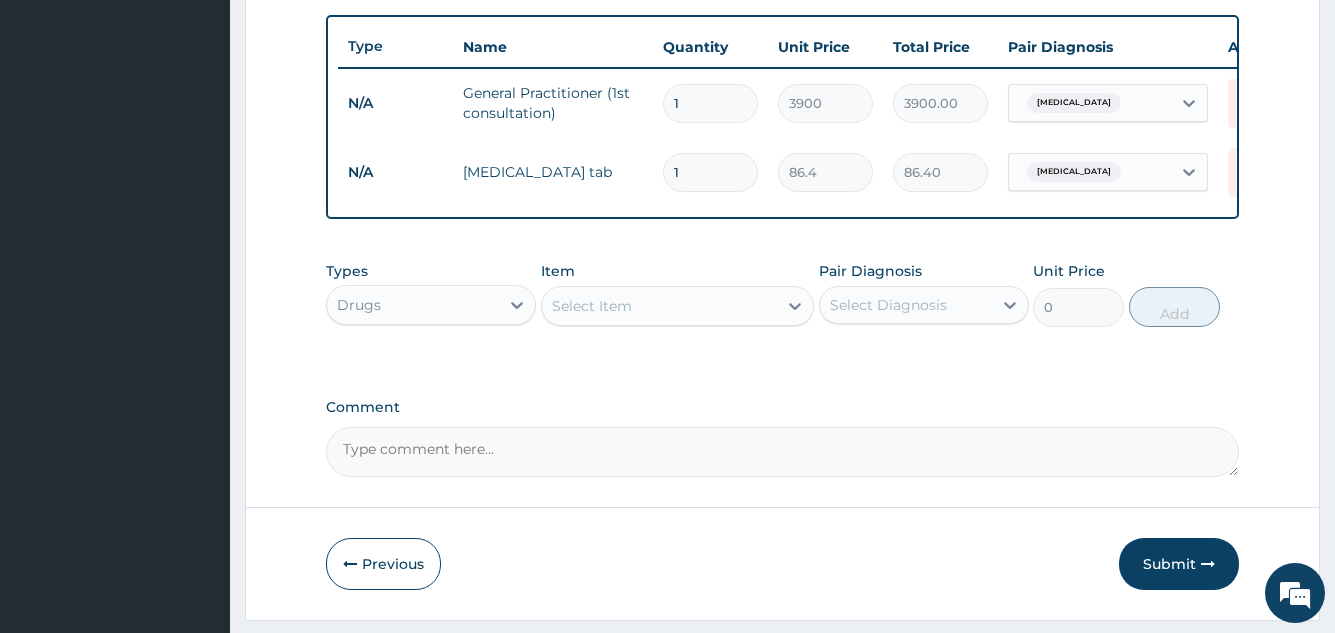 type on "0.00" 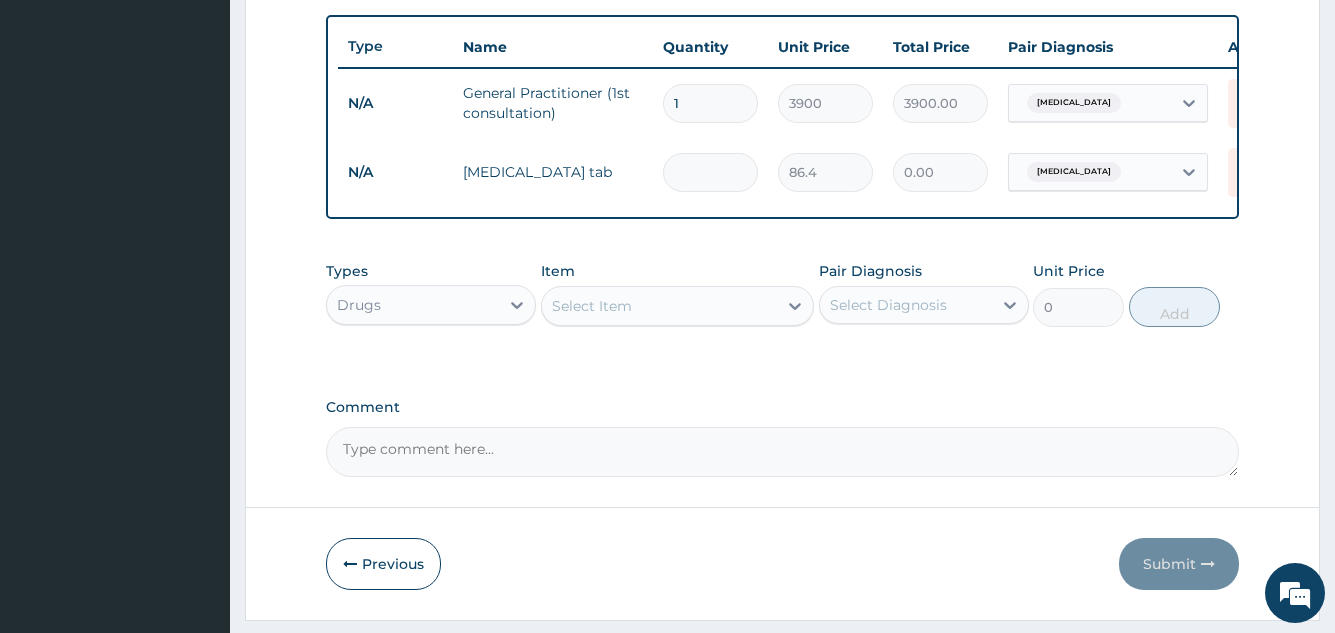type on "3" 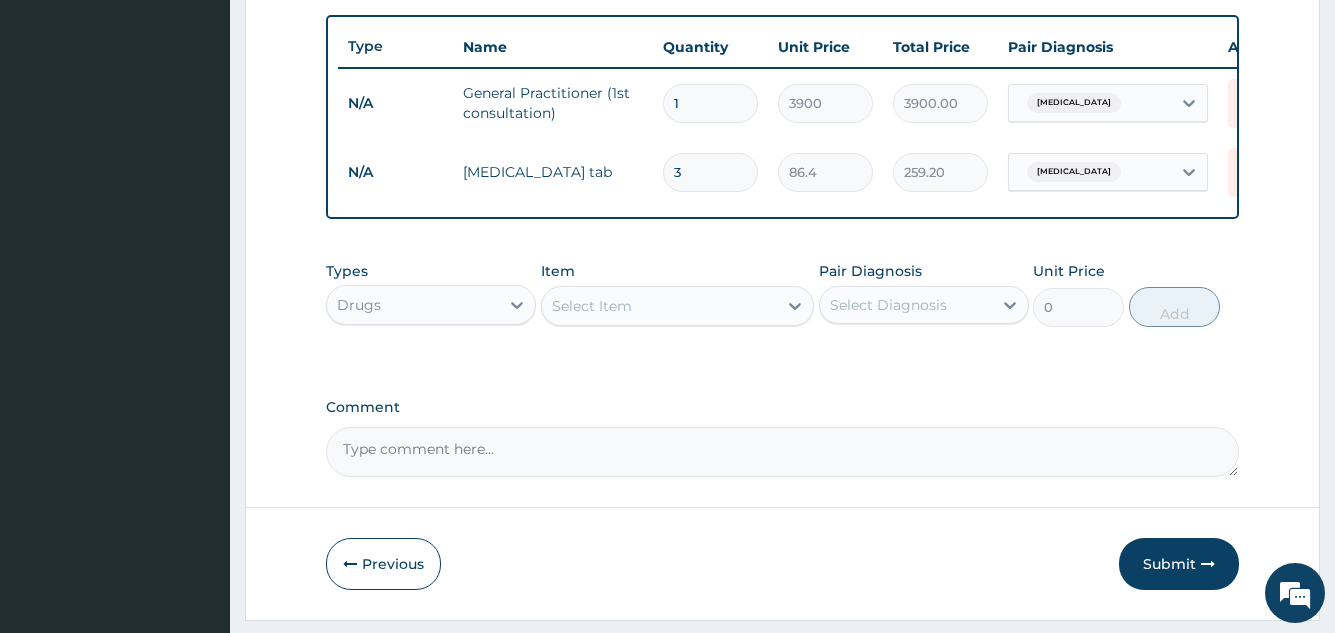 type on "30" 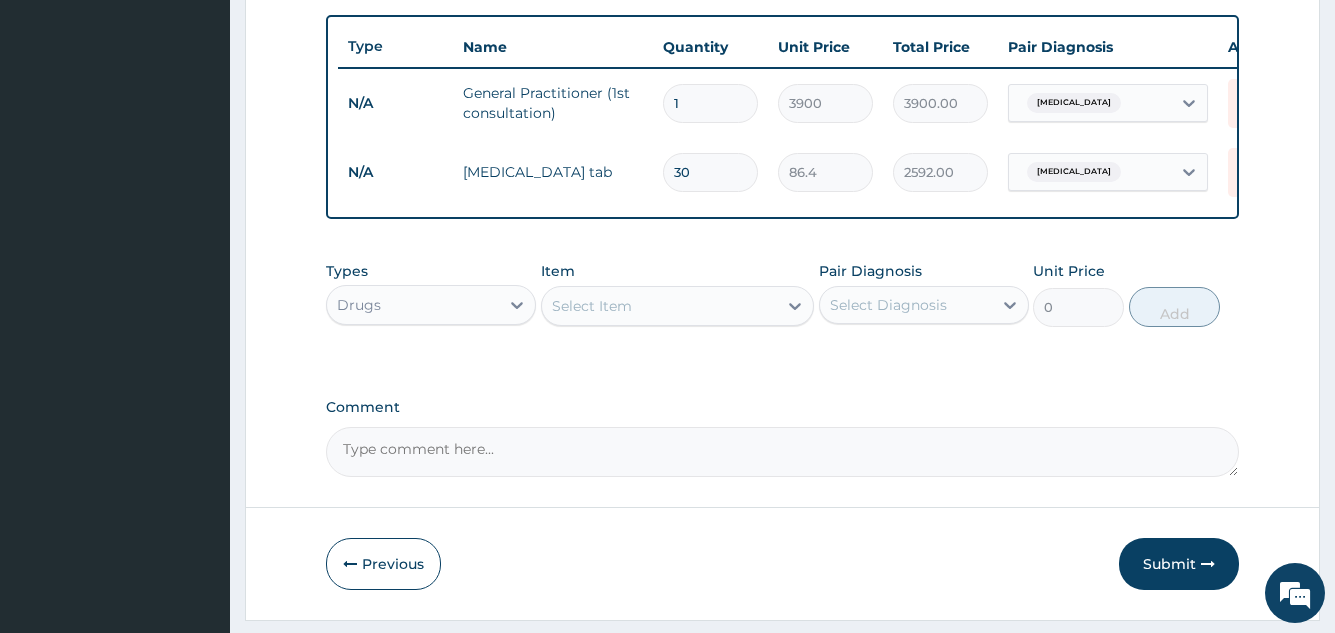 type on "30" 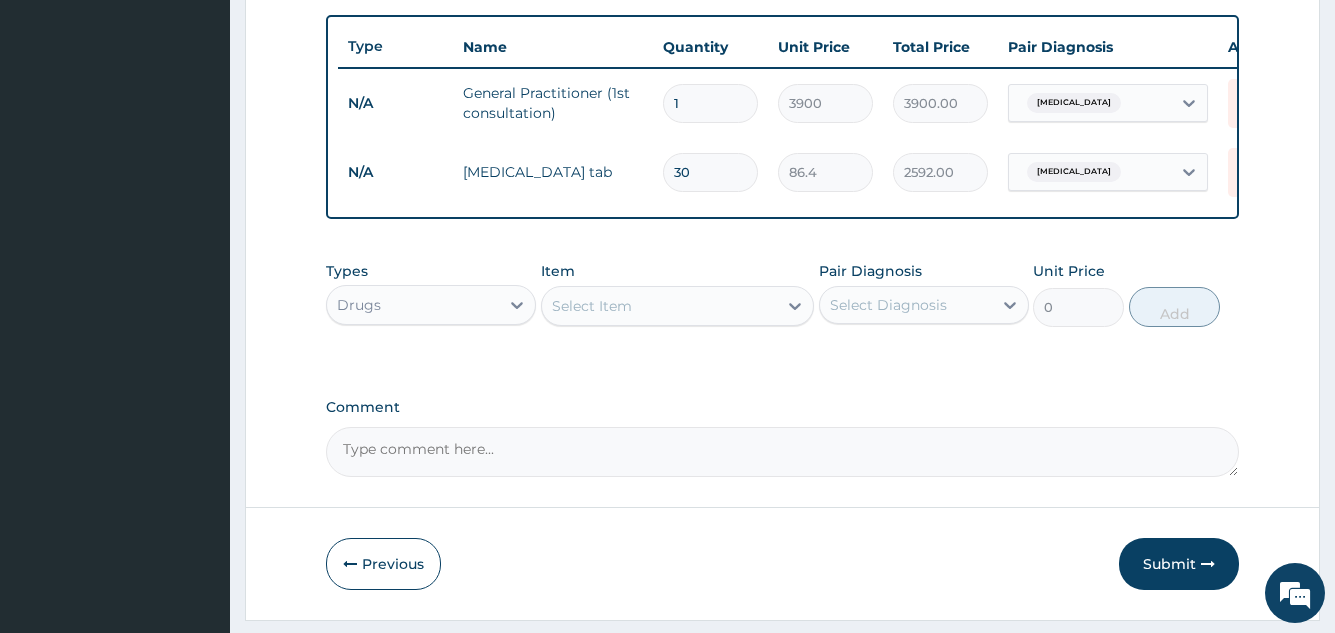 click on "Select Item" at bounding box center (592, 306) 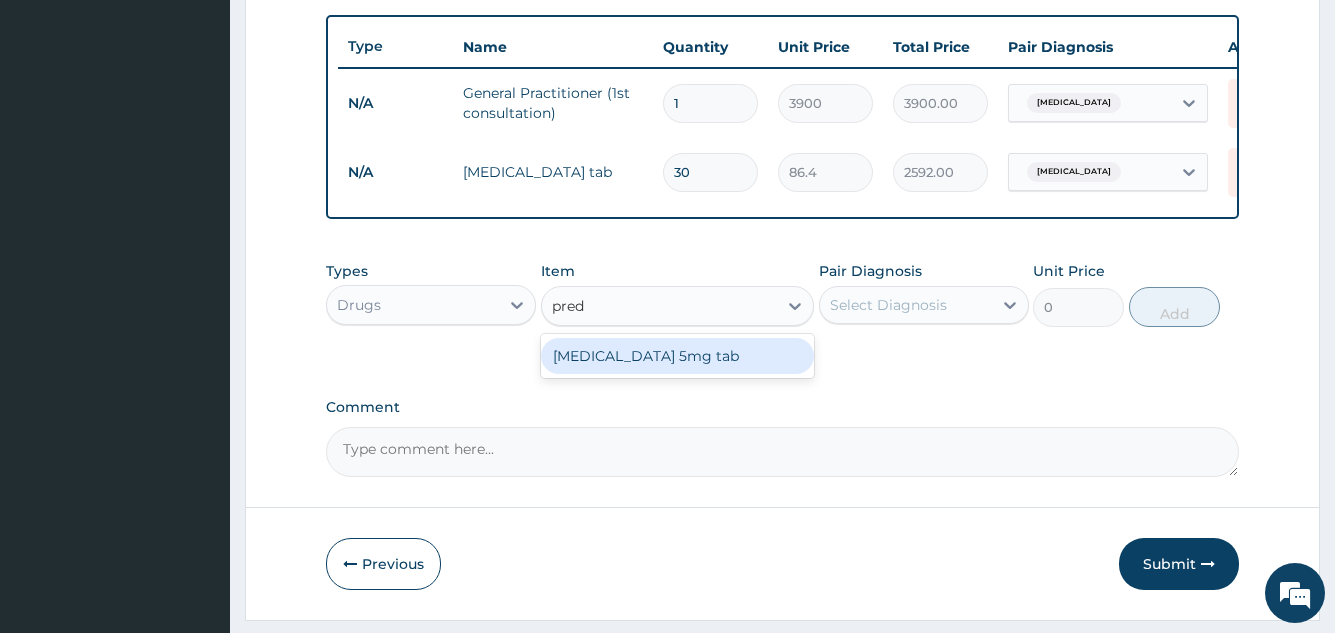 type on "predn" 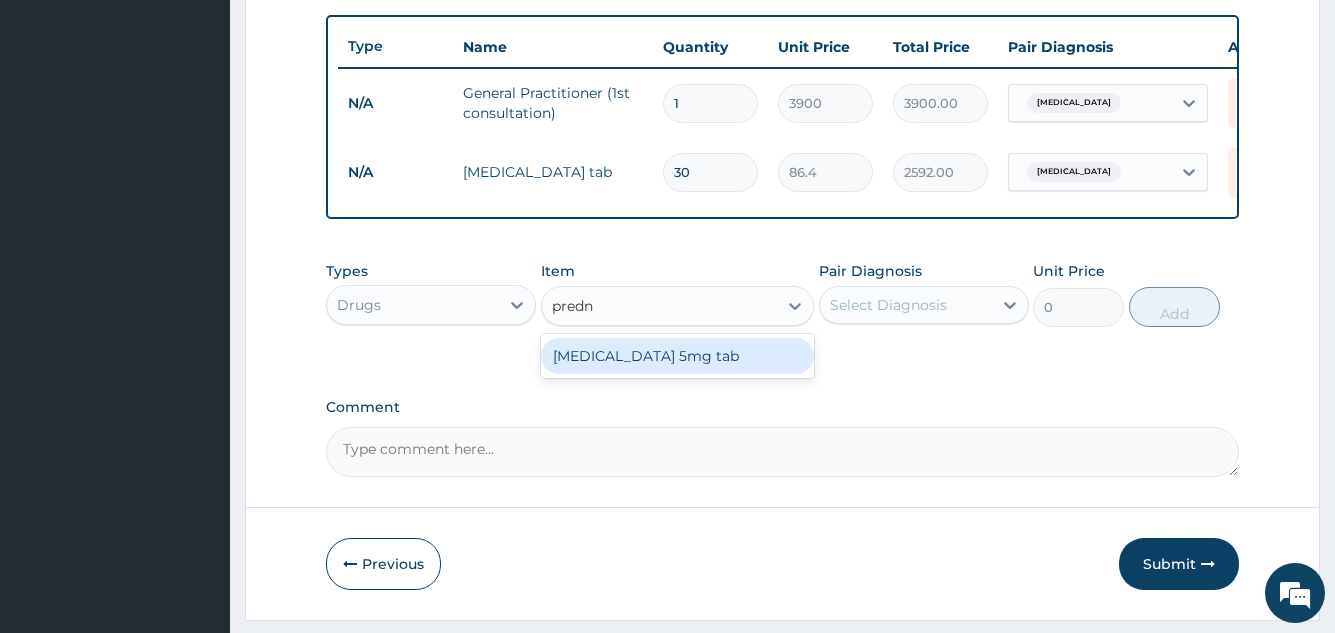 click on "[MEDICAL_DATA] 5mg tab" at bounding box center (678, 356) 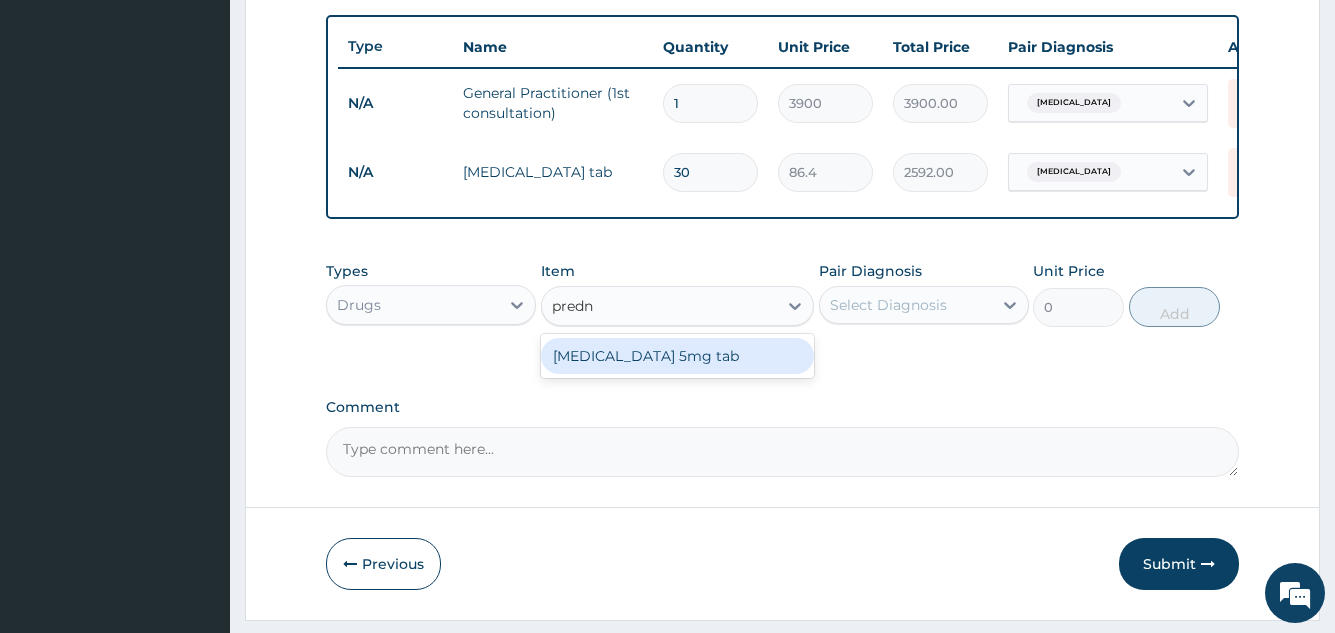 type 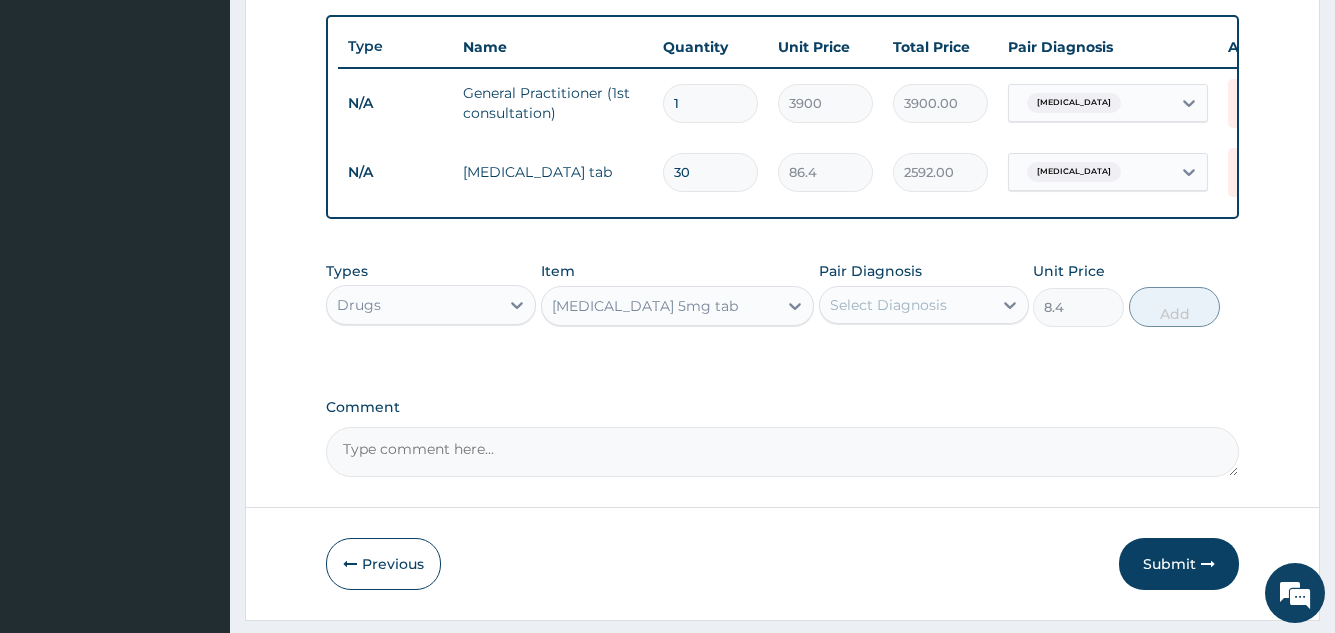 click on "Select Diagnosis" at bounding box center (888, 305) 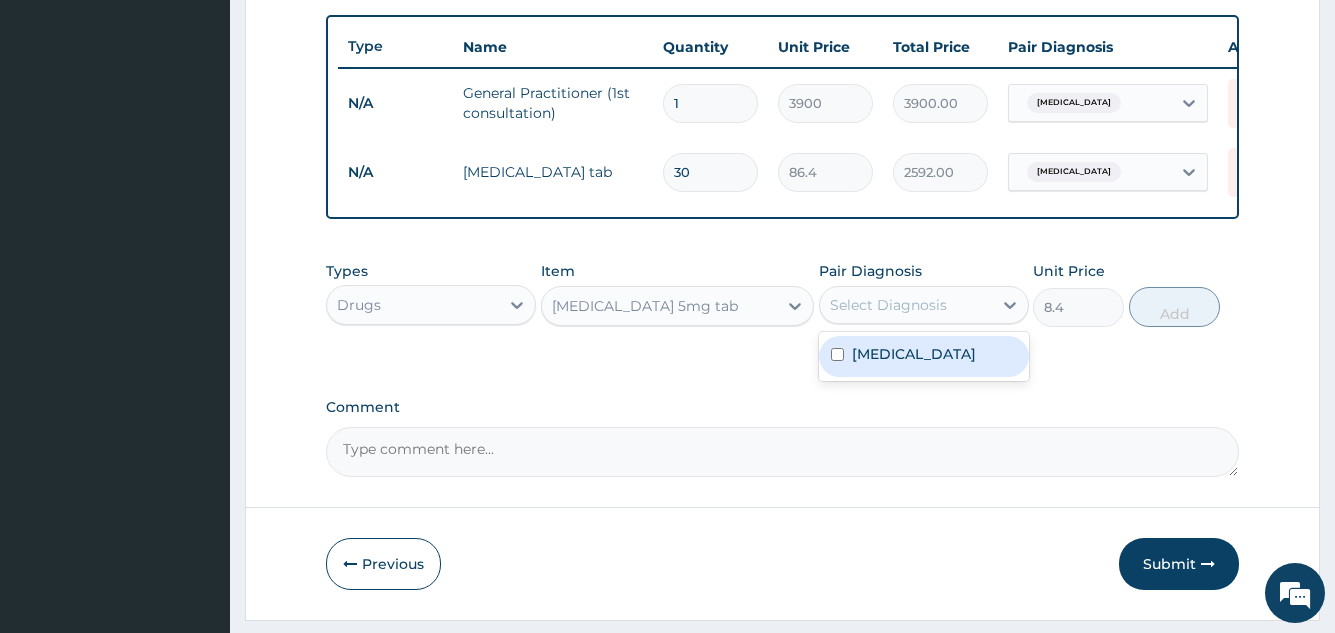click on "[MEDICAL_DATA]" at bounding box center [924, 356] 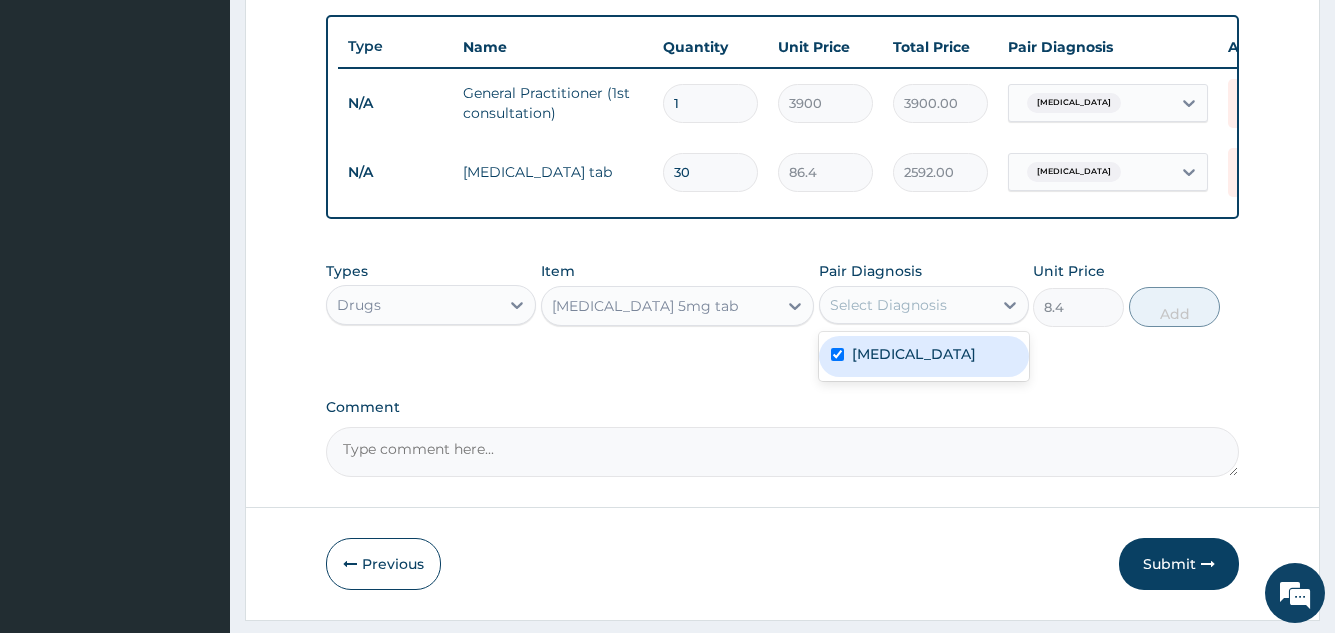 checkbox on "true" 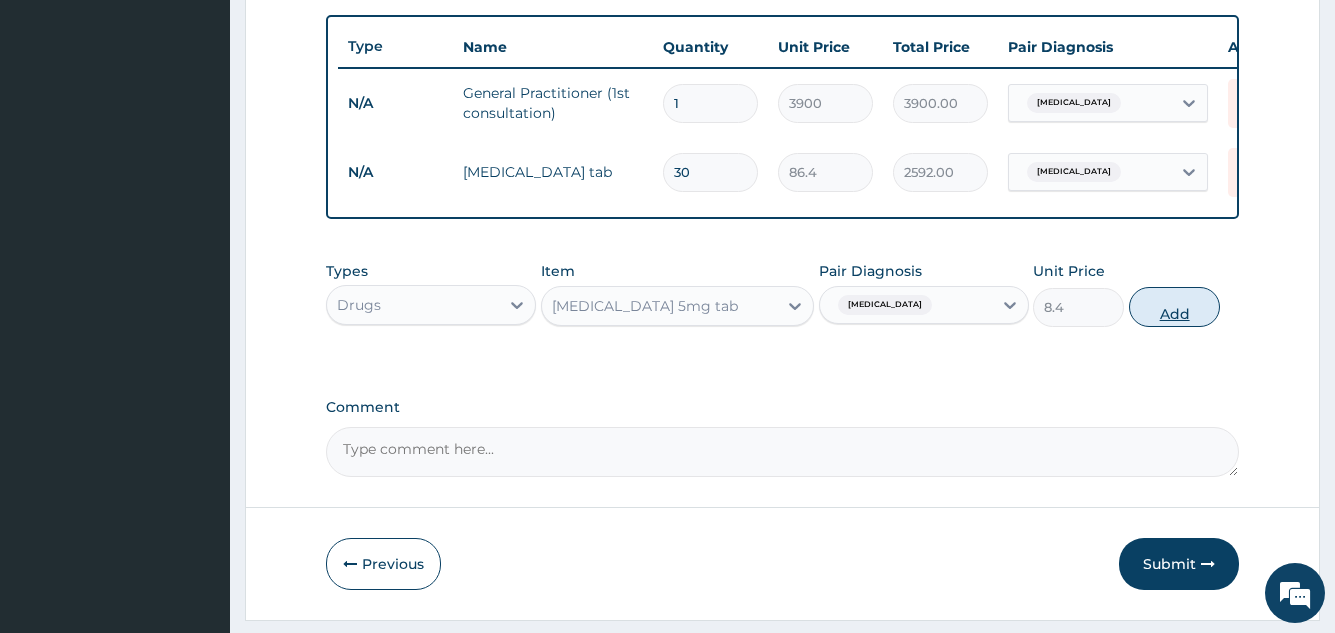 click on "Add" at bounding box center (1174, 307) 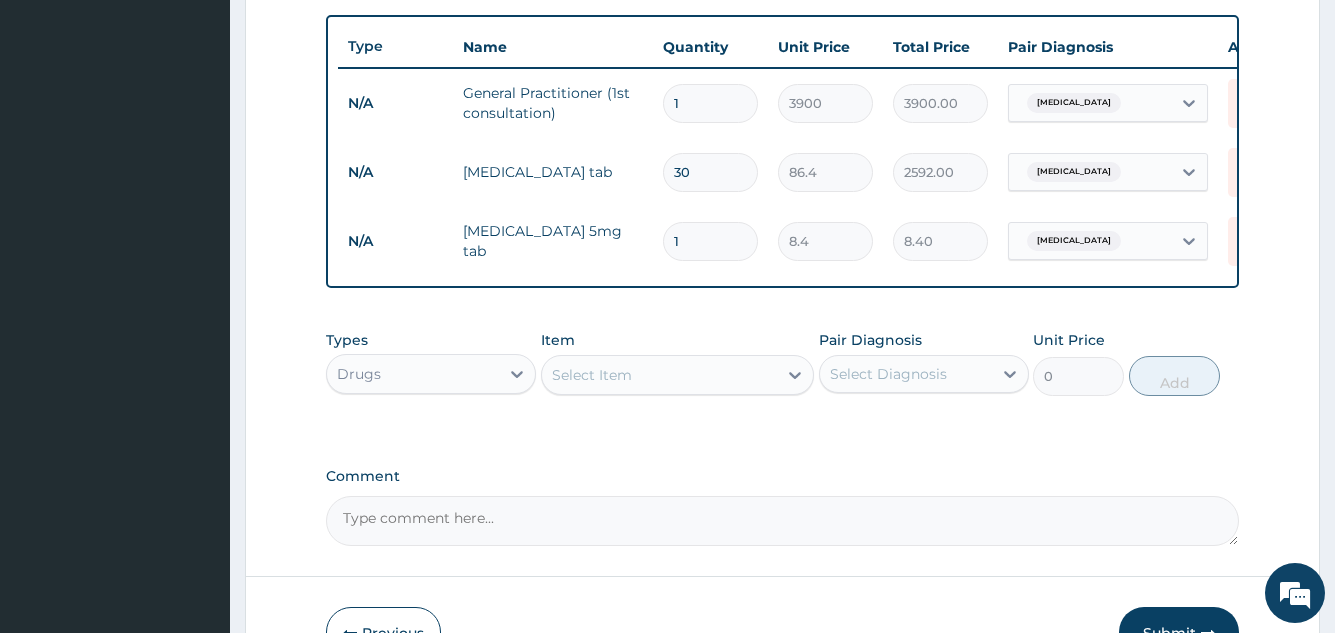 type on "15" 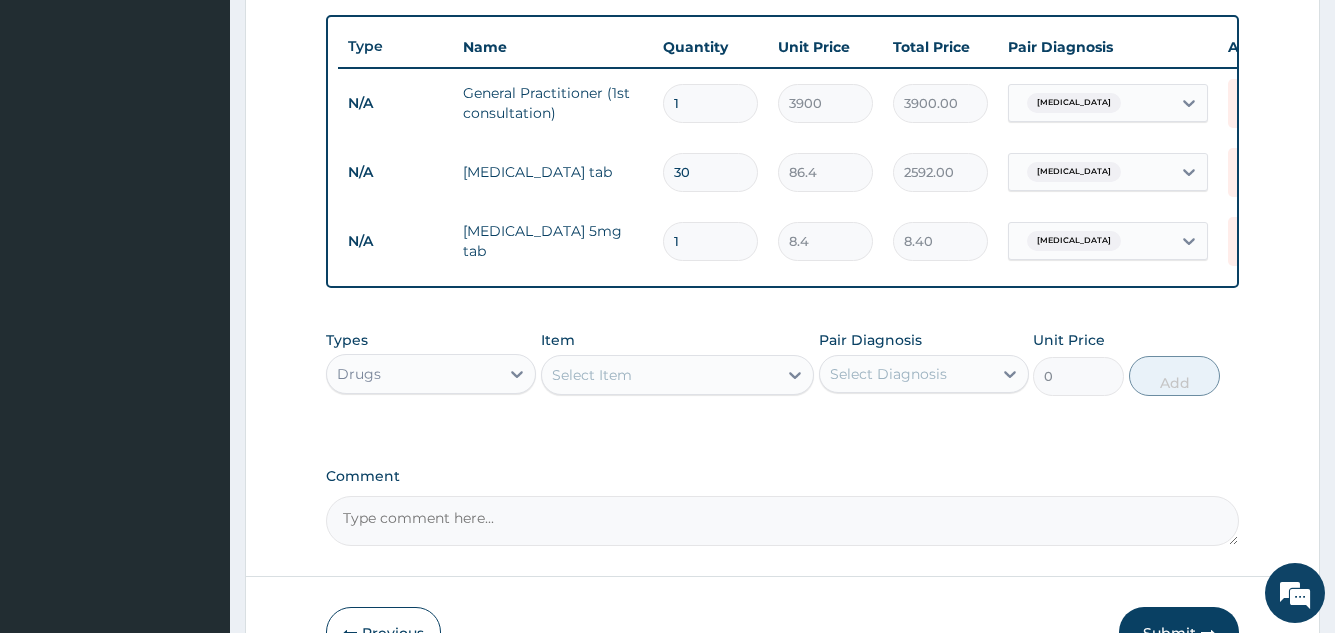 type on "126.00" 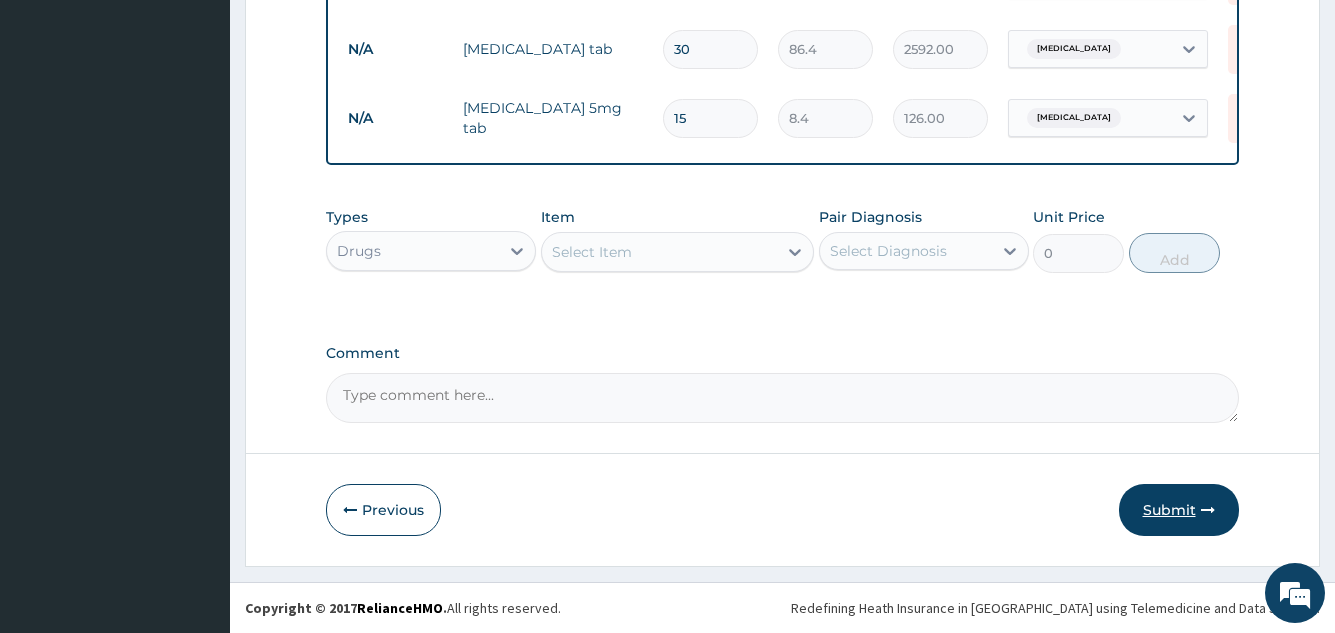 type on "15" 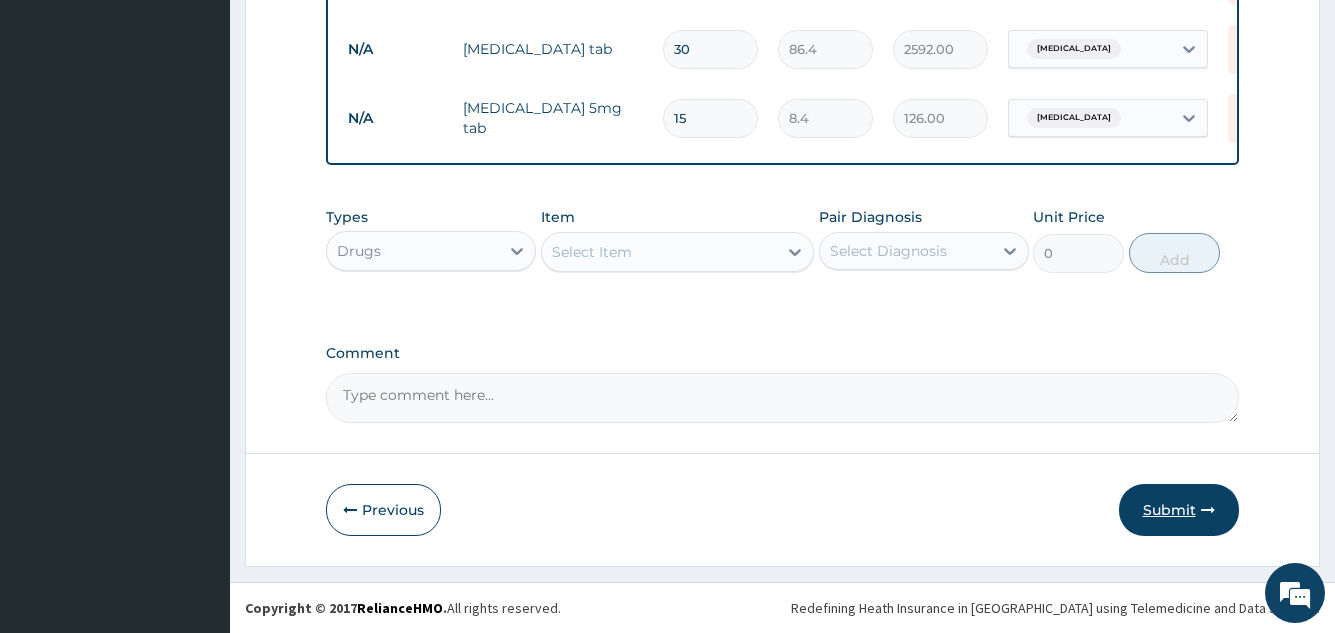 click on "Submit" at bounding box center [1179, 510] 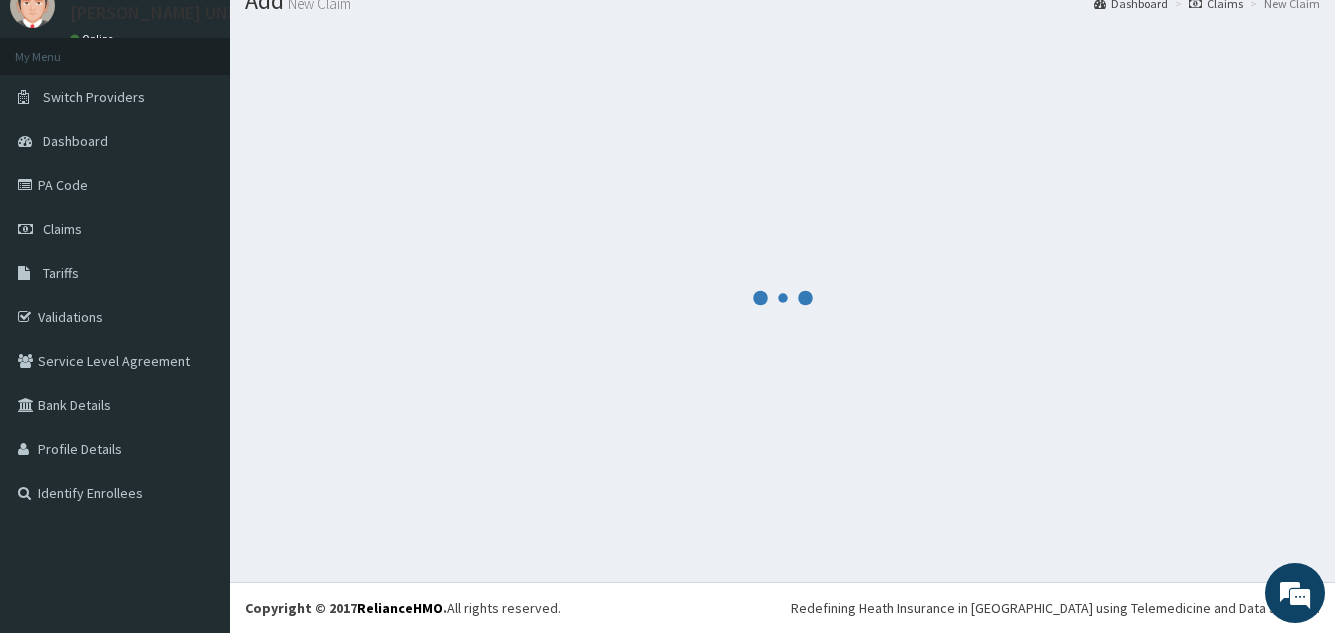 scroll, scrollTop: 867, scrollLeft: 0, axis: vertical 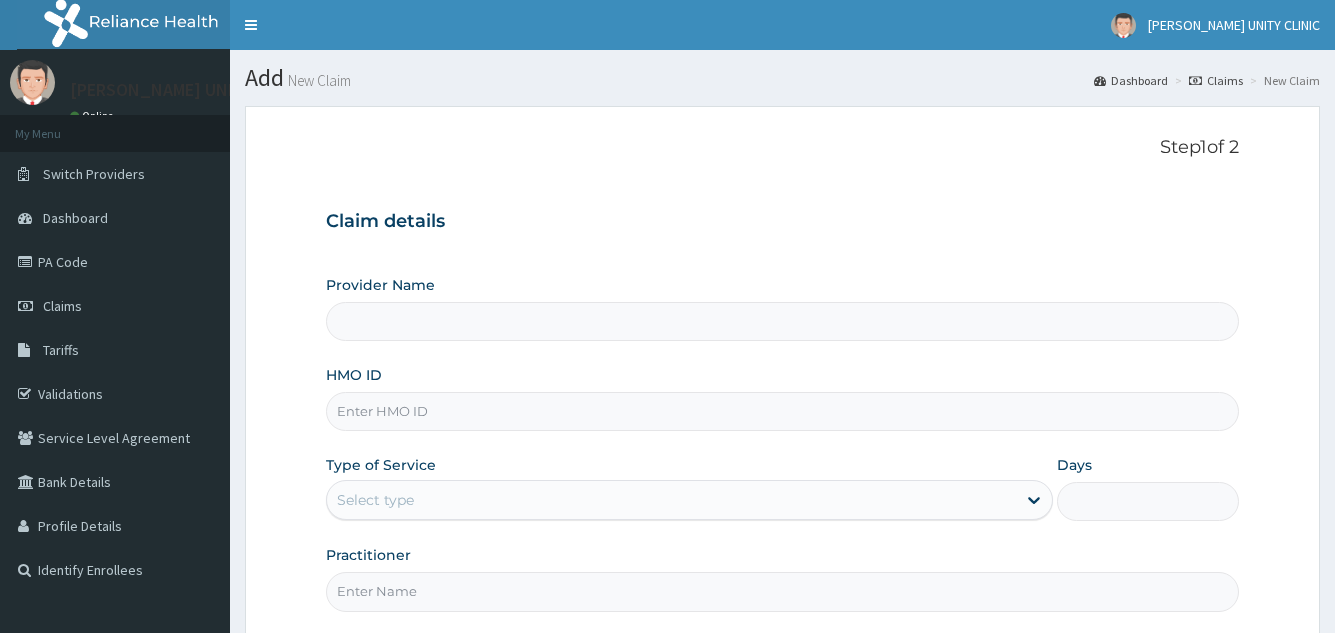 type on "Unity Clinics and Maternity" 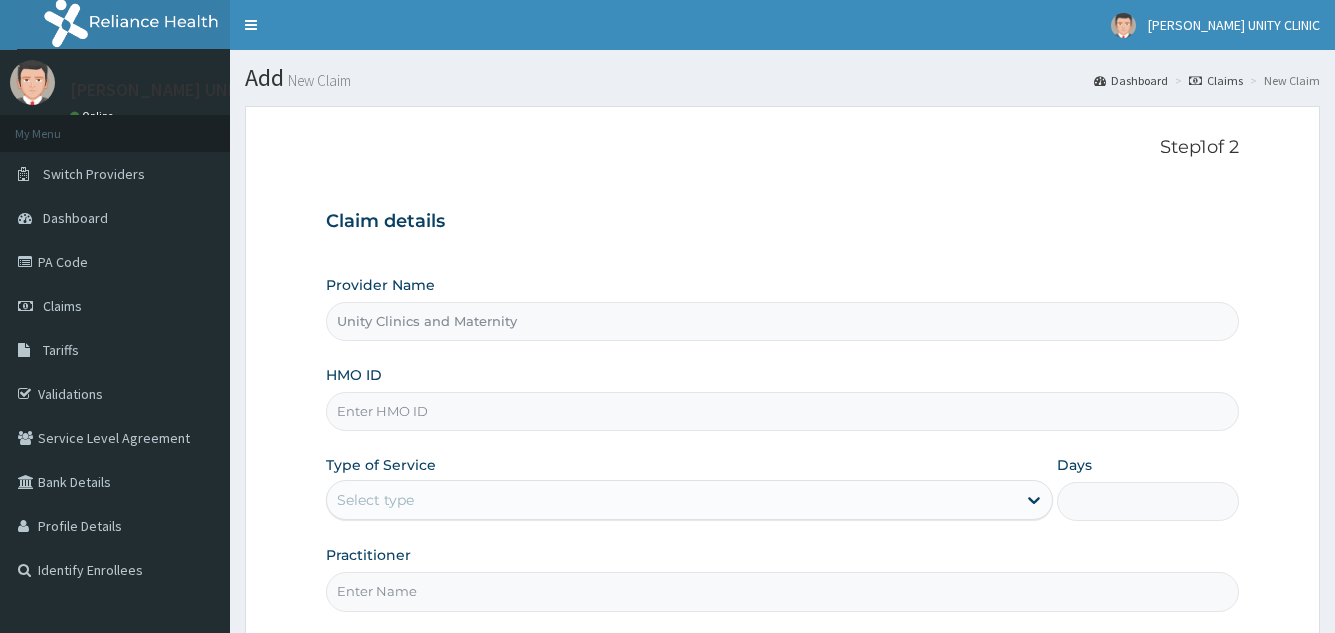 click on "HMO ID" at bounding box center (782, 411) 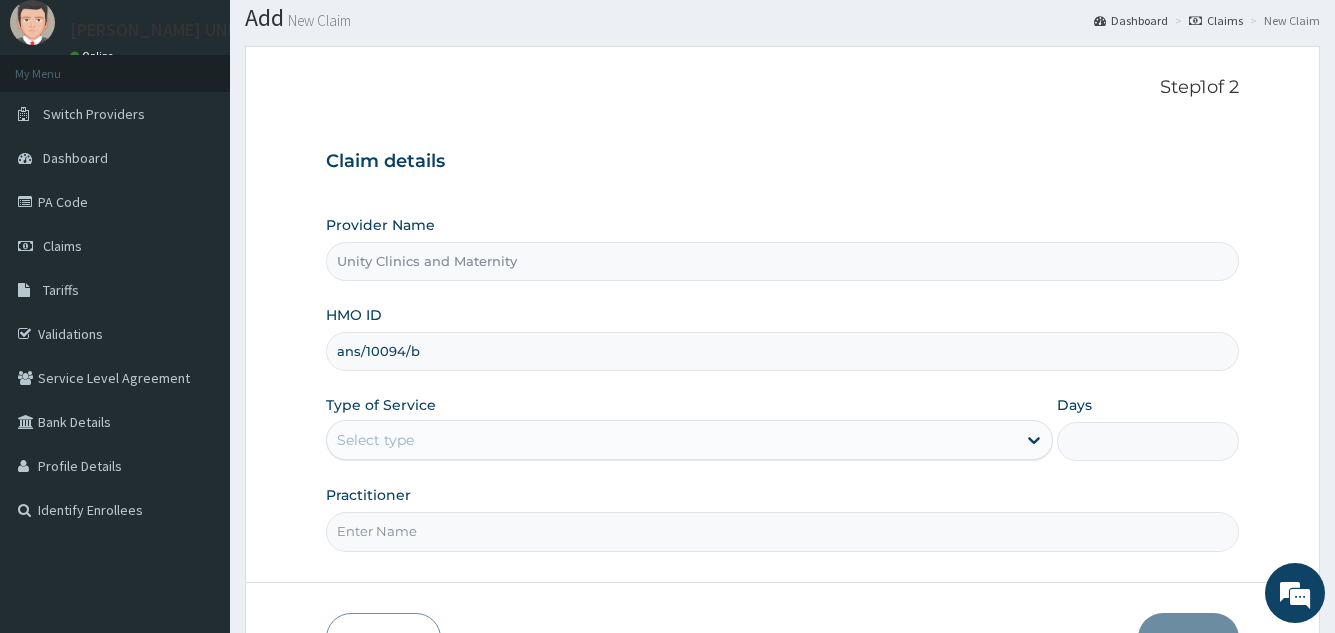 scroll, scrollTop: 189, scrollLeft: 0, axis: vertical 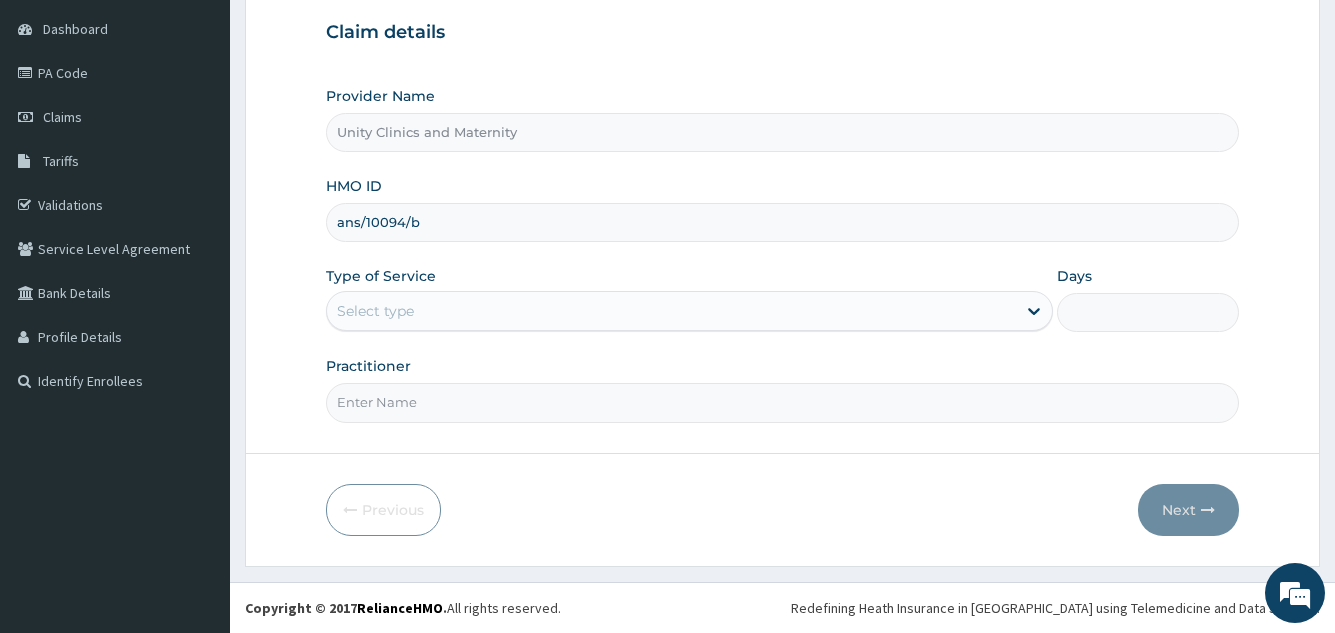 type on "ans/10094/b" 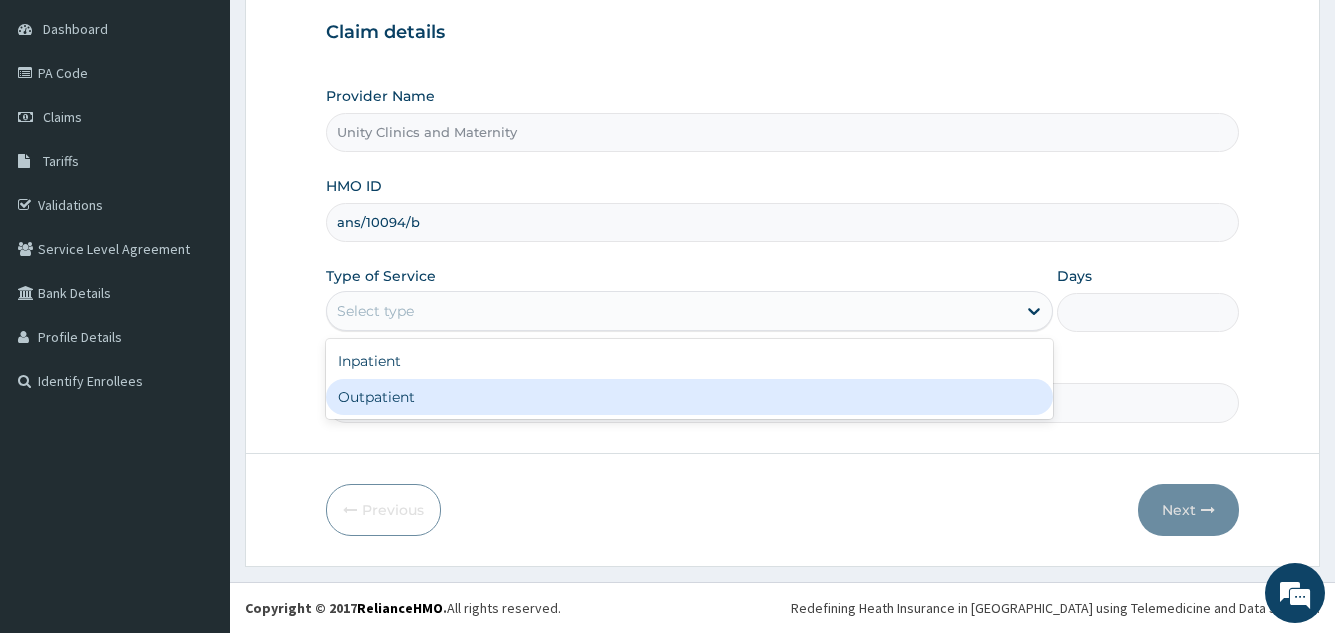 click on "Outpatient" at bounding box center [689, 397] 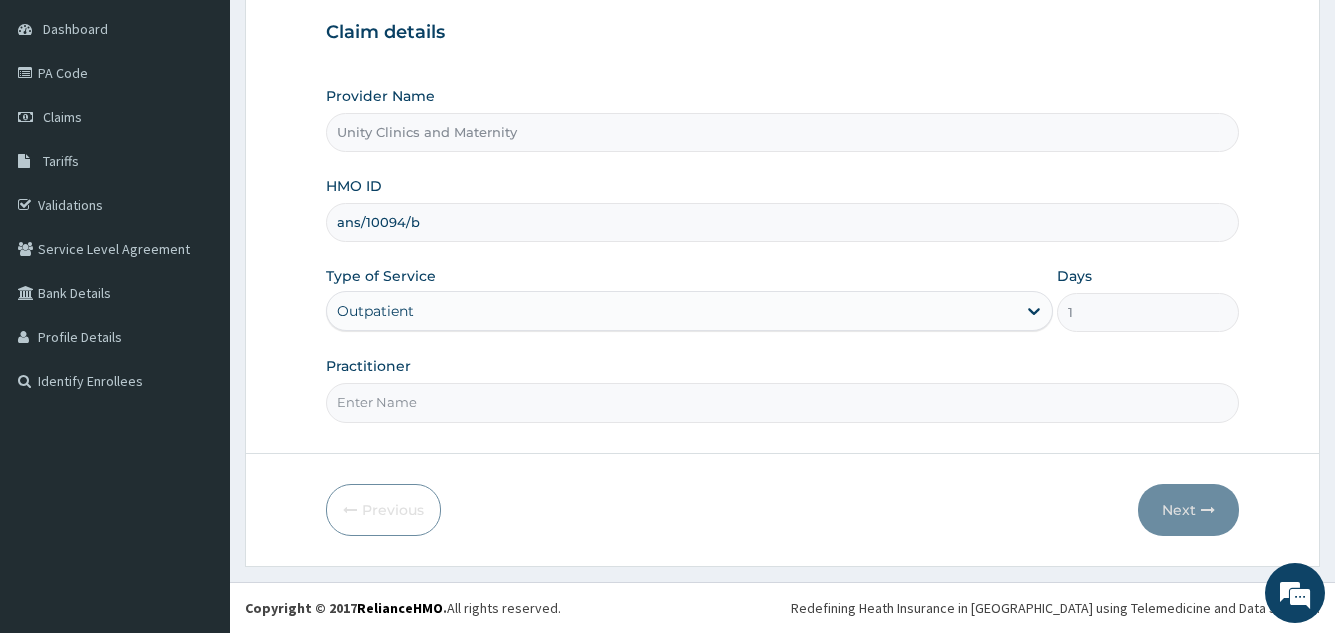 drag, startPoint x: 450, startPoint y: 414, endPoint x: 456, endPoint y: 423, distance: 10.816654 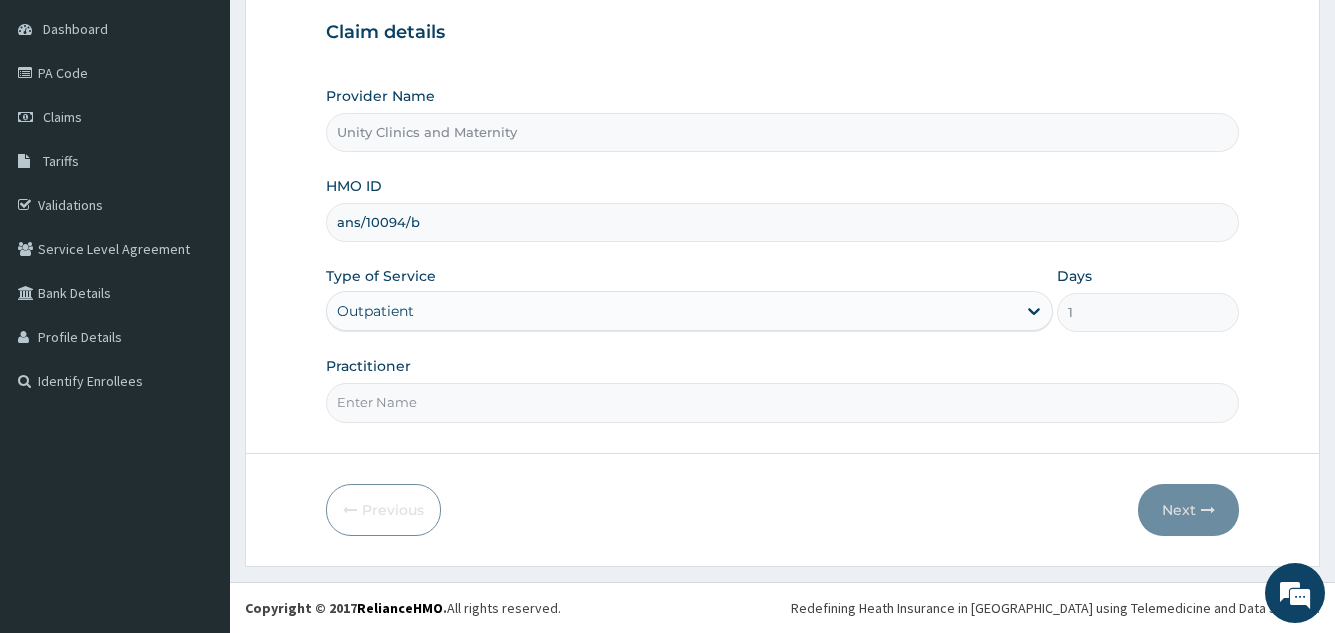 scroll, scrollTop: 0, scrollLeft: 0, axis: both 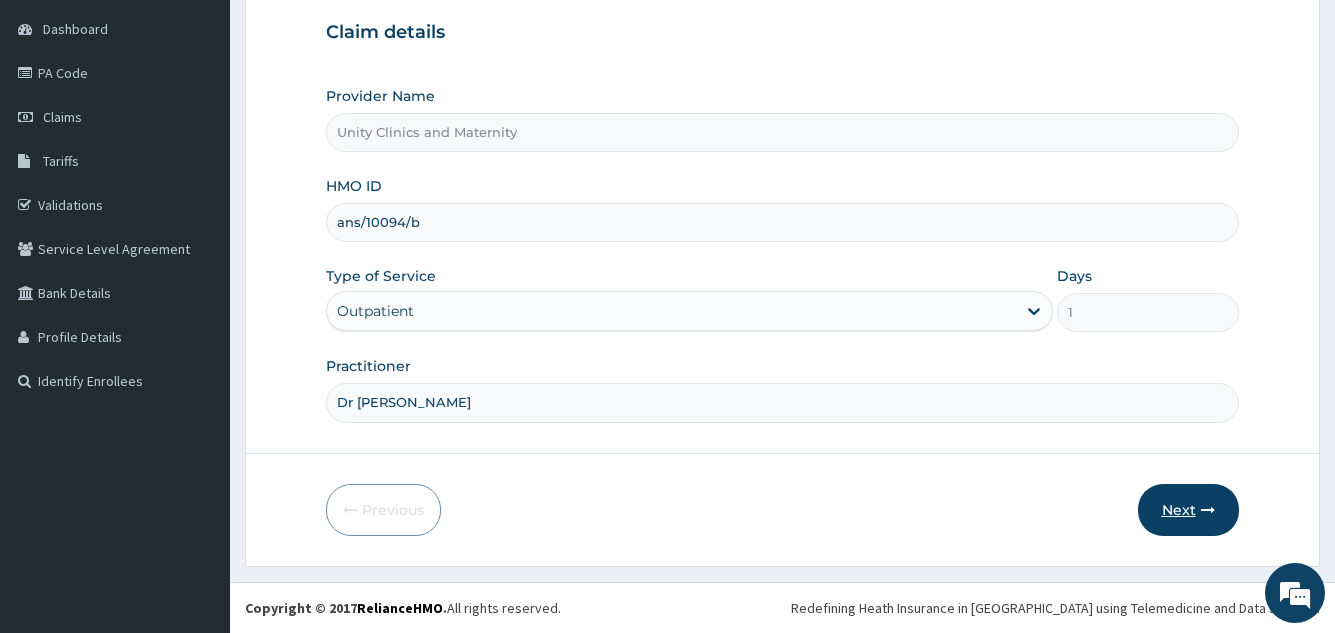click on "Next" at bounding box center (1188, 510) 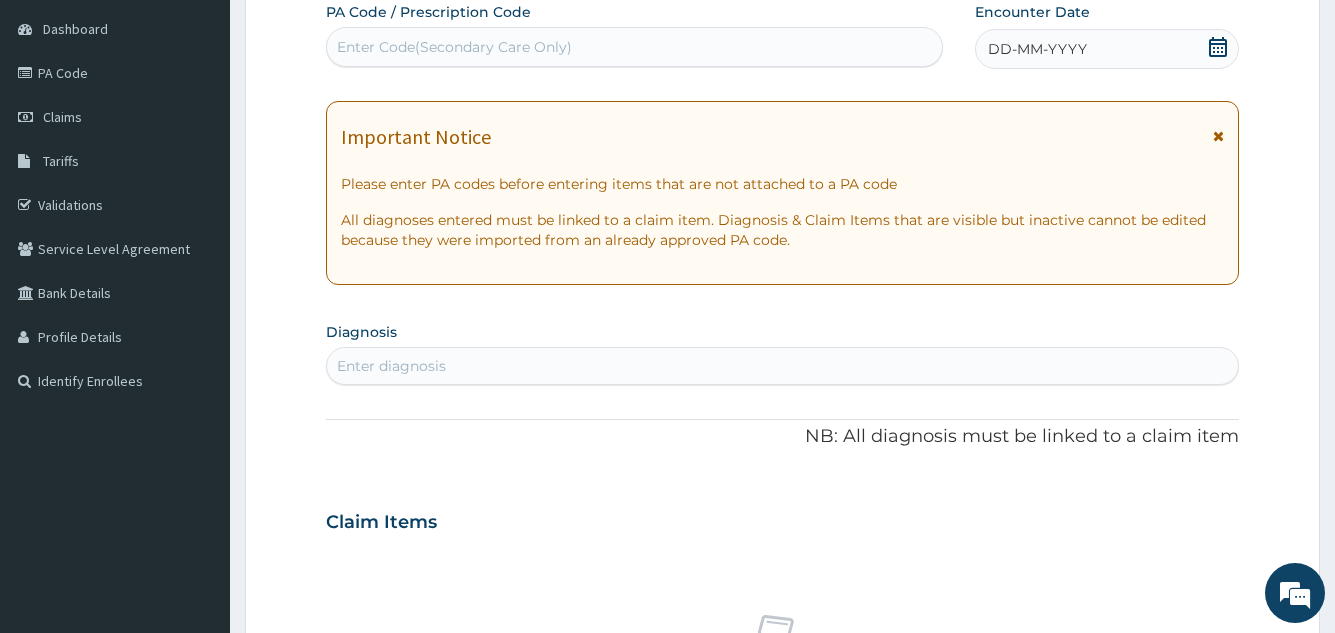 click on "DD-MM-YYYY" at bounding box center (1037, 49) 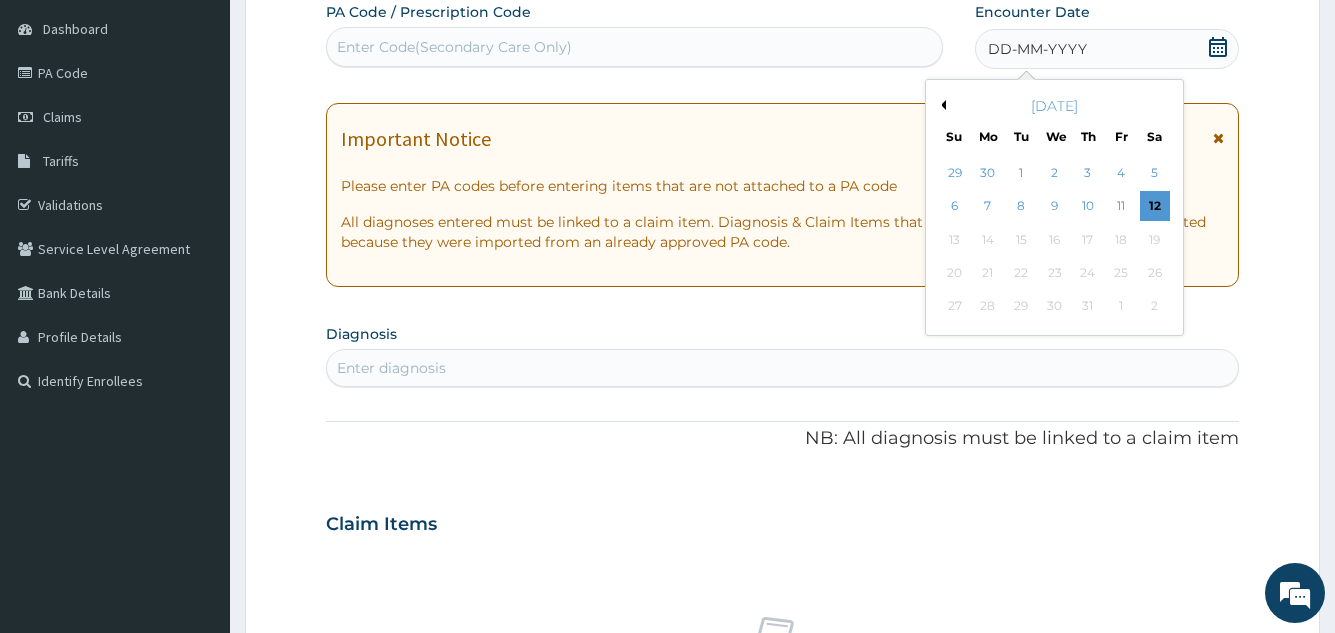 click on "Previous Month" at bounding box center [941, 105] 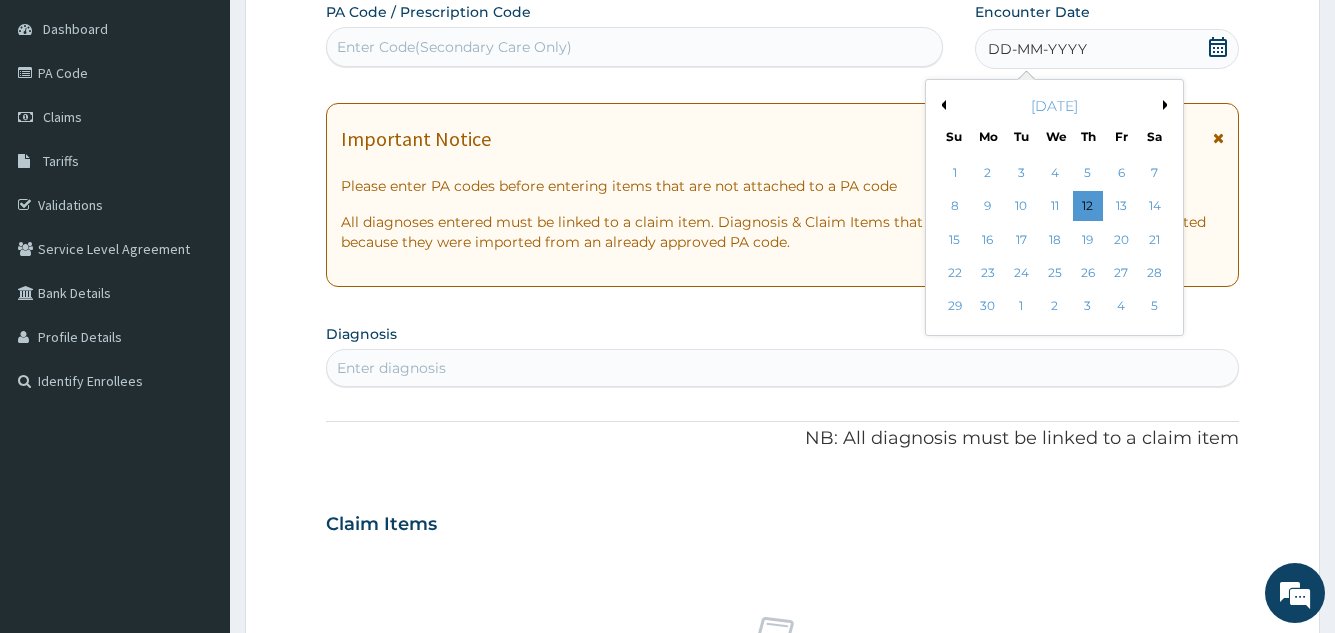 click on "Previous Month" at bounding box center [941, 105] 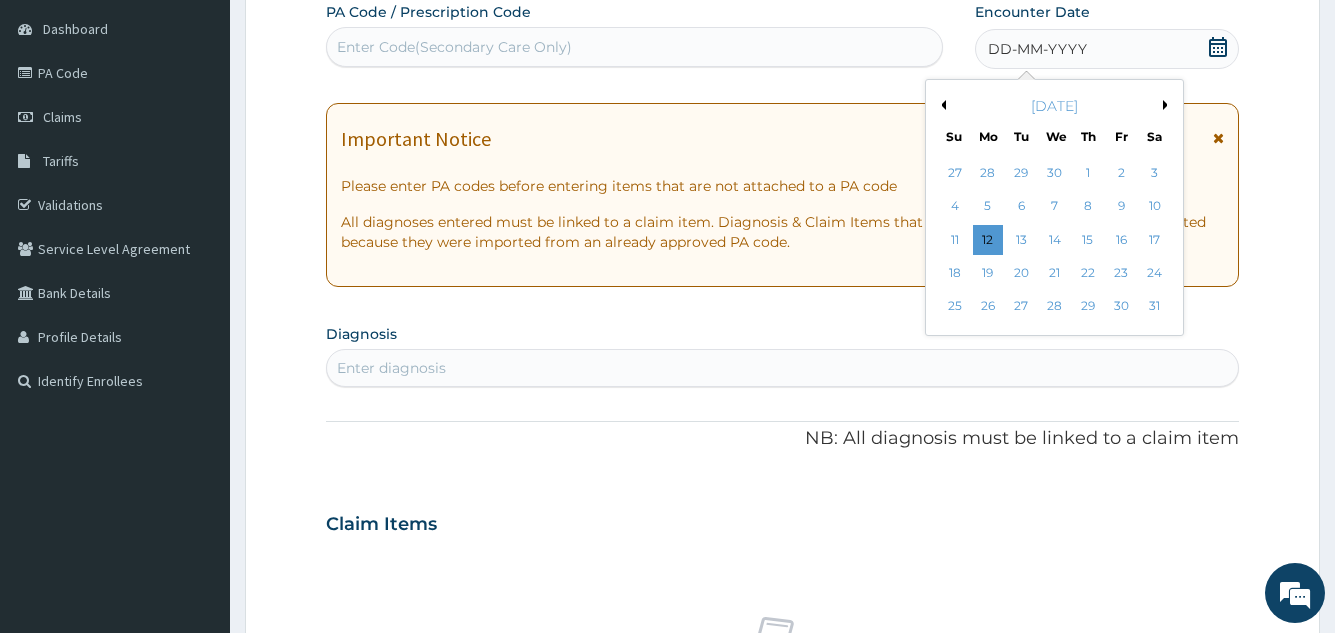 click on "Previous Month" at bounding box center (941, 105) 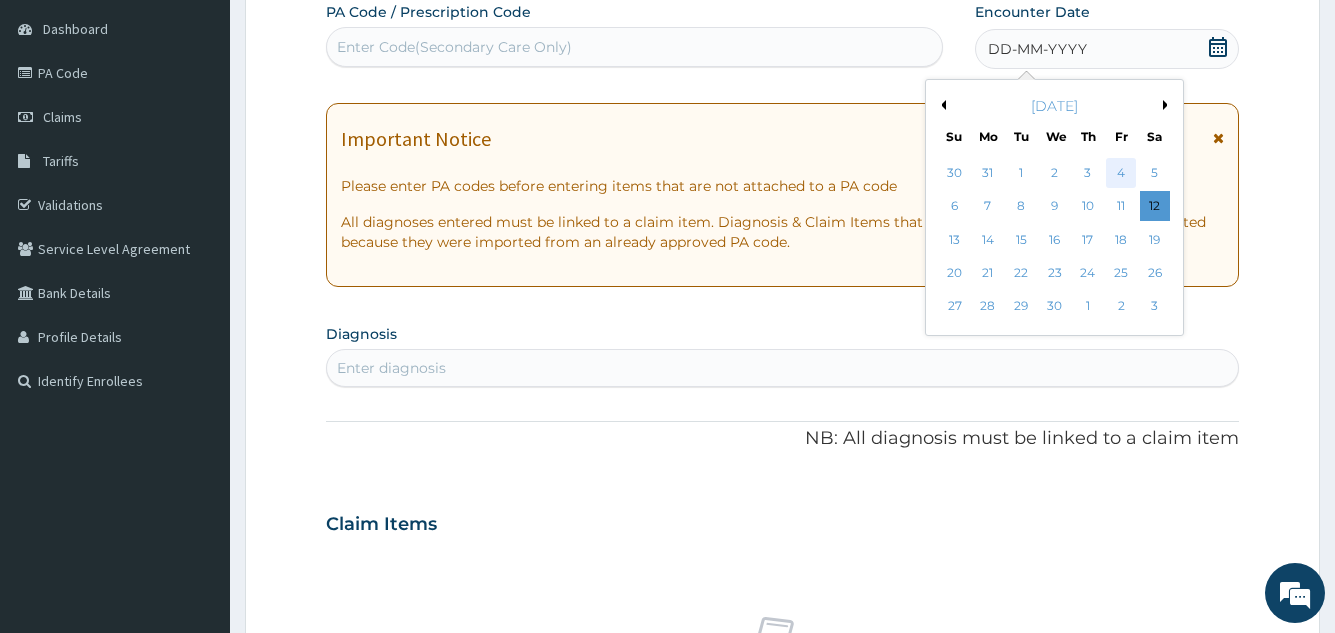 click on "4" at bounding box center [1121, 173] 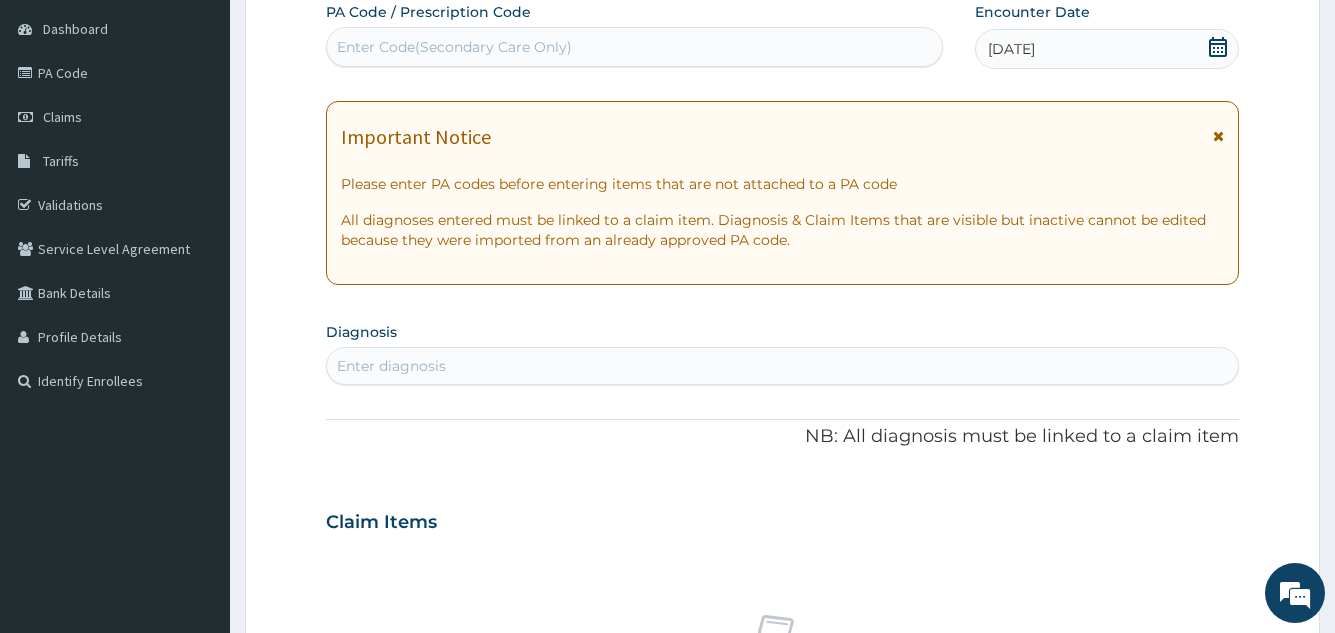 click on "Enter diagnosis" at bounding box center (782, 366) 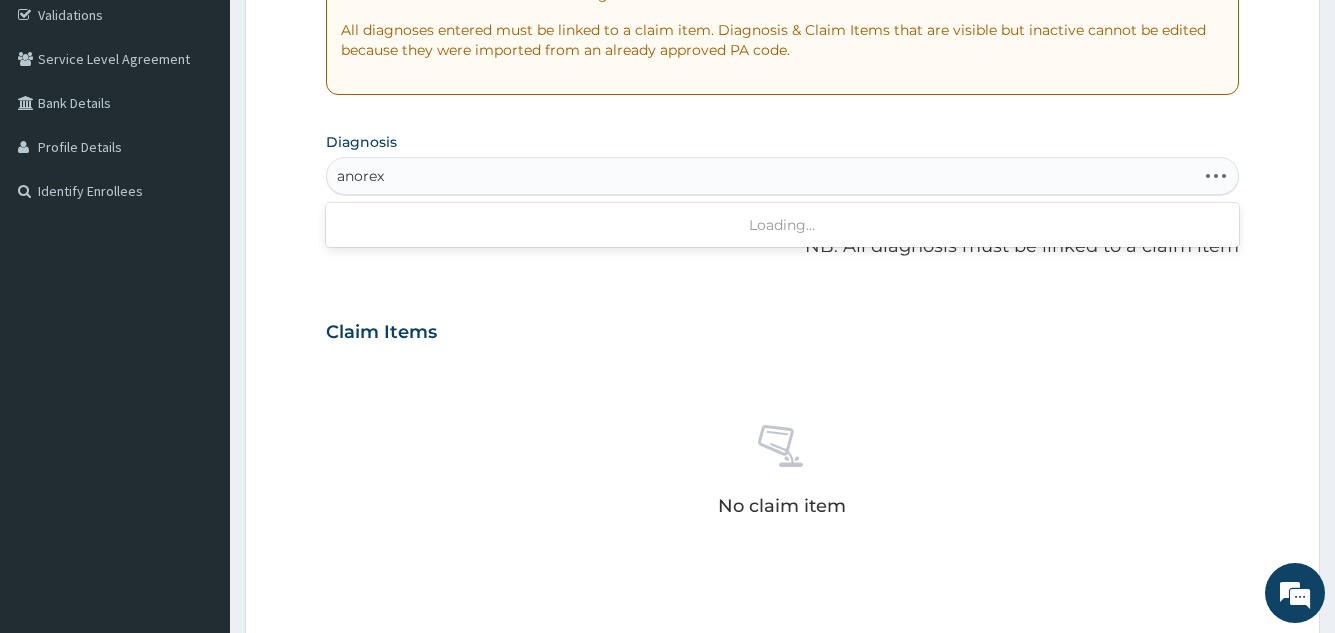 scroll, scrollTop: 389, scrollLeft: 0, axis: vertical 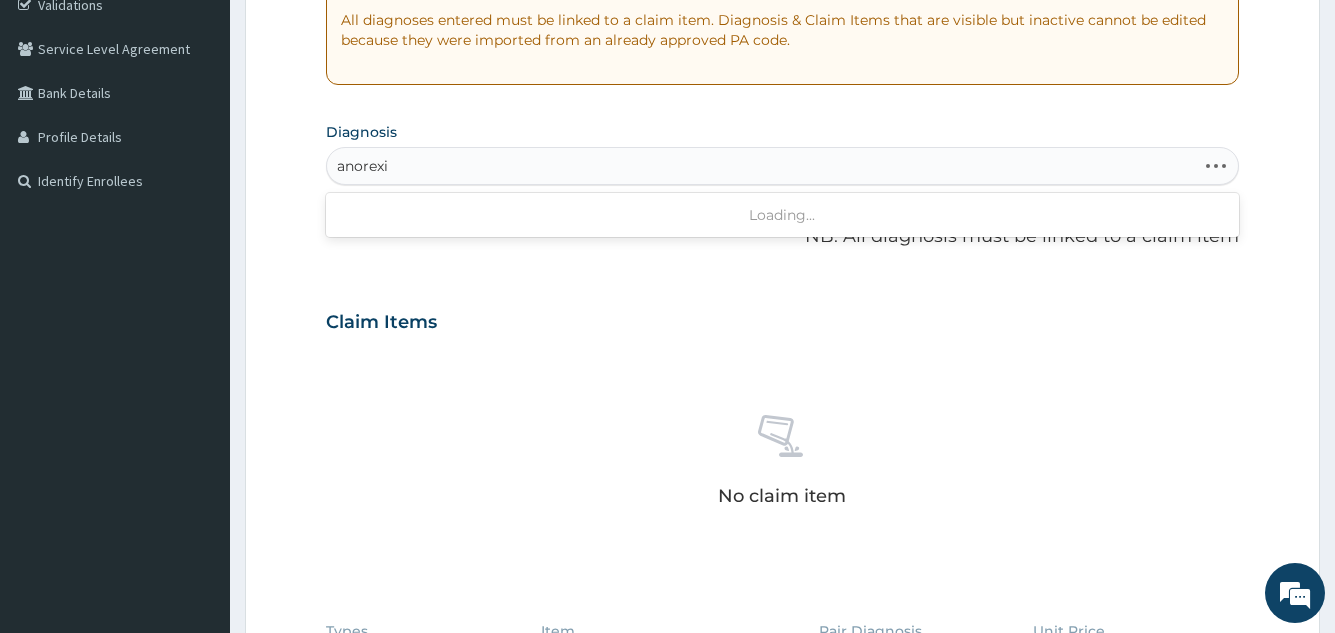type on "anorexia" 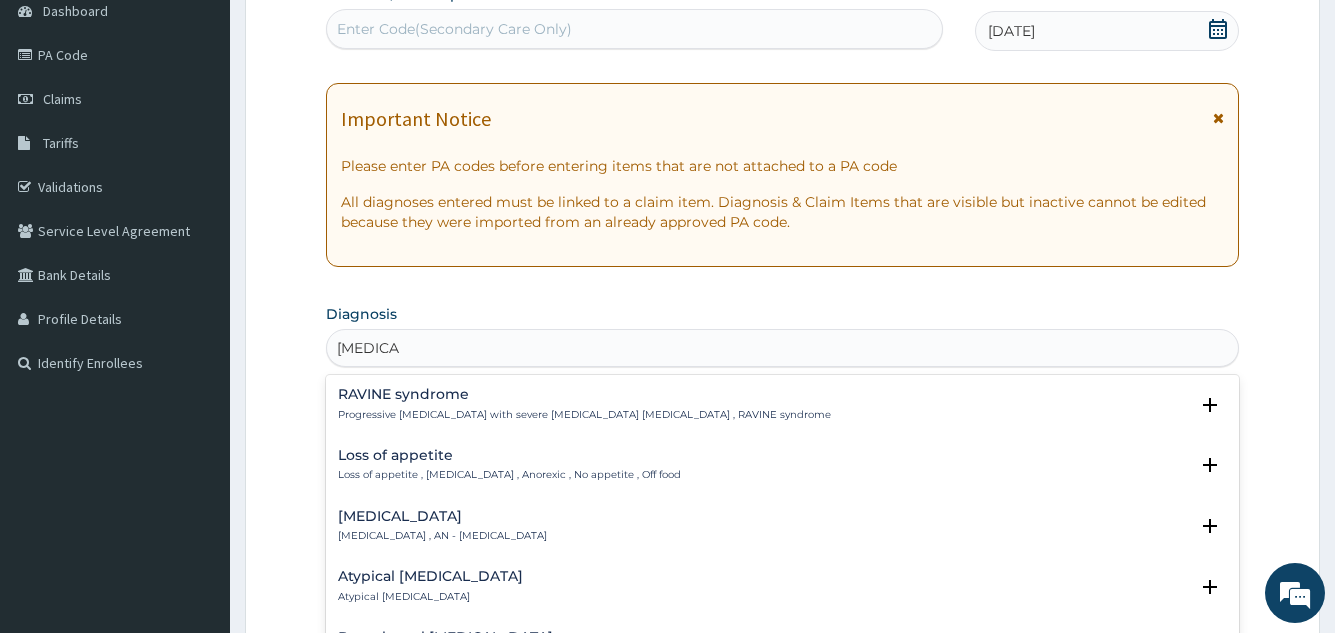 scroll, scrollTop: 400, scrollLeft: 0, axis: vertical 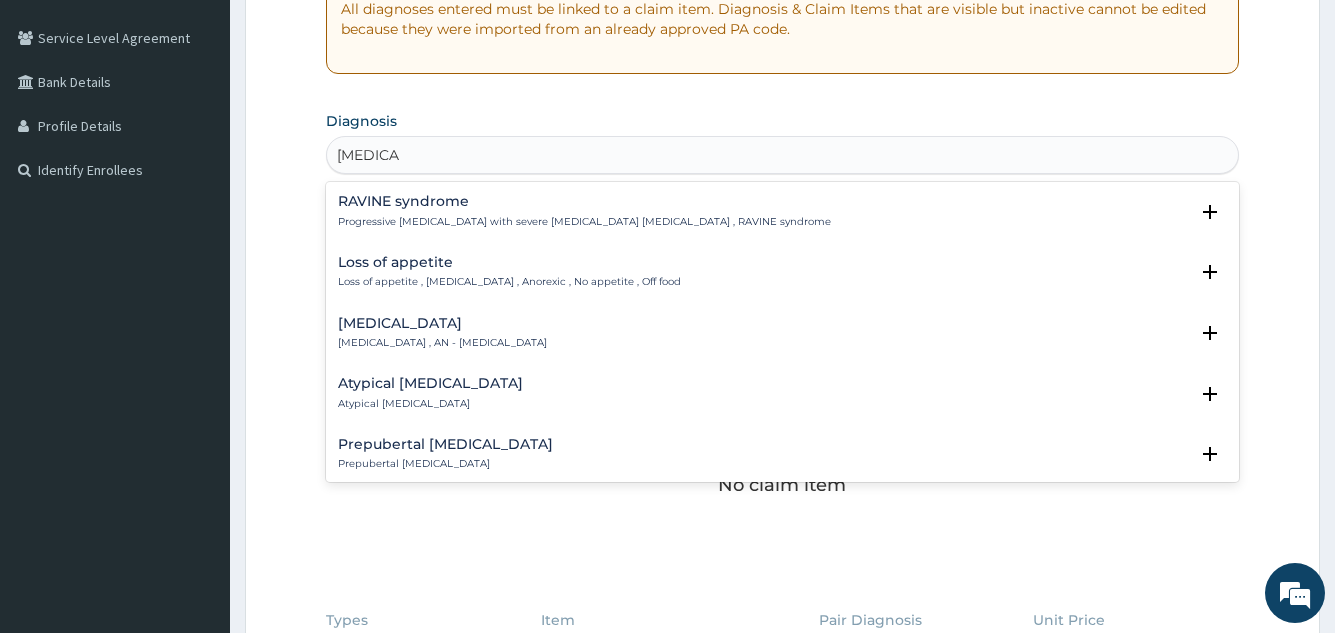 click on "Loss of appetite Loss of appetite , Anorexia , Anorexic , No appetite , Off food" at bounding box center (509, 272) 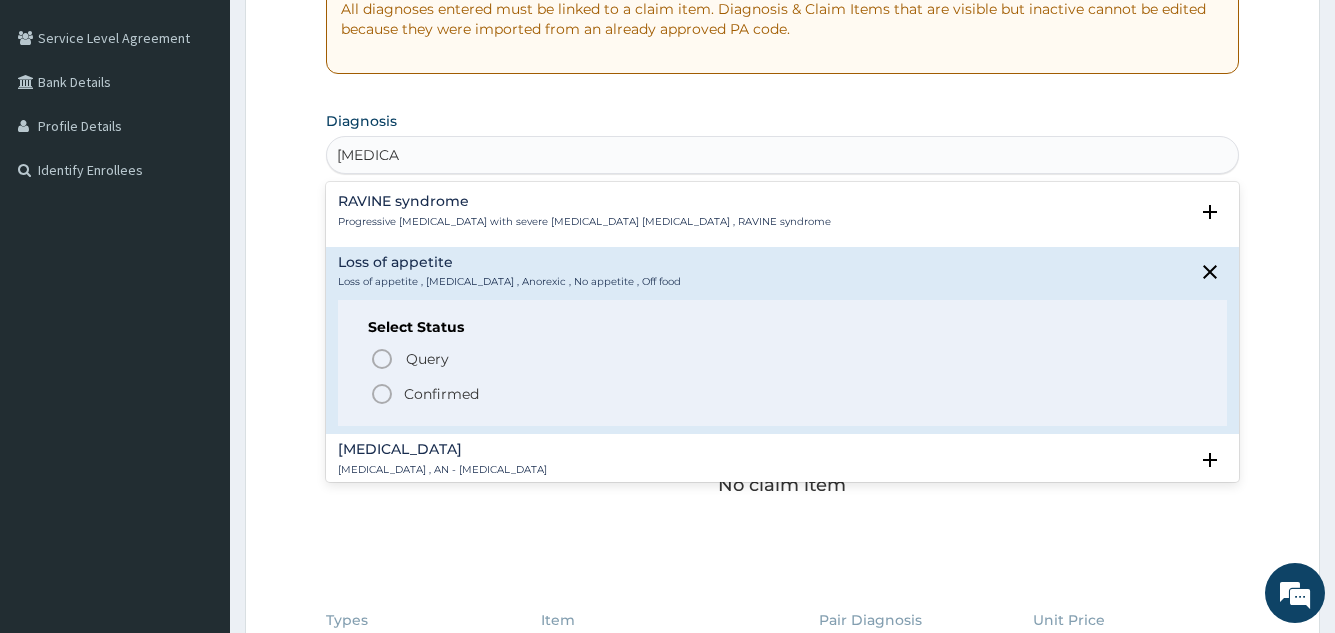 click 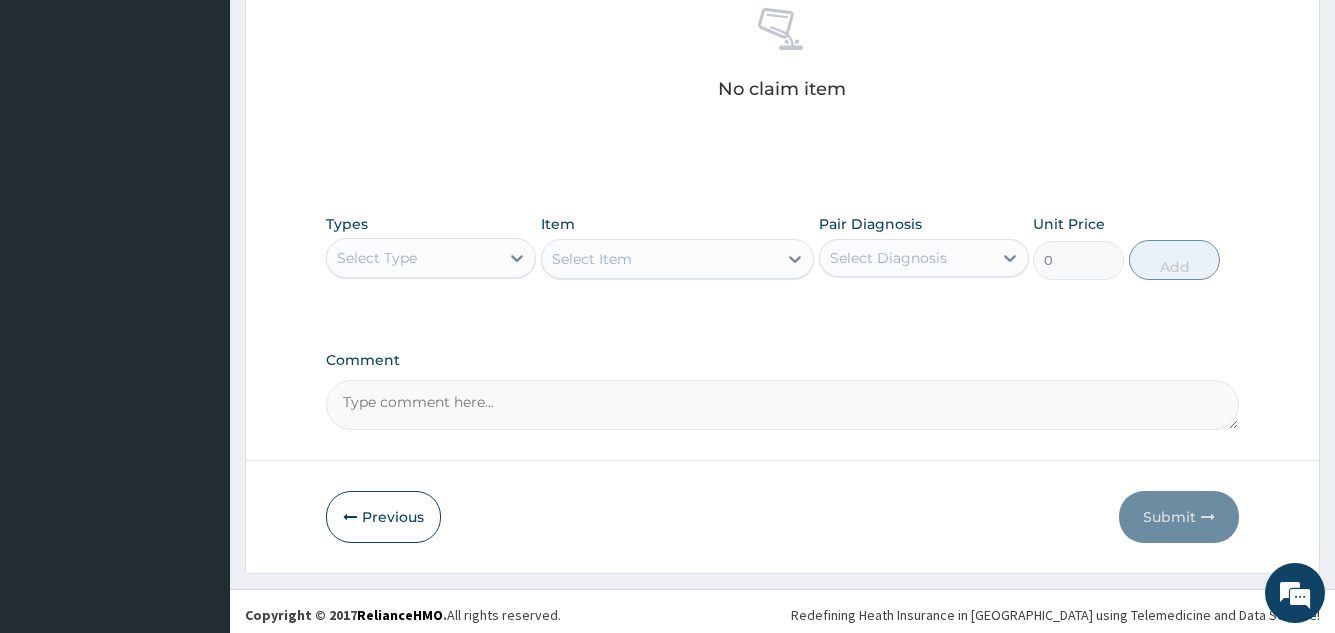 scroll, scrollTop: 809, scrollLeft: 0, axis: vertical 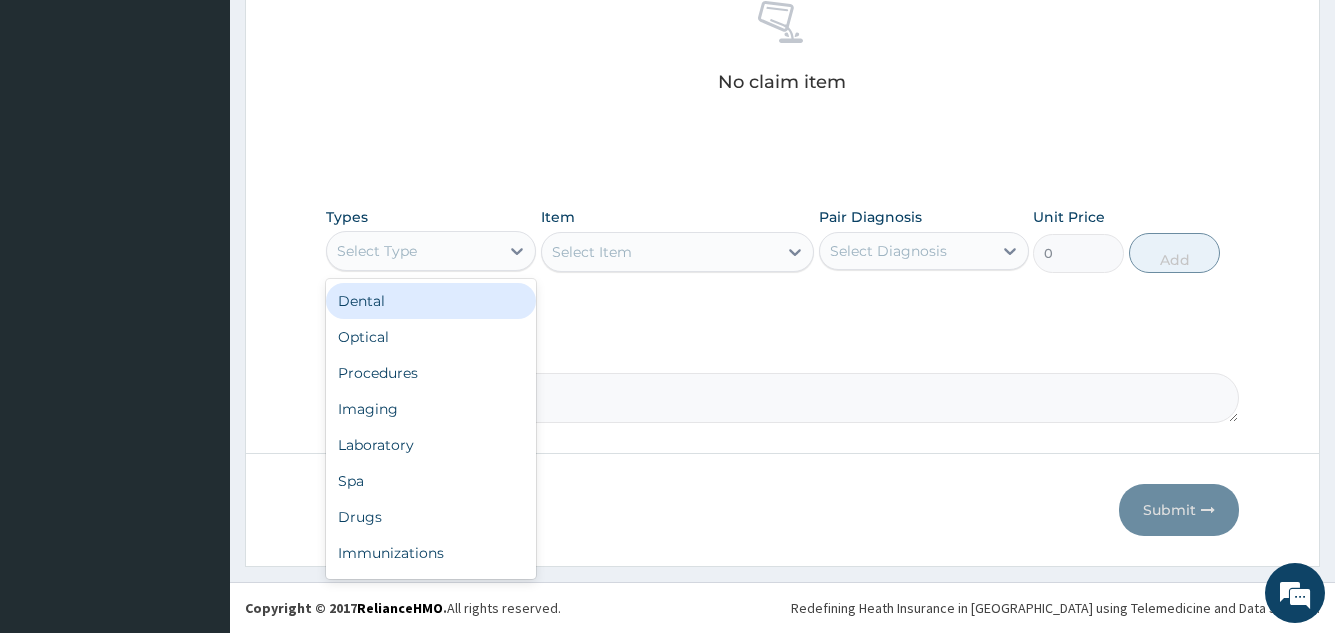 click on "Select Type" at bounding box center (413, 251) 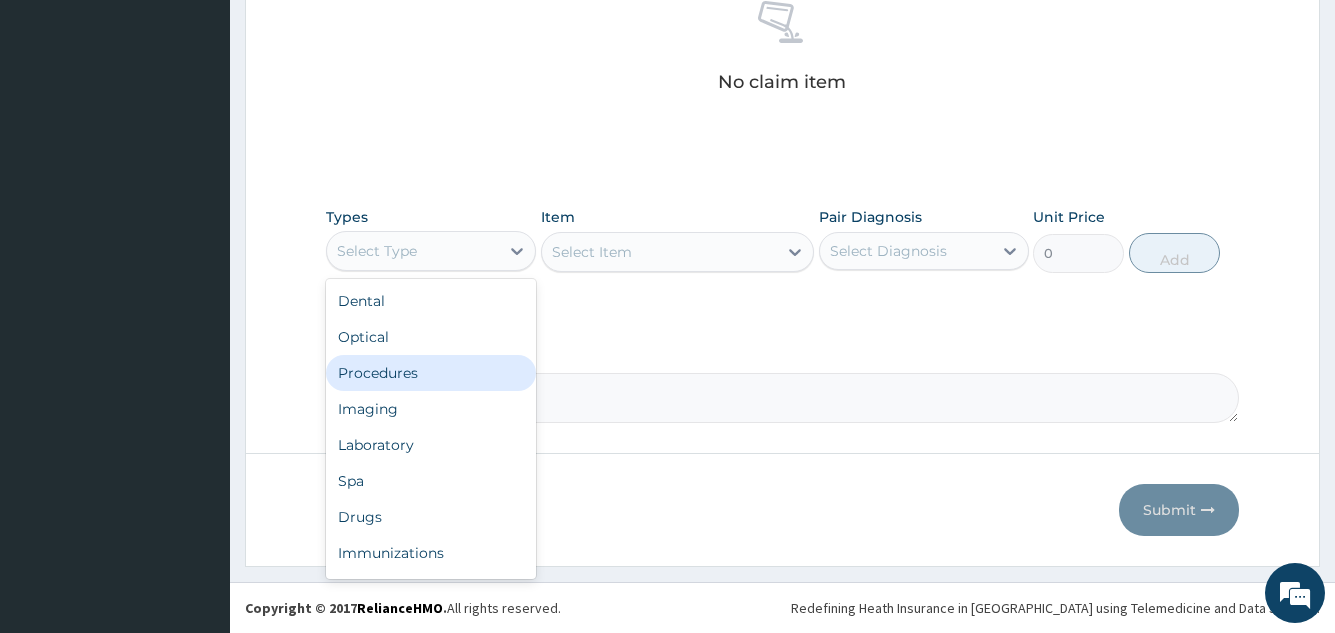 click on "Procedures" at bounding box center [431, 373] 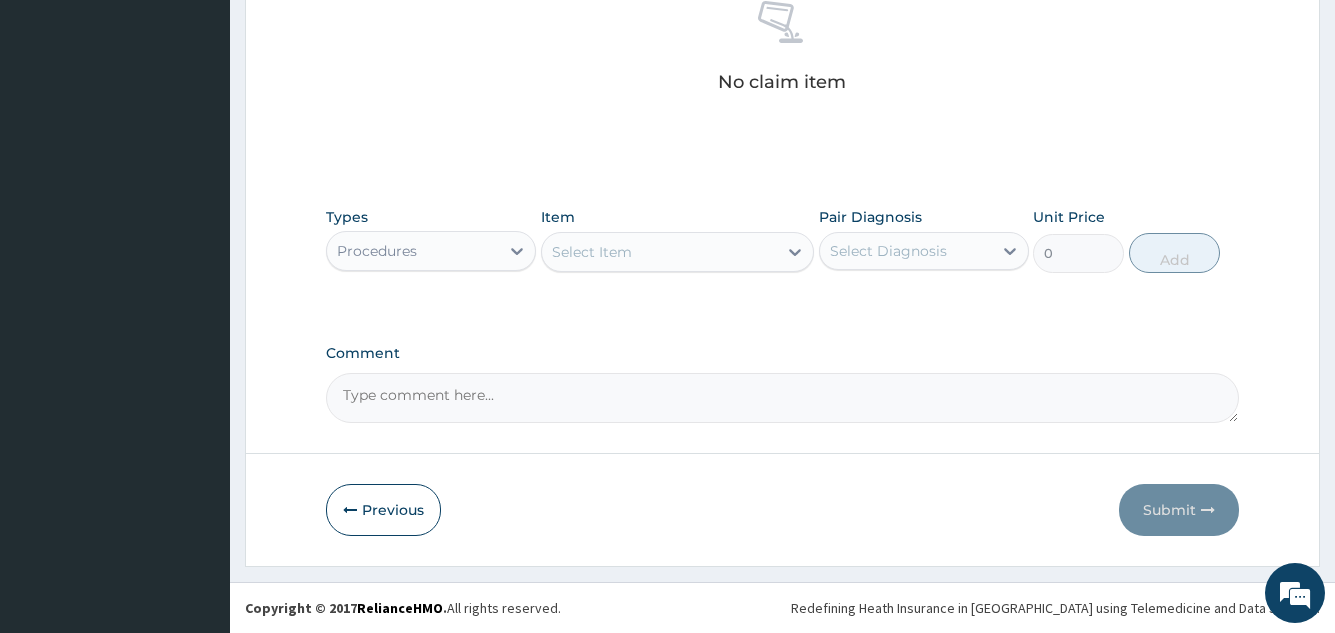 click on "Select Item" at bounding box center (660, 252) 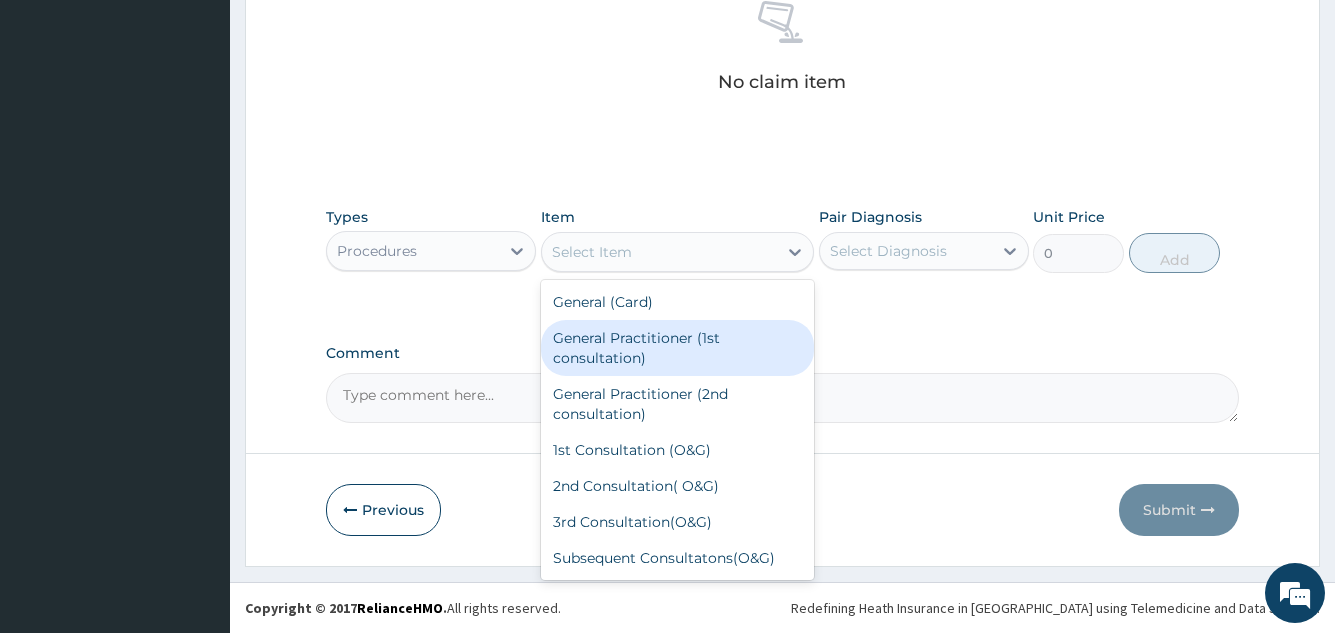click on "General Practitioner (1st consultation)" at bounding box center [678, 348] 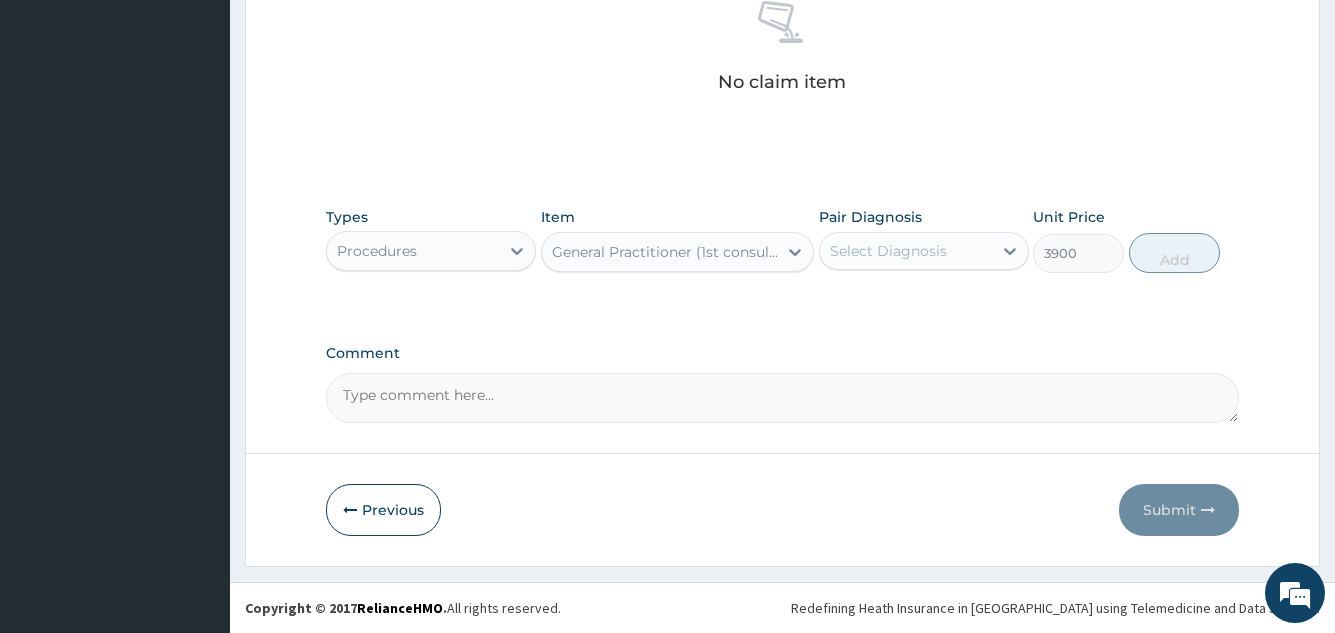 click on "Select Diagnosis" at bounding box center (888, 251) 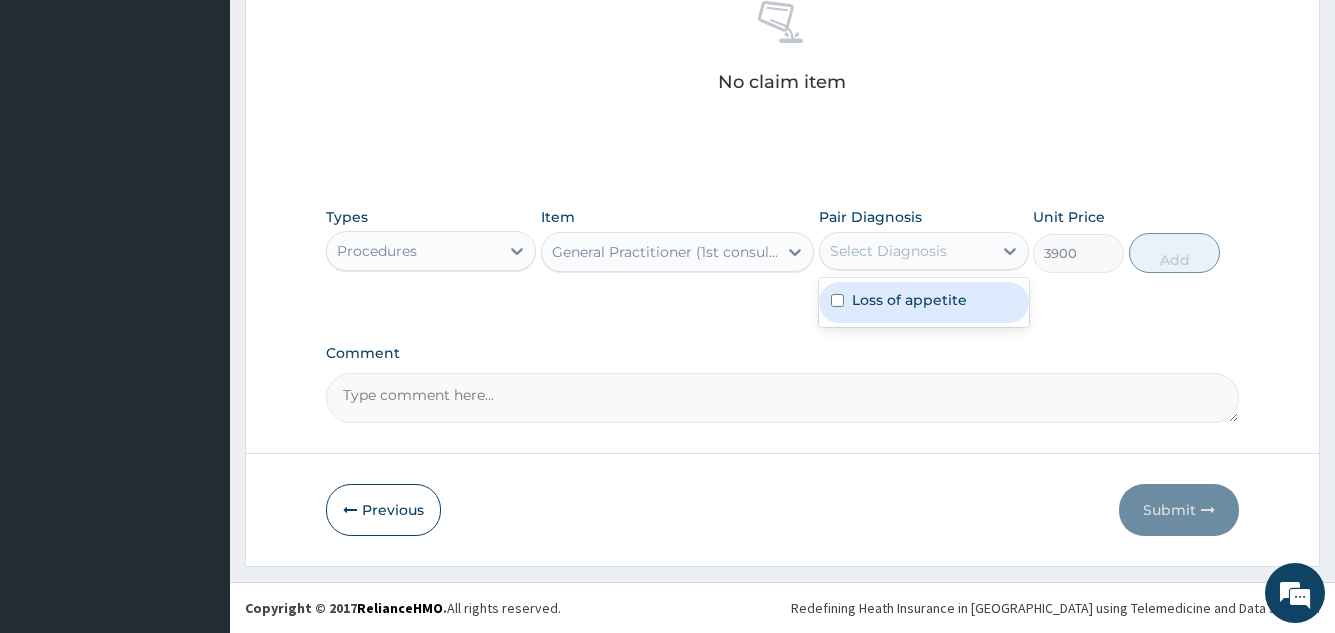 click on "Loss of appetite" at bounding box center (909, 300) 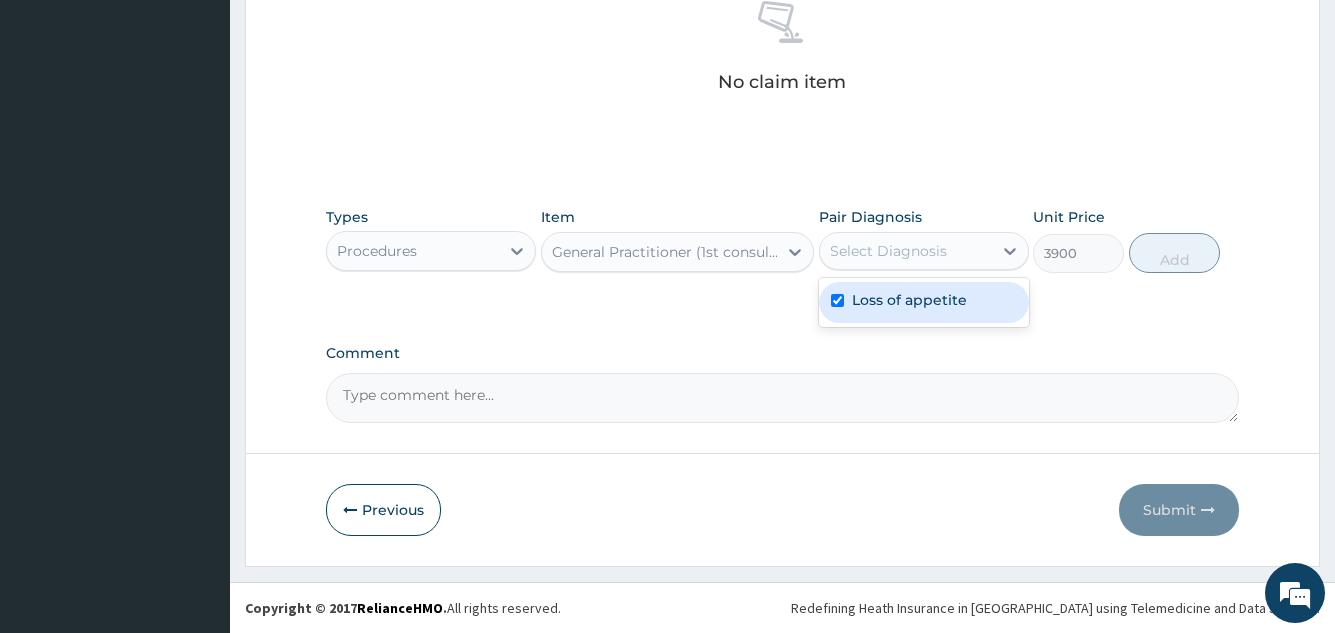 checkbox on "true" 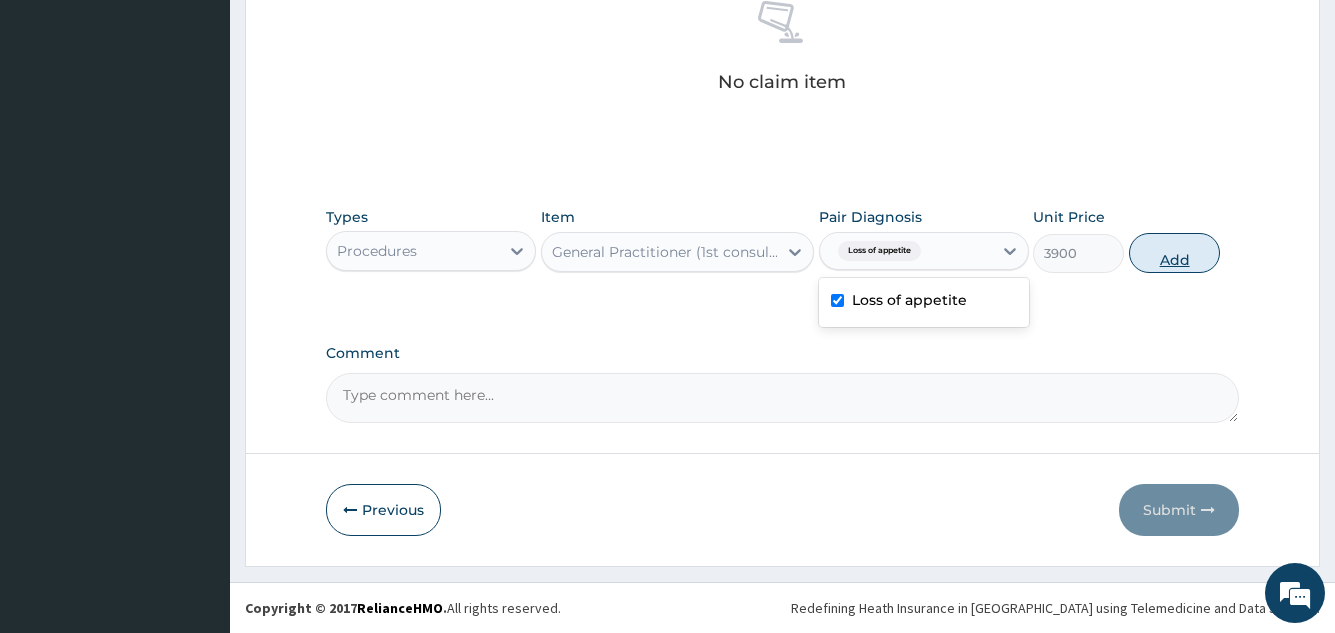 click on "Add" at bounding box center [1174, 253] 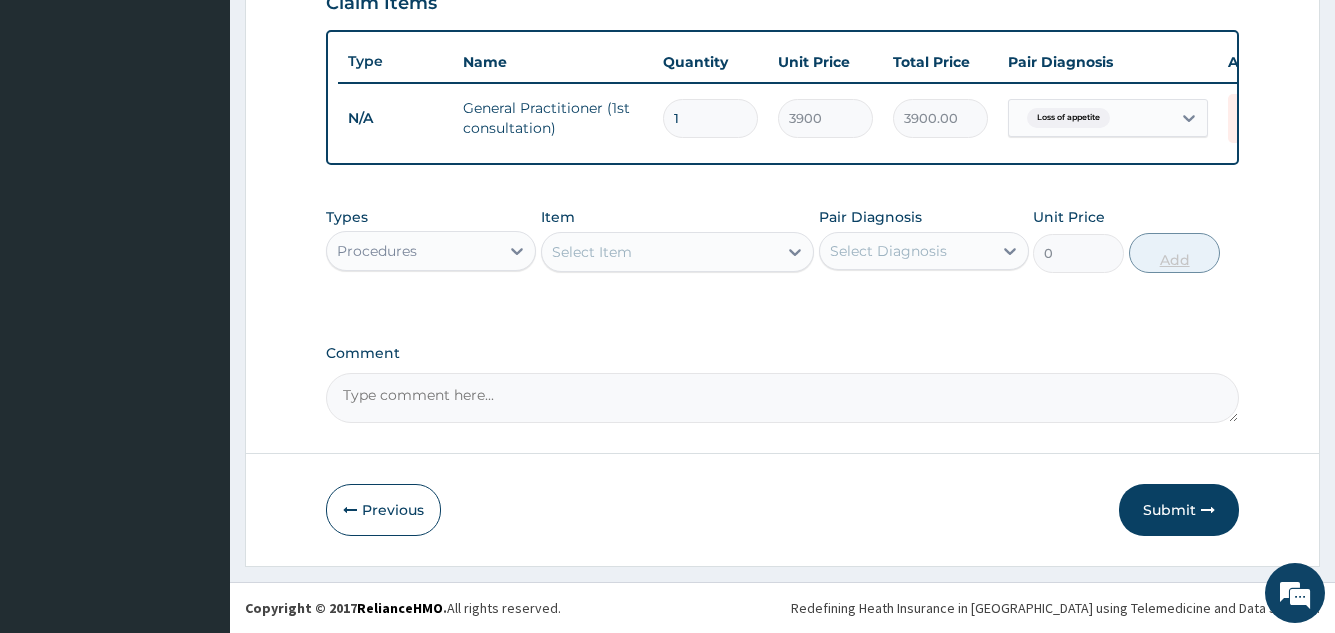 scroll, scrollTop: 729, scrollLeft: 0, axis: vertical 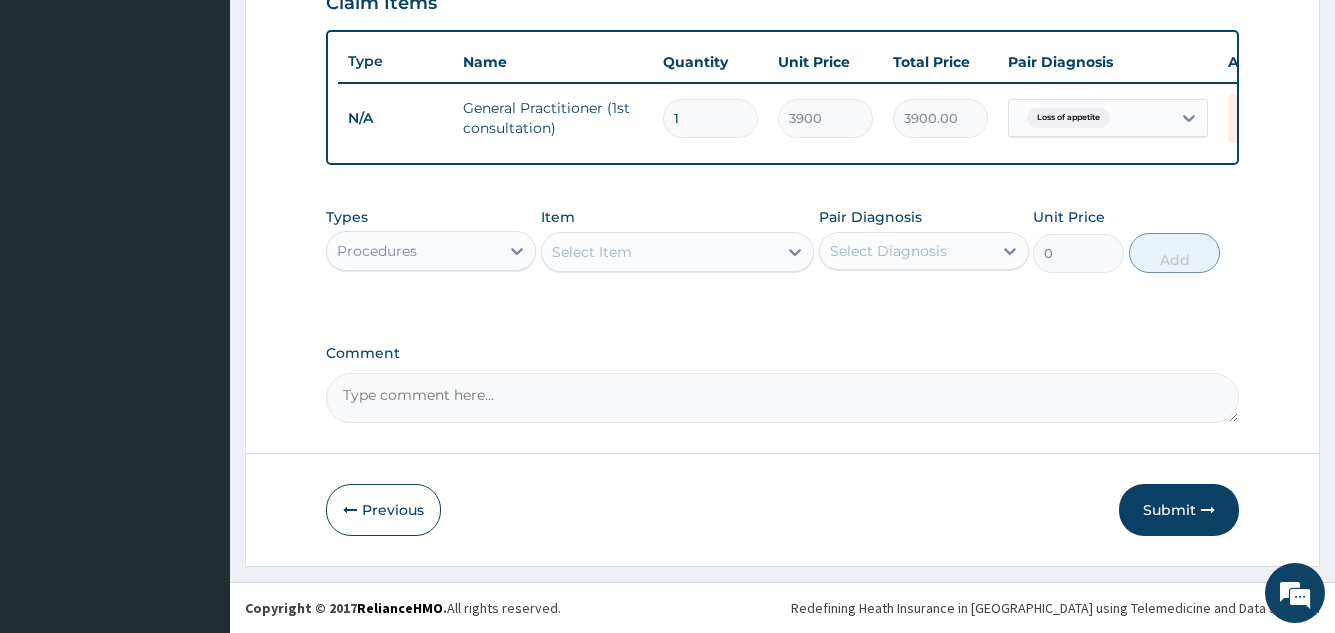 click on "Procedures" at bounding box center [413, 251] 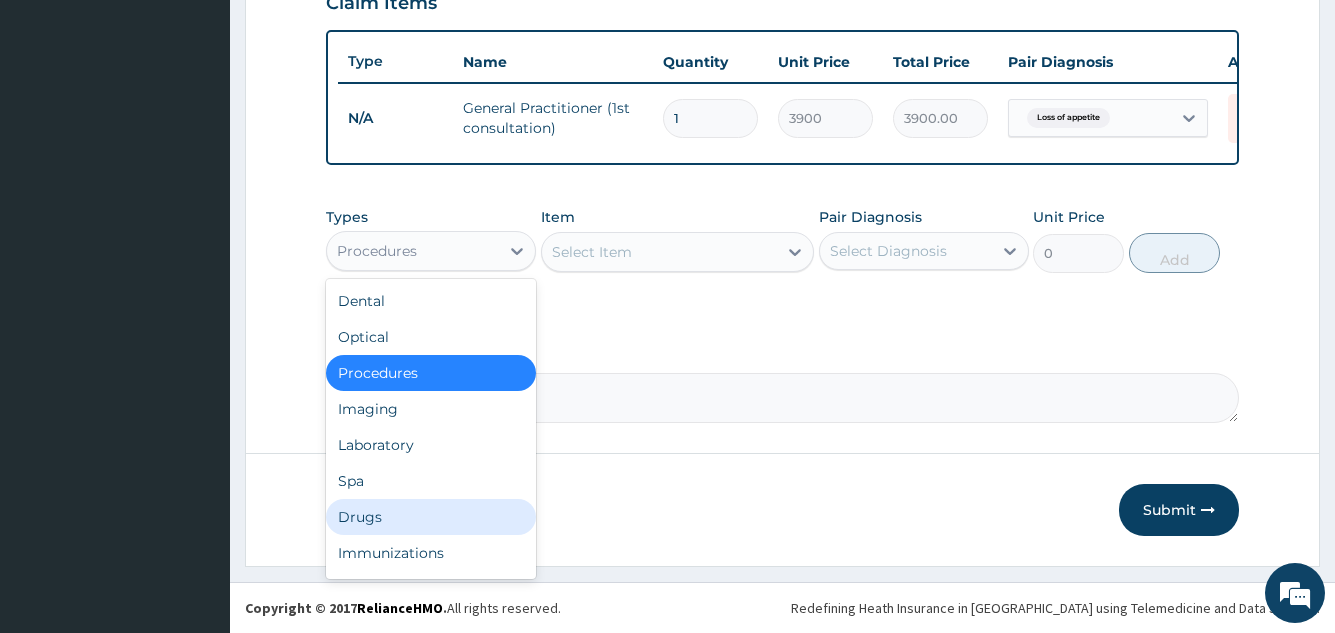 click on "Drugs" at bounding box center [431, 517] 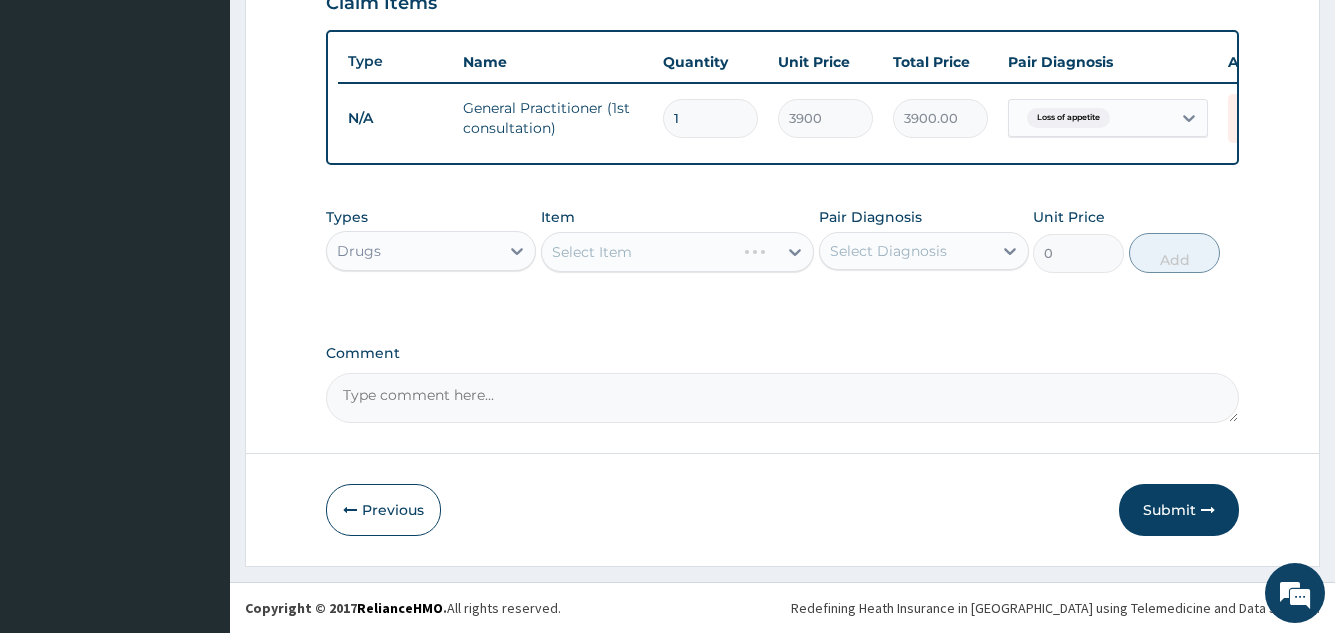 click on "Select Item" at bounding box center [678, 252] 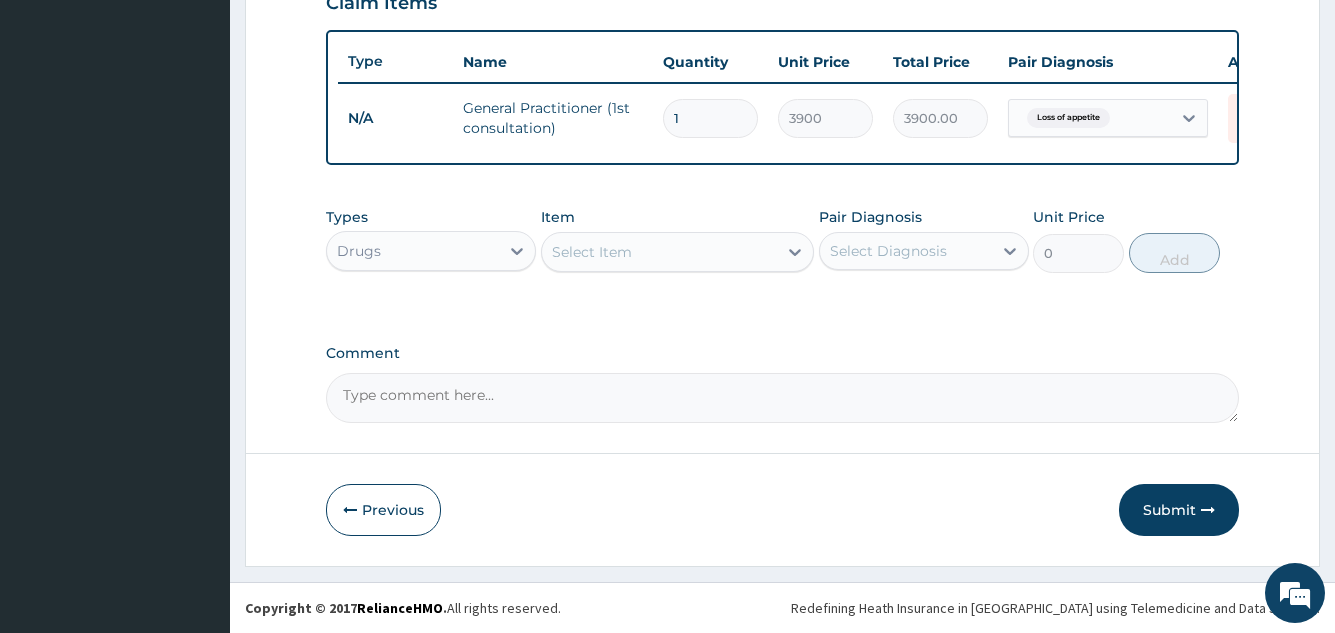 click on "Select Item" at bounding box center (660, 252) 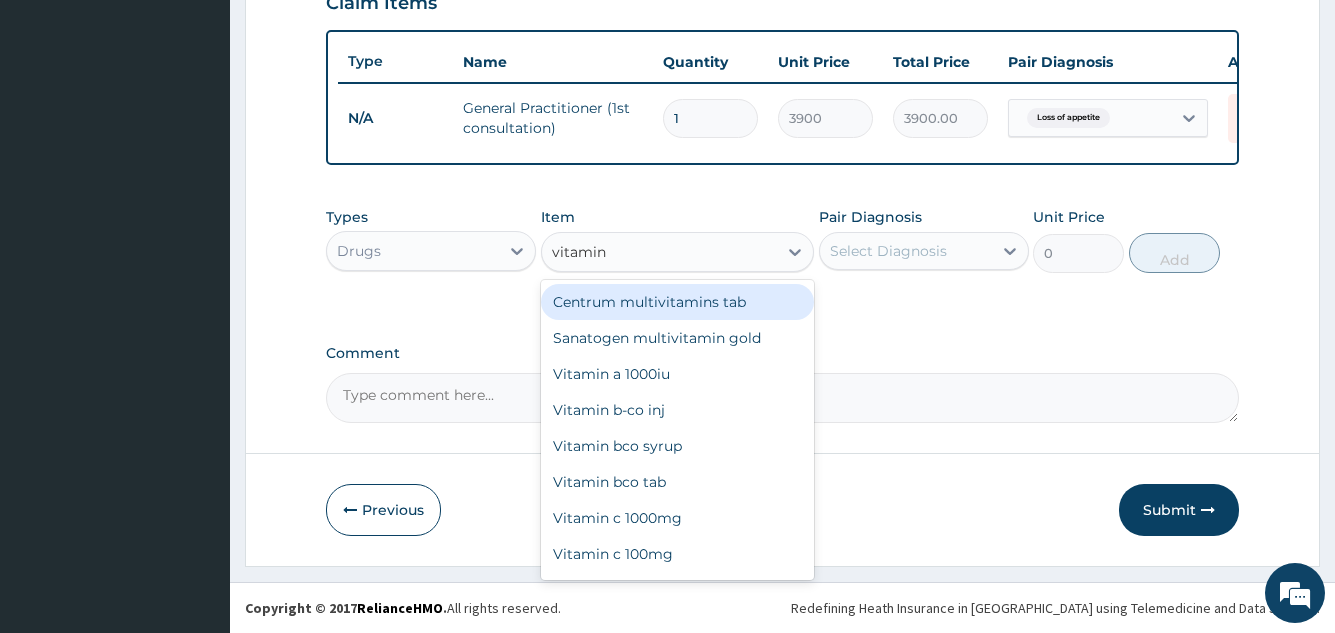 type on "vitamin b" 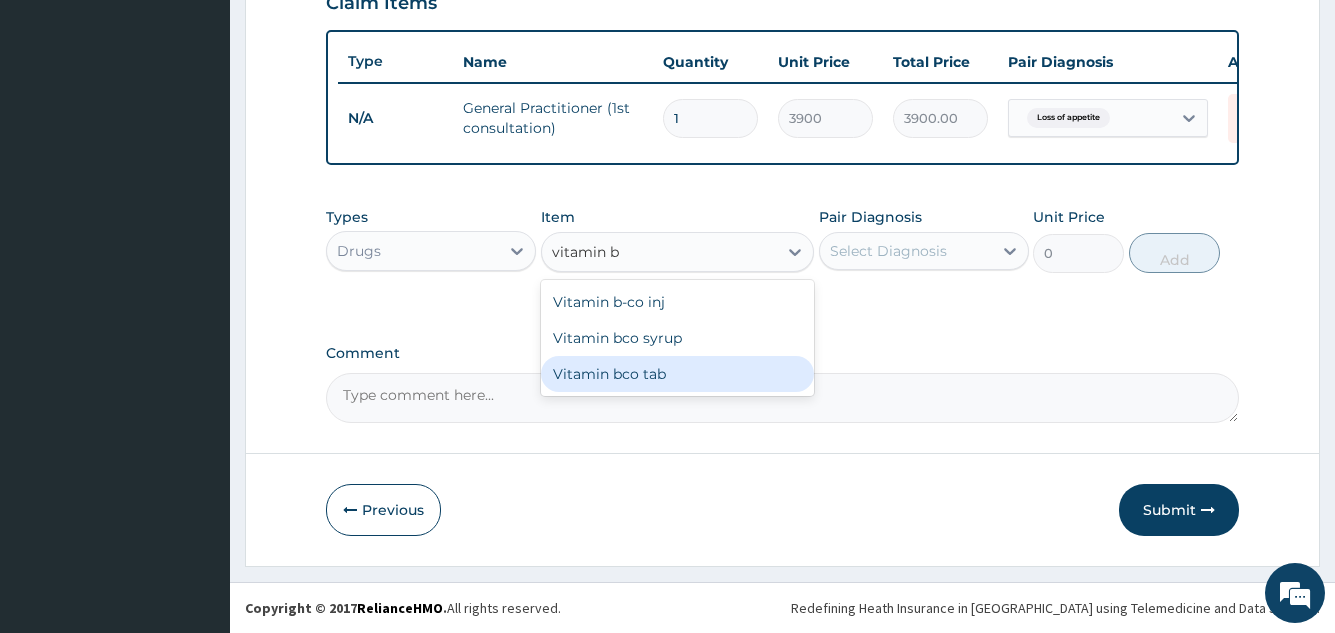 click on "Vitamin bco tab" at bounding box center [678, 374] 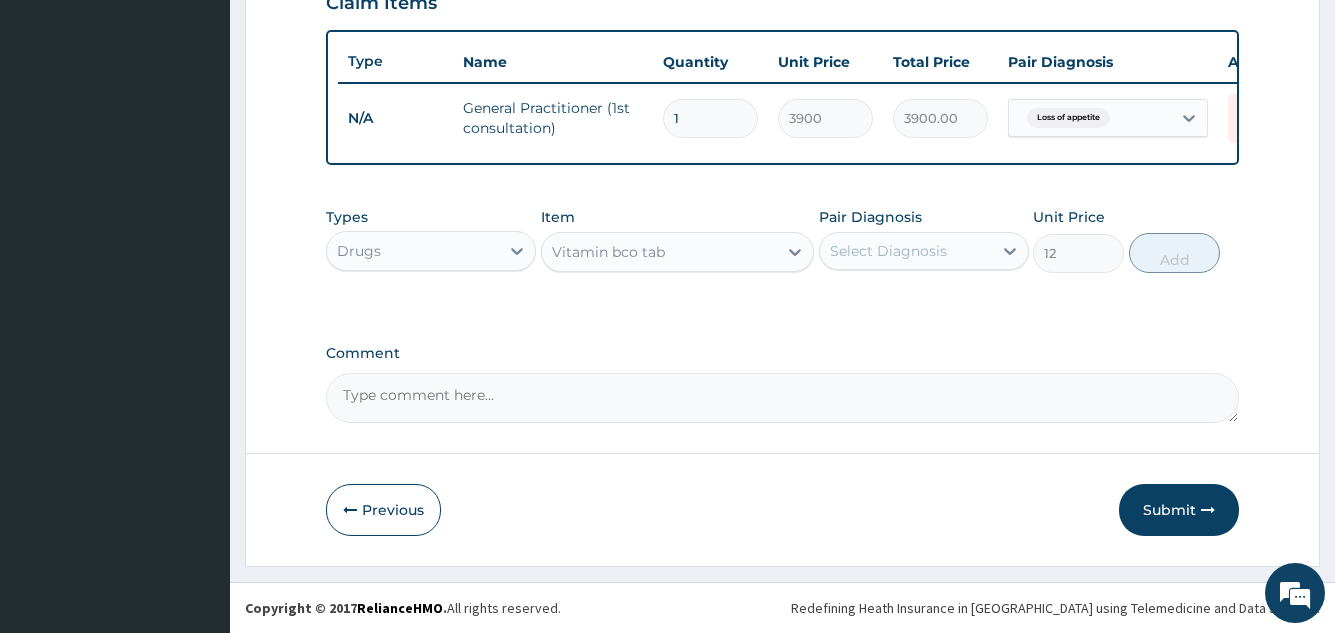click on "Select Diagnosis" at bounding box center [888, 251] 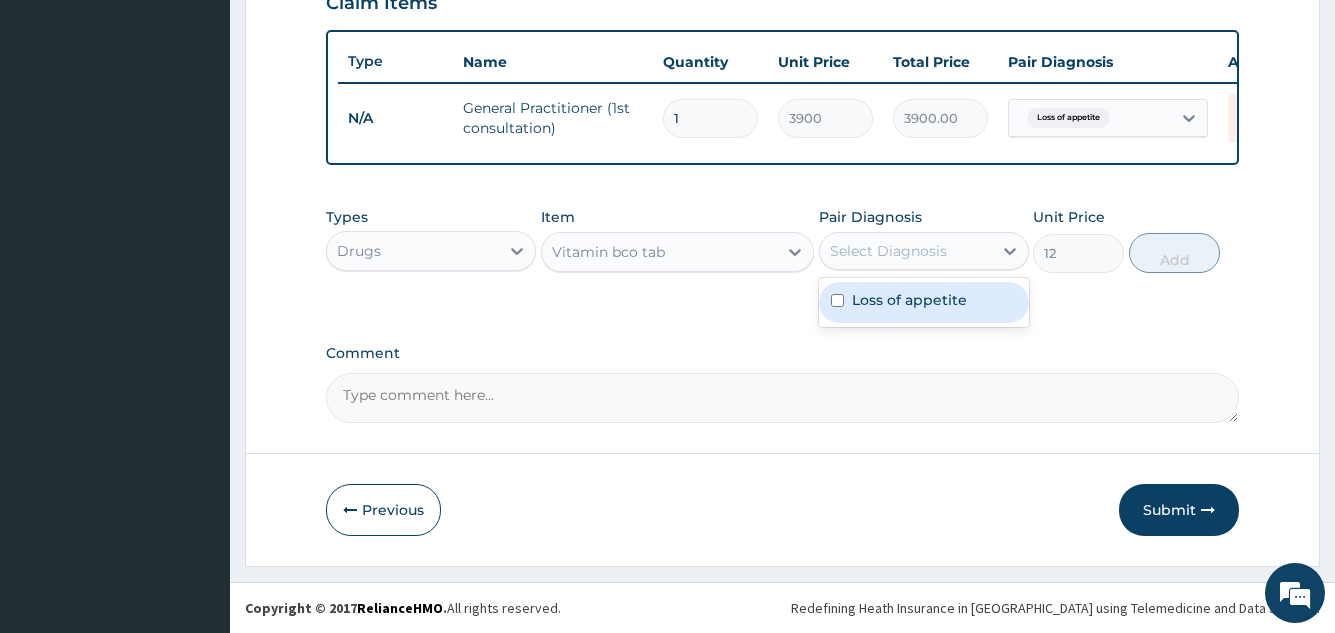 click on "PA Code / Prescription Code Enter Code(Secondary Care Only) Encounter Date 04-04-2025 Important Notice Please enter PA codes before entering items that are not attached to a PA code   All diagnoses entered must be linked to a claim item. Diagnosis & Claim Items that are visible but inactive cannot be edited because they were imported from an already approved PA code. Diagnosis Loss of appetite Confirmed NB: All diagnosis must be linked to a claim item Claim Items Type Name Quantity Unit Price Total Price Pair Diagnosis Actions N/A General Practitioner (1st consultation) 1 3900 3900.00 Loss of appetite Delete Types Drugs Item Vitamin bco tab Pair Diagnosis option Loss of appetite, selected. option Loss of appetite focused, 1 of 1. 1 result available. Use Up and Down to choose options, press Enter to select the currently focused option, press Escape to exit the menu, press Tab to select the option and exit the menu. Select Diagnosis Loss of appetite Unit Price 12 Add Comment" at bounding box center (782, -50) 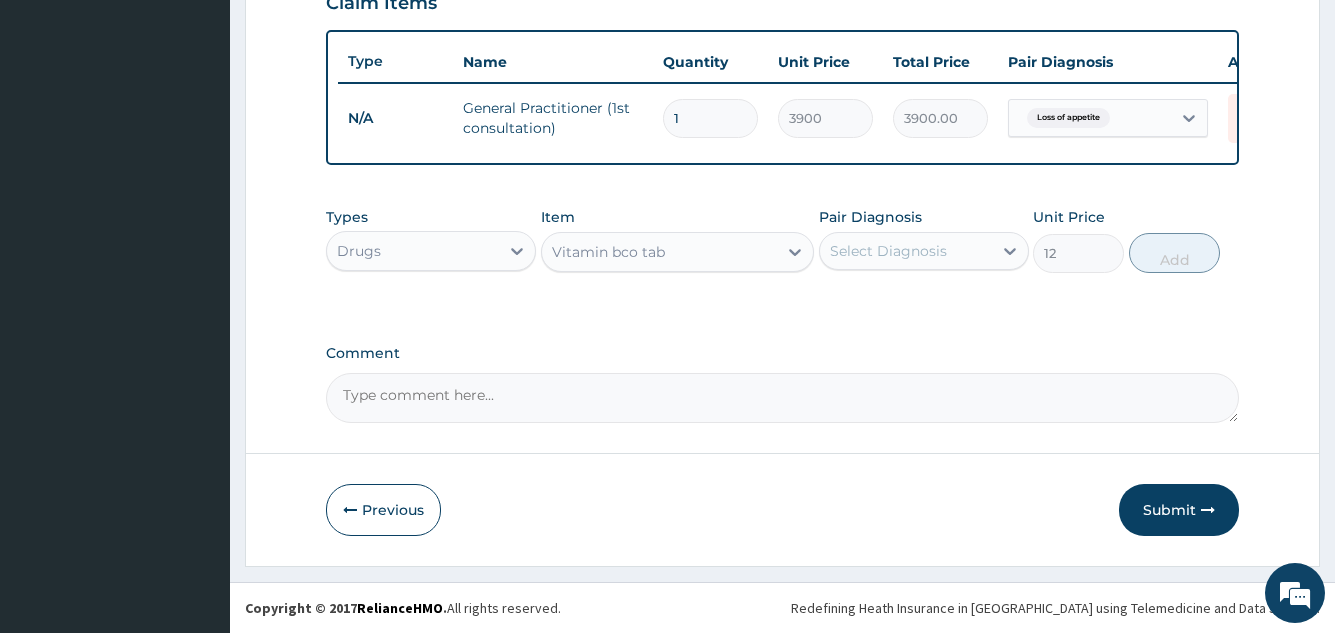 click on "Pair Diagnosis Select Diagnosis" at bounding box center [924, 240] 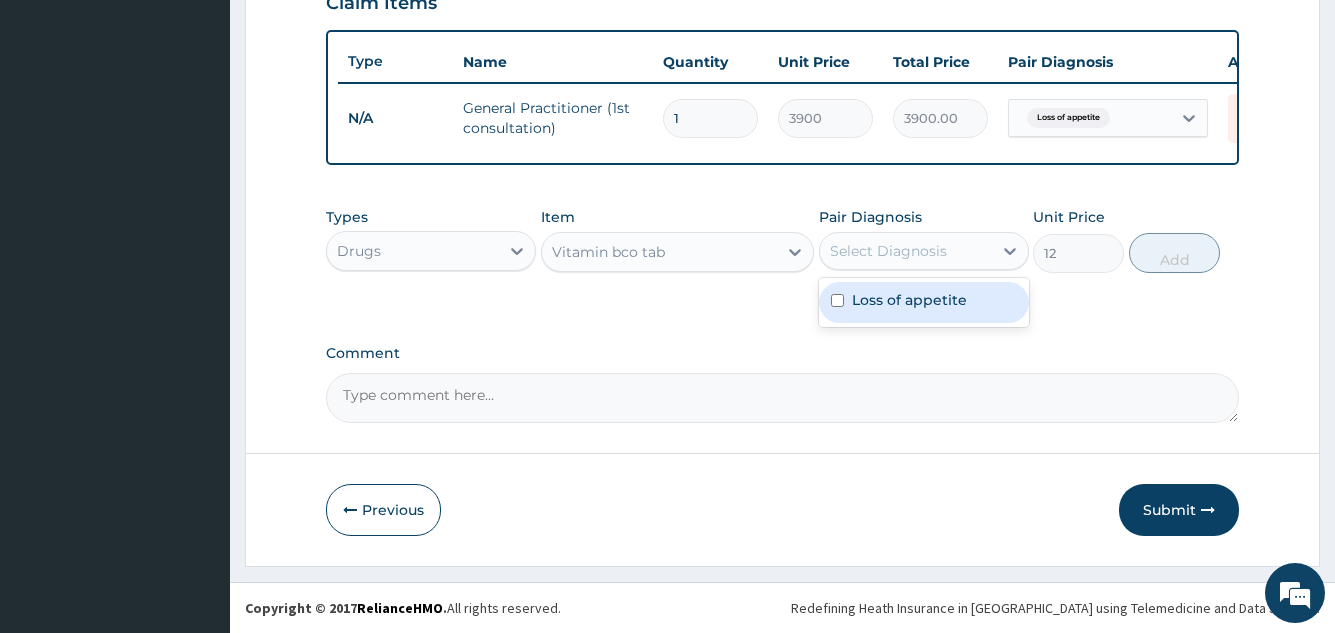 click on "Select Diagnosis" at bounding box center [906, 251] 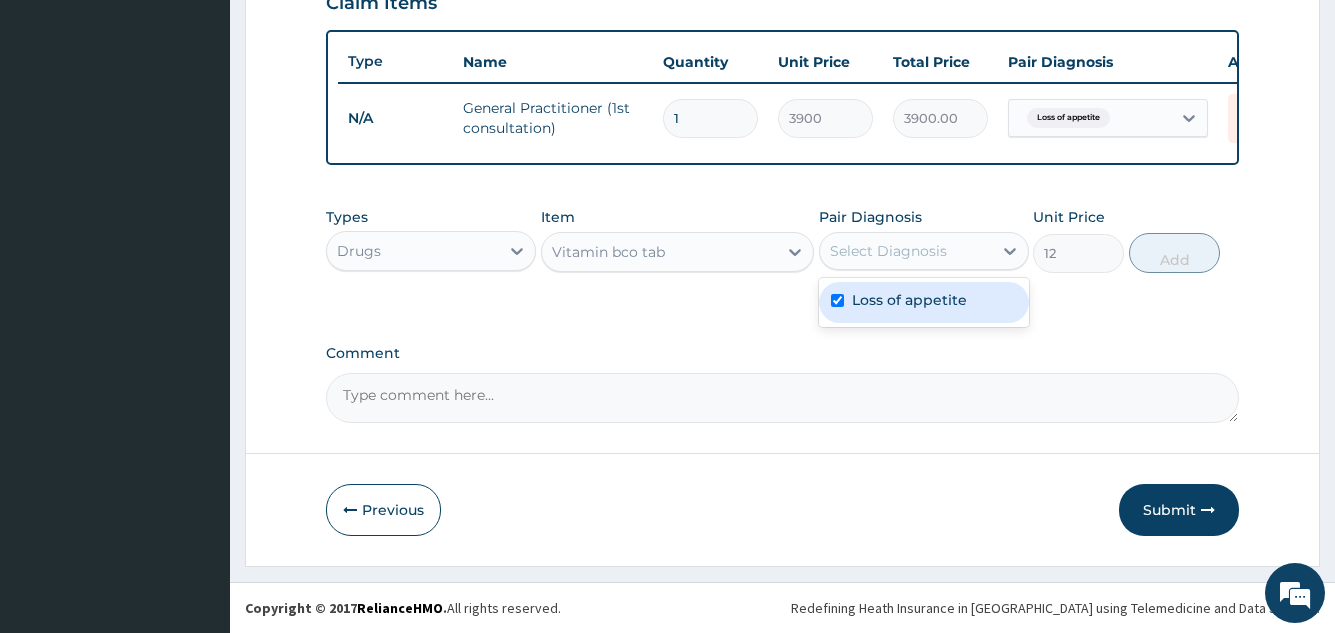 checkbox on "true" 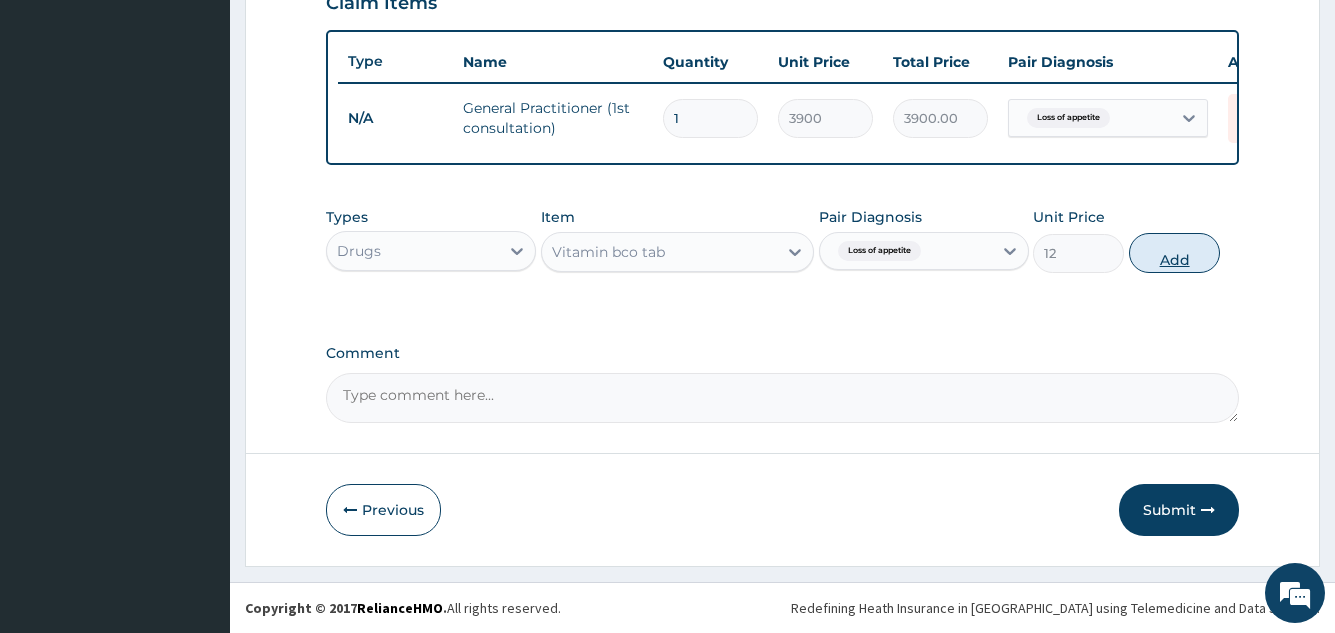 click on "Add" at bounding box center (1174, 253) 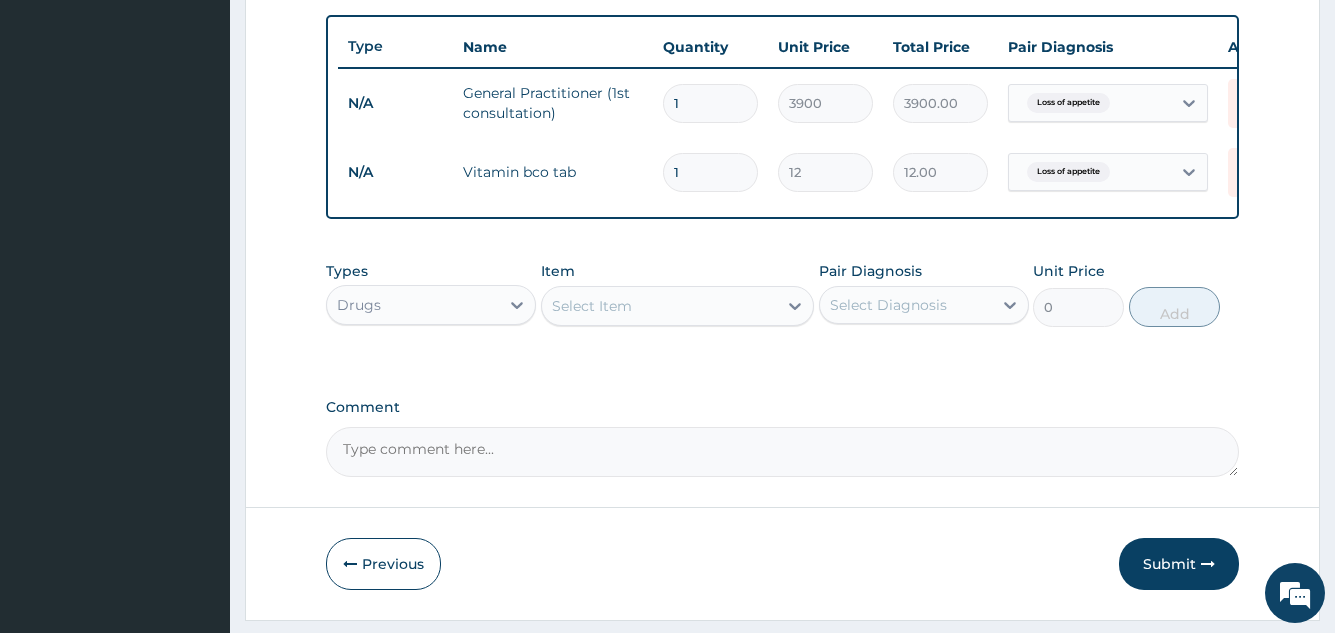 type 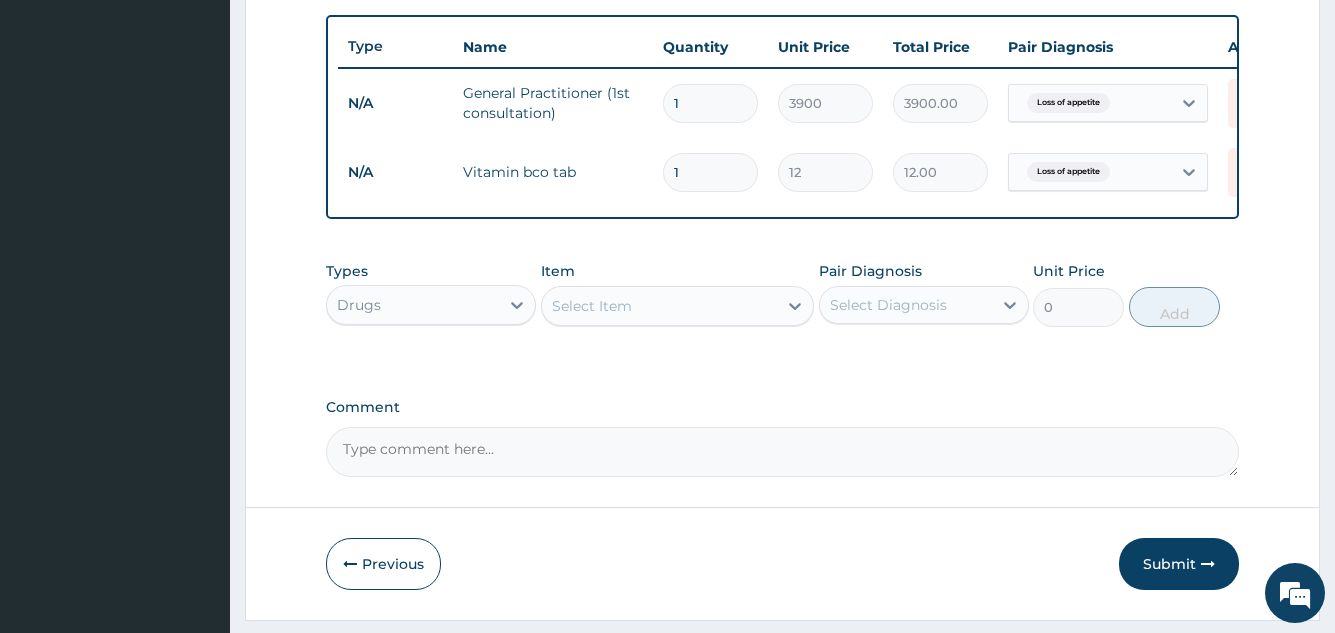 type on "0.00" 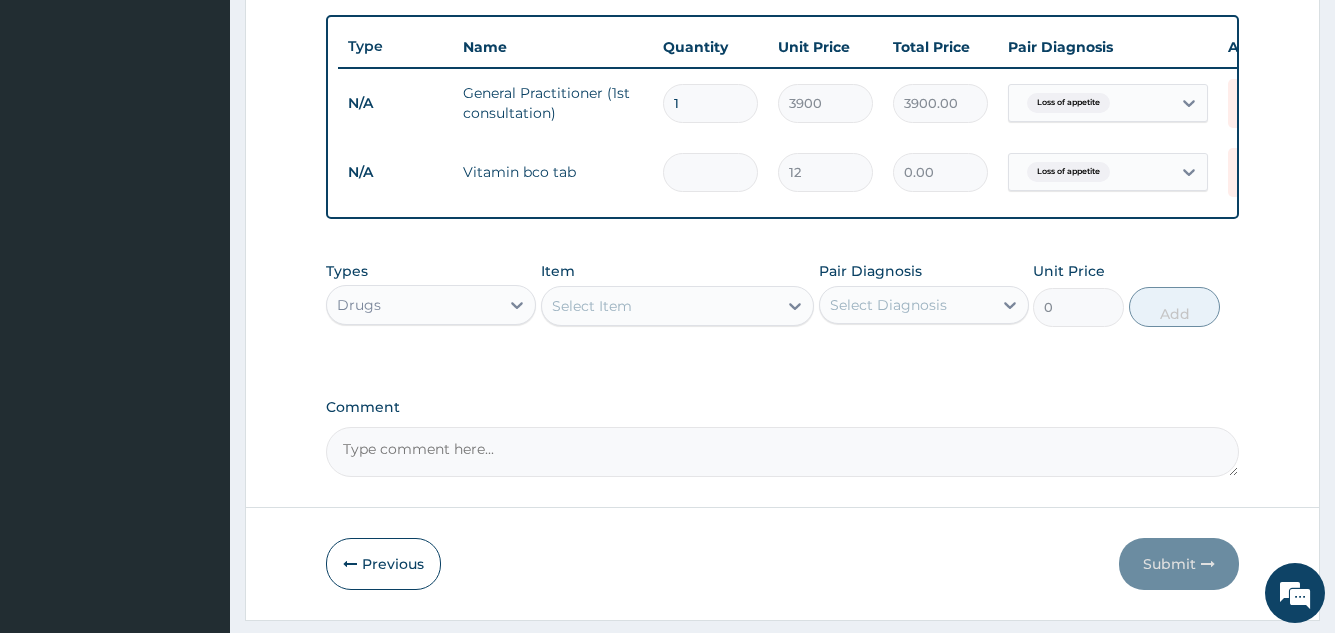 type on "2" 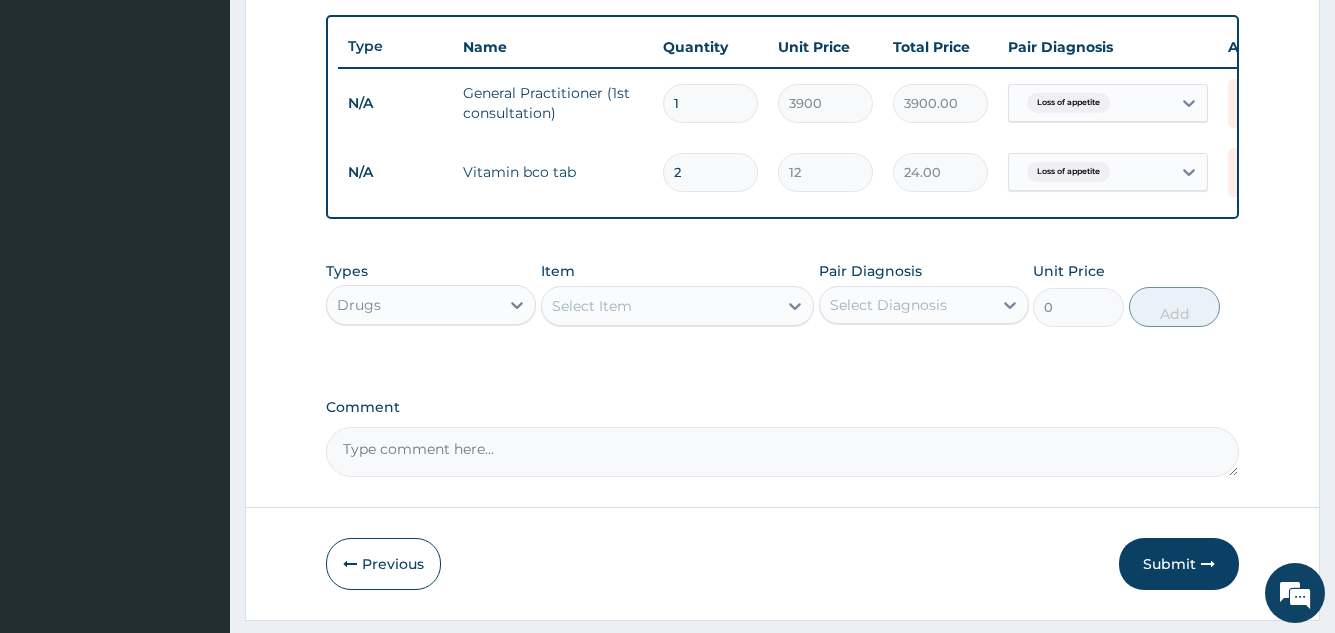type on "20" 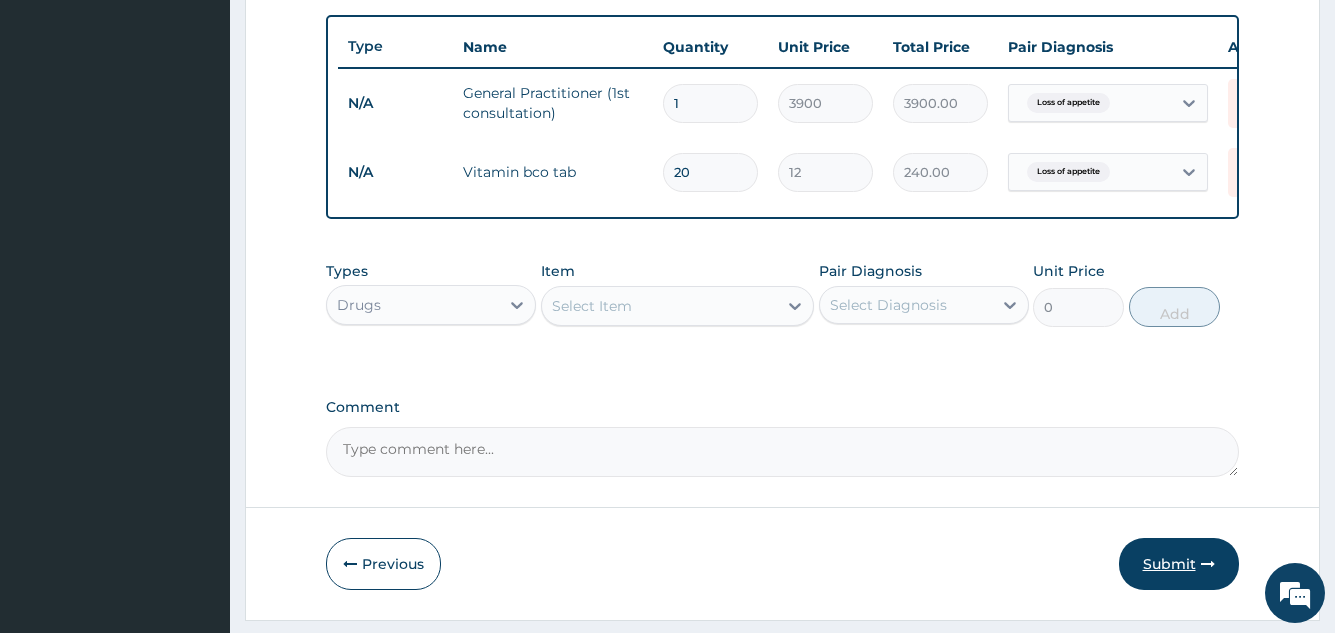 type on "20" 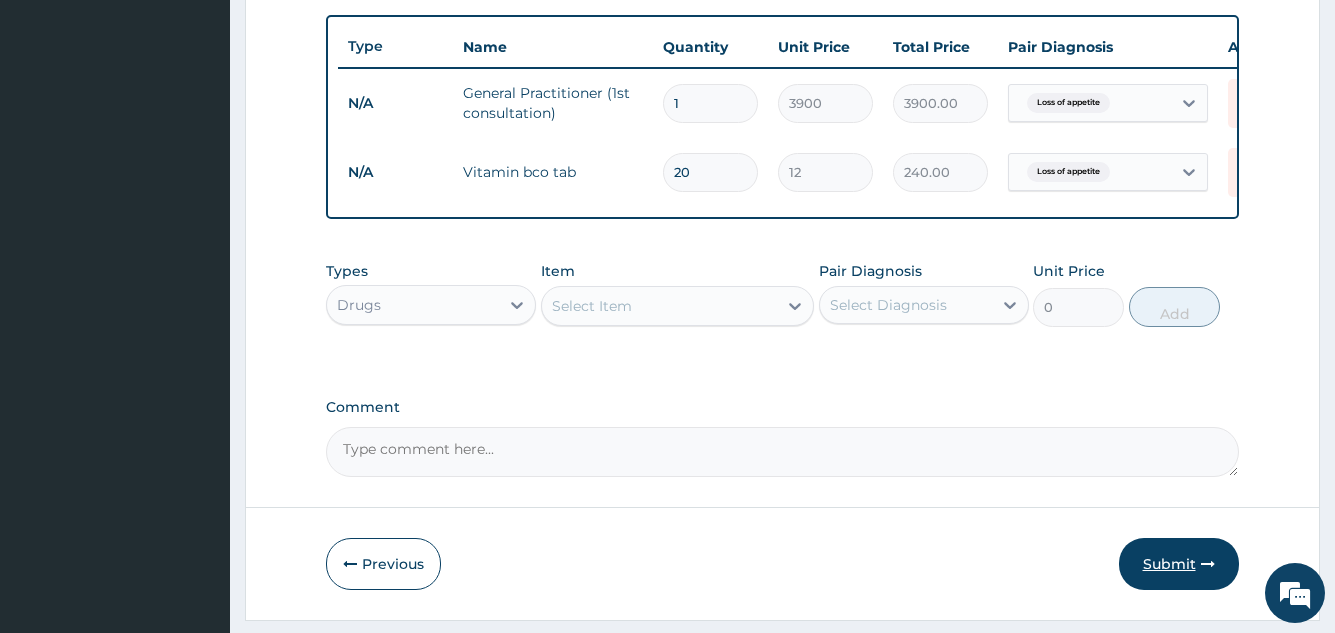 click on "Submit" at bounding box center [1179, 564] 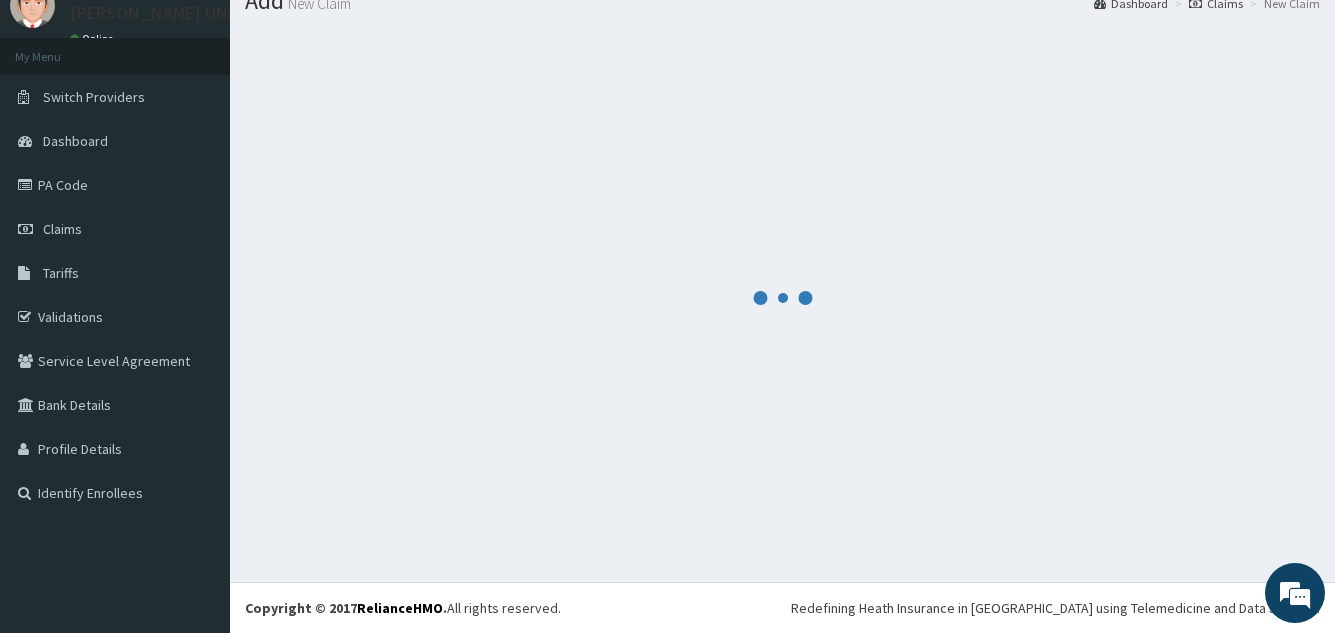 scroll, scrollTop: 729, scrollLeft: 0, axis: vertical 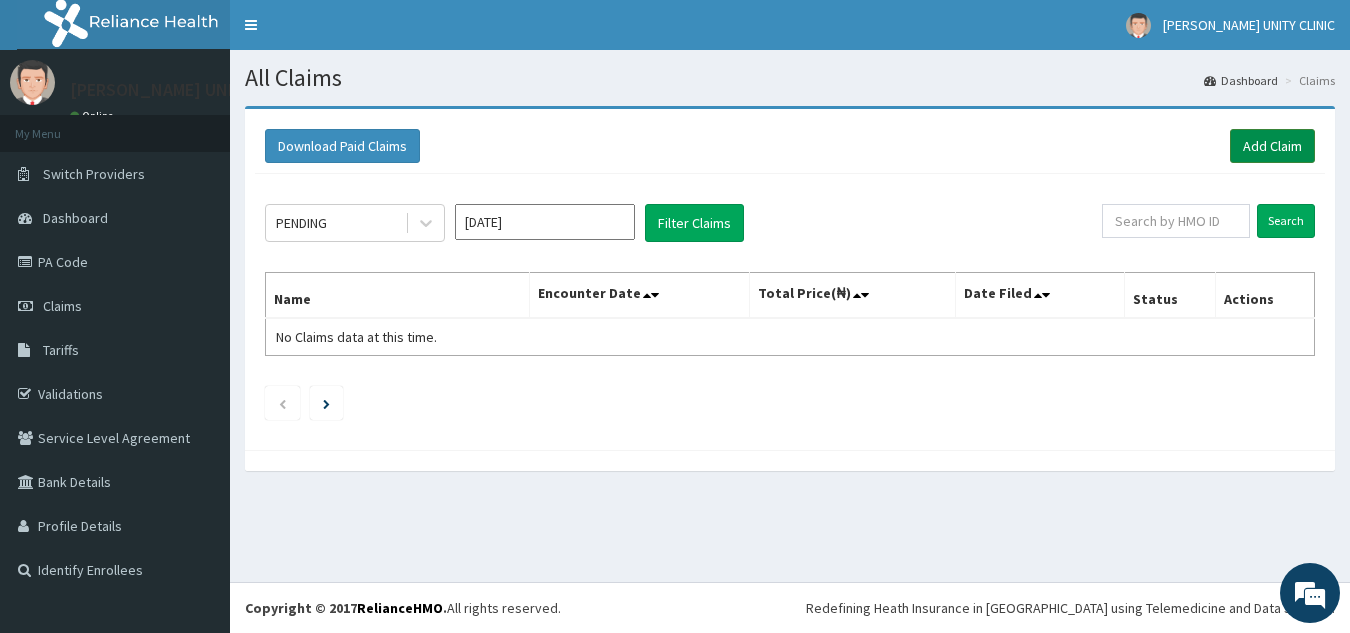 click on "Add Claim" at bounding box center (1272, 146) 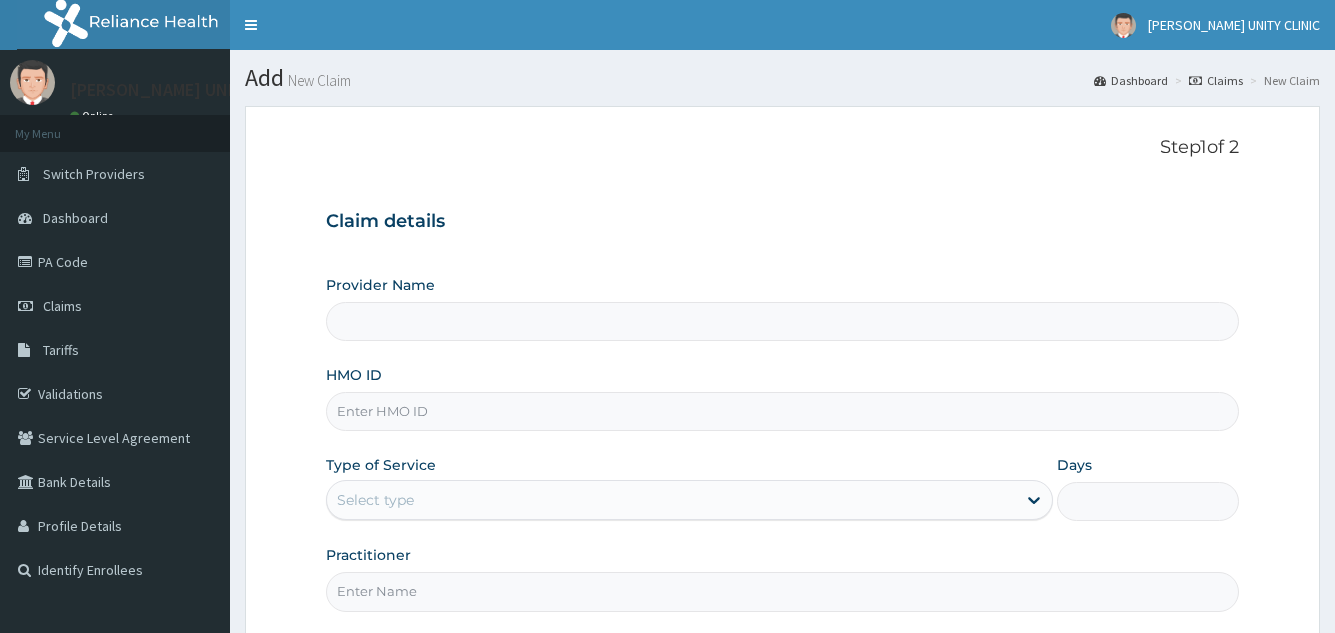 scroll, scrollTop: 0, scrollLeft: 0, axis: both 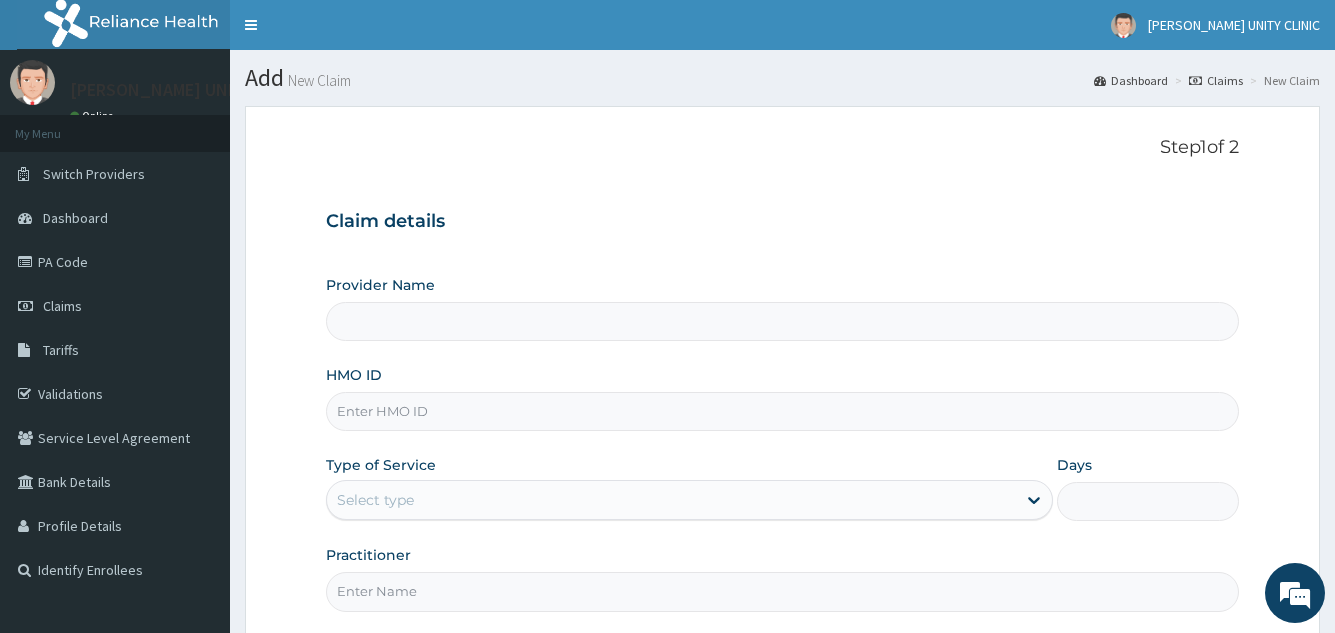 type on "Unity Clinics and Maternity" 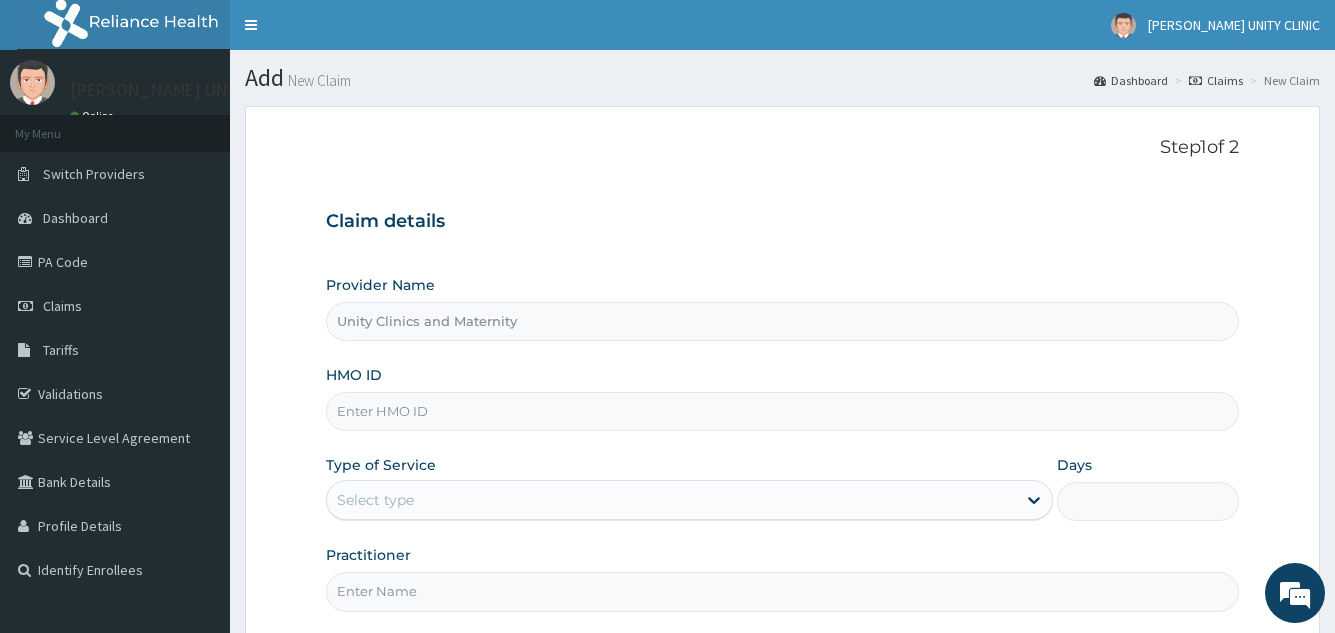 click on "HMO ID" at bounding box center (782, 411) 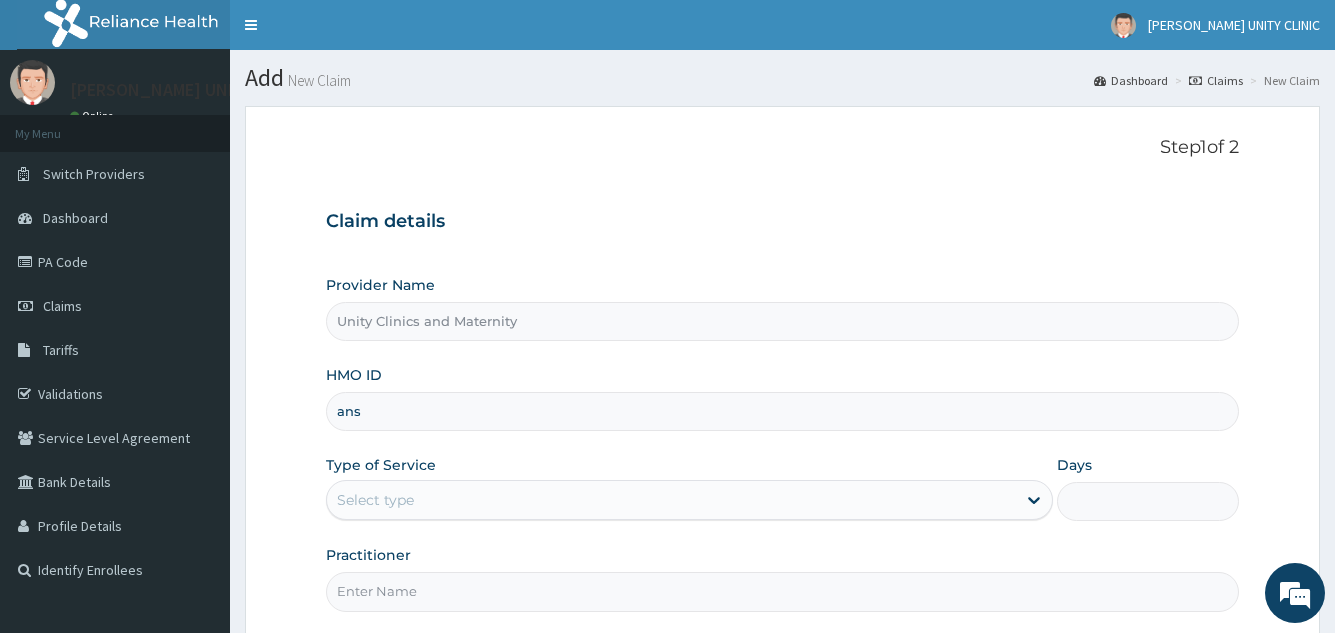 scroll, scrollTop: 0, scrollLeft: 0, axis: both 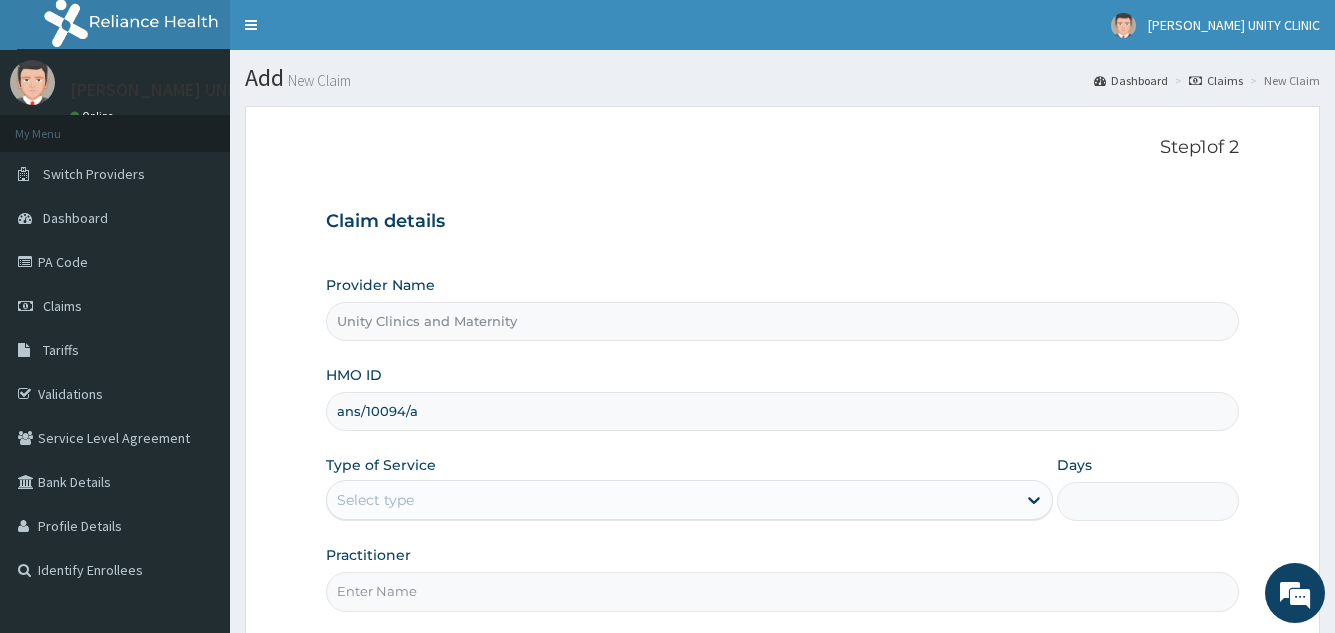 type on "ans/10094/a" 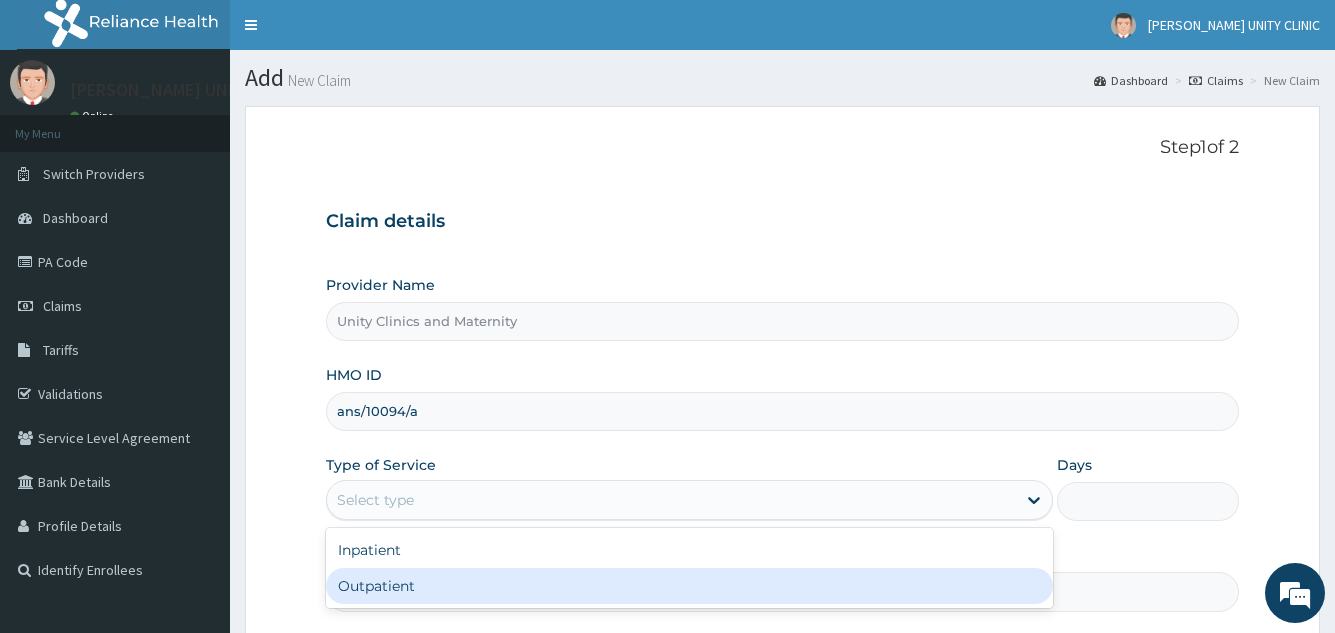 click on "Outpatient" at bounding box center (689, 586) 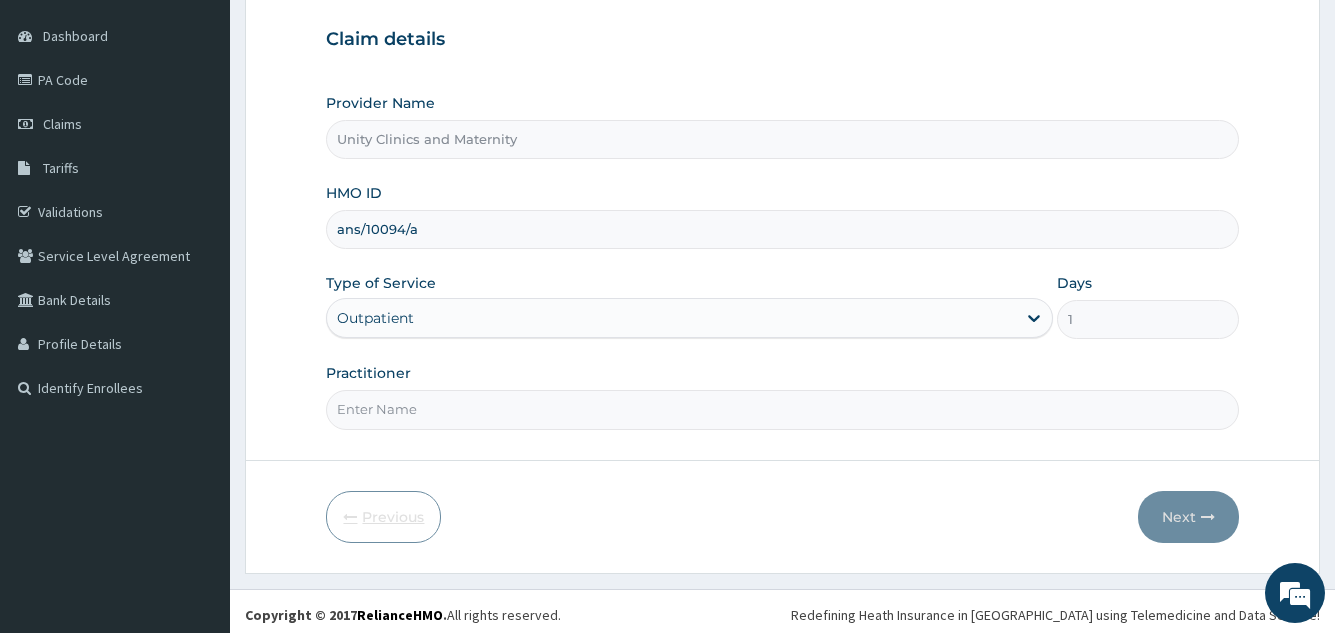 scroll, scrollTop: 189, scrollLeft: 0, axis: vertical 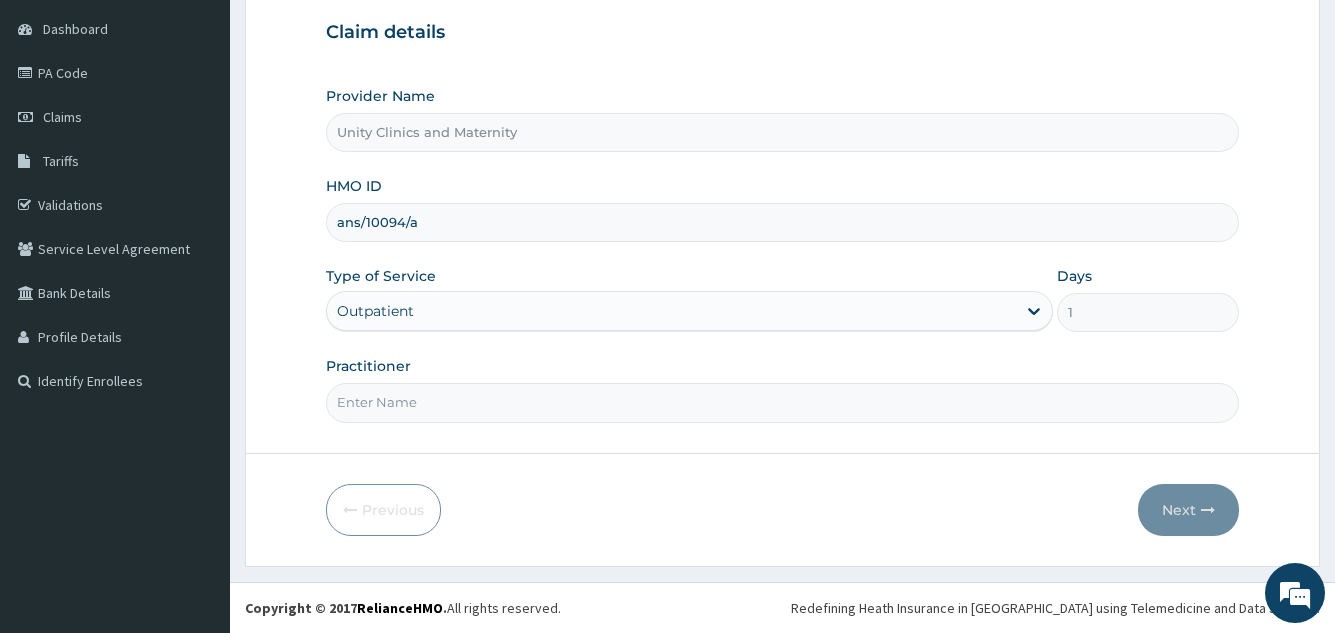 click on "Practitioner" at bounding box center [782, 402] 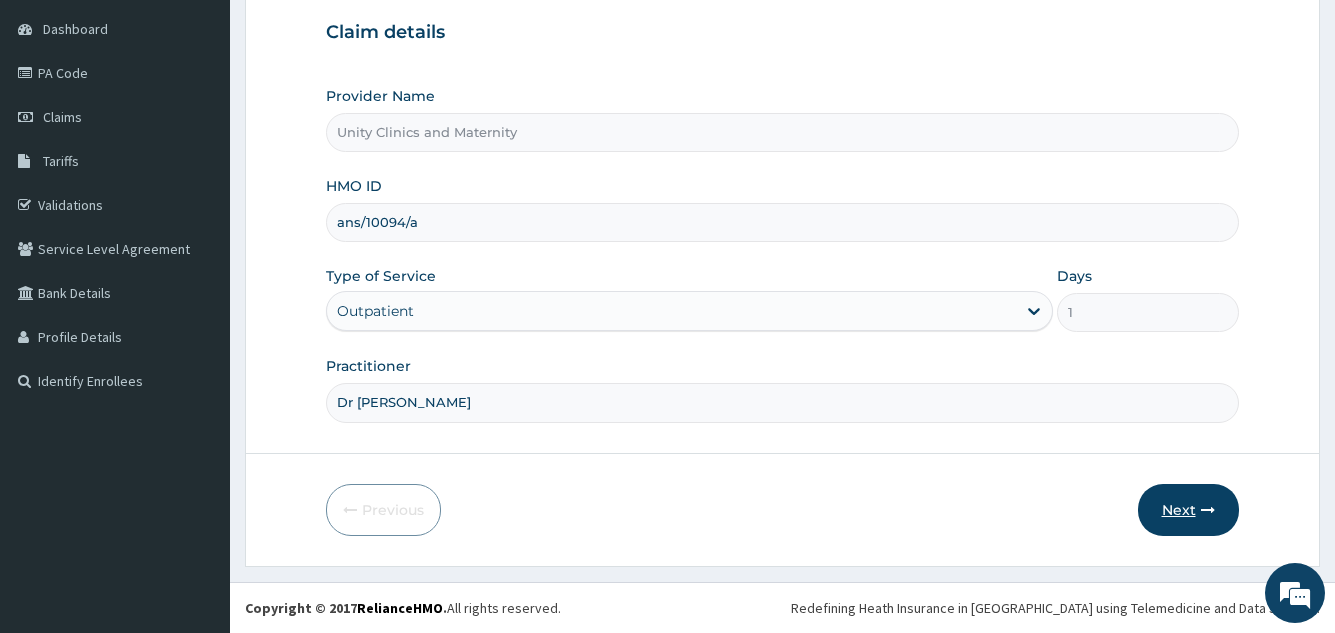 click on "Next" at bounding box center (1188, 510) 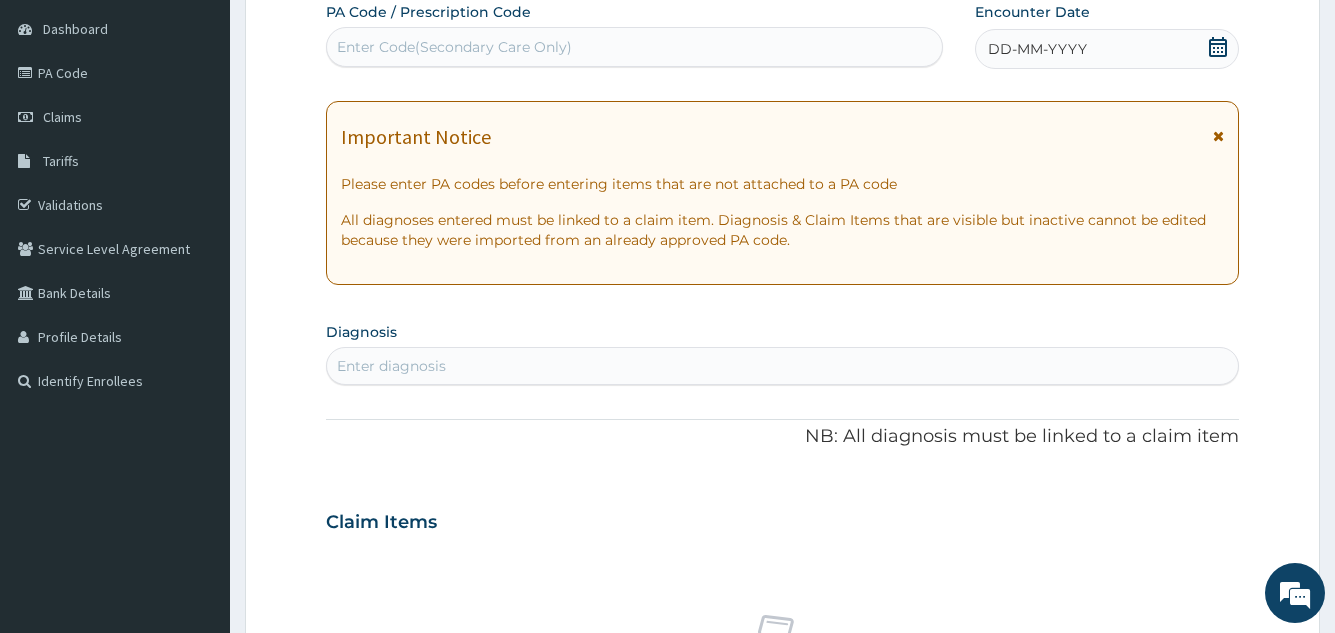 click on "Enter diagnosis" at bounding box center (782, 366) 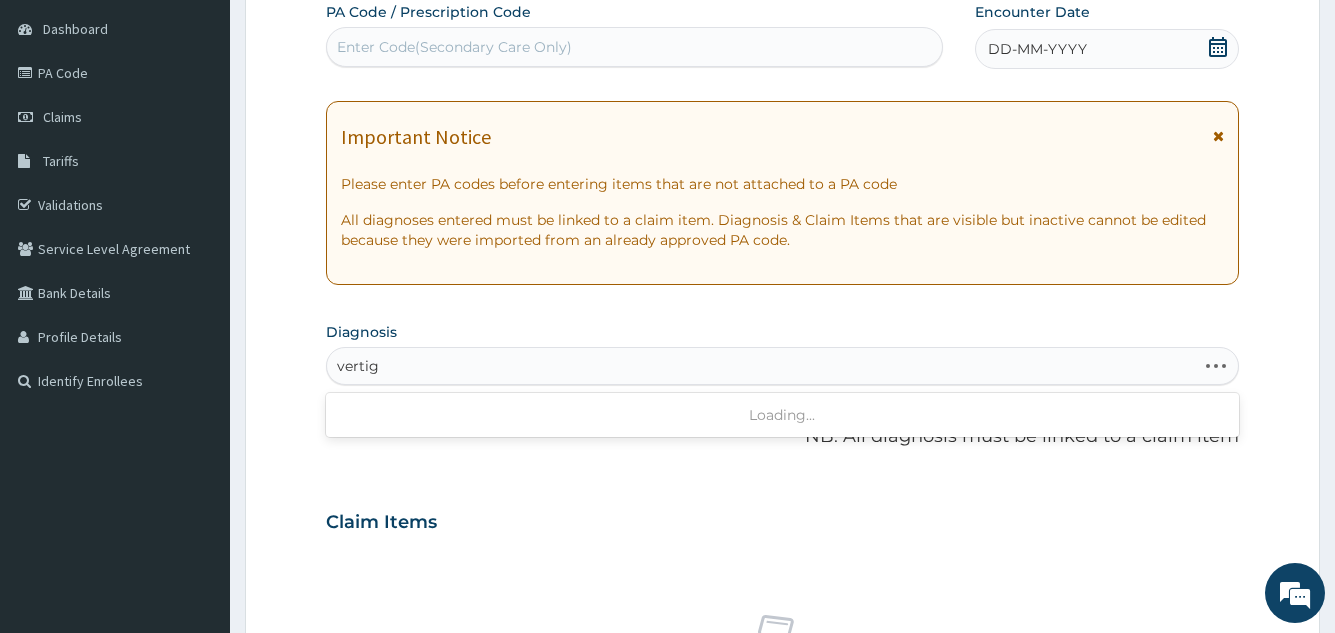 type on "vertigo" 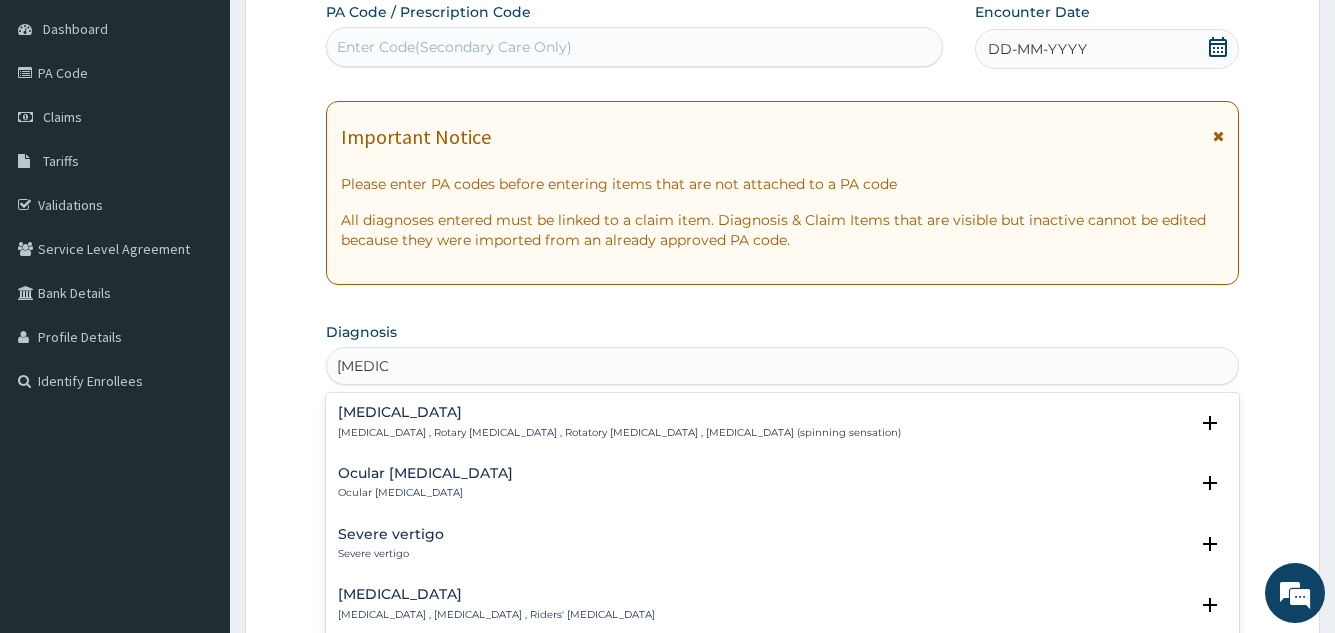 click on "Vertigo , Rotary vertigo , Rotatory vertigo , Vertigo (spinning sensation)" at bounding box center (619, 433) 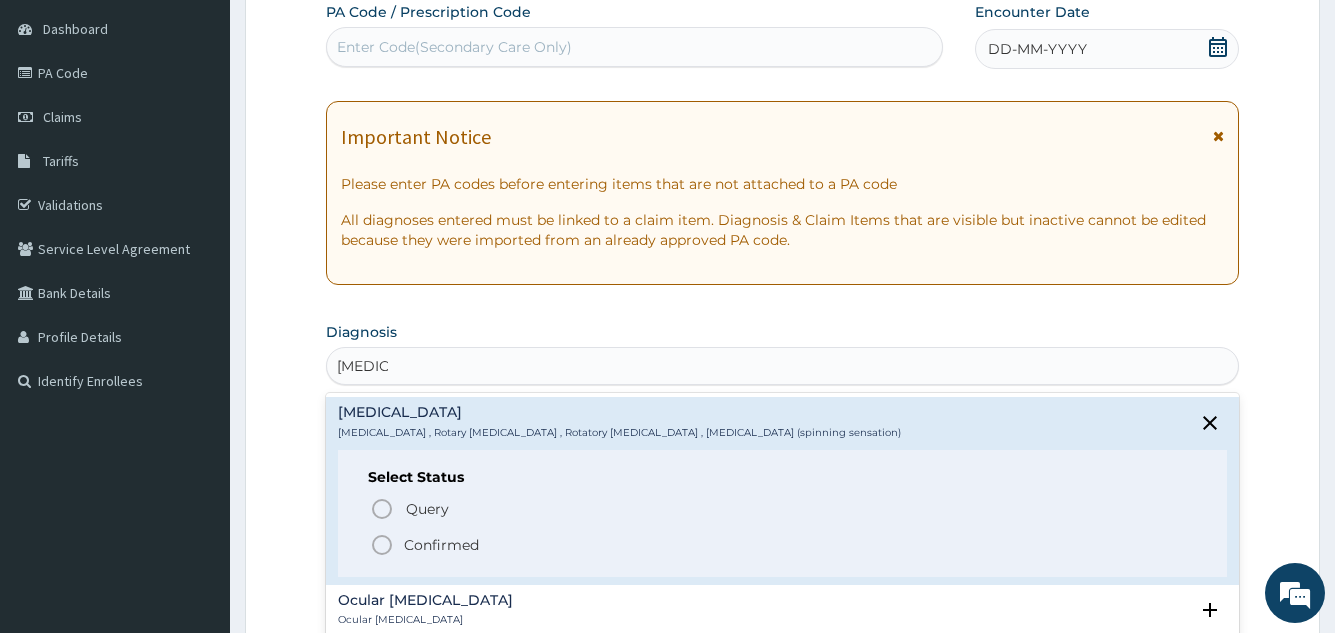 click 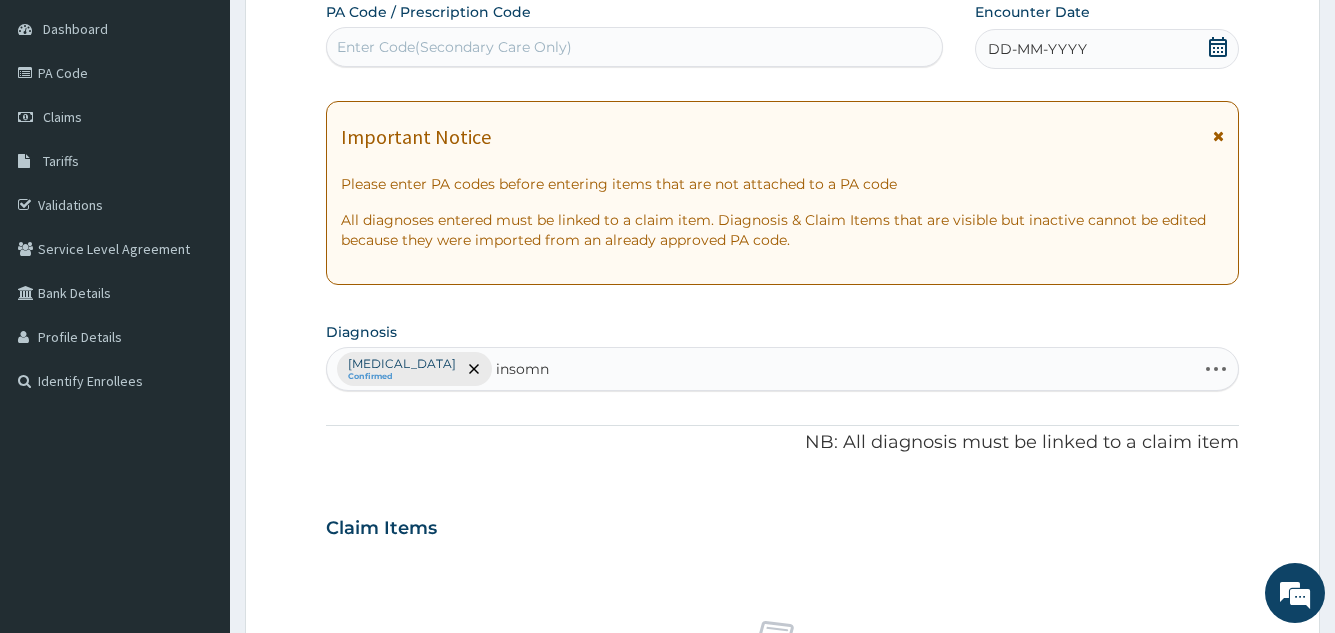 type on "insomni" 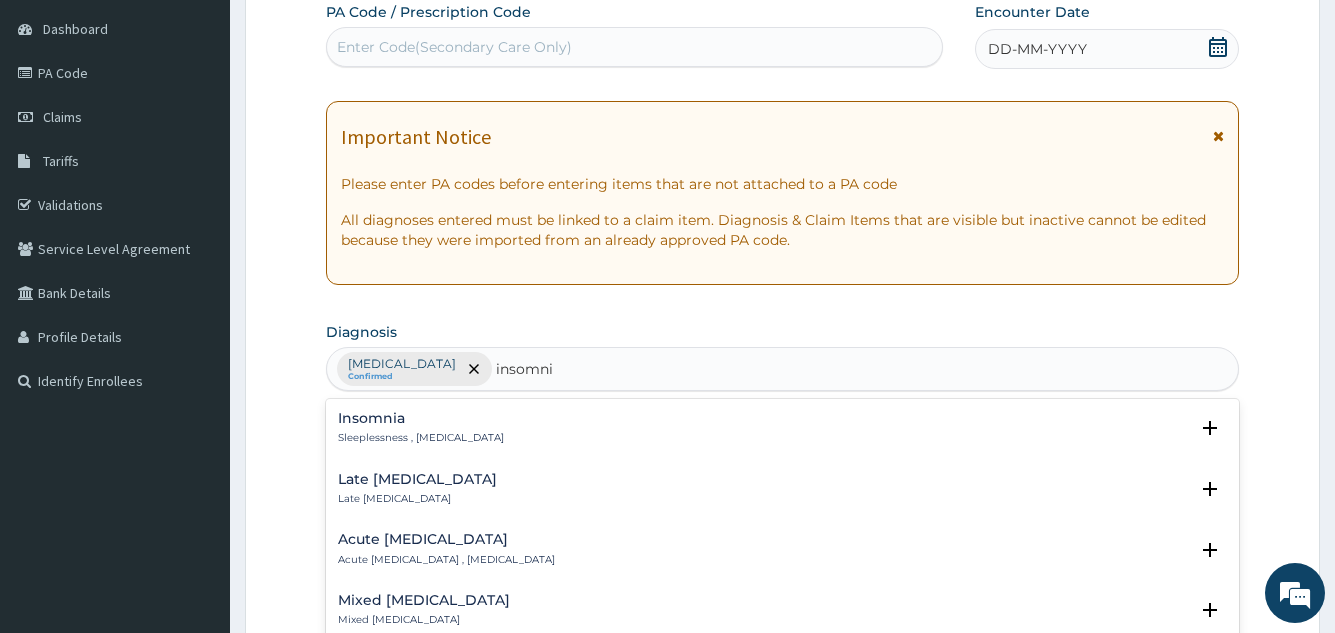 click on "Insomnia Sleeplessness , Insomnia" at bounding box center (421, 428) 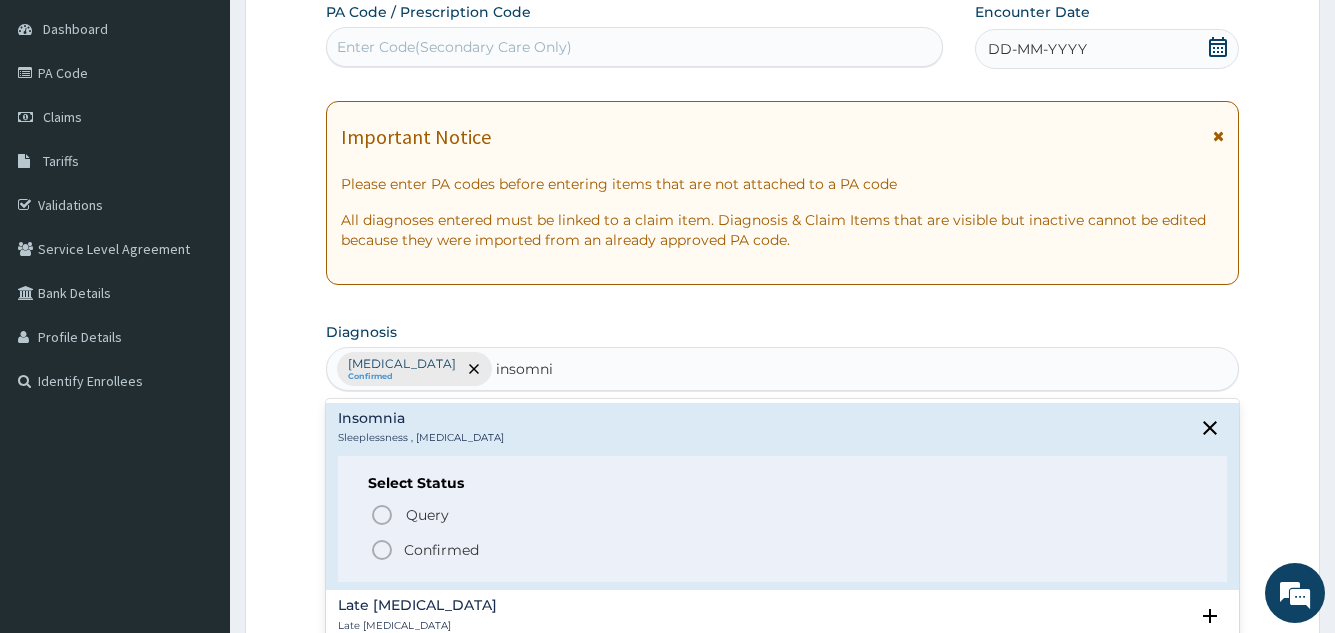 click 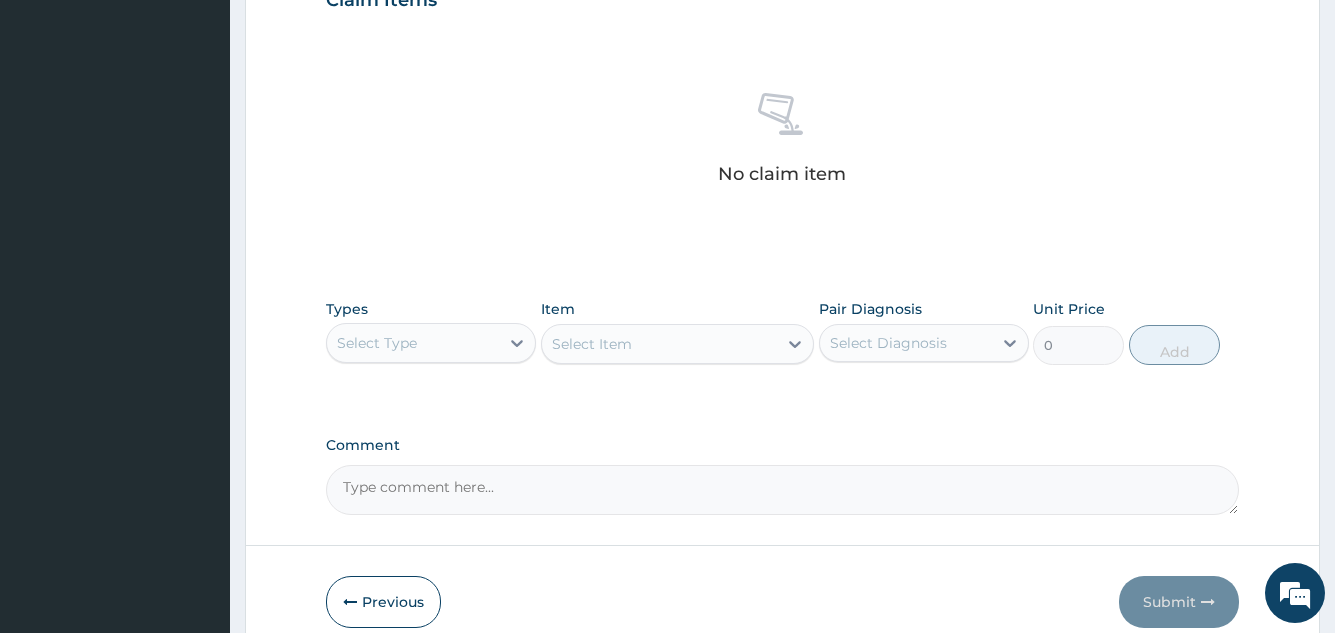 scroll, scrollTop: 809, scrollLeft: 0, axis: vertical 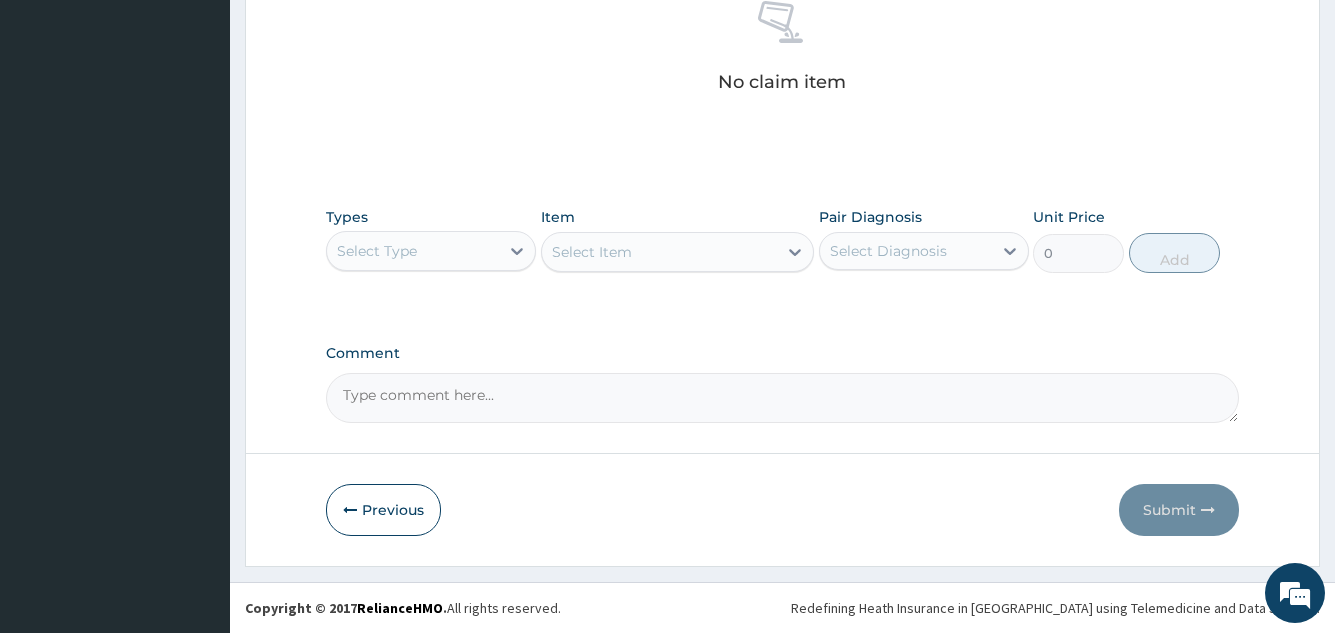 click on "Select Type" at bounding box center (413, 251) 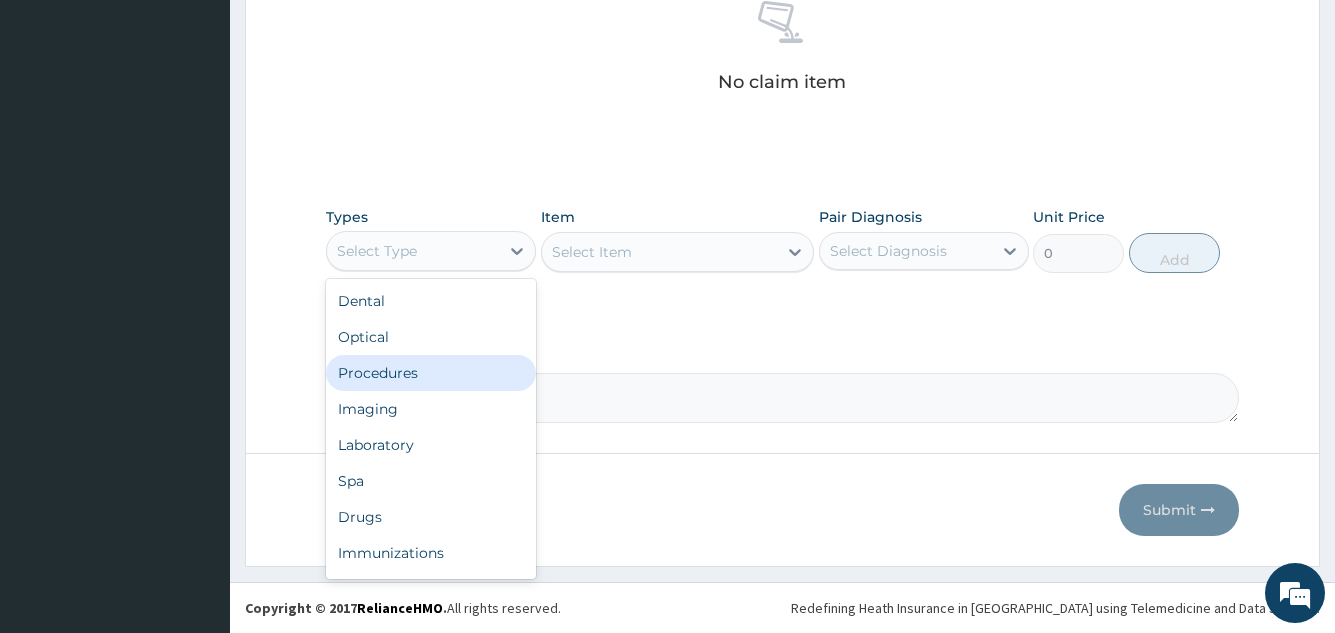 click on "Procedures" at bounding box center (431, 373) 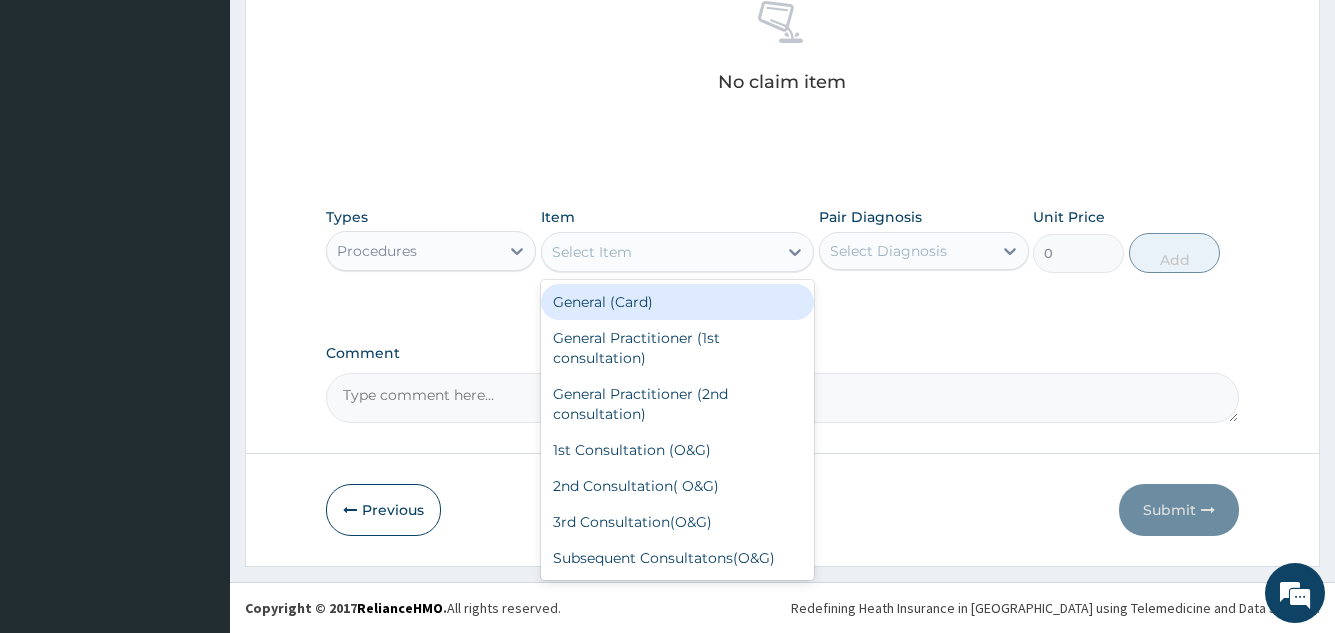 click on "Select Item" at bounding box center [660, 252] 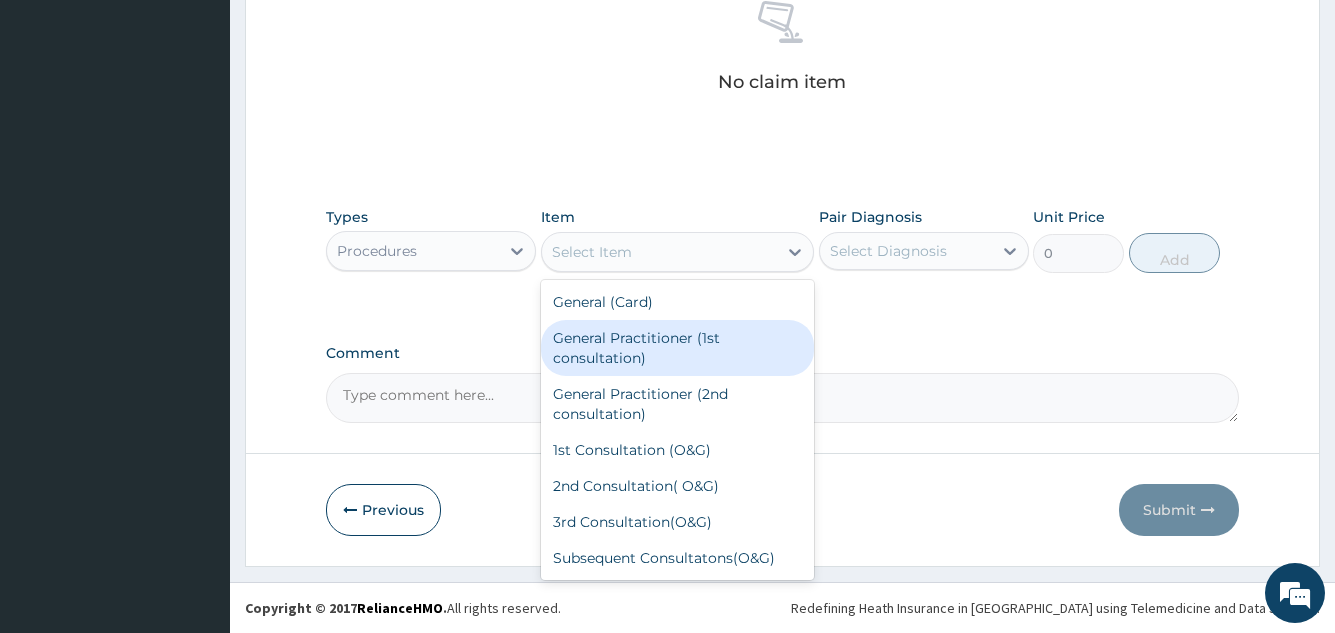 click on "General Practitioner (1st consultation)" at bounding box center (678, 348) 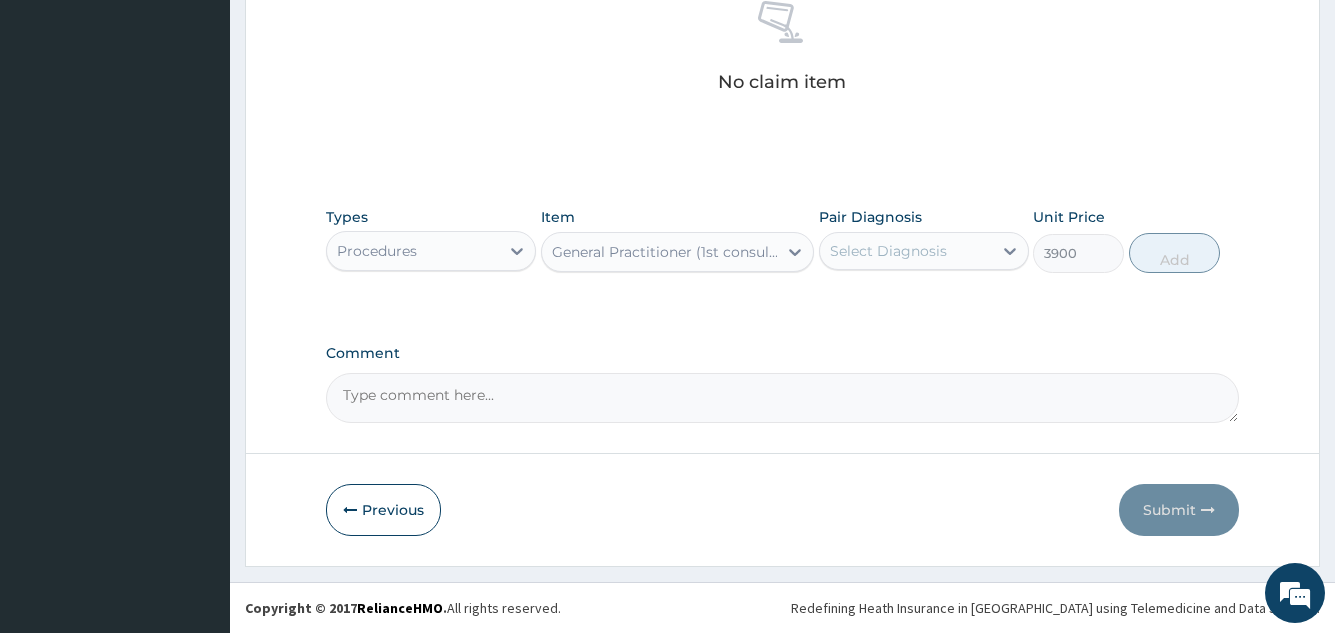 click on "Select Diagnosis" at bounding box center [888, 251] 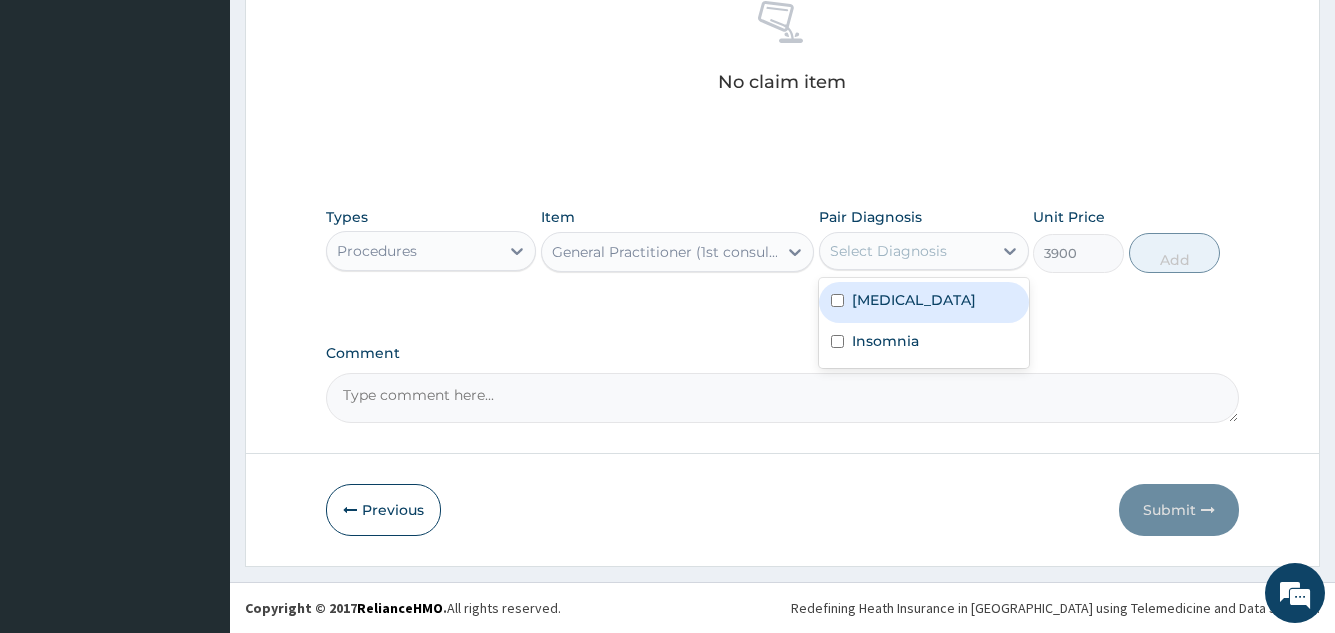 drag, startPoint x: 895, startPoint y: 288, endPoint x: 895, endPoint y: 299, distance: 11 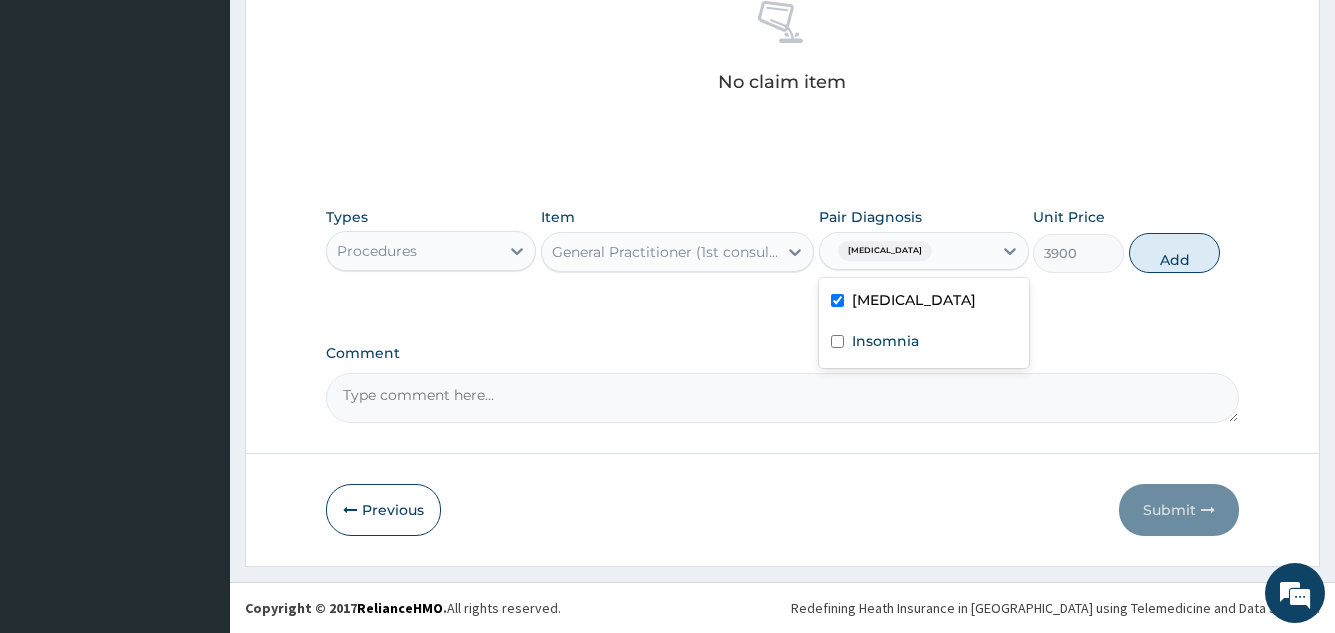 click on "Vertigo" at bounding box center (924, 302) 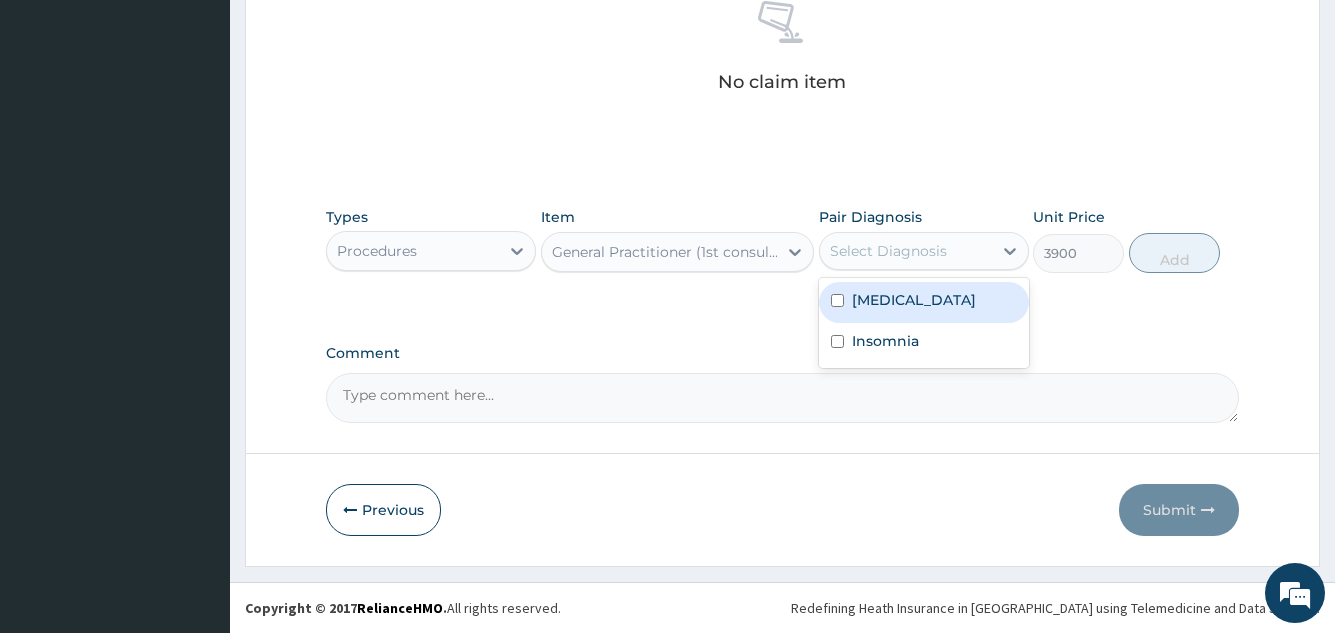 click on "Vertigo" at bounding box center (914, 300) 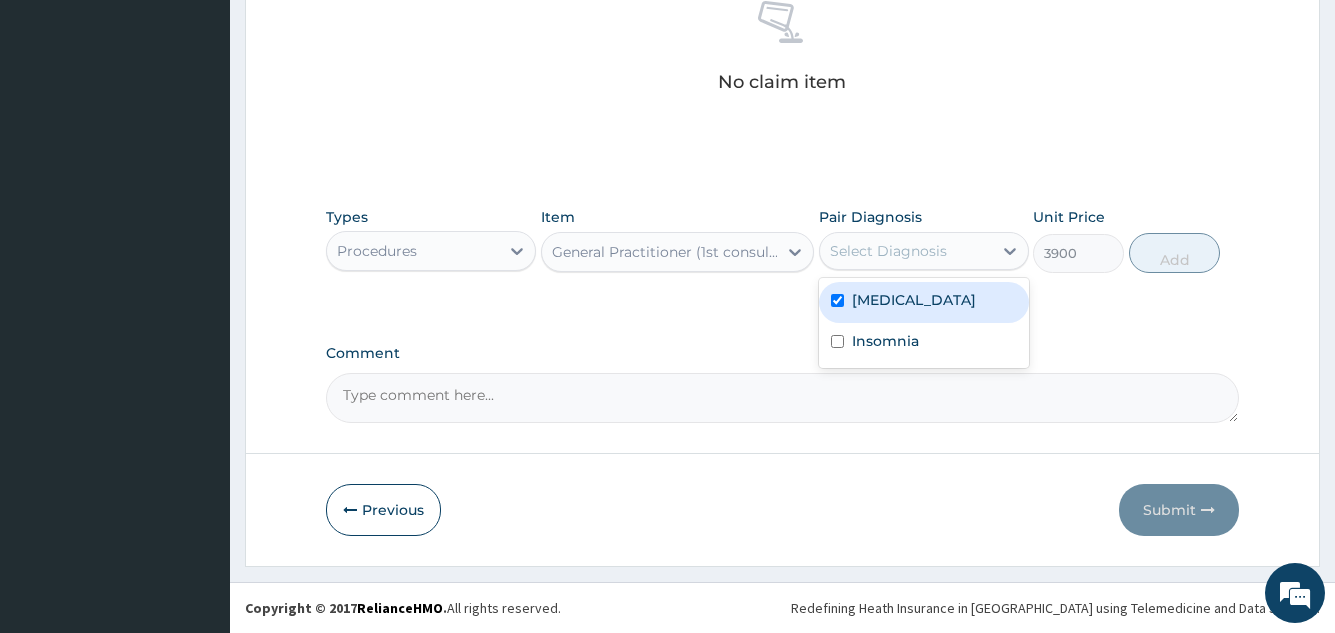 checkbox on "true" 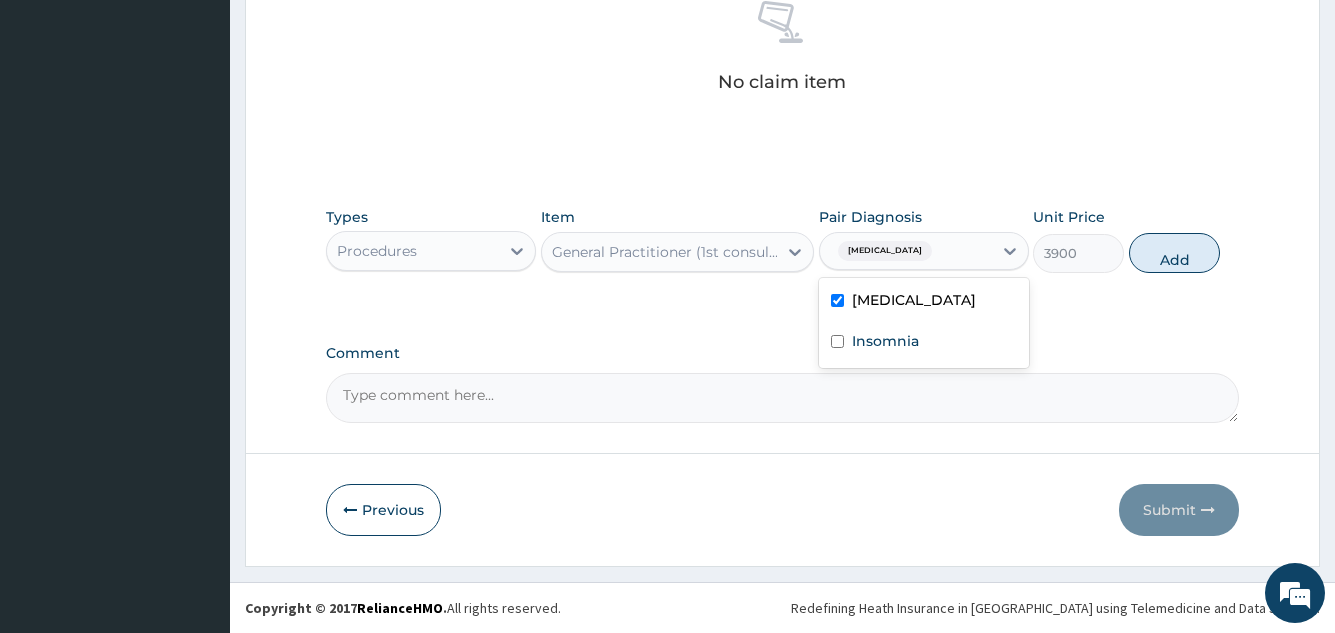click on "Insomnia" at bounding box center (924, 343) 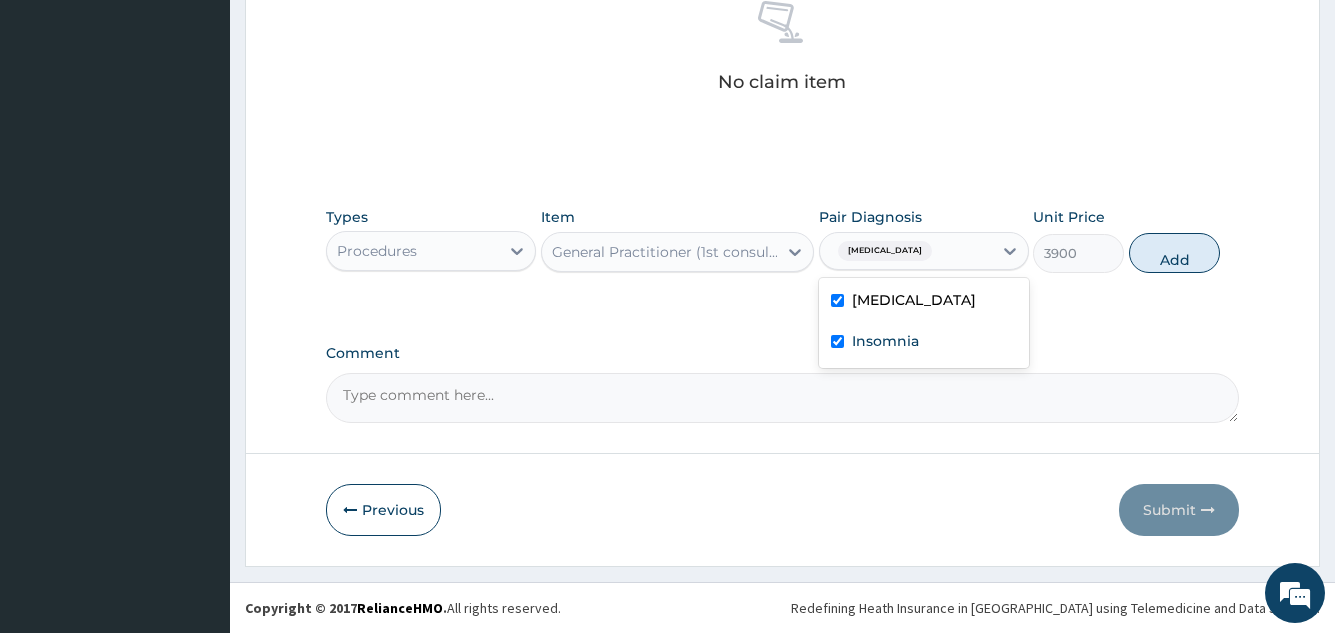 checkbox on "true" 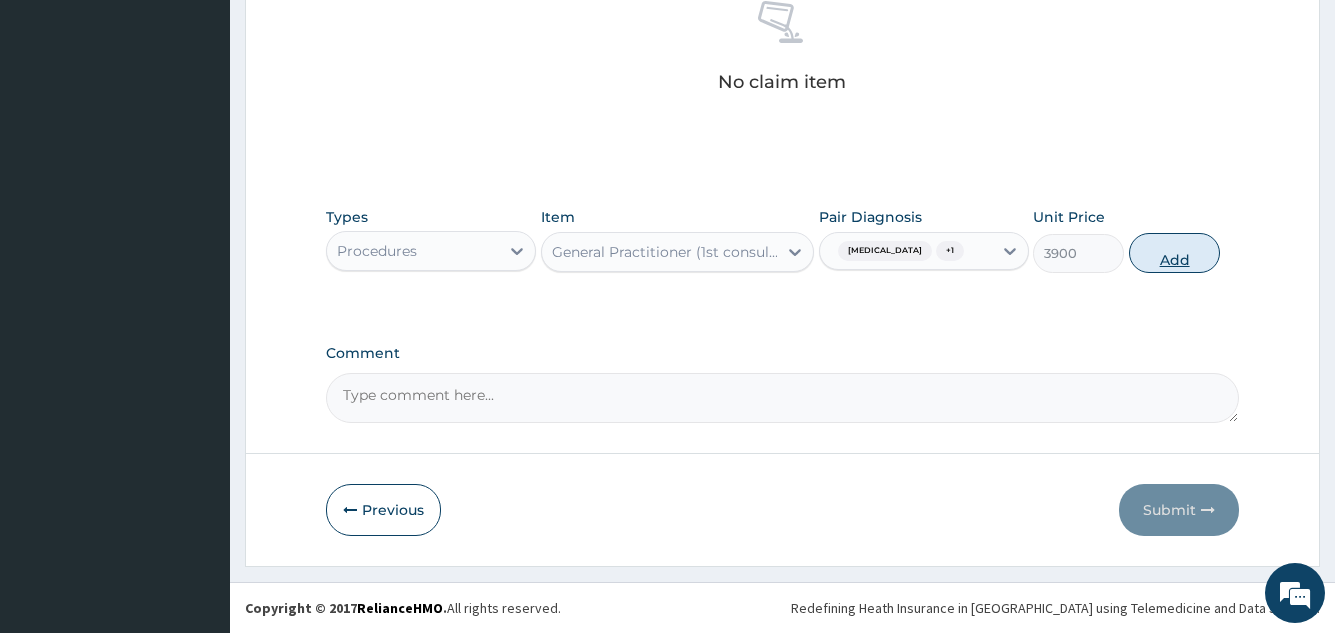 click on "Add" at bounding box center (1174, 253) 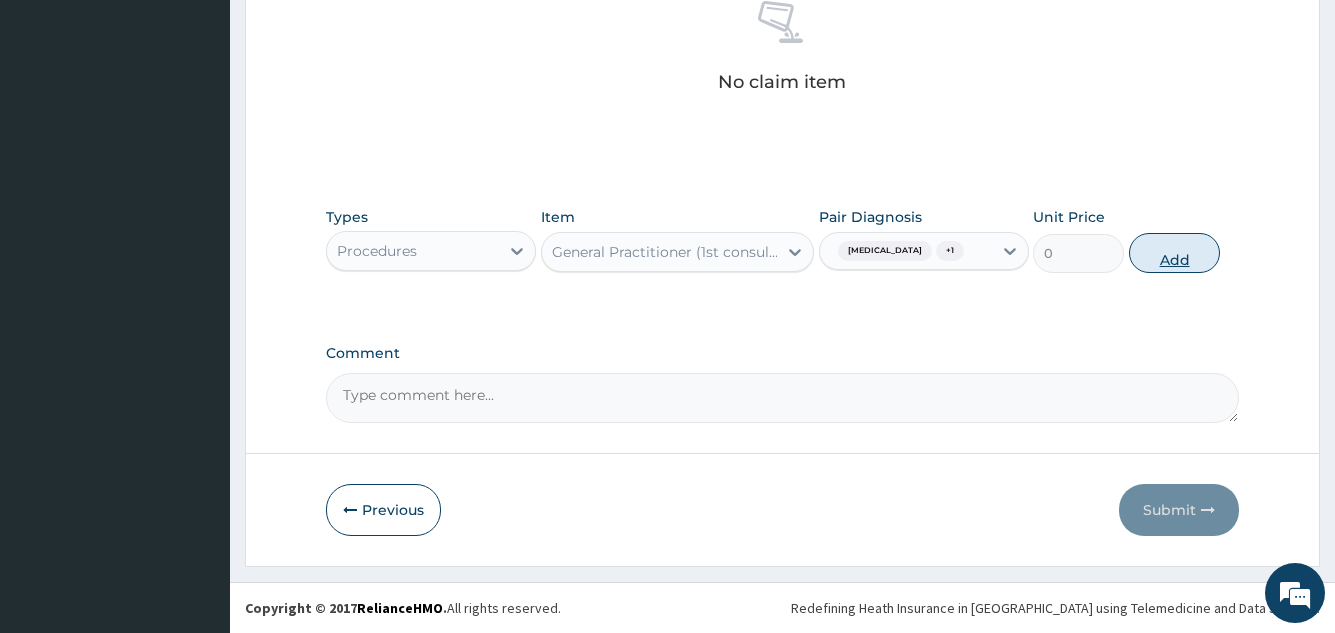 scroll, scrollTop: 729, scrollLeft: 0, axis: vertical 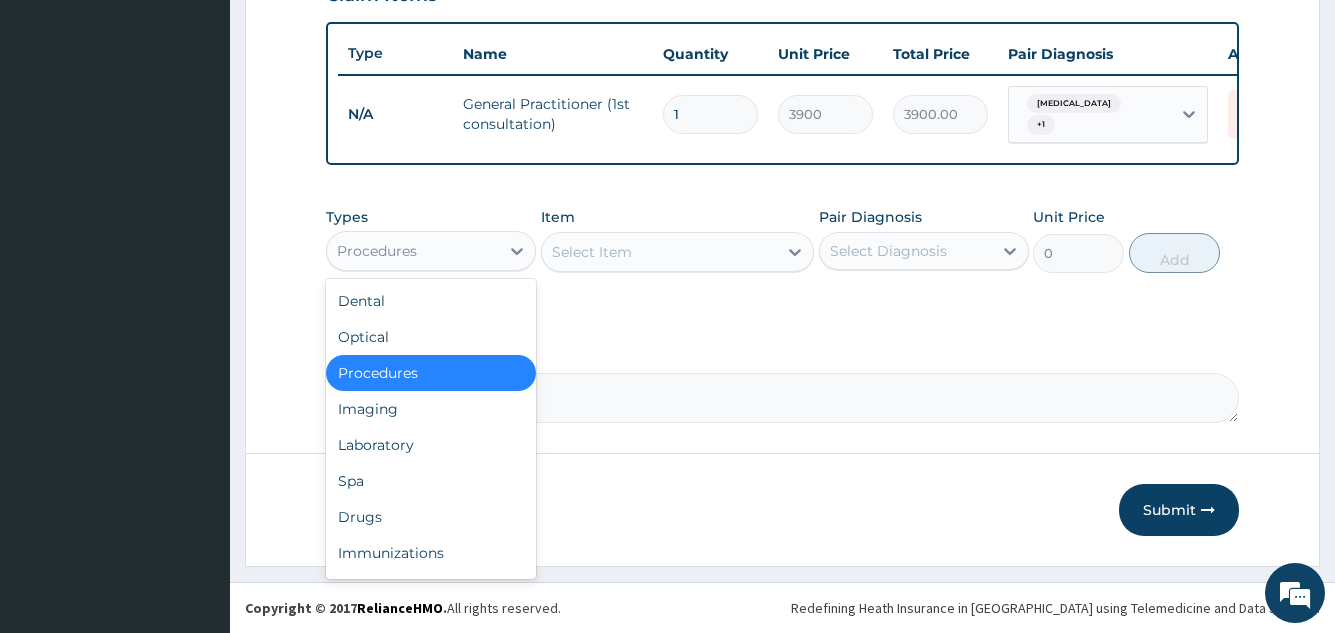 click on "Procedures" at bounding box center [413, 251] 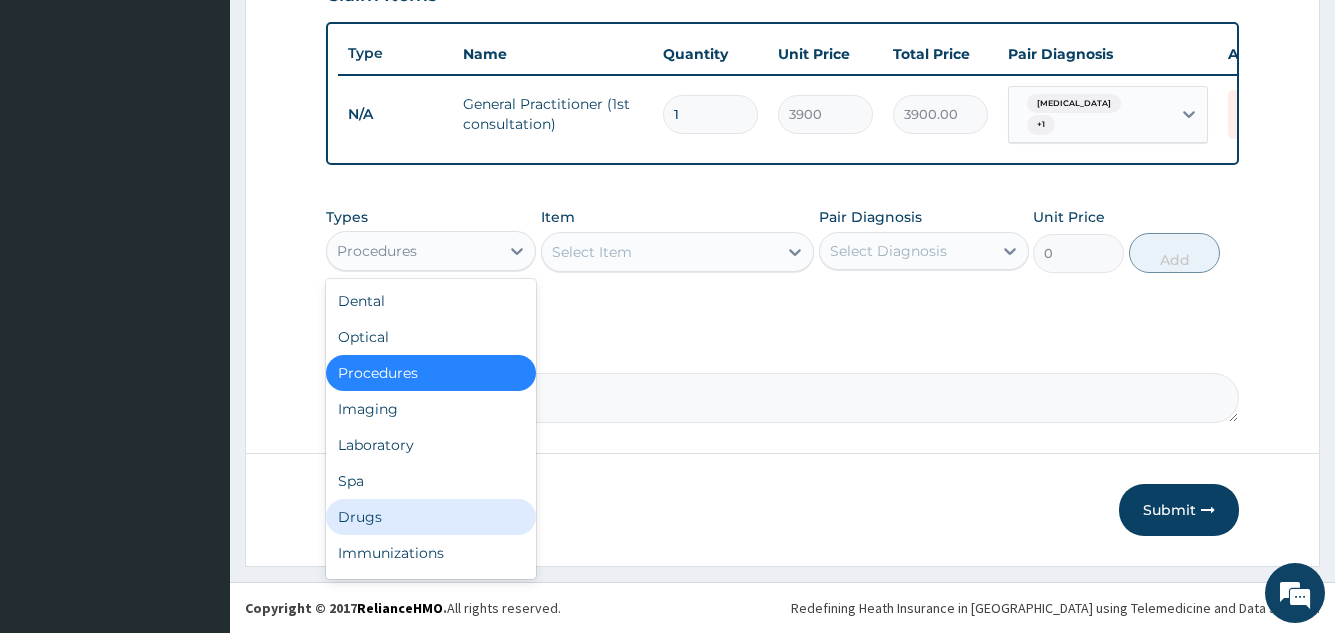 click on "Drugs" at bounding box center [431, 517] 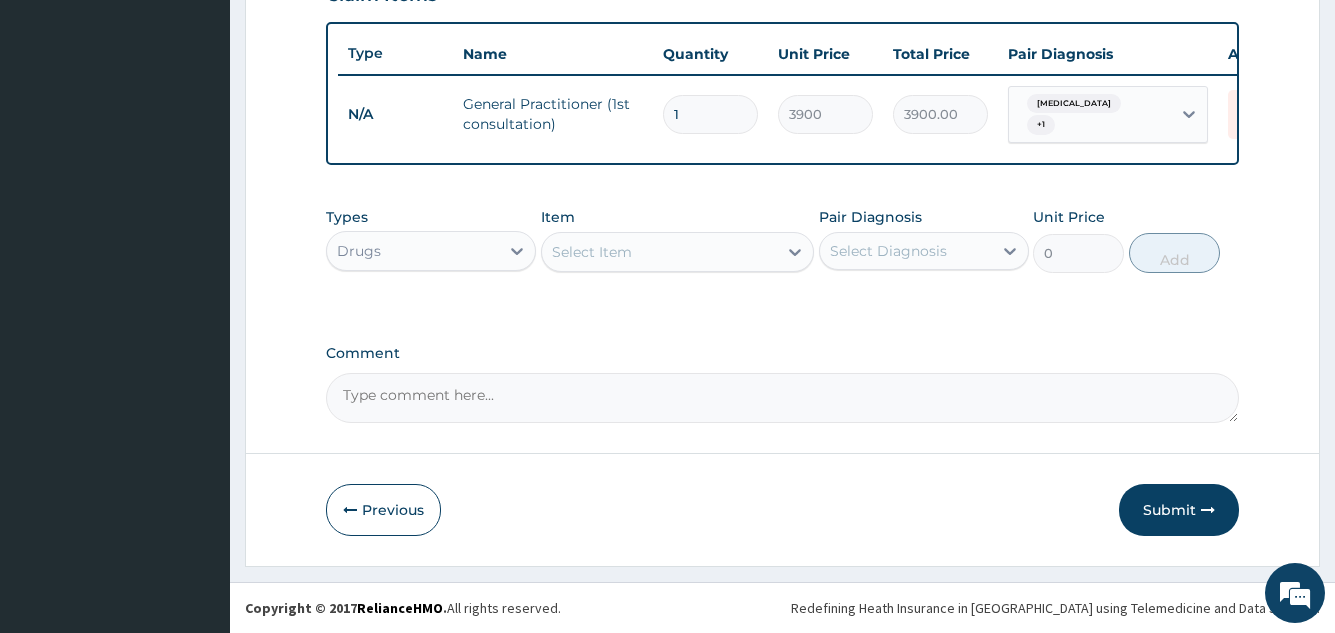 click on "Select Item" at bounding box center [660, 252] 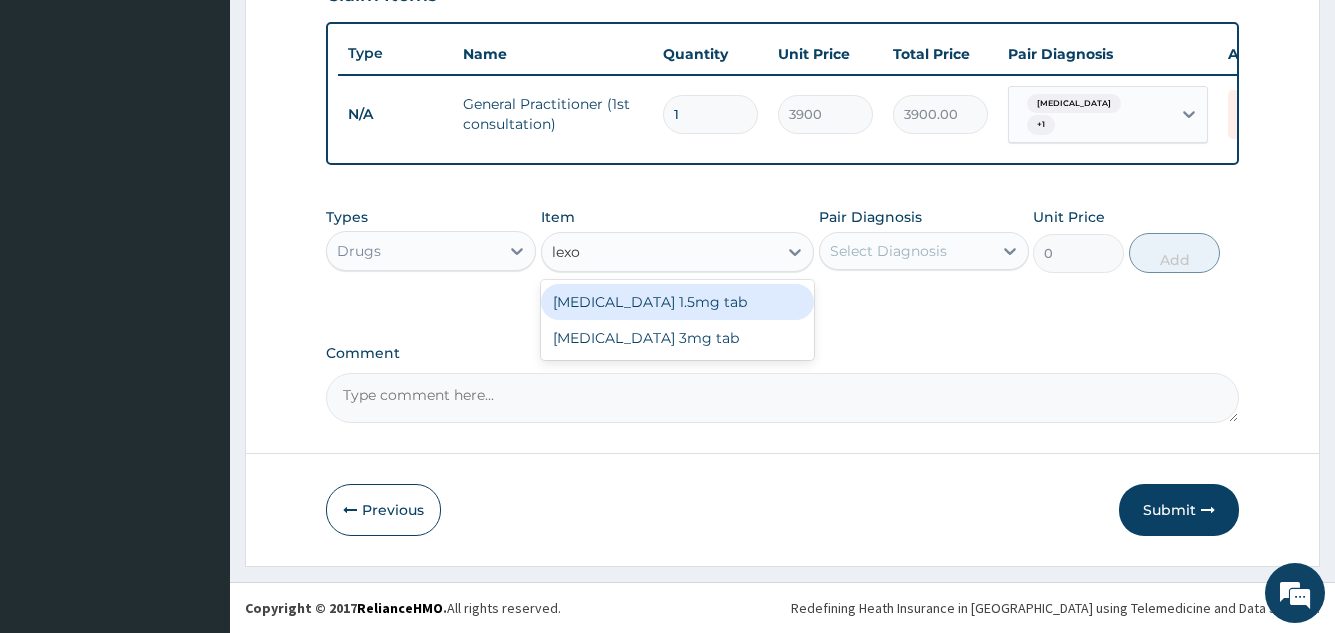 type on "lexot" 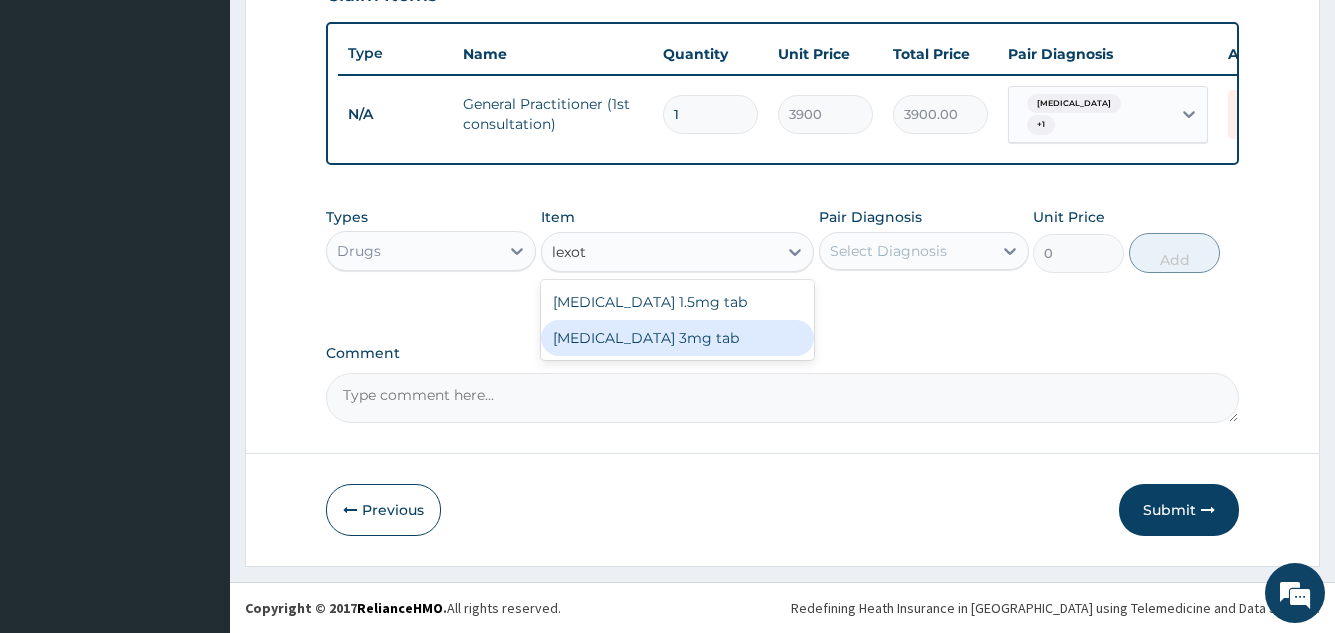 click on "[MEDICAL_DATA] 3mg tab" at bounding box center (678, 338) 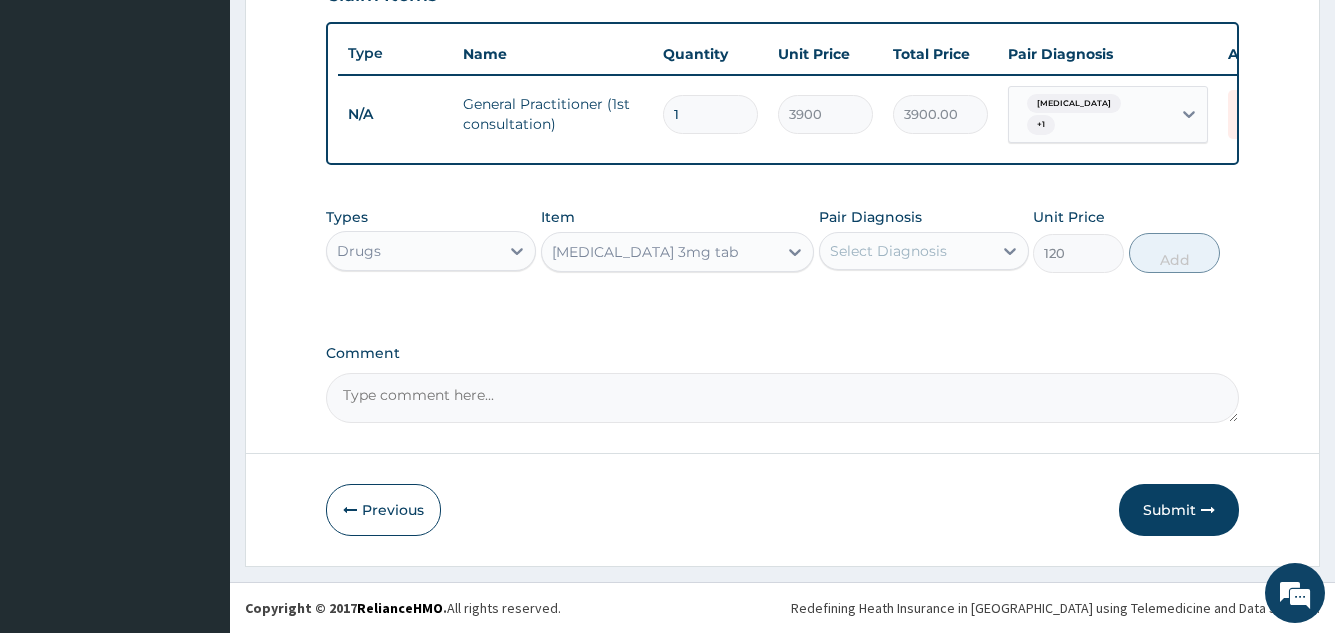 click on "Select Diagnosis" at bounding box center [906, 251] 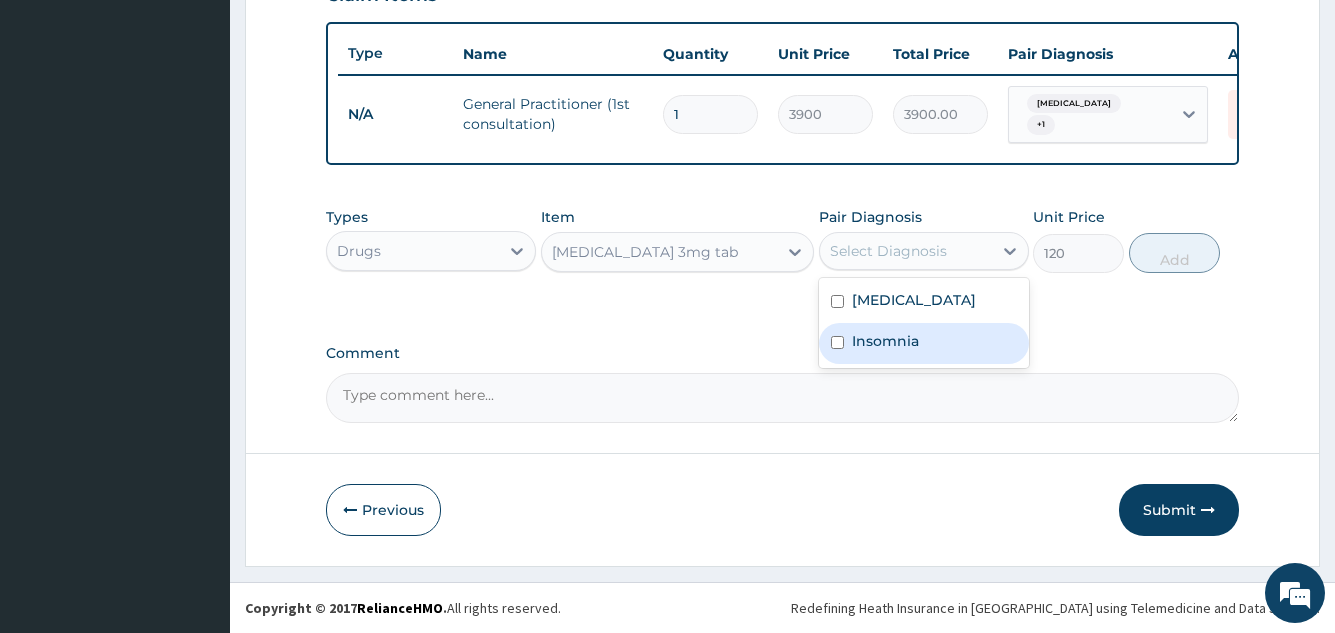 click on "Insomnia" at bounding box center (924, 343) 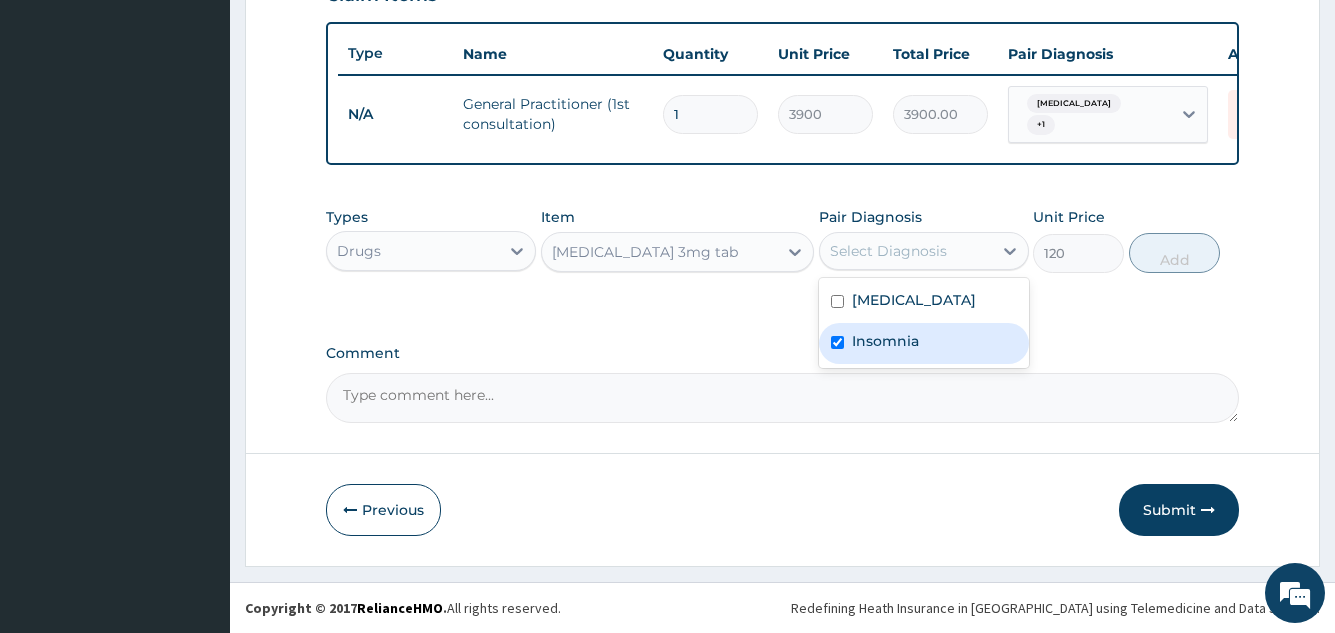 checkbox on "true" 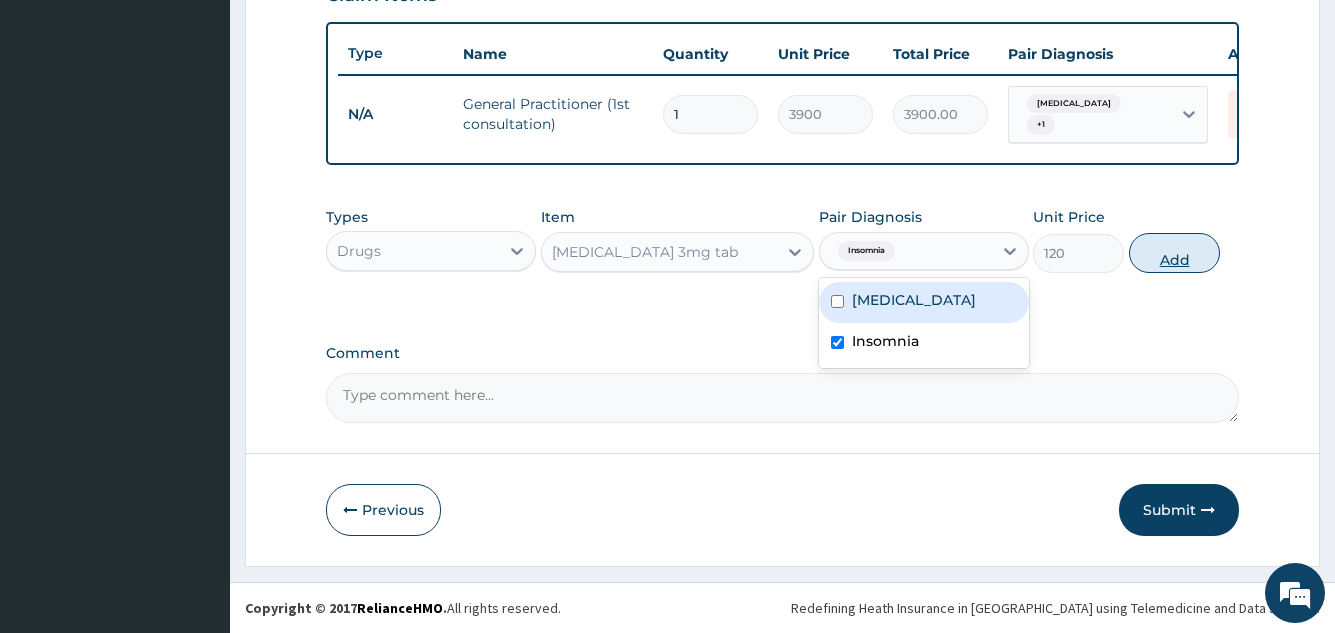 click on "Add" at bounding box center (1174, 253) 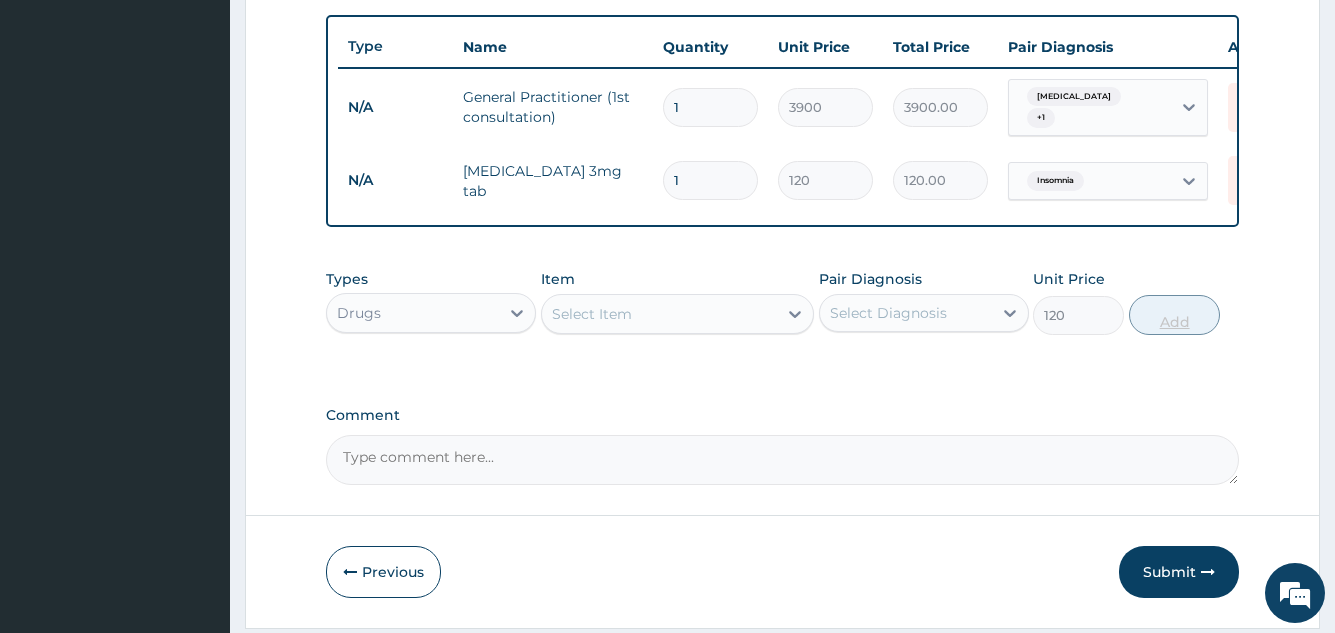 type on "0" 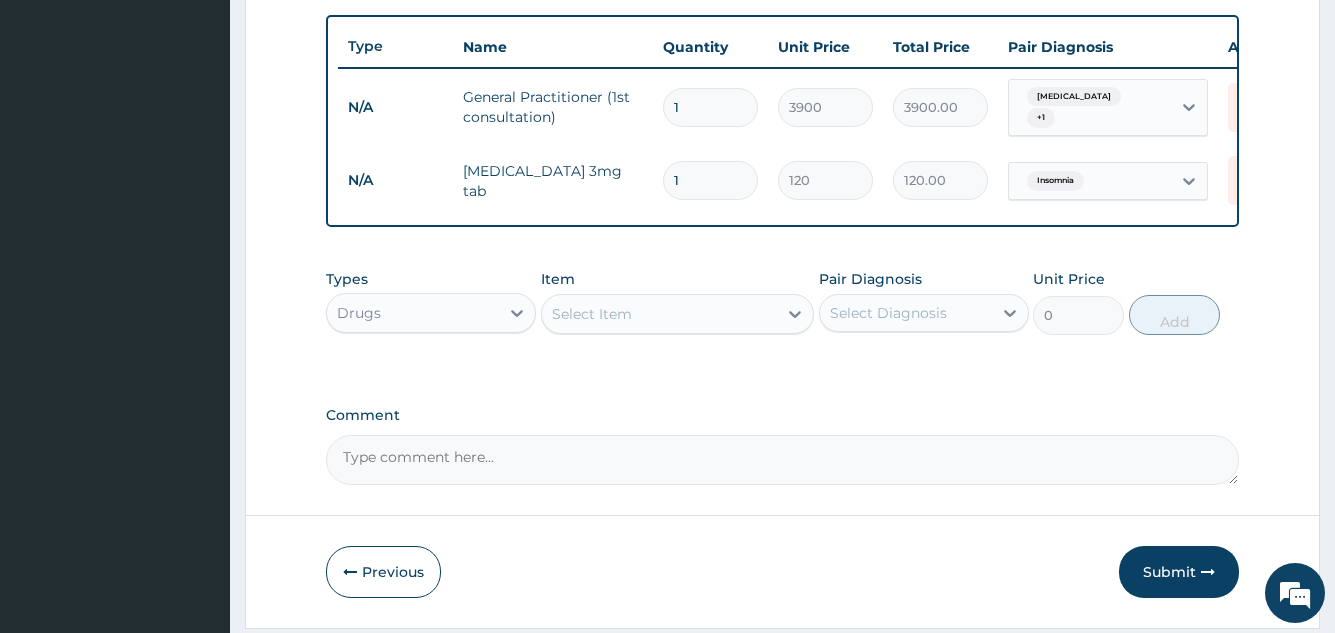 type 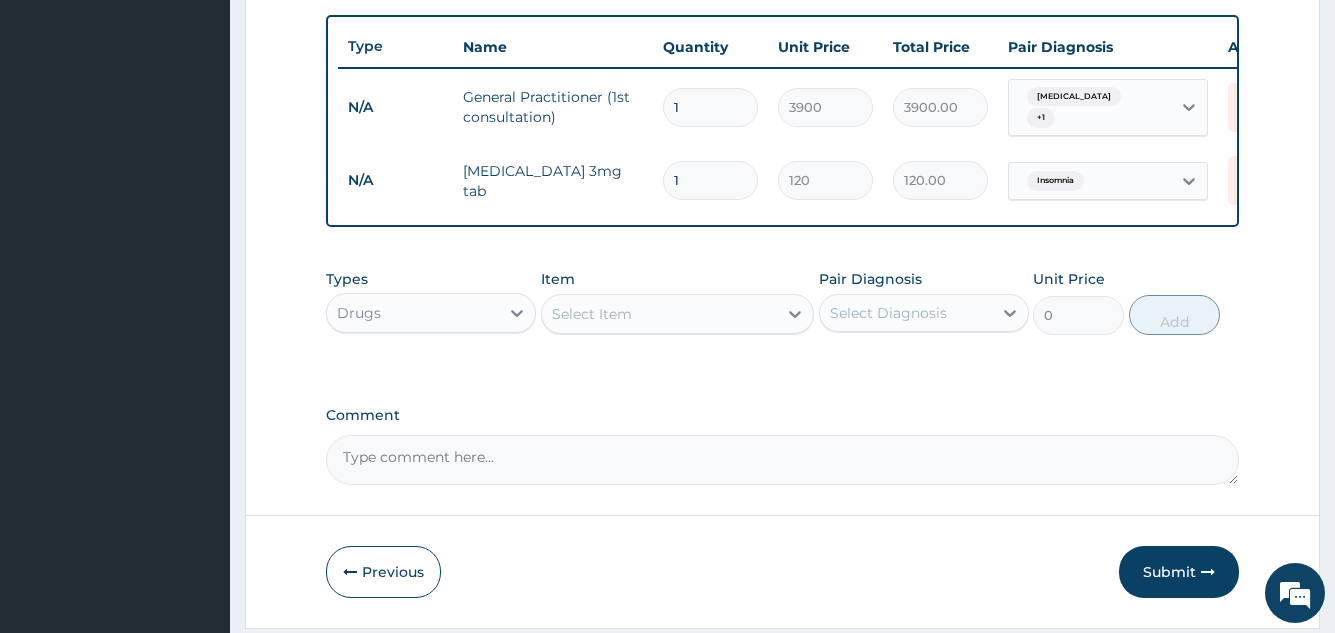type on "0.00" 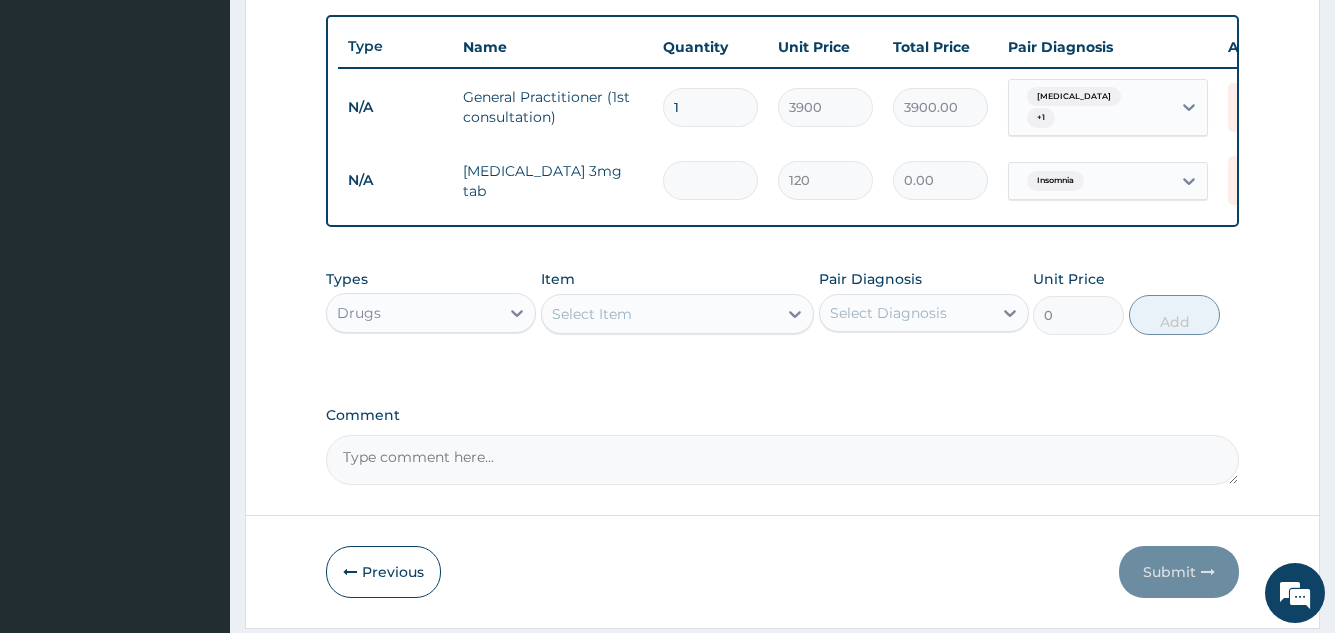 type on "3" 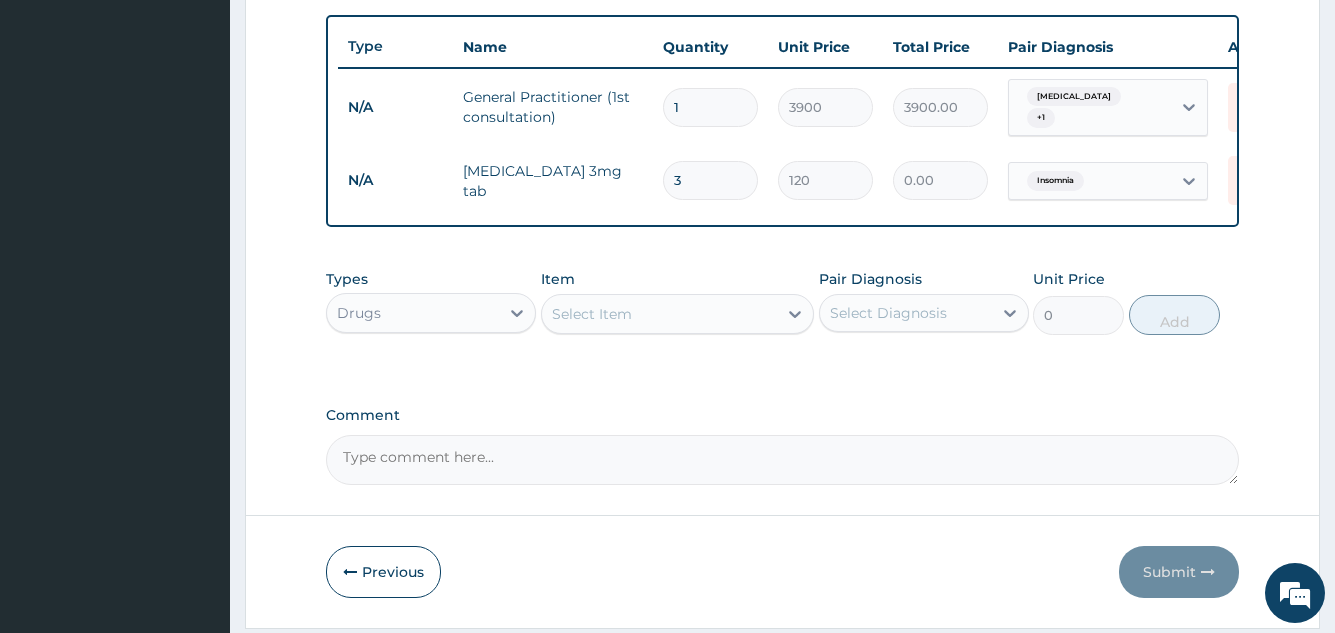 type on "360.00" 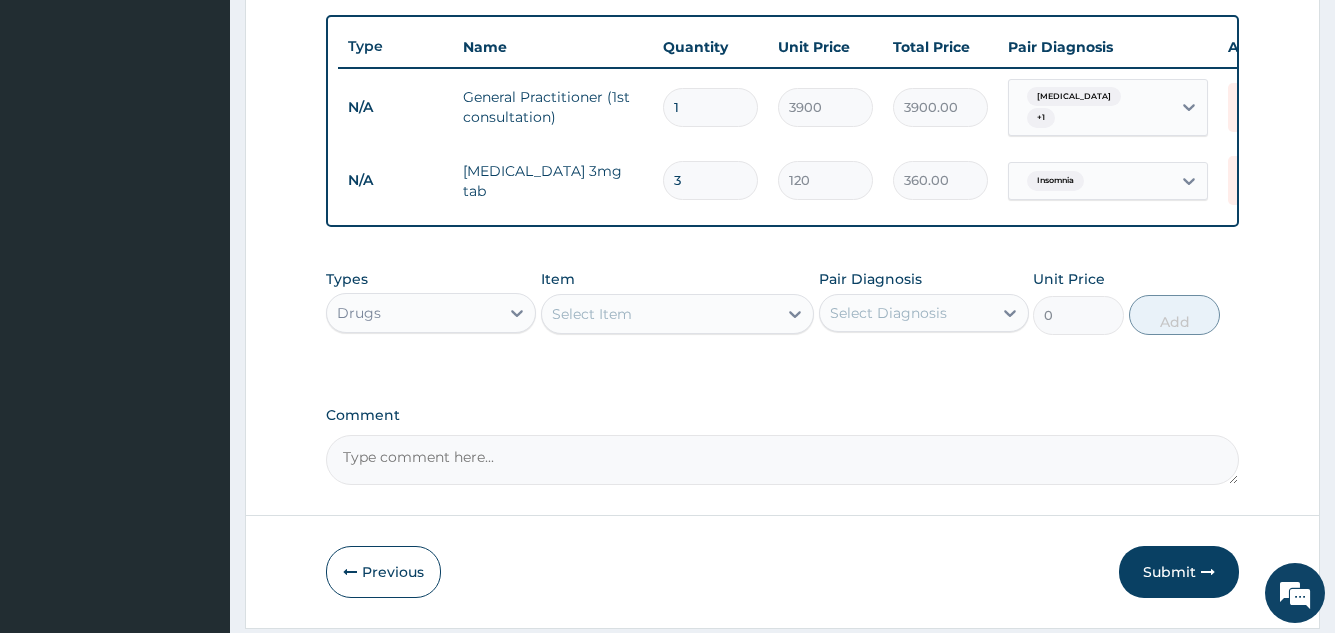 type on "3" 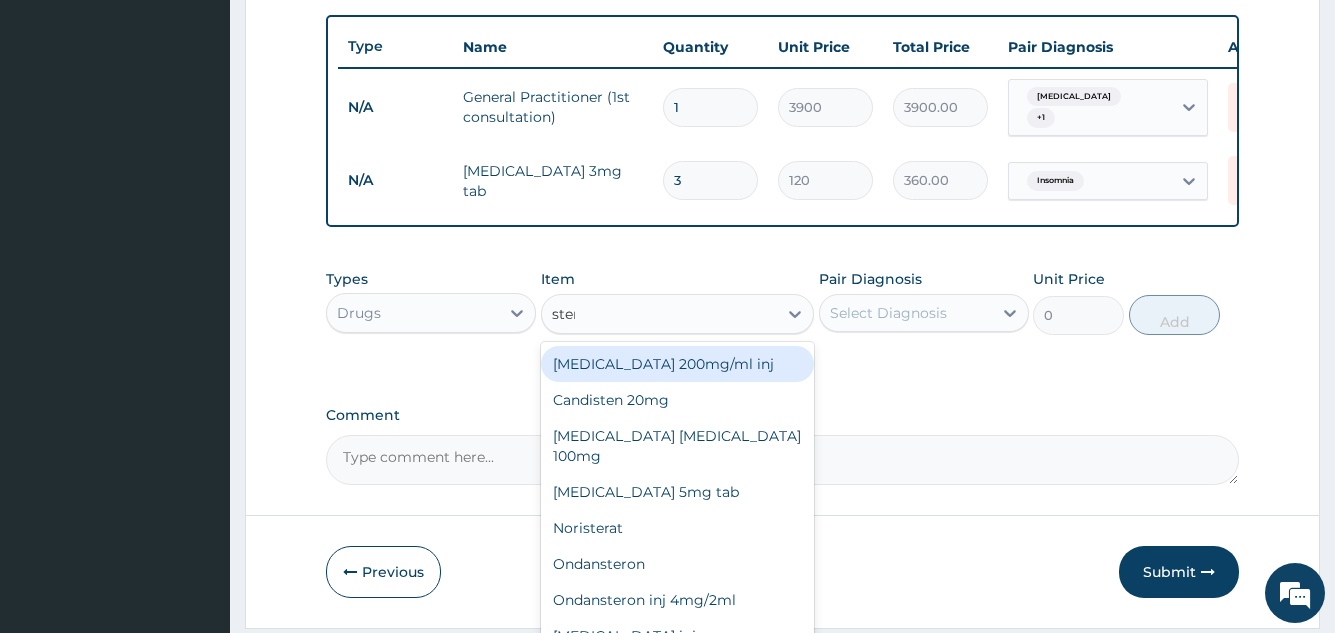 type on "steme" 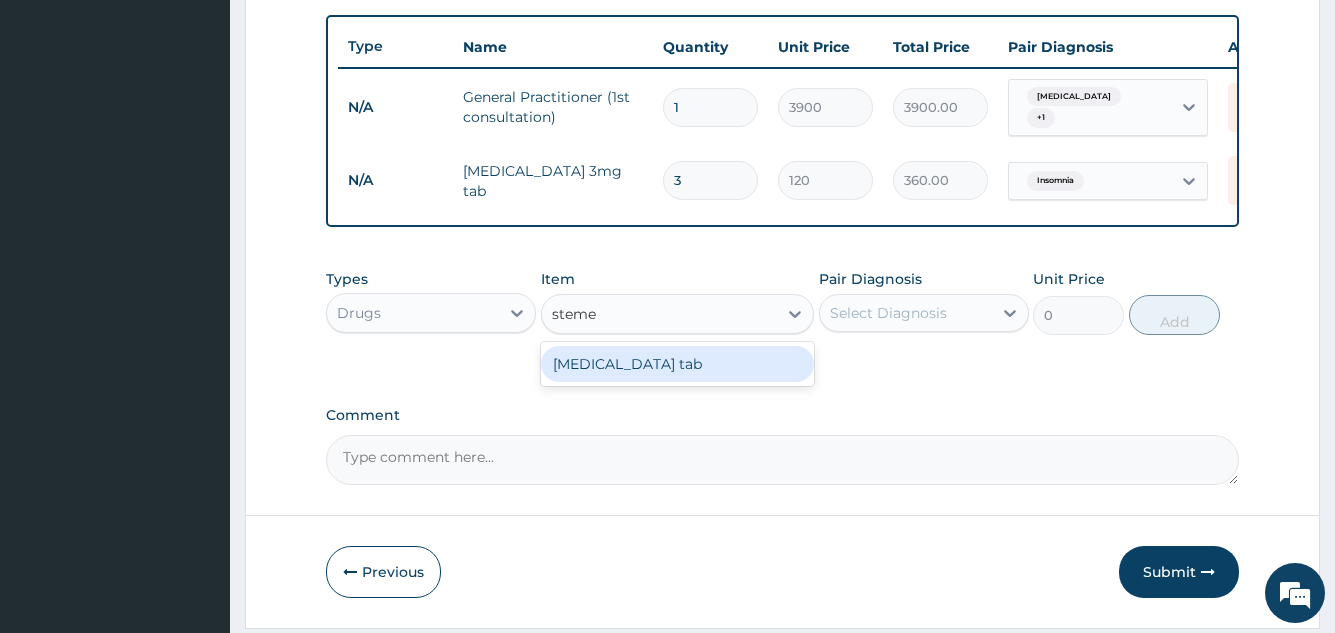 click on "[MEDICAL_DATA] tab" at bounding box center [678, 364] 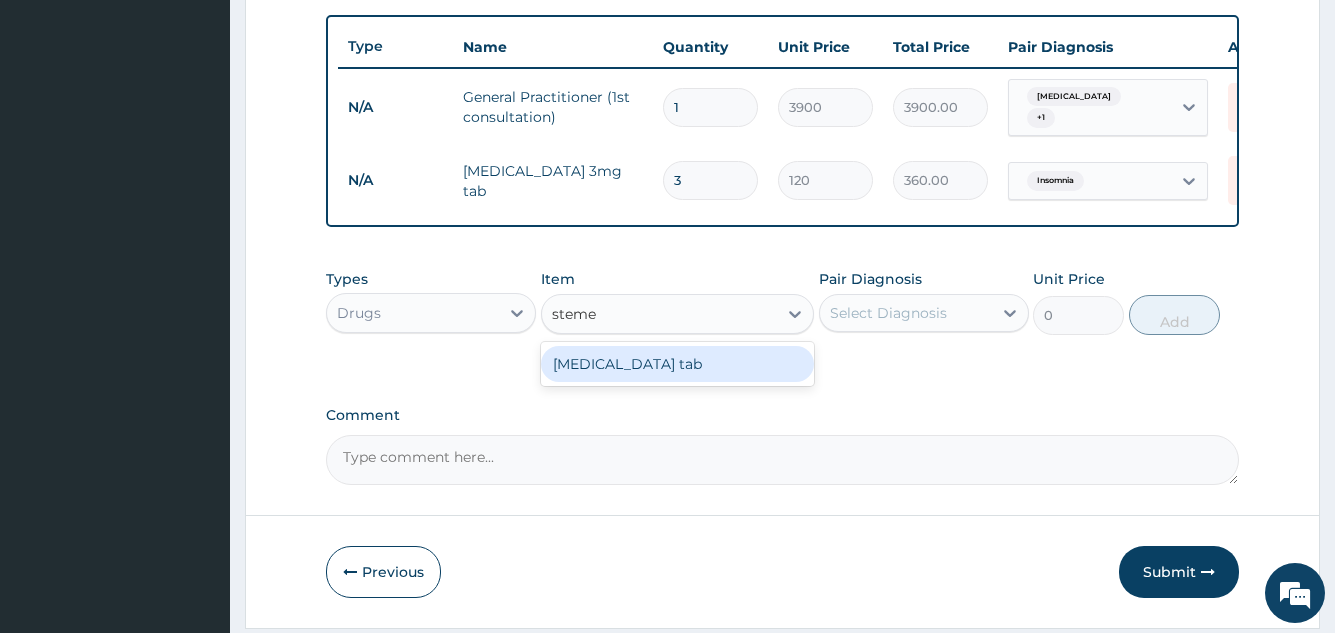 type 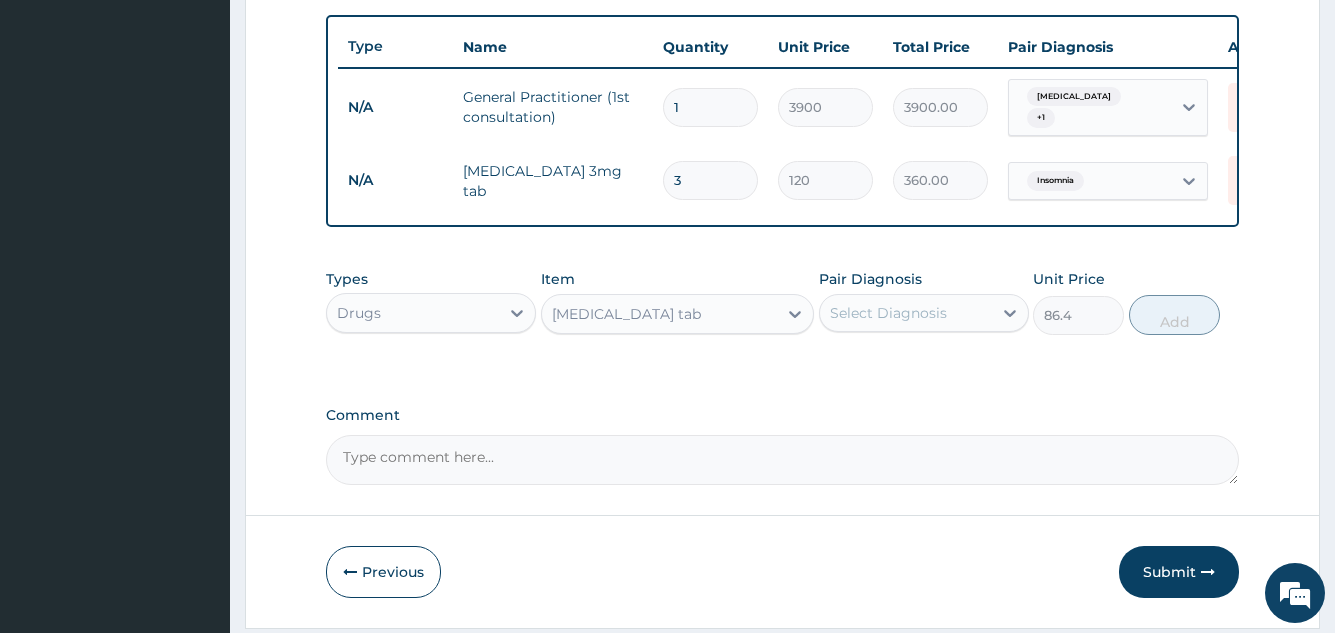 click on "Select Diagnosis" at bounding box center (888, 313) 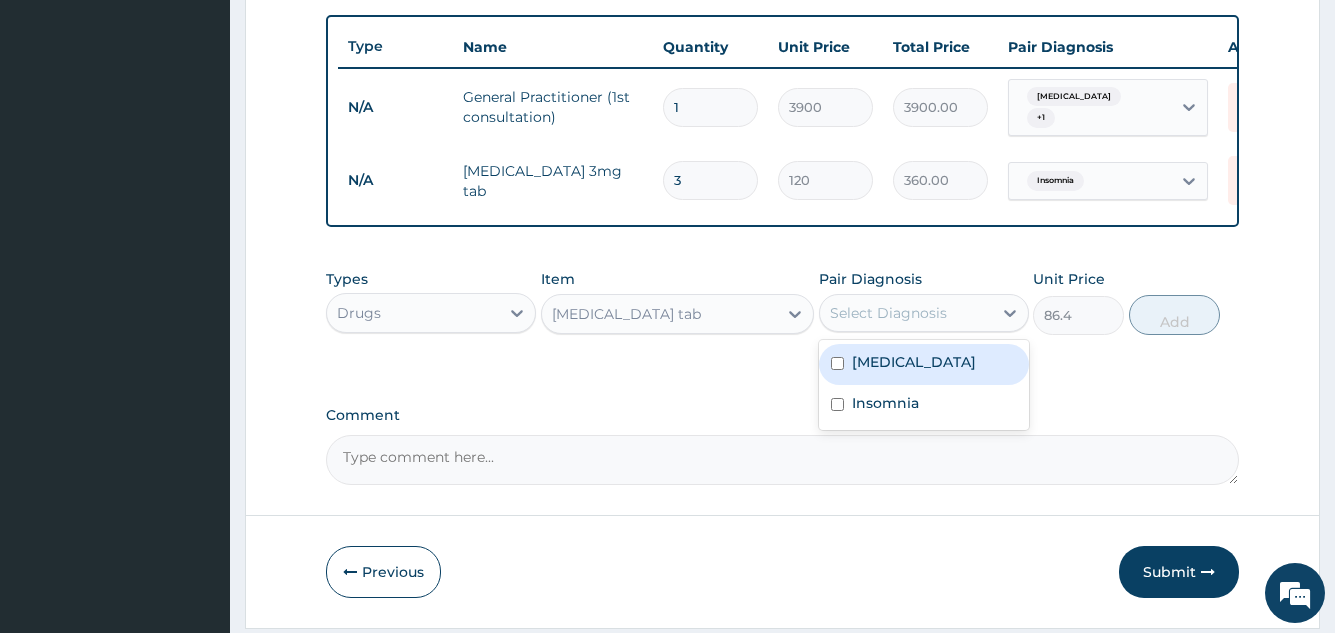 click on "Vertigo" at bounding box center (924, 364) 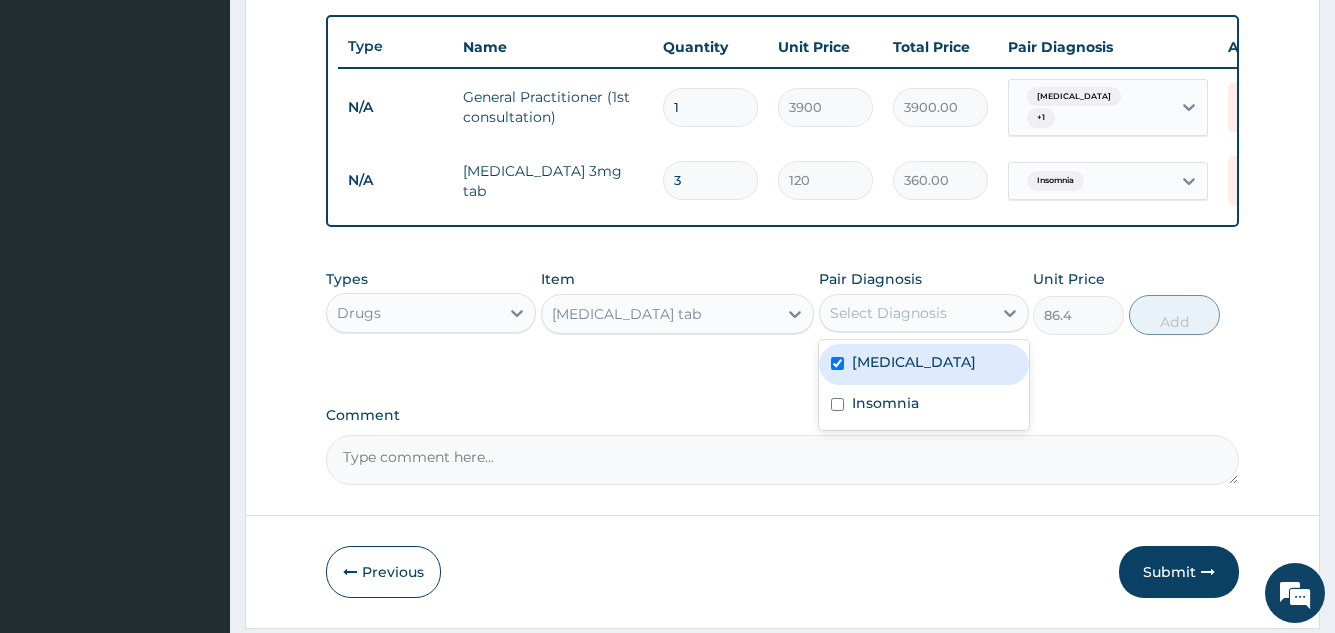 checkbox on "true" 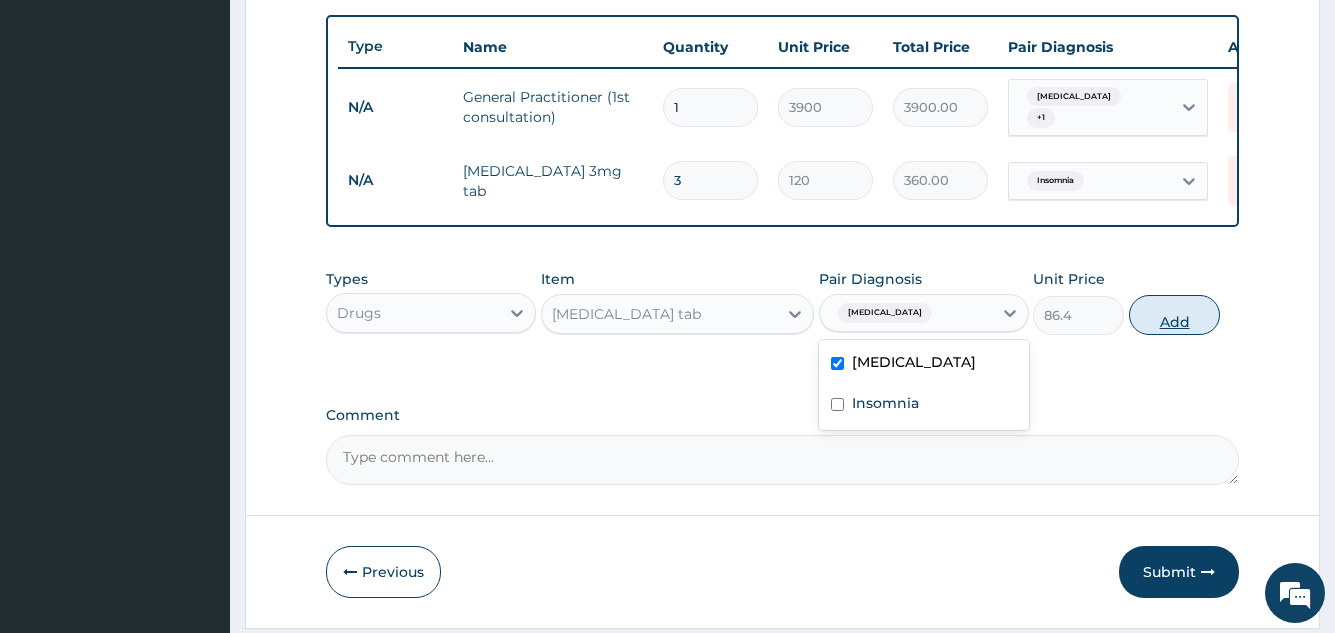 click on "Add" at bounding box center (1174, 315) 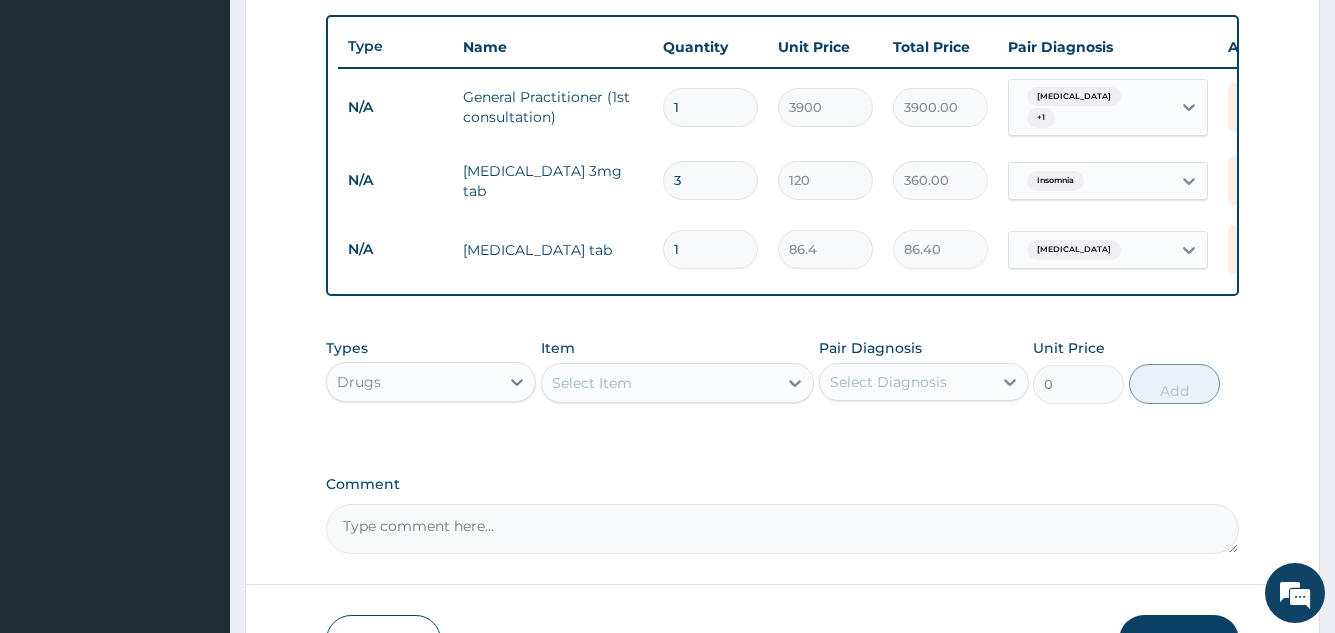 type 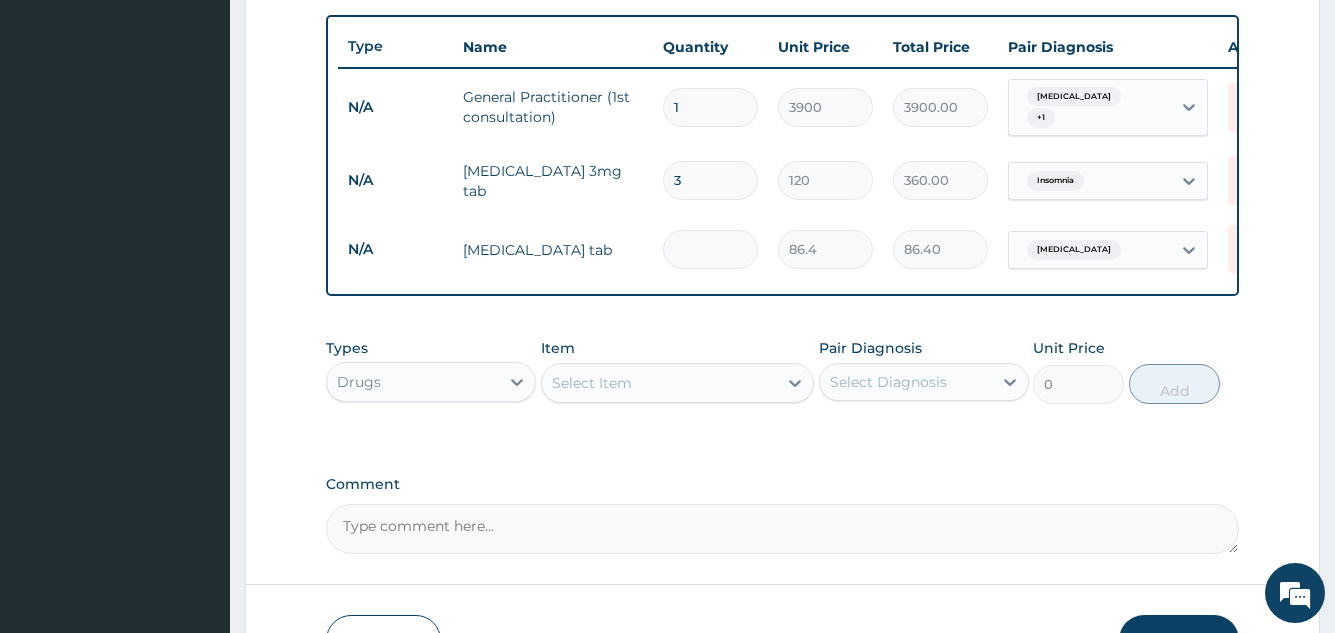 type on "0.00" 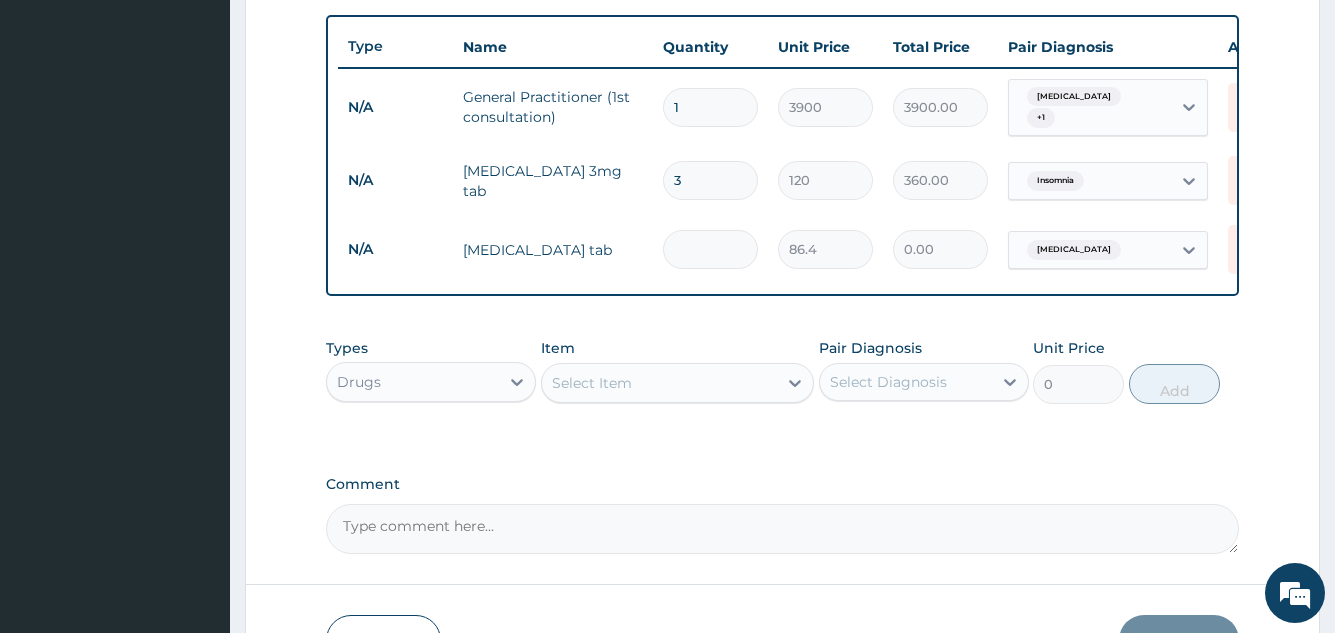 type on "2" 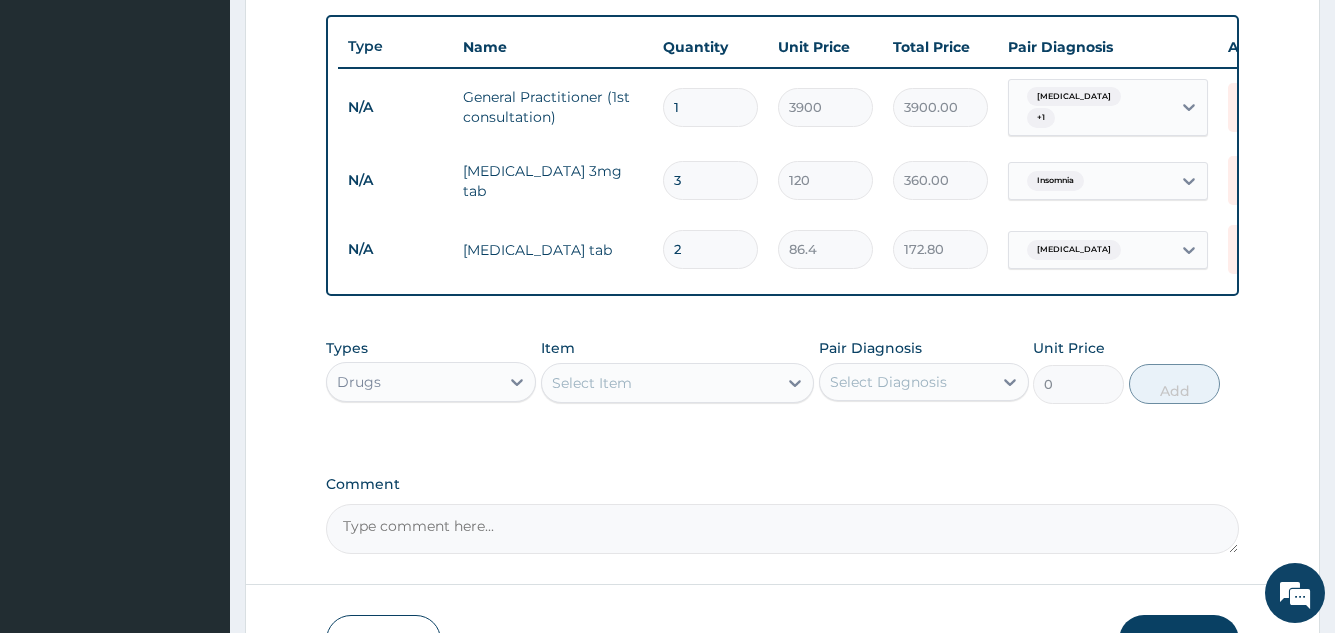 type on "24" 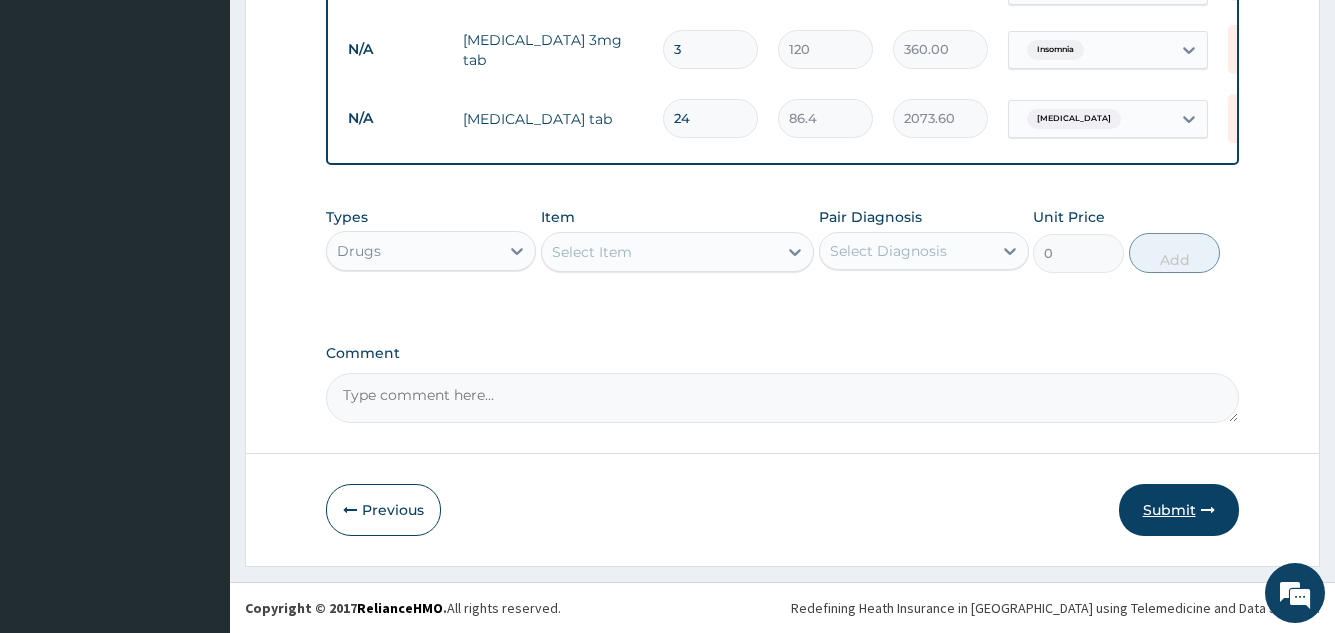 scroll, scrollTop: 867, scrollLeft: 0, axis: vertical 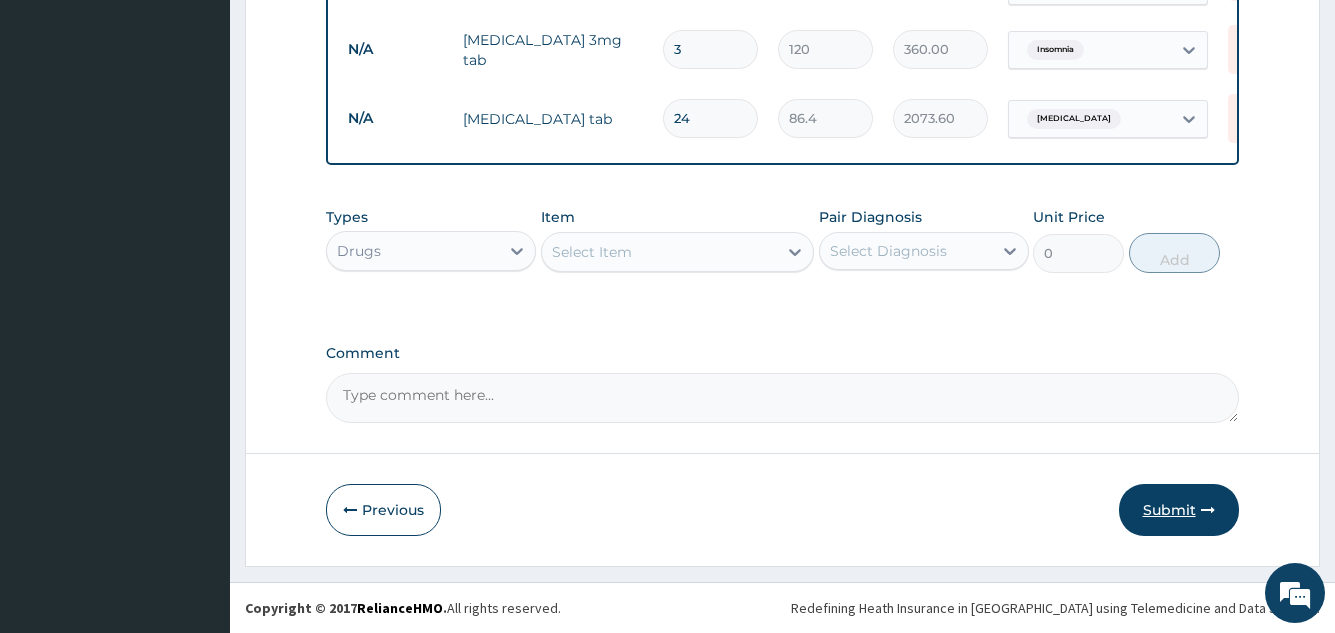 type on "24" 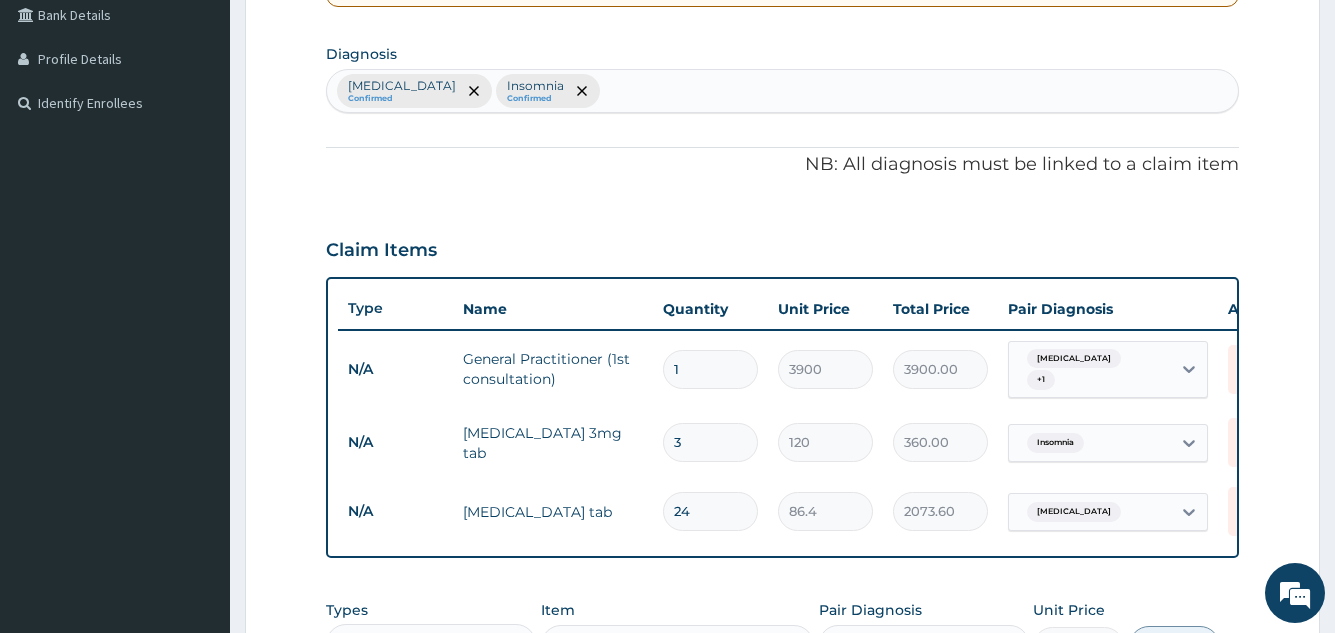 scroll, scrollTop: 867, scrollLeft: 0, axis: vertical 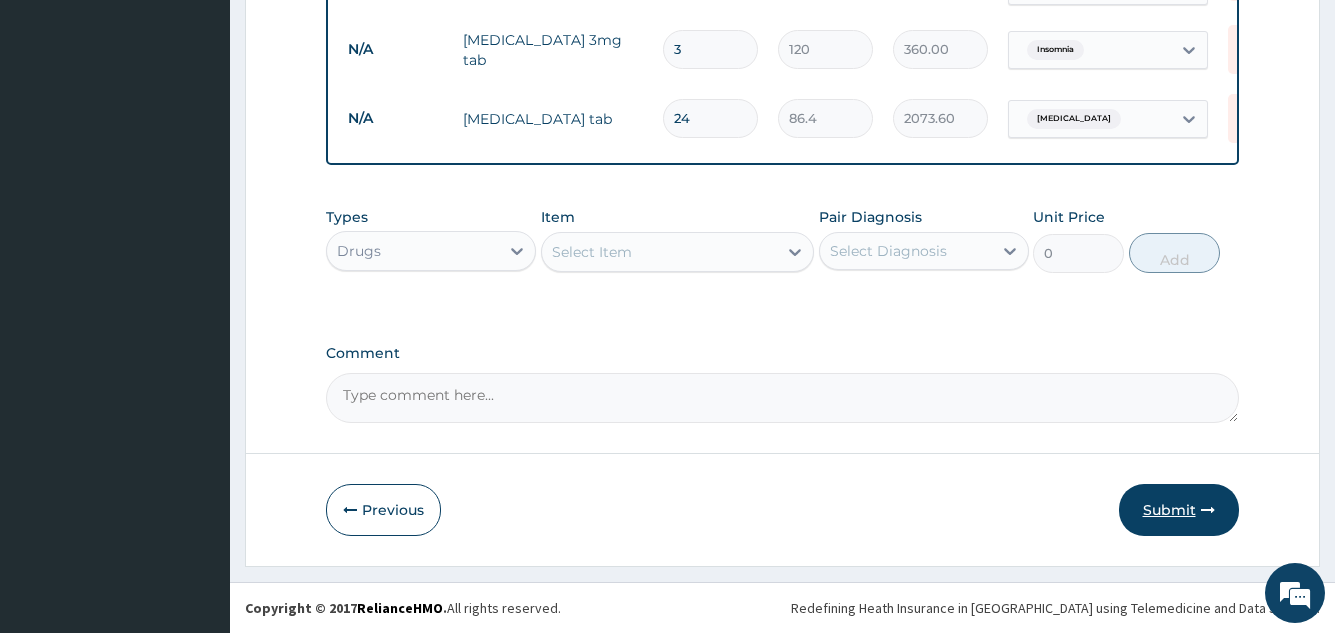 click on "Submit" at bounding box center [1179, 510] 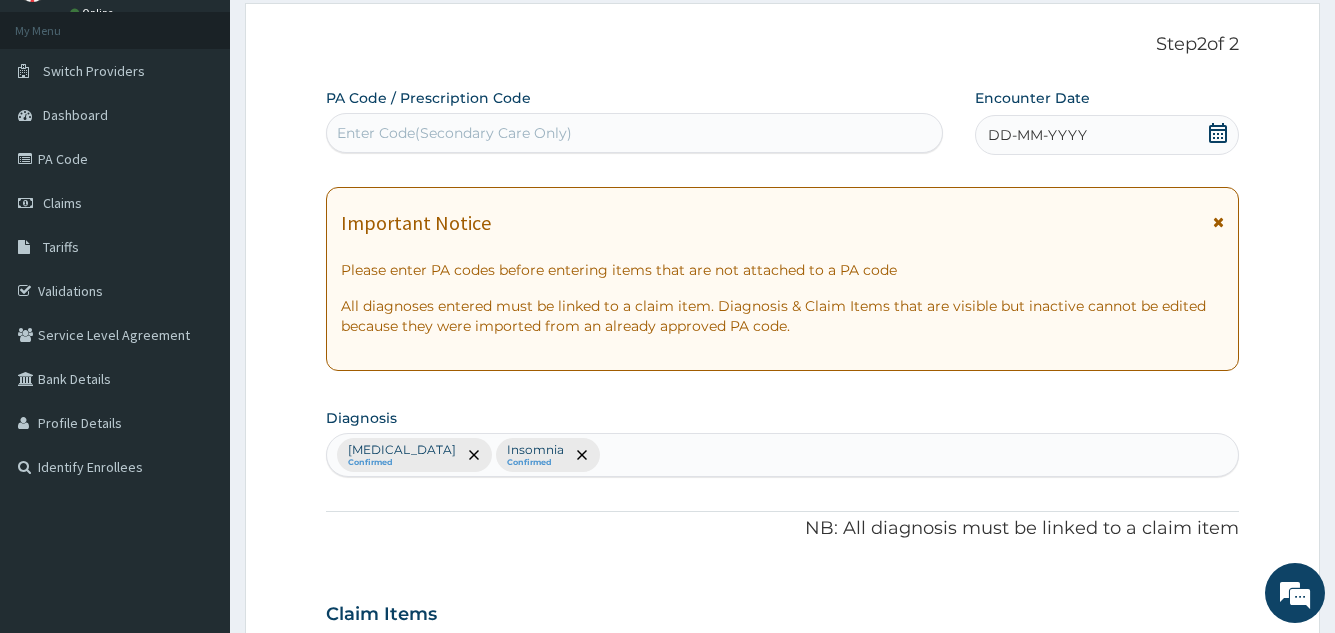 scroll, scrollTop: 0, scrollLeft: 0, axis: both 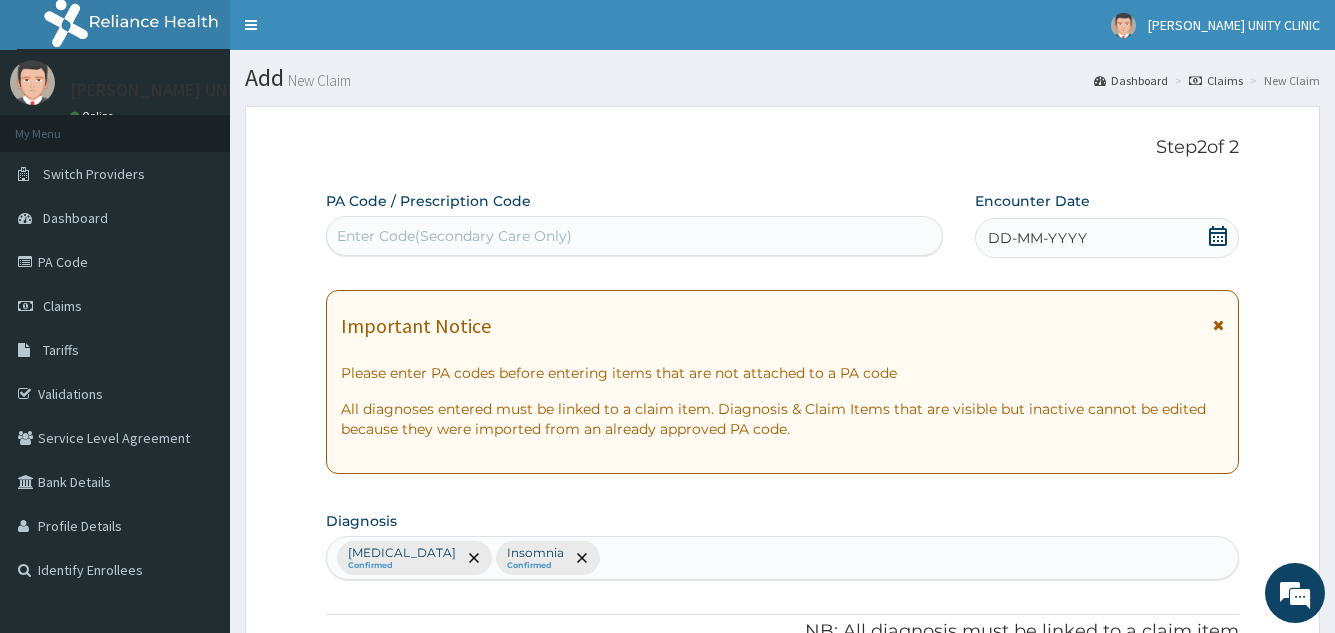 click on "DD-MM-YYYY" at bounding box center (1037, 238) 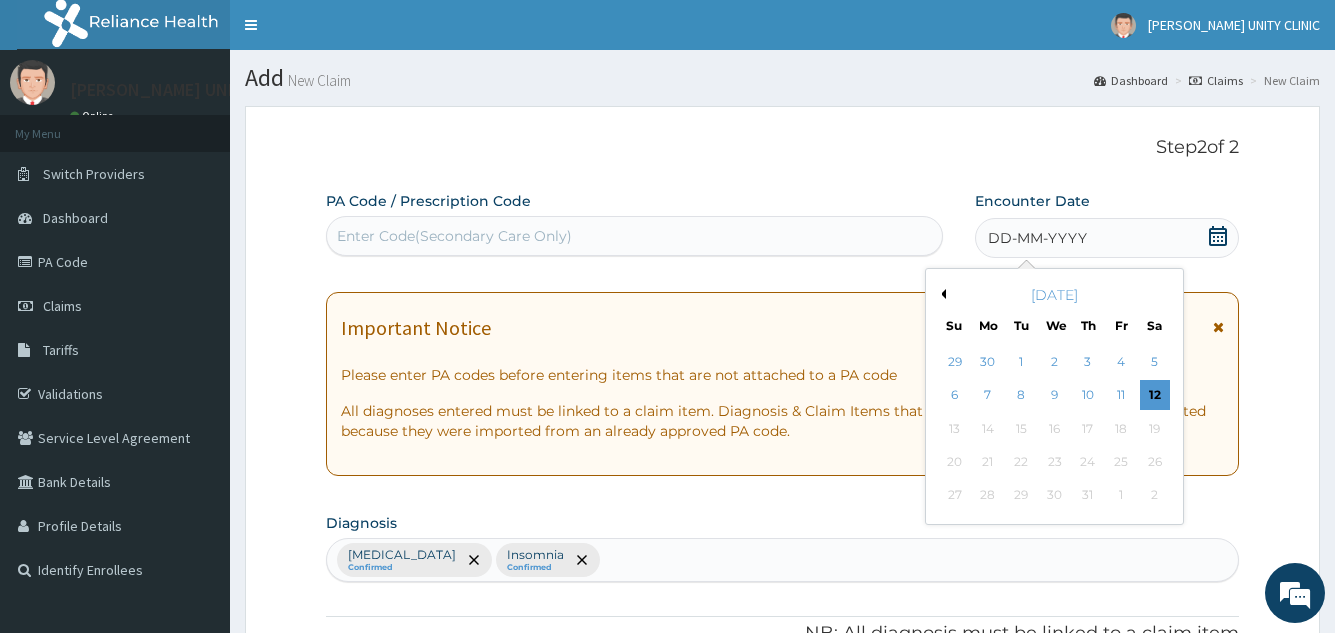 click on "Previous Month" at bounding box center (941, 294) 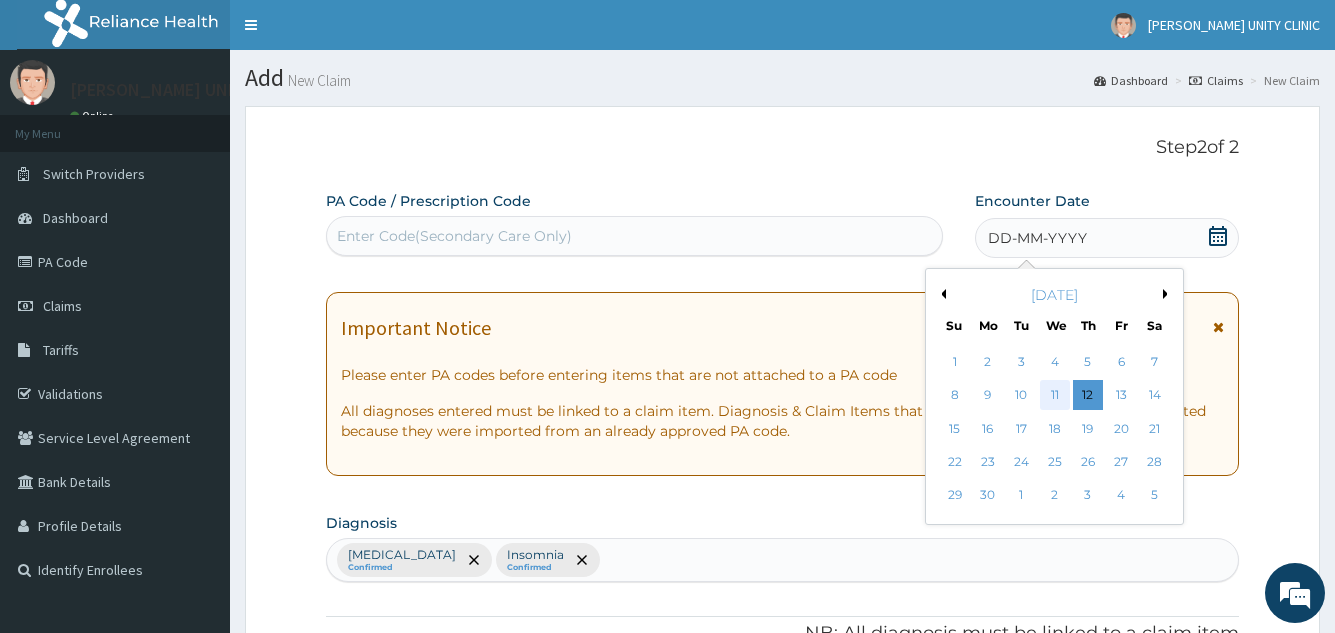 click on "11" at bounding box center (1054, 396) 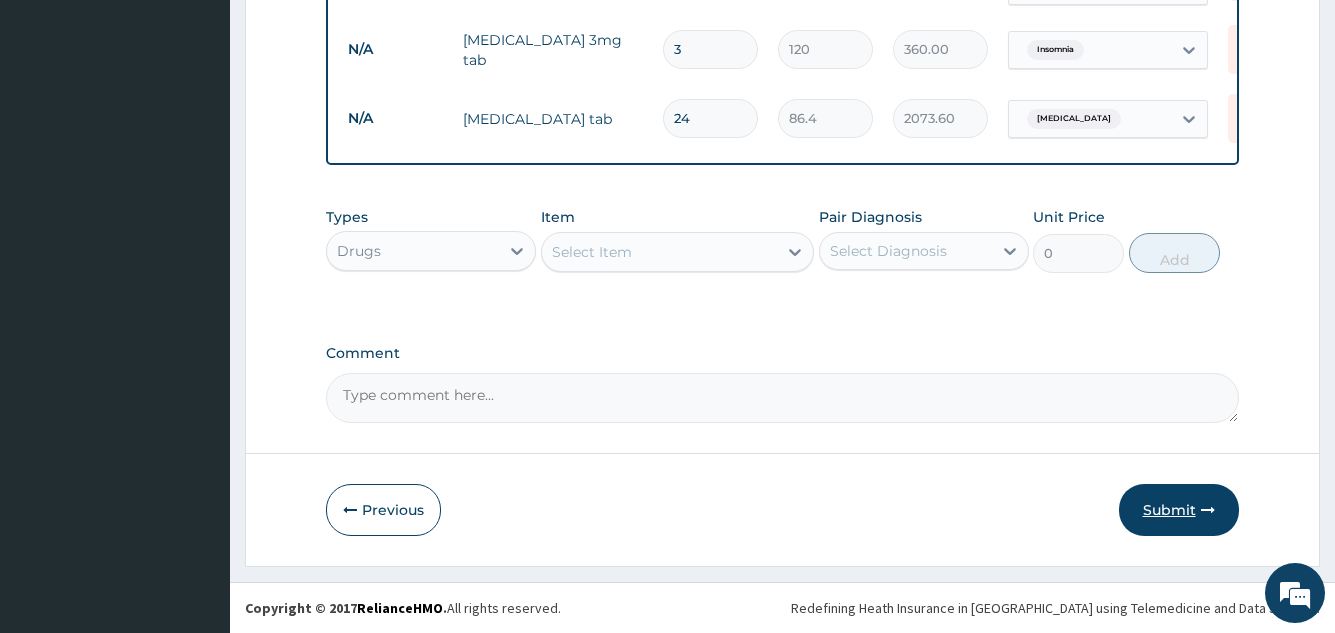 click on "Submit" at bounding box center (1179, 510) 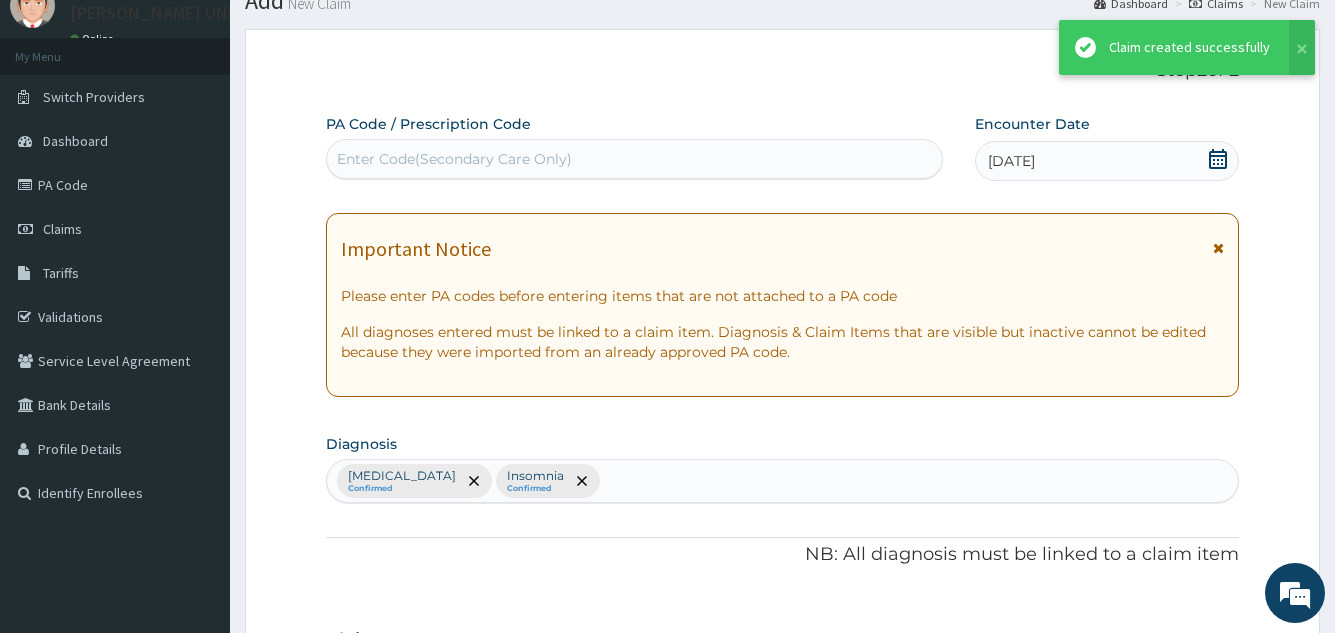 scroll, scrollTop: 867, scrollLeft: 0, axis: vertical 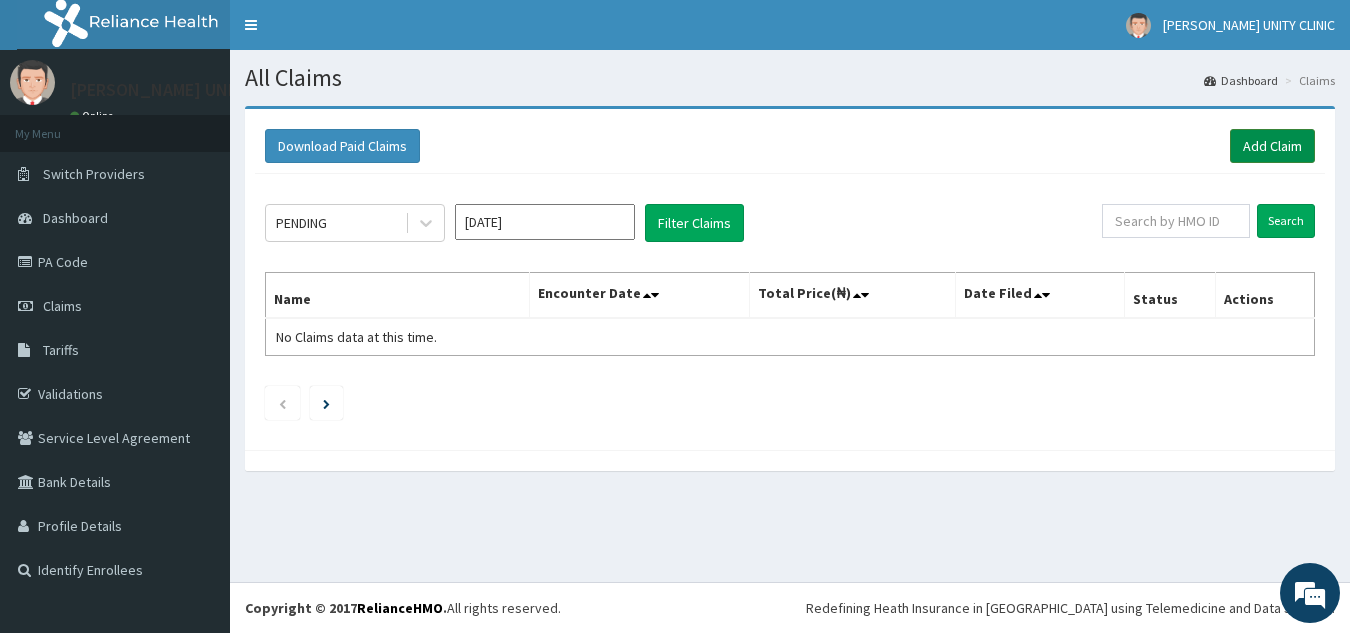 click on "Add Claim" at bounding box center [1272, 146] 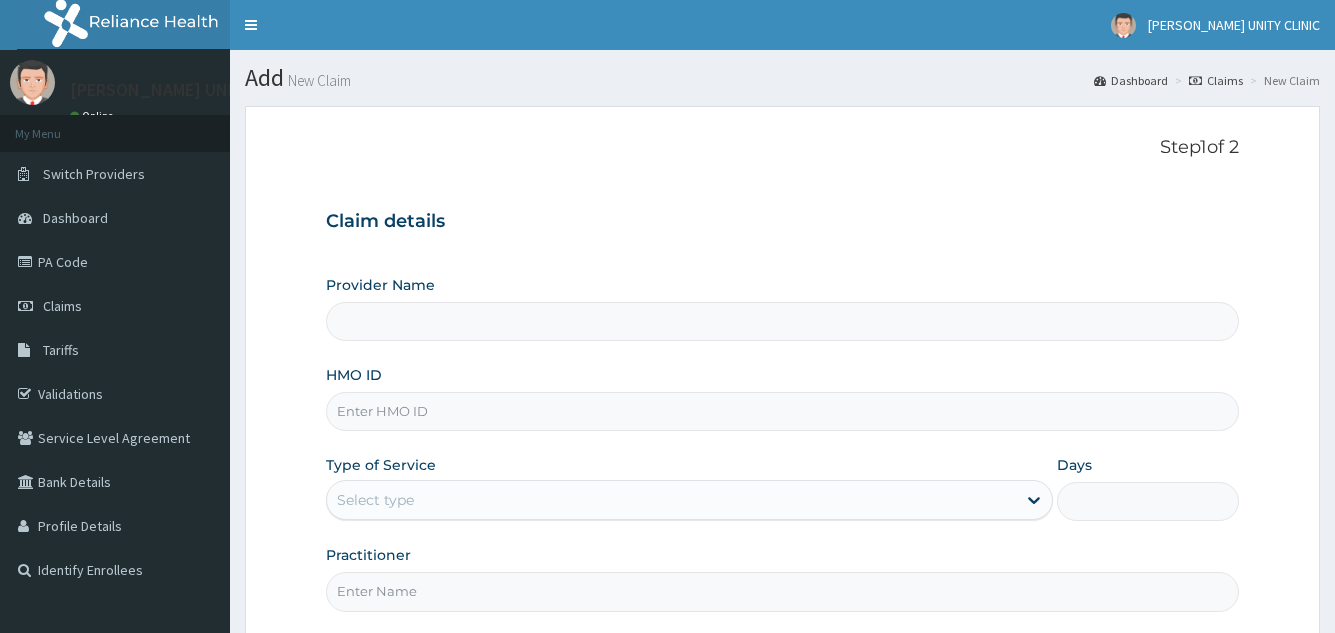 scroll, scrollTop: 0, scrollLeft: 0, axis: both 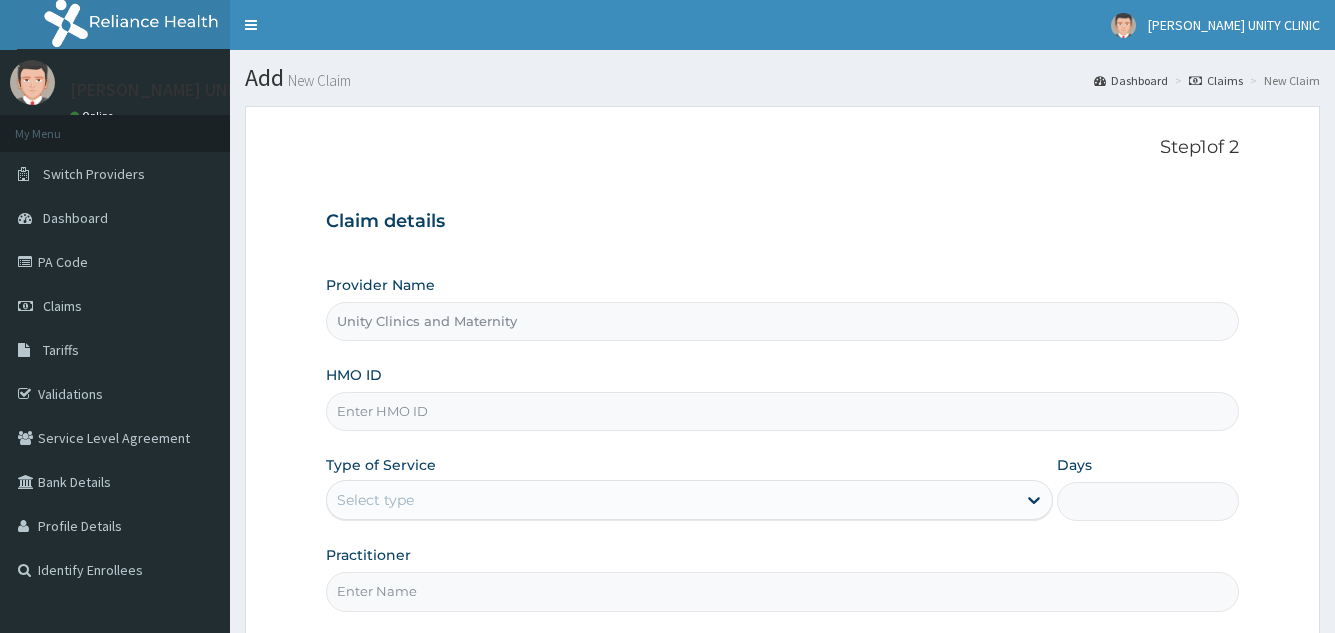 click on "HMO ID" at bounding box center (782, 411) 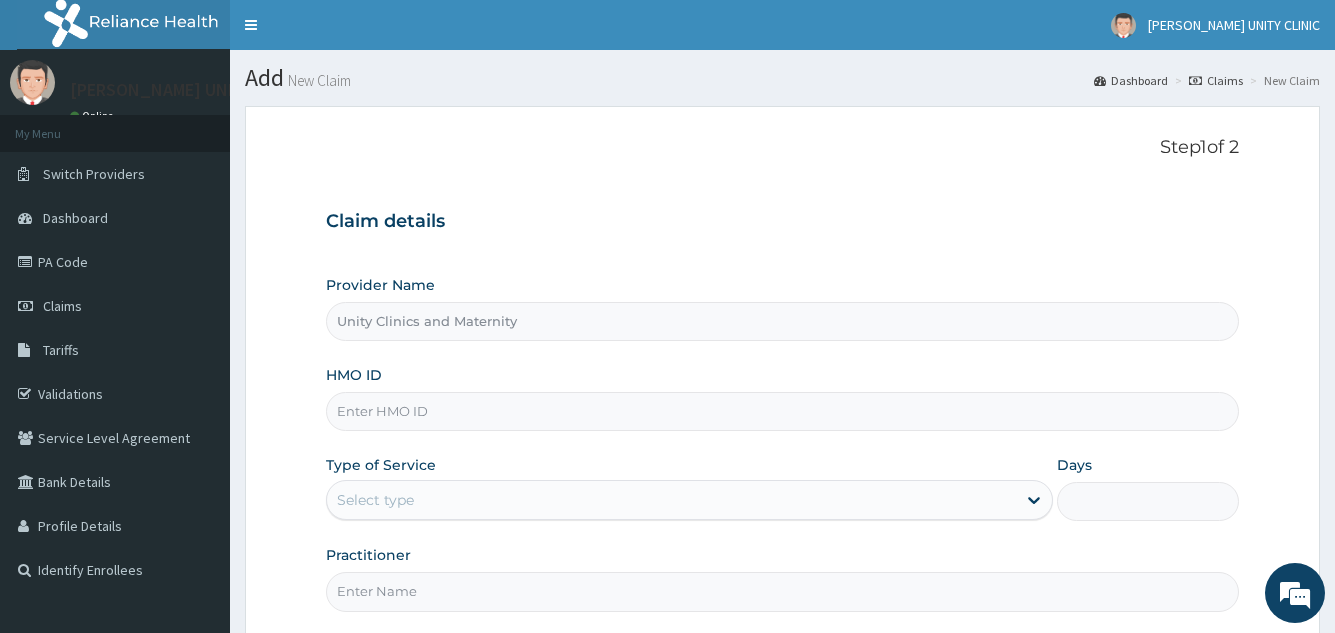 scroll, scrollTop: 0, scrollLeft: 0, axis: both 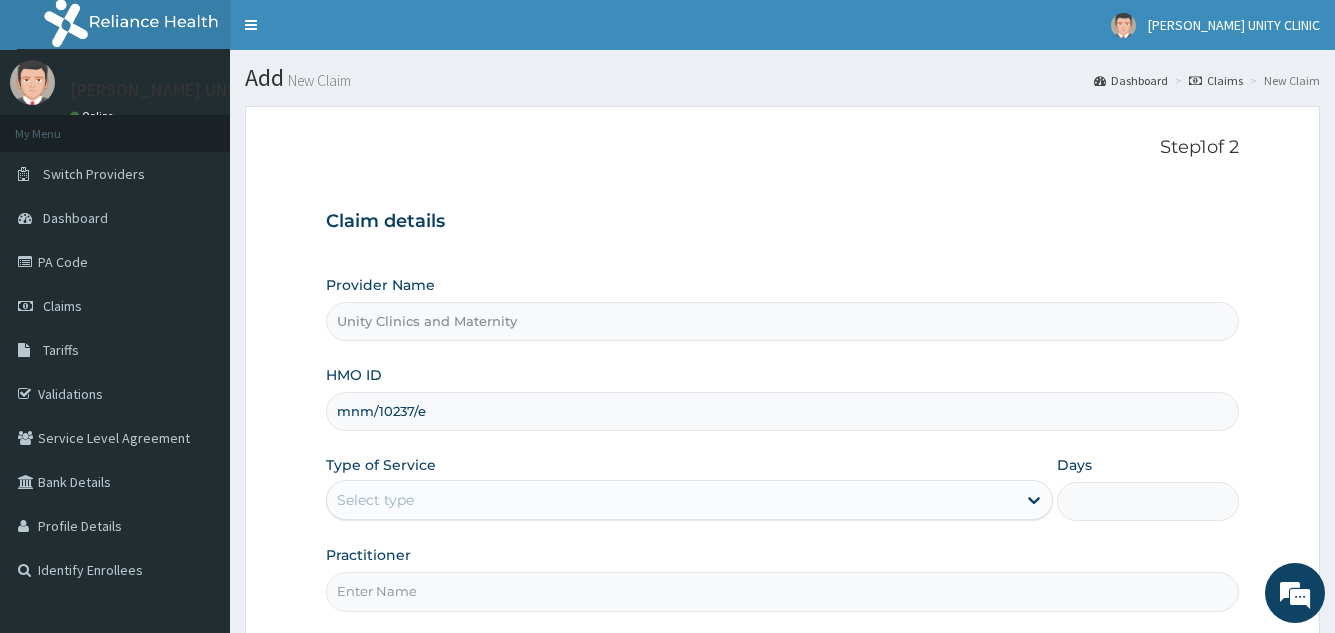 type on "Mnm/10237/e" 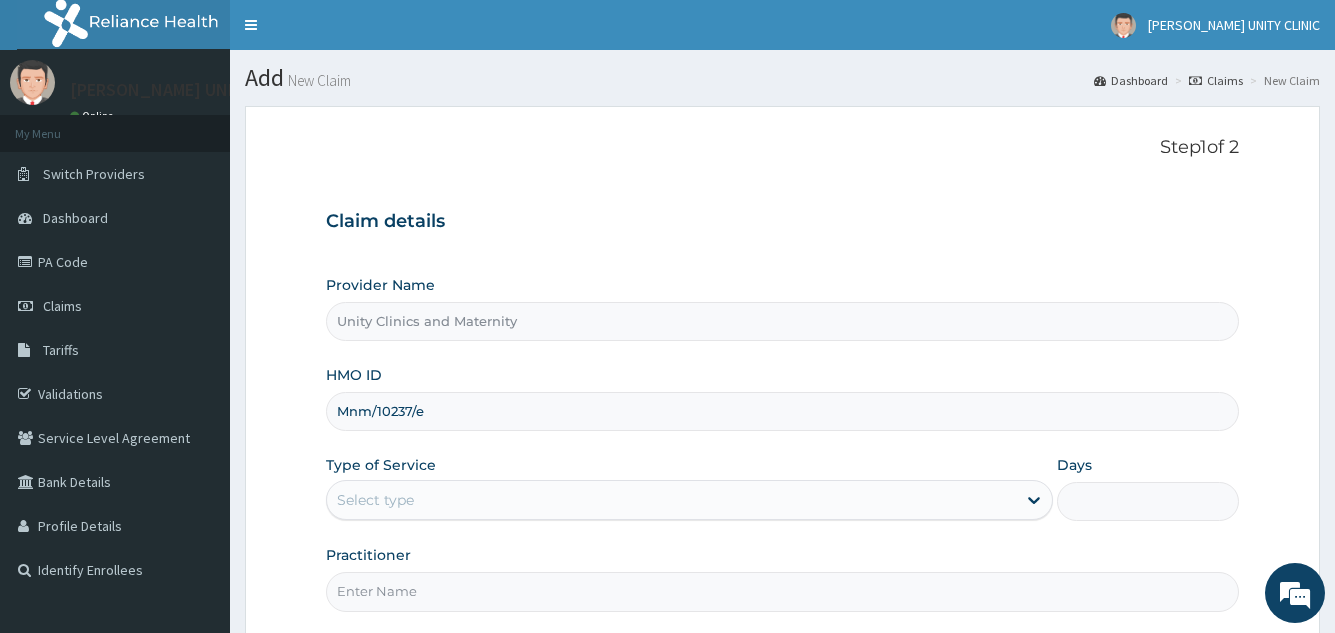 click on "Select type" at bounding box center (671, 500) 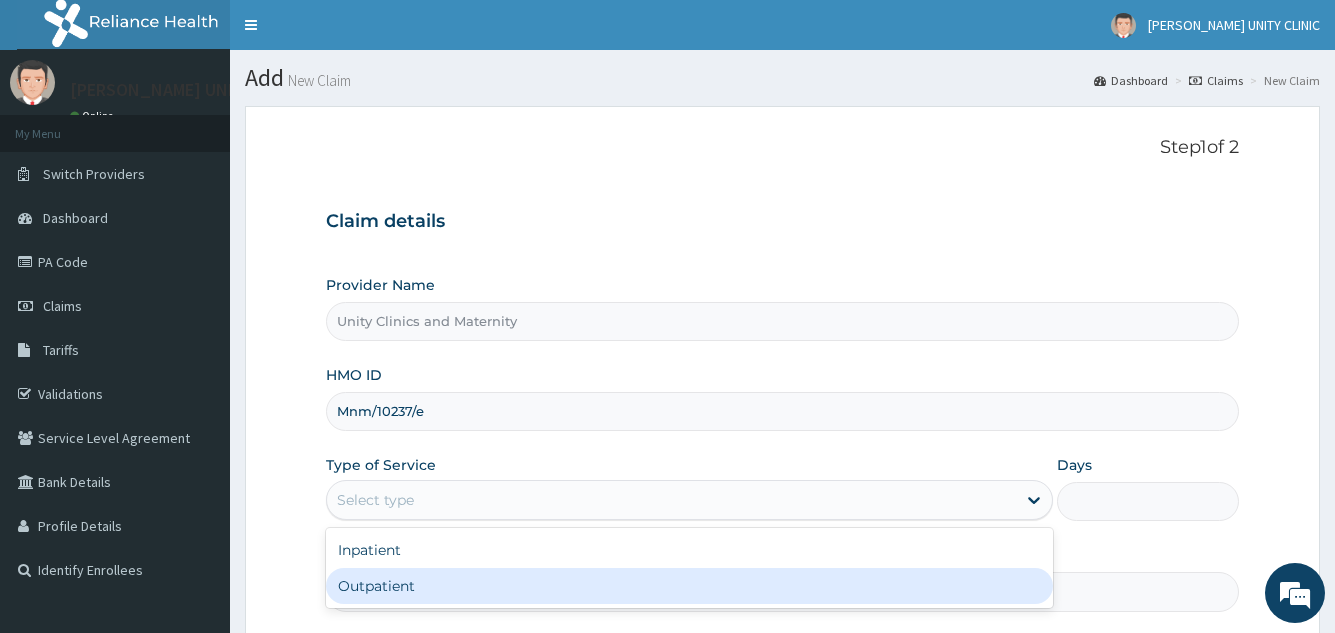 click on "Outpatient" at bounding box center (689, 586) 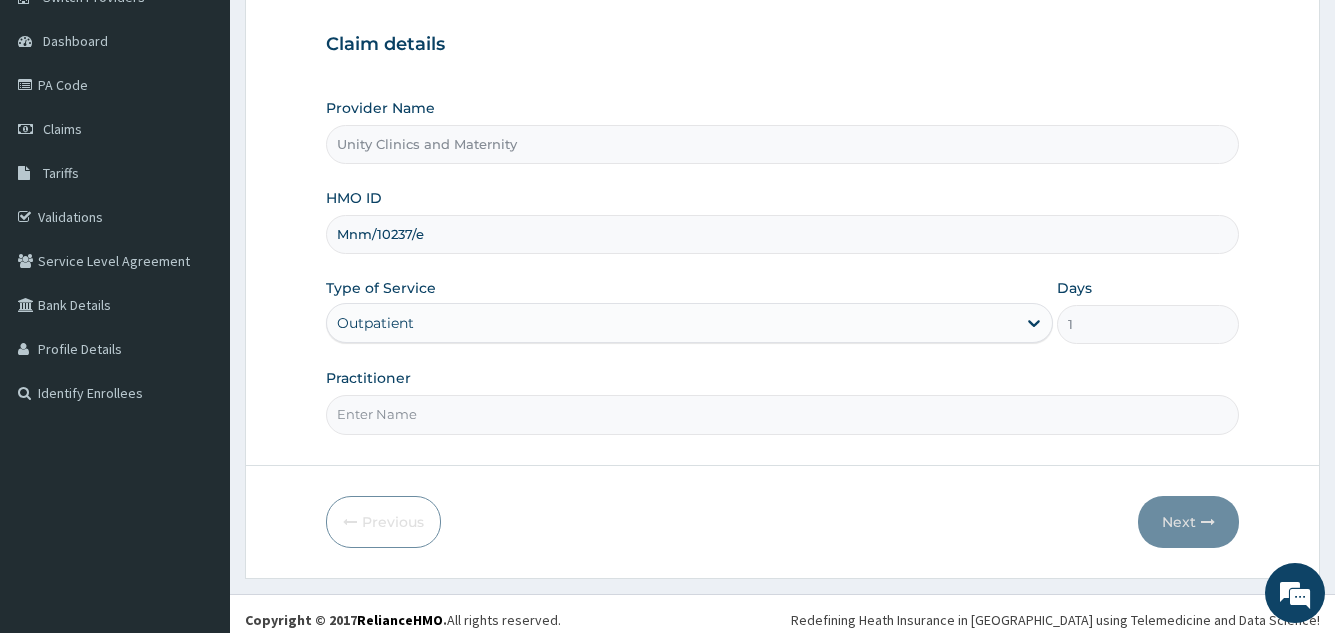 scroll, scrollTop: 189, scrollLeft: 0, axis: vertical 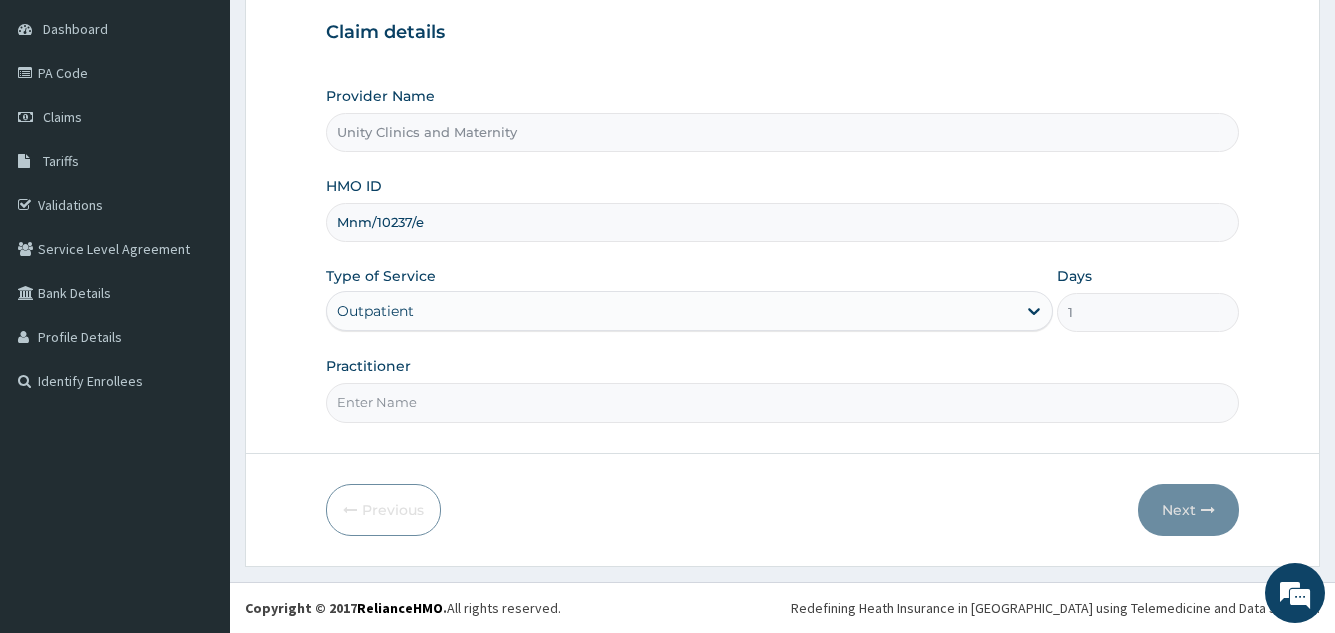 click on "Practitioner" at bounding box center (782, 402) 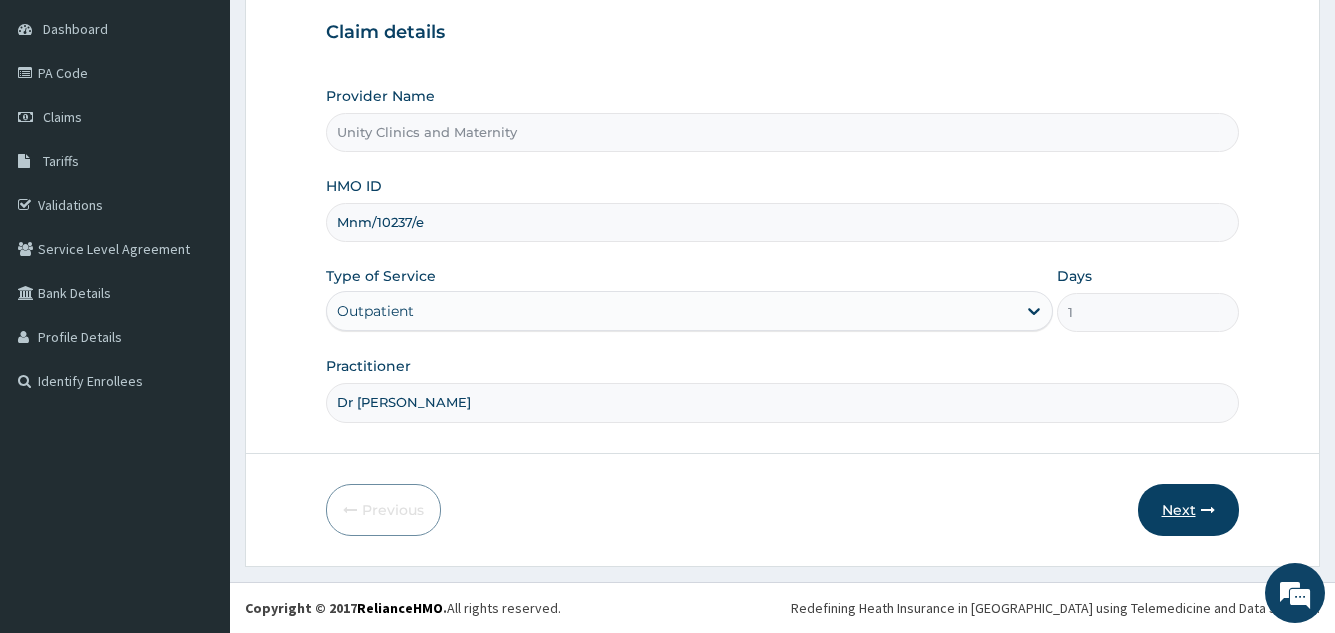 click on "Next" at bounding box center [1188, 510] 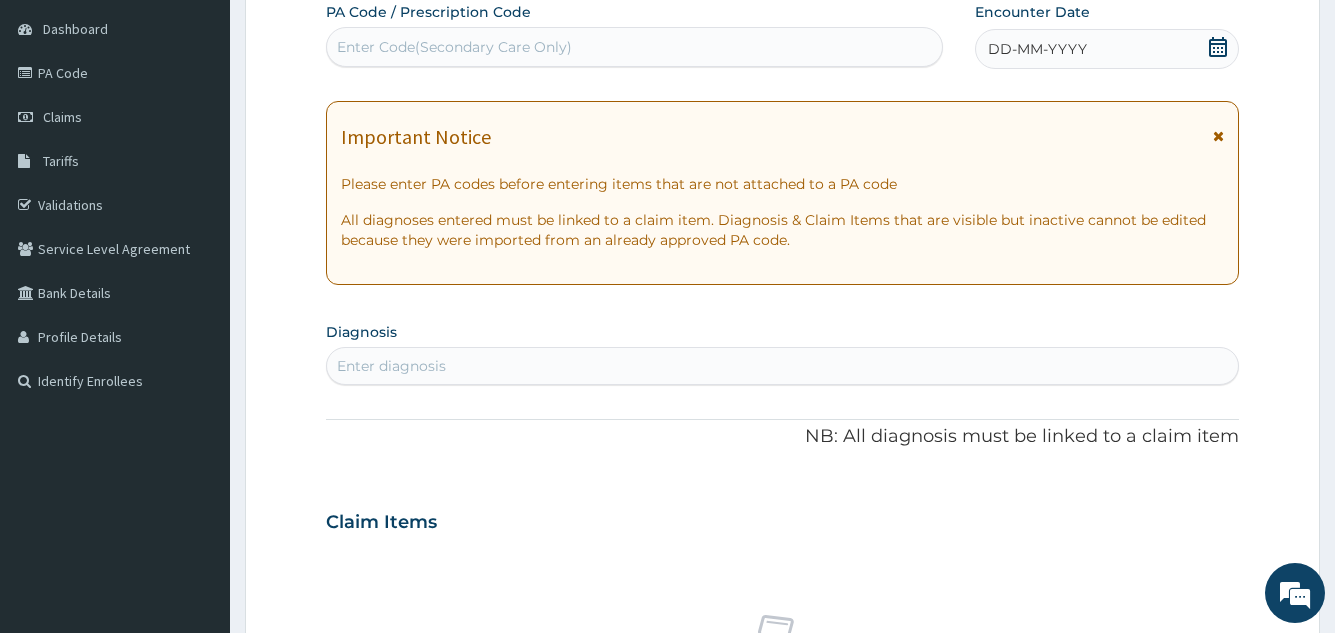 scroll, scrollTop: 89, scrollLeft: 0, axis: vertical 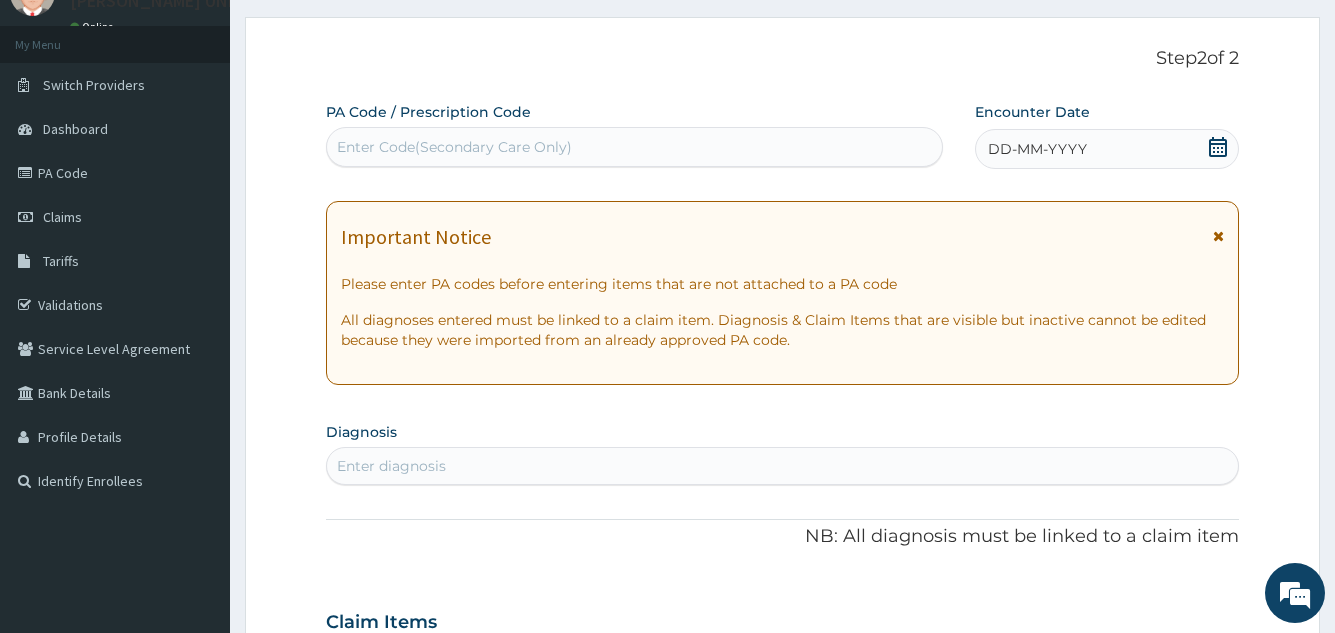 click on "DD-MM-YYYY" at bounding box center (1037, 149) 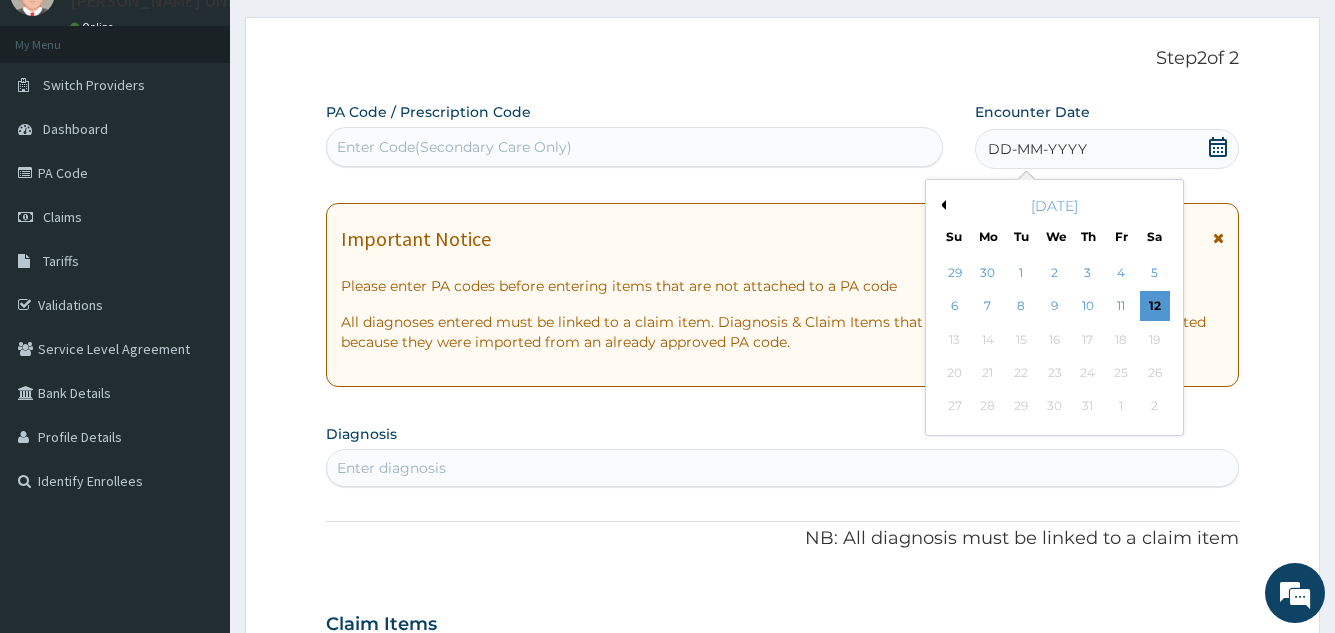 click on "Previous Month" at bounding box center (941, 205) 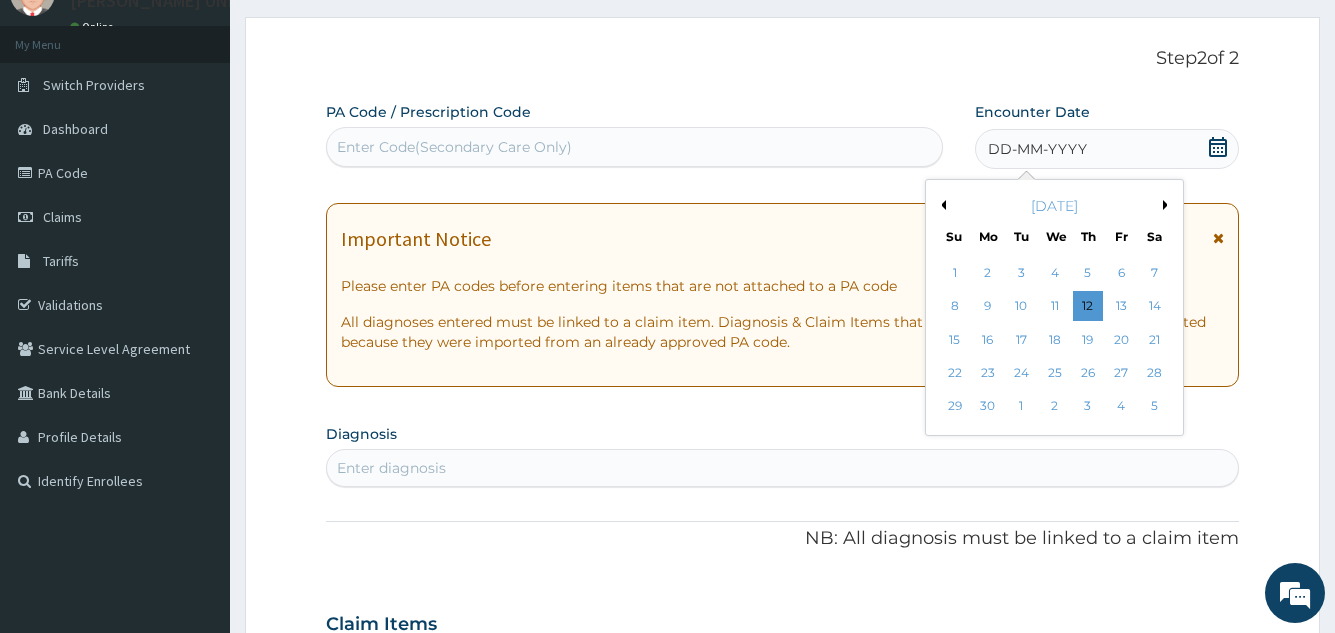 click on "Previous Month" at bounding box center [941, 205] 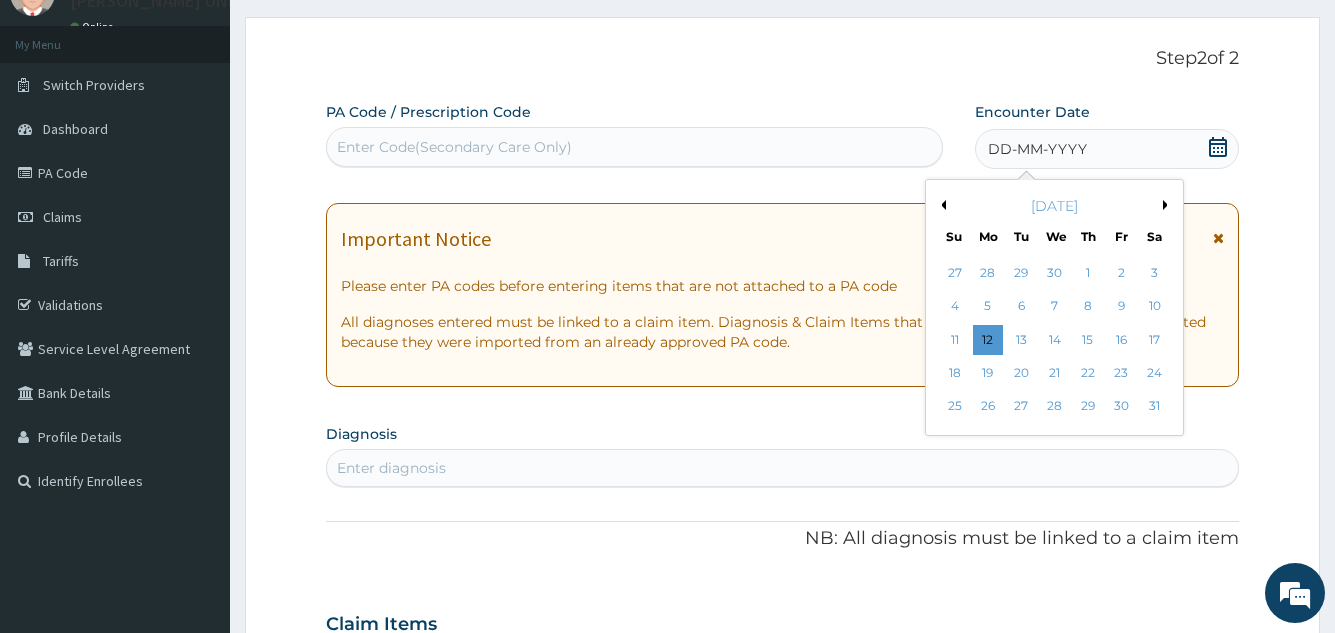 click on "Previous Month" at bounding box center (941, 205) 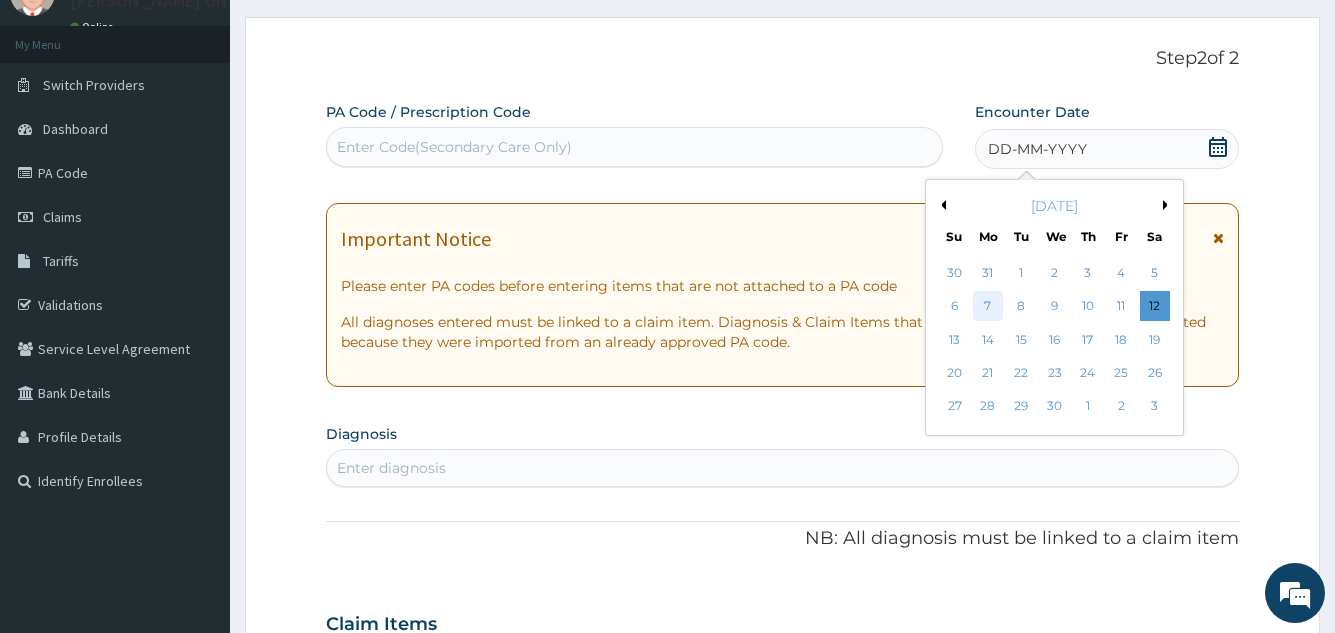 click on "7" at bounding box center (987, 307) 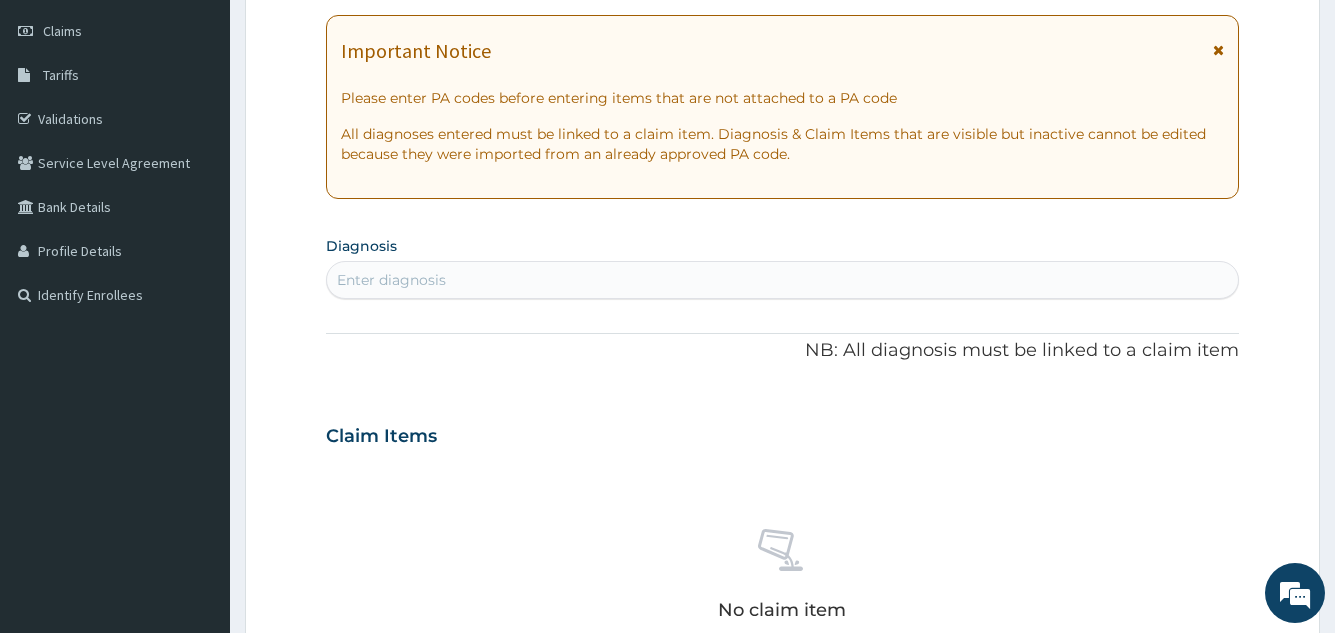 scroll, scrollTop: 289, scrollLeft: 0, axis: vertical 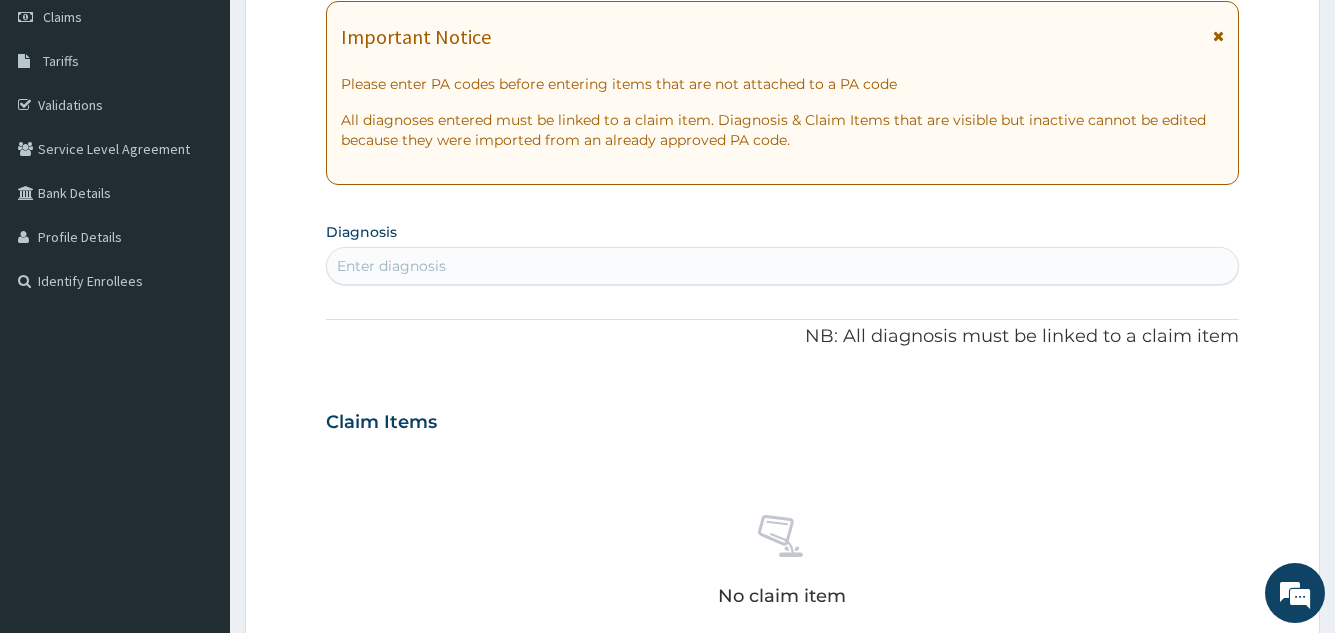 click on "Enter diagnosis" at bounding box center (391, 266) 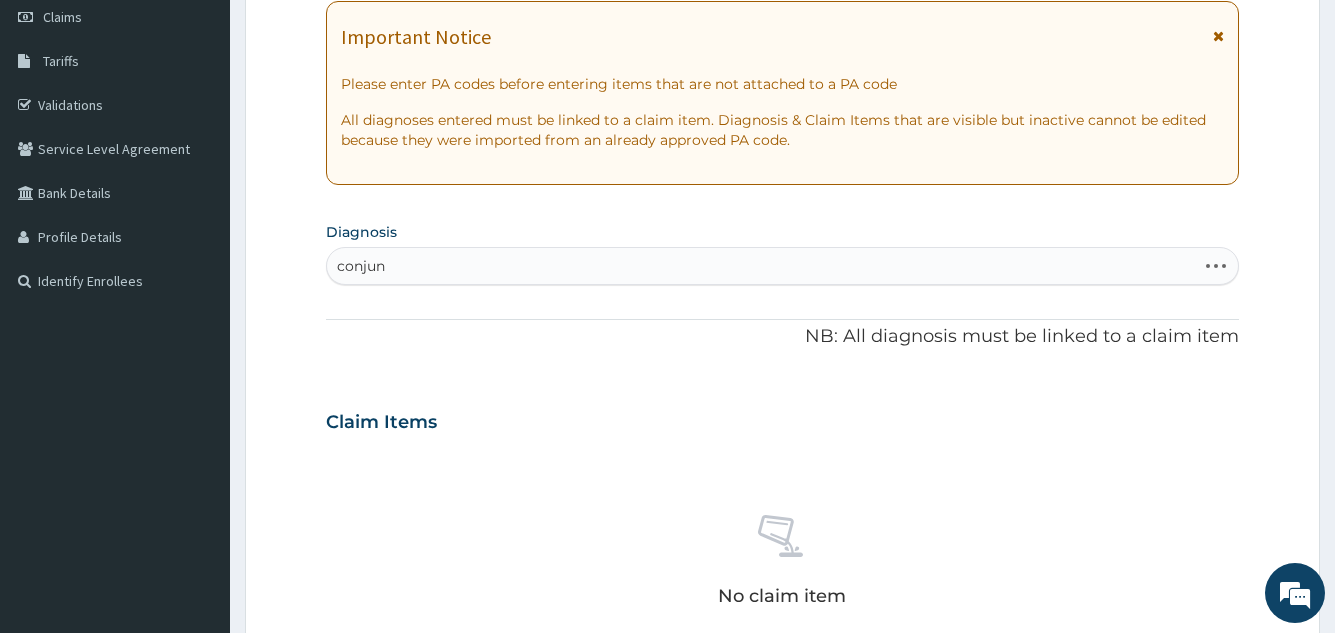 type on "conjunc" 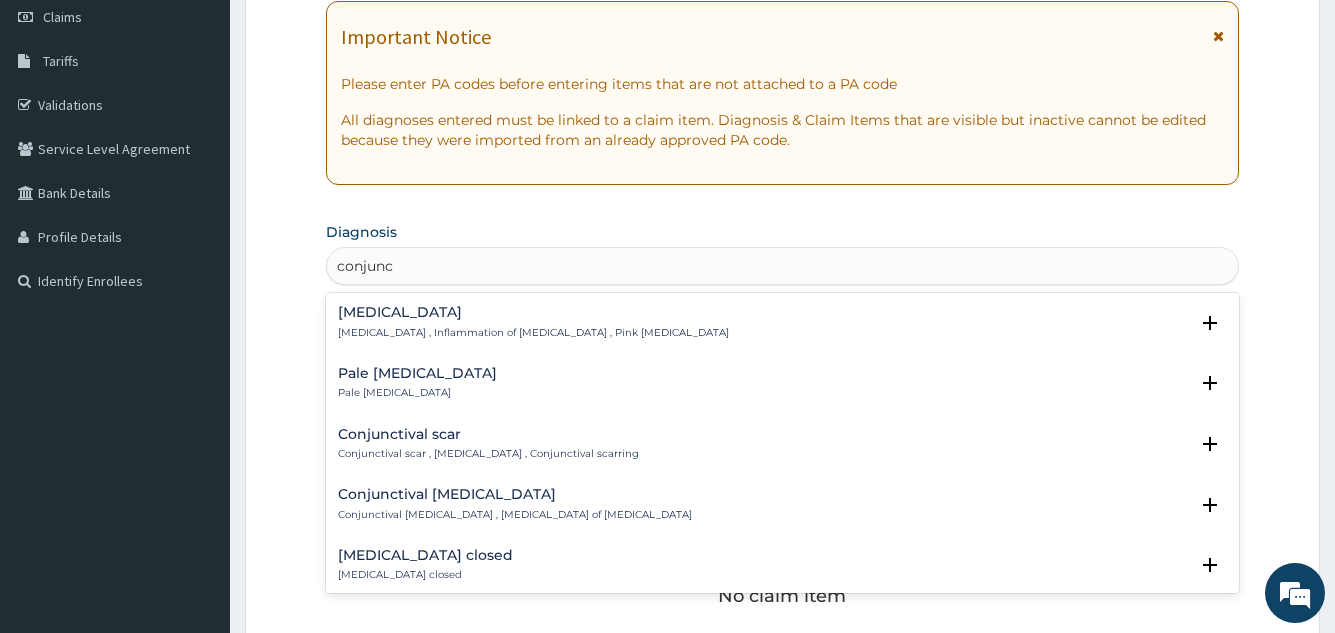 click on "Conjunctivitis" at bounding box center (533, 312) 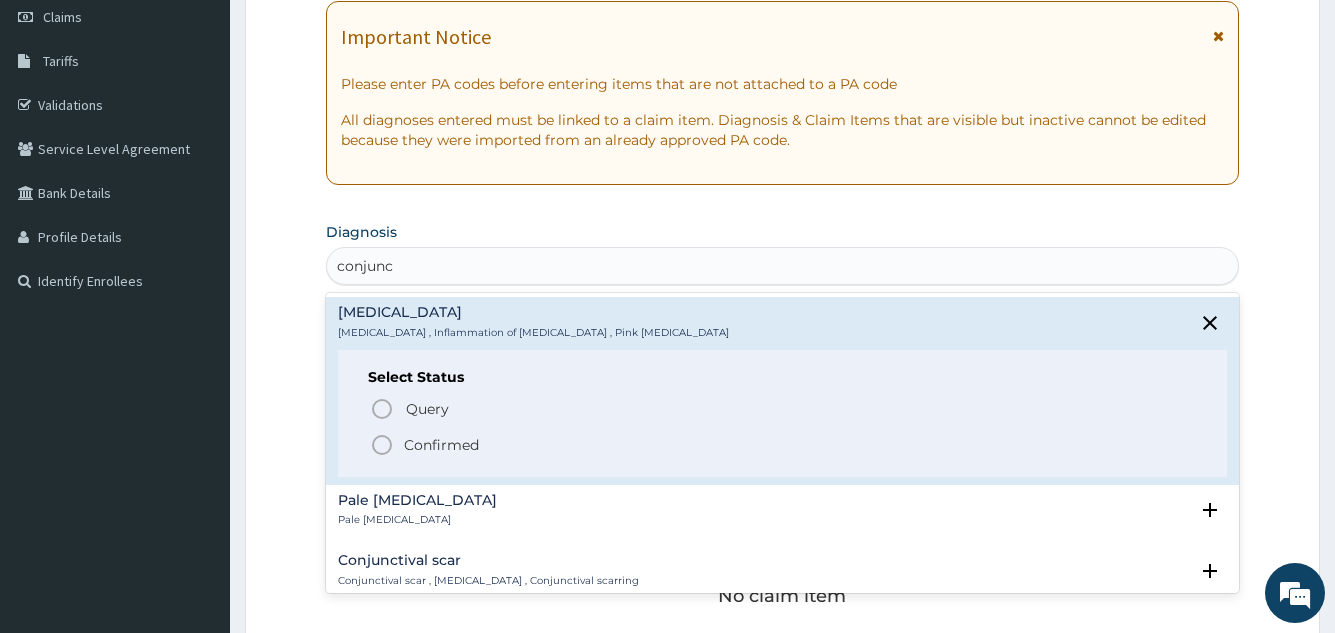 click 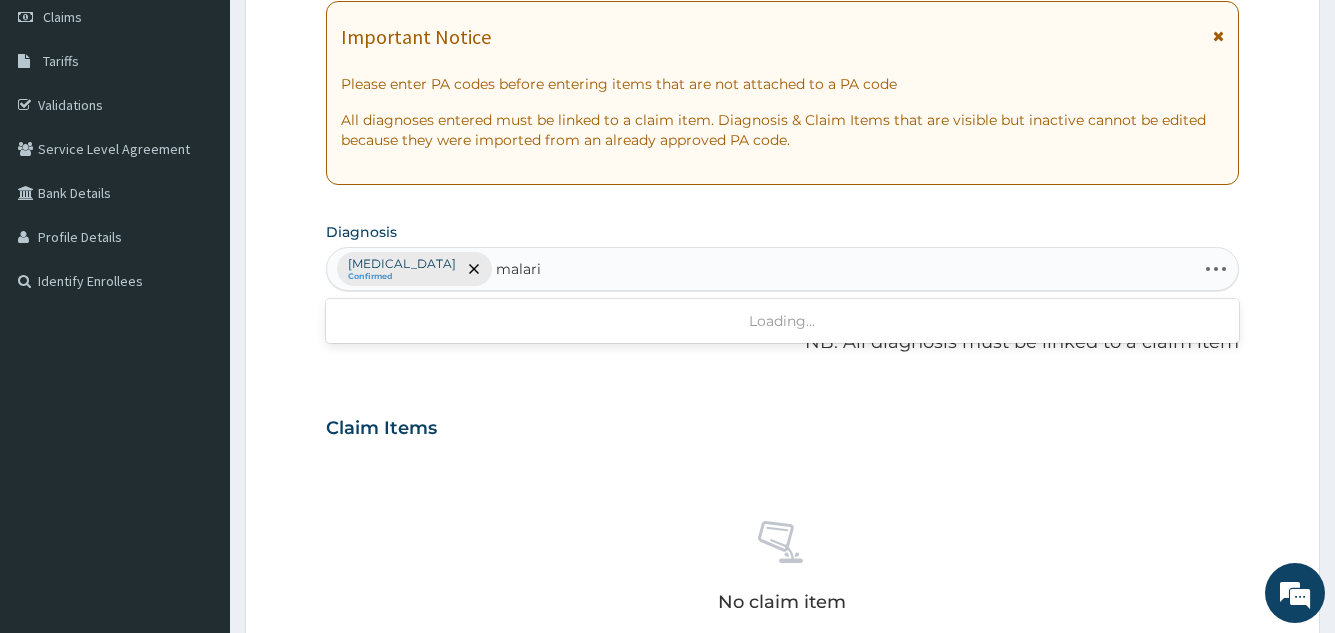 type on "malaria" 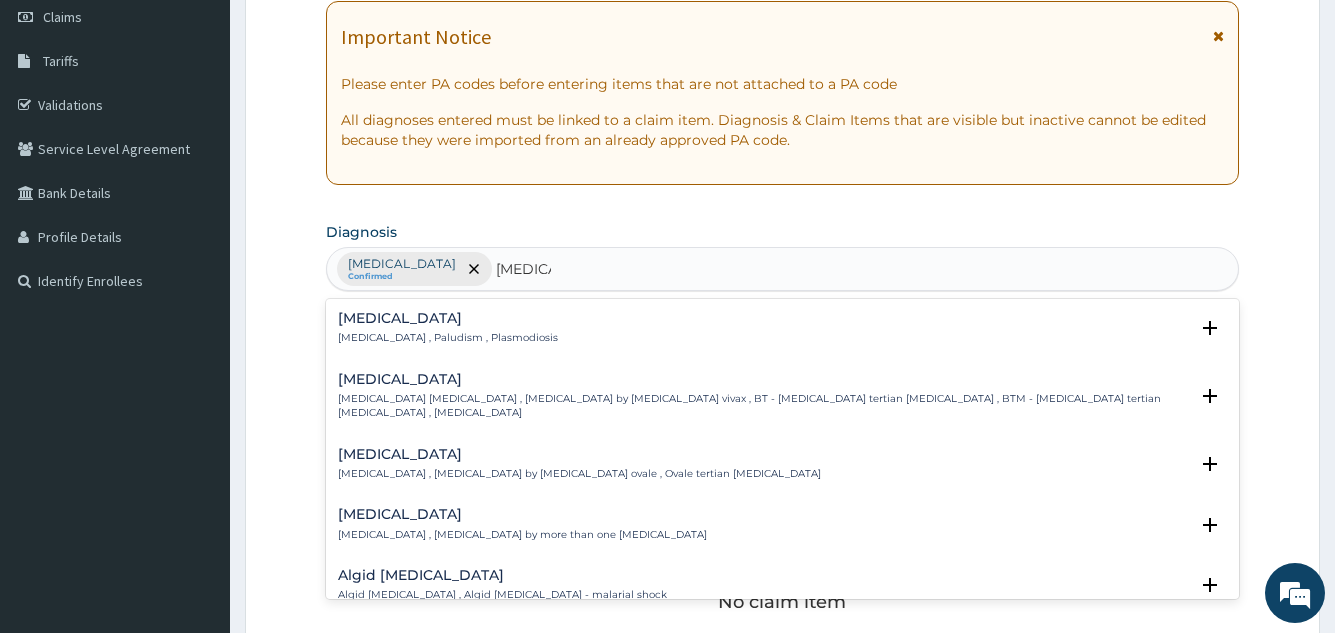 click on "Malaria , Paludism , Plasmodiosis" at bounding box center (448, 338) 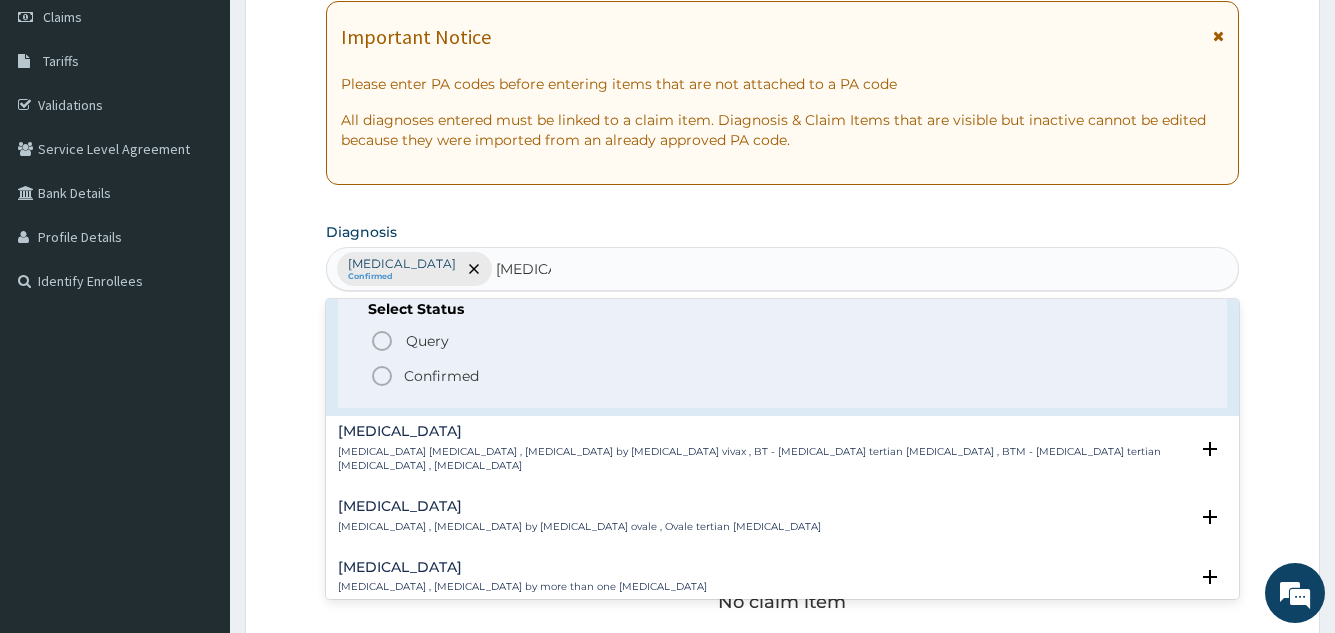 scroll, scrollTop: 100, scrollLeft: 0, axis: vertical 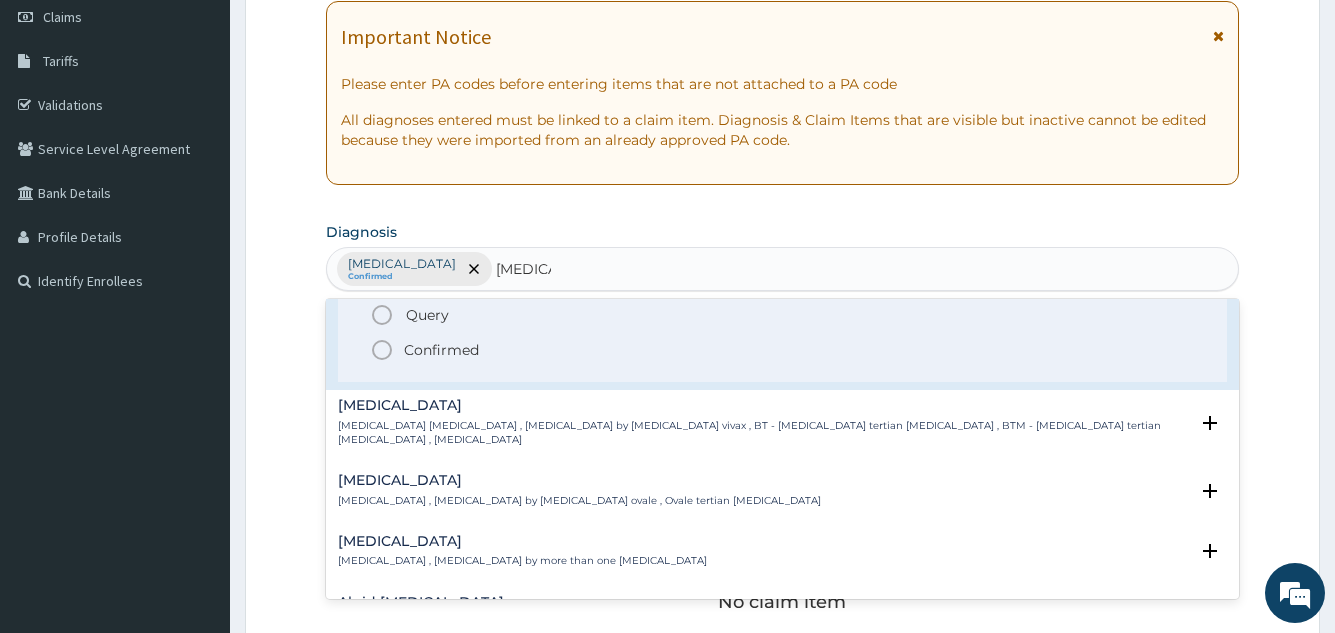 click 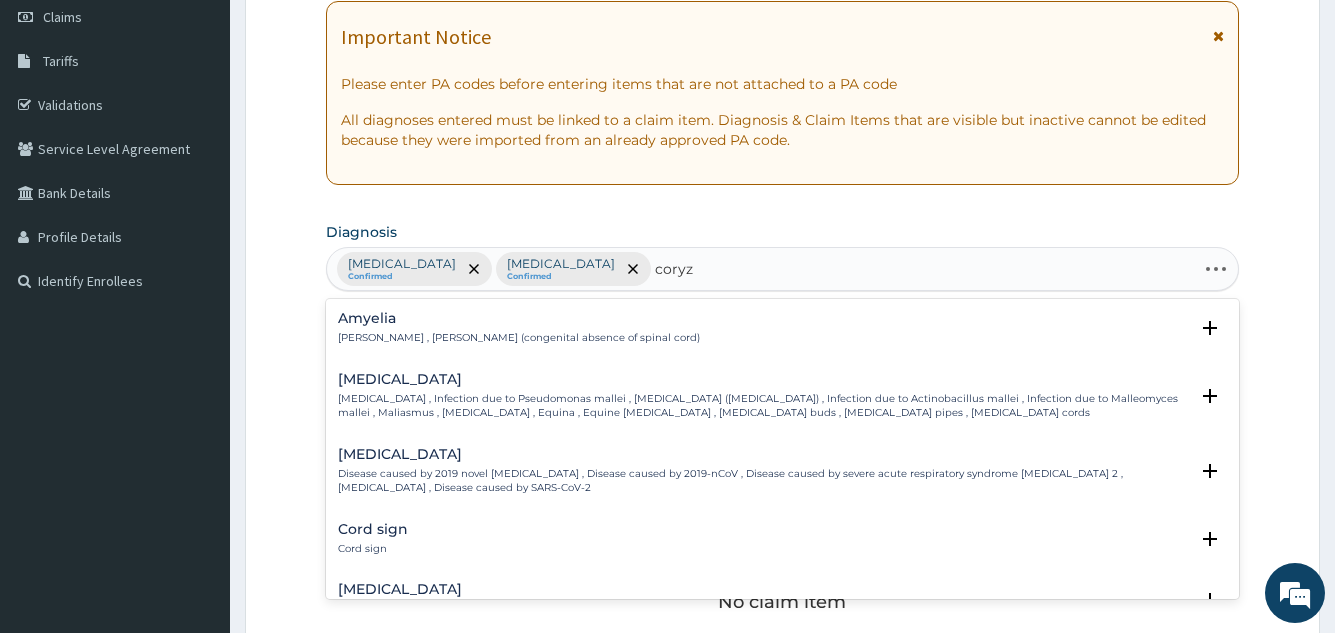 type on "coryza" 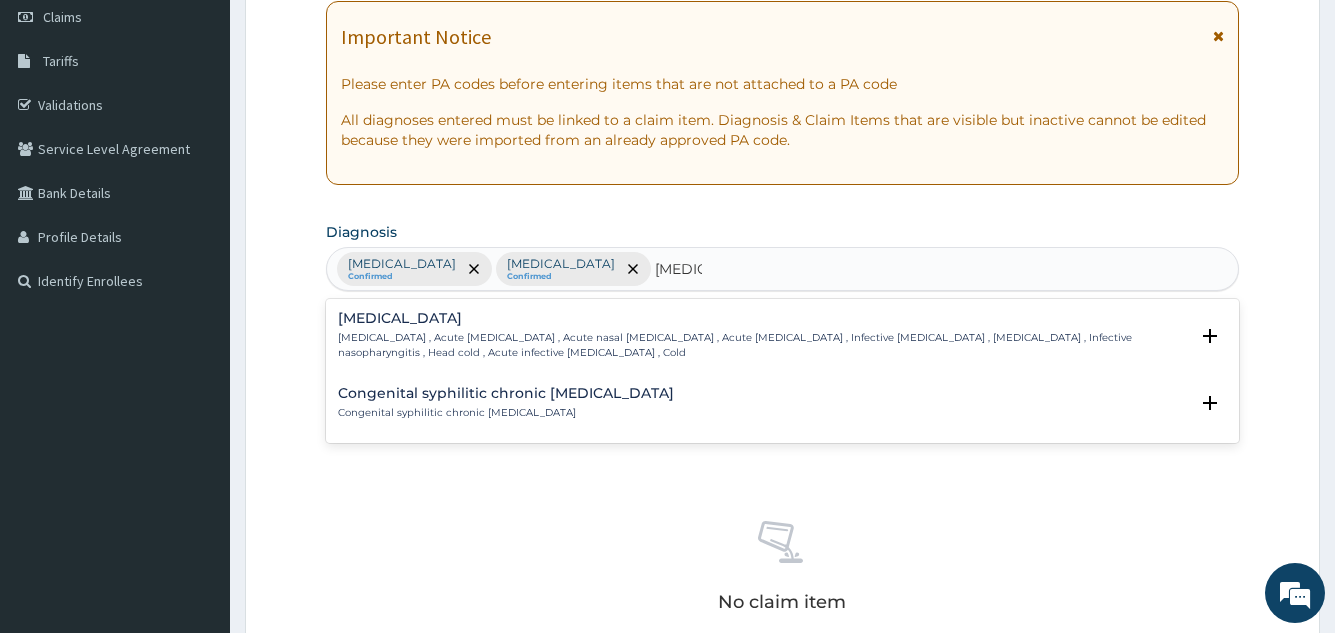 click on "Common cold , Acute coryza , Acute nasal catarrh , Acute rhinitis , Infective rhinitis , Acute nasopharyngitis , Infective nasopharyngitis , Head cold , Acute infective rhinitis , Cold" at bounding box center [762, 345] 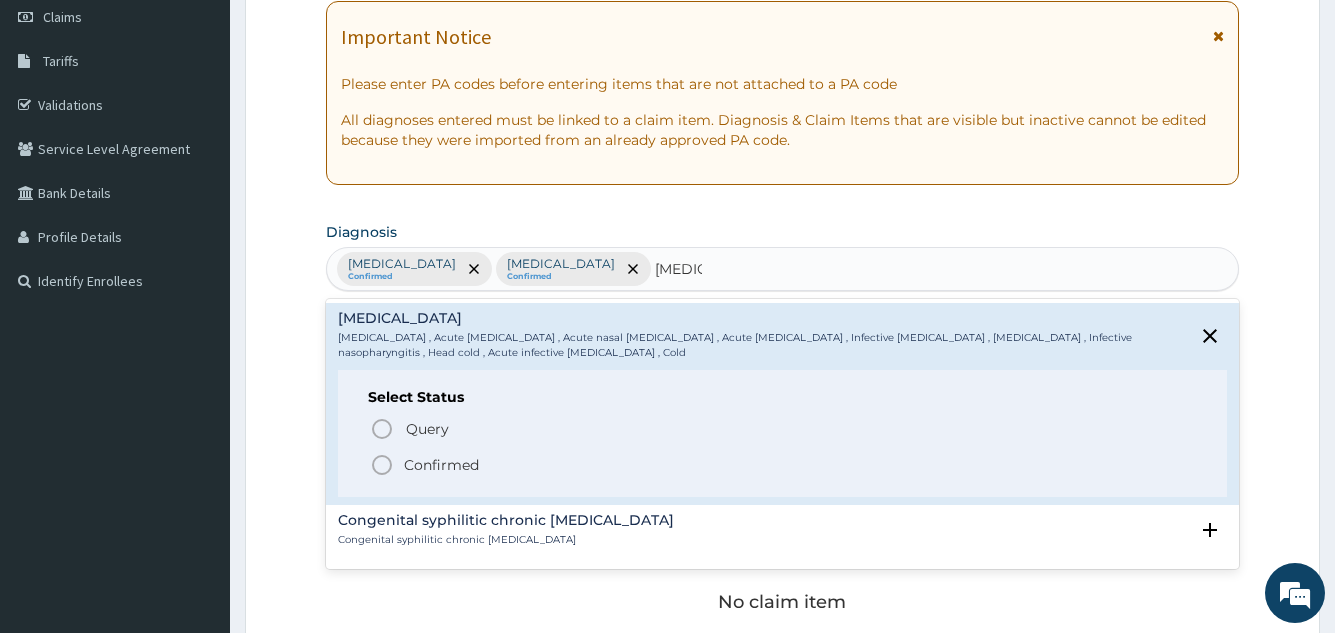 click 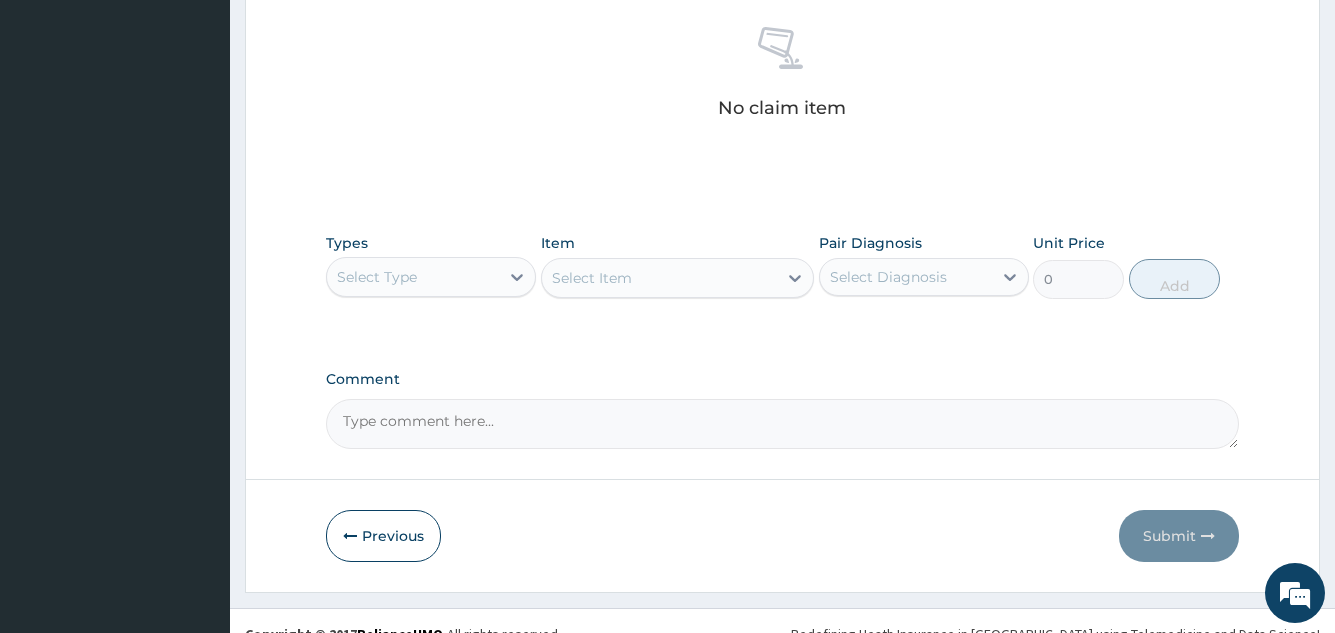 scroll, scrollTop: 809, scrollLeft: 0, axis: vertical 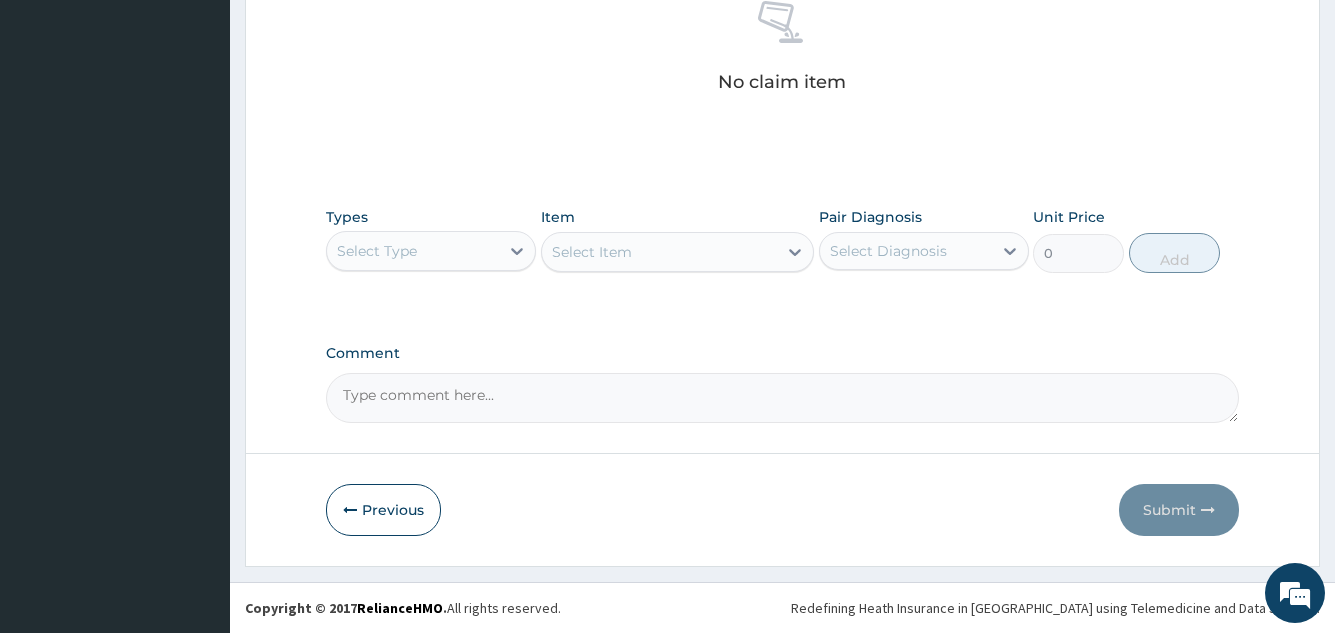 click on "Select Type" at bounding box center [413, 251] 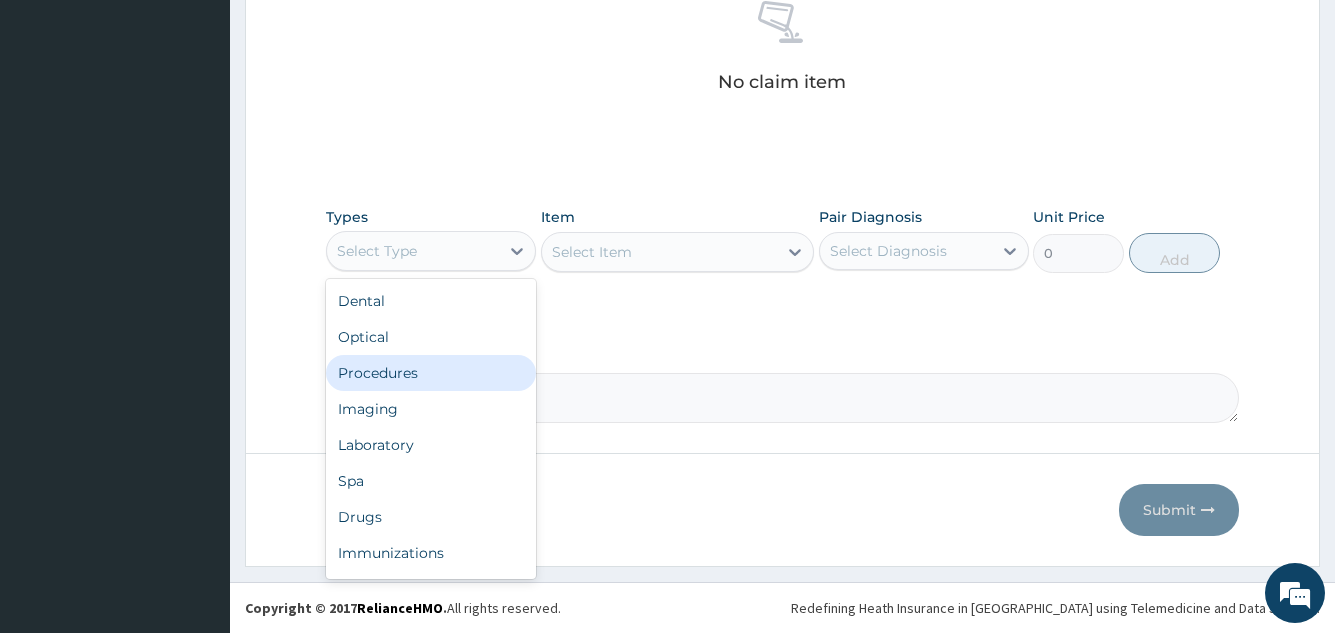 click on "Procedures" at bounding box center [431, 373] 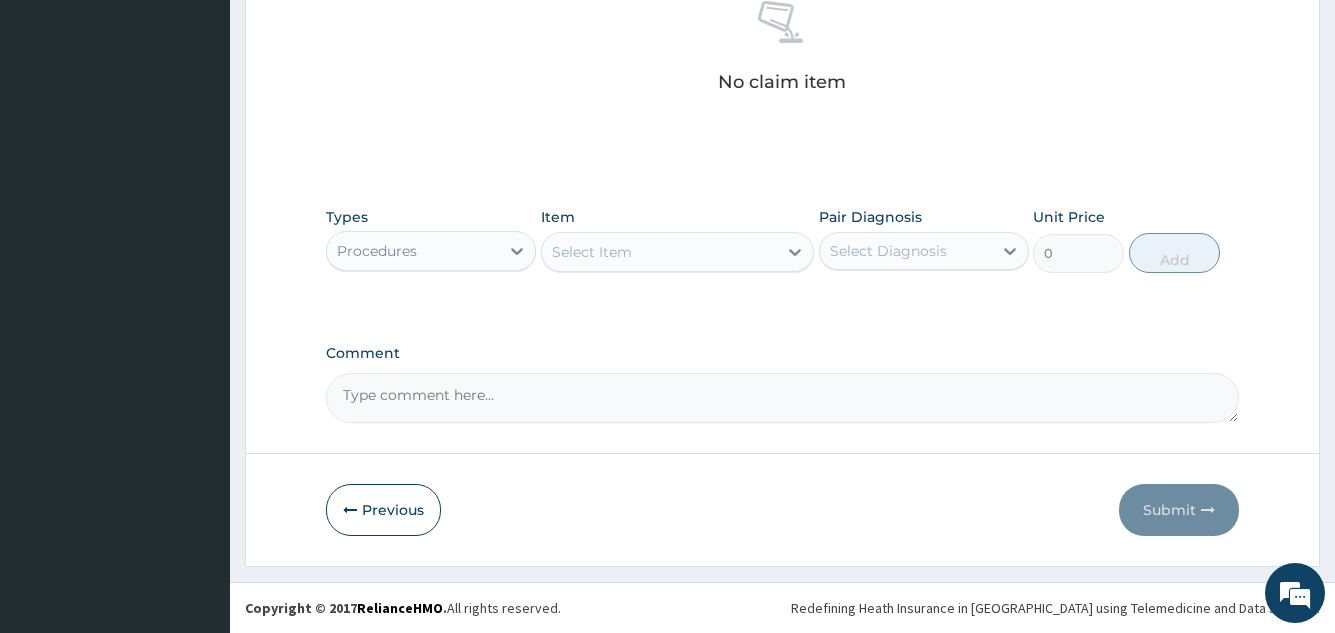click on "Select Item" at bounding box center (660, 252) 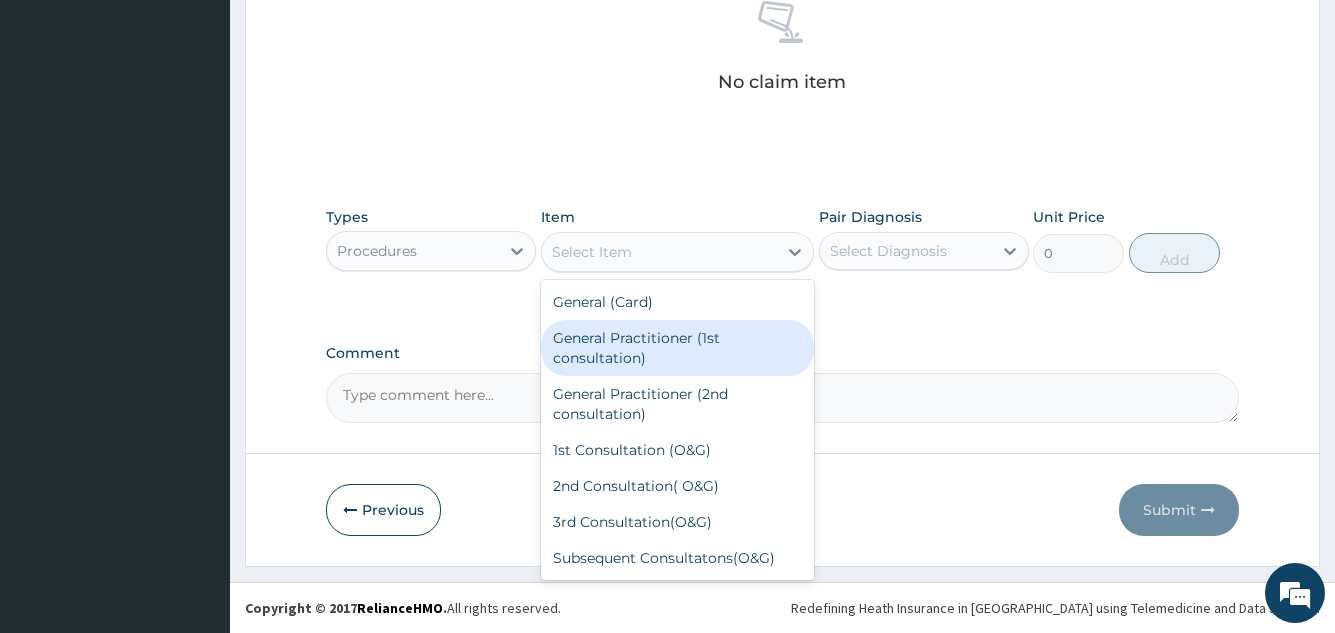 click on "General Practitioner (1st consultation)" at bounding box center (678, 348) 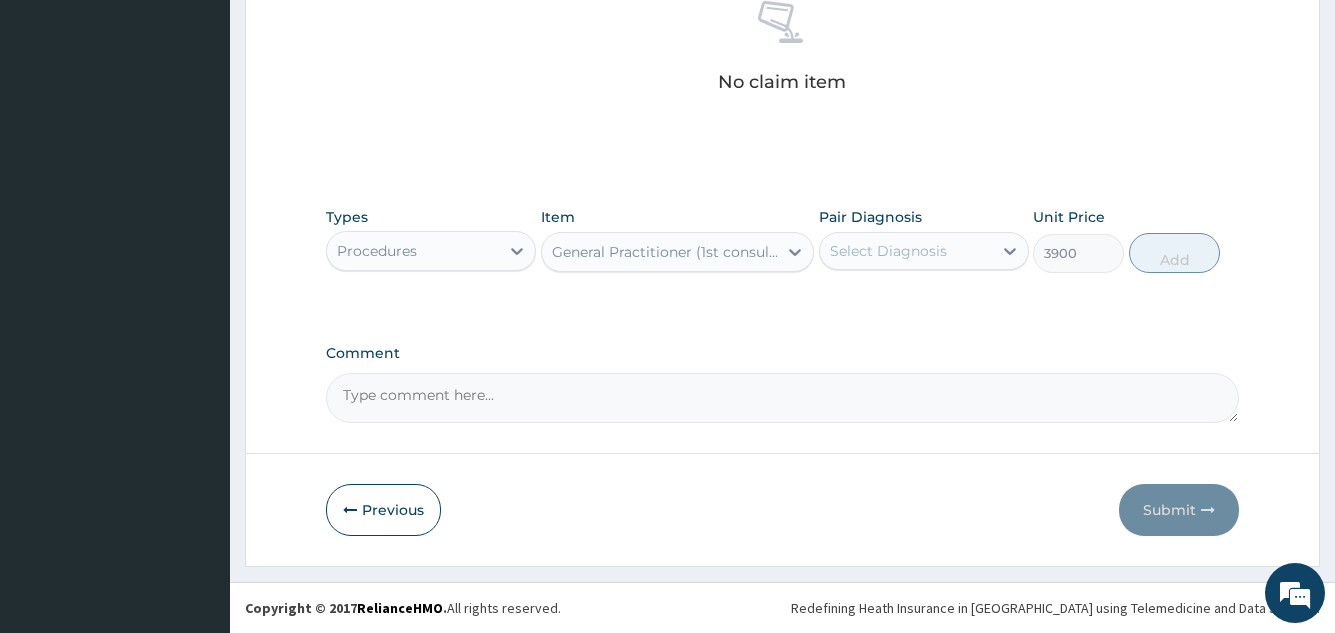click on "Select Diagnosis" at bounding box center (888, 251) 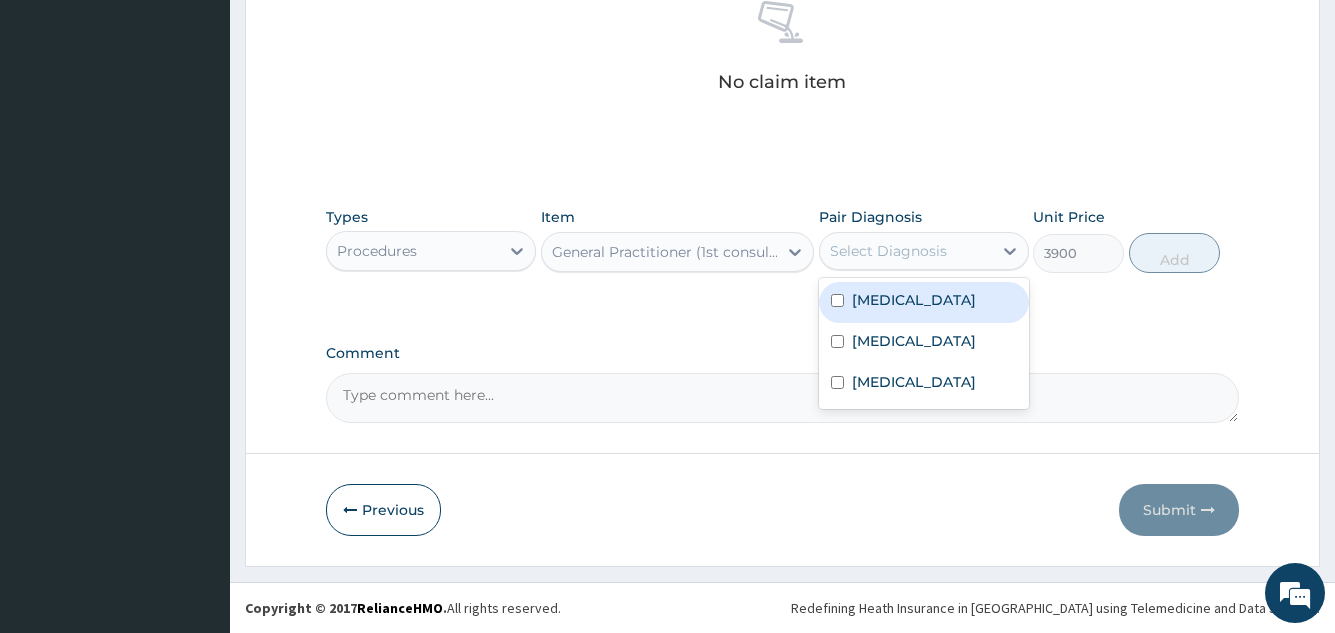 click on "Conjunctivitis" at bounding box center [914, 300] 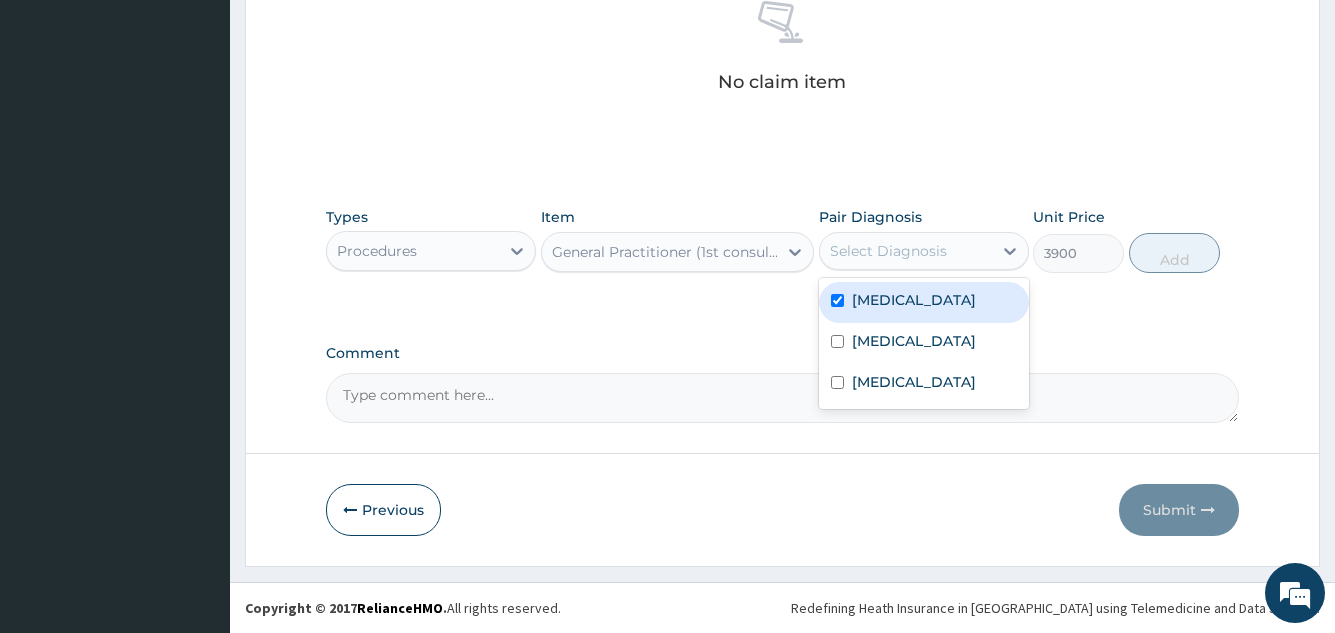 checkbox on "true" 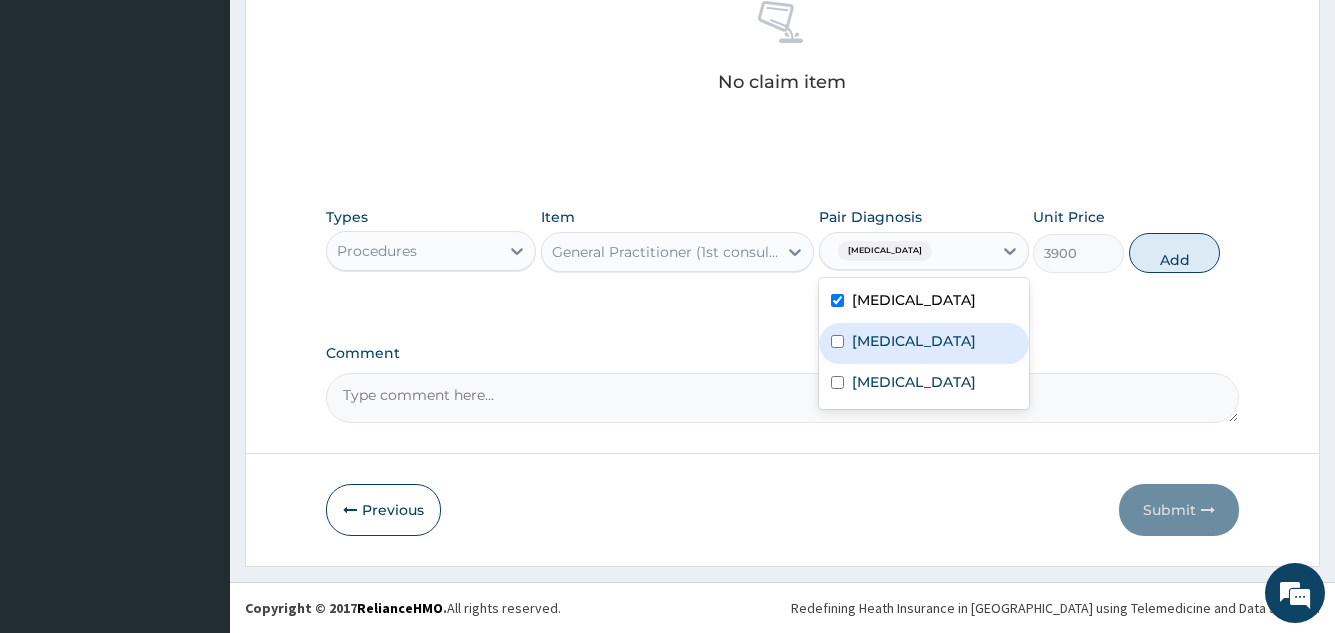 click on "Malaria" at bounding box center (924, 343) 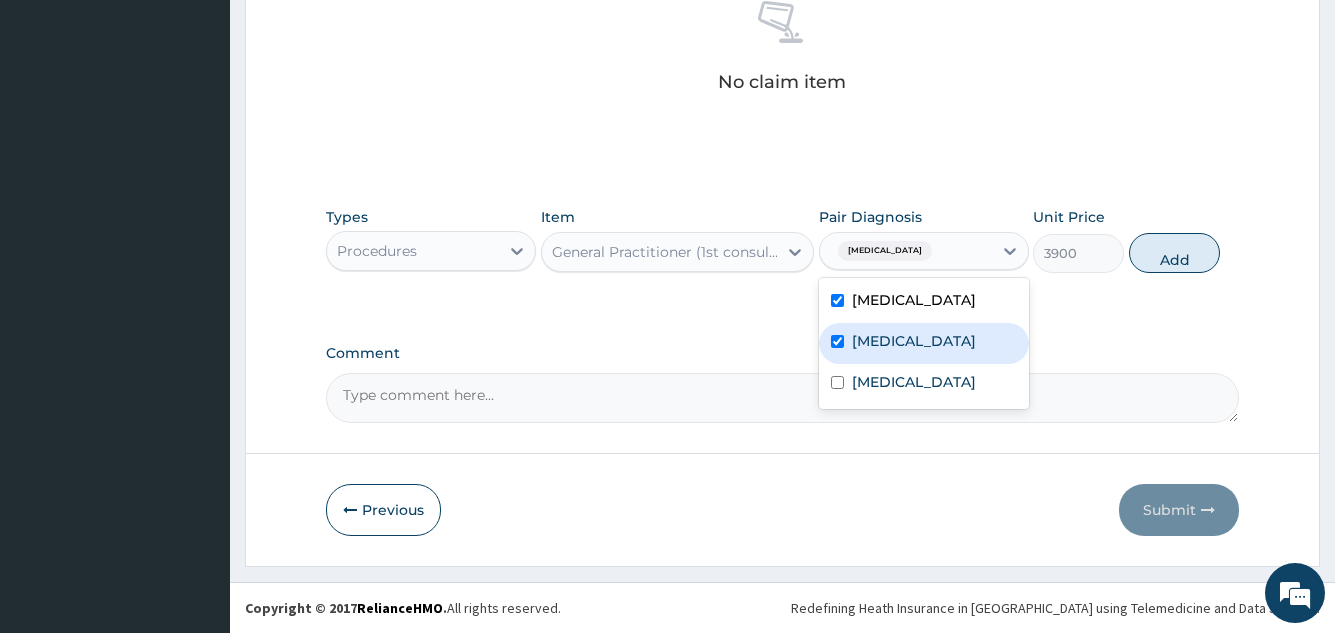 checkbox on "true" 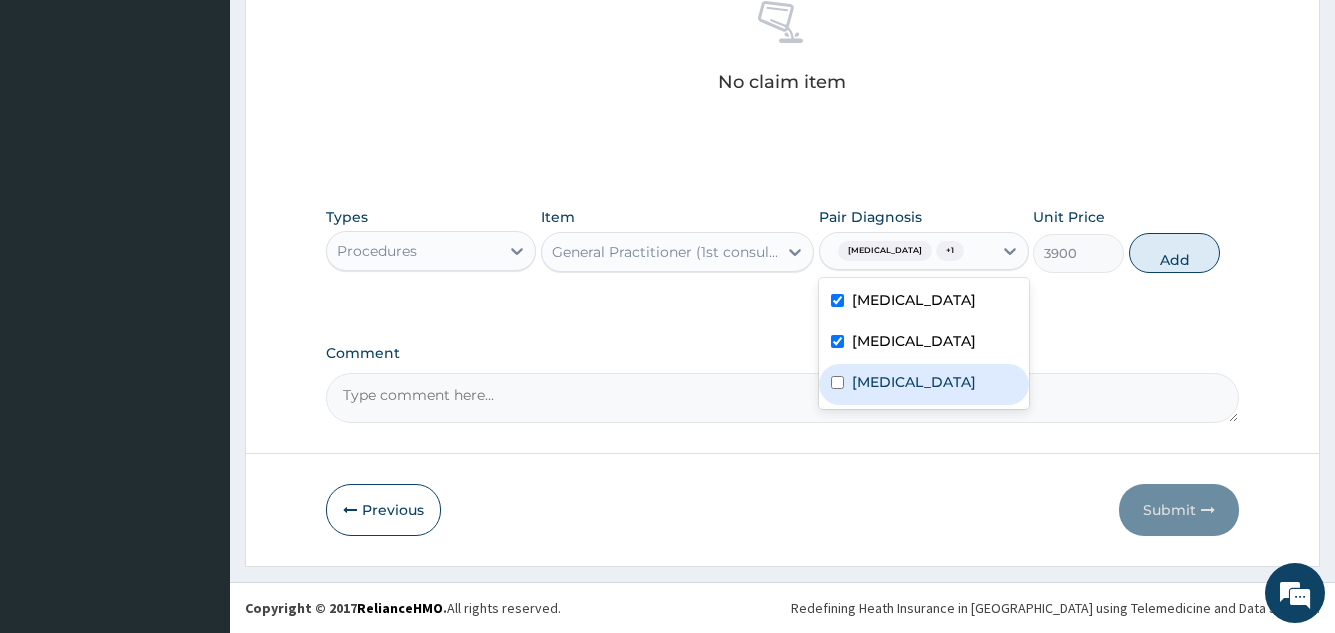 click on "Common cold" at bounding box center (914, 382) 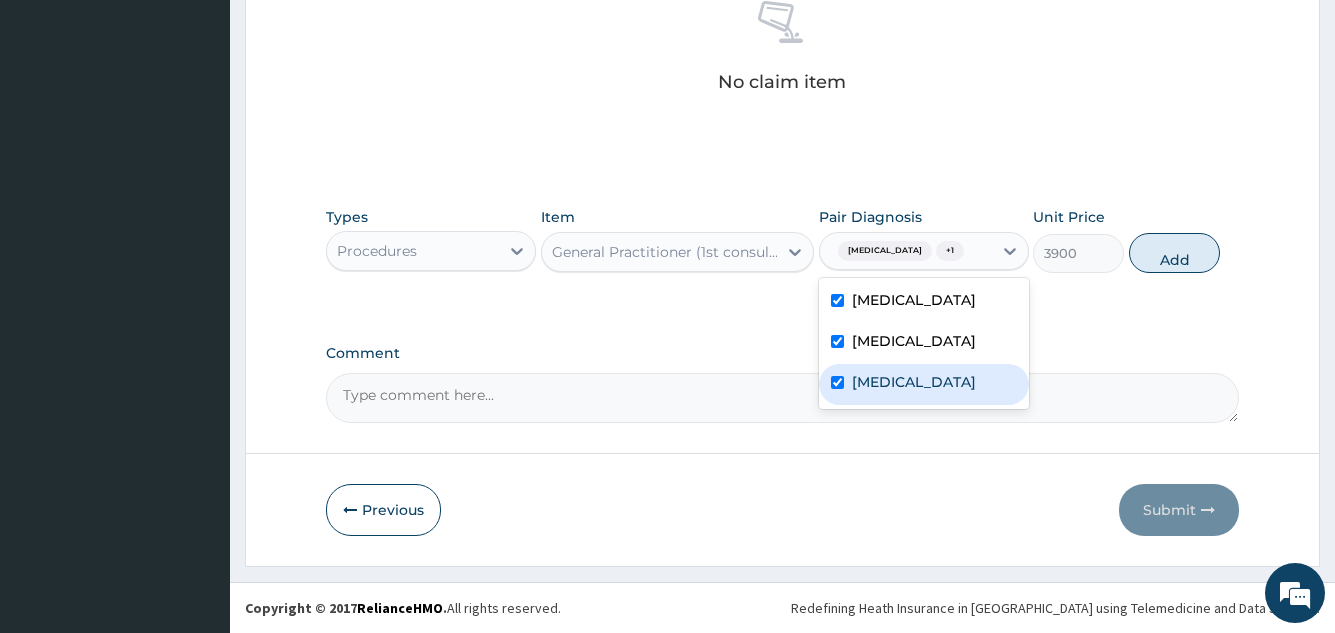 checkbox on "true" 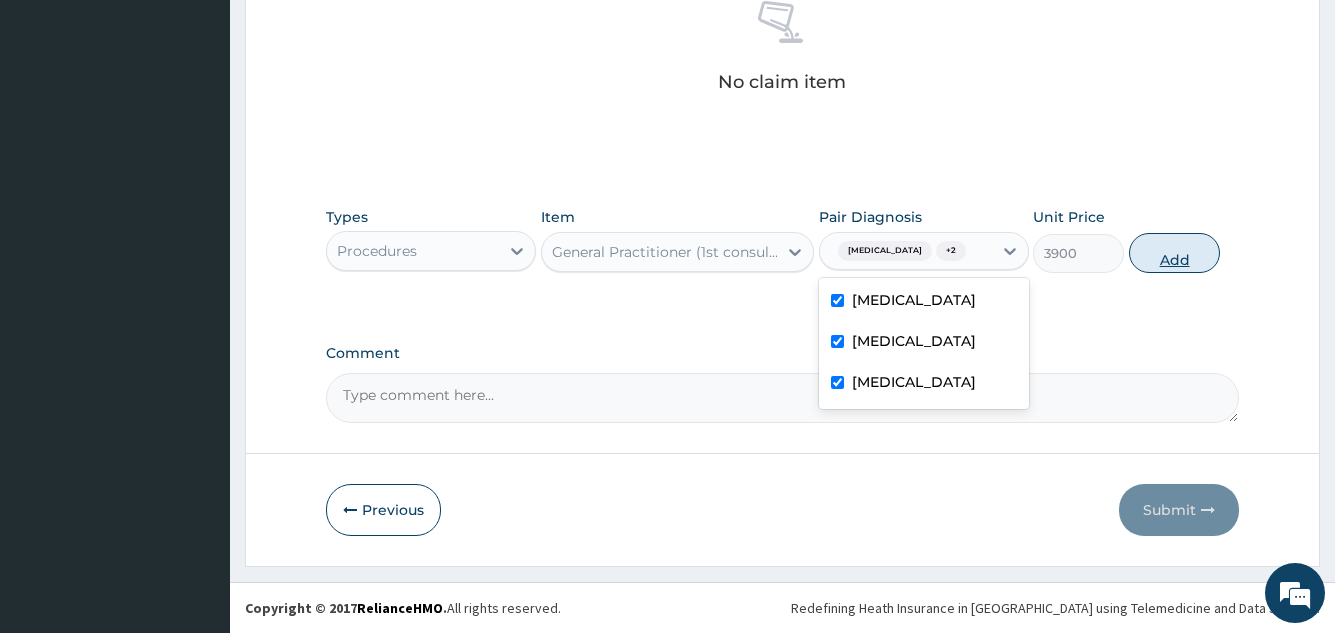 click on "Add" at bounding box center [1174, 253] 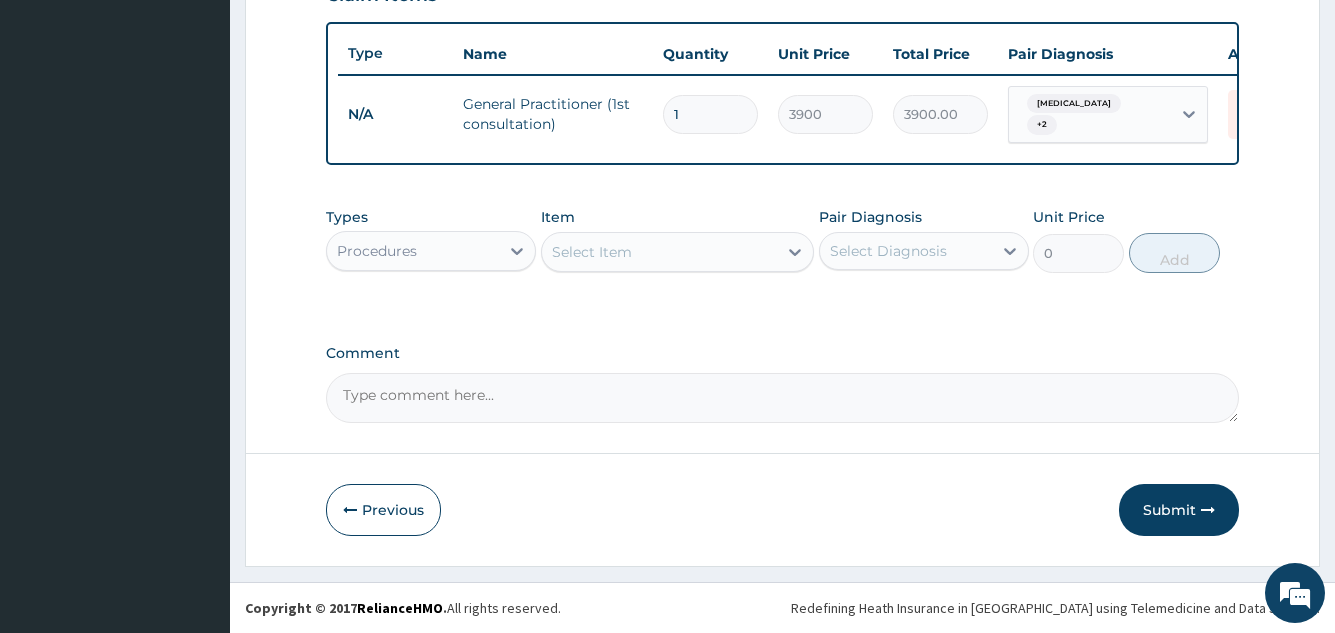 scroll, scrollTop: 729, scrollLeft: 0, axis: vertical 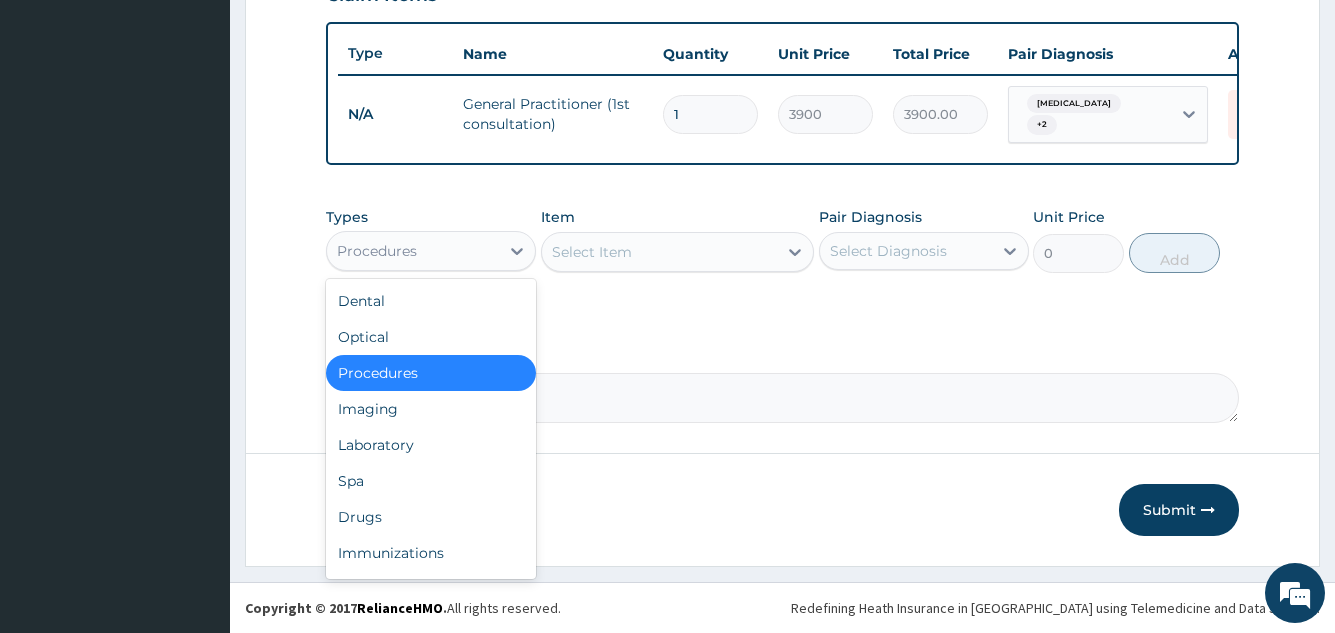 click on "Procedures" at bounding box center (413, 251) 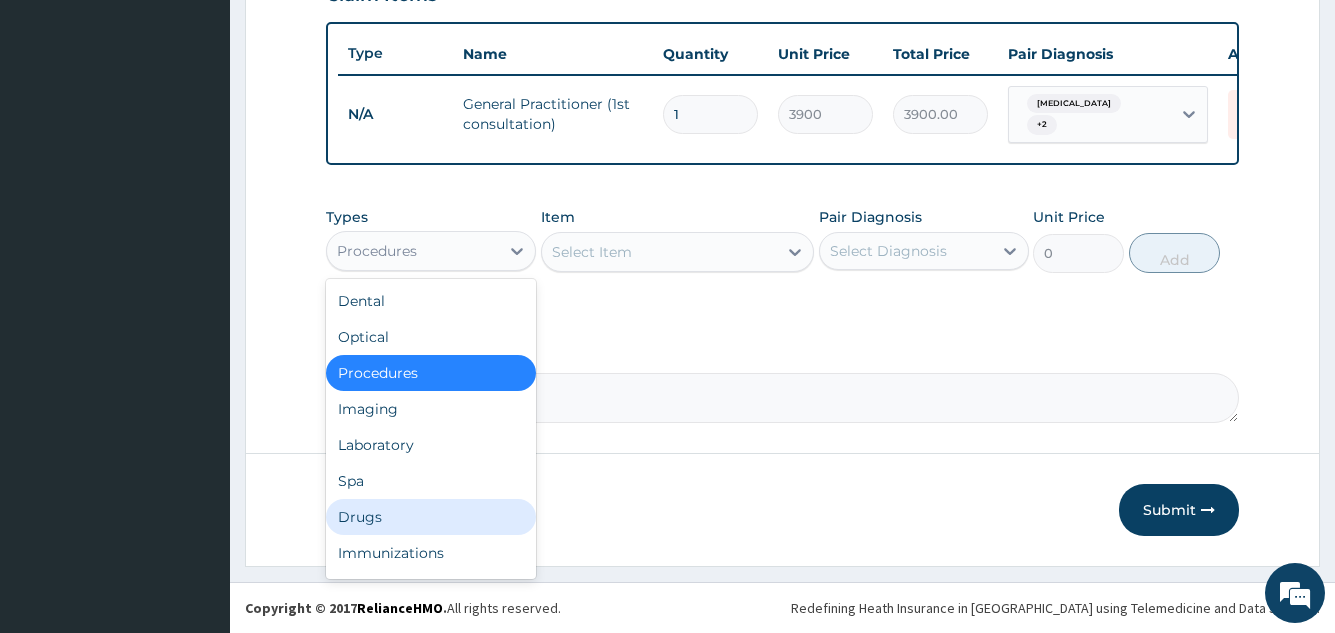 click on "Drugs" at bounding box center [431, 517] 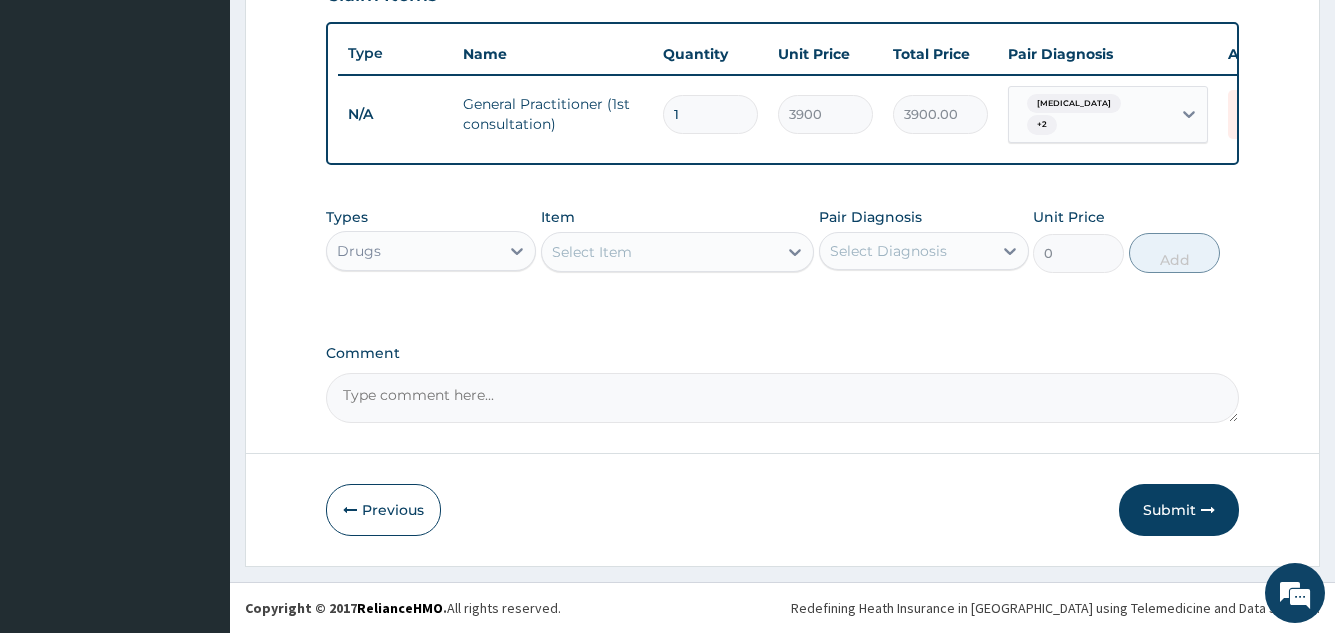 click on "Select Item" at bounding box center (660, 252) 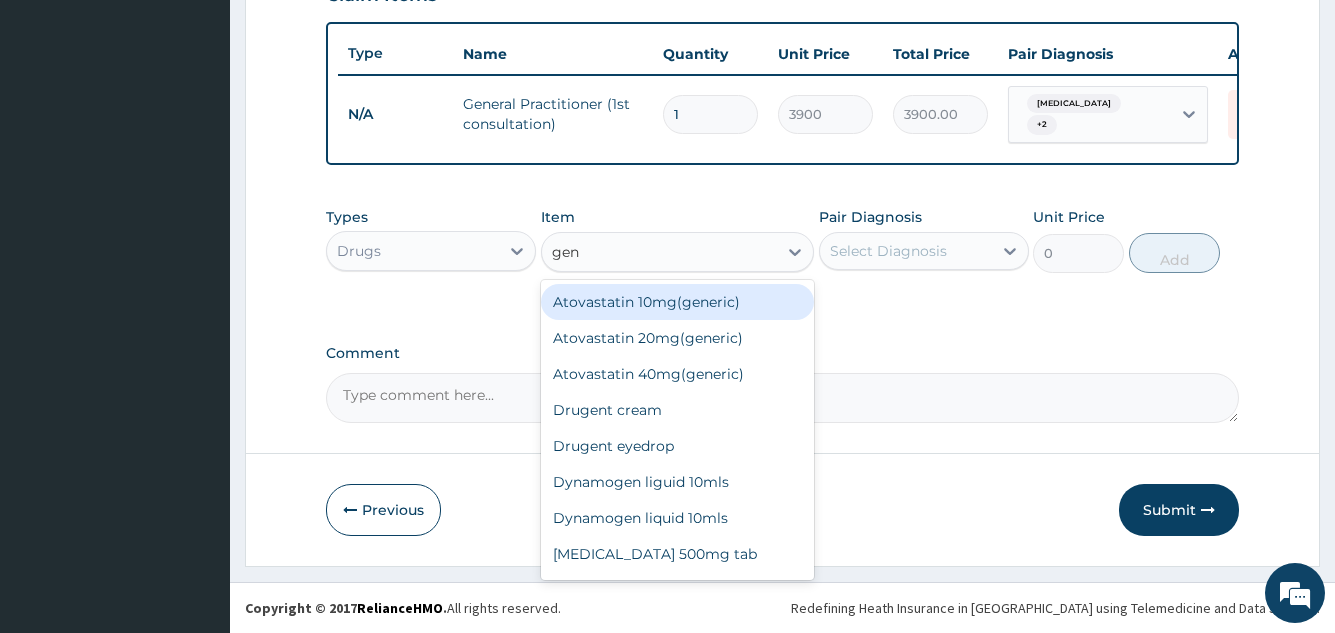type on "gent" 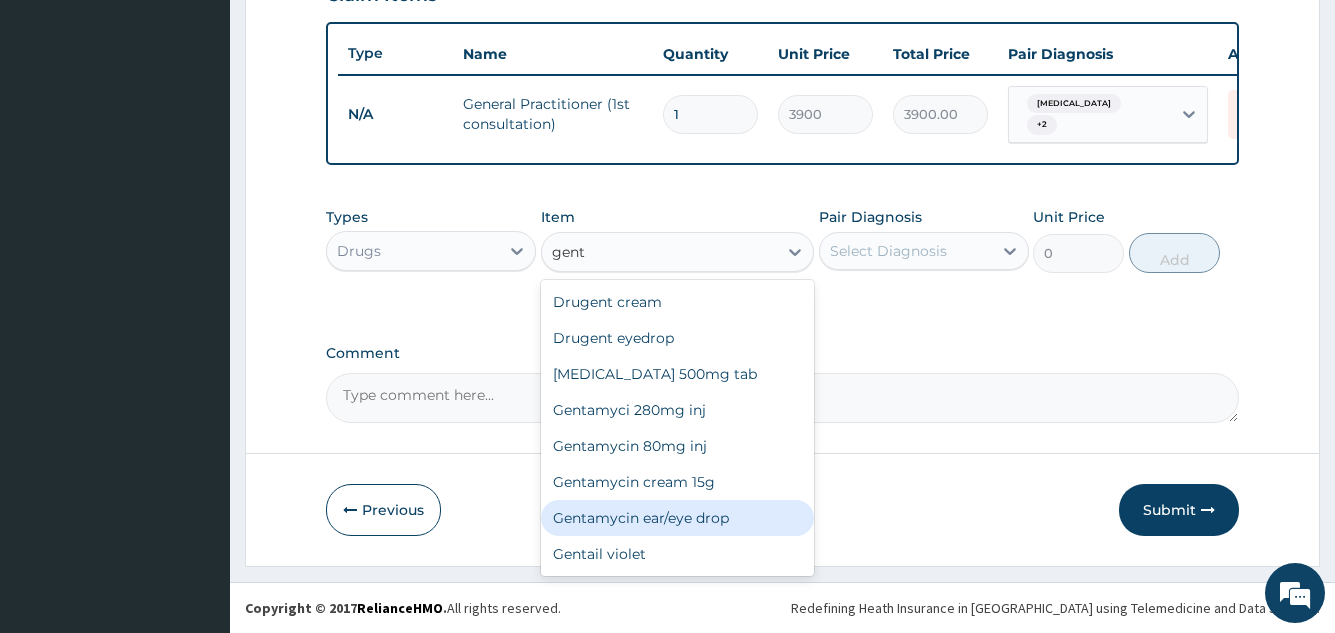 click on "Gentamycin ear/eye drop" at bounding box center (678, 518) 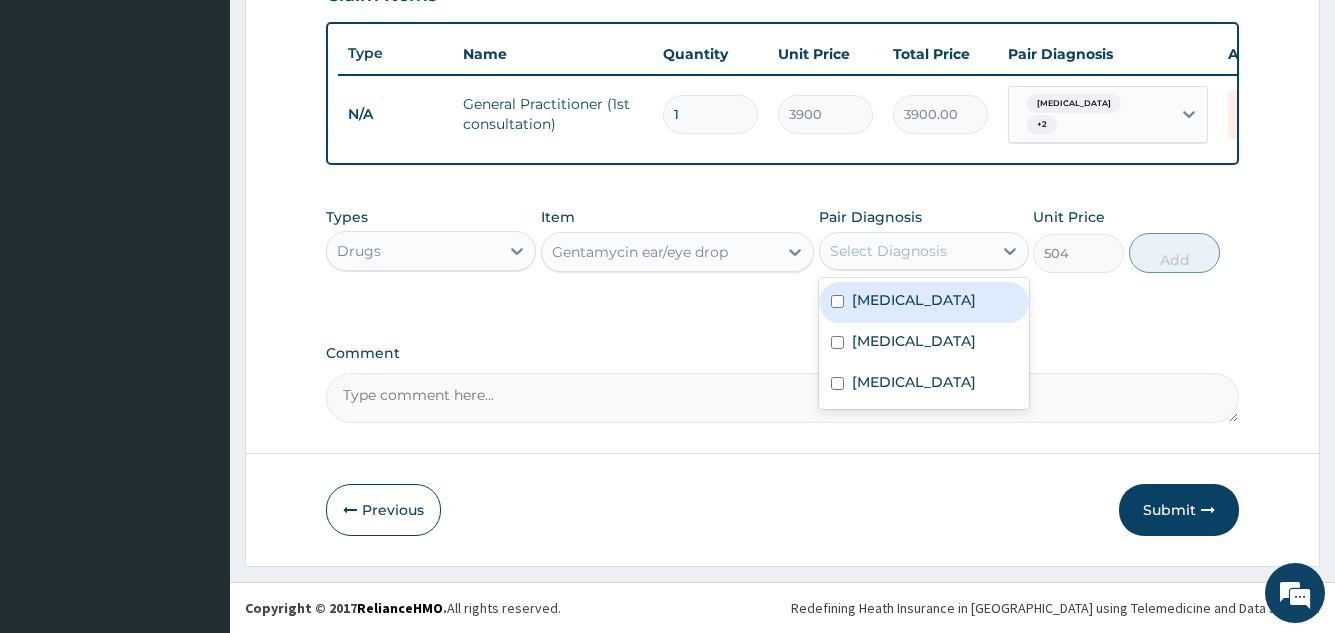 click on "Select Diagnosis" at bounding box center [888, 251] 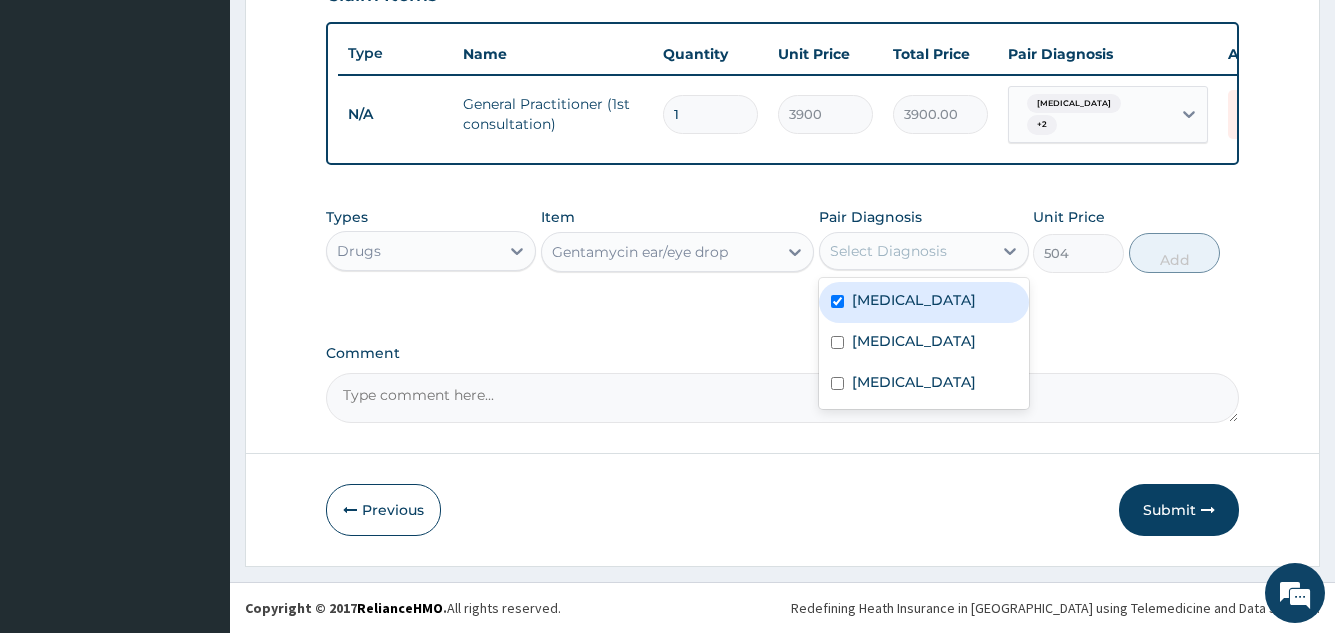 checkbox on "true" 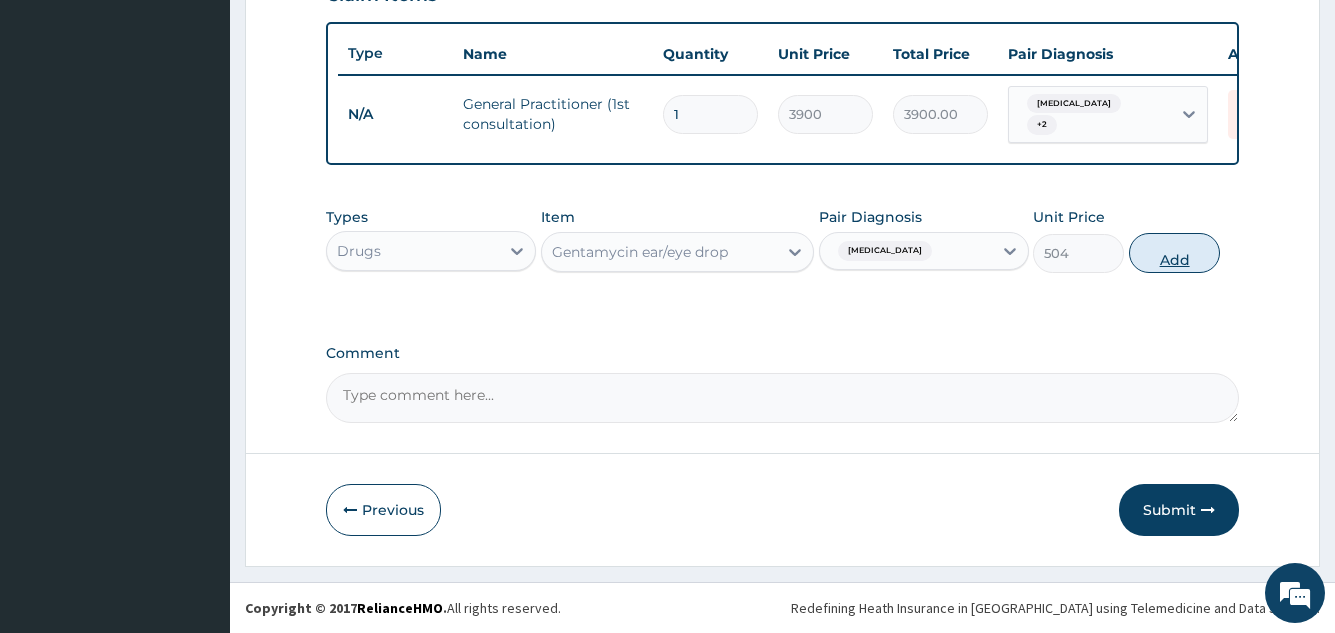 click on "Add" at bounding box center (1174, 253) 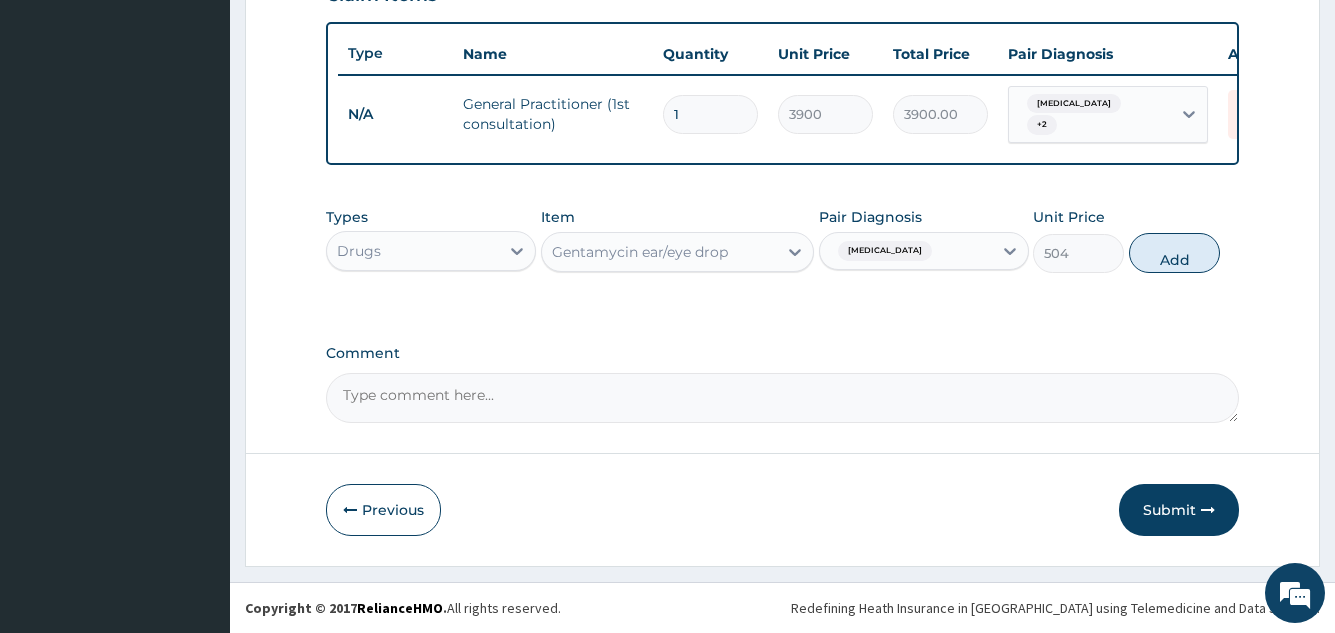type on "0" 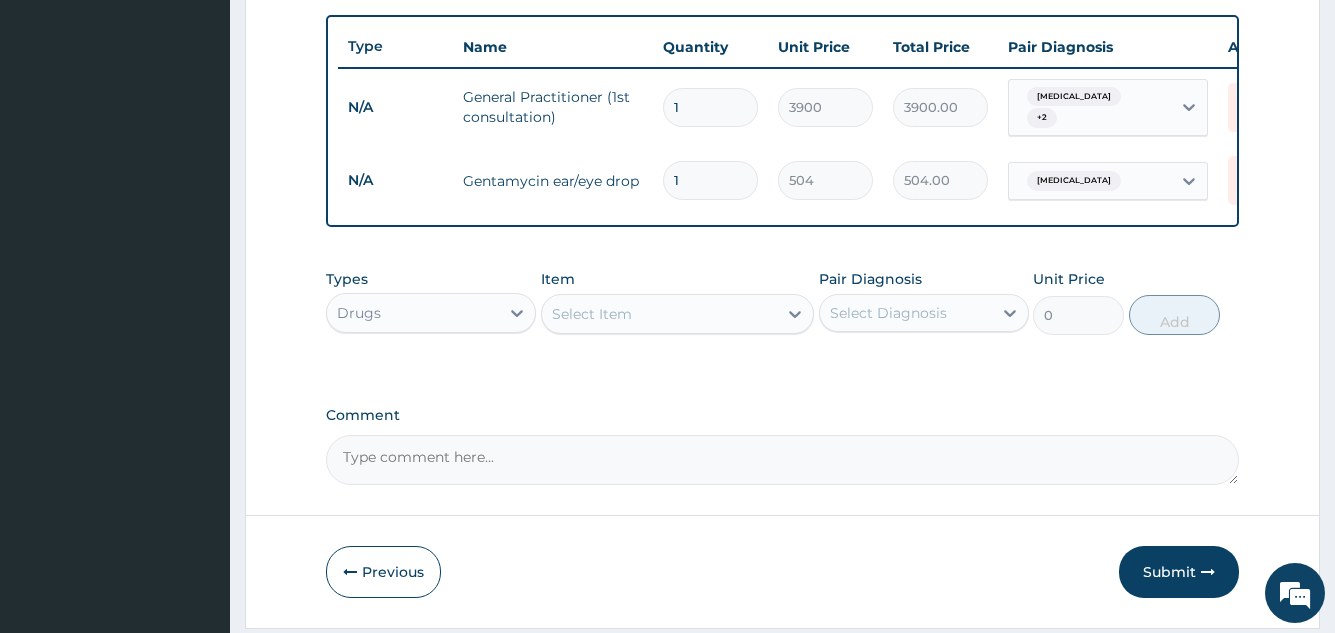 click on "Select Item" at bounding box center [660, 314] 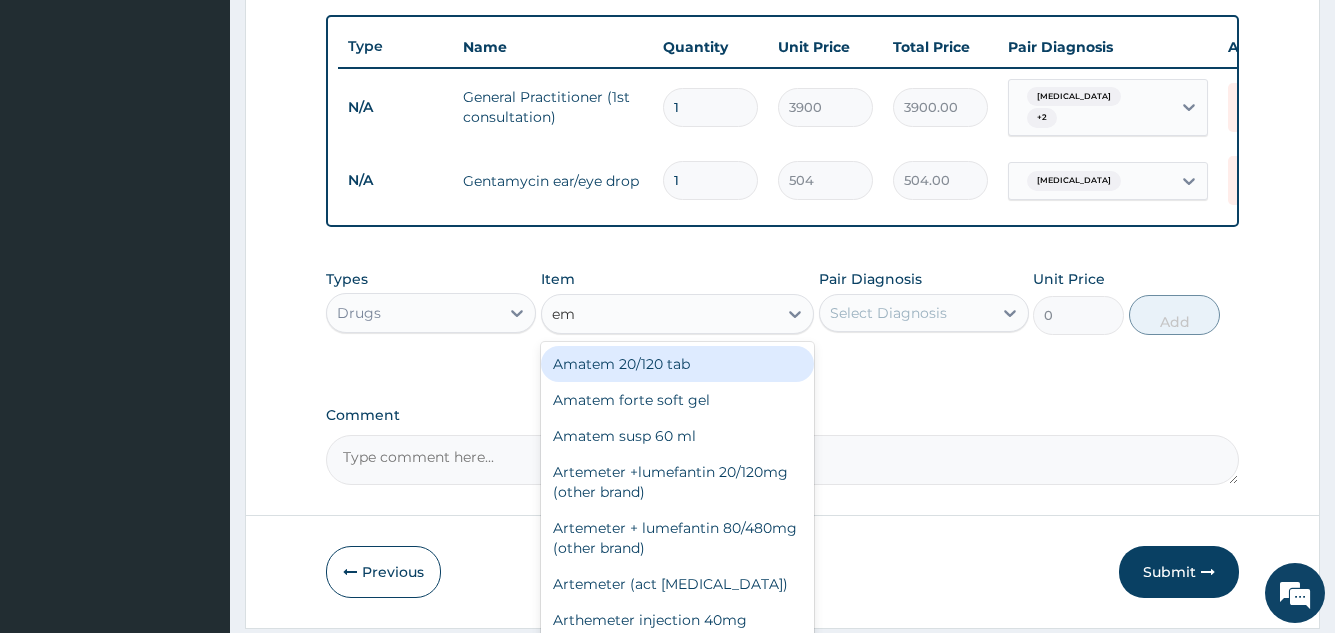 type on "emz" 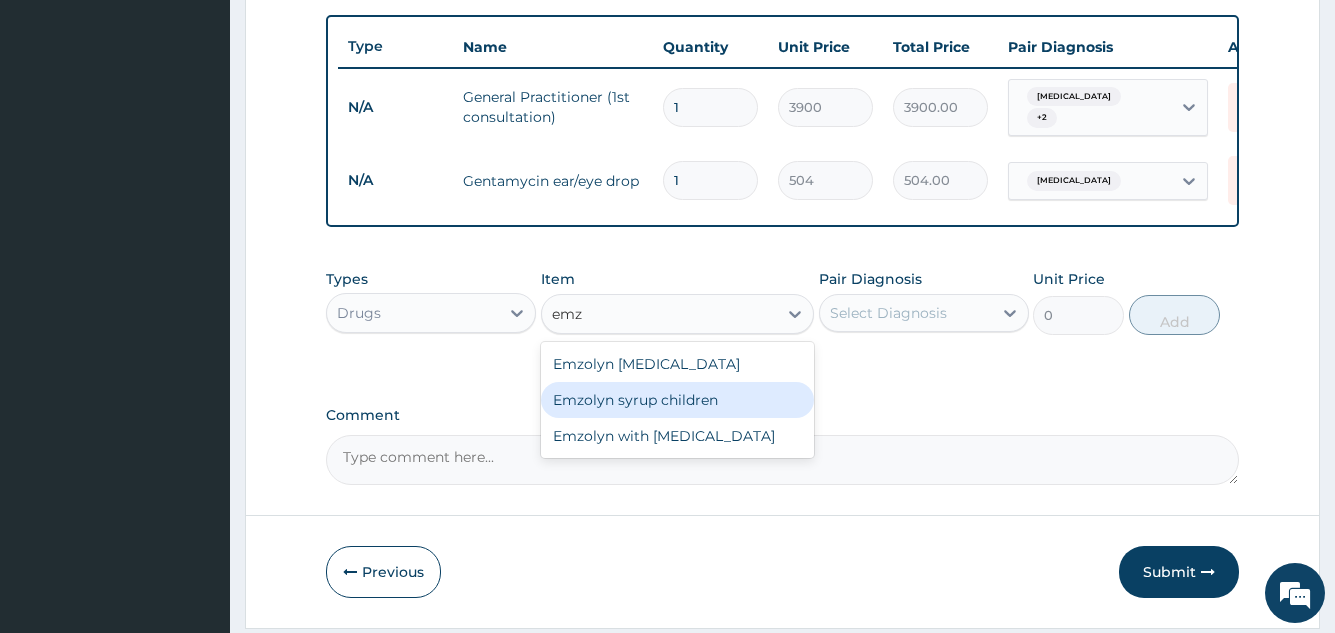 click on "Emzolyn syrup children" at bounding box center [678, 400] 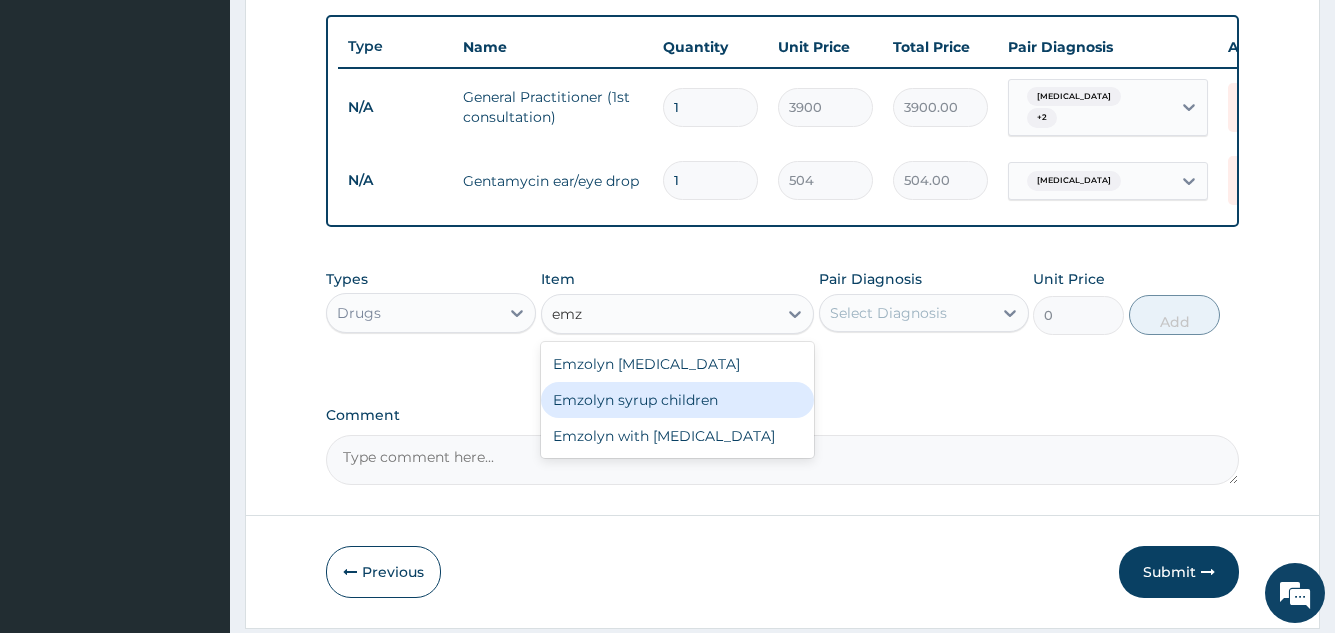 type 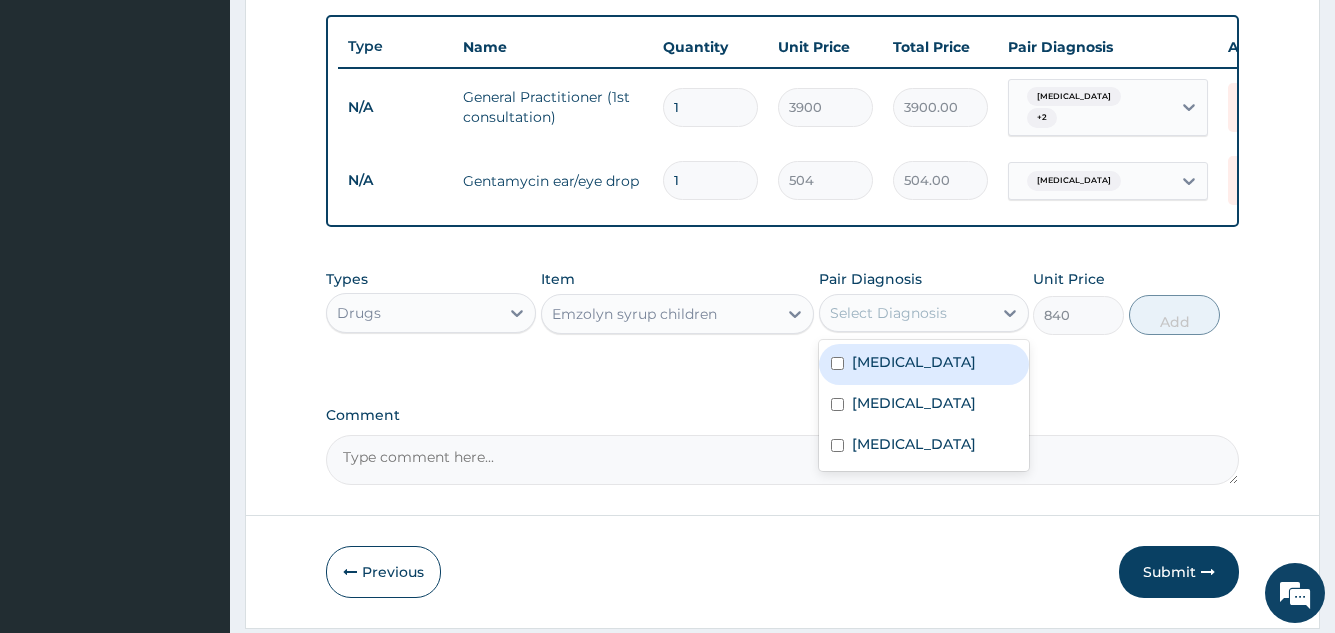 click on "Select Diagnosis" at bounding box center [888, 313] 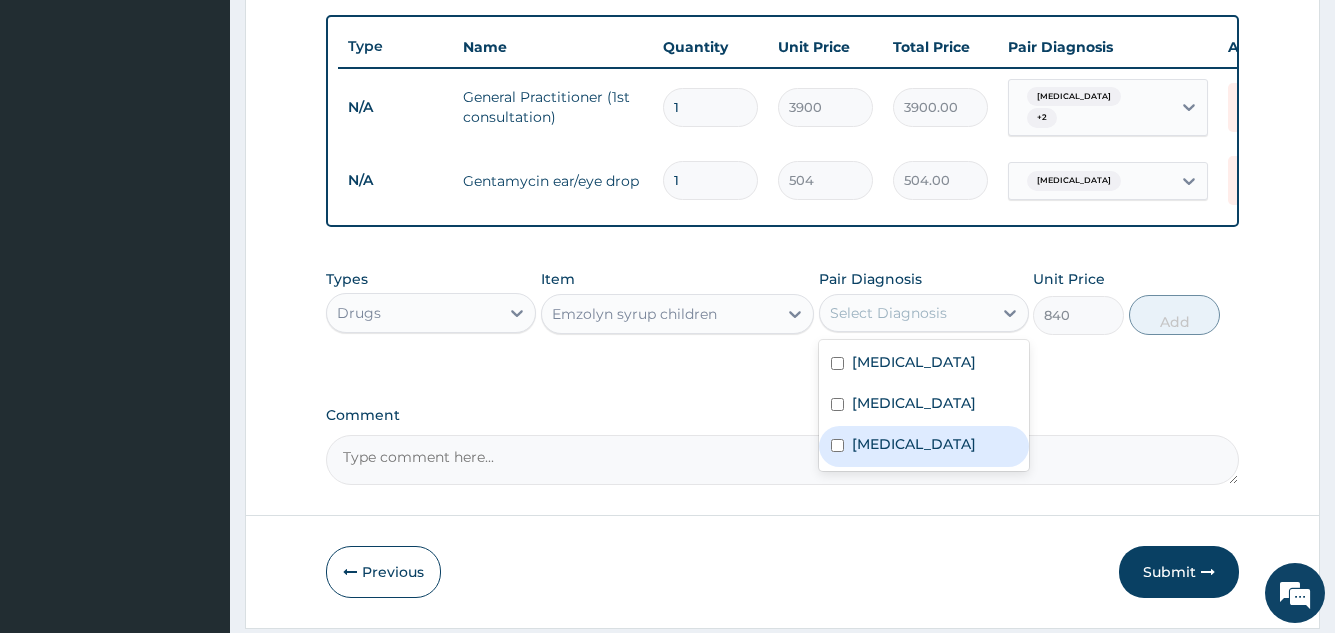 click on "Common cold" at bounding box center [914, 444] 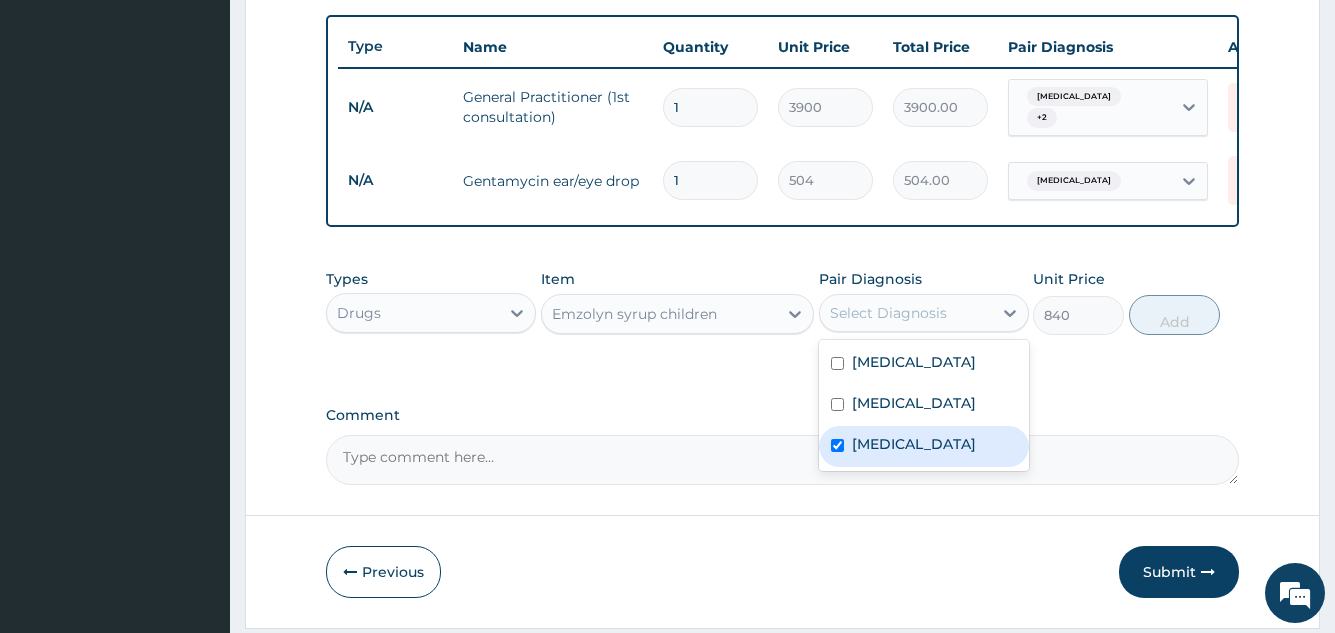 checkbox on "true" 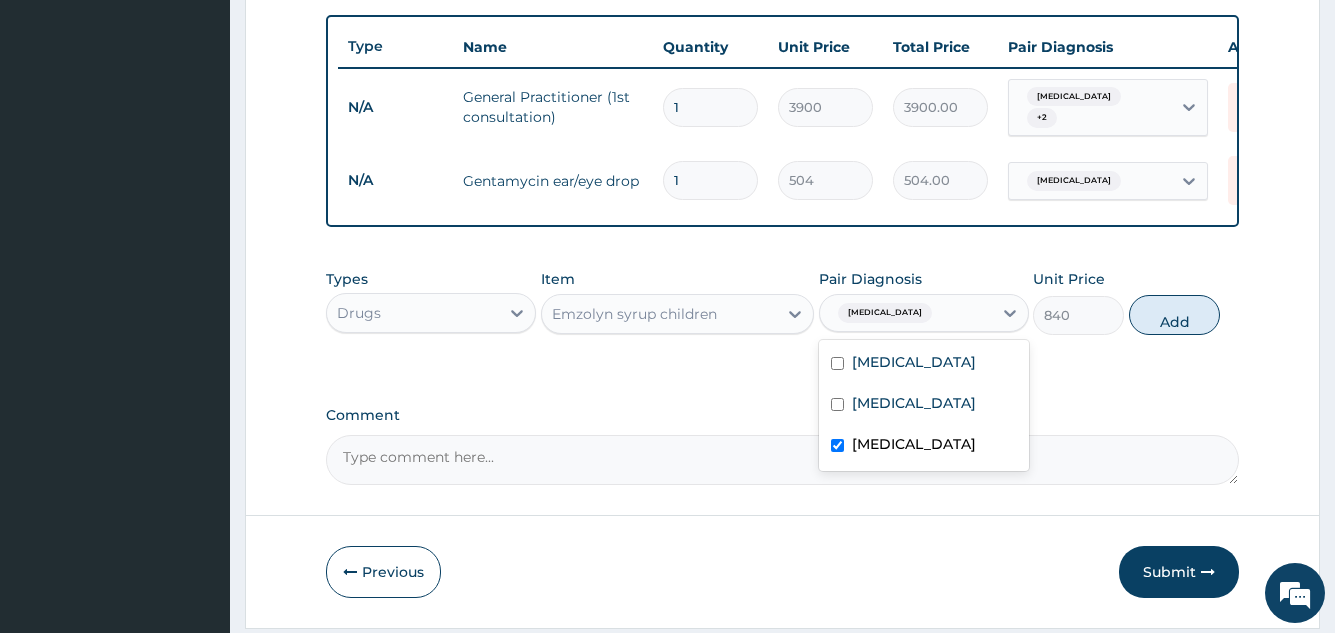 drag, startPoint x: 1175, startPoint y: 319, endPoint x: 918, endPoint y: 337, distance: 257.62958 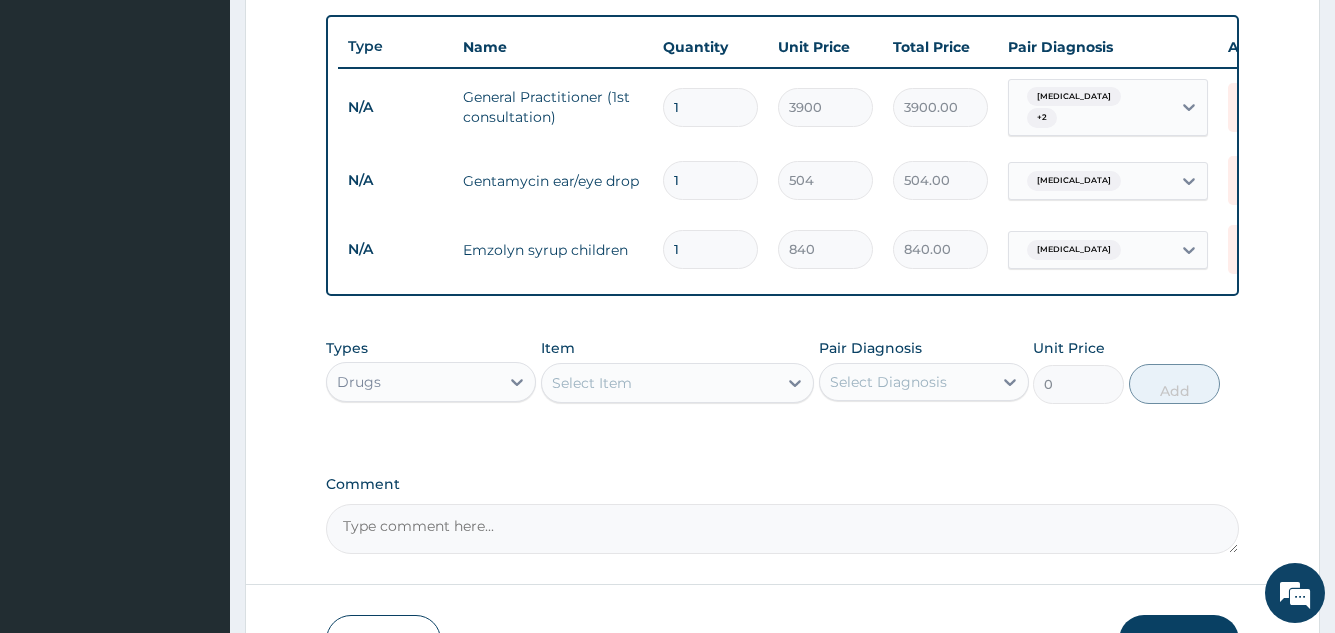 click on "Select Item" at bounding box center (660, 383) 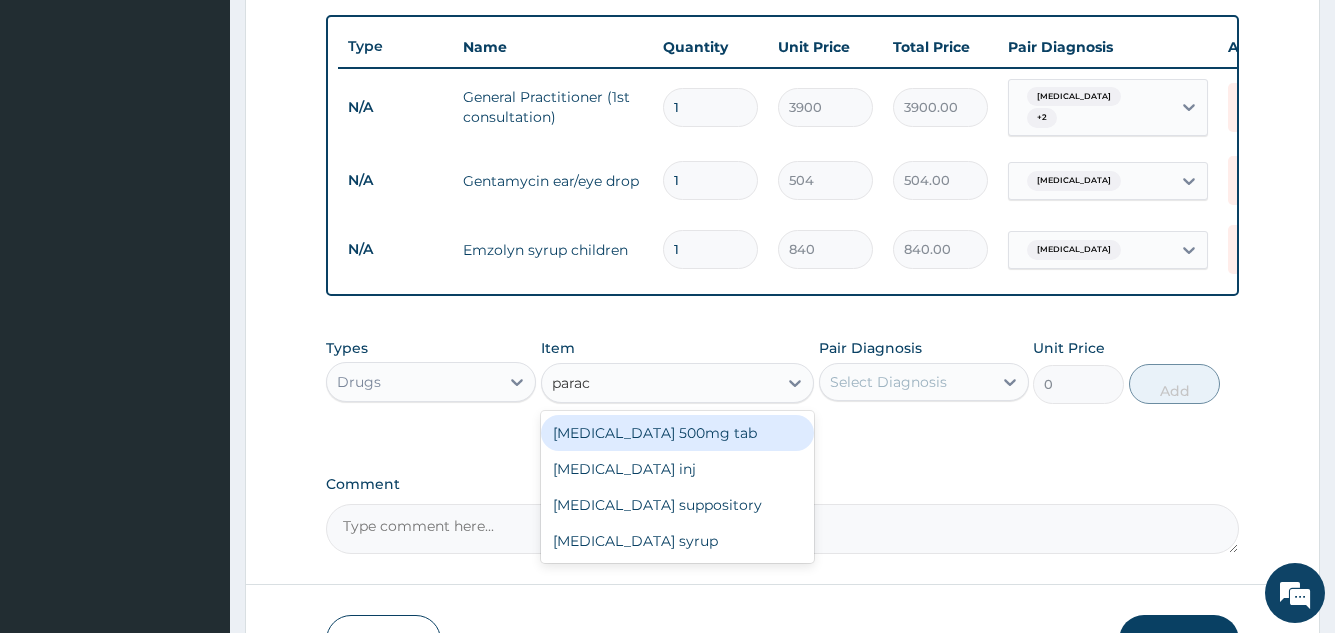 type on "parace" 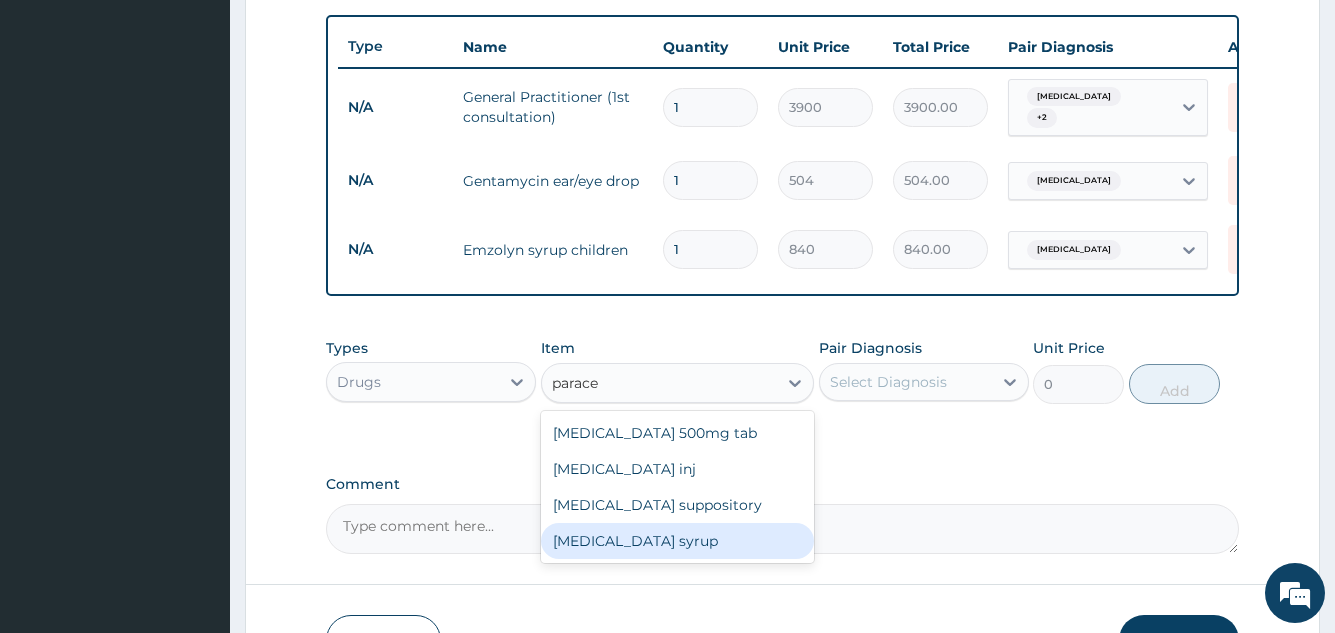 click on "Paracetamol syrup" at bounding box center [678, 541] 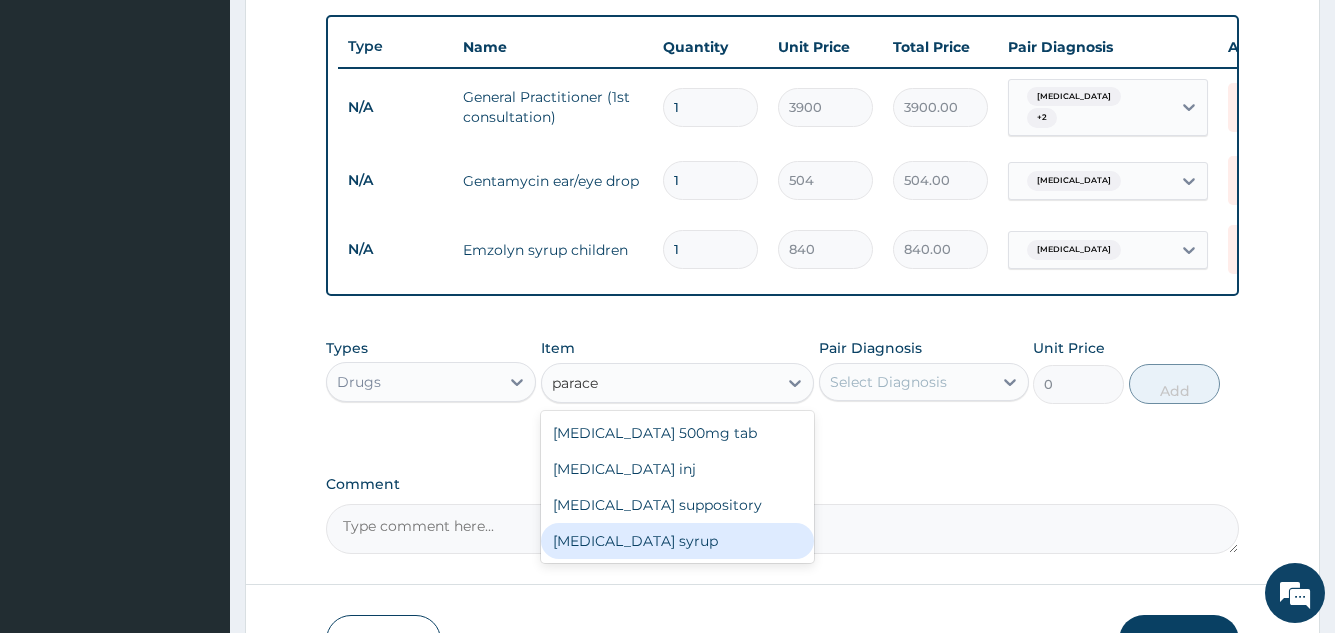 type 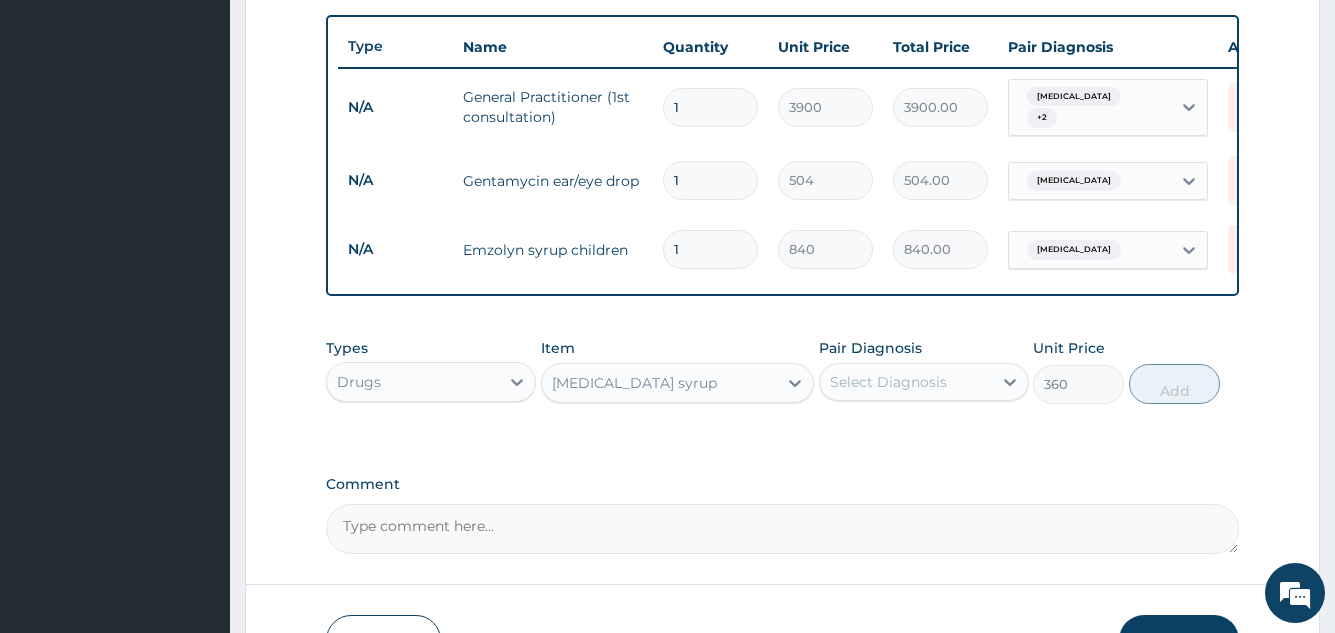 drag, startPoint x: 915, startPoint y: 389, endPoint x: 913, endPoint y: 411, distance: 22.090721 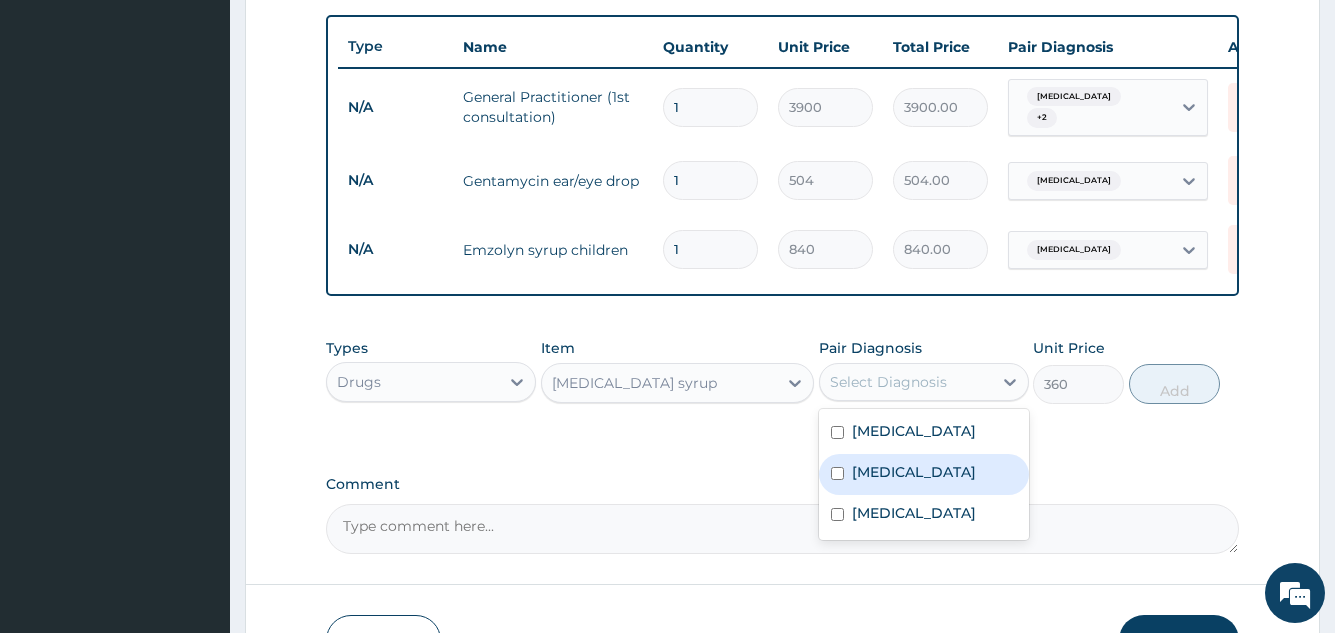 click on "[MEDICAL_DATA]" at bounding box center (924, 474) 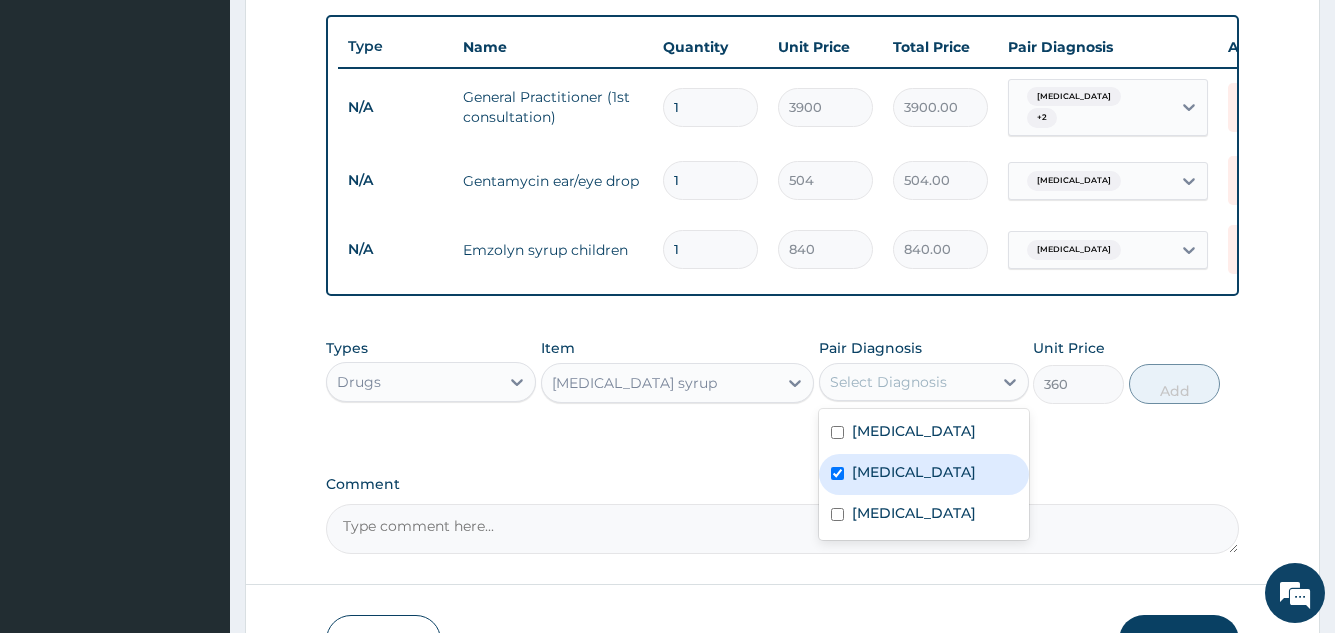 checkbox on "true" 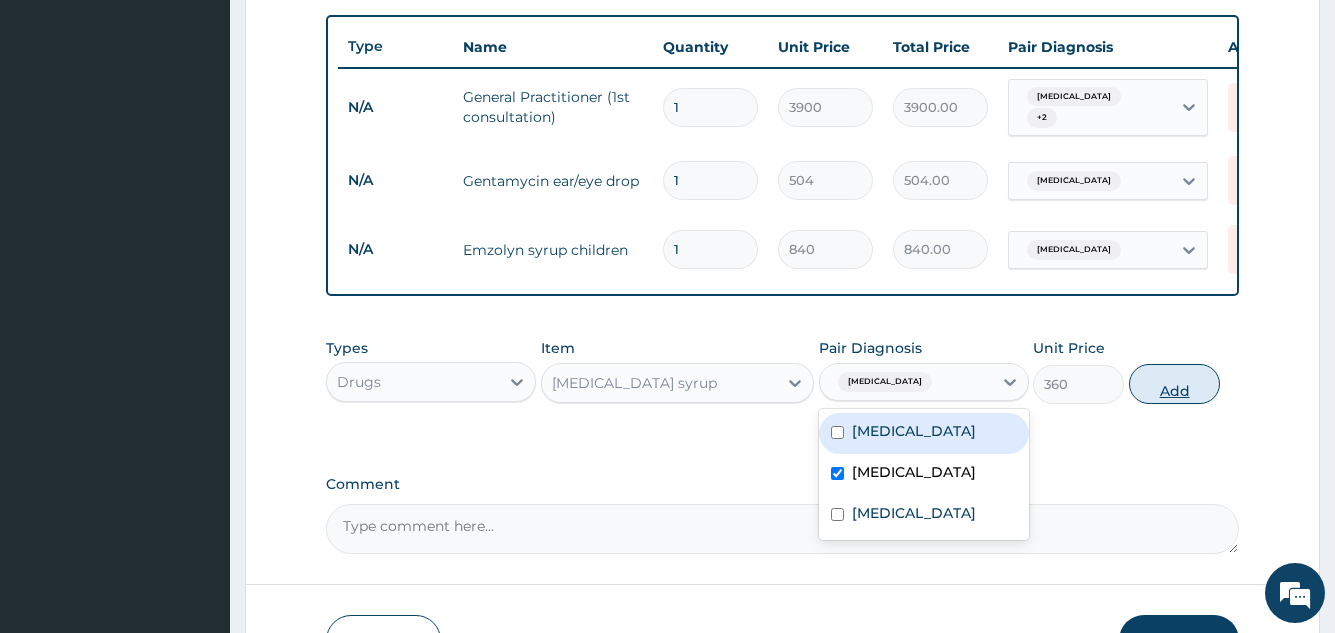 click on "Add" at bounding box center (1174, 384) 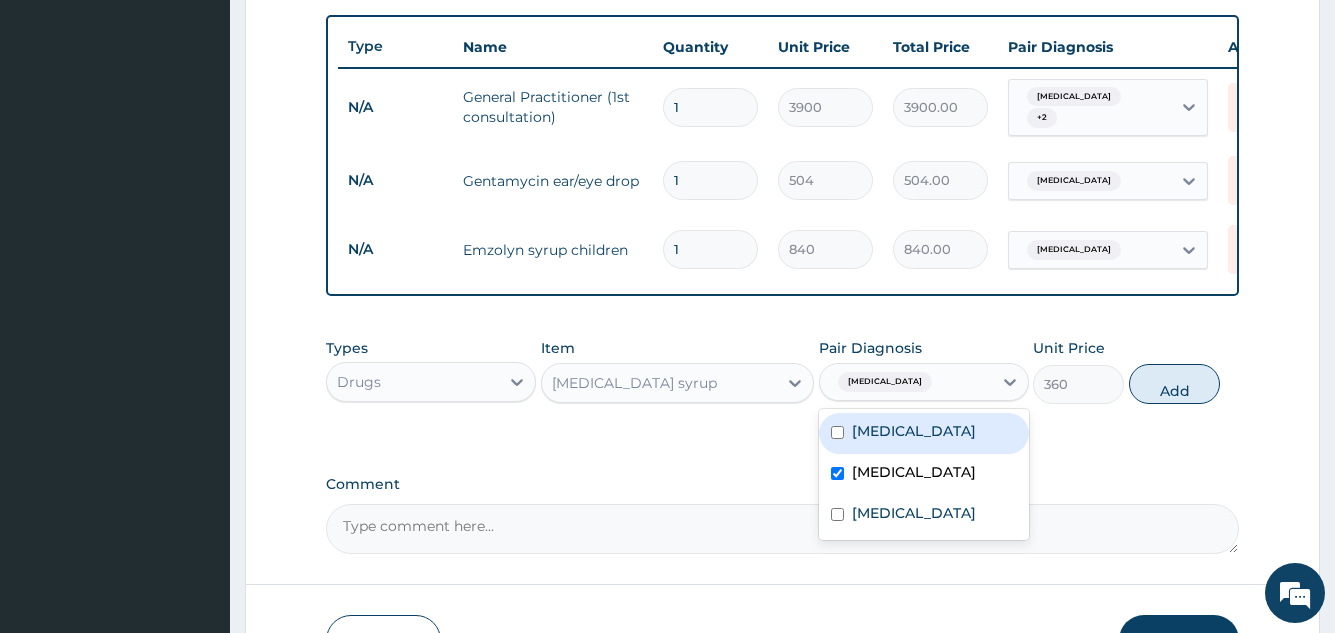type on "0" 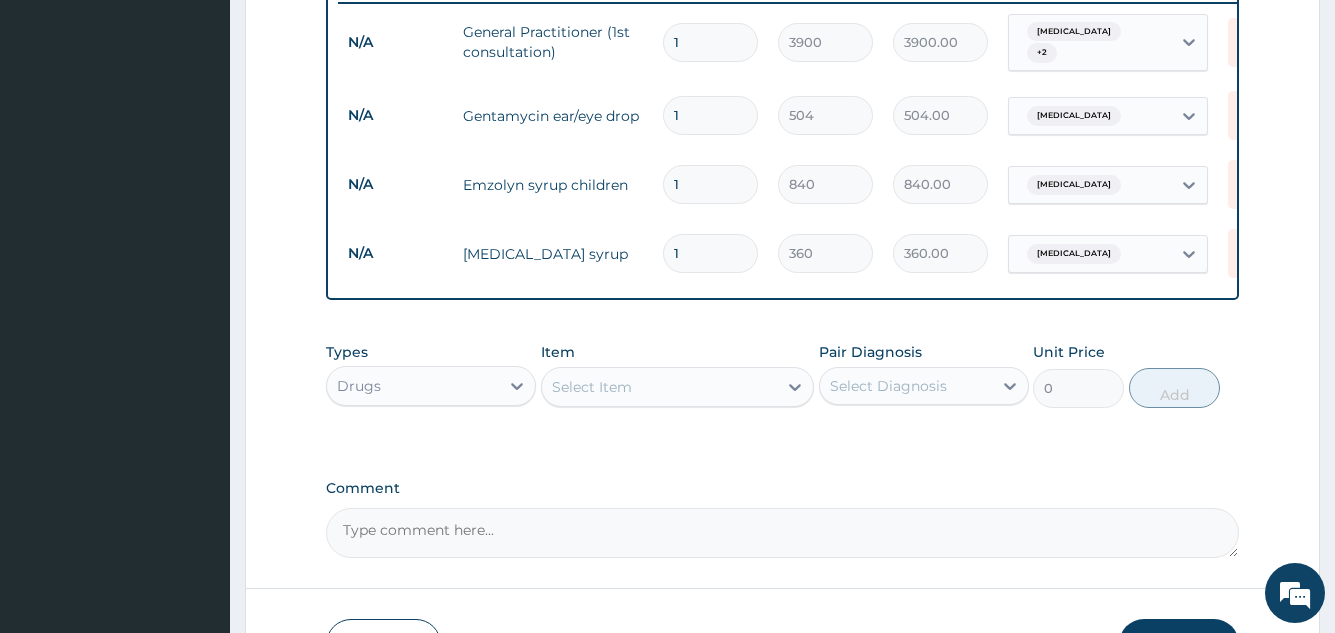 scroll, scrollTop: 829, scrollLeft: 0, axis: vertical 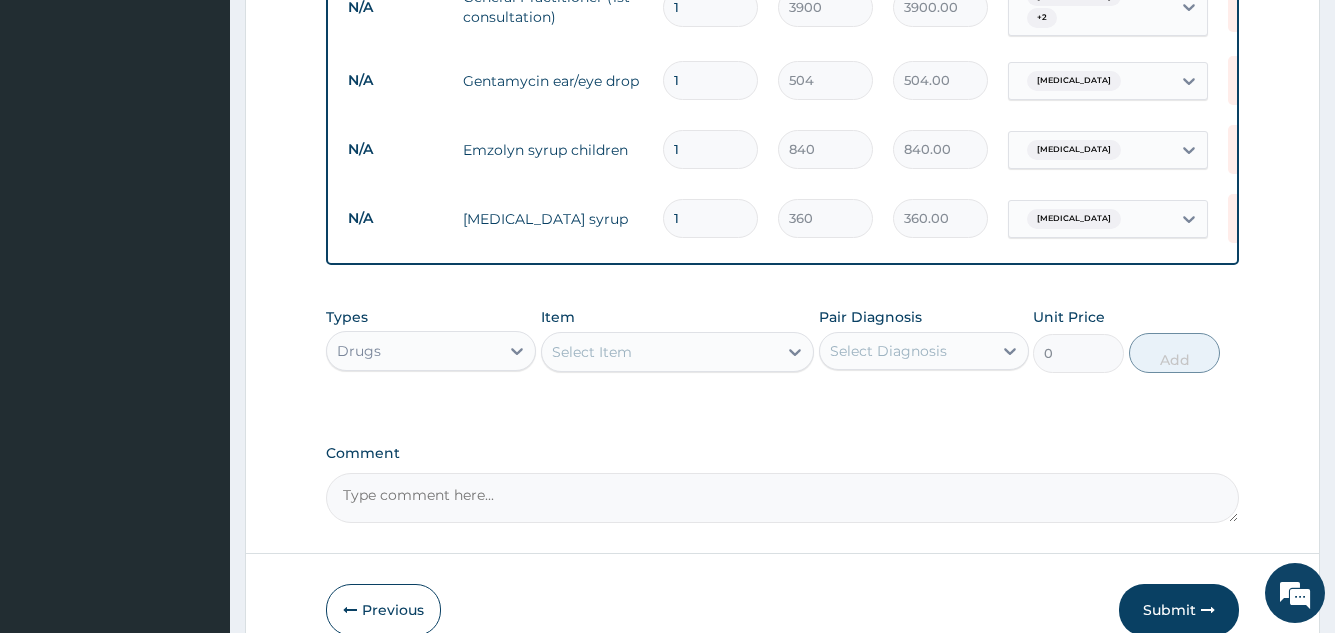 click on "Select Item" at bounding box center [660, 352] 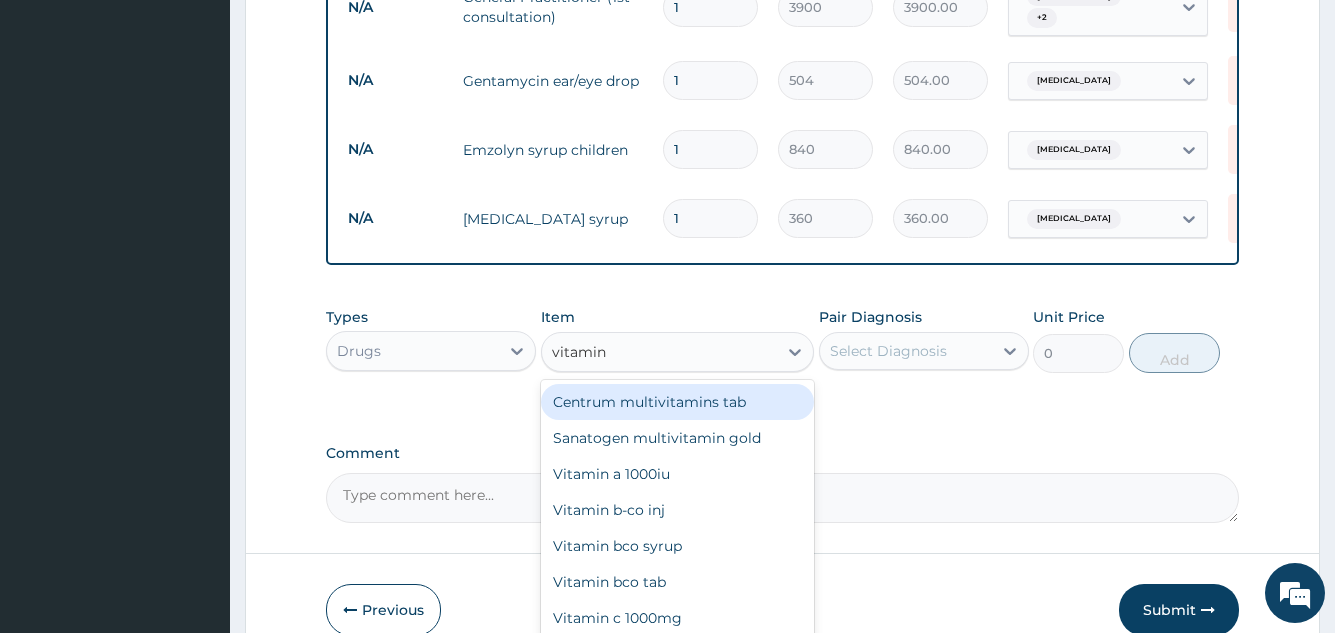 type on "vitamin c" 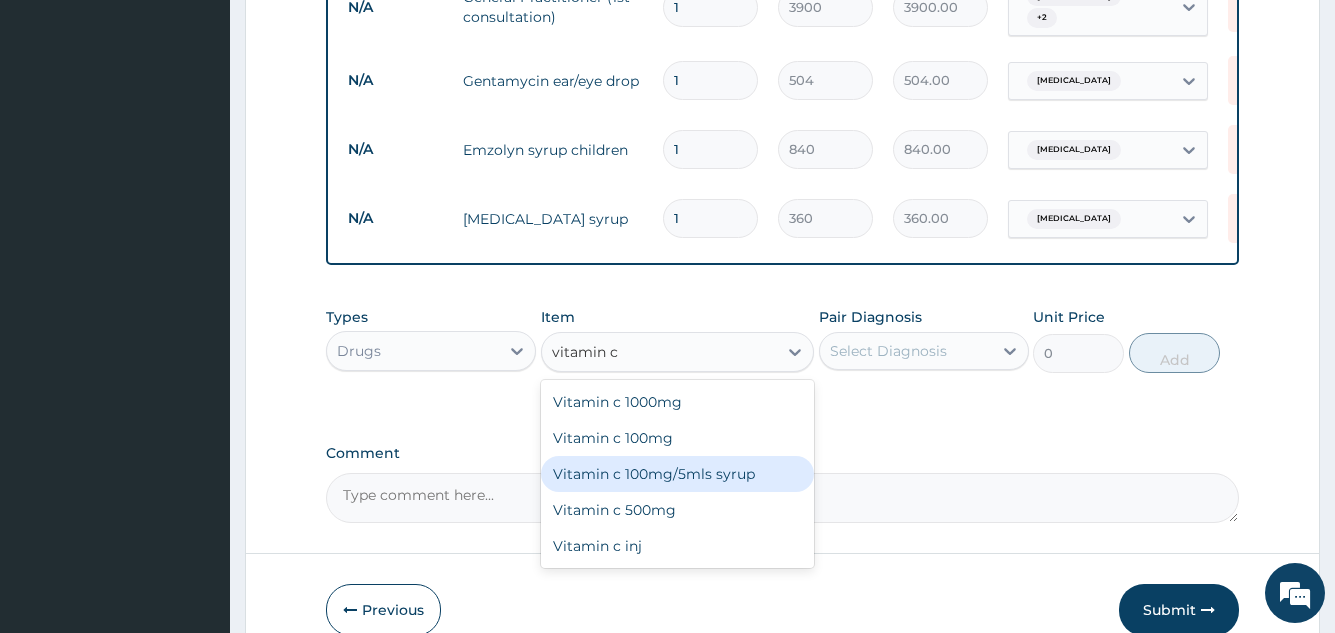 click on "Vitamin c 100mg/5mls syrup" at bounding box center (678, 474) 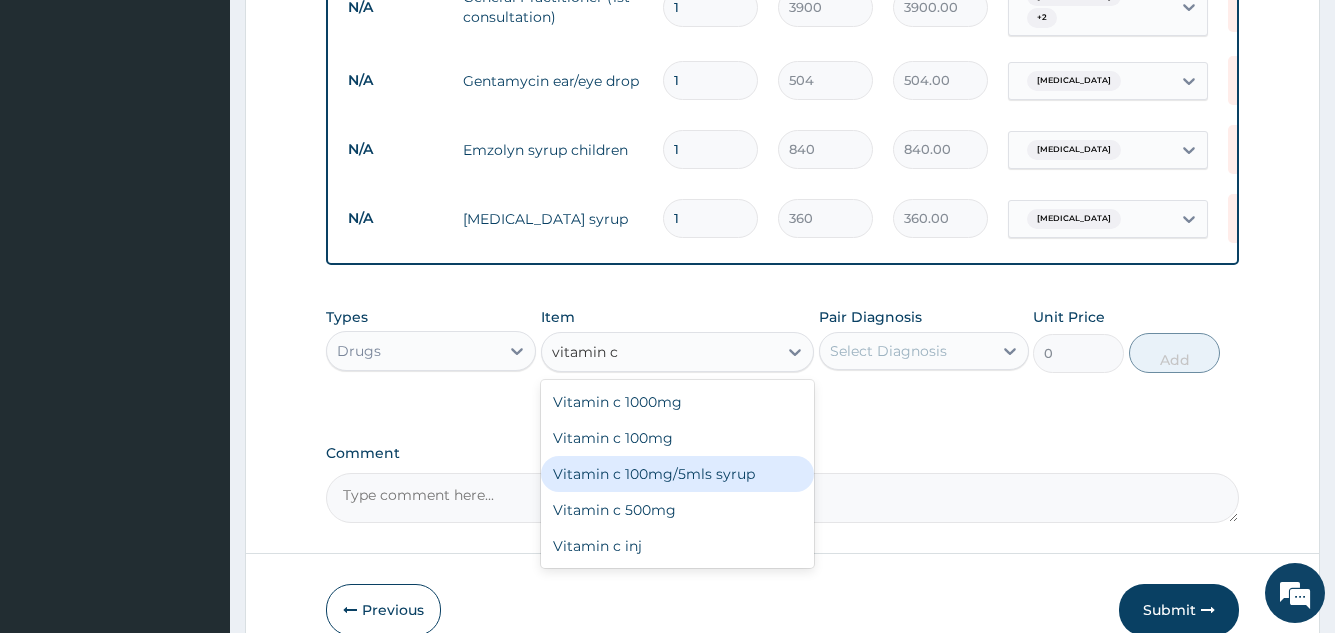 type 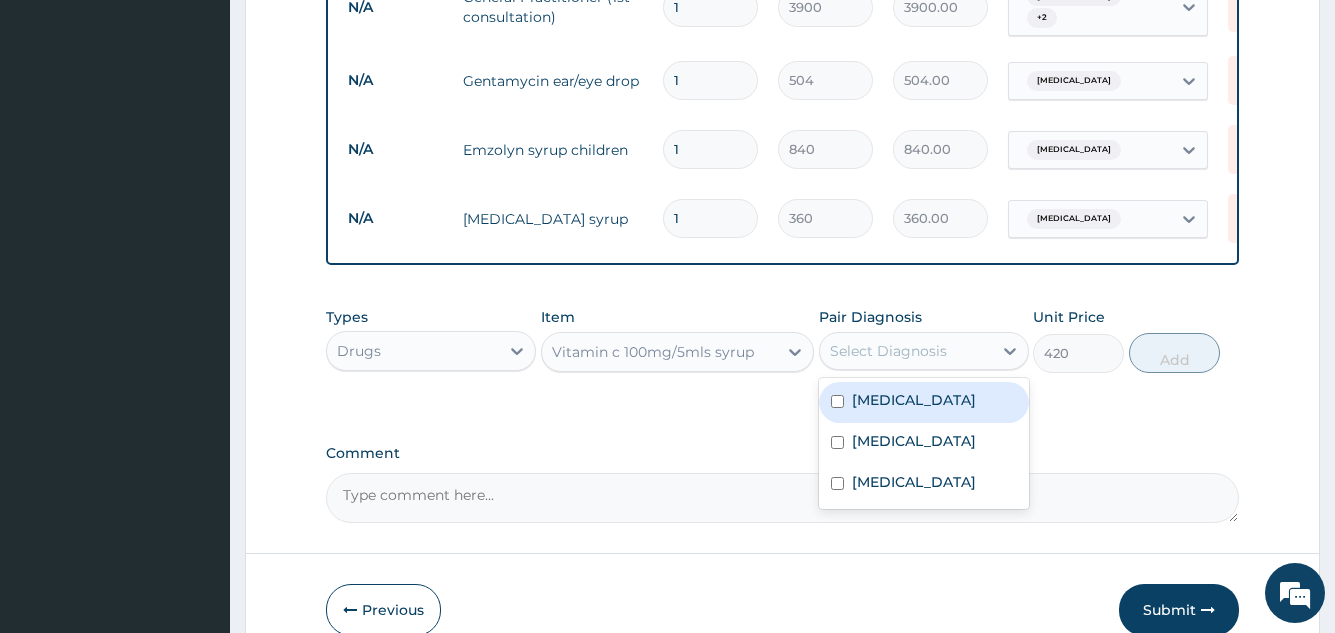 click on "Select Diagnosis" at bounding box center (906, 351) 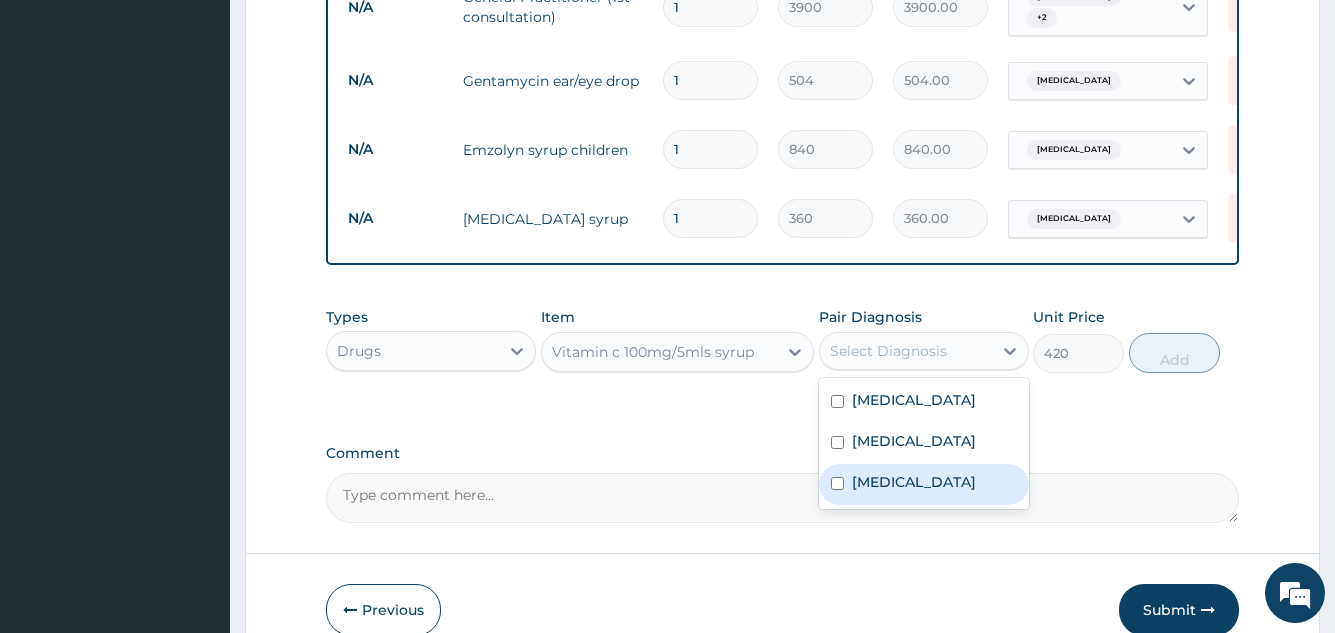 click on "Common cold" at bounding box center (914, 482) 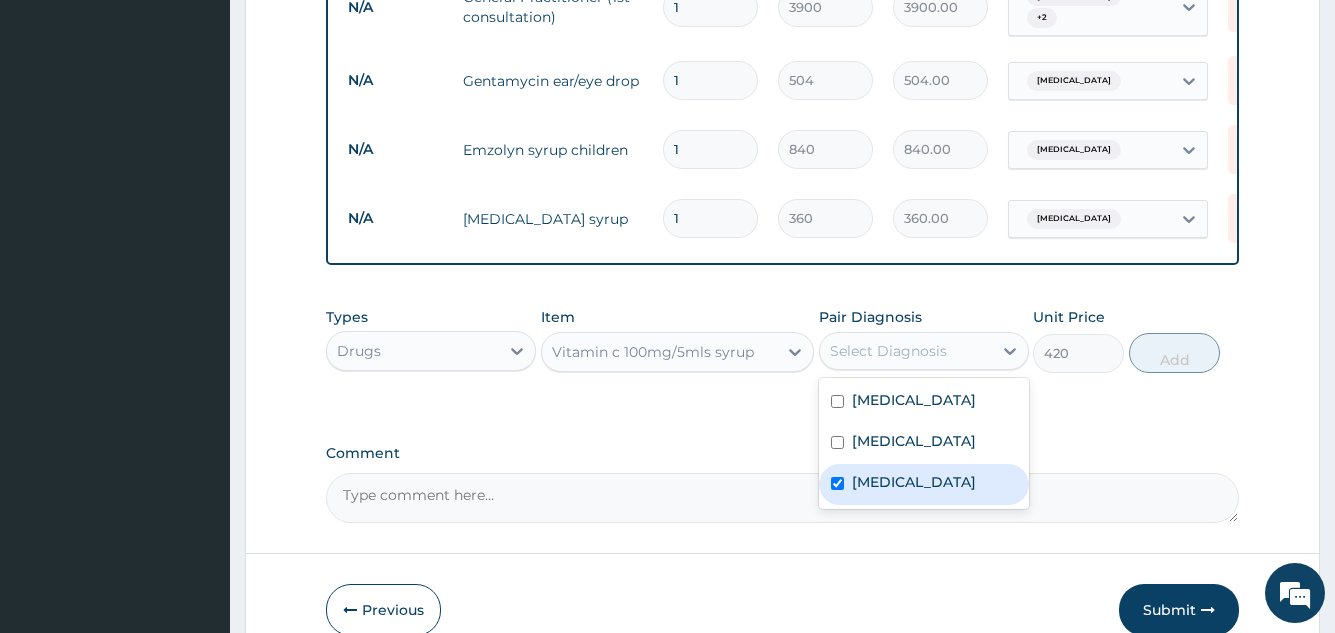 checkbox on "true" 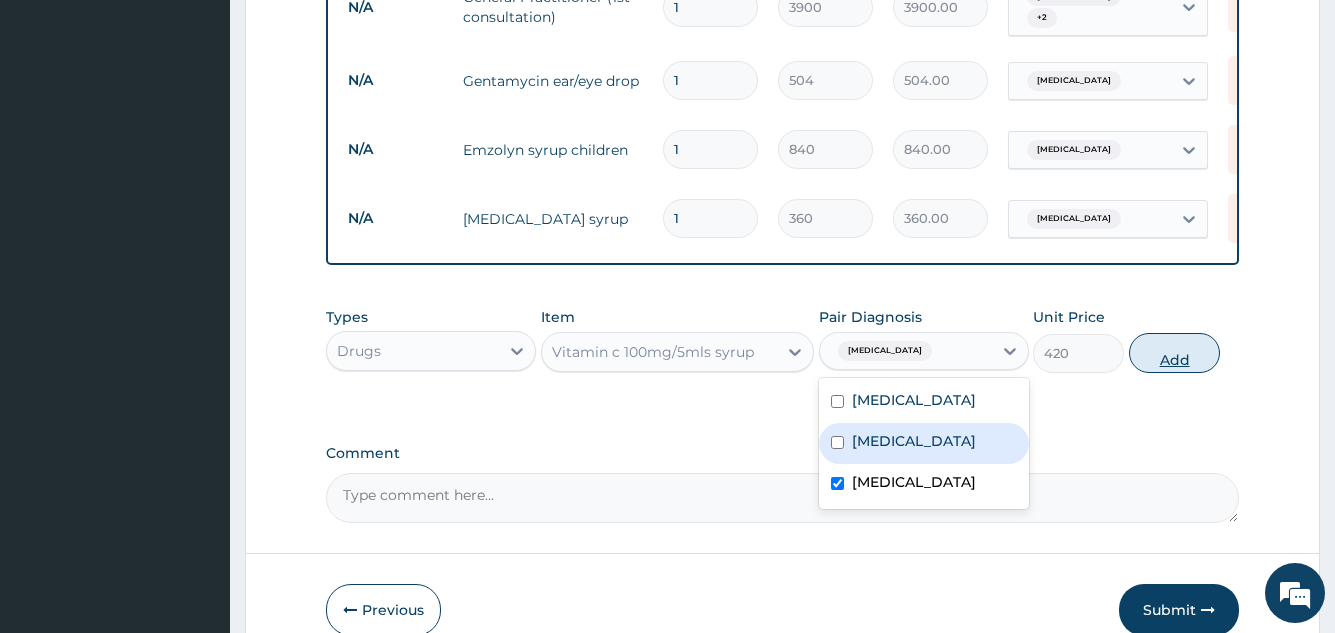 click on "Add" at bounding box center (1174, 353) 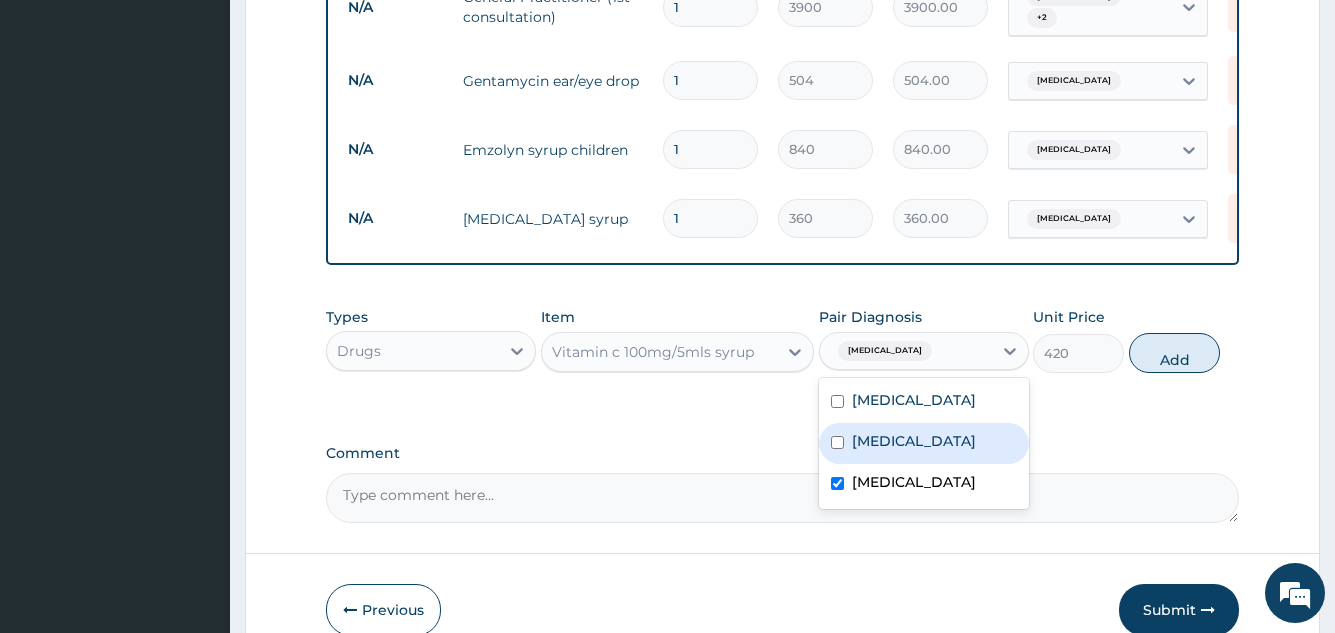 type on "0" 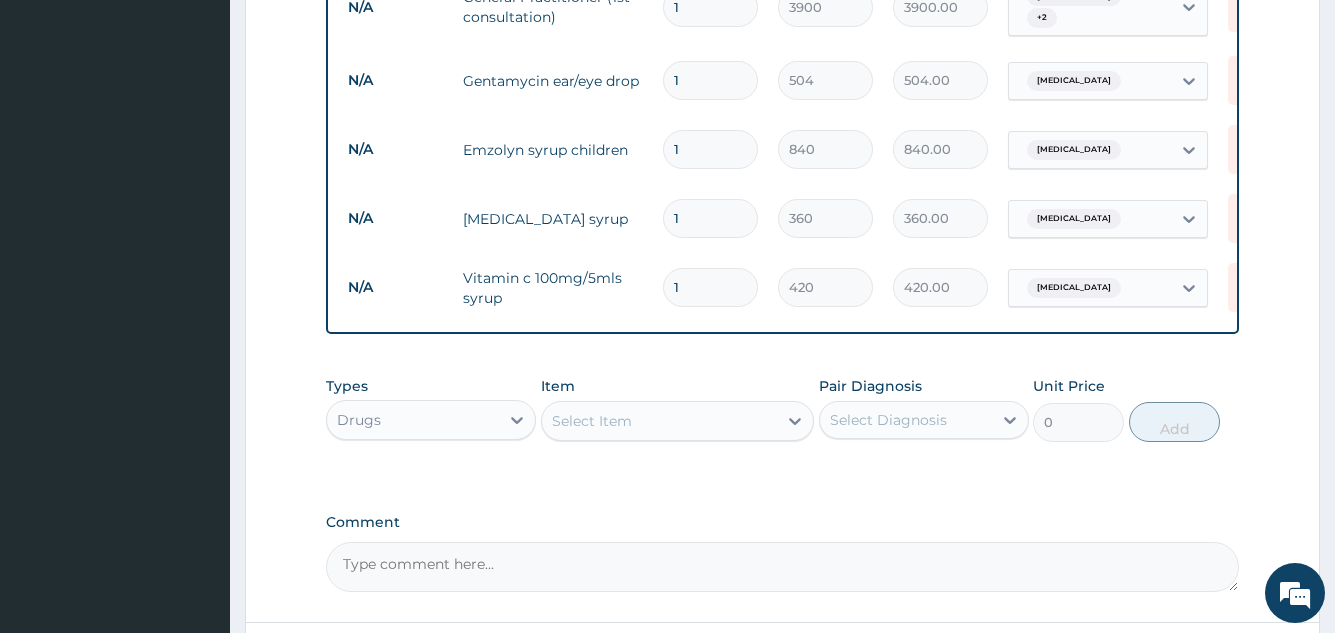 scroll, scrollTop: 929, scrollLeft: 0, axis: vertical 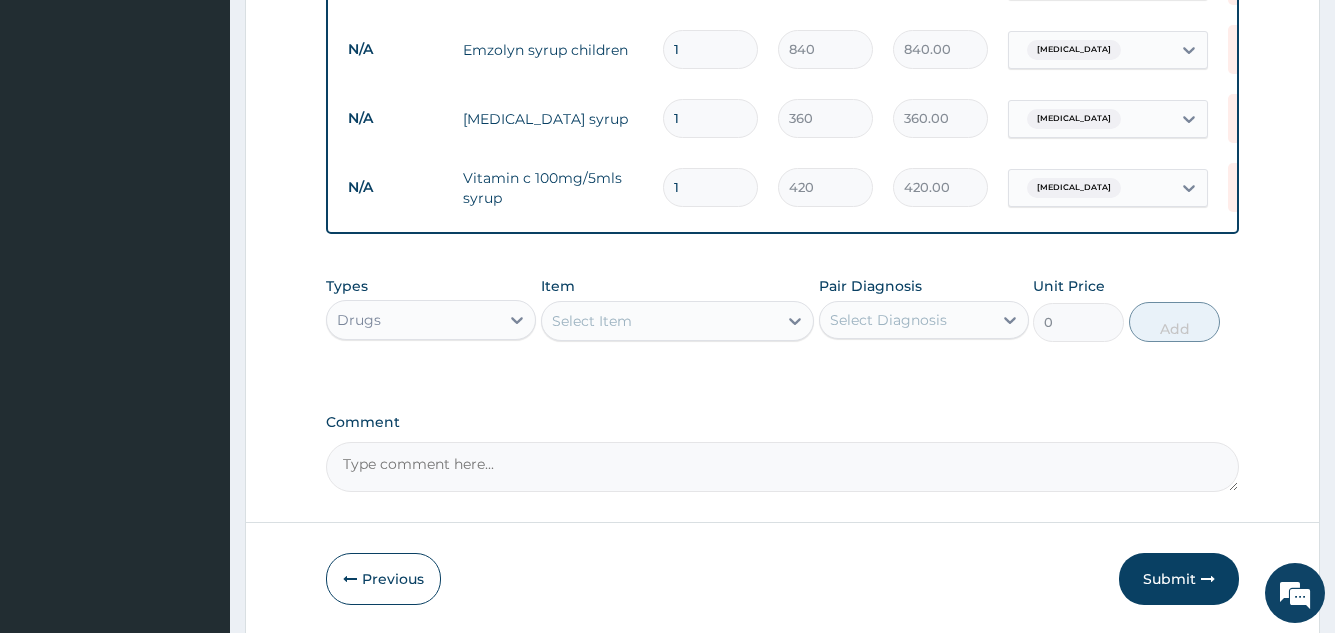 click on "Select Item" at bounding box center (660, 321) 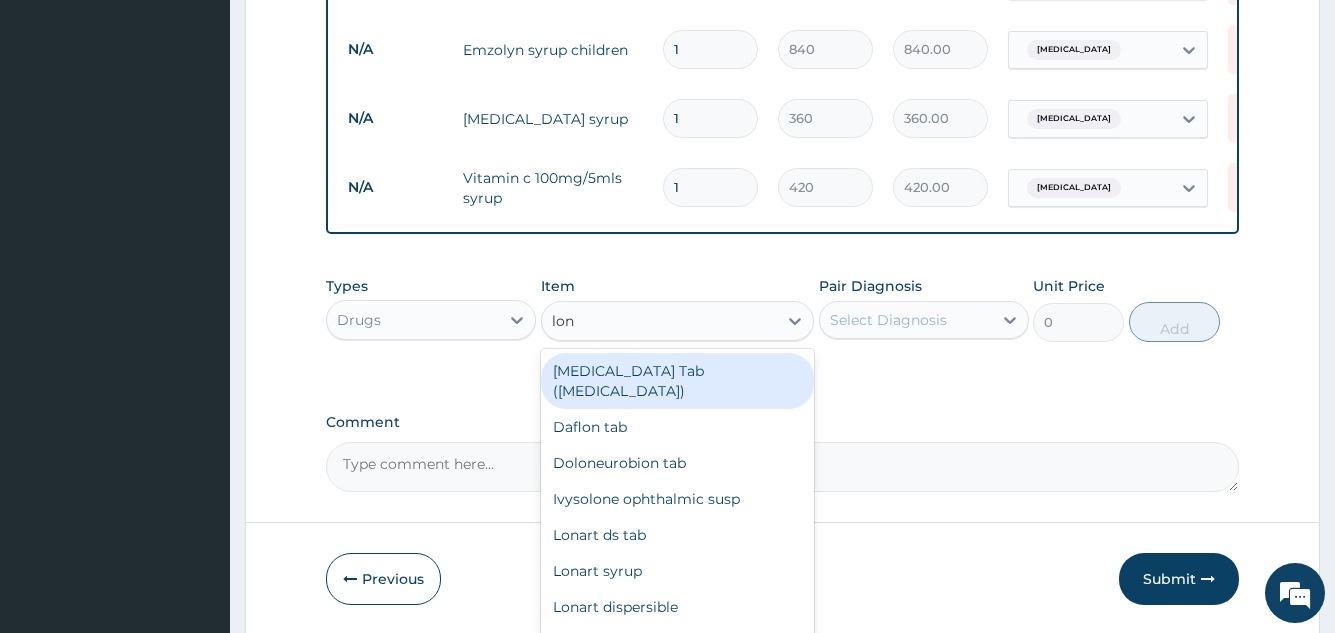 type on "lona" 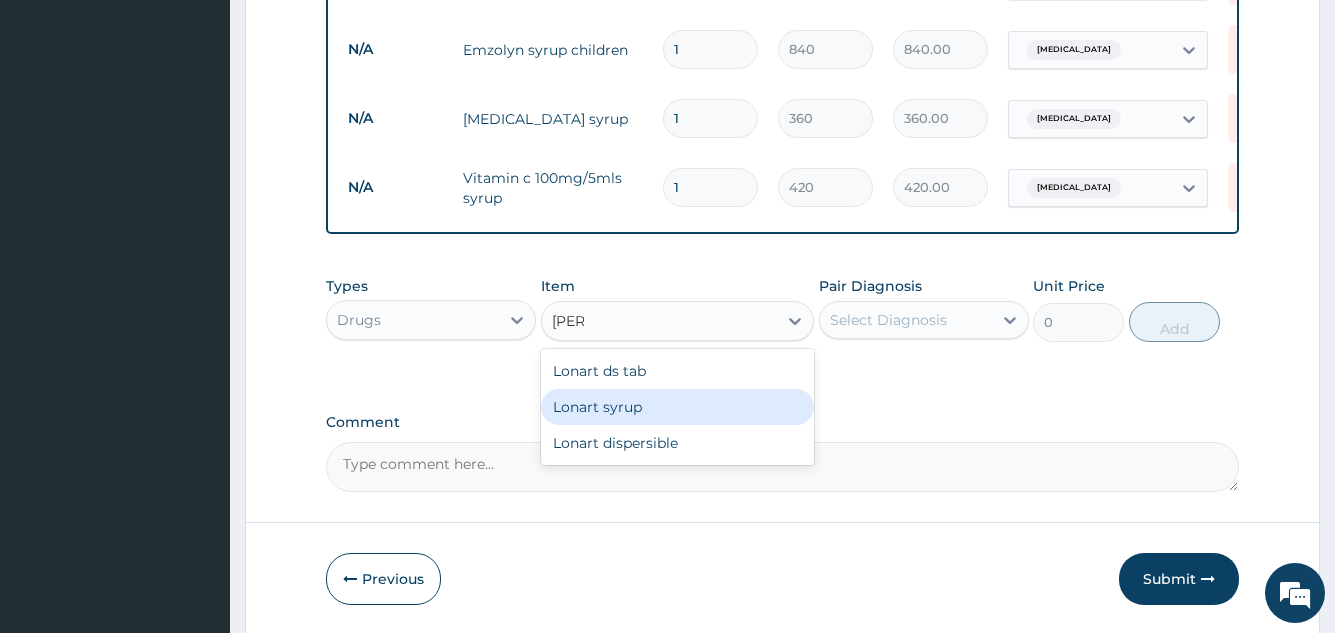 click on "Lonart syrup" at bounding box center [678, 407] 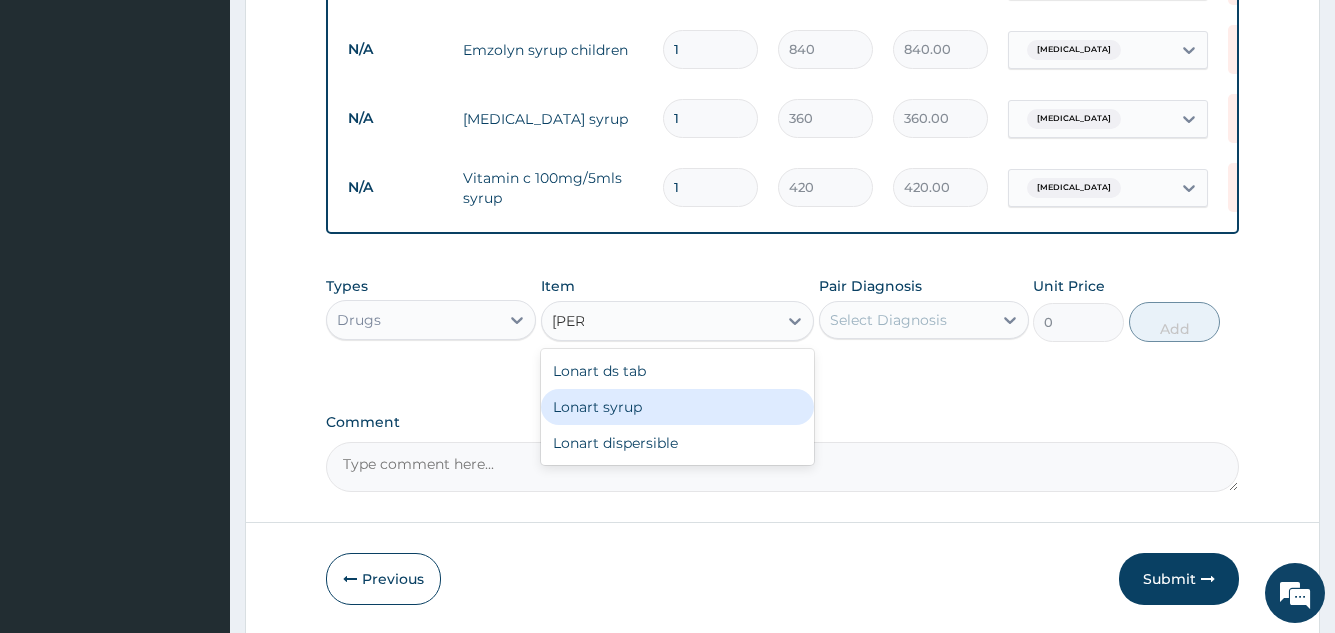 type 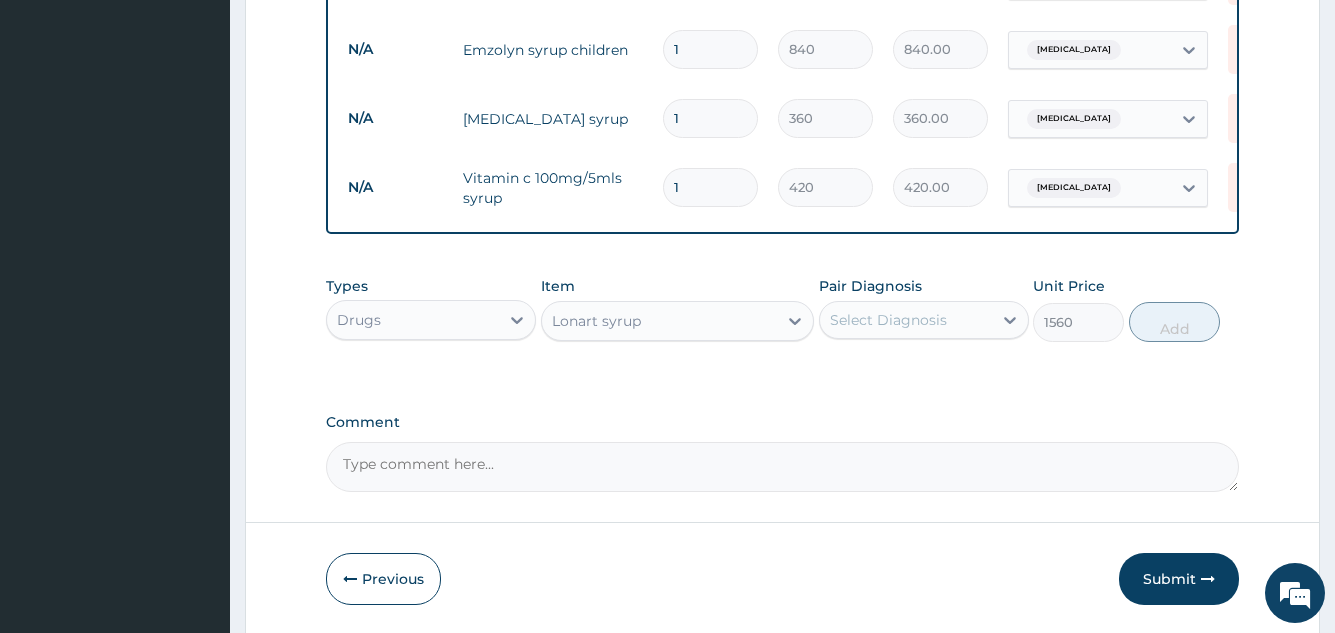 click on "Select Diagnosis" at bounding box center [888, 320] 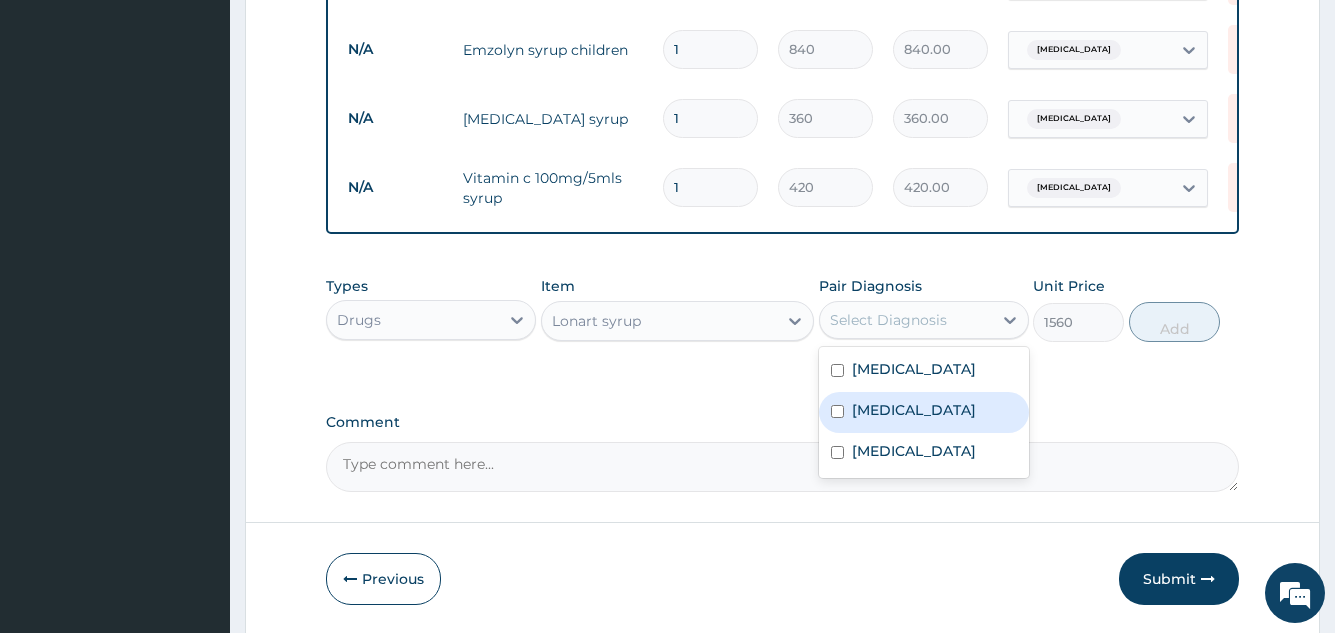 click on "[MEDICAL_DATA]" at bounding box center [924, 412] 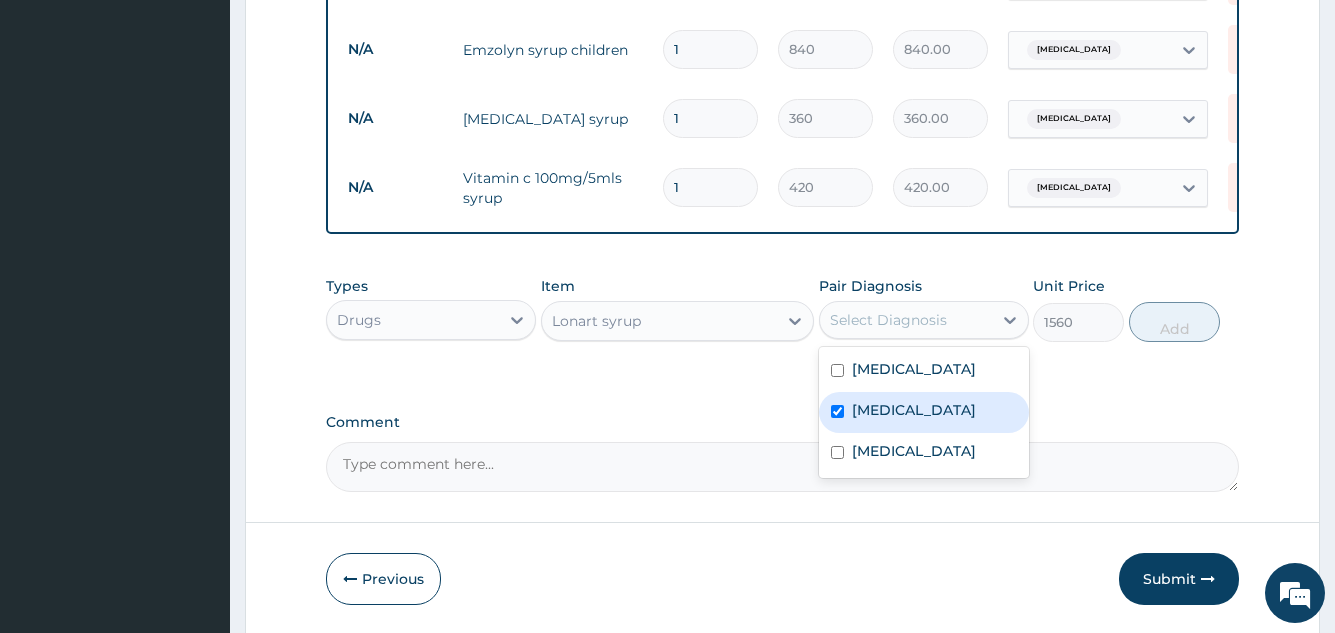 checkbox on "true" 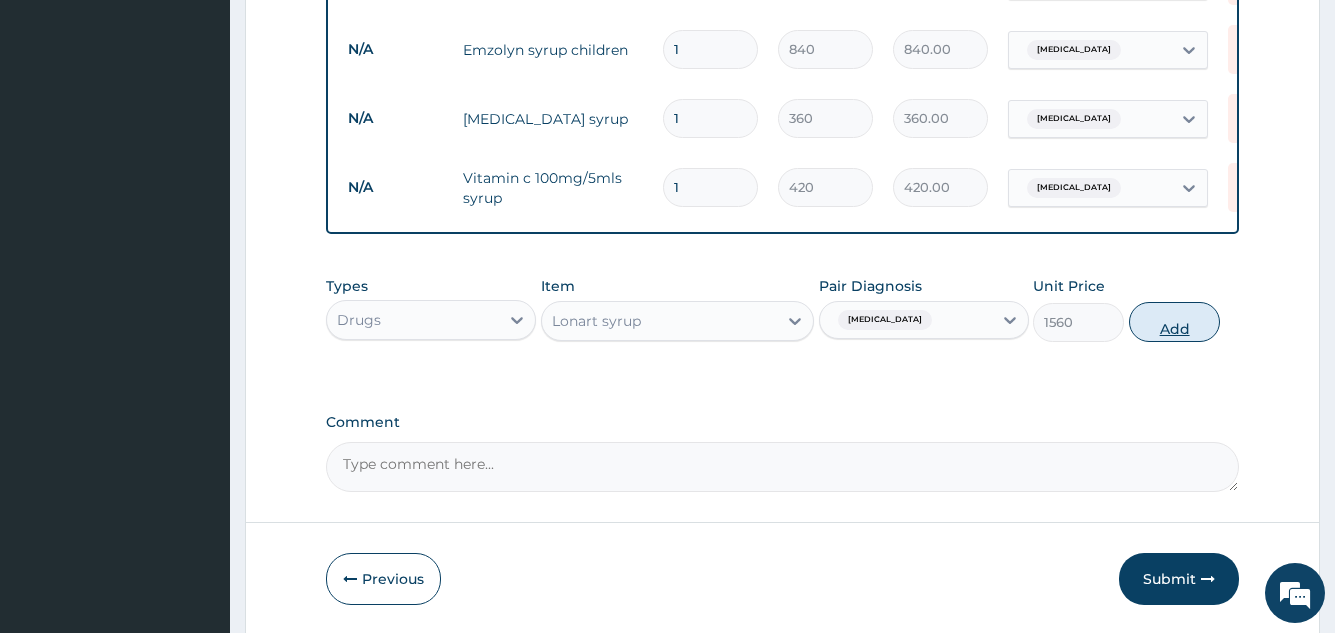 click on "Add" at bounding box center [1174, 322] 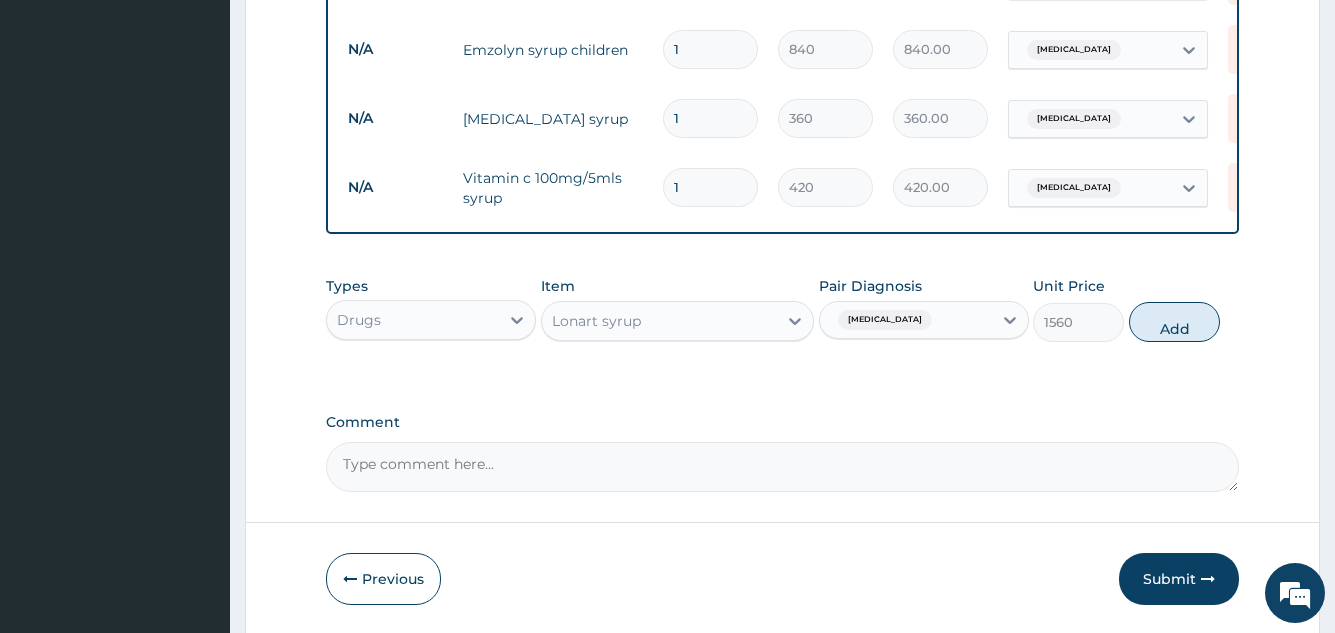 type on "0" 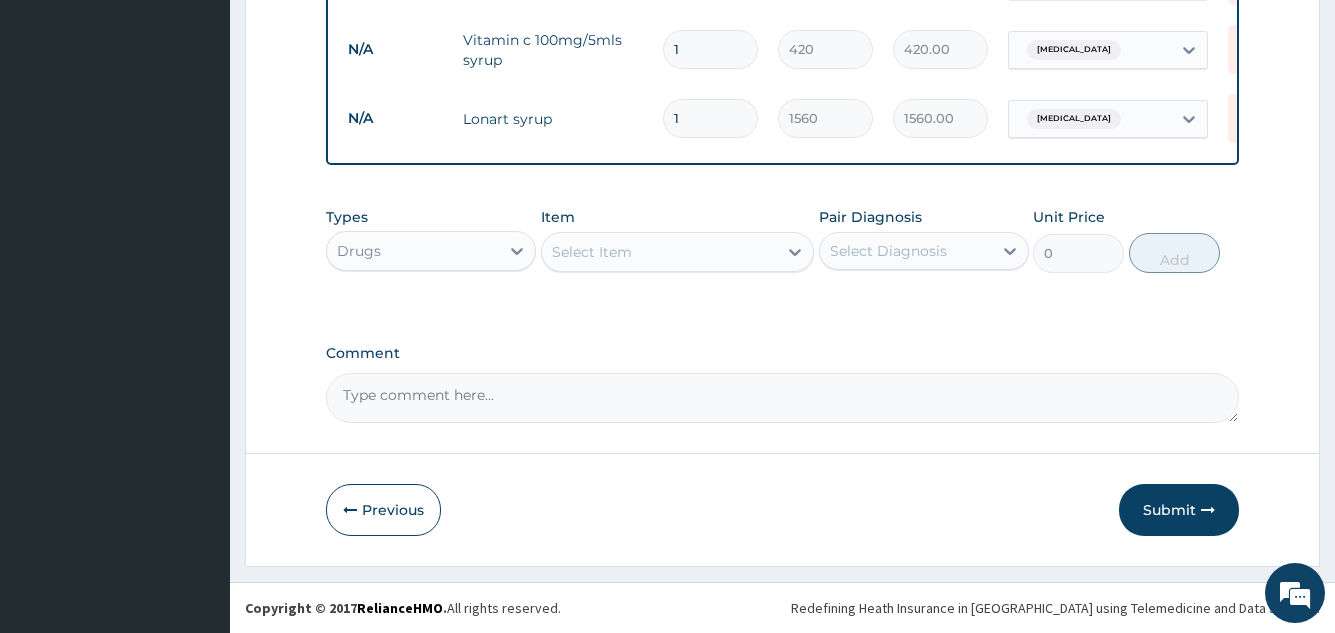 click on "Submit" at bounding box center [1179, 510] 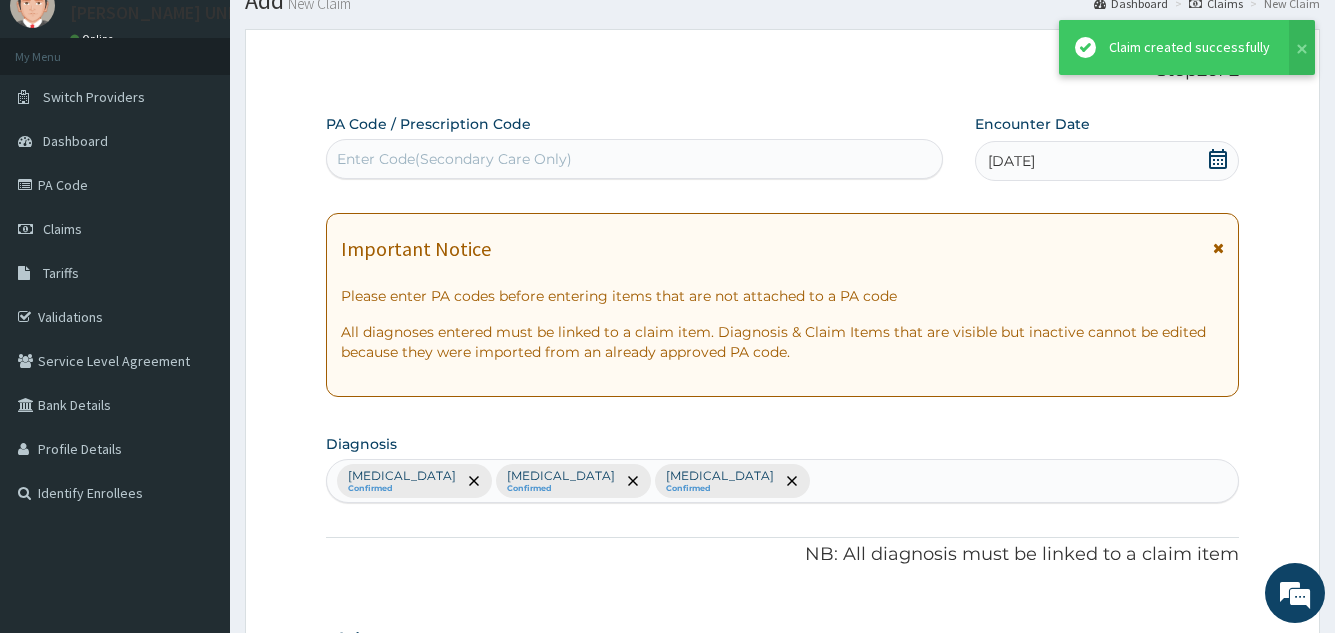 scroll, scrollTop: 1074, scrollLeft: 0, axis: vertical 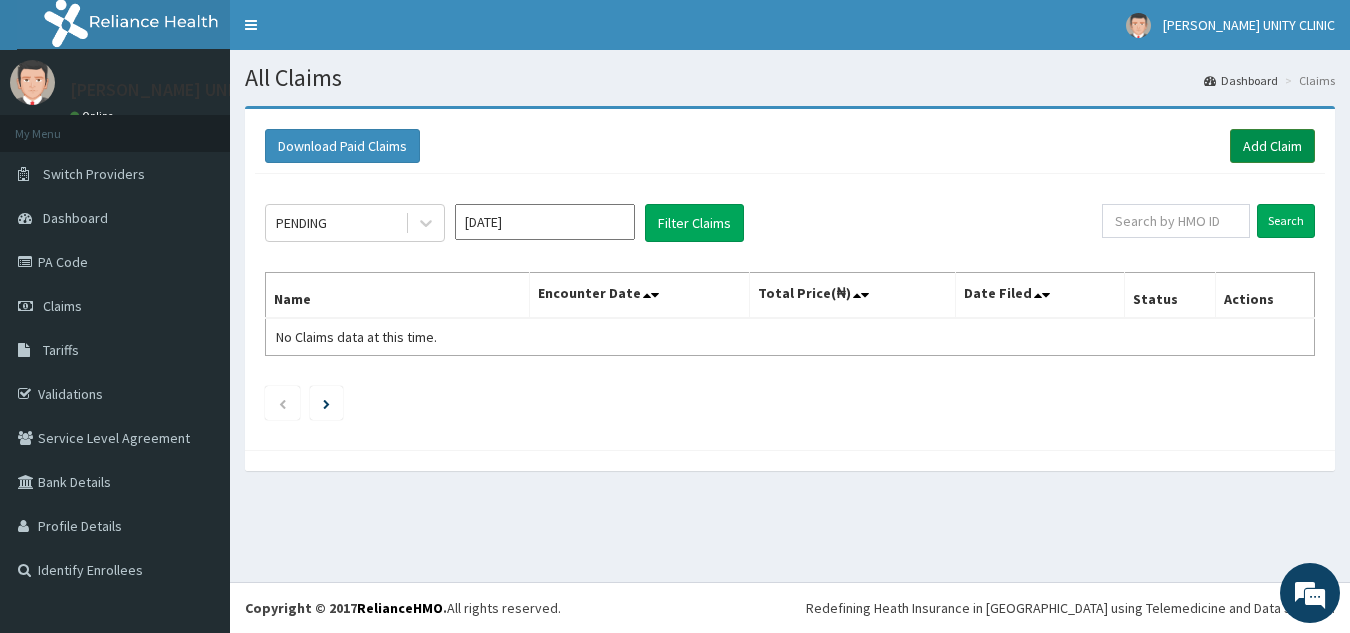 click on "Add Claim" at bounding box center (1272, 146) 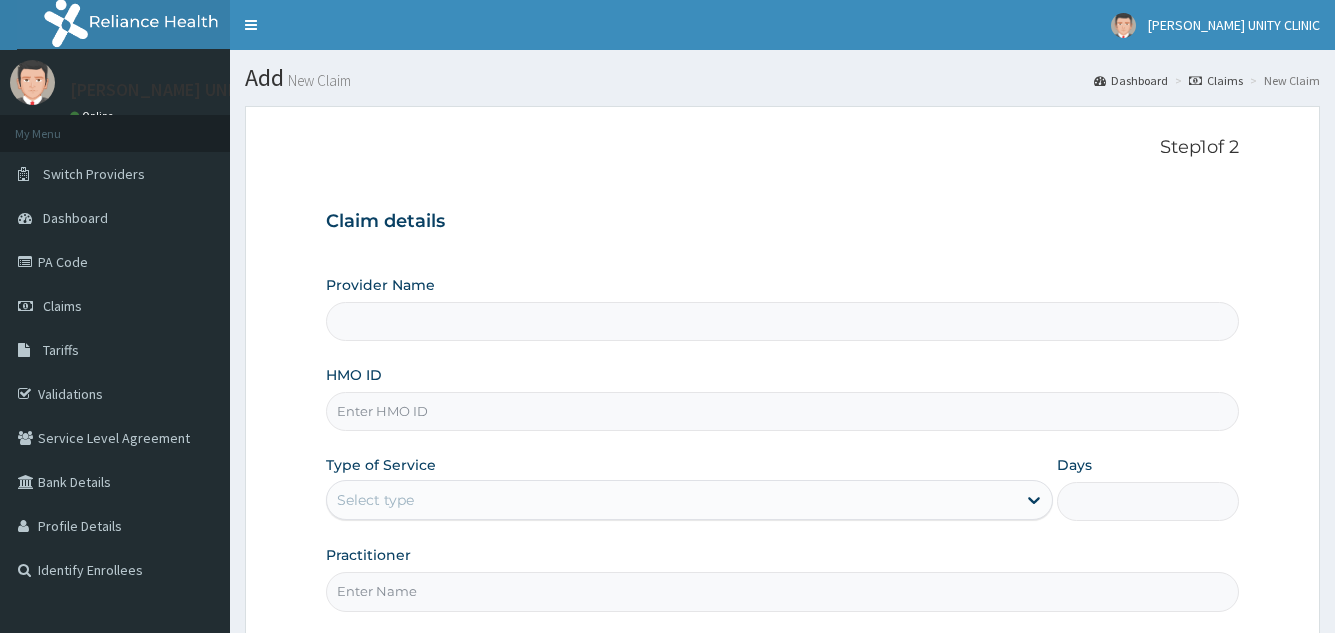 scroll, scrollTop: 0, scrollLeft: 0, axis: both 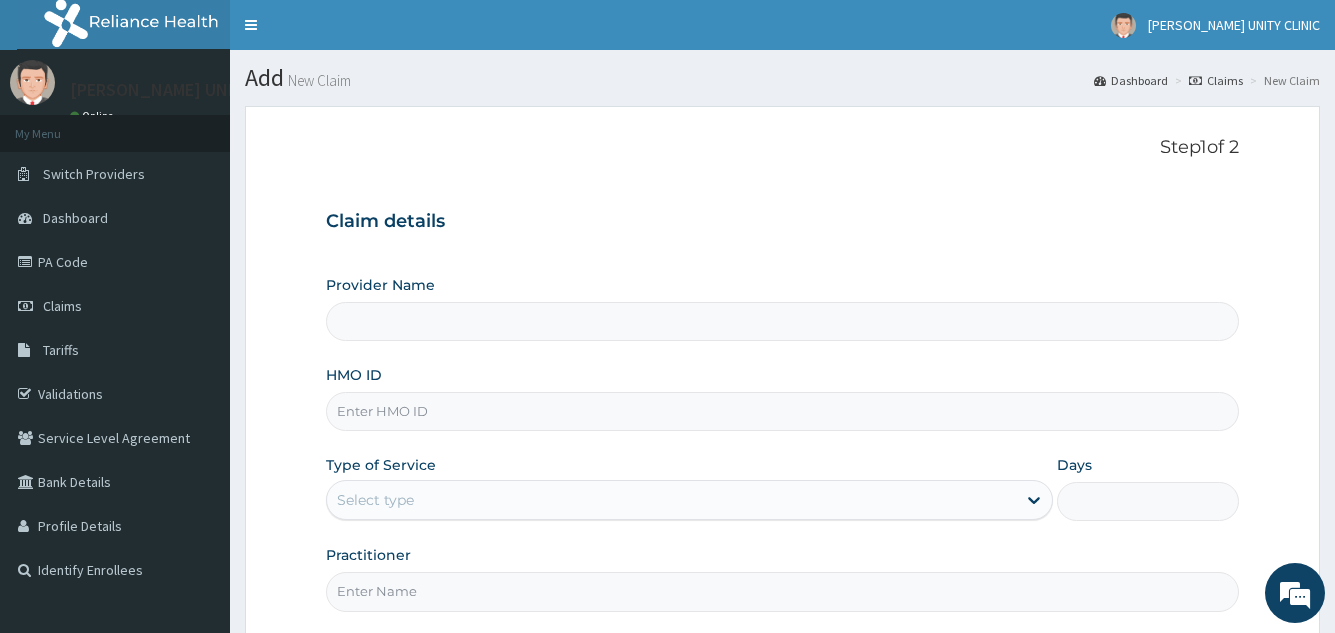 type on "Unity Clinics and Maternity" 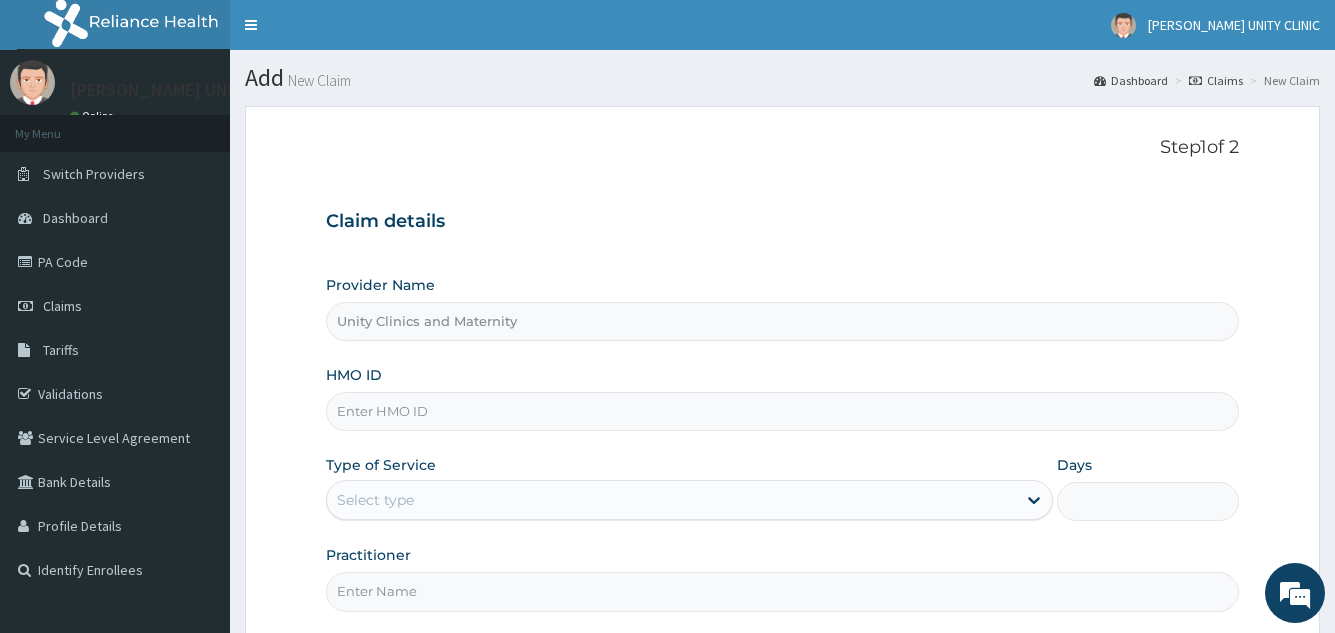 scroll, scrollTop: 0, scrollLeft: 0, axis: both 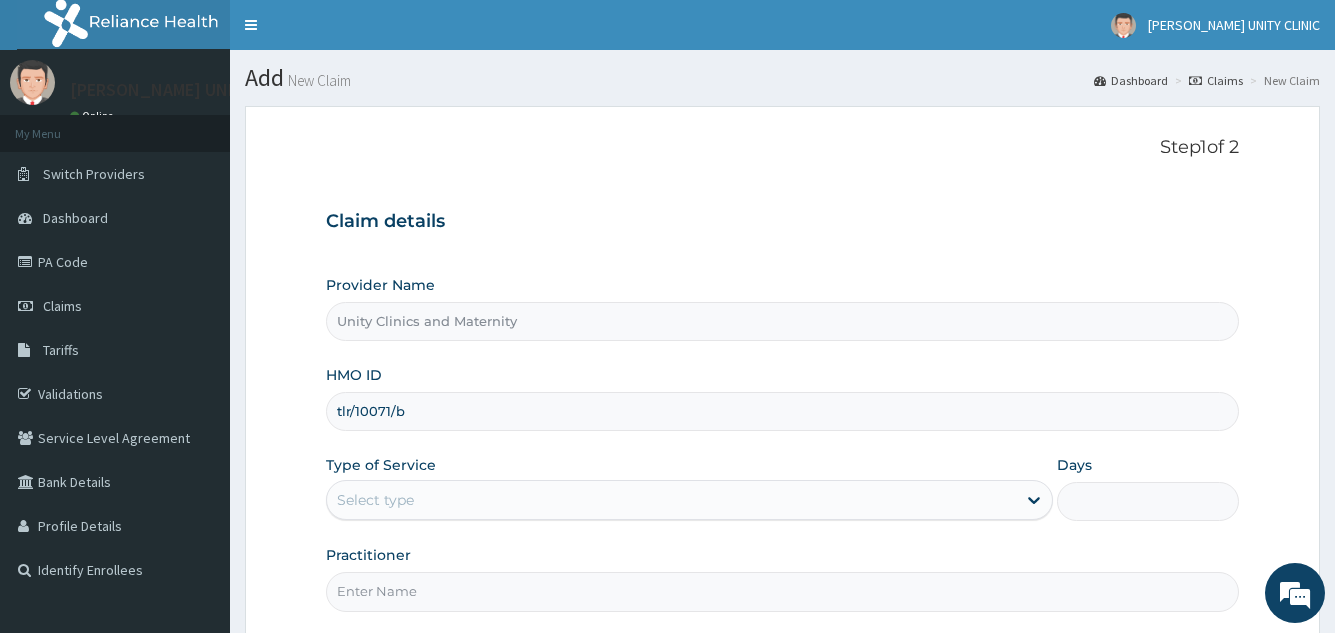 type on "tlr/10071/b" 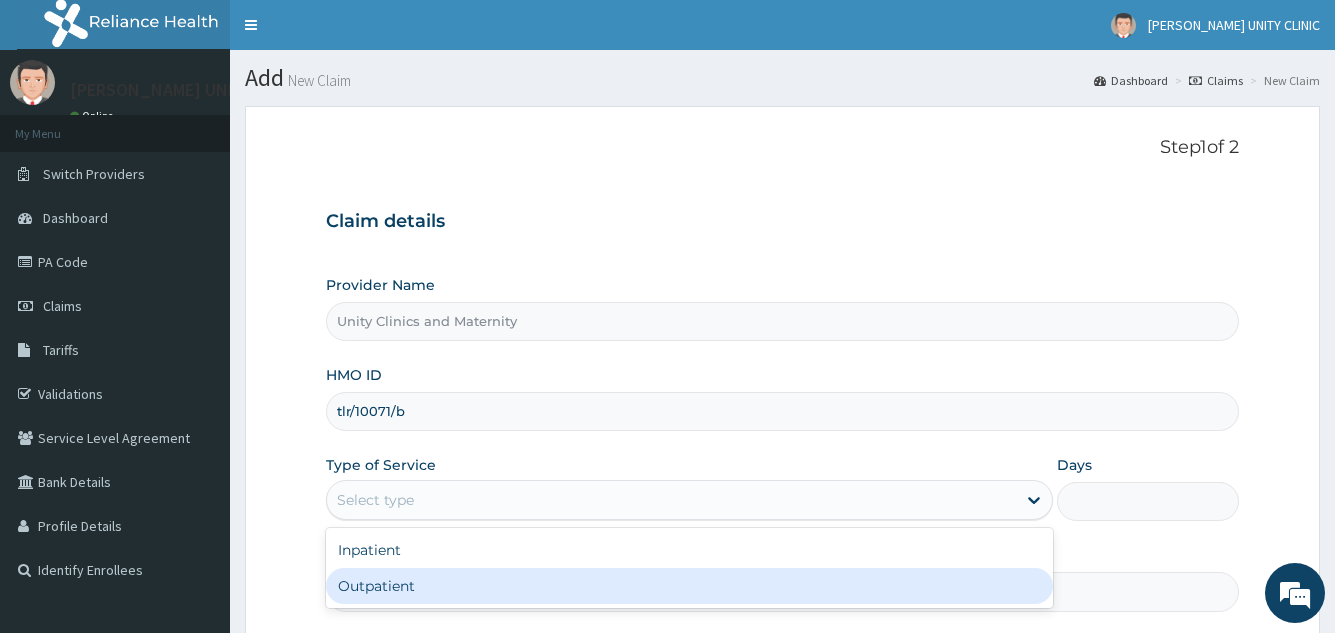 click on "Outpatient" at bounding box center [689, 586] 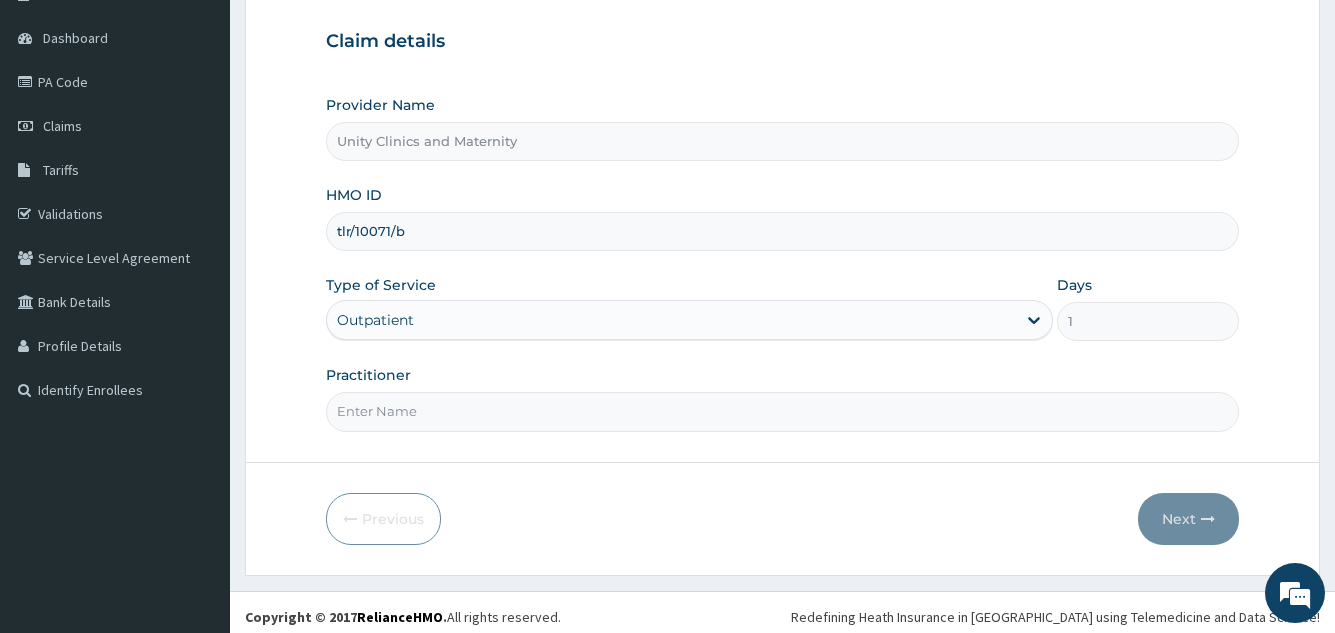 scroll, scrollTop: 189, scrollLeft: 0, axis: vertical 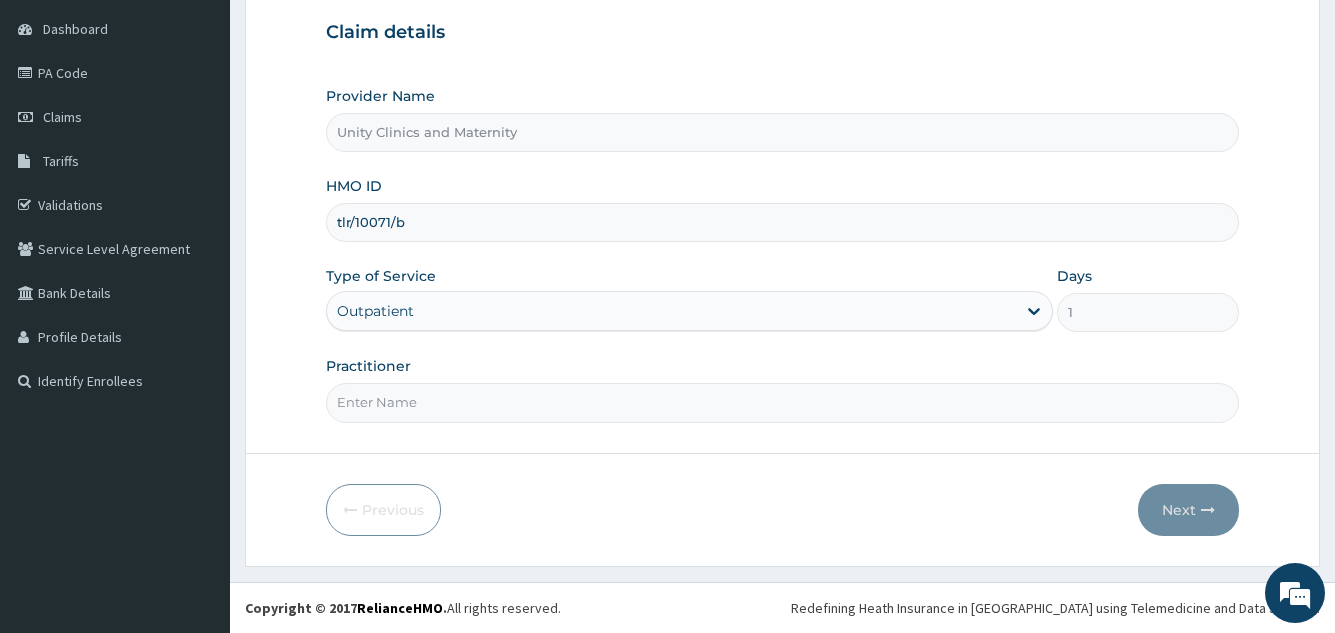 click on "Practitioner" at bounding box center (782, 402) 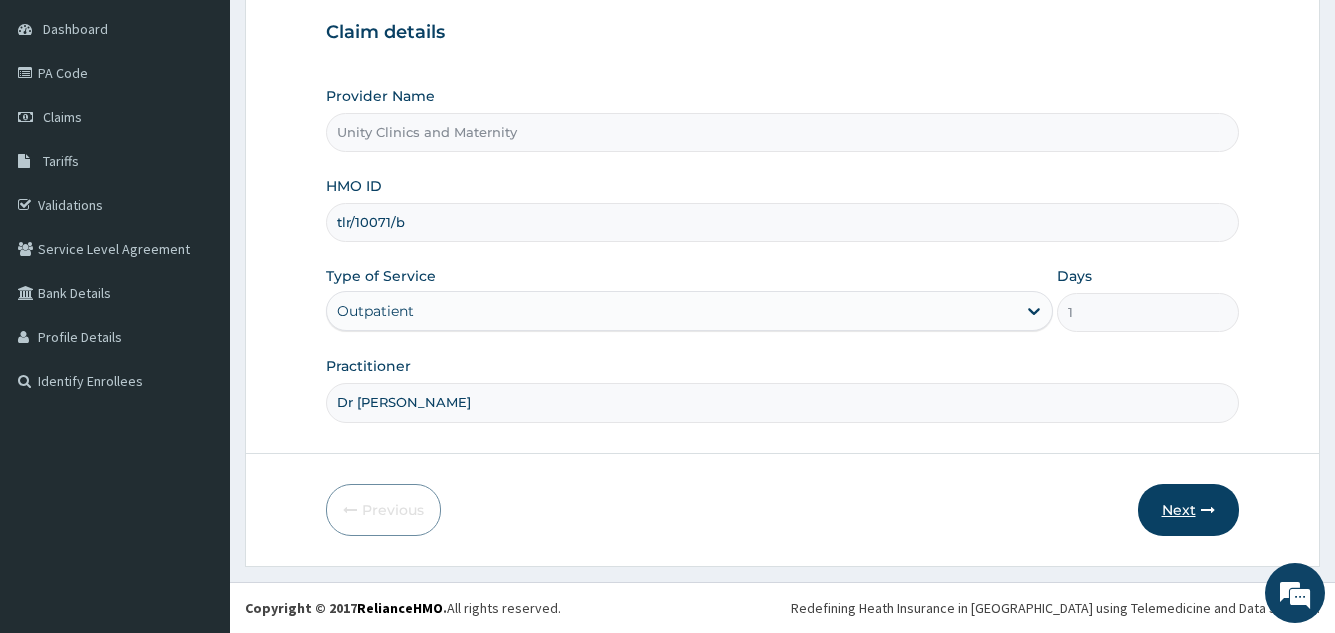 click on "Next" at bounding box center [1188, 510] 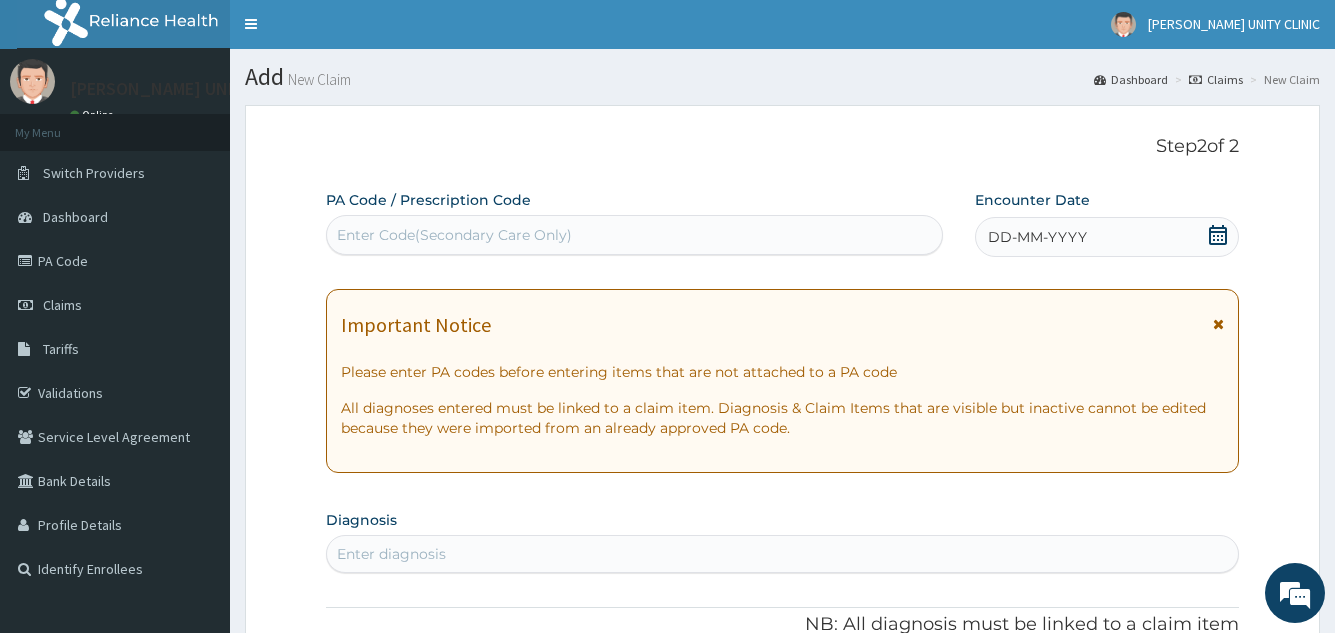 scroll, scrollTop: 0, scrollLeft: 0, axis: both 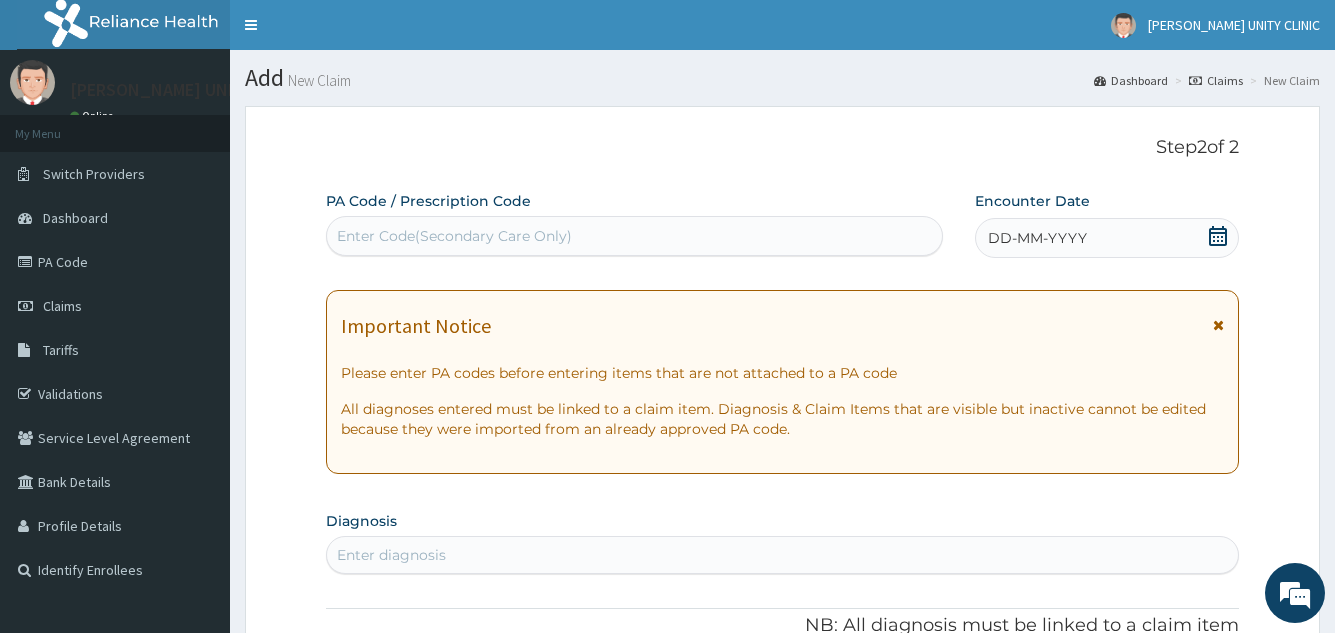 click on "DD-MM-YYYY" at bounding box center [1037, 238] 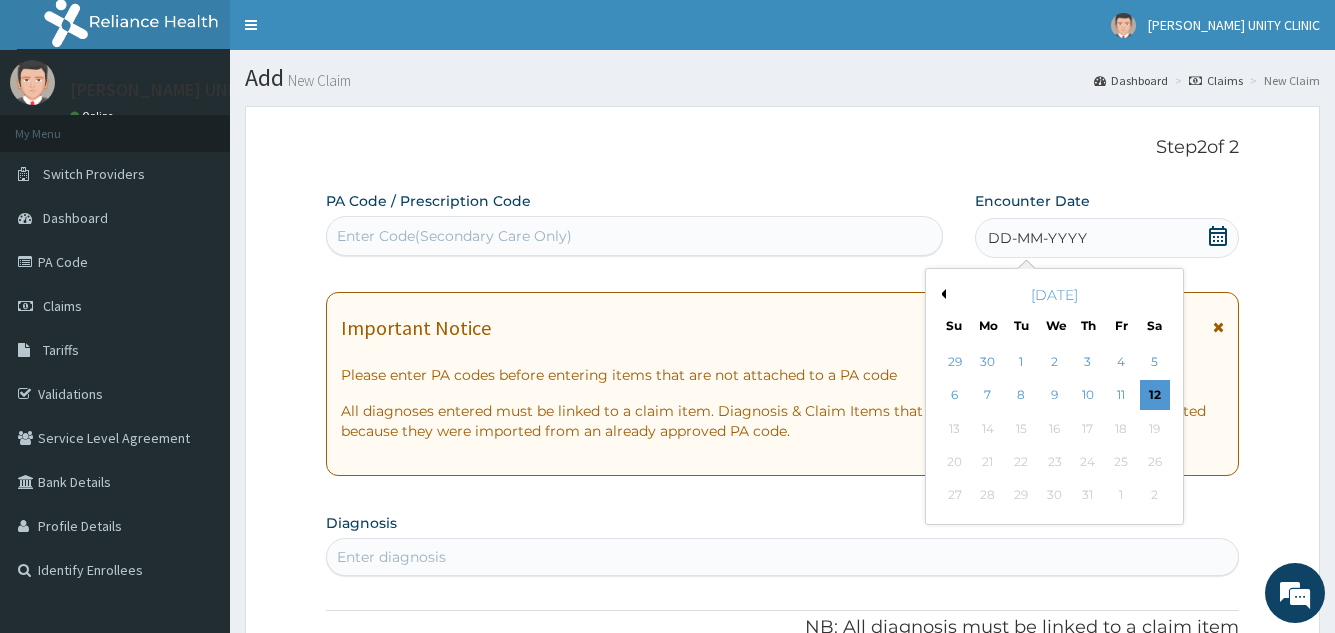 click on "Previous Month" at bounding box center [941, 294] 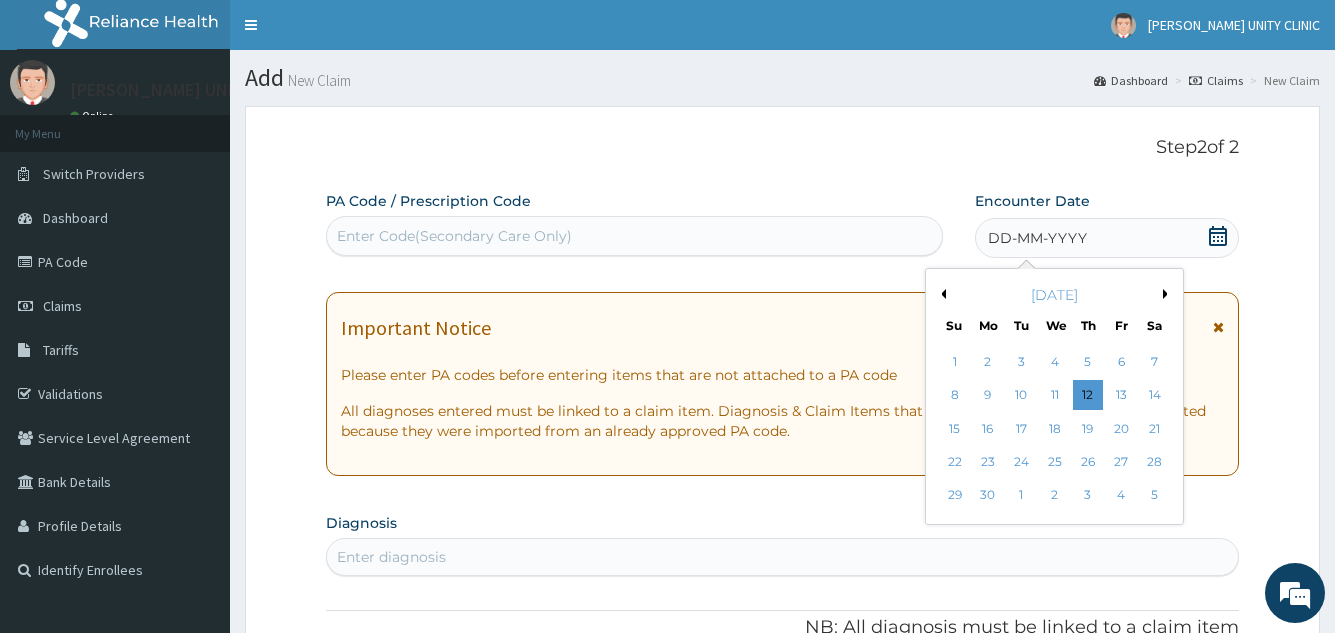 click on "Previous Month" at bounding box center (941, 294) 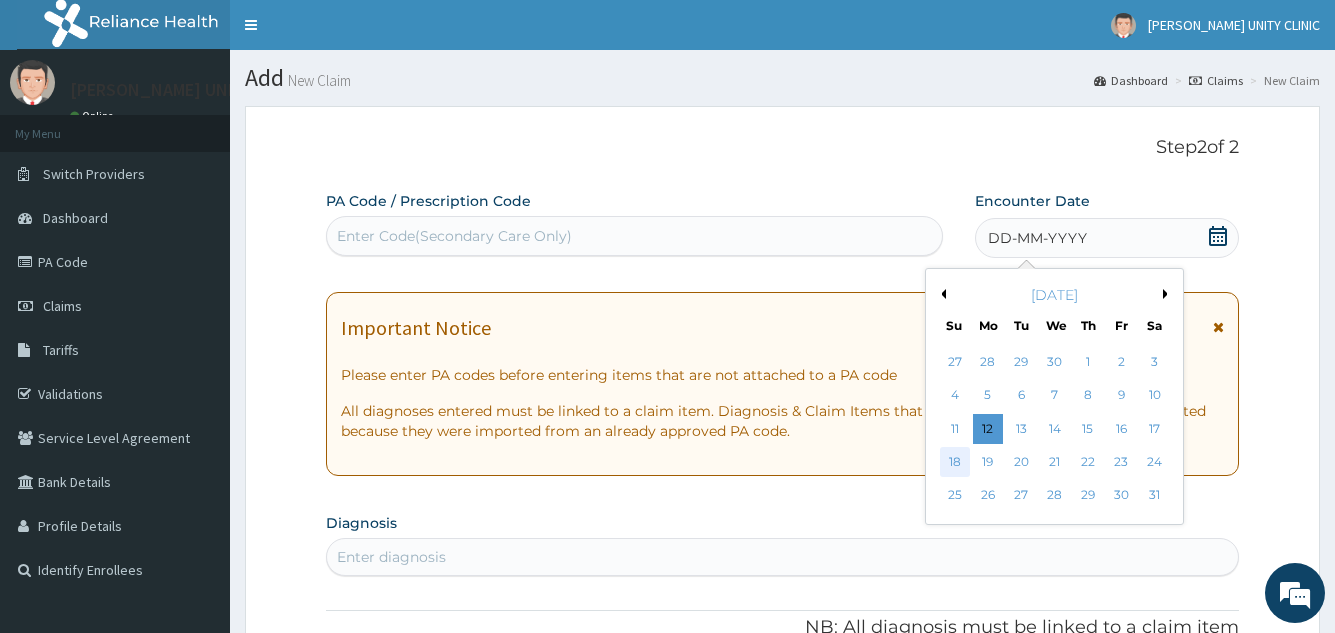 click on "18" at bounding box center (954, 462) 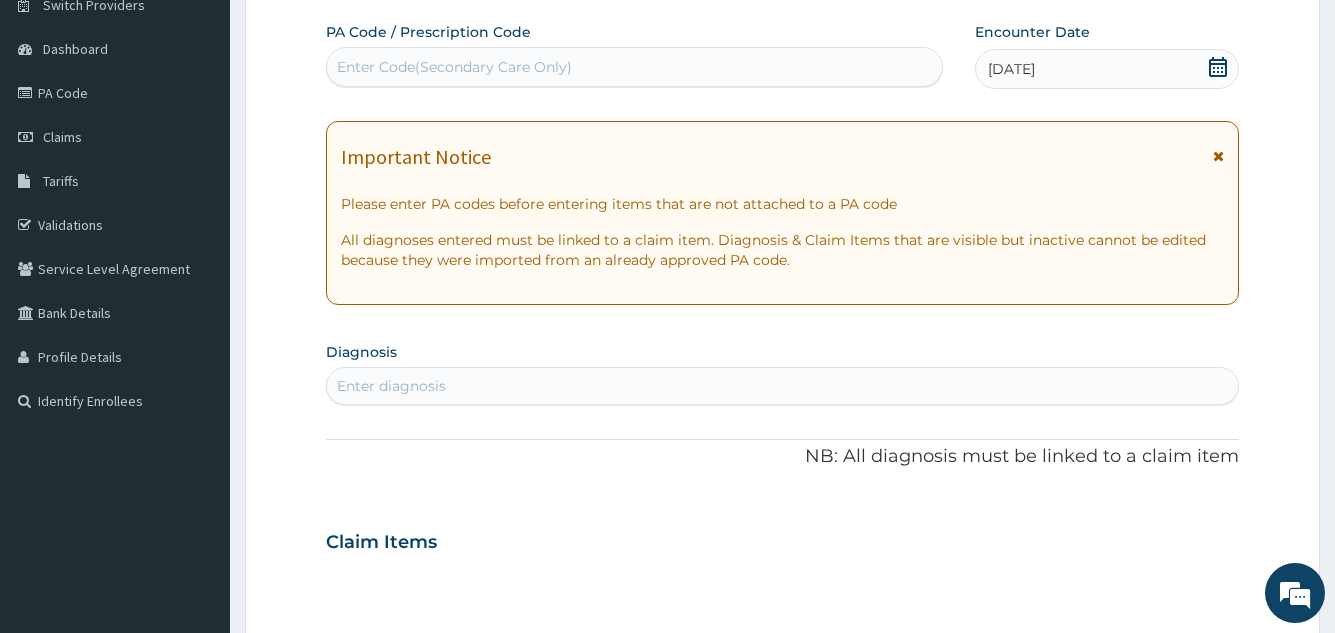 scroll, scrollTop: 200, scrollLeft: 0, axis: vertical 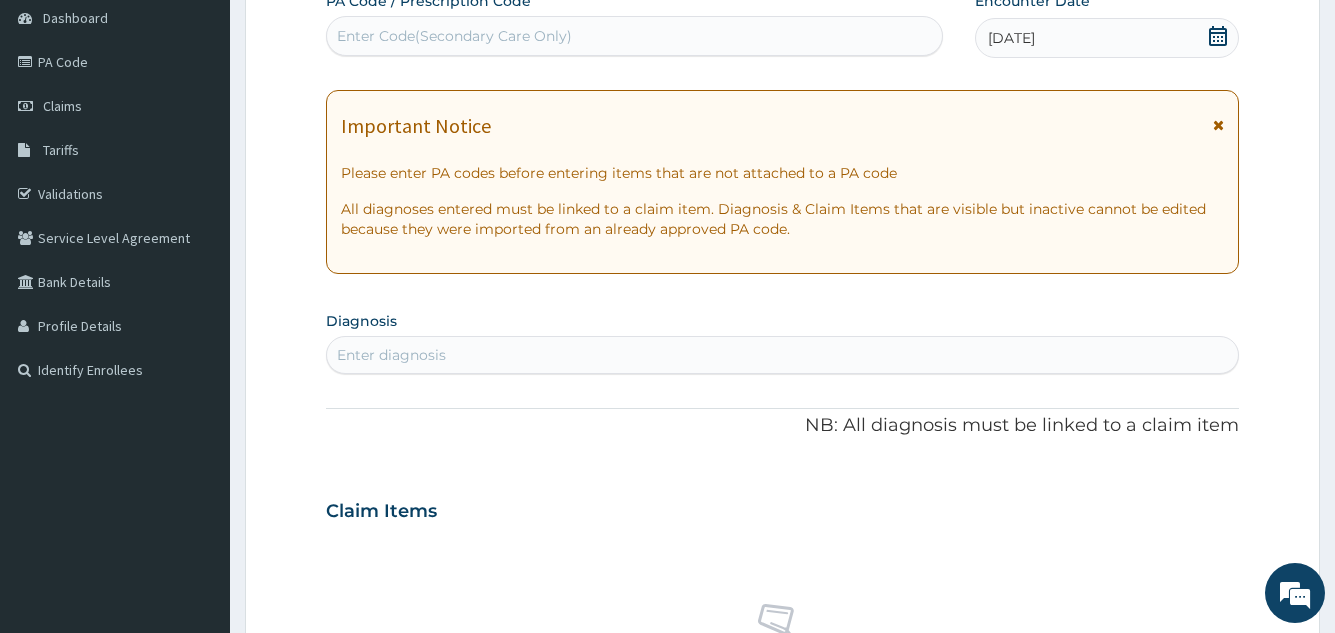 click on "Enter diagnosis" at bounding box center [782, 355] 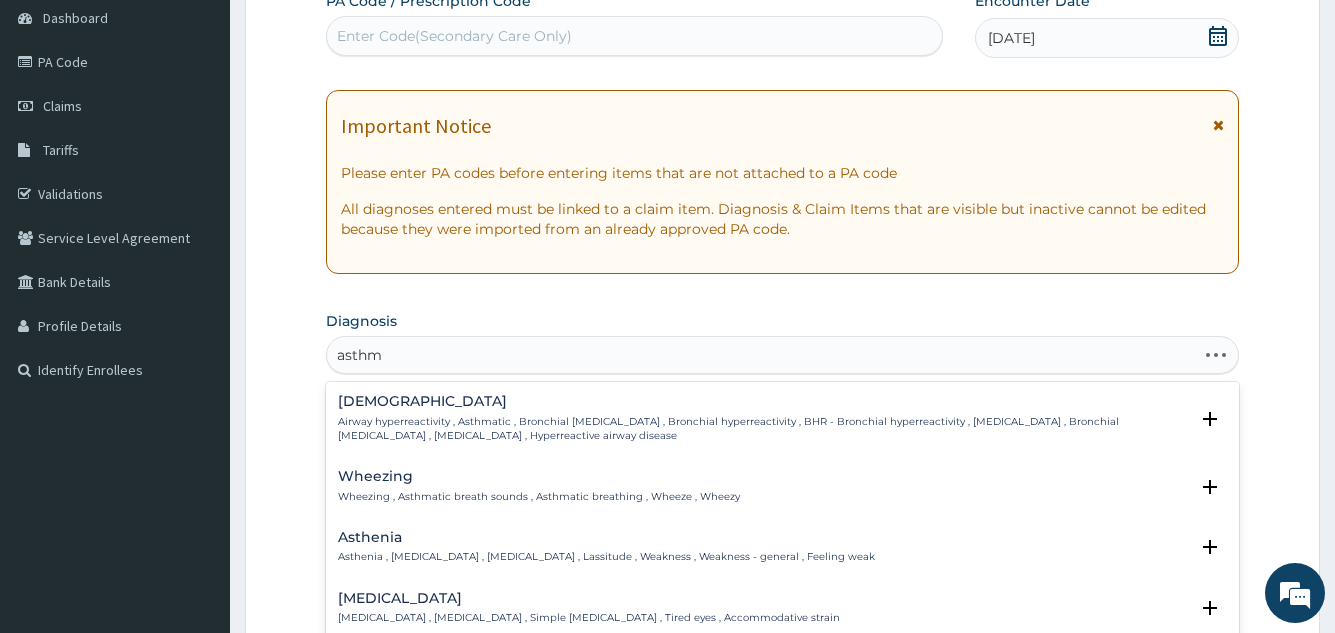 type on "[MEDICAL_DATA]" 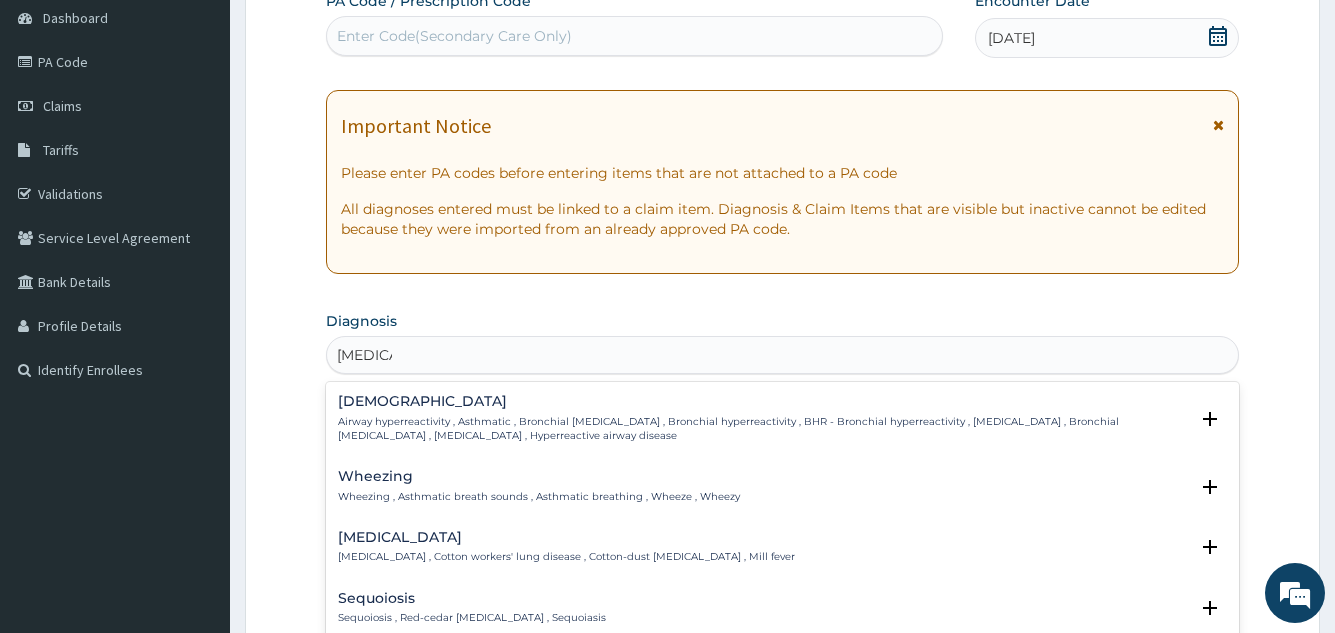 click on "Airway hyperreactivity , Asthmatic , Bronchial [MEDICAL_DATA] , Bronchial hyperreactivity , BHR - Bronchial hyperreactivity , [MEDICAL_DATA] , Bronchial [MEDICAL_DATA] , [MEDICAL_DATA] , Hyperreactive airway disease" at bounding box center (762, 429) 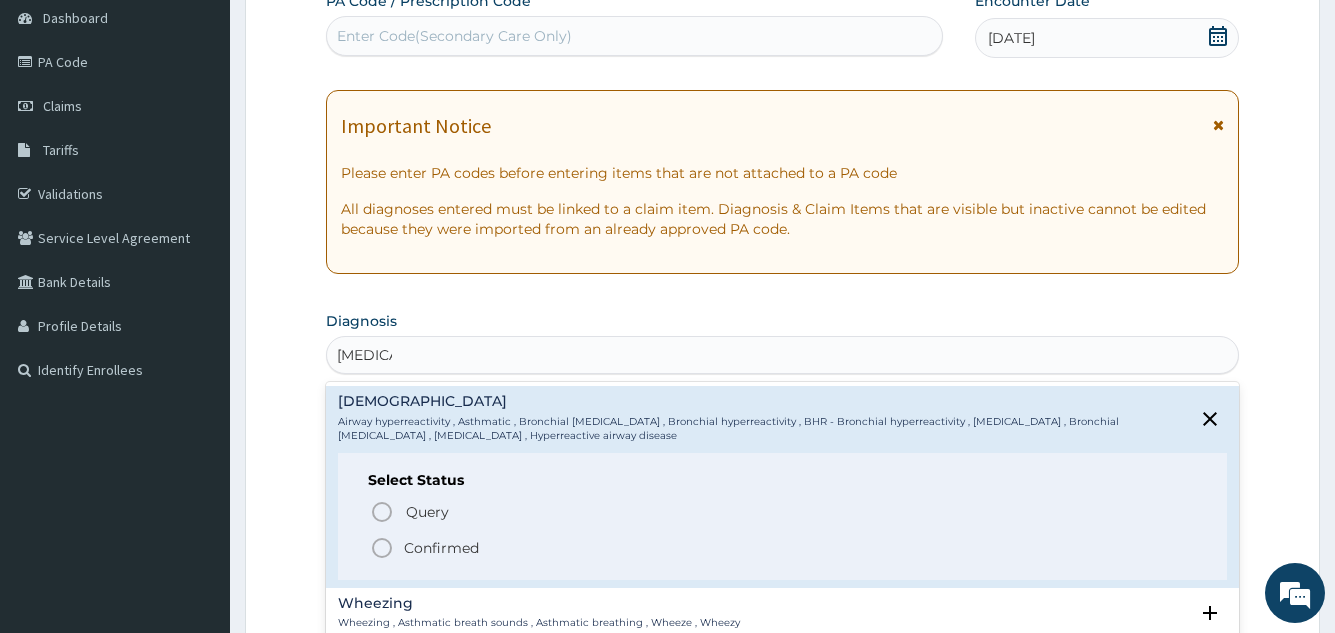 click on "Select Status Query Query covers suspected (?), Keep in view (kiv), Ruled out (r/o) Confirmed" at bounding box center [782, 516] 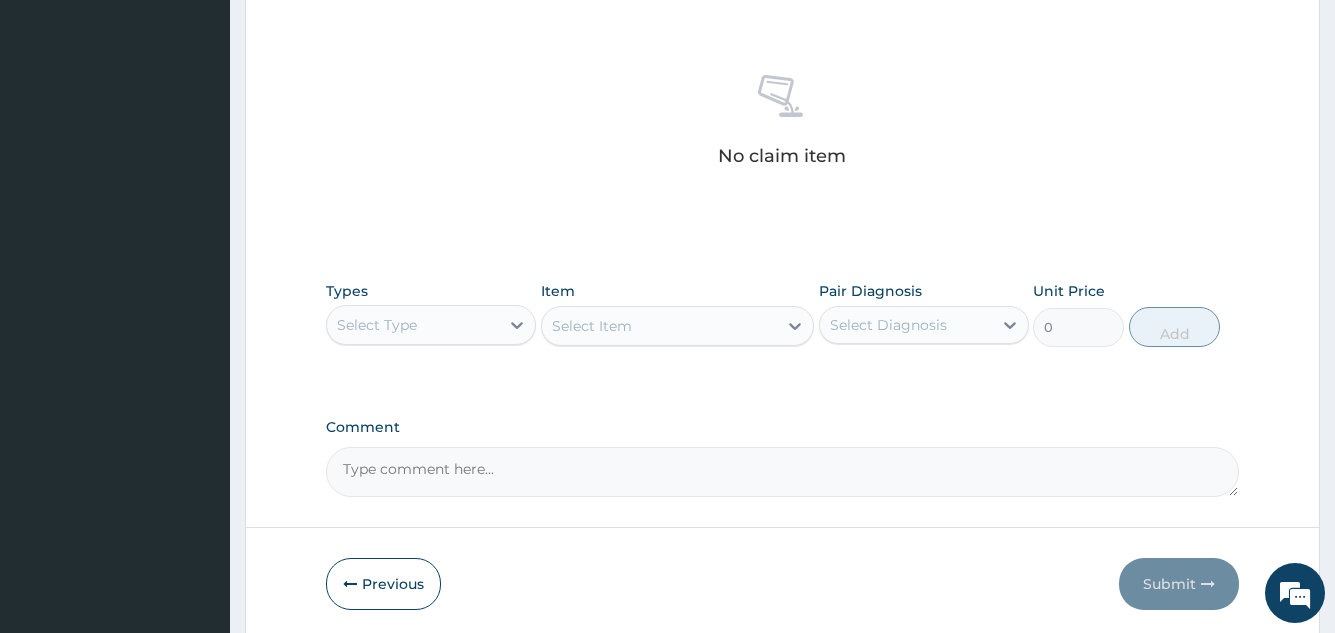 scroll, scrollTop: 800, scrollLeft: 0, axis: vertical 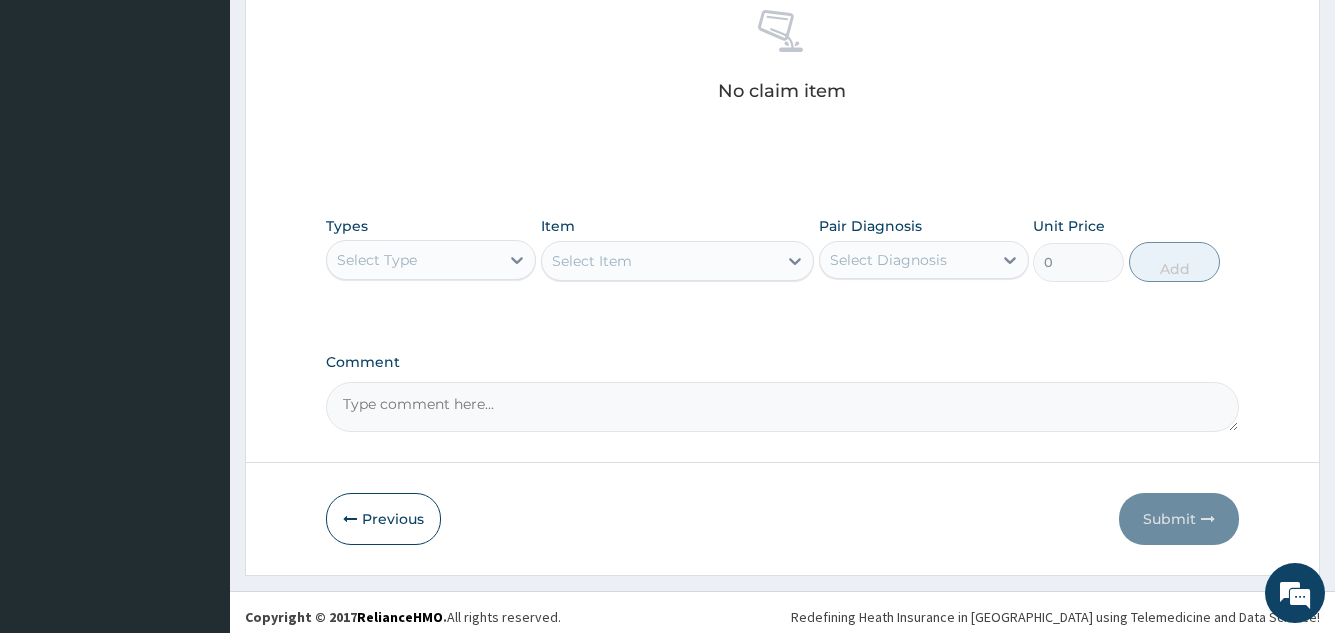 click on "Select Type" at bounding box center [413, 260] 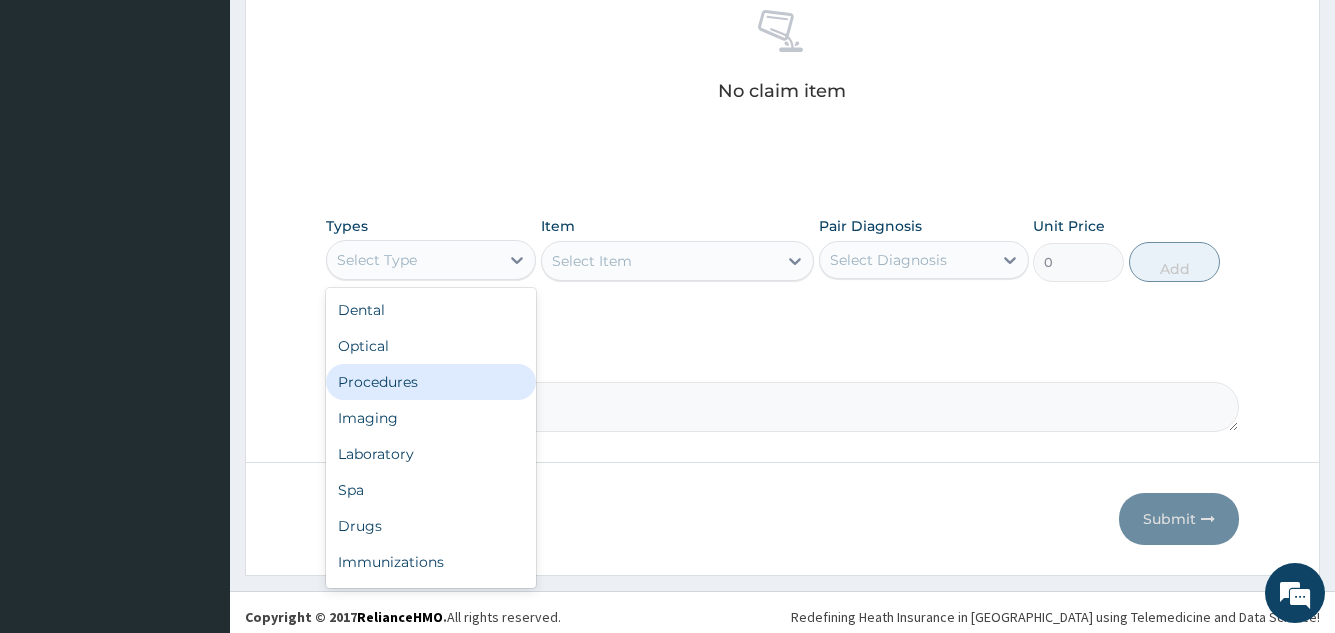 click on "Procedures" at bounding box center (431, 382) 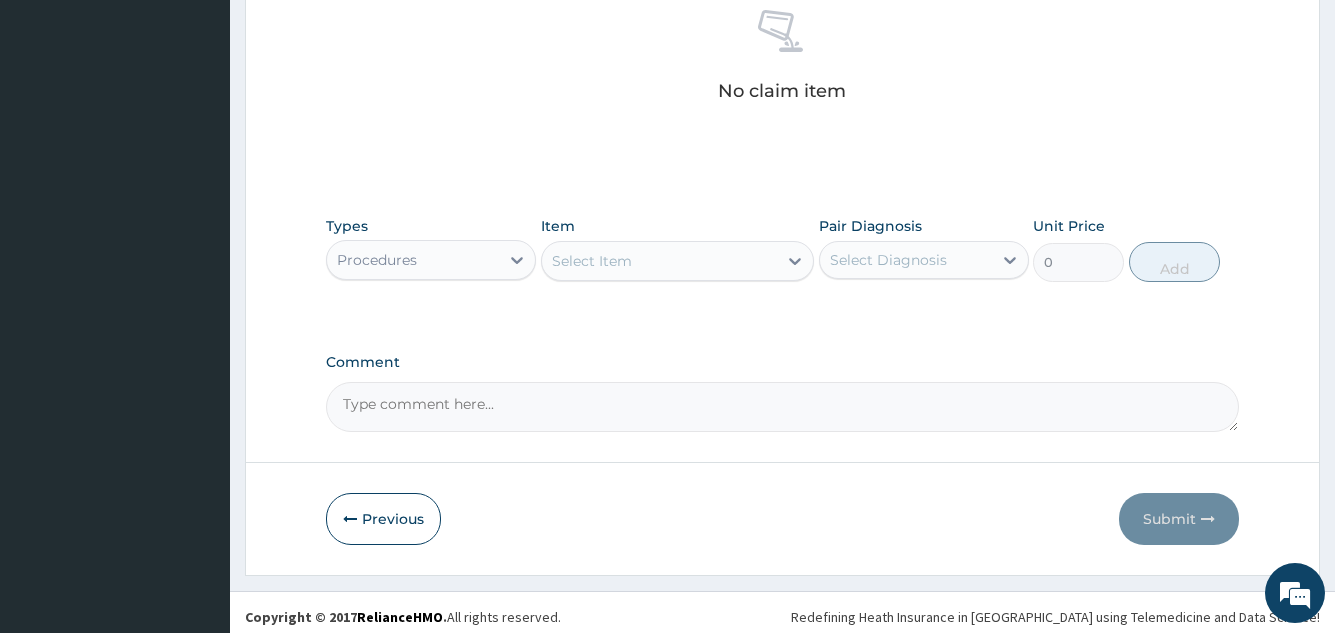 click on "Select Item" at bounding box center (660, 261) 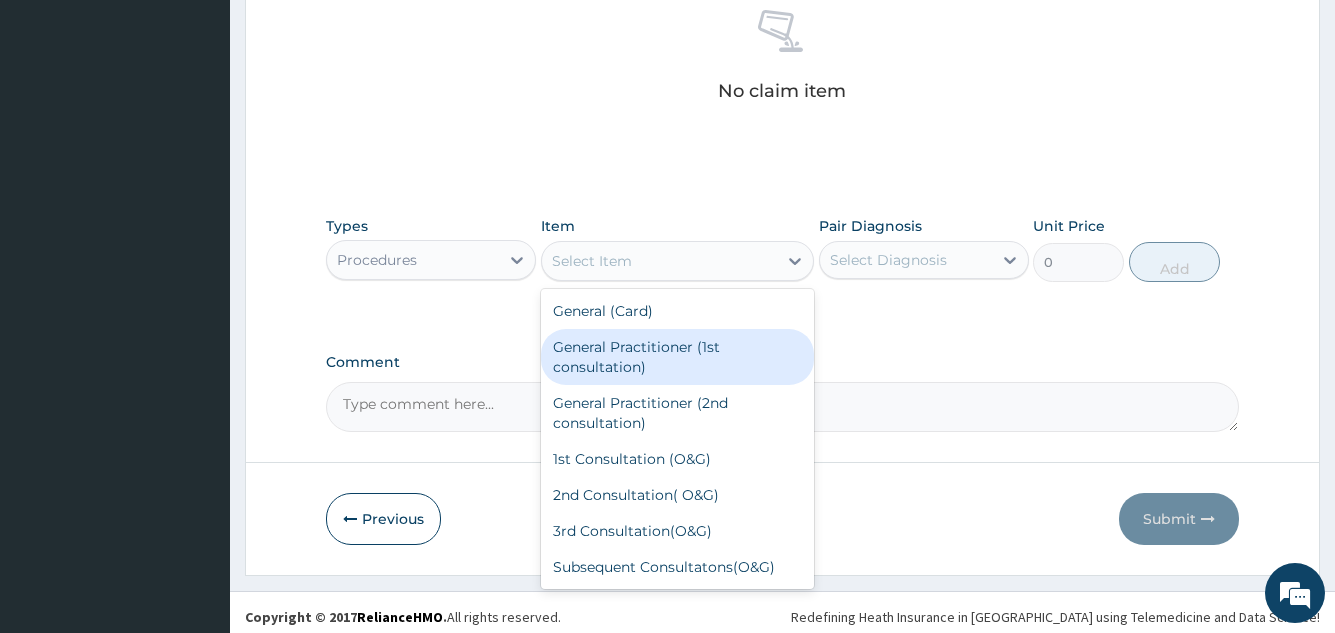 click on "General Practitioner (1st consultation)" at bounding box center [678, 357] 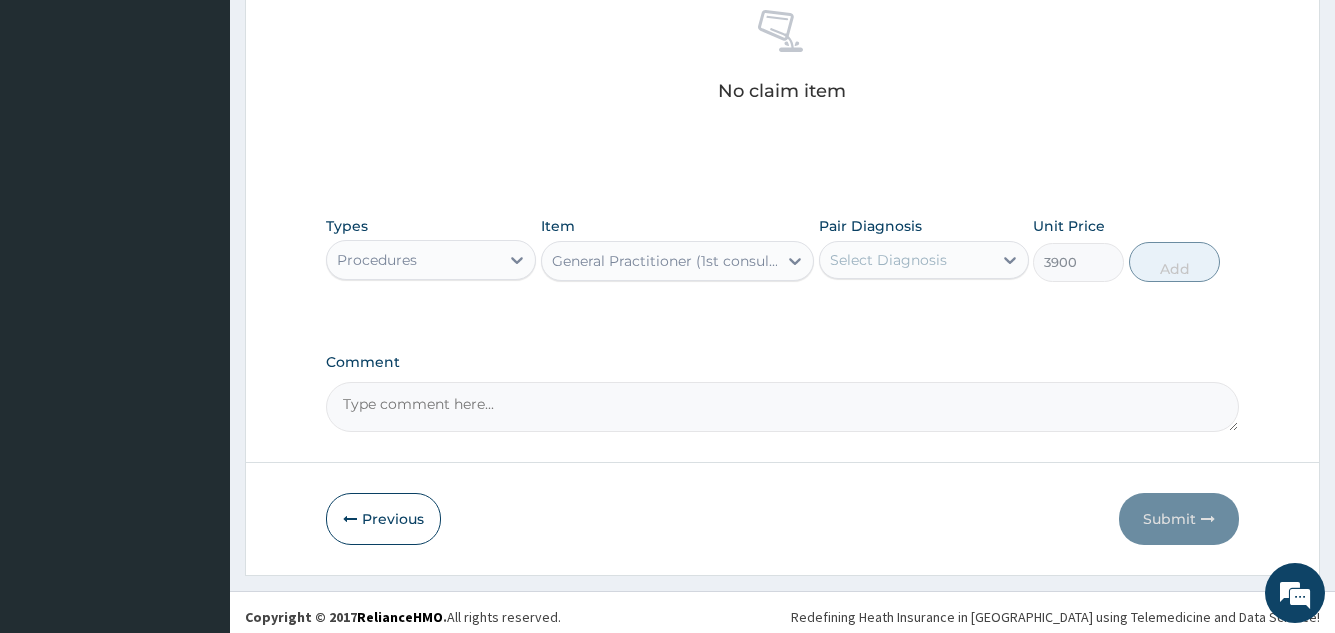 click on "Select Diagnosis" at bounding box center [906, 260] 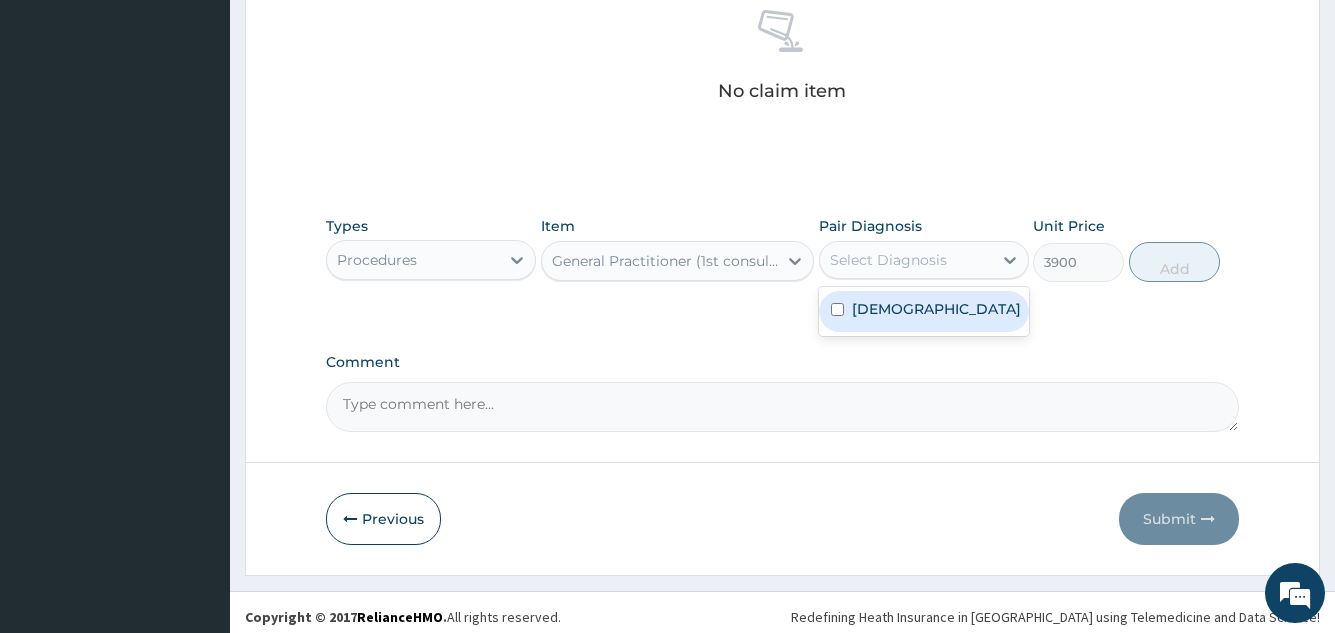 click on "Asthma" at bounding box center (924, 311) 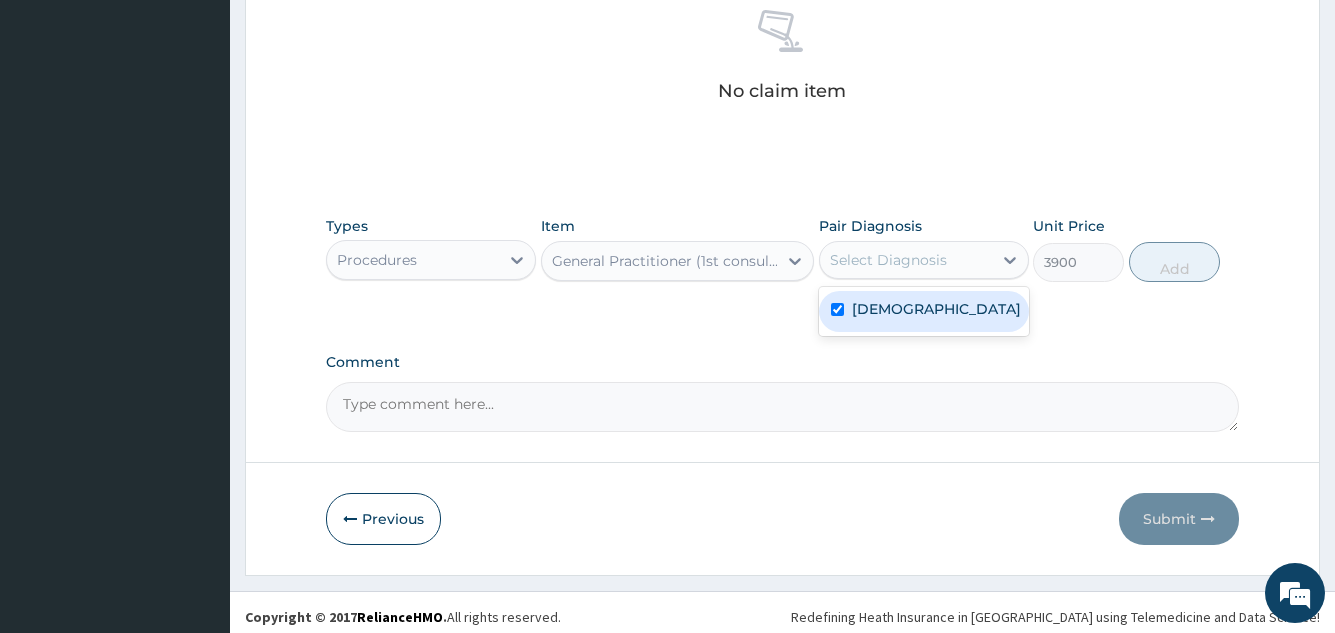 checkbox on "true" 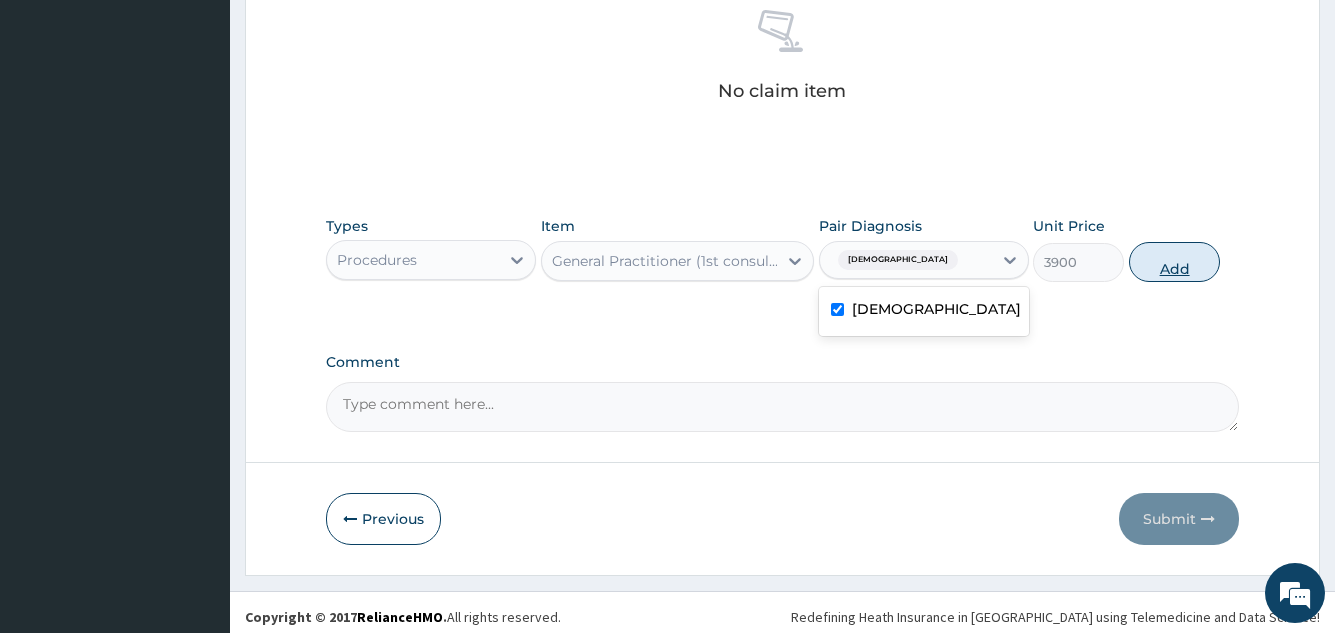 click on "Add" at bounding box center [1174, 262] 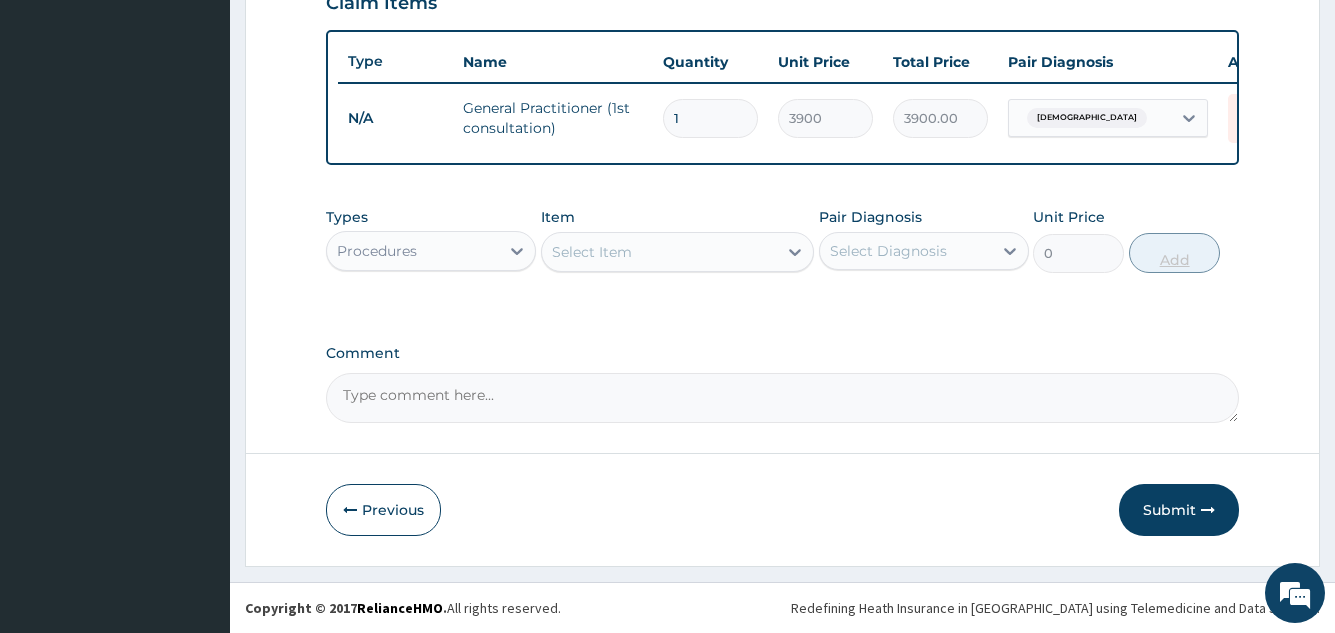 scroll, scrollTop: 729, scrollLeft: 0, axis: vertical 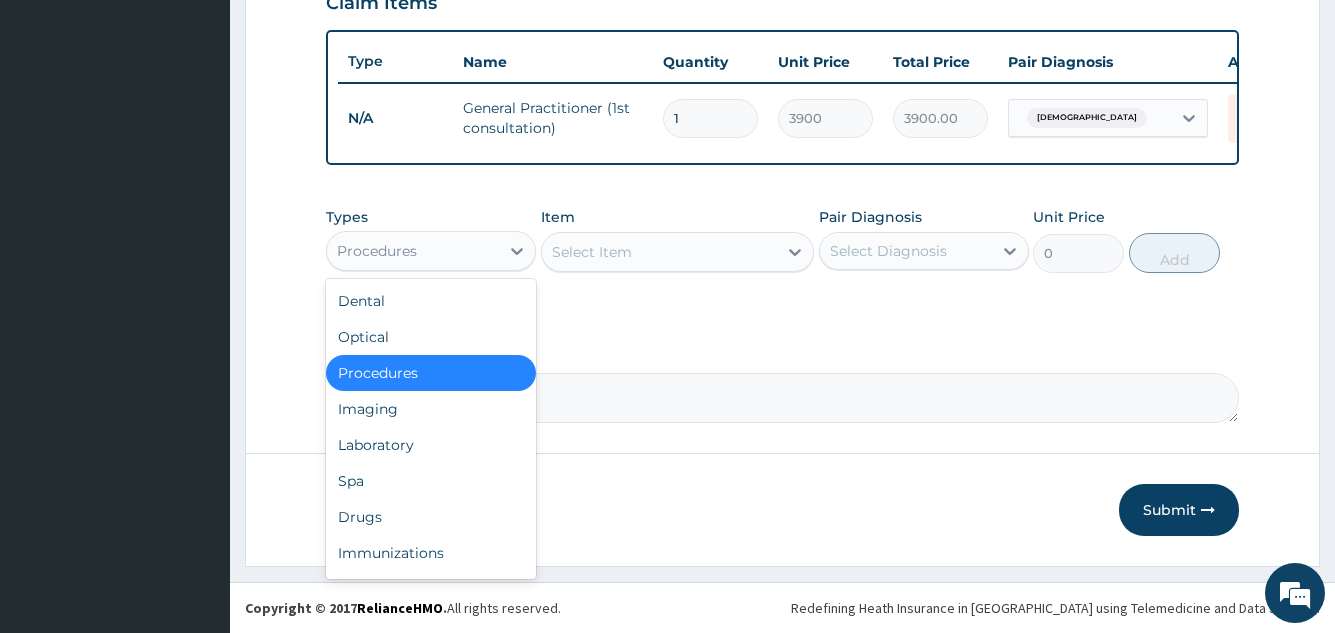 click on "Procedures" at bounding box center (413, 251) 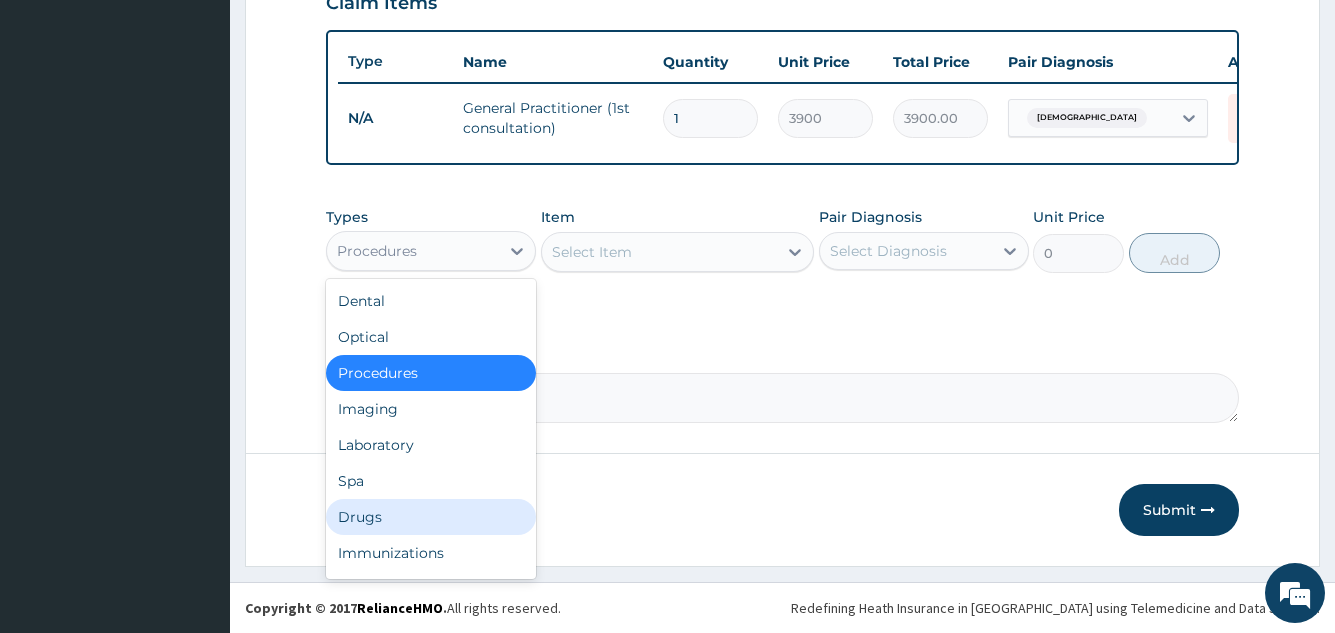 click on "Drugs" at bounding box center (431, 517) 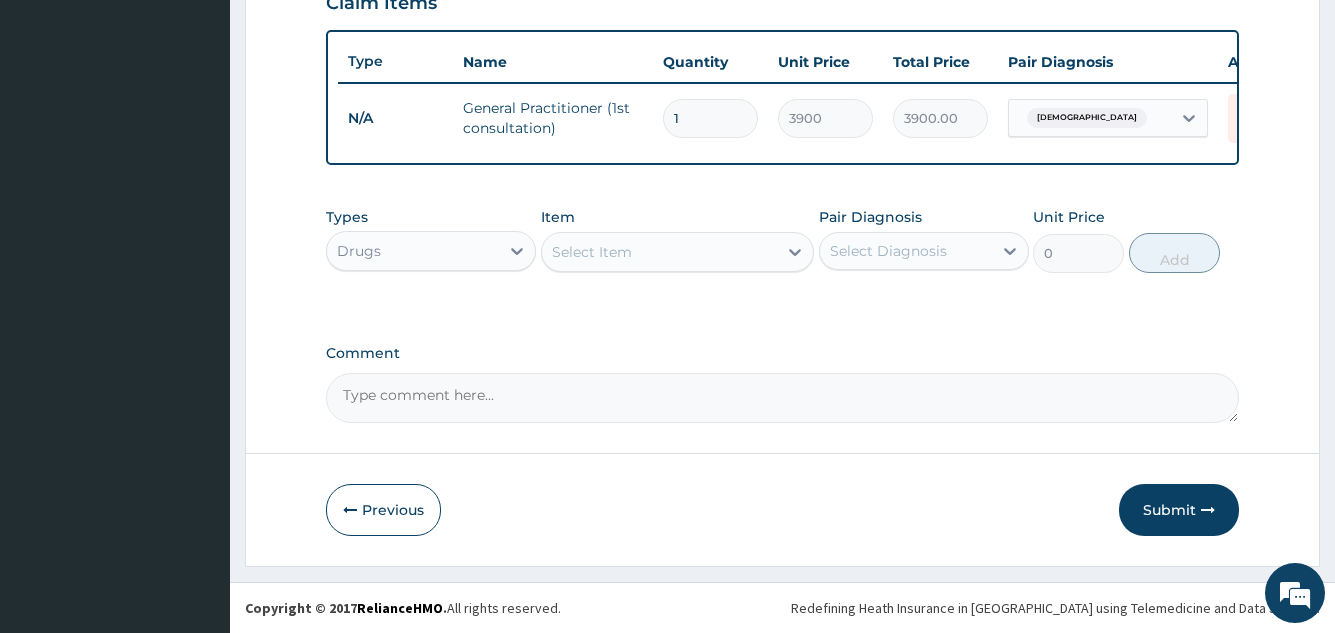 click on "Select Item" at bounding box center [660, 252] 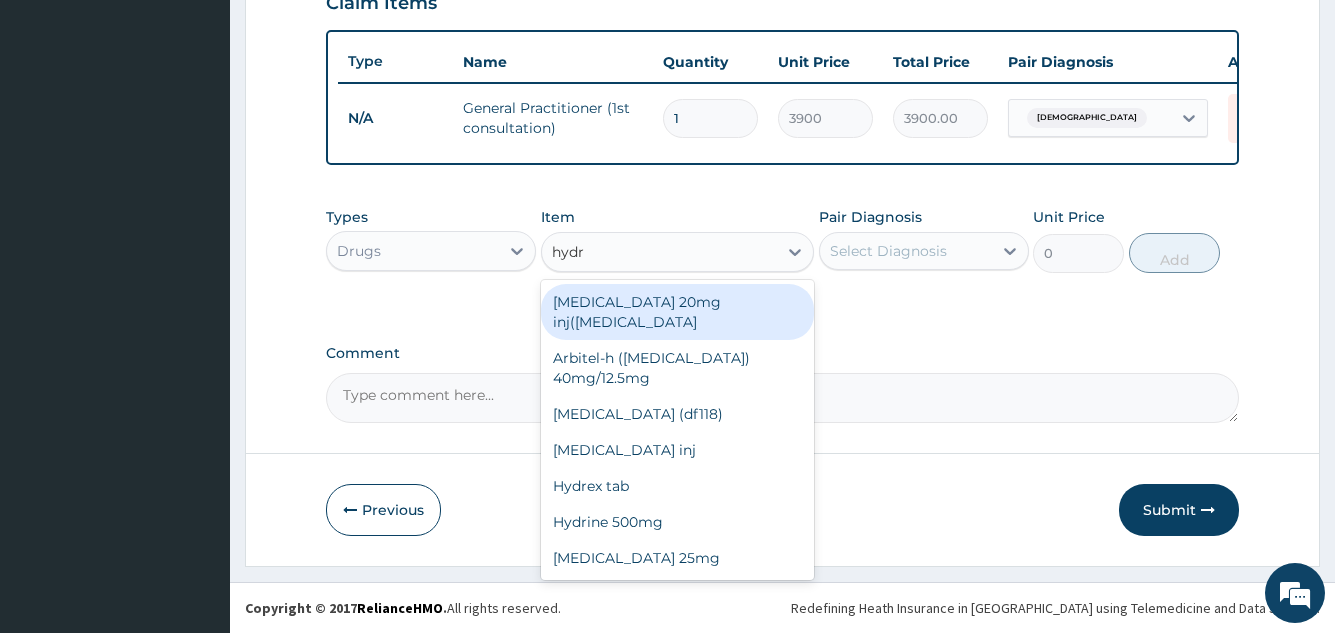 type on "hydro" 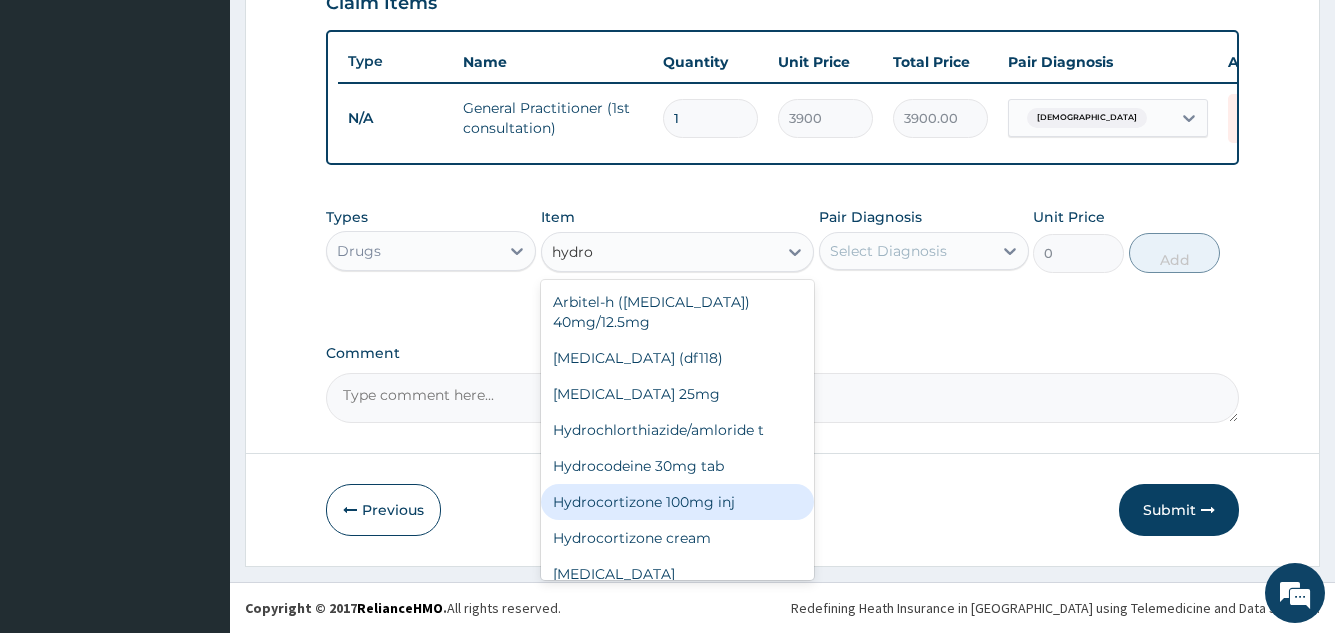 click on "Hydrocortizone 100mg inj" at bounding box center [678, 502] 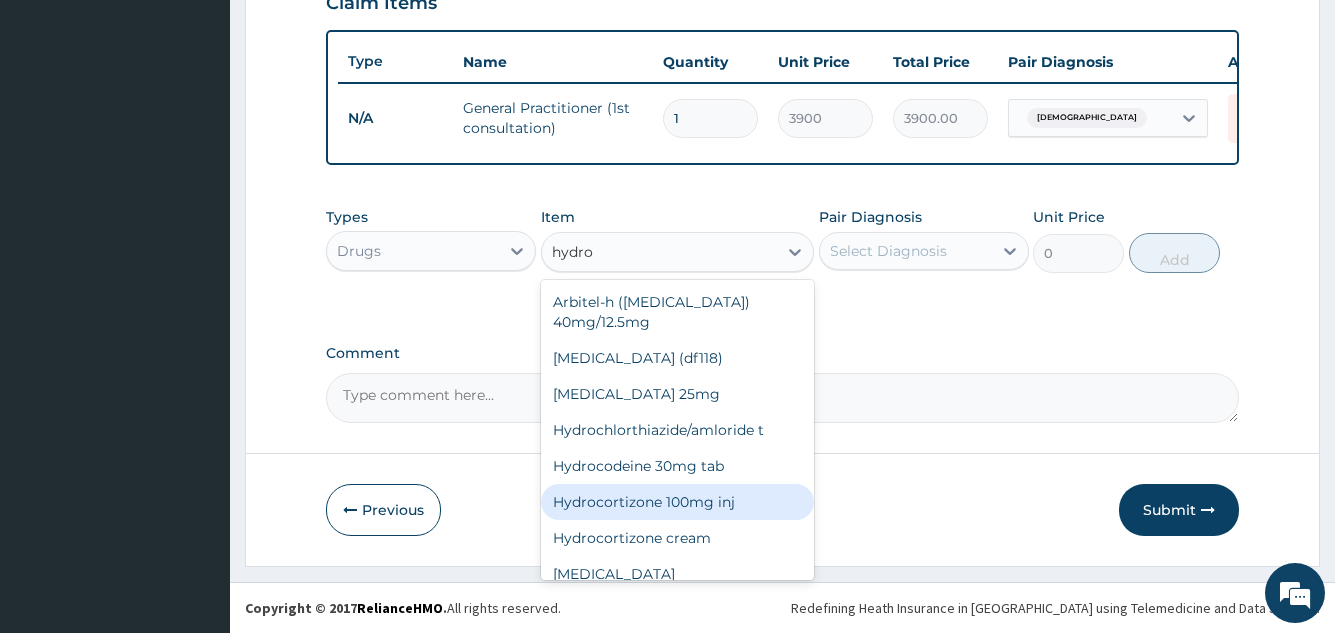 type 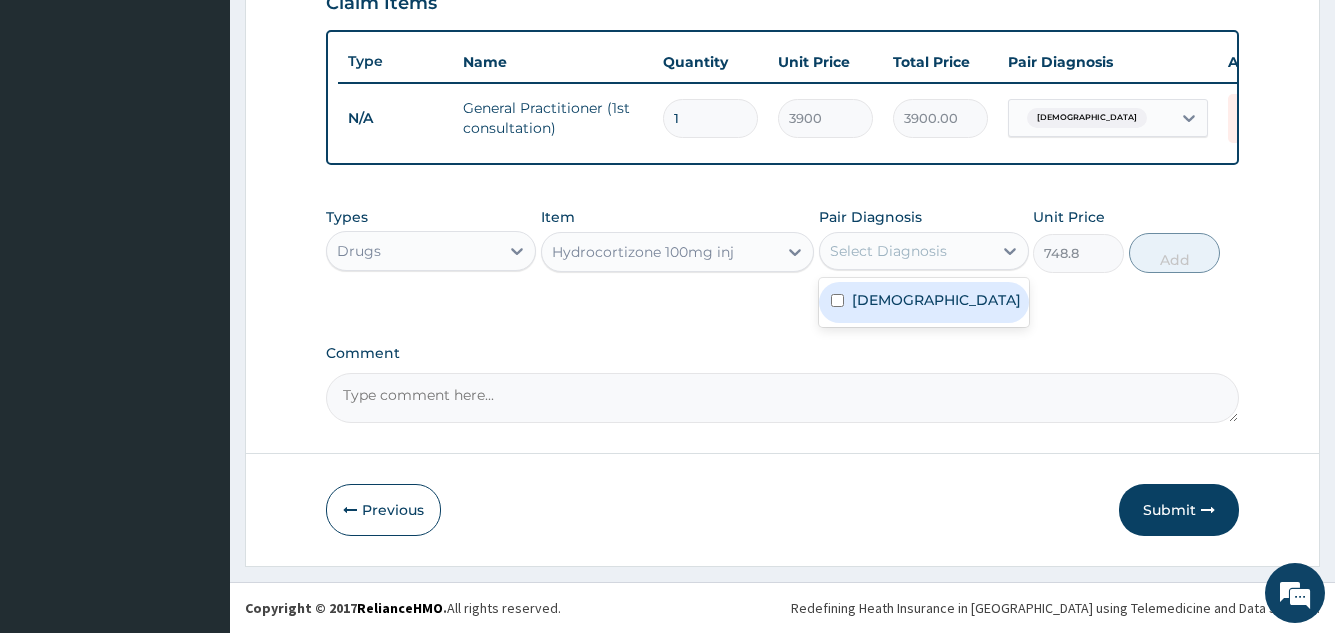 click on "Select Diagnosis" at bounding box center (888, 251) 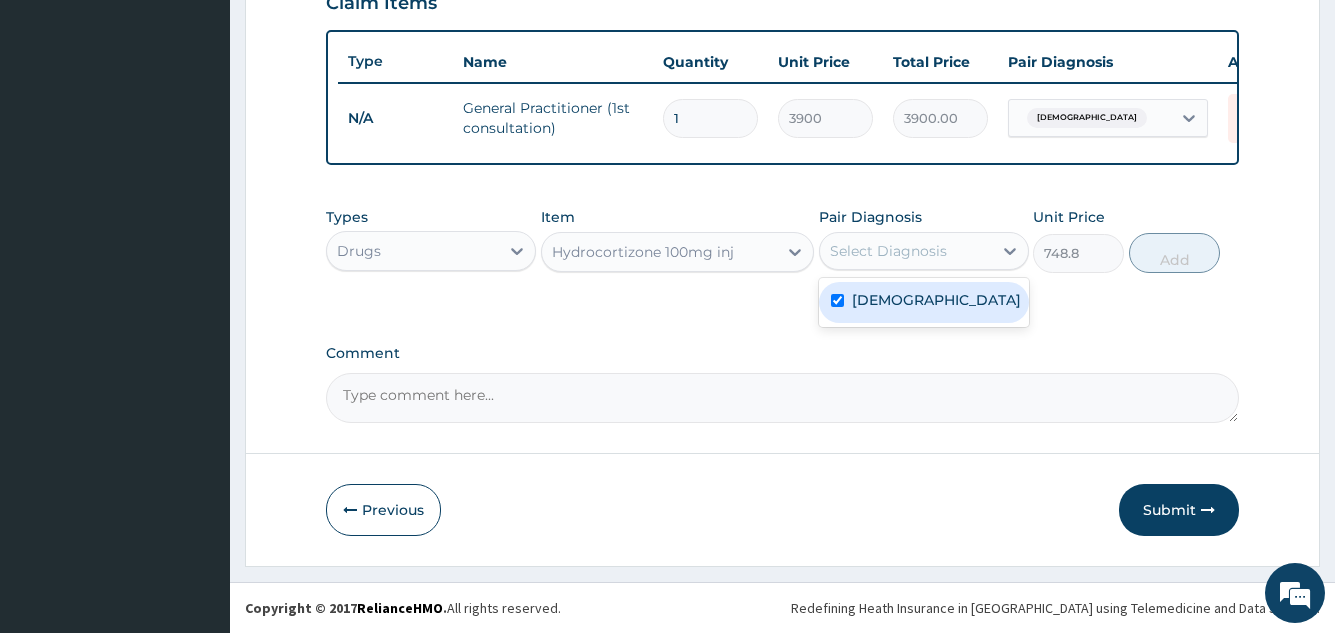 checkbox on "true" 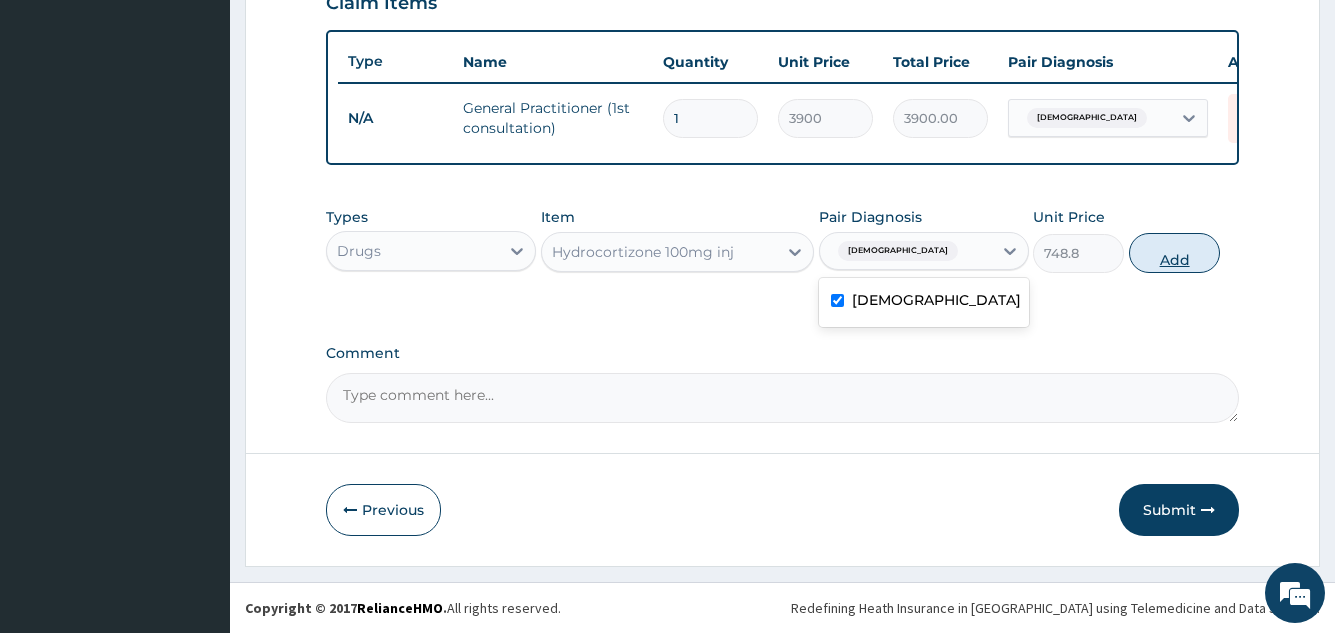 click on "Add" at bounding box center (1174, 253) 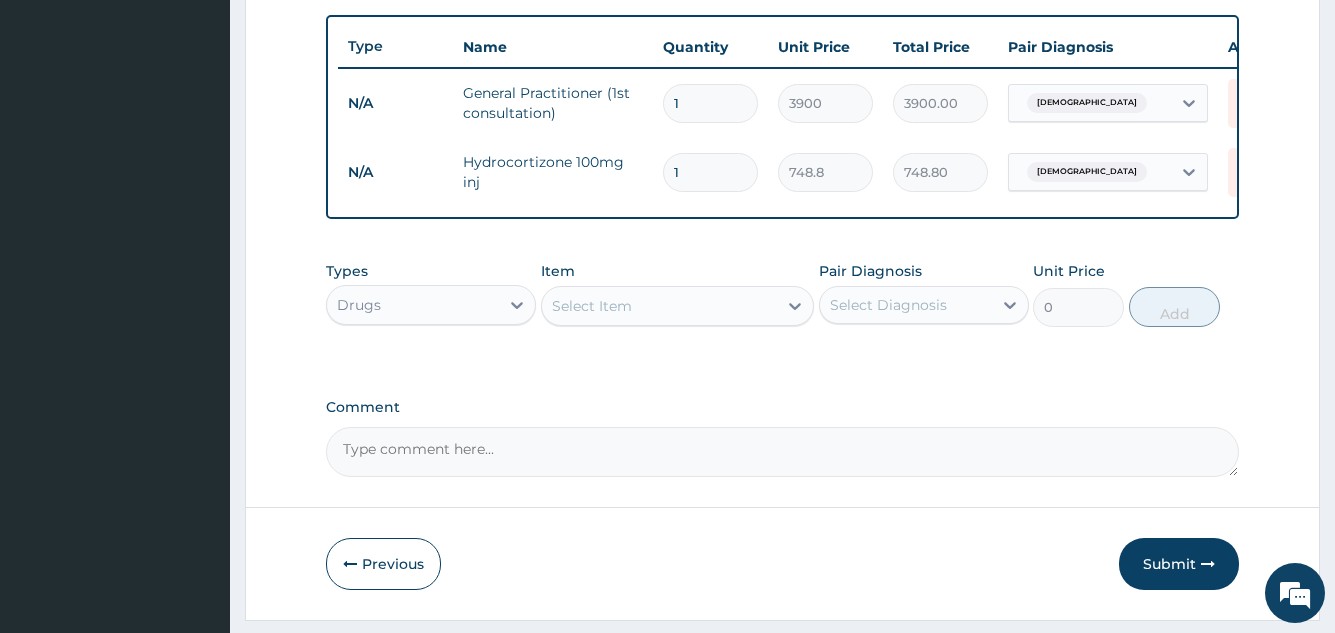 type 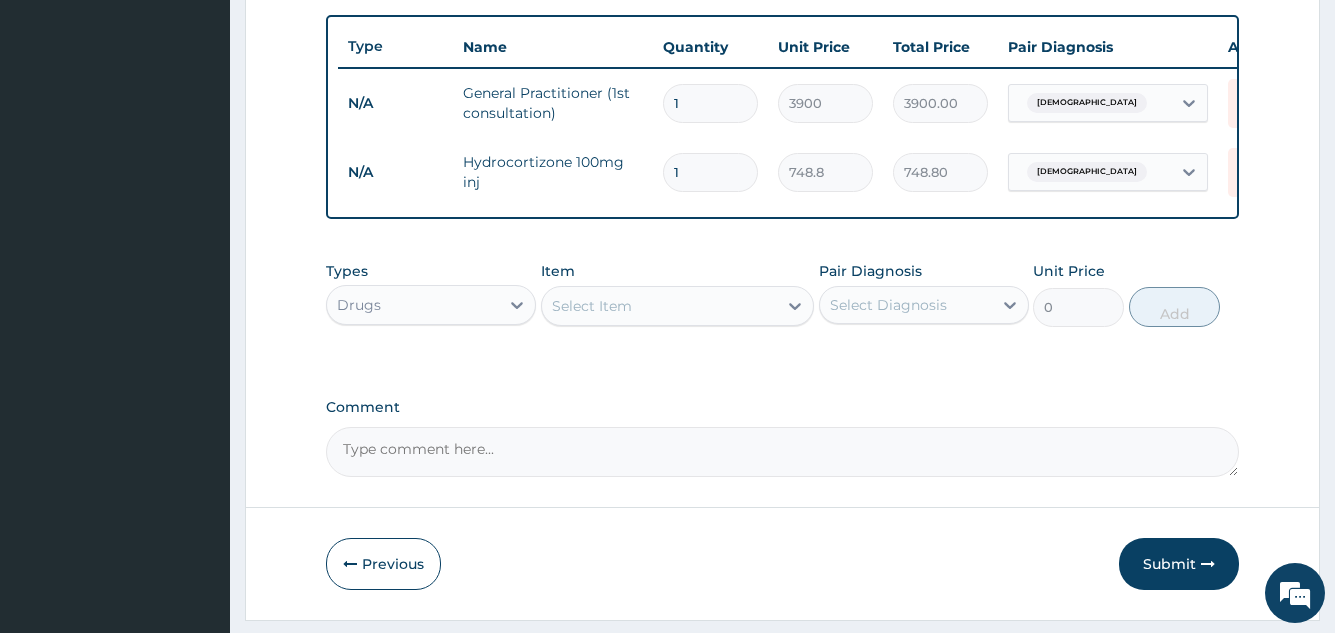 type on "0.00" 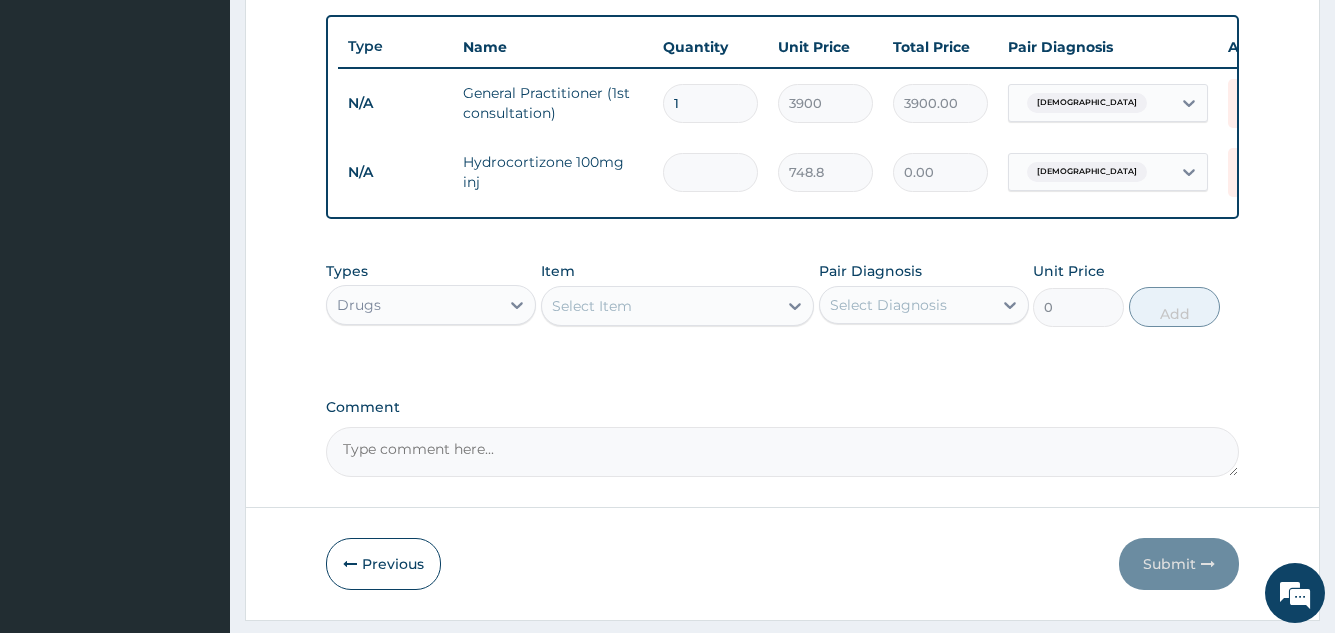 type on "4" 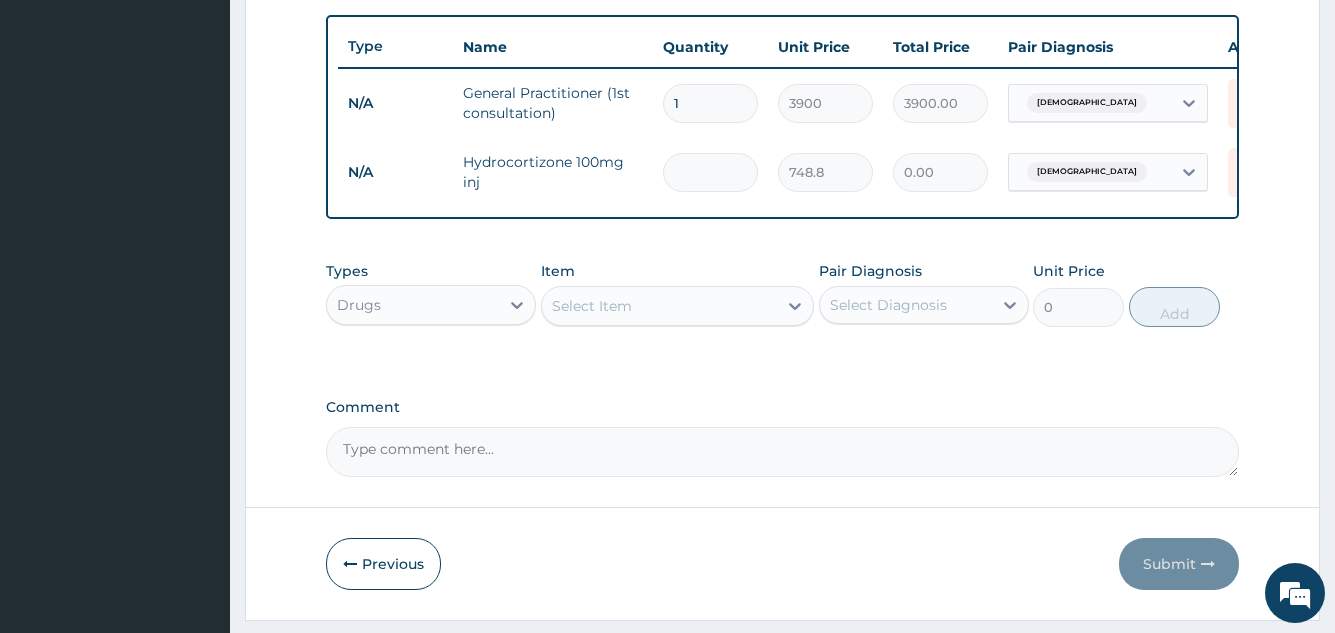 type on "2995.20" 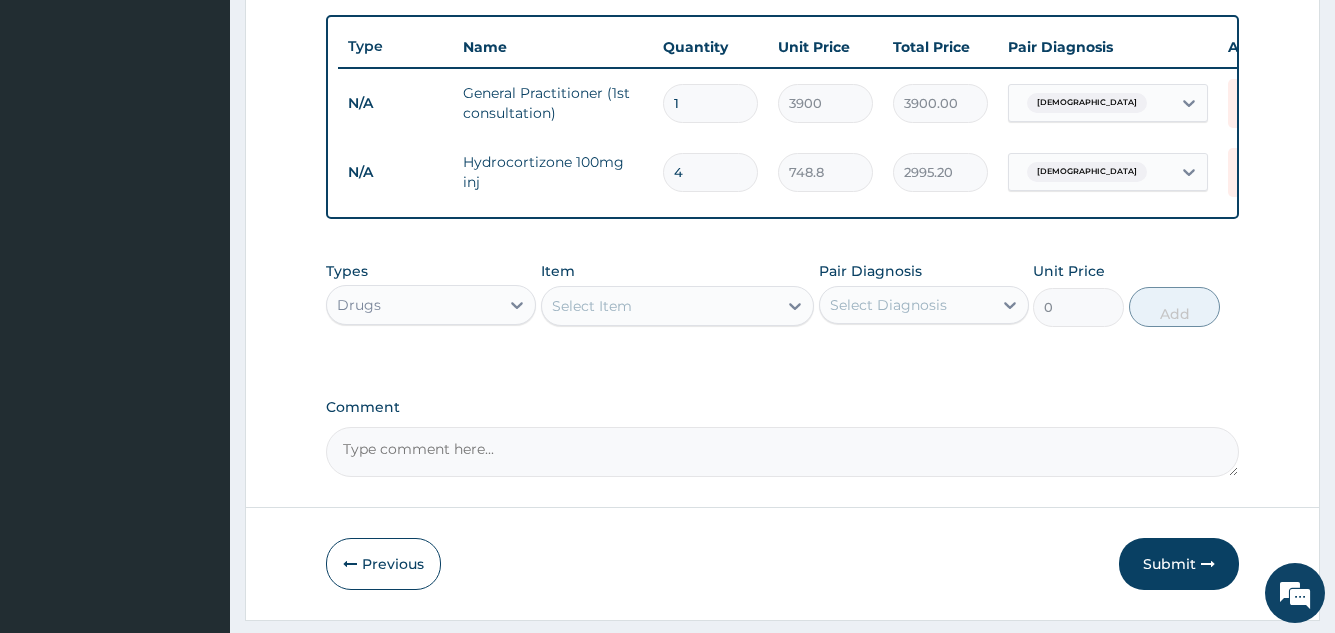 type on "4" 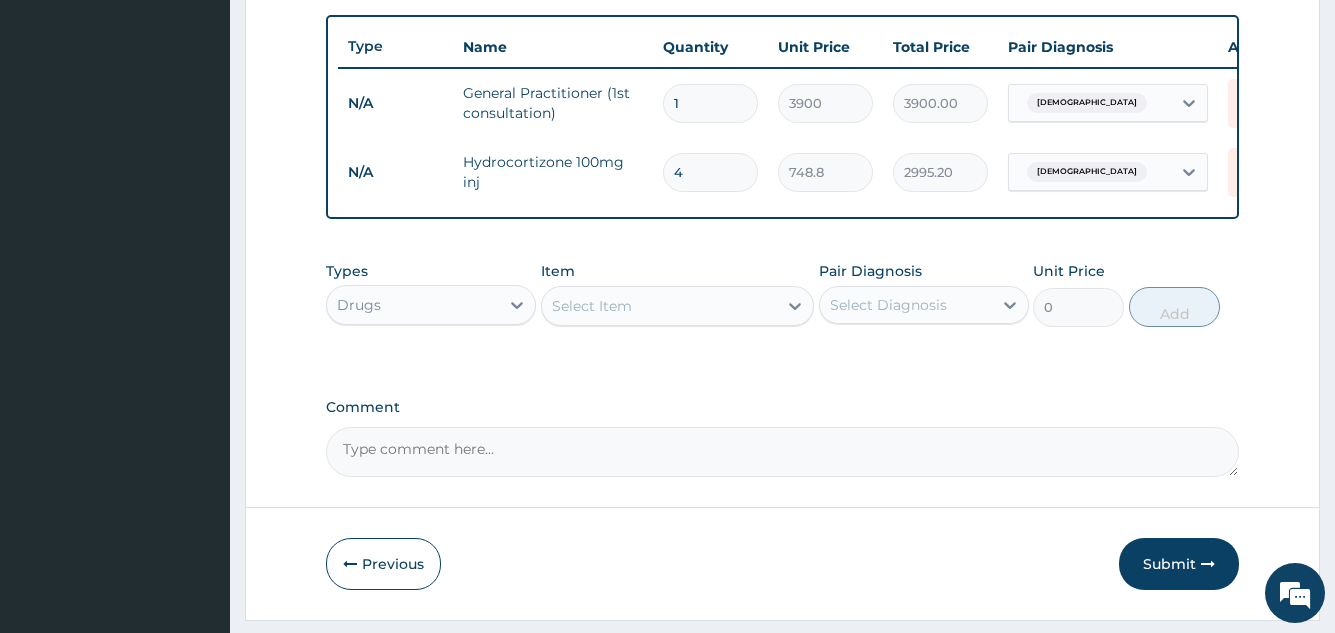 click on "Select Item" at bounding box center (592, 306) 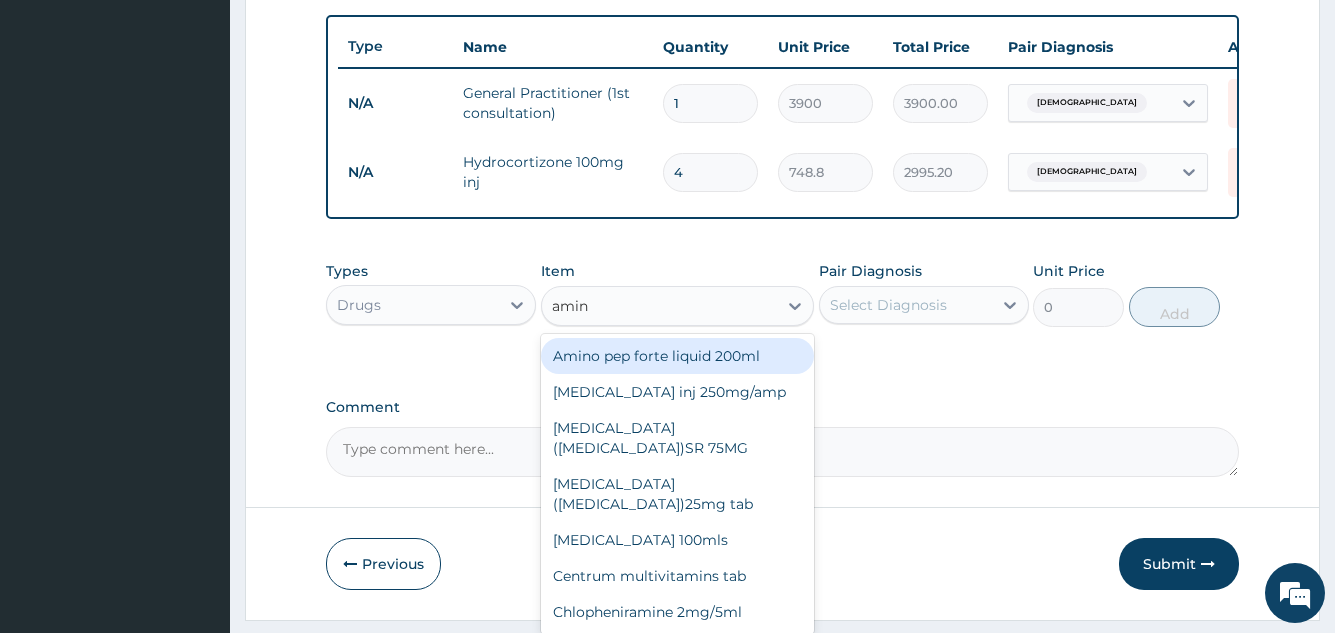 type on "amino" 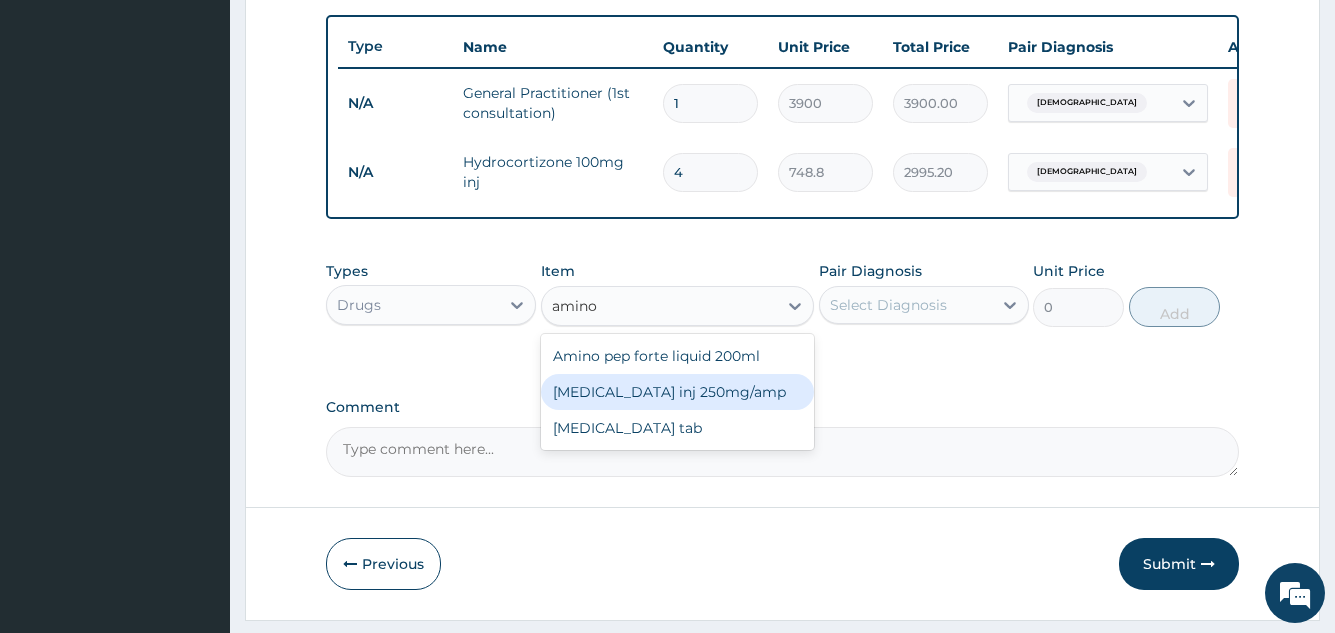 click on "Aminophyllin inj 250mg/amp" at bounding box center [678, 392] 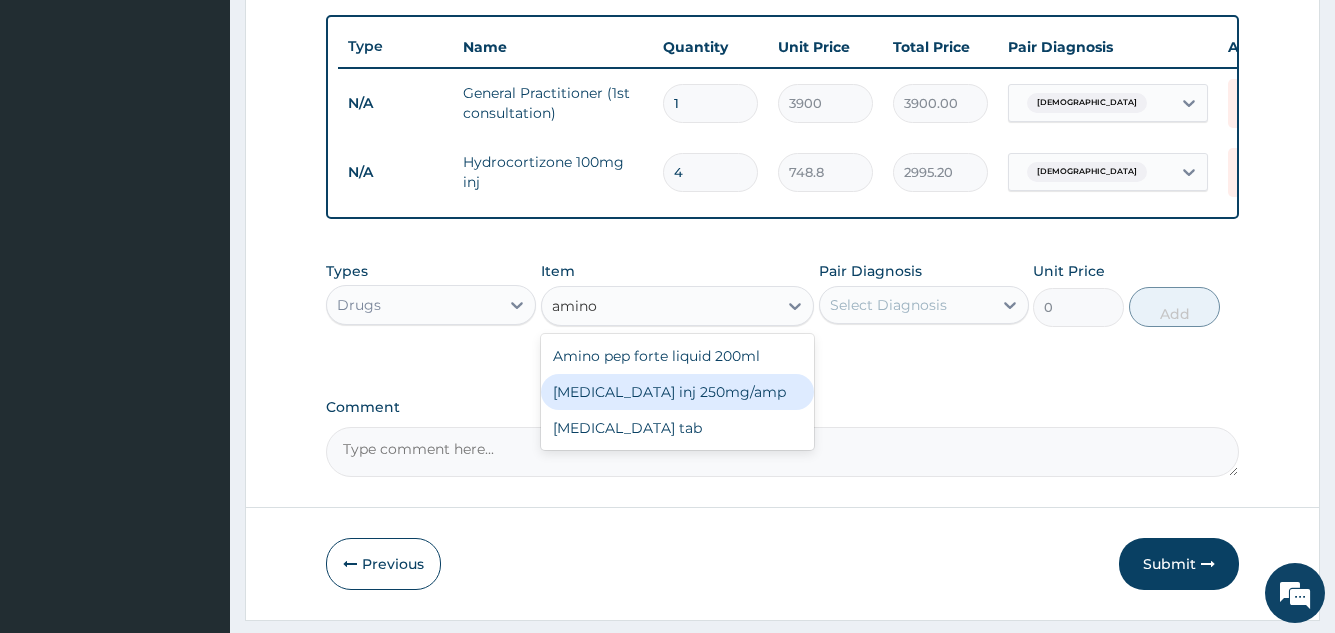 type 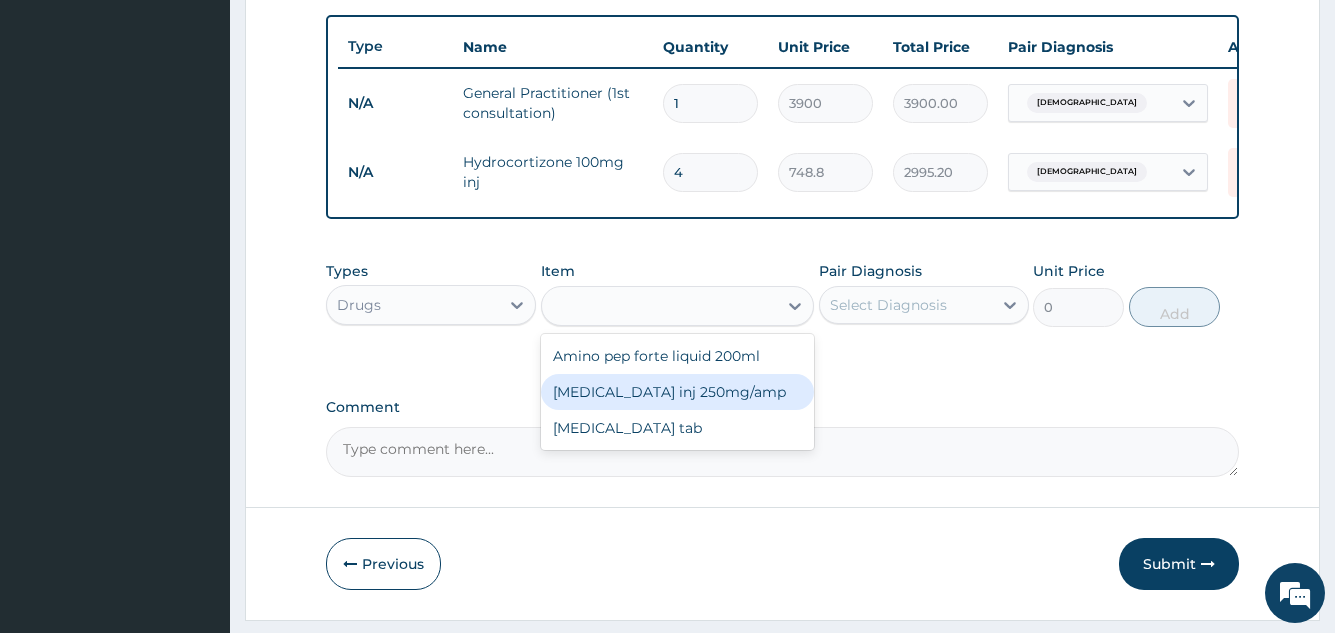 type on "626.4" 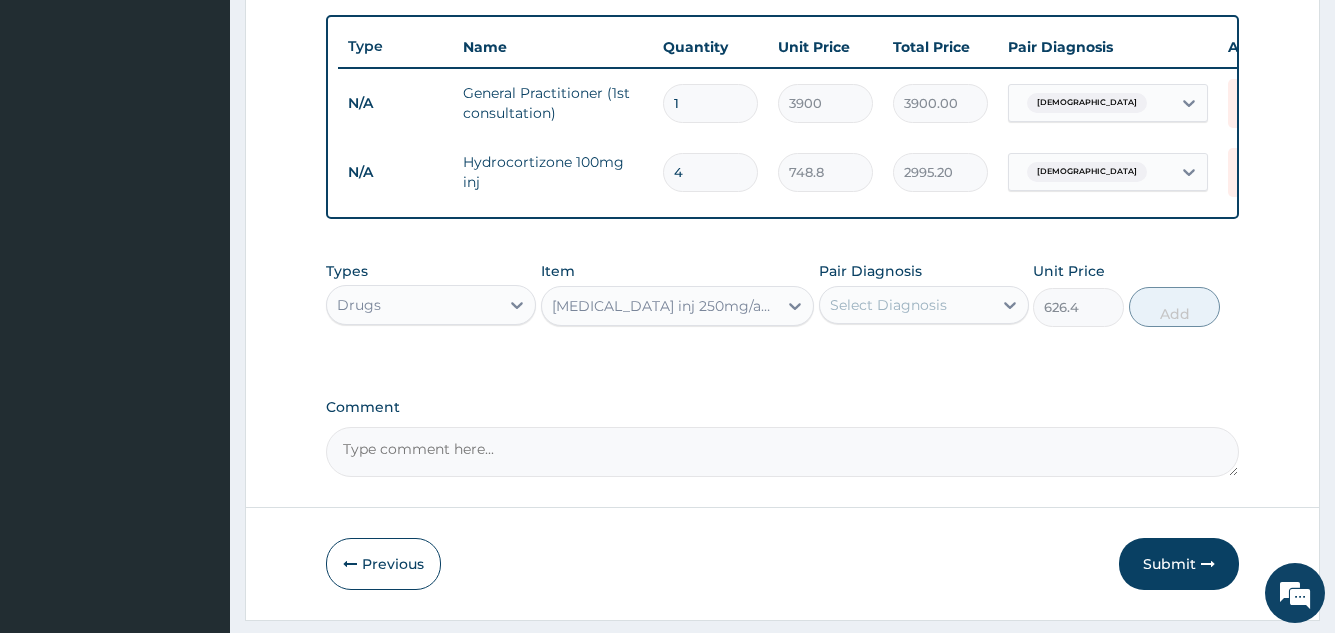click on "Select Diagnosis" at bounding box center (888, 305) 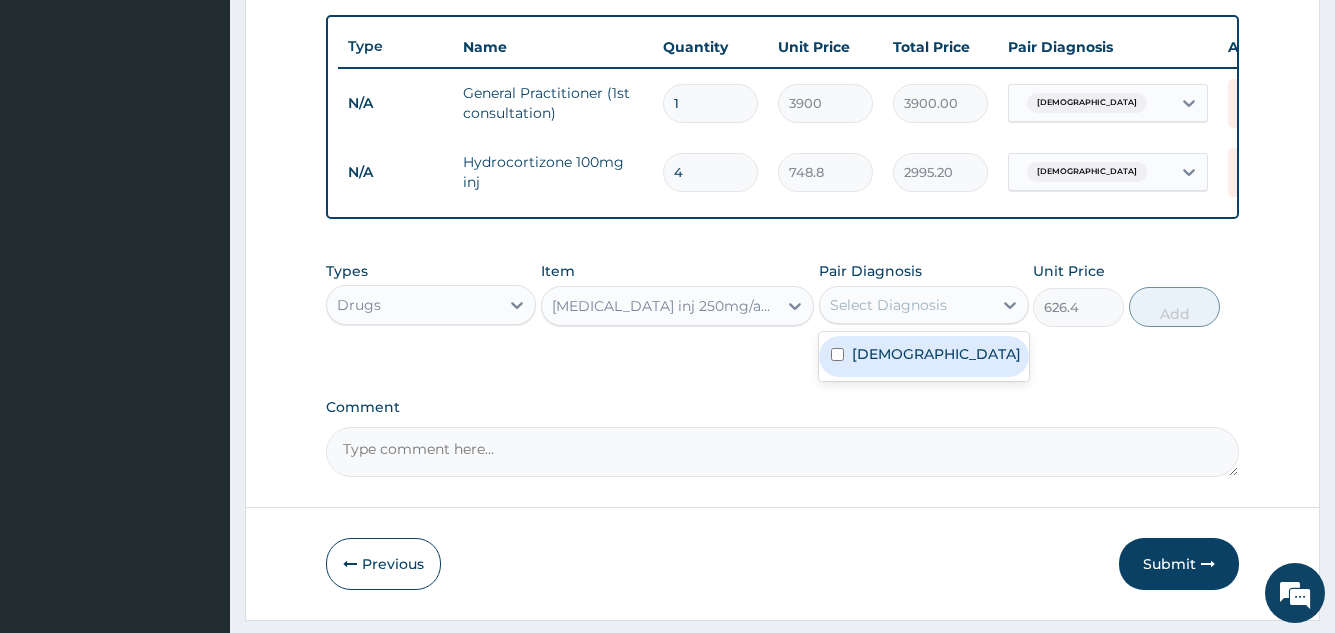 click on "Asthma" at bounding box center (924, 356) 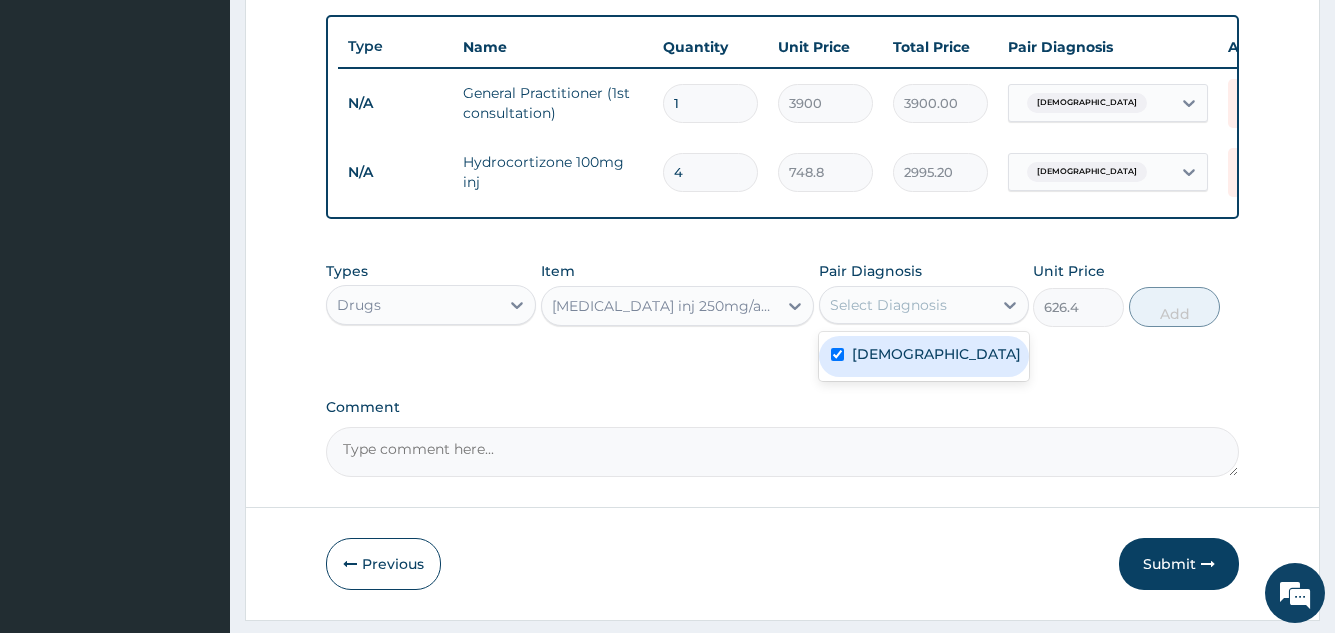 checkbox on "true" 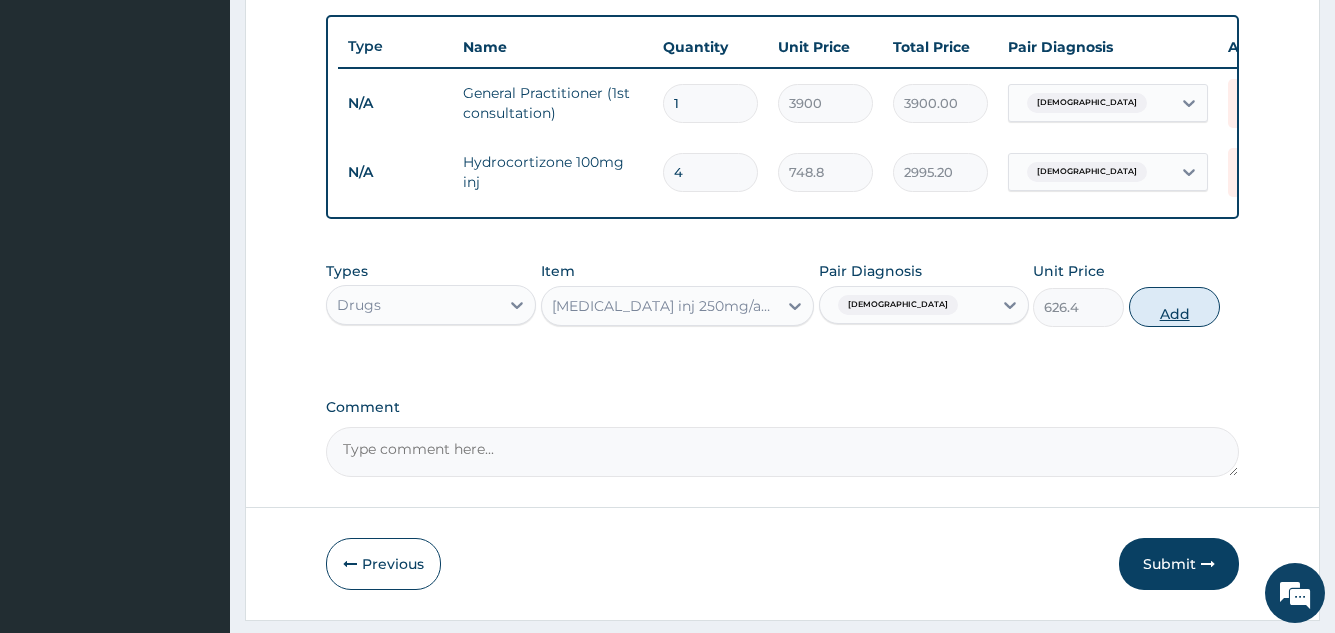 click on "Add" at bounding box center (1174, 307) 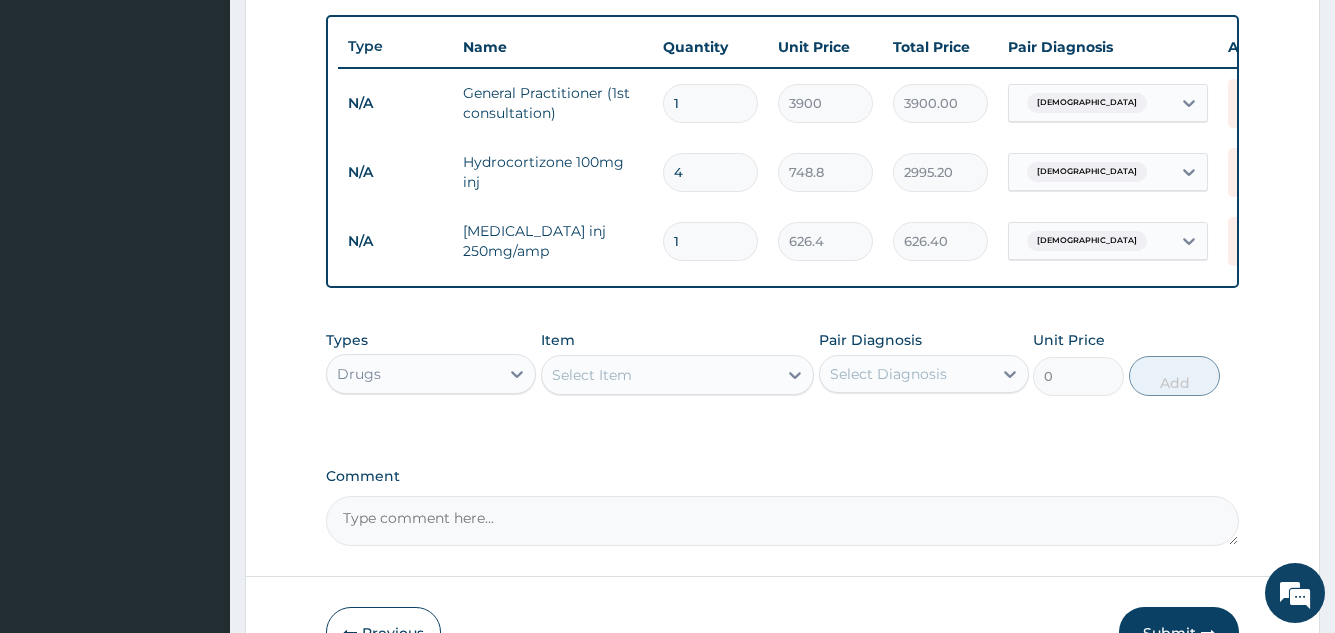 click on "Select Item" at bounding box center [660, 375] 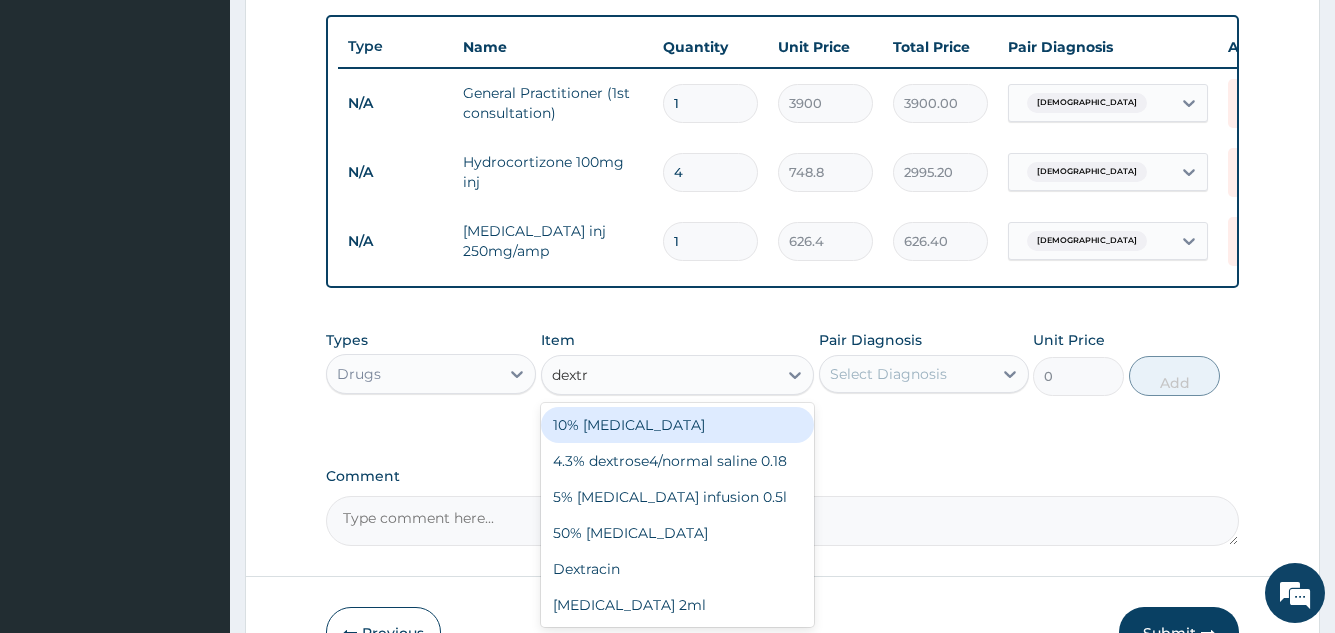 type on "dextro" 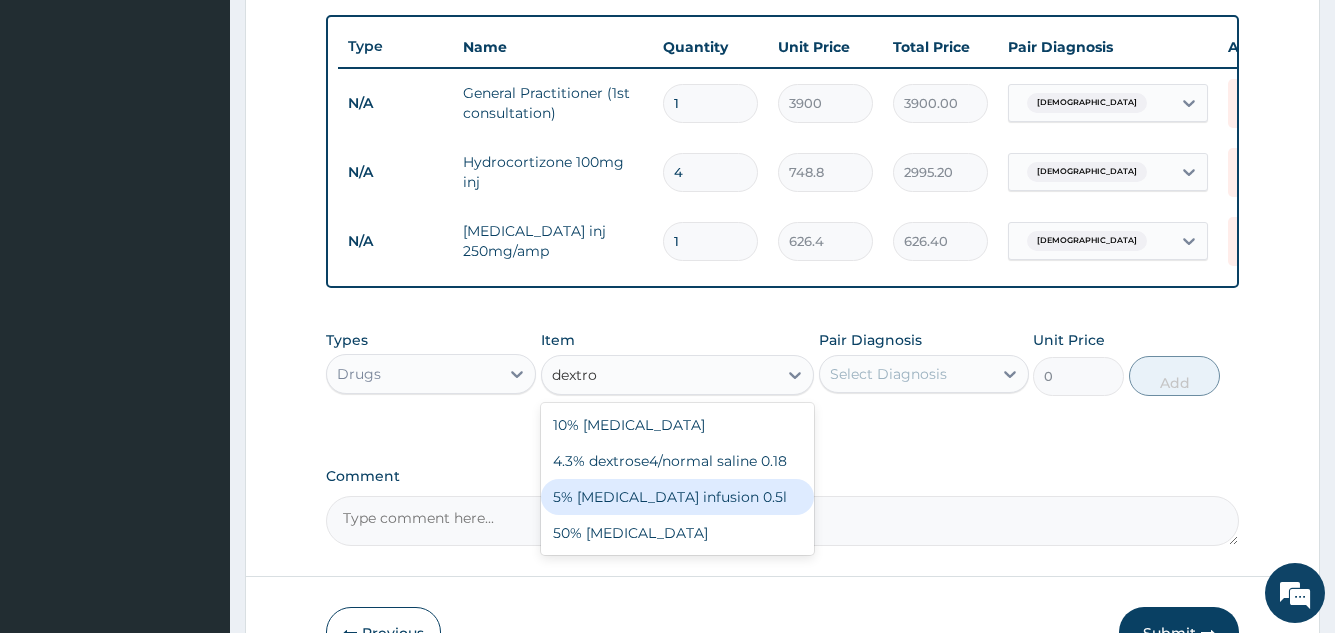 click on "5% [MEDICAL_DATA] infusion 0.5l" at bounding box center [678, 497] 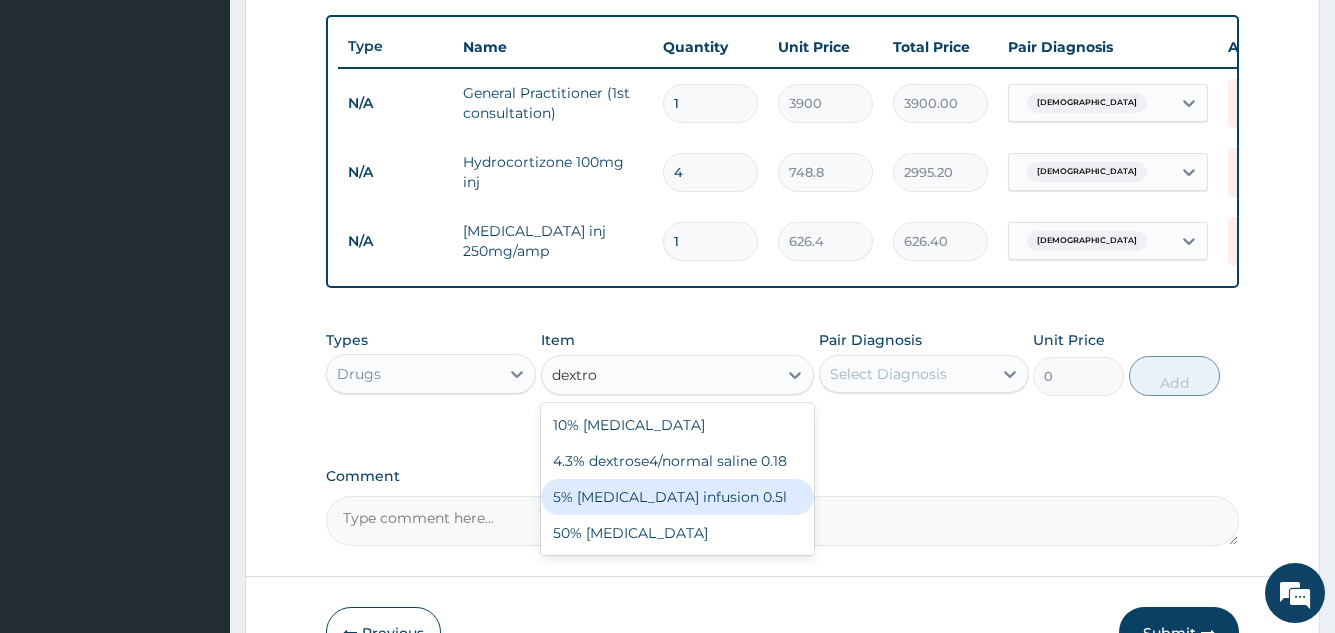type 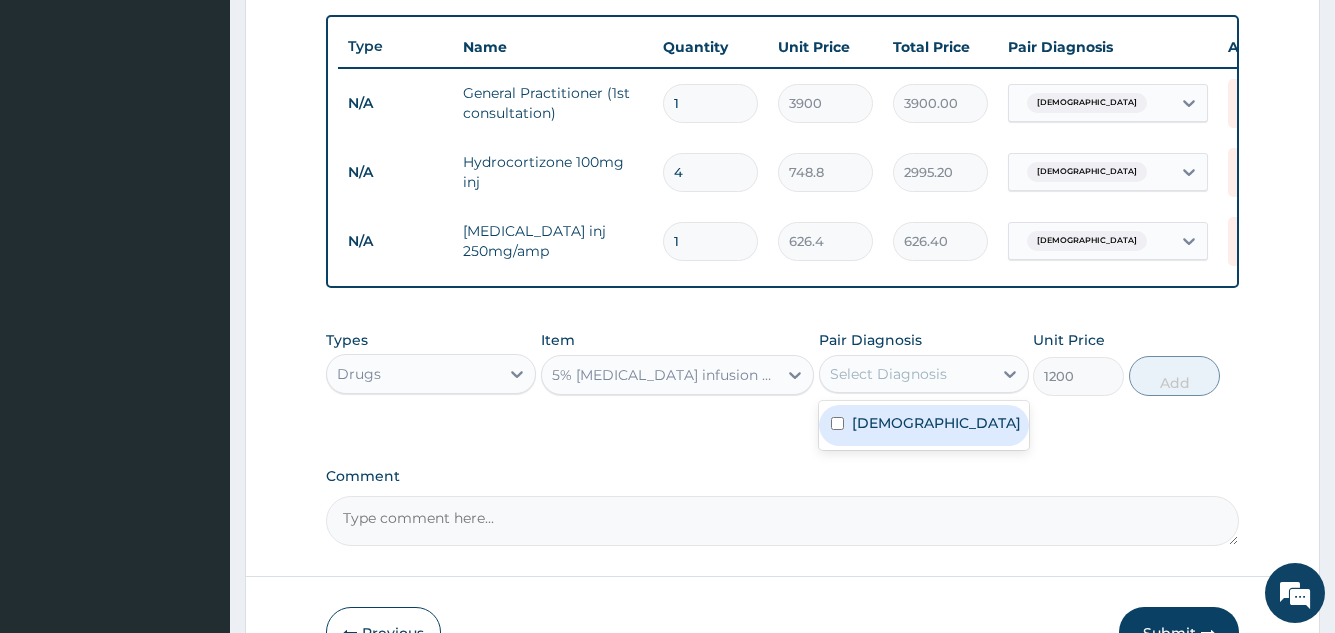 click on "Select Diagnosis" at bounding box center (888, 374) 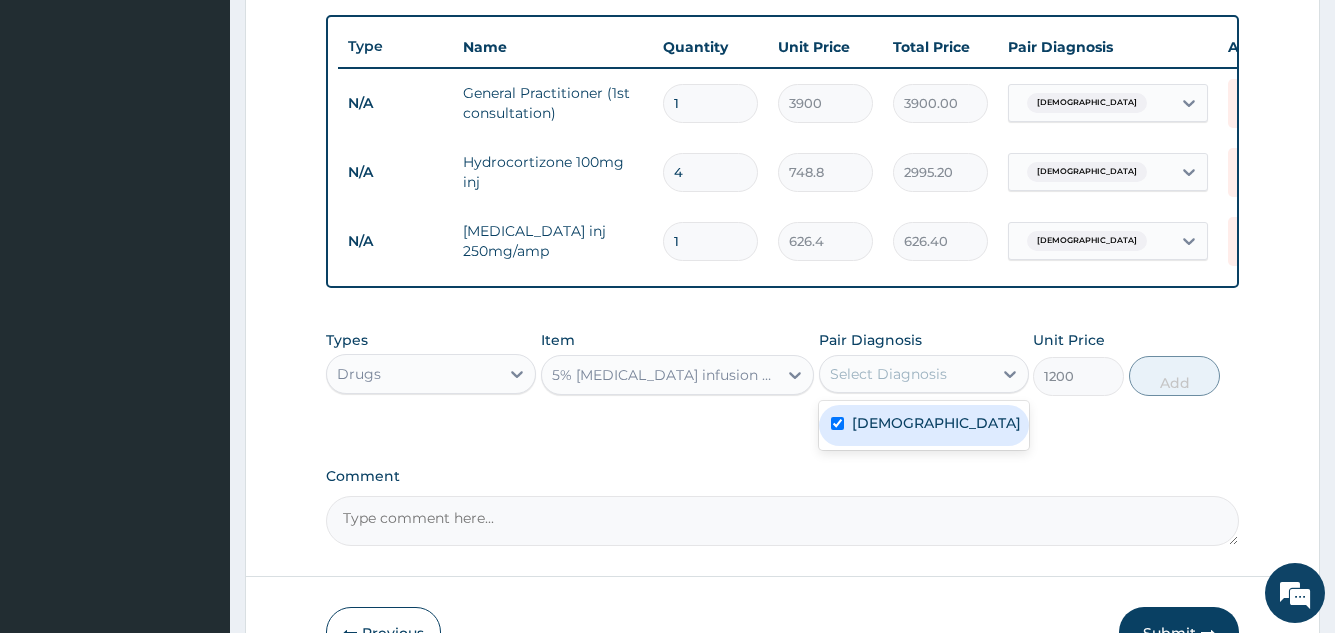 checkbox on "true" 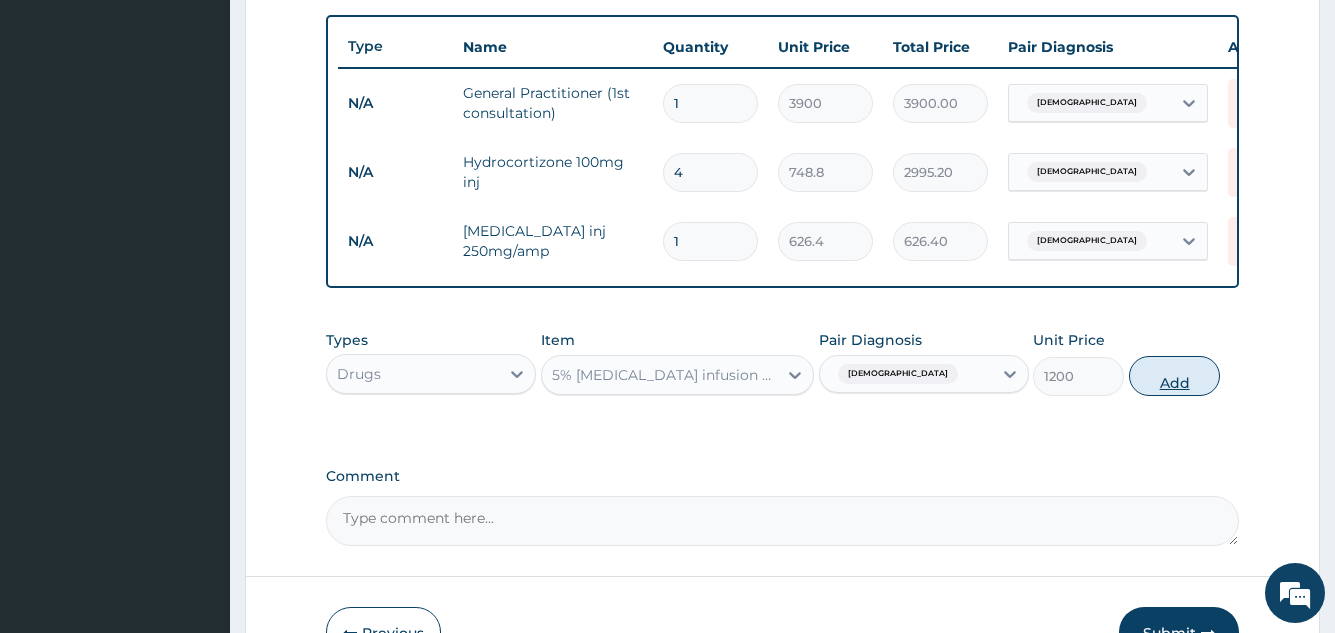 click on "Add" at bounding box center [1174, 376] 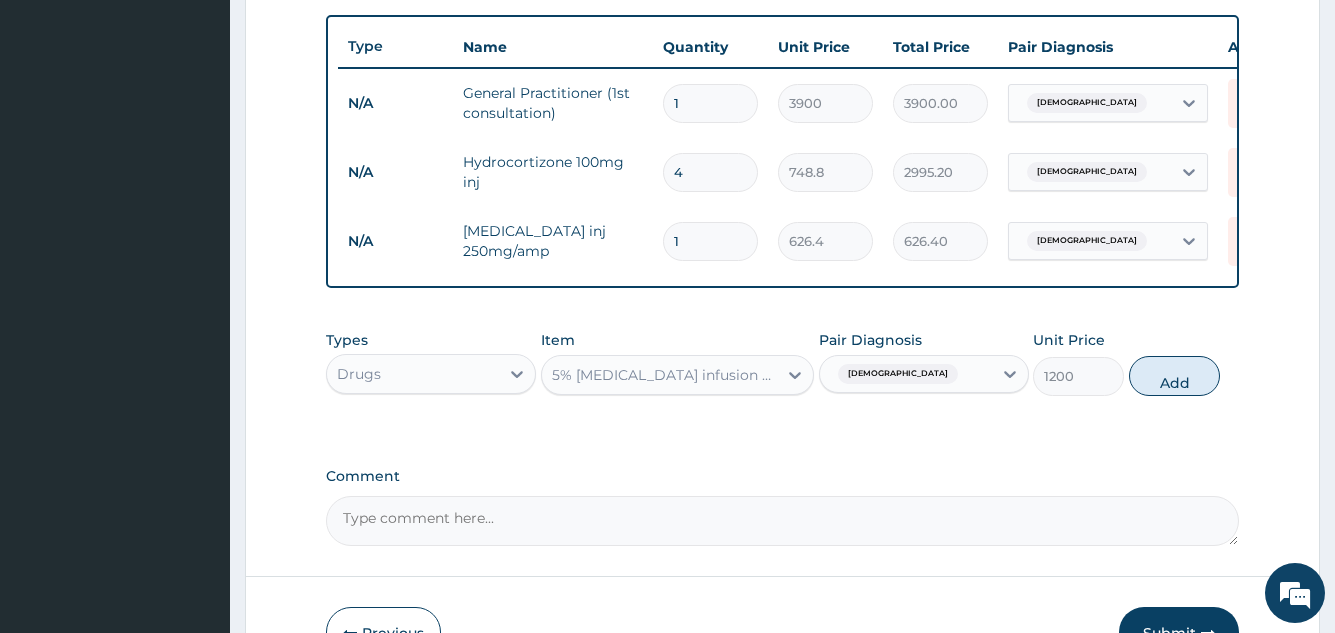 type on "0" 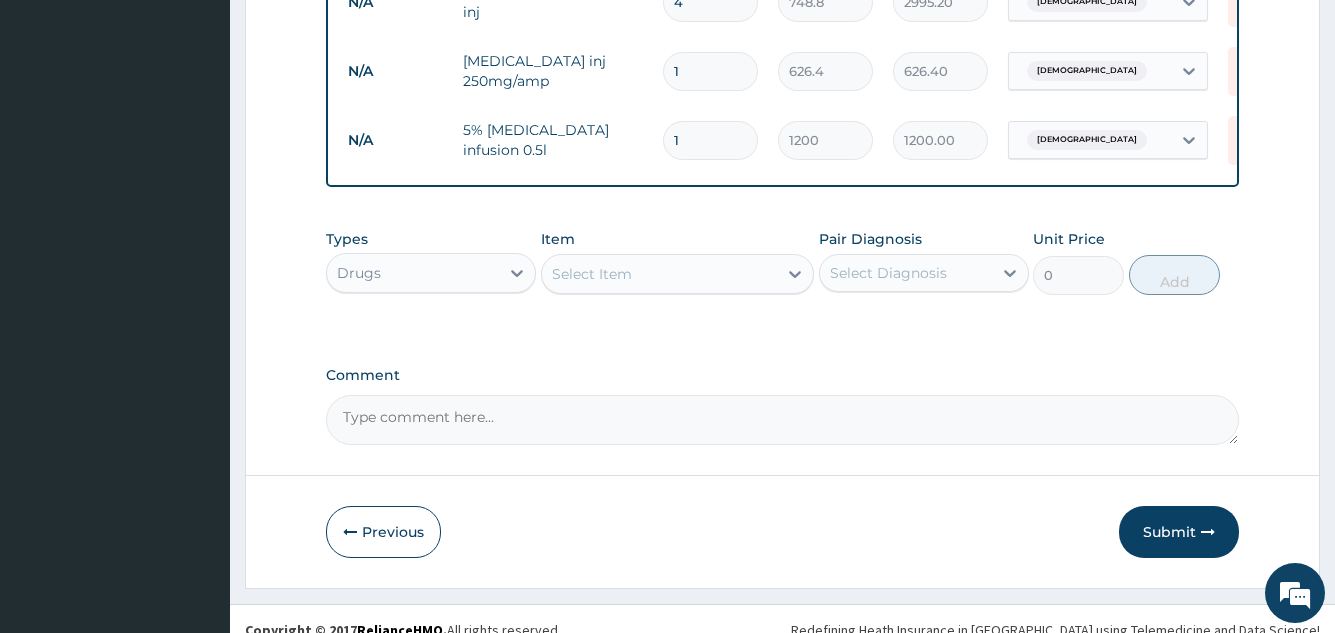 scroll, scrollTop: 936, scrollLeft: 0, axis: vertical 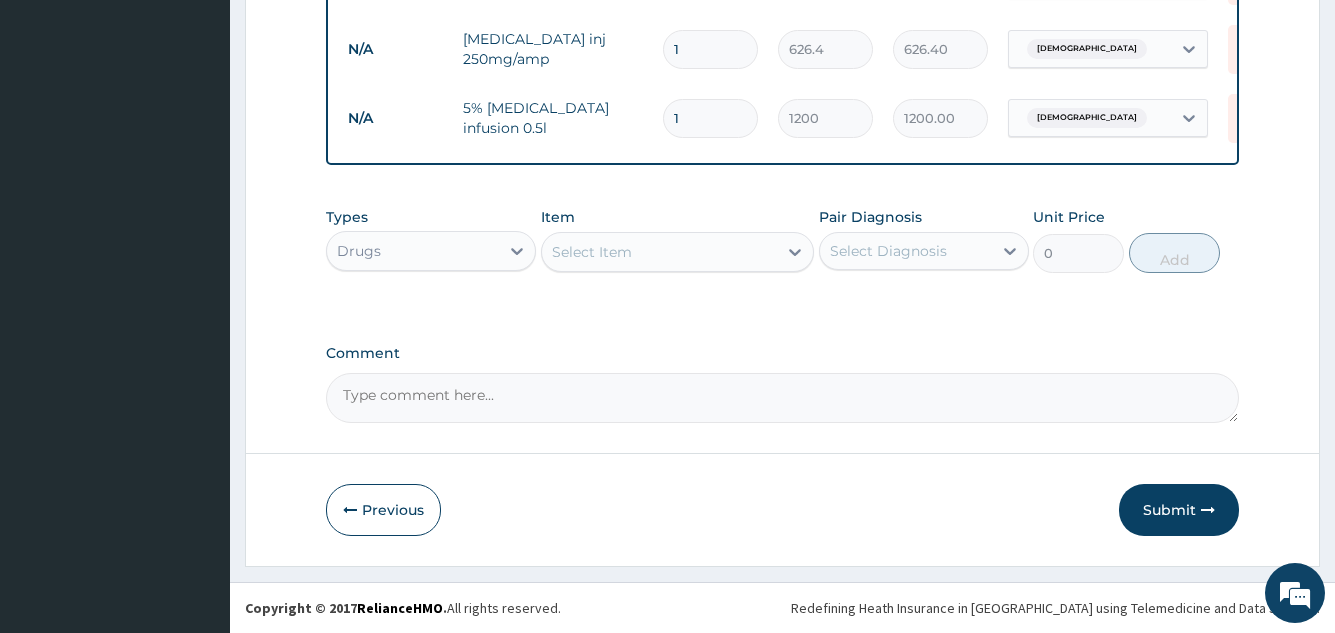 click on "Select Item" at bounding box center [660, 252] 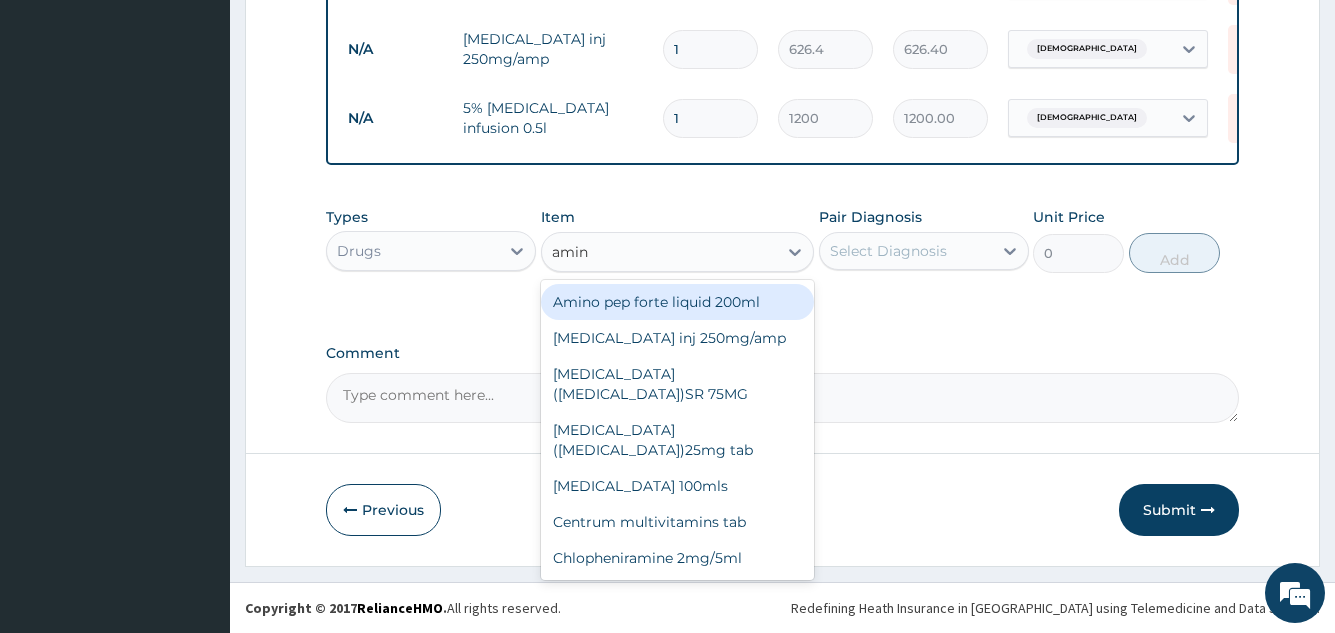 type on "amino" 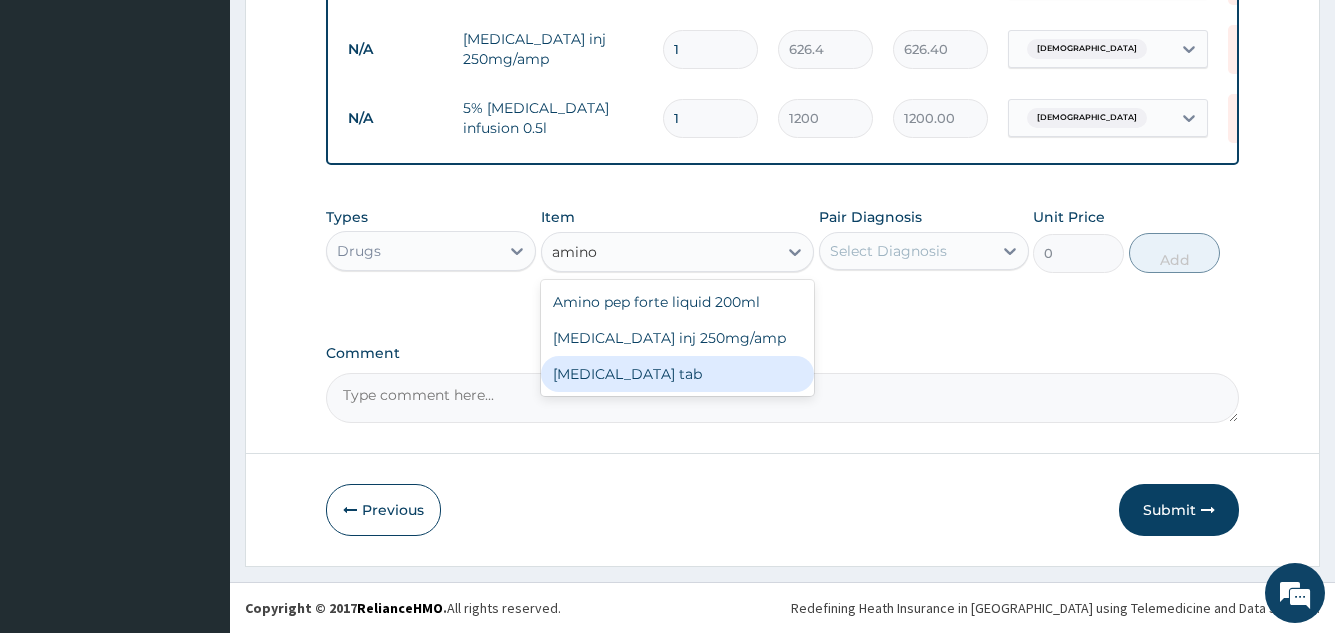 click on "[MEDICAL_DATA] tab" at bounding box center [678, 374] 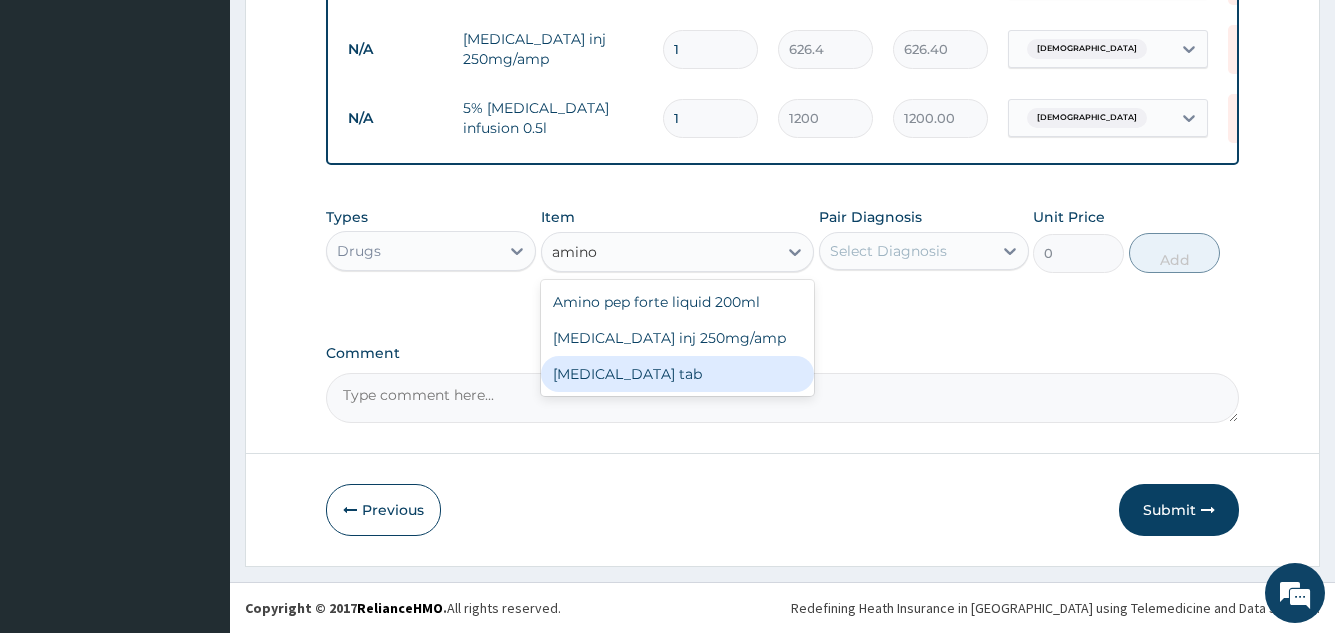 type 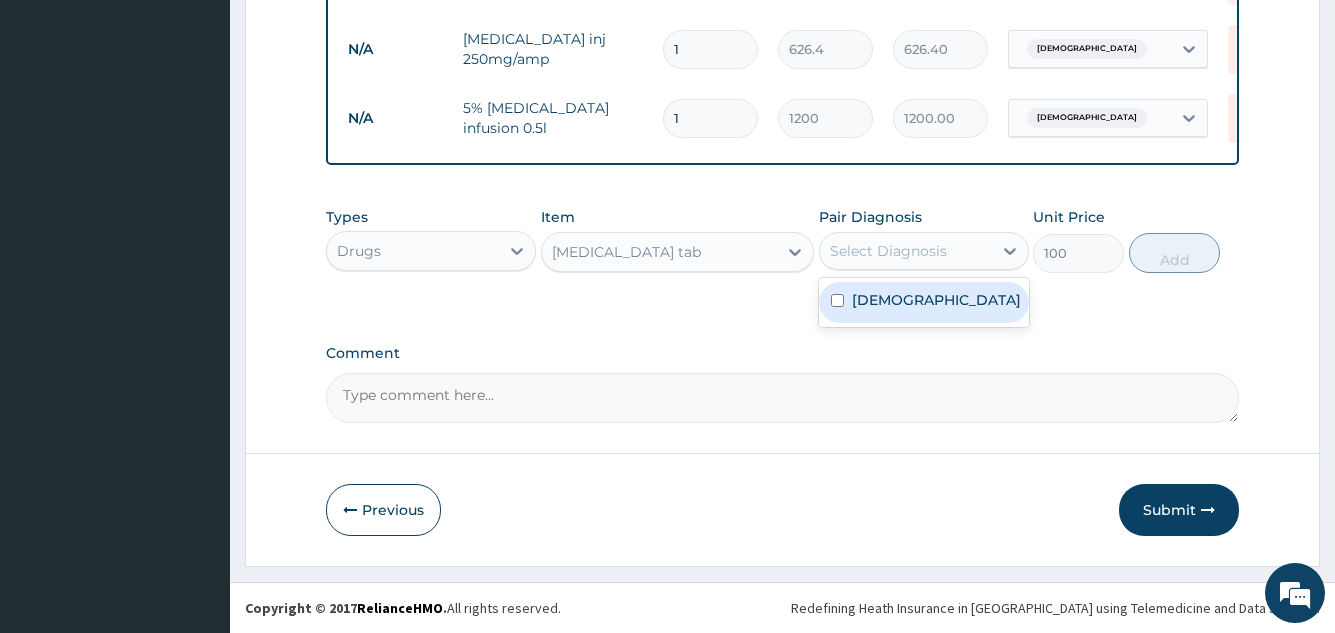 click on "Select Diagnosis" at bounding box center [888, 251] 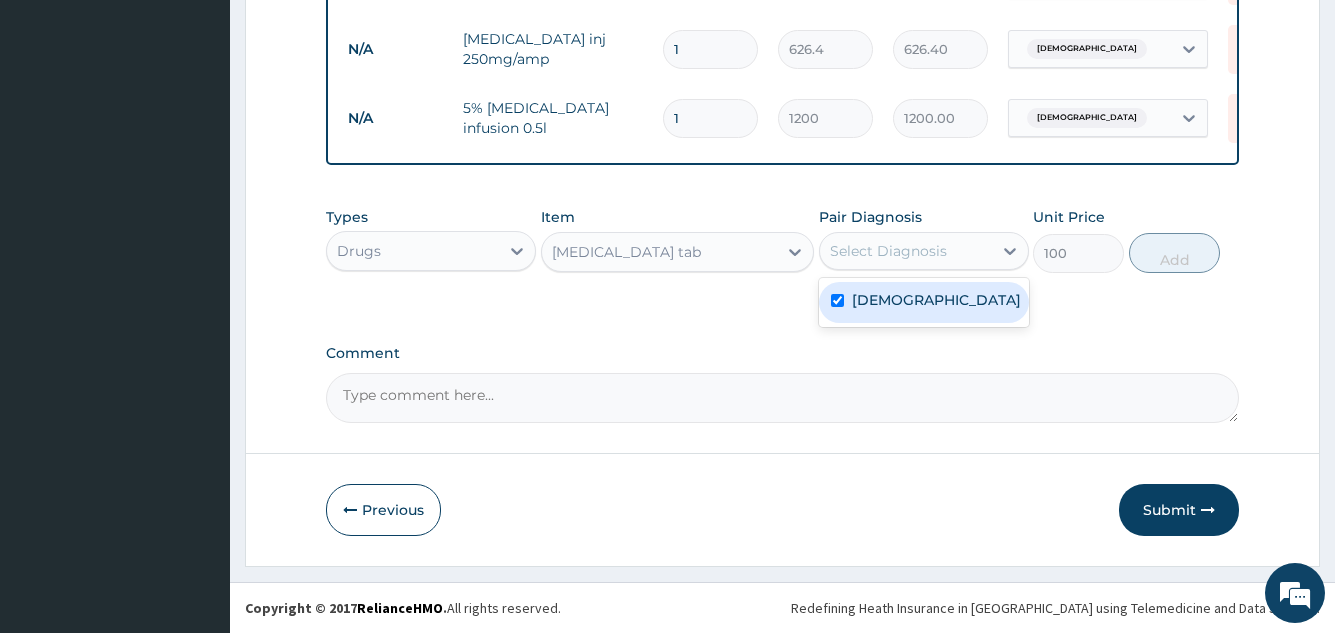checkbox on "true" 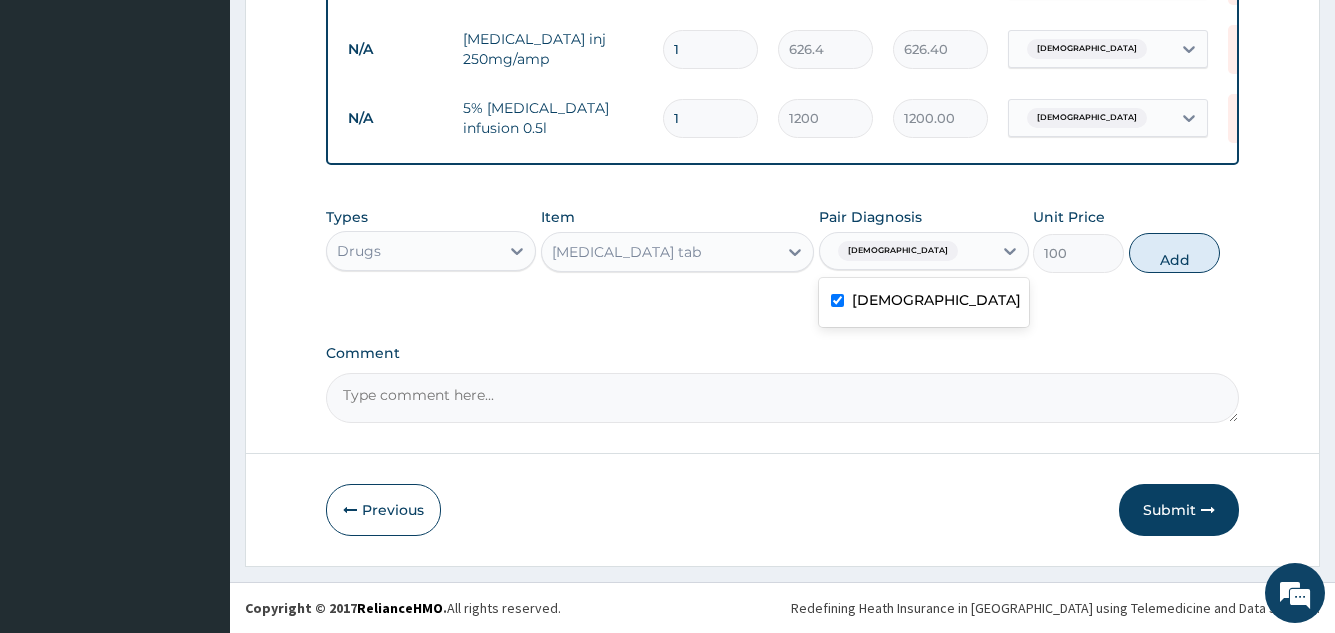 drag, startPoint x: 1179, startPoint y: 252, endPoint x: 1129, endPoint y: 249, distance: 50.08992 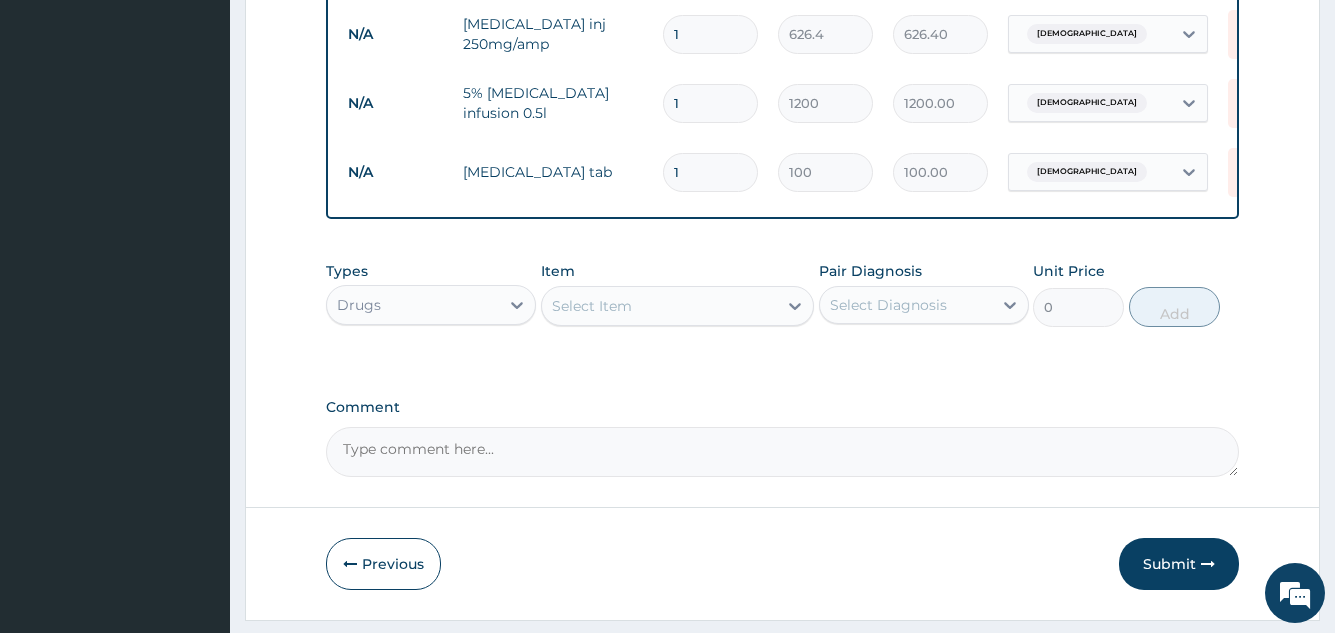 type on "10" 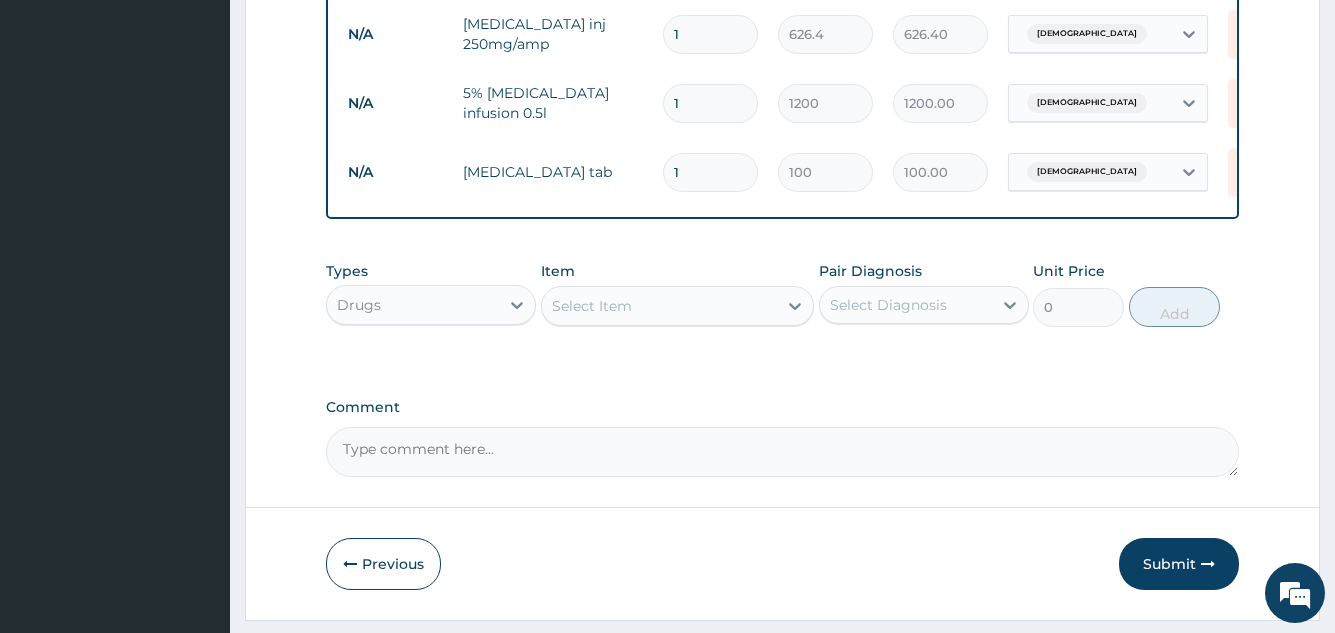 type on "1000.00" 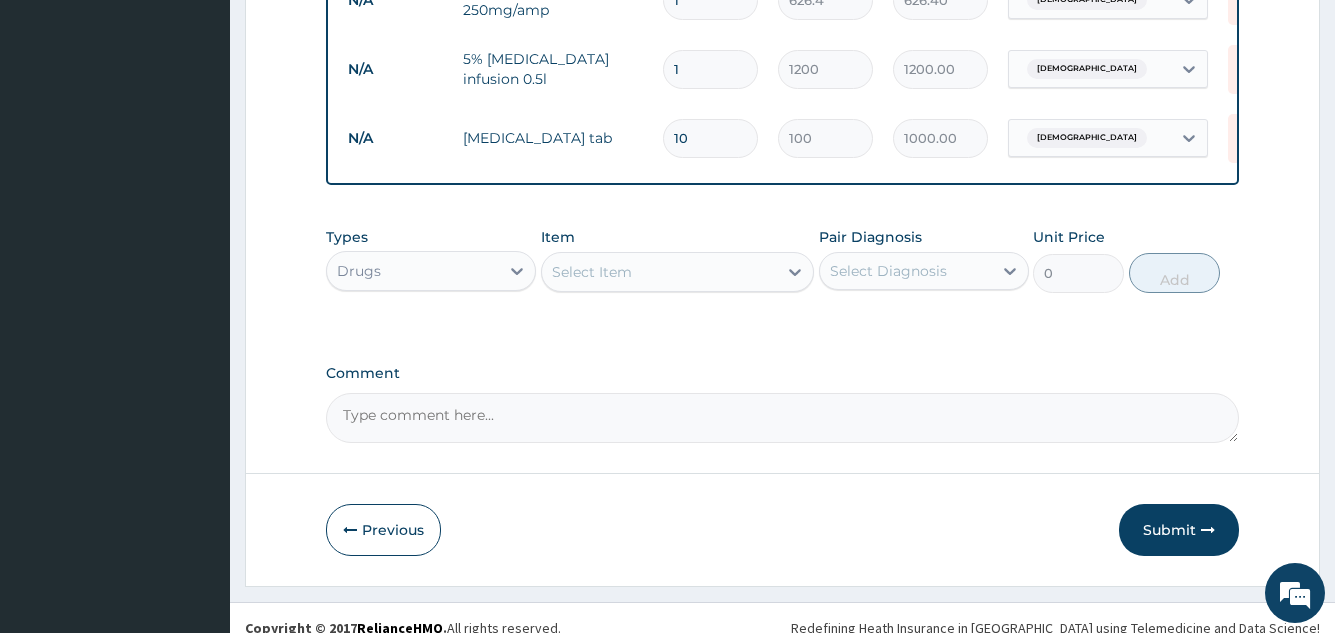 scroll, scrollTop: 1005, scrollLeft: 0, axis: vertical 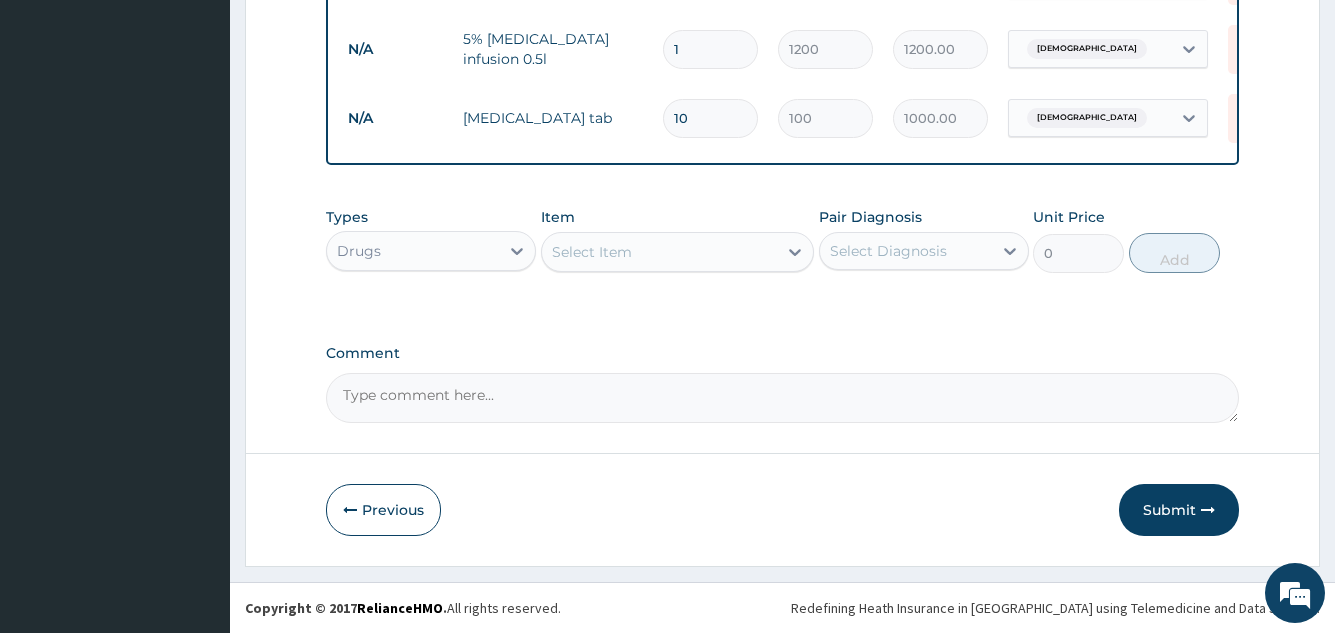 type on "10" 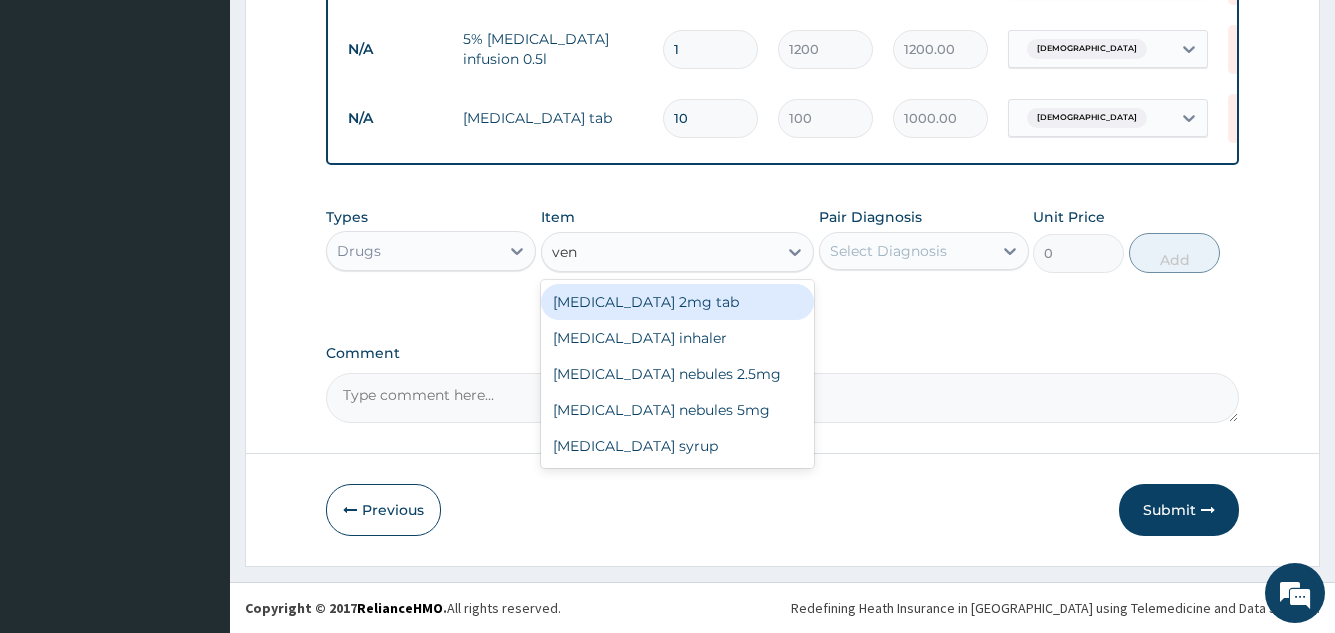 type on "vent" 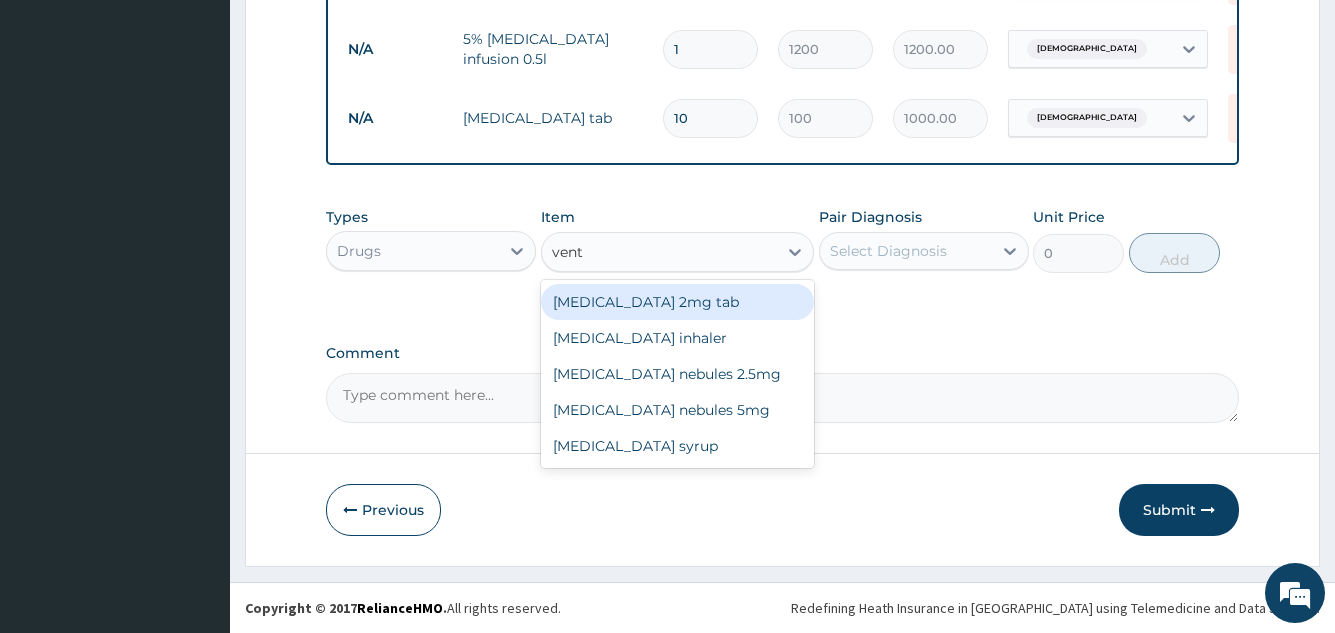 click on "Ventolin 2mg tab" at bounding box center (678, 302) 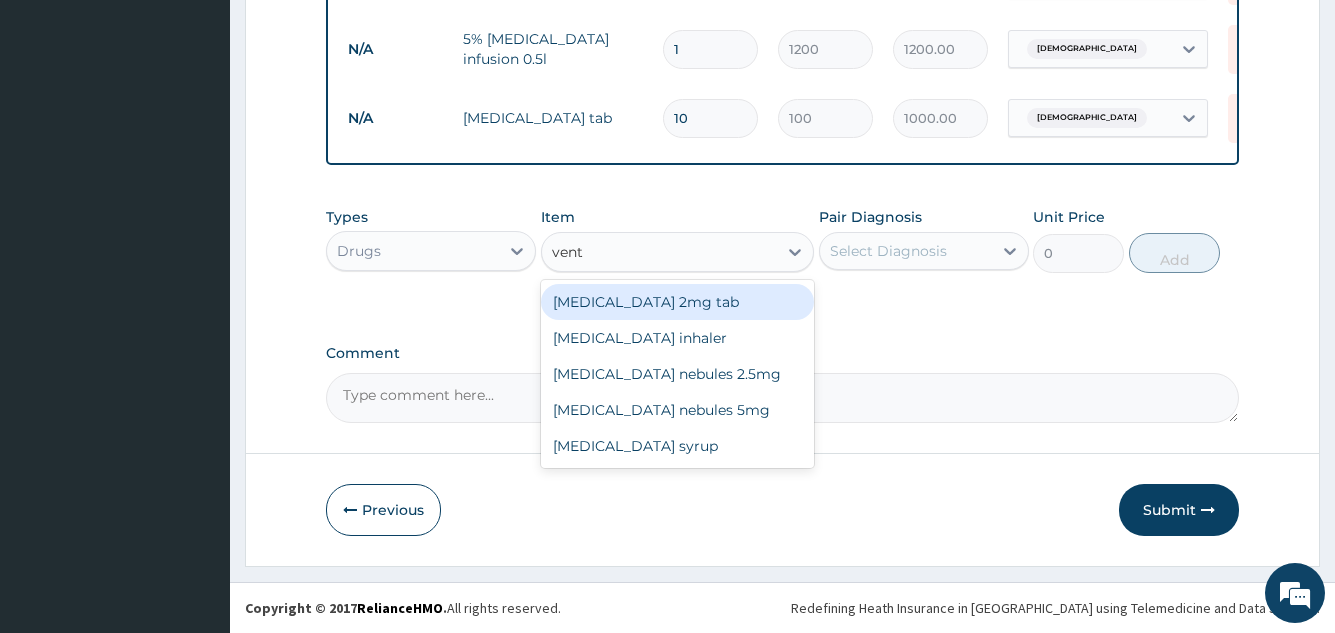 type 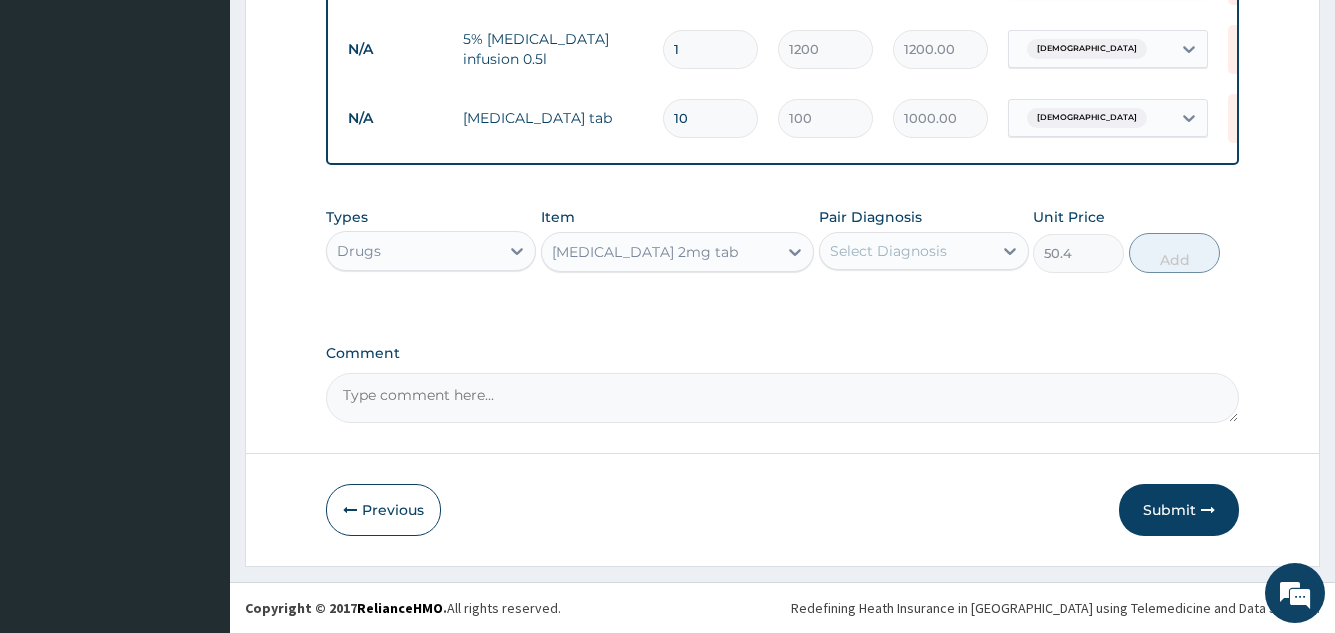 click on "Select Diagnosis" at bounding box center (888, 251) 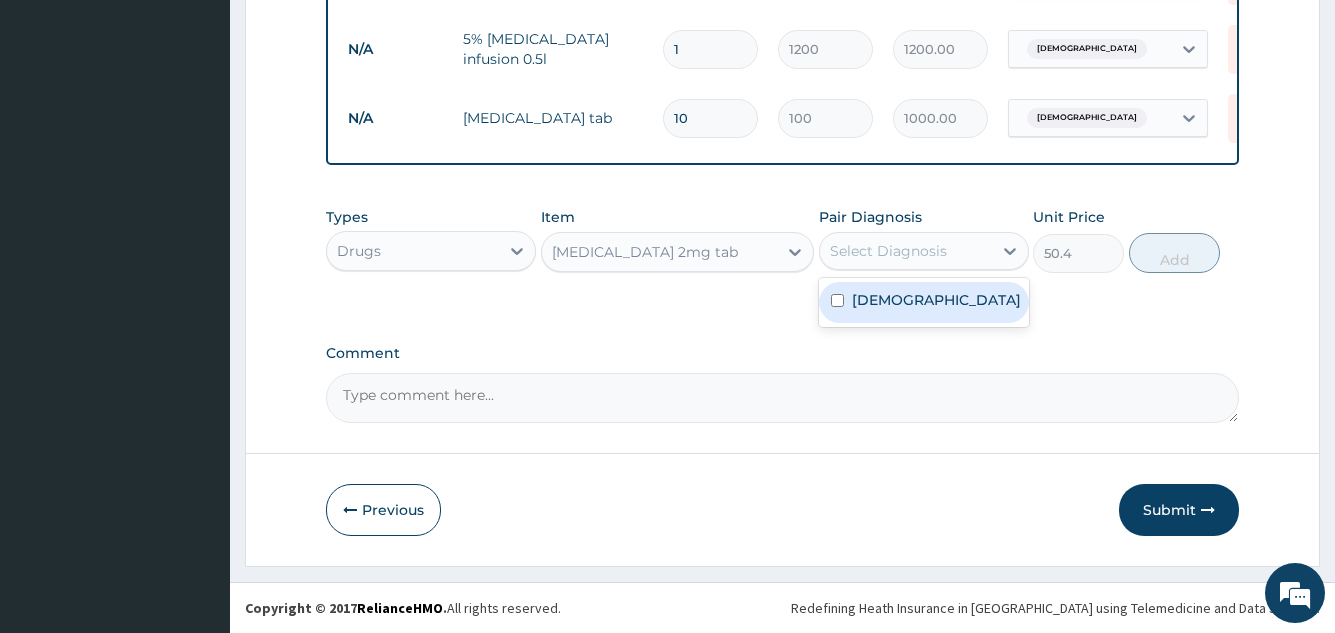 click on "Asthma" at bounding box center (936, 300) 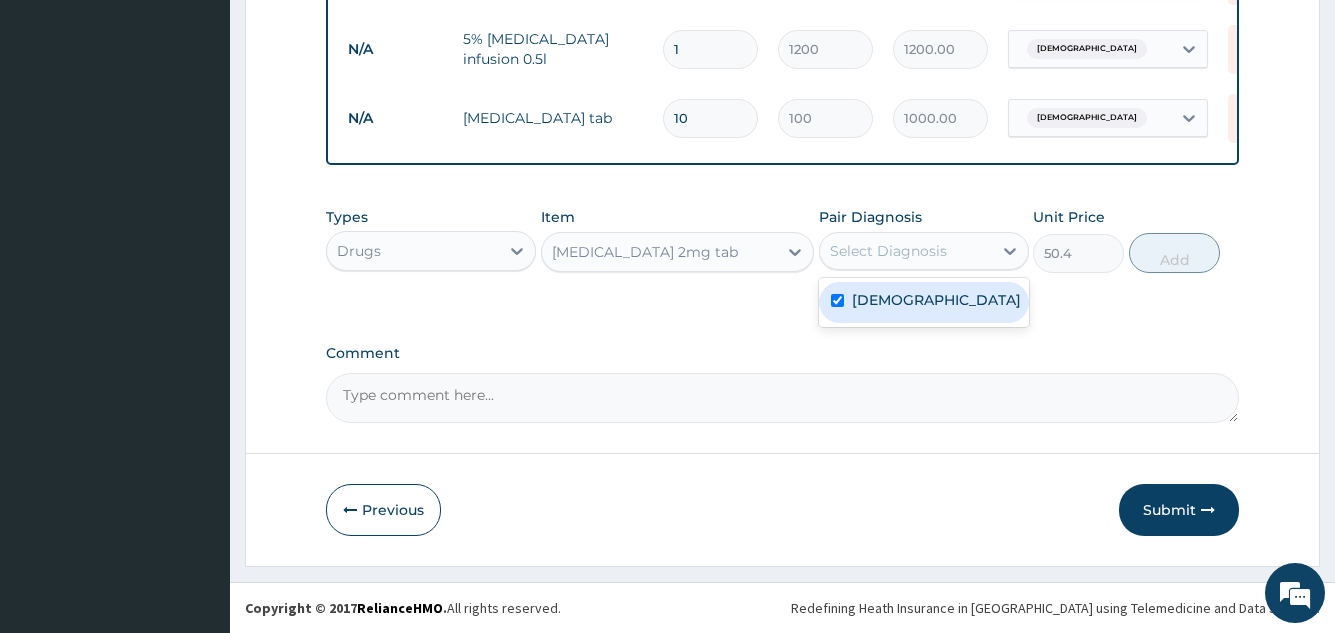 checkbox on "true" 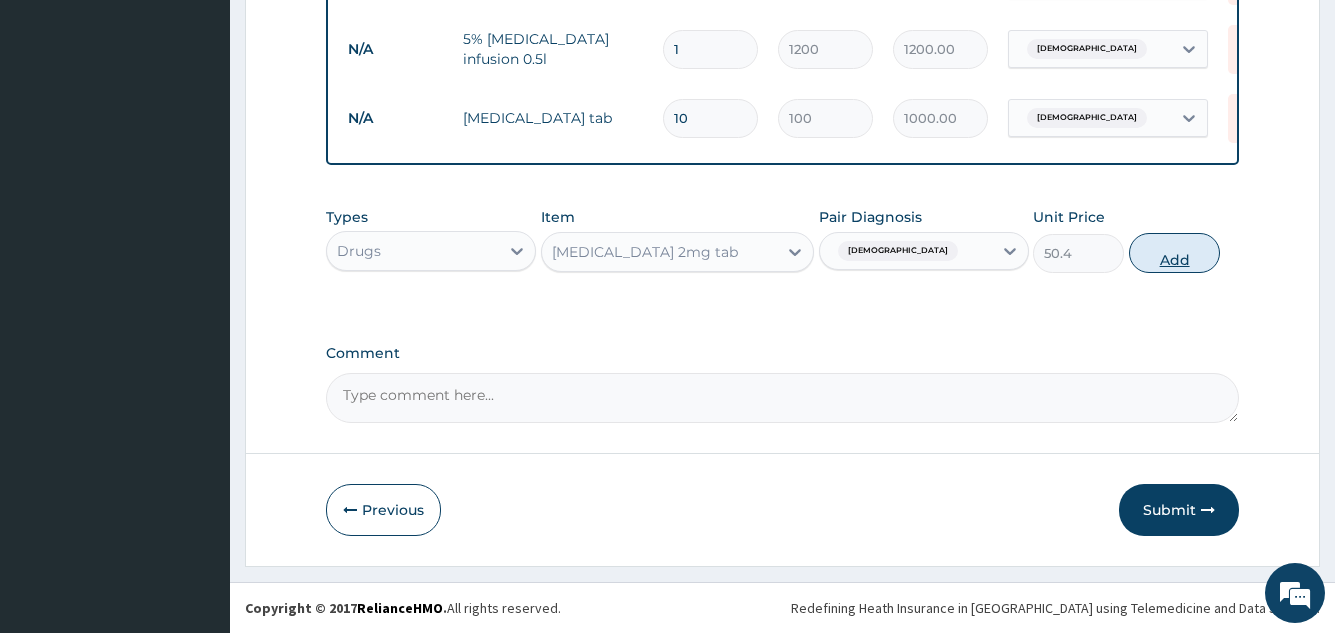 click on "Add" at bounding box center (1174, 253) 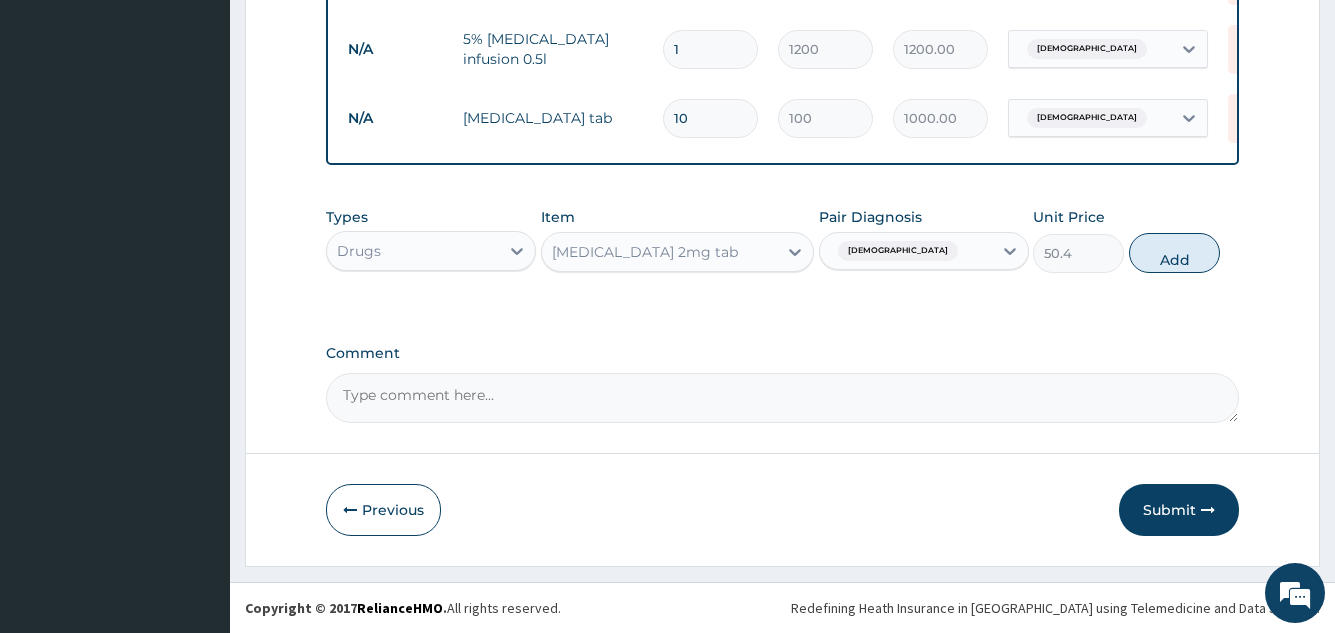 type on "0" 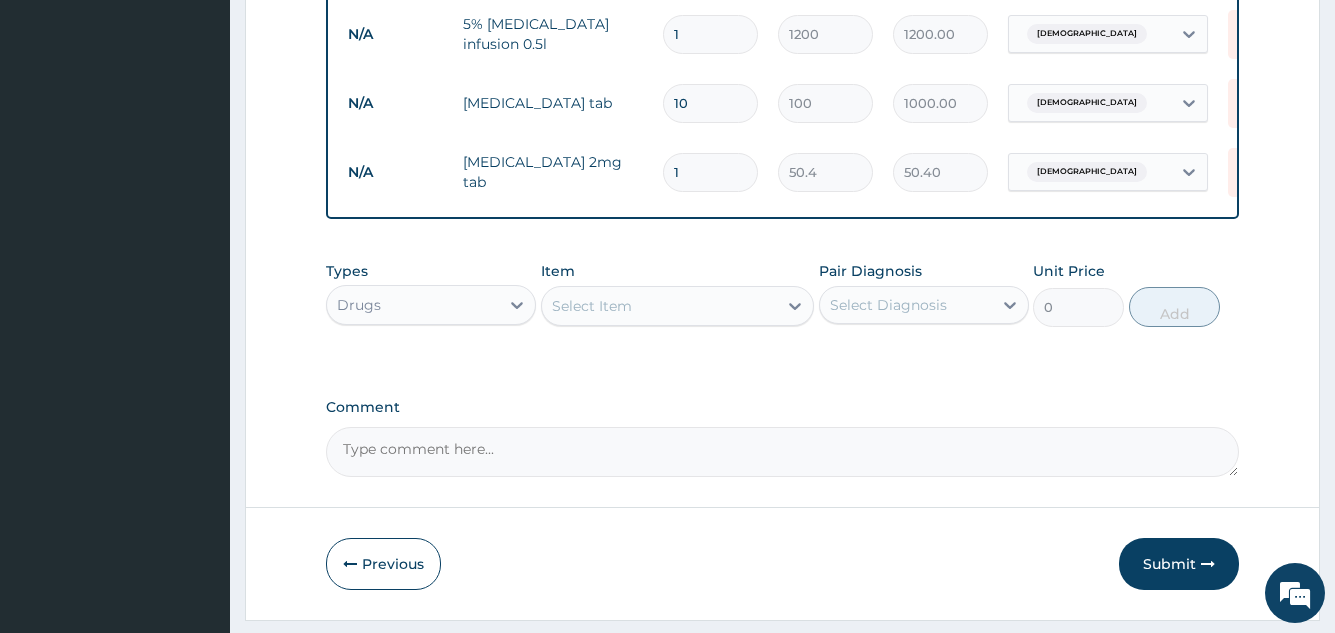 type 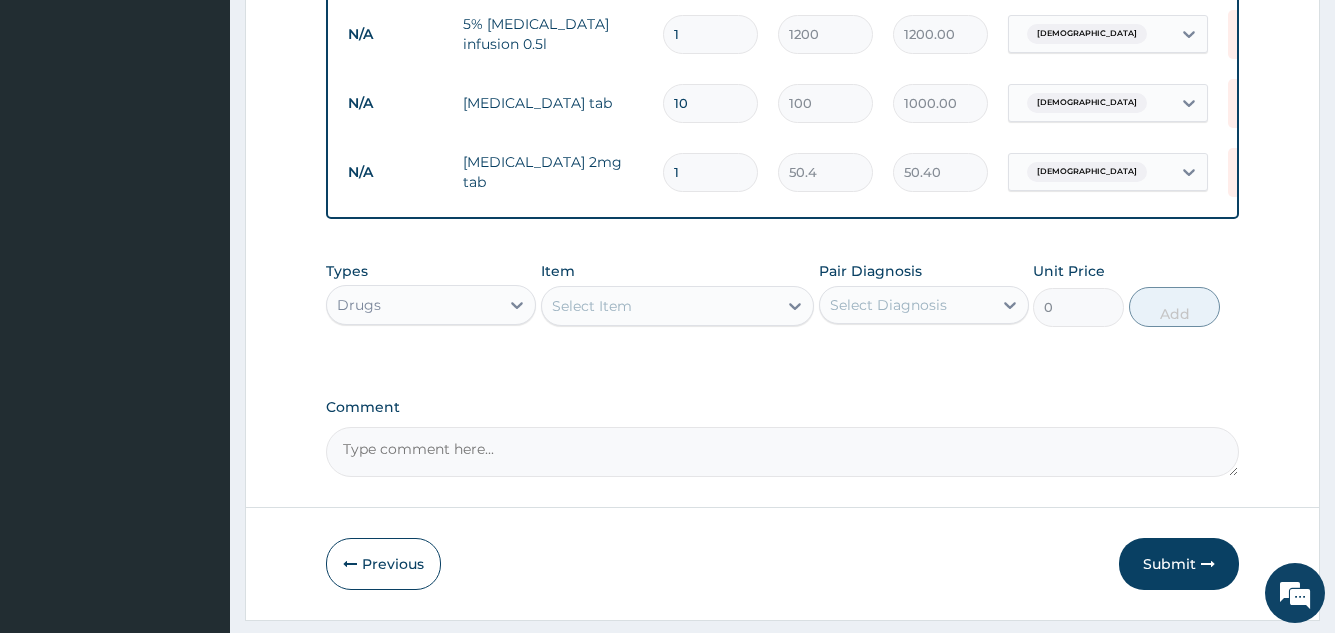 type on "0.00" 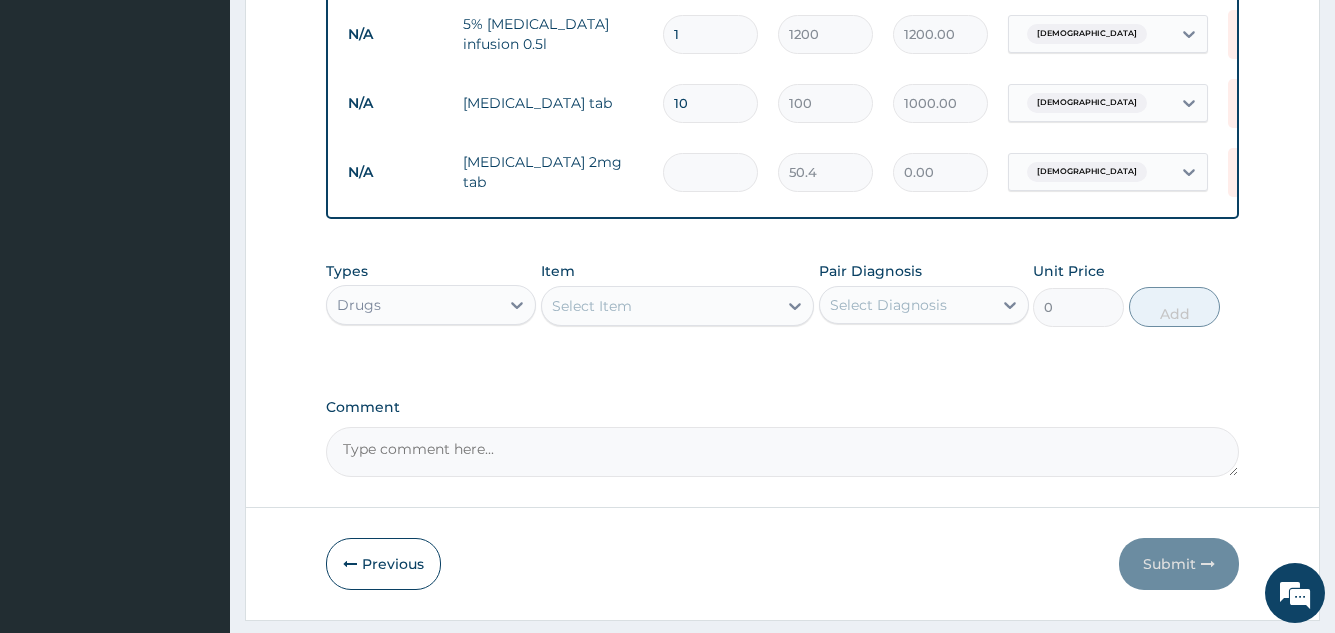 type on "2" 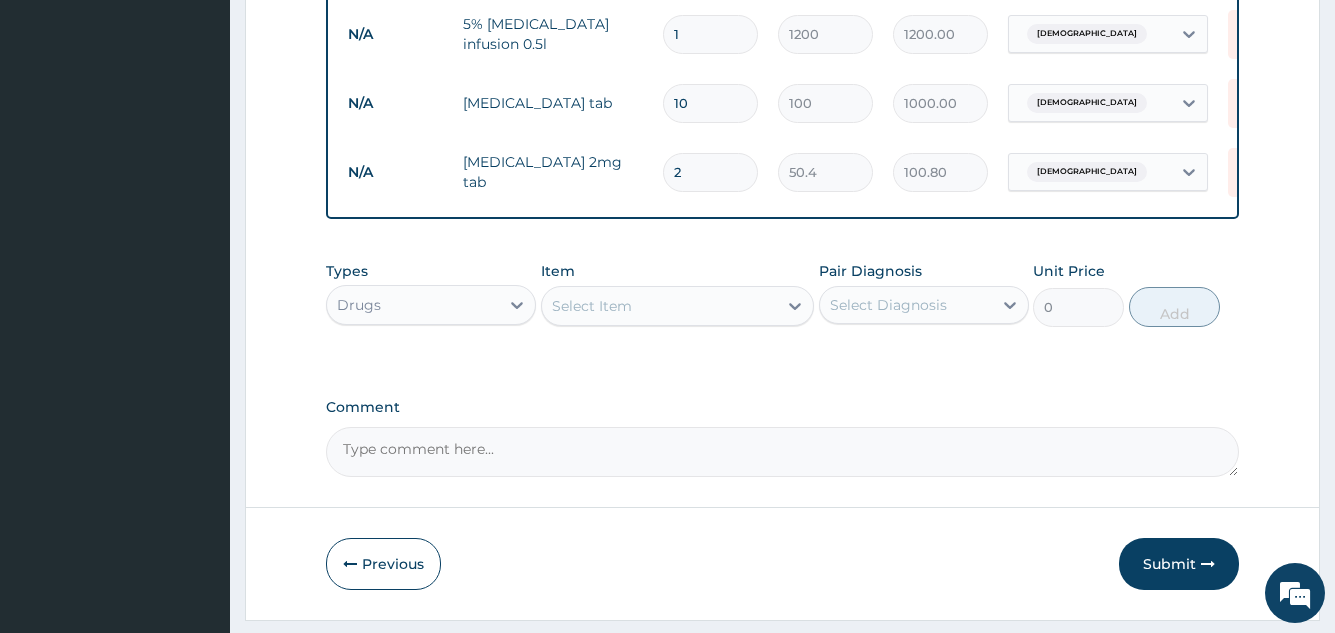 type on "20" 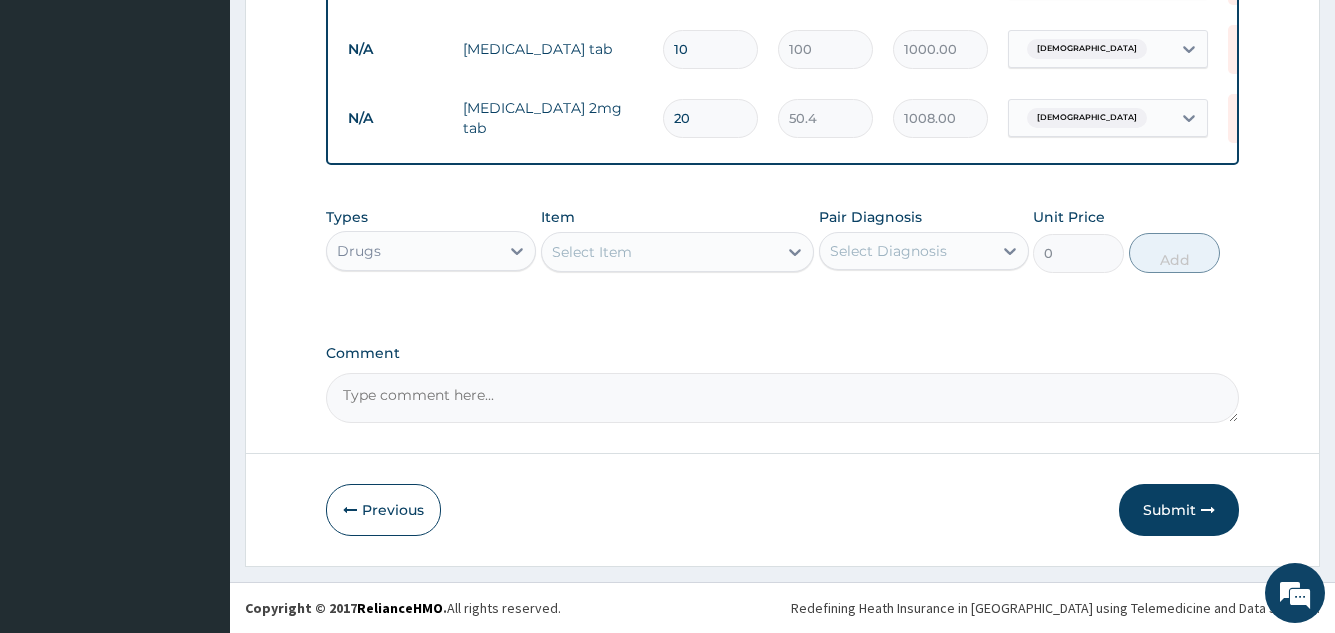 scroll, scrollTop: 1074, scrollLeft: 0, axis: vertical 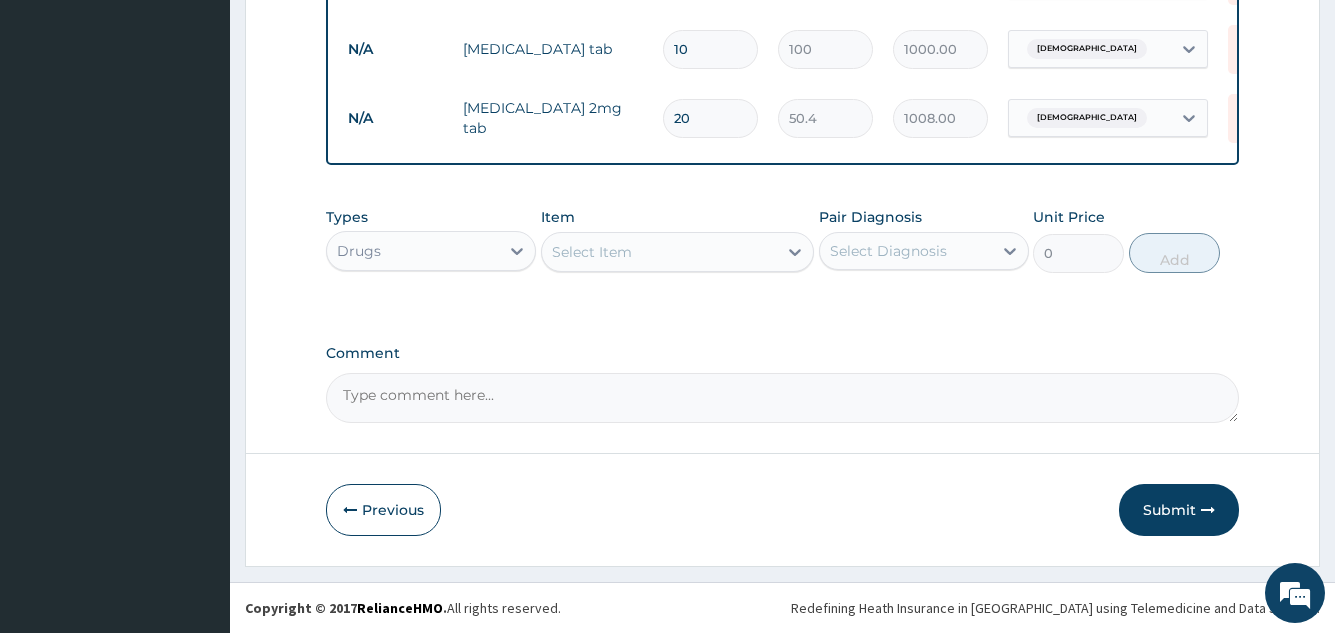 type on "20" 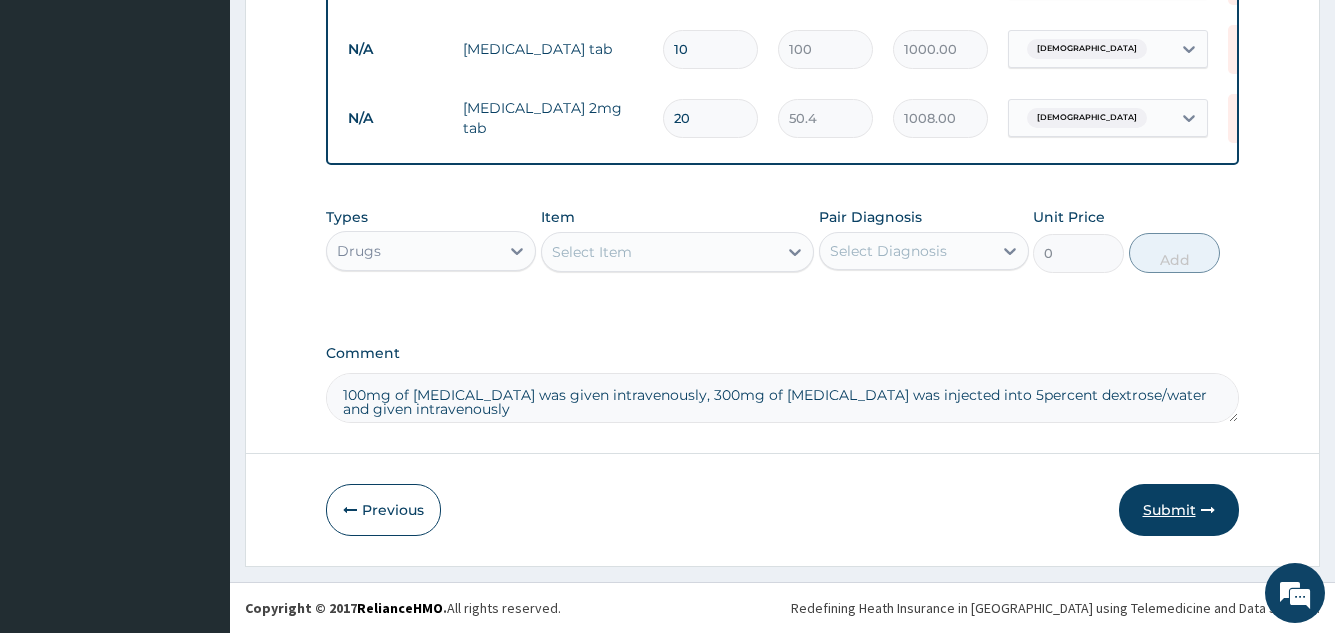 type on "100mg of hydrocortisone was given intravenously, 300mg of hydrocortisone was injected into 5percent dextrose/water and given intravenously" 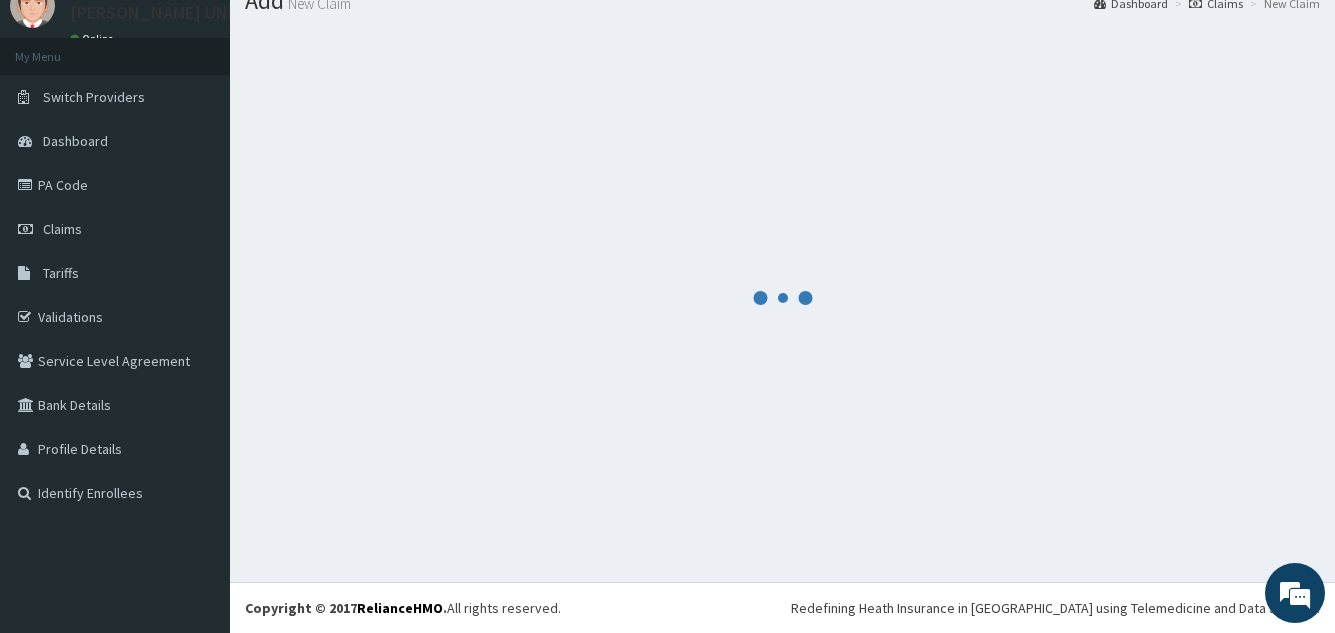 scroll, scrollTop: 1074, scrollLeft: 0, axis: vertical 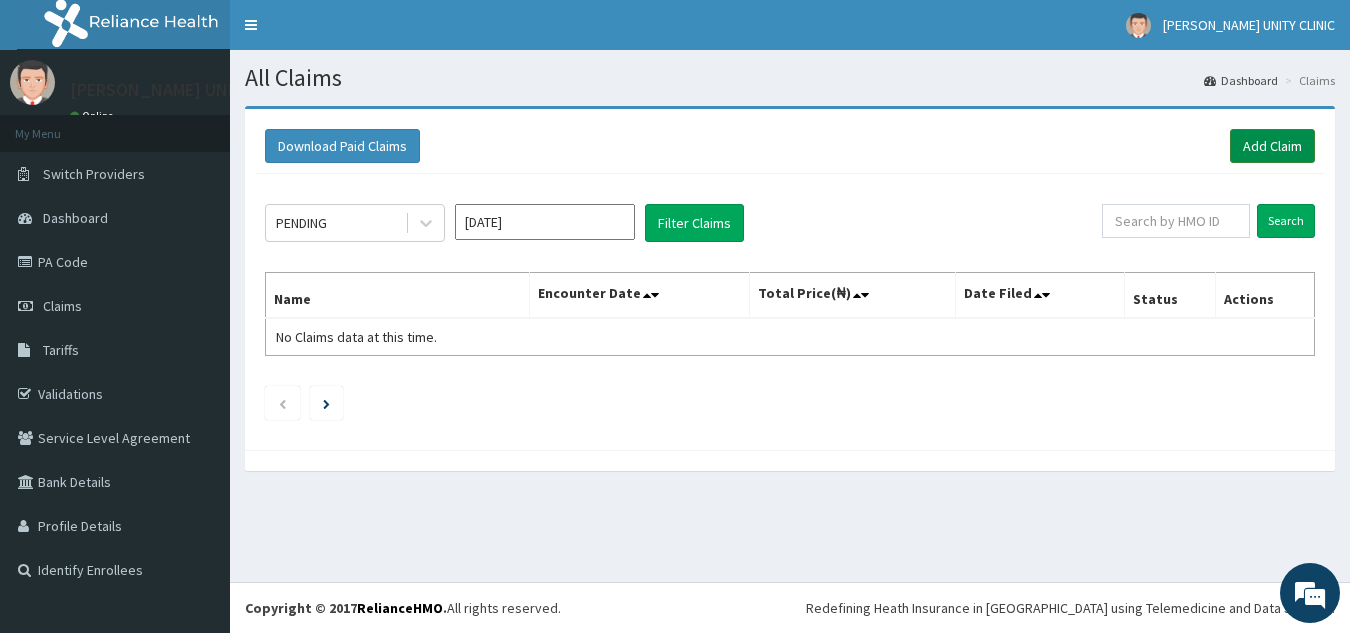 click on "Add Claim" at bounding box center [1272, 146] 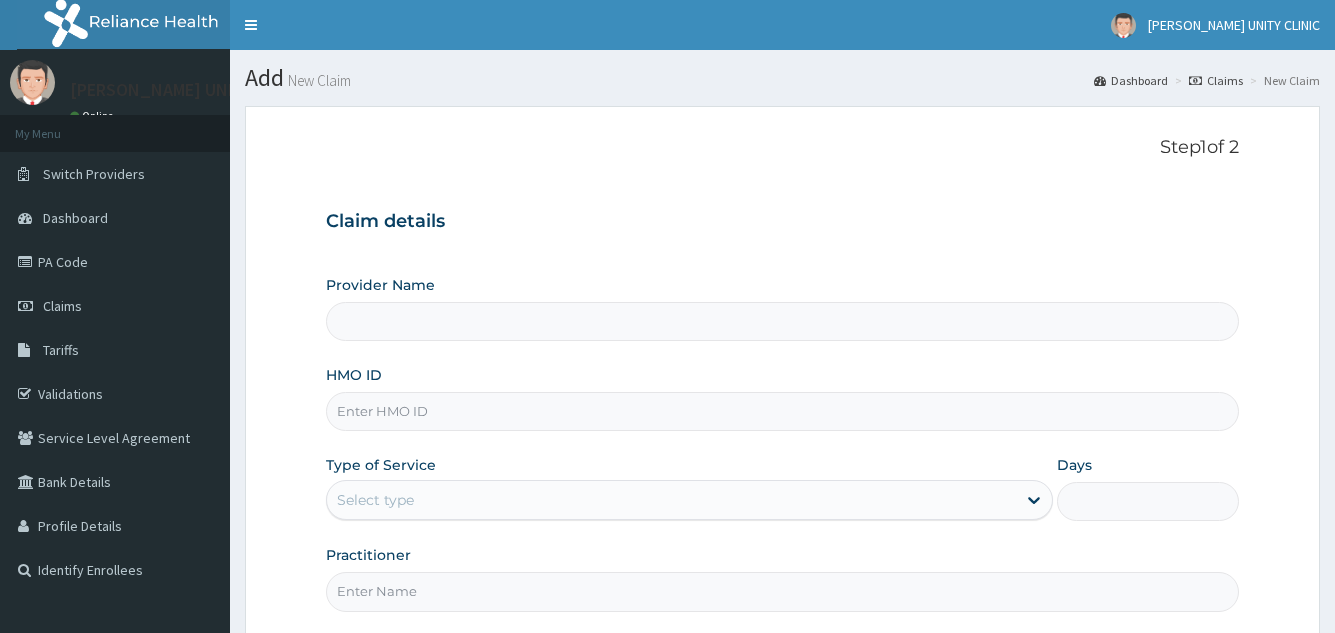 scroll, scrollTop: 0, scrollLeft: 0, axis: both 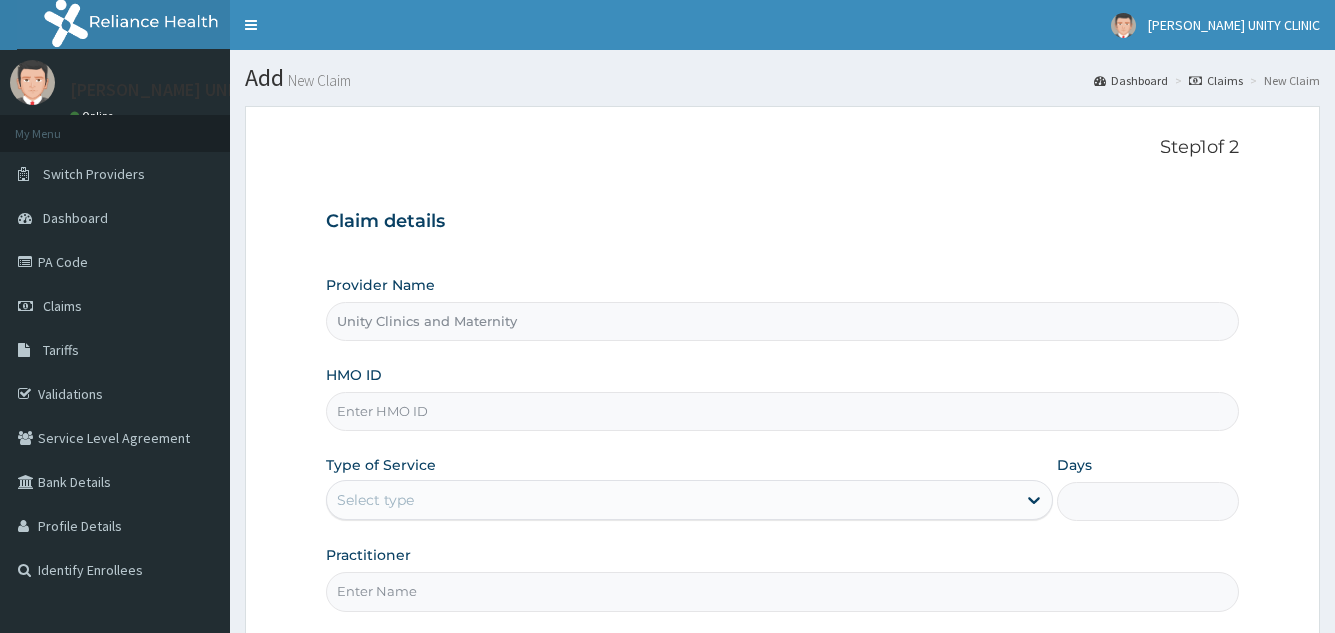 click on "HMO ID" at bounding box center (782, 411) 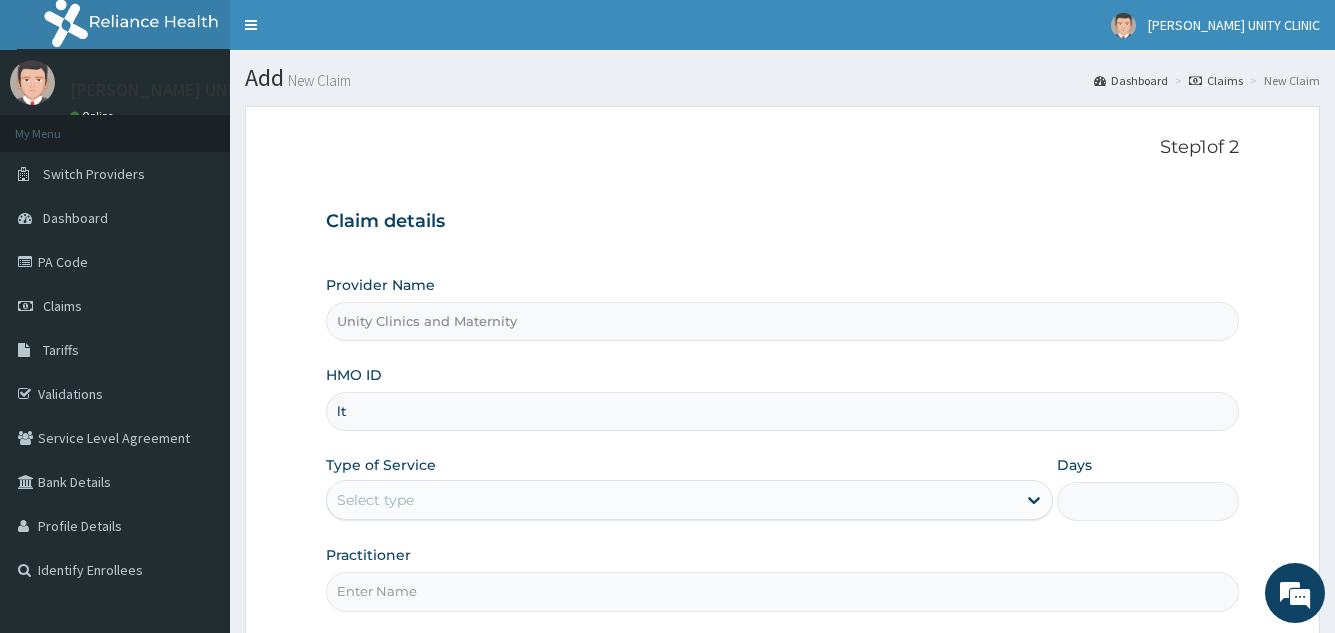 type on "l" 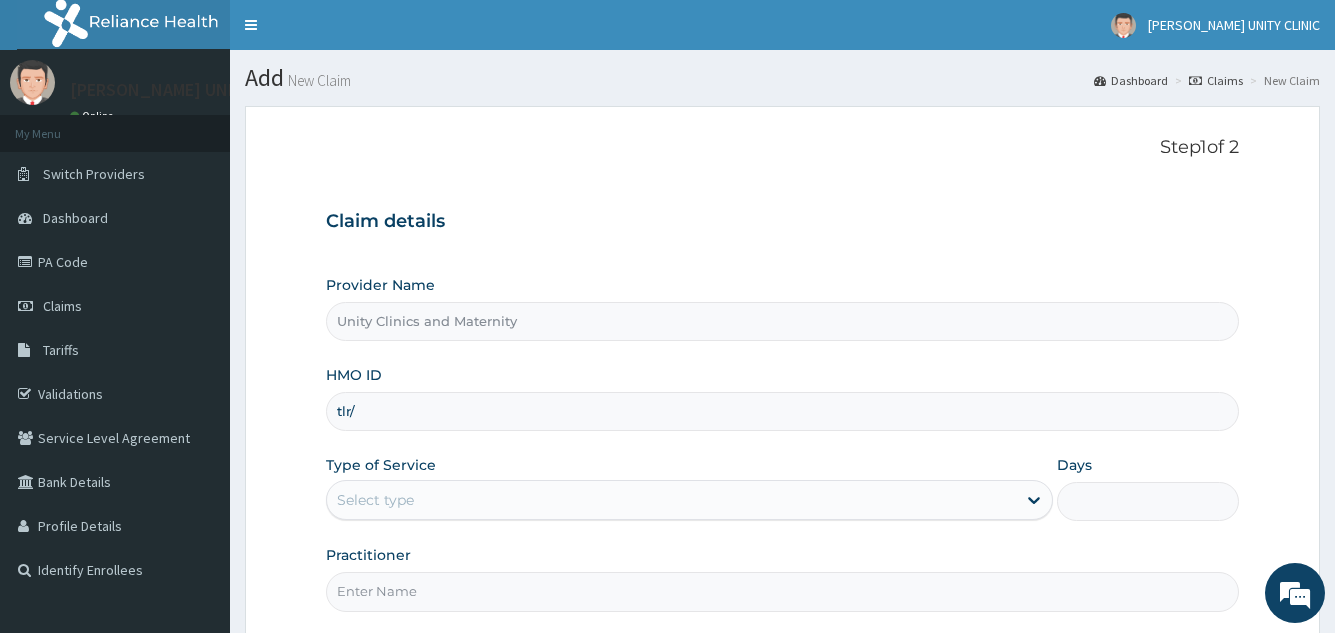 scroll, scrollTop: 0, scrollLeft: 0, axis: both 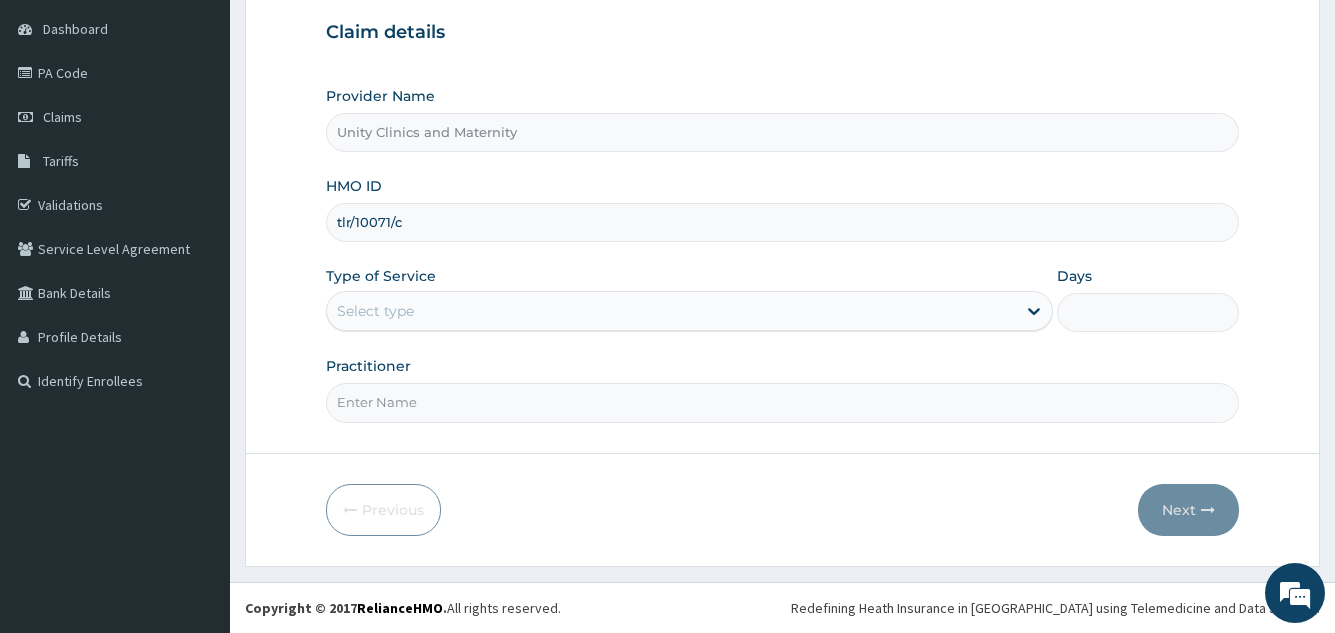 type on "tlr/10071/c" 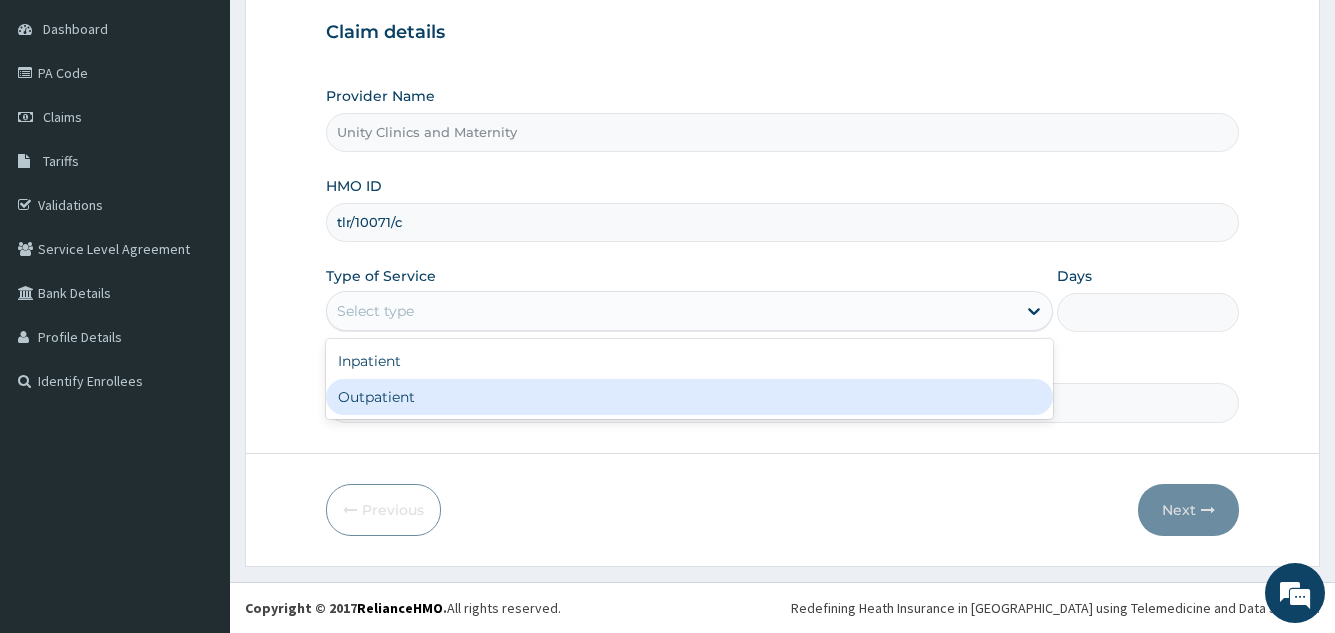 click on "Outpatient" at bounding box center (689, 397) 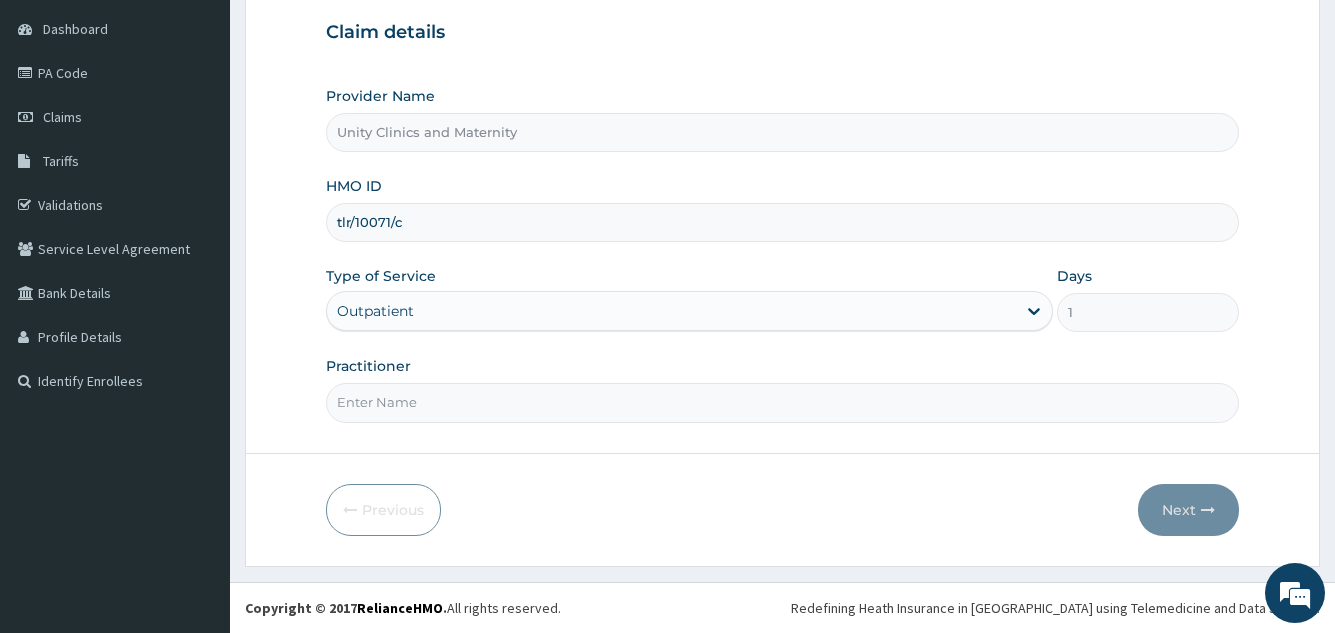 click on "Practitioner" at bounding box center [782, 402] 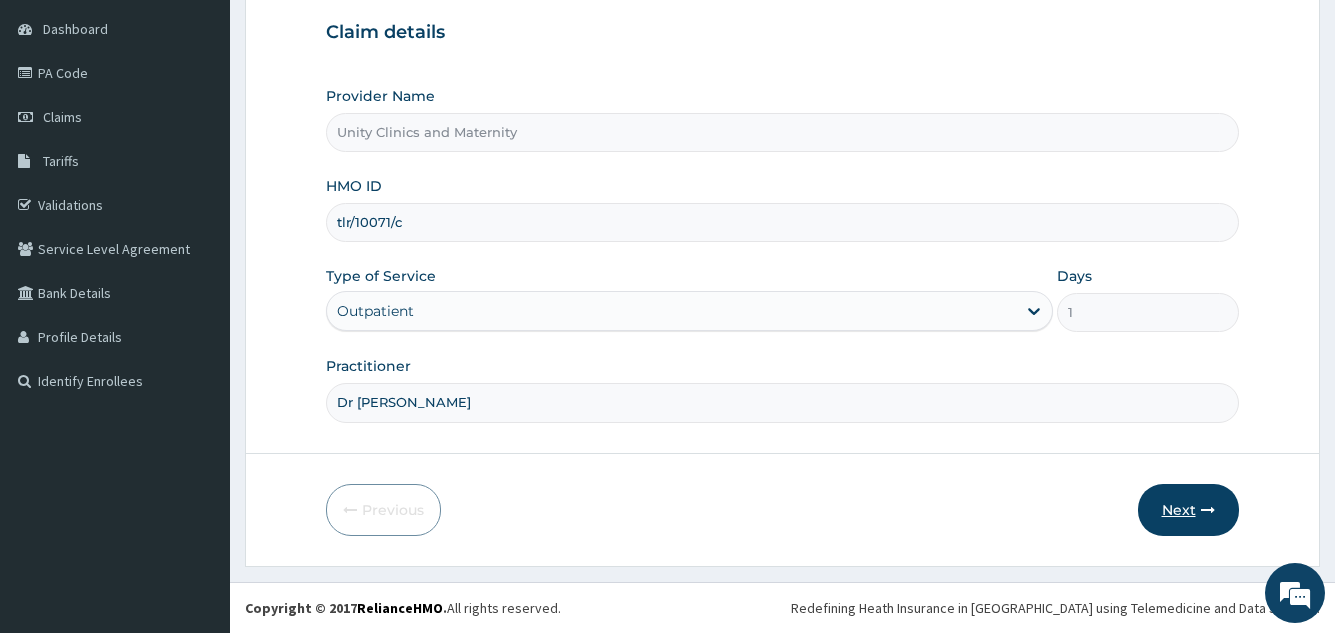 click on "Next" at bounding box center [1188, 510] 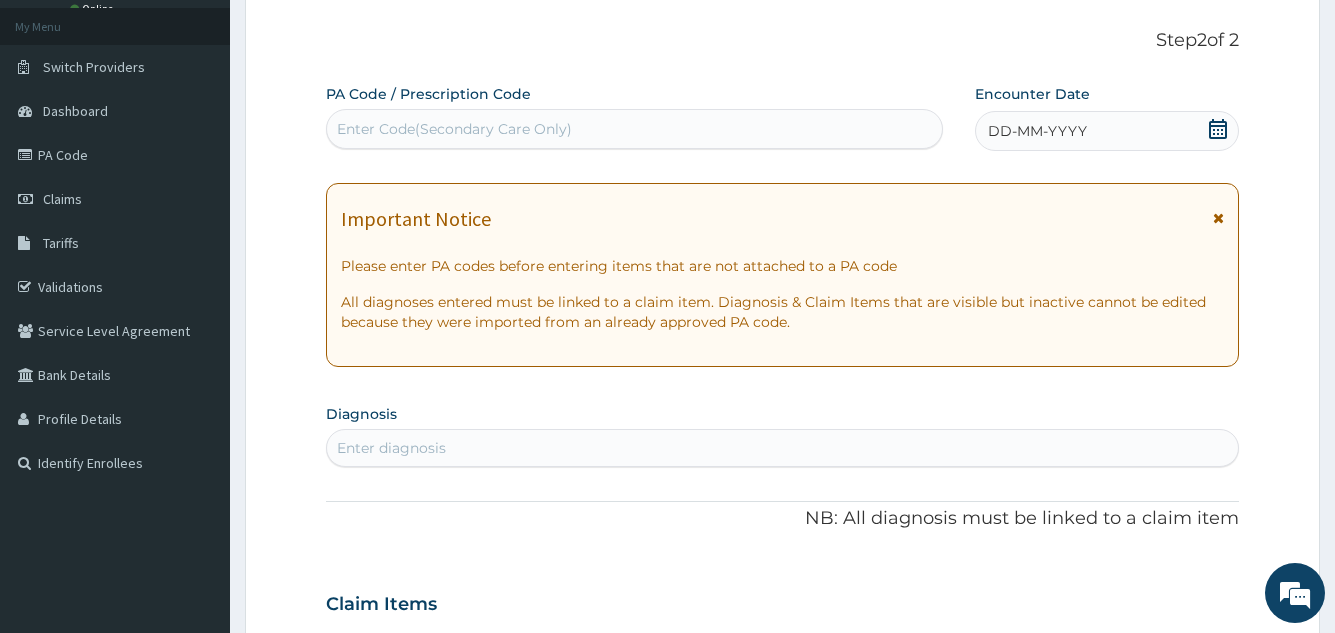 scroll, scrollTop: 0, scrollLeft: 0, axis: both 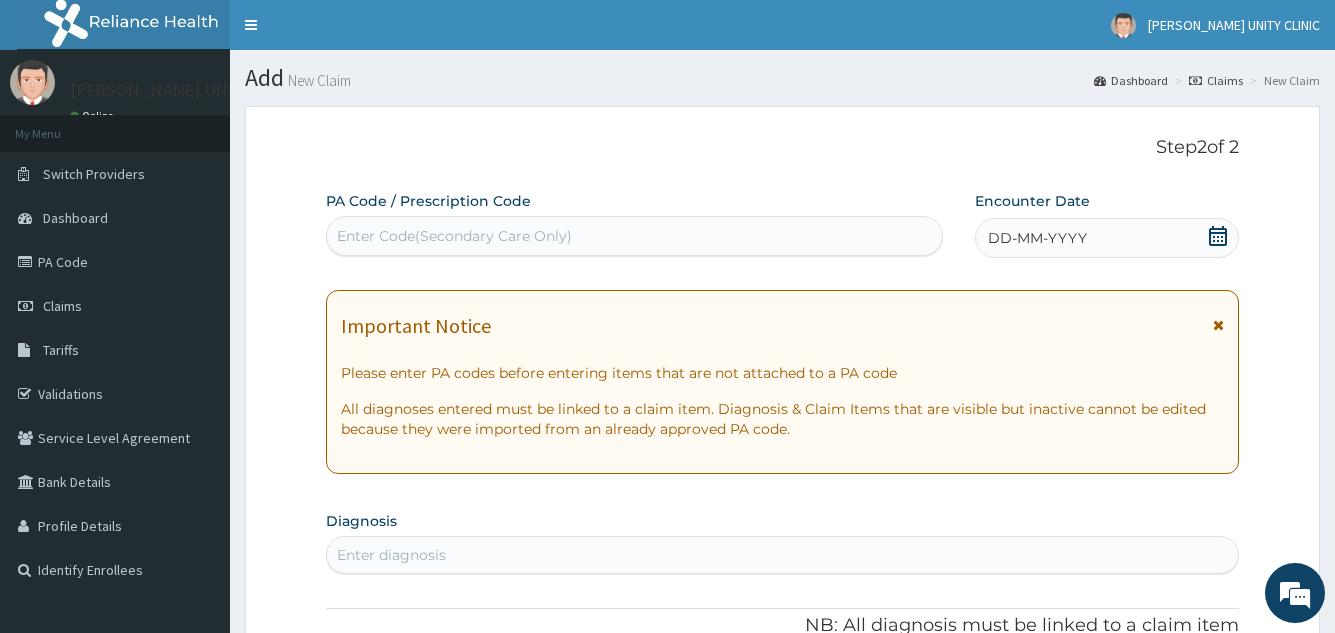 click on "DD-MM-YYYY" at bounding box center (1037, 238) 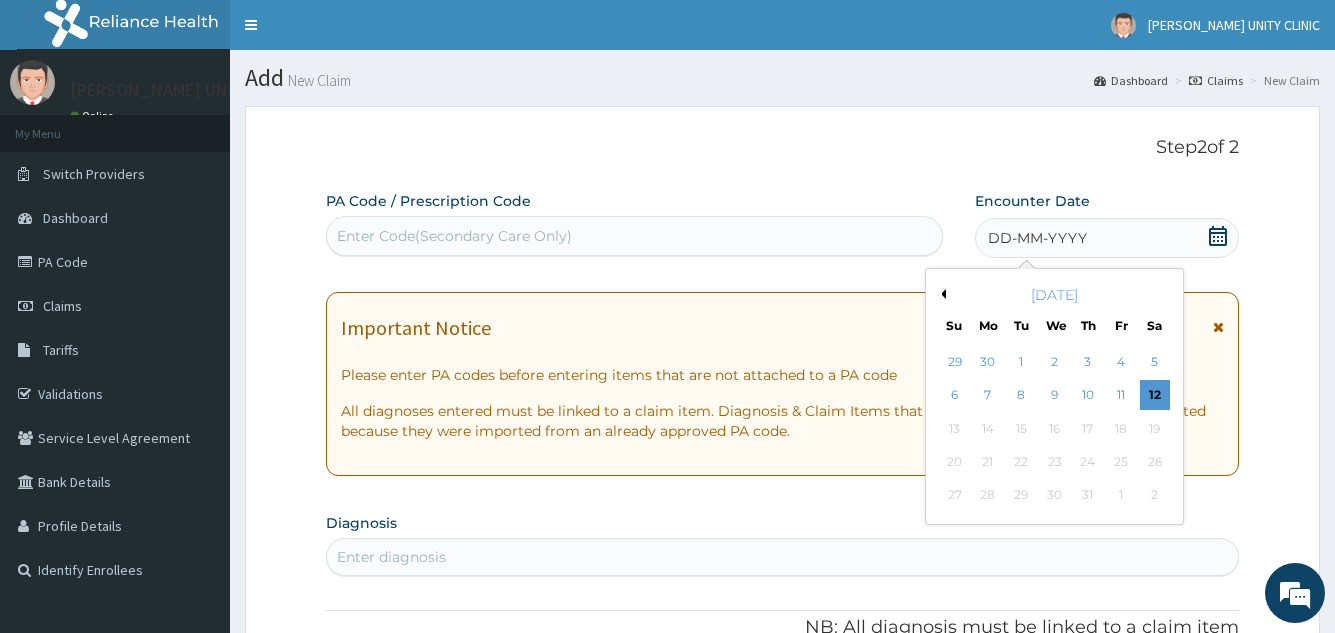 click on "Previous Month" at bounding box center (941, 294) 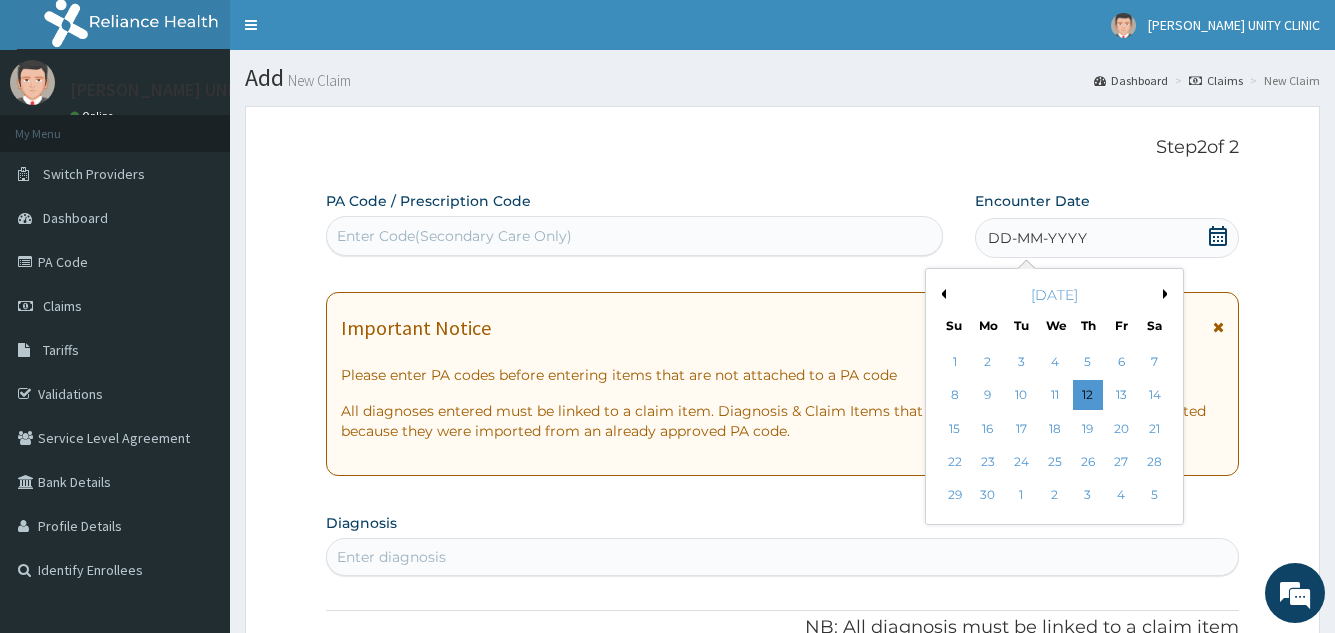 click on "Previous Month" at bounding box center (941, 294) 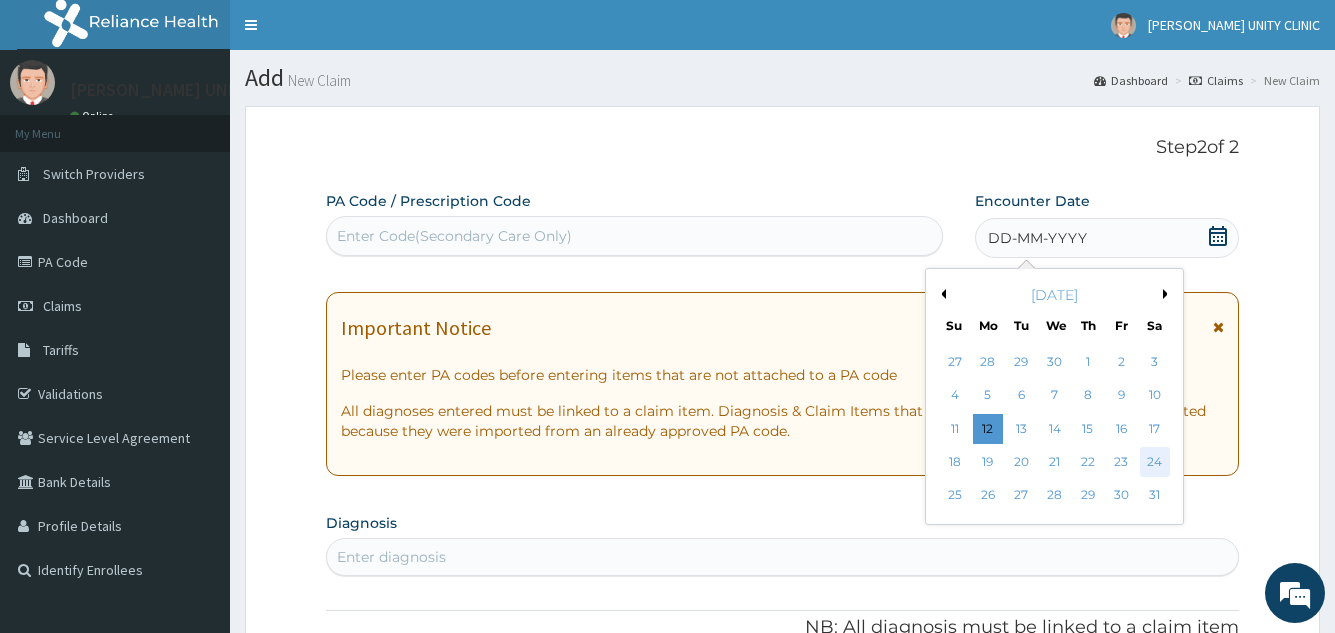 click on "24" at bounding box center [1154, 462] 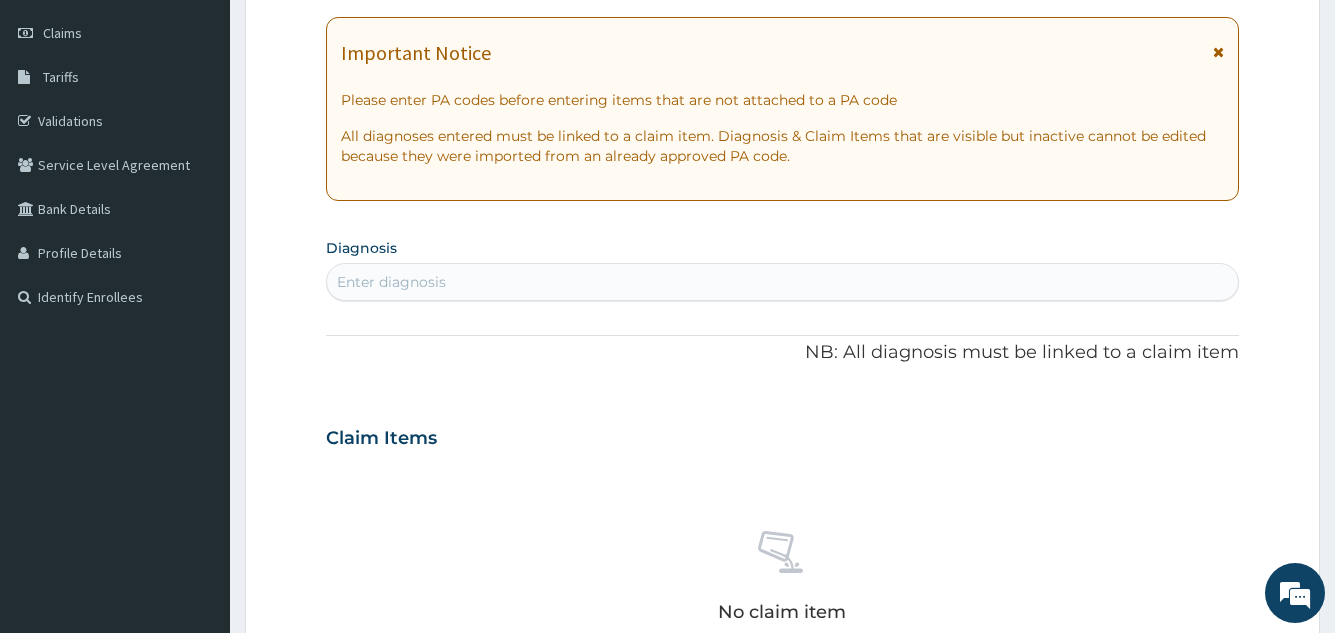 scroll, scrollTop: 300, scrollLeft: 0, axis: vertical 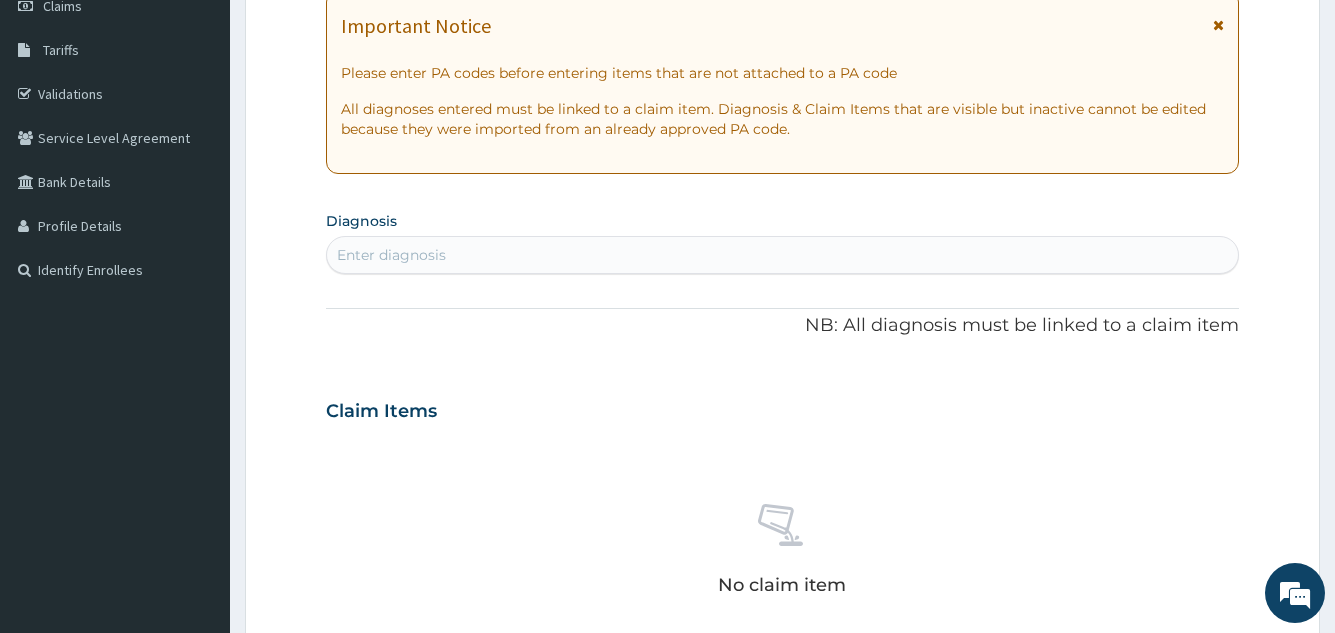 click on "Enter diagnosis" at bounding box center [391, 255] 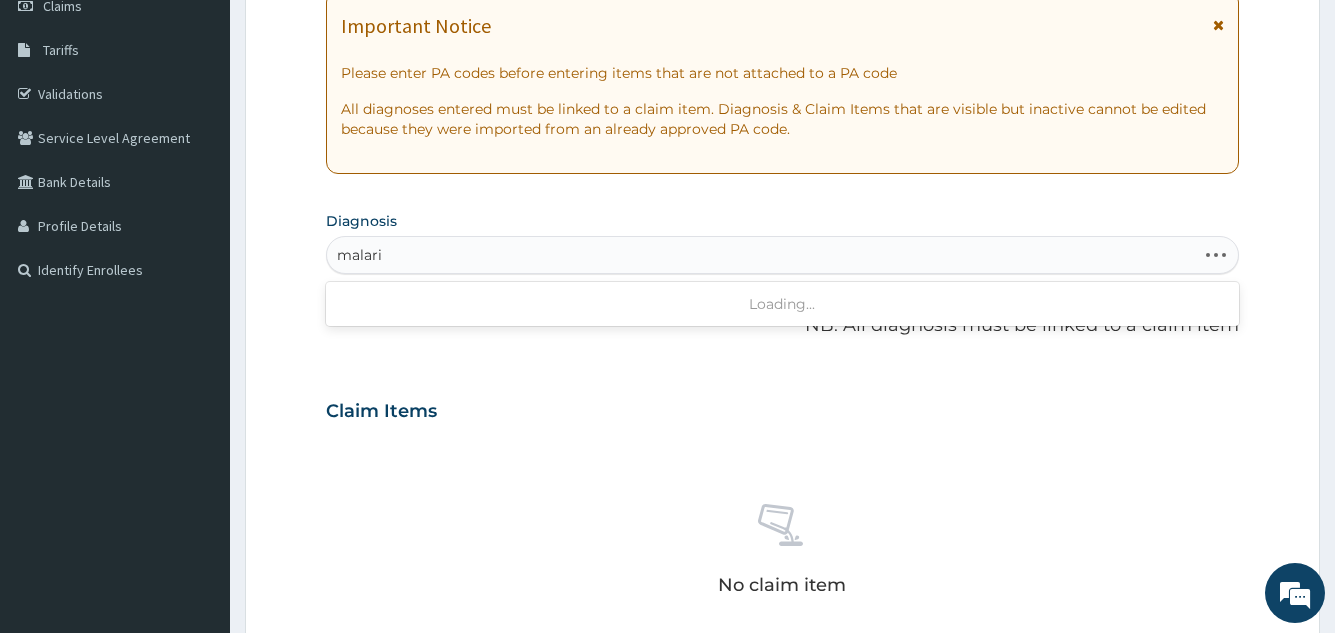 type on "malaria" 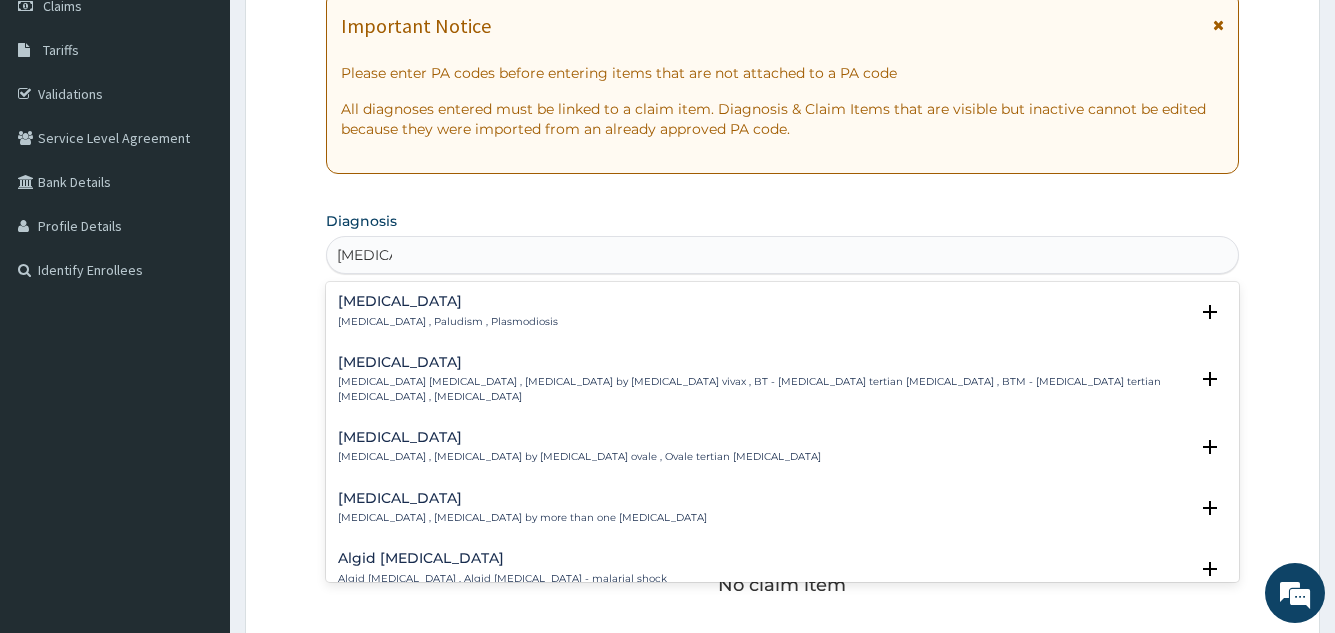 click on "Malaria" at bounding box center [448, 301] 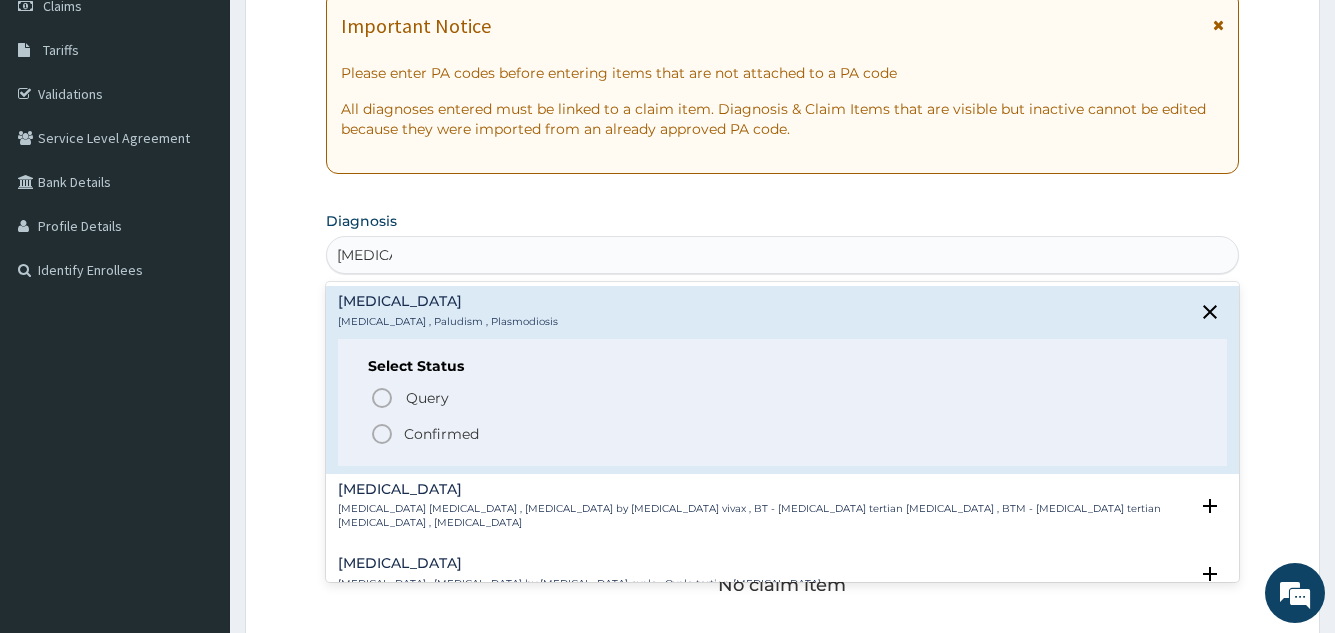 click 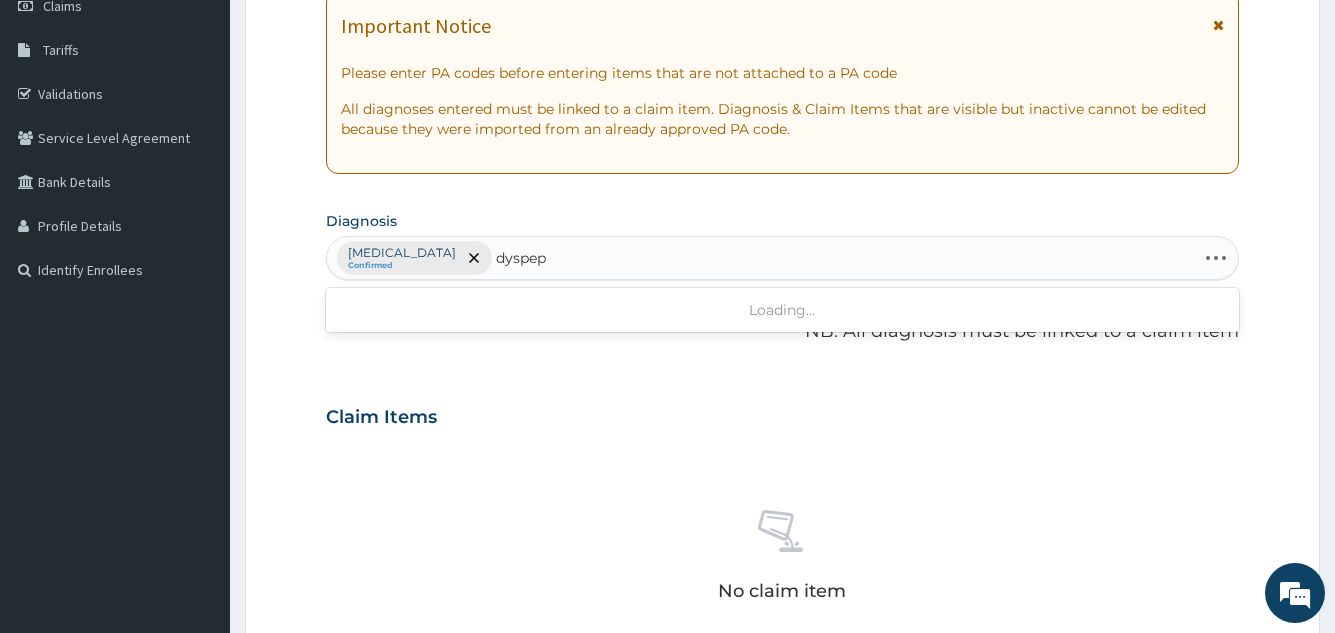 type on "dyspeps" 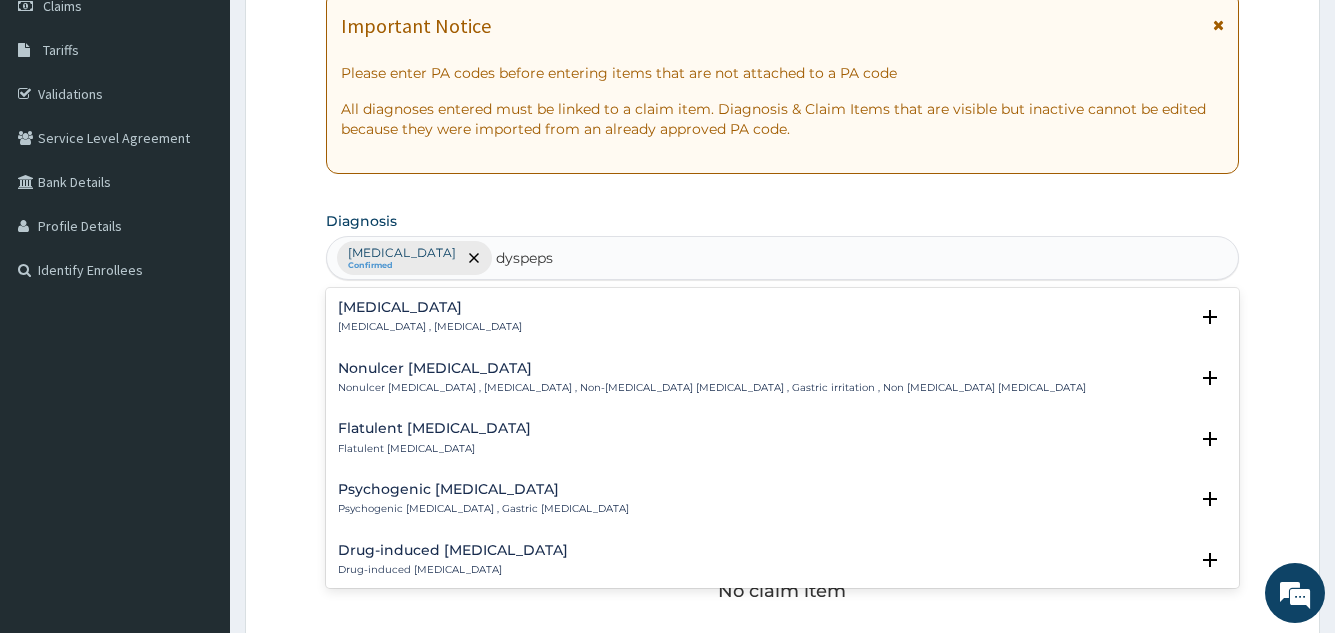 click on "Indigestion Indigestion , Dyspepsia" at bounding box center (430, 317) 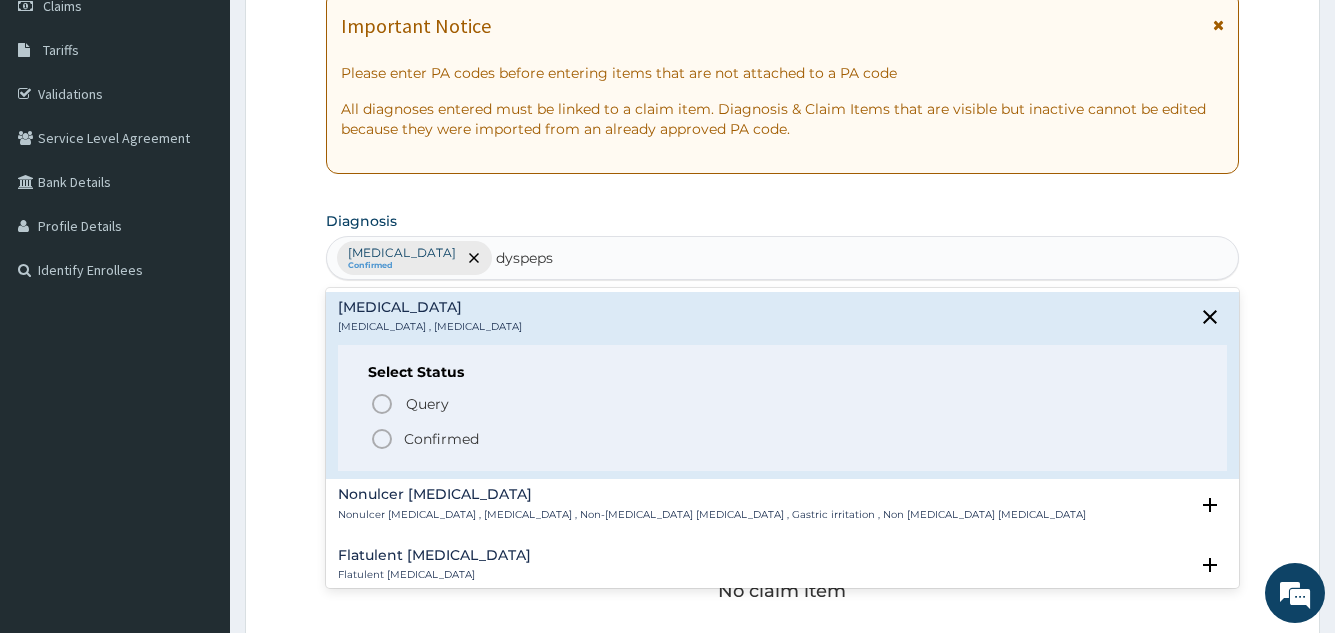 click 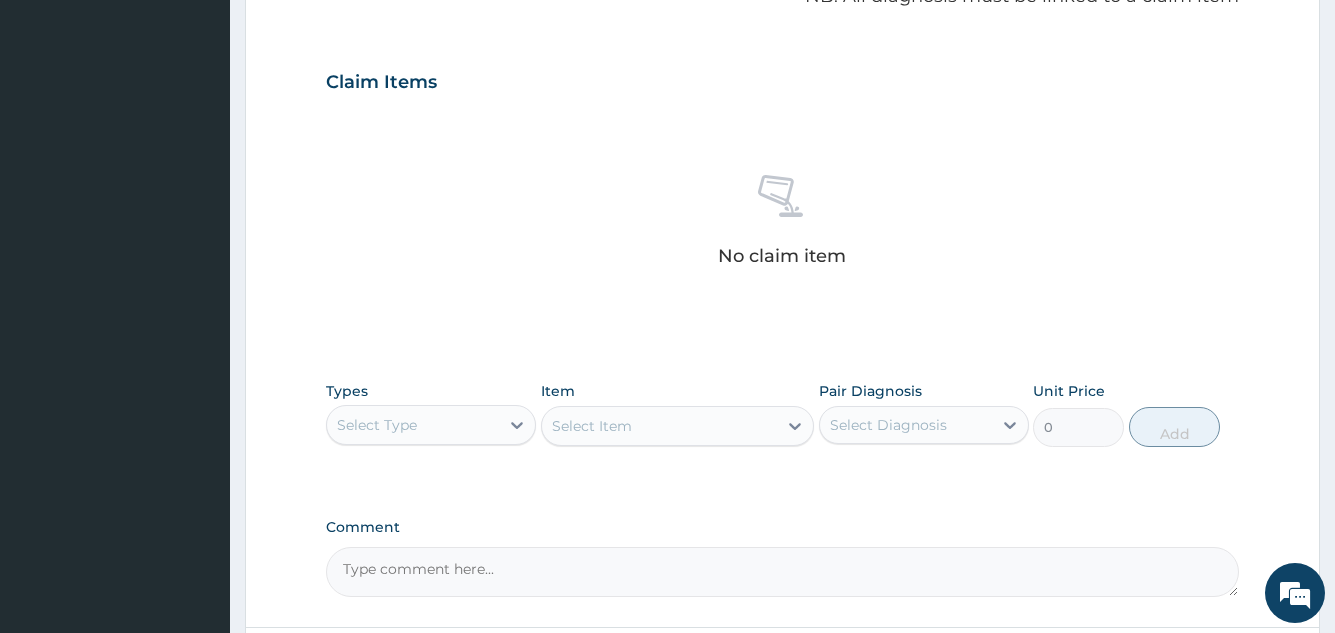 scroll, scrollTop: 809, scrollLeft: 0, axis: vertical 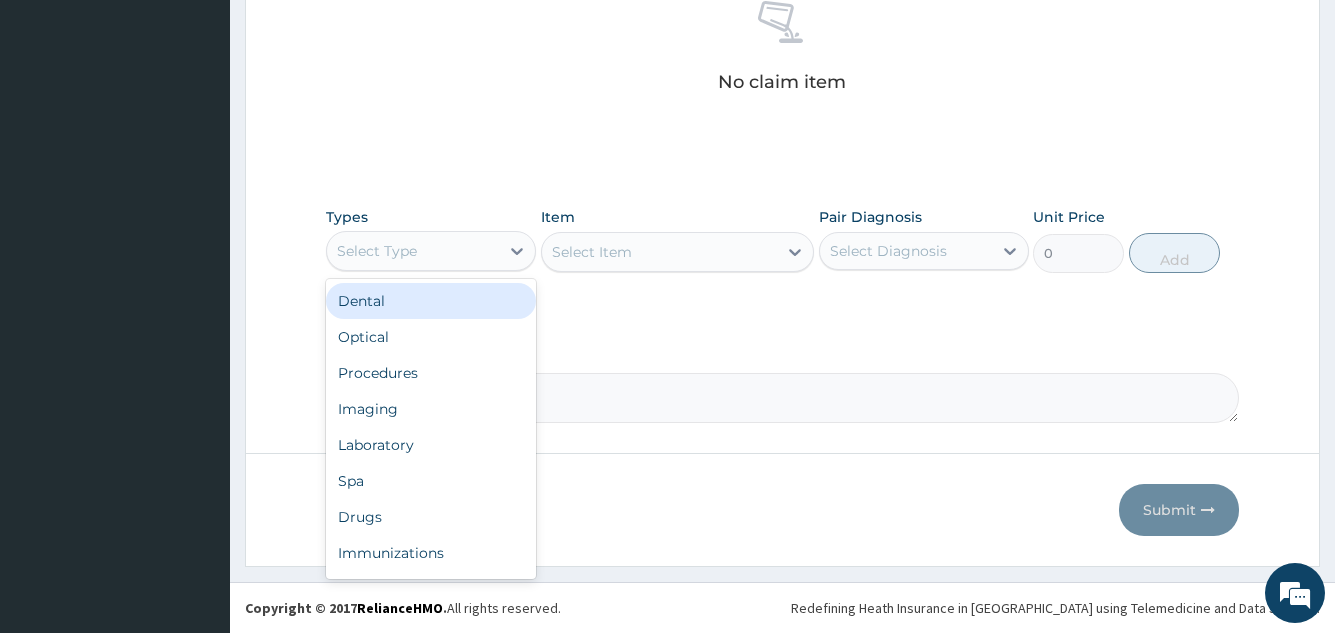 click on "Select Type" at bounding box center [413, 251] 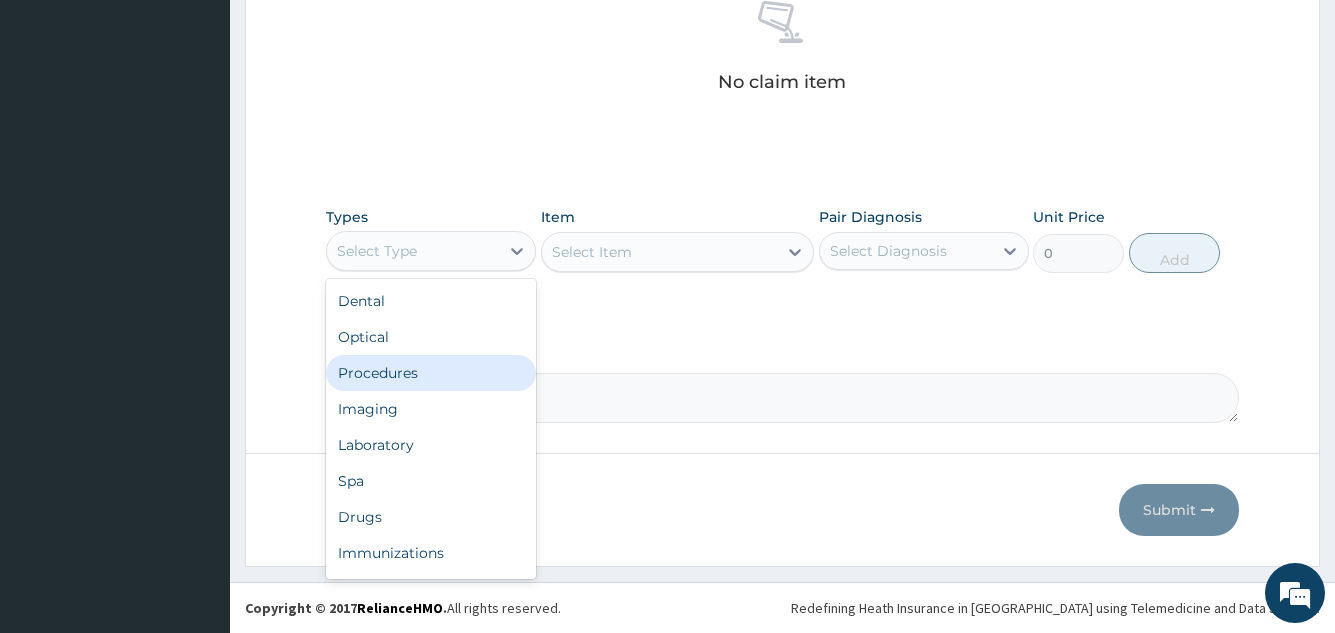 click on "Procedures" at bounding box center [431, 373] 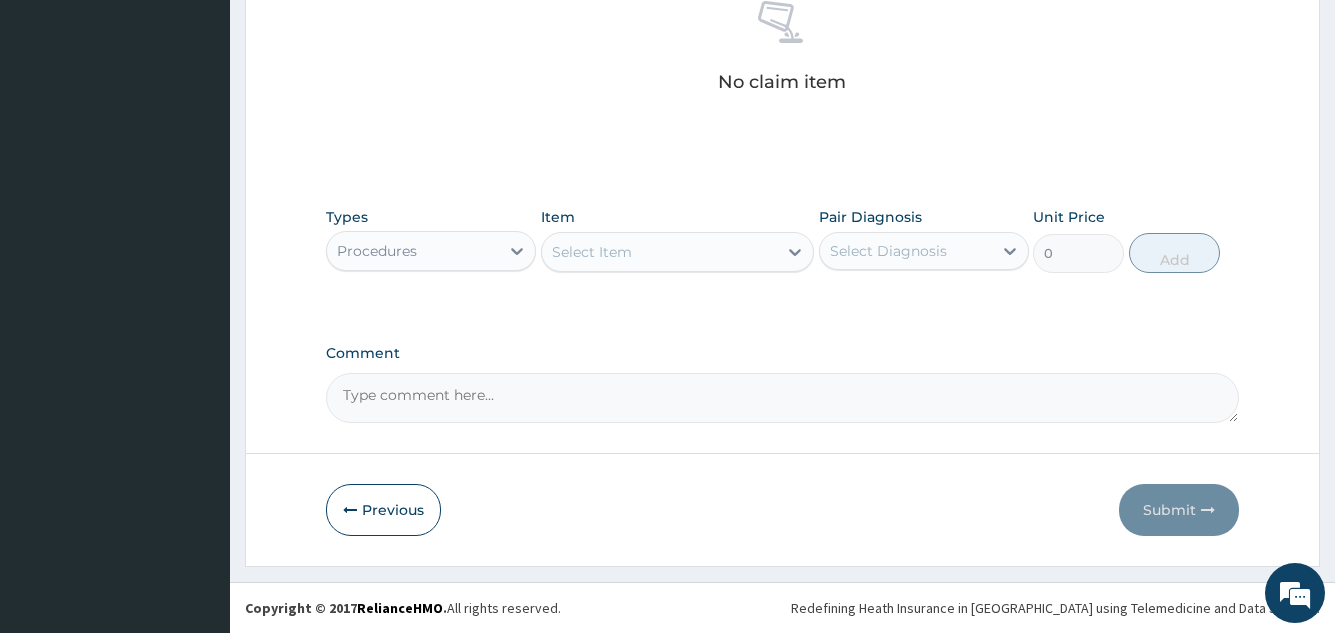 click on "Select Item" at bounding box center (660, 252) 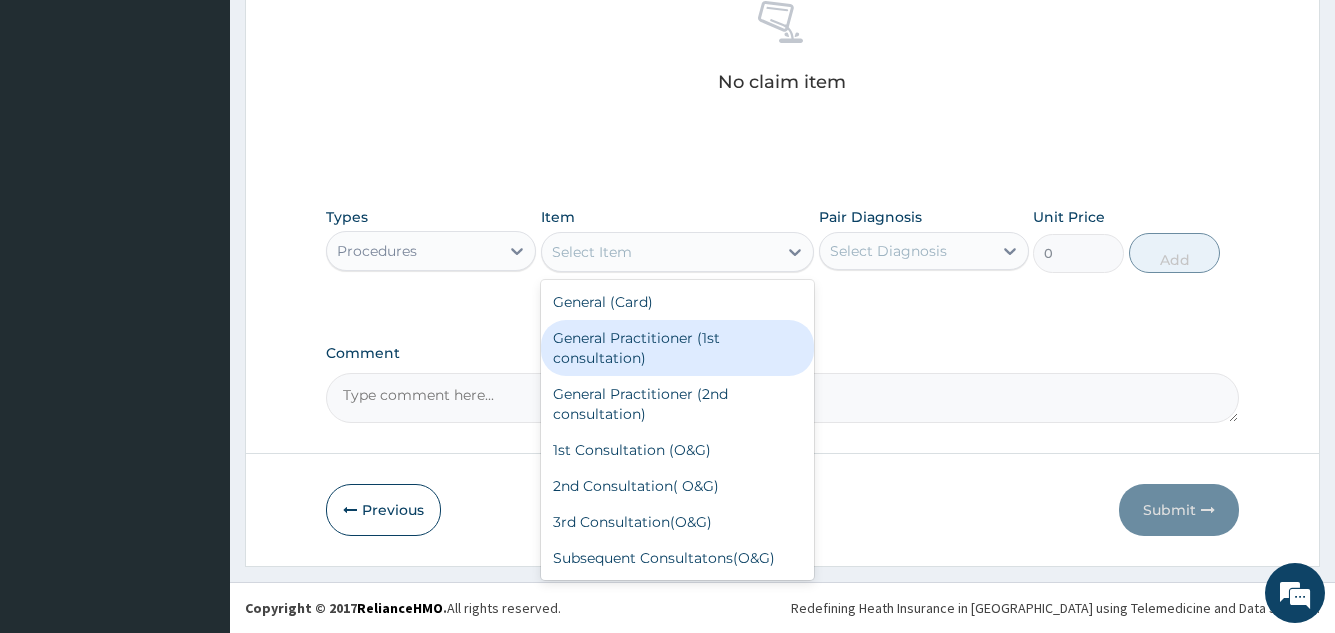 click on "General Practitioner (1st consultation)" at bounding box center (678, 348) 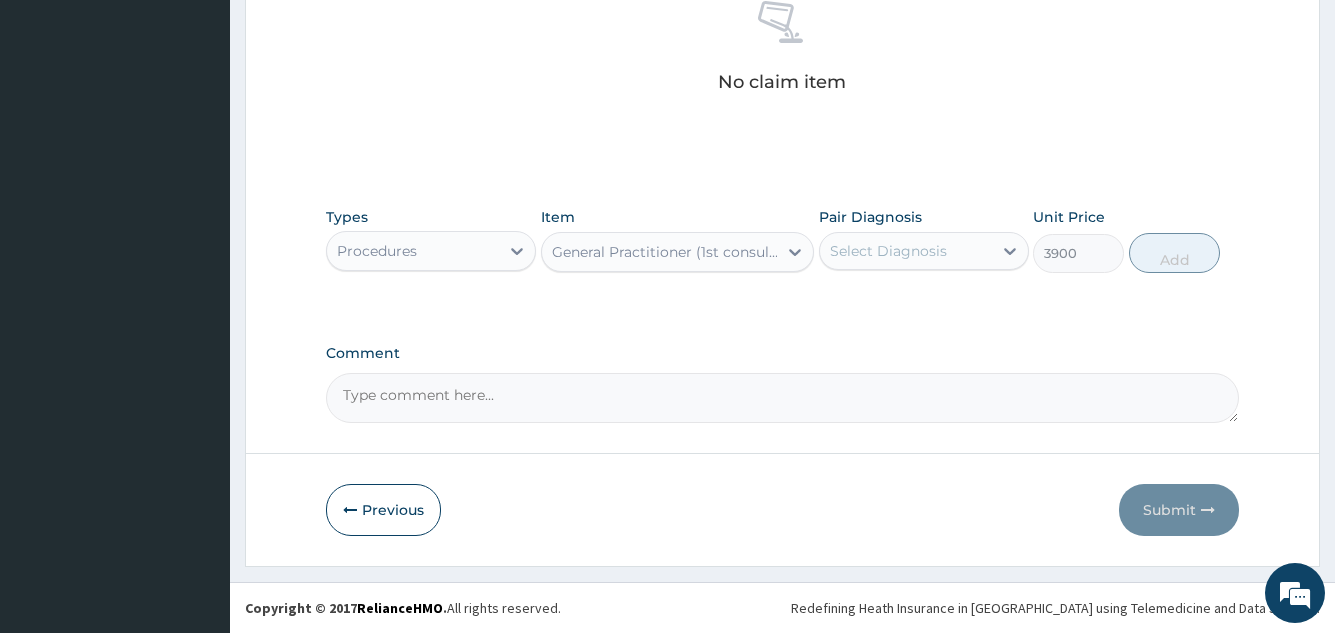 click on "Select Diagnosis" at bounding box center [906, 251] 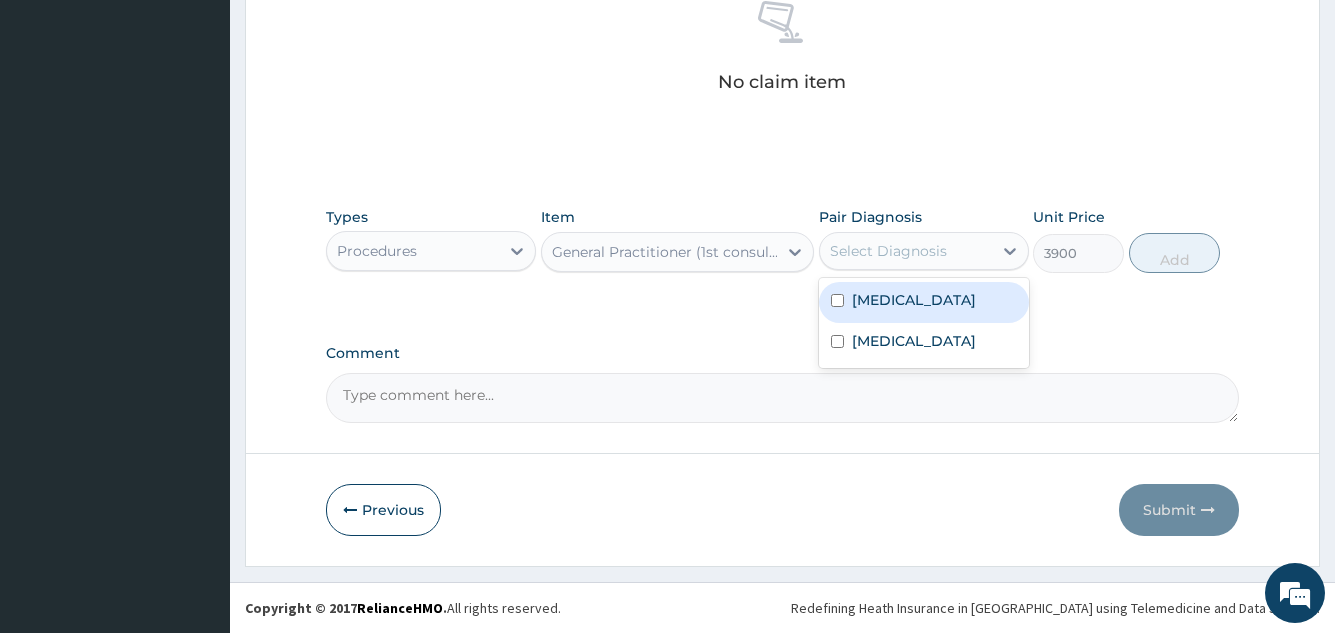 click on "[MEDICAL_DATA]" at bounding box center [924, 302] 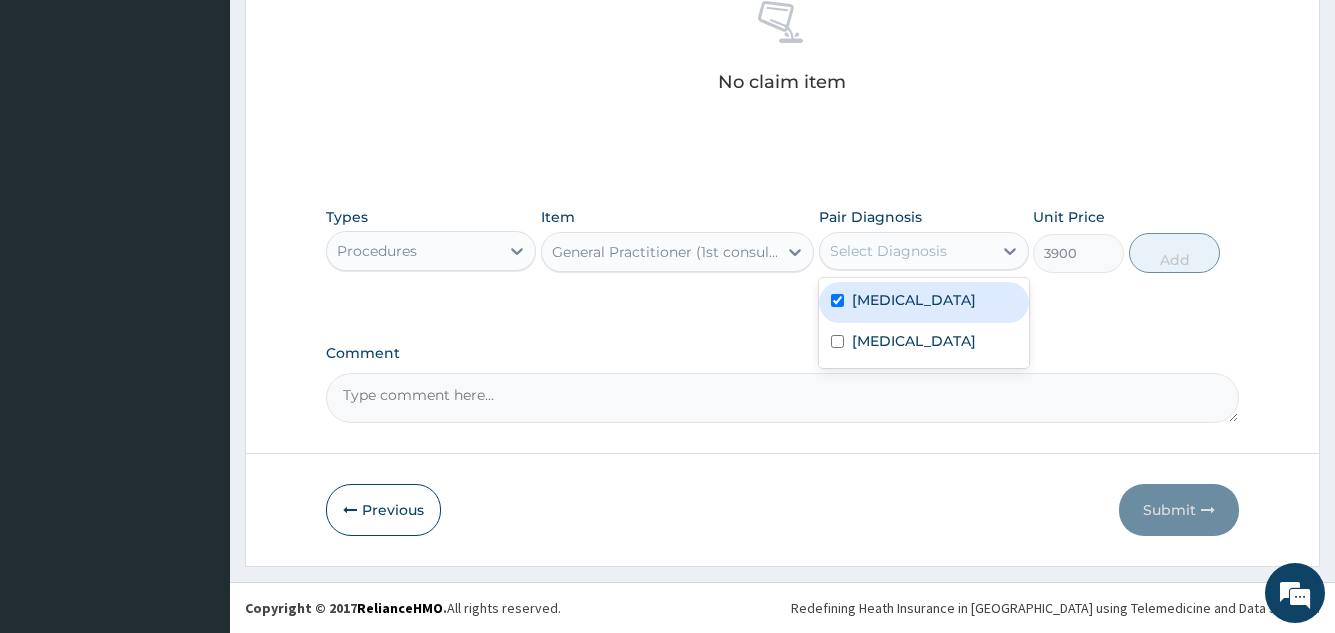 checkbox on "true" 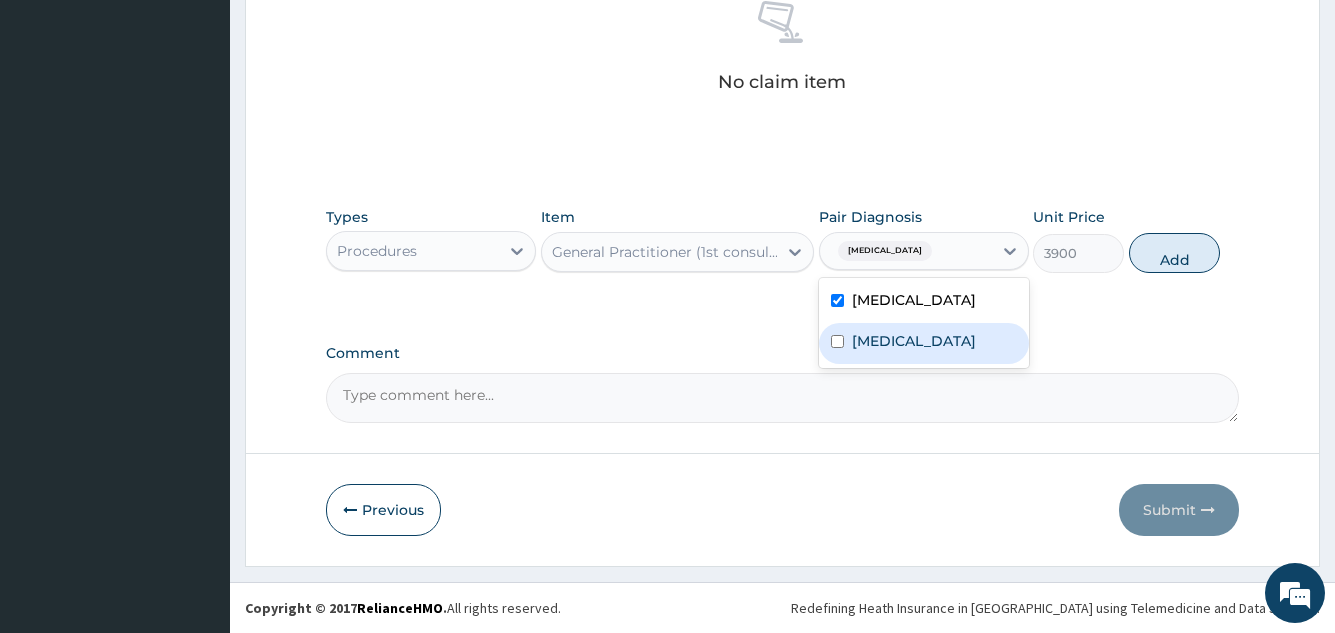 click on "Indigestion" at bounding box center [924, 343] 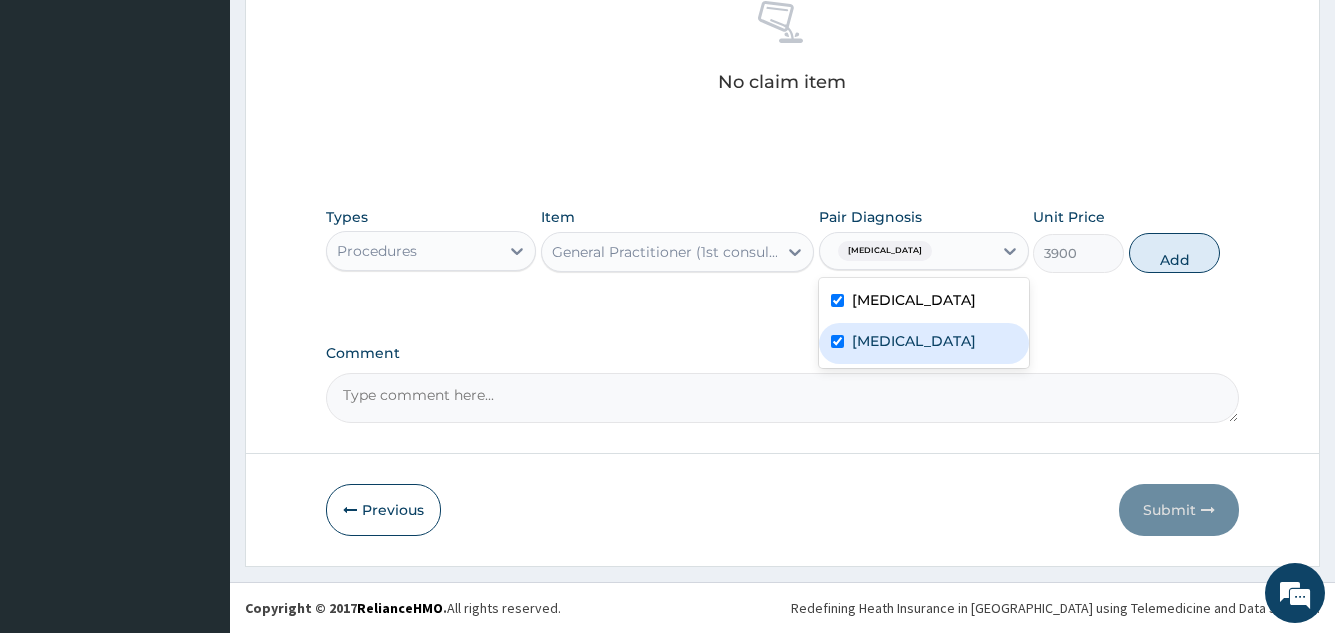 checkbox on "true" 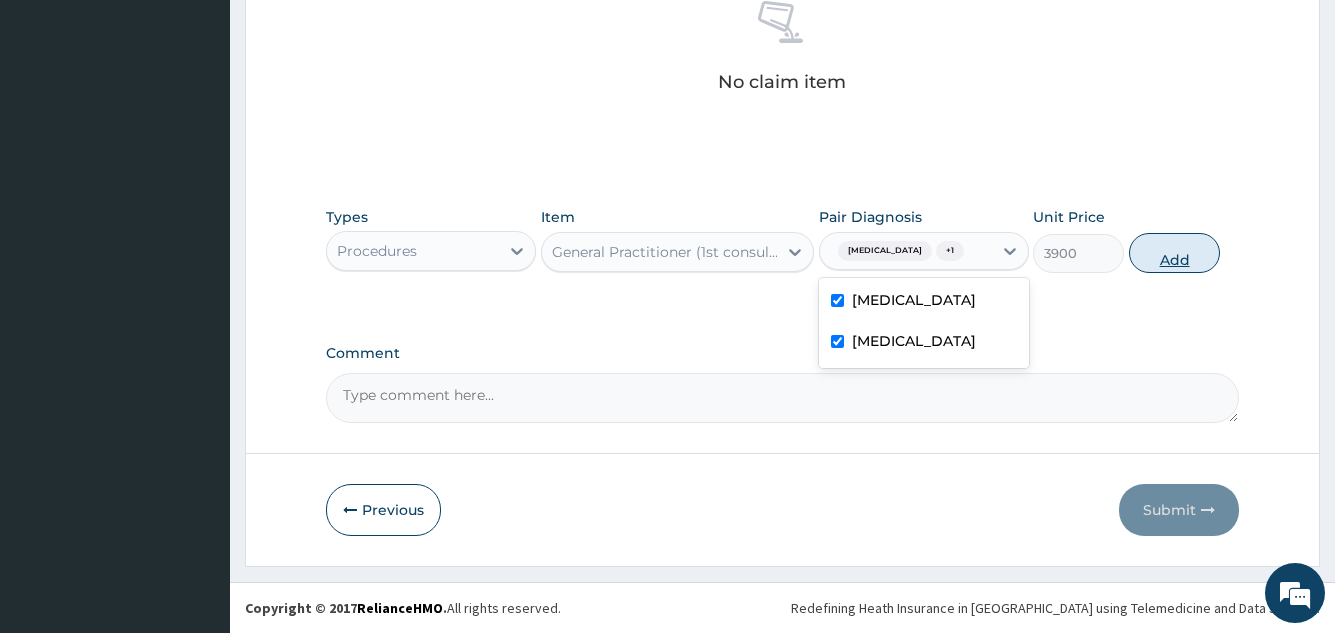 click on "Add" at bounding box center (1174, 253) 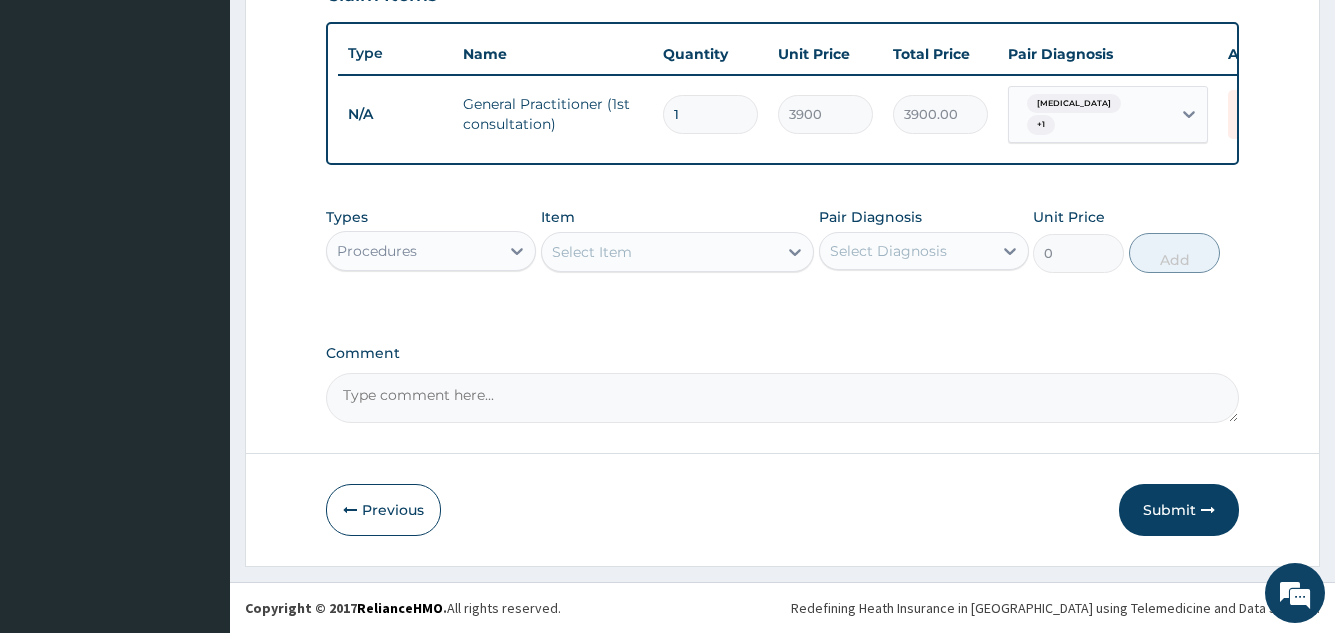 scroll, scrollTop: 729, scrollLeft: 0, axis: vertical 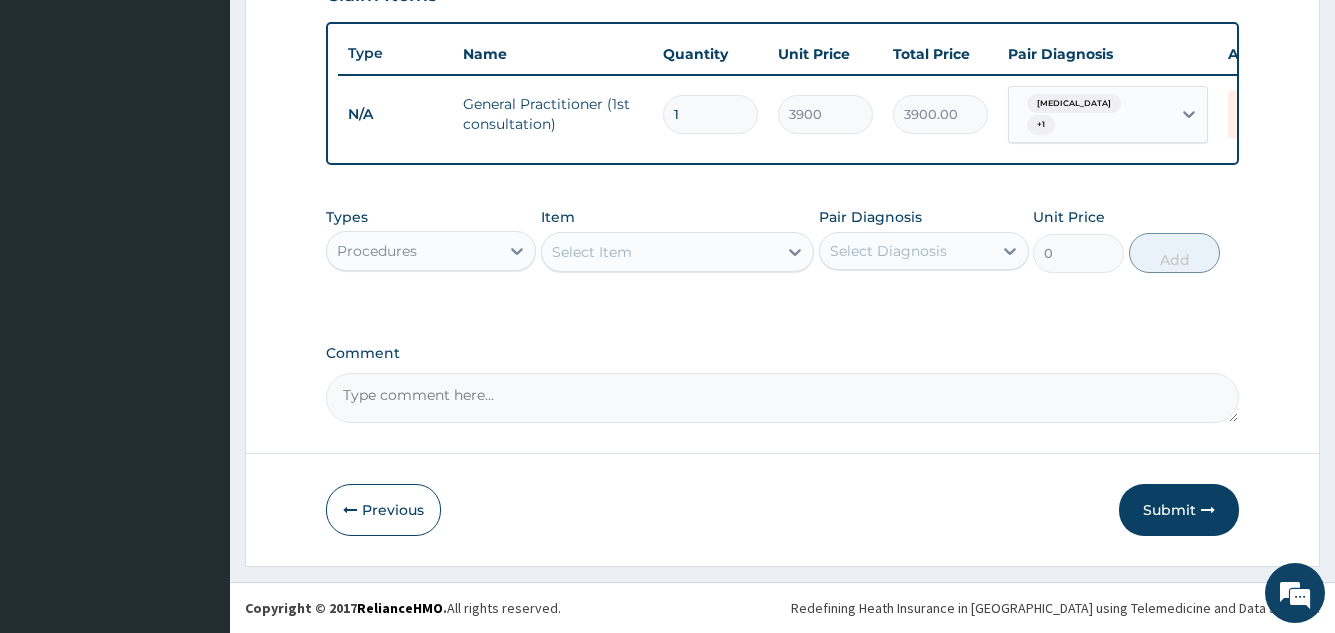 click on "Procedures" at bounding box center [413, 251] 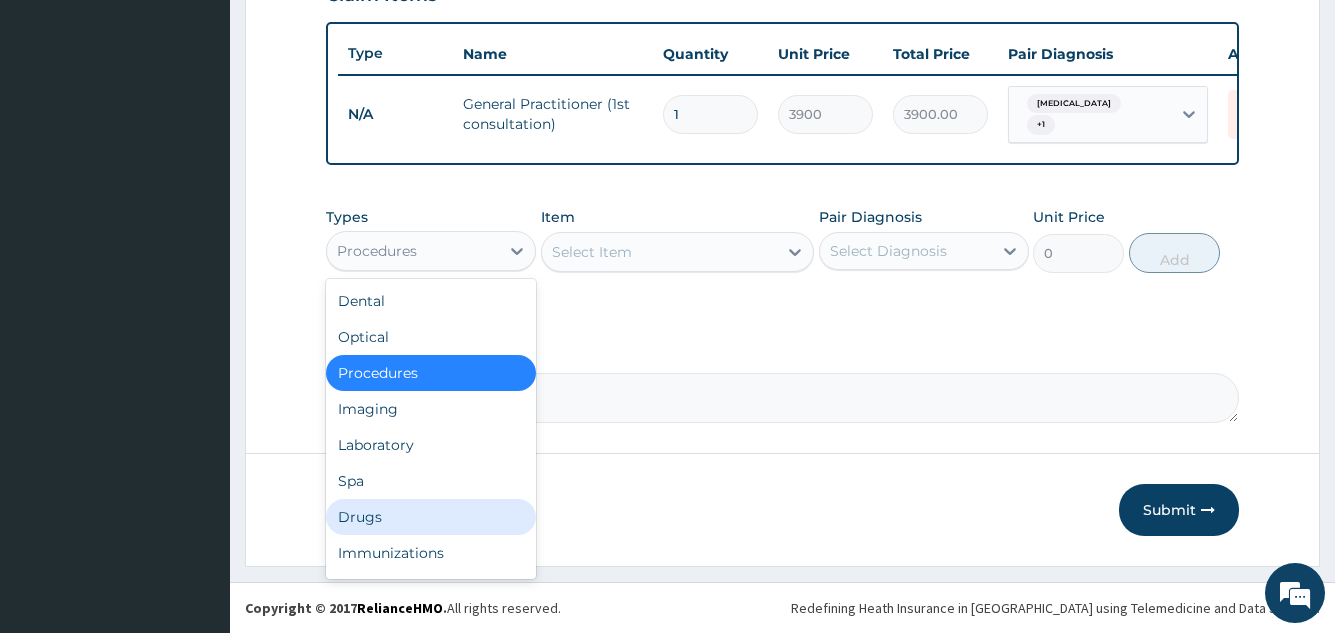 click on "Drugs" at bounding box center (431, 517) 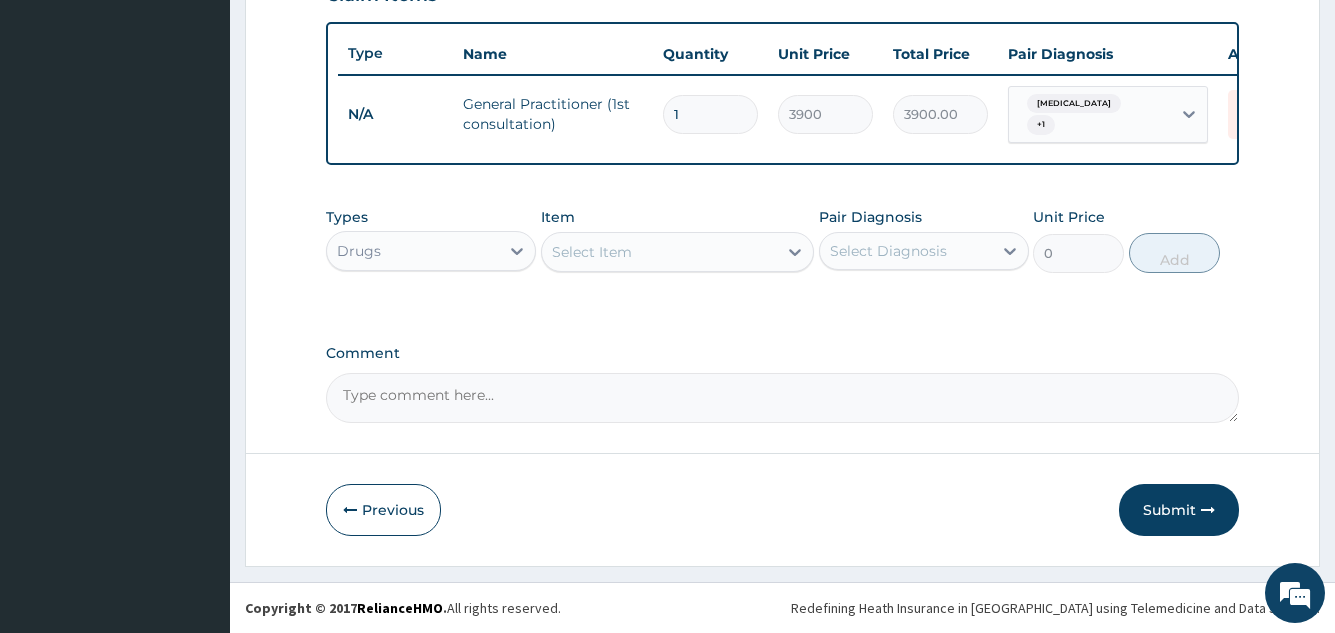 click on "Select Item" at bounding box center [660, 252] 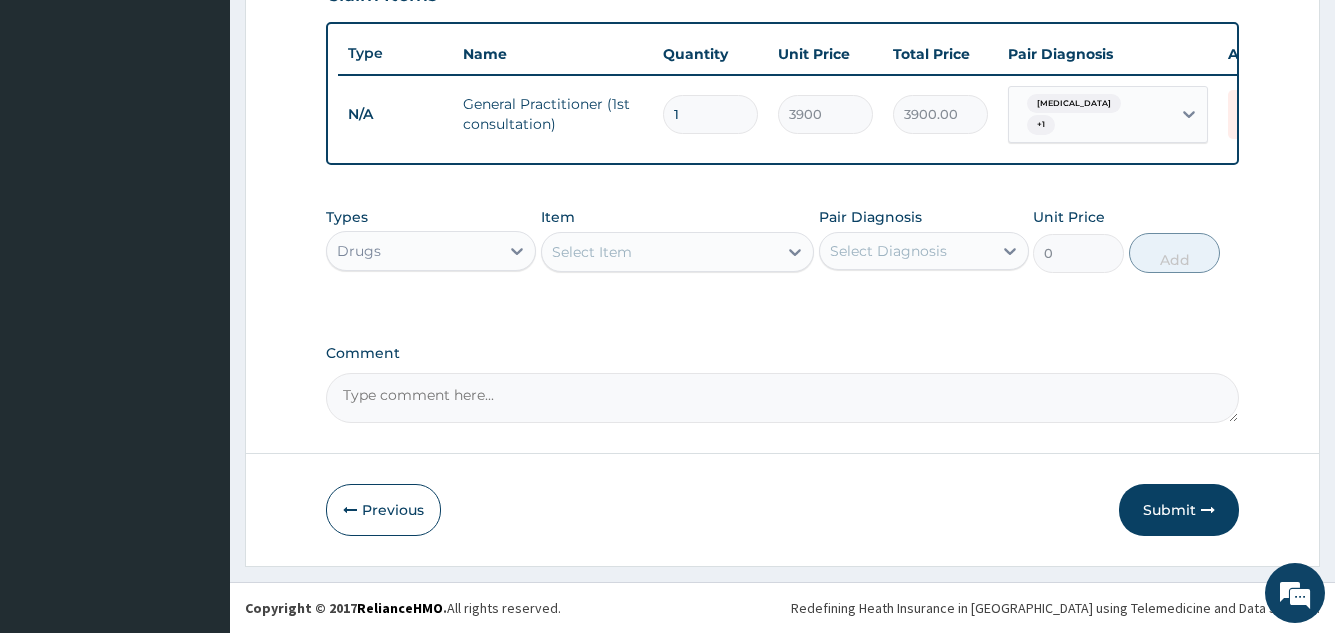 click on "Select Item" at bounding box center (660, 252) 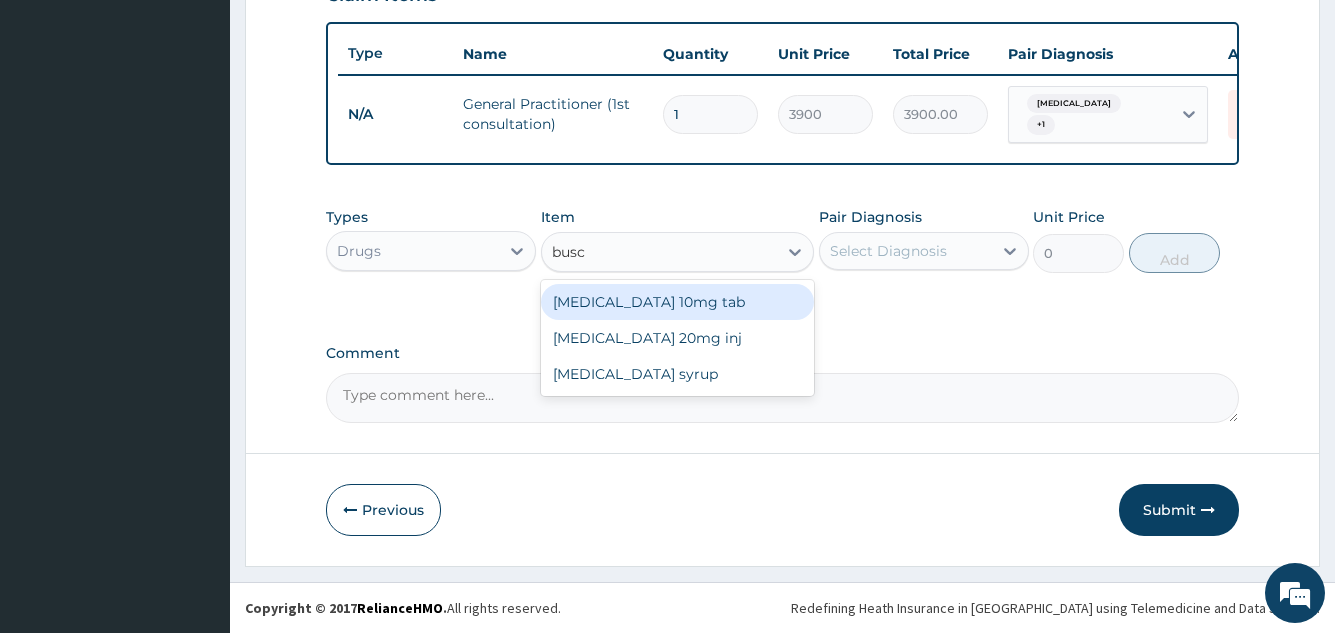 type on "busco" 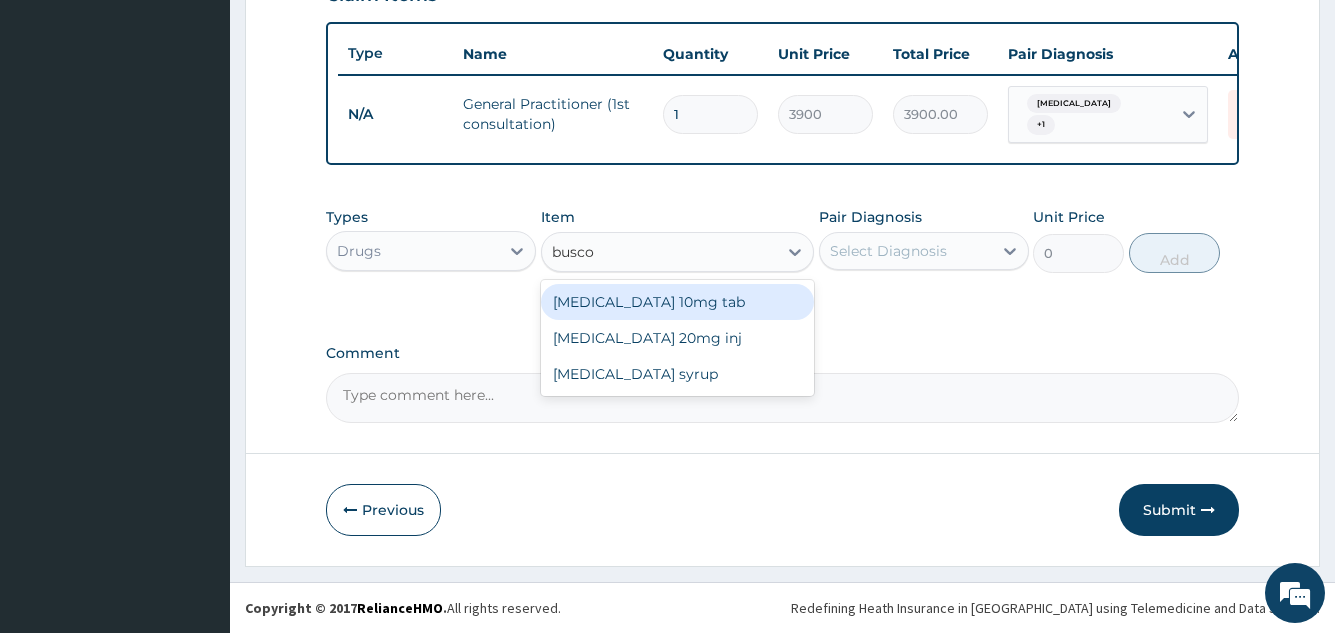 click on "[MEDICAL_DATA] 10mg tab" at bounding box center (678, 302) 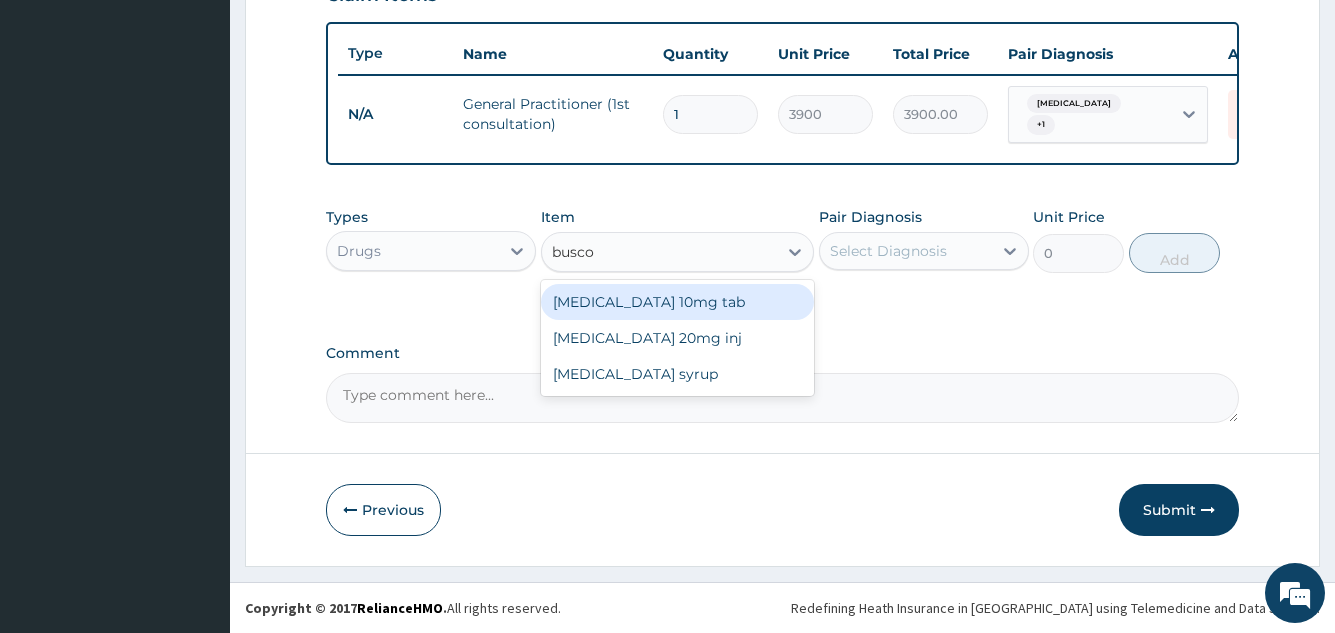 type 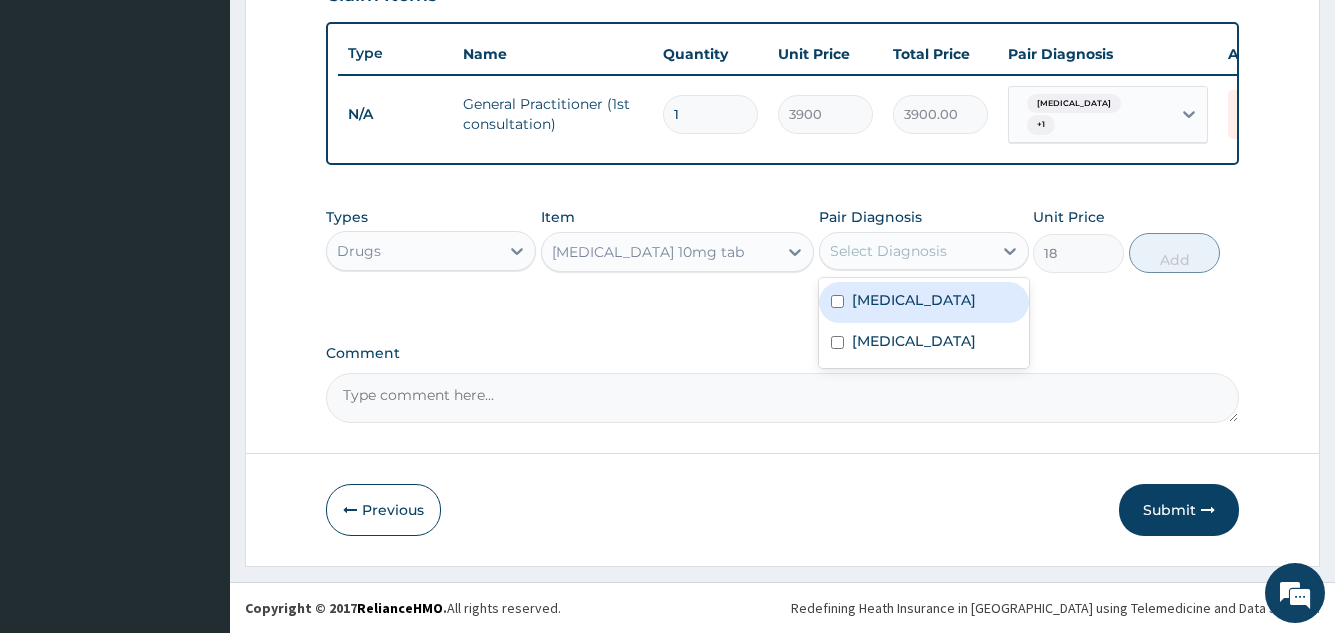 click on "Select Diagnosis" at bounding box center [924, 251] 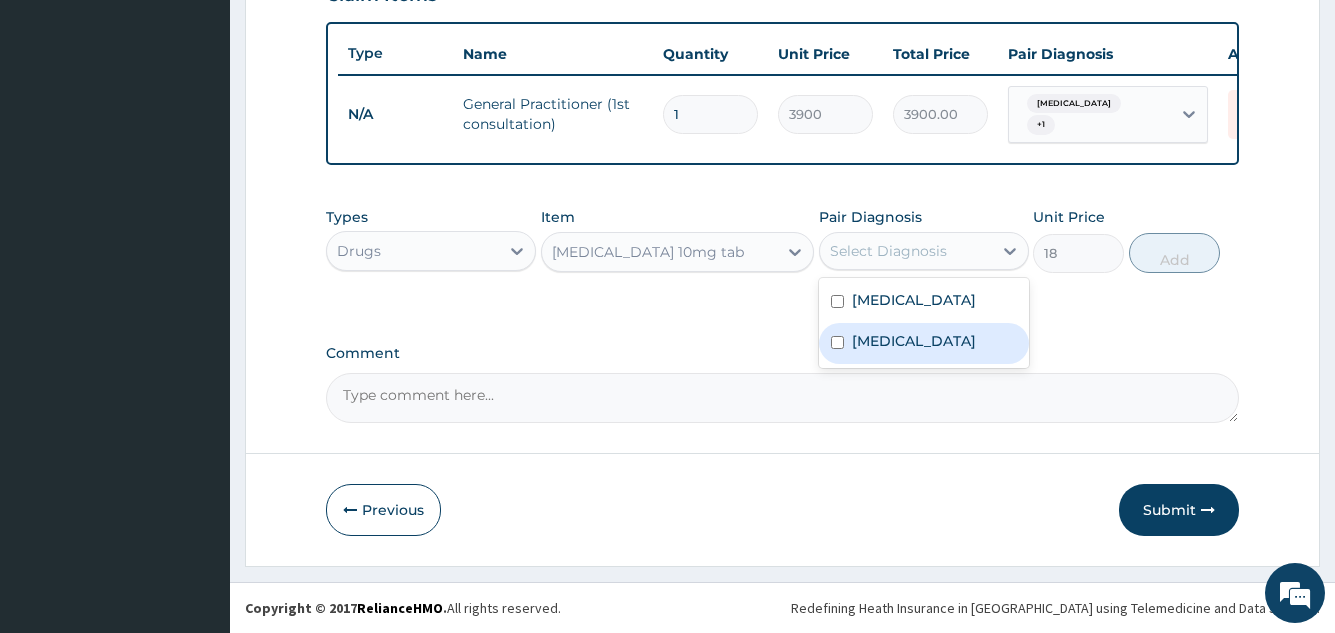 click on "Indigestion" at bounding box center [914, 341] 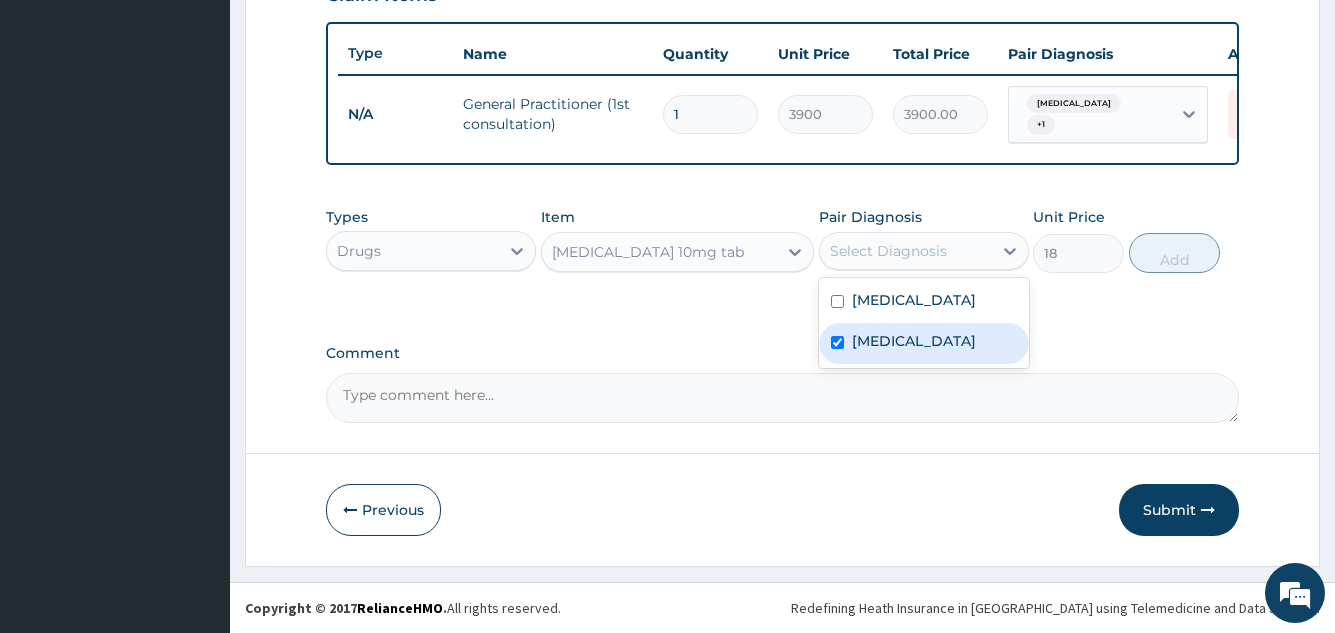 checkbox on "true" 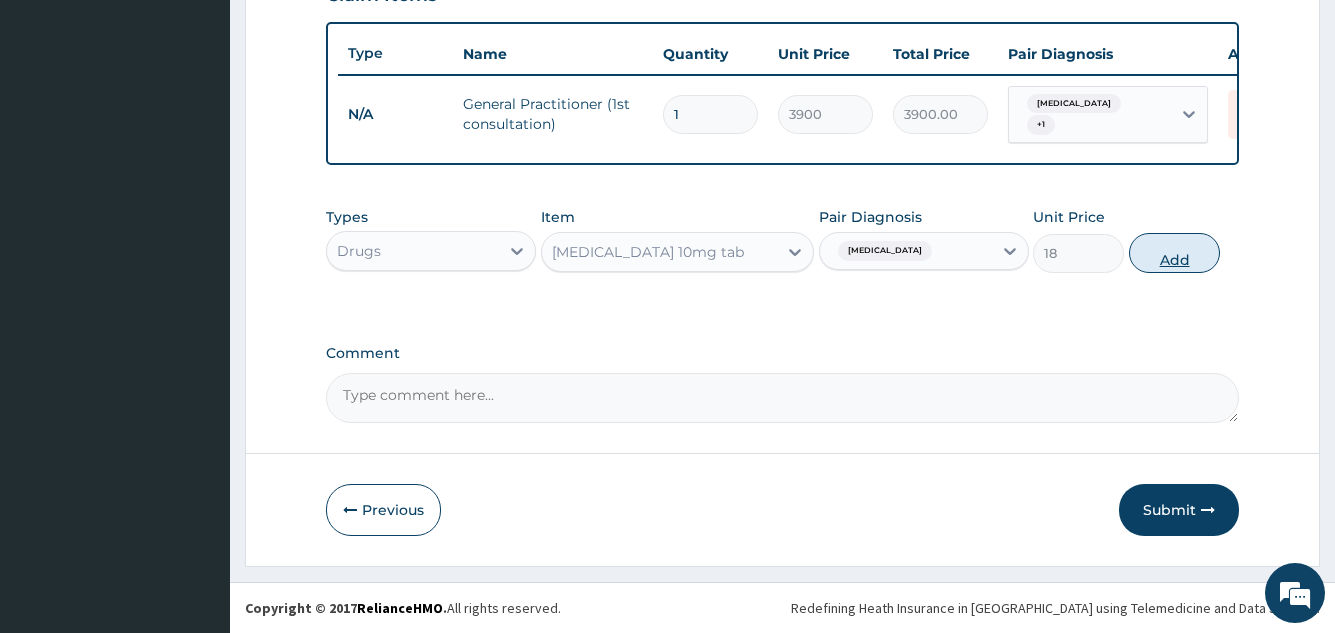 click on "Add" at bounding box center [1174, 253] 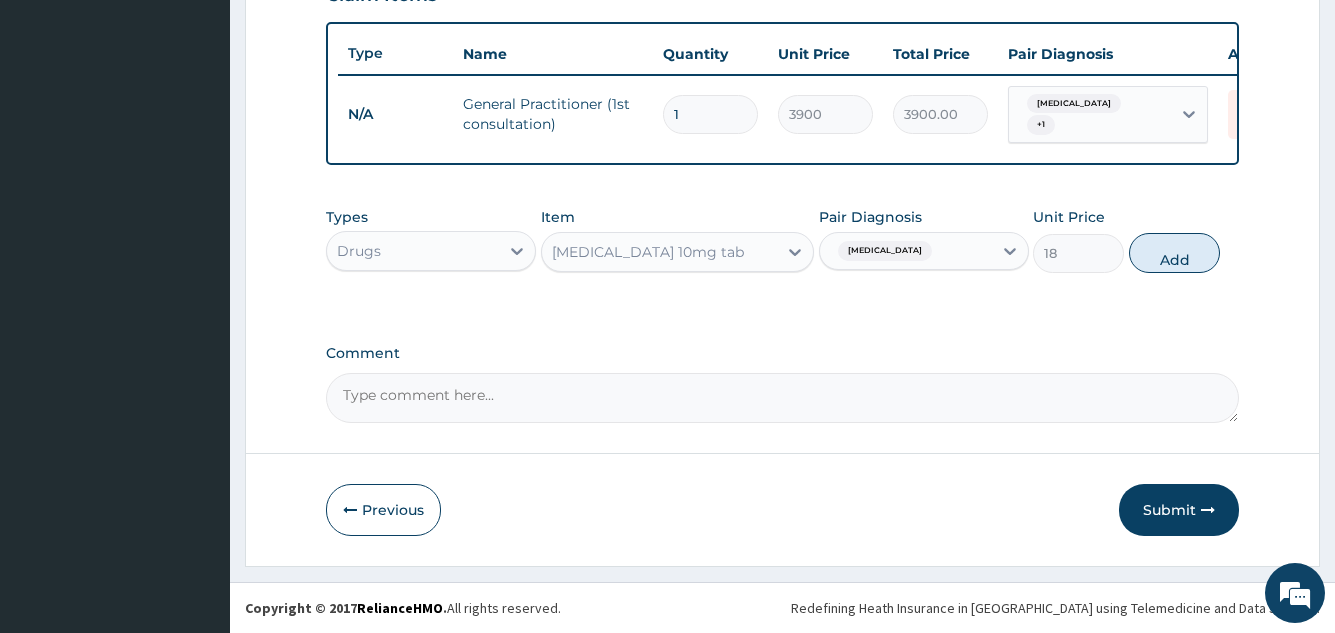 type on "0" 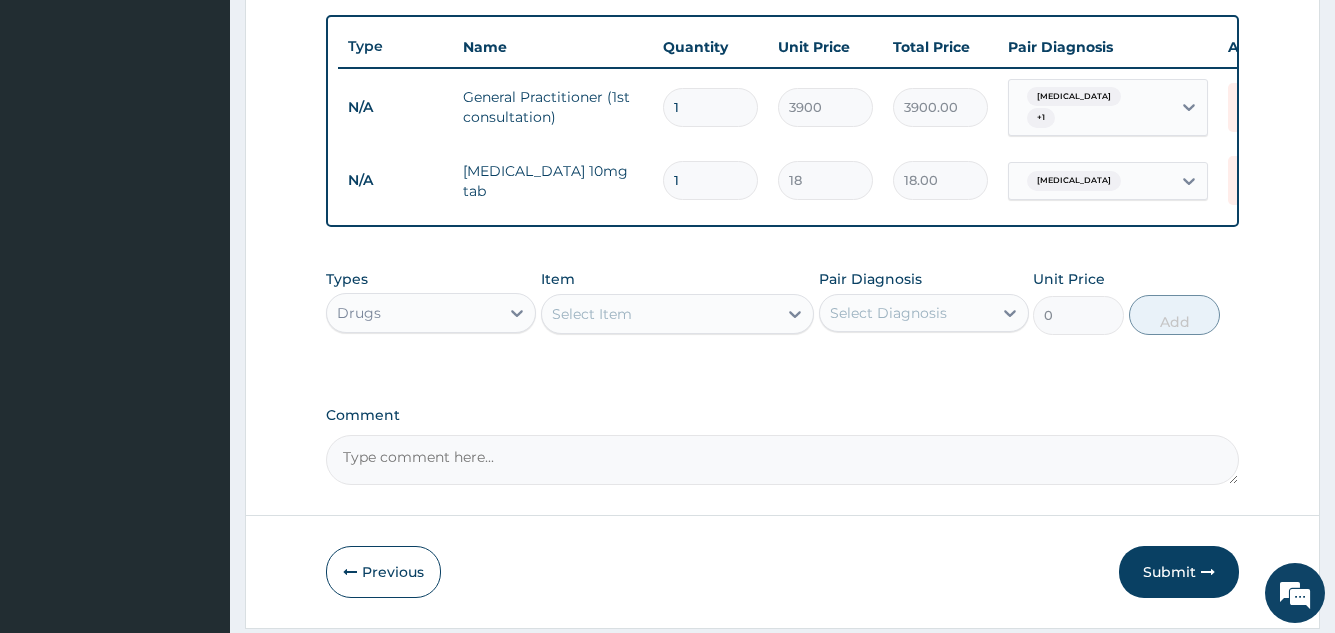 type 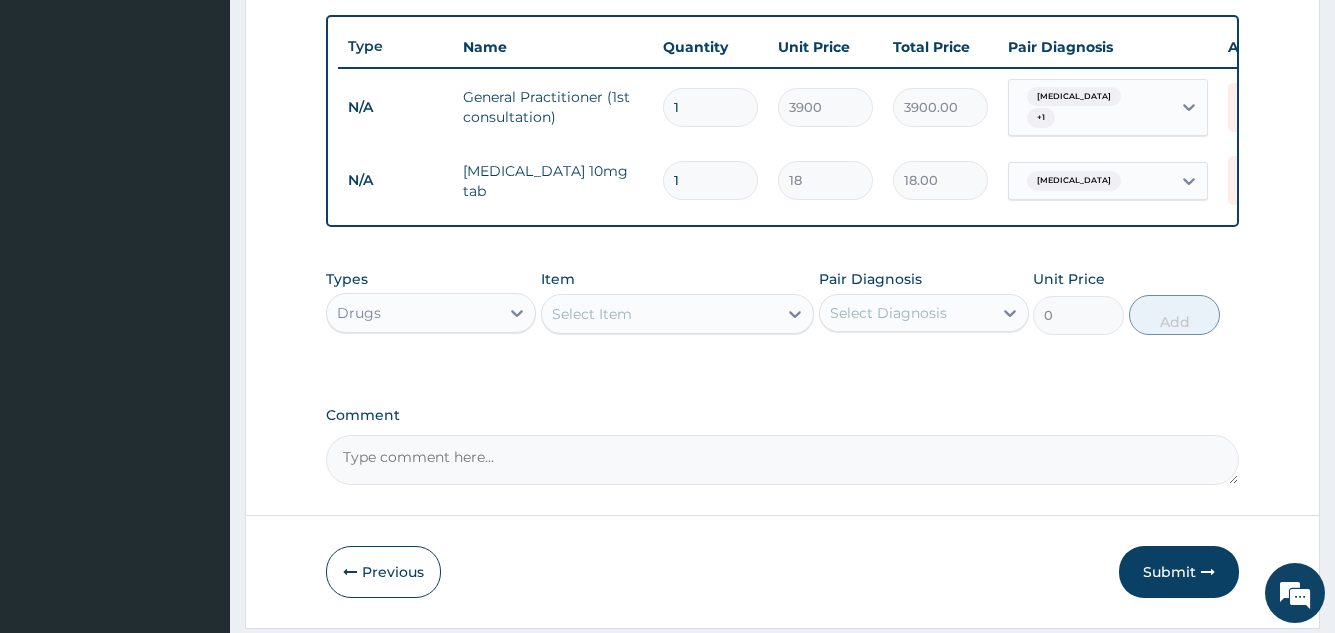 type on "0.00" 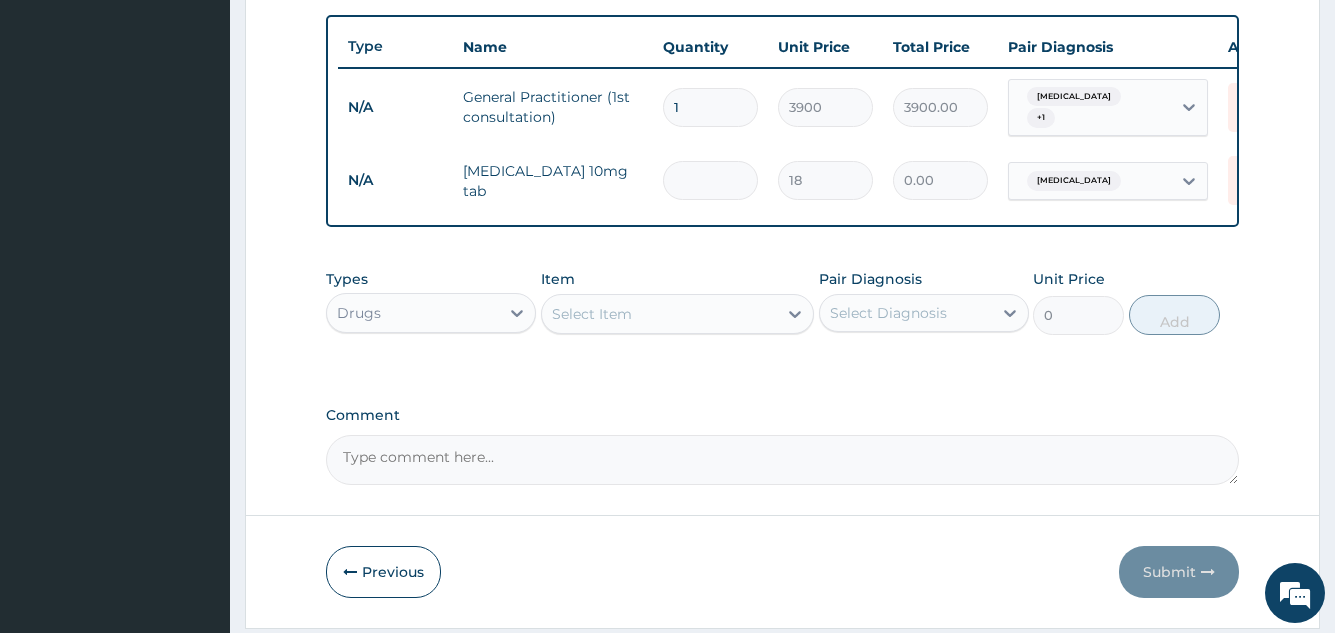 type on "6" 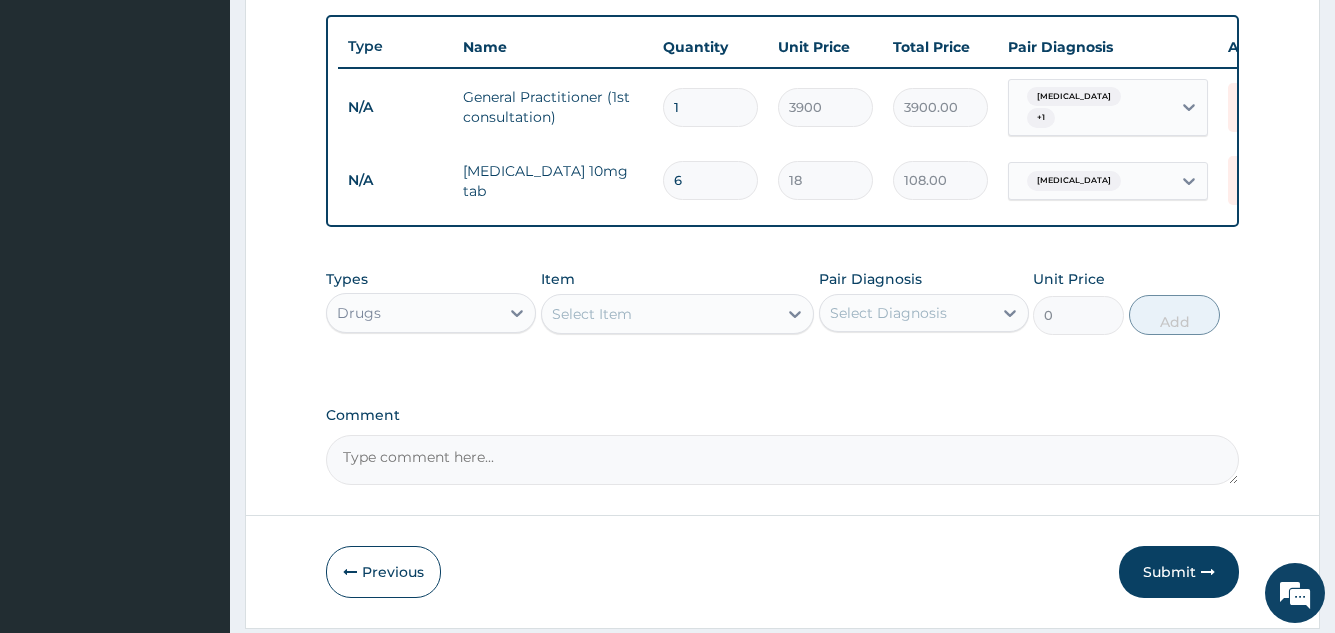 type on "6" 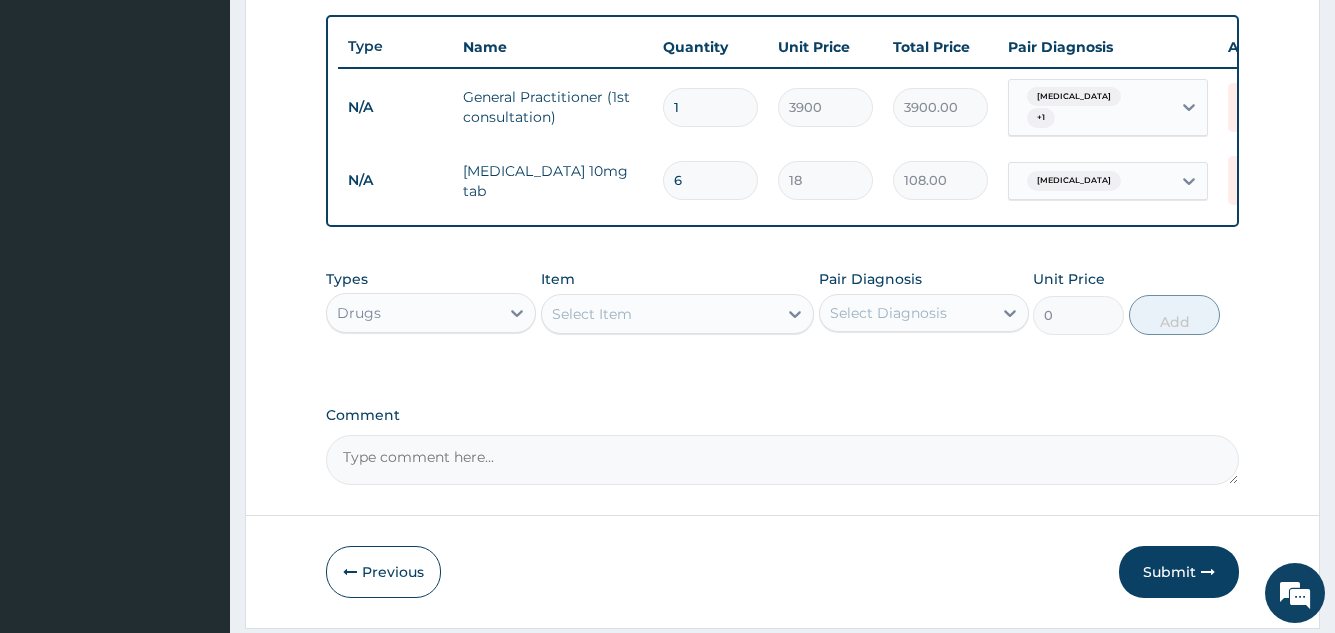 click on "Select Item" at bounding box center [660, 314] 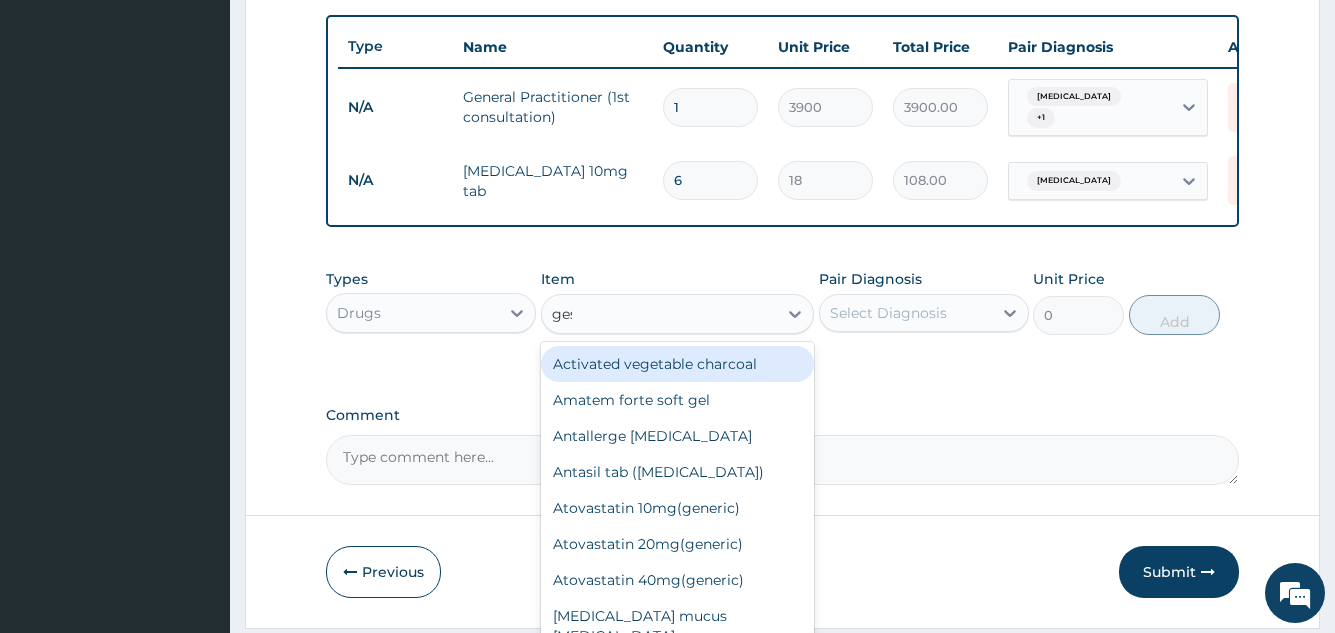 type on "gest" 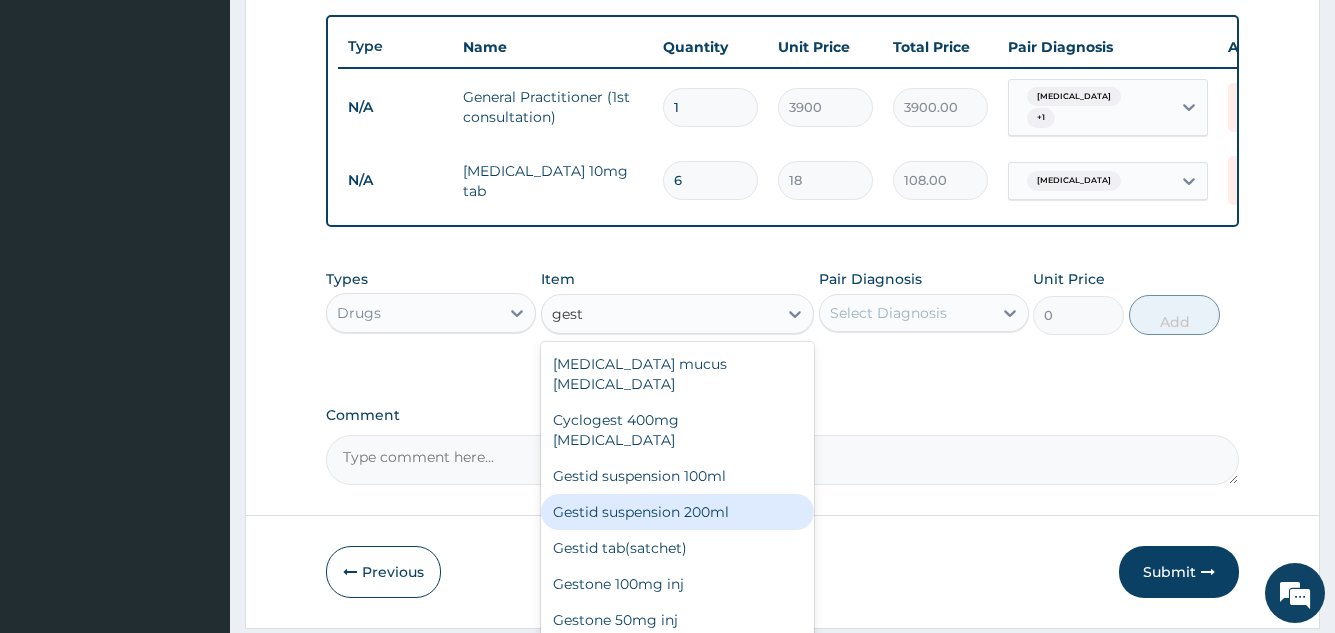 click on "Gestid suspension 200ml" at bounding box center [678, 512] 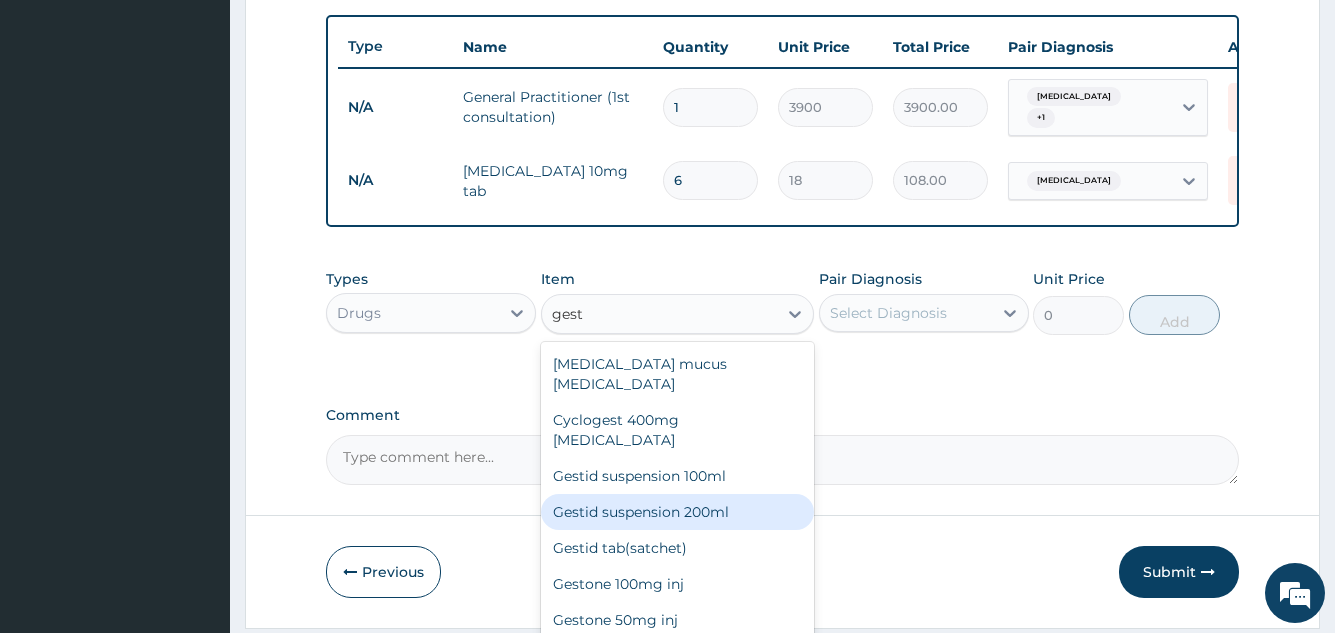type 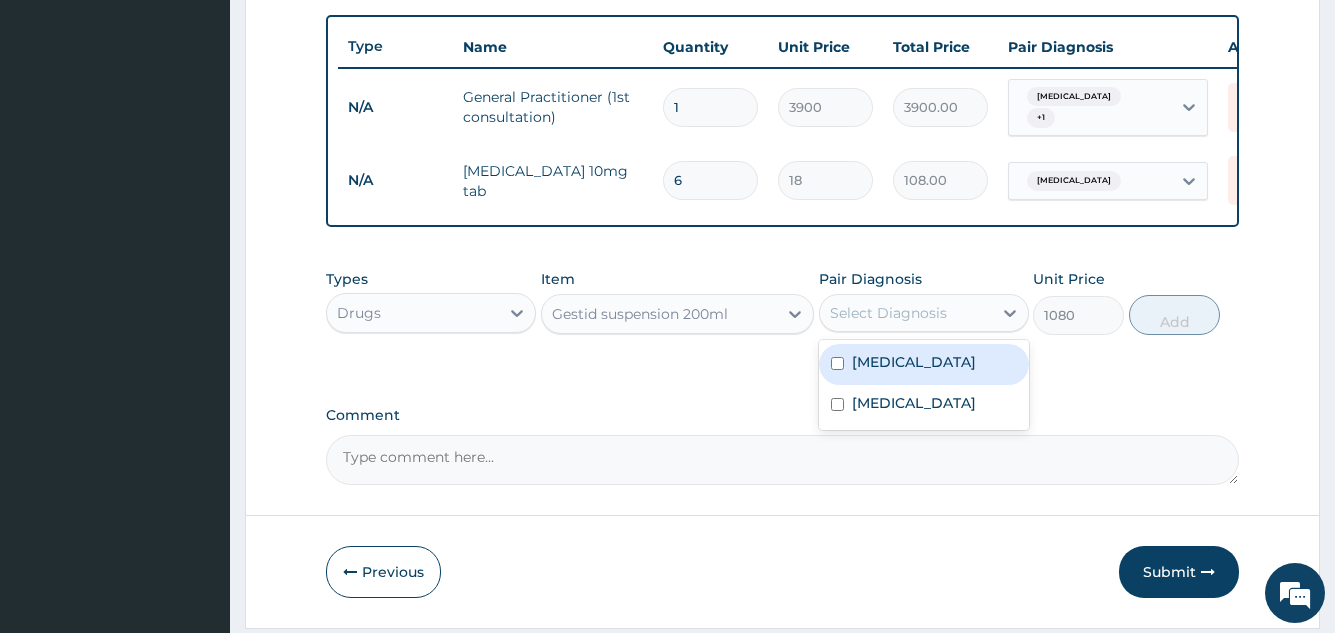 click on "Select Diagnosis" at bounding box center [906, 313] 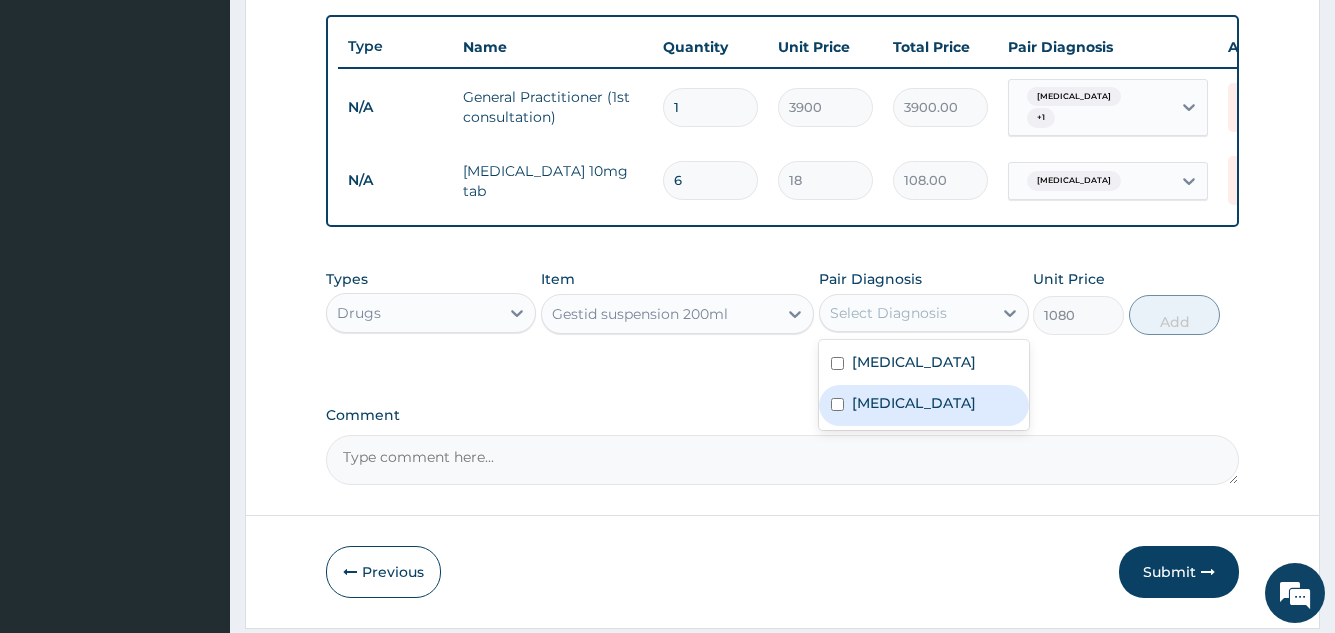 click on "Indigestion" at bounding box center [924, 405] 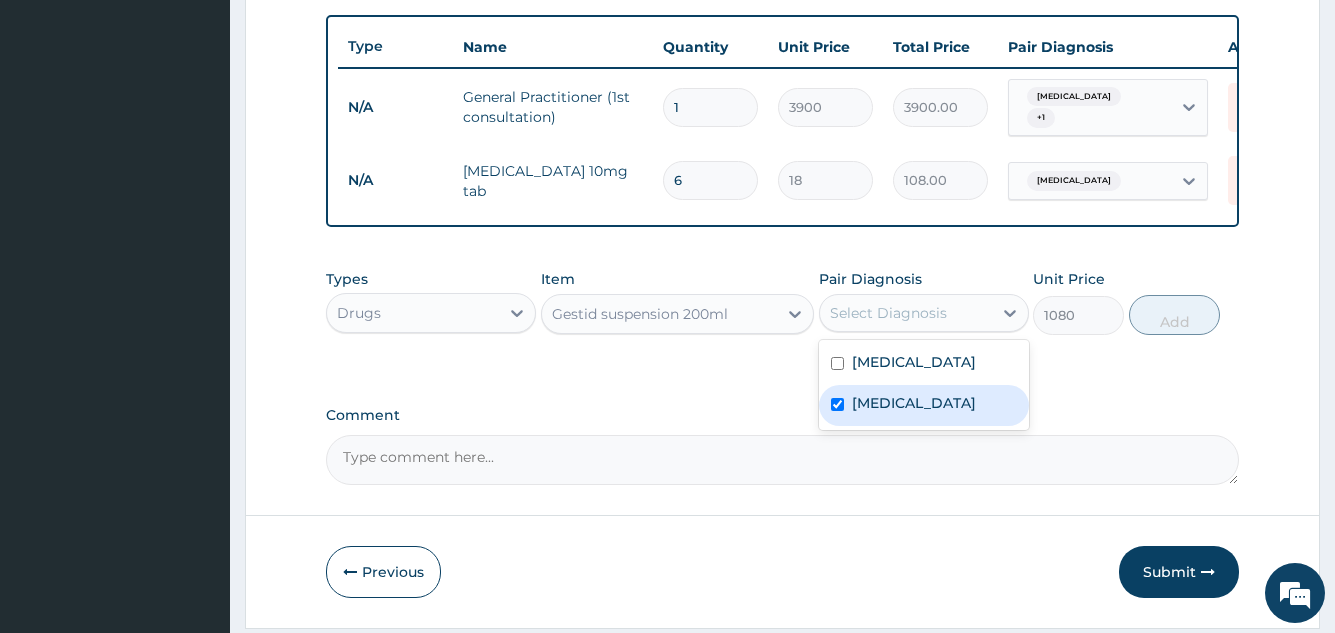 checkbox on "true" 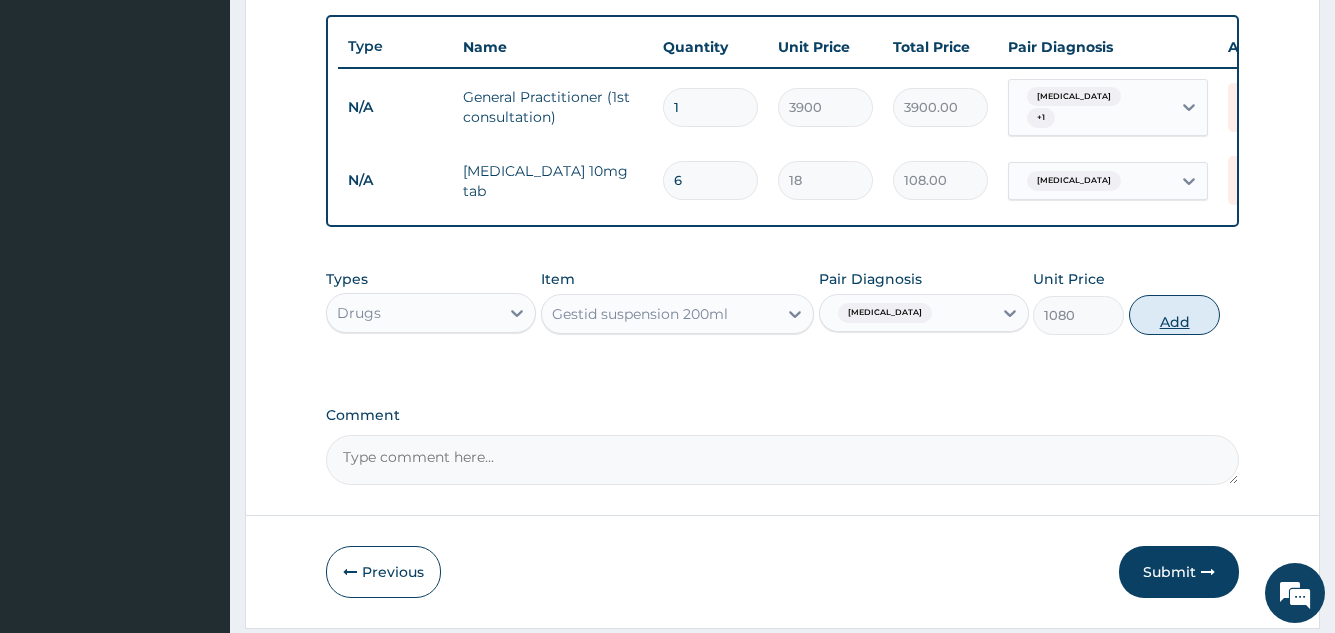 click on "Add" at bounding box center (1174, 315) 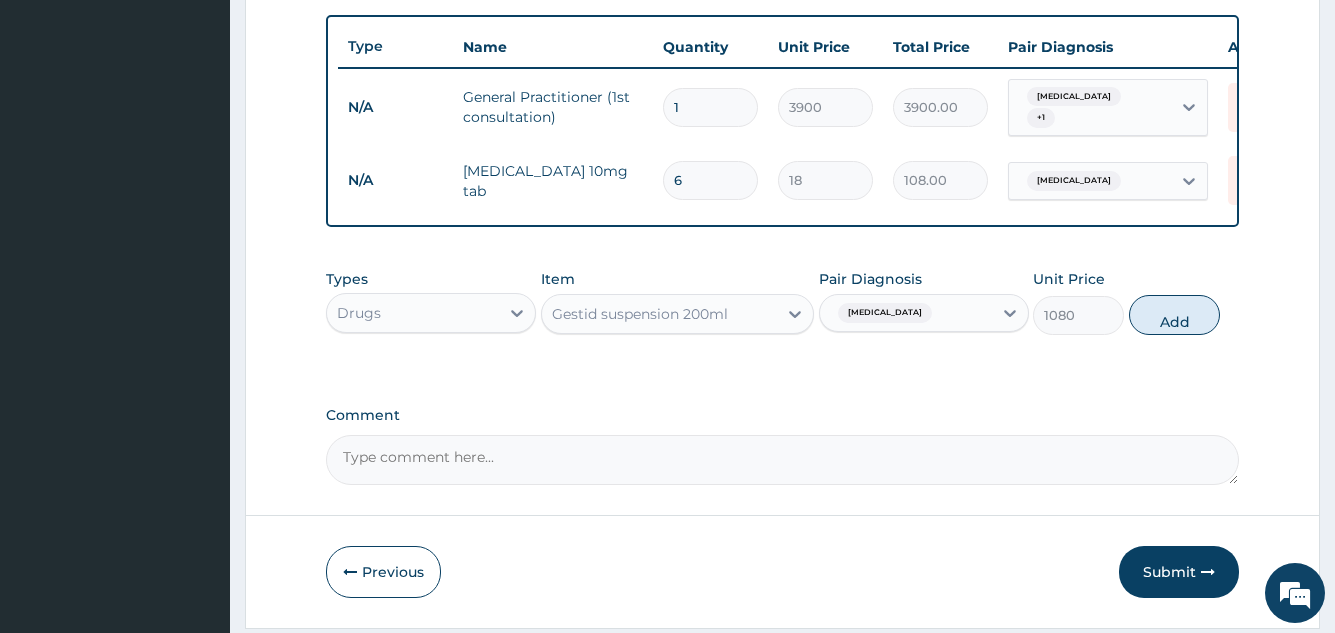 type on "0" 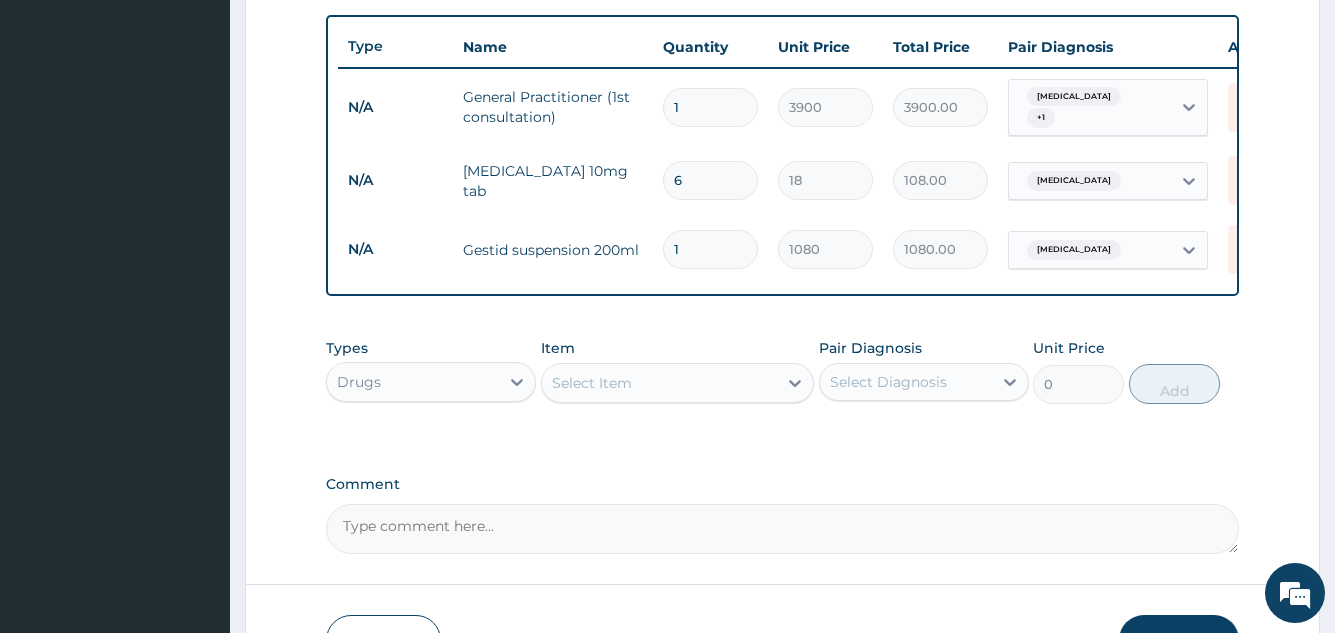 click on "Select Item" at bounding box center [660, 383] 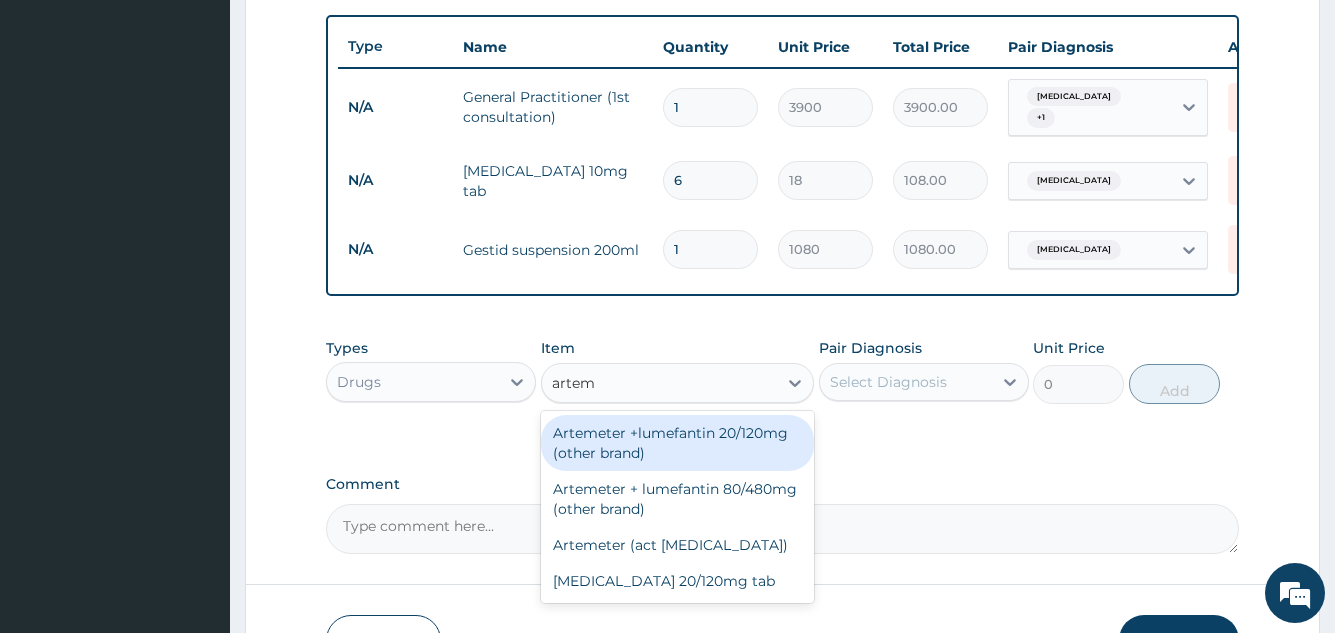 type on "arteme" 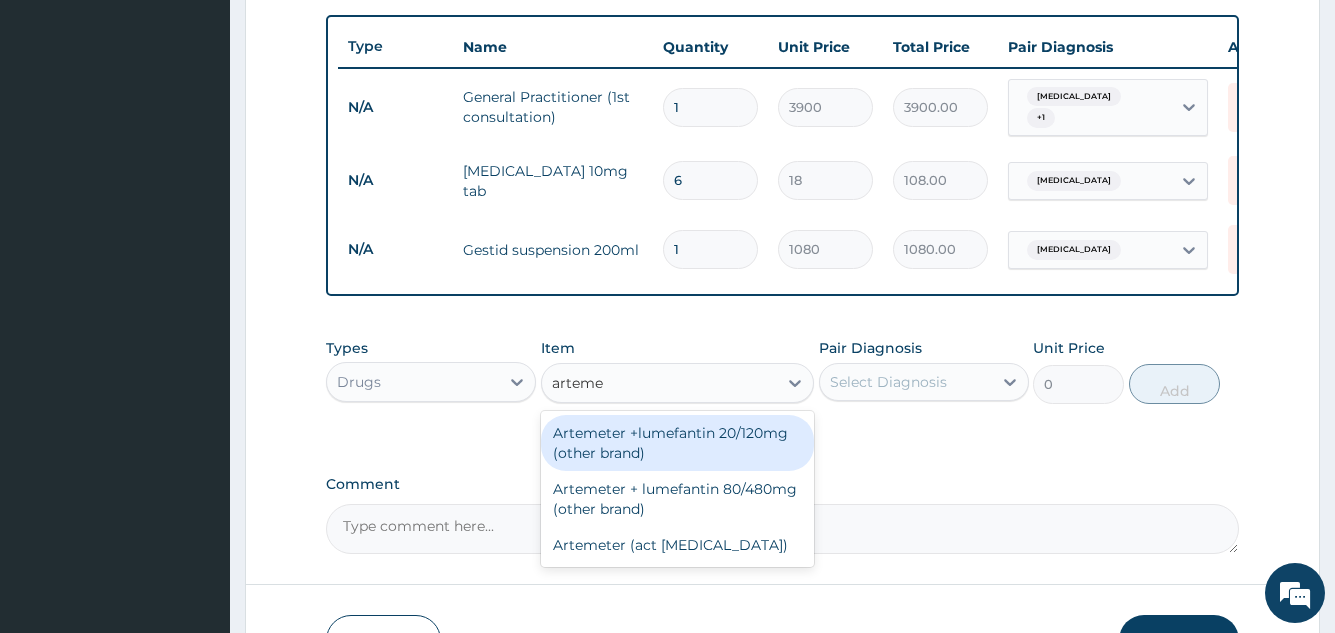 click on "Artemeter +lumefantin 20/120mg (other brand)" at bounding box center [678, 443] 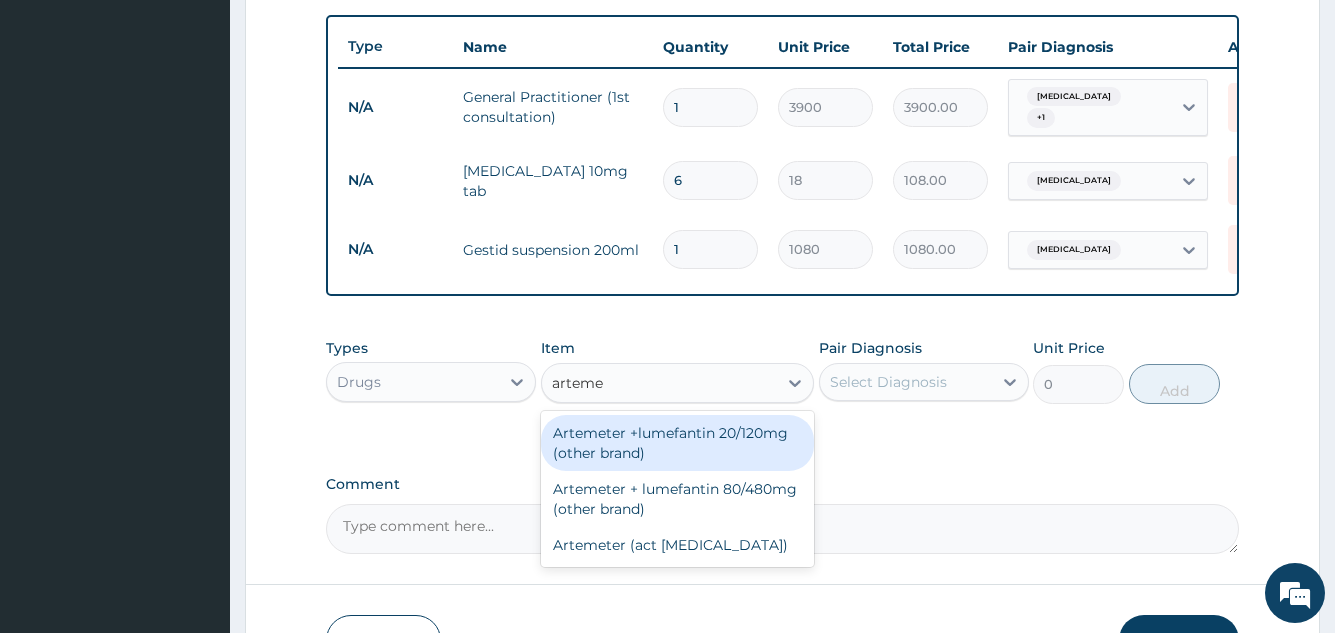 type 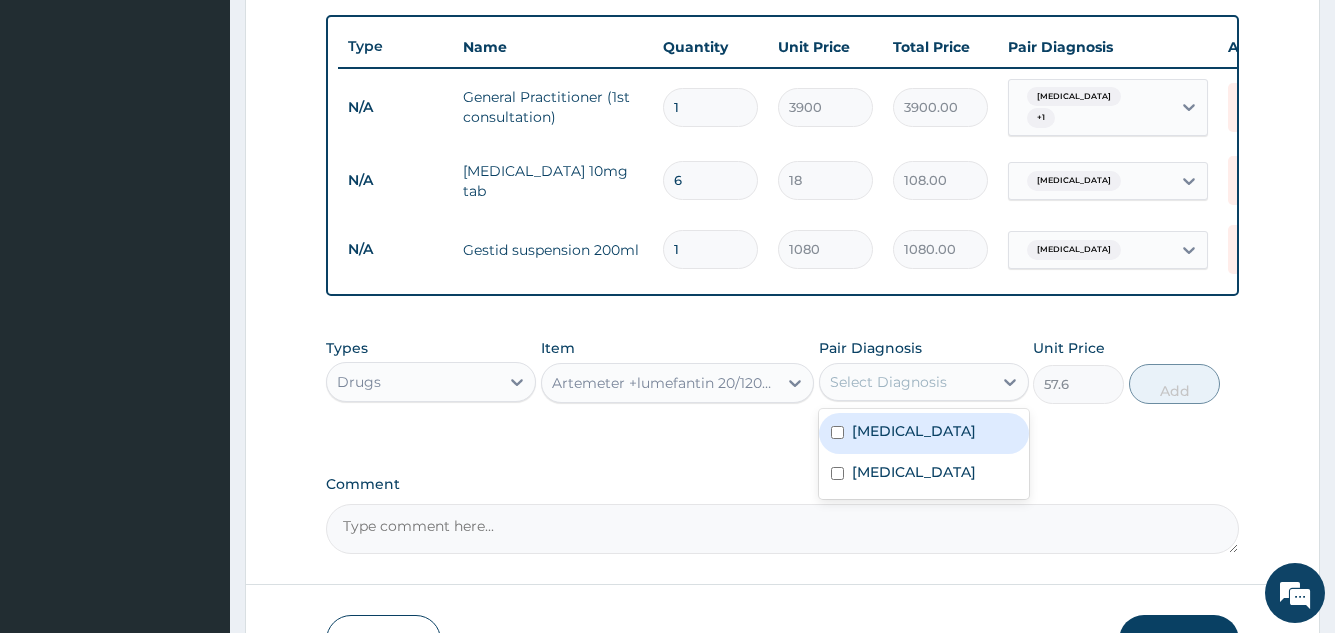 click on "Select Diagnosis" at bounding box center [906, 382] 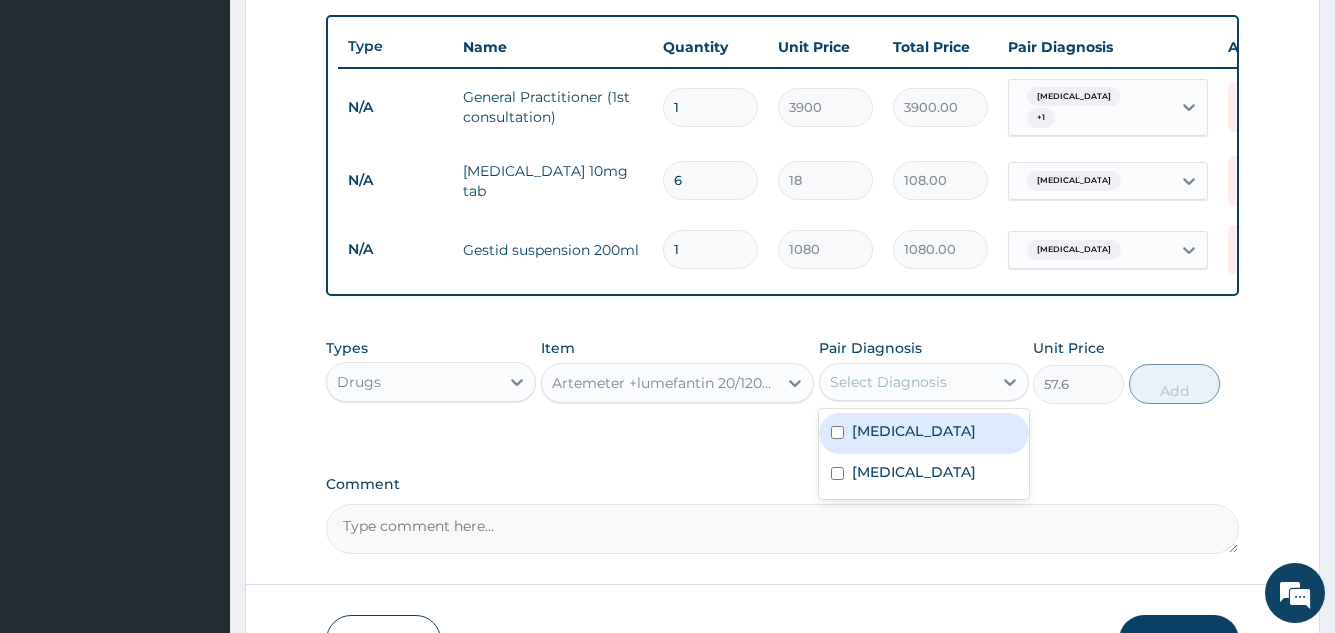 click on "Malaria" at bounding box center [924, 433] 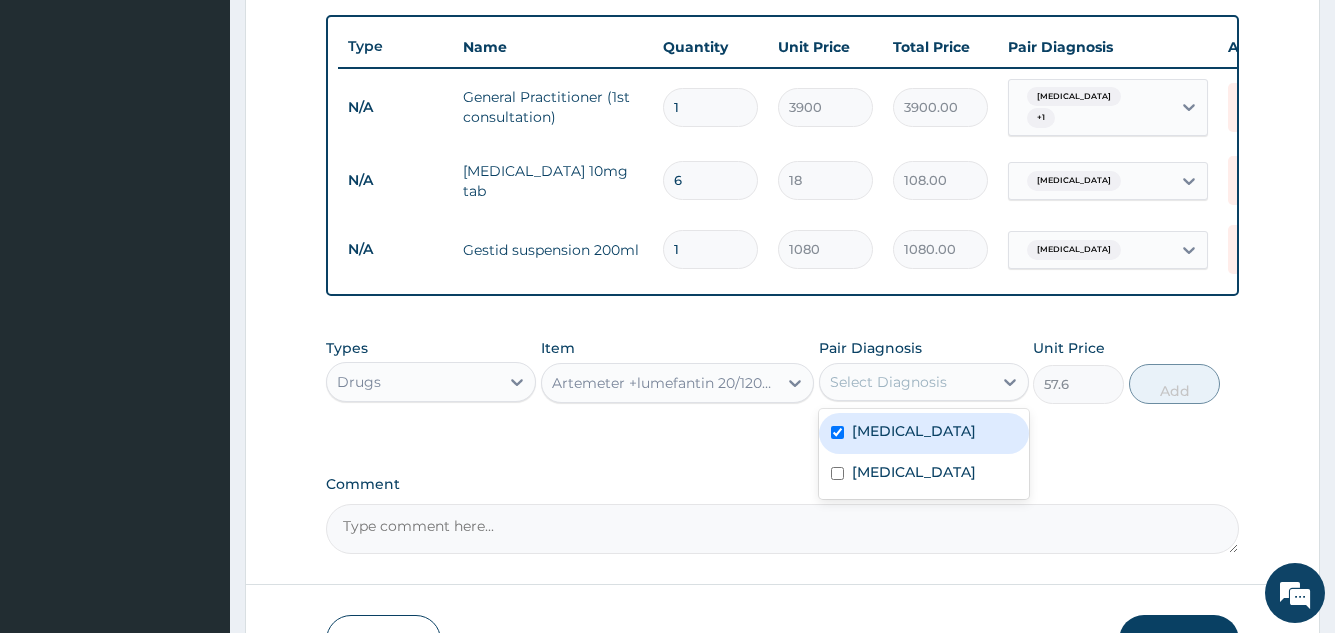 checkbox on "true" 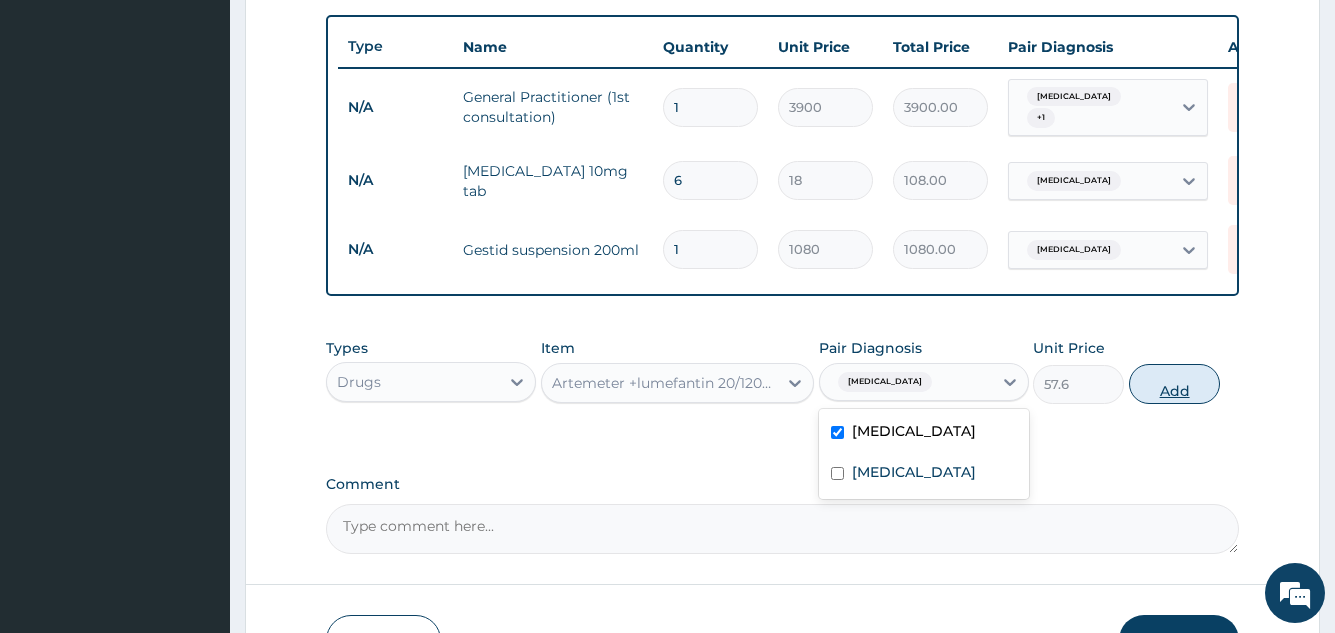 click on "Add" at bounding box center [1174, 384] 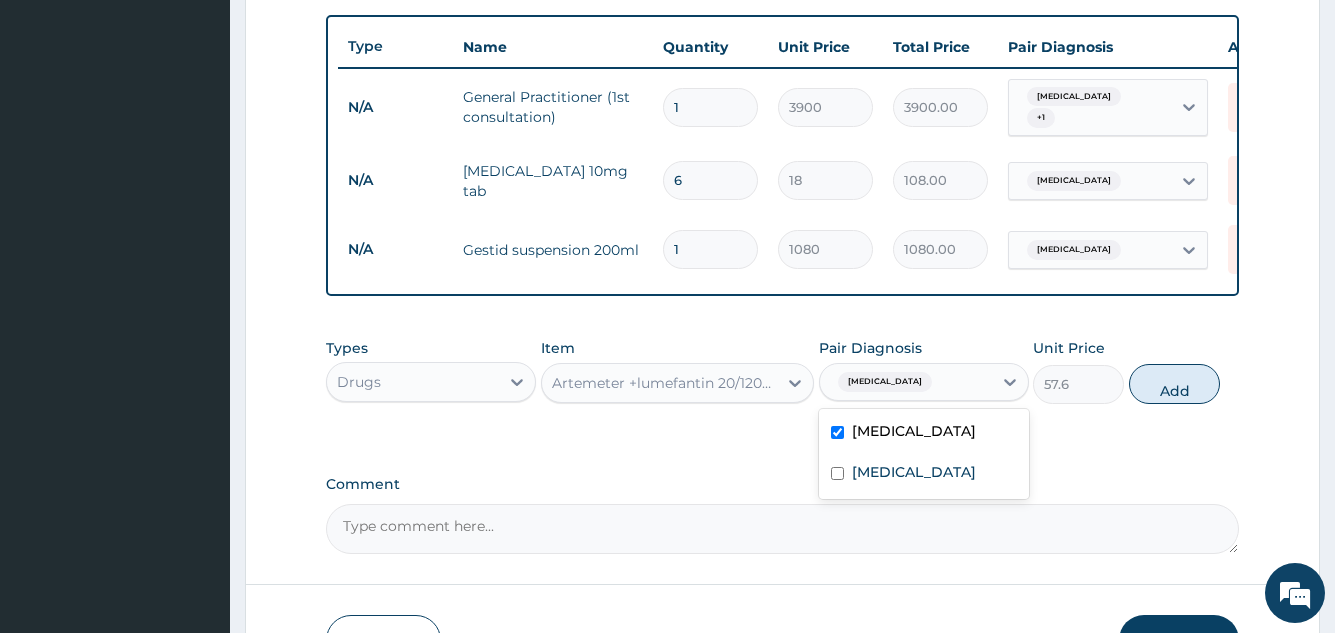 type on "0" 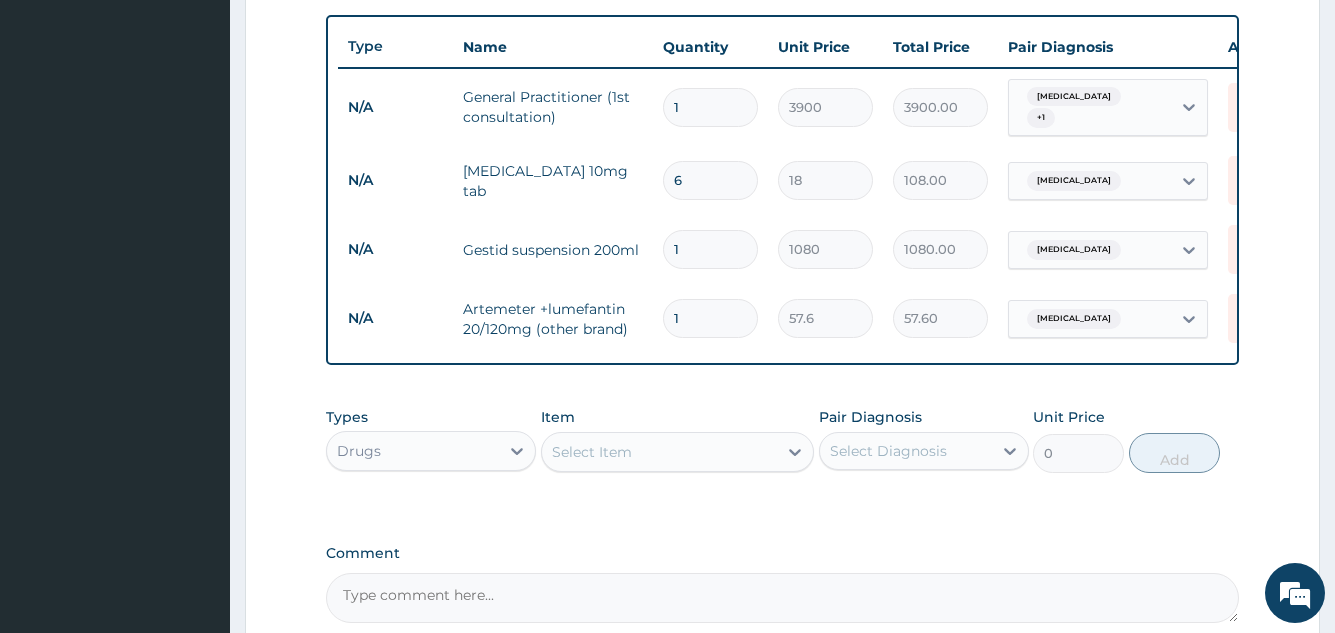 type on "12" 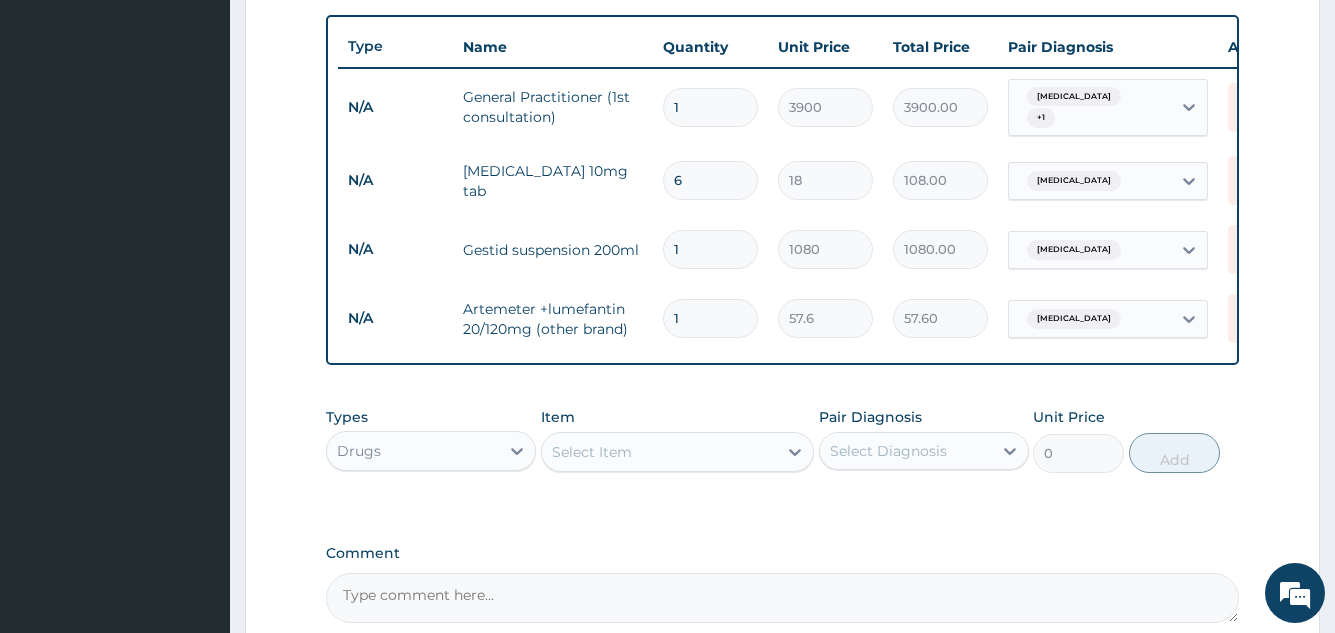 type on "691.20" 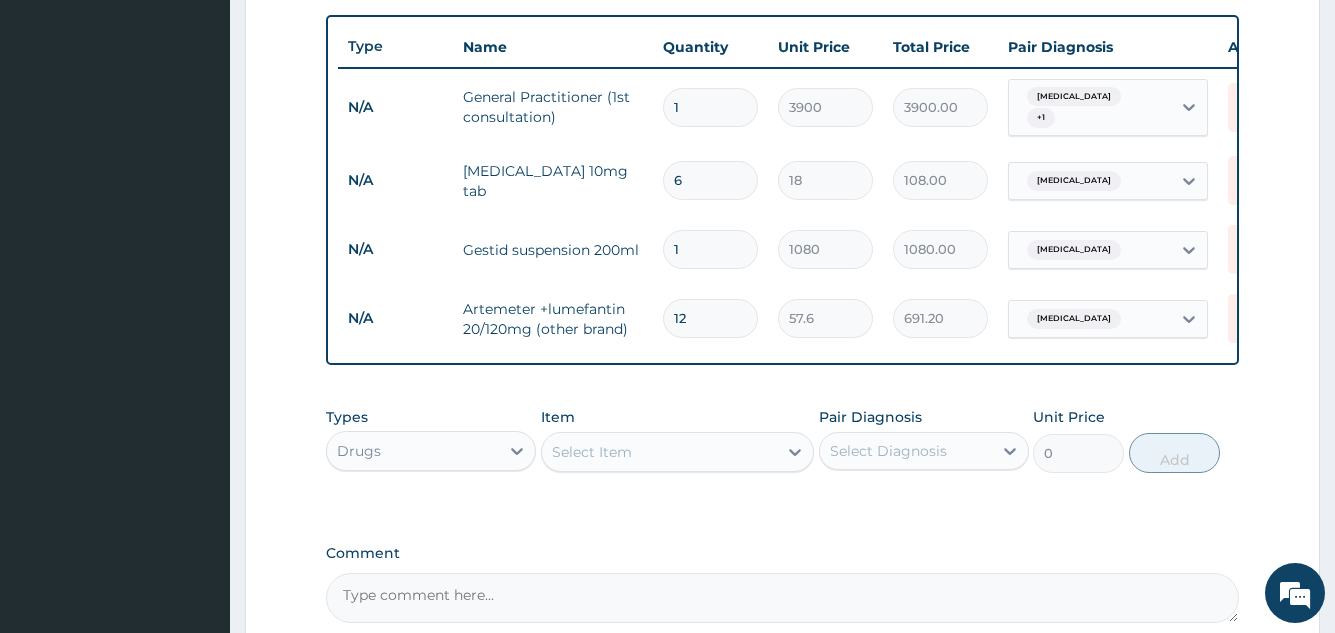 type on "13" 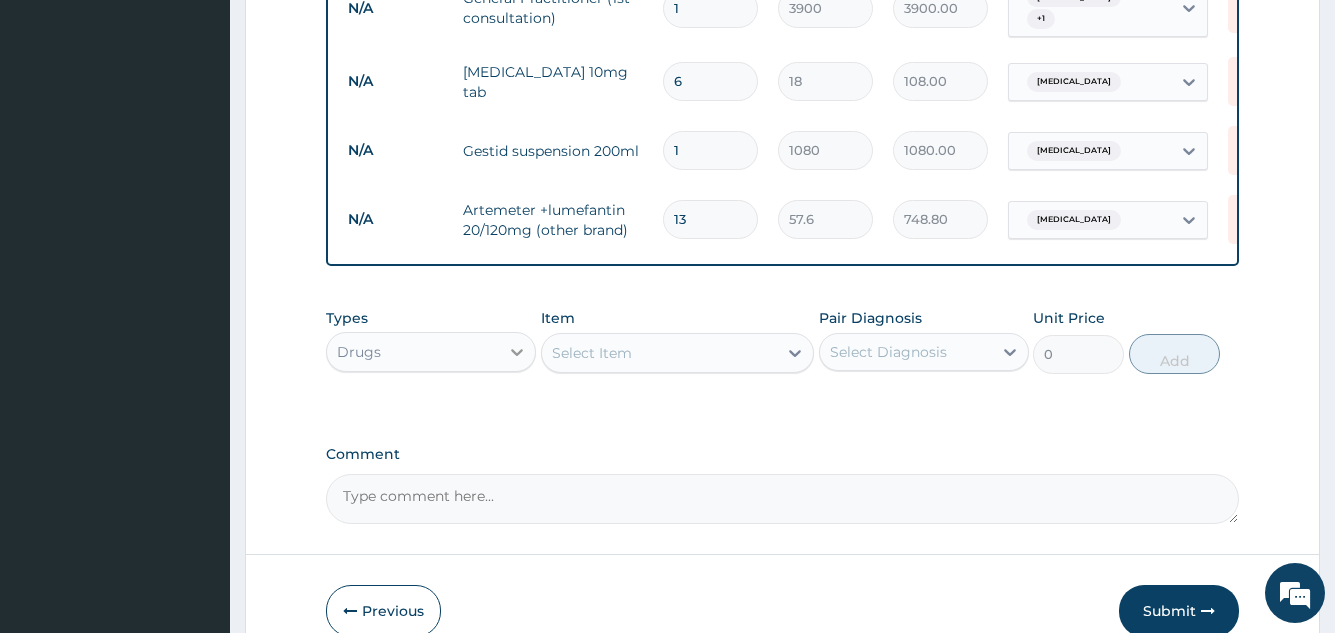 scroll, scrollTop: 829, scrollLeft: 0, axis: vertical 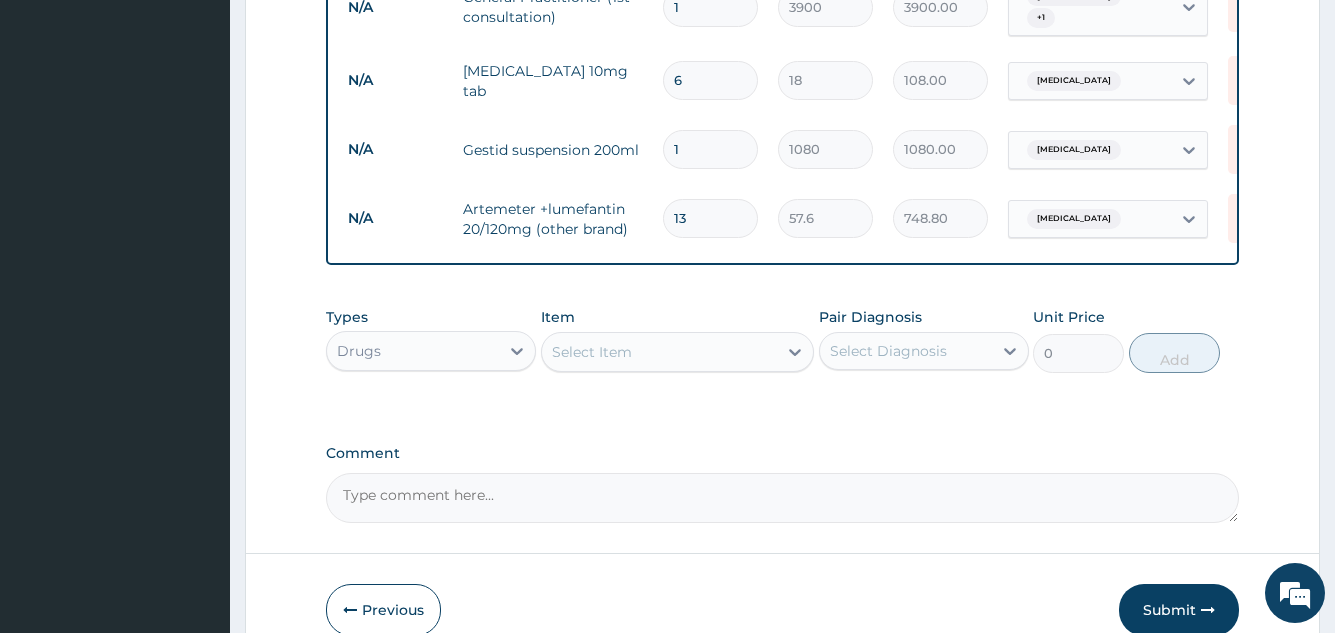 type on "13" 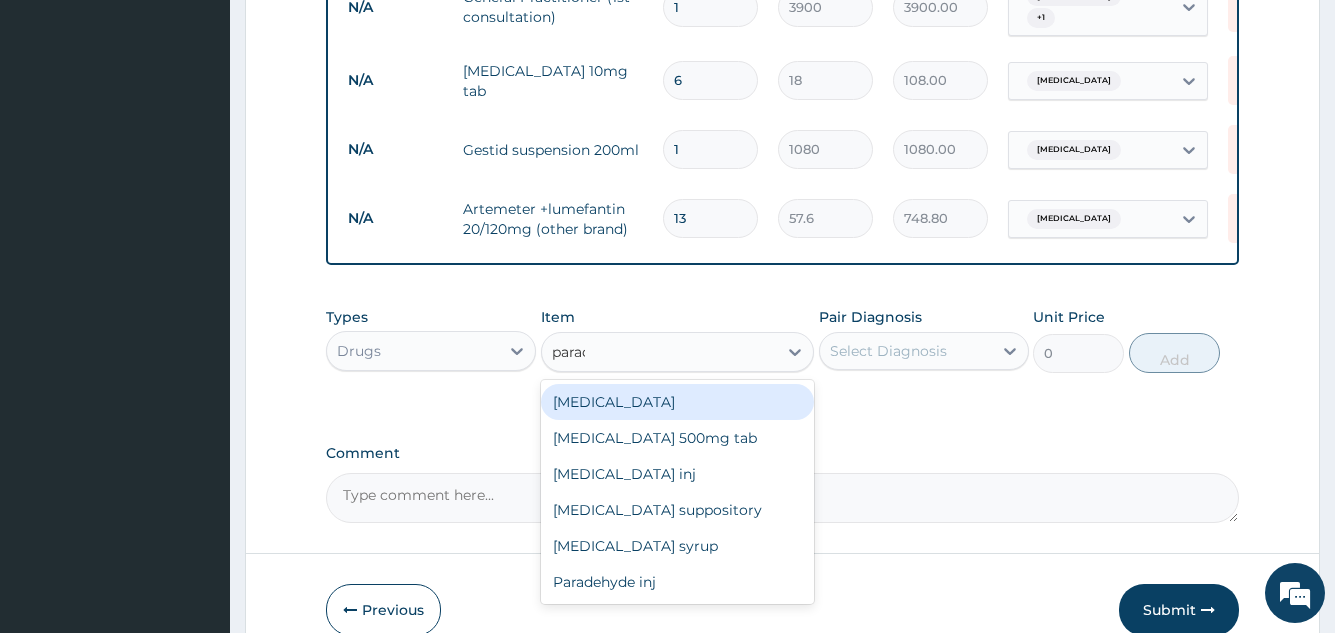 type on "parace" 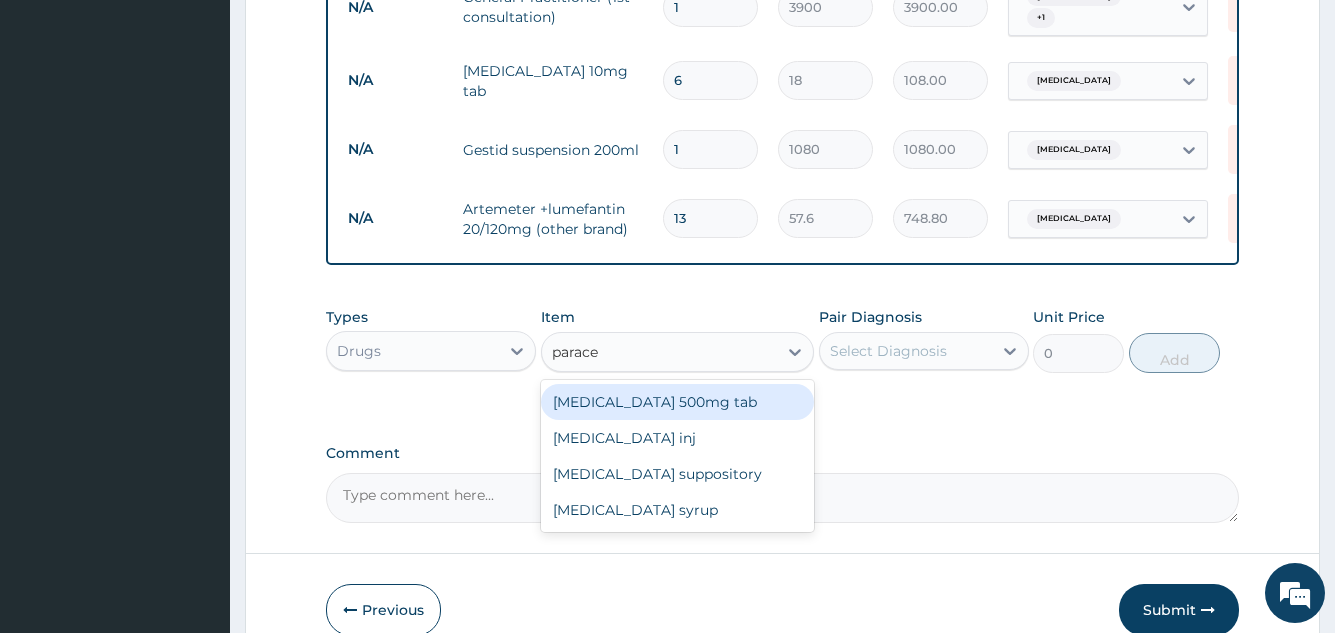 click on "[MEDICAL_DATA] 500mg tab" at bounding box center [678, 402] 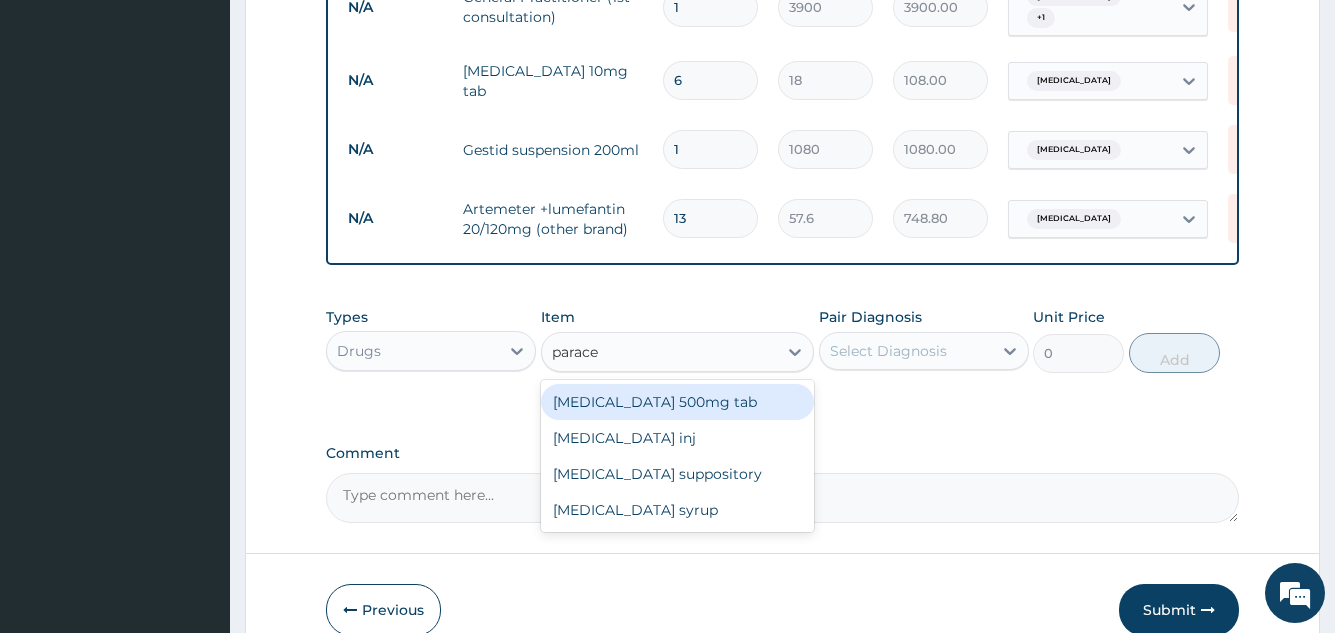 type 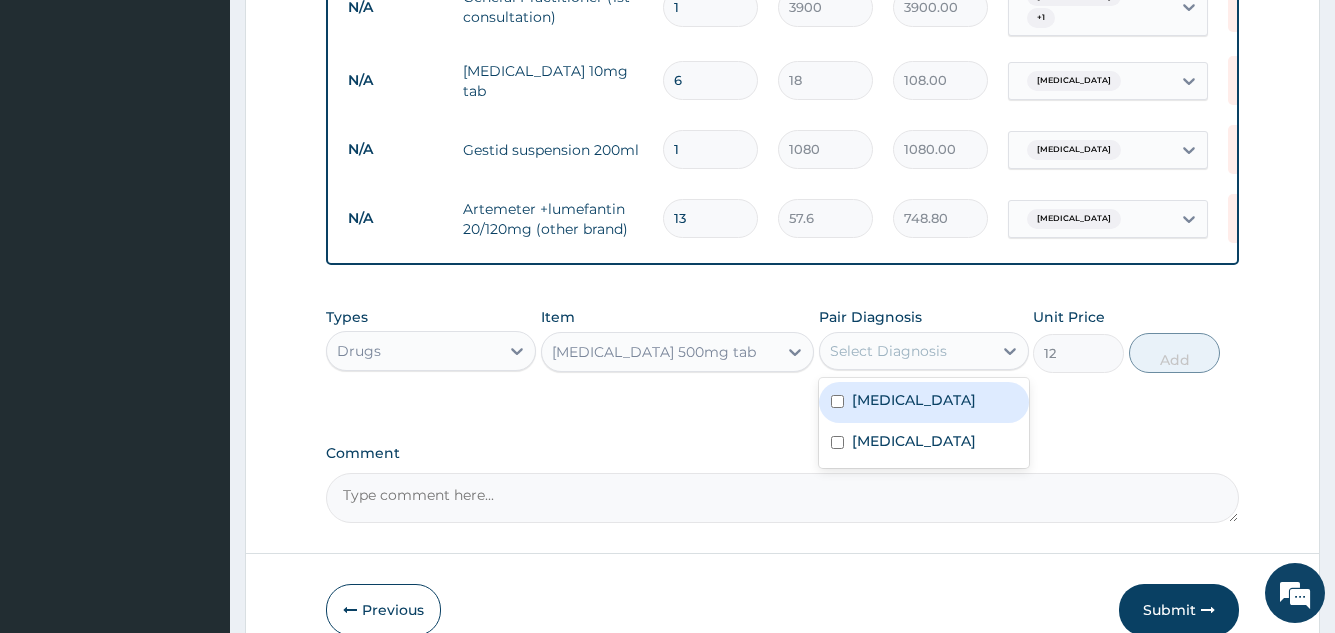 click on "Select Diagnosis" at bounding box center (888, 351) 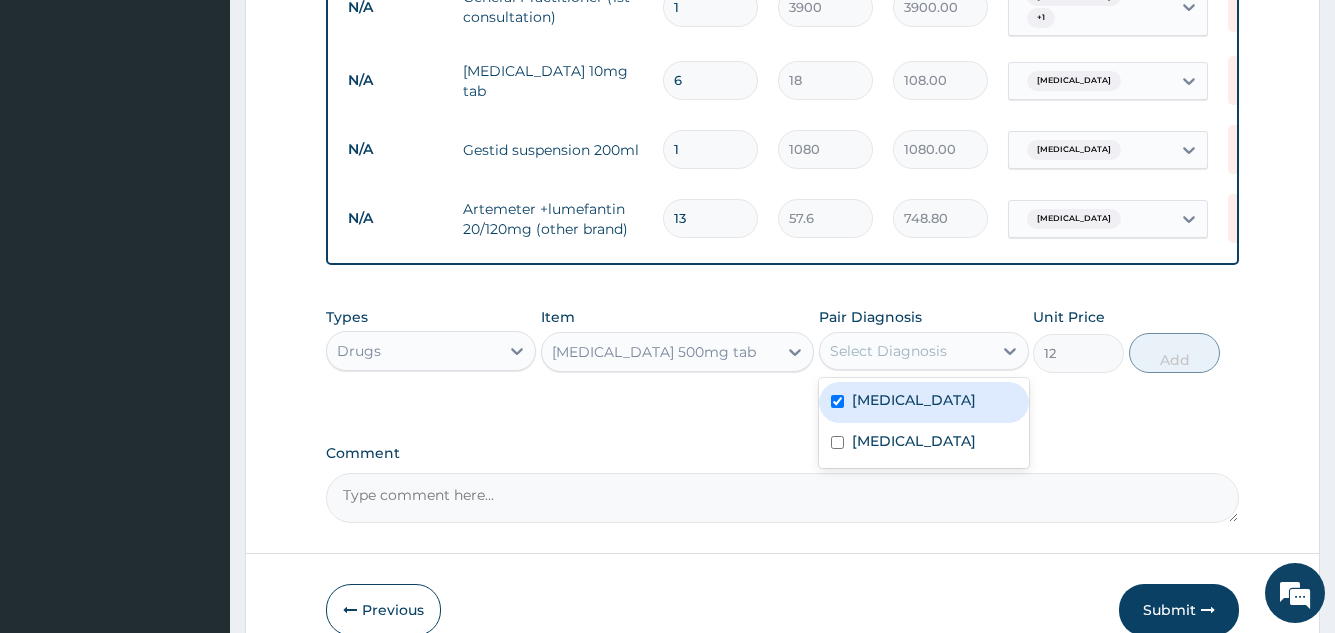 checkbox on "true" 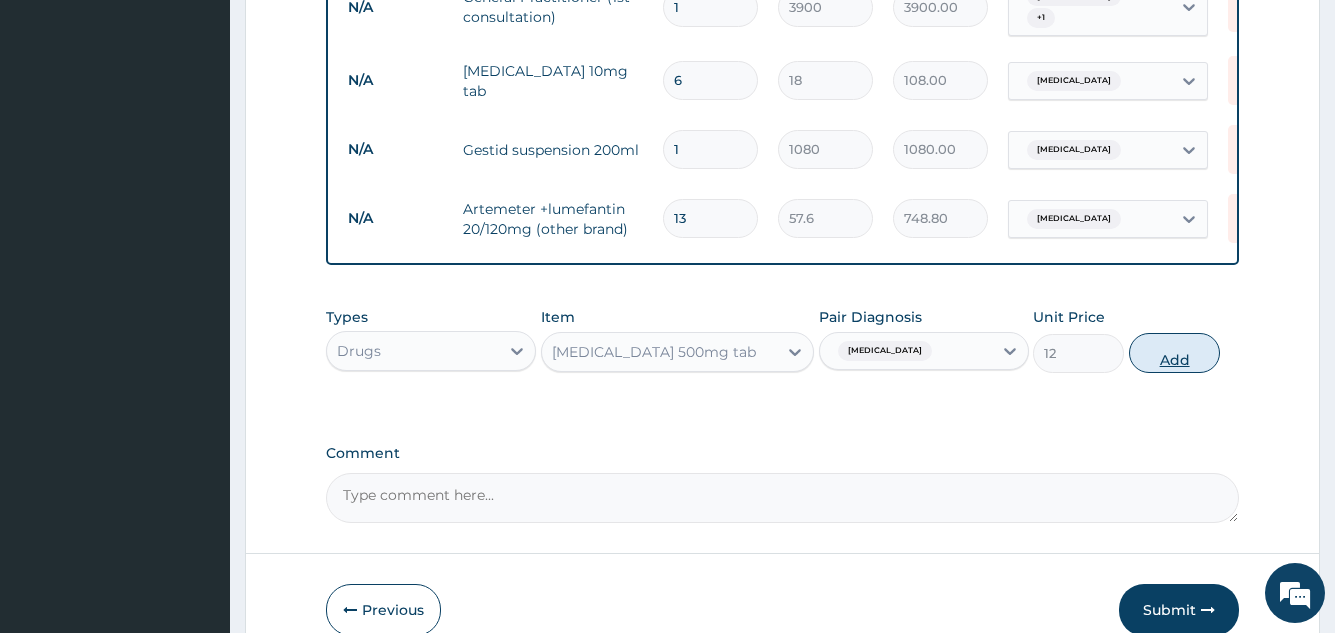 click on "Add" at bounding box center [1174, 353] 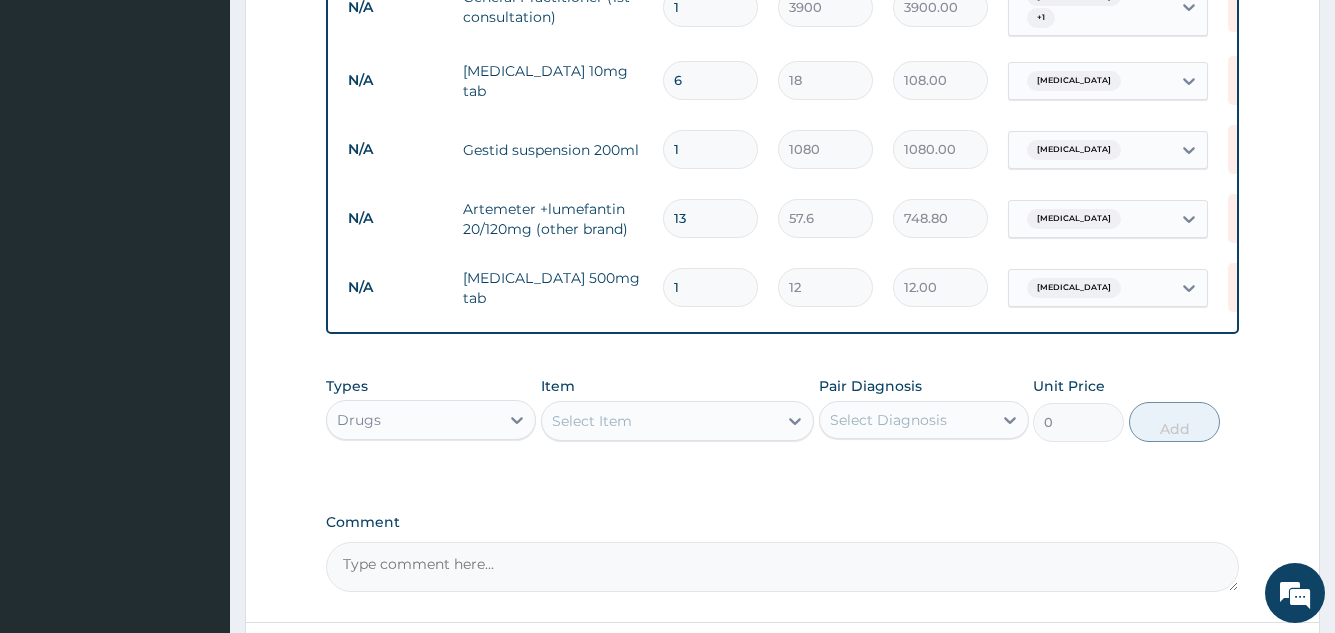 type 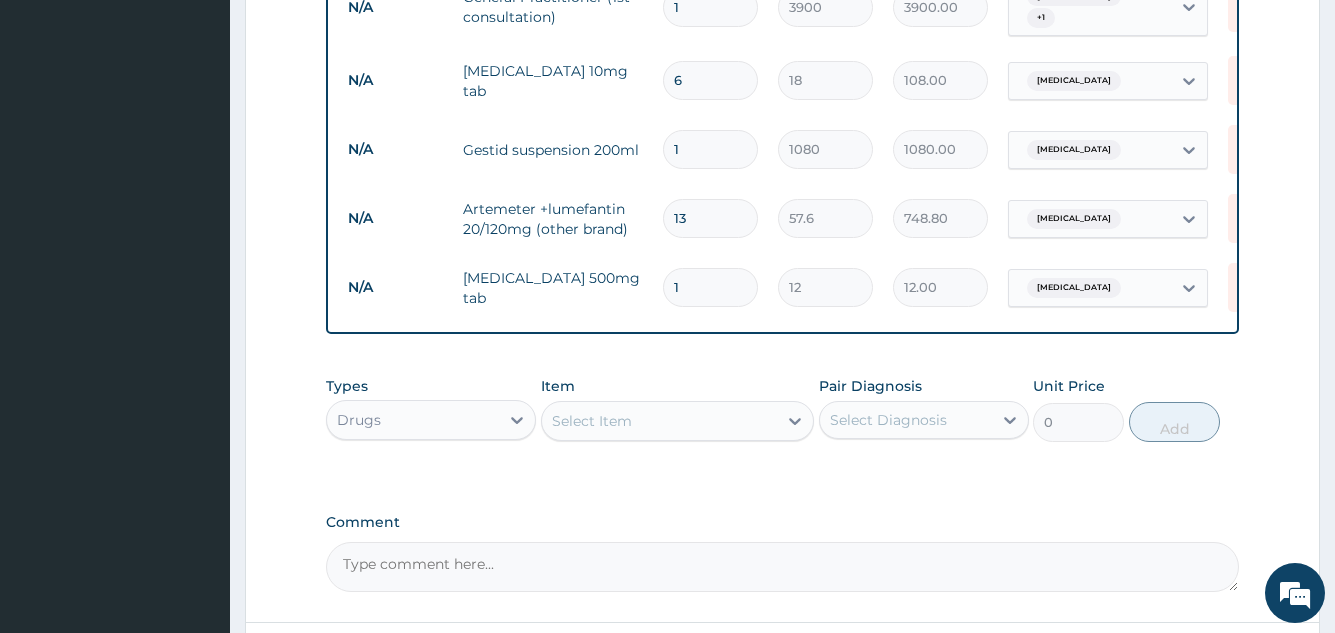 type on "0.00" 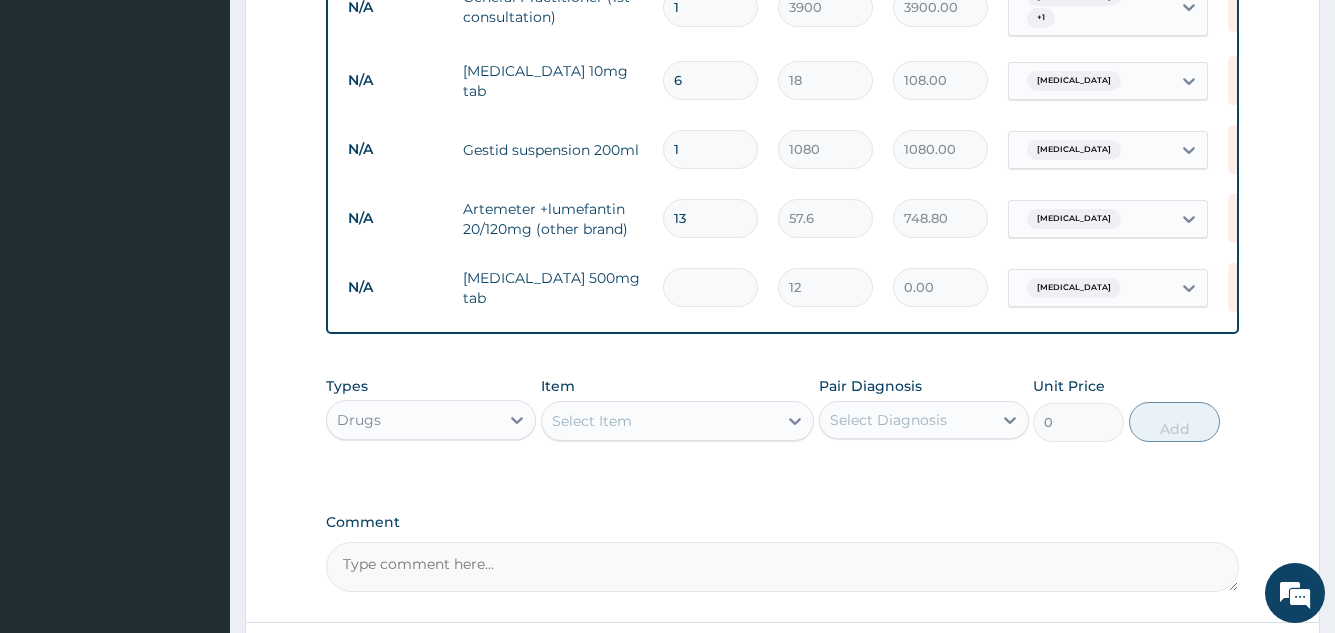 type on "9" 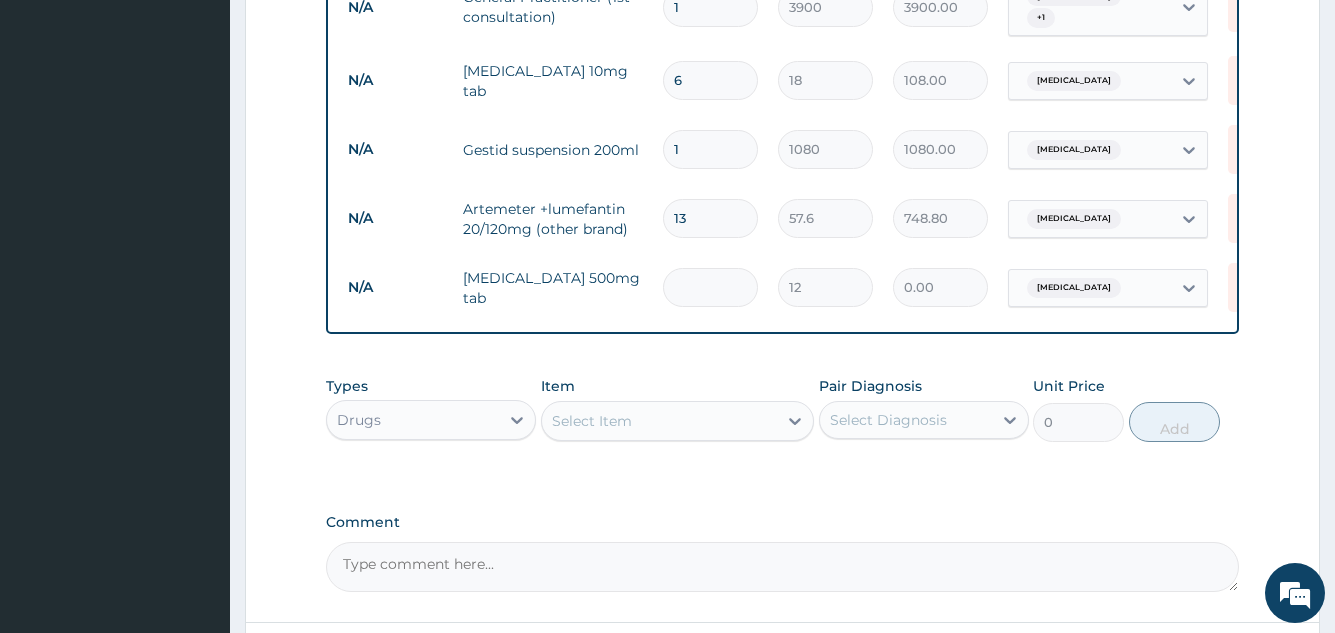 type on "108.00" 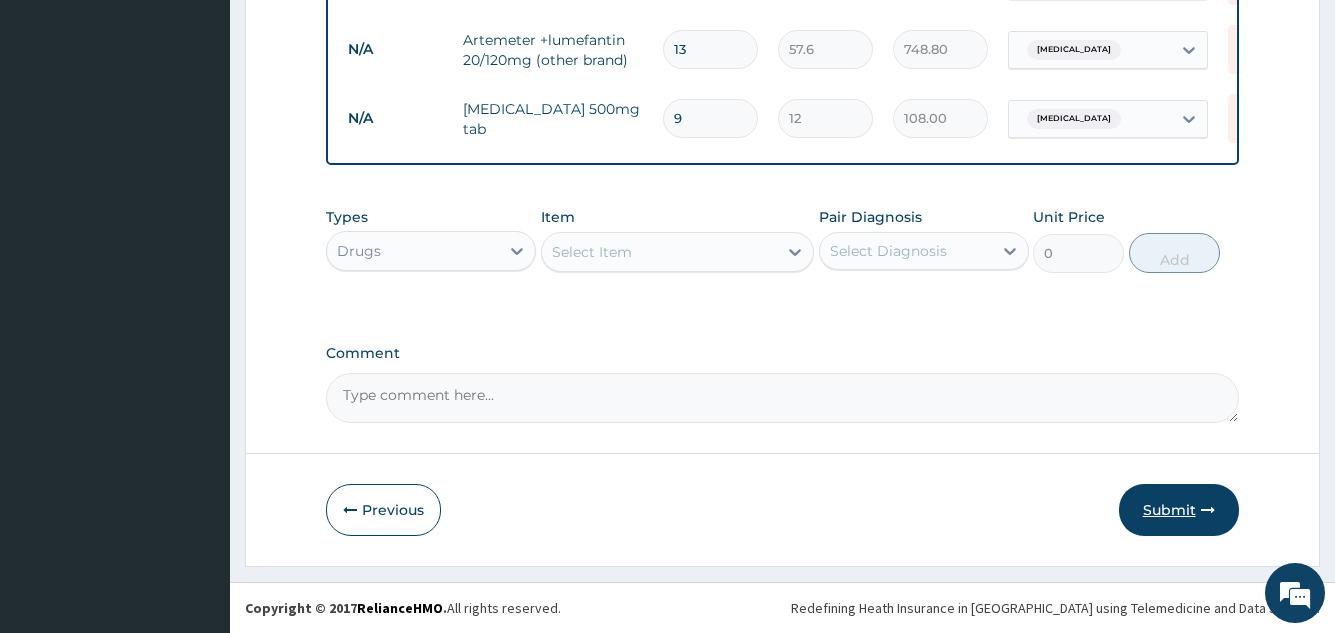 type on "9" 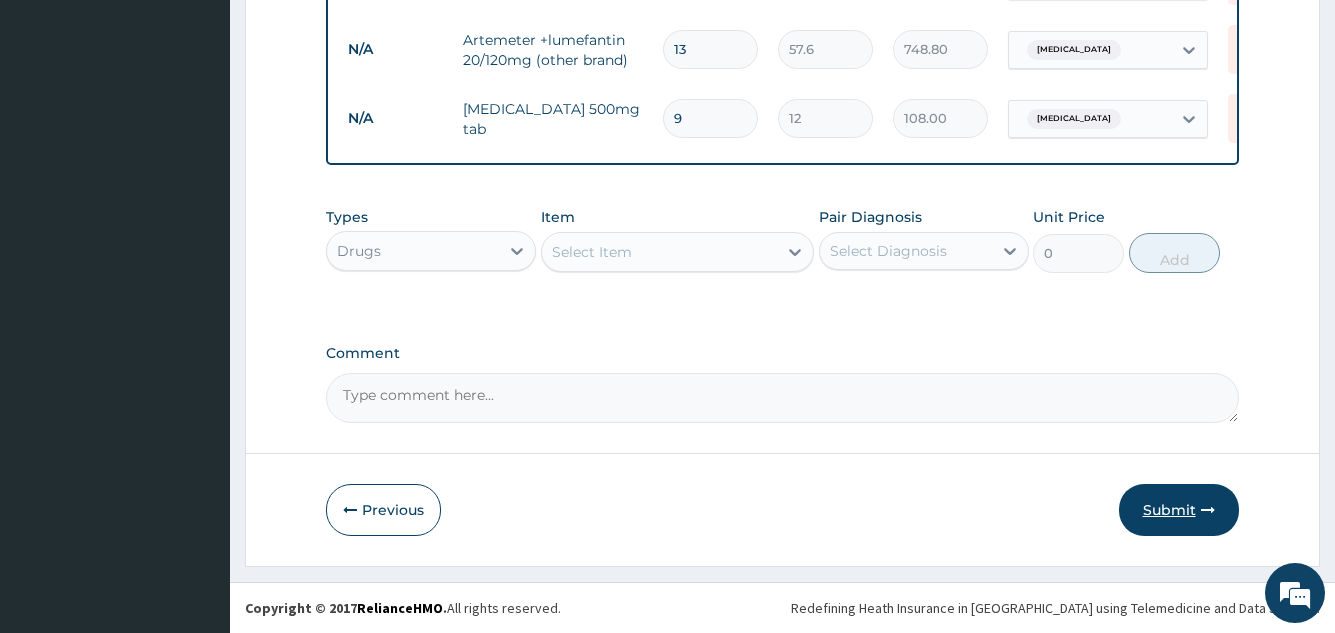 click on "Submit" at bounding box center [1179, 510] 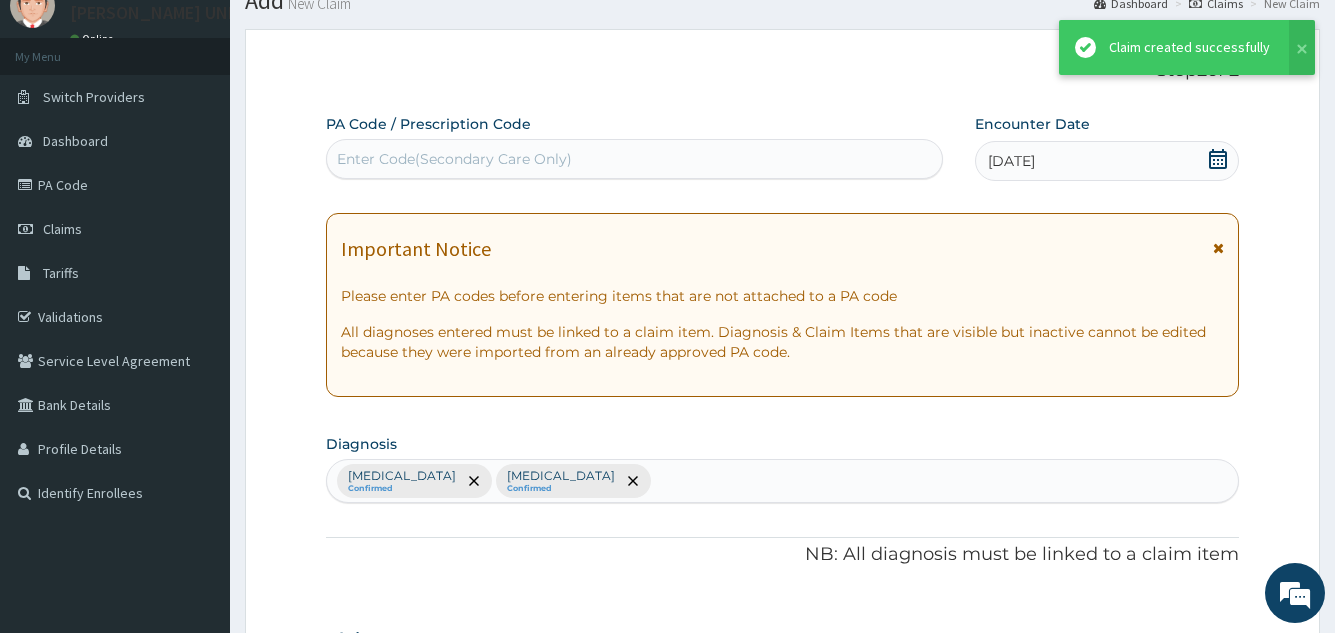 scroll, scrollTop: 1005, scrollLeft: 0, axis: vertical 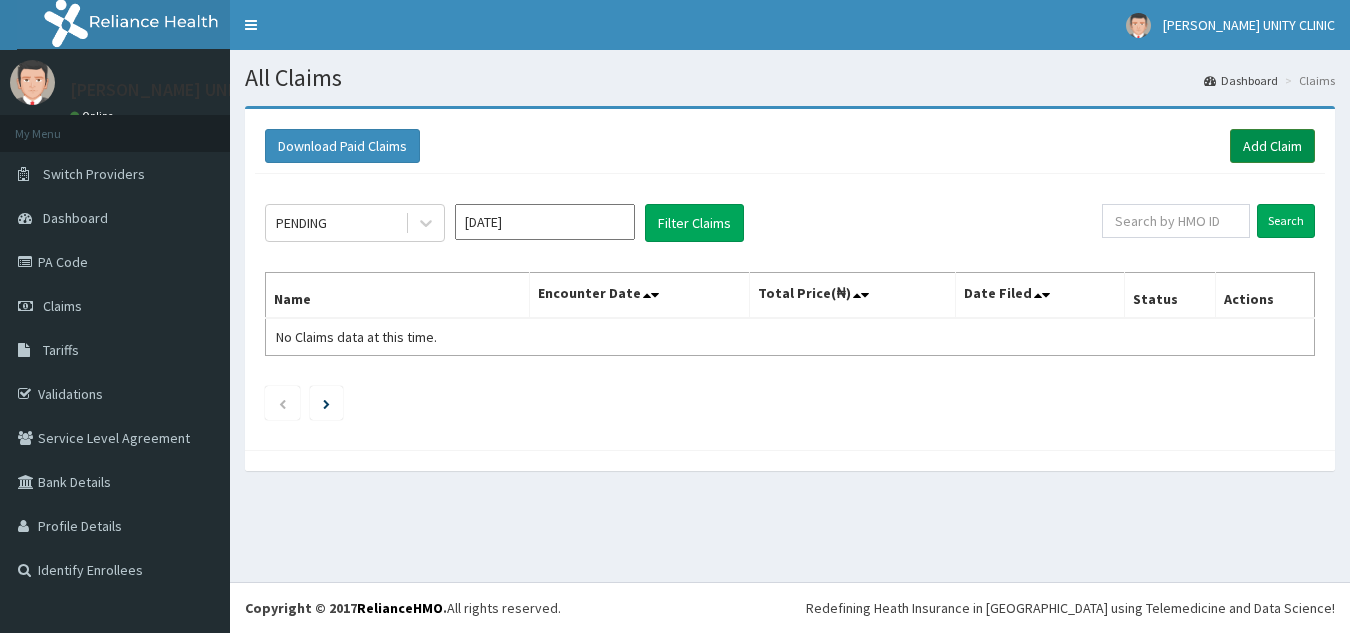 click on "Add Claim" at bounding box center [1272, 146] 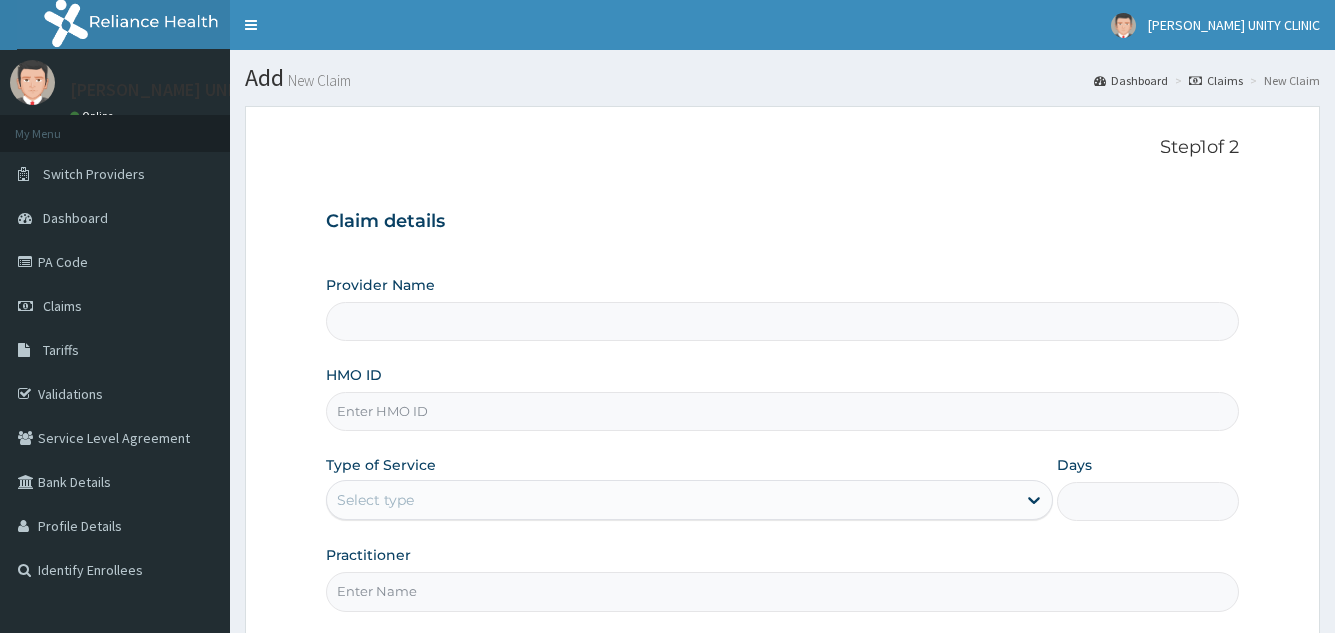 scroll, scrollTop: 0, scrollLeft: 0, axis: both 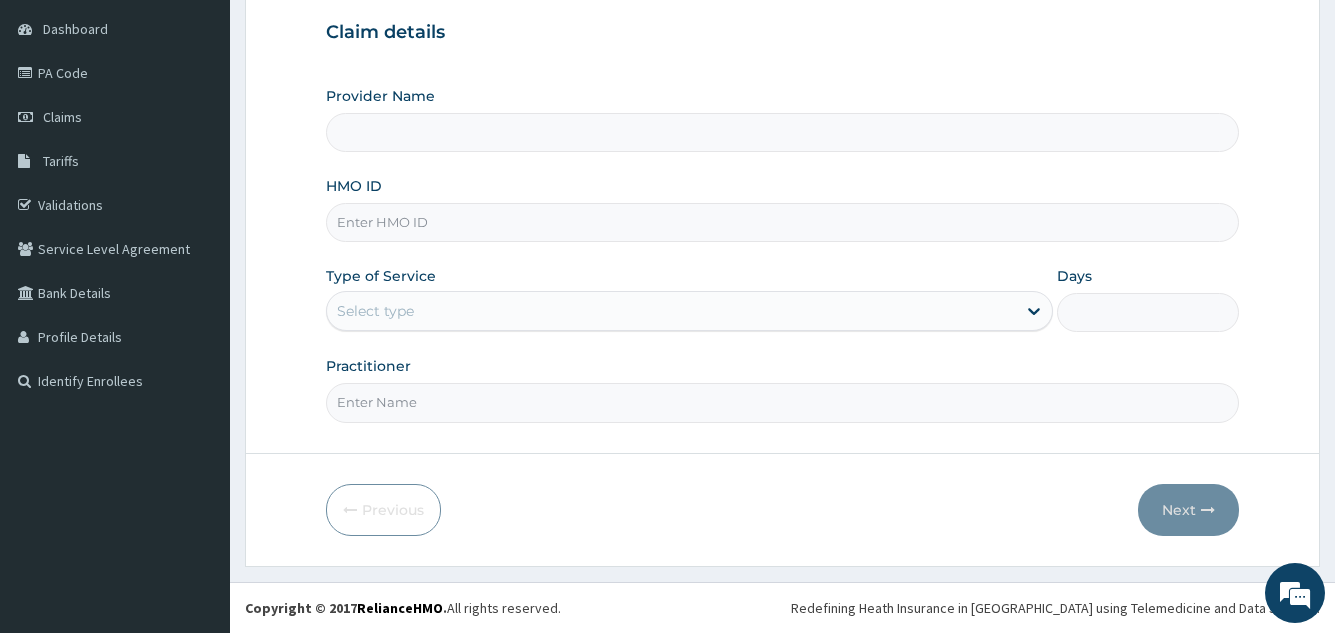 type on "Unity Clinics and Maternity" 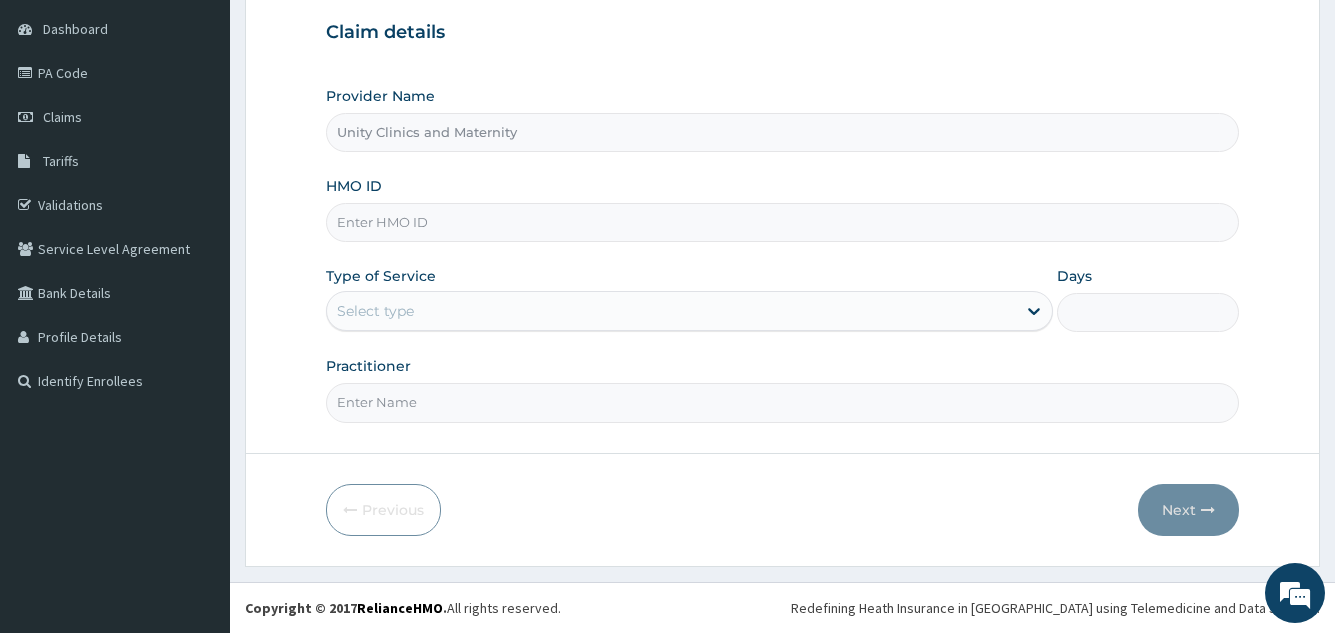 click on "HMO ID" at bounding box center [782, 222] 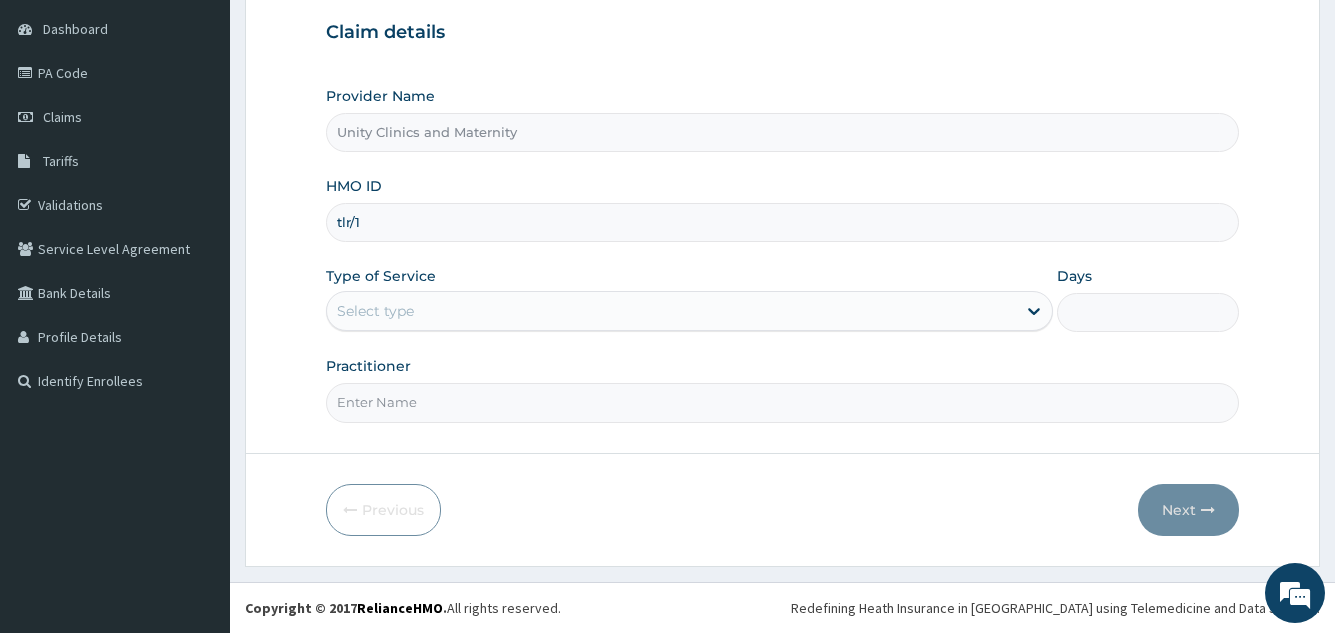 scroll, scrollTop: 0, scrollLeft: 0, axis: both 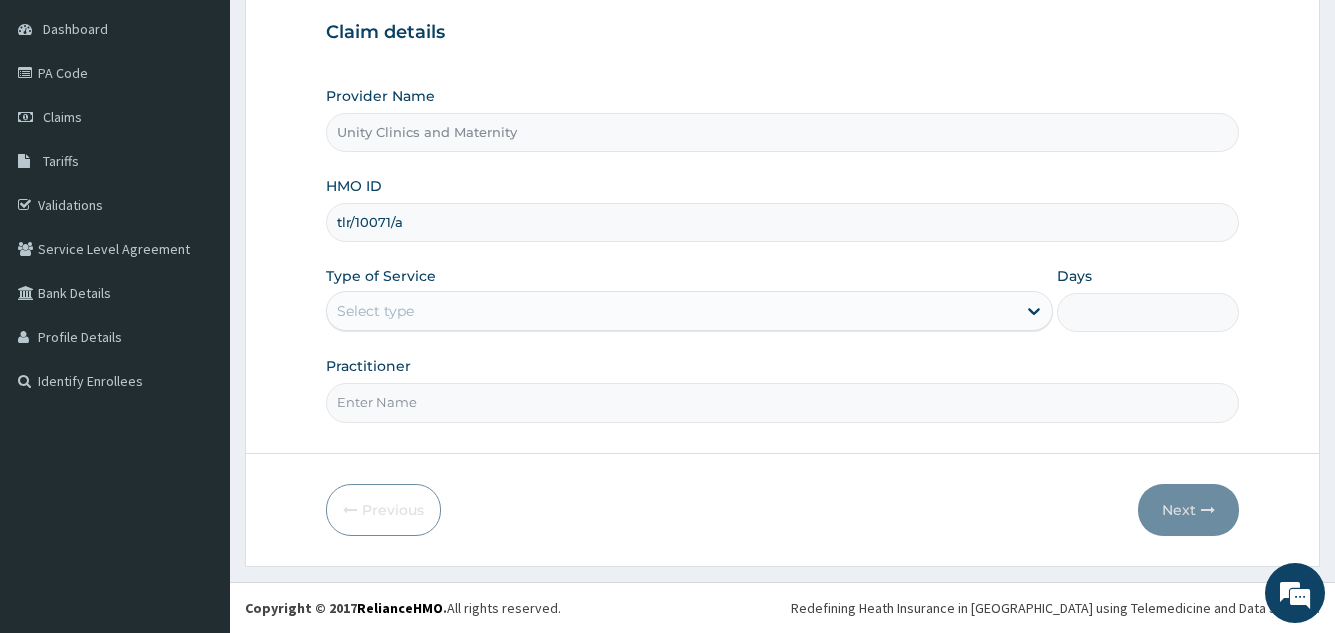 type on "tlr/10071/a" 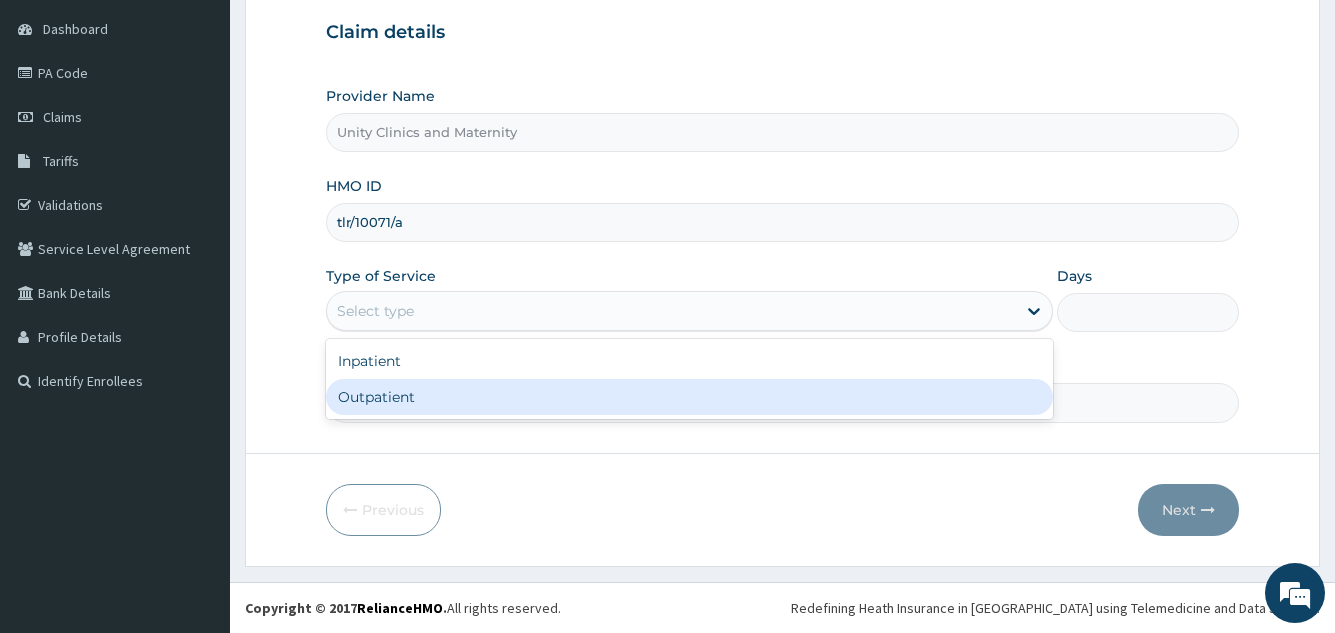 click on "Outpatient" at bounding box center [689, 397] 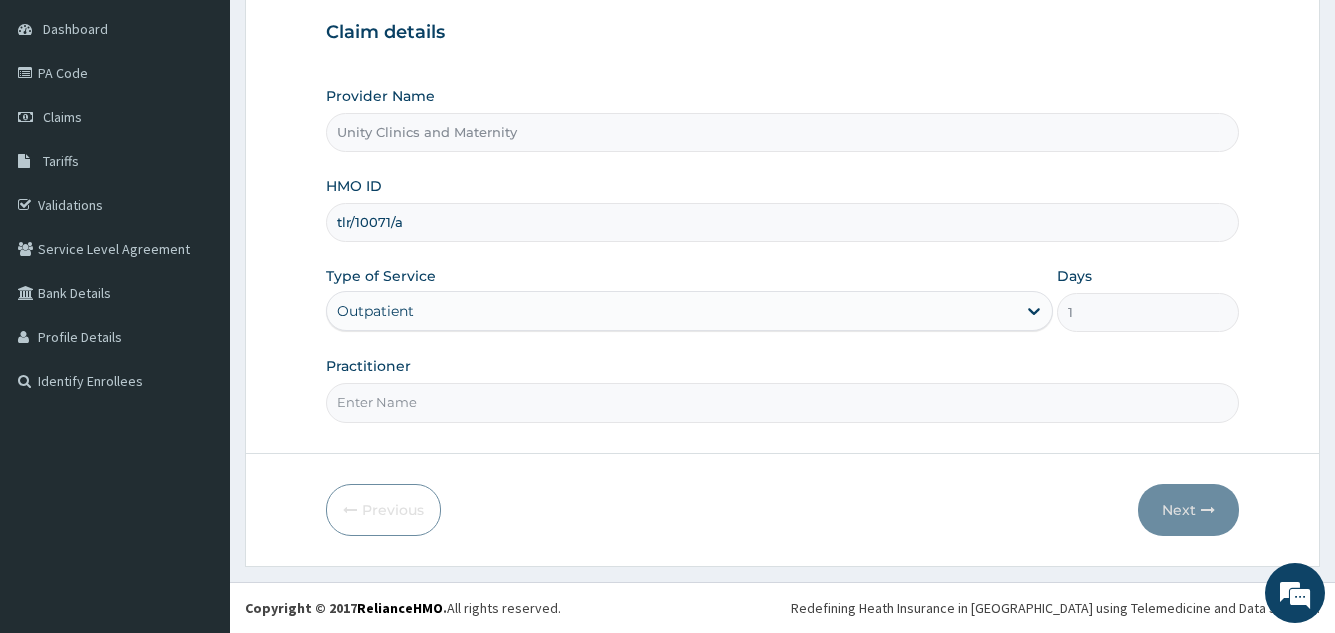 click on "Practitioner" at bounding box center [782, 402] 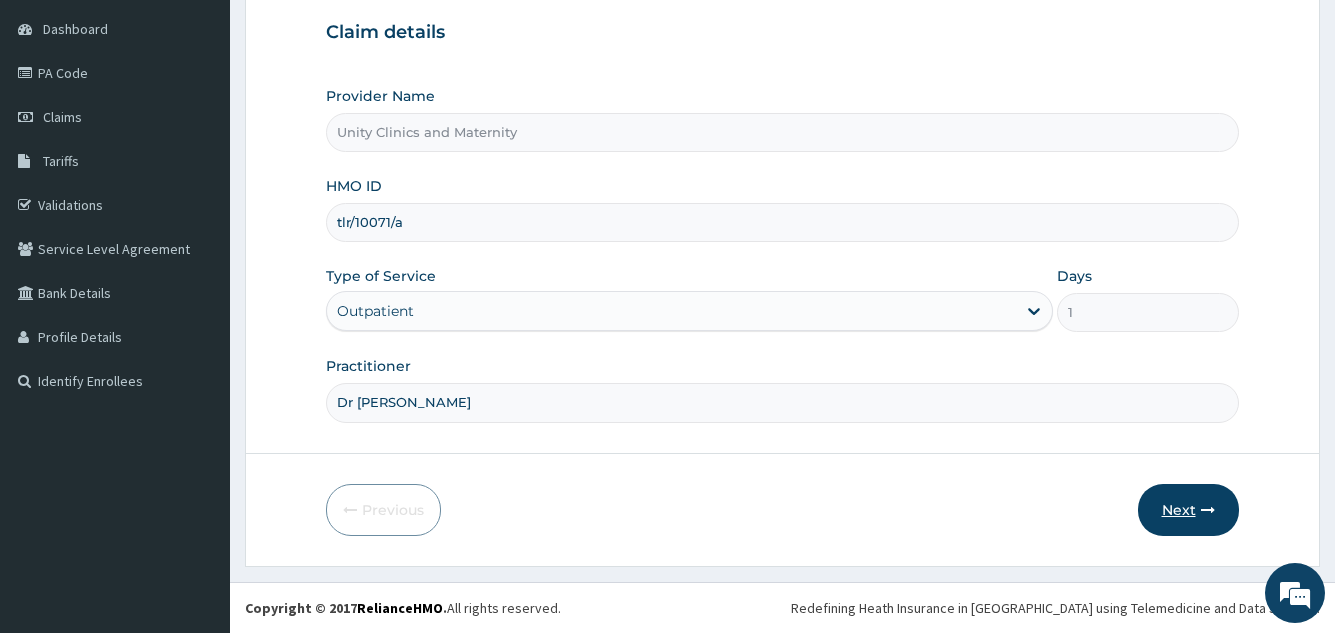 click on "Next" at bounding box center [1188, 510] 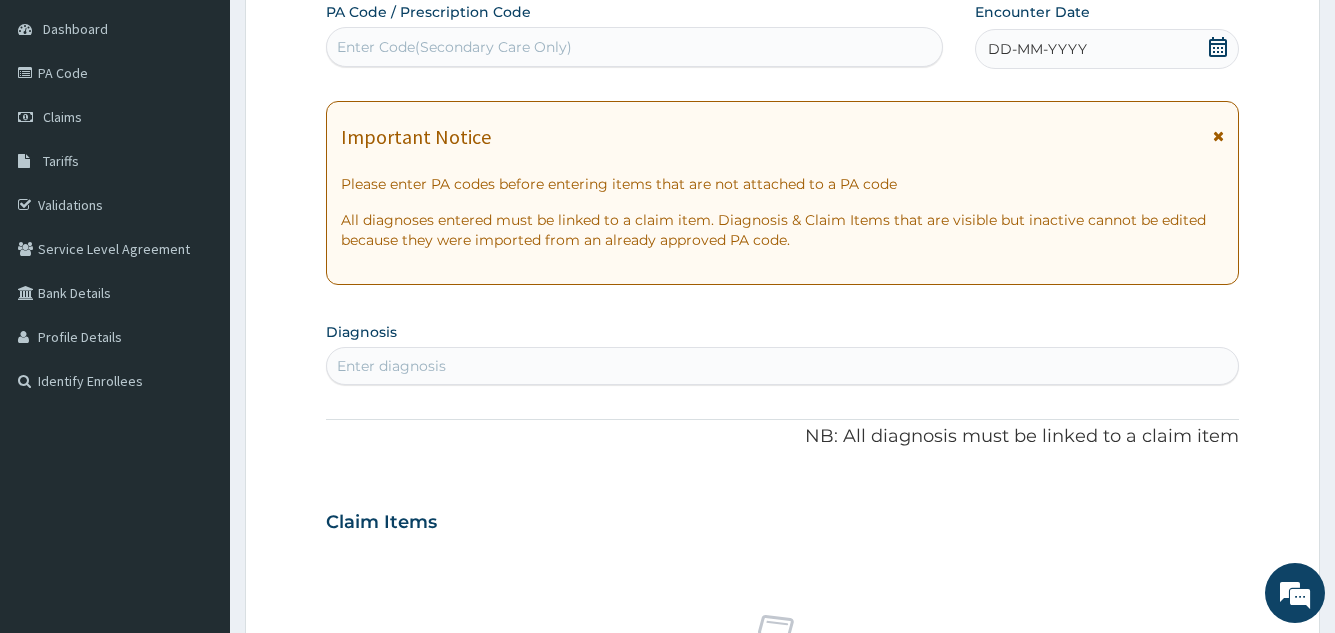click on "DD-MM-YYYY" at bounding box center [1037, 49] 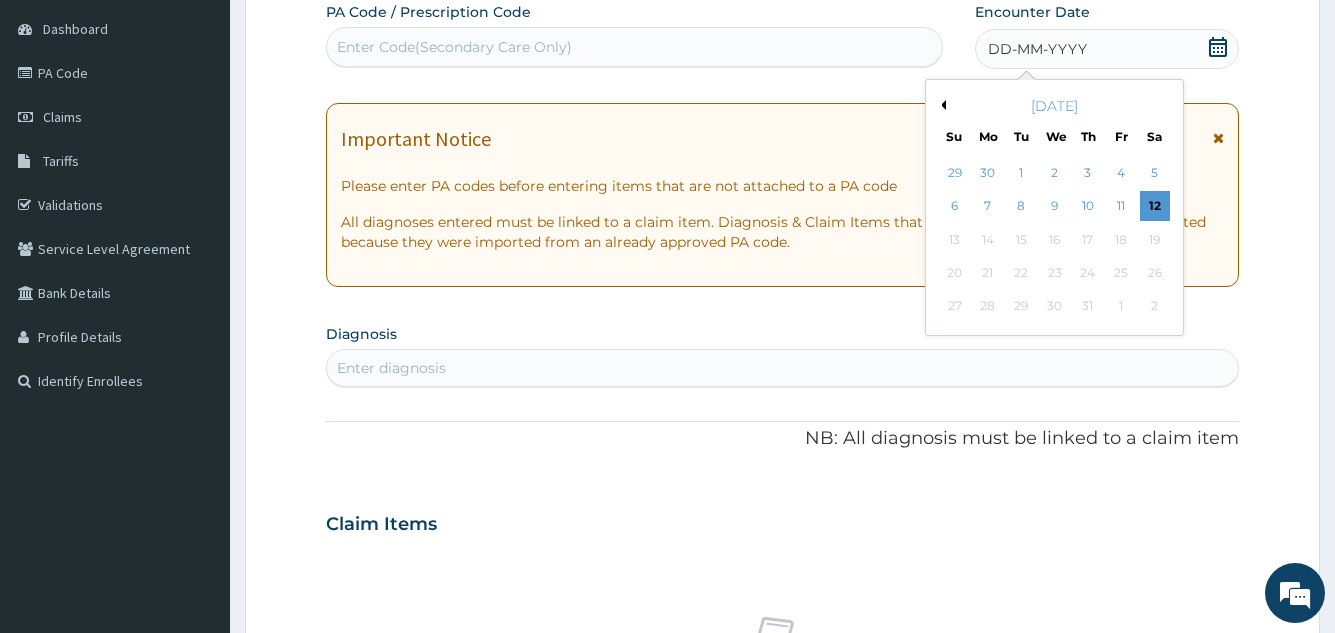 click on "Previous Month" at bounding box center (941, 105) 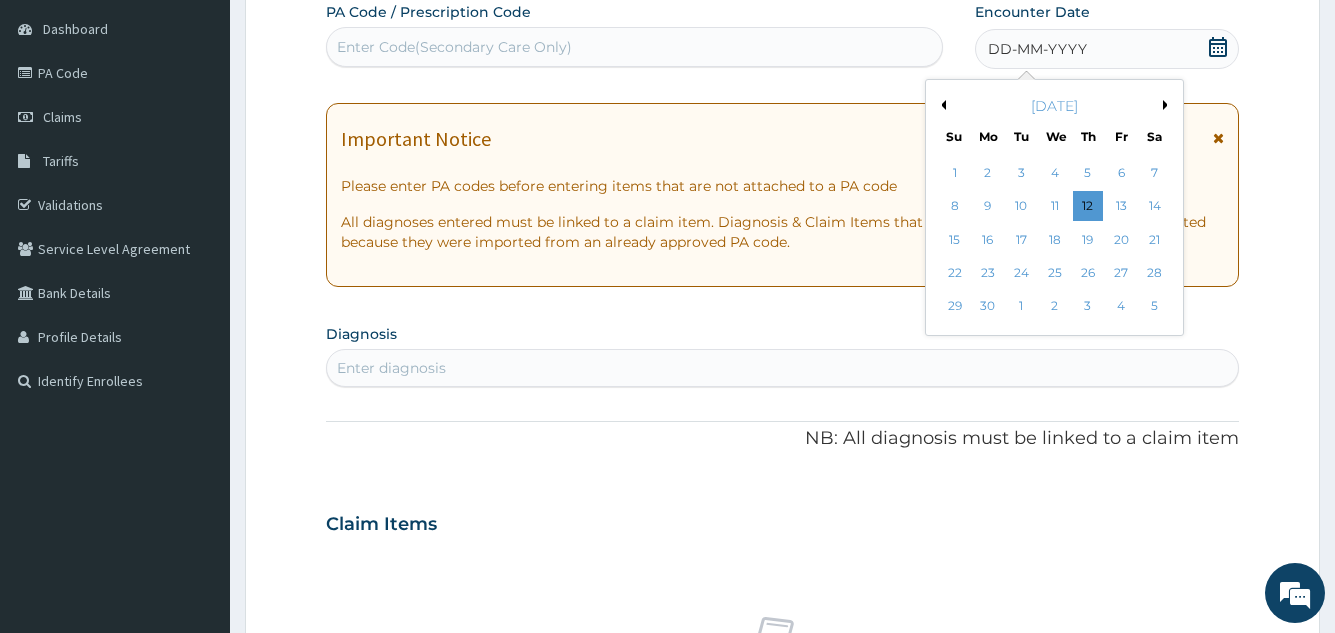 click on "Previous Month" at bounding box center (941, 105) 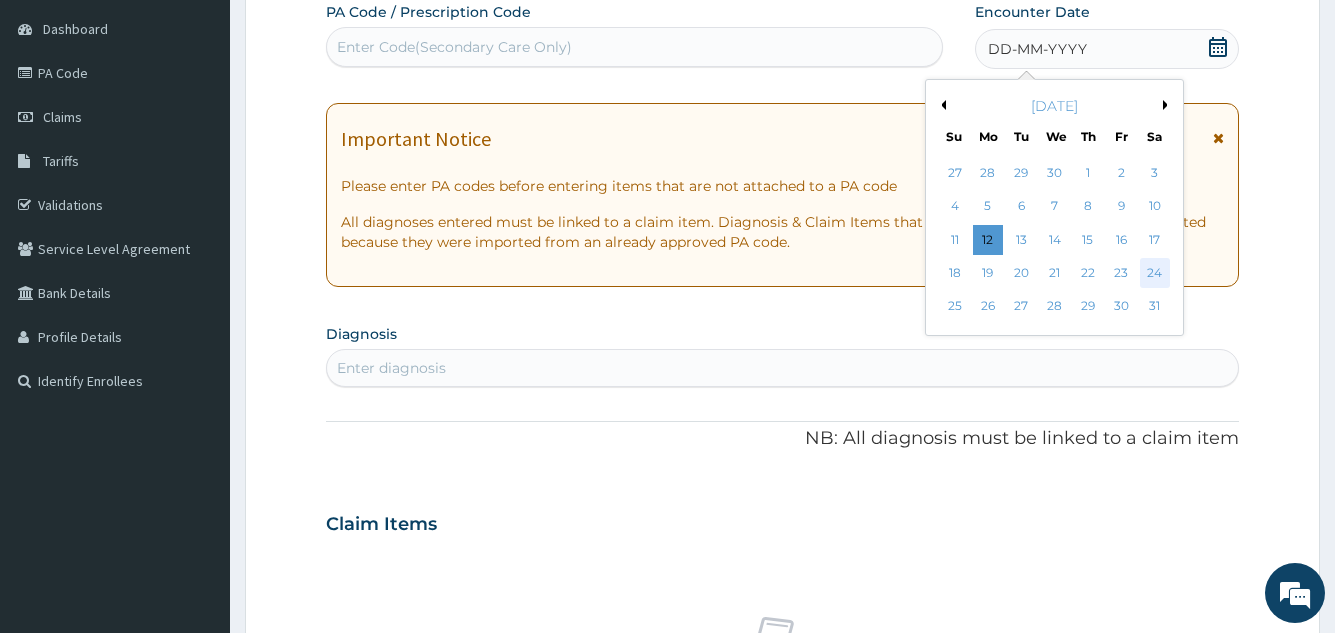 click on "24" at bounding box center [1154, 273] 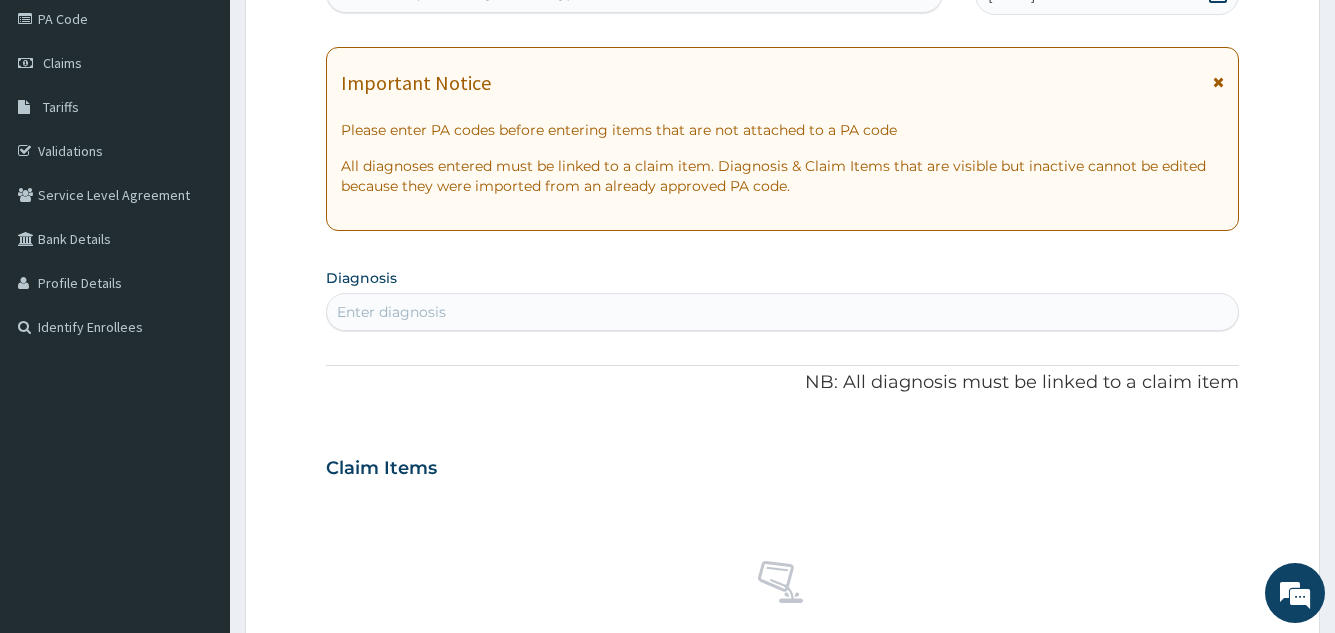 scroll, scrollTop: 289, scrollLeft: 0, axis: vertical 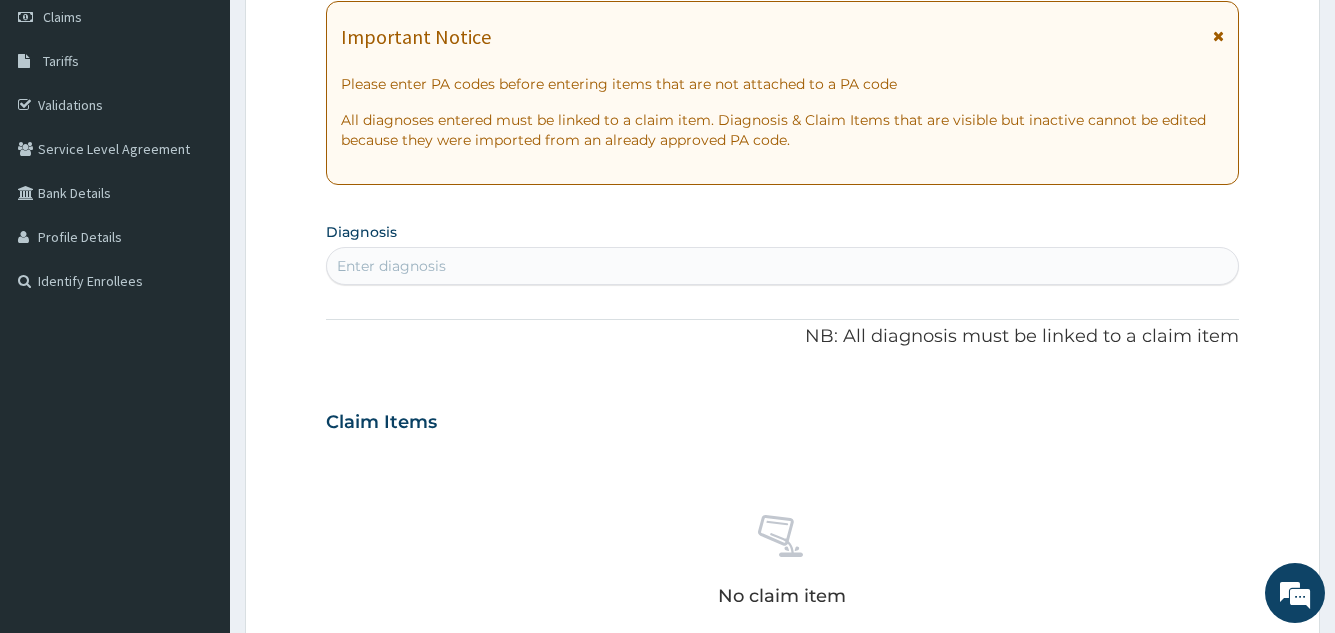 click on "Enter diagnosis" at bounding box center [782, 266] 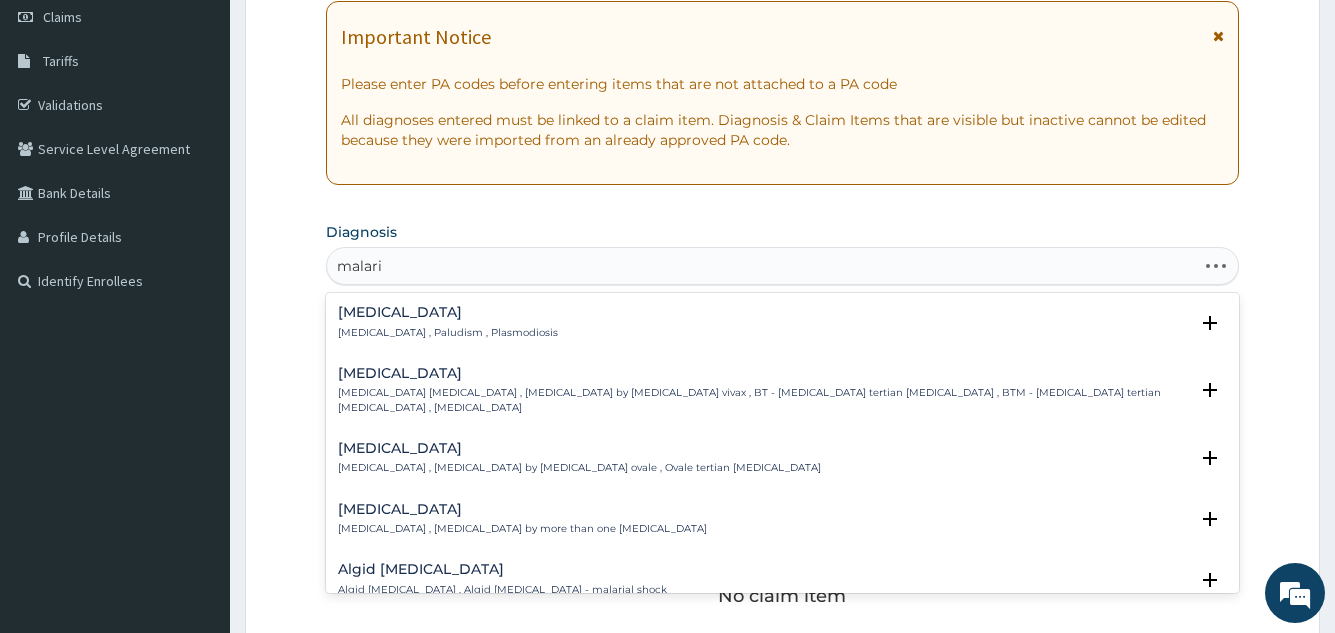 type on "[MEDICAL_DATA]" 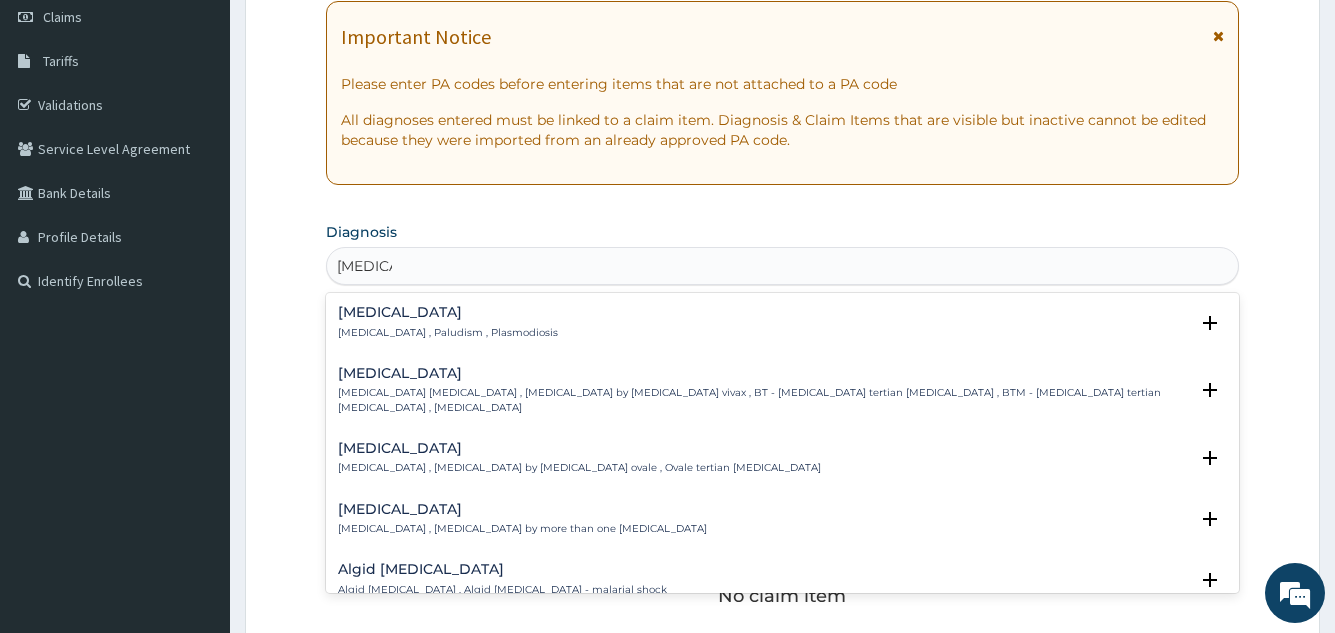 click on "[MEDICAL_DATA] [MEDICAL_DATA] , Paludism , Plasmodiosis" at bounding box center [448, 322] 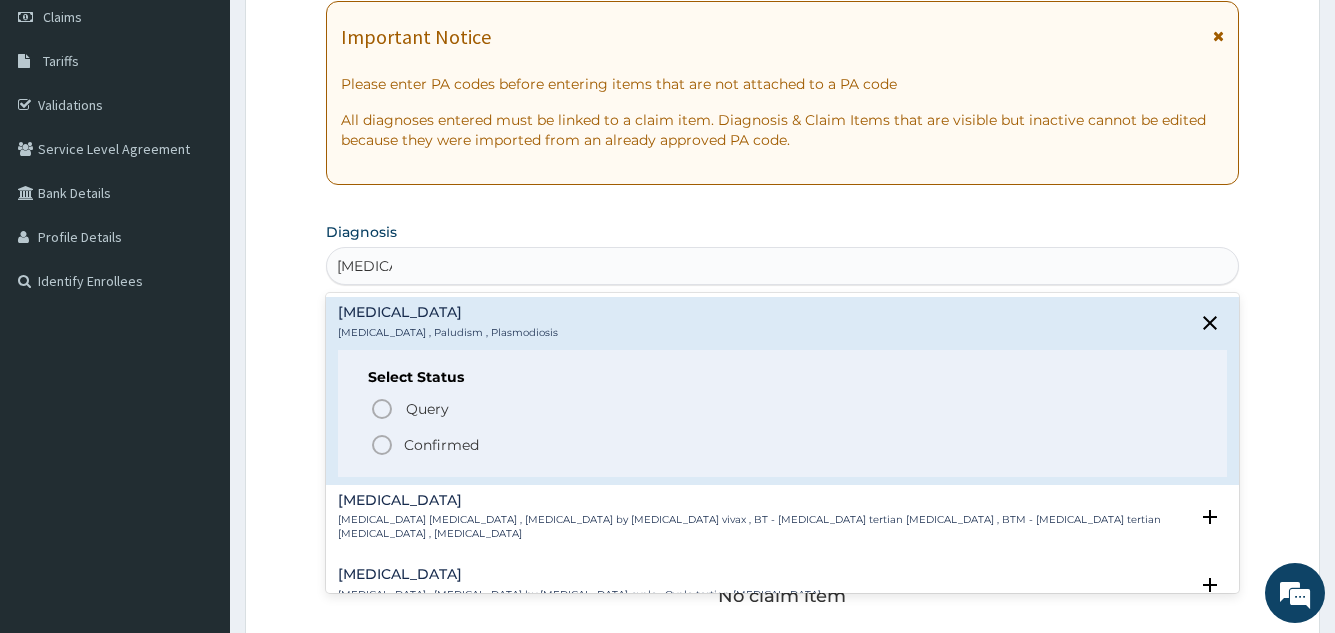 click 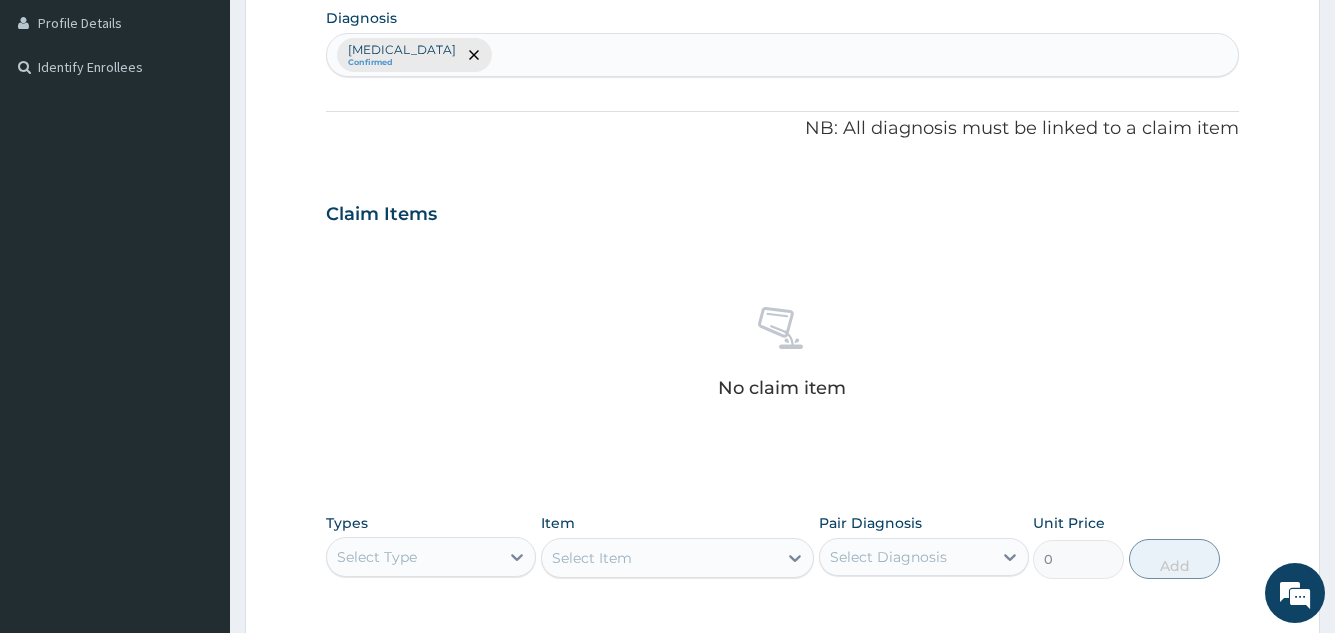 scroll, scrollTop: 809, scrollLeft: 0, axis: vertical 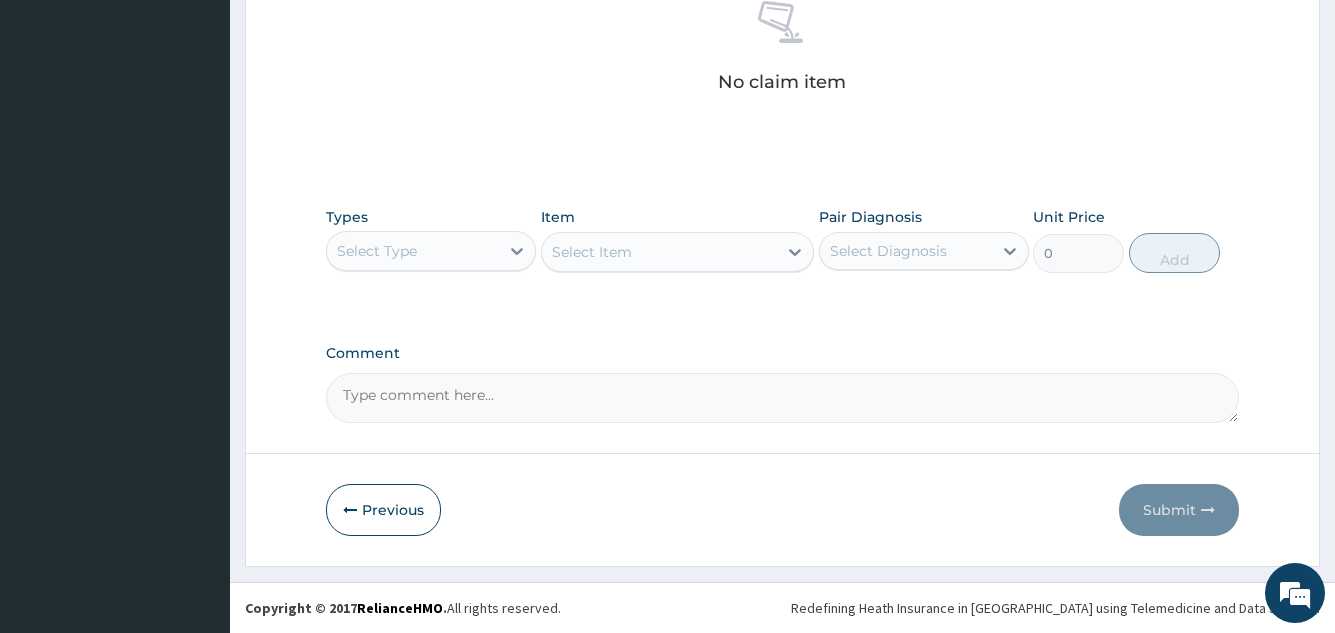 click on "Select Type" at bounding box center (413, 251) 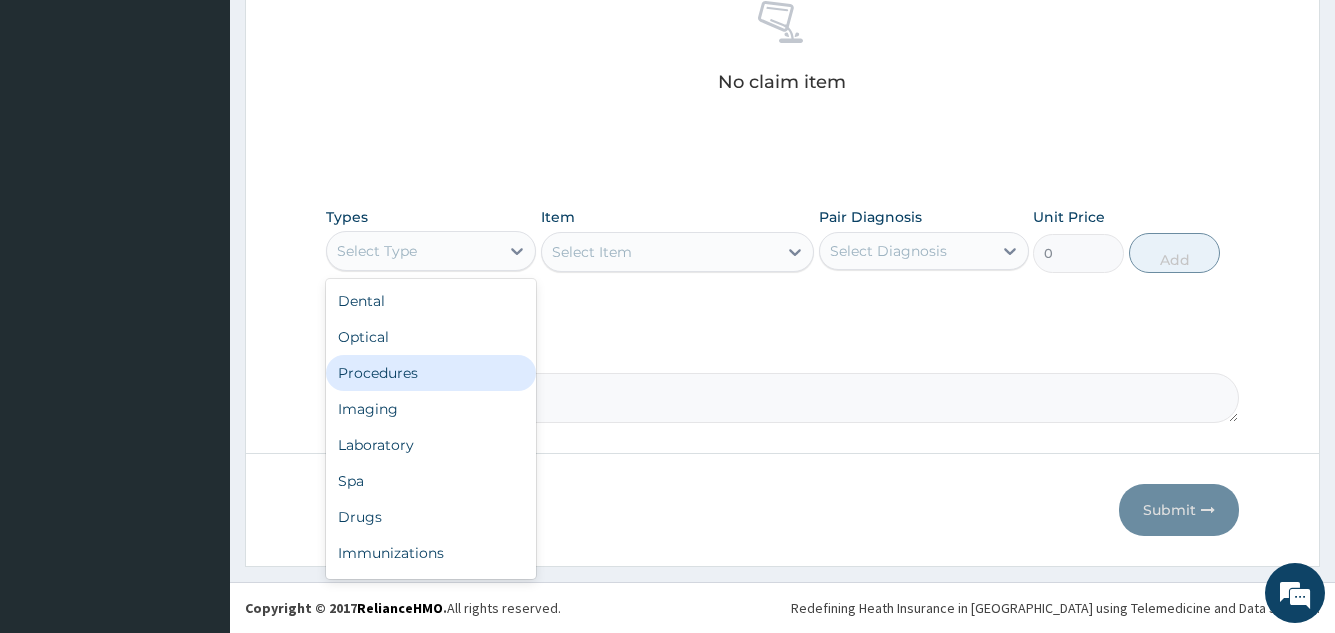 click on "Procedures" at bounding box center (431, 373) 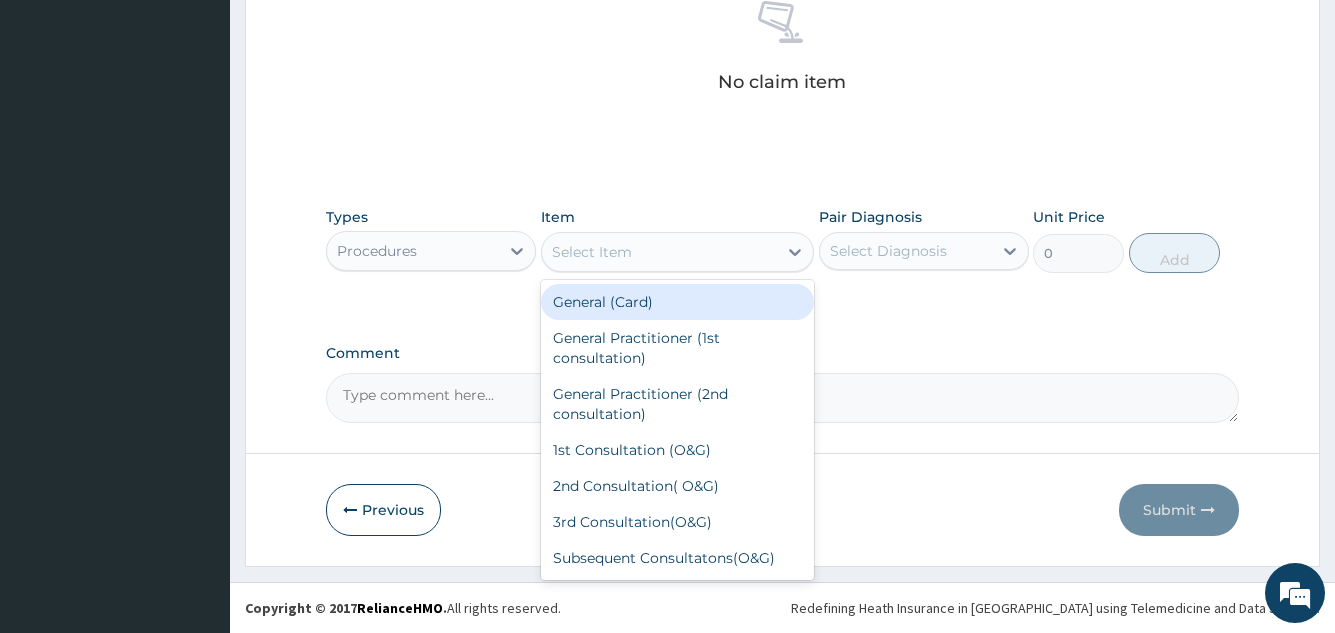 click on "Select Item" at bounding box center [660, 252] 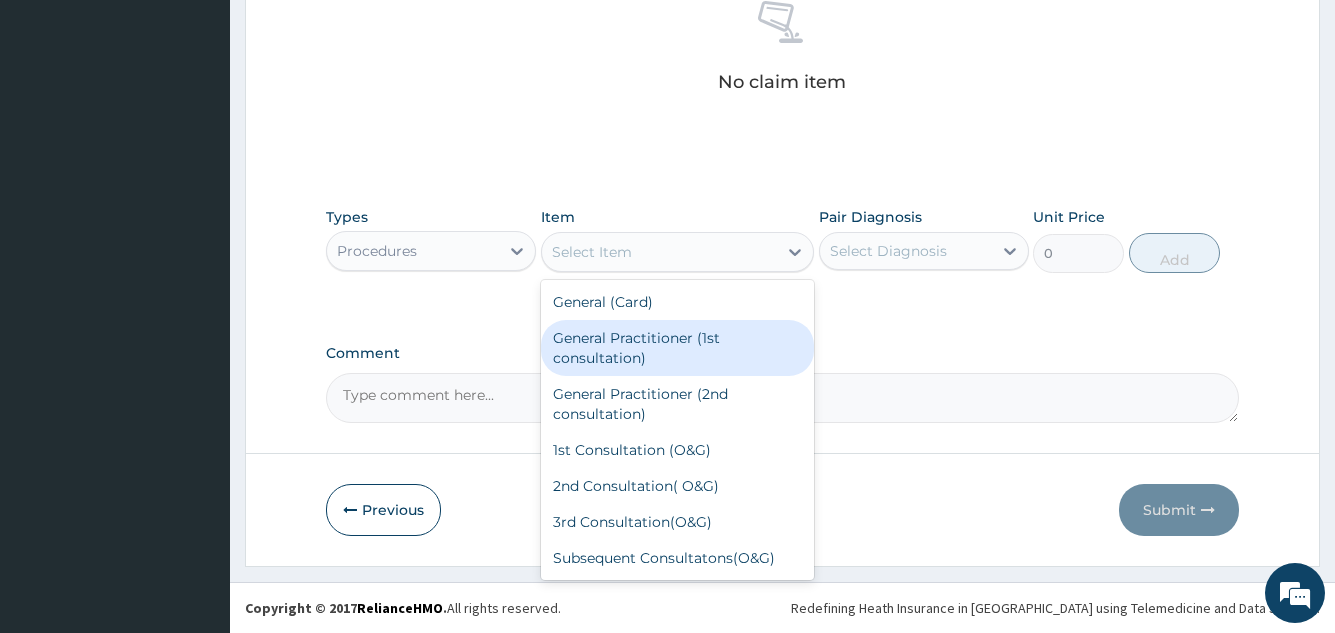 click on "General Practitioner (1st consultation)" at bounding box center (678, 348) 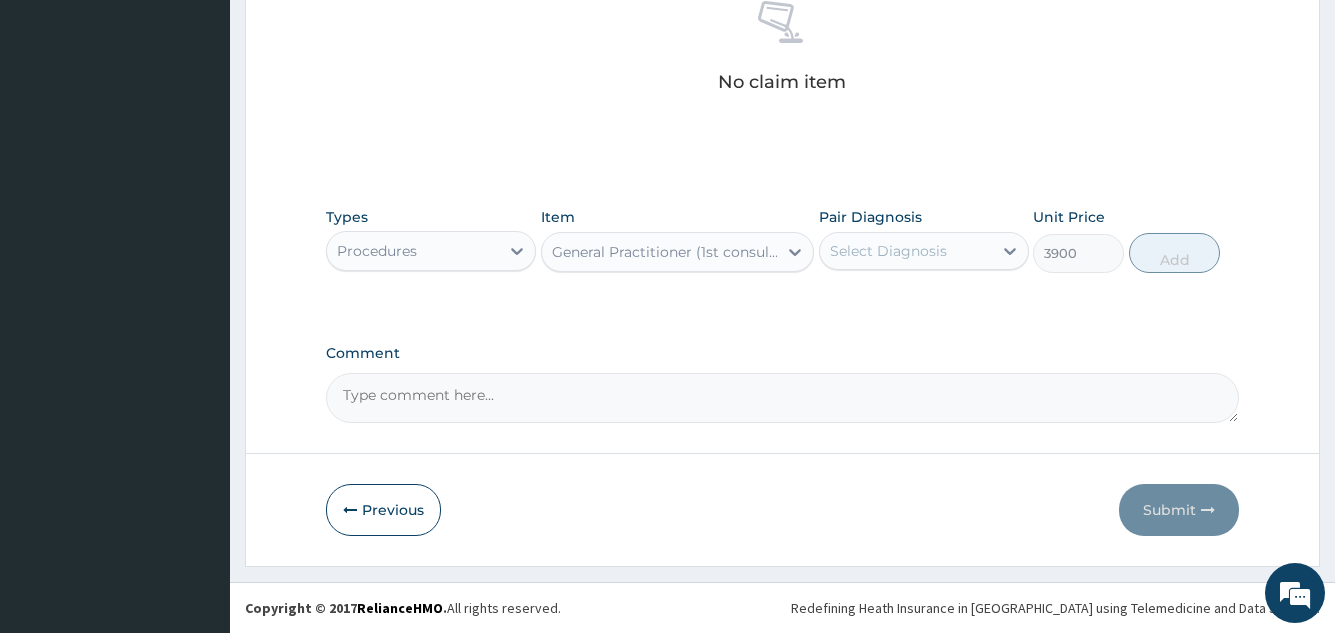 drag, startPoint x: 931, startPoint y: 250, endPoint x: 932, endPoint y: 272, distance: 22.022715 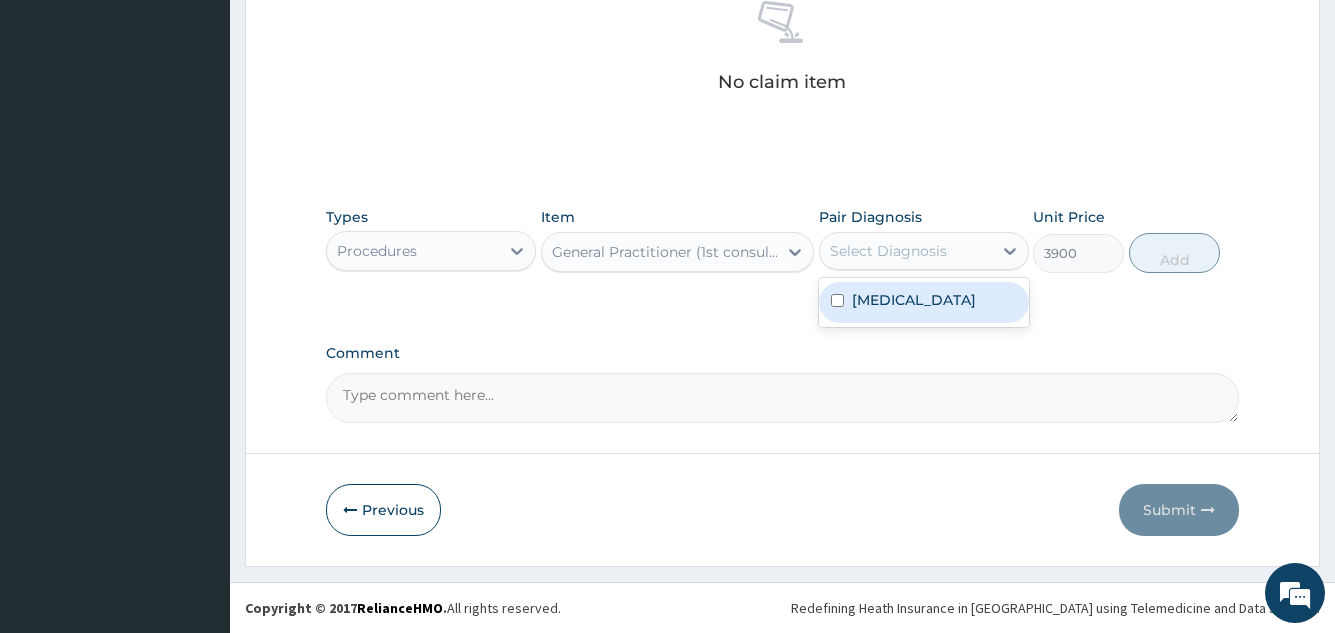 click on "Malaria" at bounding box center [924, 302] 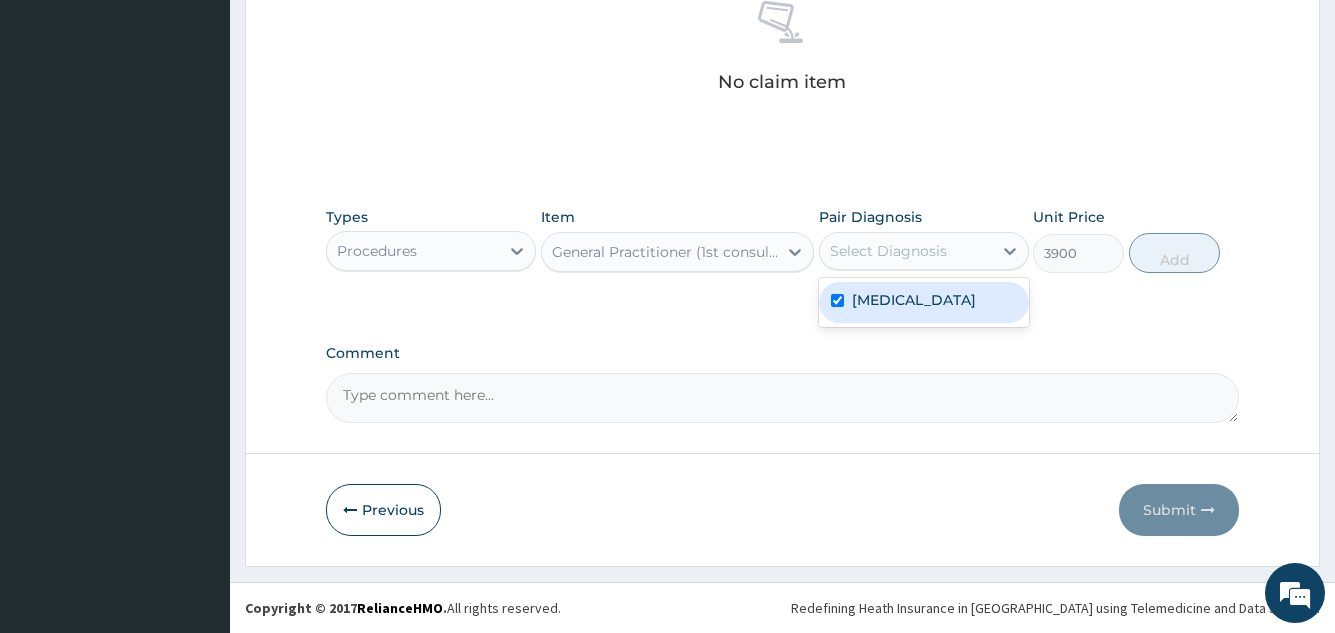 checkbox on "true" 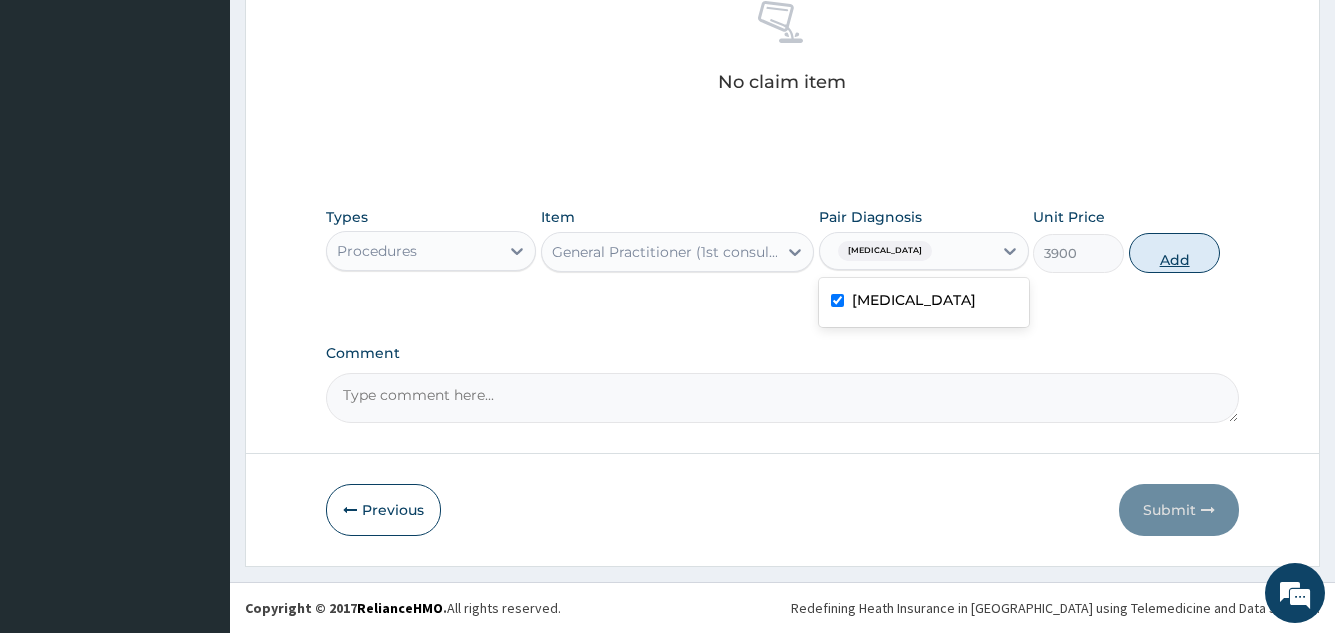 click on "Add" at bounding box center [1174, 253] 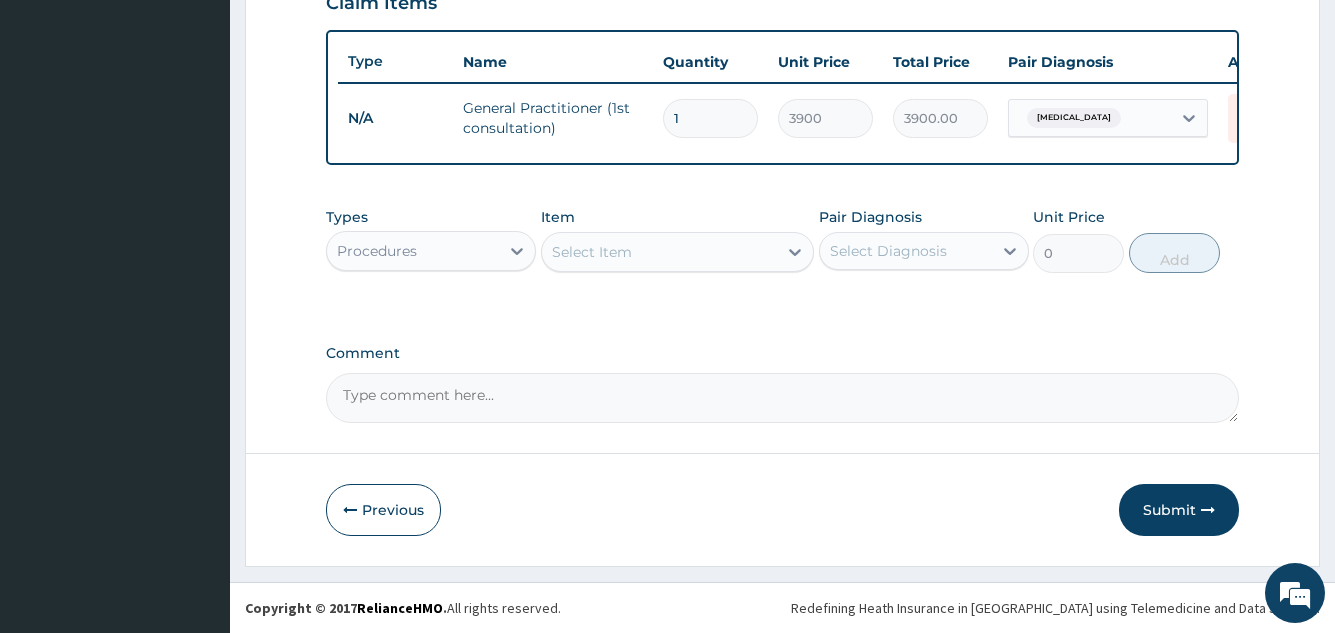 scroll, scrollTop: 729, scrollLeft: 0, axis: vertical 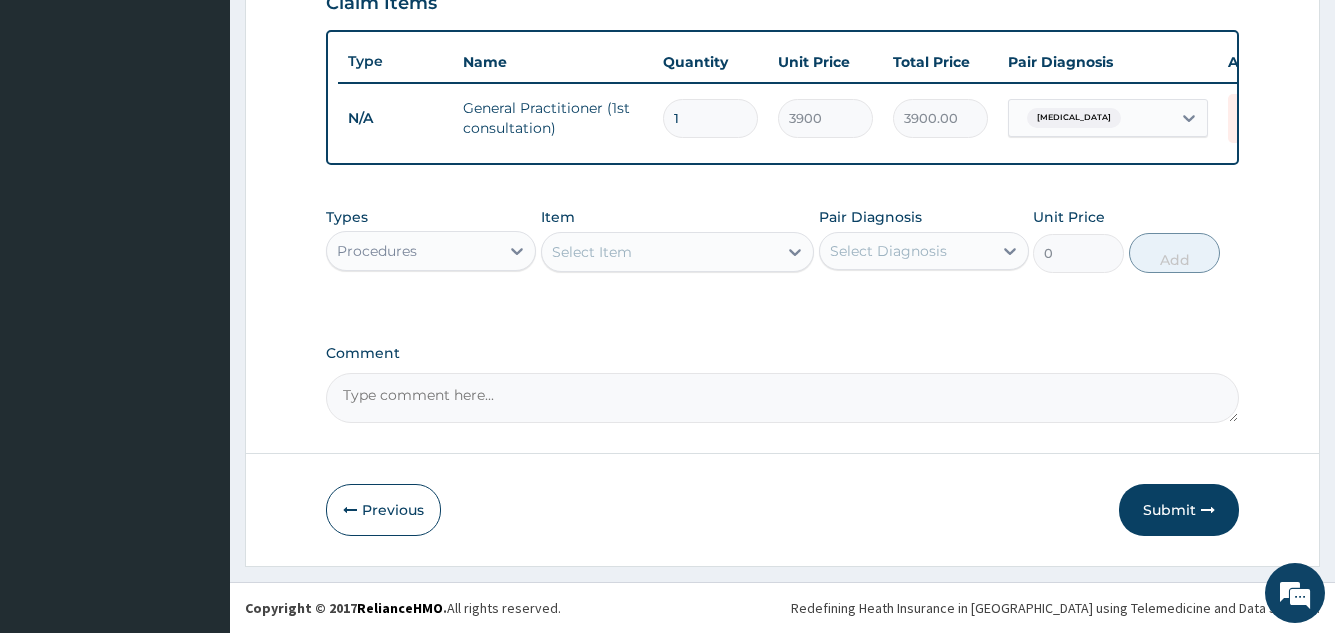 click on "Procedures" at bounding box center [413, 251] 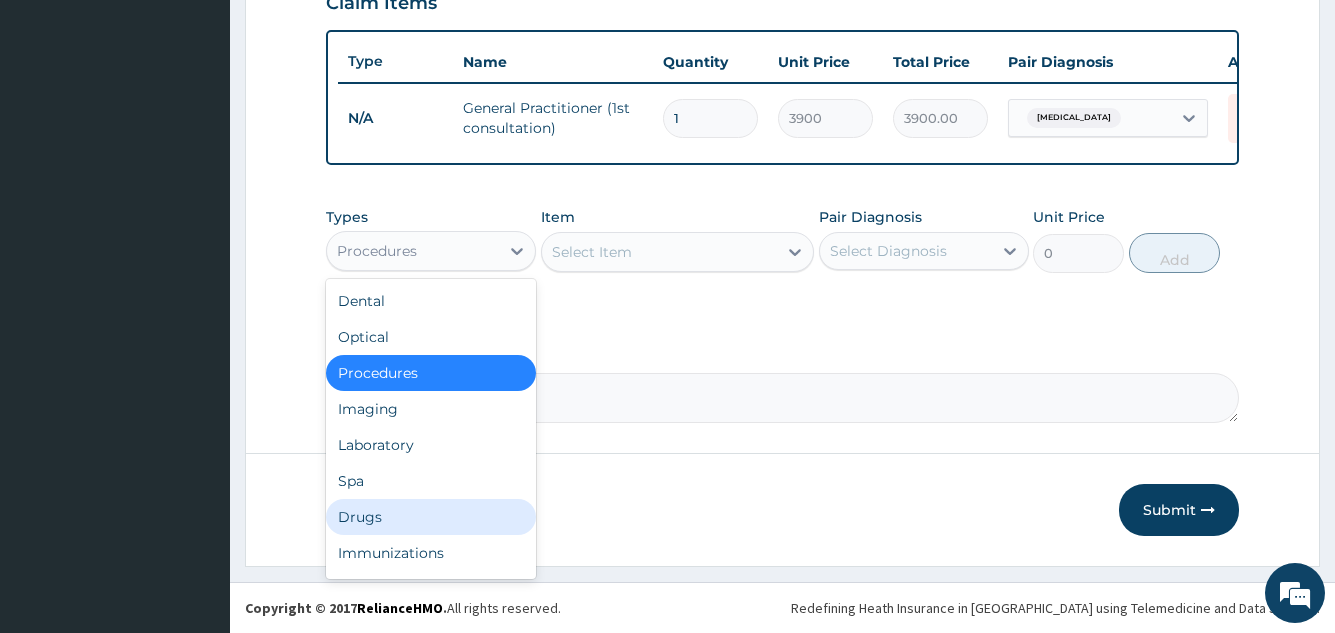click on "Drugs" at bounding box center [431, 517] 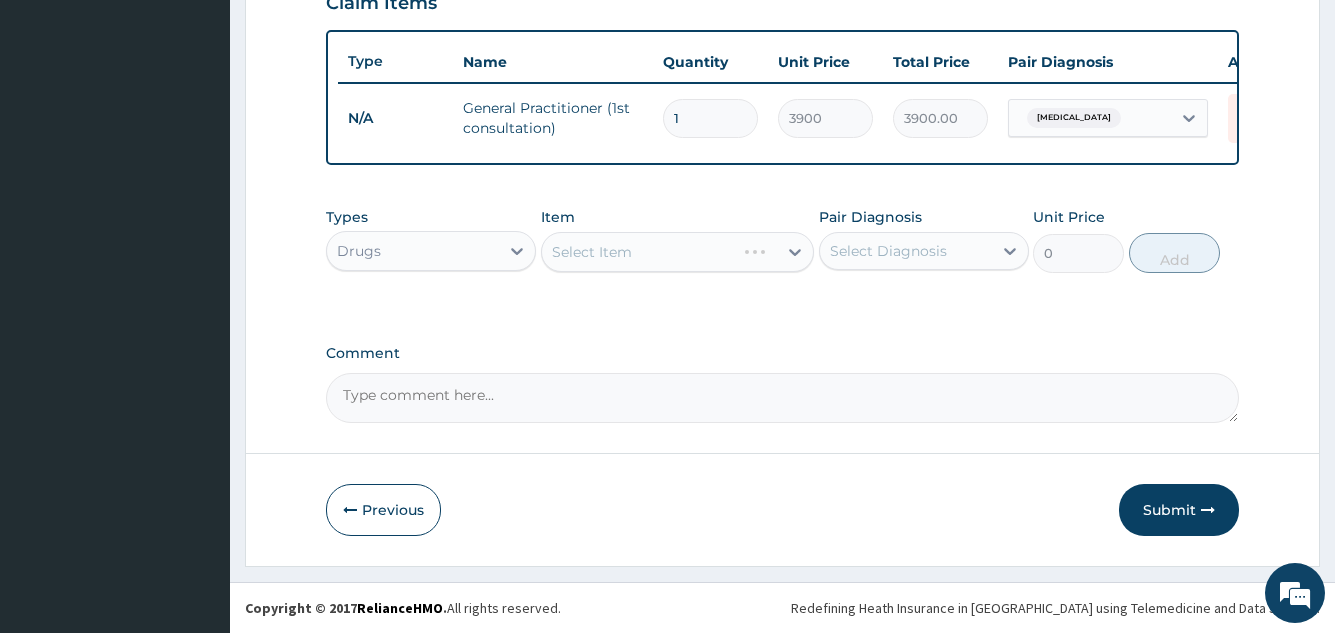 click on "Select Item" at bounding box center (639, 252) 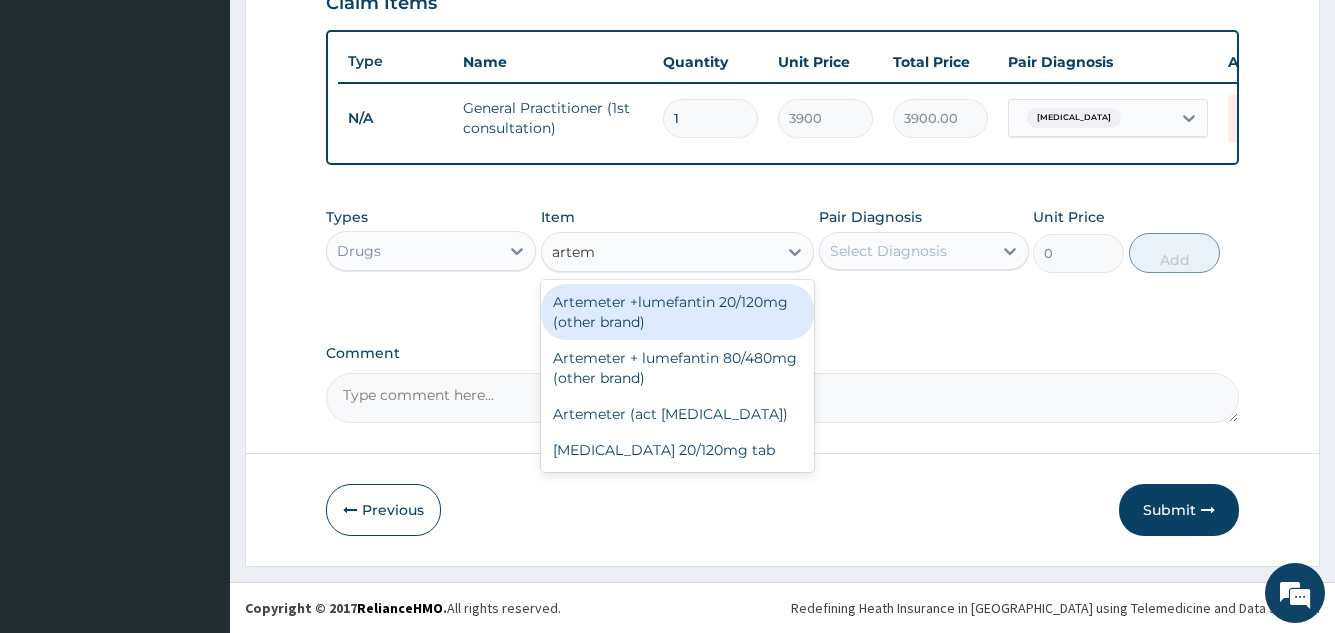 type on "arteme" 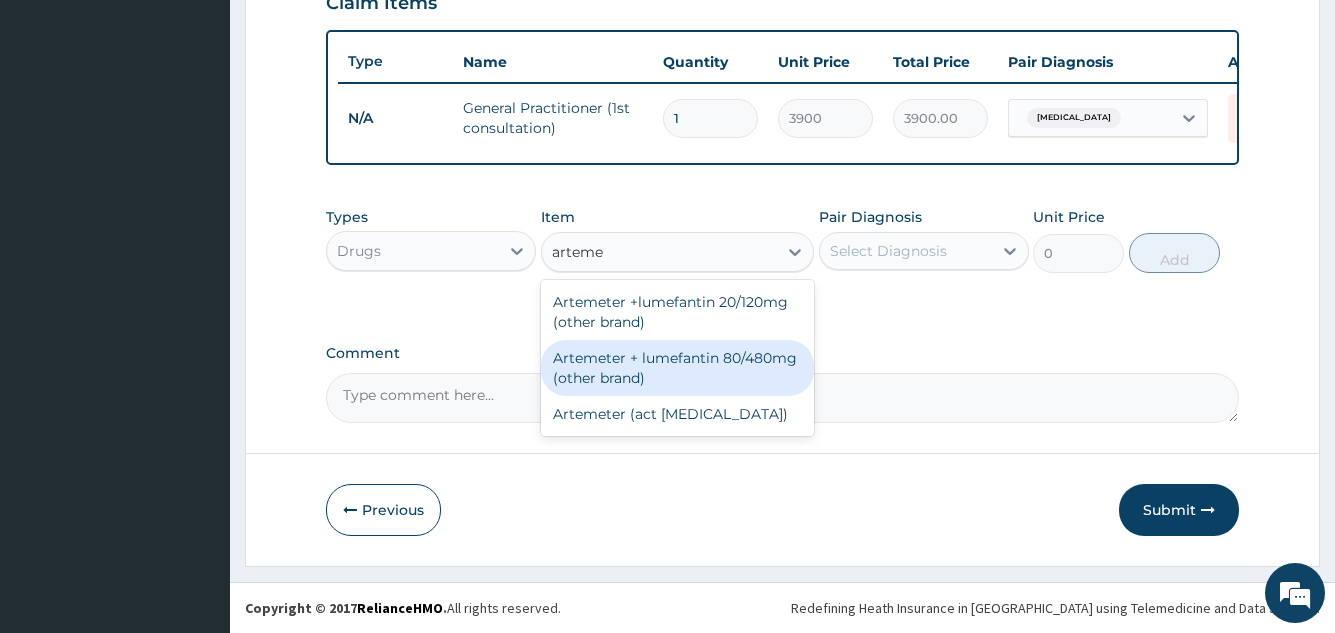 click on "Artemeter + lumefantin 80/480mg (other brand)" at bounding box center (678, 368) 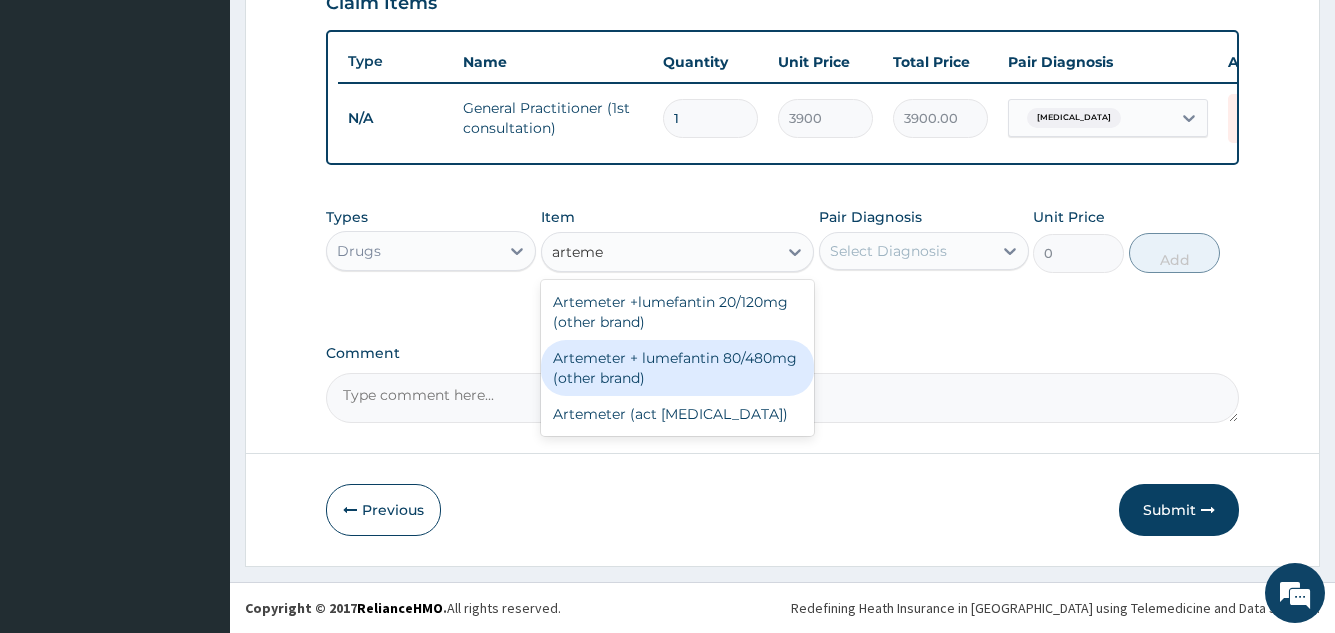 type 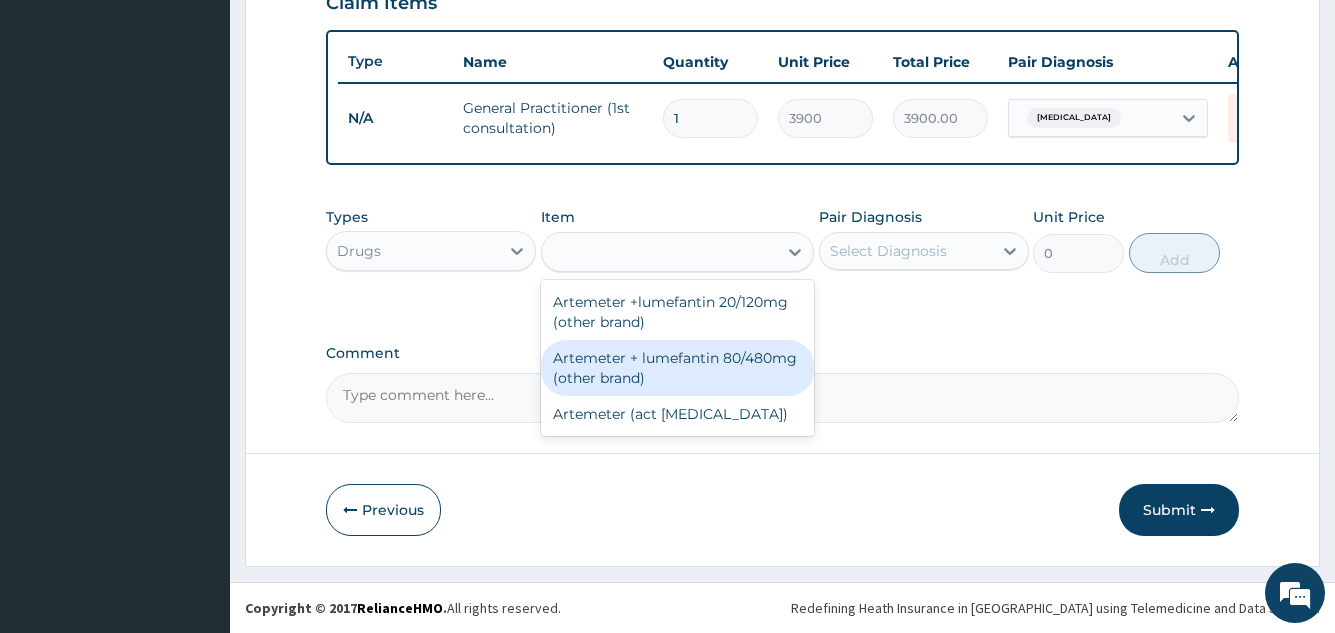 type on "230.4" 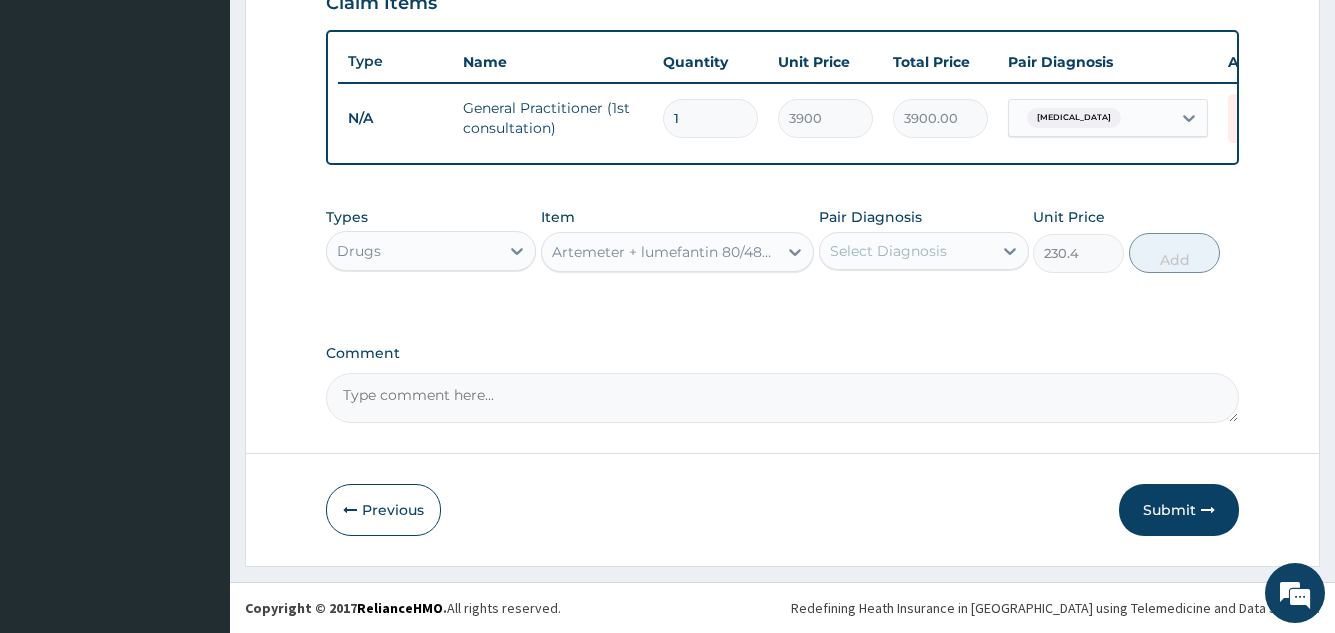 click on "Select Diagnosis" at bounding box center (906, 251) 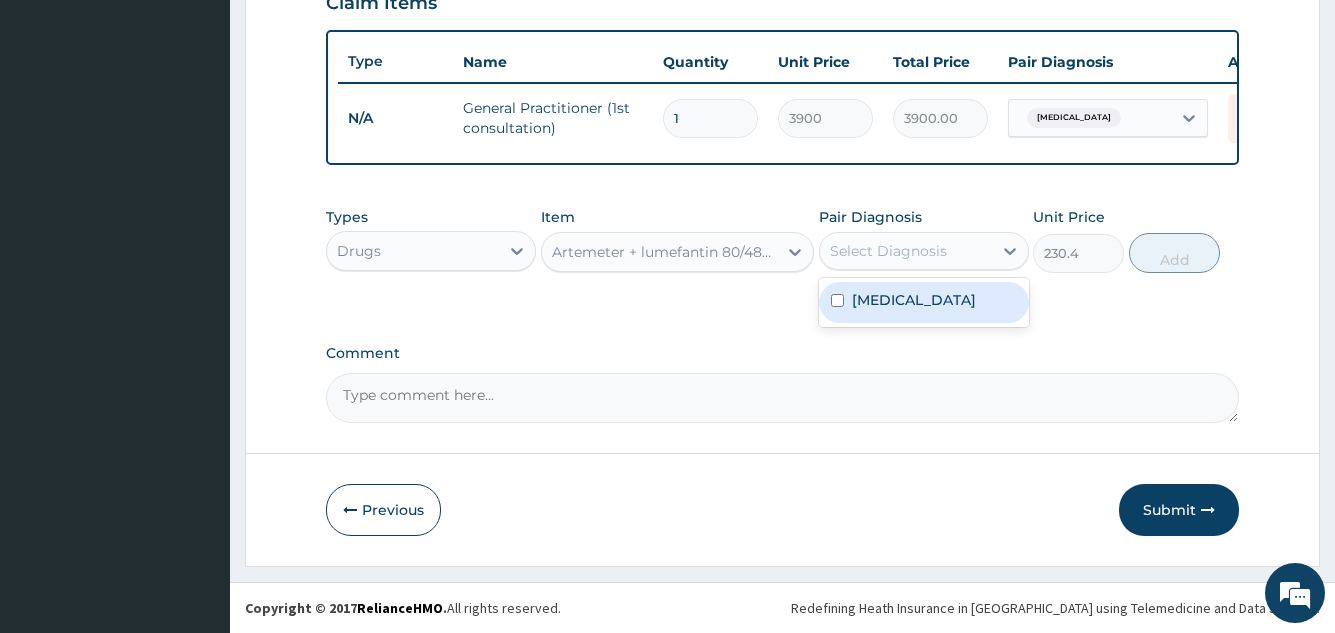 click on "Malaria" at bounding box center [924, 302] 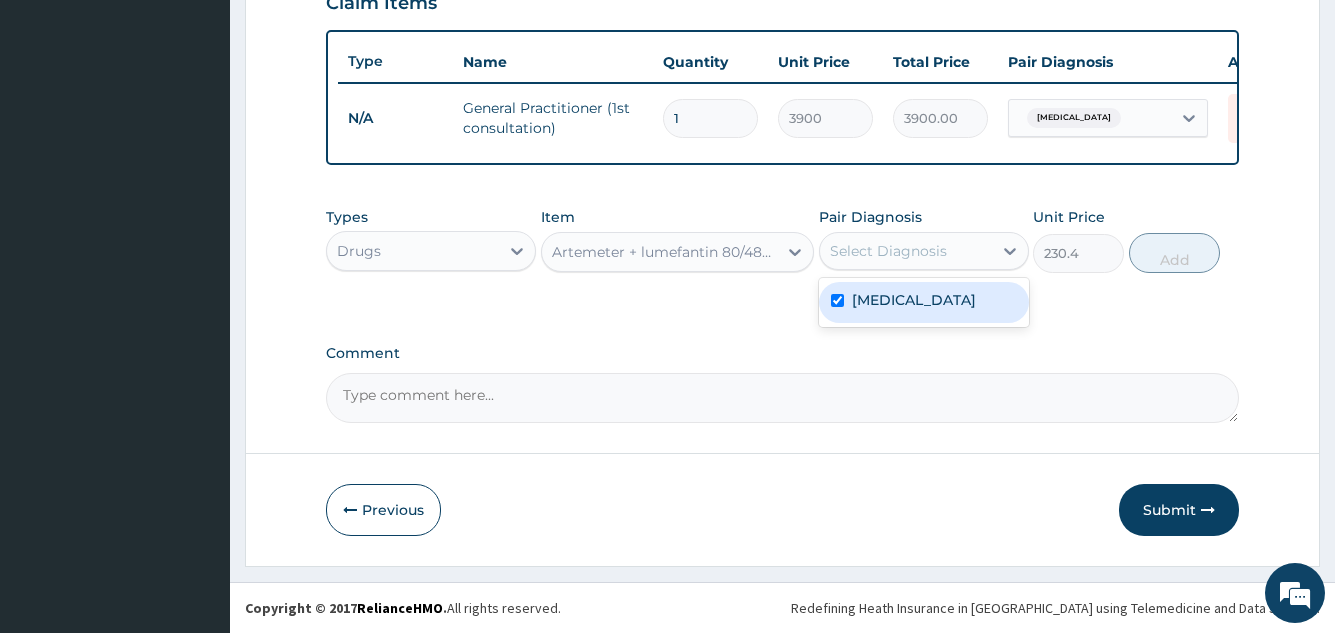 checkbox on "true" 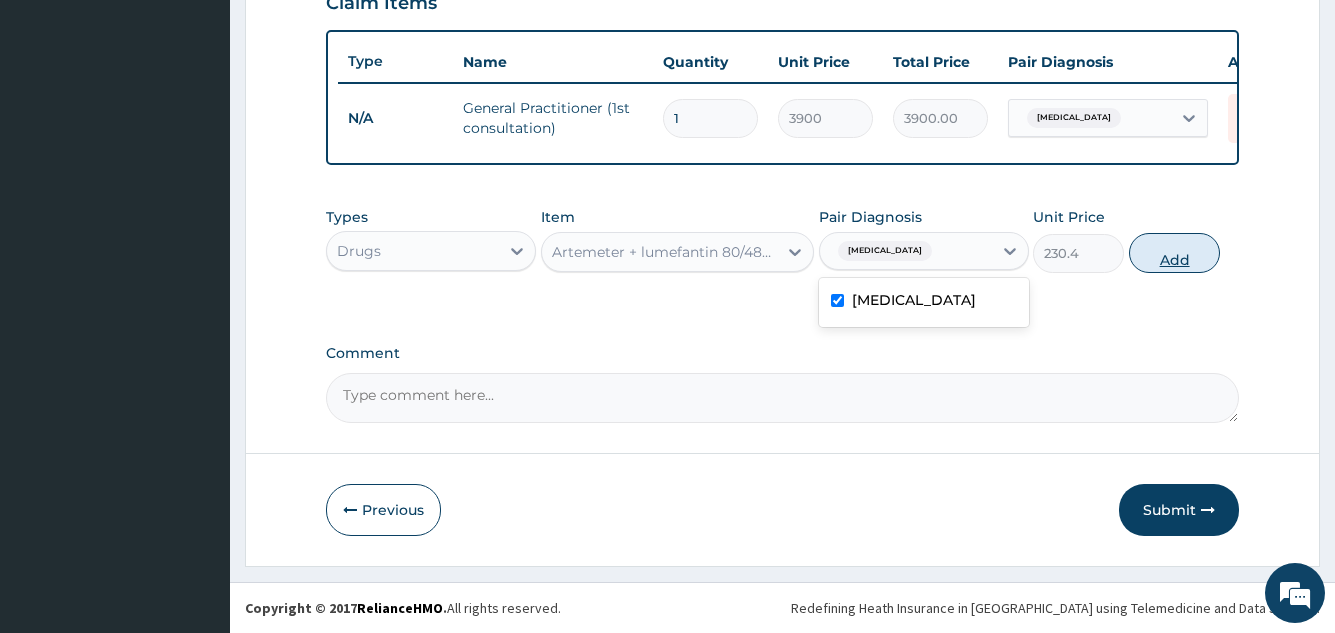 click on "Add" at bounding box center (1174, 253) 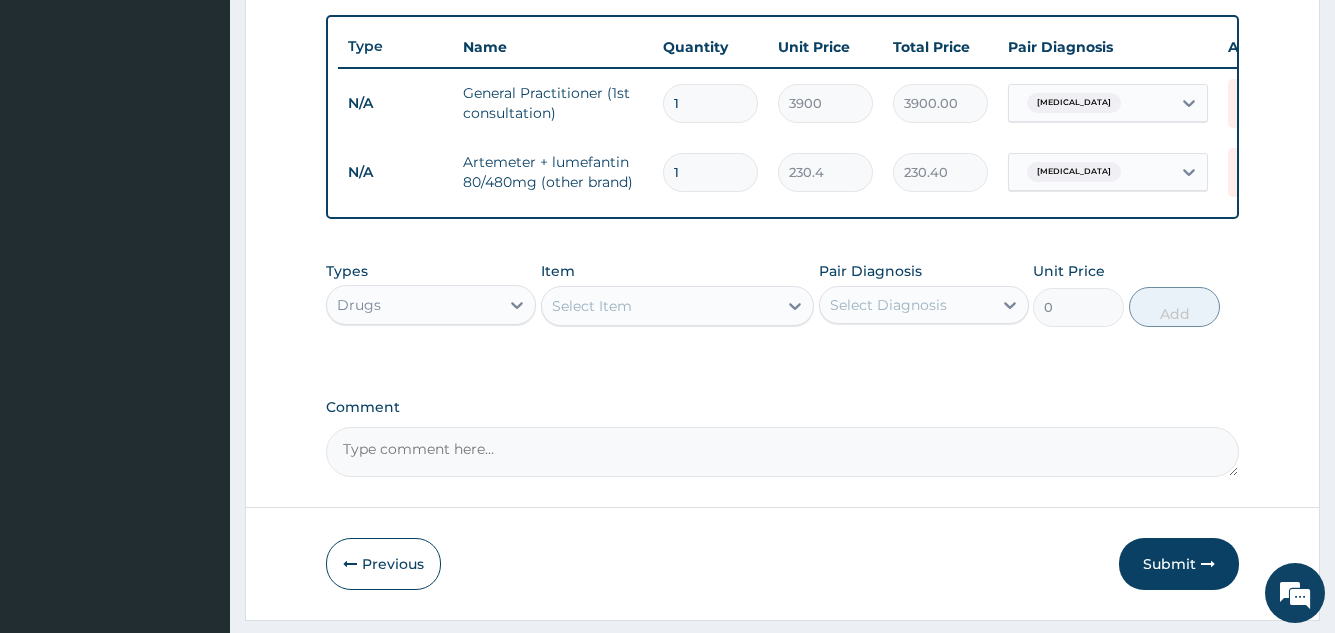 type 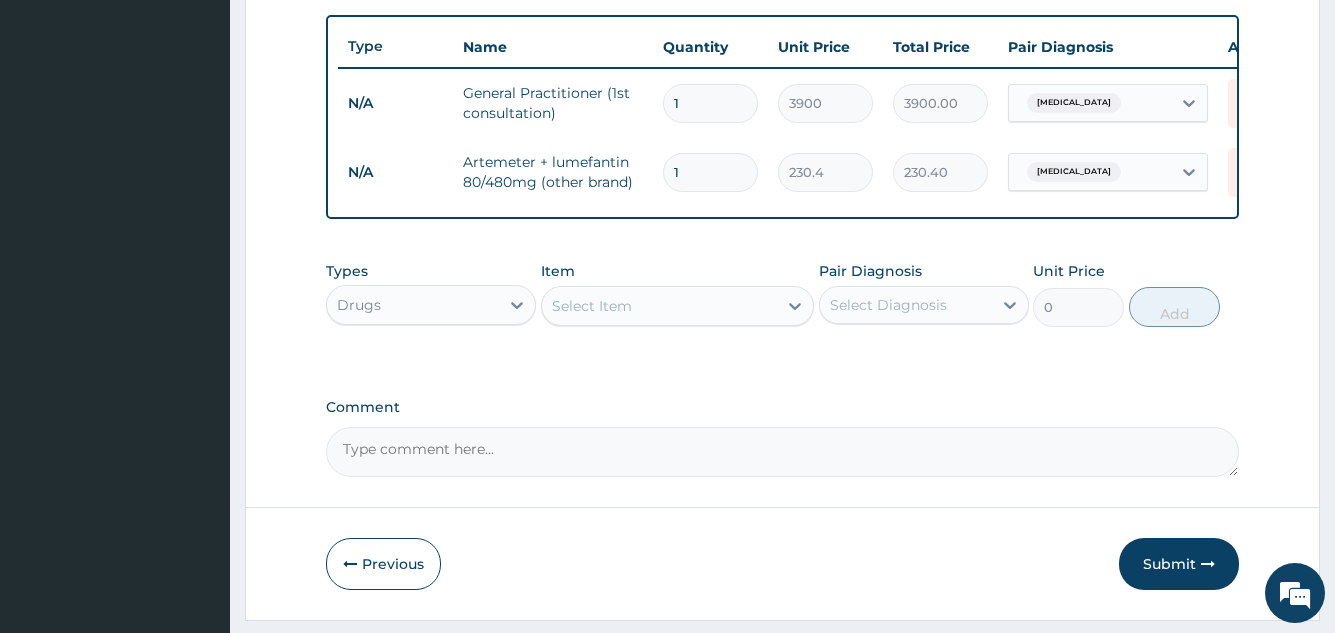 type on "0.00" 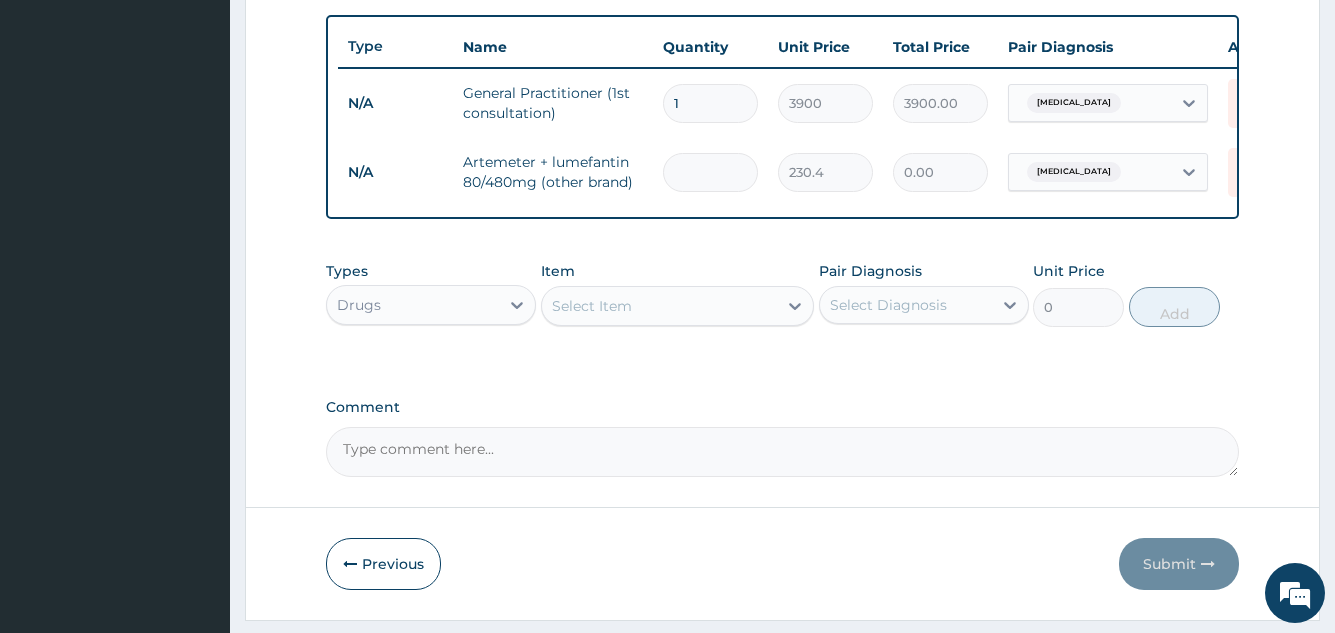 type on "6" 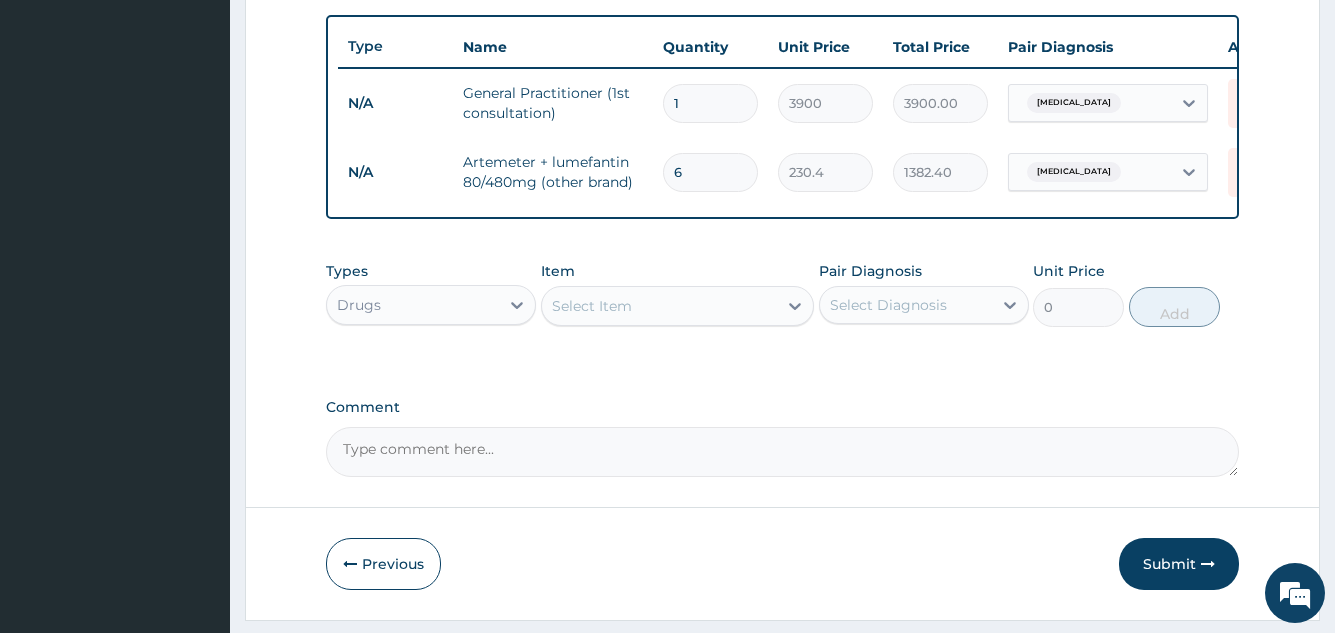 type on "6" 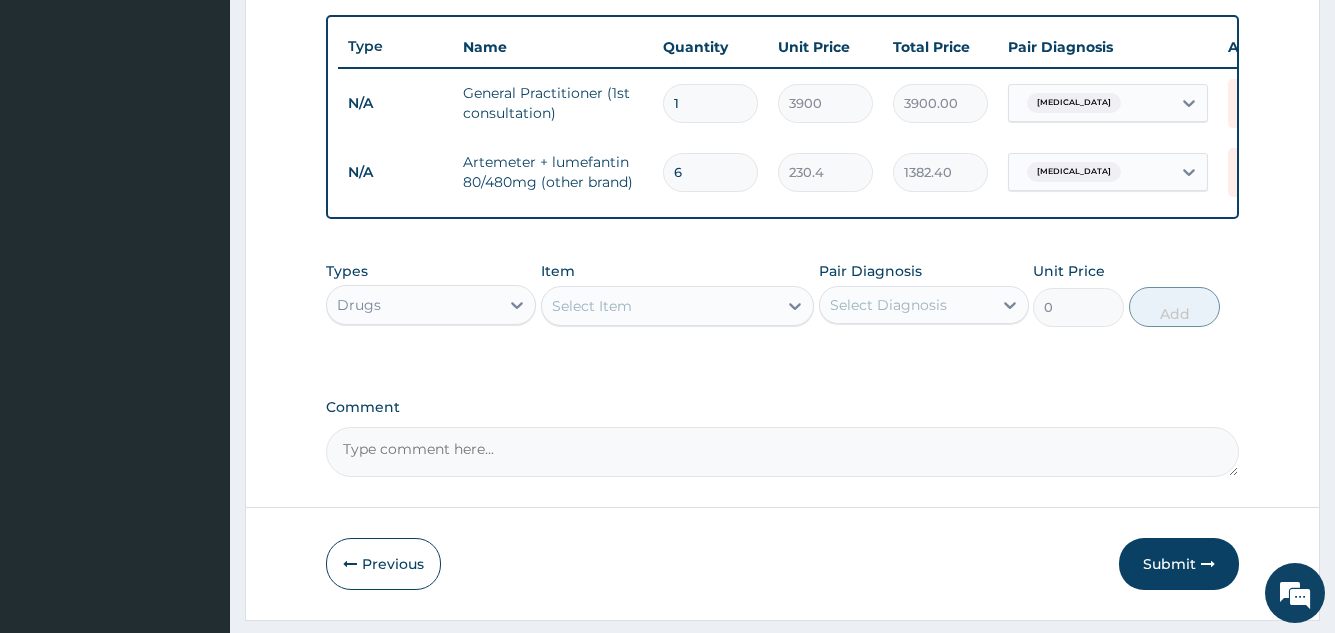 click on "Select Item" at bounding box center (660, 306) 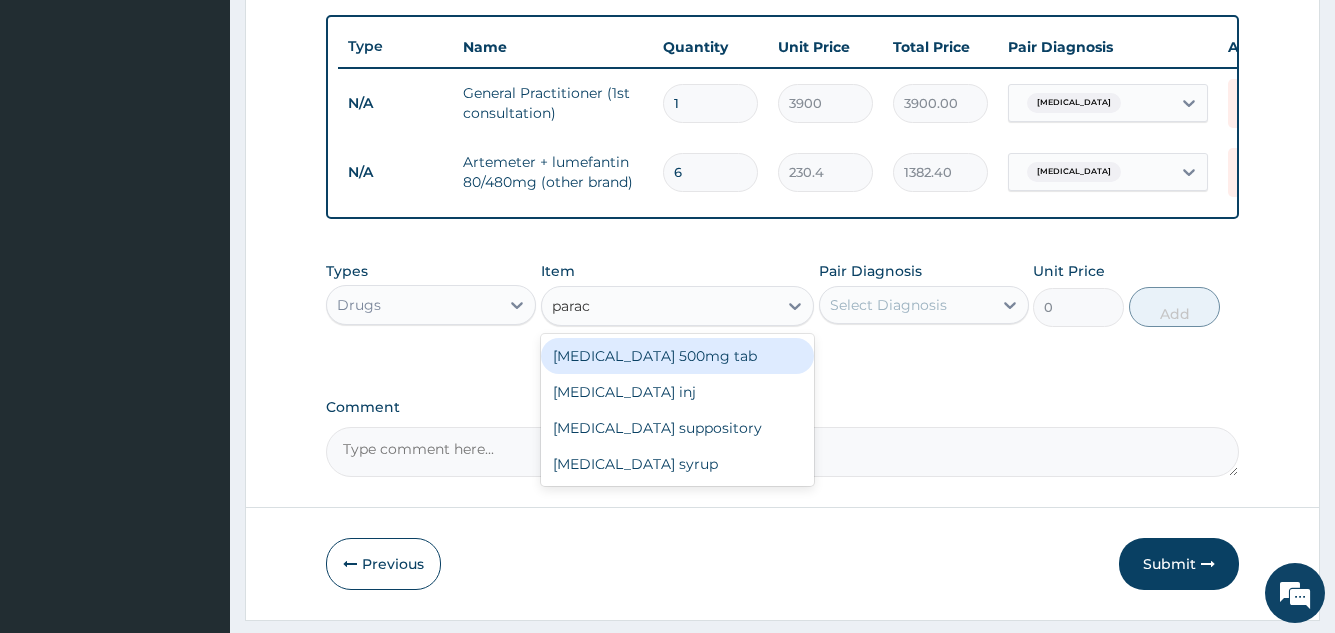 type on "parace" 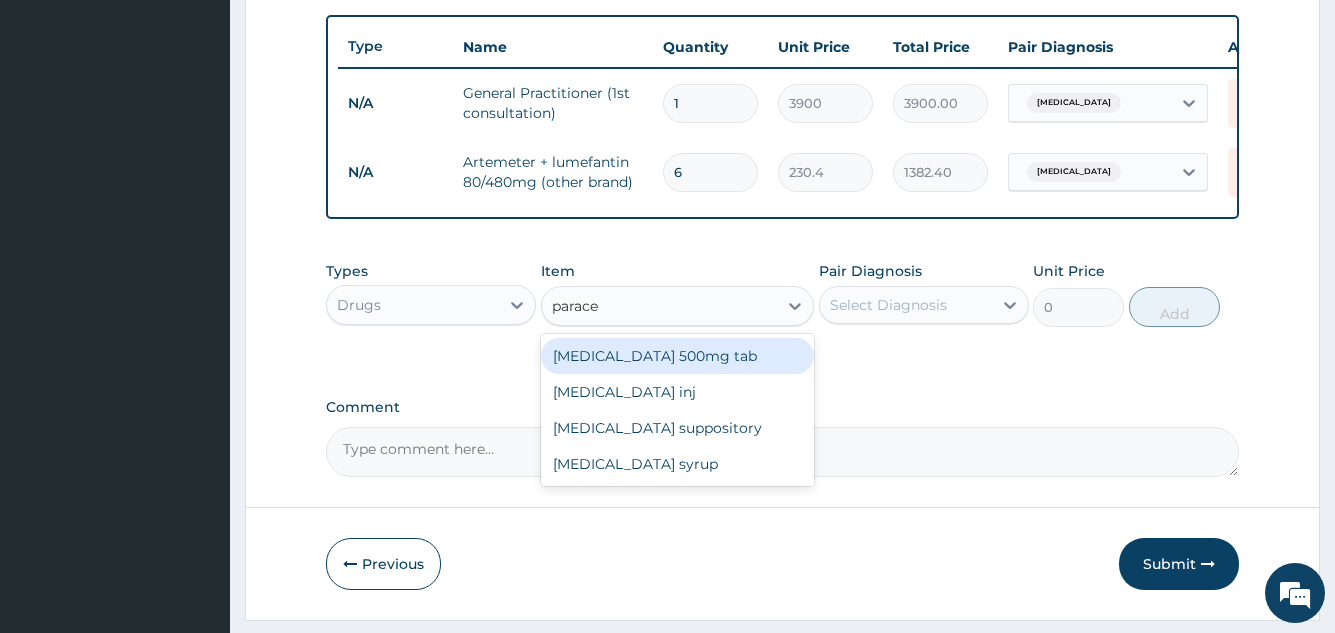 click on "[MEDICAL_DATA] 500mg tab" at bounding box center (678, 356) 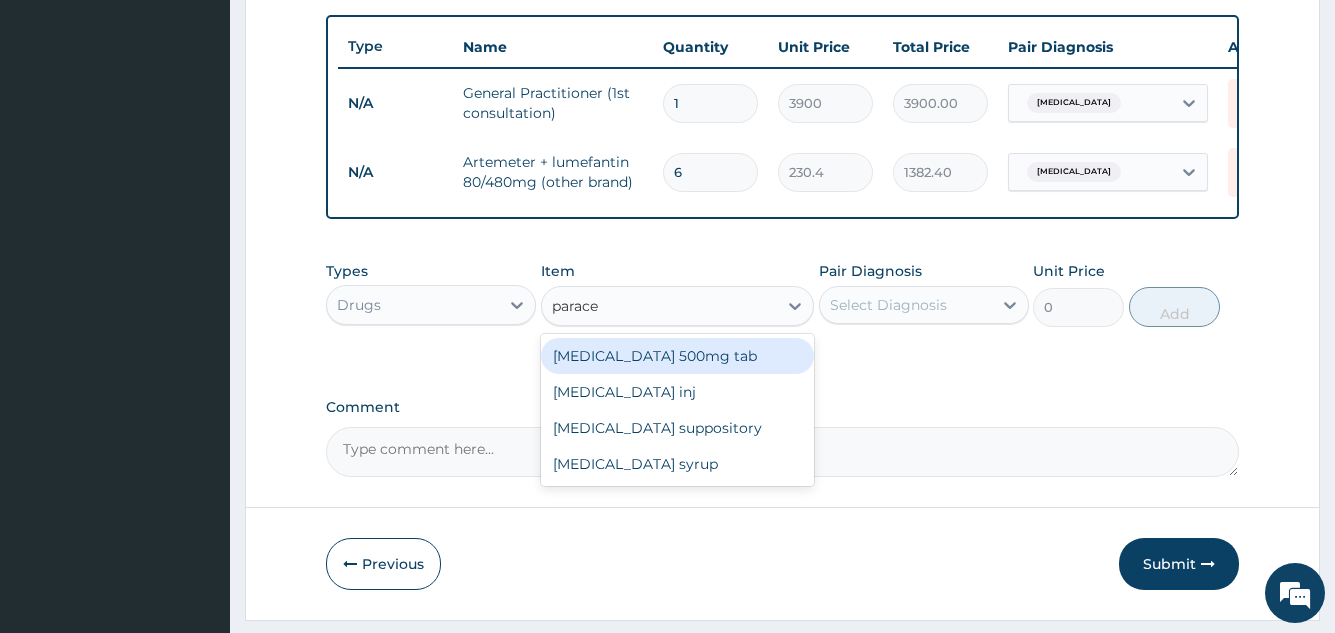 type 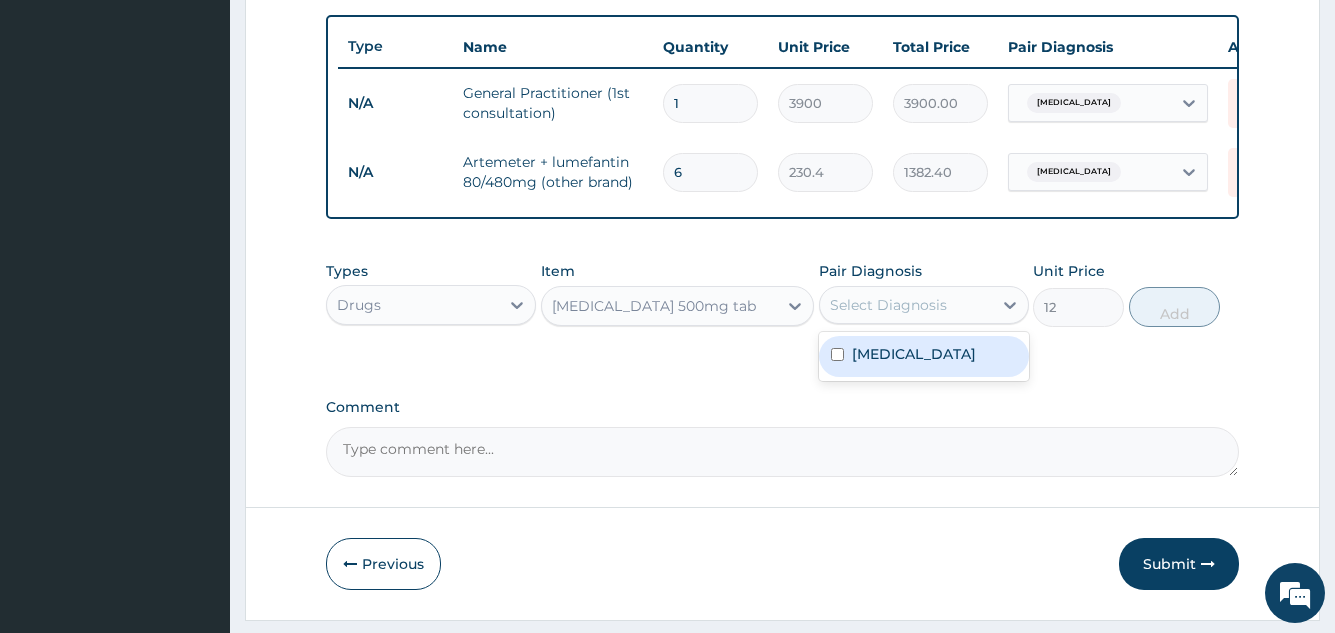 click on "Select Diagnosis" at bounding box center [888, 305] 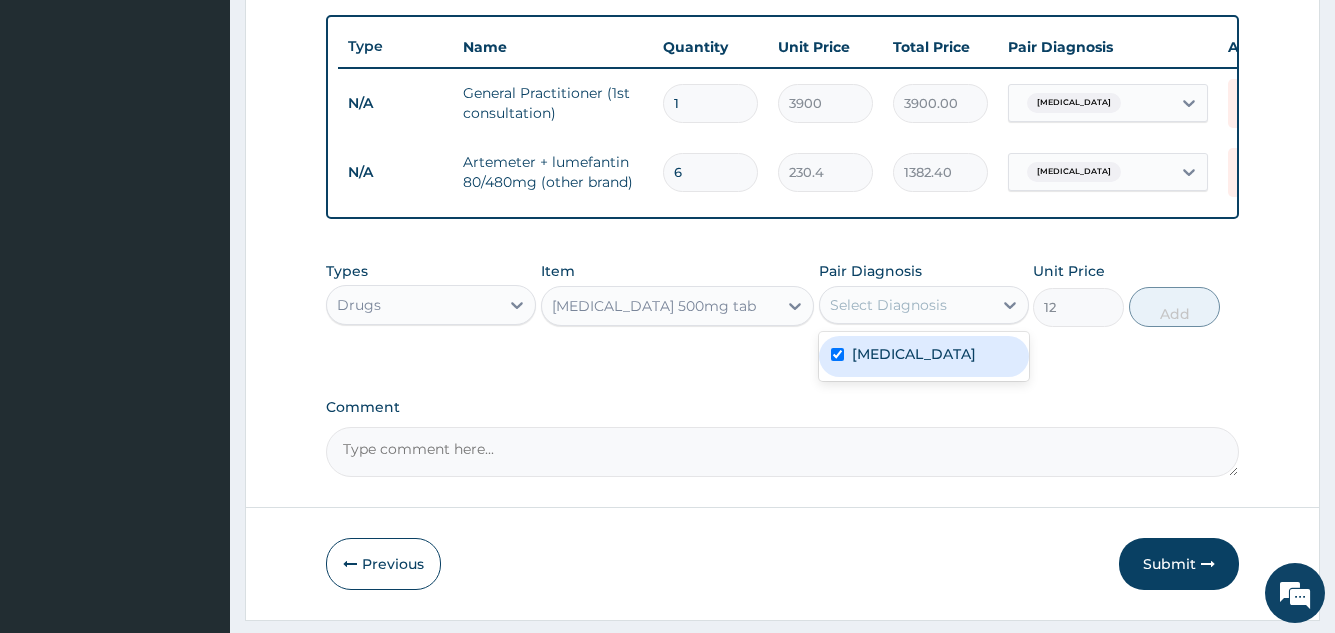 checkbox on "true" 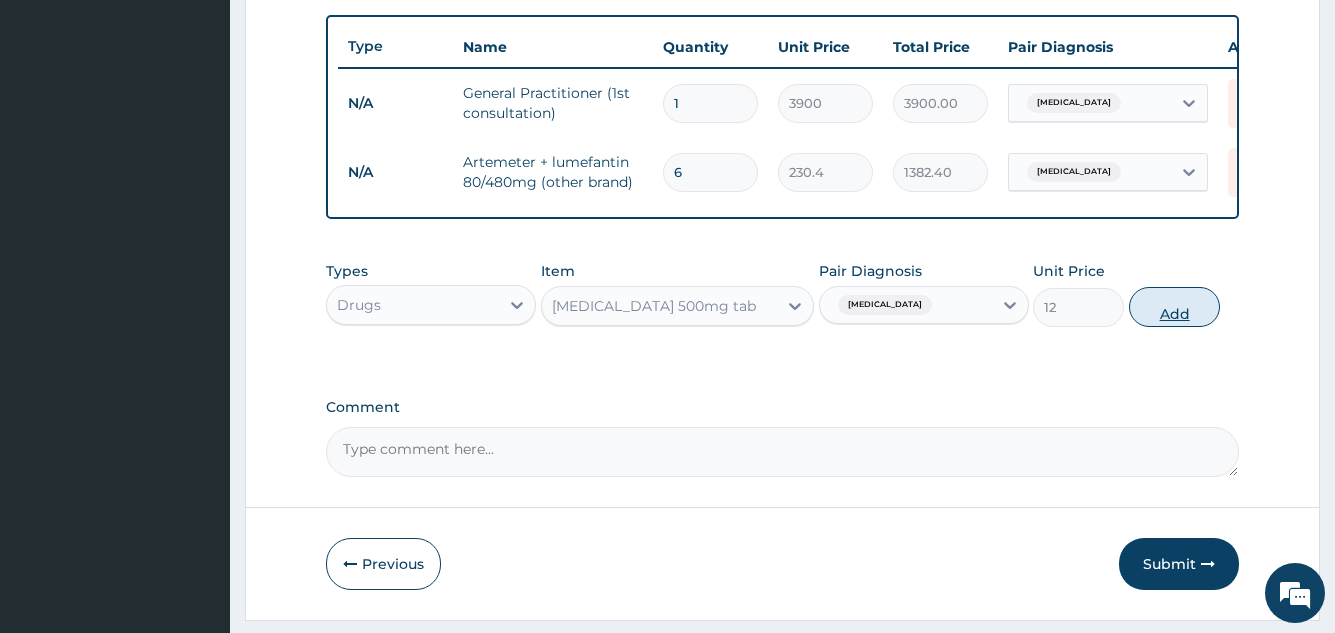 click on "Add" at bounding box center [1174, 307] 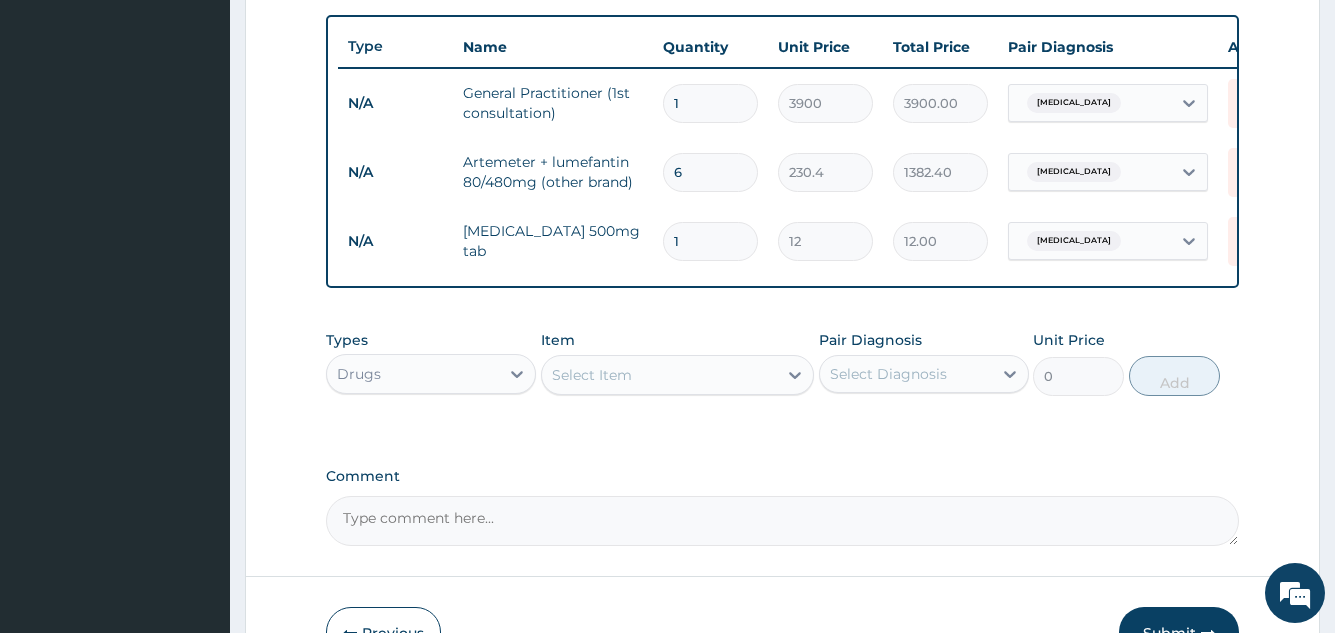 type on "18" 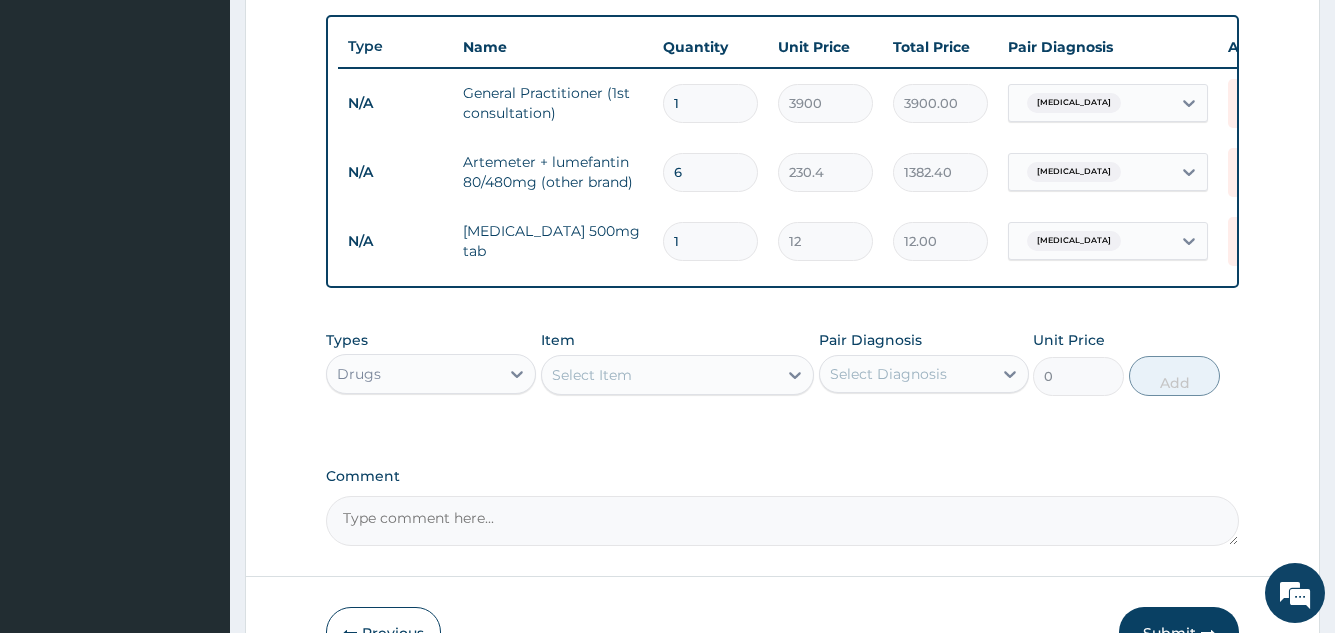 type on "216.00" 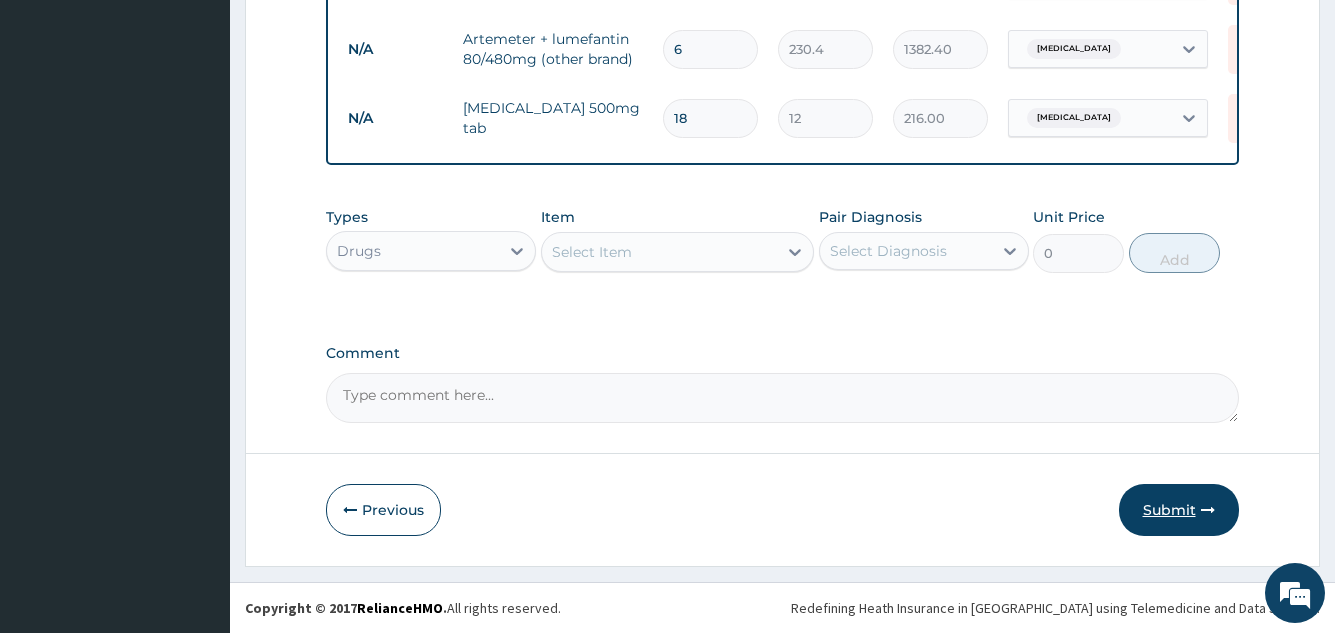 type on "18" 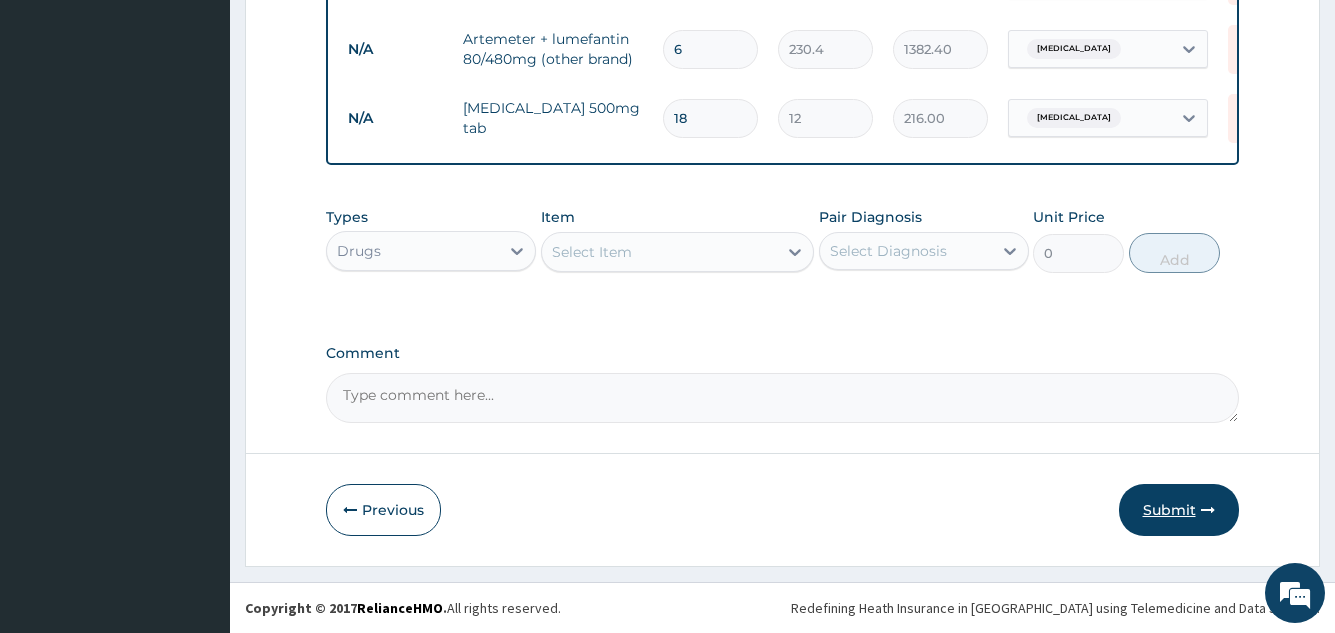 click on "Submit" at bounding box center [1179, 510] 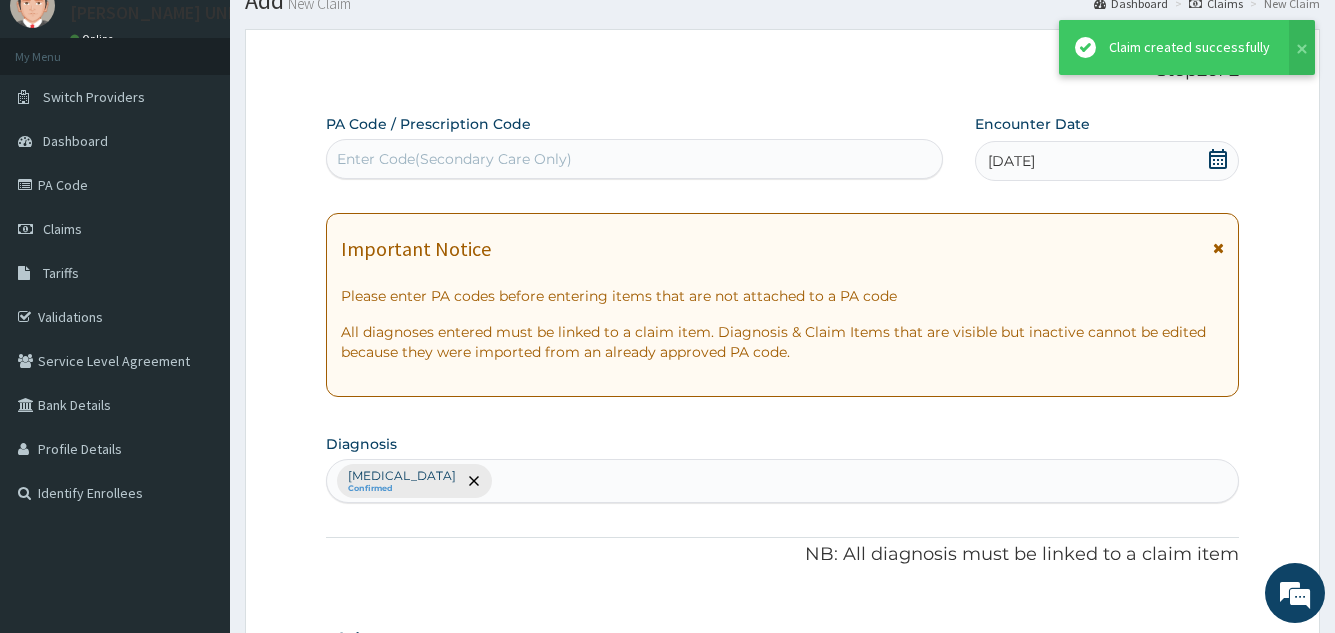 scroll, scrollTop: 867, scrollLeft: 0, axis: vertical 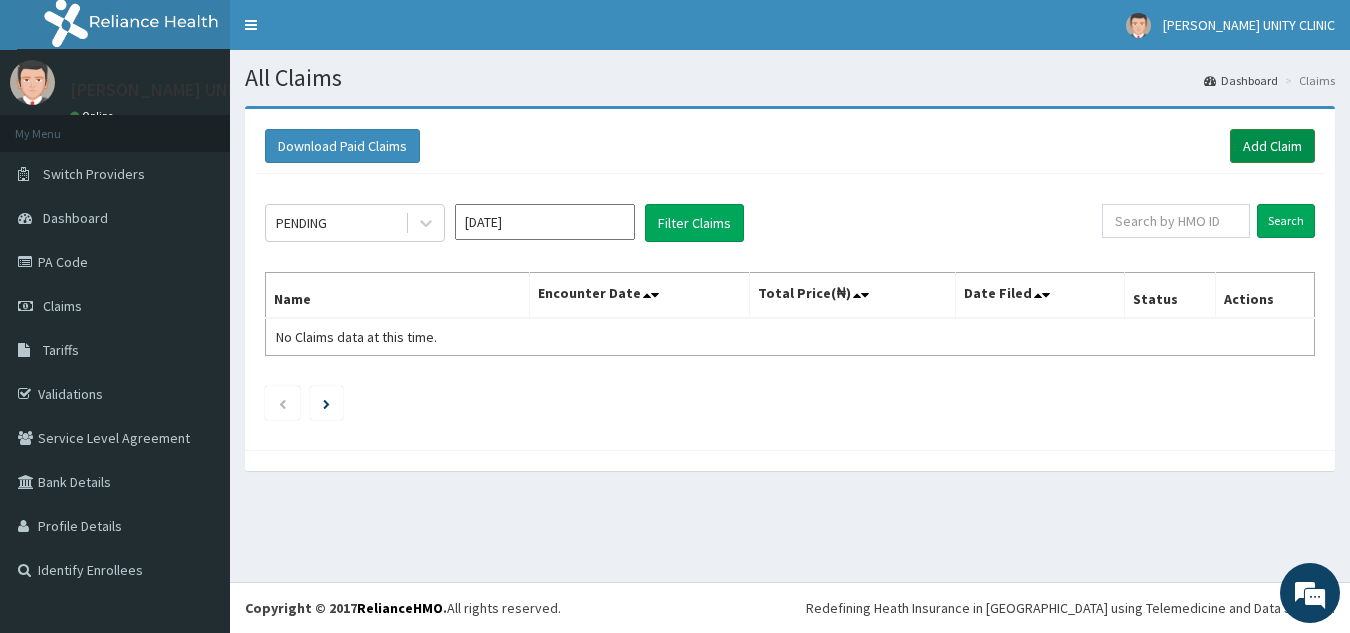 click on "Add Claim" at bounding box center (1272, 146) 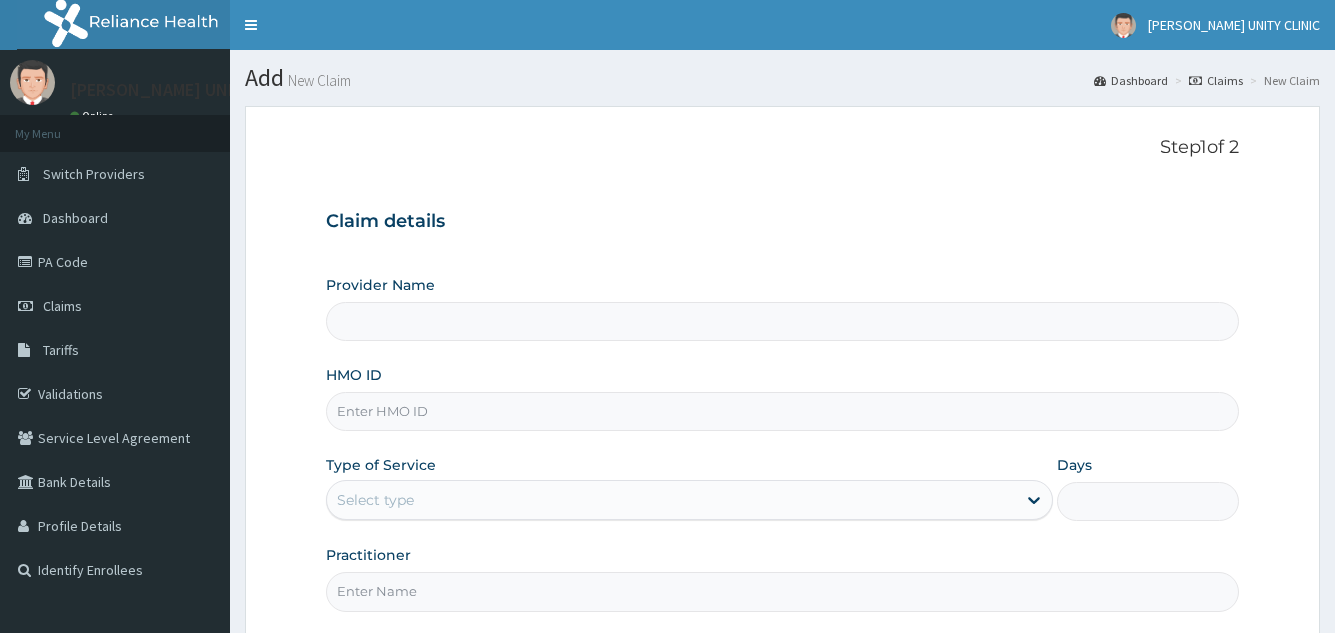 scroll, scrollTop: 0, scrollLeft: 0, axis: both 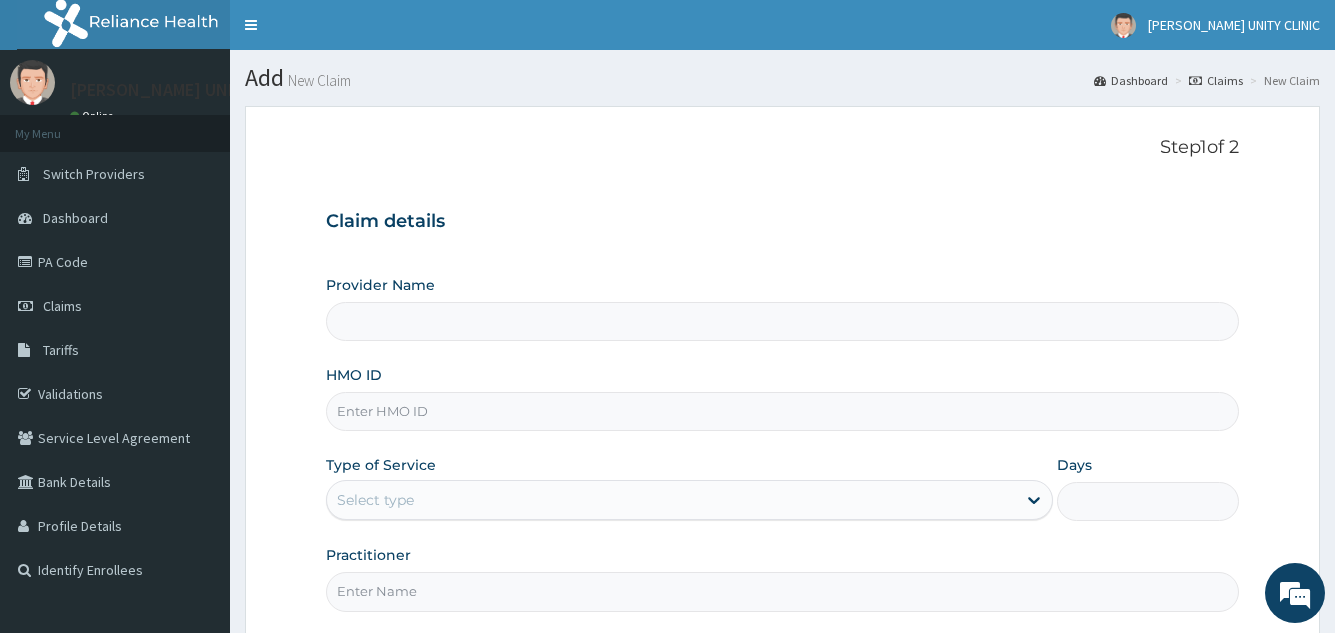 type on "Unity Clinics and Maternity" 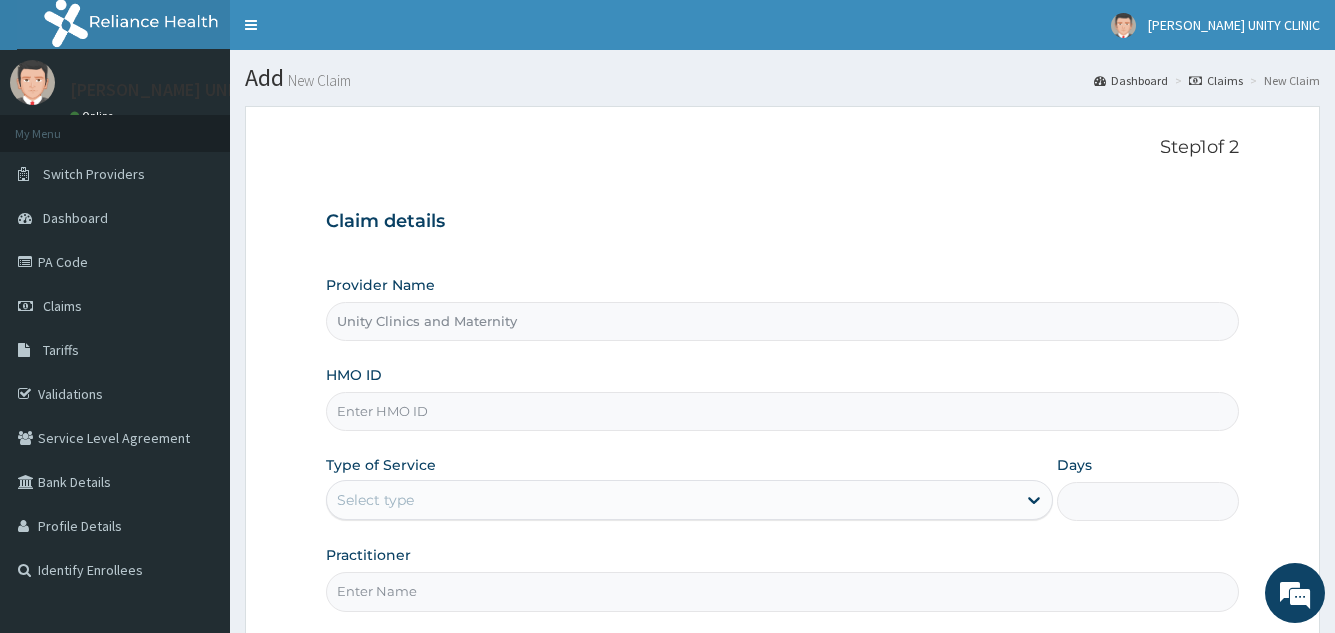 click on "HMO ID" at bounding box center [782, 411] 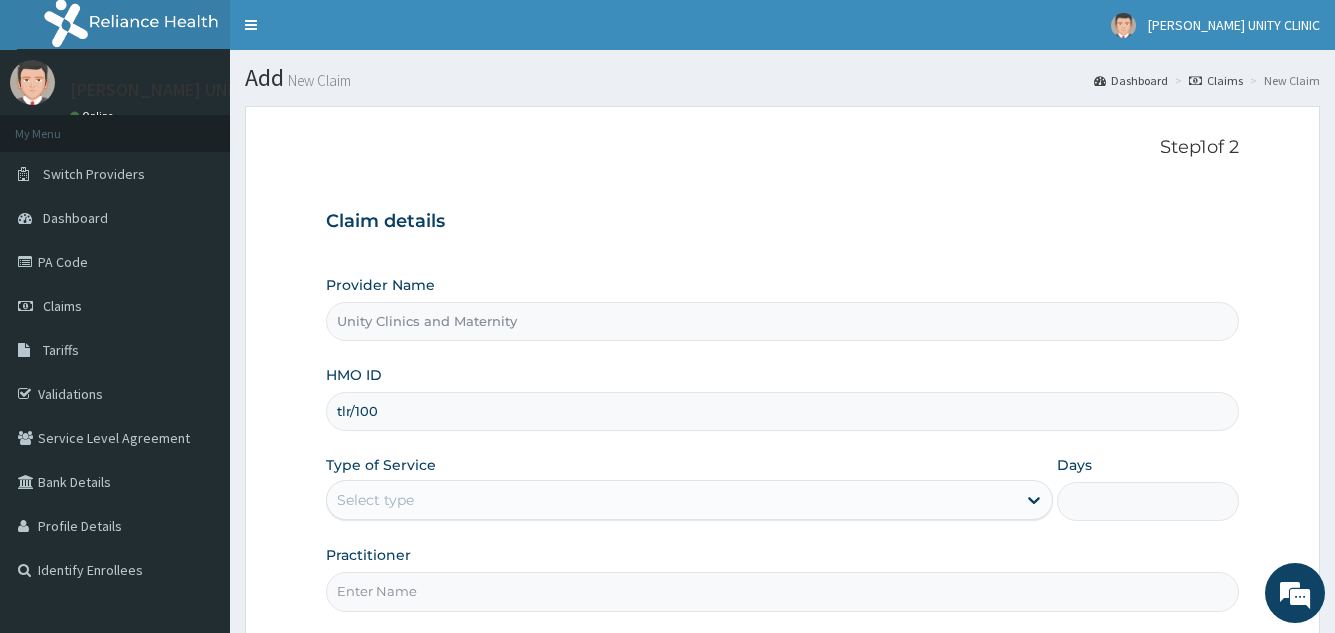 scroll, scrollTop: 0, scrollLeft: 0, axis: both 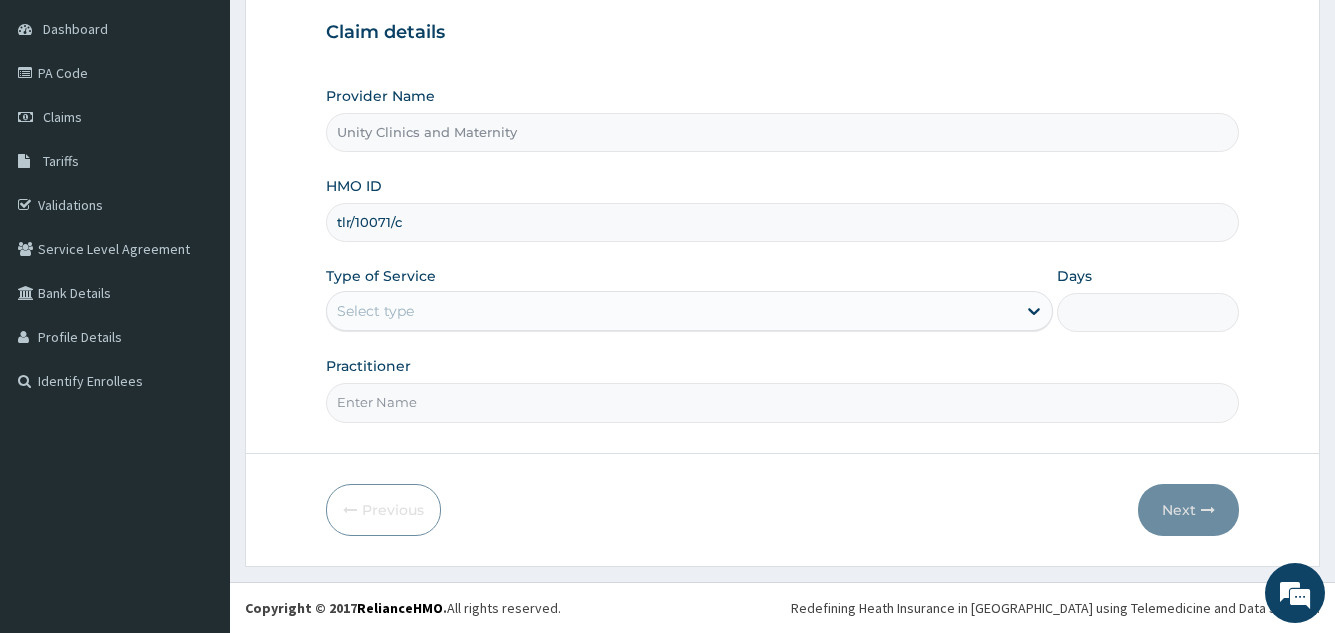 type on "tlr/10071/c" 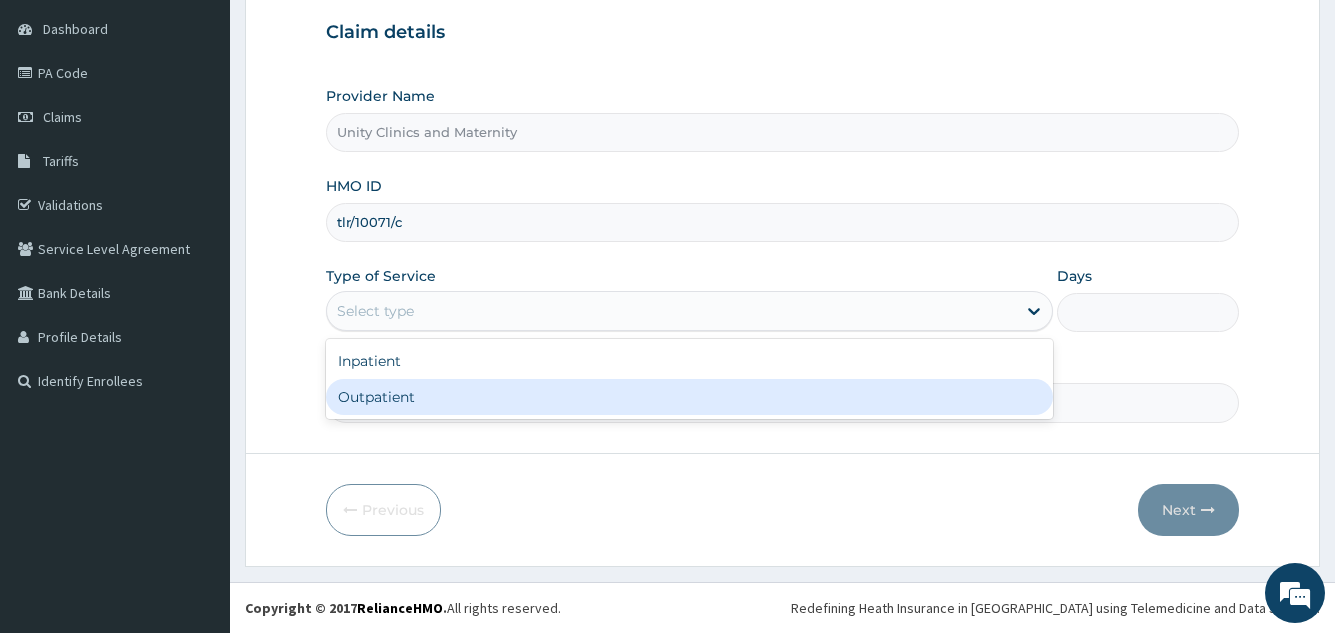 click on "Outpatient" at bounding box center (689, 397) 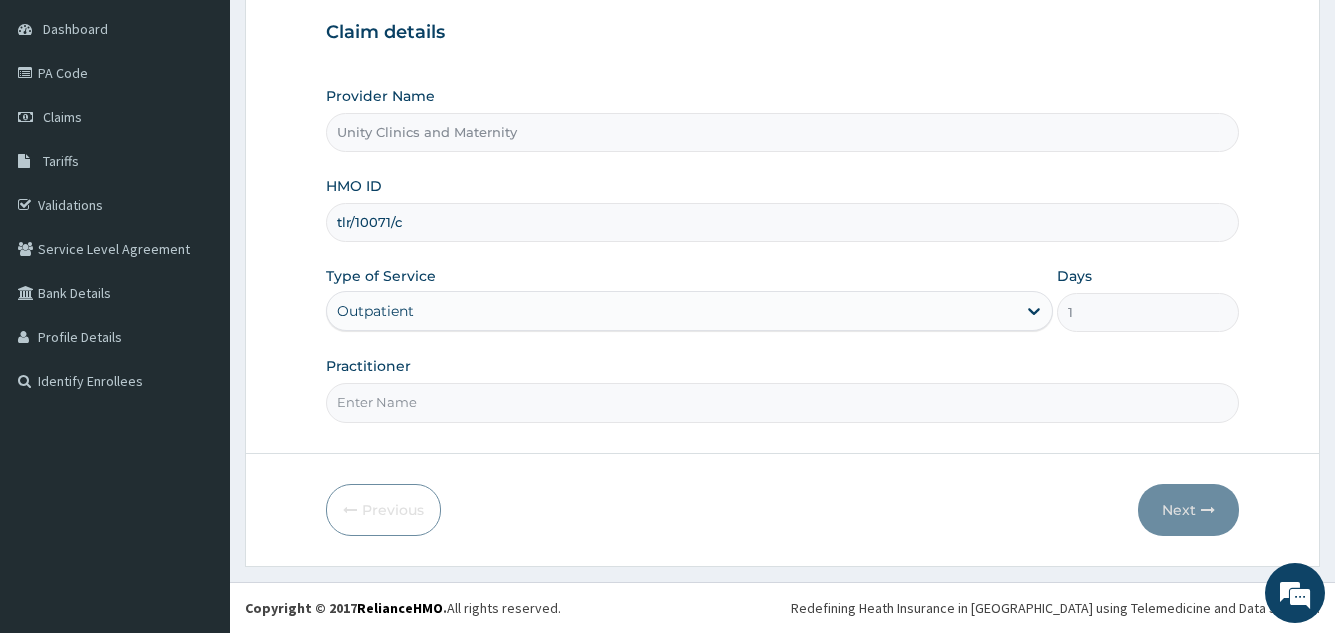 click on "Practitioner" at bounding box center (782, 402) 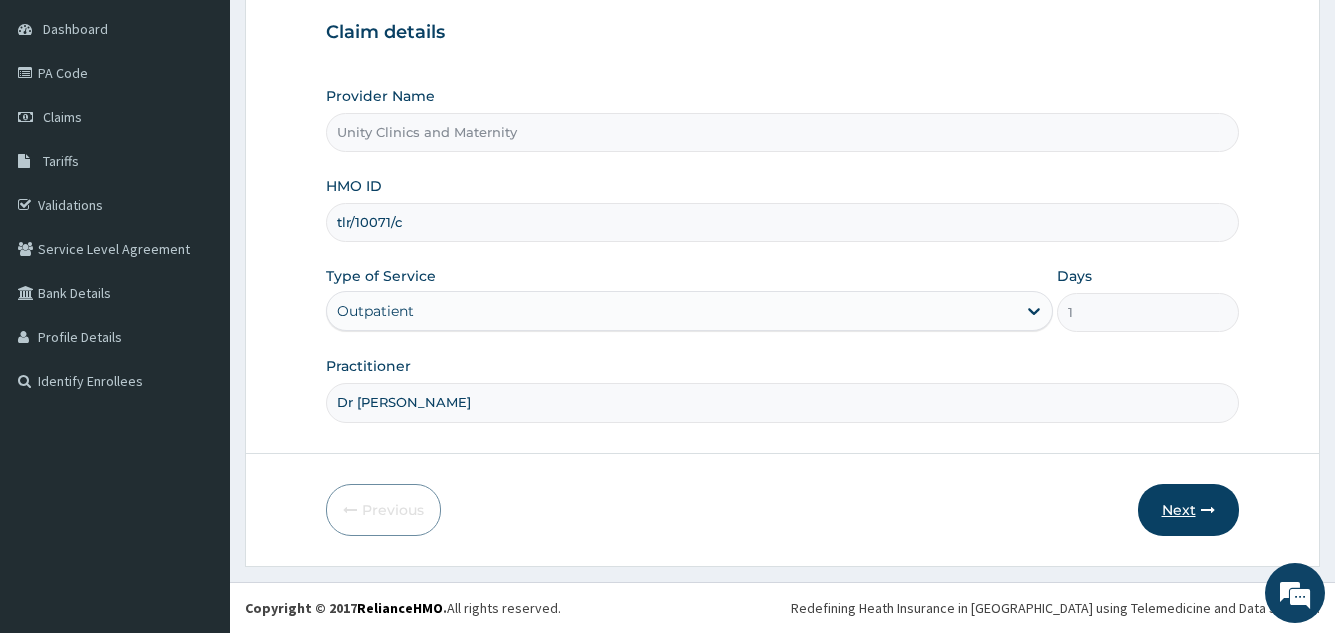 click on "Next" at bounding box center [1188, 510] 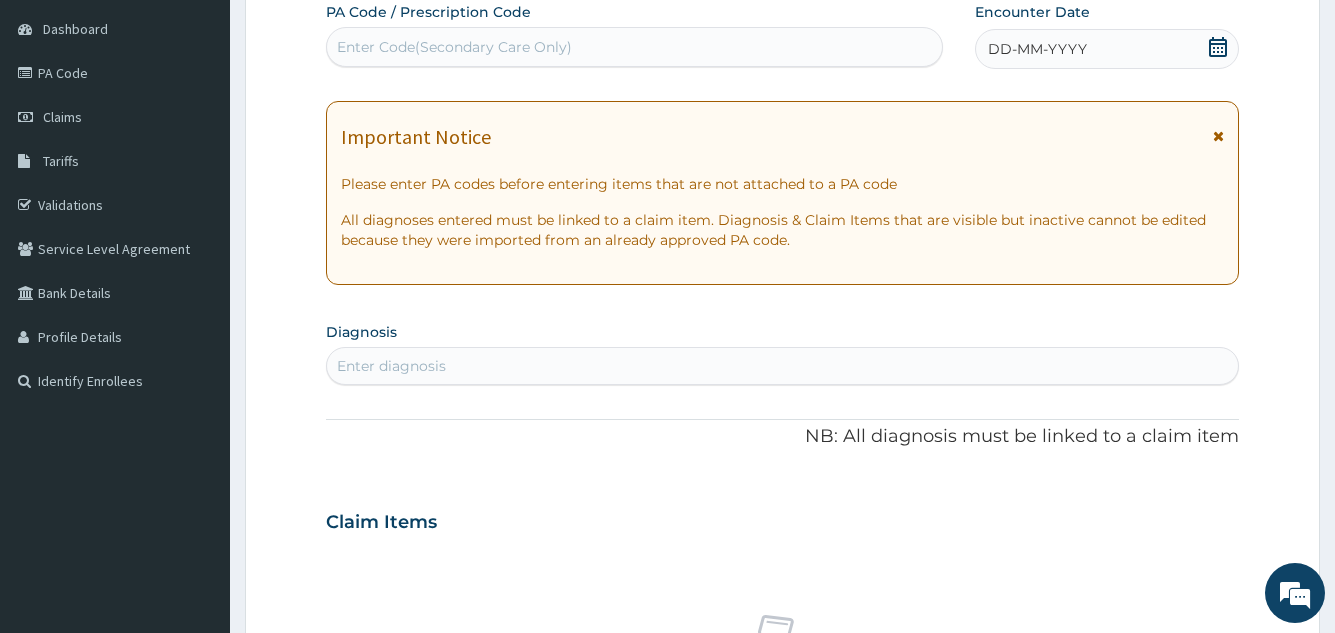 click on "DD-MM-YYYY" at bounding box center (1037, 49) 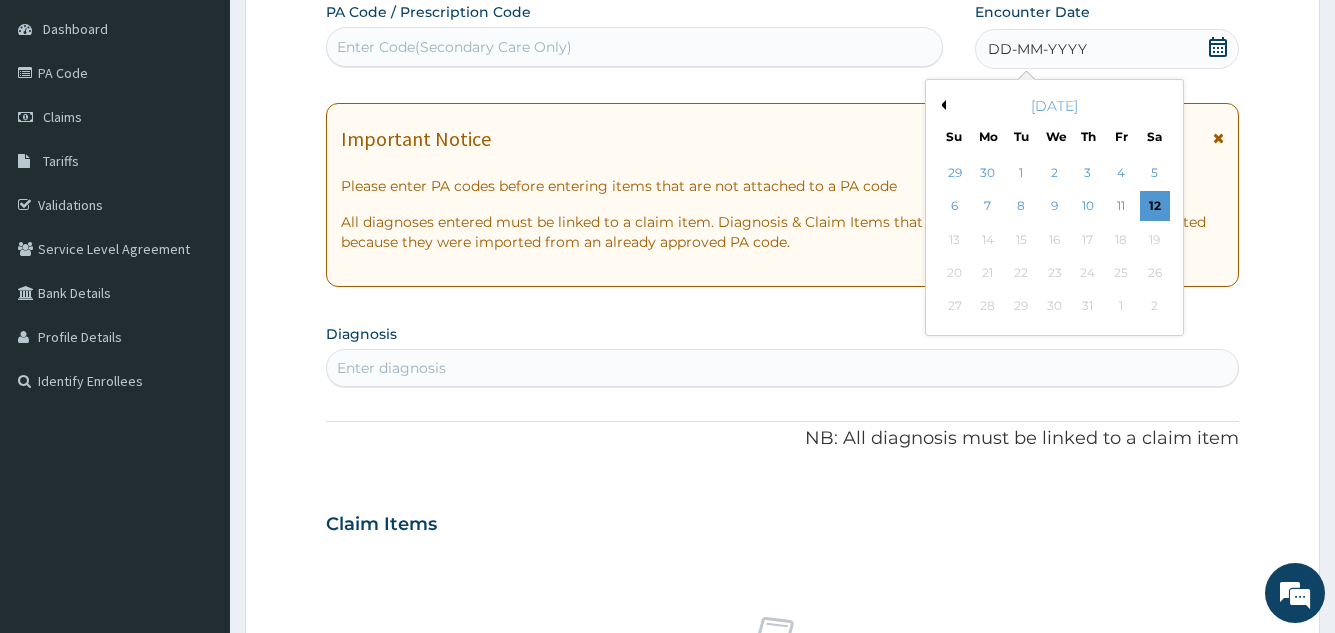 click on "Previous Month" at bounding box center (941, 105) 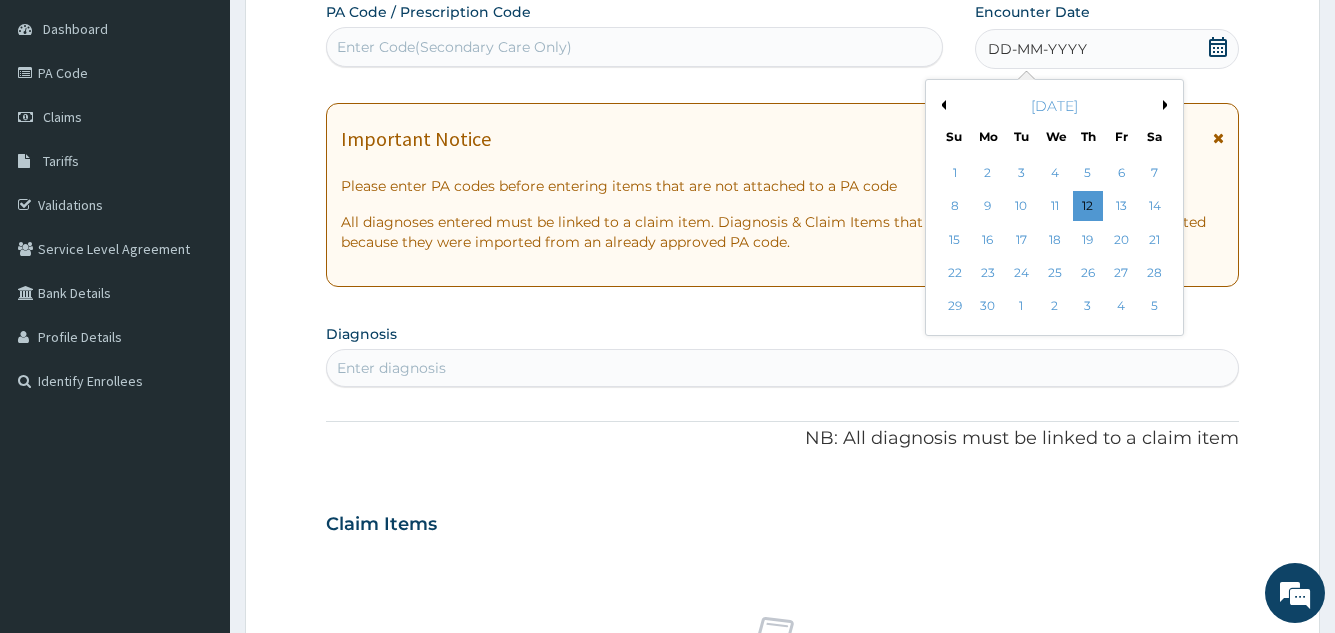 click on "Previous Month" at bounding box center [941, 105] 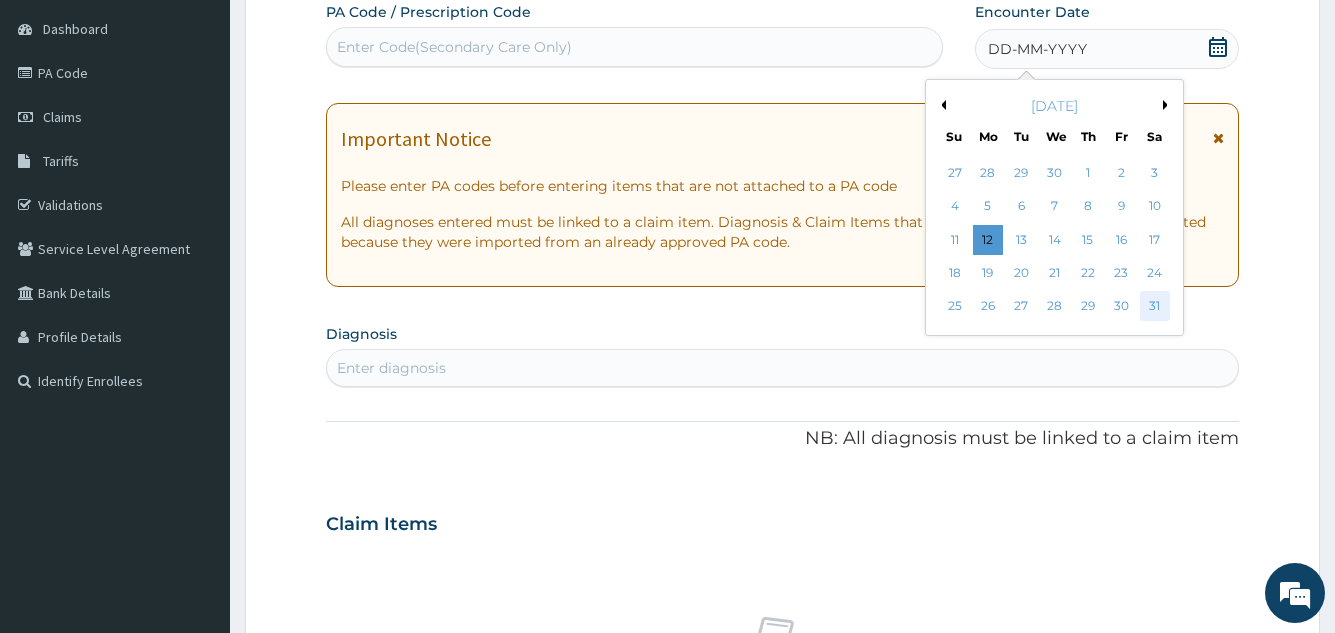 click on "31" at bounding box center [1154, 307] 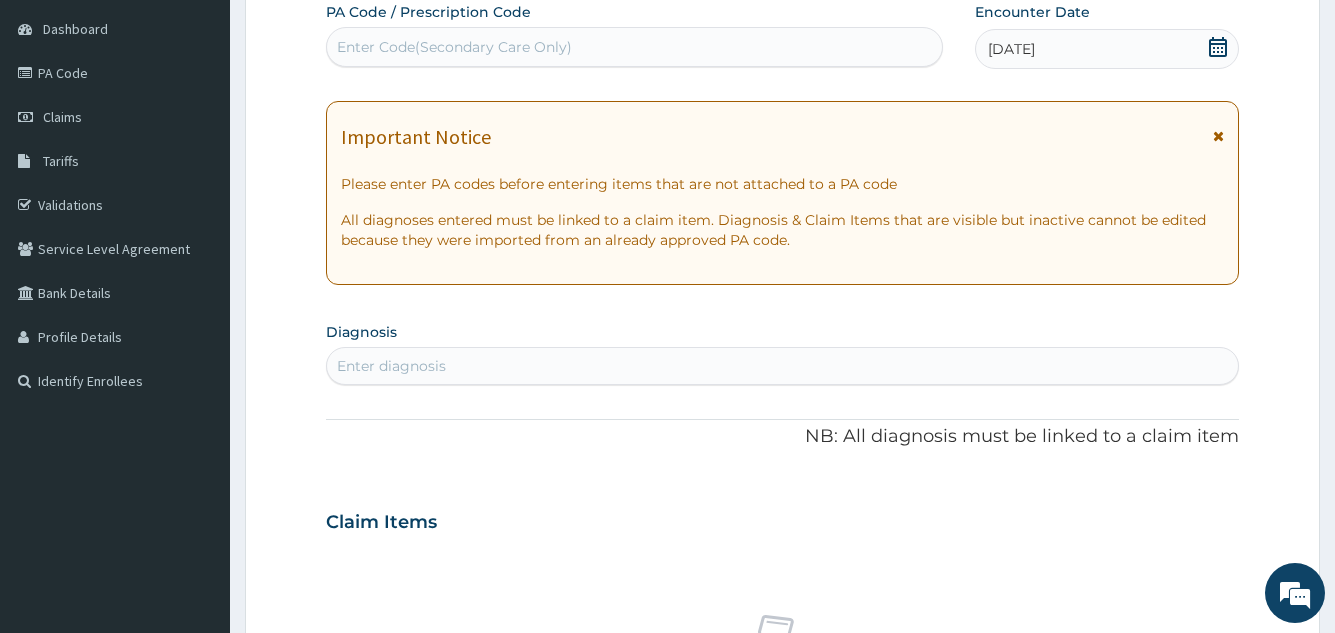 click on "Enter diagnosis" at bounding box center (782, 366) 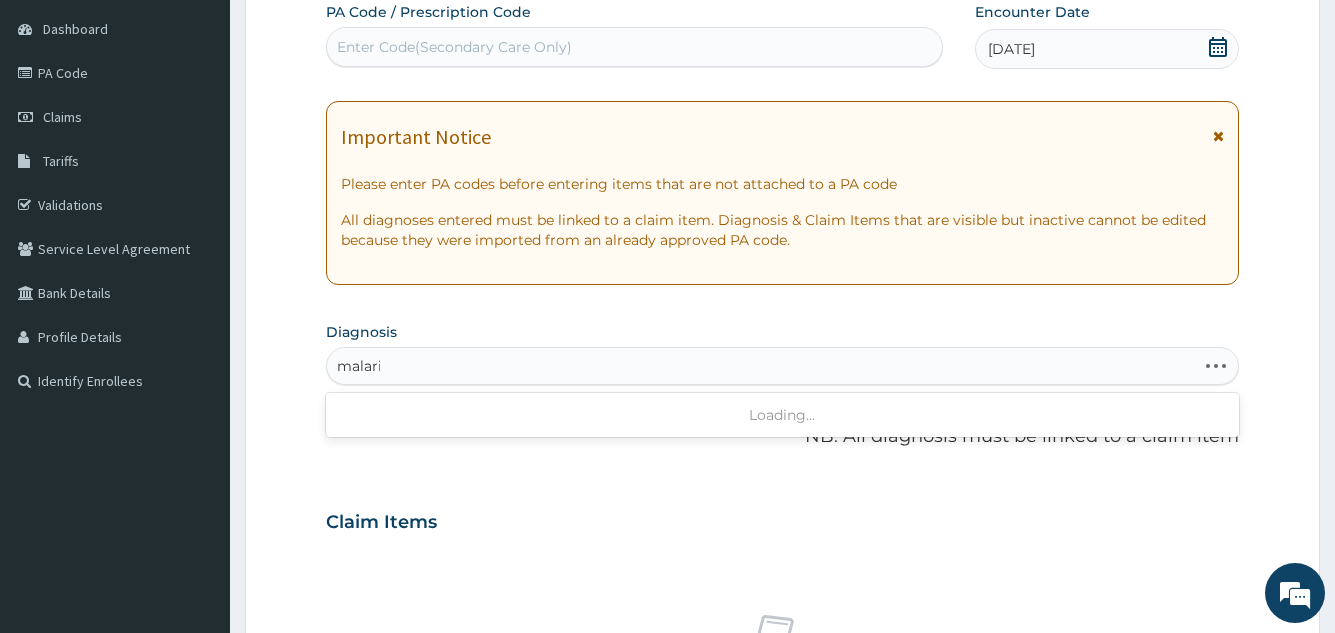 type on "malaria" 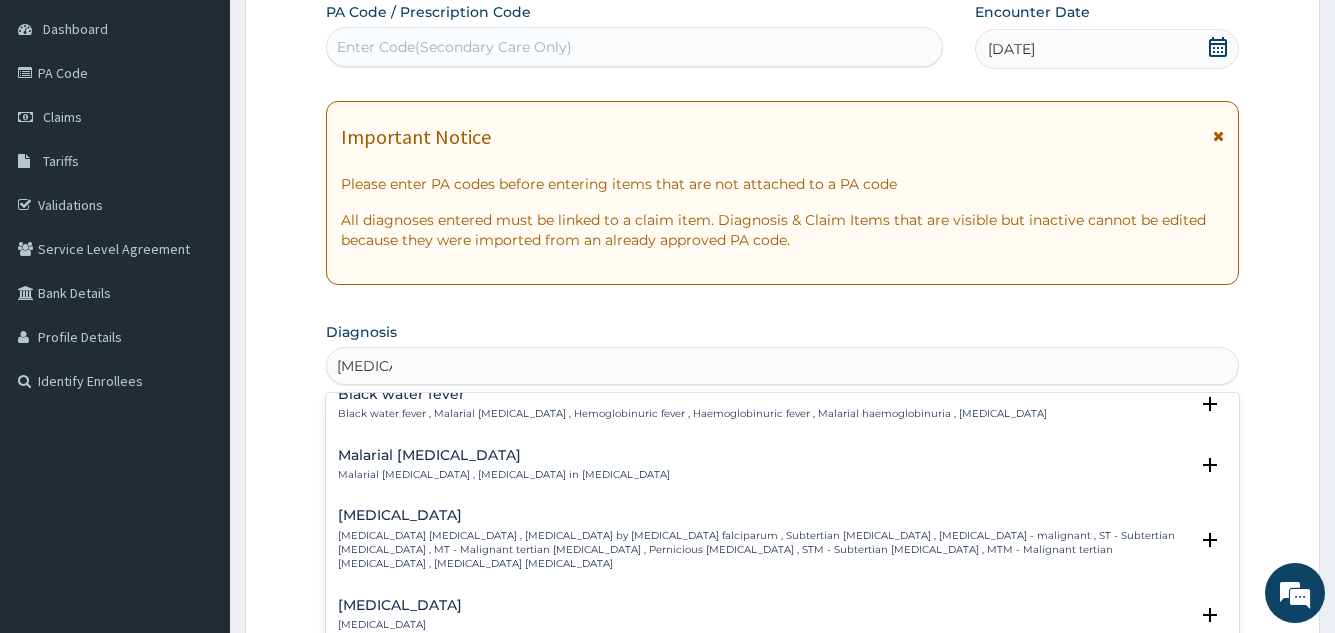 scroll, scrollTop: 900, scrollLeft: 0, axis: vertical 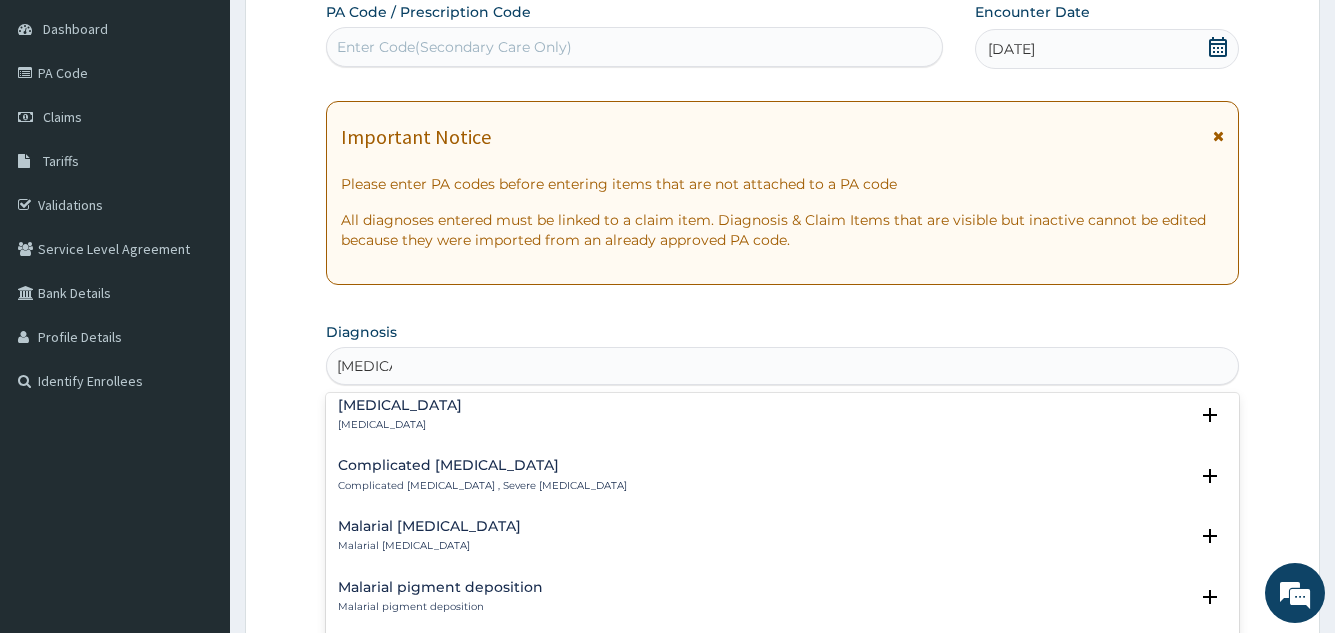 click on "Complicated malaria , Severe malaria" at bounding box center [482, 486] 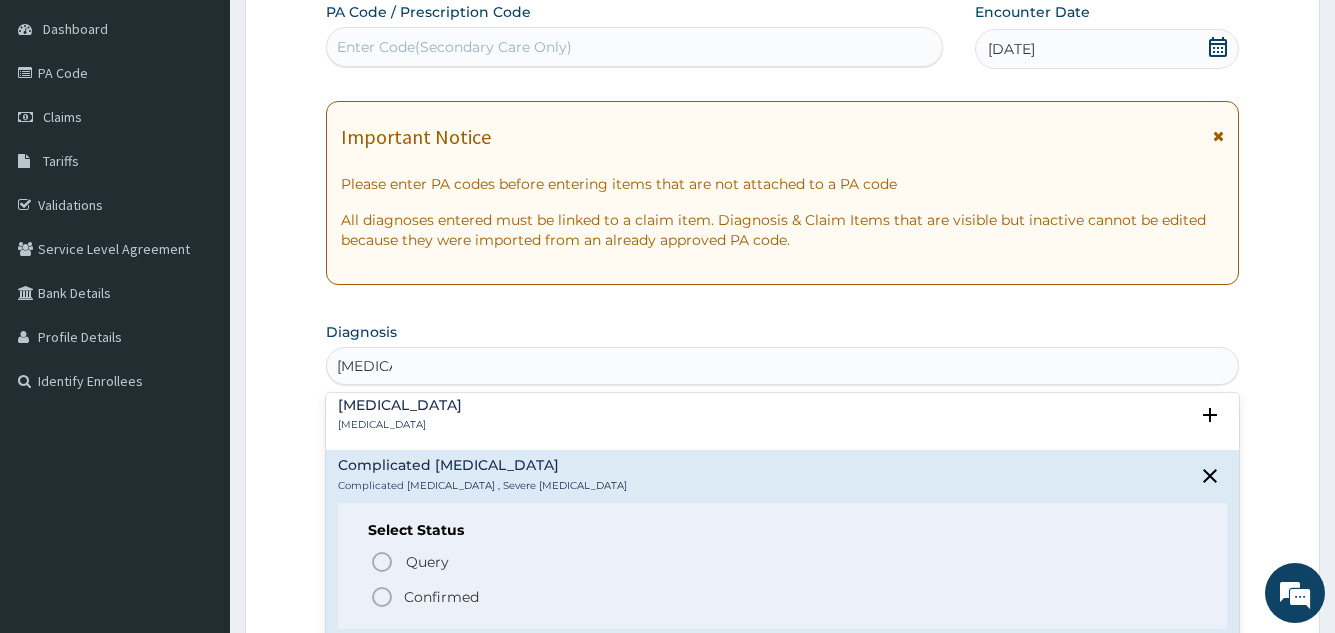 click 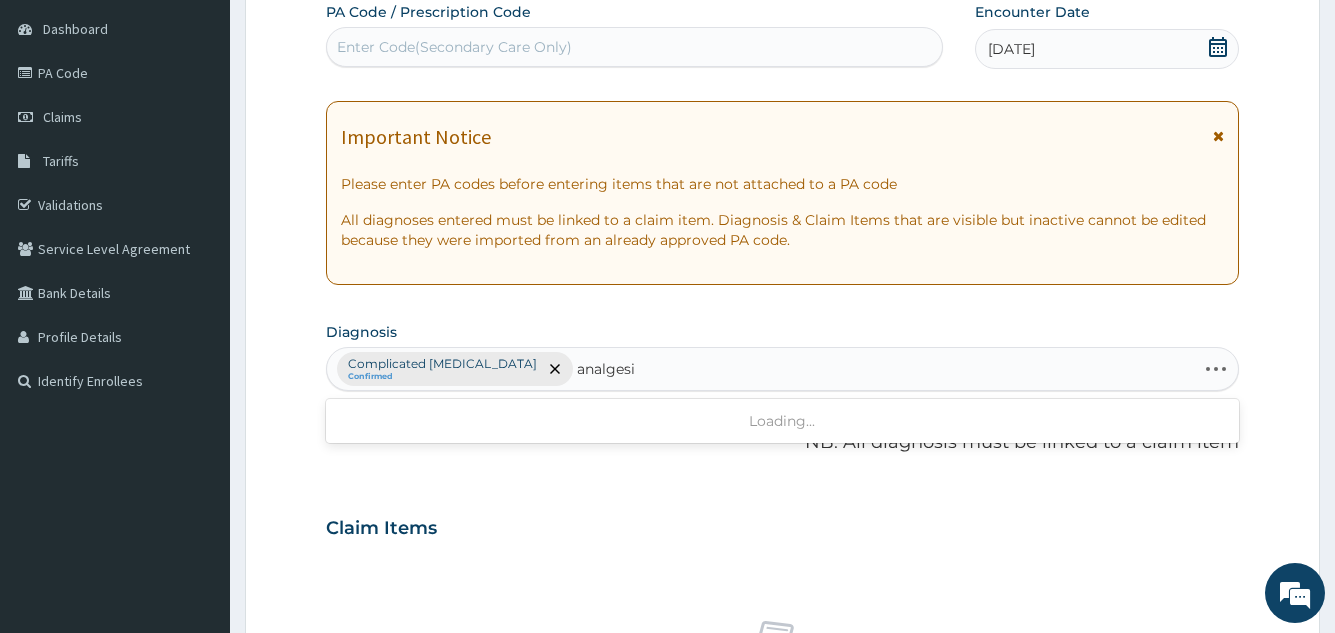 type on "analgesic" 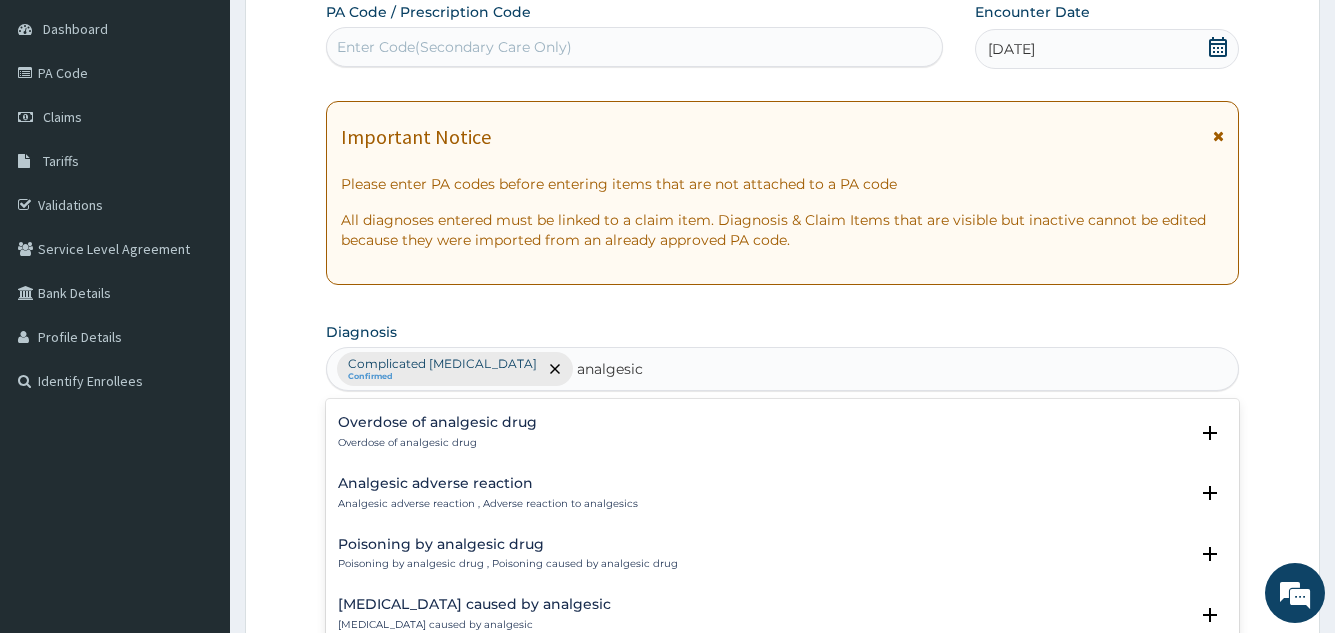 scroll, scrollTop: 300, scrollLeft: 0, axis: vertical 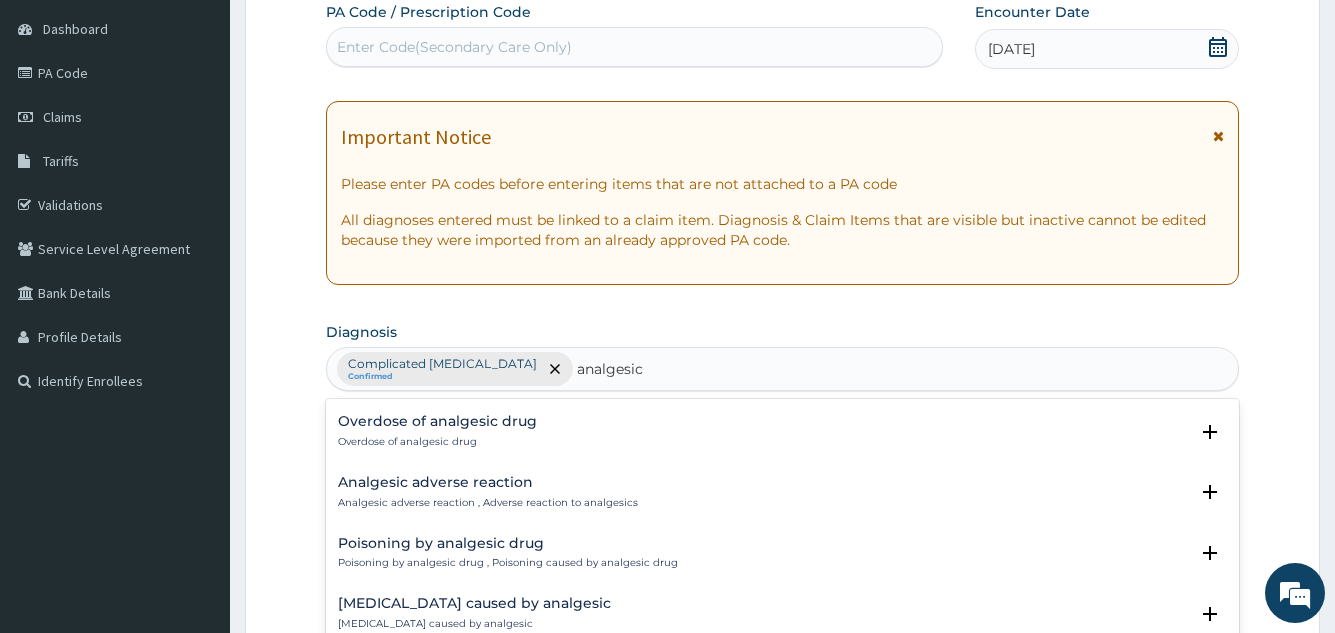 click on "Analgesic adverse reaction , Adverse reaction to analgesics" at bounding box center (488, 503) 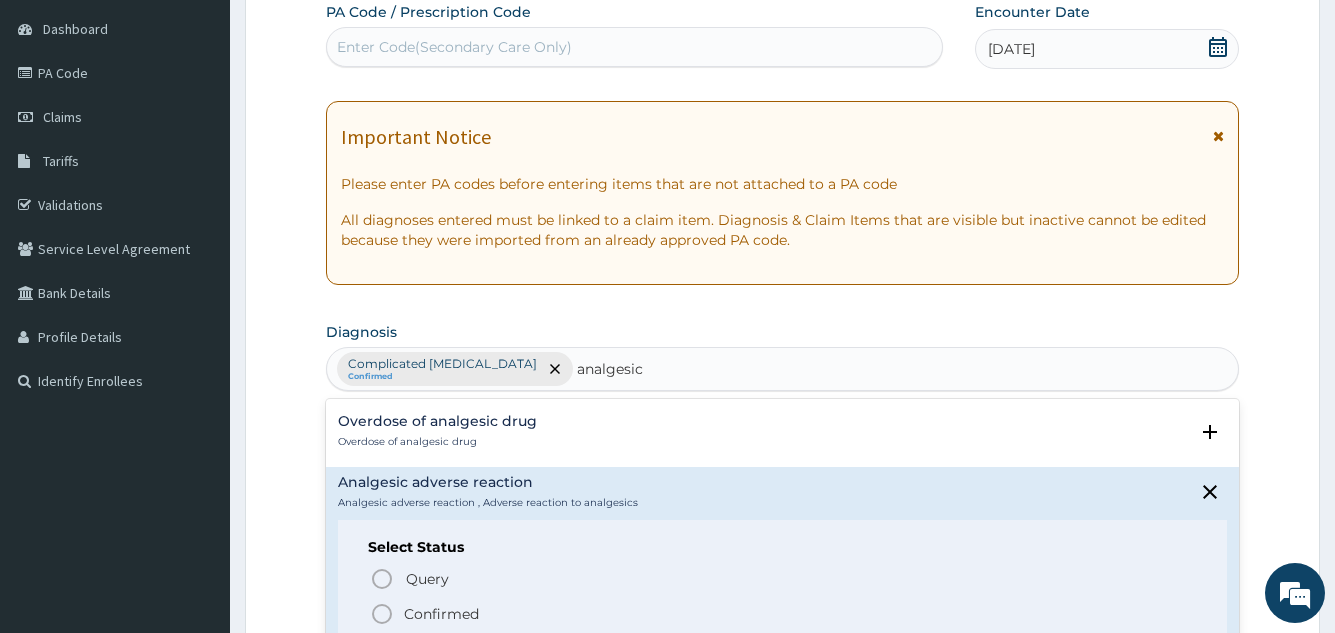 click 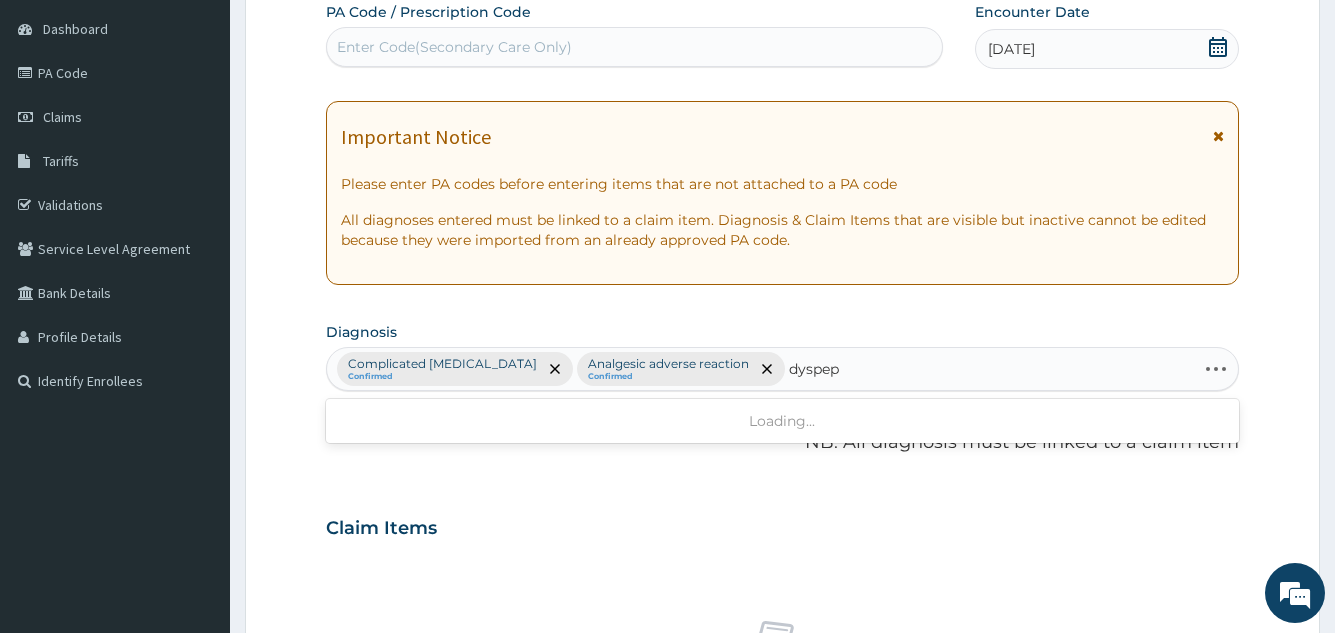 type on "dyspeps" 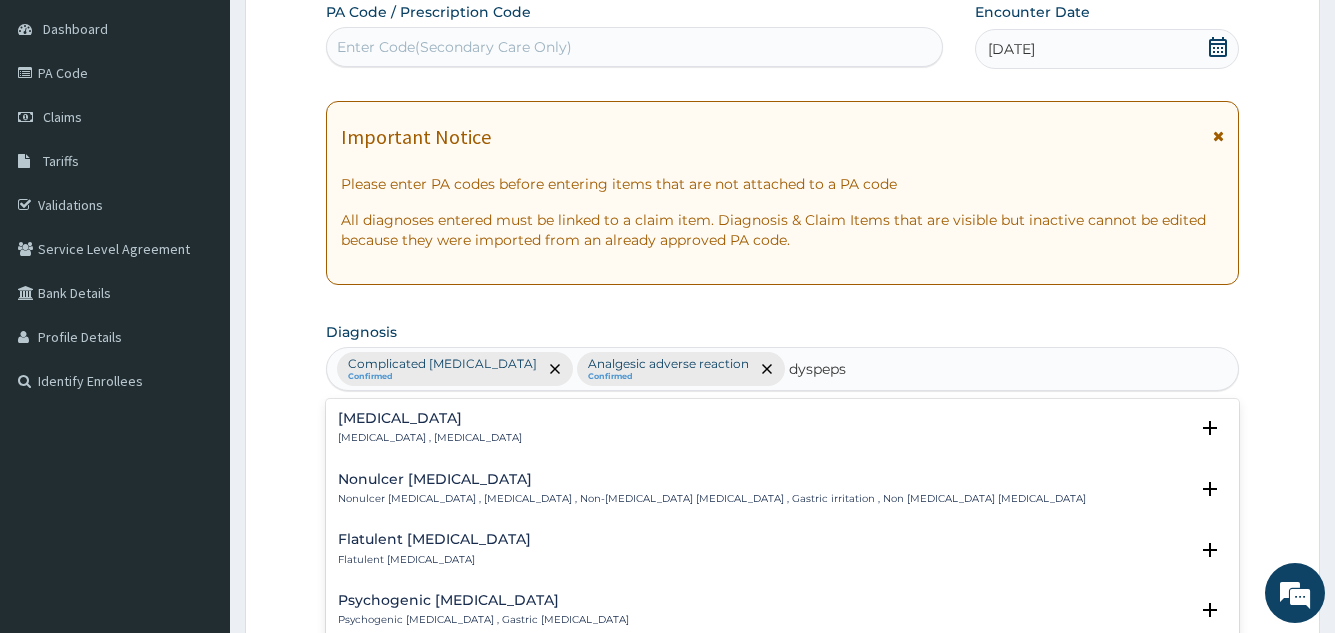click on "Indigestion , Dyspepsia" at bounding box center [430, 438] 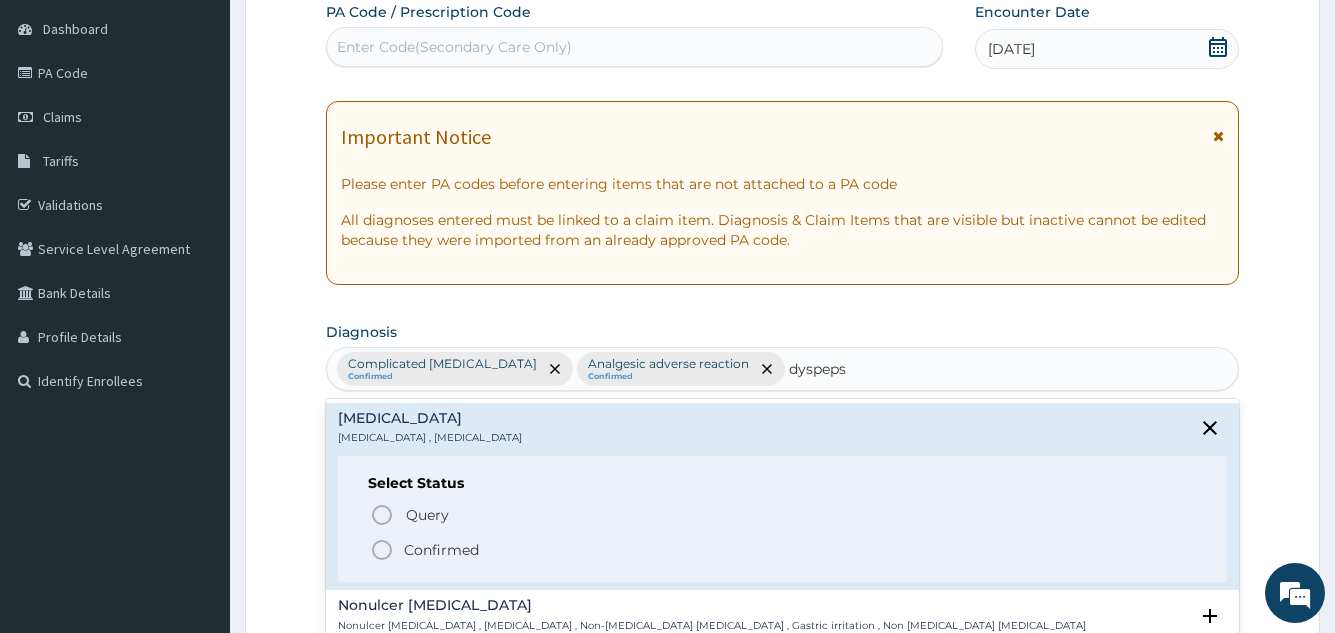 click 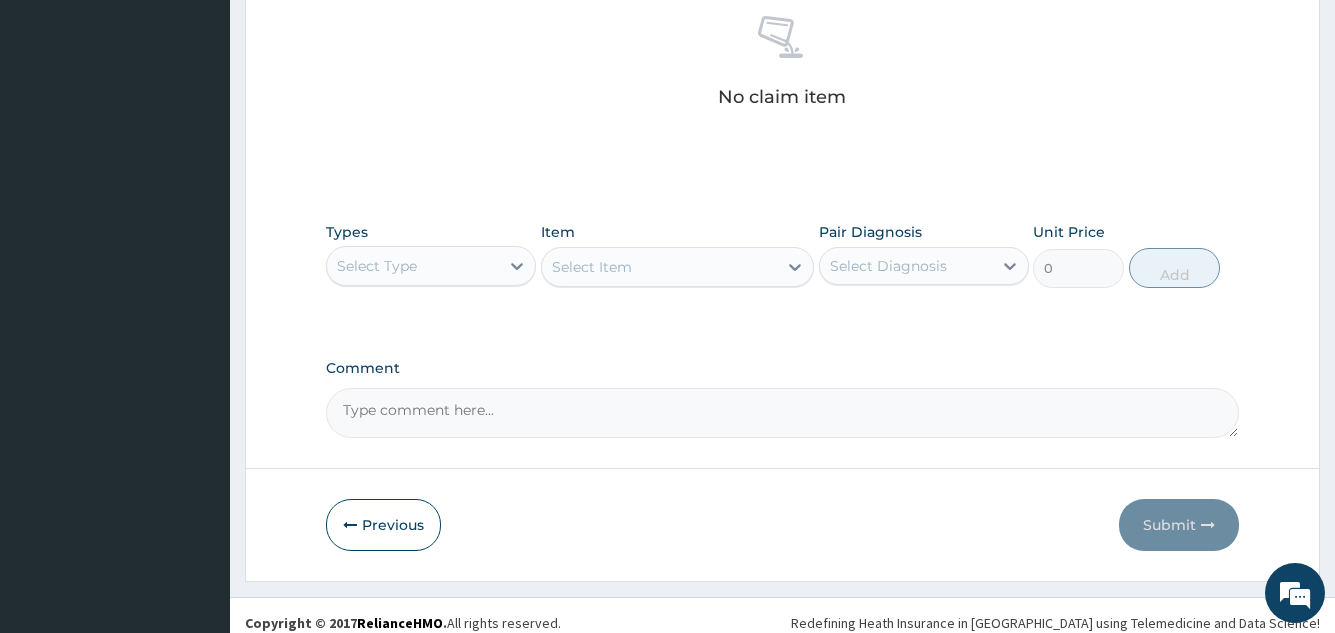 scroll, scrollTop: 809, scrollLeft: 0, axis: vertical 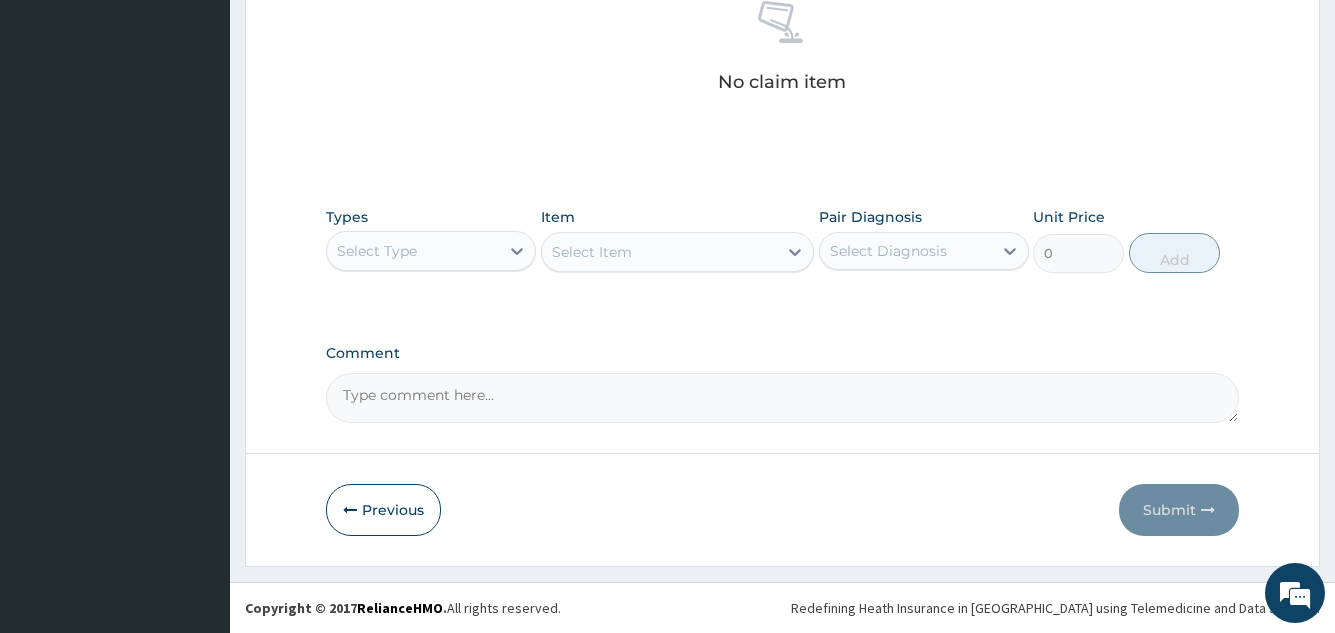 click on "Select Type" at bounding box center [413, 251] 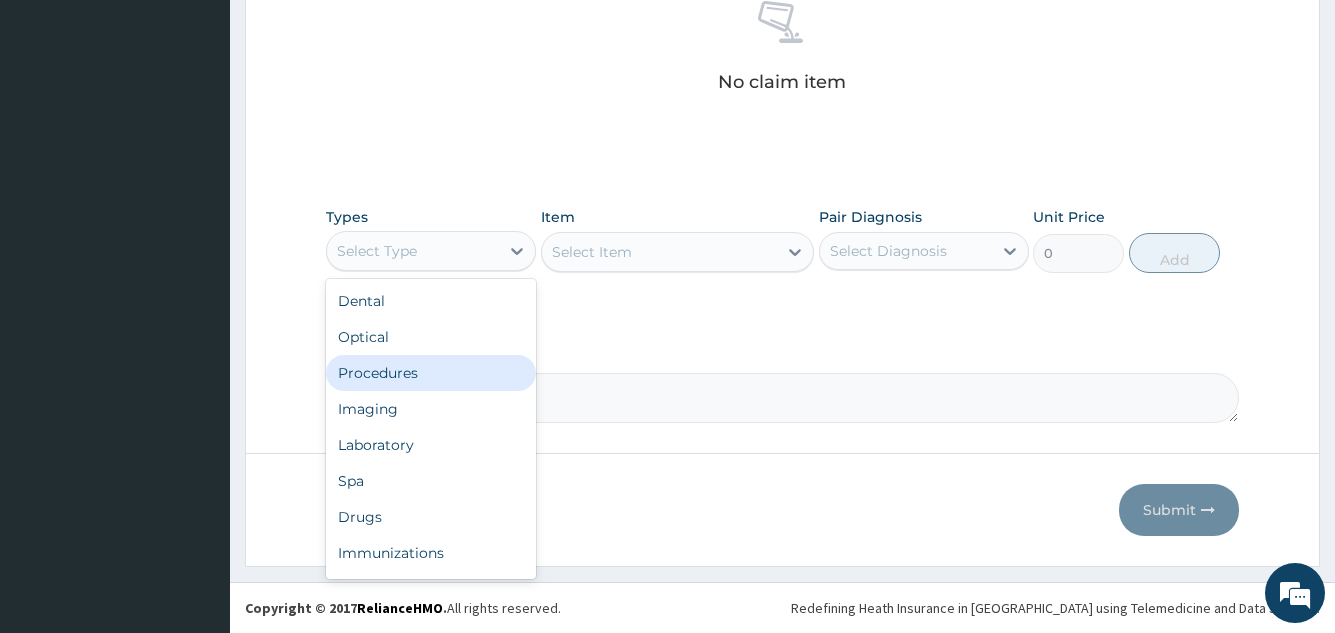 click on "Procedures" at bounding box center [431, 373] 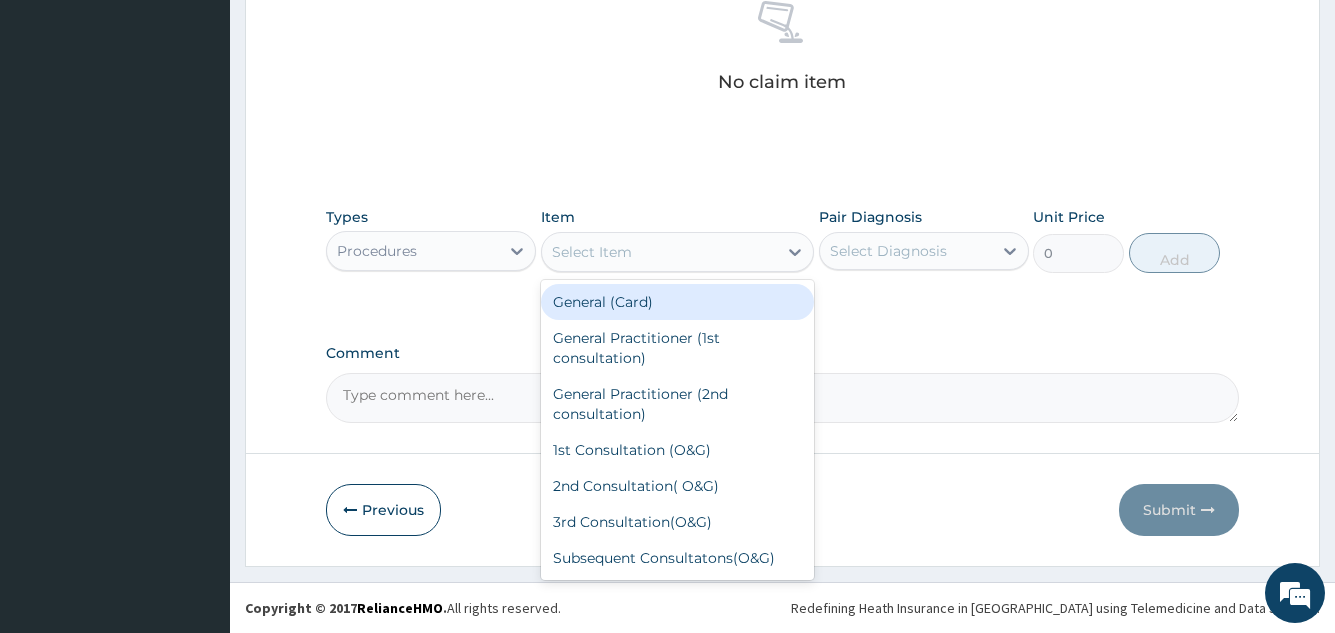 click on "Select Item" at bounding box center (660, 252) 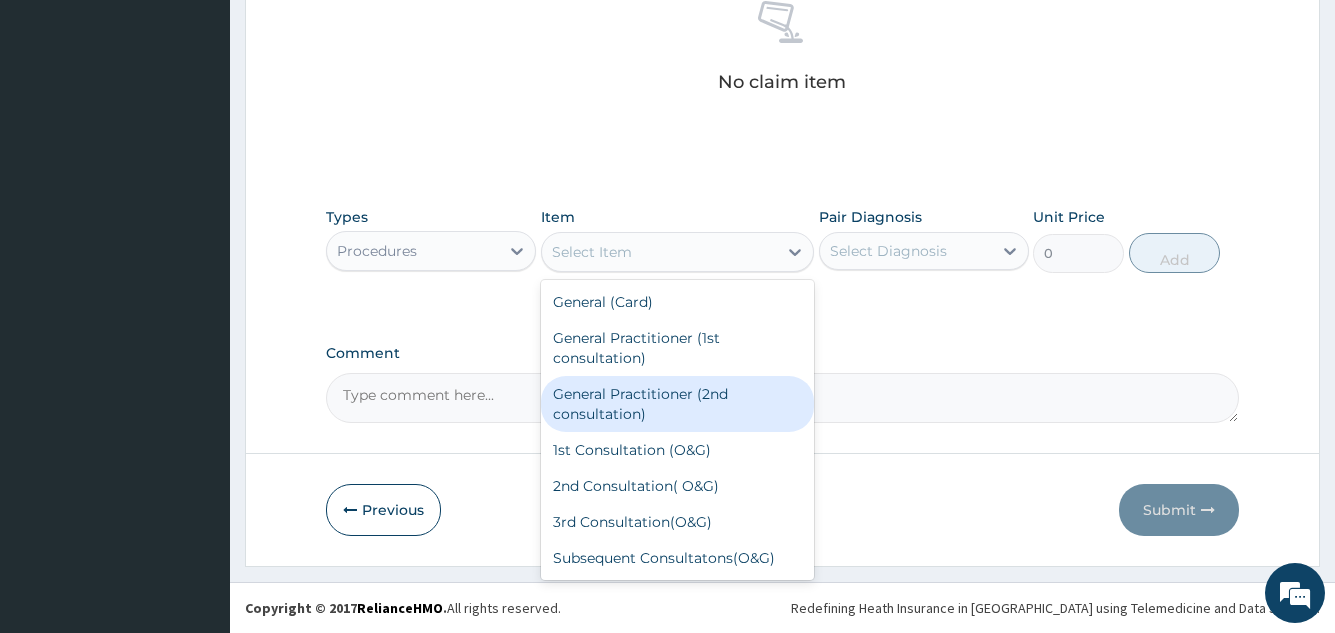 click on "General Practitioner (2nd consultation)" at bounding box center [678, 404] 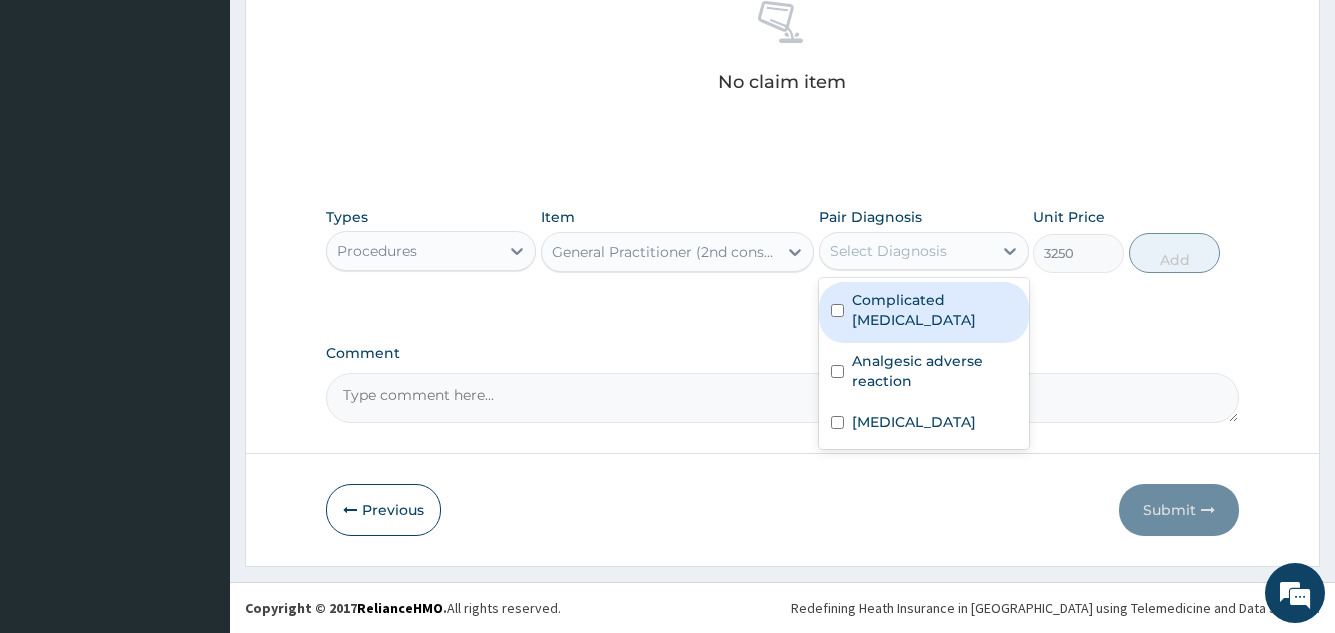 click on "Select Diagnosis" at bounding box center (906, 251) 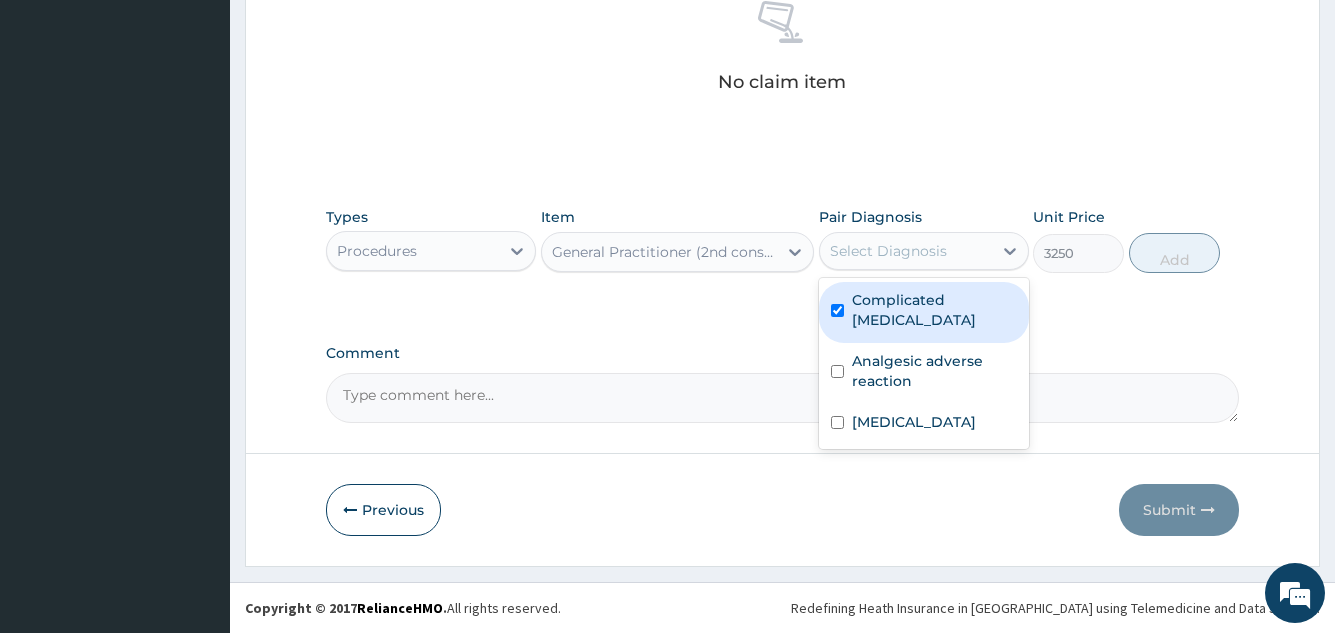 checkbox on "true" 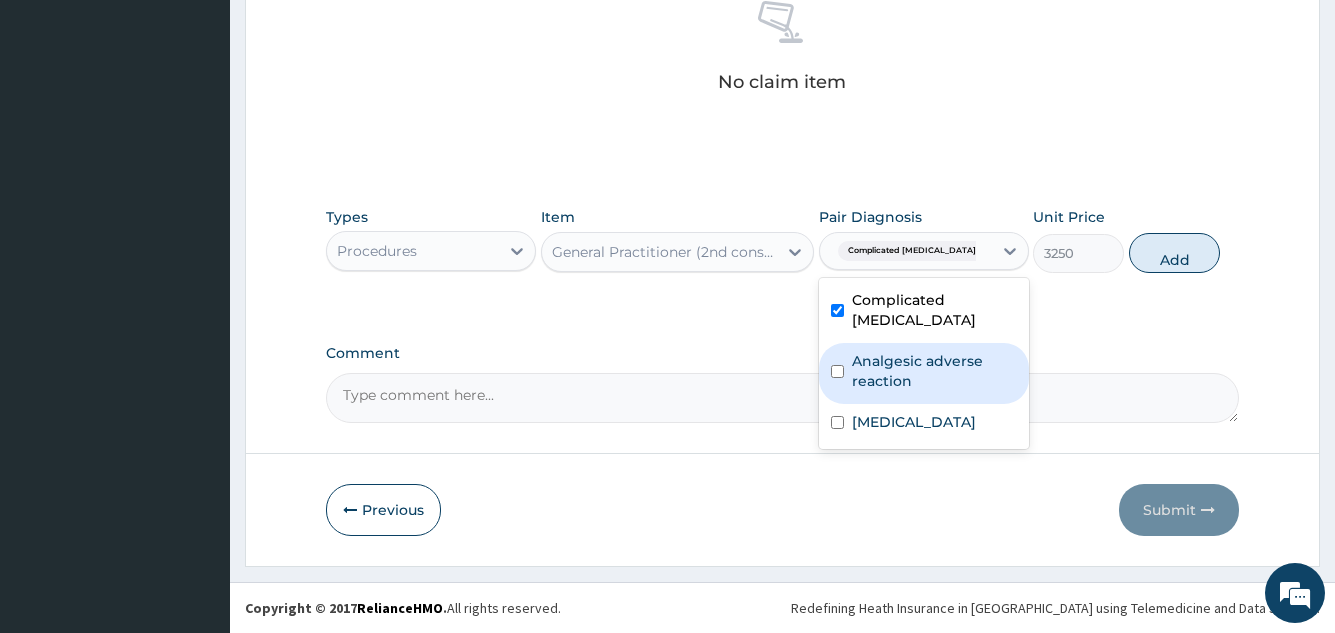 click on "Analgesic adverse reaction" at bounding box center [934, 371] 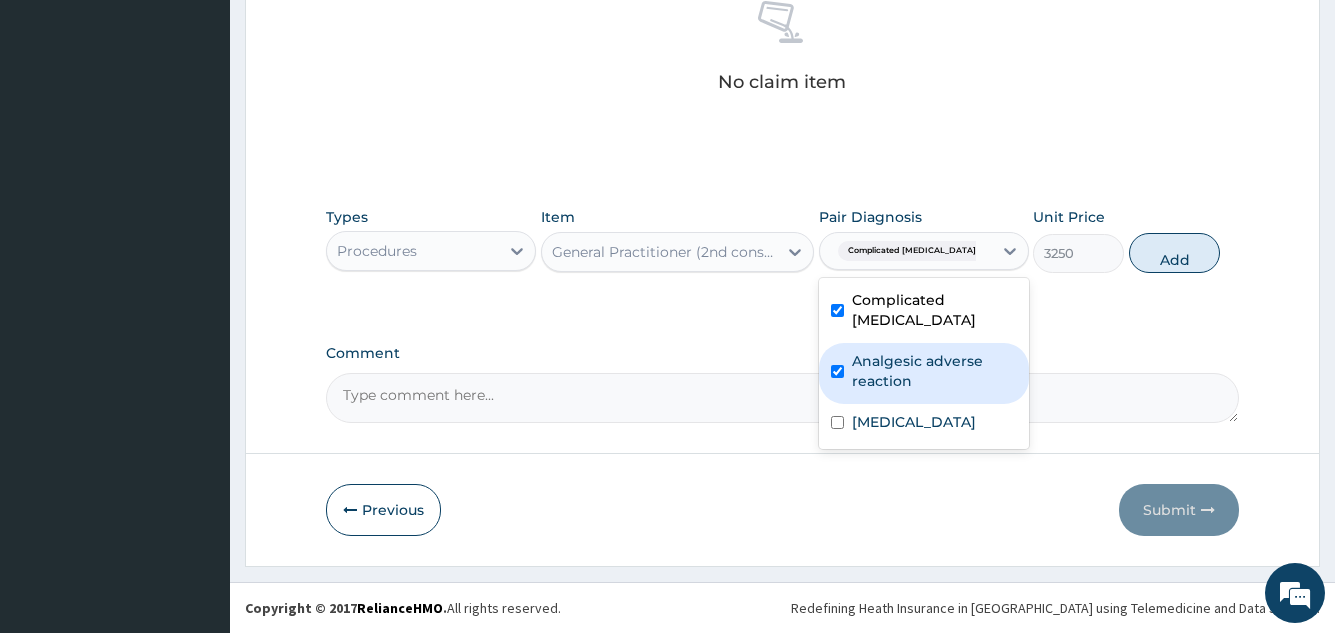 checkbox on "true" 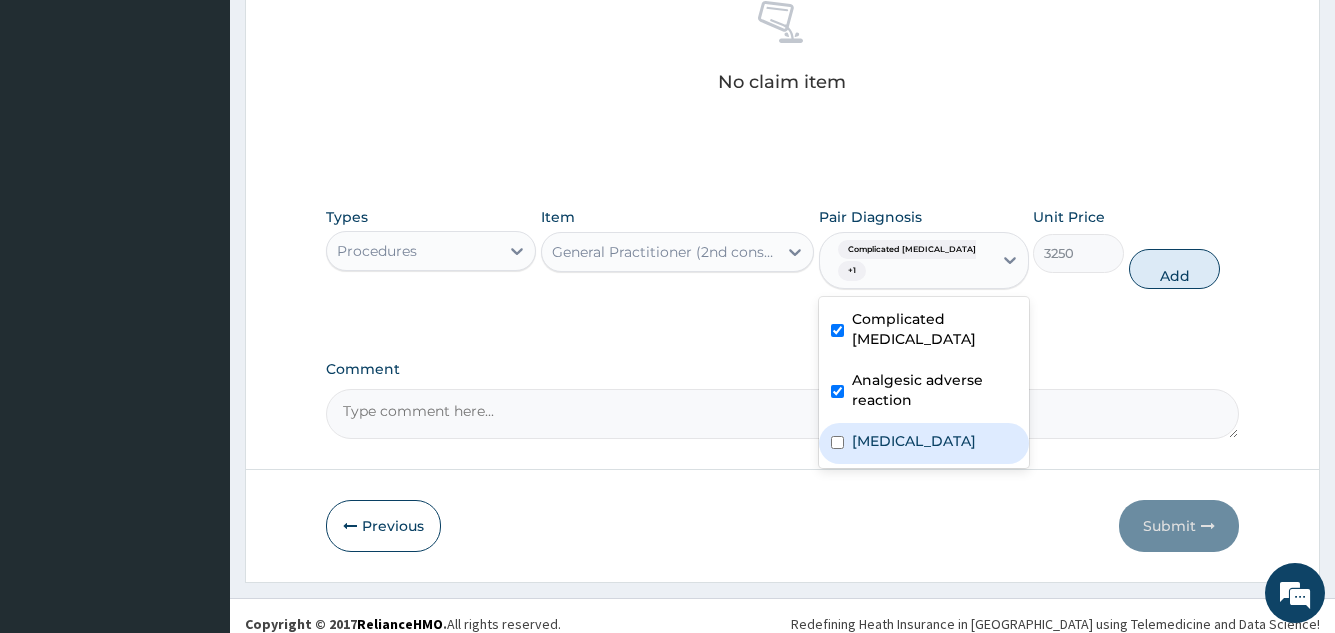 click on "Indigestion" at bounding box center (914, 441) 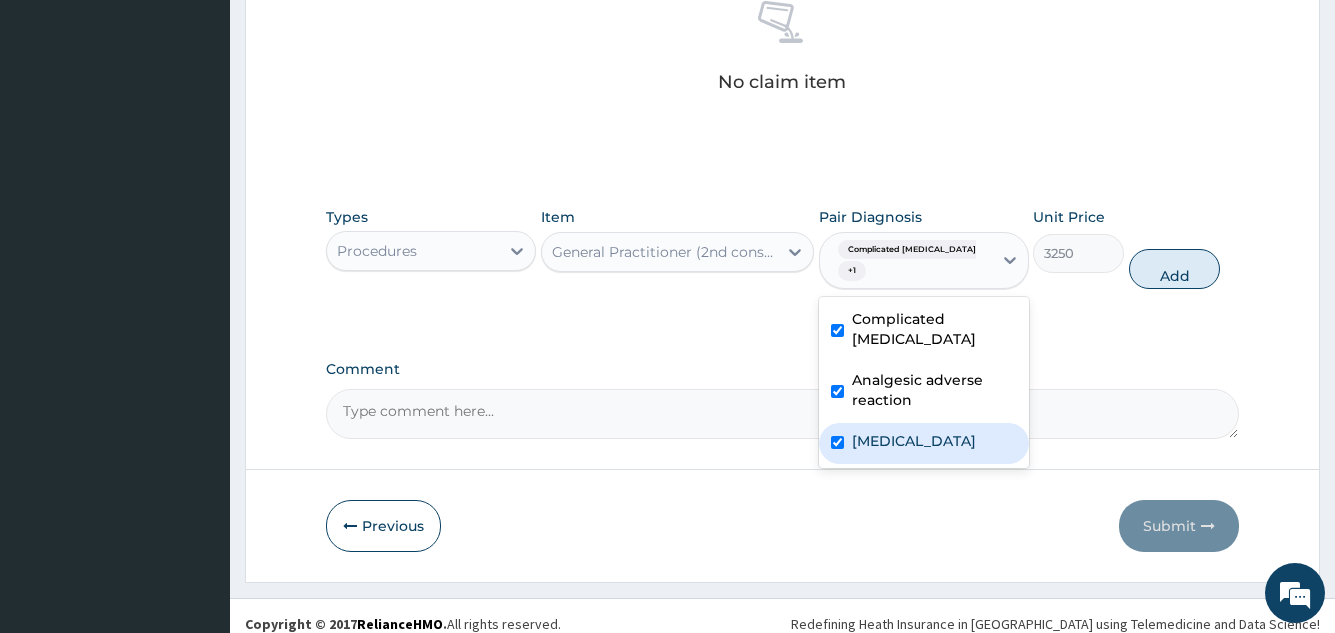 checkbox on "true" 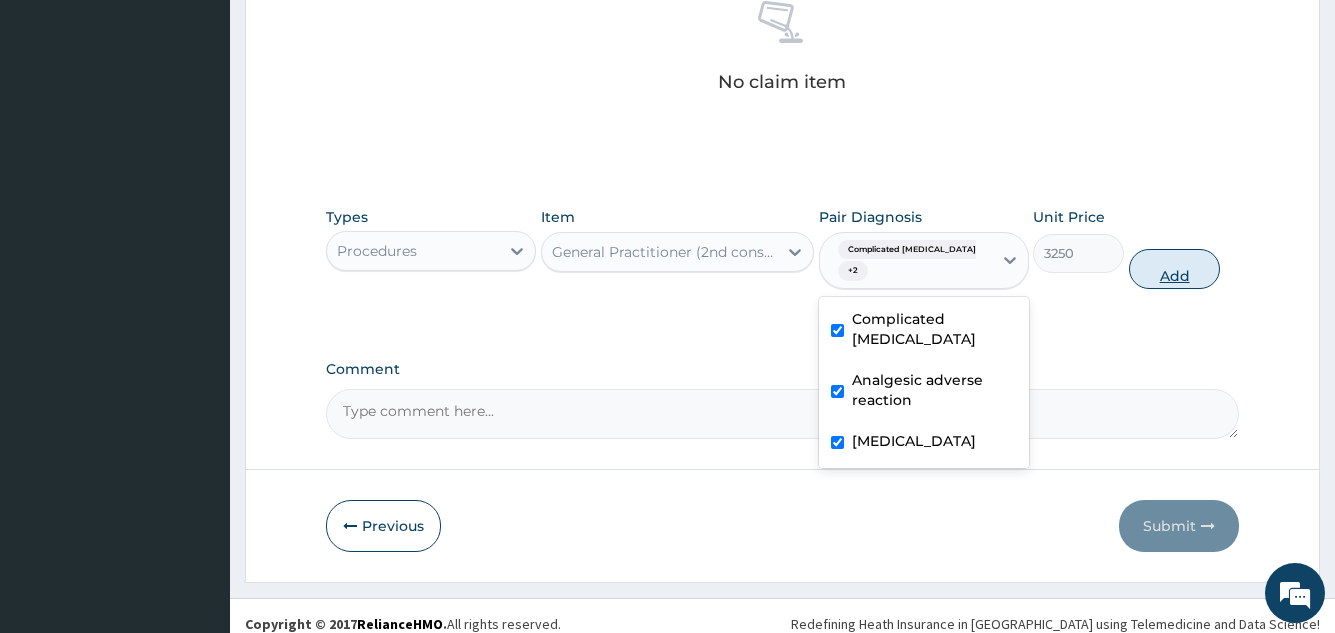click on "Add" at bounding box center (1174, 269) 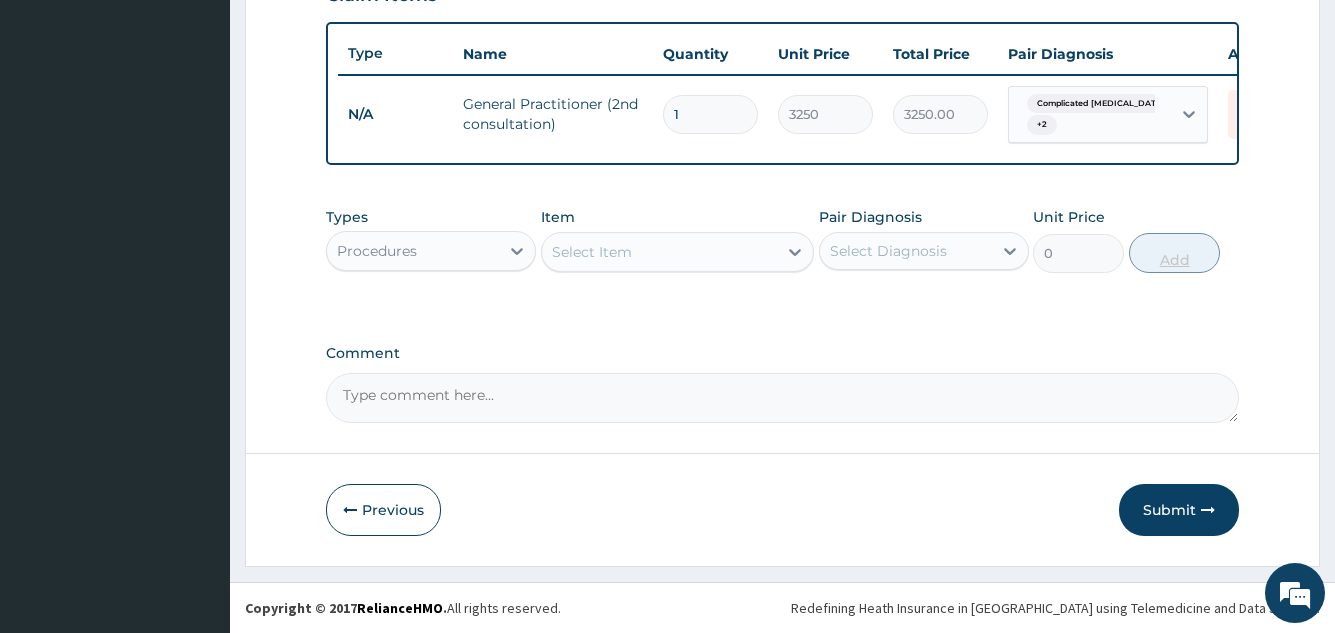 scroll, scrollTop: 737, scrollLeft: 0, axis: vertical 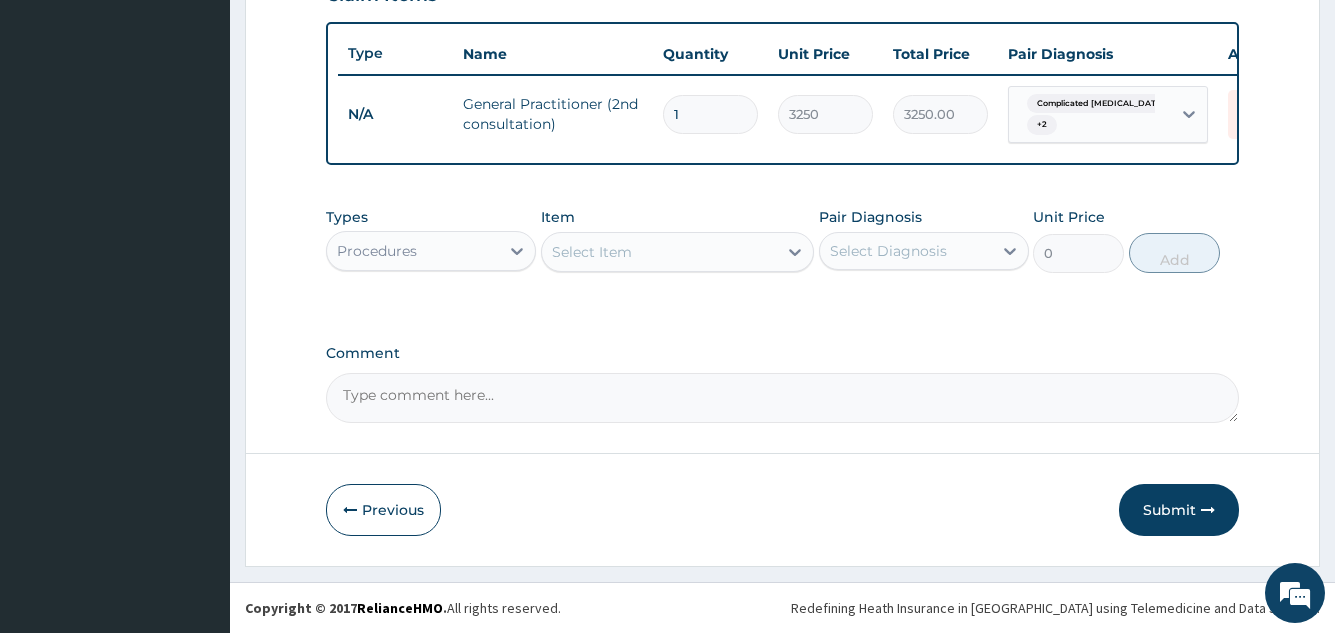 click on "Procedures" at bounding box center [413, 251] 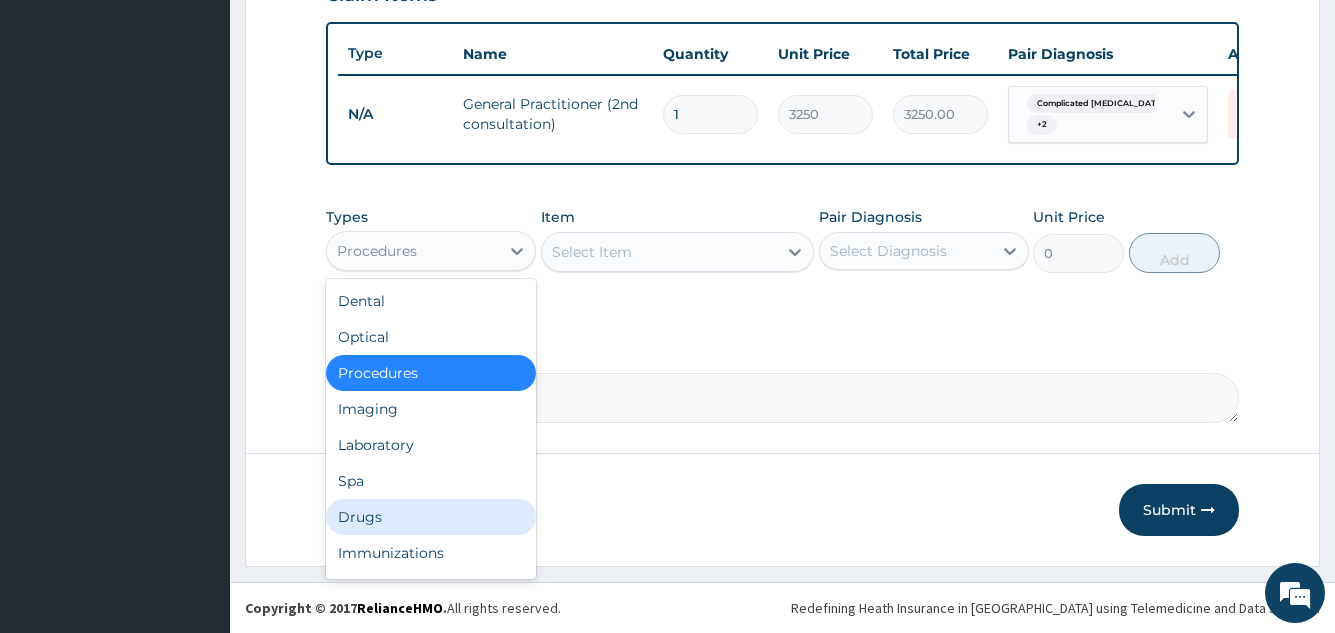 click on "Drugs" at bounding box center [431, 517] 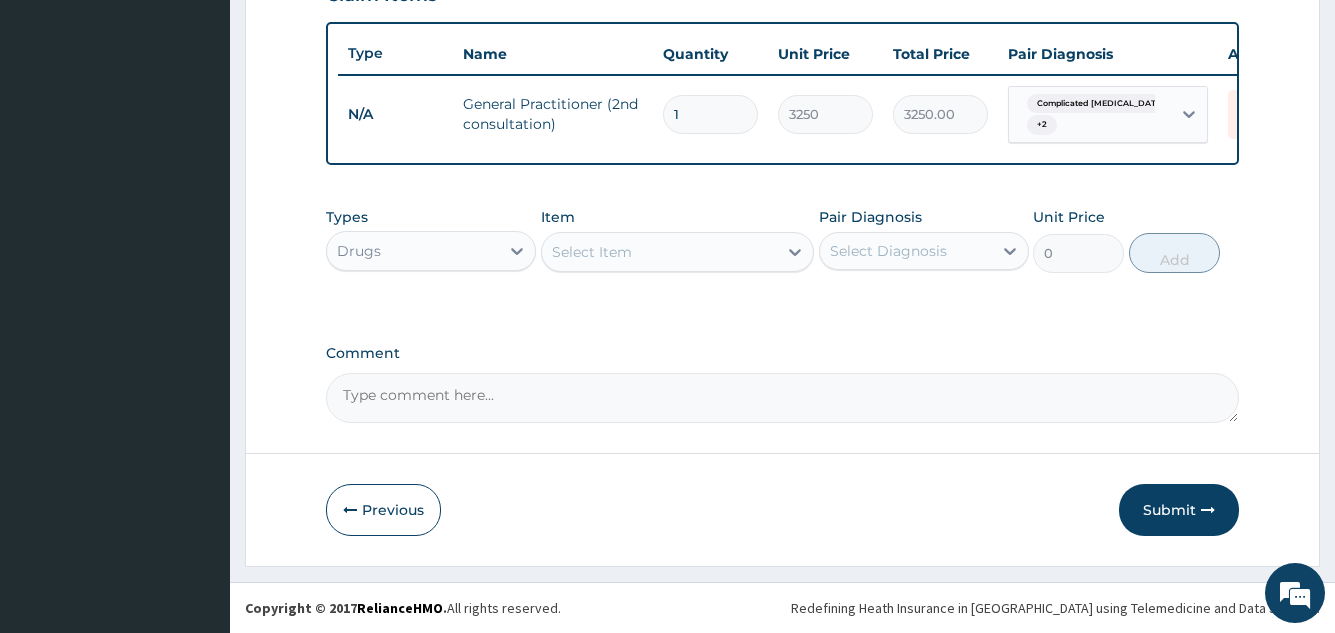 click on "Select Item" at bounding box center [660, 252] 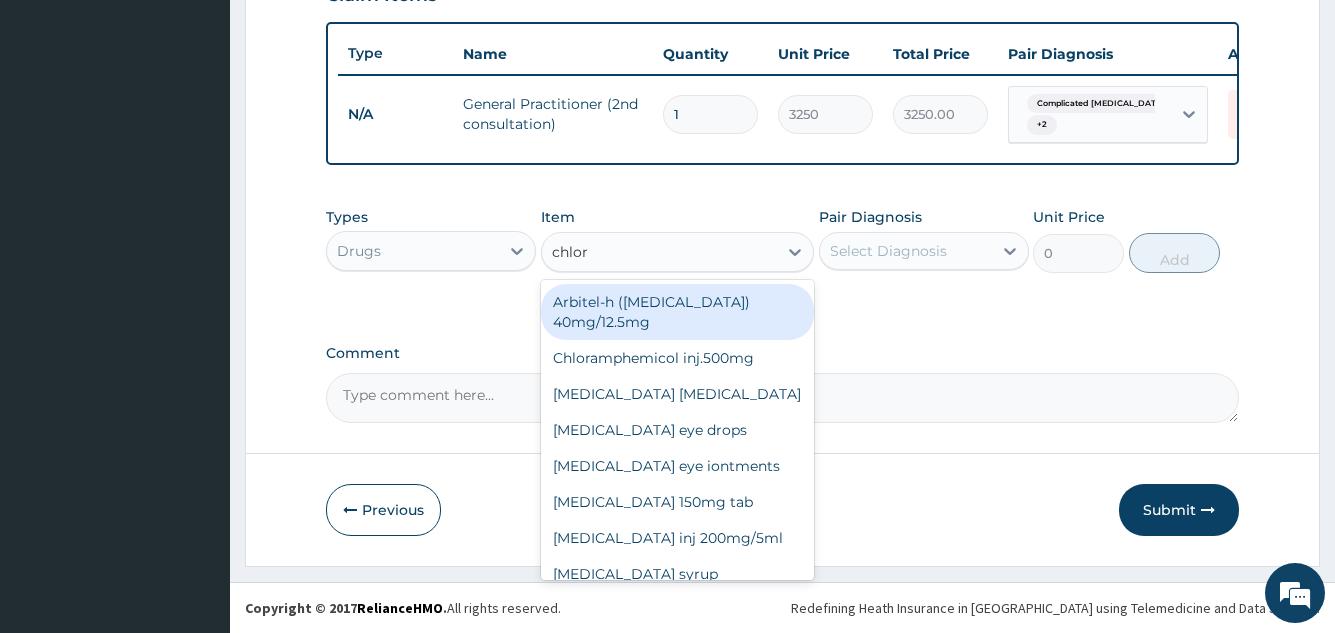 type on "chloro" 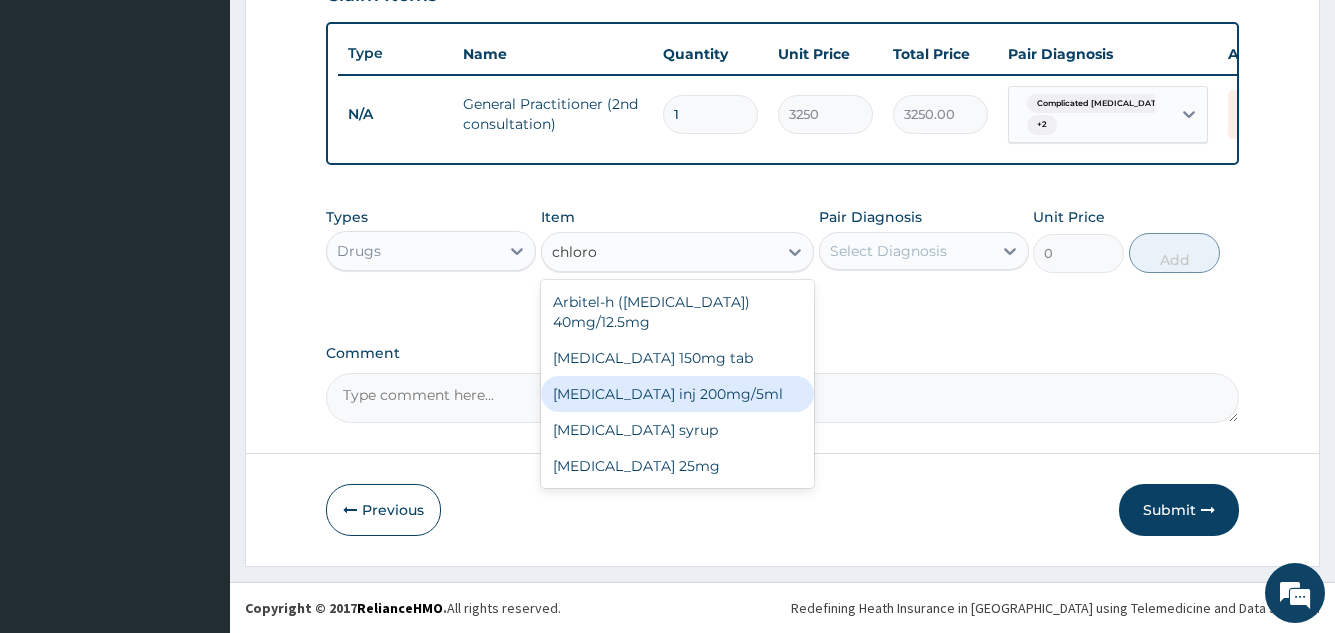 click on "Chloroquine inj 200mg/5ml" at bounding box center [678, 394] 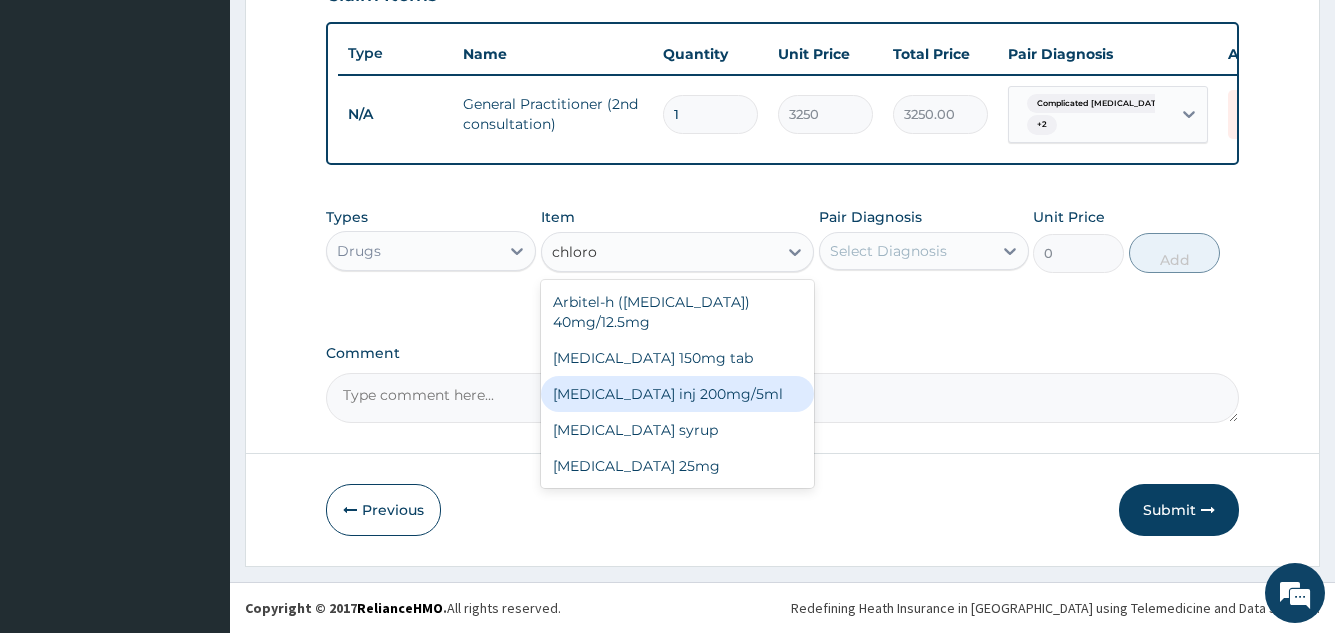 type 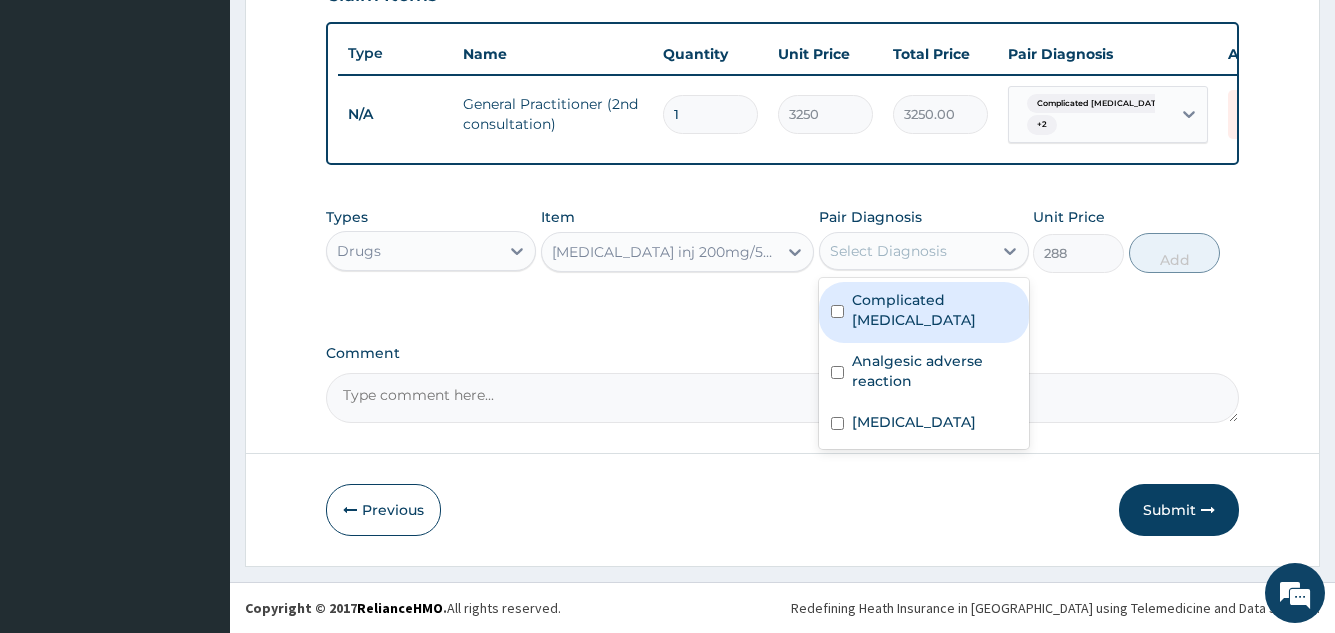 click on "Select Diagnosis" at bounding box center (888, 251) 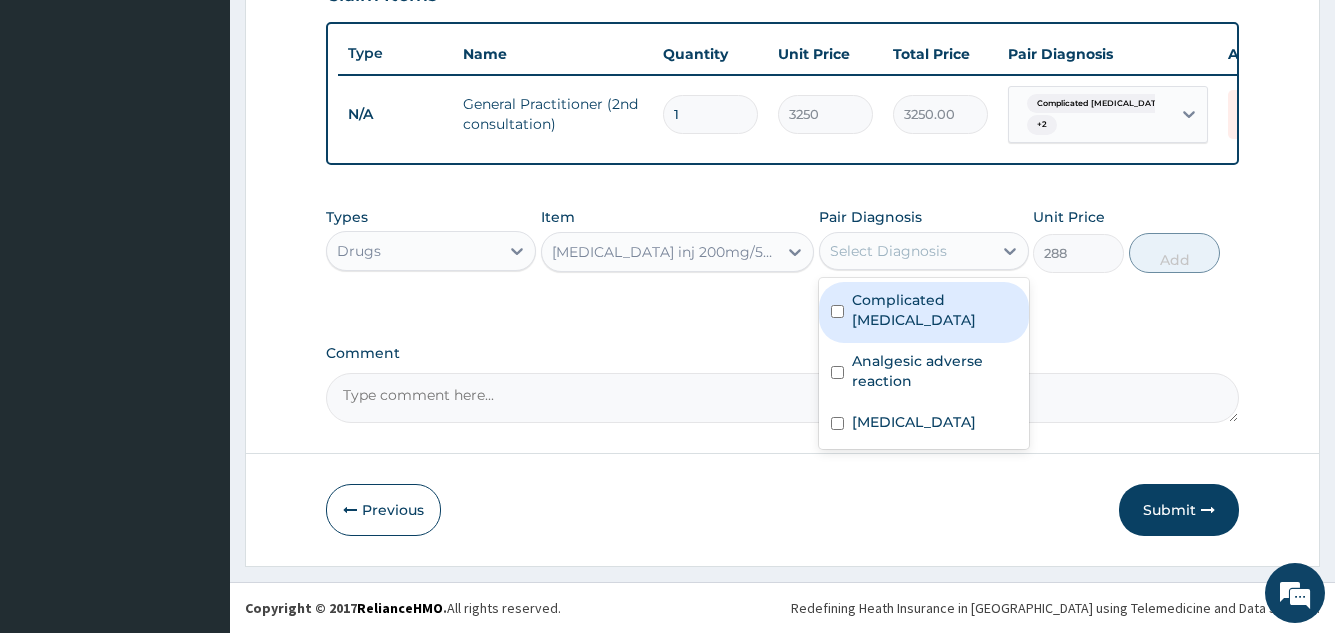 click on "Complicated malaria" at bounding box center [934, 310] 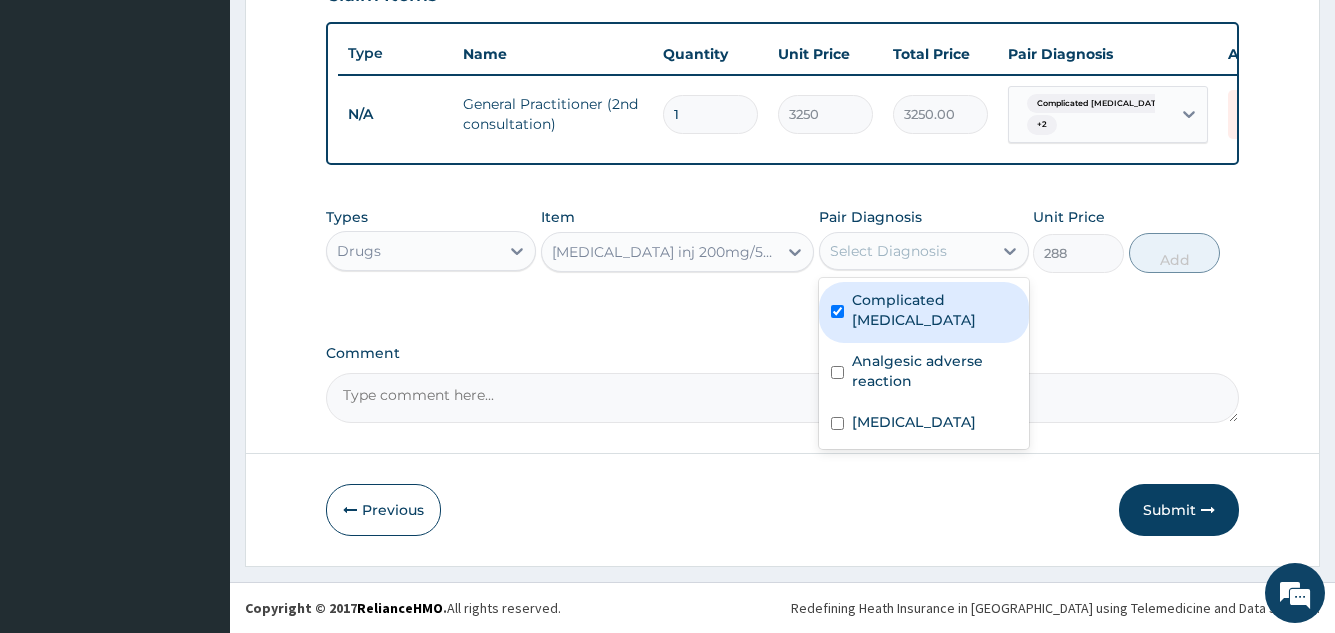 checkbox on "true" 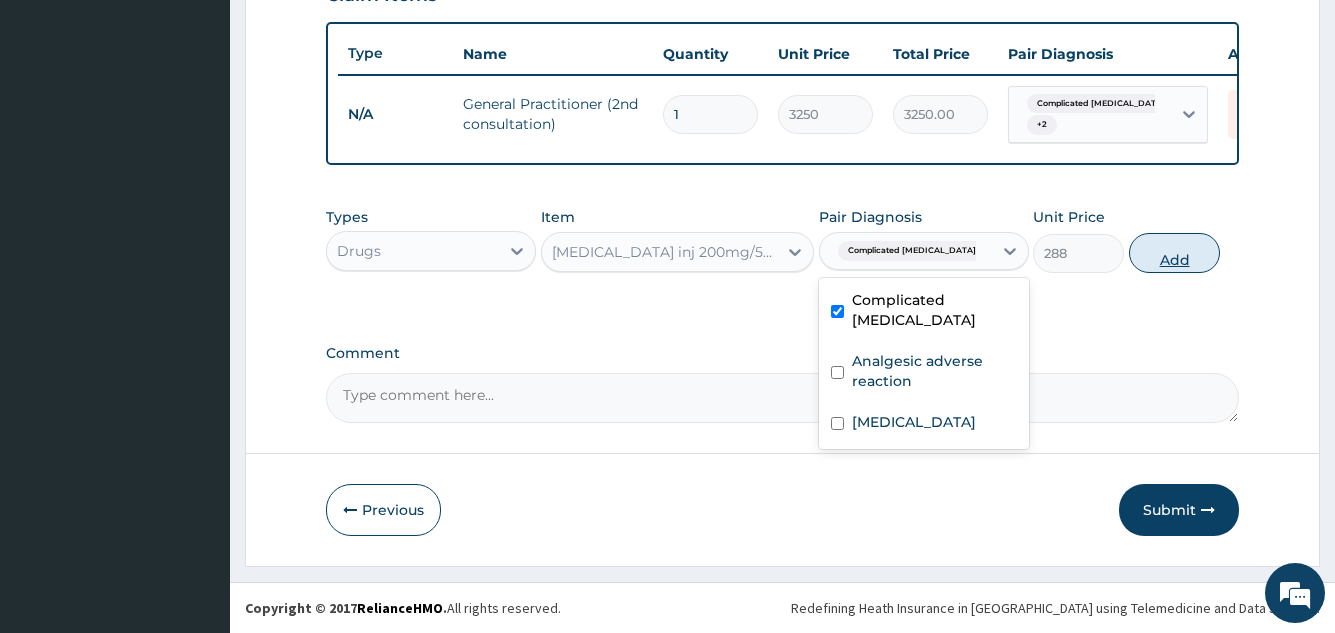 click on "Add" at bounding box center [1174, 253] 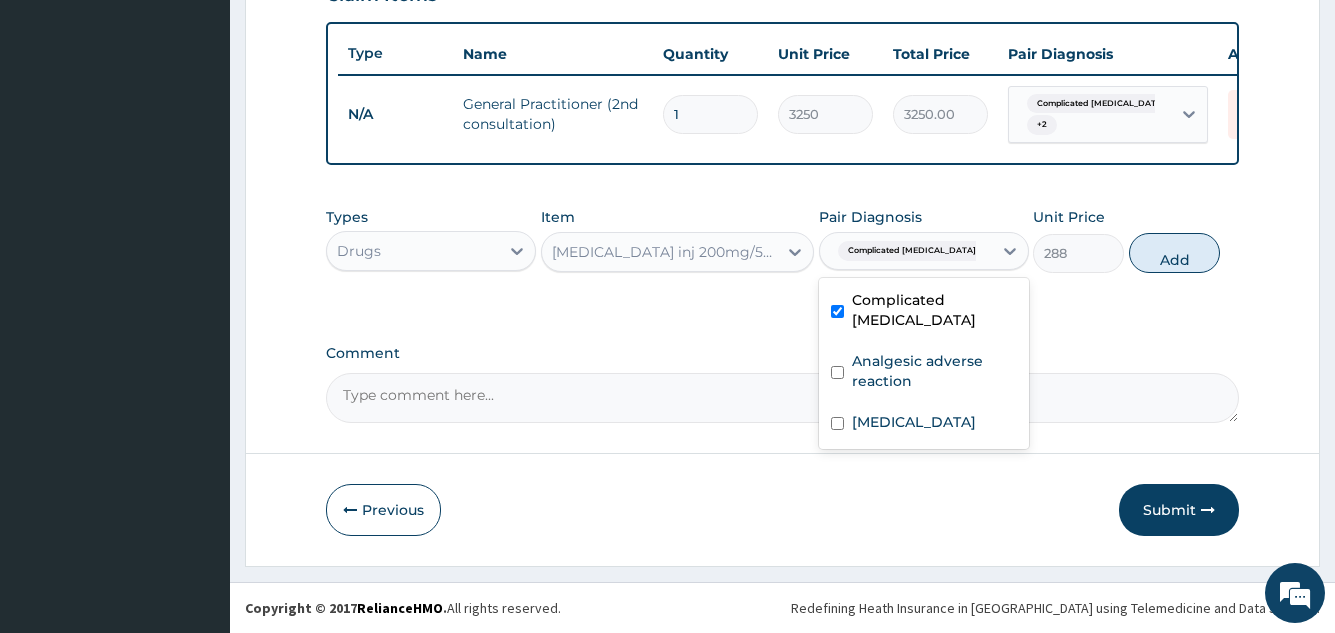 type on "0" 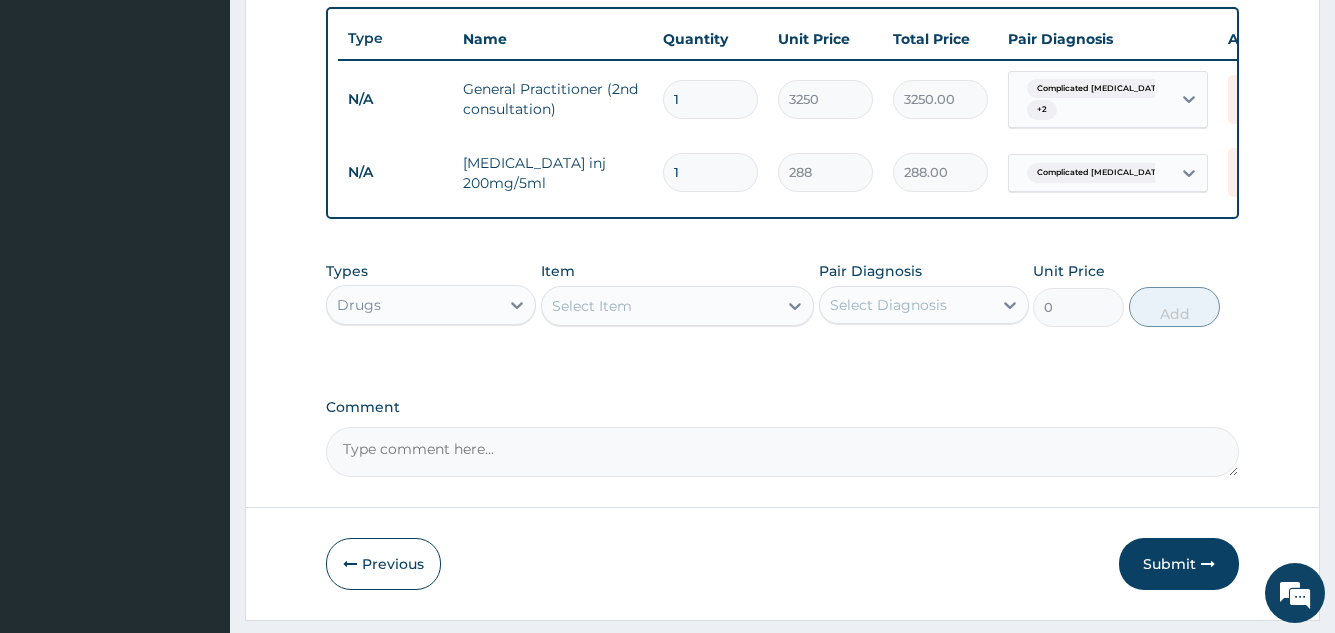 type 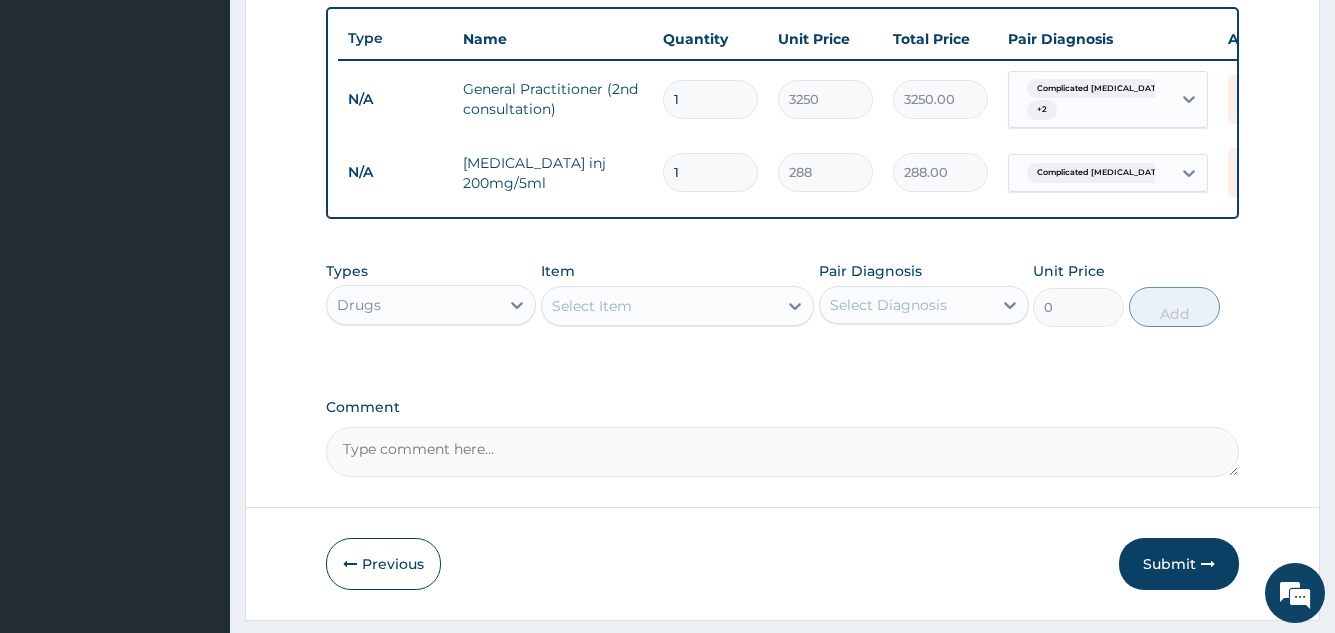 type on "0.00" 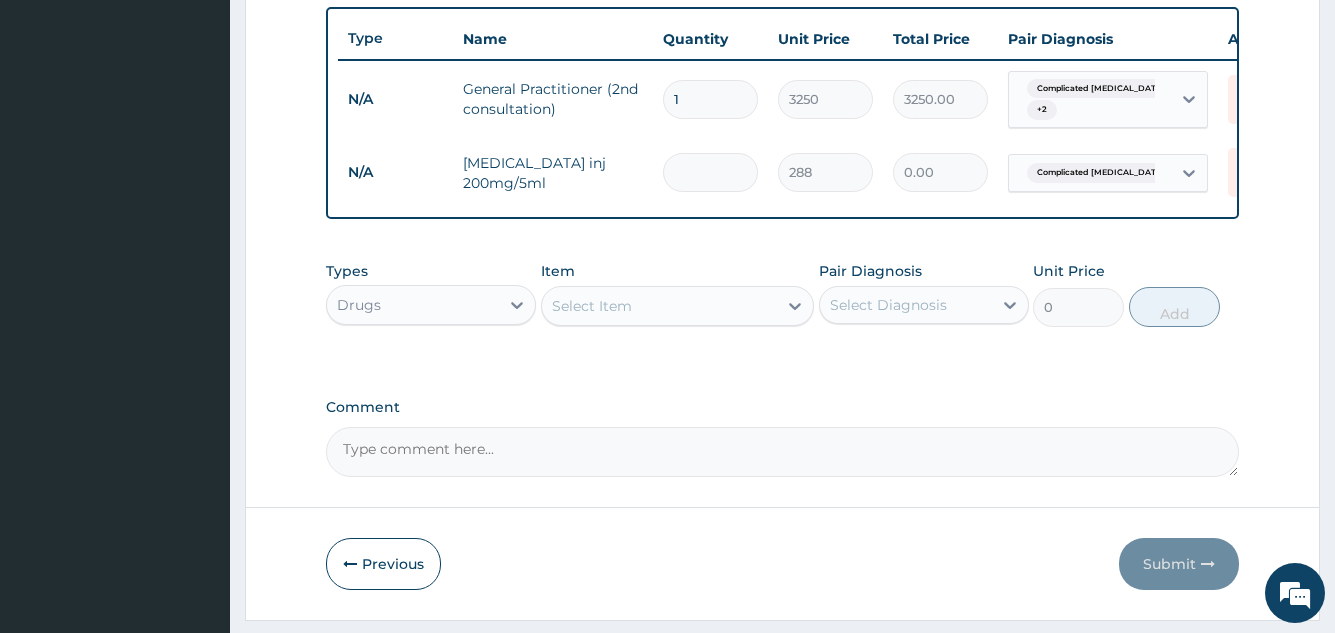 type on "3" 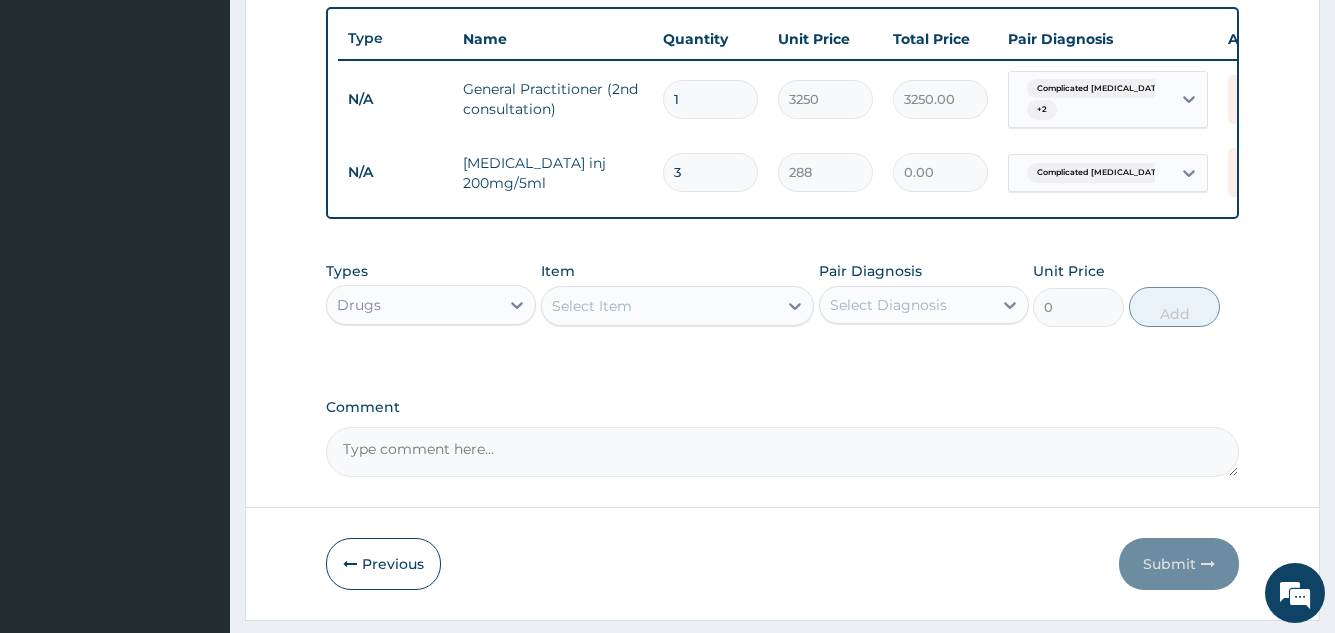 type on "864.00" 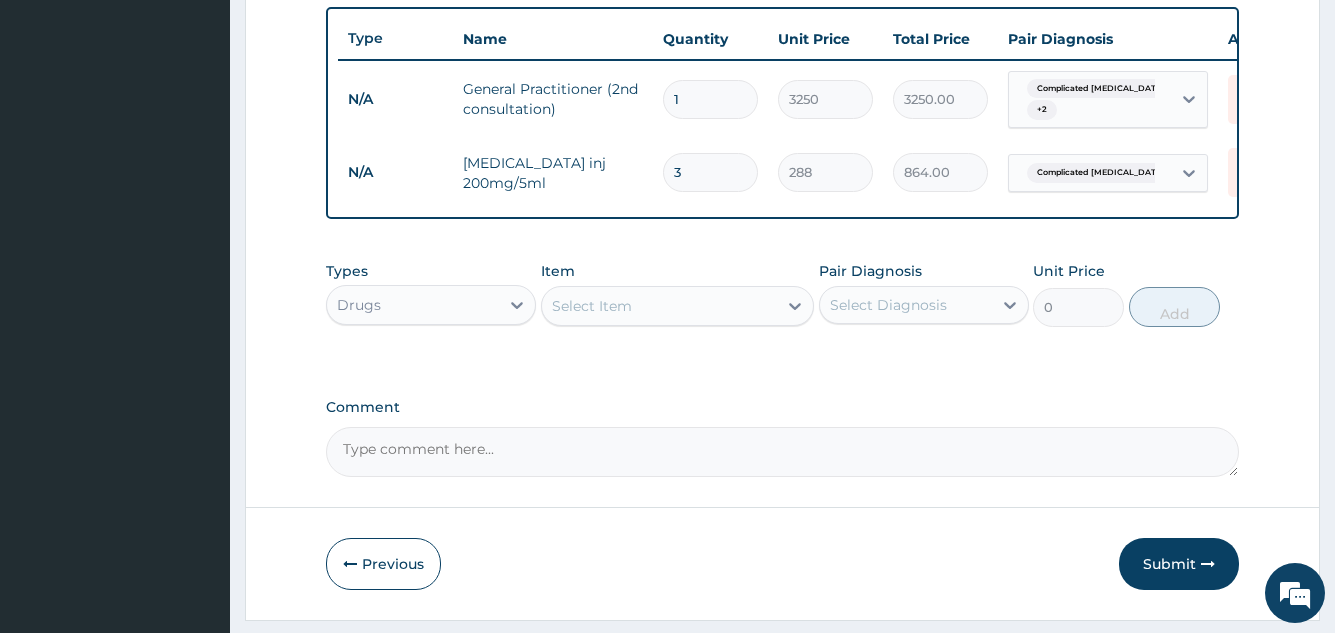 type on "3" 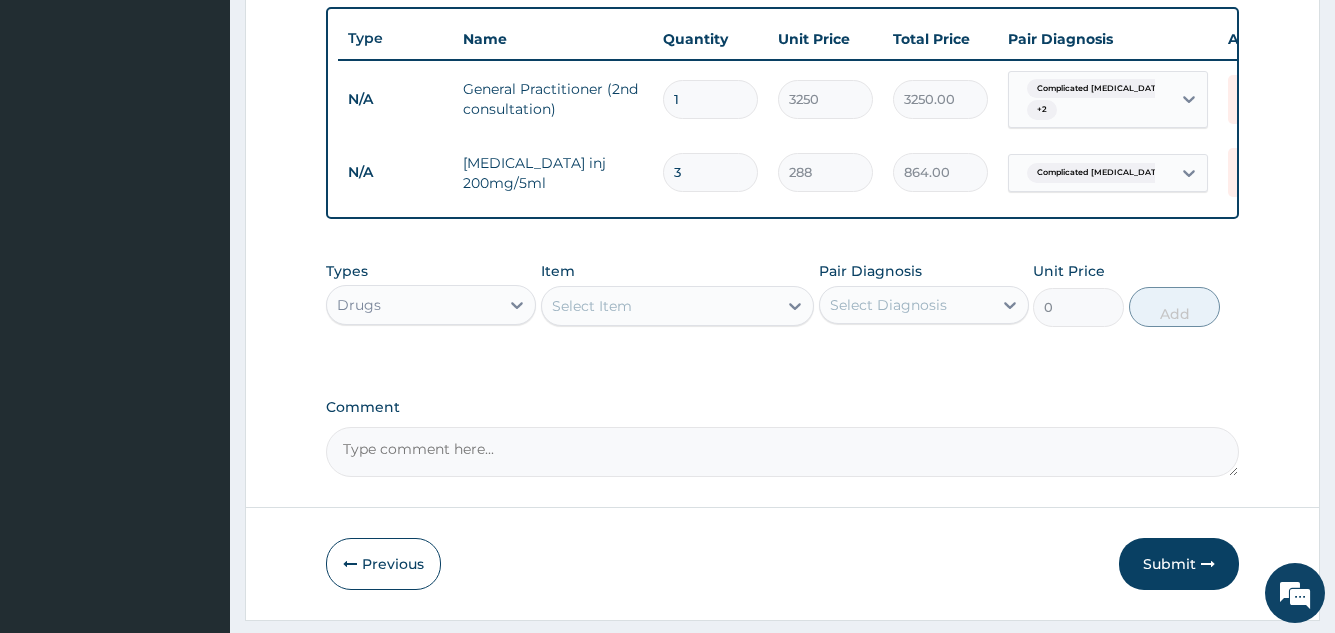 click on "Select Item" at bounding box center (660, 306) 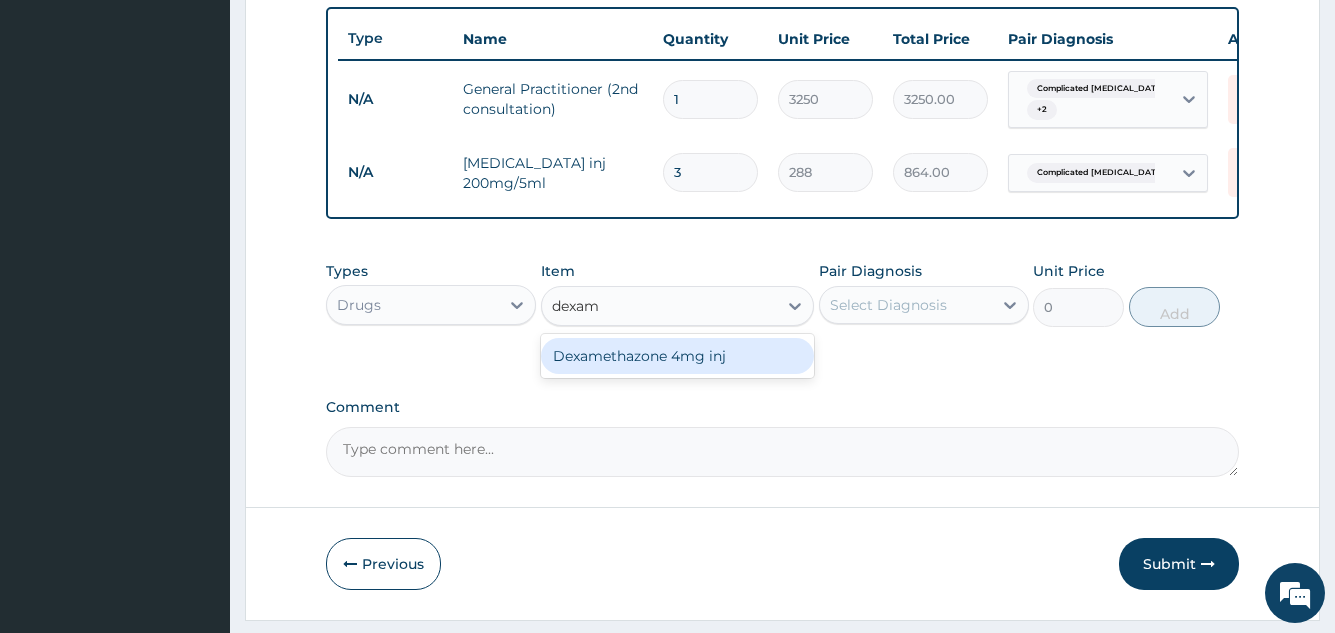 type on "dexame" 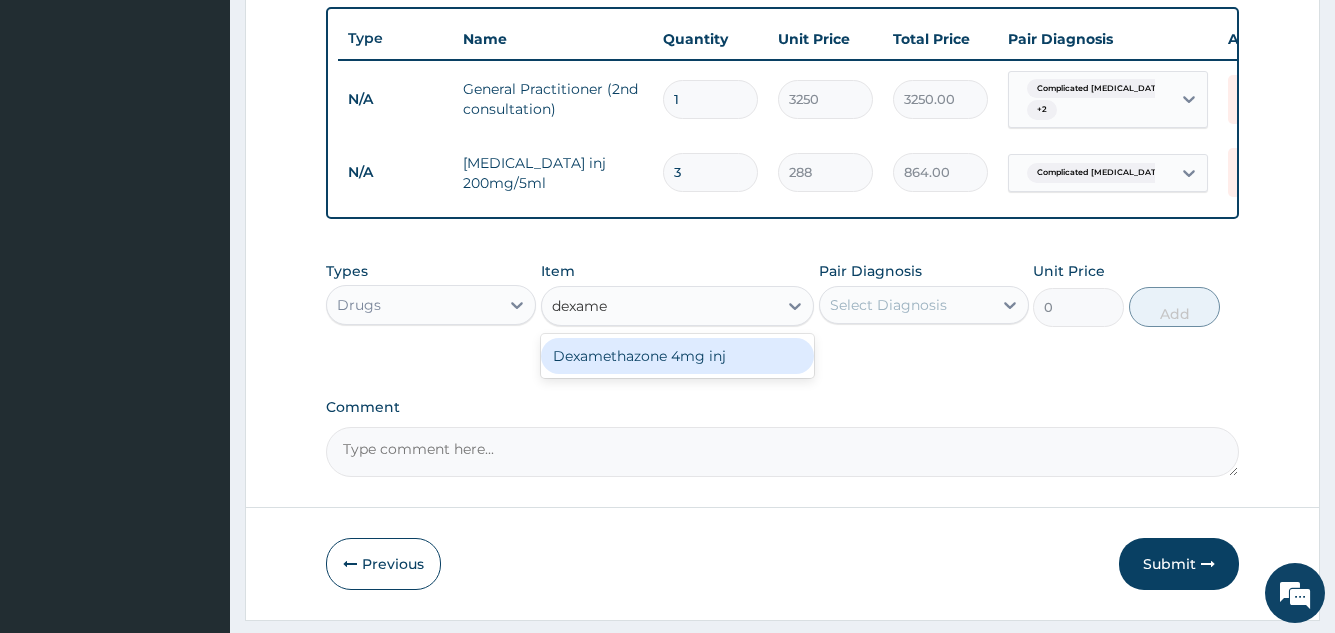 click on "Dexamethazone 4mg inj" at bounding box center (678, 356) 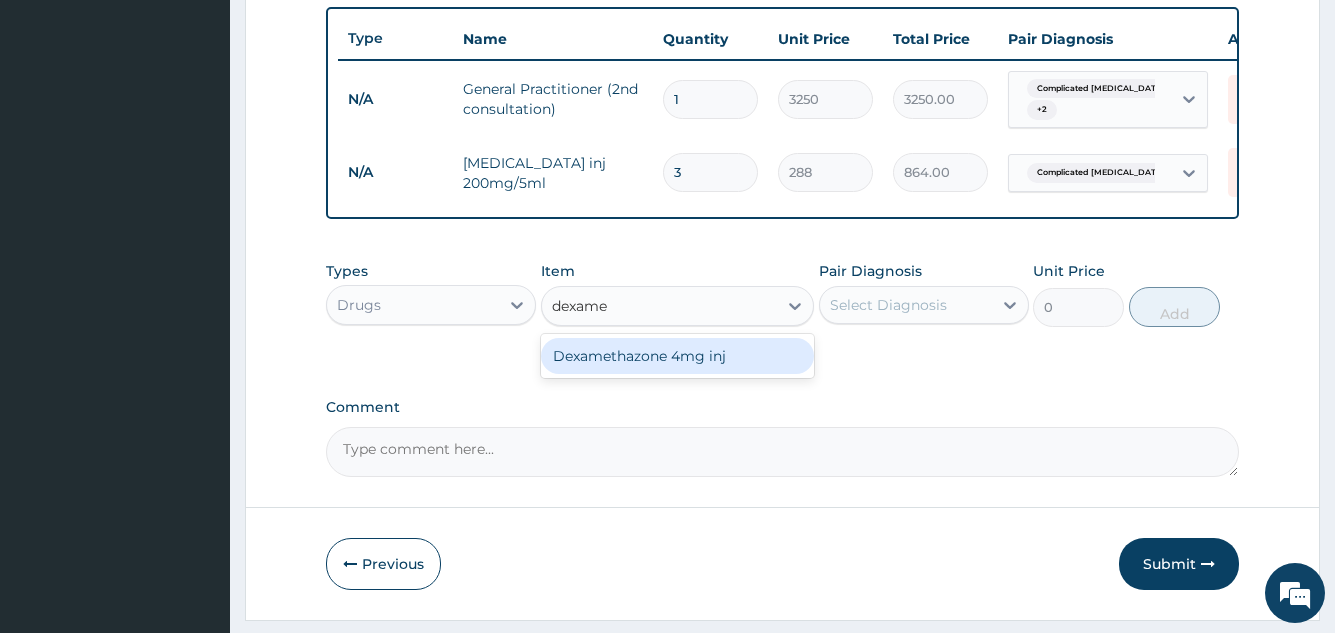 type 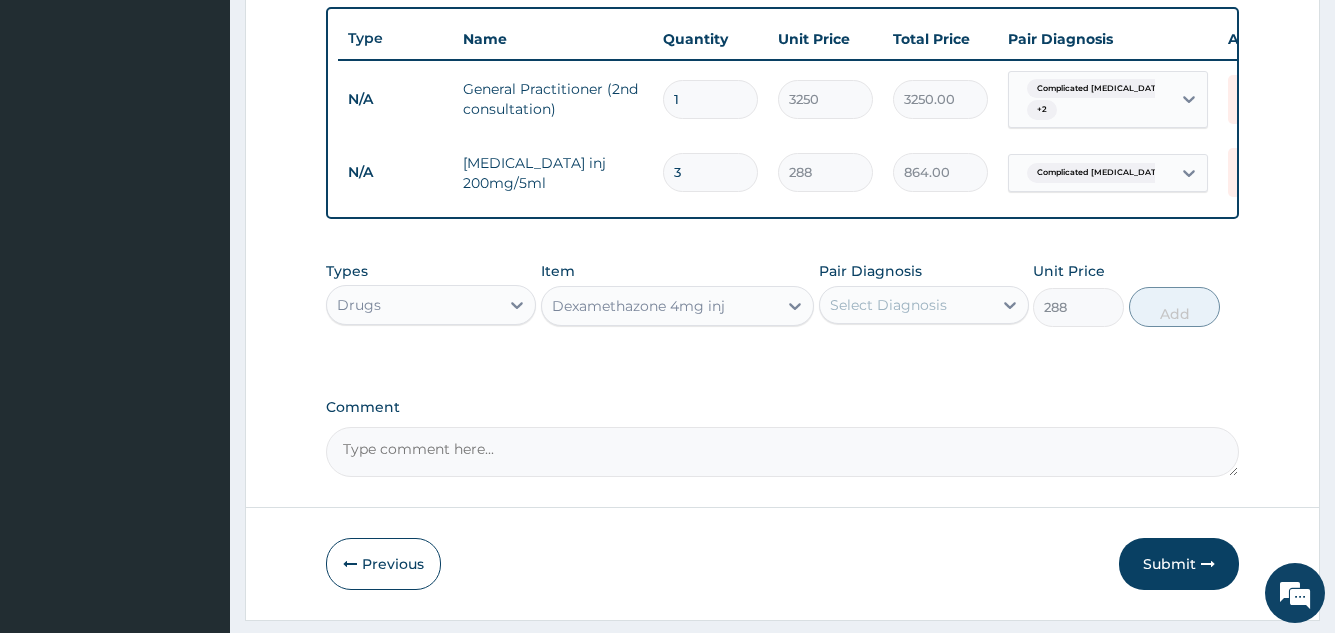 click on "Select Diagnosis" at bounding box center (906, 305) 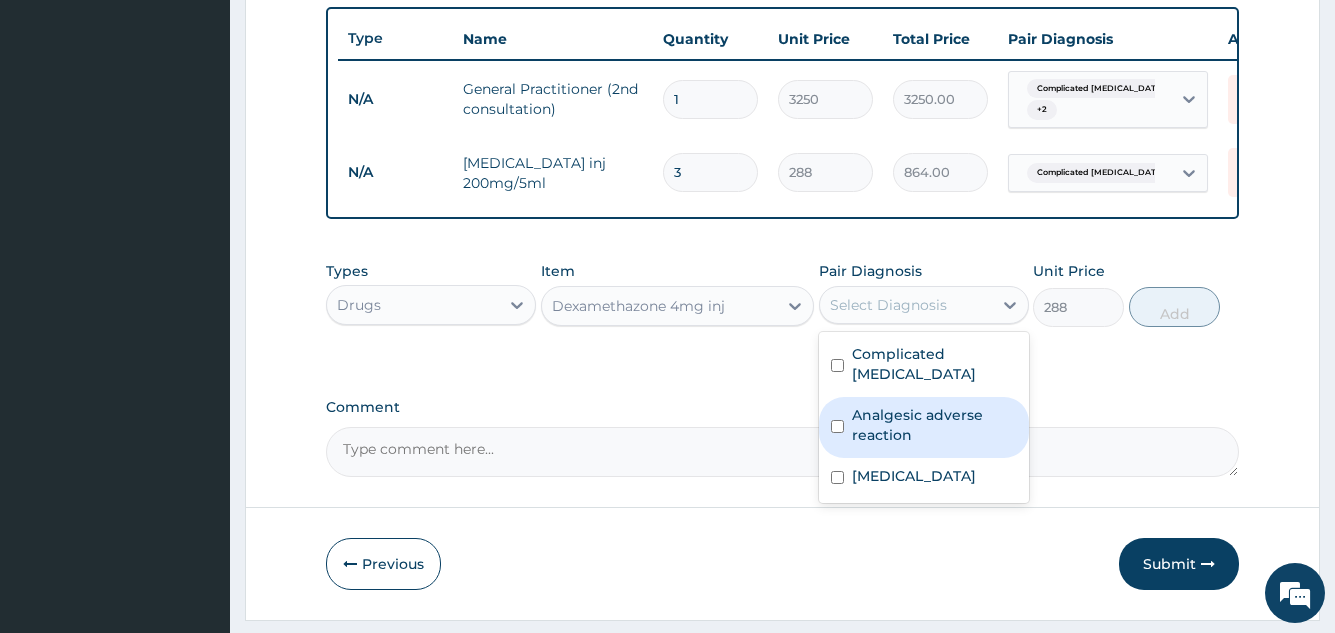 click on "Analgesic adverse reaction" at bounding box center [934, 425] 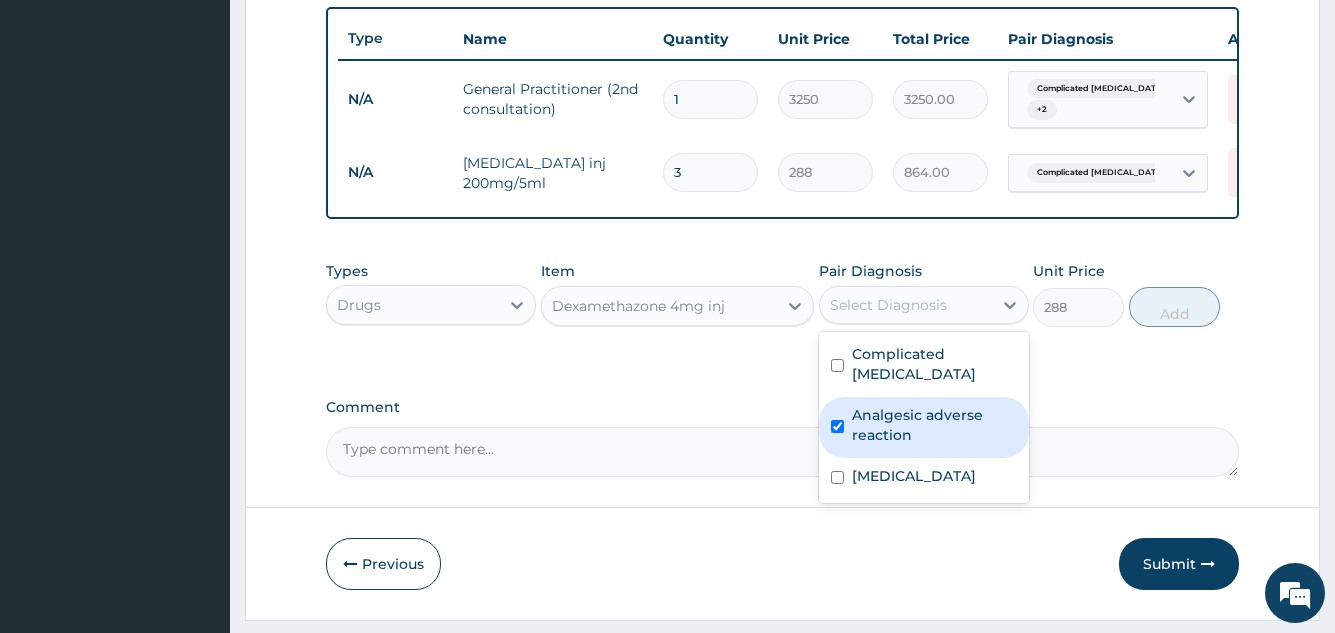 checkbox on "true" 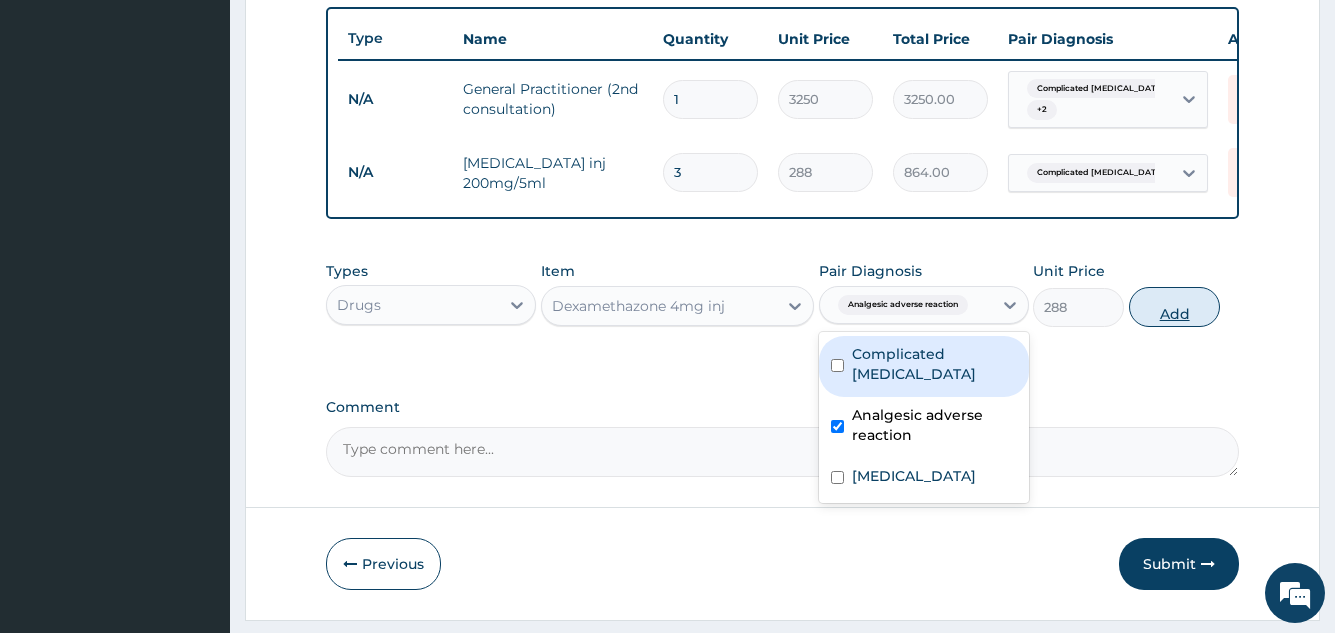 click on "Add" at bounding box center [1174, 307] 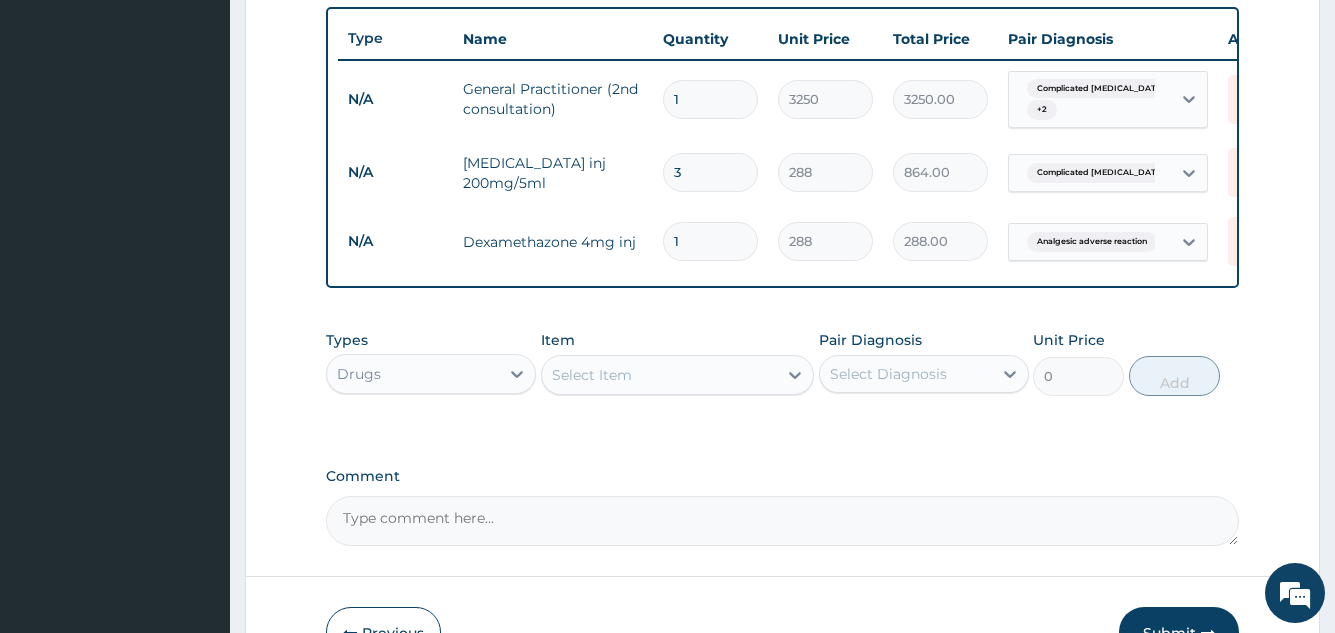 type 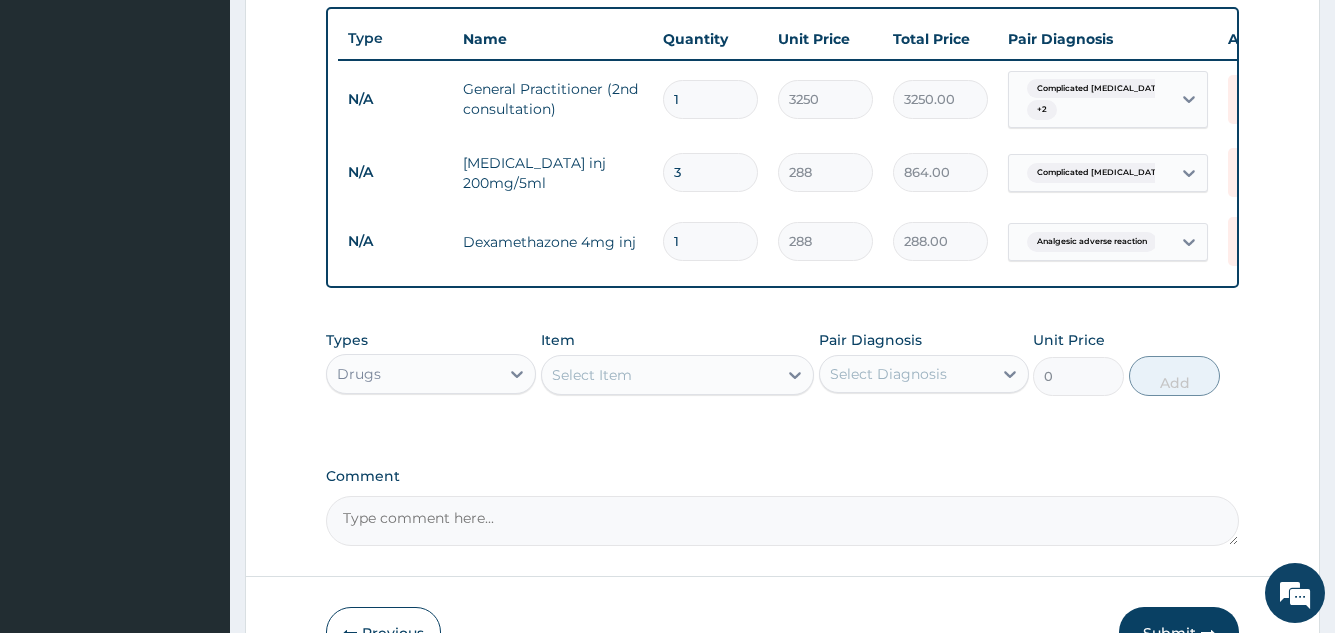 type on "0.00" 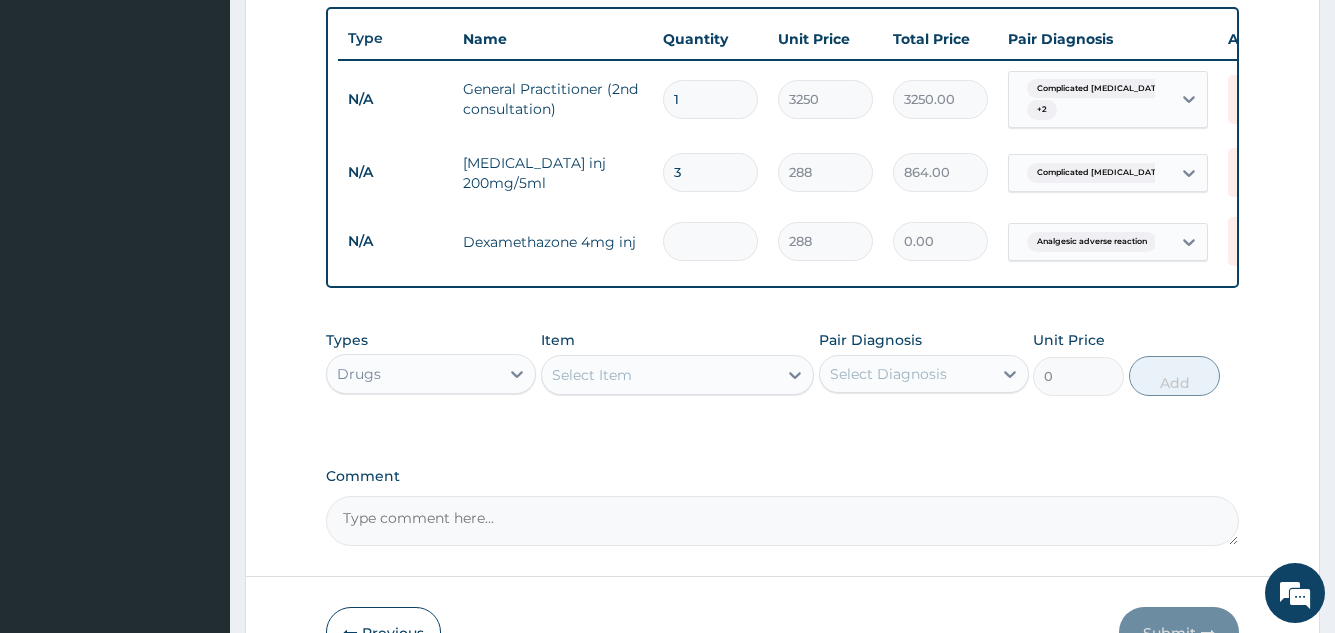 type on "4" 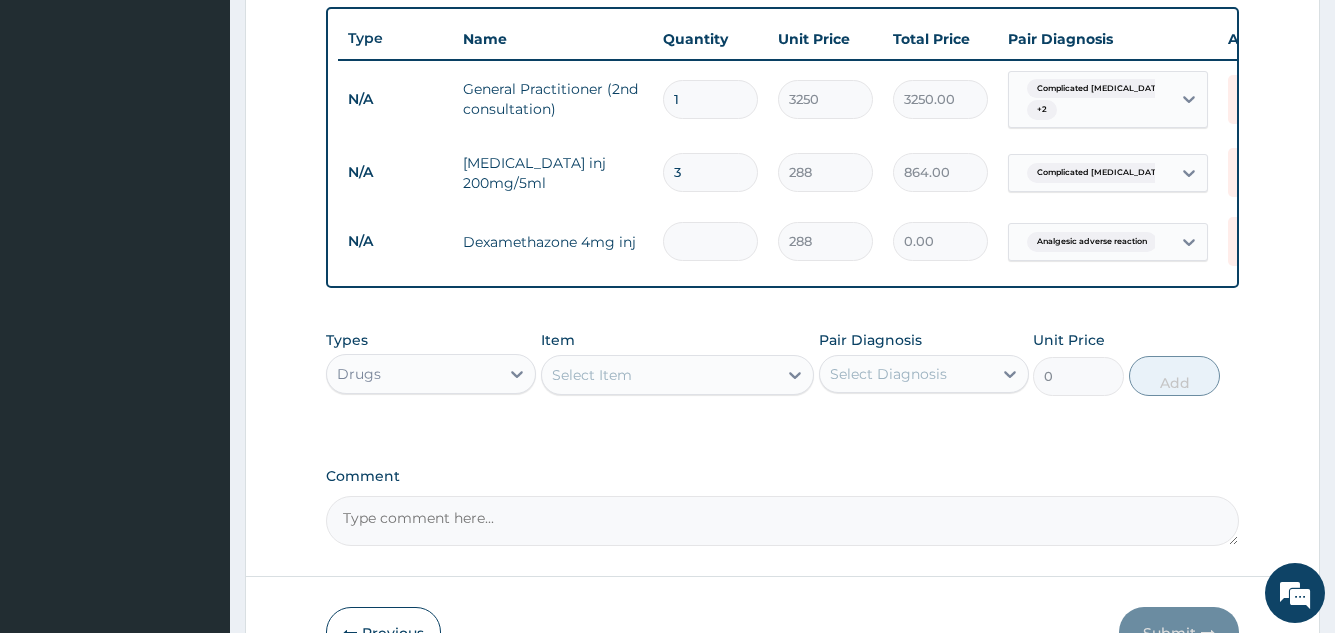 type on "1152.00" 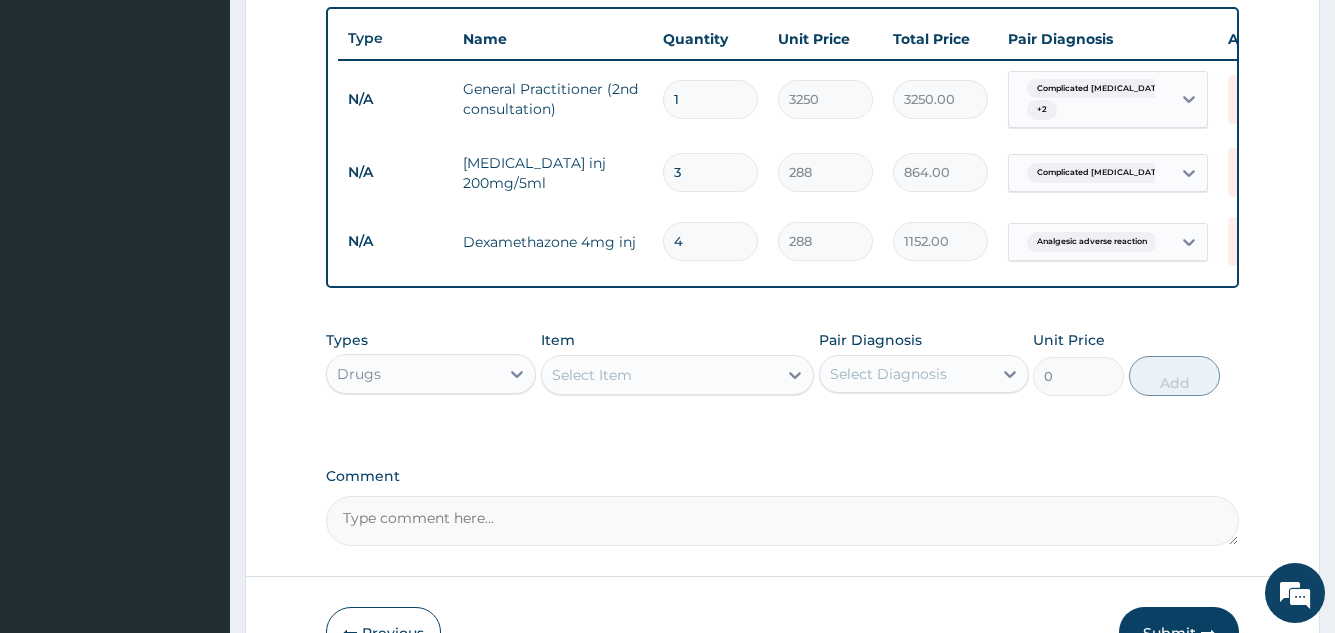 type on "3" 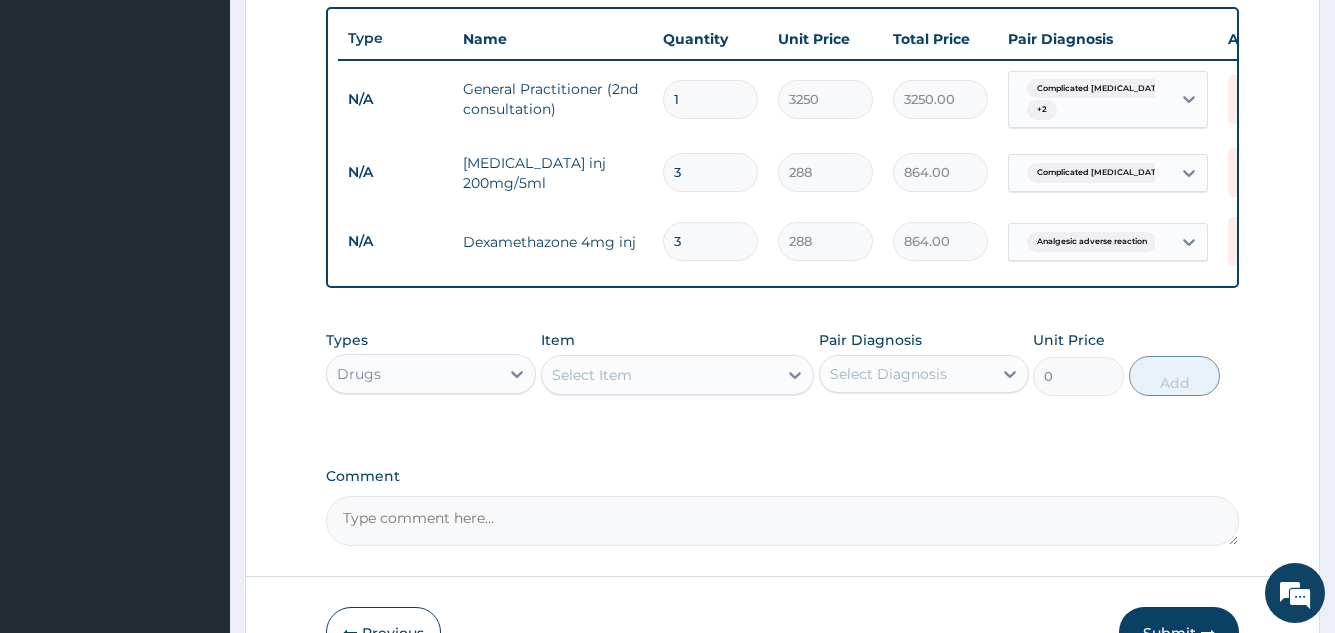 type on "2" 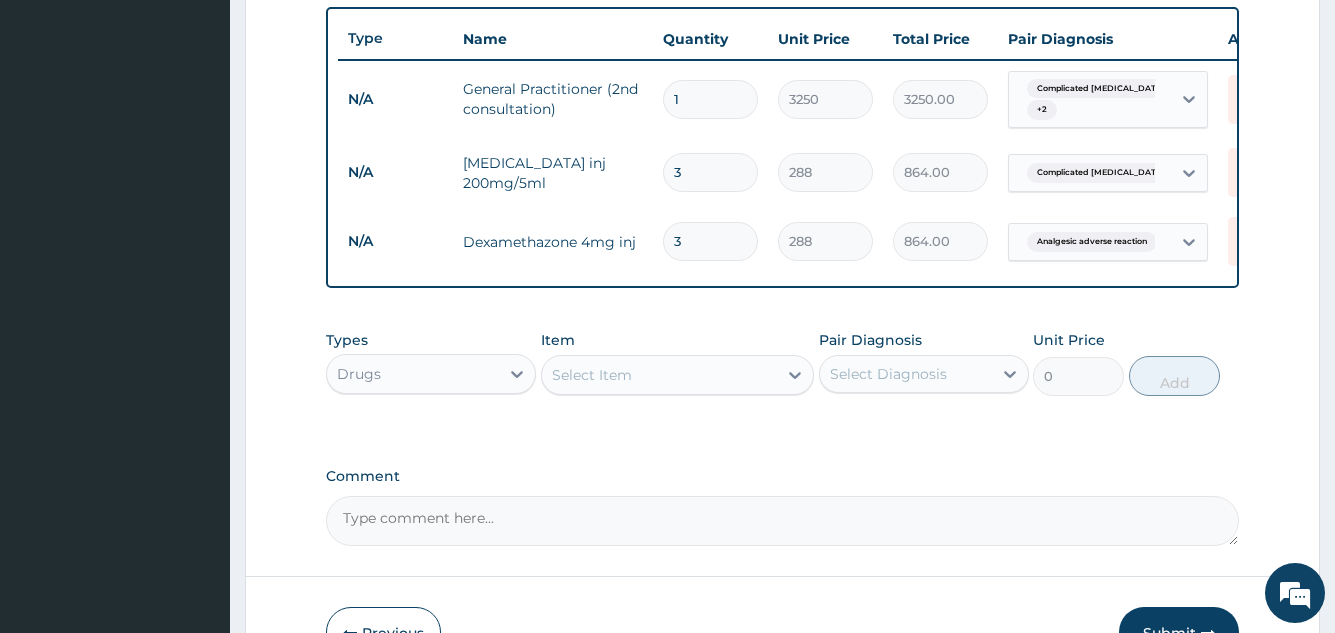 type on "576.00" 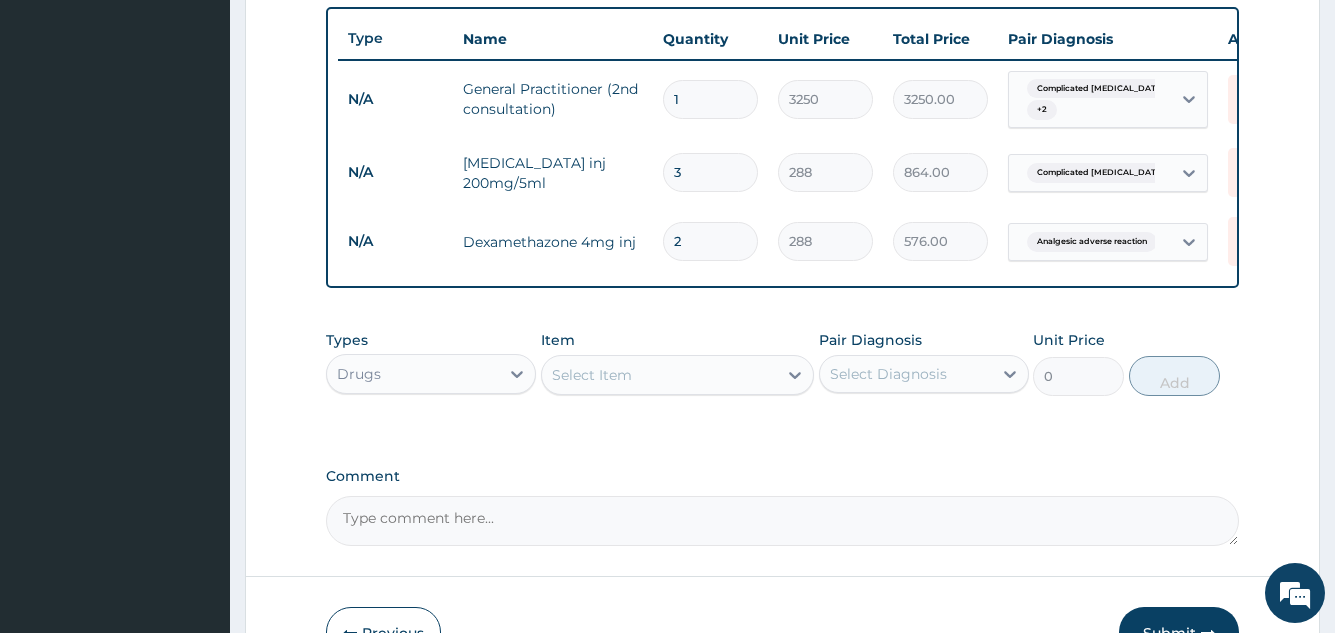 type on "1" 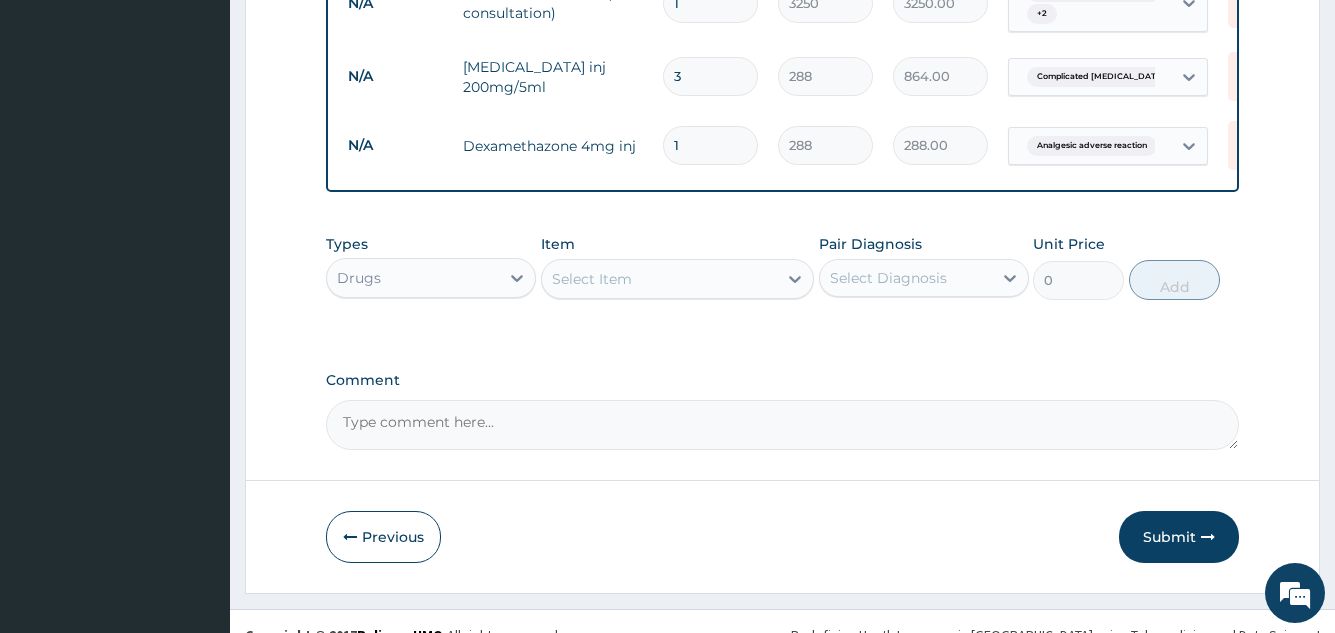 scroll, scrollTop: 875, scrollLeft: 0, axis: vertical 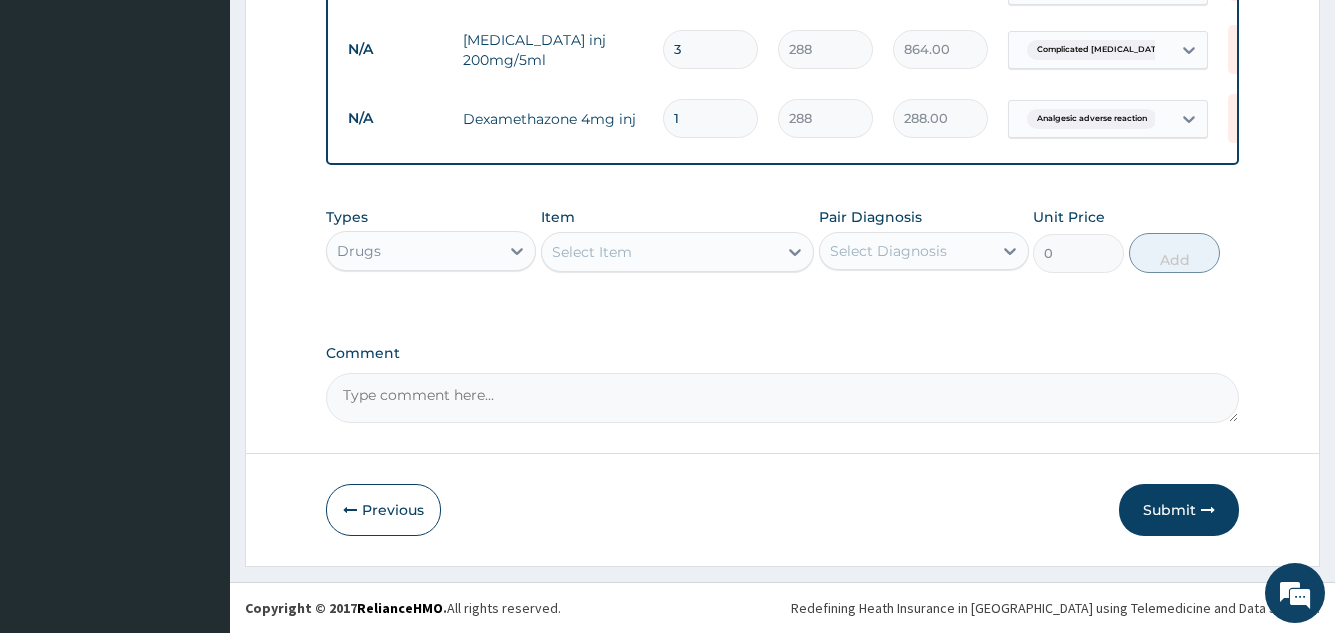 click on "Select Item" at bounding box center [660, 252] 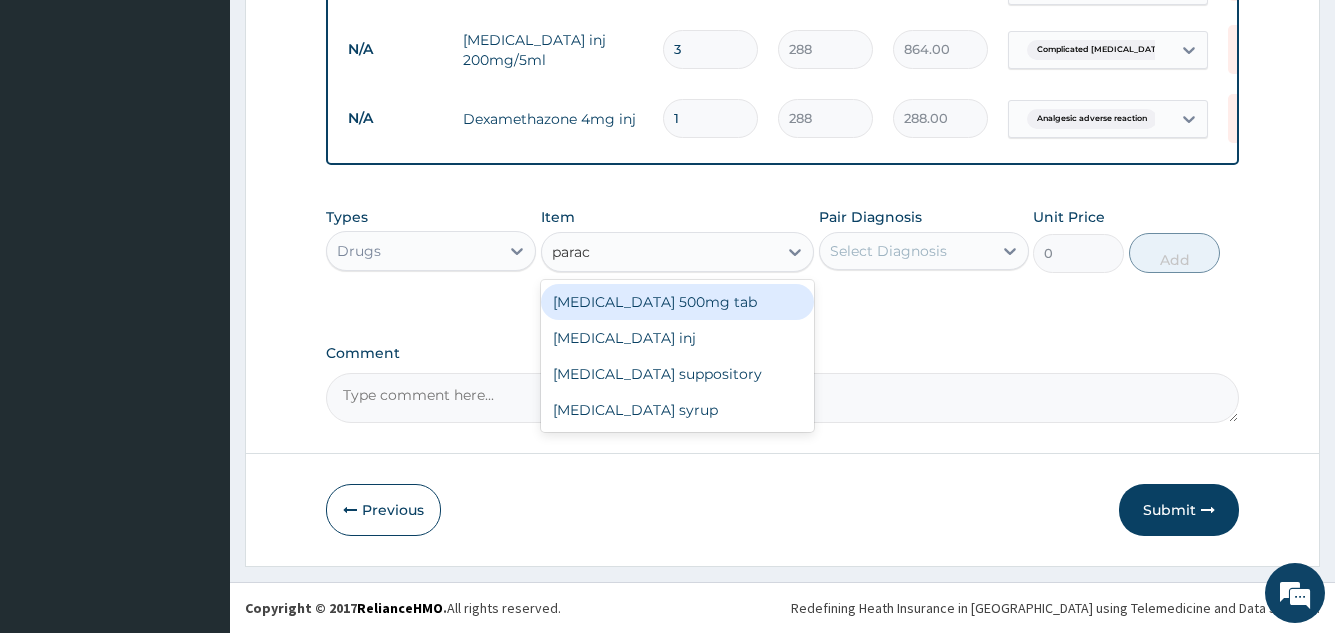 type on "parace" 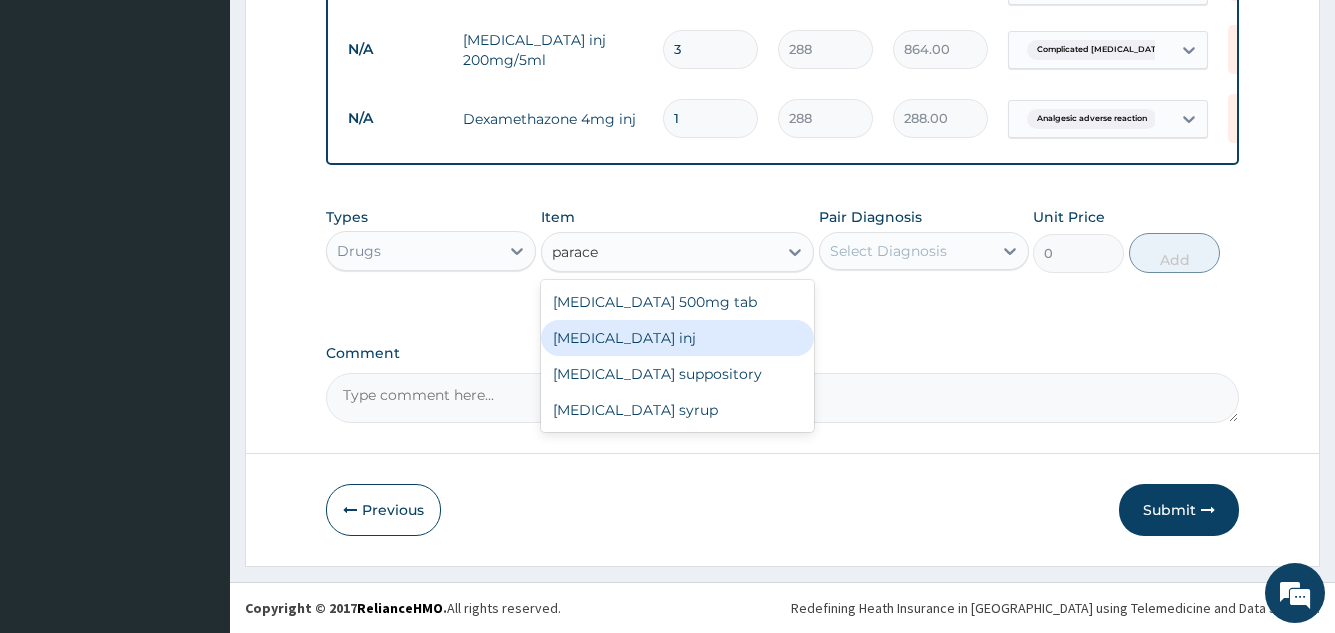 click on "Paracetamol inj" at bounding box center (678, 338) 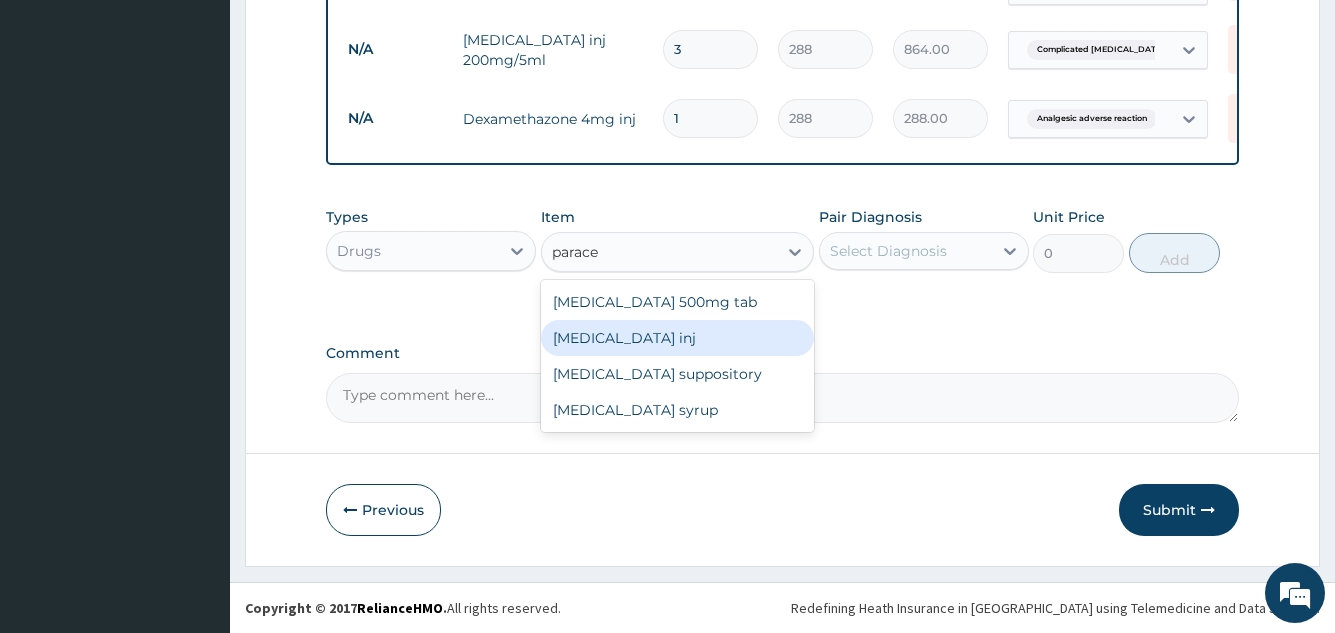 type 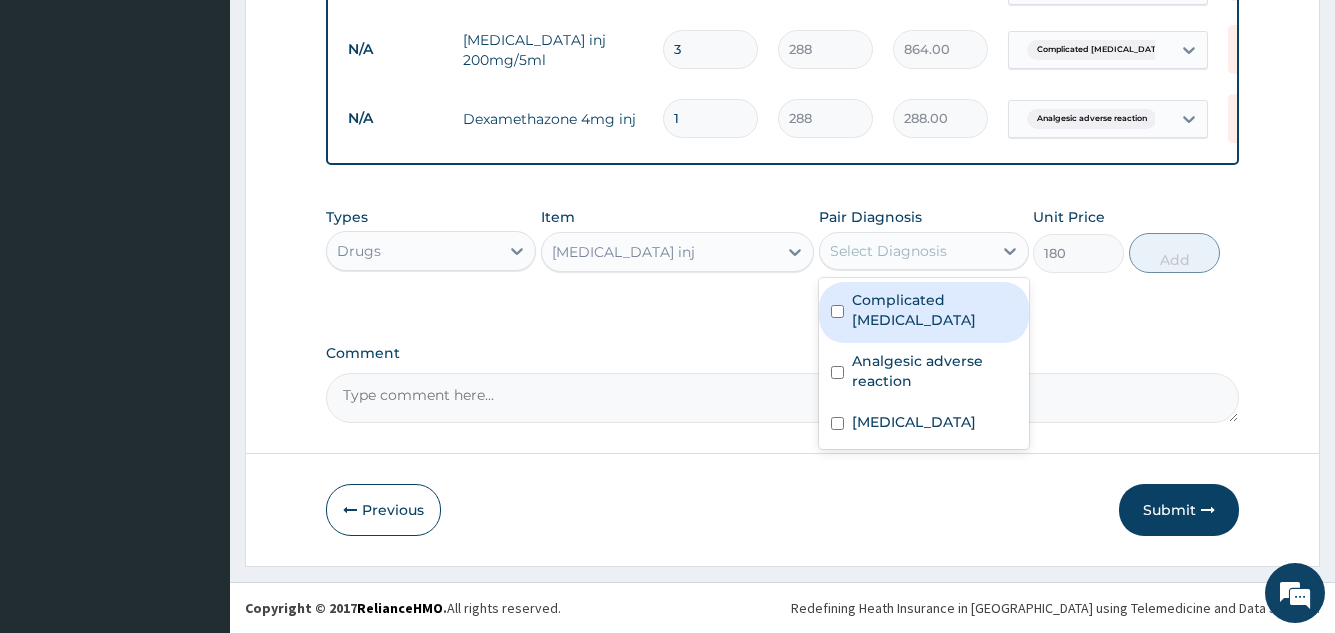 click on "Select Diagnosis" at bounding box center [888, 251] 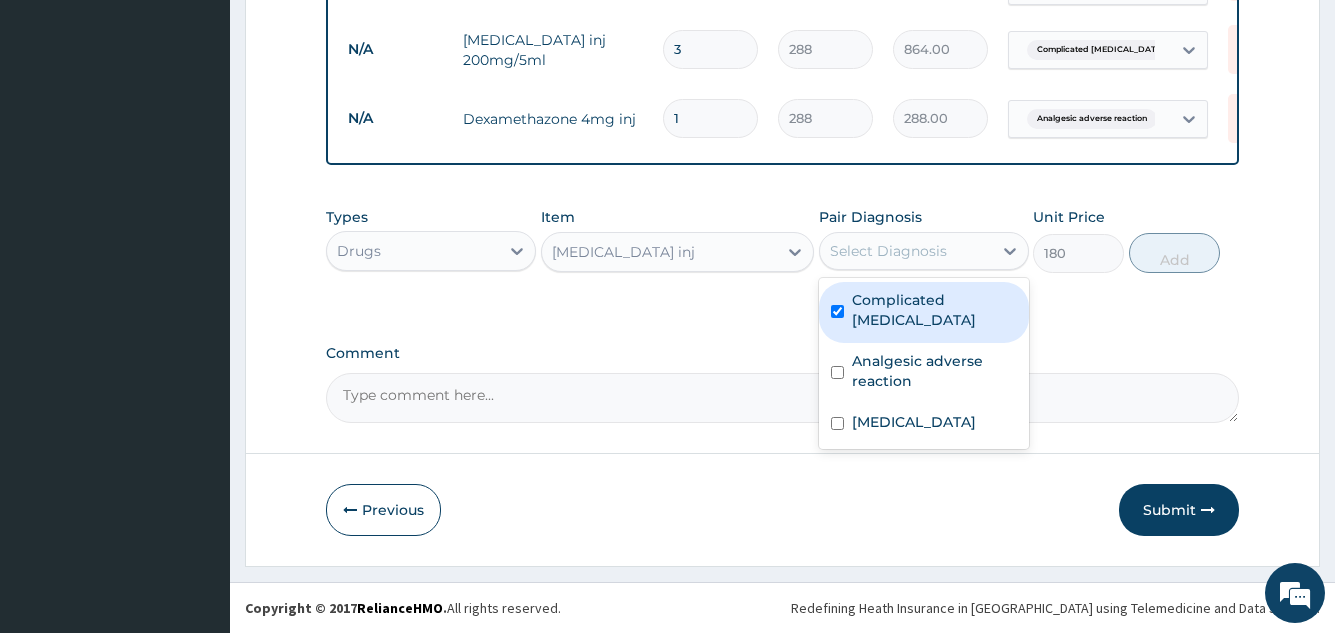 checkbox on "true" 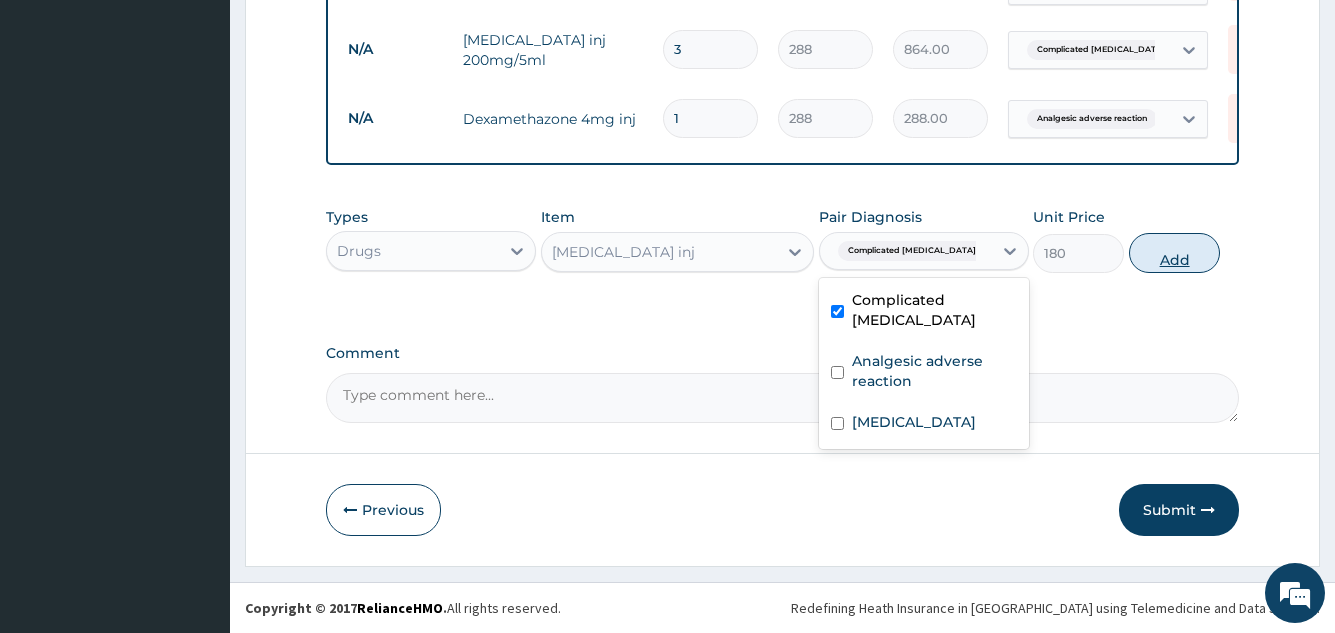 click on "Add" at bounding box center [1174, 253] 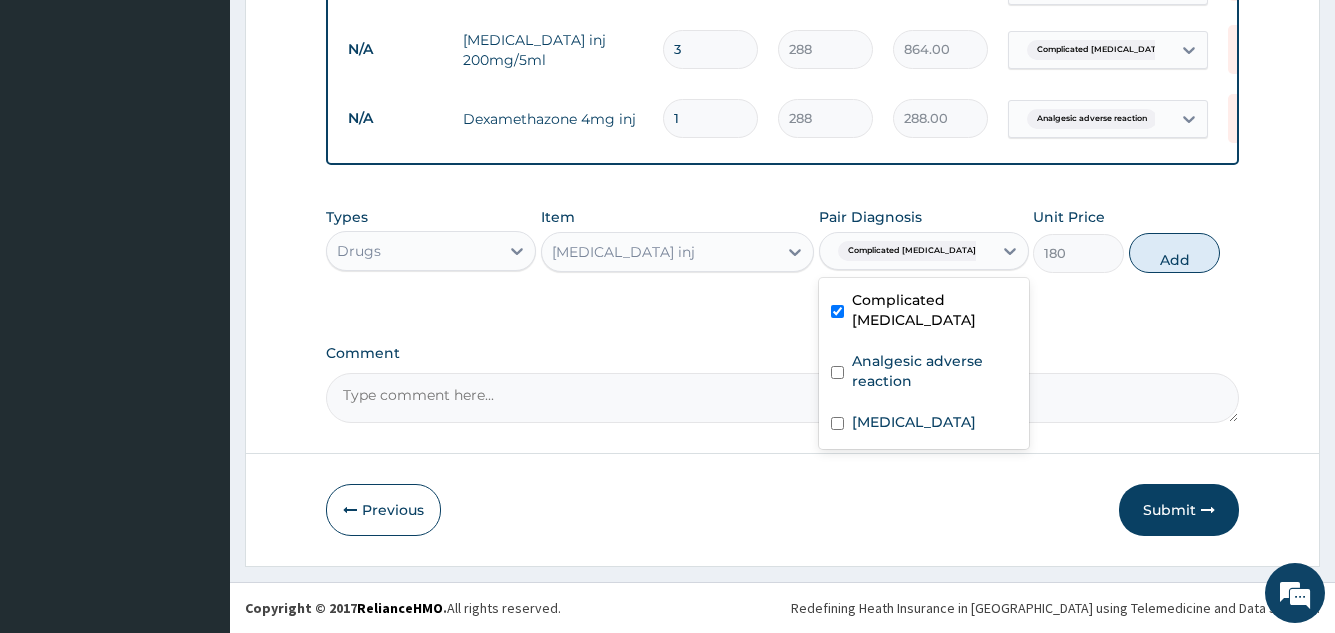 type on "0" 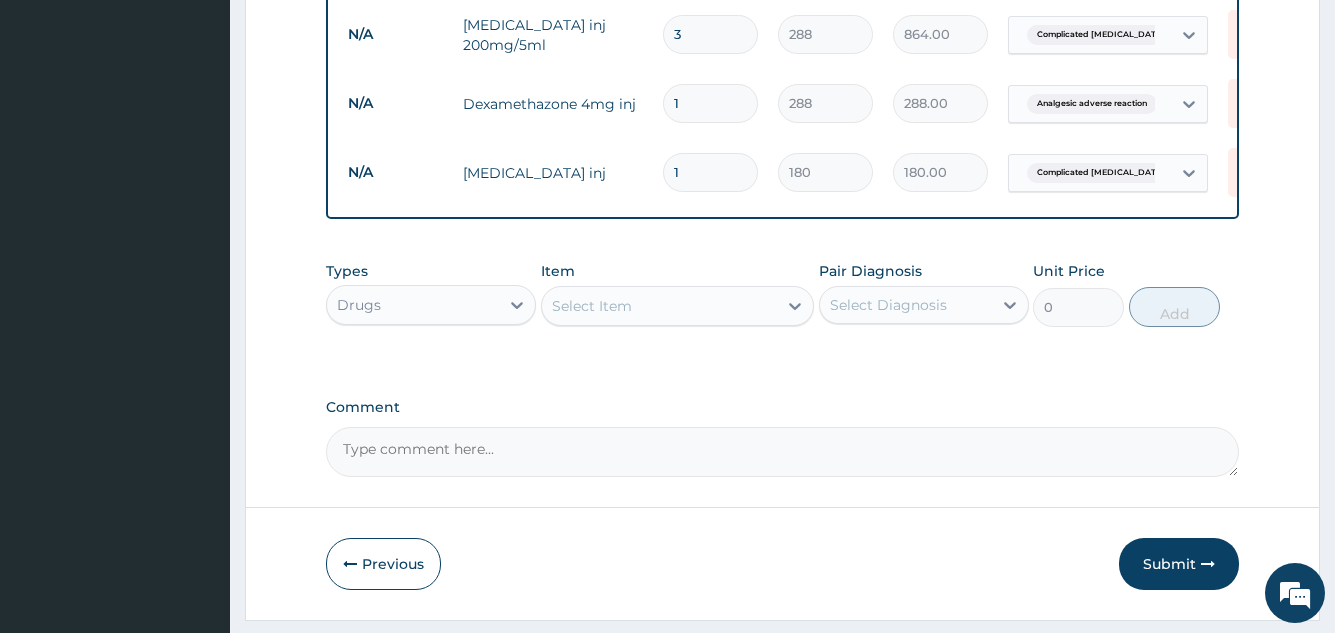 click on "Select Item" at bounding box center (660, 306) 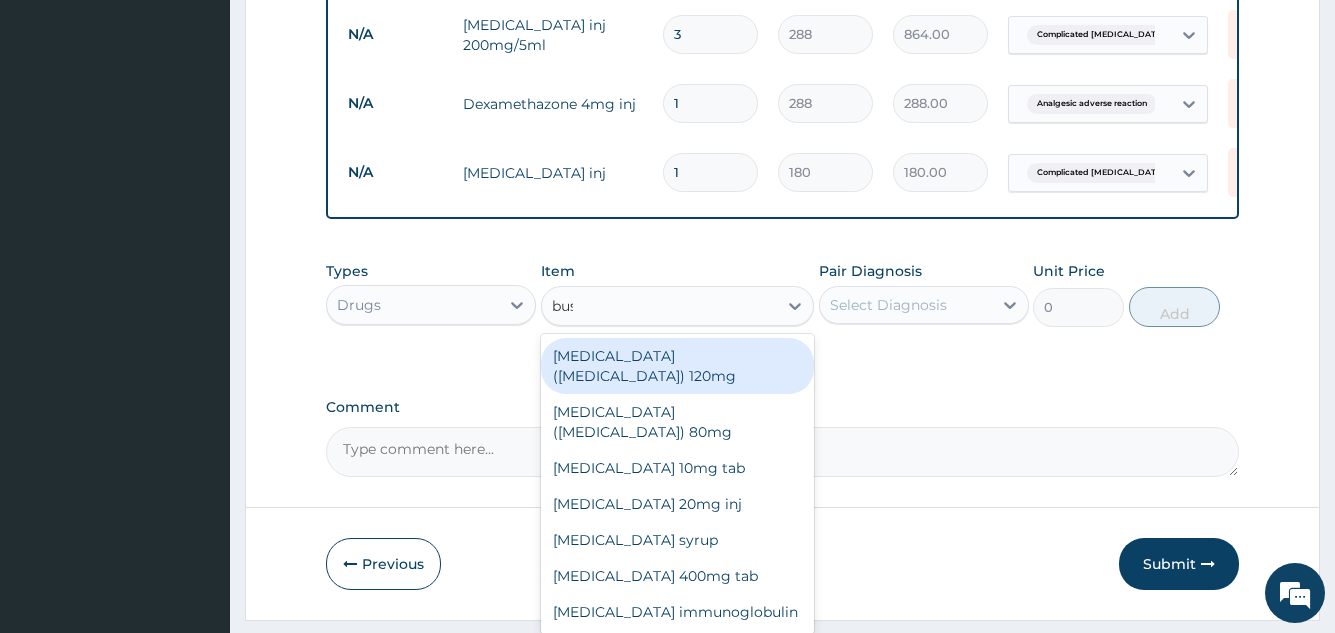 type on "busc" 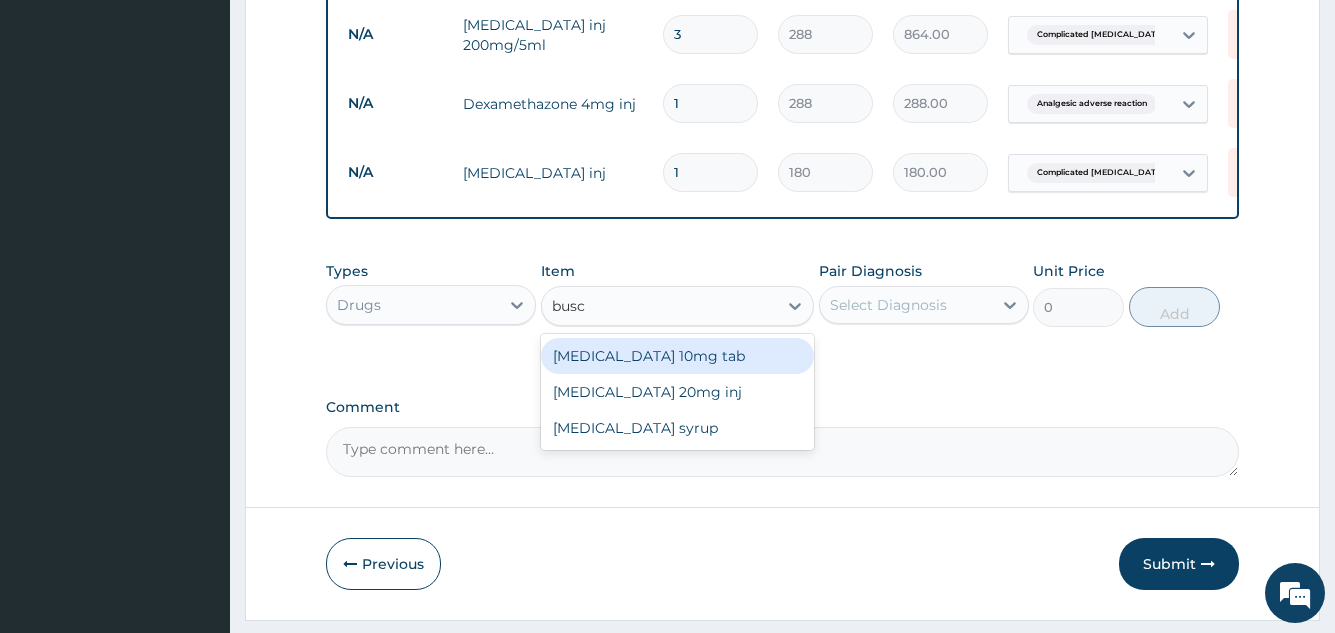 click on "Buscopan 10mg tab" at bounding box center (678, 356) 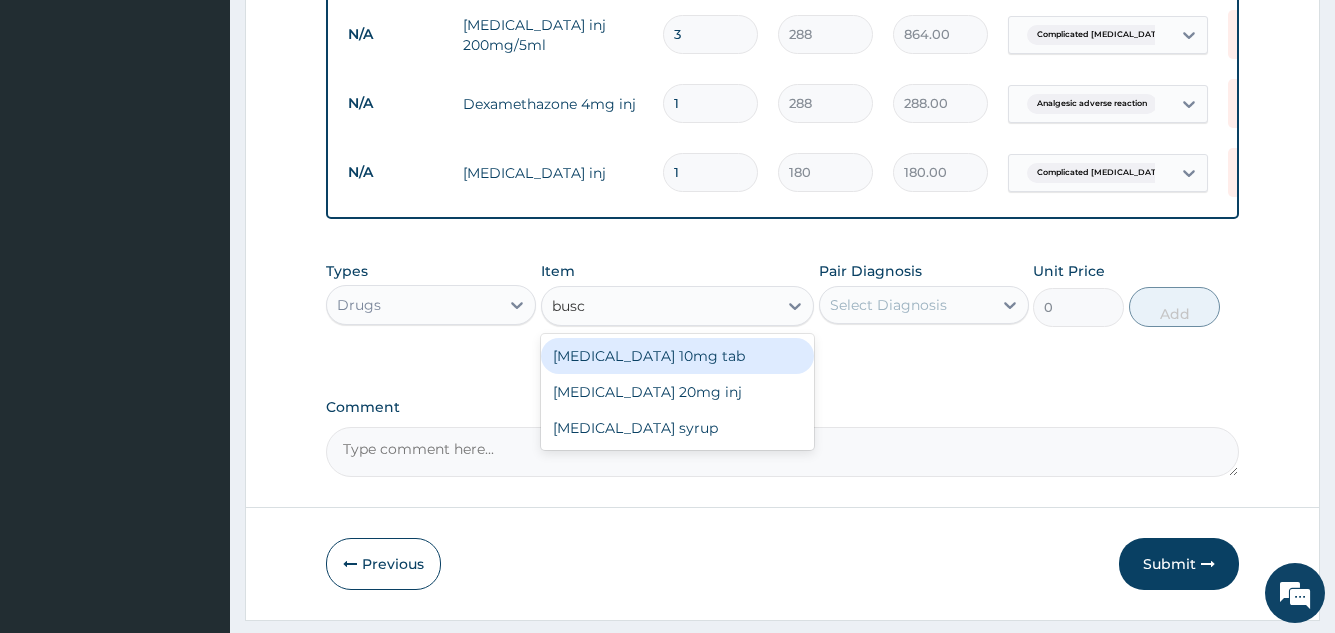 type 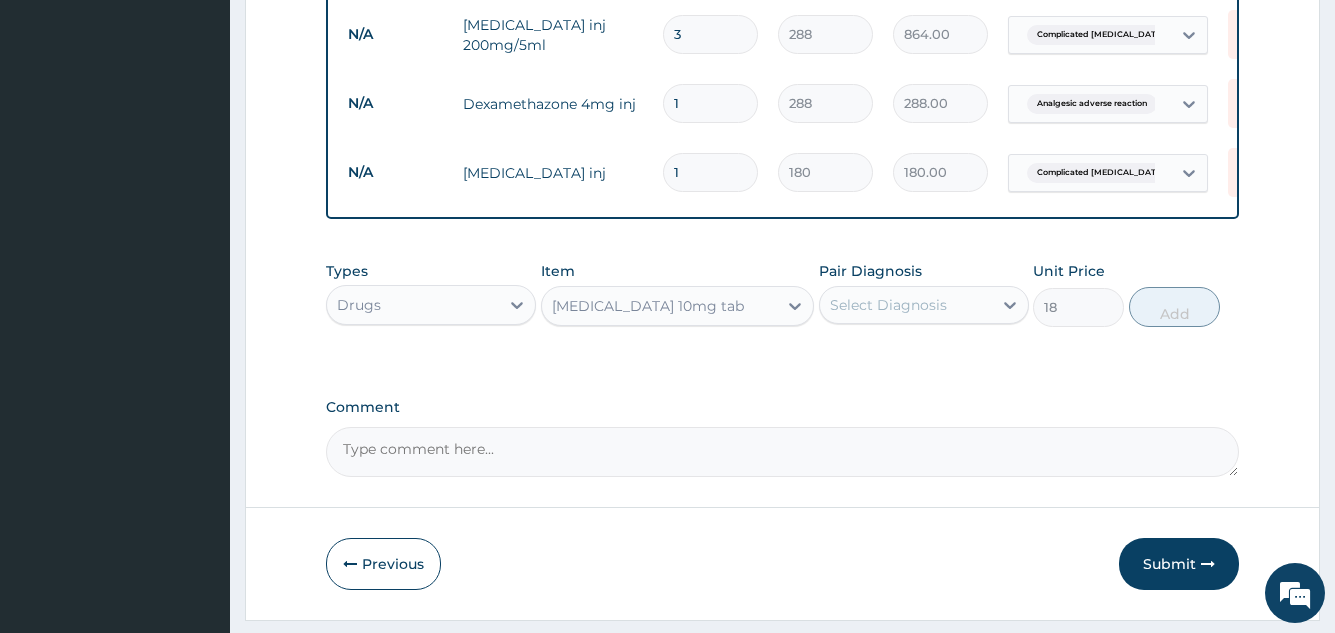 click on "Buscopan 10mg tab" at bounding box center [648, 306] 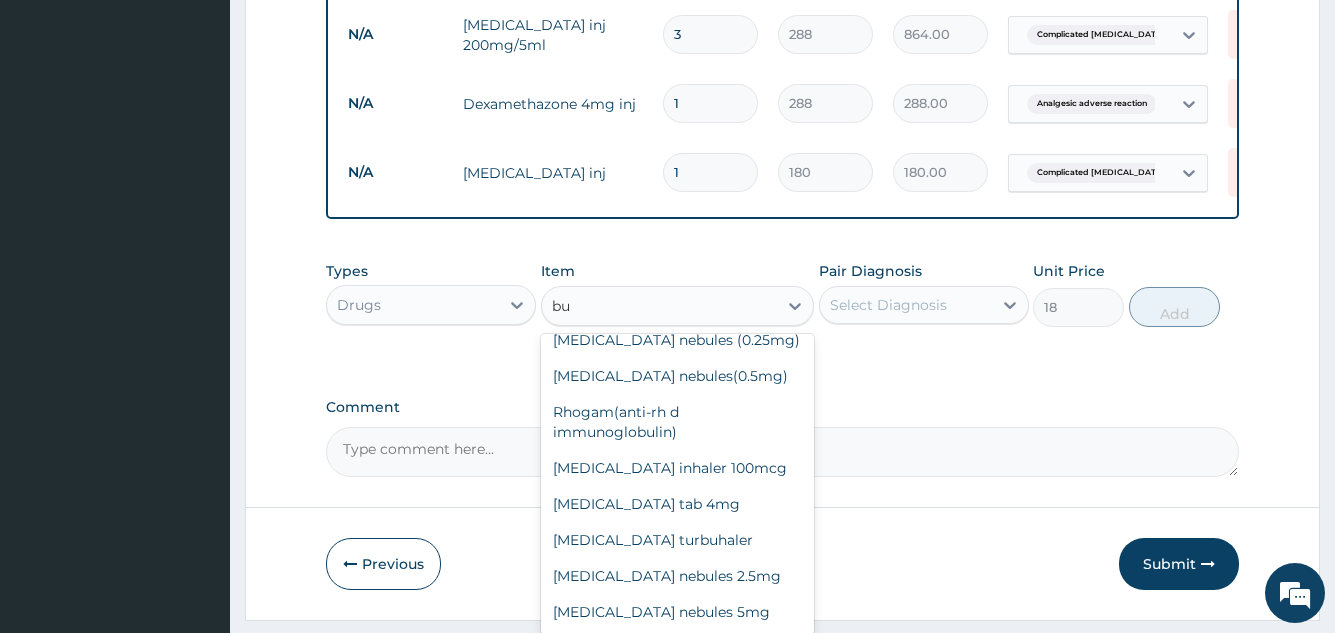 scroll, scrollTop: 0, scrollLeft: 0, axis: both 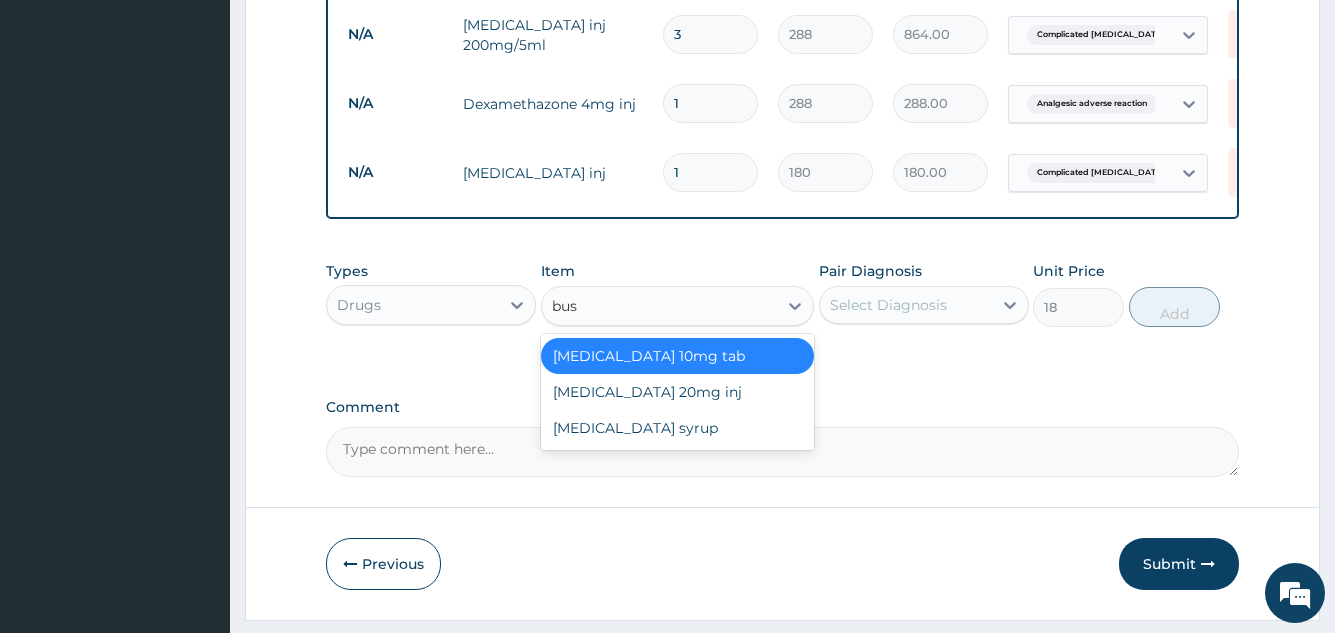 type on "busc" 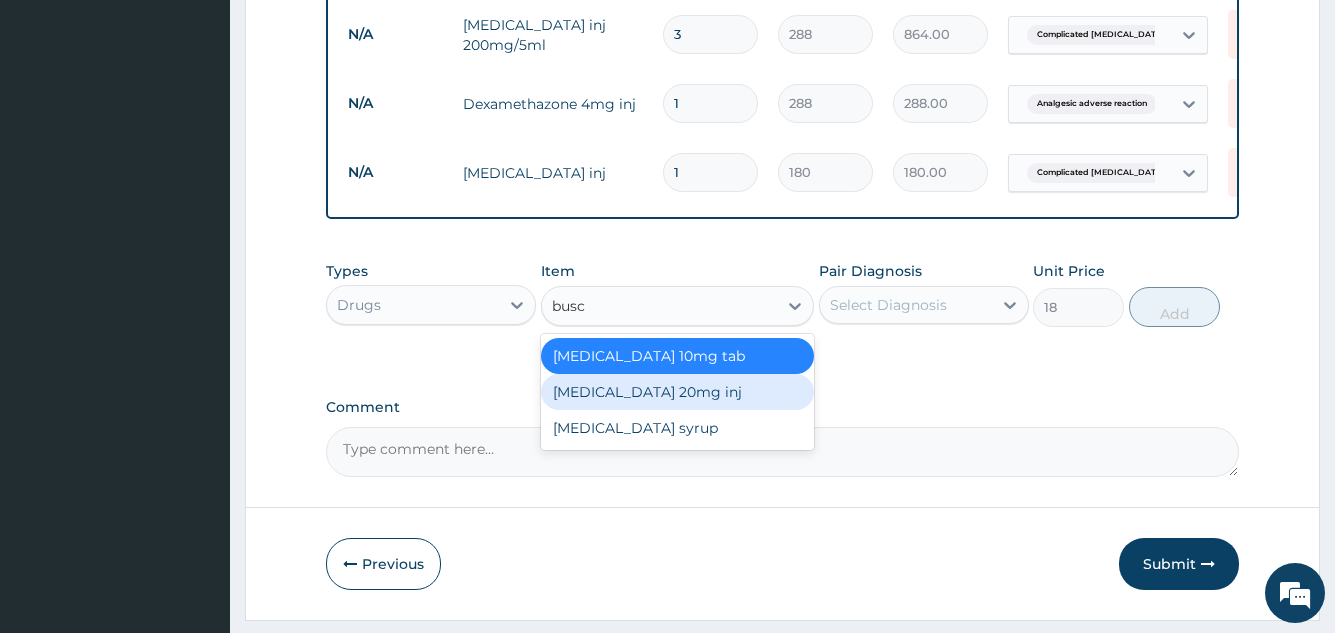 click on "Buscopan 20mg inj" at bounding box center (678, 392) 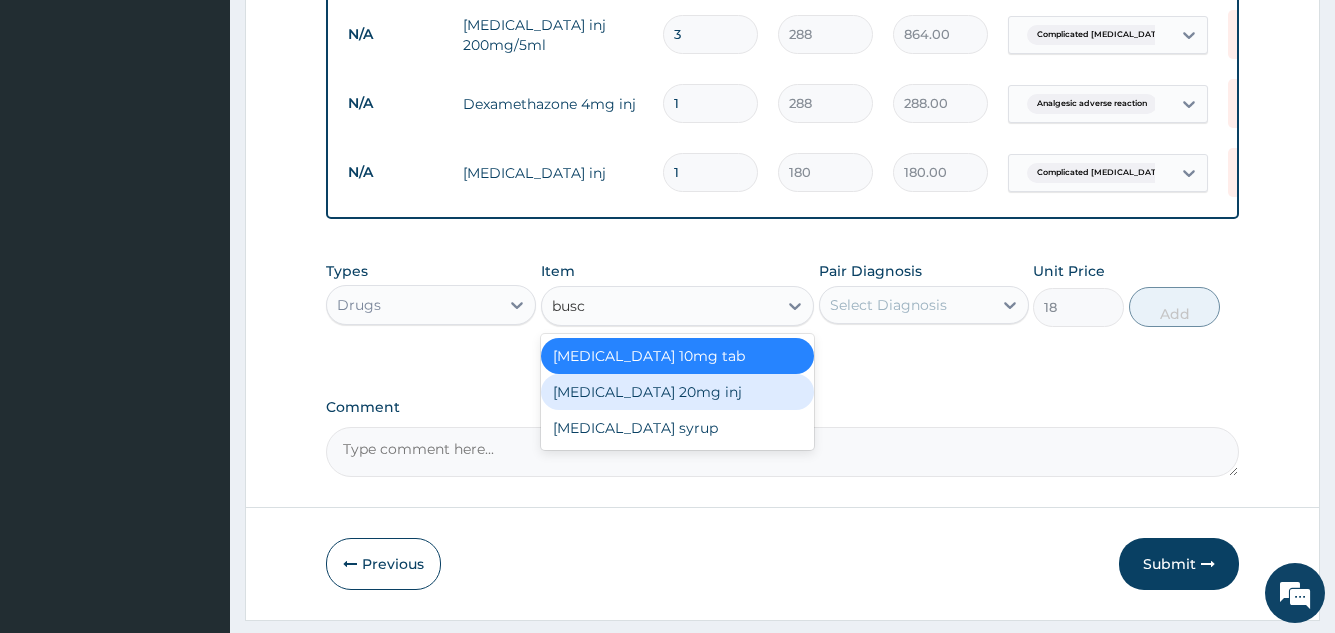 type 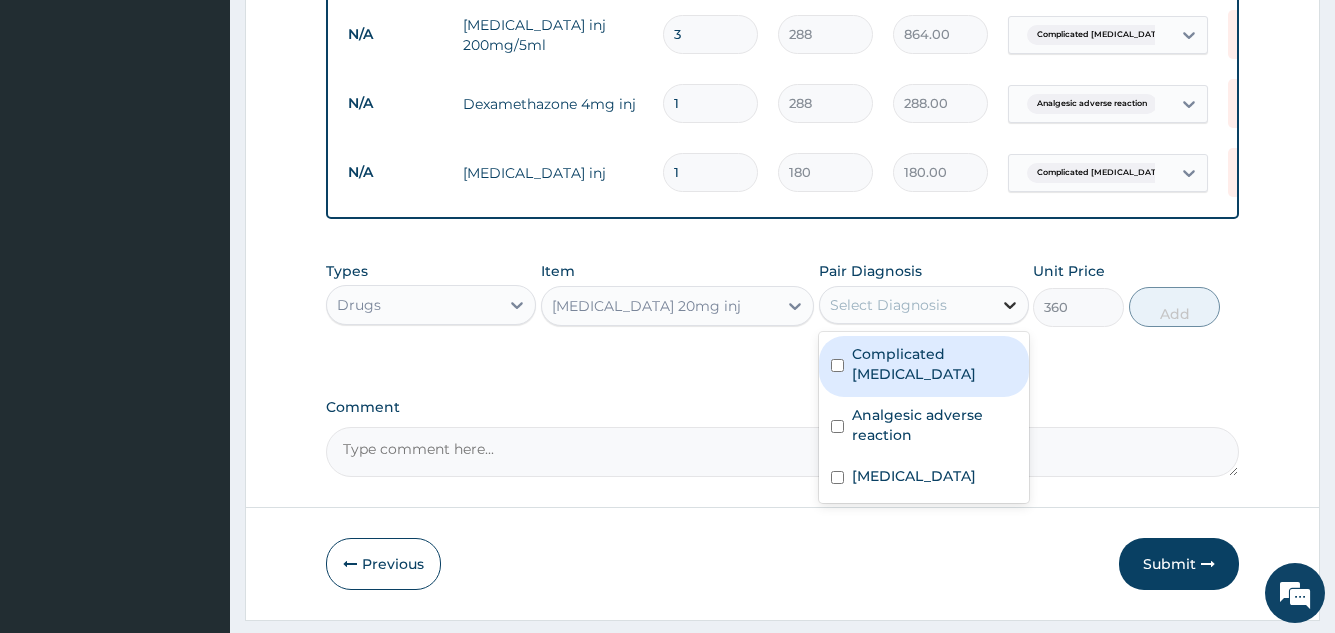 click 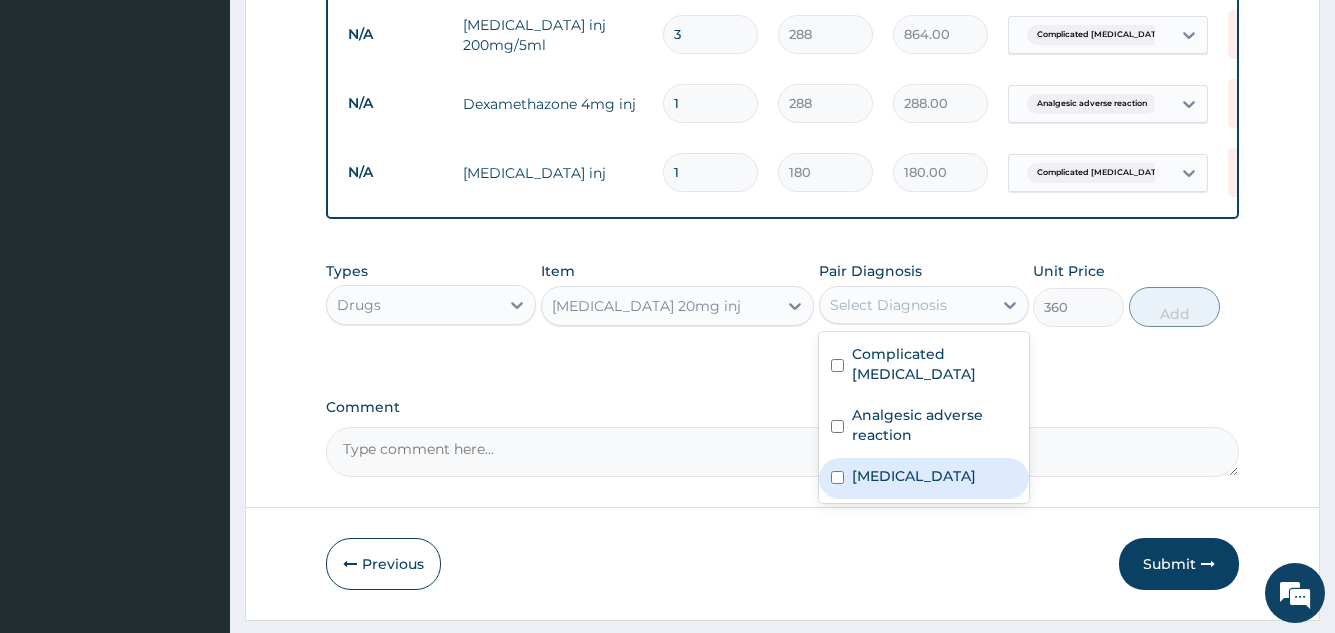 click on "Indigestion" at bounding box center [924, 478] 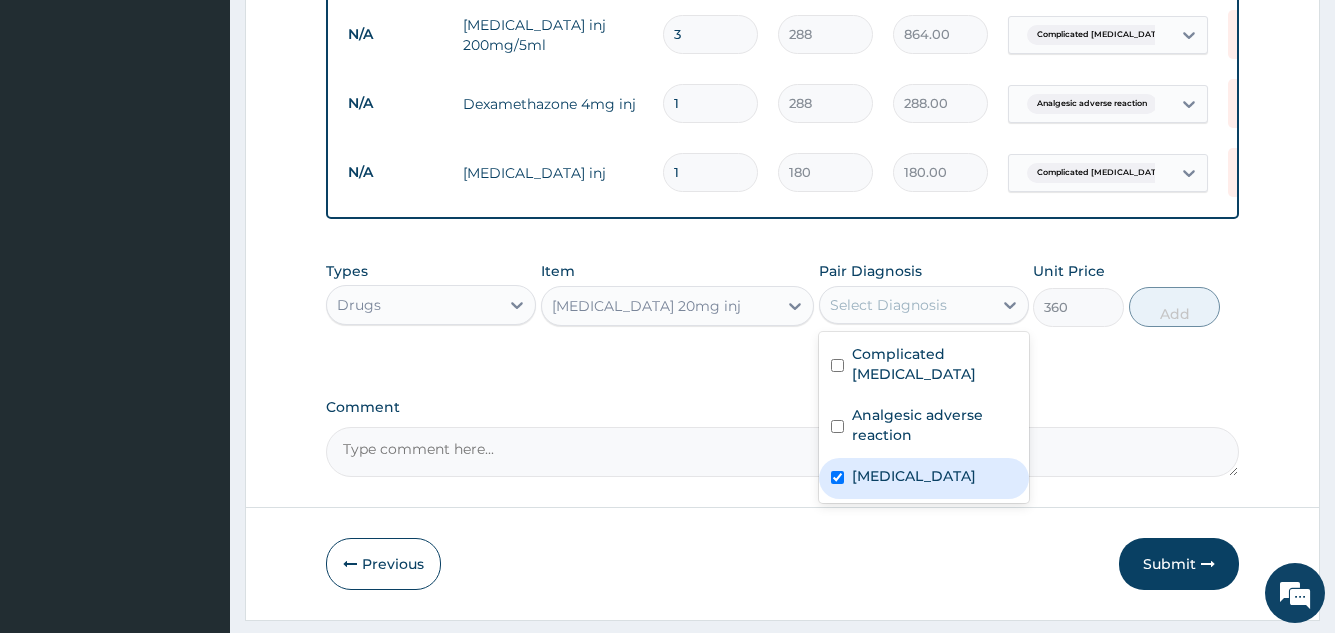 checkbox on "true" 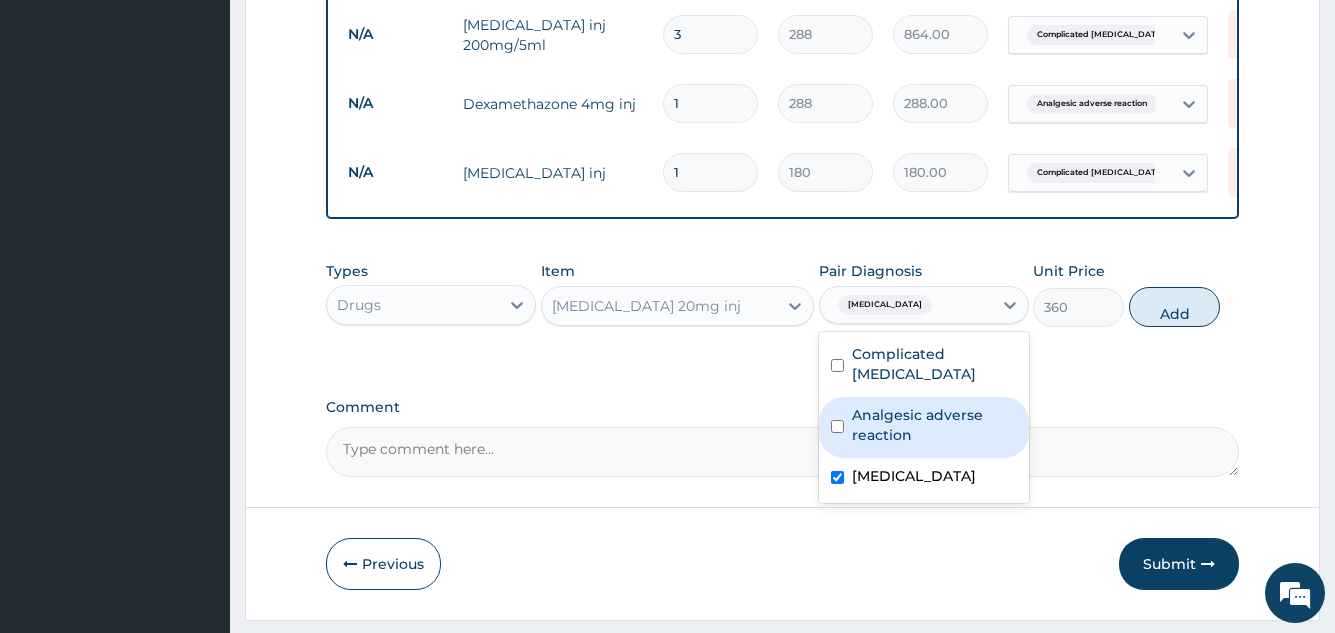 click on "Add" at bounding box center (1174, 307) 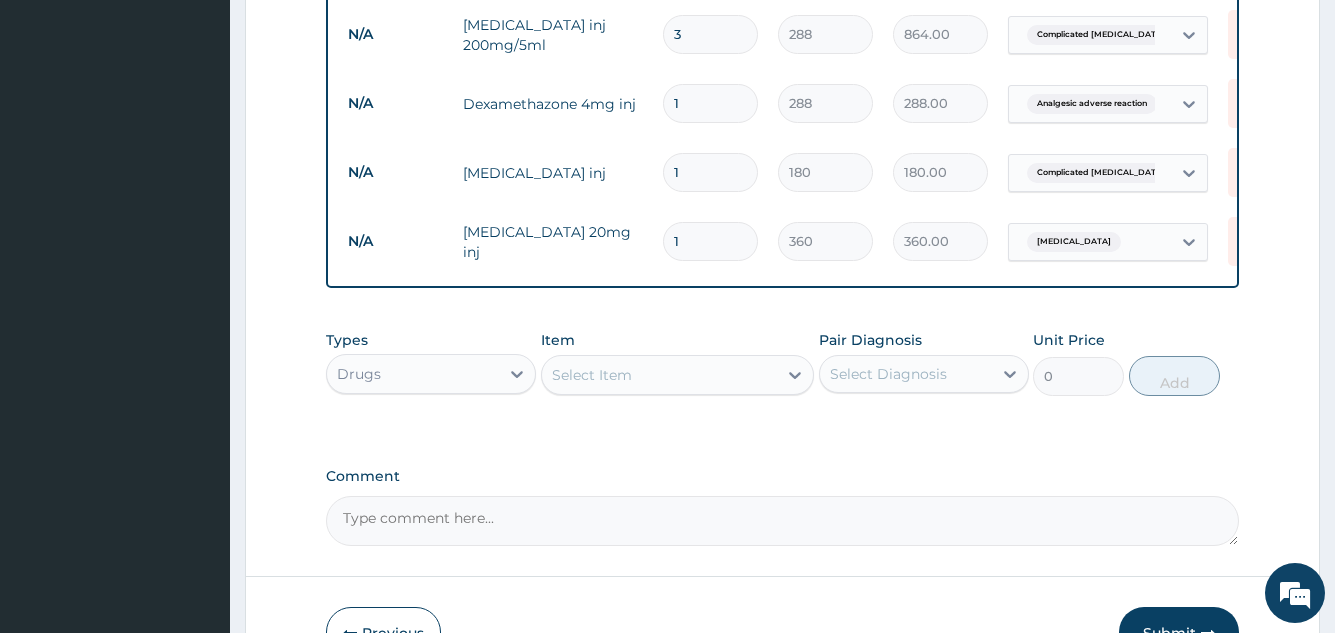 click on "Select Item" at bounding box center (660, 375) 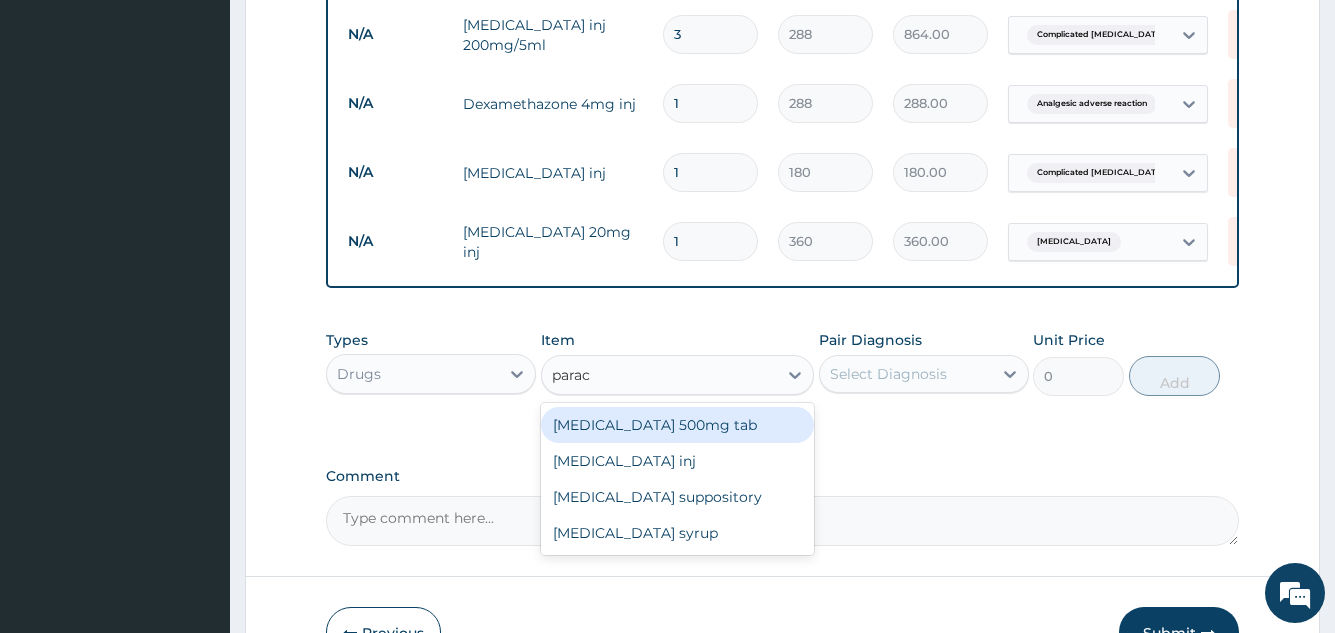 type on "parace" 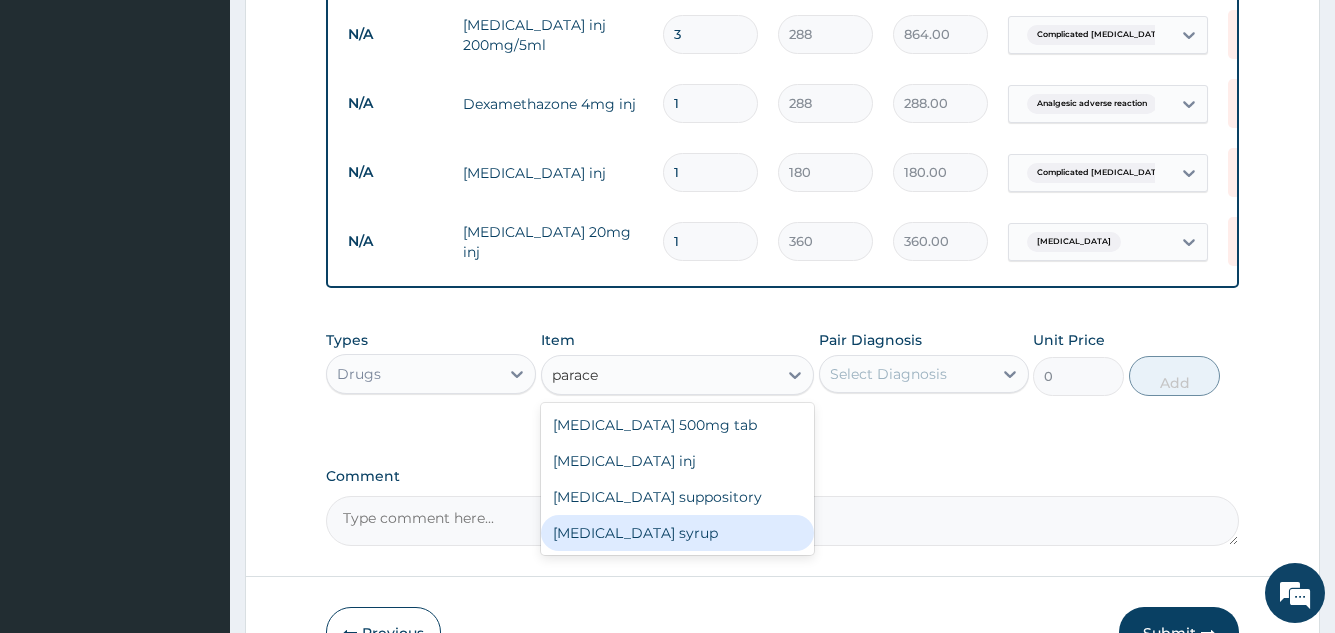 click on "Paracetamol syrup" at bounding box center (678, 533) 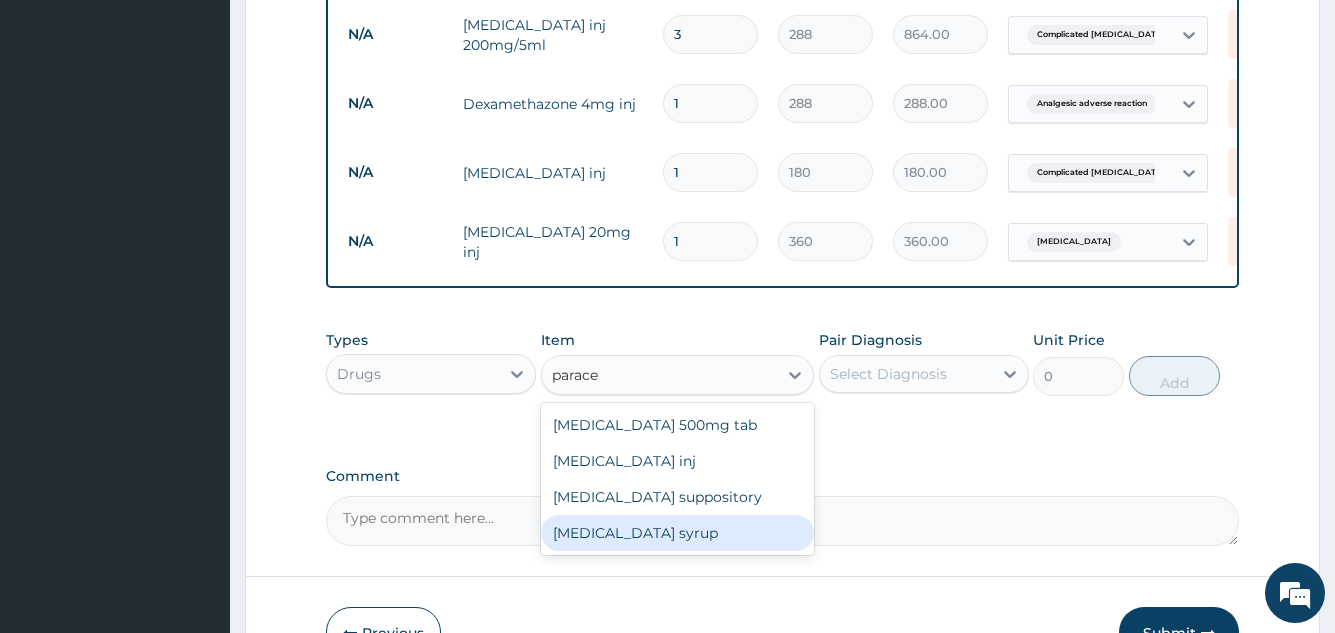 type 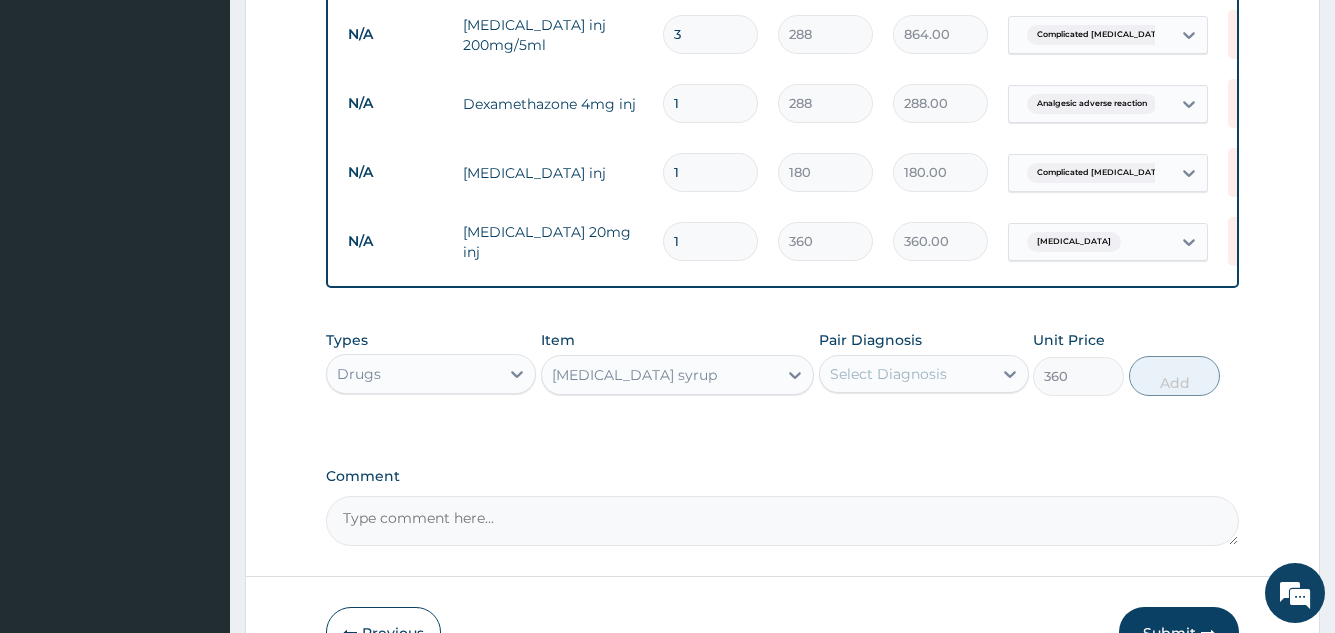 click on "Select Diagnosis" at bounding box center [888, 374] 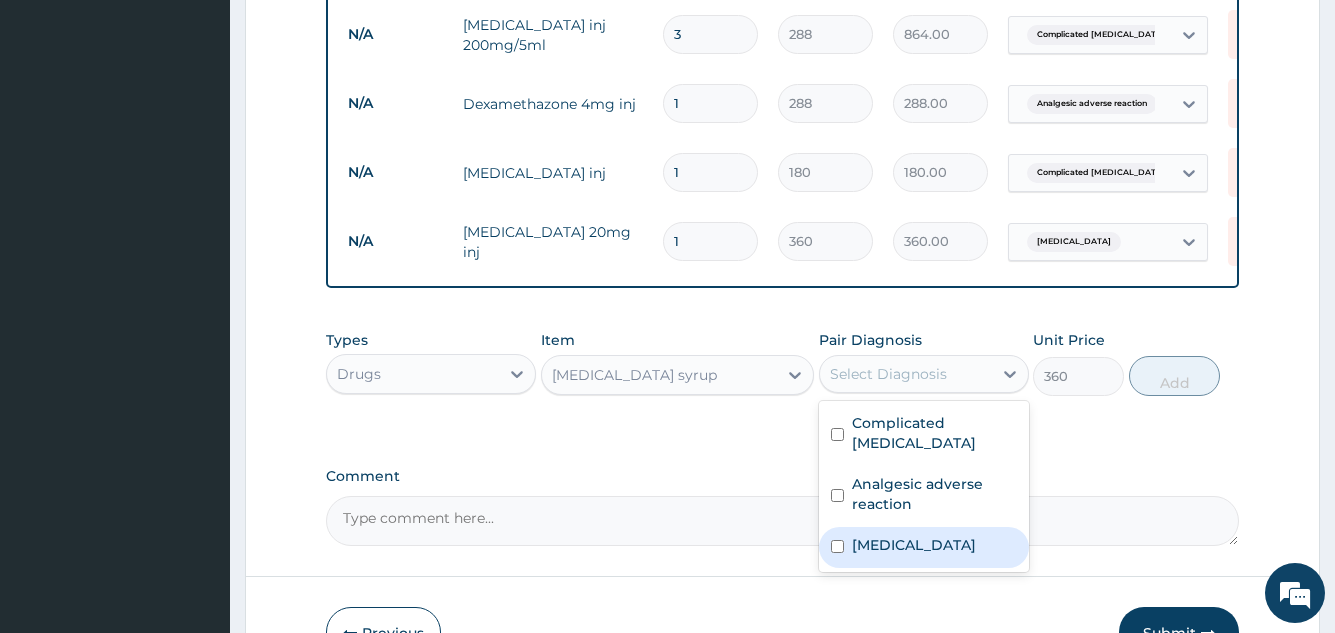 click on "Indigestion" at bounding box center [914, 545] 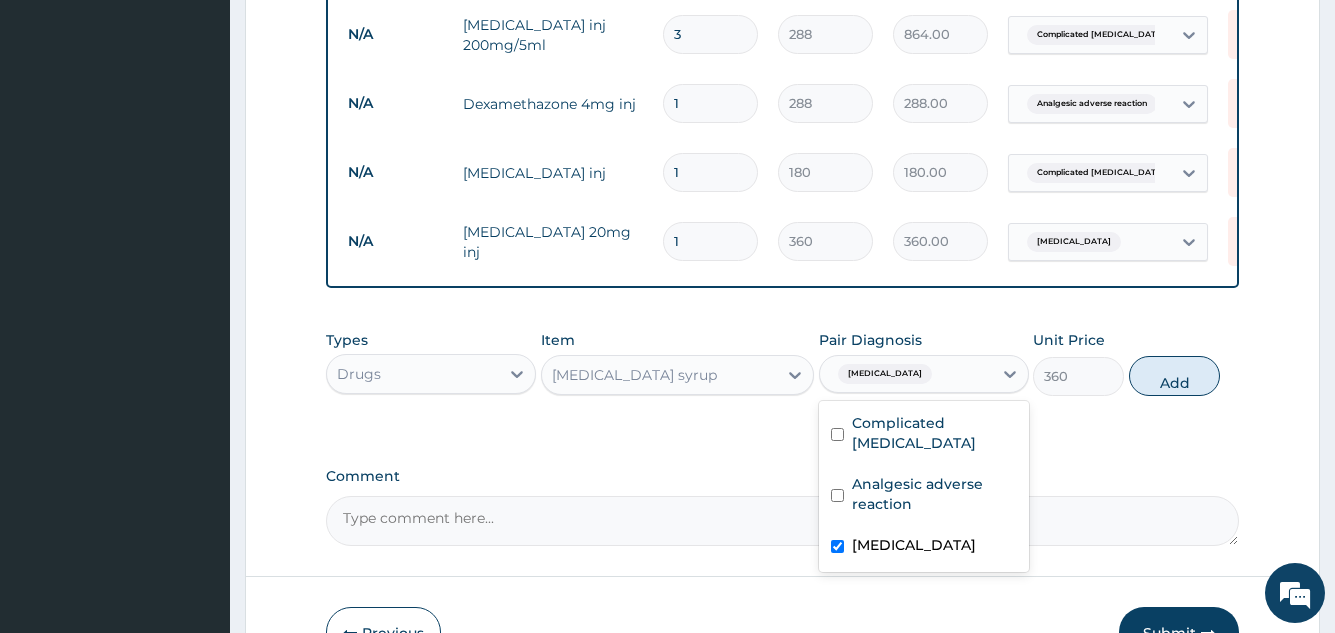click on "Indigestion" at bounding box center [914, 545] 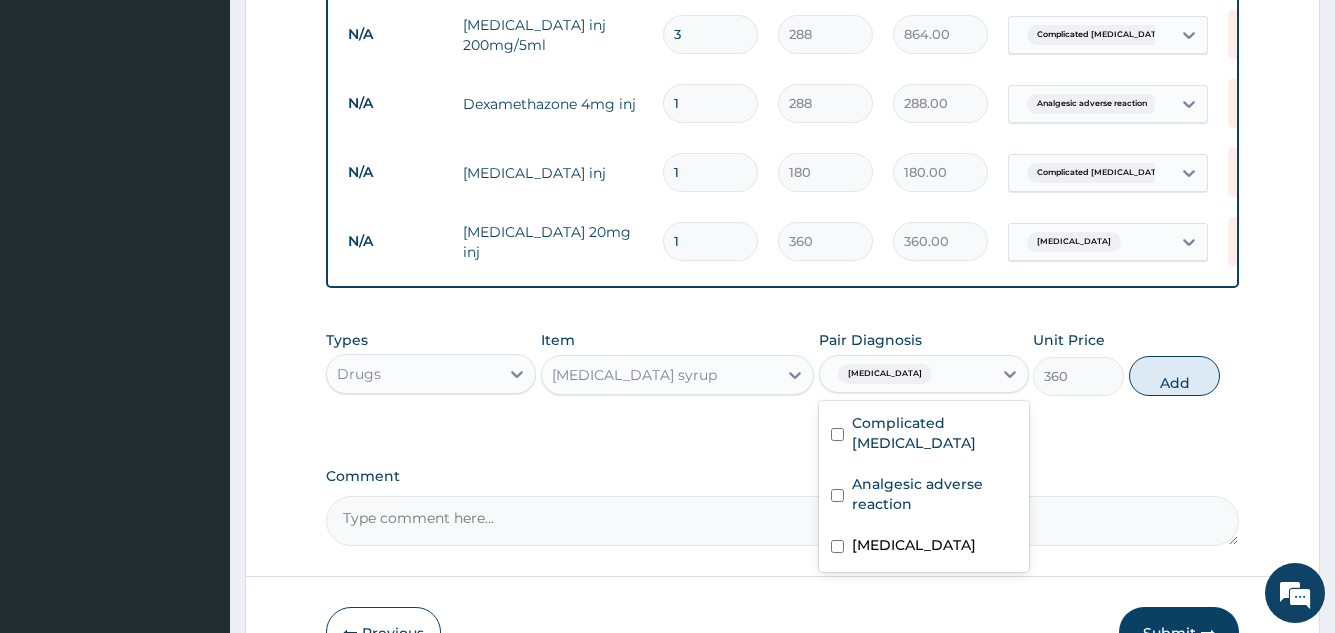 click on "Indigestion" at bounding box center [914, 545] 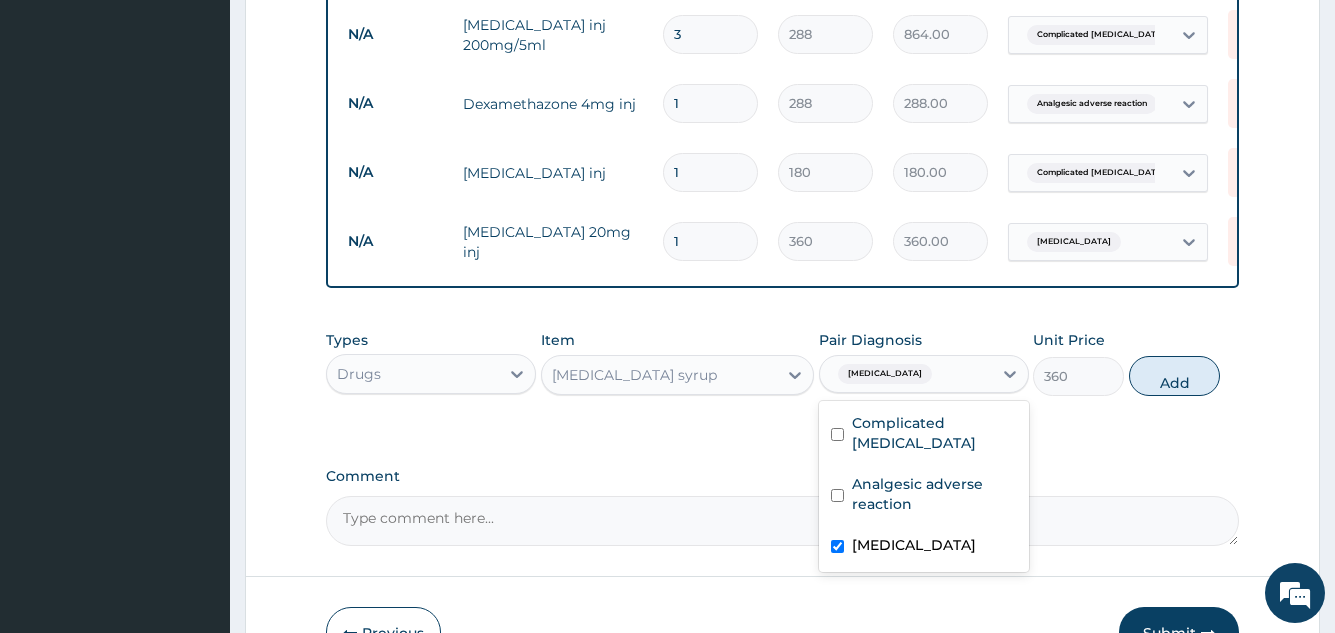 checkbox on "true" 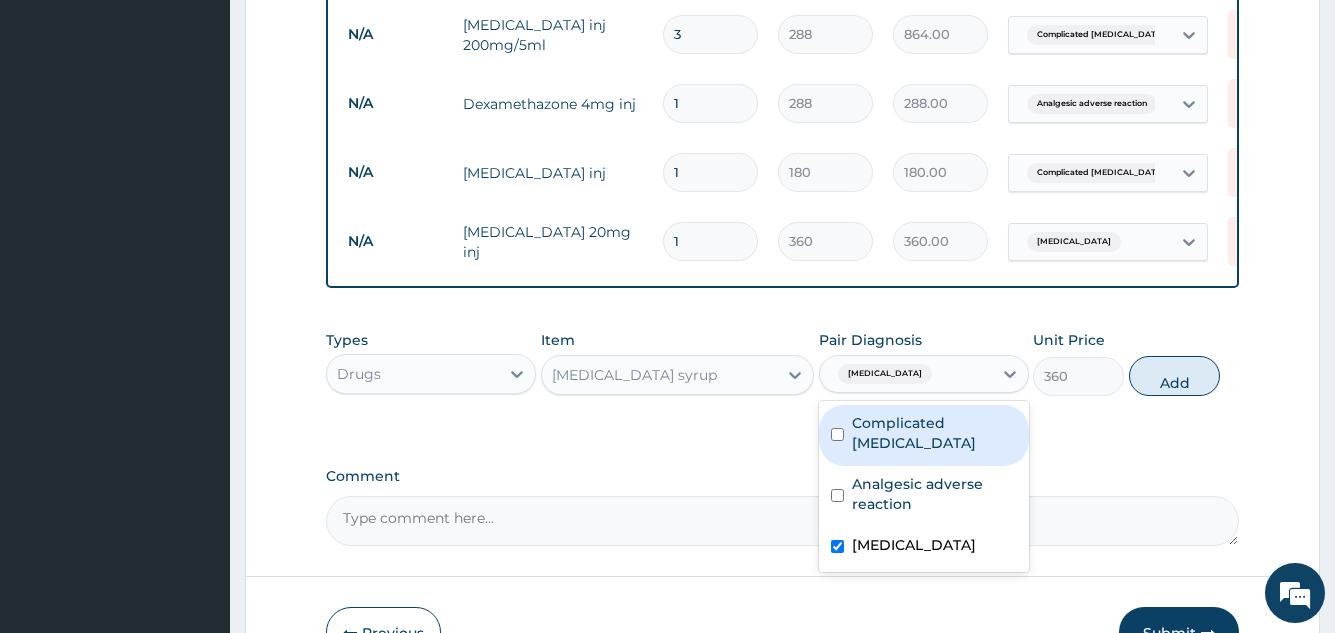click on "Complicated malaria" at bounding box center (934, 433) 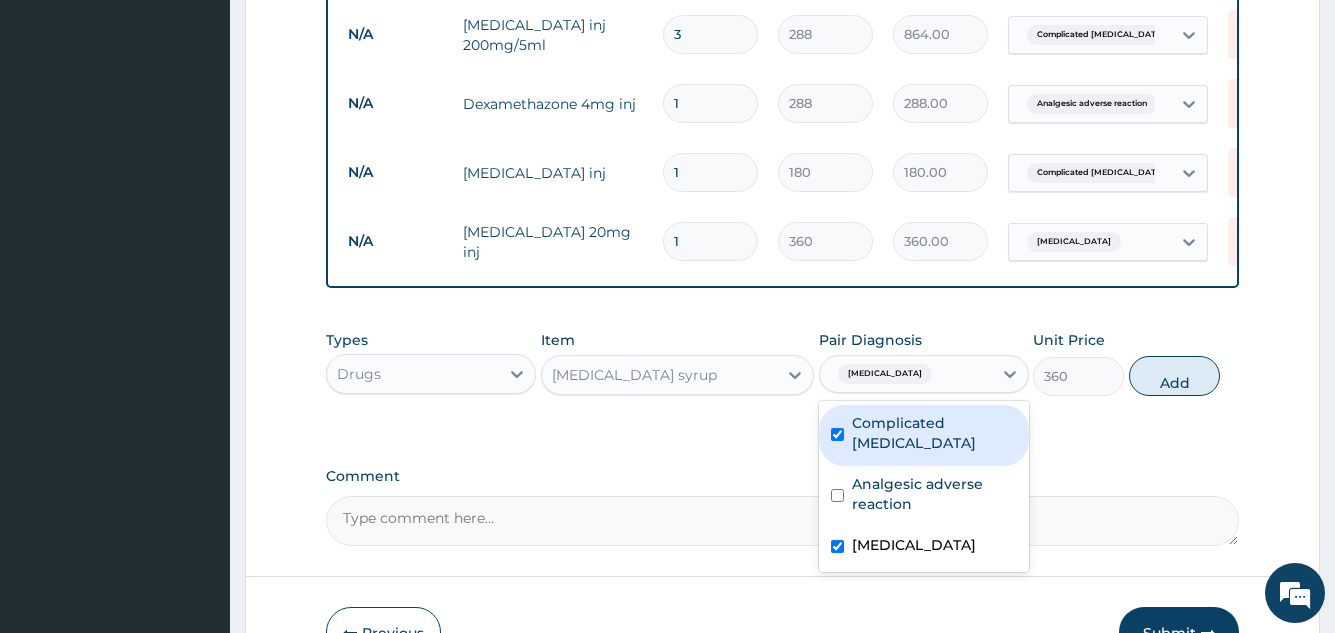 drag, startPoint x: 866, startPoint y: 445, endPoint x: 1057, endPoint y: 438, distance: 191.12823 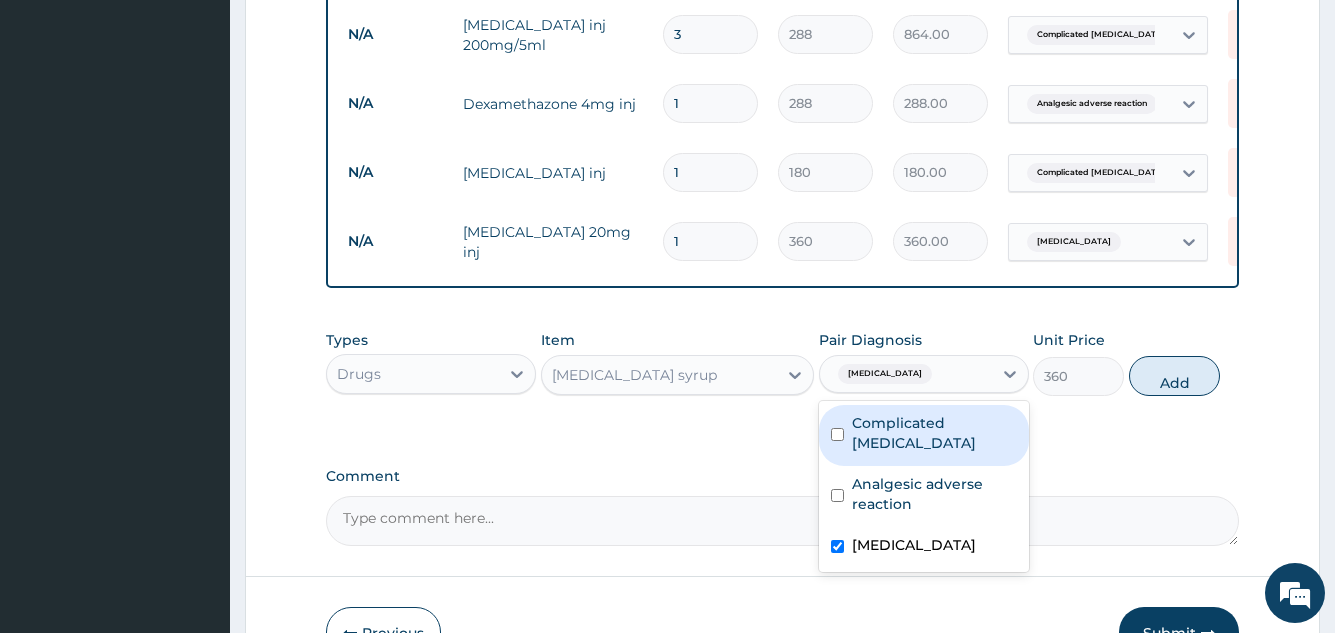 checkbox on "false" 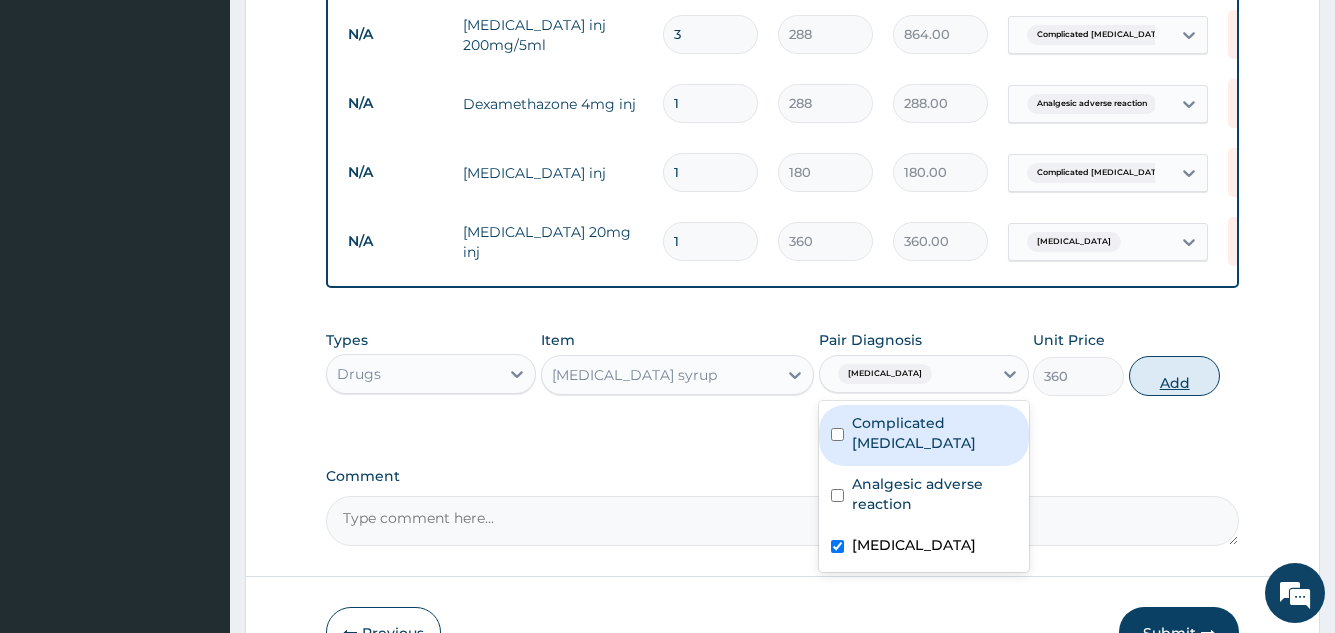 click on "Add" at bounding box center (1174, 376) 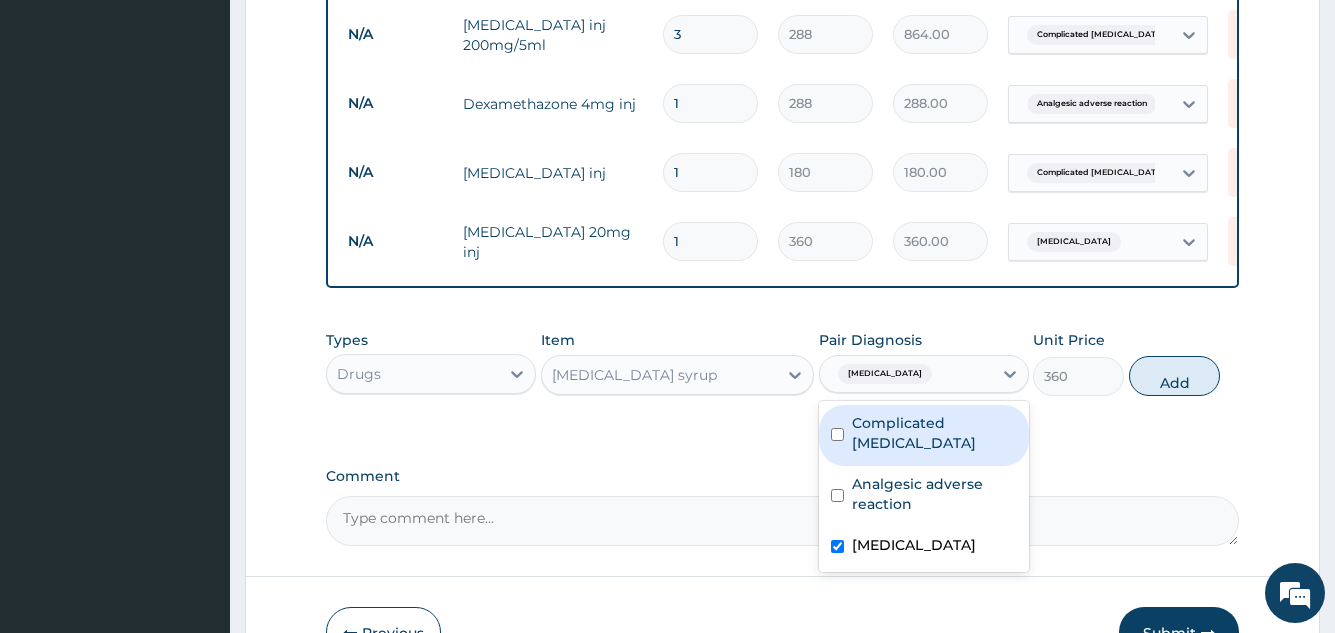 click on "PA Code / Prescription Code Enter Code(Secondary Care Only) Encounter Date 31-05-2025 Important Notice Please enter PA codes before entering items that are not attached to a PA code   All diagnoses entered must be linked to a claim item. Diagnosis & Claim Items that are visible but inactive cannot be edited because they were imported from an already approved PA code. Diagnosis Complicated malaria Confirmed Analgesic adverse reaction Confirmed Indigestion Confirmed NB: All diagnosis must be linked to a claim item Claim Items Type Name Quantity Unit Price Total Price Pair Diagnosis Actions N/A General Practitioner (2nd consultation) 1 3250 3250.00 Complicated malaria  + 2 Delete N/A Chloroquine inj 200mg/5ml 3 288 864.00 Complicated malaria Delete N/A Dexamethazone 4mg inj 1 288 288.00 Analgesic adverse reaction Delete N/A Paracetamol inj 1 180 180.00 Complicated malaria Delete N/A Buscopan 20mg inj 1 360 360.00 Indigestion Delete Types Drugs Item Paracetamol syrup Pair Diagnosis Indigestion Complicated malaria" at bounding box center [782, -69] 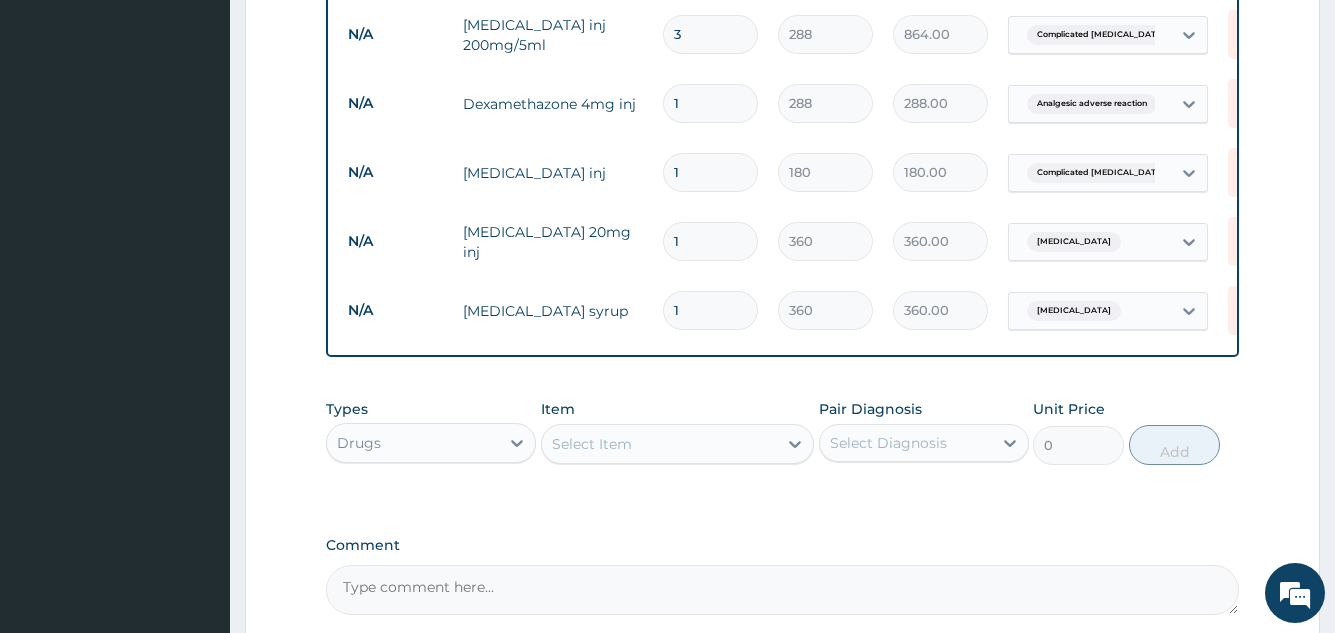 click on "Indigestion" at bounding box center (1074, 311) 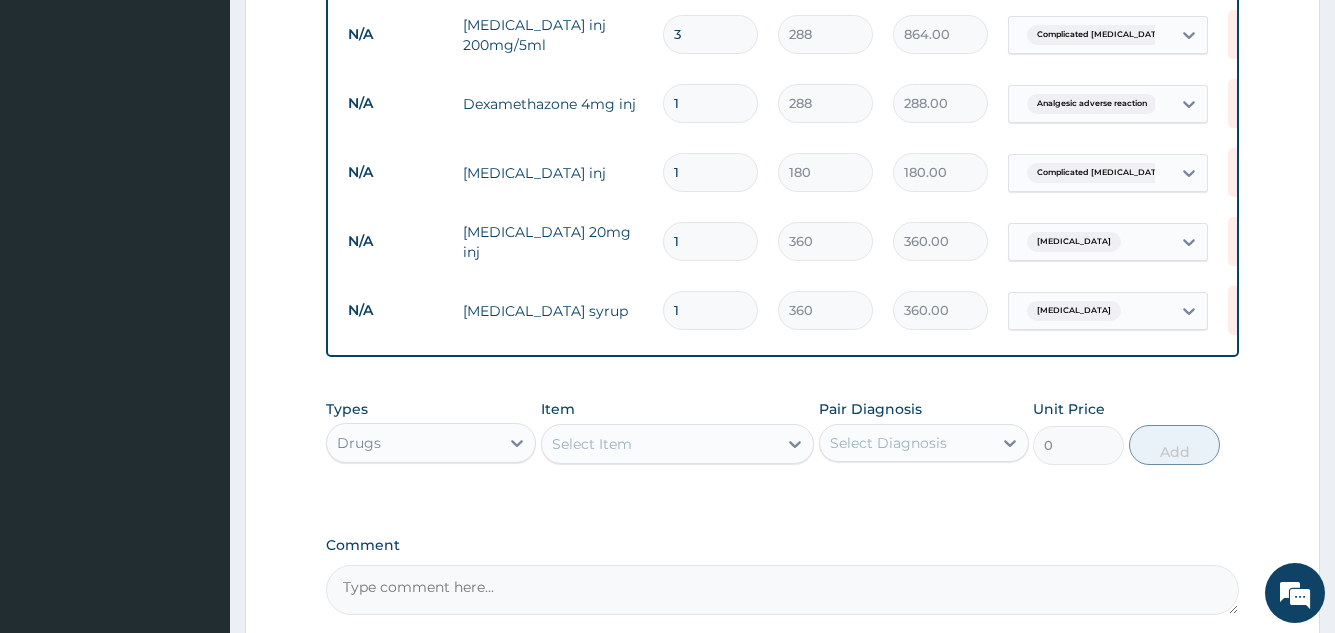 click on "Indigestion" at bounding box center [1090, 311] 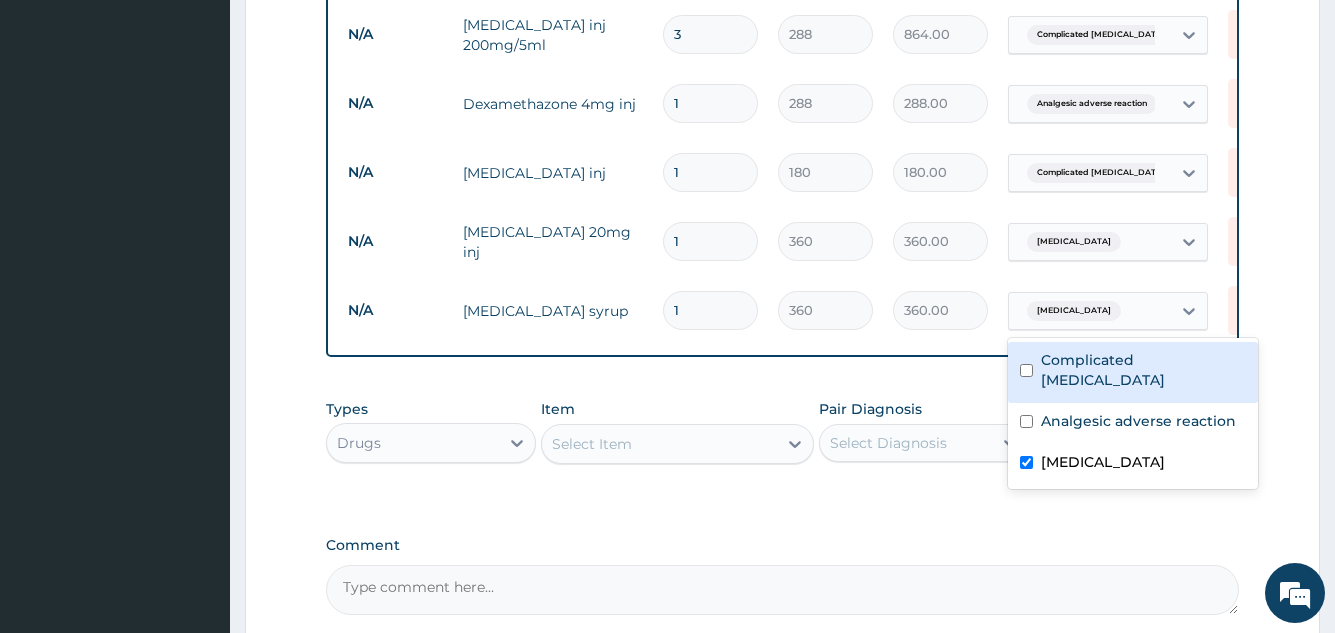 click on "Complicated malaria" at bounding box center (1133, 372) 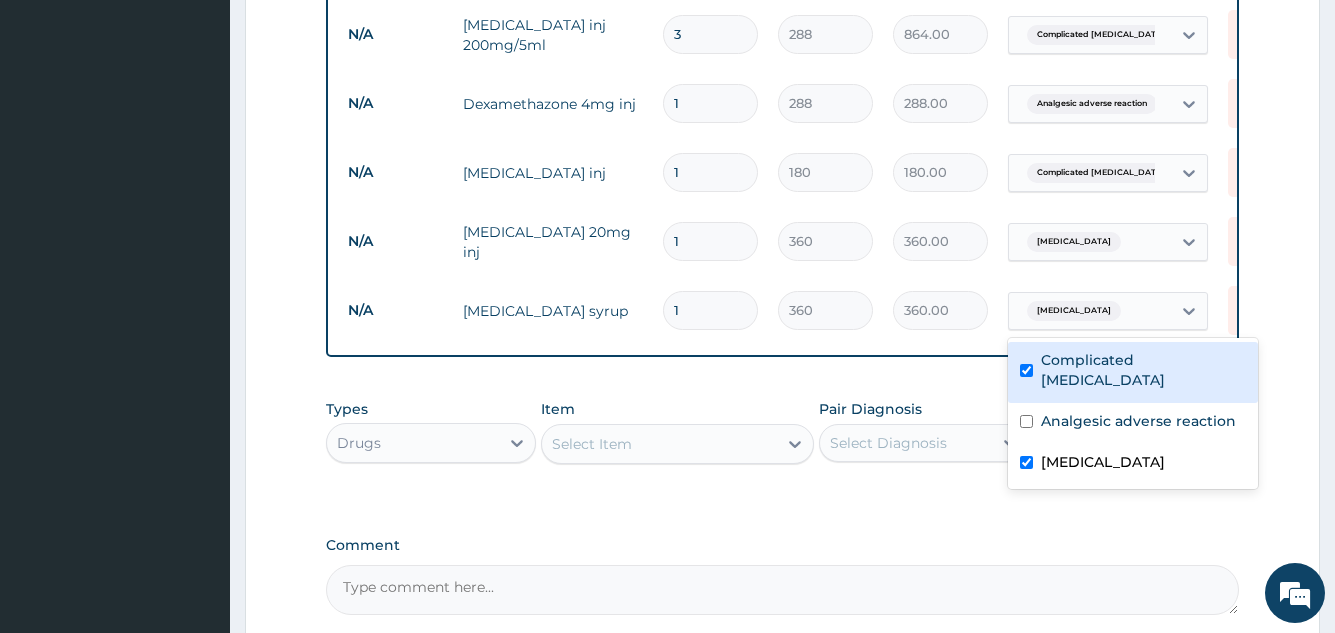 click on "Complicated malaria" at bounding box center [1133, 372] 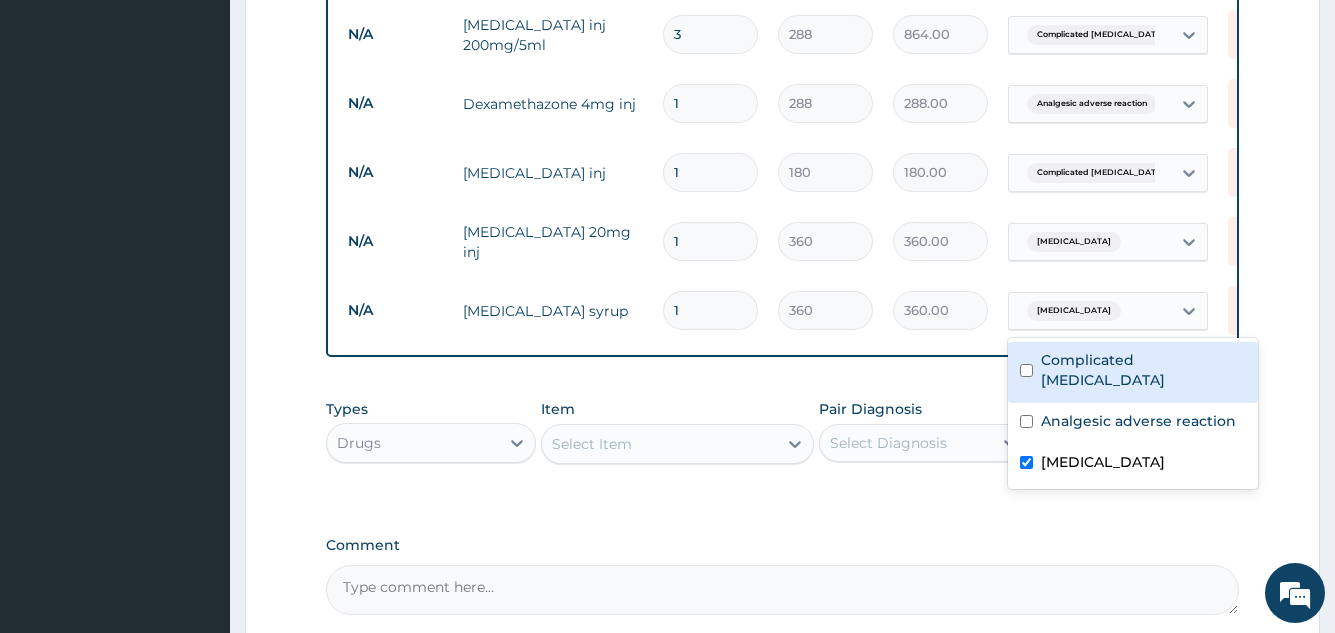 click at bounding box center [1026, 370] 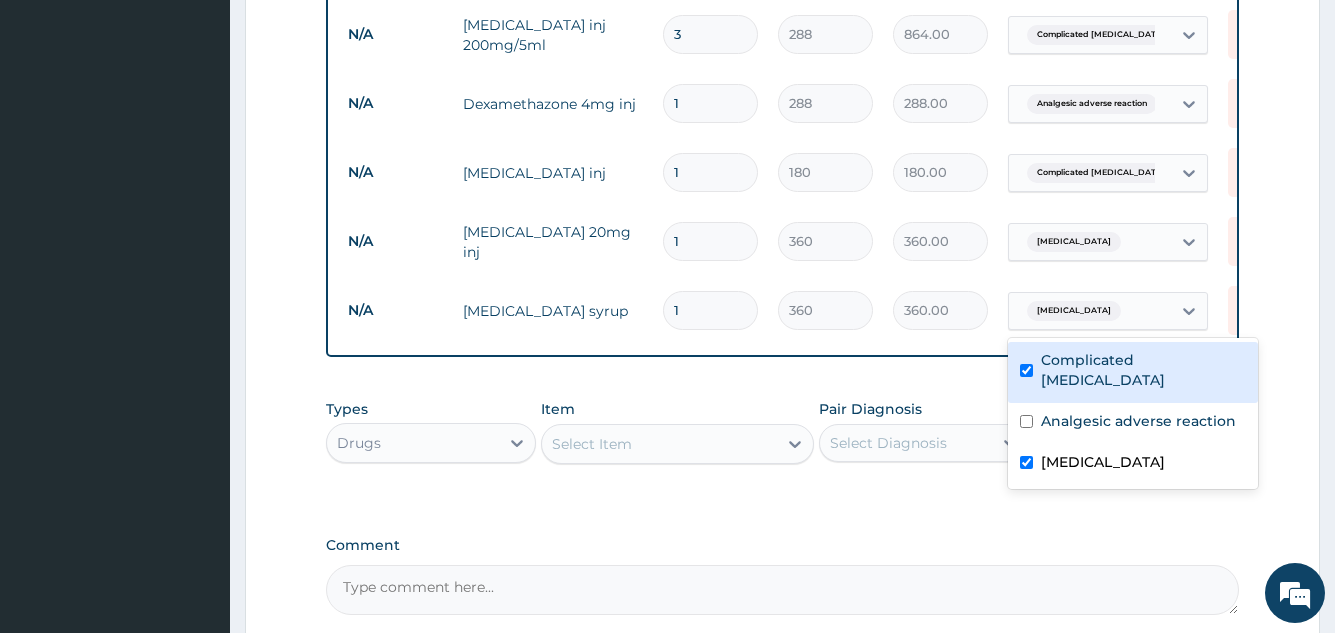 checkbox on "true" 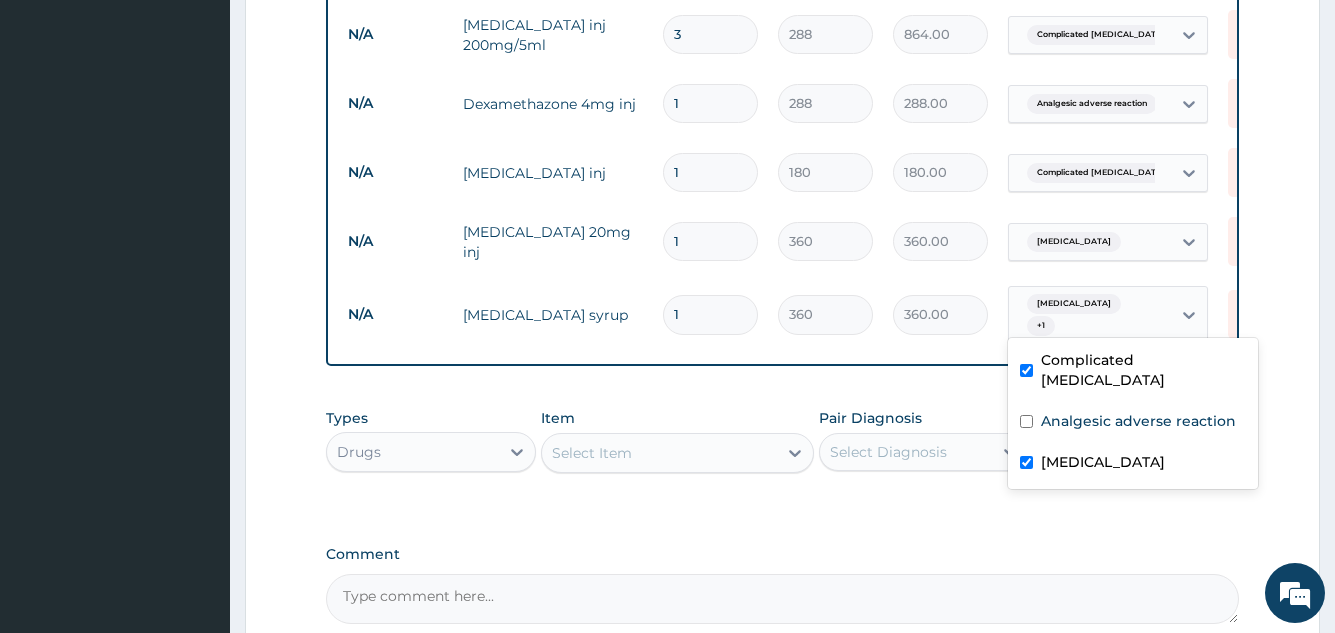 click at bounding box center [1026, 462] 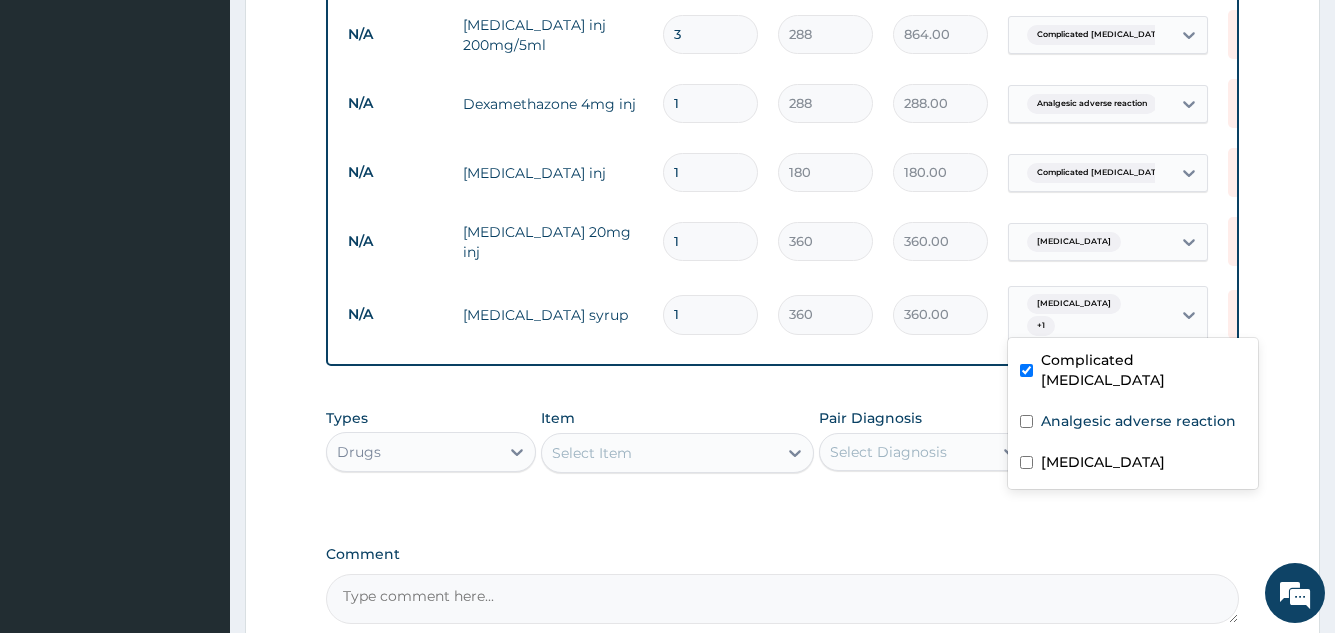 checkbox on "false" 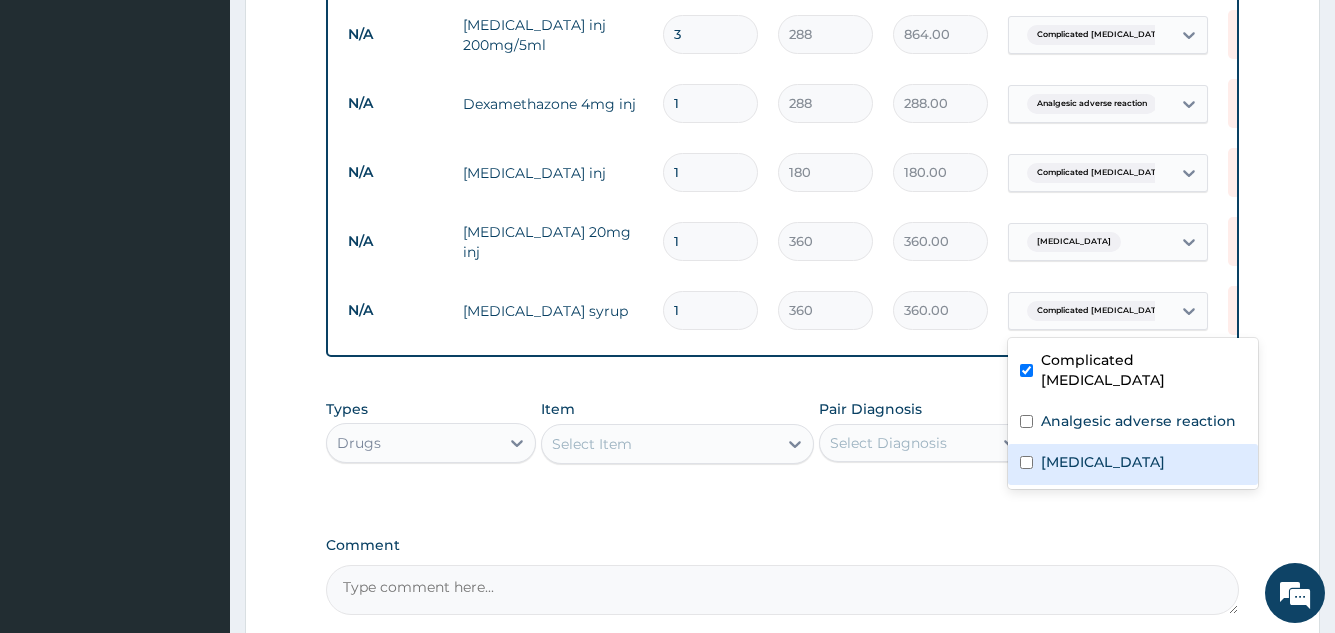 click on "Types Drugs Item Select Item Pair Diagnosis Select Diagnosis Unit Price 0 Add" at bounding box center (782, 447) 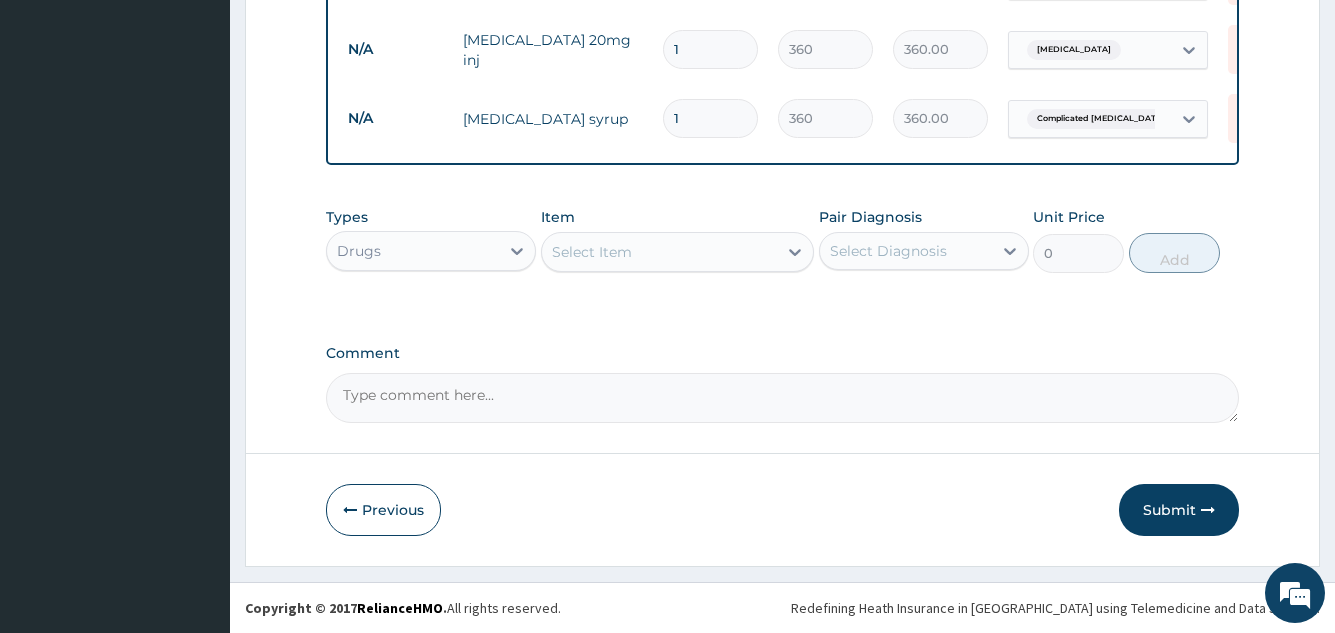 scroll, scrollTop: 1082, scrollLeft: 0, axis: vertical 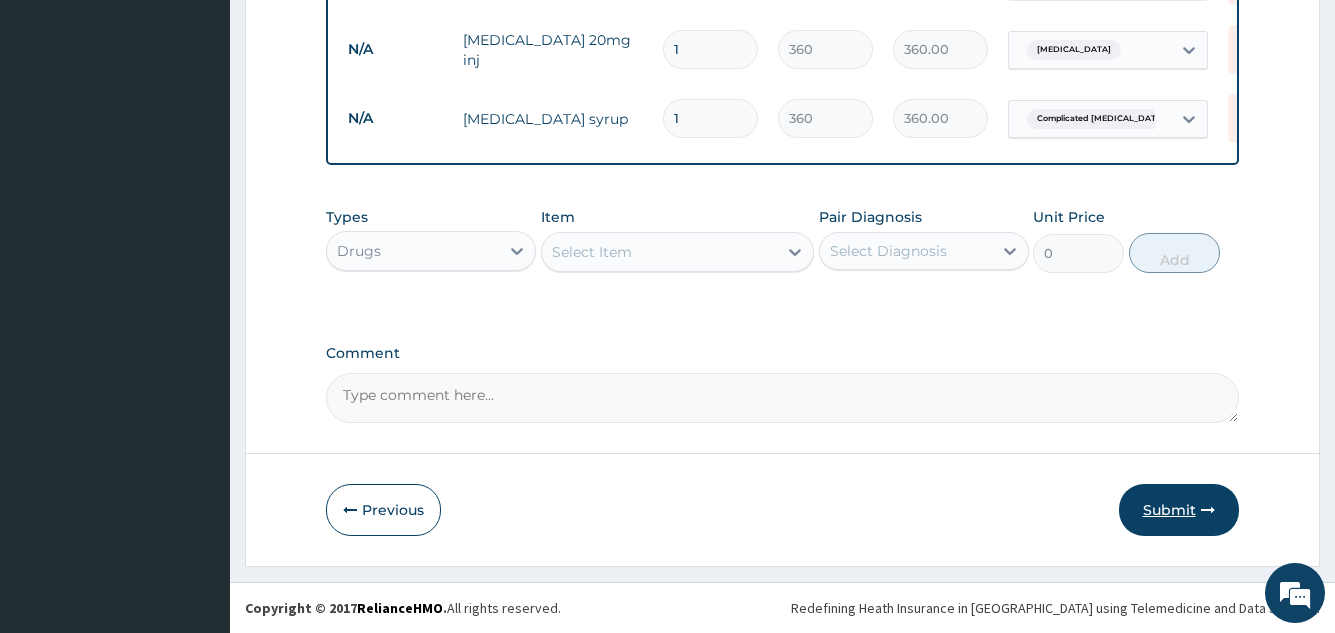 click on "Submit" at bounding box center (1179, 510) 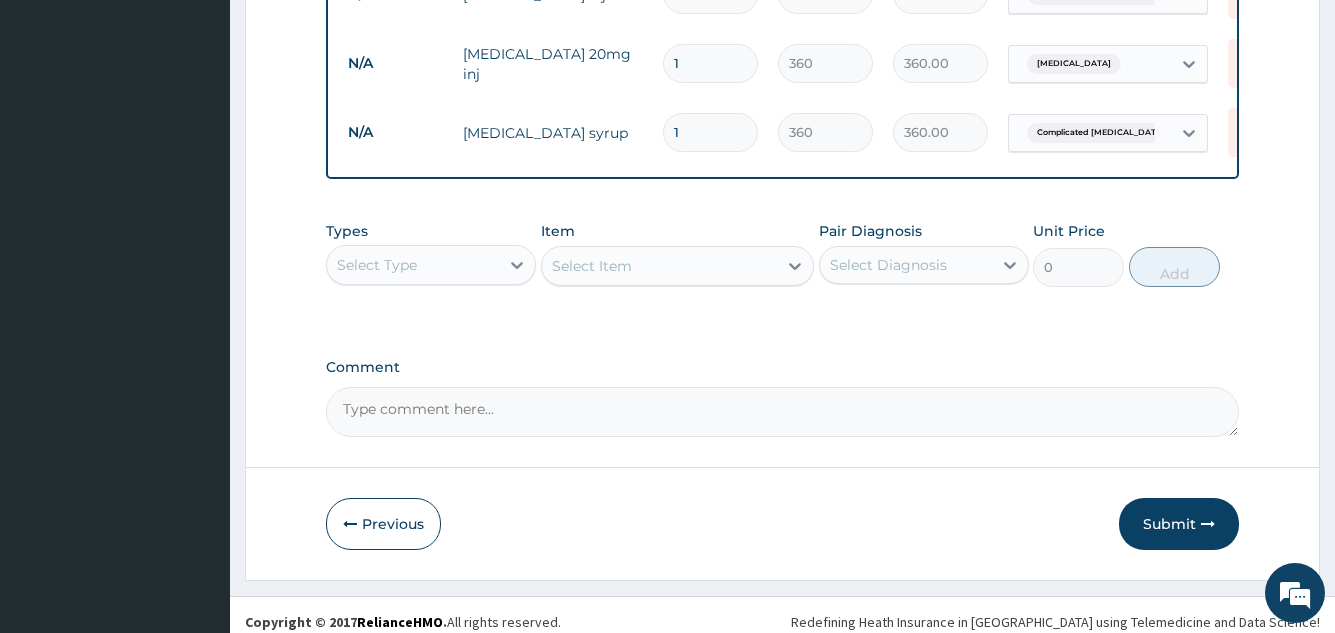 scroll, scrollTop: 1082, scrollLeft: 0, axis: vertical 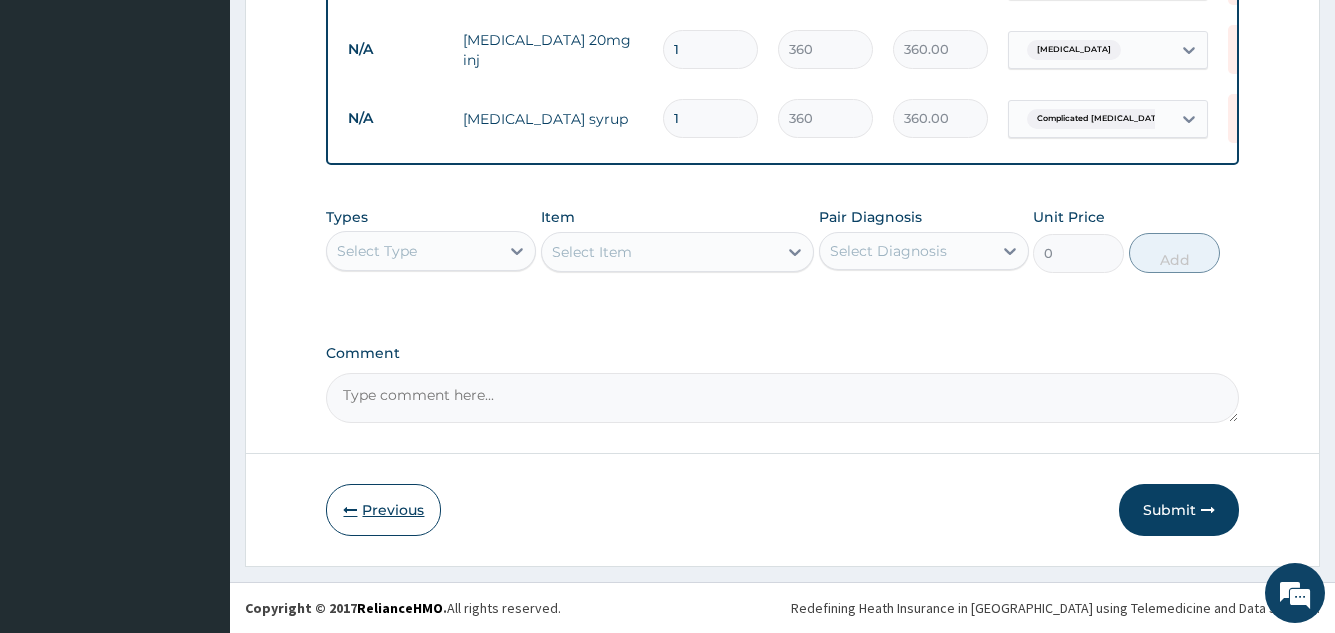 click on "Previous" at bounding box center (383, 510) 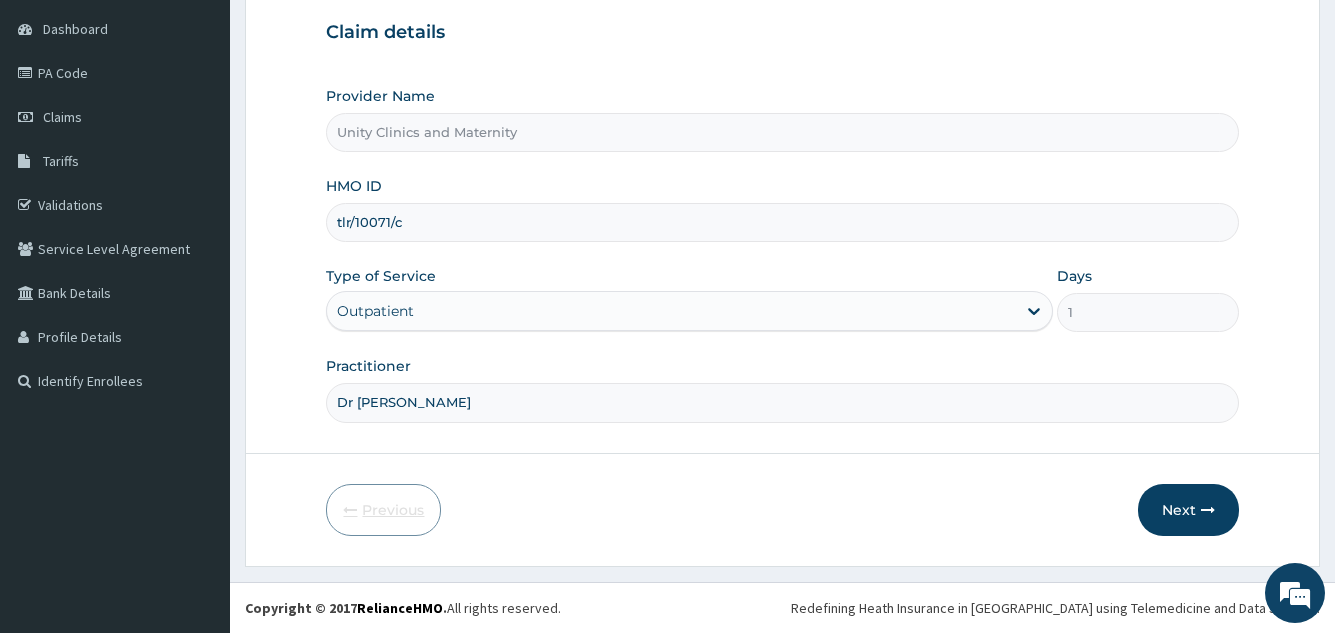 scroll, scrollTop: 189, scrollLeft: 0, axis: vertical 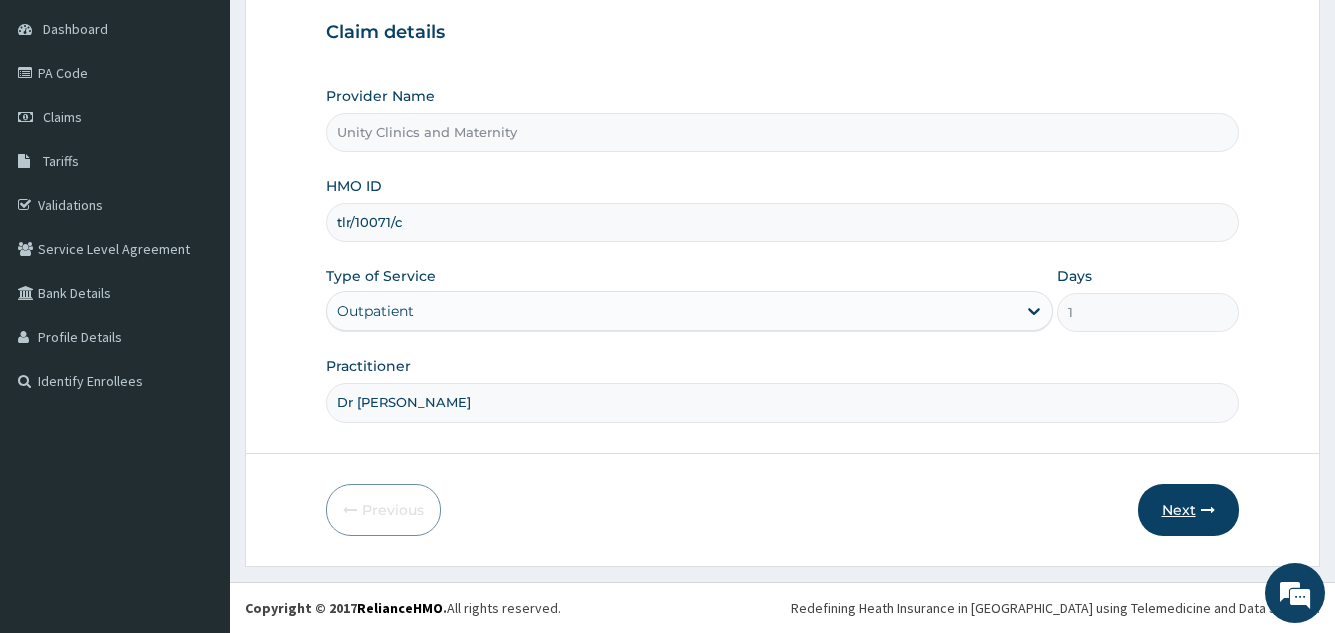 click on "Next" at bounding box center (1188, 510) 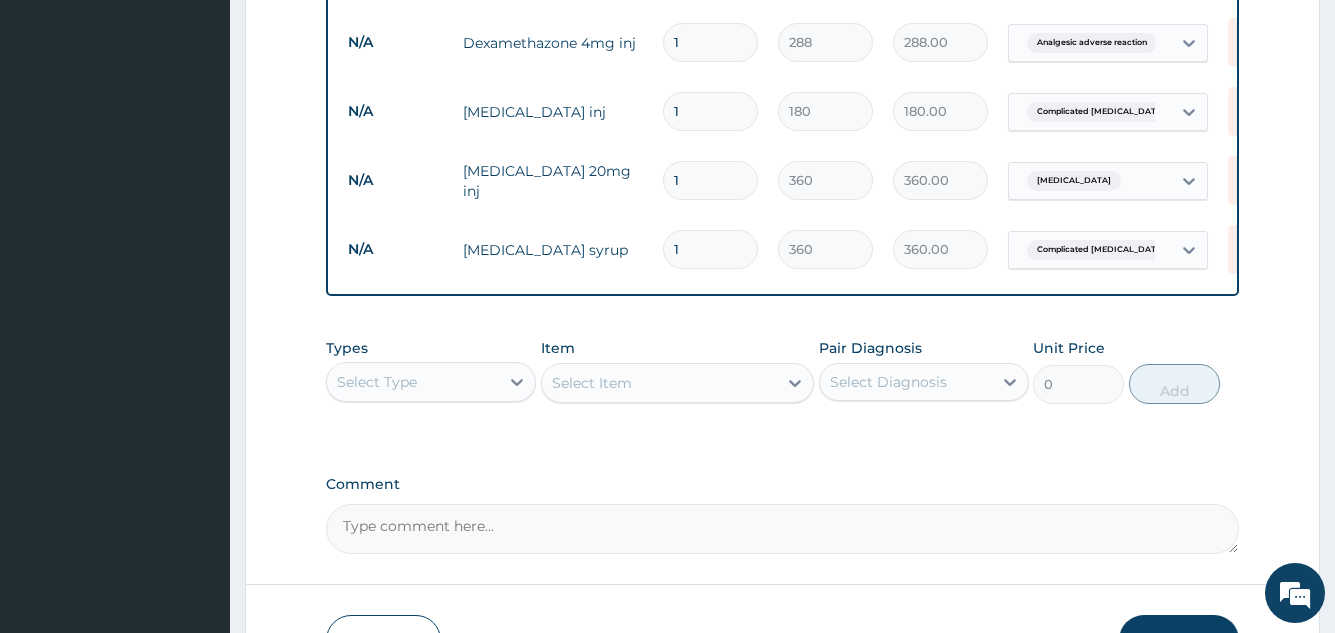 scroll, scrollTop: 989, scrollLeft: 0, axis: vertical 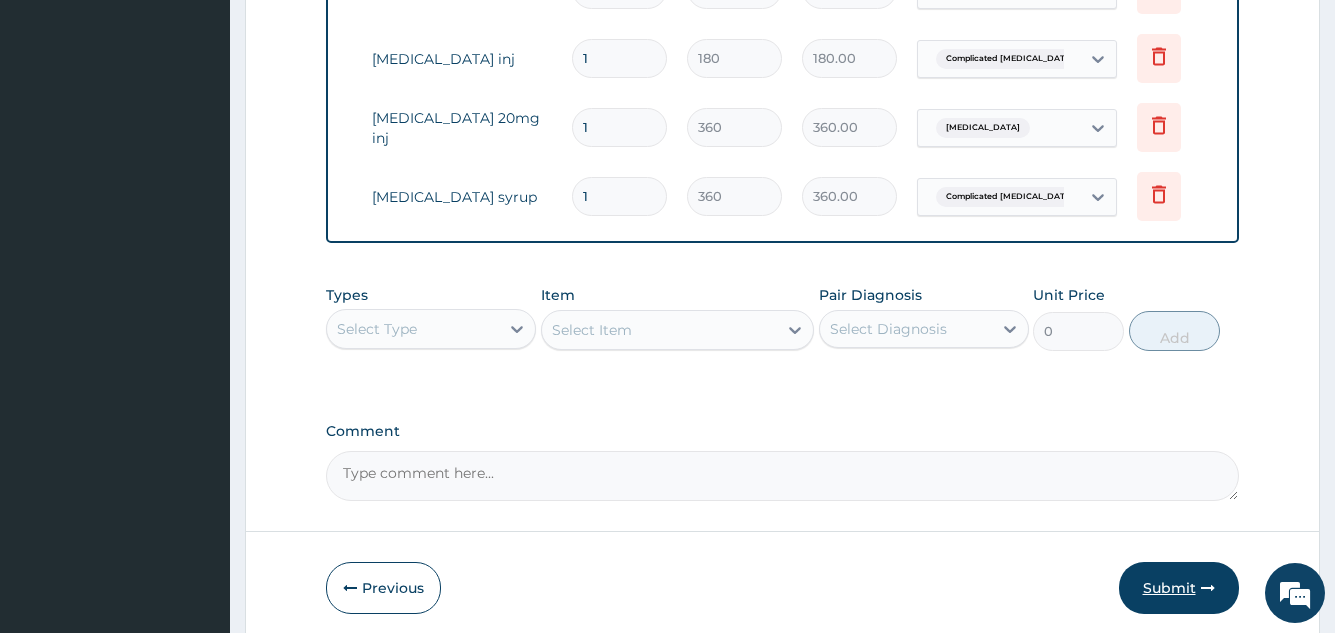 click on "Submit" at bounding box center [1179, 588] 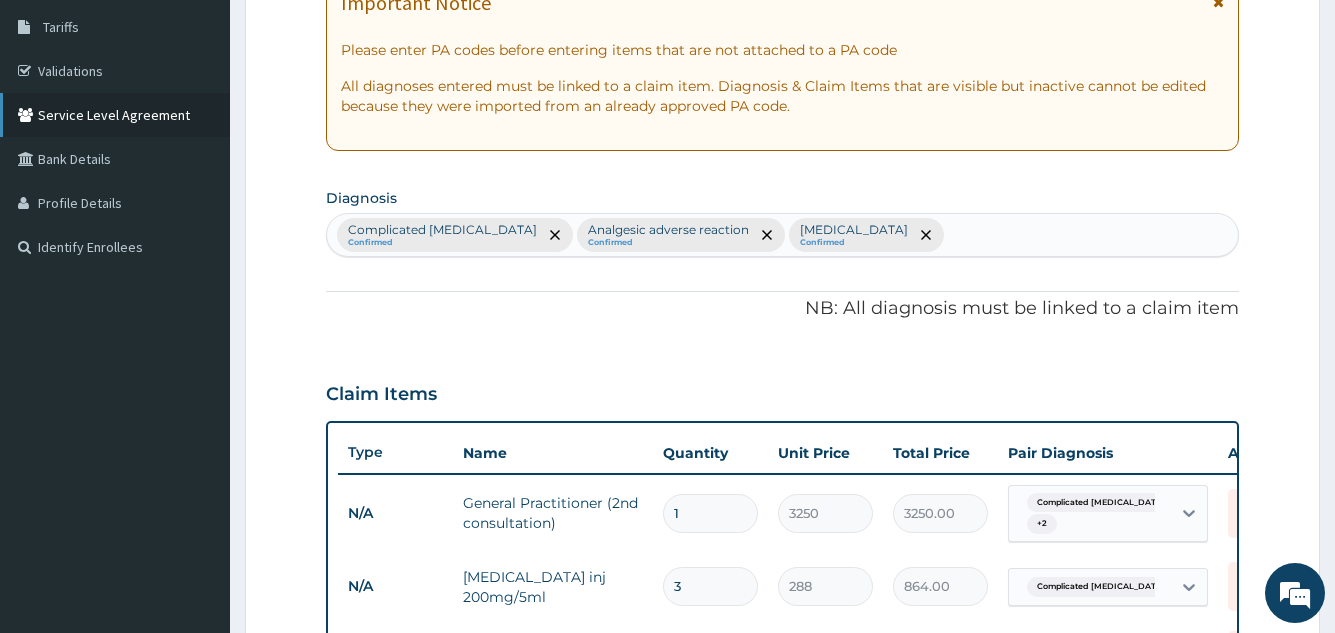 scroll, scrollTop: 0, scrollLeft: 0, axis: both 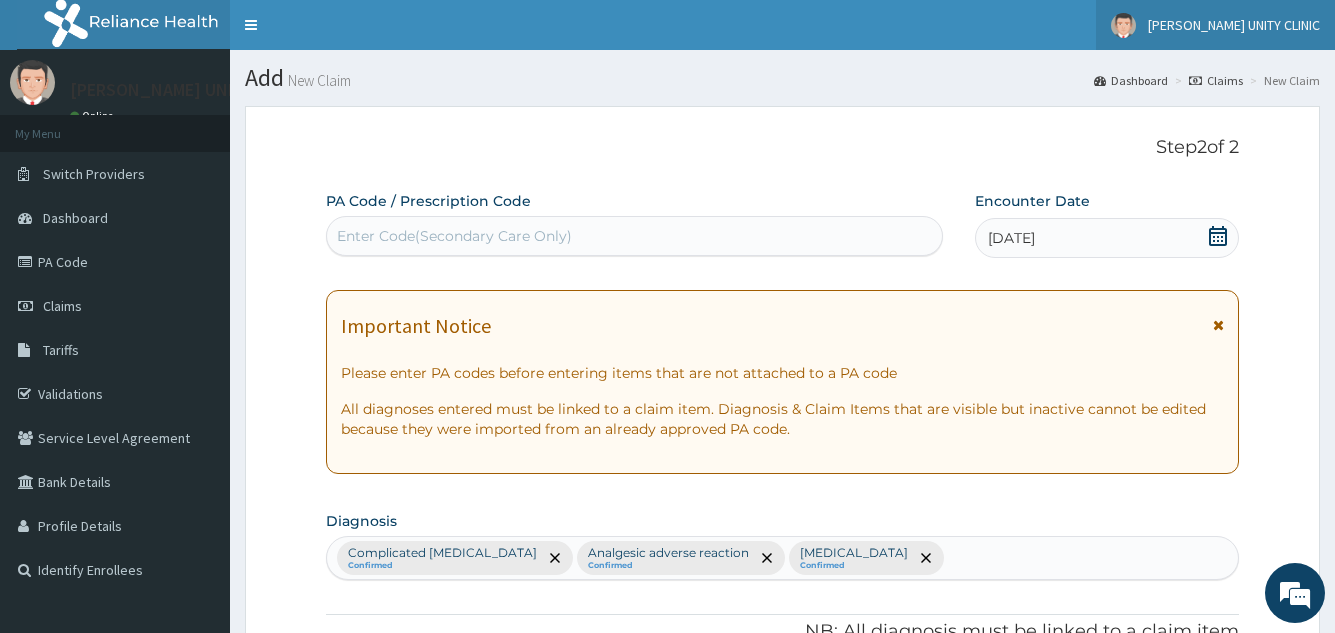 click on "[PERSON_NAME] UNITY CLINIC" at bounding box center (1215, 25) 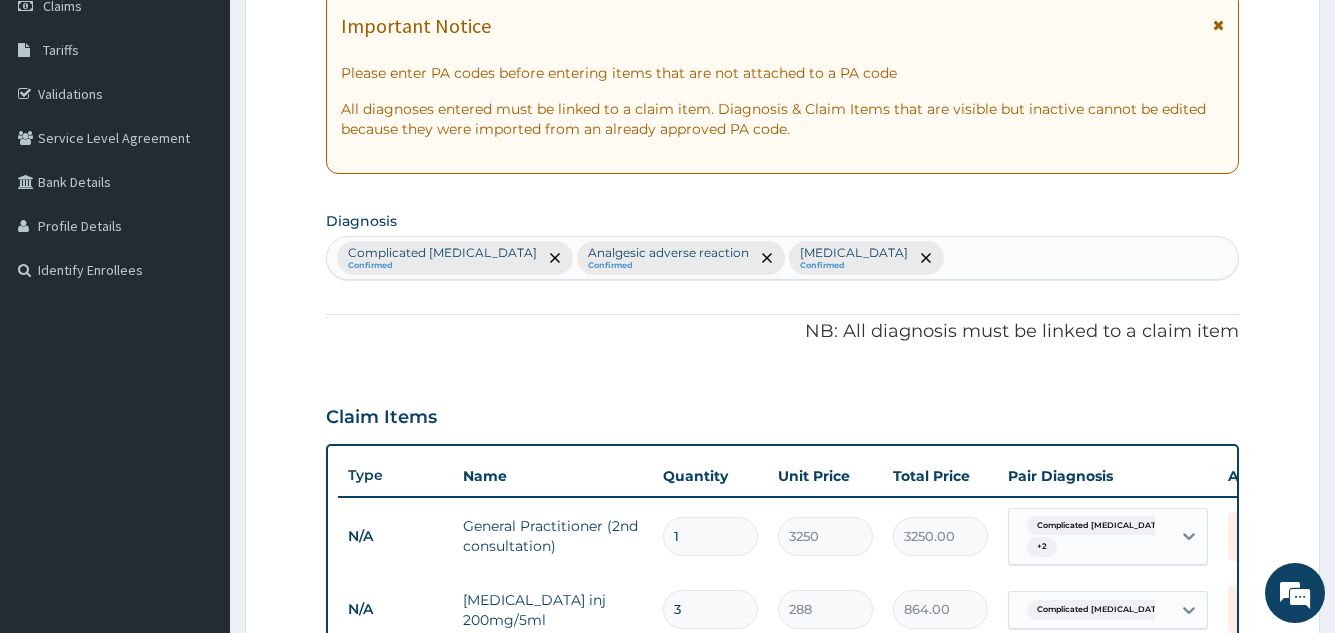 scroll, scrollTop: 0, scrollLeft: 0, axis: both 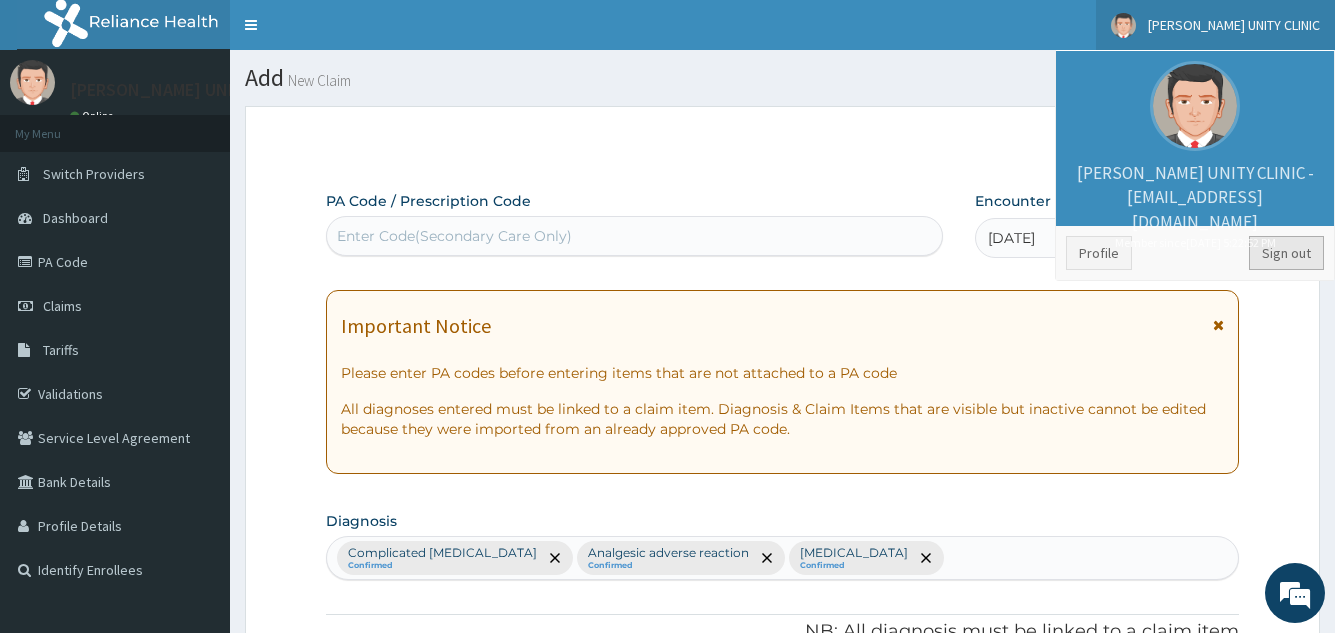 click on "Sign out" at bounding box center [1286, 253] 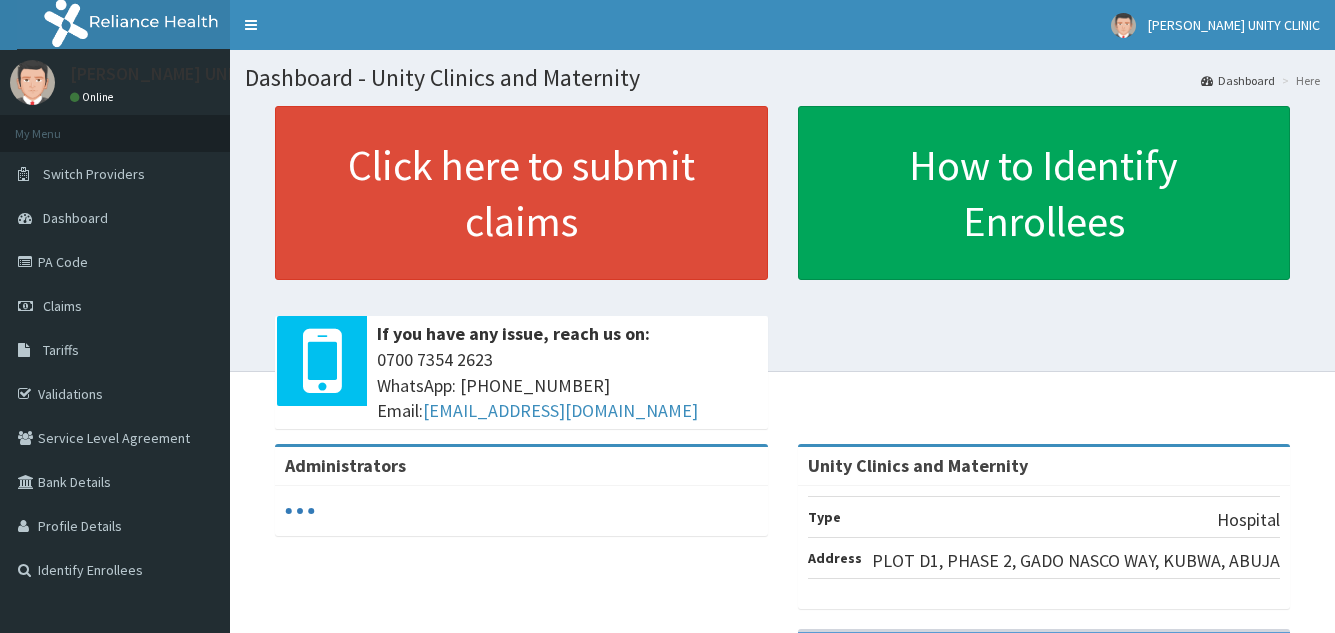 scroll, scrollTop: 0, scrollLeft: 0, axis: both 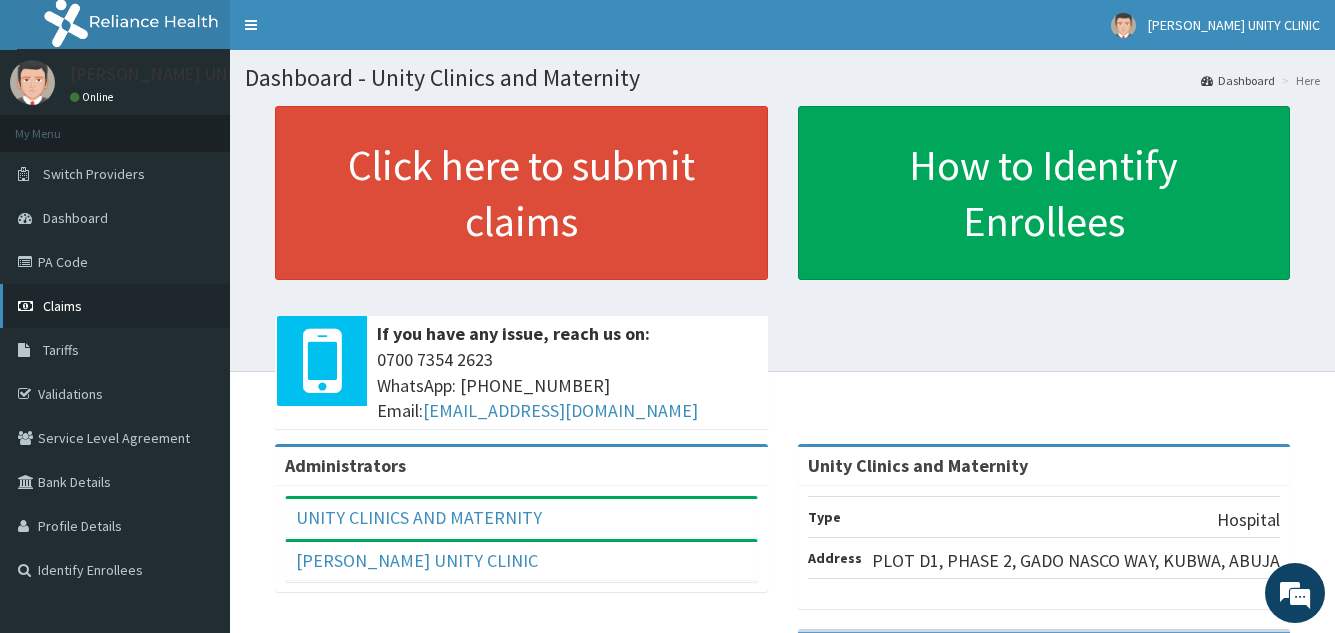 click on "Claims" at bounding box center (115, 306) 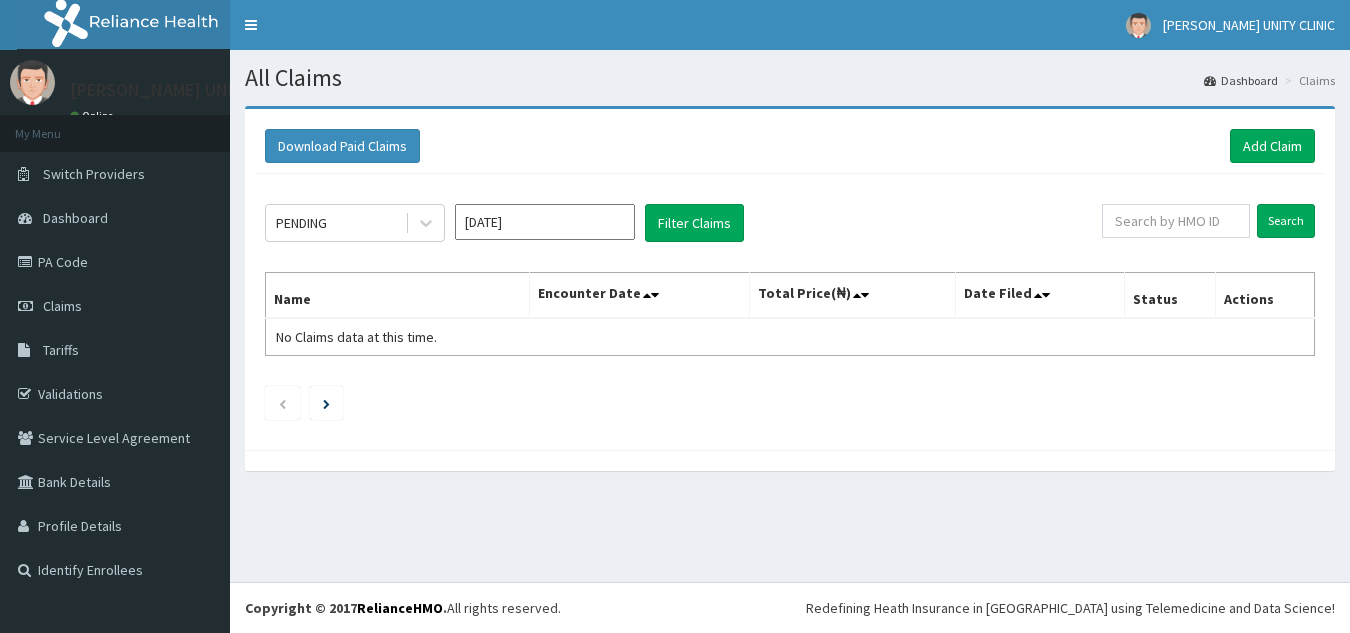 scroll, scrollTop: 0, scrollLeft: 0, axis: both 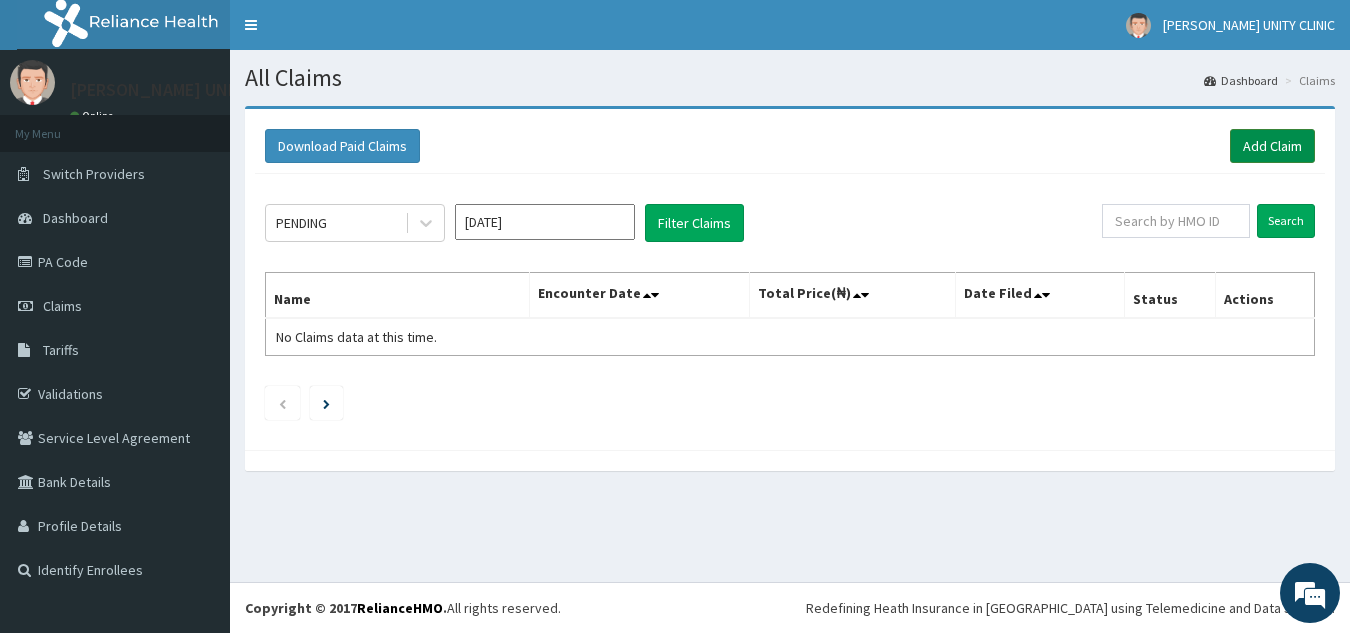 click on "Add Claim" at bounding box center (1272, 146) 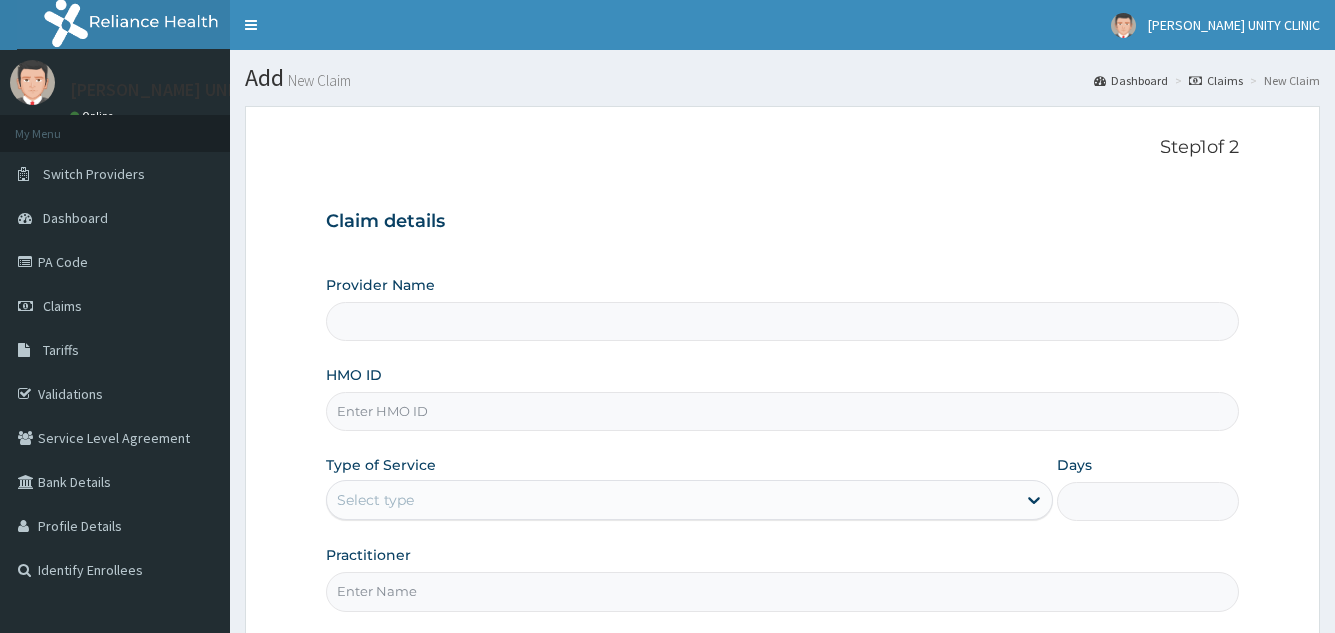 scroll, scrollTop: 0, scrollLeft: 0, axis: both 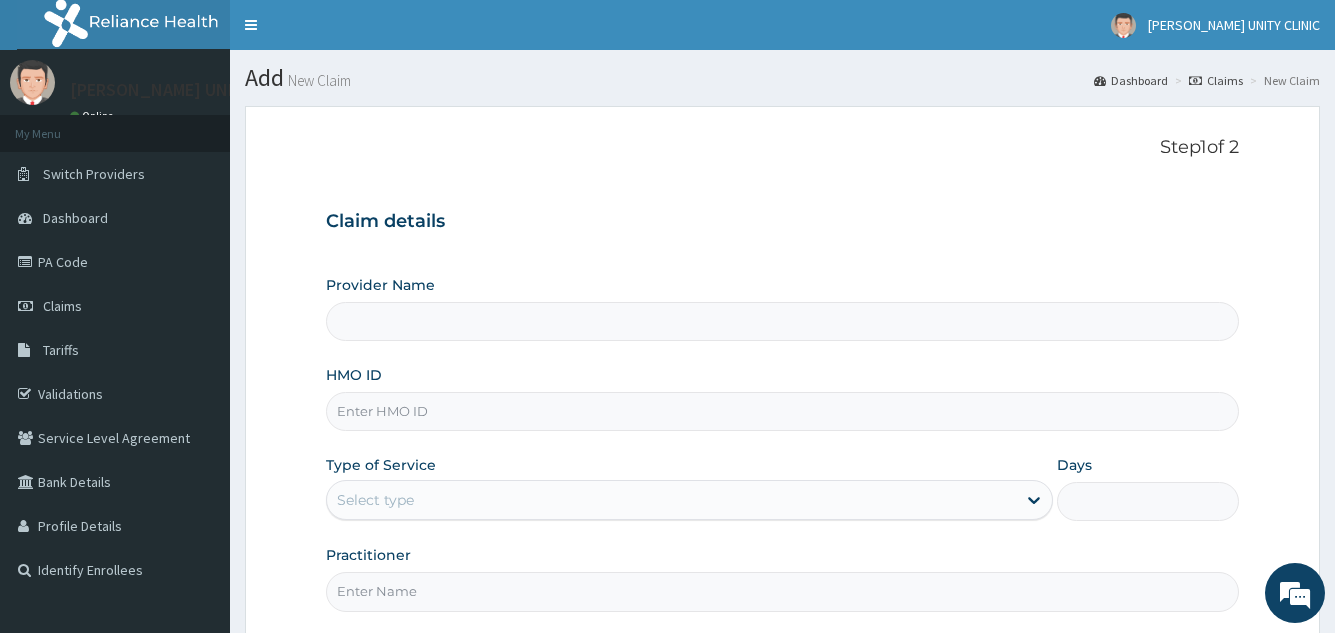 type on "Unity Clinics and Maternity" 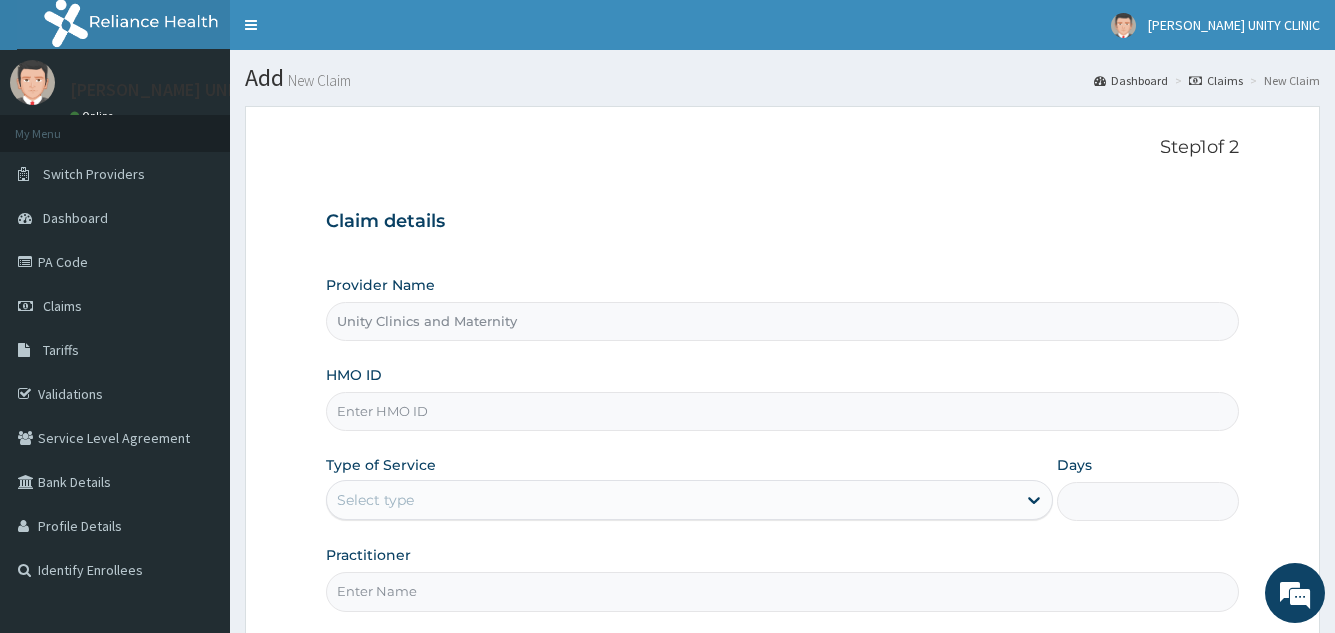 scroll, scrollTop: 0, scrollLeft: 0, axis: both 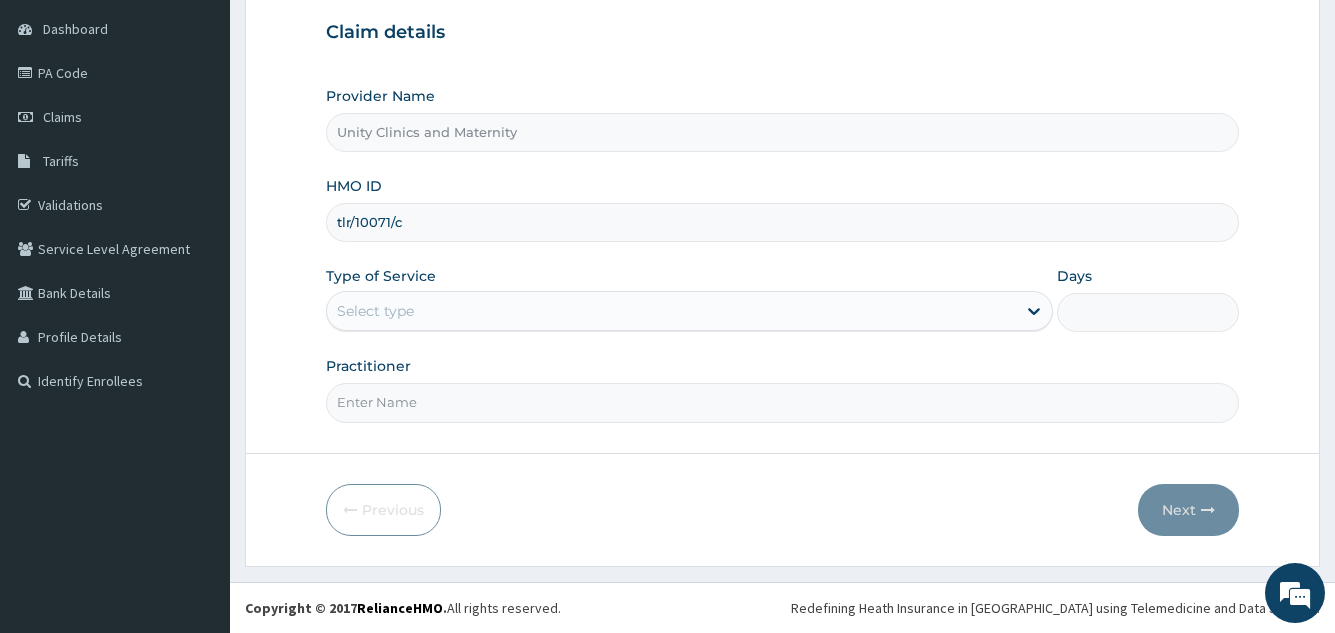 type on "tlr/10071/c" 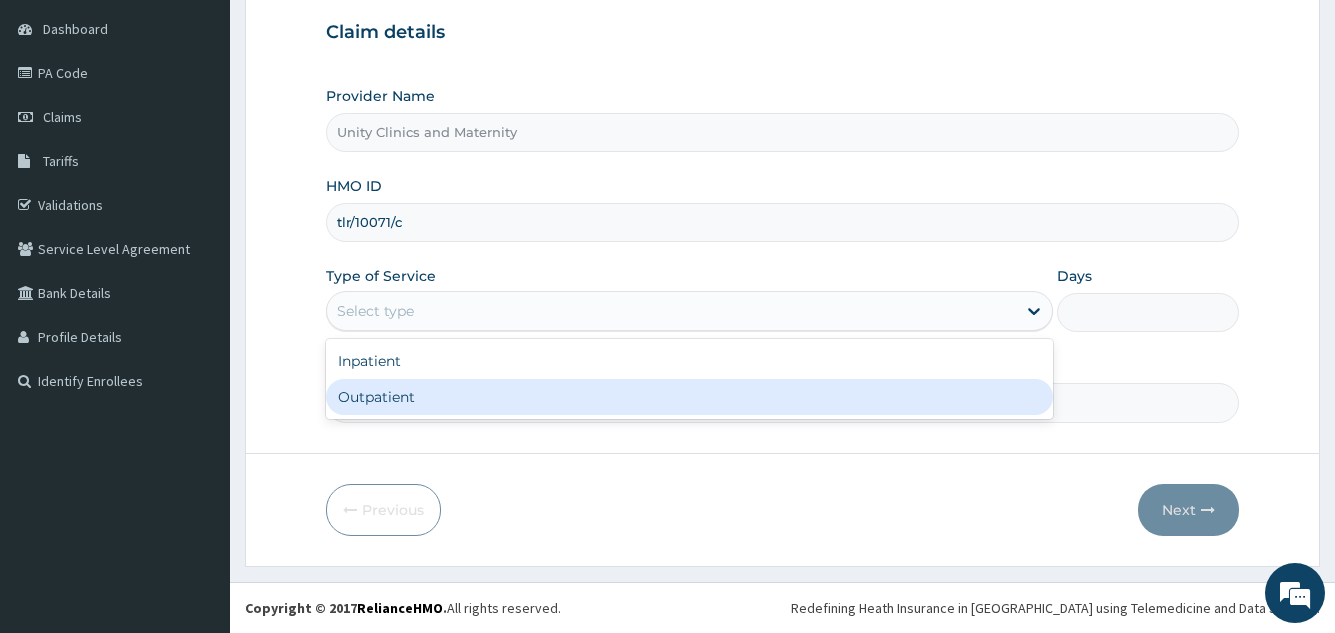 click on "Outpatient" at bounding box center (689, 397) 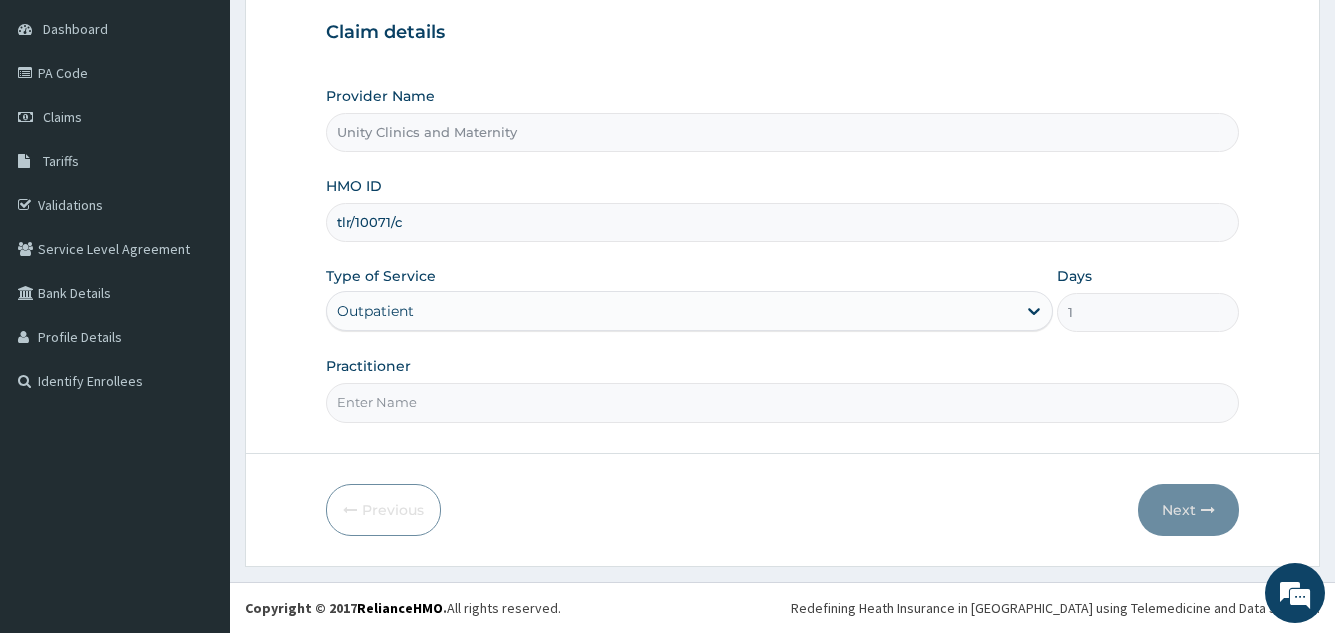 click on "Practitioner" at bounding box center (782, 402) 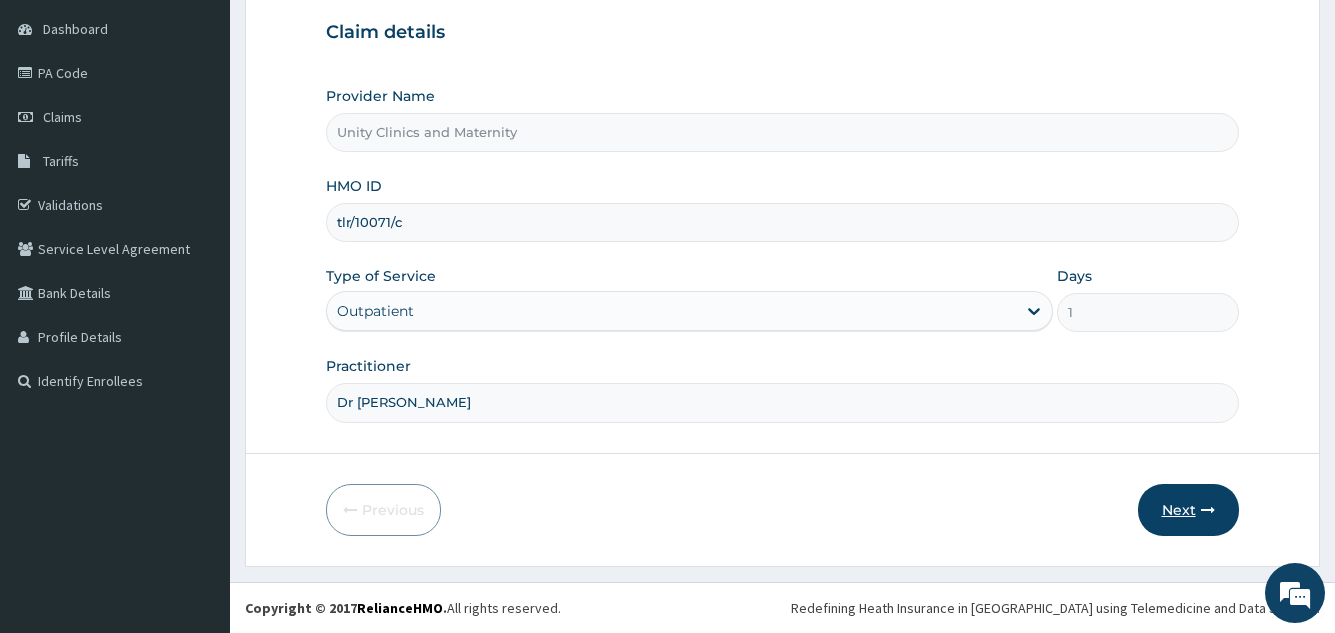 click on "Next" at bounding box center [1188, 510] 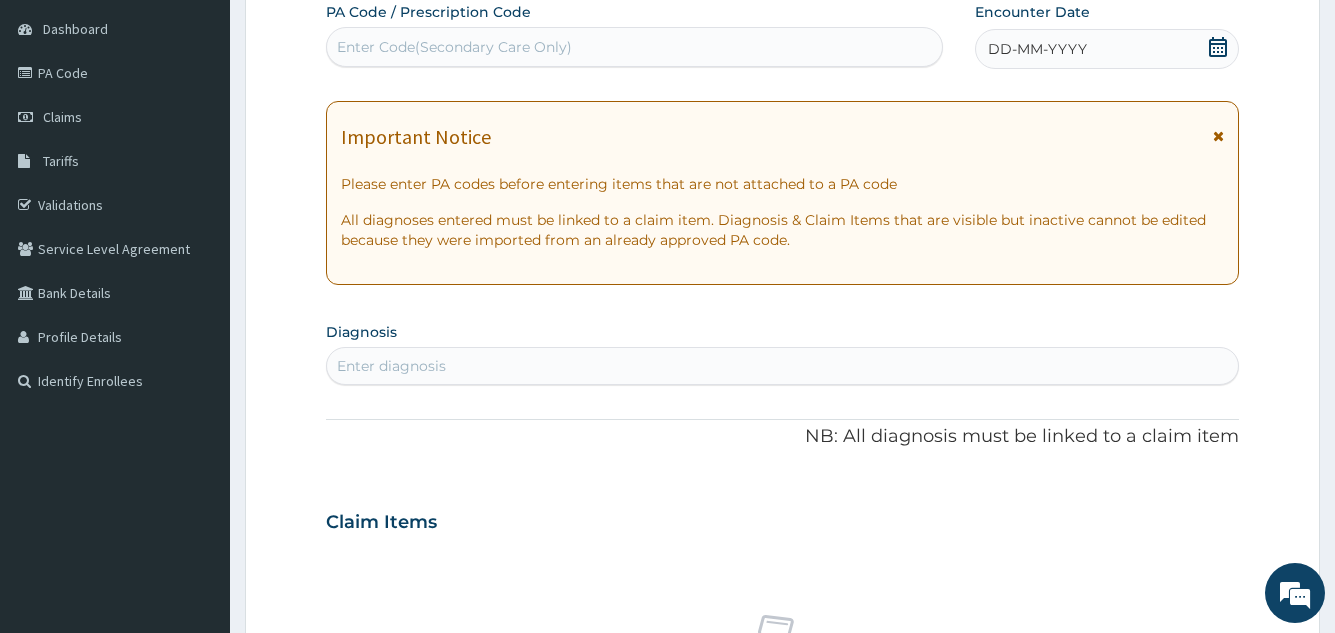 click on "DD-MM-YYYY" at bounding box center [1037, 49] 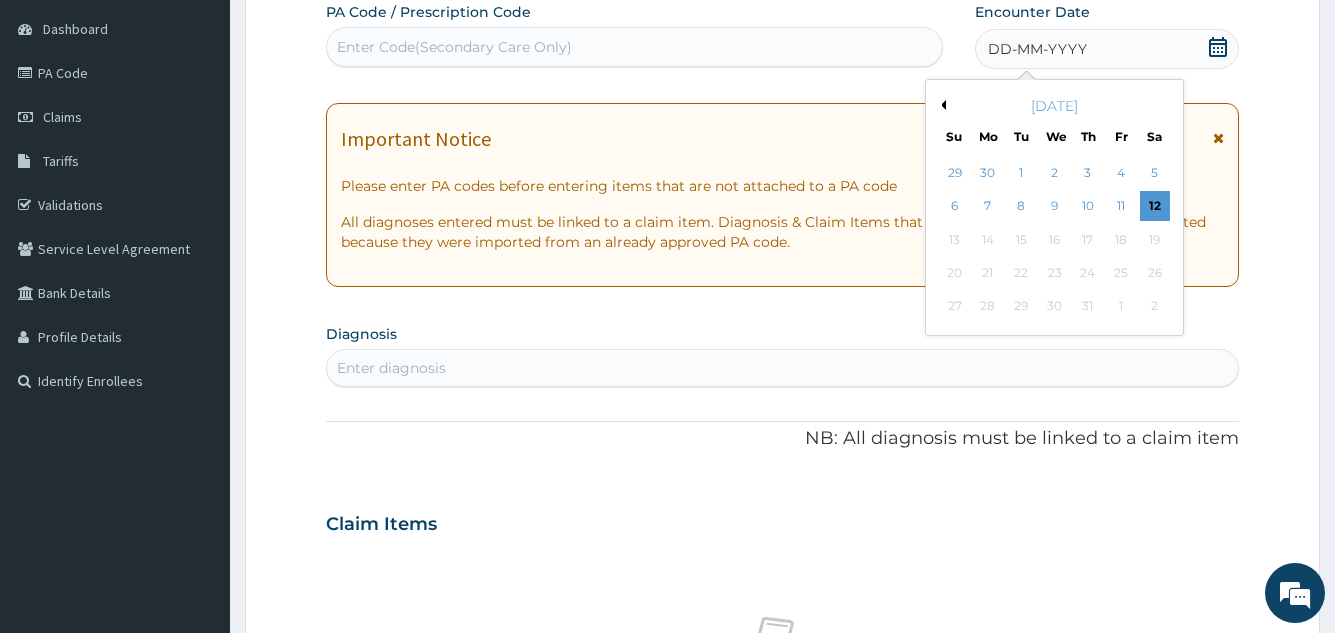 click on "Previous Month" at bounding box center (941, 105) 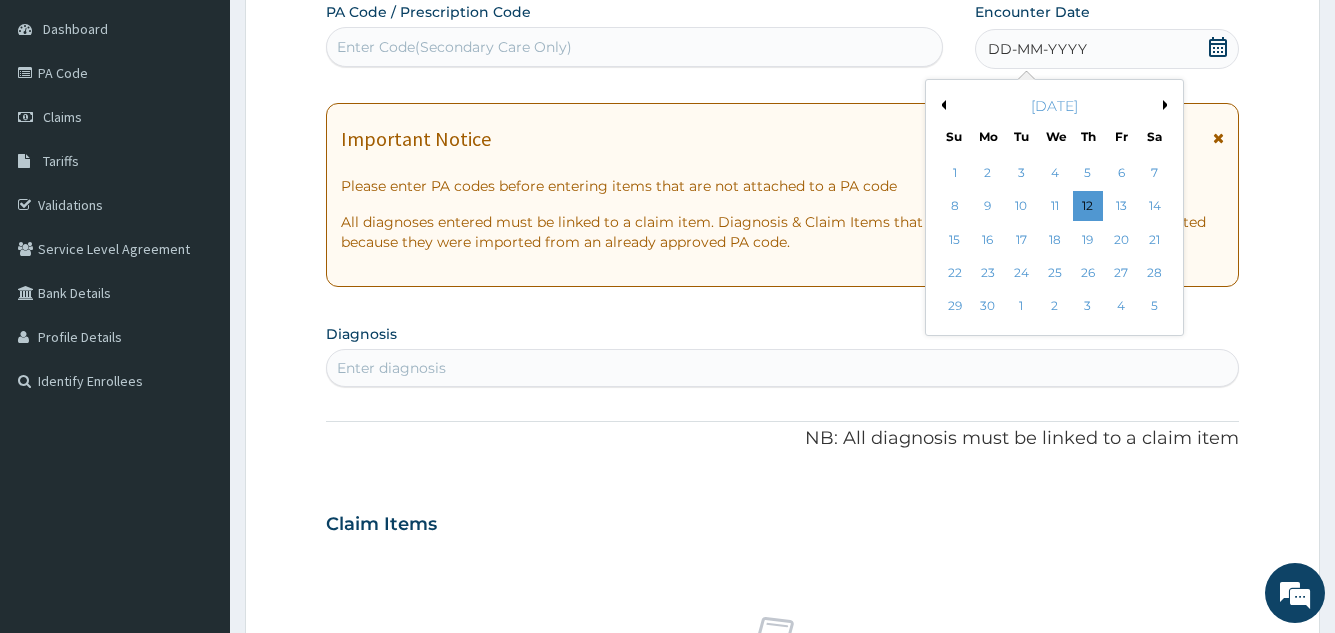 click on "Previous Month" at bounding box center (941, 105) 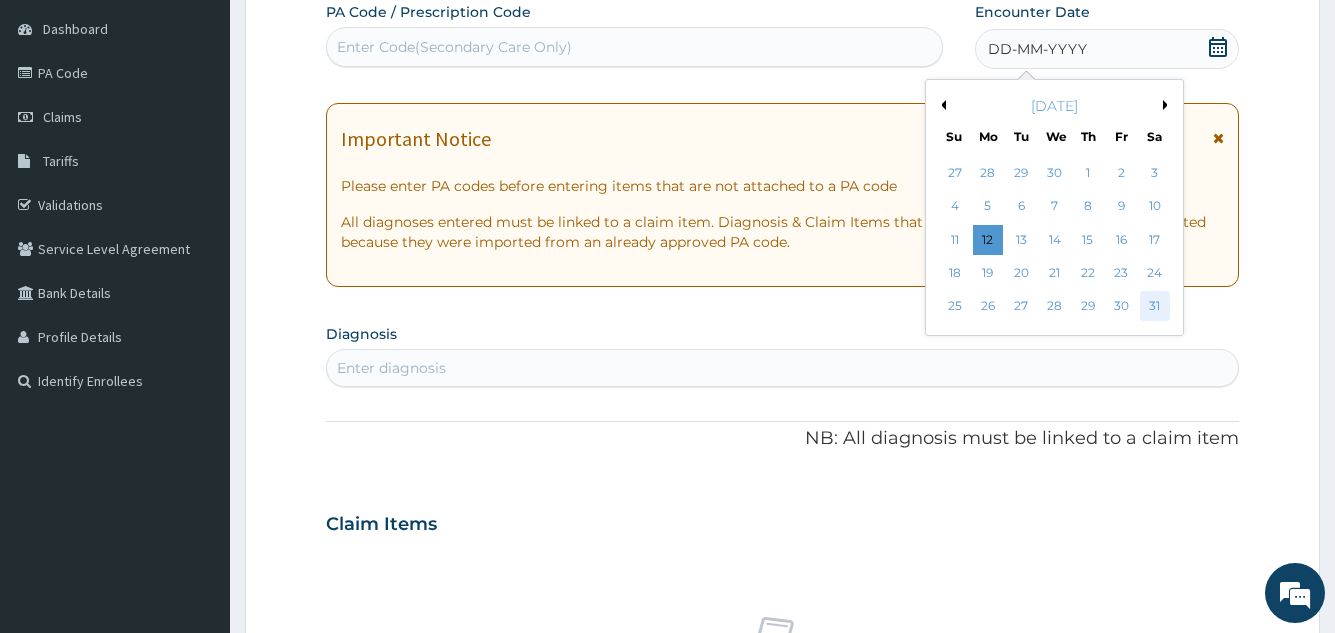 click on "31" at bounding box center [1154, 307] 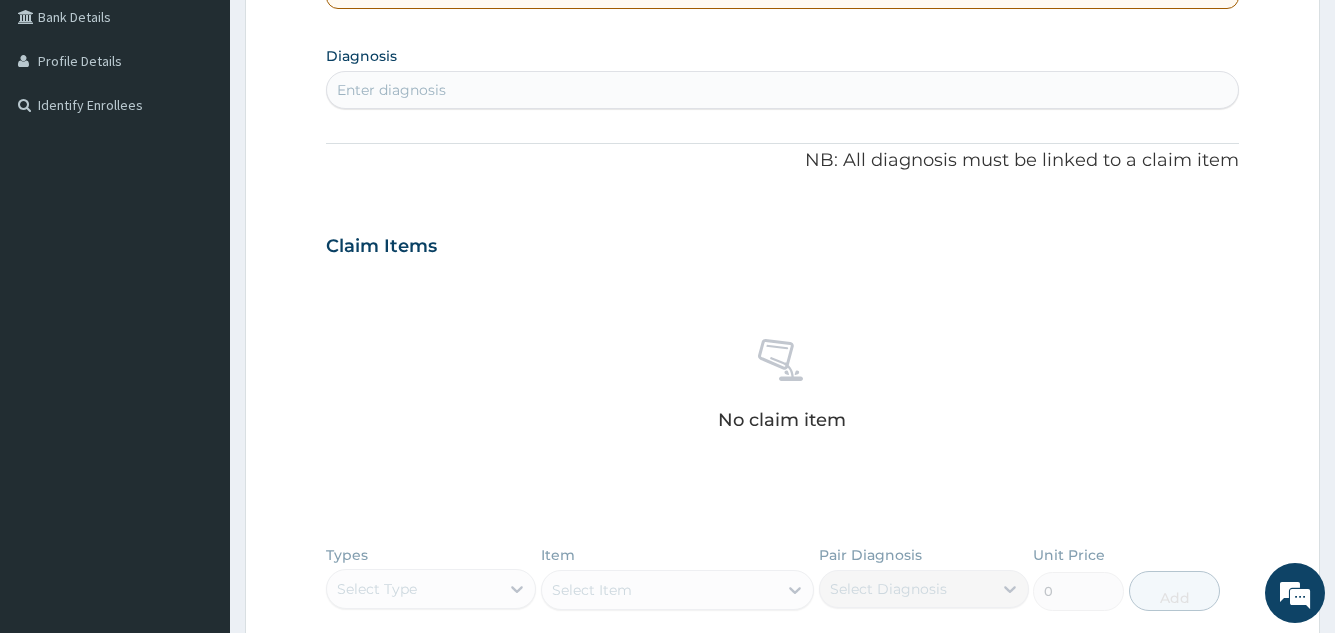 scroll, scrollTop: 489, scrollLeft: 0, axis: vertical 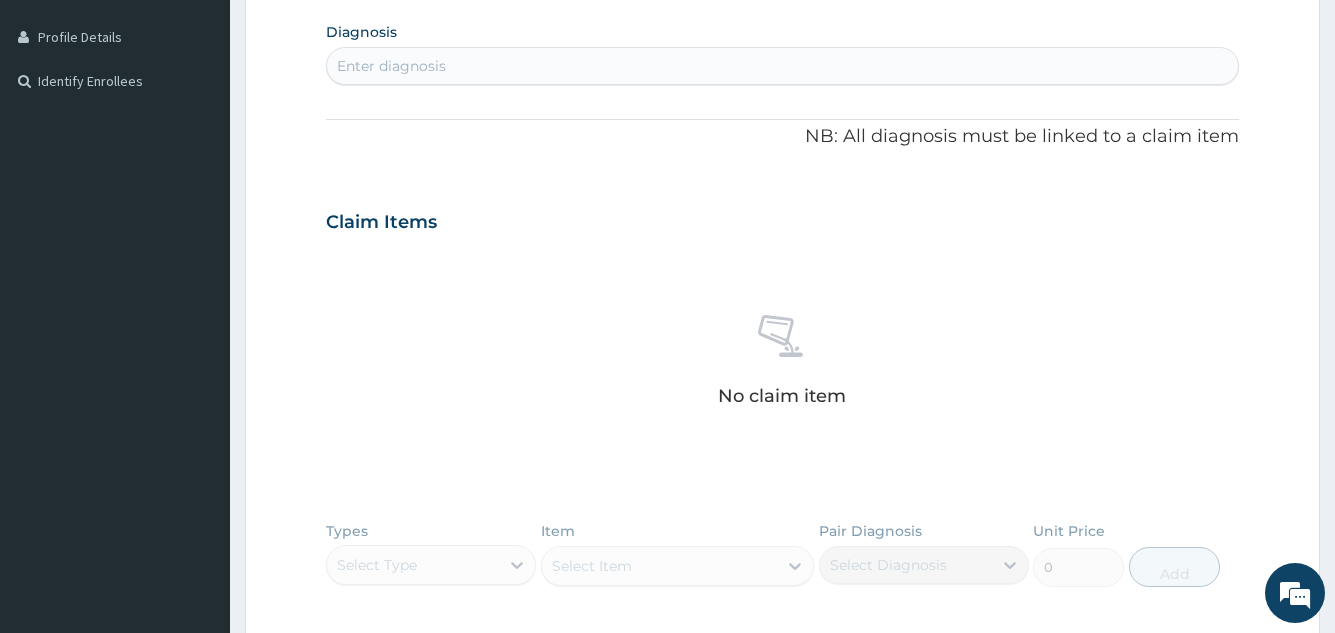 click on "Enter diagnosis" at bounding box center [391, 66] 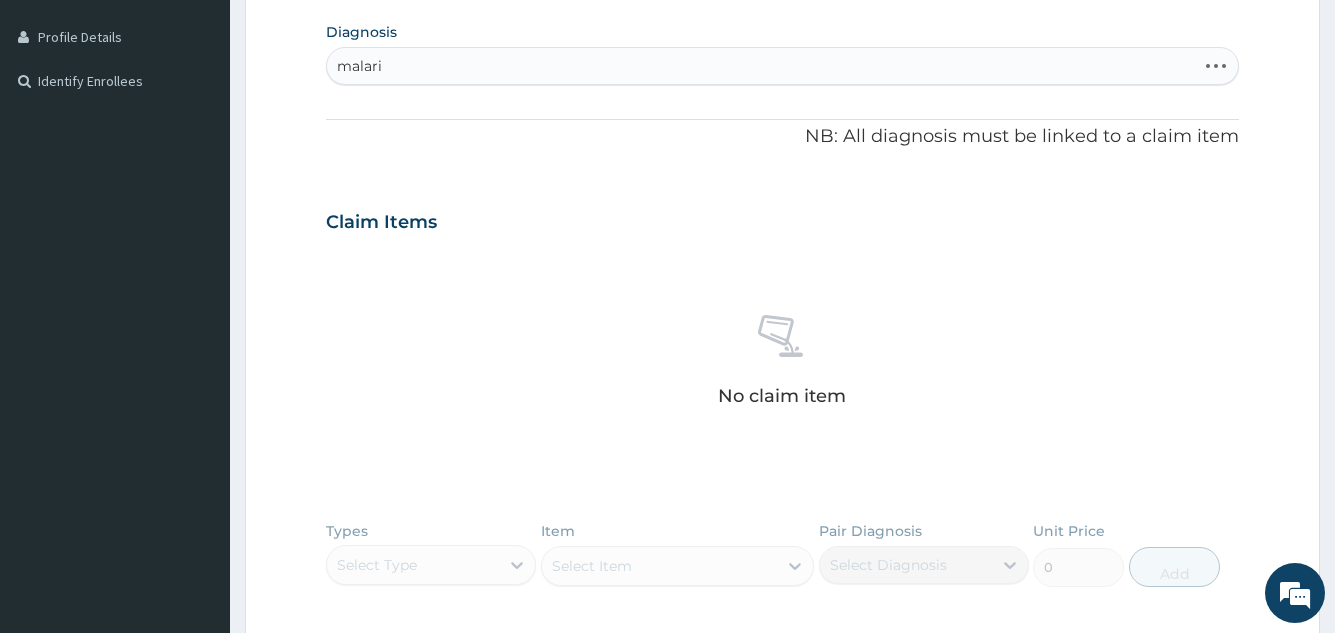 type on "malaria" 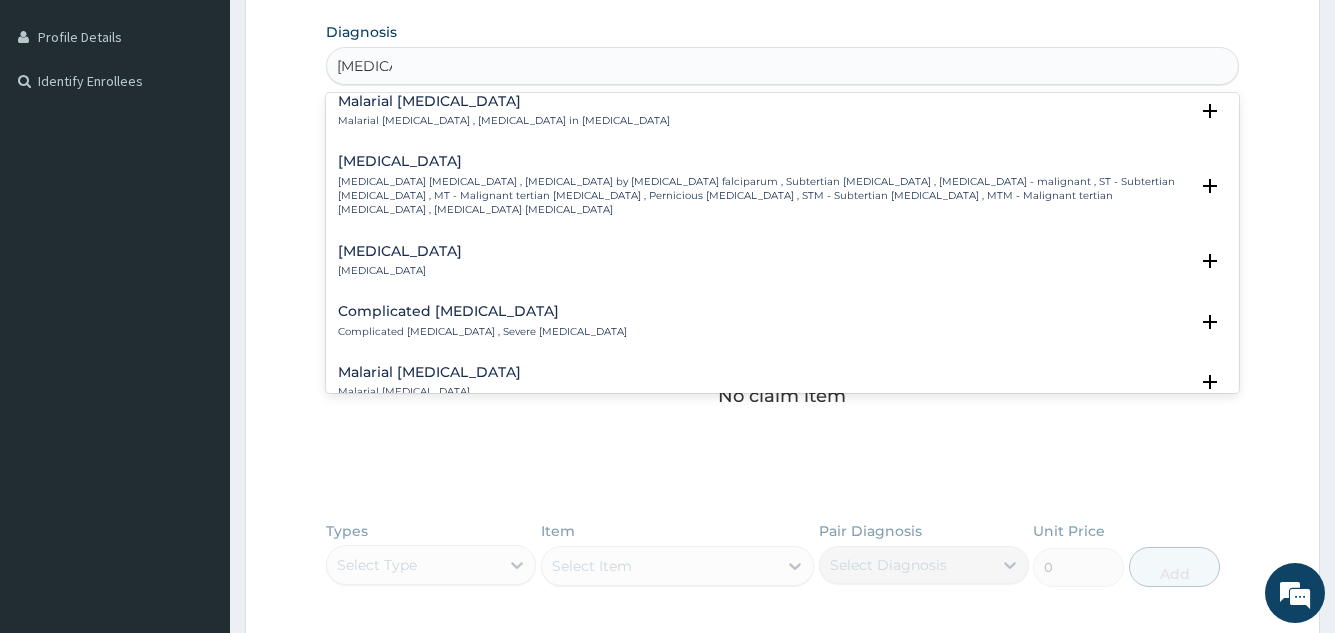 scroll, scrollTop: 800, scrollLeft: 0, axis: vertical 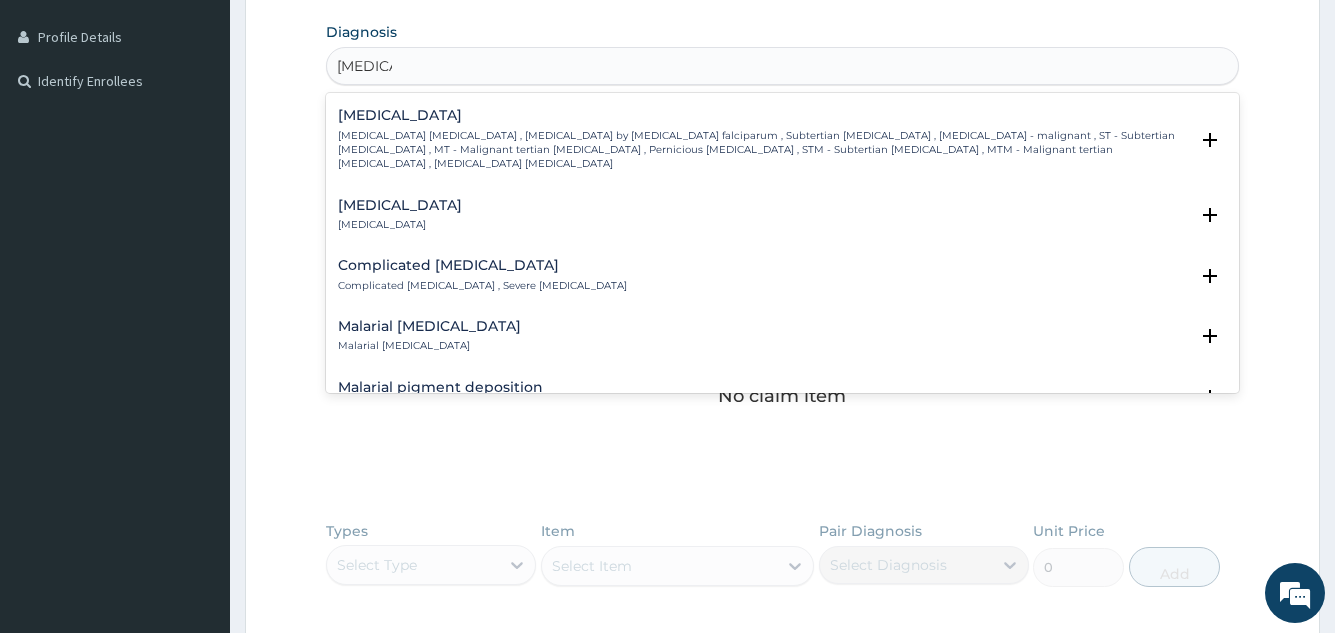 click on "Complicated malaria" at bounding box center (482, 265) 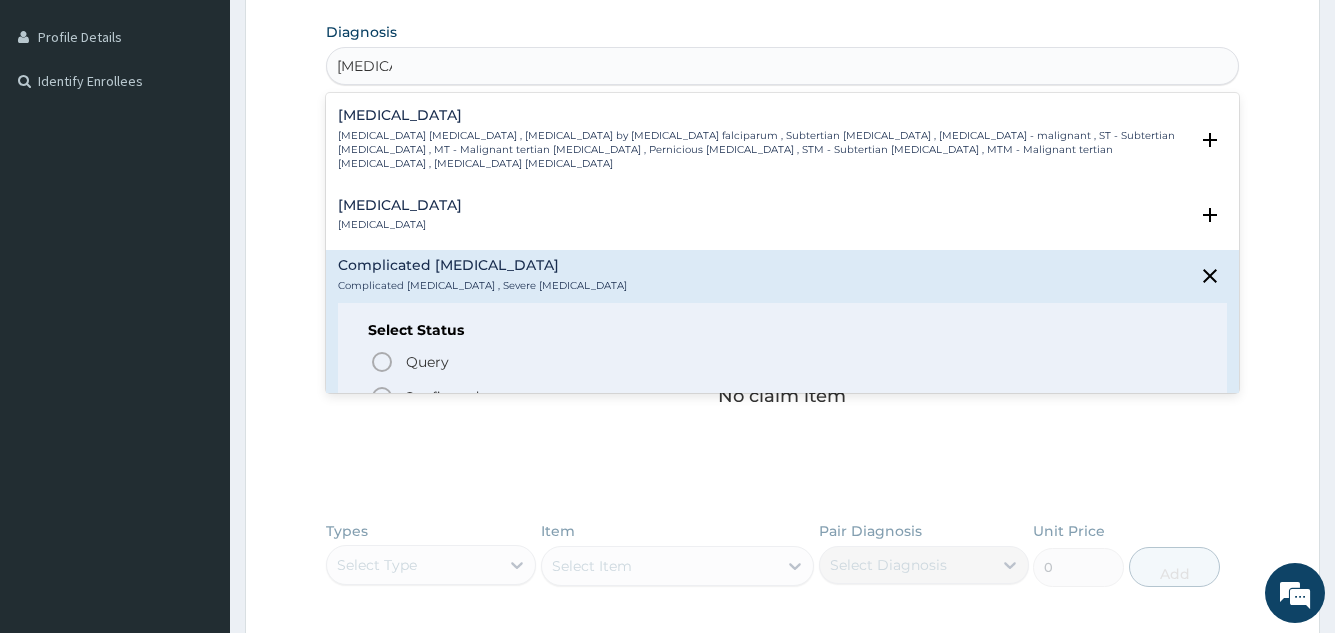 click 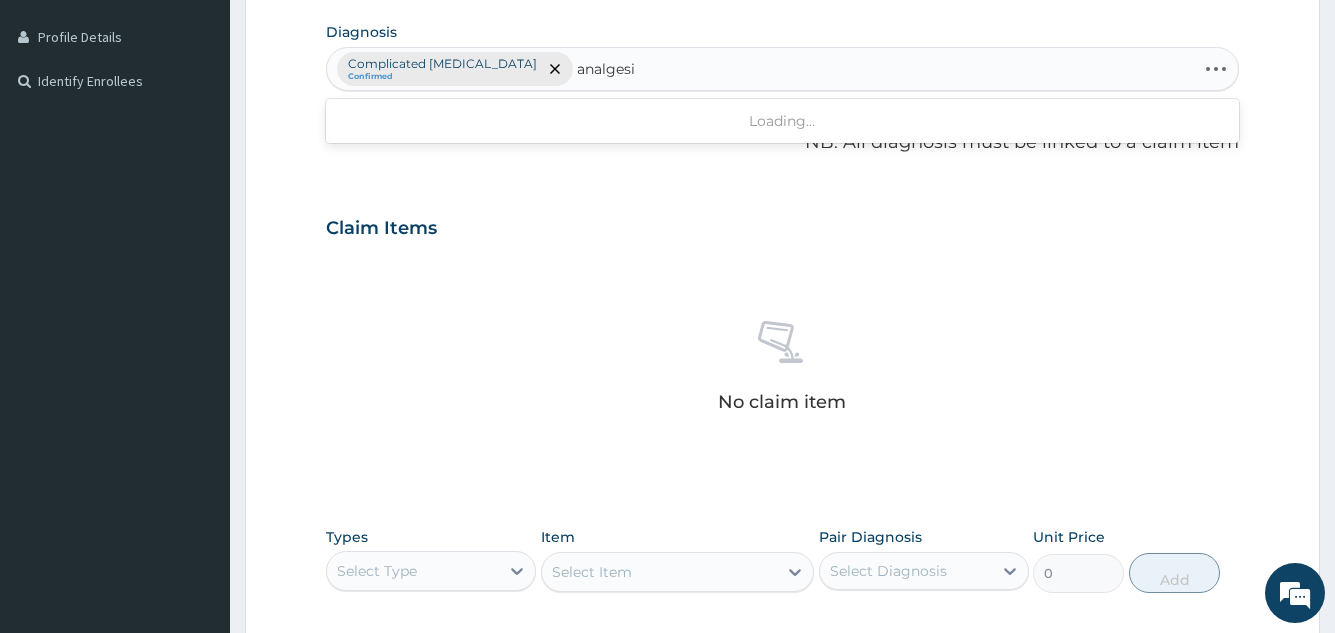 type on "analgesic" 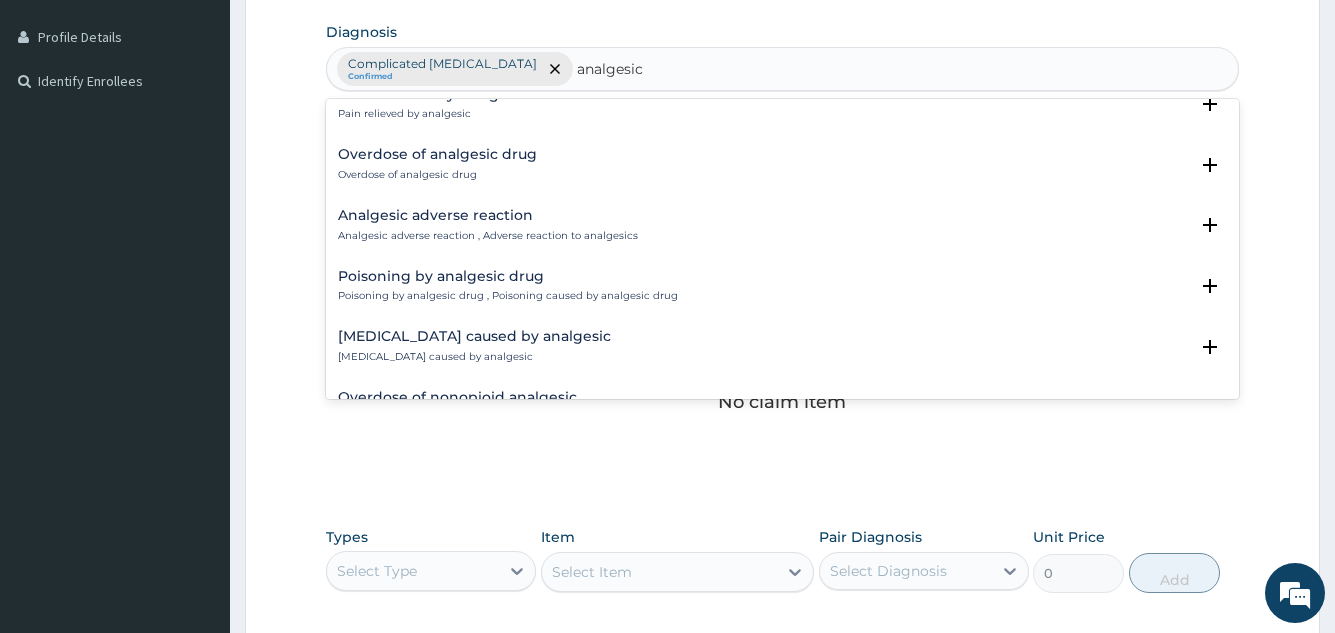 scroll, scrollTop: 300, scrollLeft: 0, axis: vertical 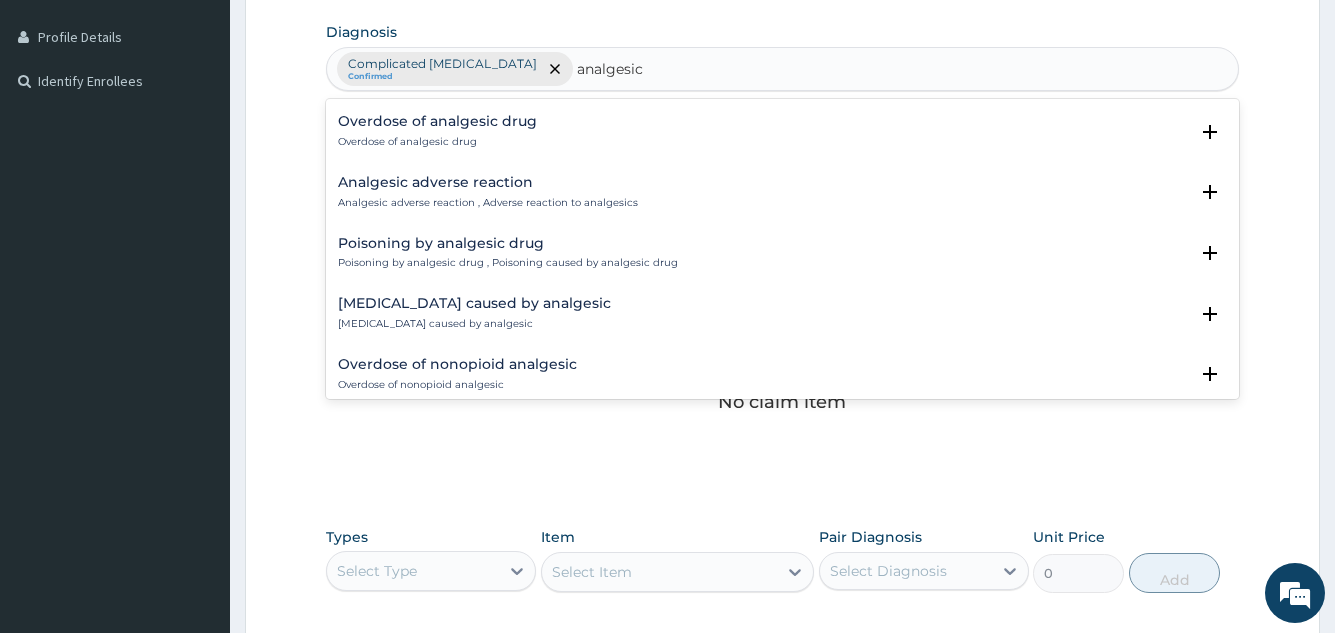 click on "Analgesic adverse reaction , Adverse reaction to analgesics" at bounding box center (488, 203) 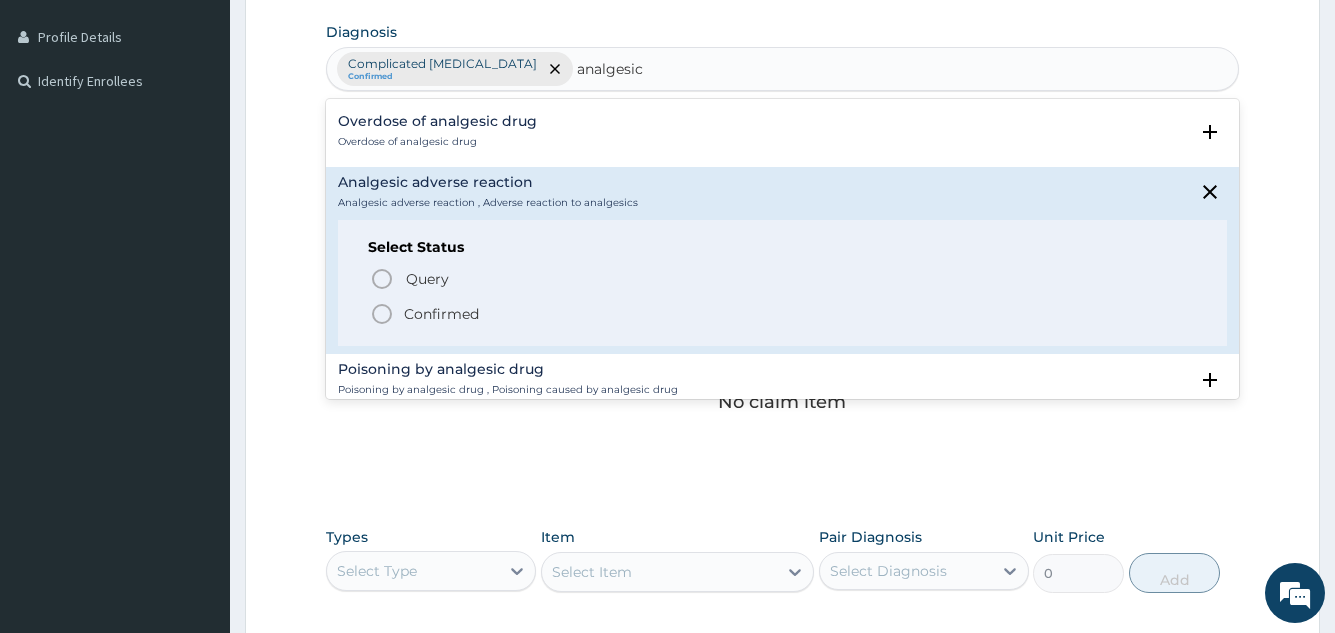click 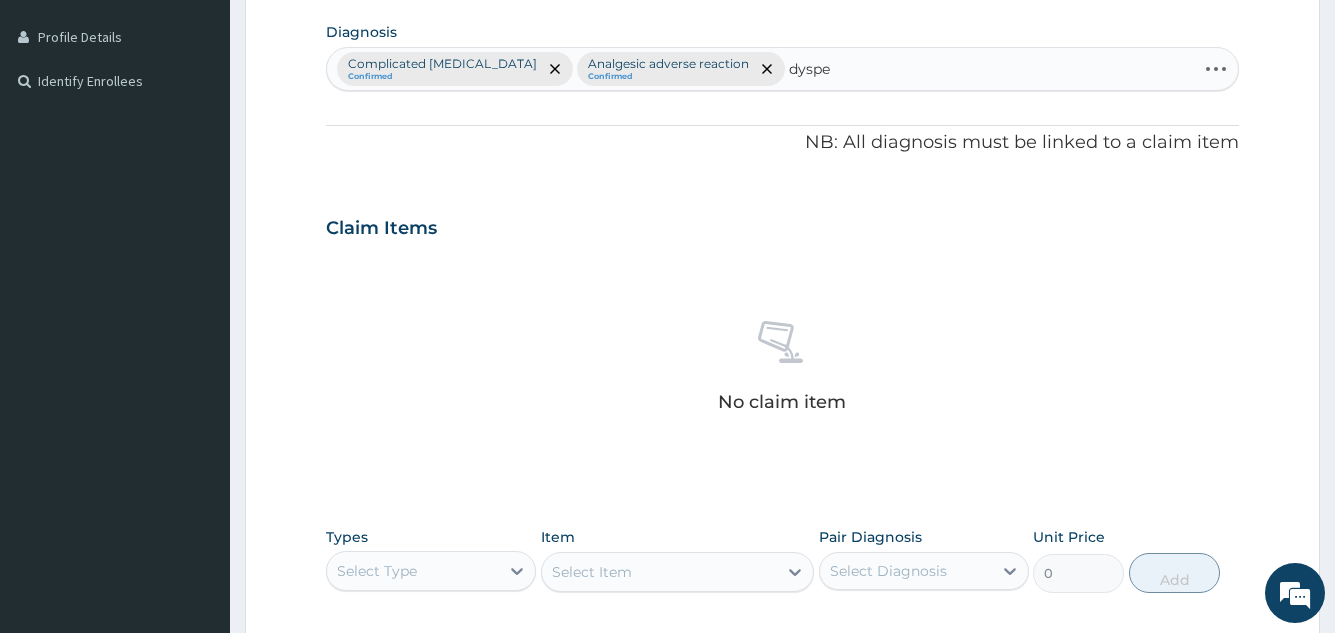 type on "dyspep" 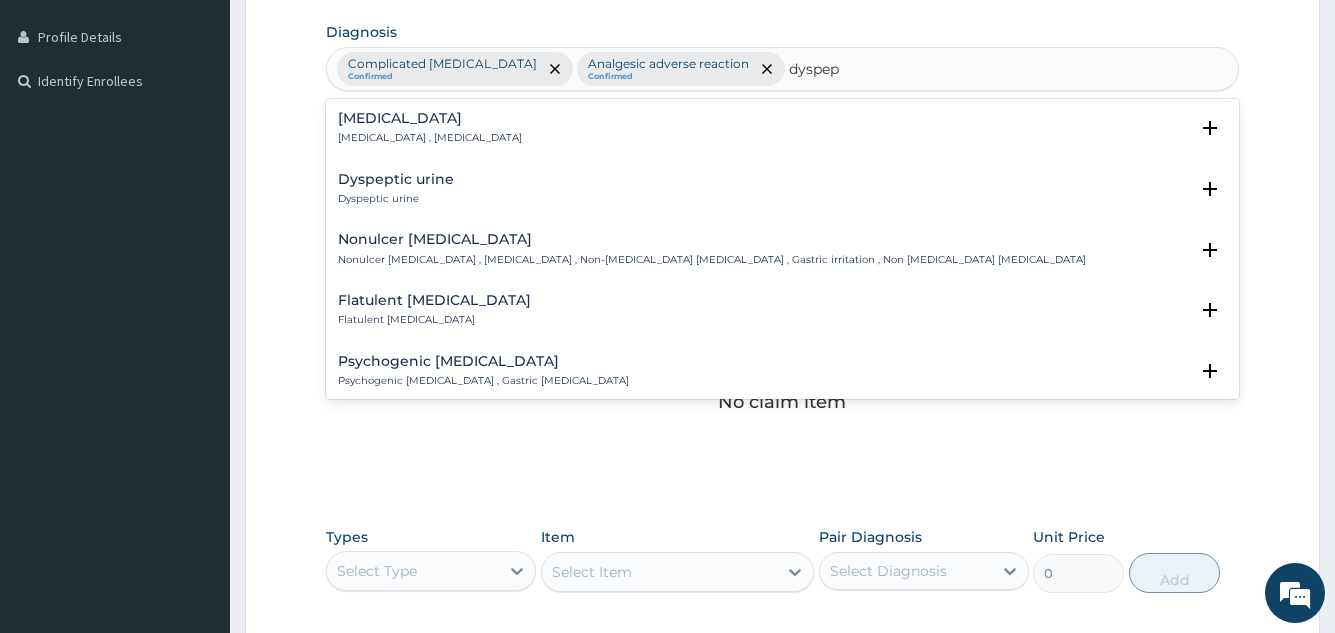 click on "Indigestion" at bounding box center (430, 118) 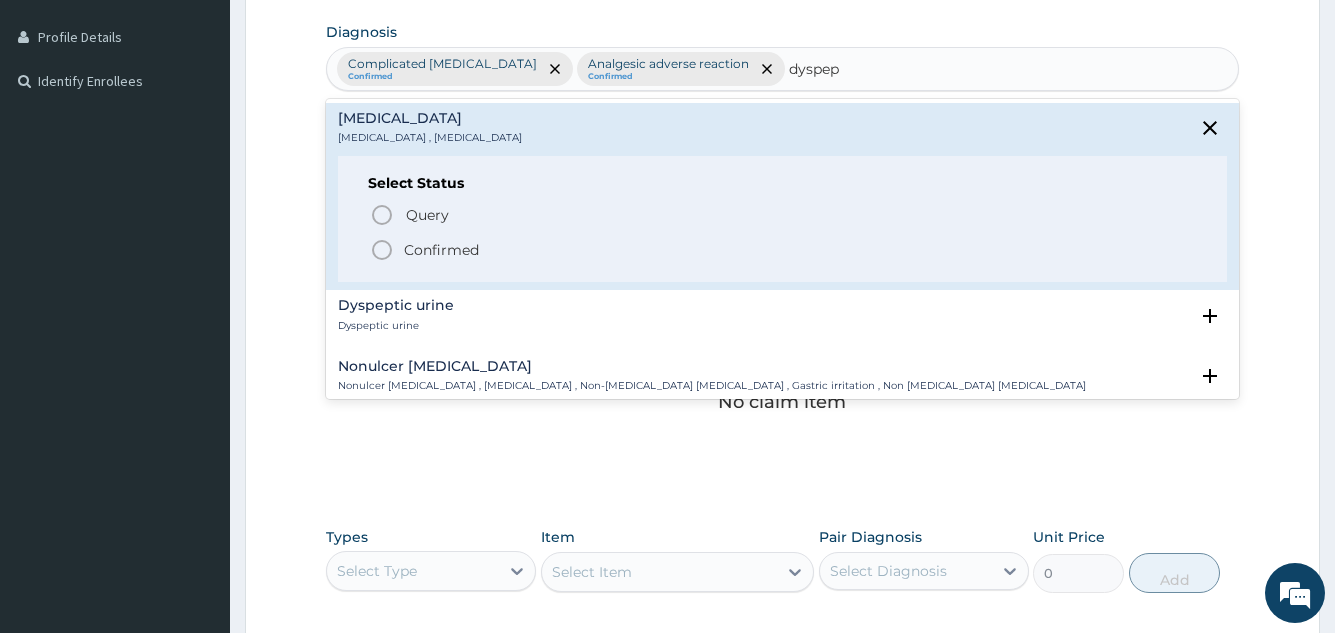 click 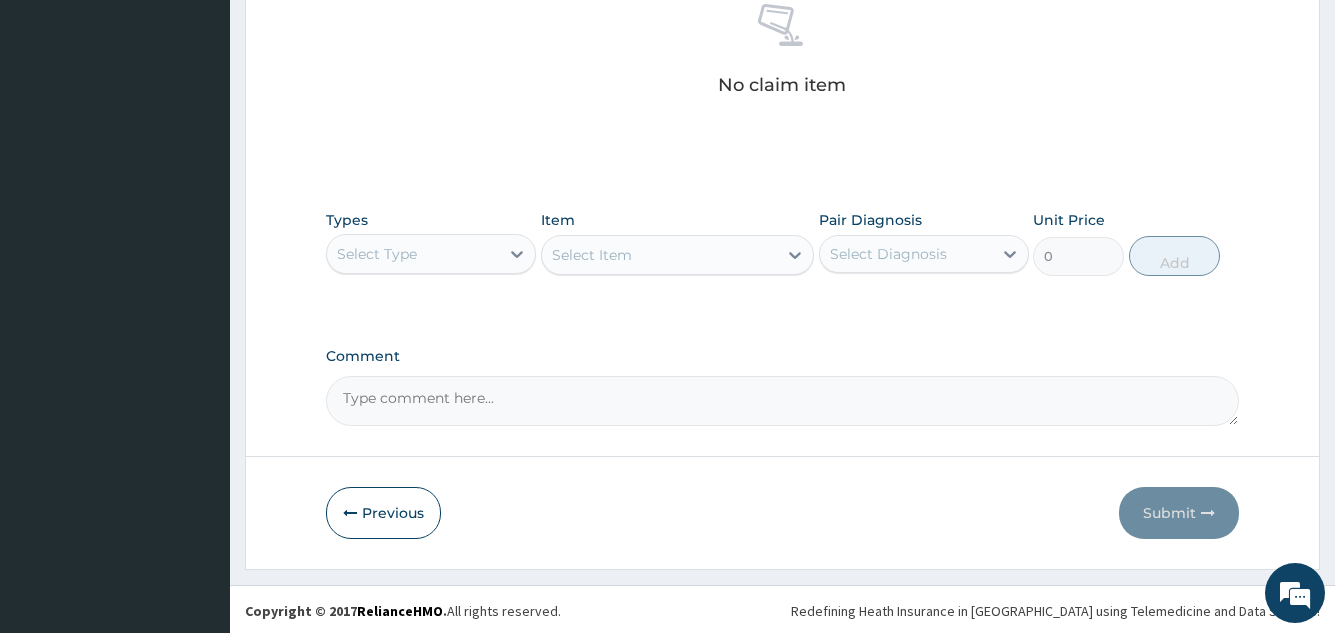 scroll, scrollTop: 809, scrollLeft: 0, axis: vertical 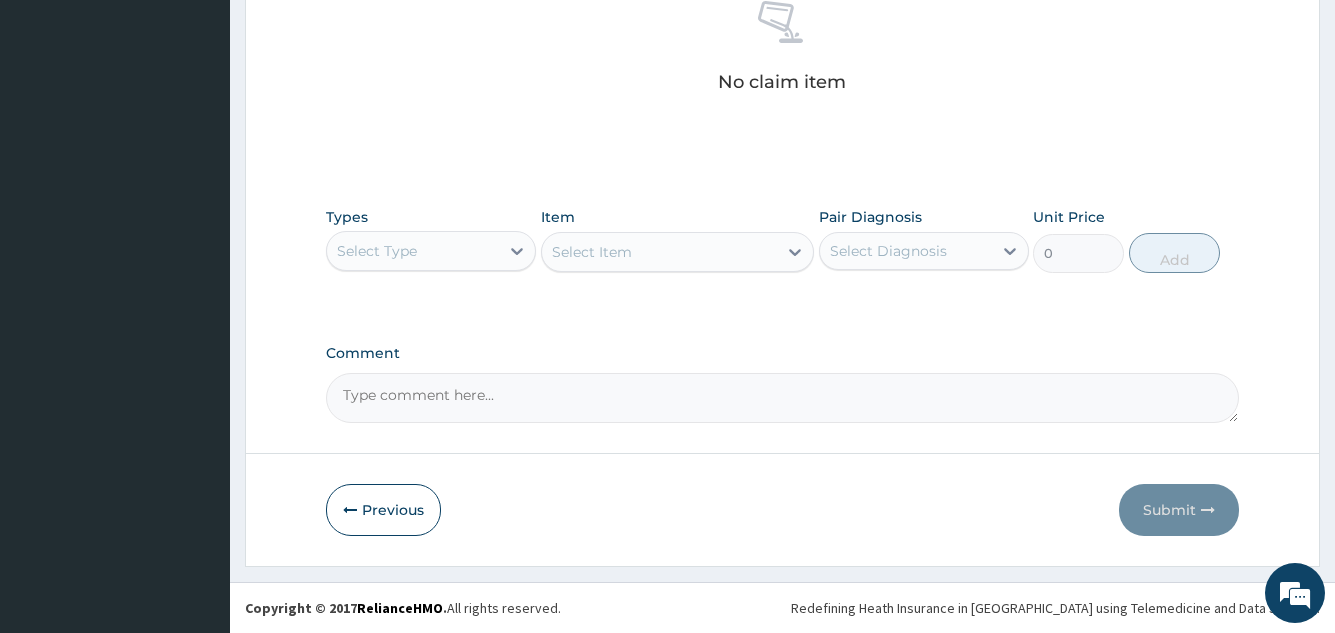 click on "Select Type" at bounding box center (431, 251) 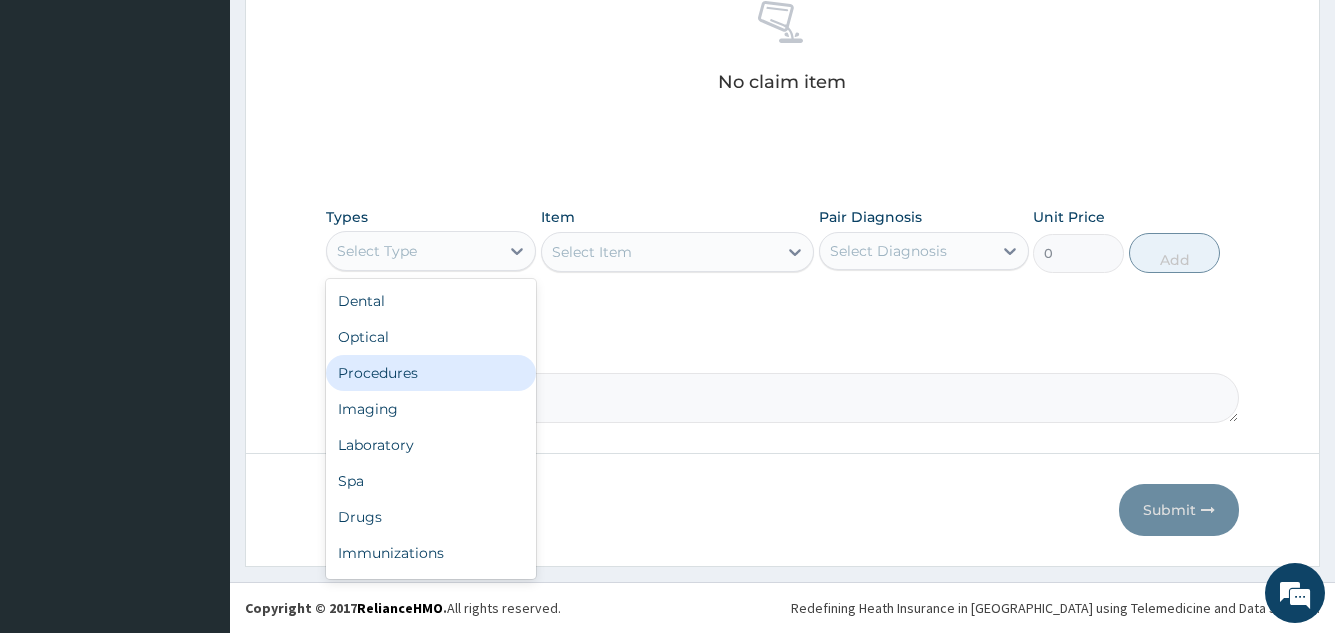 click on "Procedures" at bounding box center (431, 373) 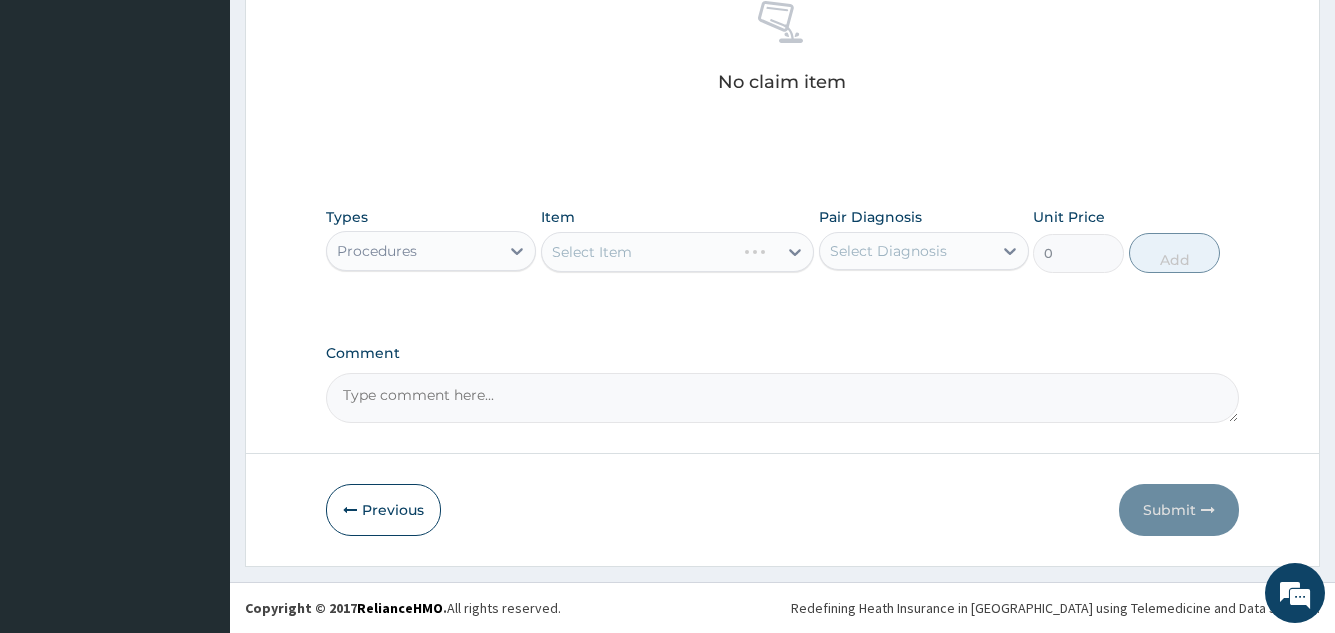 click on "Select Item" at bounding box center [678, 252] 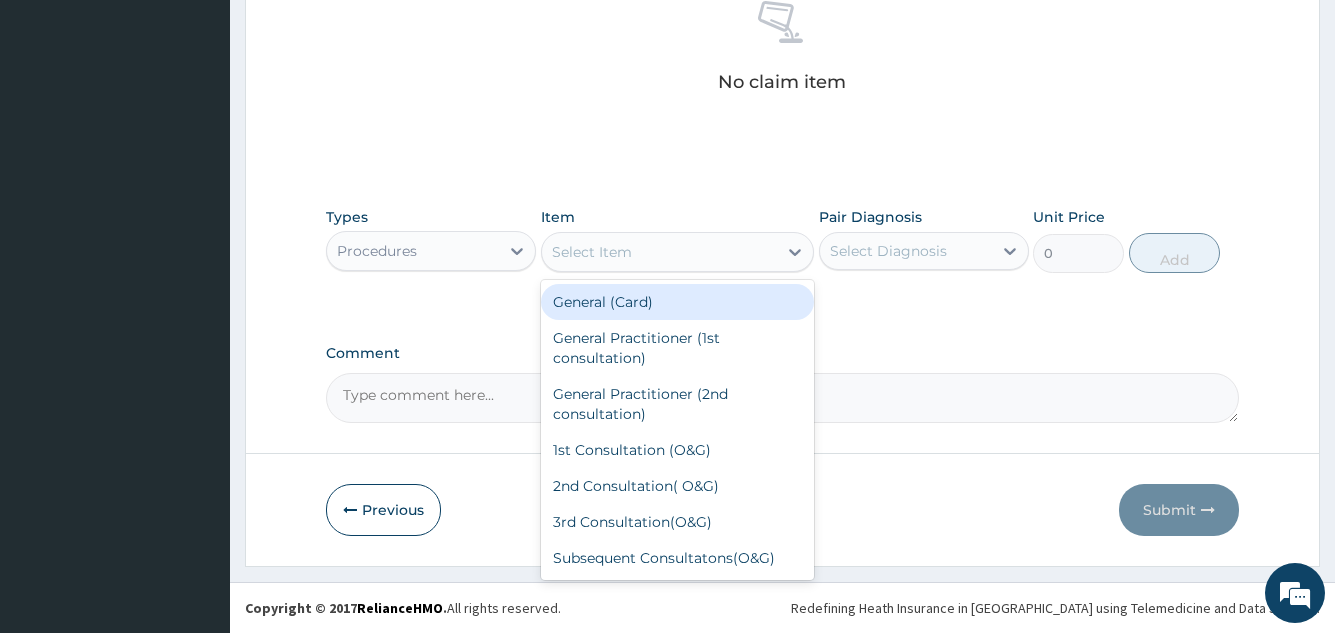click on "Select Item" at bounding box center [660, 252] 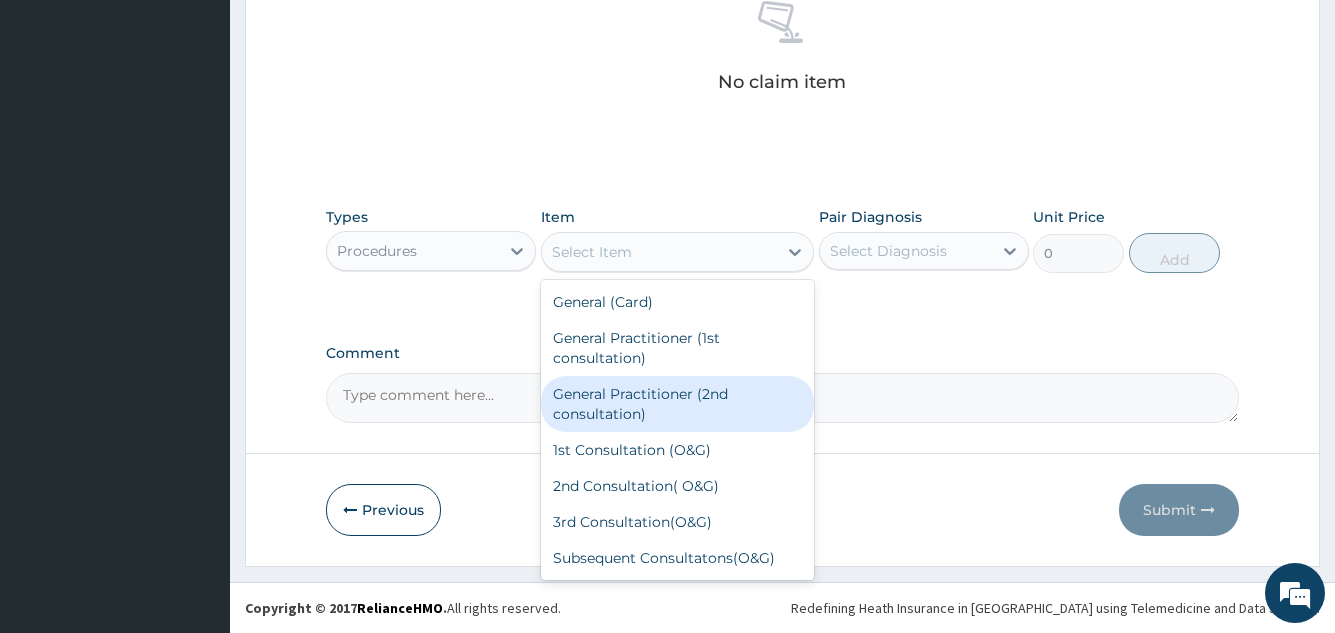 click on "General Practitioner (2nd consultation)" at bounding box center [678, 404] 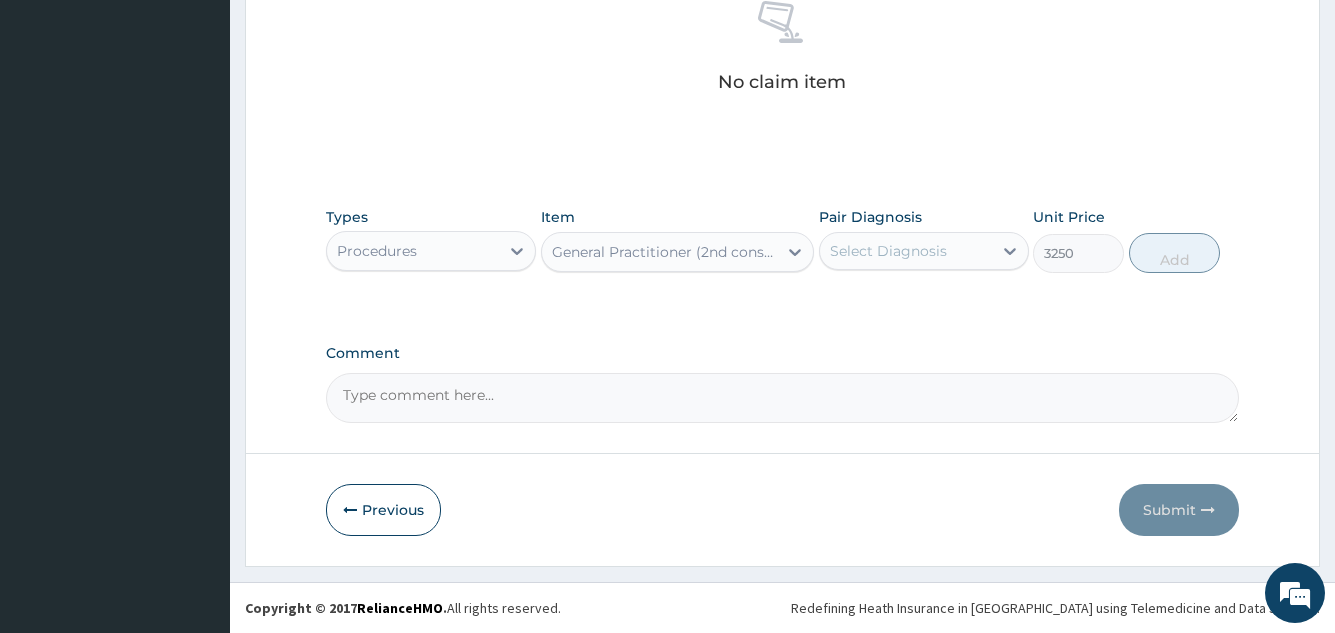 click on "Select Diagnosis" at bounding box center (888, 251) 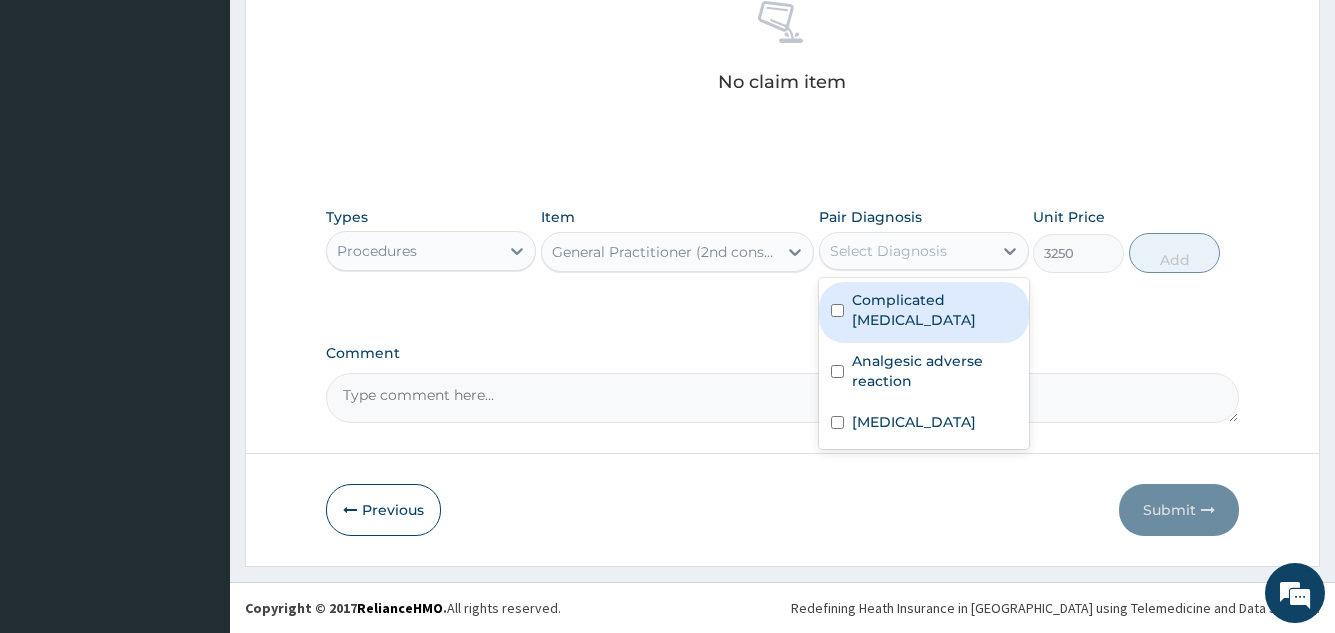 click on "Complicated malaria" at bounding box center [934, 310] 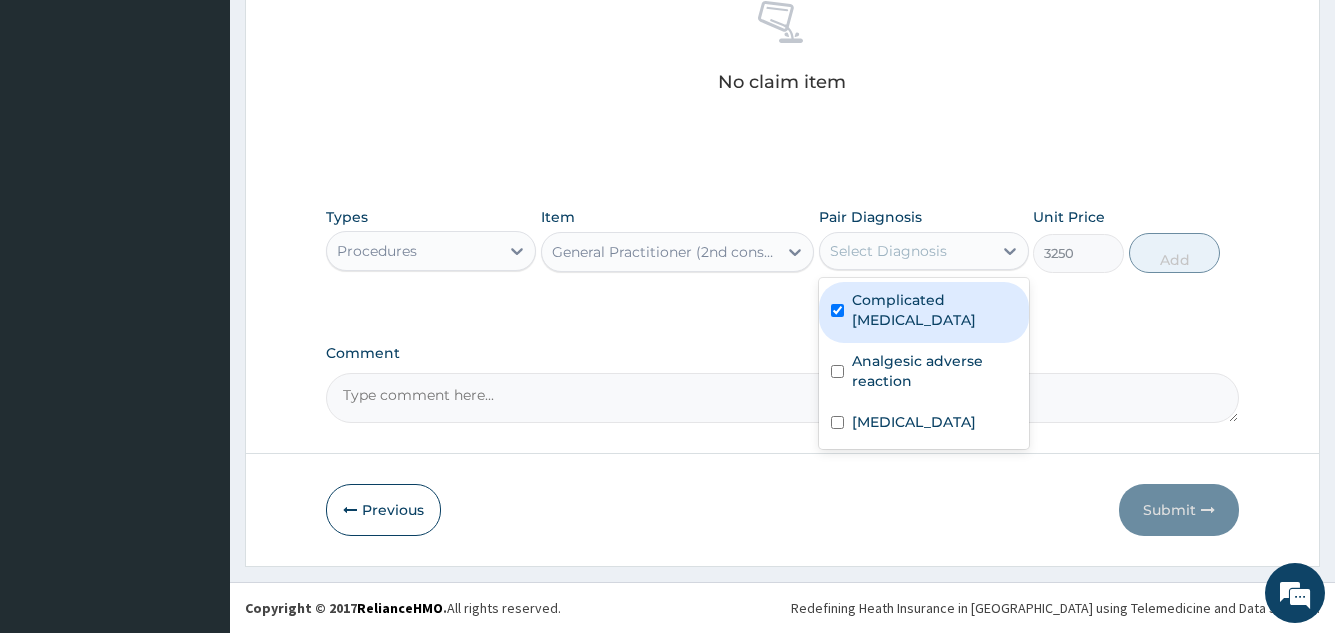 checkbox on "true" 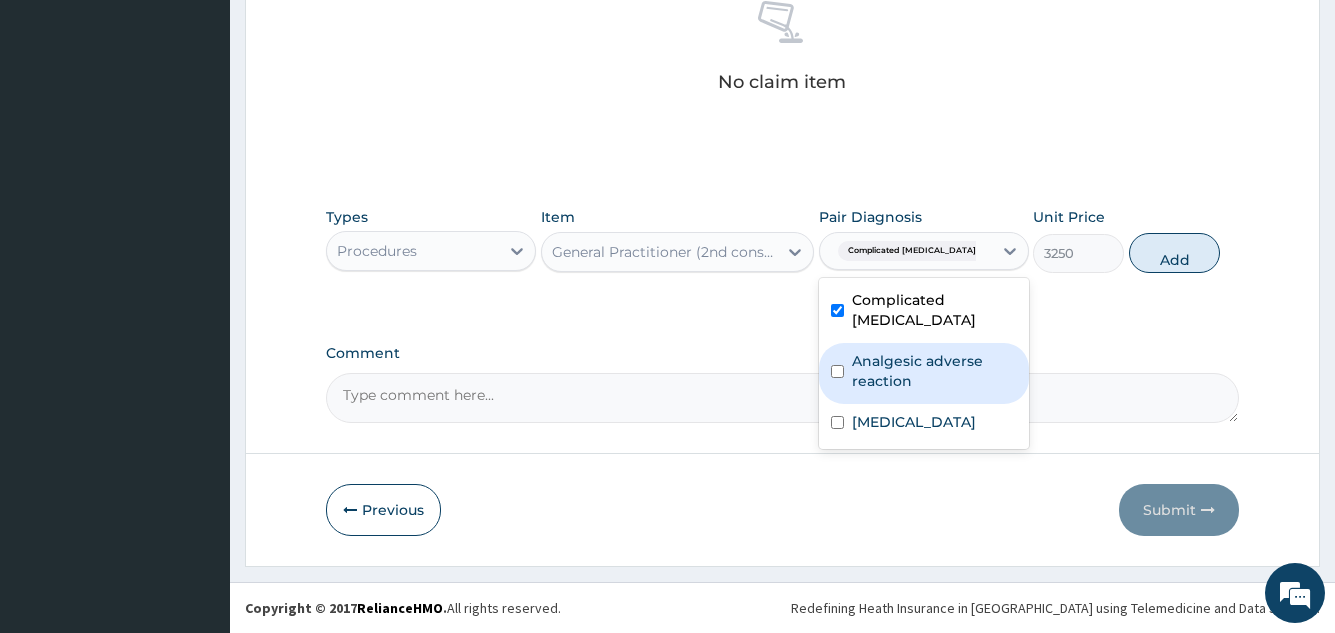 click on "Analgesic adverse reaction" at bounding box center [934, 371] 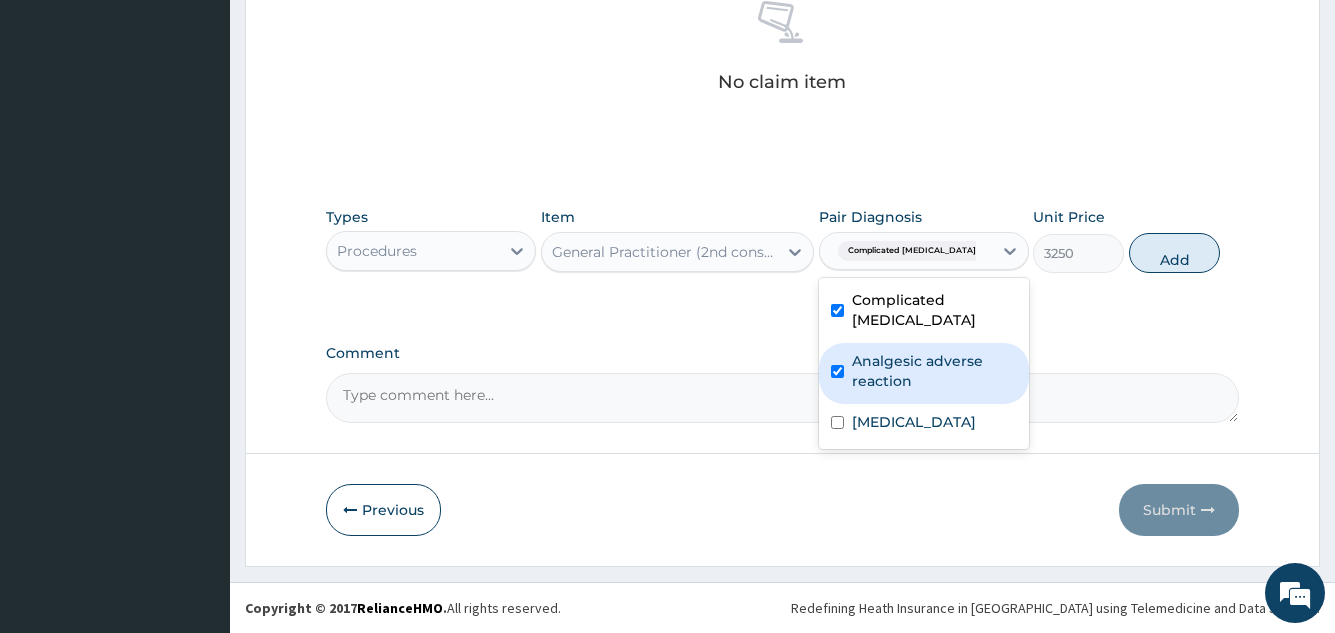 checkbox on "true" 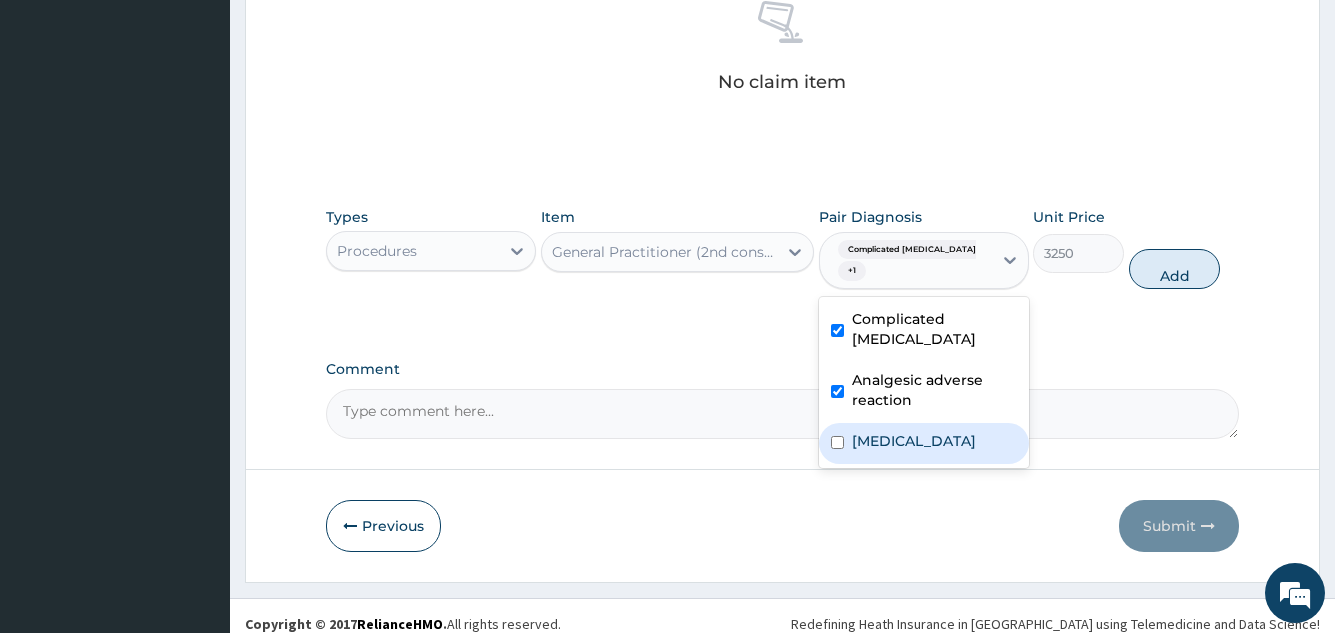 click on "Indigestion" at bounding box center (914, 441) 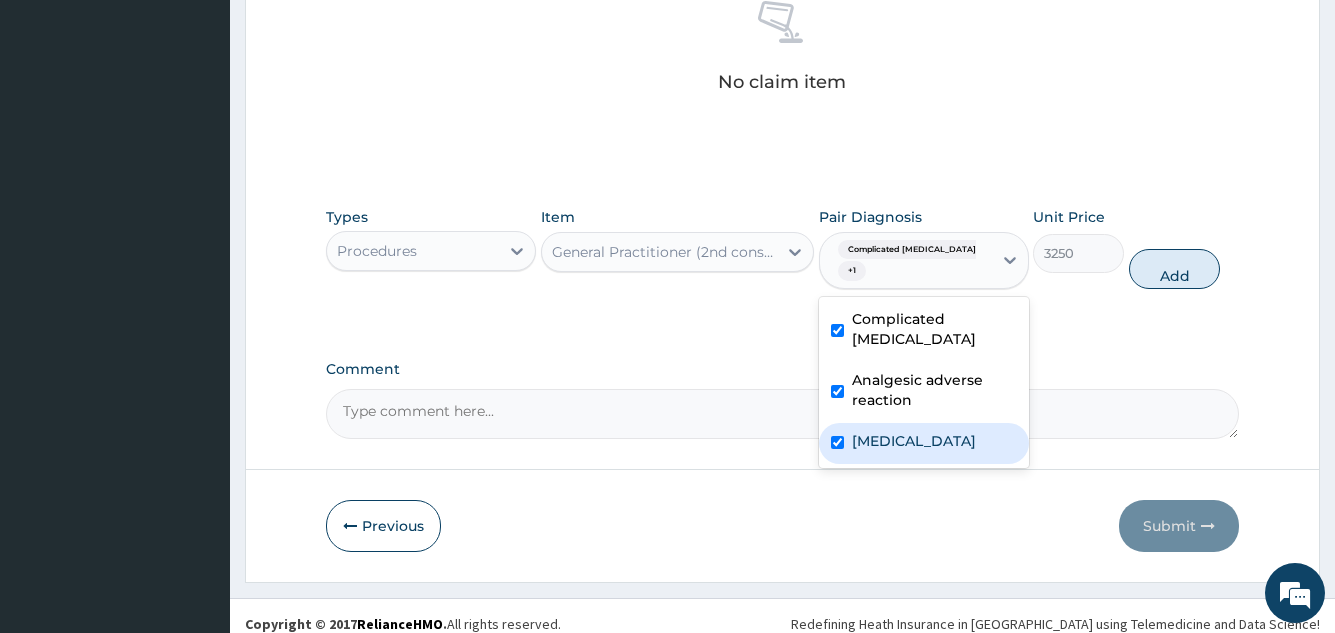 checkbox on "true" 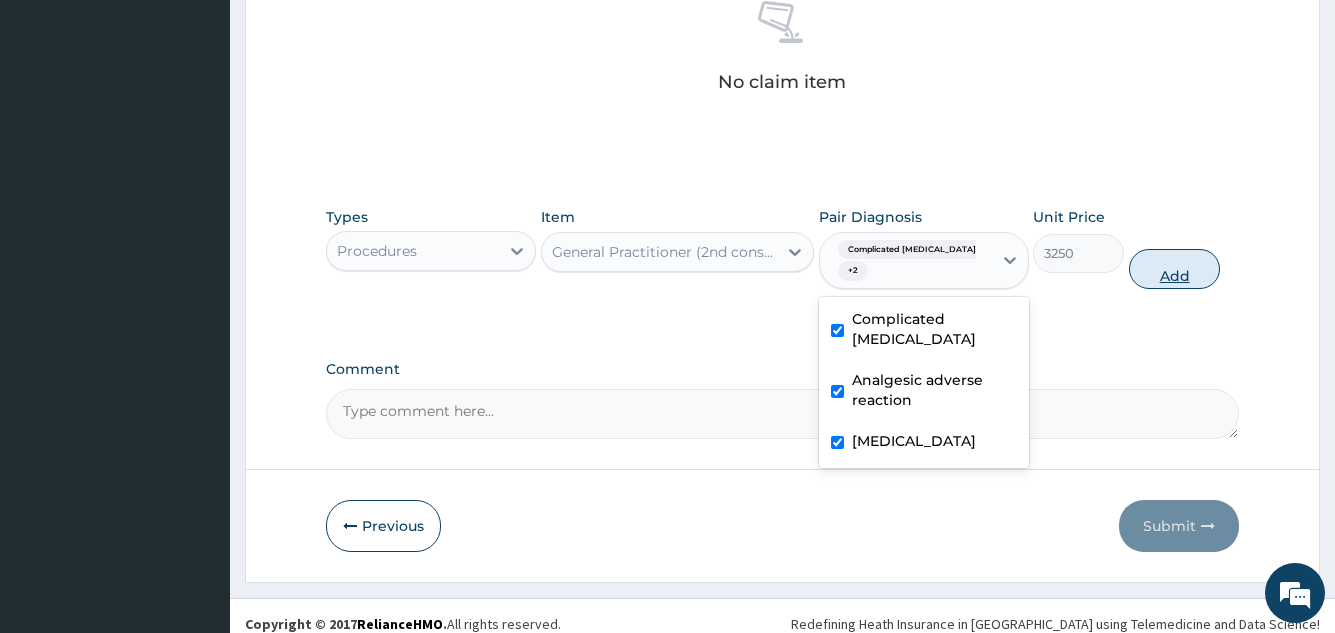 click on "Add" at bounding box center (1174, 269) 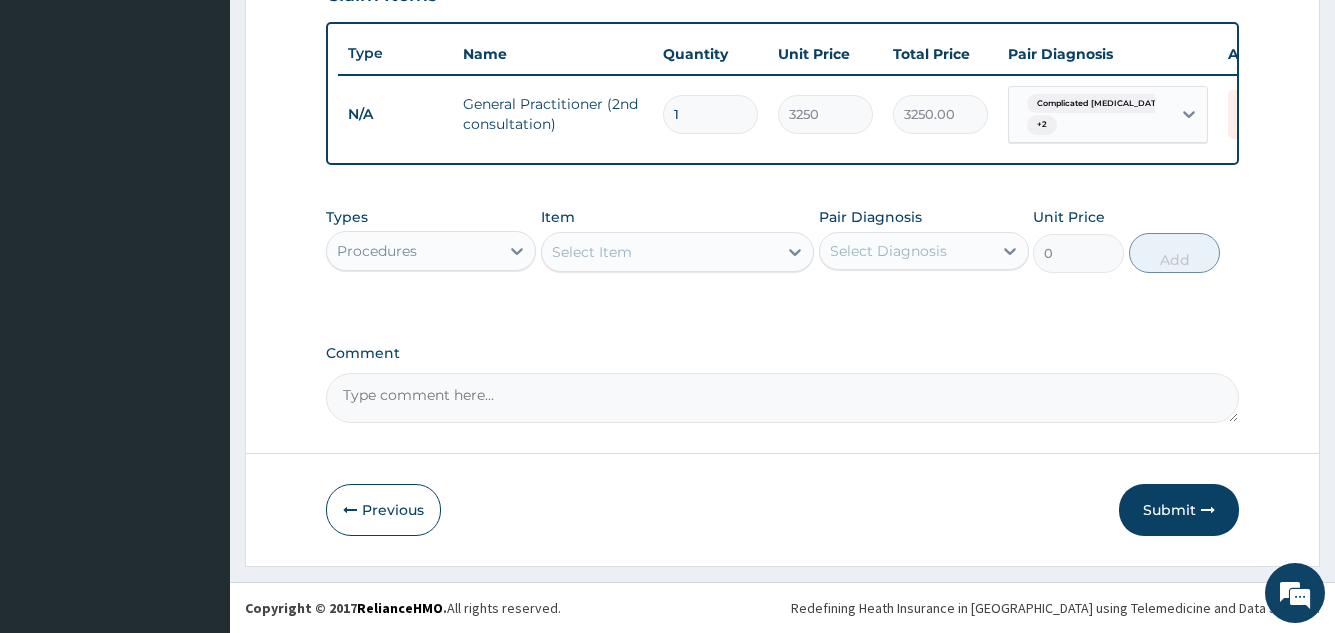 scroll, scrollTop: 737, scrollLeft: 0, axis: vertical 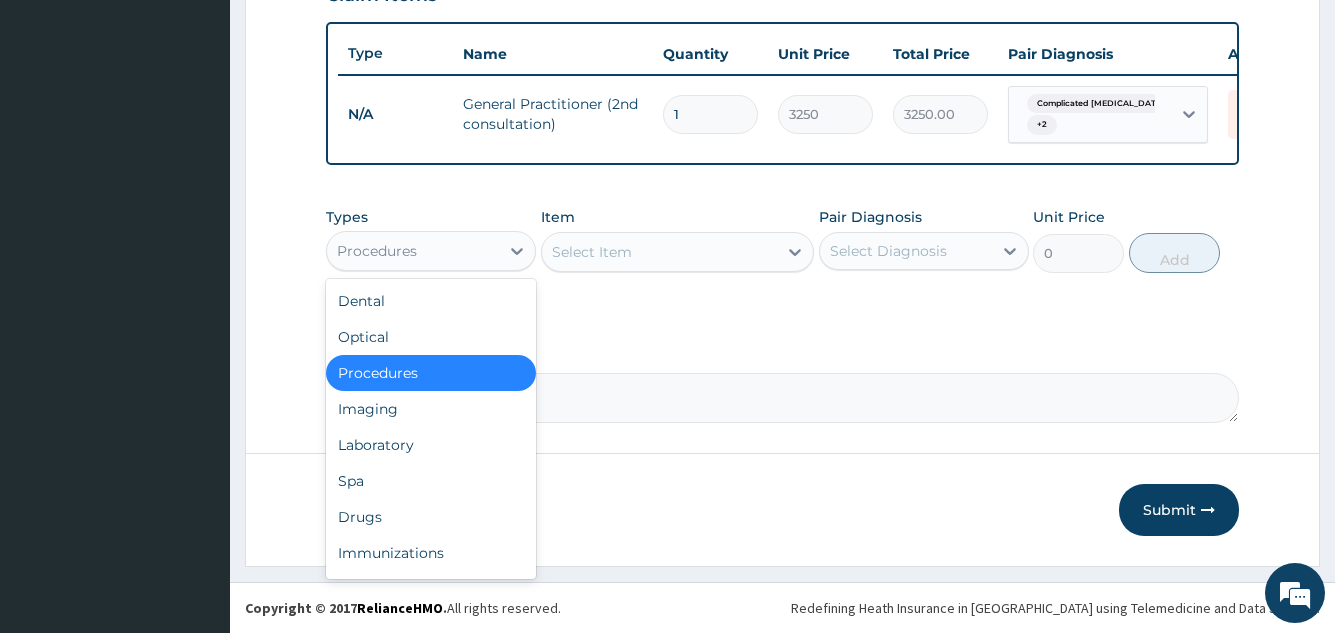 click on "Procedures" at bounding box center [413, 251] 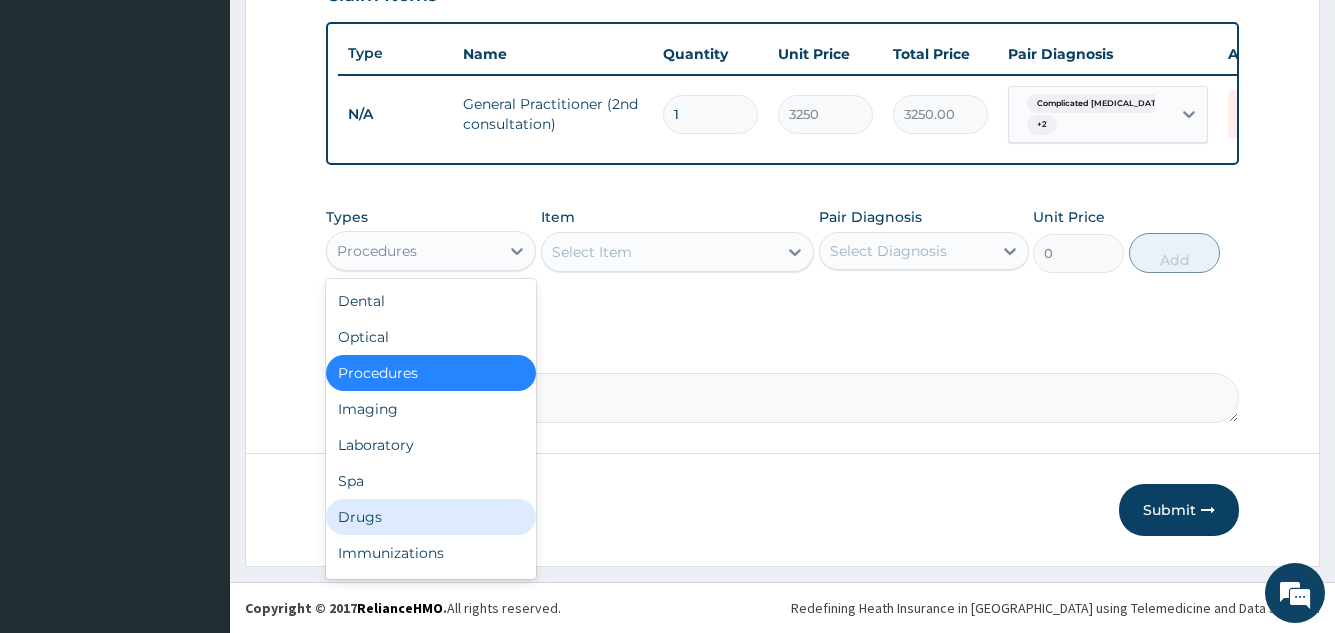 click on "Drugs" at bounding box center [431, 517] 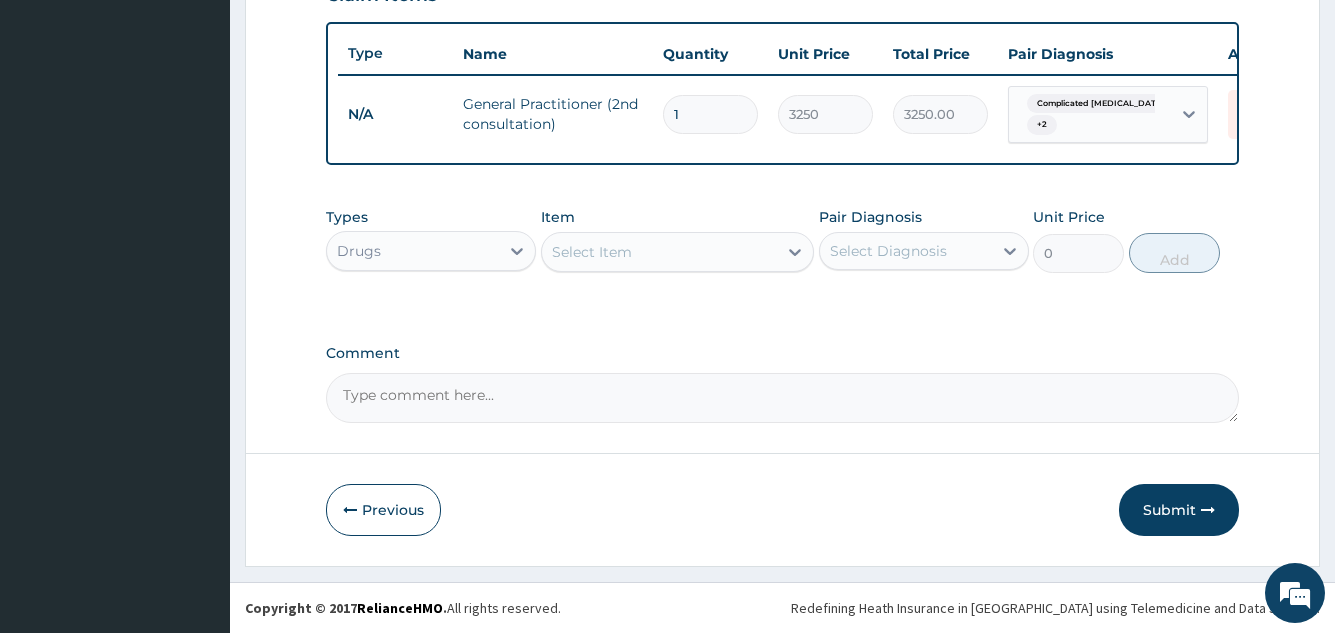 click on "Select Item" at bounding box center (660, 252) 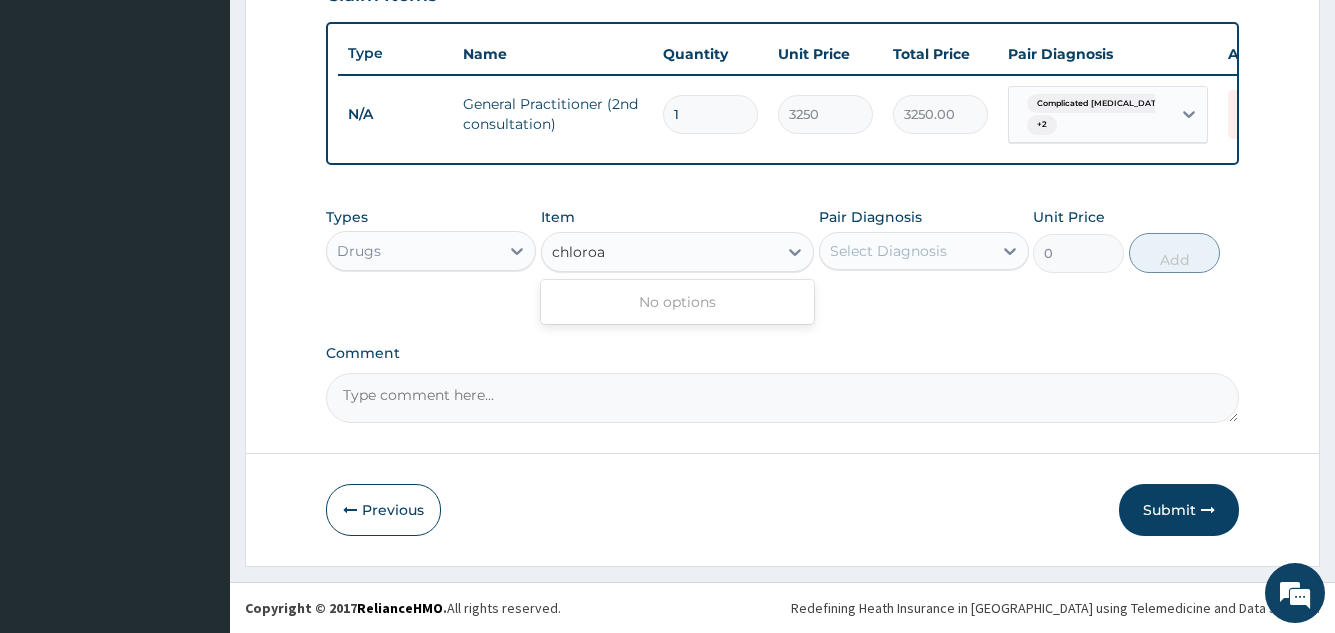 type on "chloro" 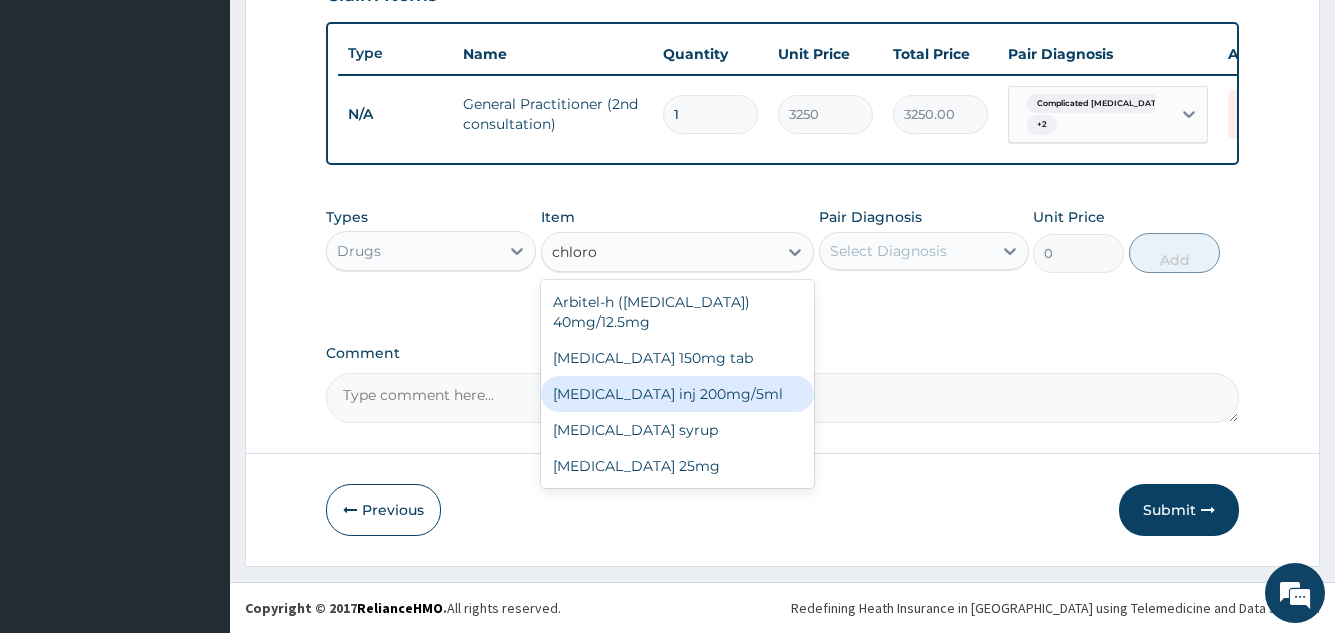 click on "Chloroquine inj 200mg/5ml" at bounding box center (678, 394) 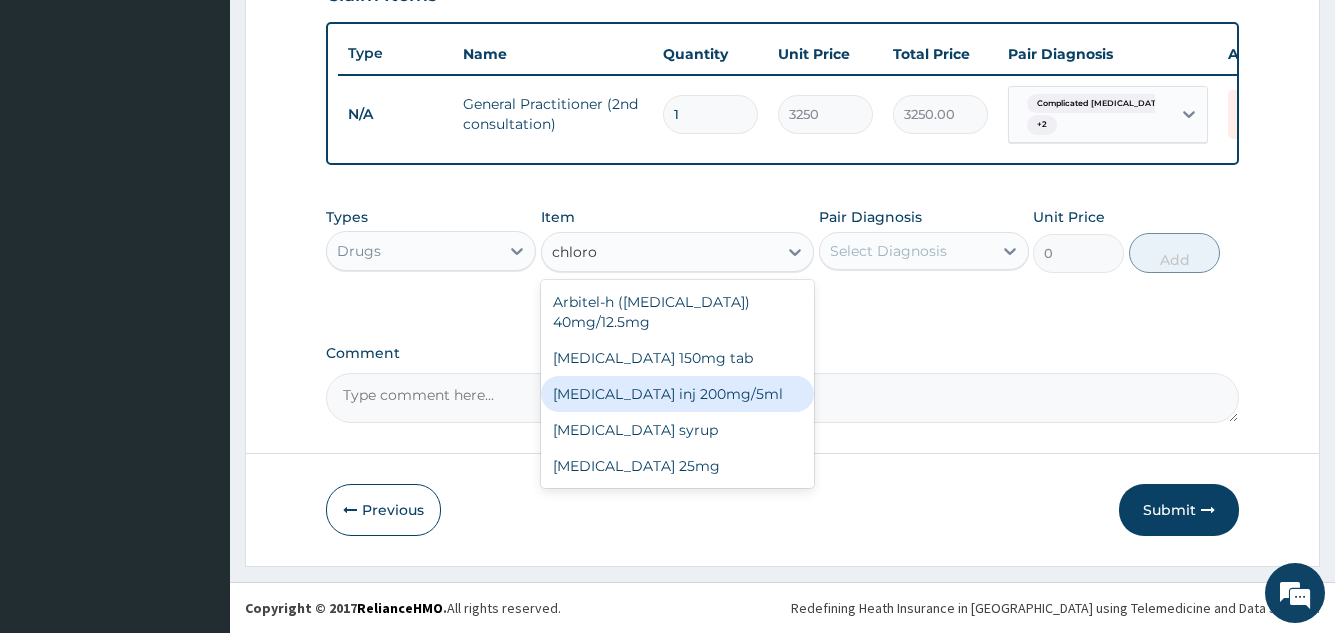 type 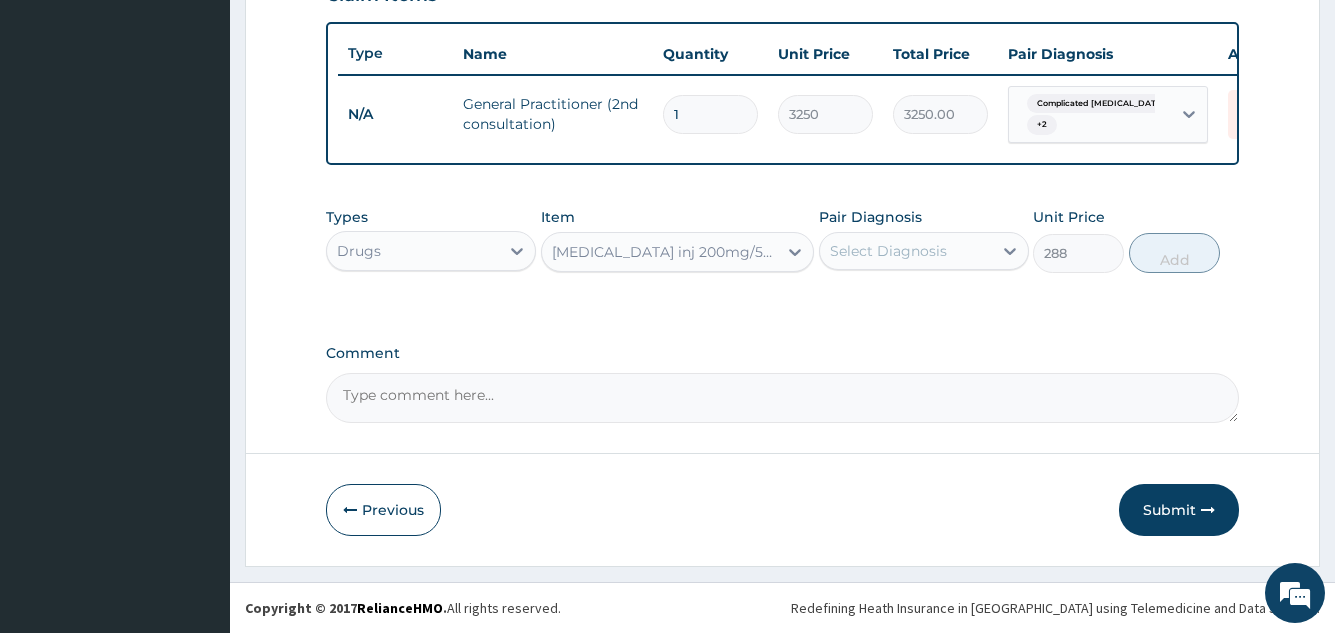 click on "Select Diagnosis" at bounding box center [888, 251] 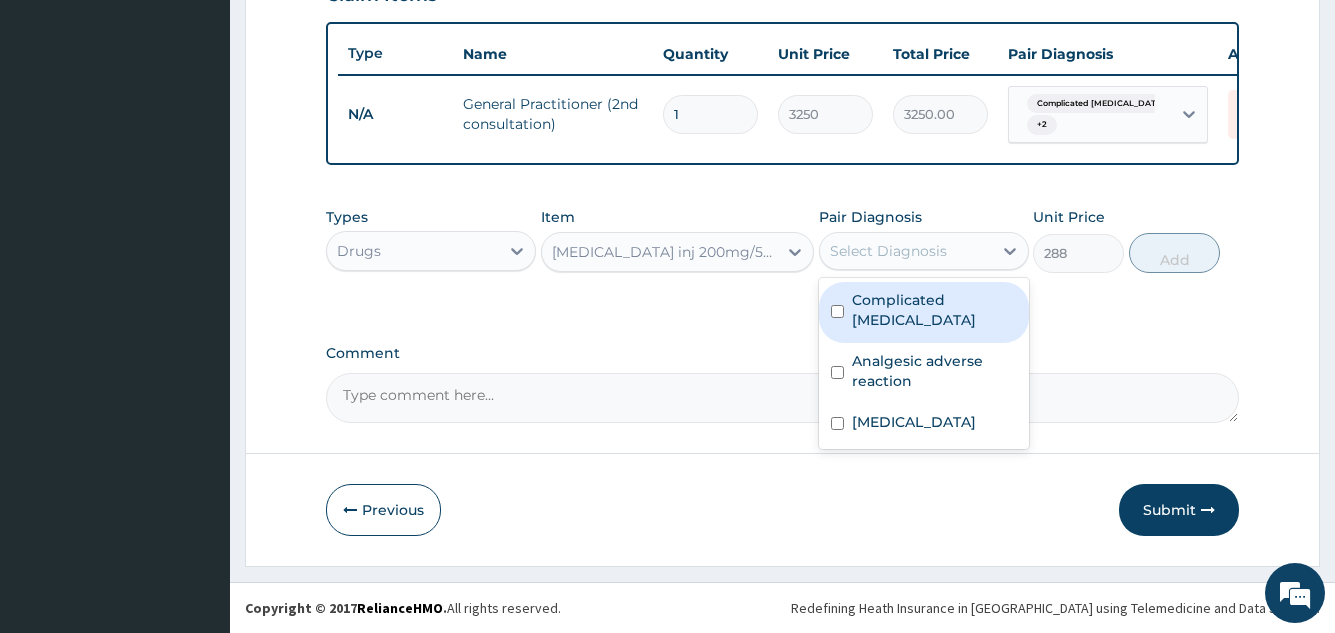 click on "Complicated malaria" at bounding box center [924, 312] 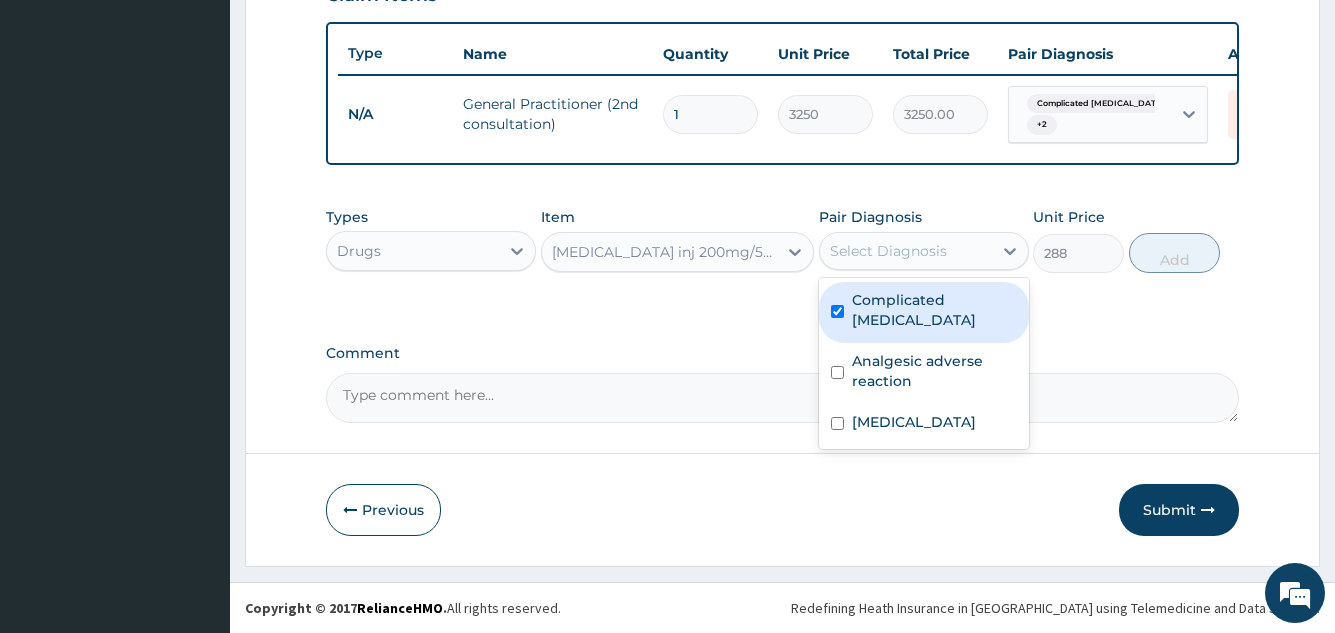 checkbox on "true" 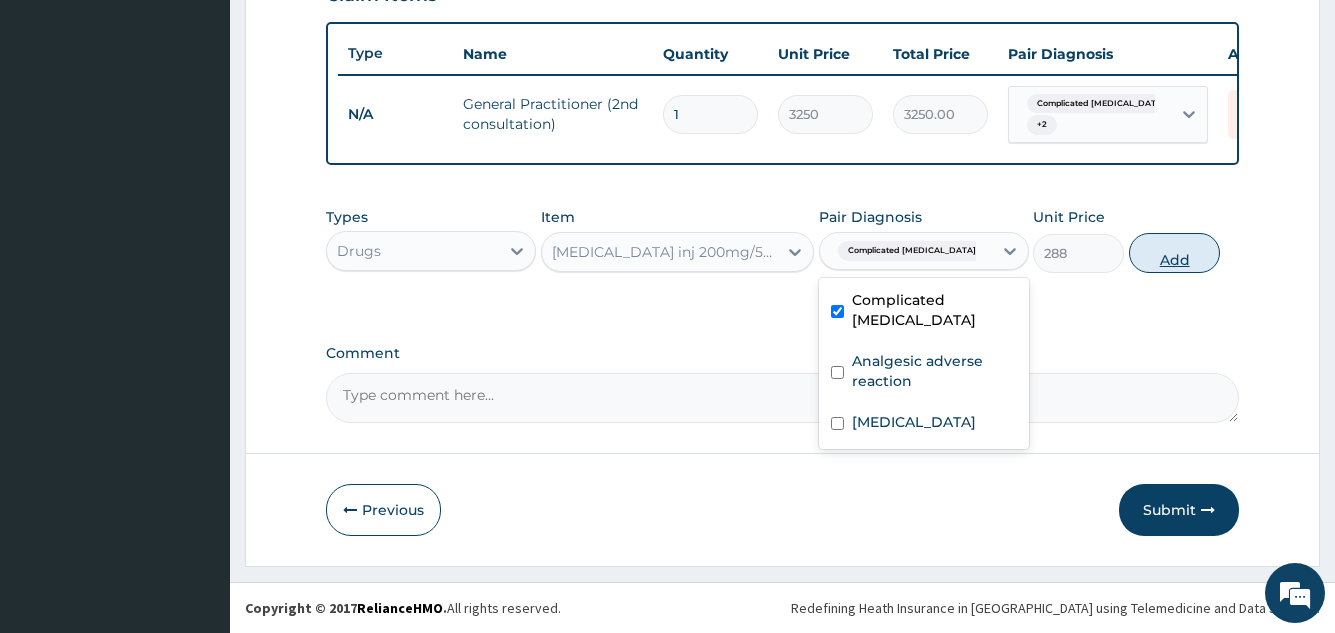 click on "Add" at bounding box center (1174, 253) 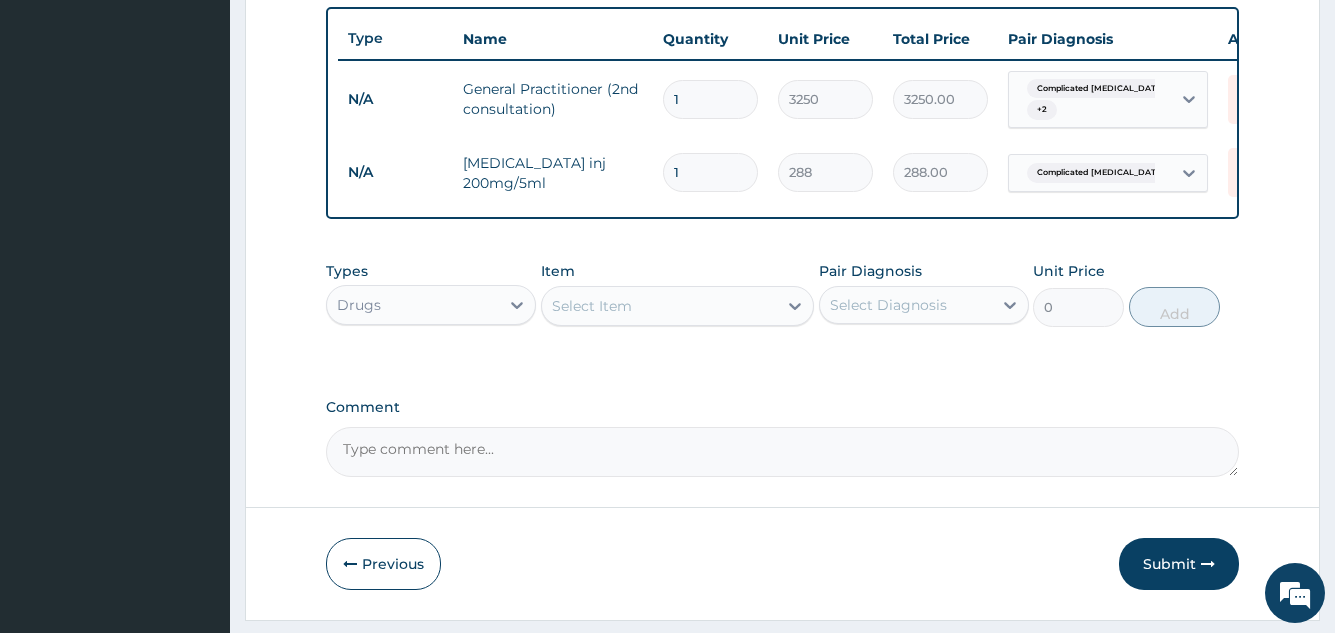 type 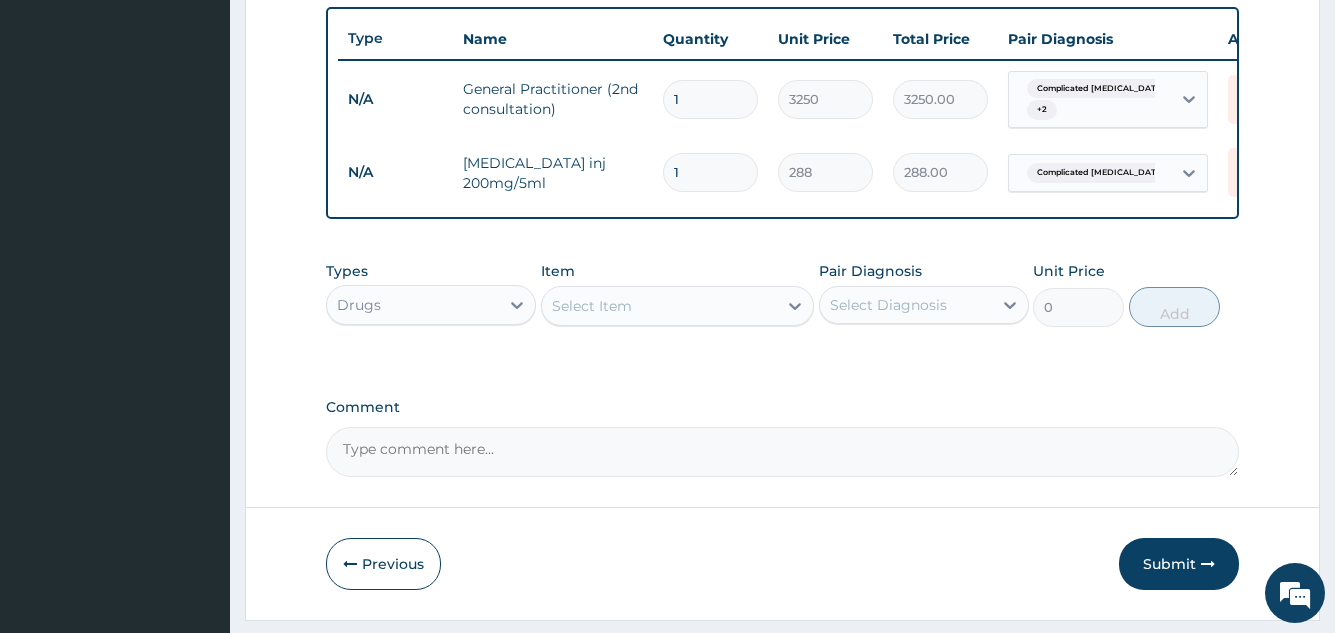 type on "0.00" 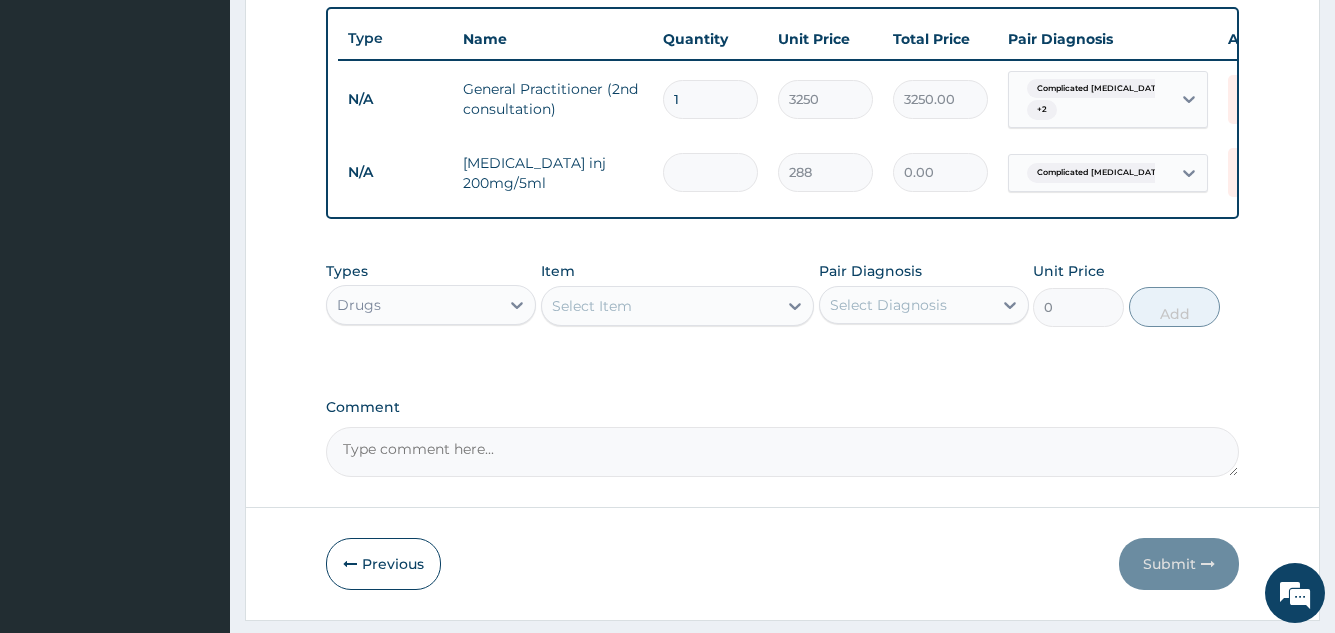 type on "3" 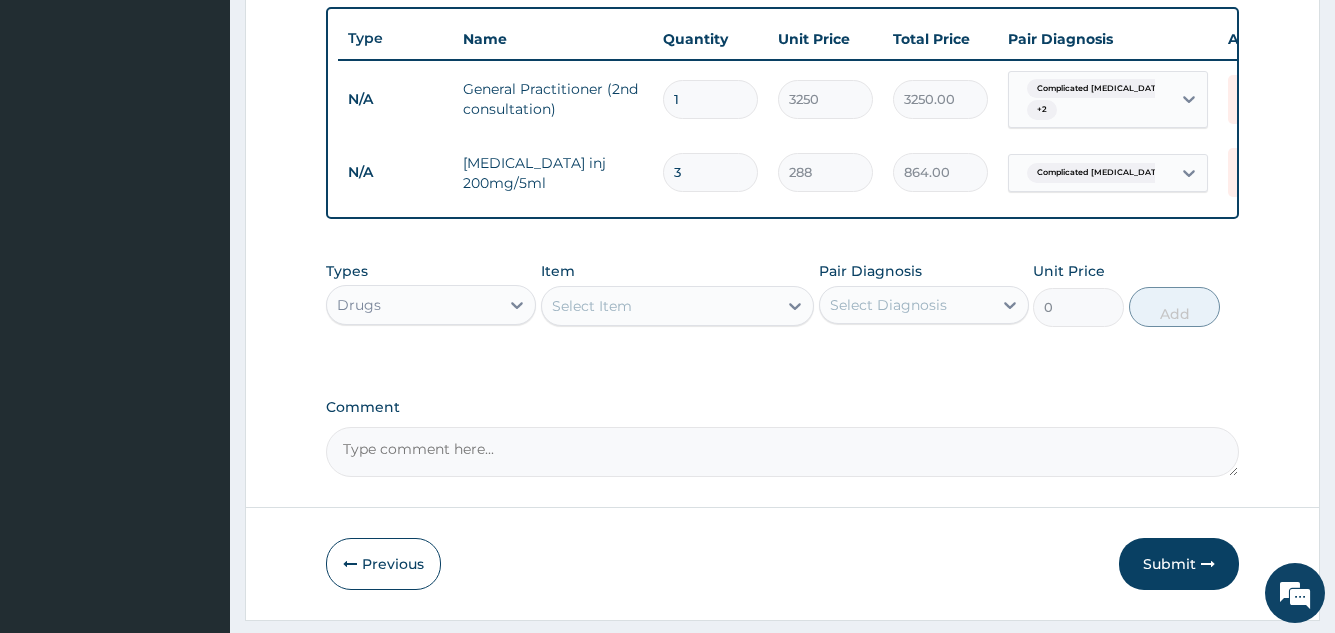 type on "3" 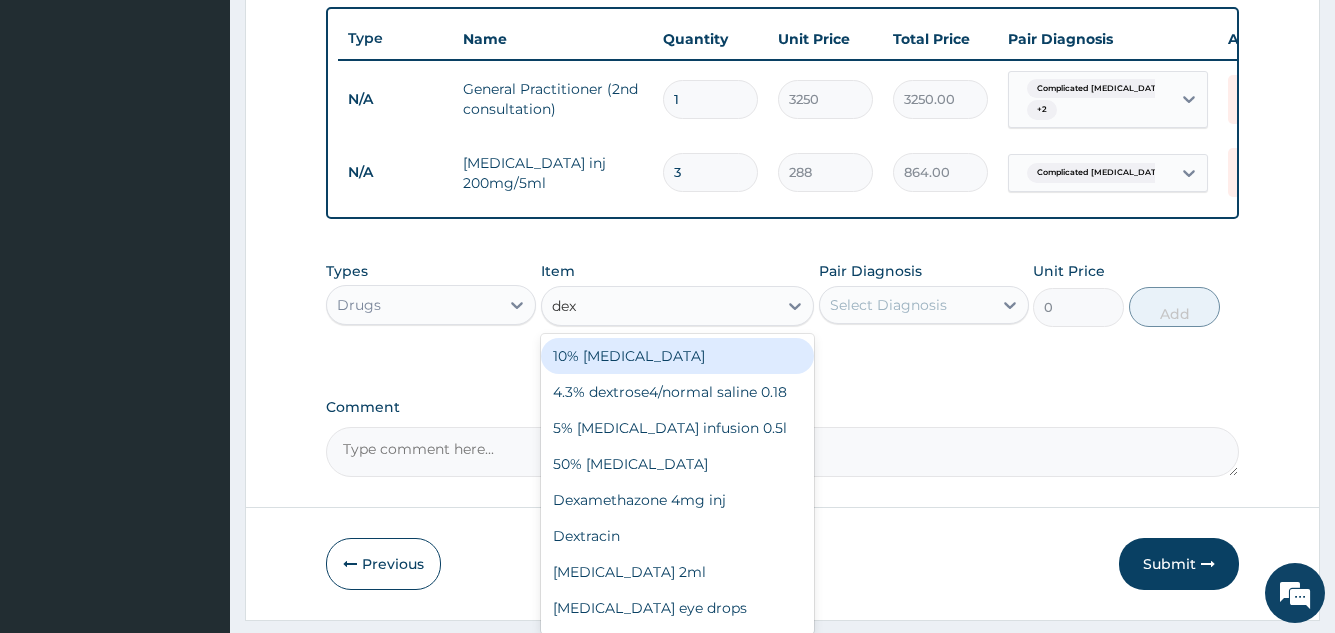 type on "dexa" 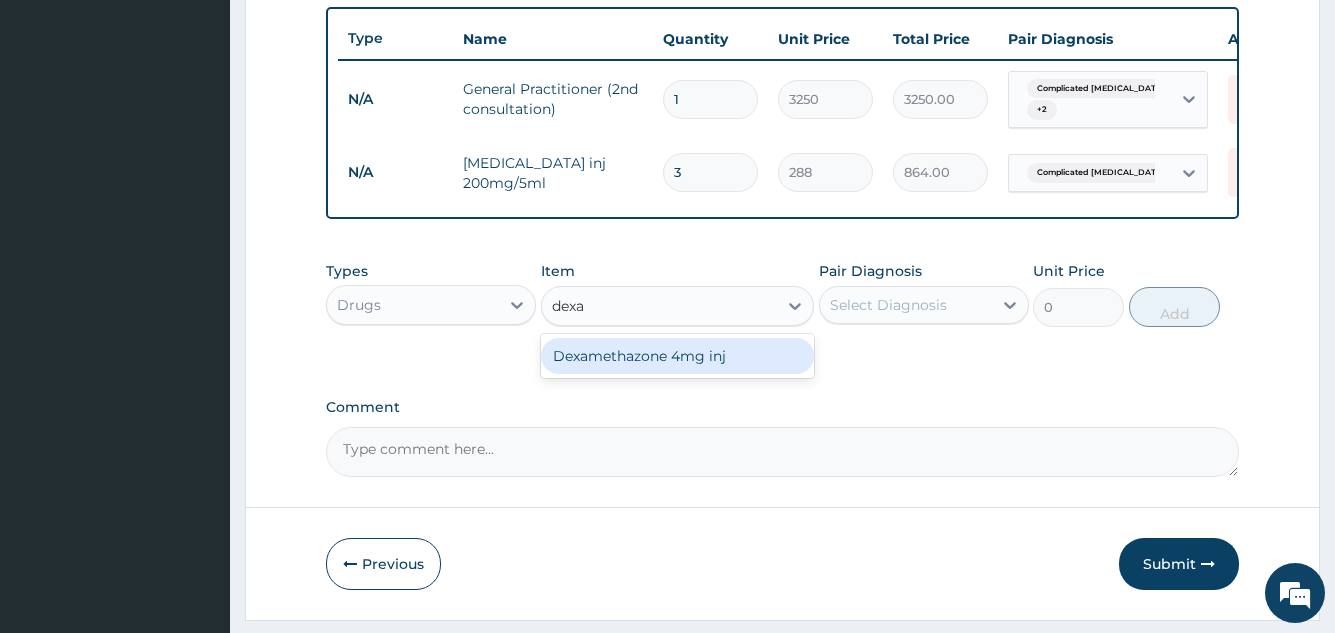 click on "Dexamethazone 4mg inj" at bounding box center [678, 356] 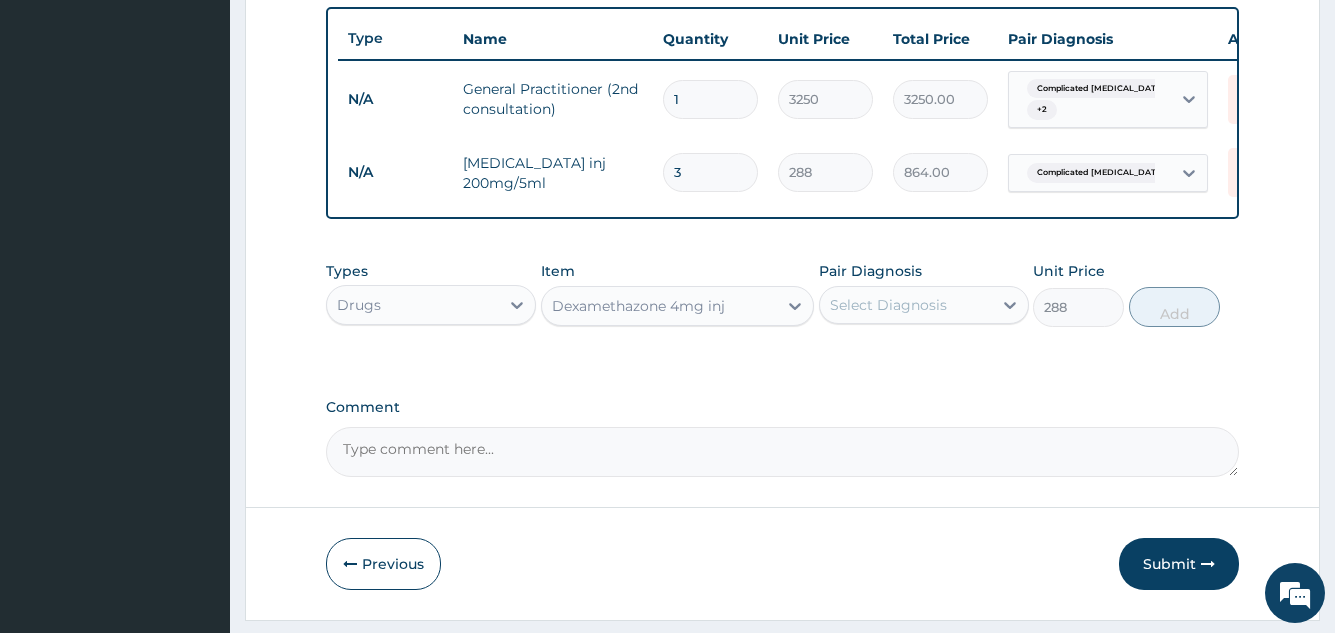 click on "Select Diagnosis" at bounding box center [888, 305] 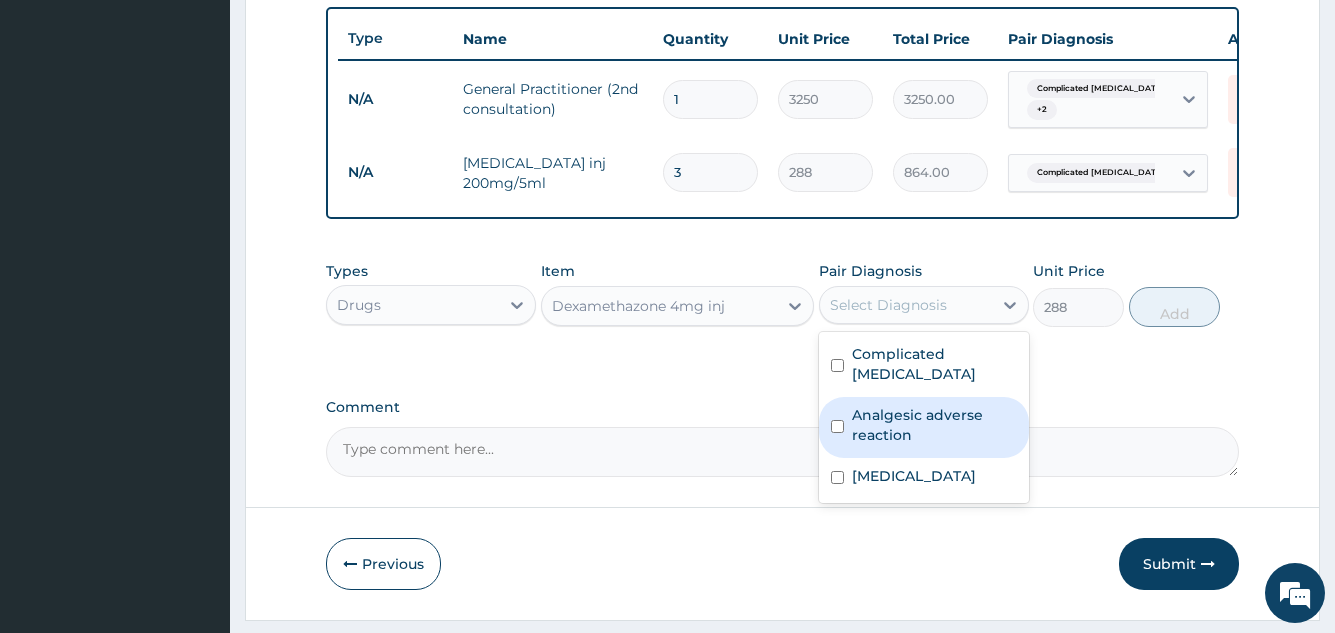 click on "Analgesic adverse reaction" at bounding box center [934, 425] 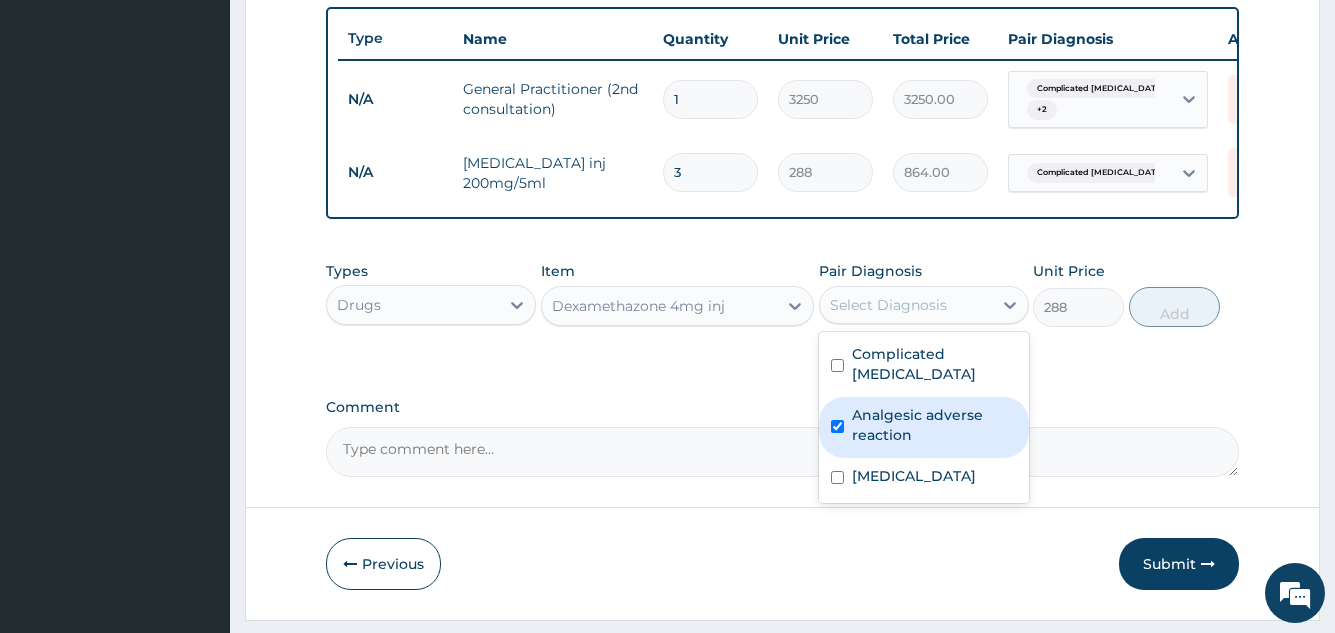 checkbox on "true" 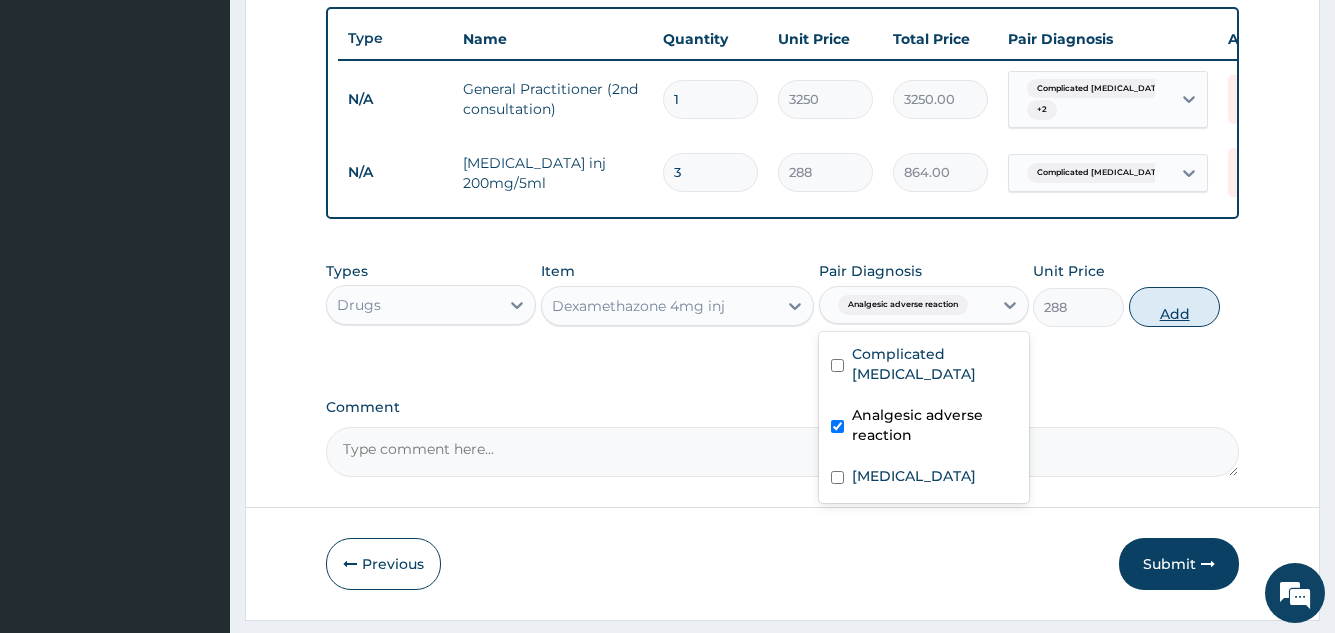click on "Add" at bounding box center [1174, 307] 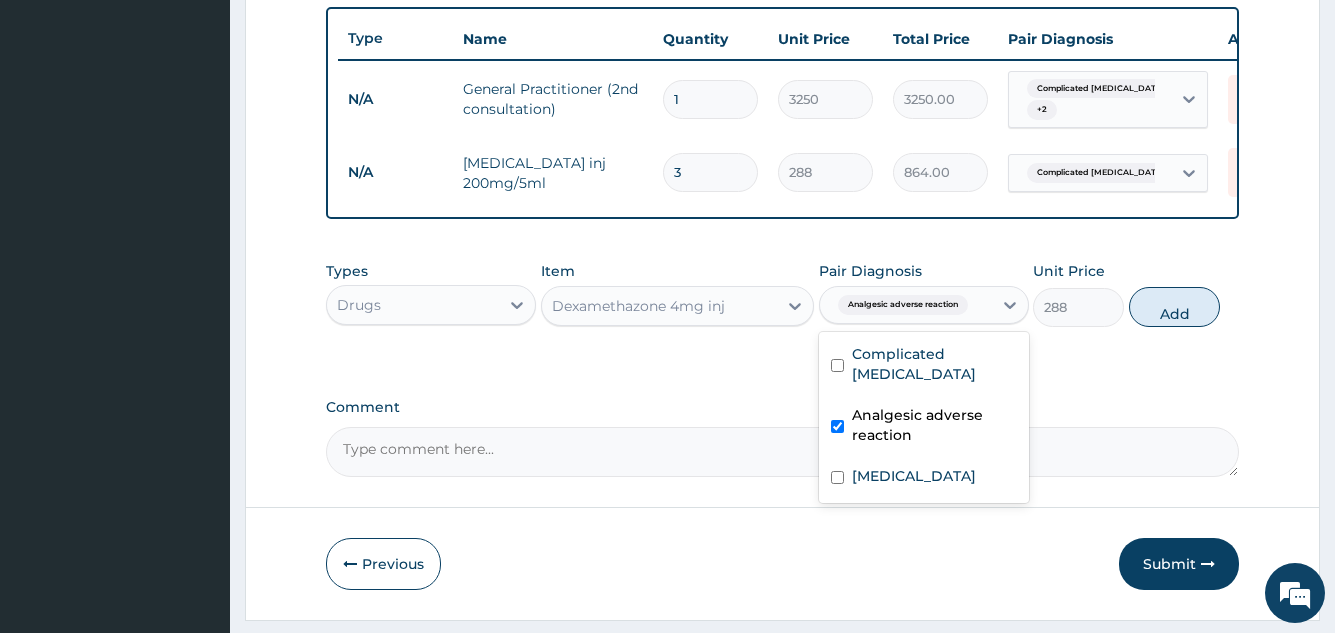 type on "0" 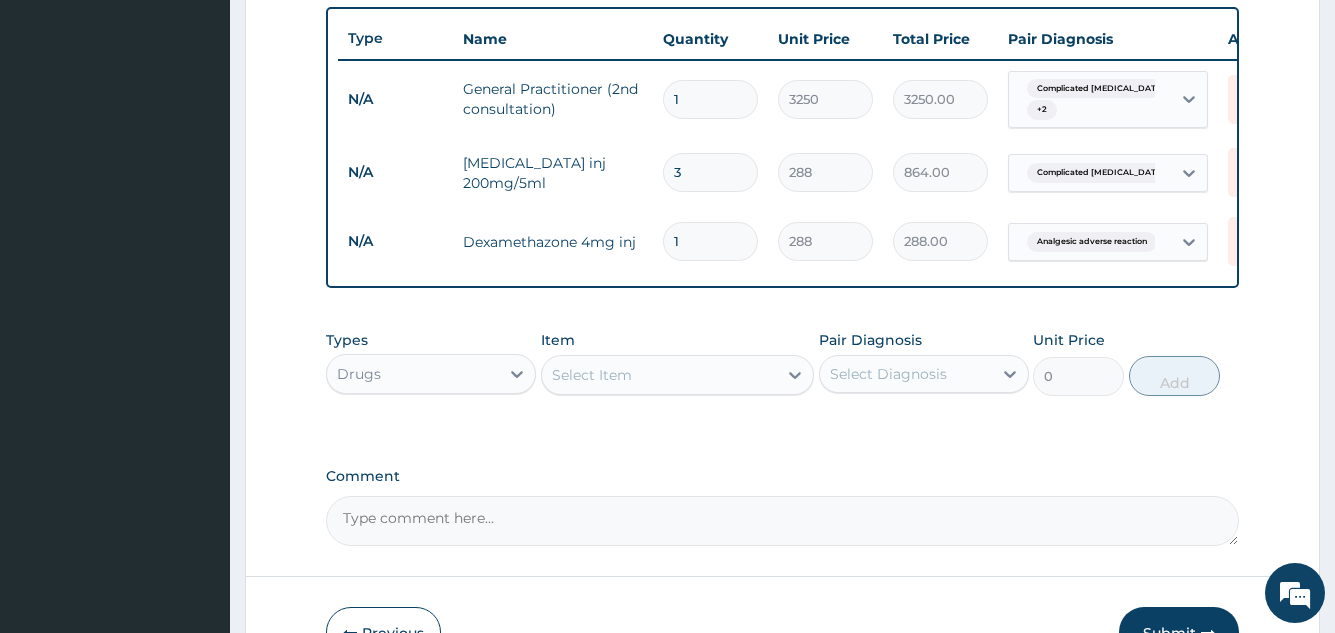 type 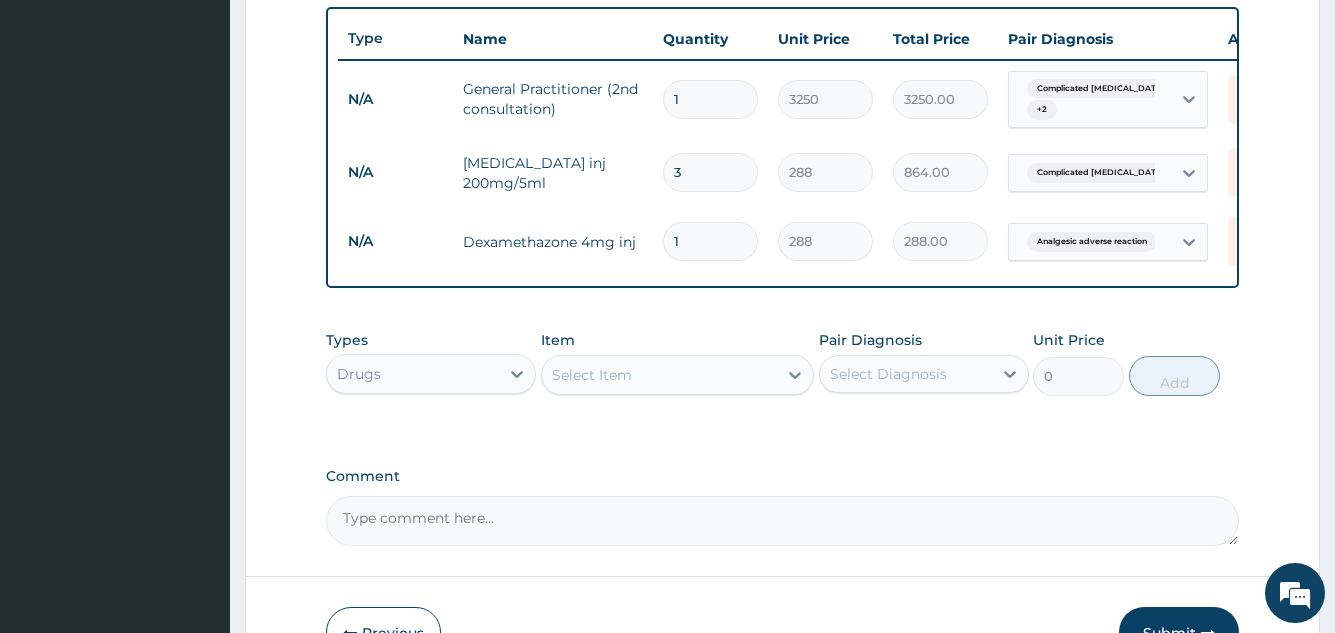 type on "0.00" 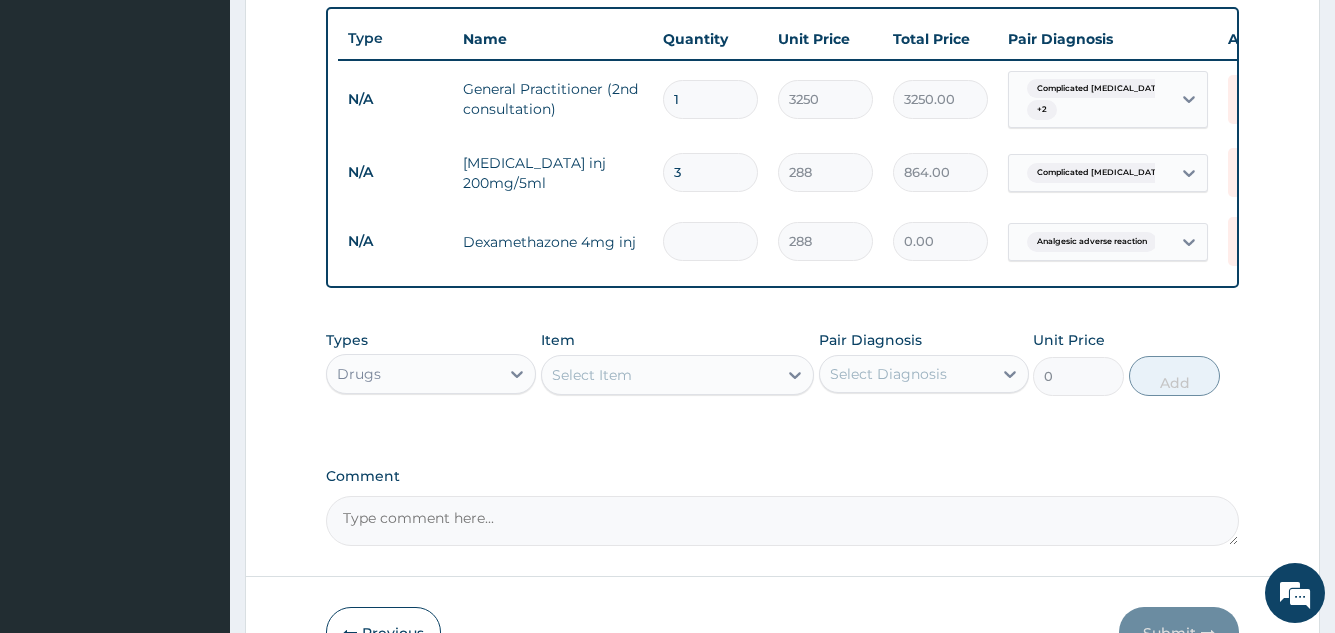 type on "4" 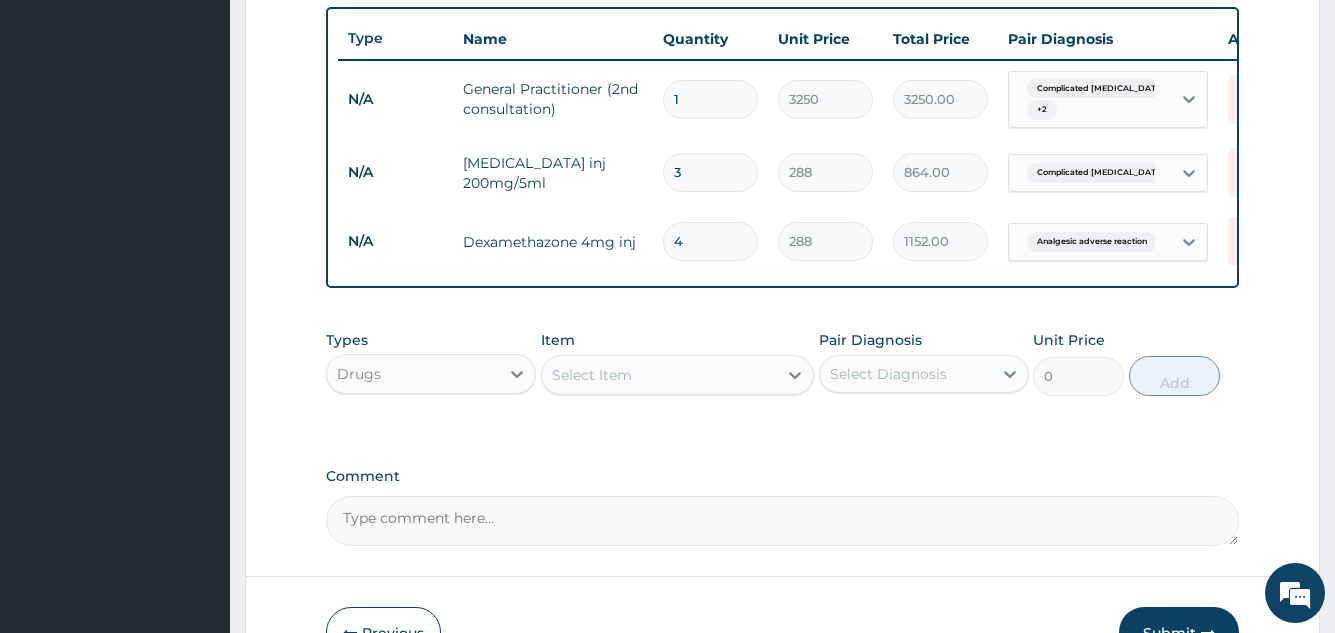 type on "4" 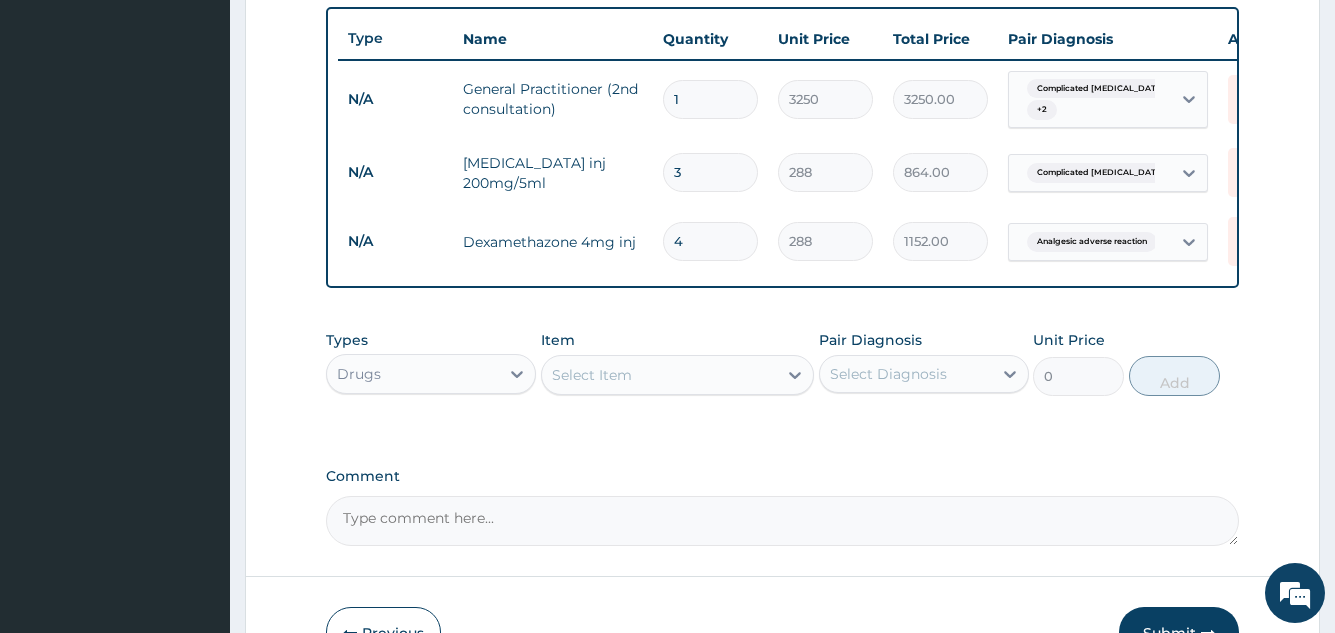 click on "Select Item" at bounding box center [592, 375] 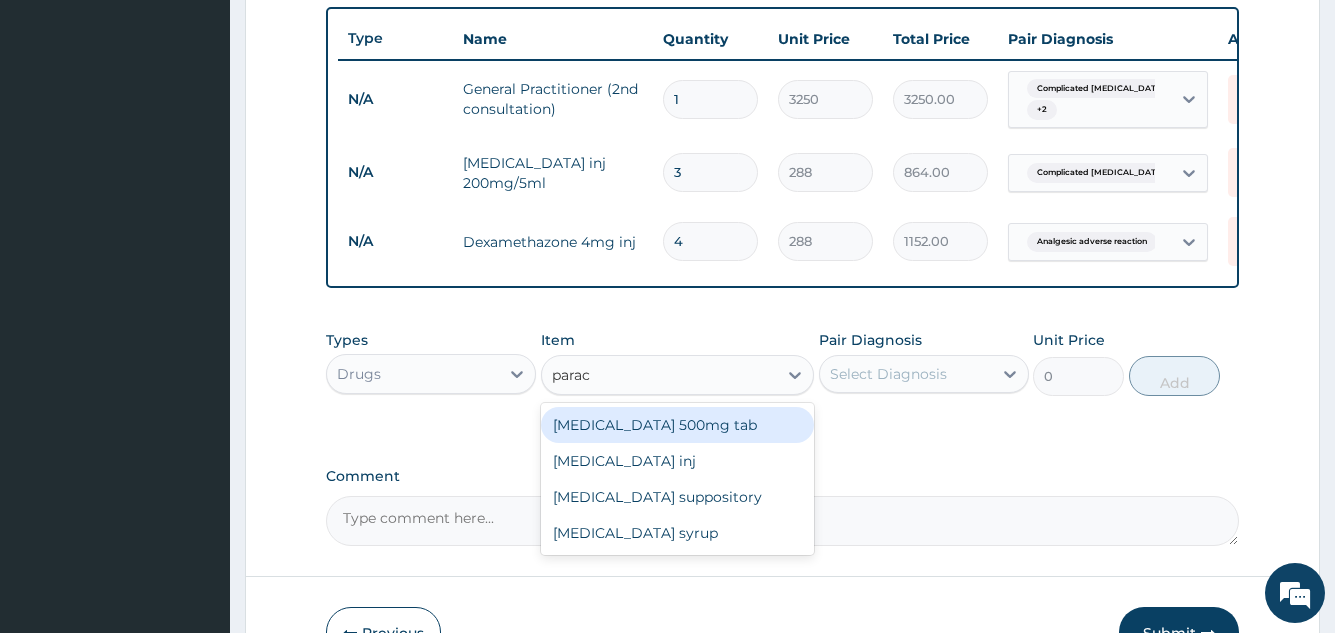 type on "parace" 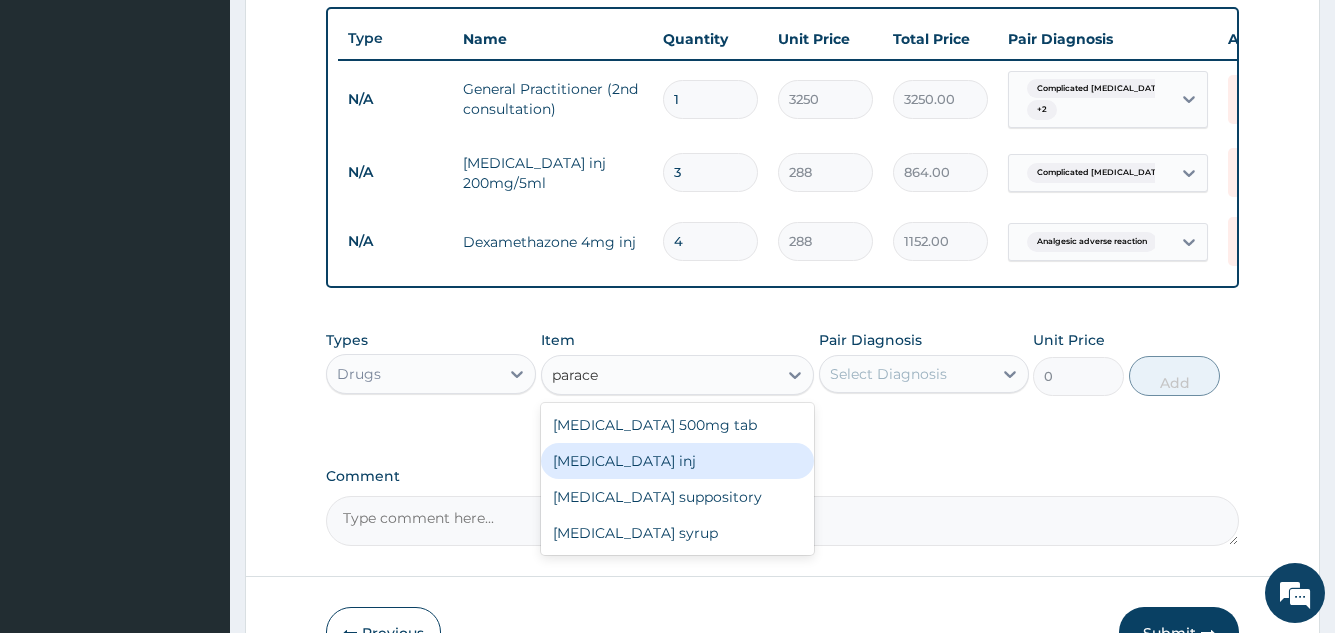 click on "Paracetamol inj" at bounding box center (678, 461) 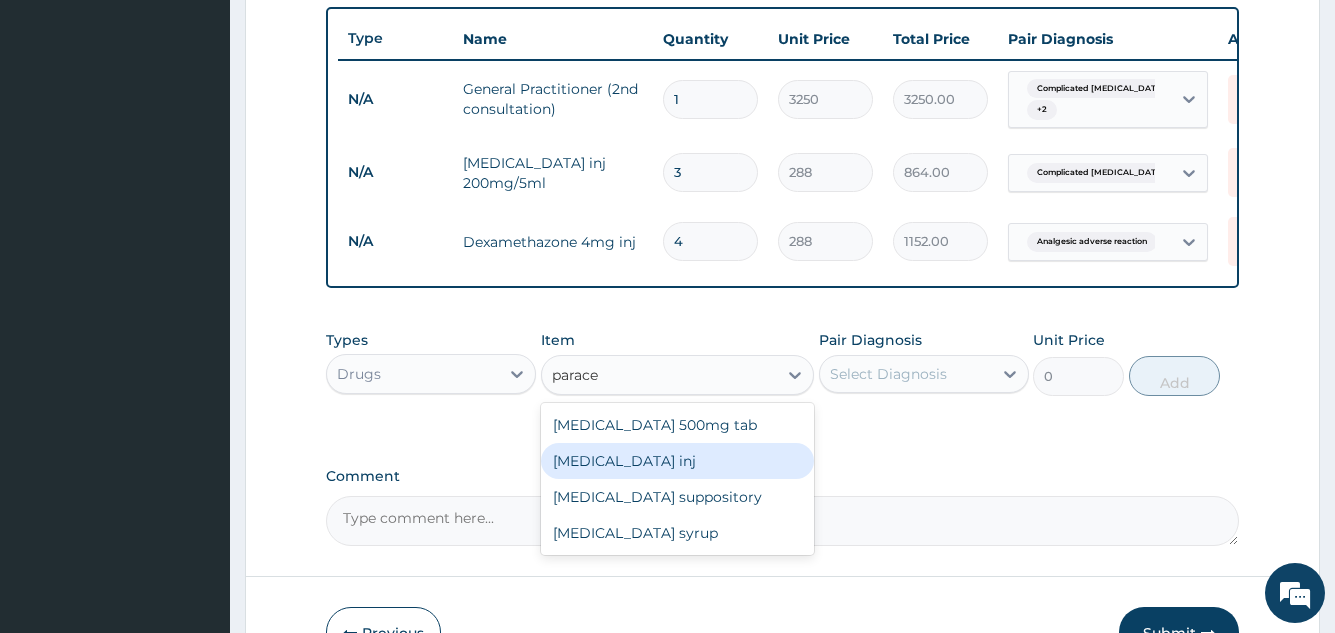 type 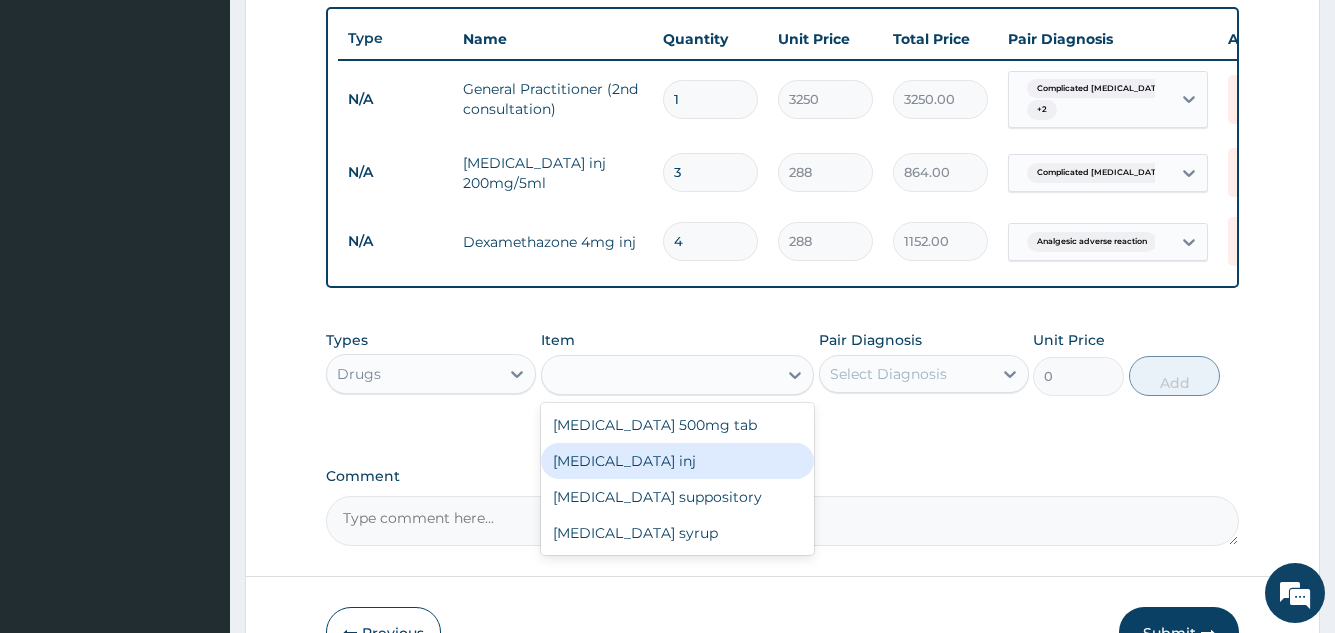 type on "180" 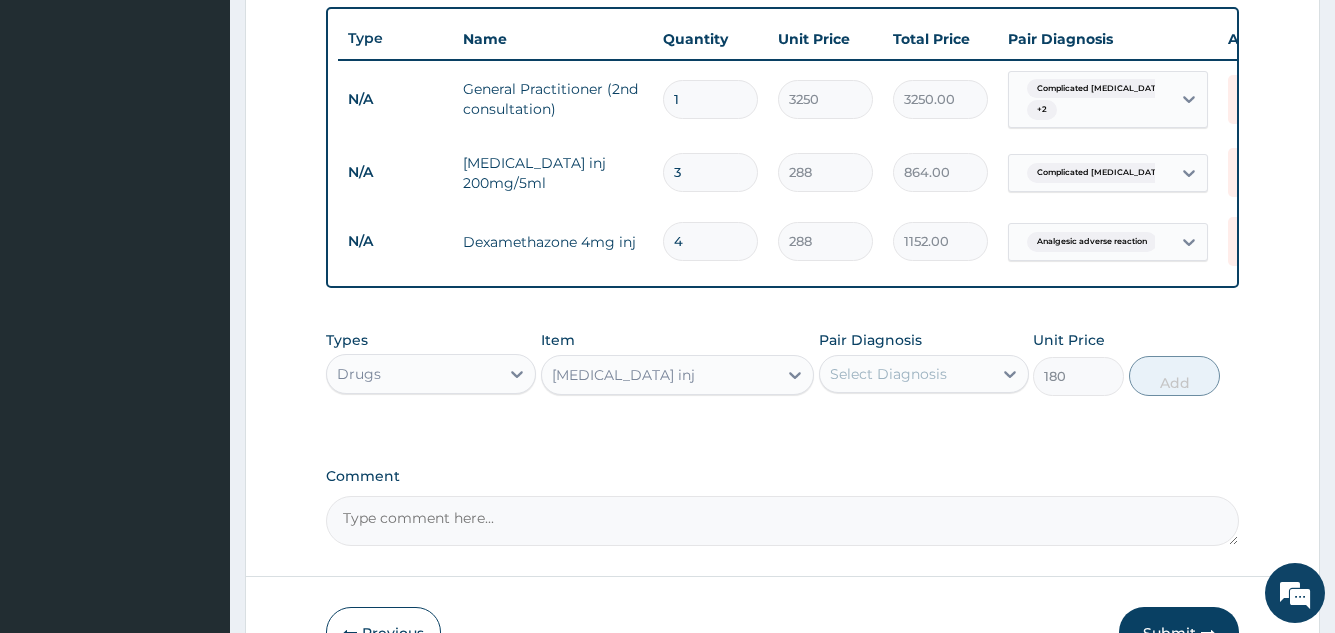 click on "Select Diagnosis" at bounding box center [888, 374] 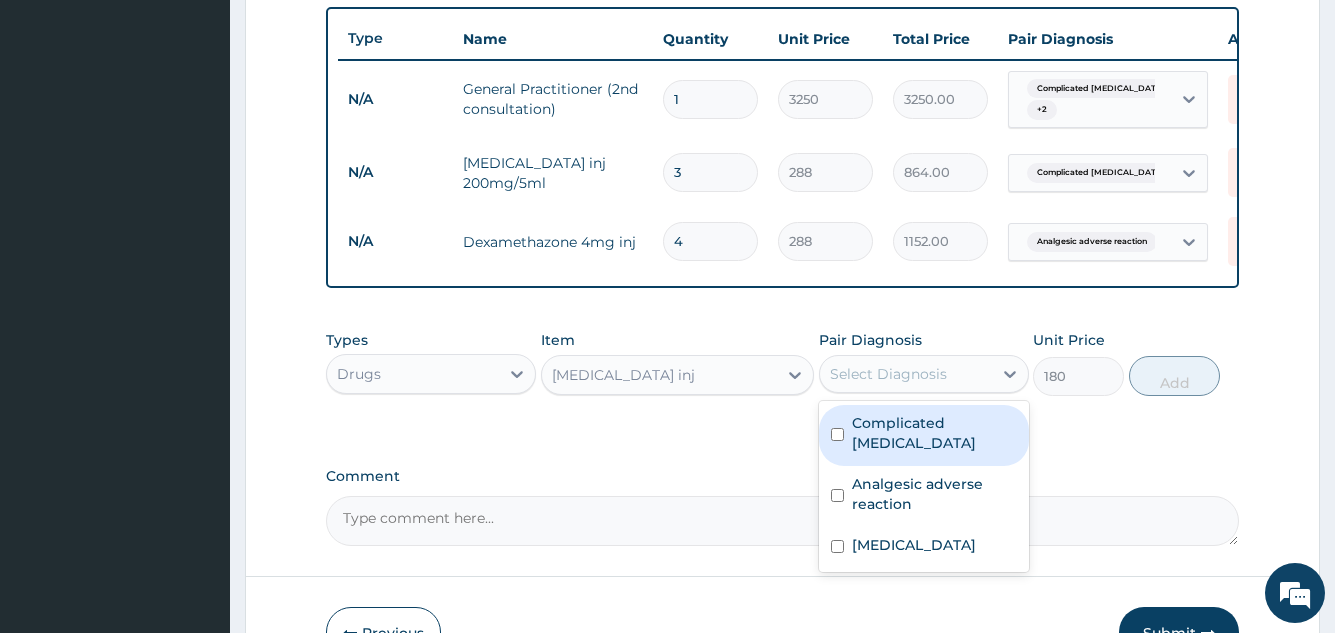 click on "Complicated malaria" at bounding box center (934, 433) 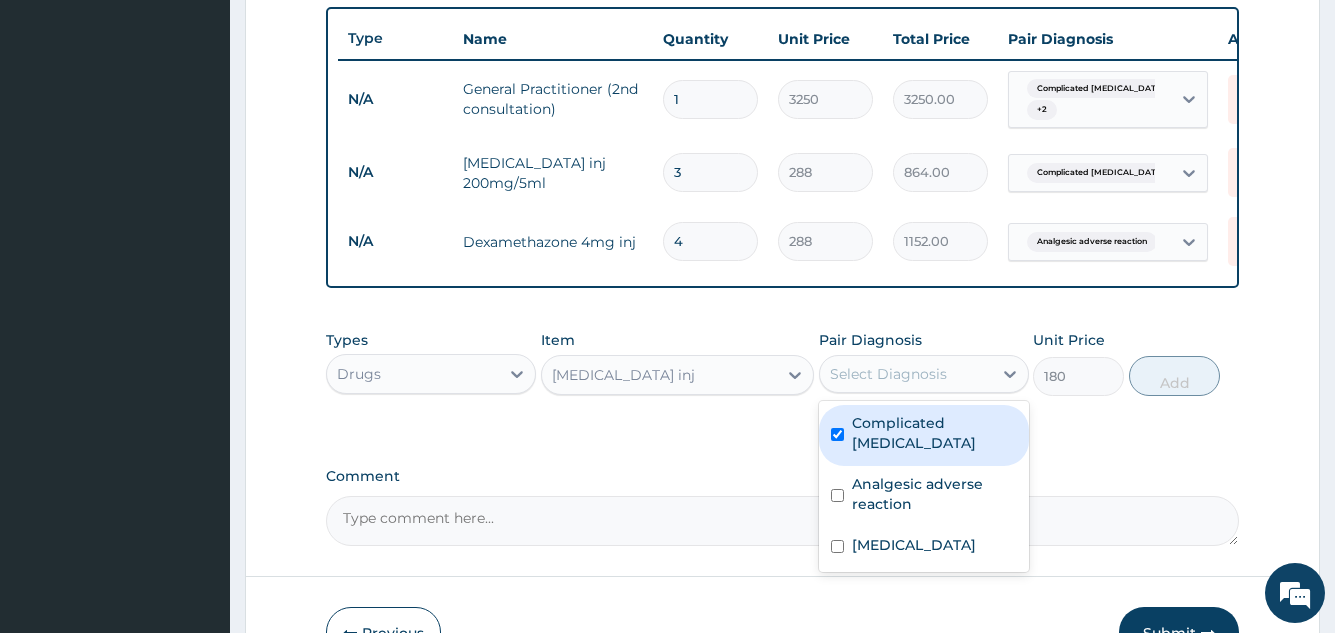 checkbox on "true" 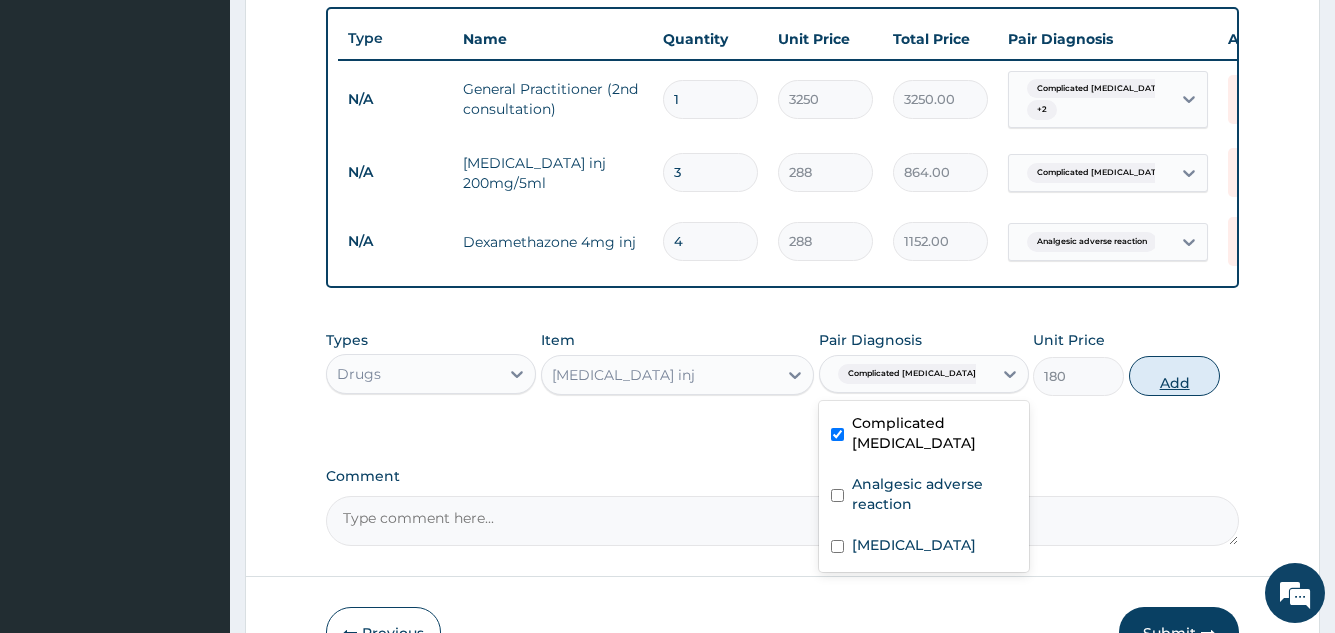 click on "Add" at bounding box center (1174, 376) 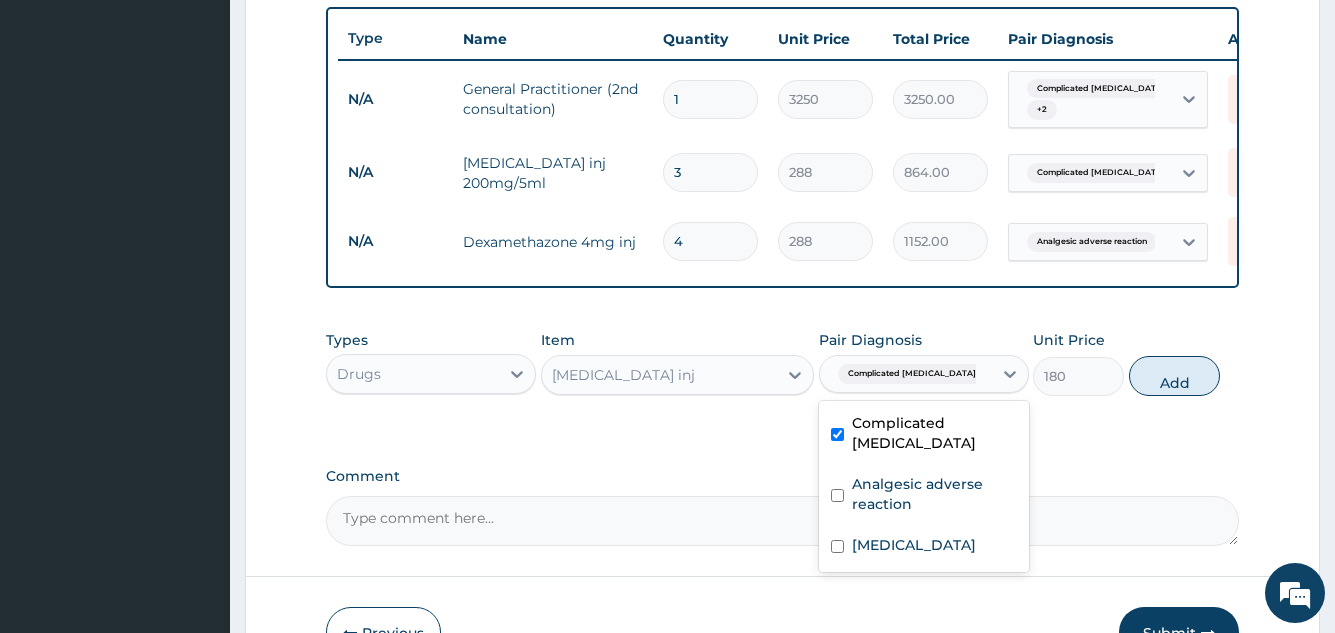 type on "0" 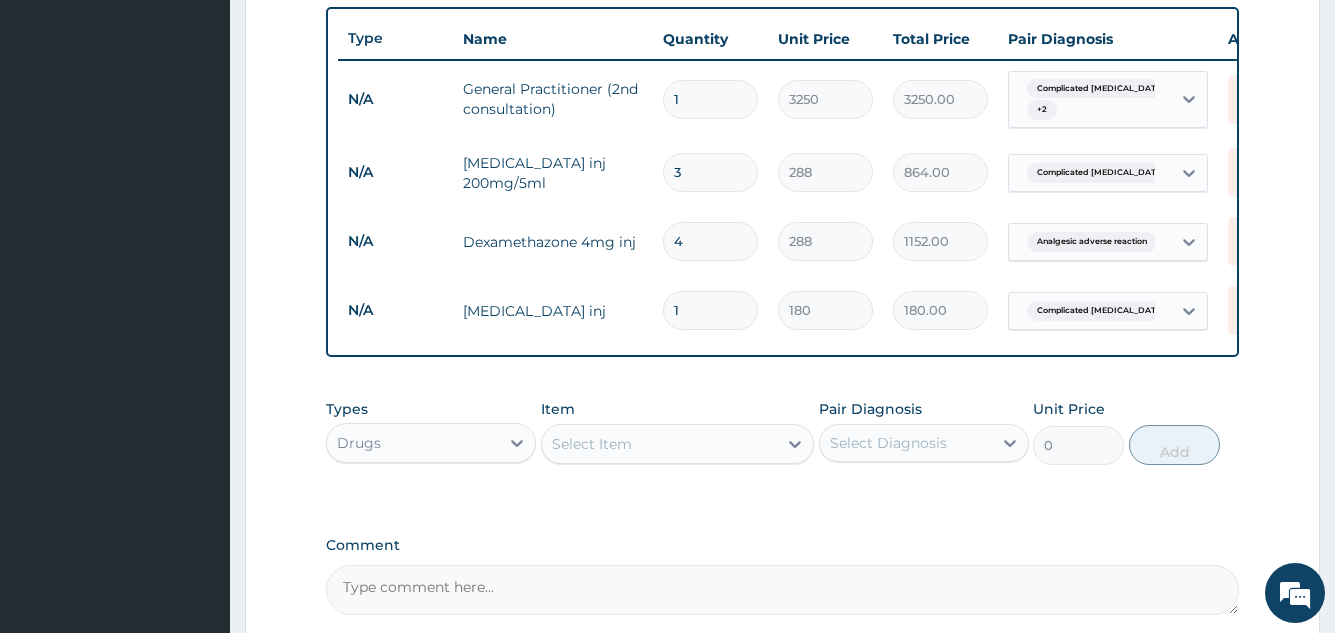 click on "Select Item" at bounding box center [660, 444] 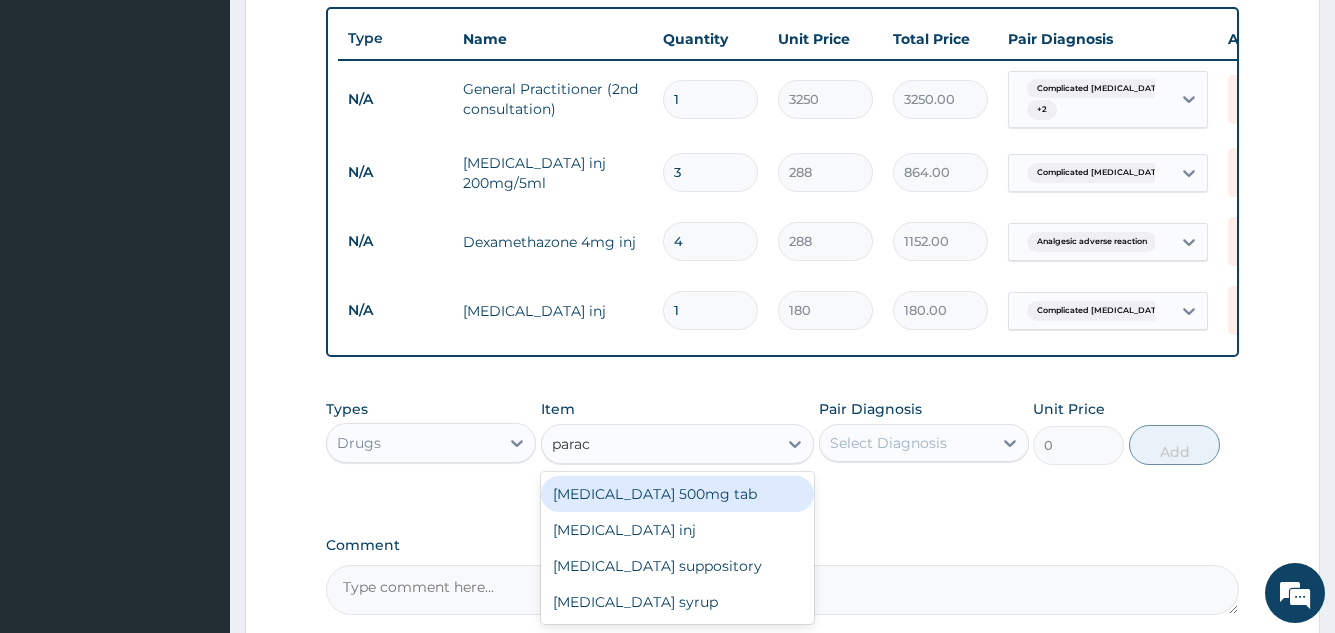type on "parace" 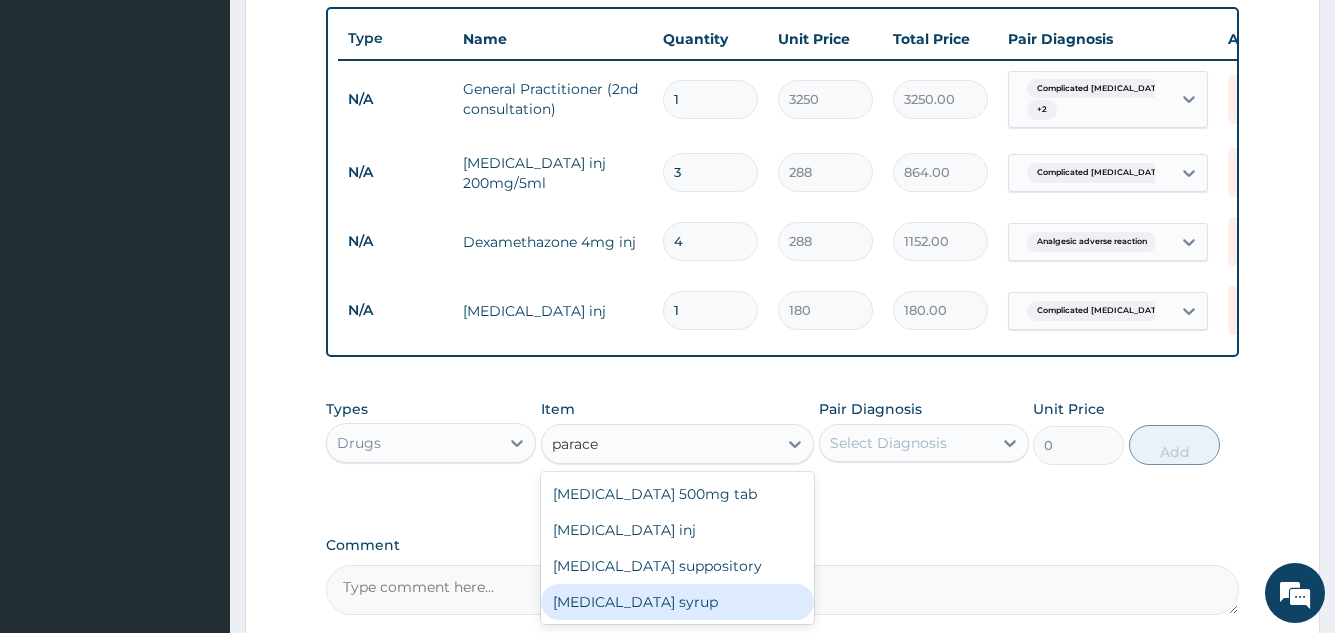 click on "Paracetamol syrup" at bounding box center (678, 602) 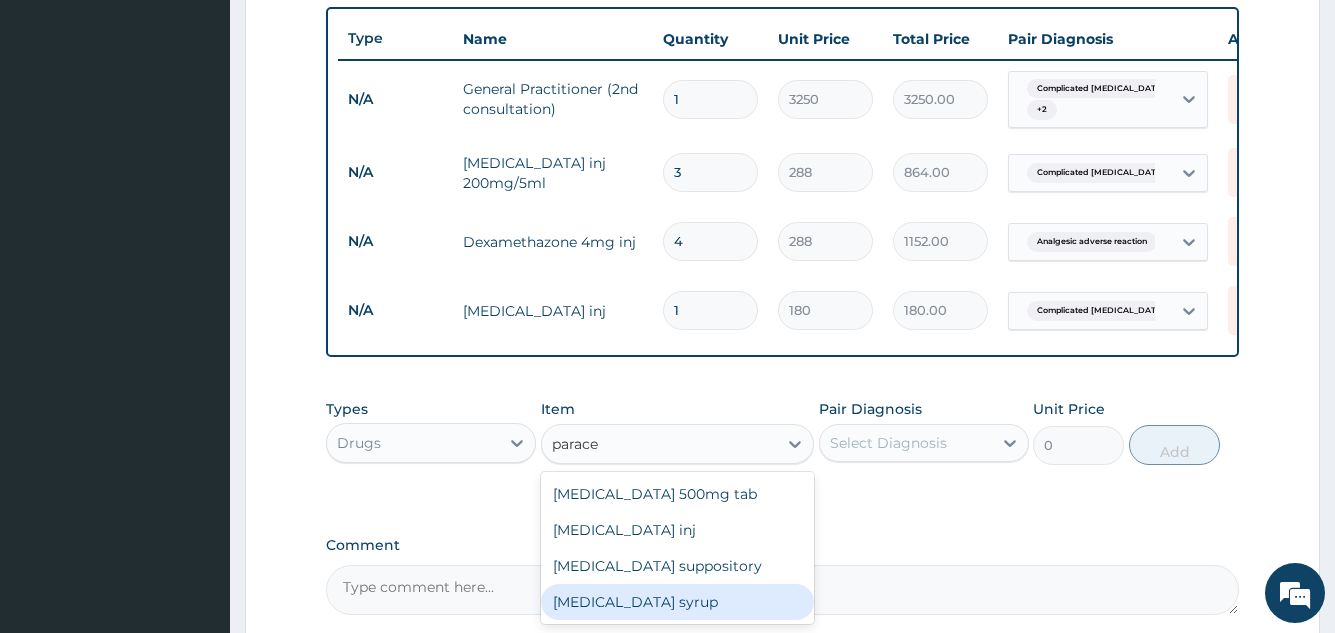 type 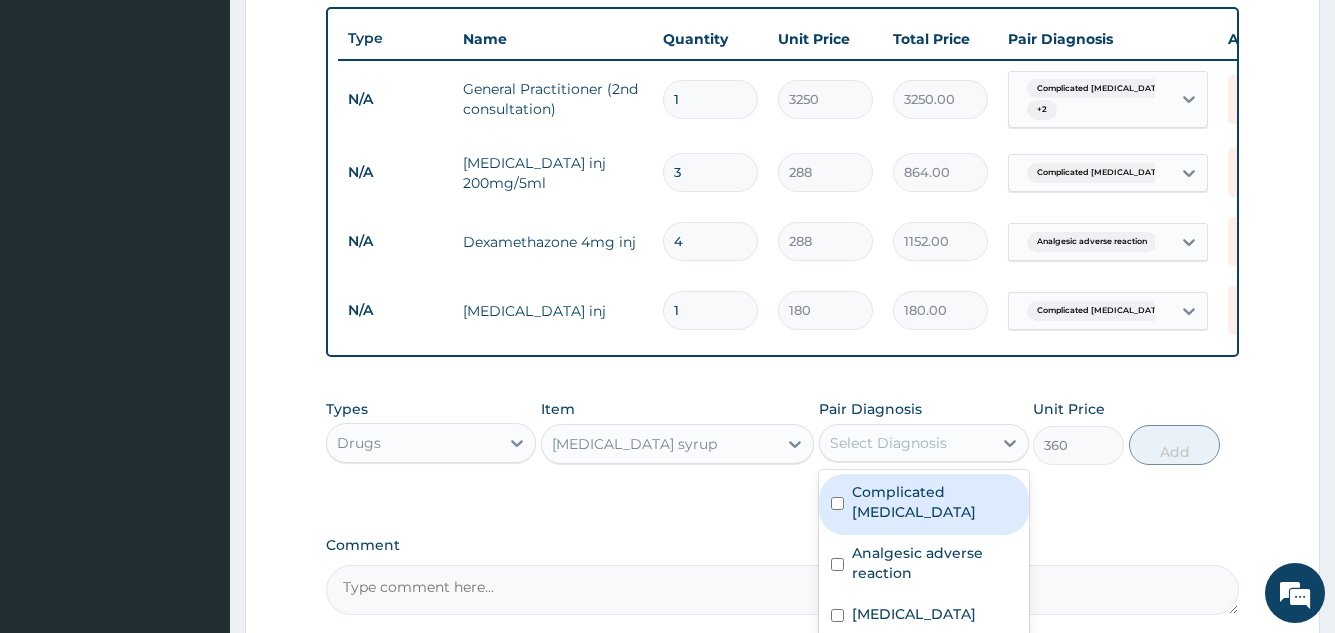 click on "Select Diagnosis" at bounding box center (906, 443) 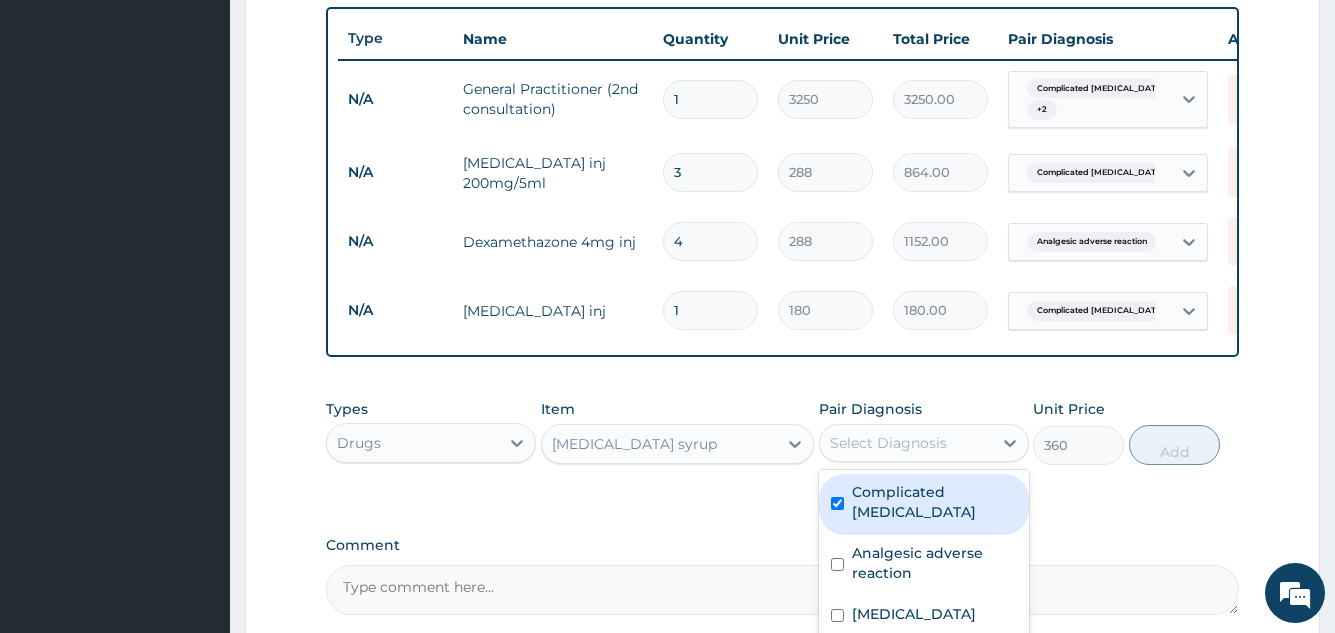 checkbox on "true" 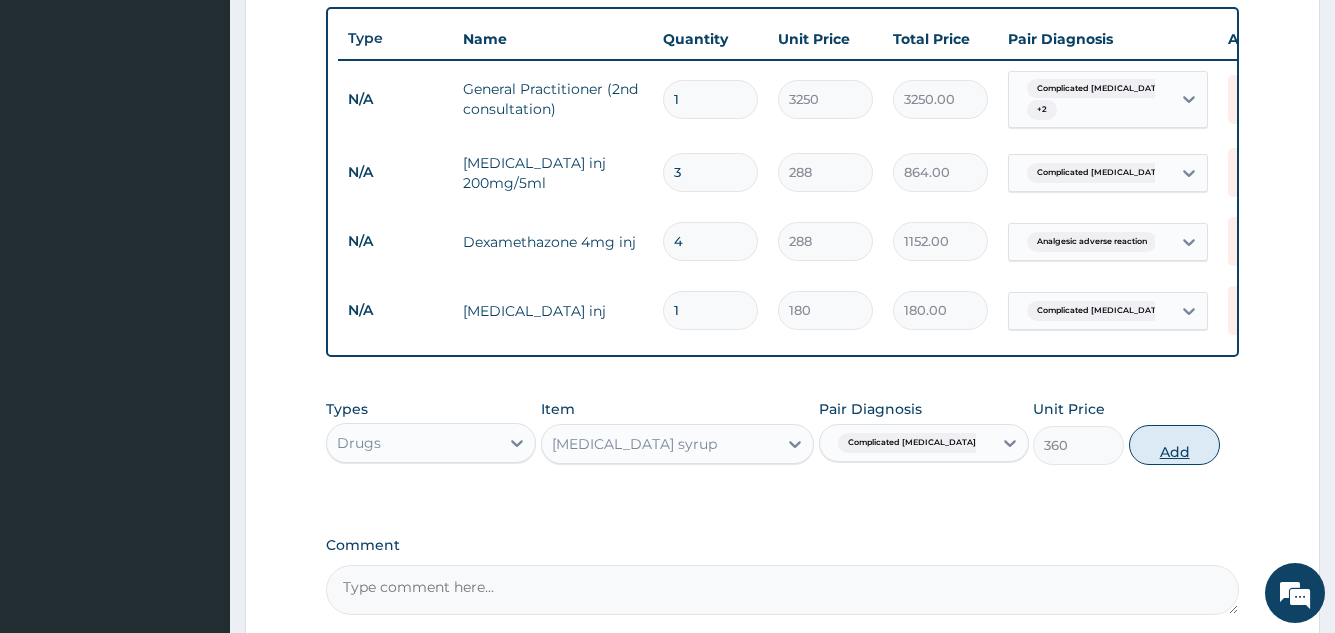 click on "Add" at bounding box center [1174, 445] 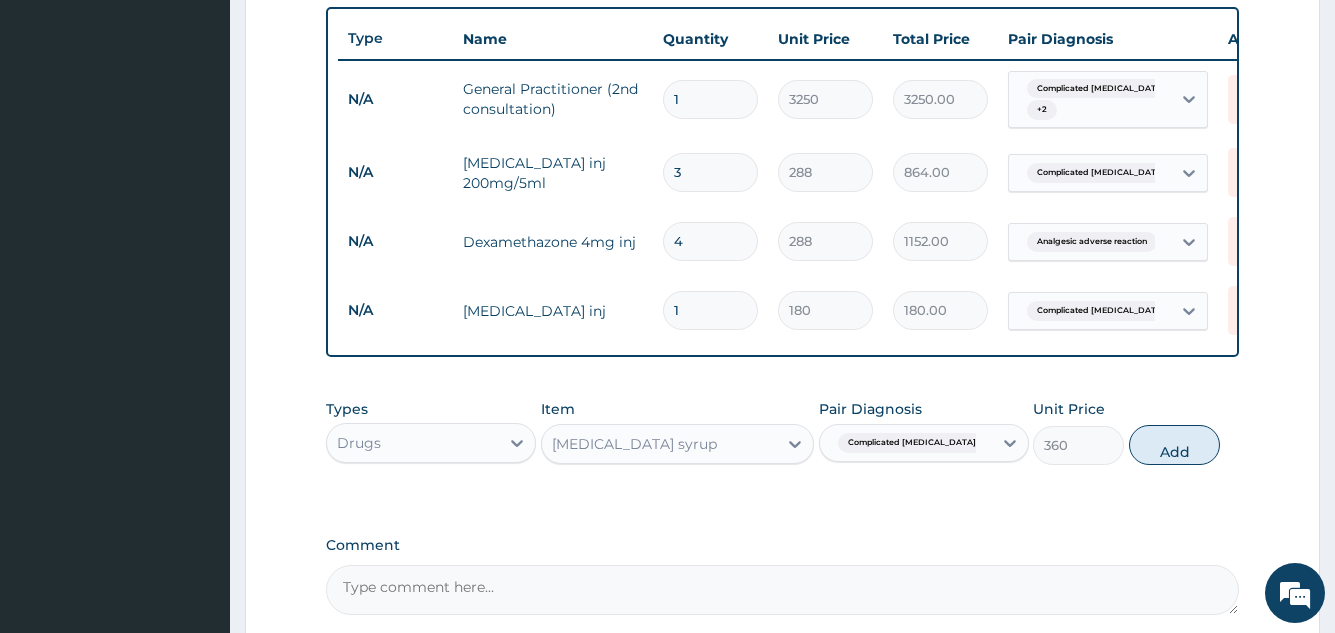 type on "0" 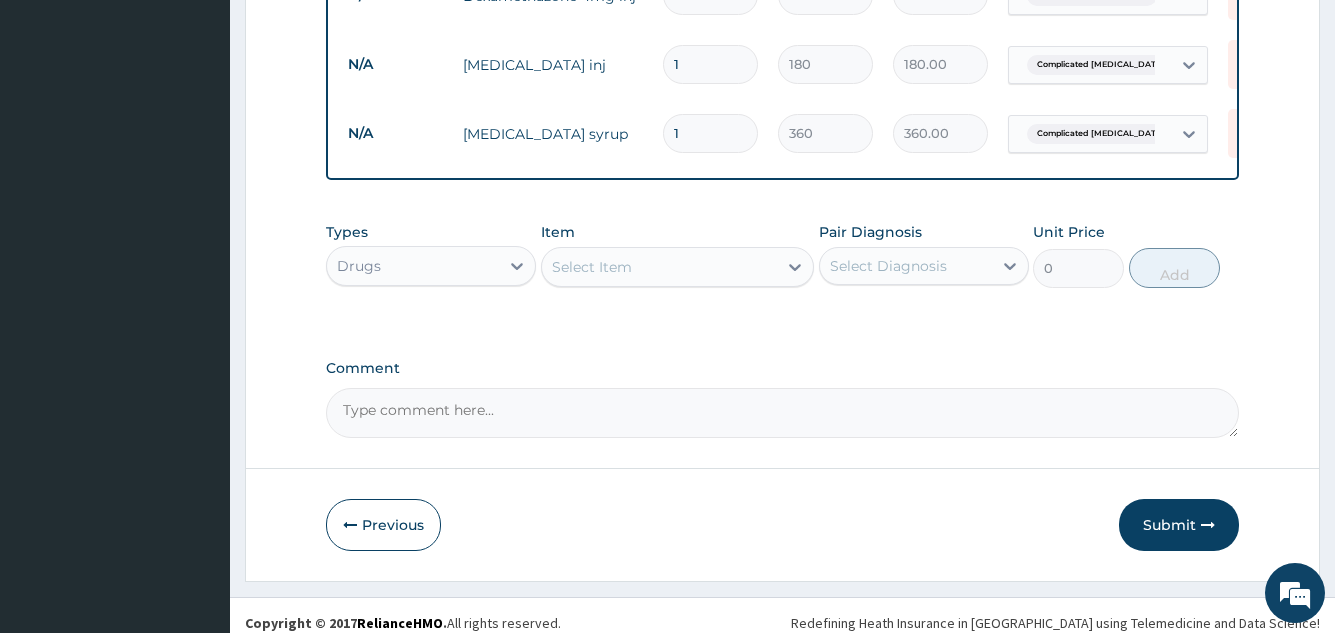 scroll, scrollTop: 1013, scrollLeft: 0, axis: vertical 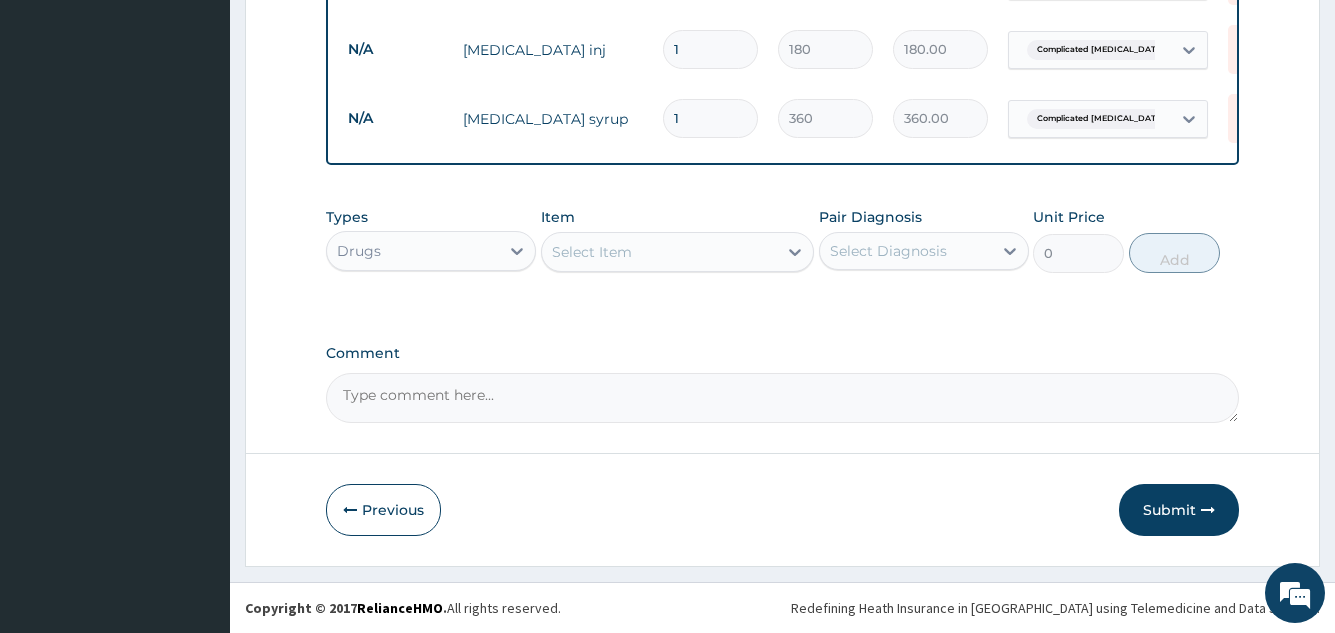 click on "Select Item" at bounding box center (660, 252) 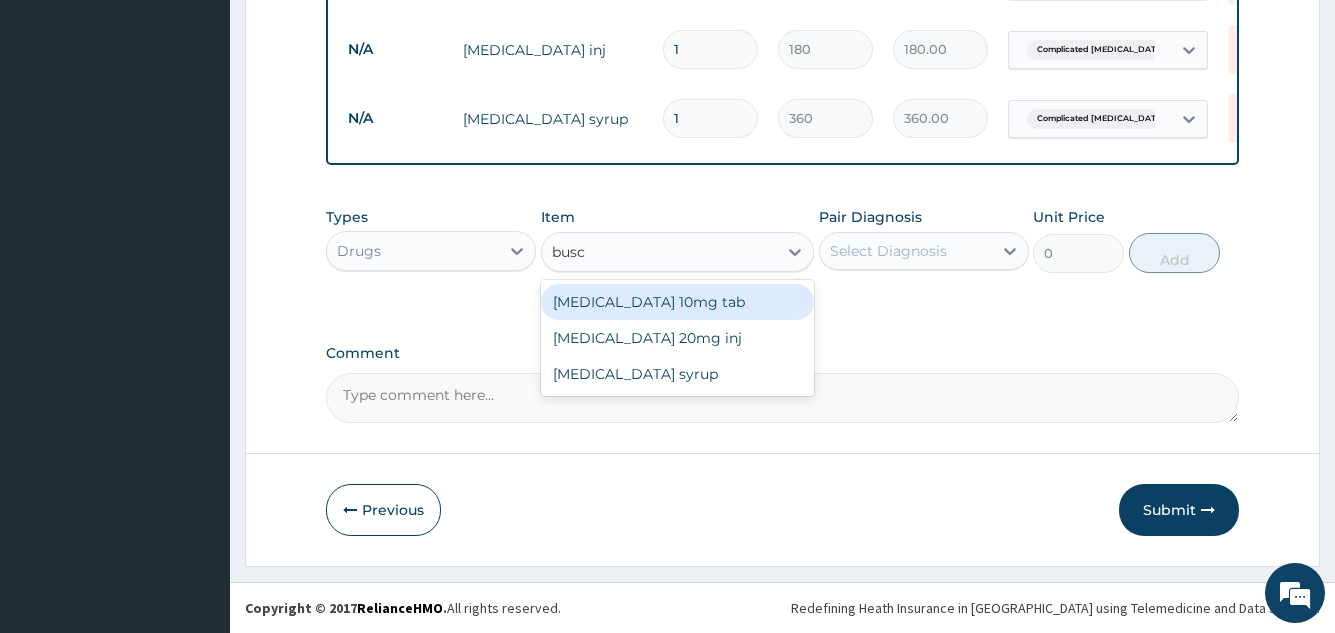 type on "busco" 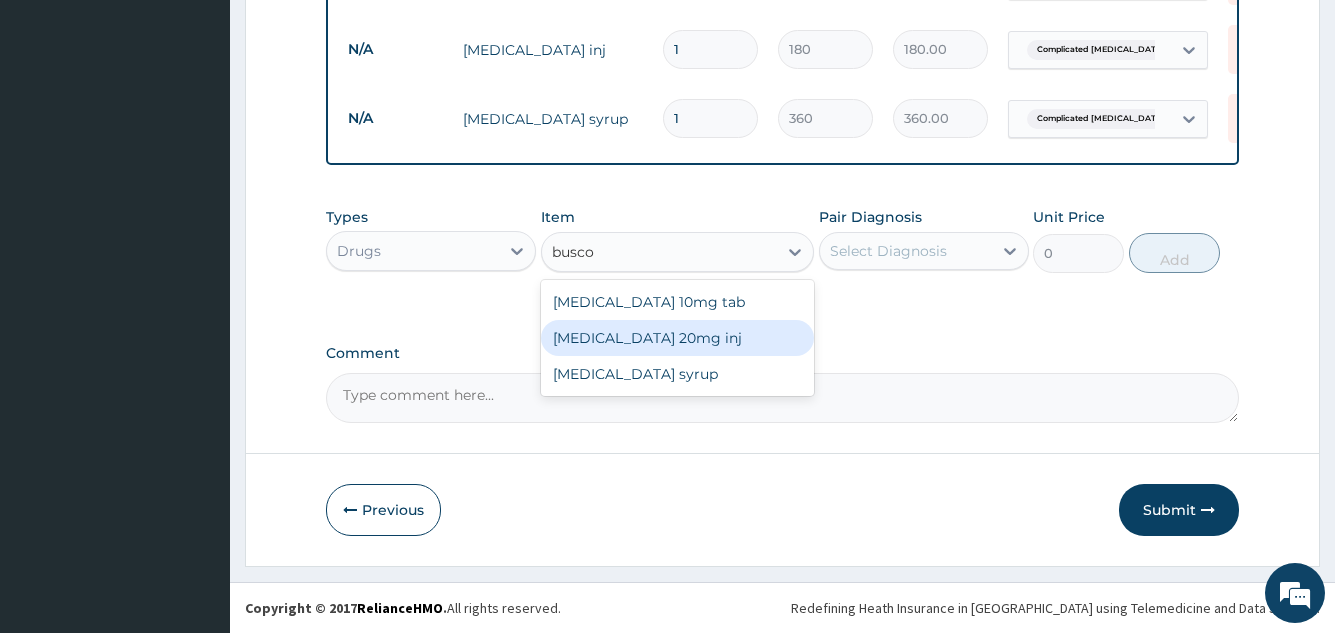 click on "Buscopan 20mg inj" at bounding box center (678, 338) 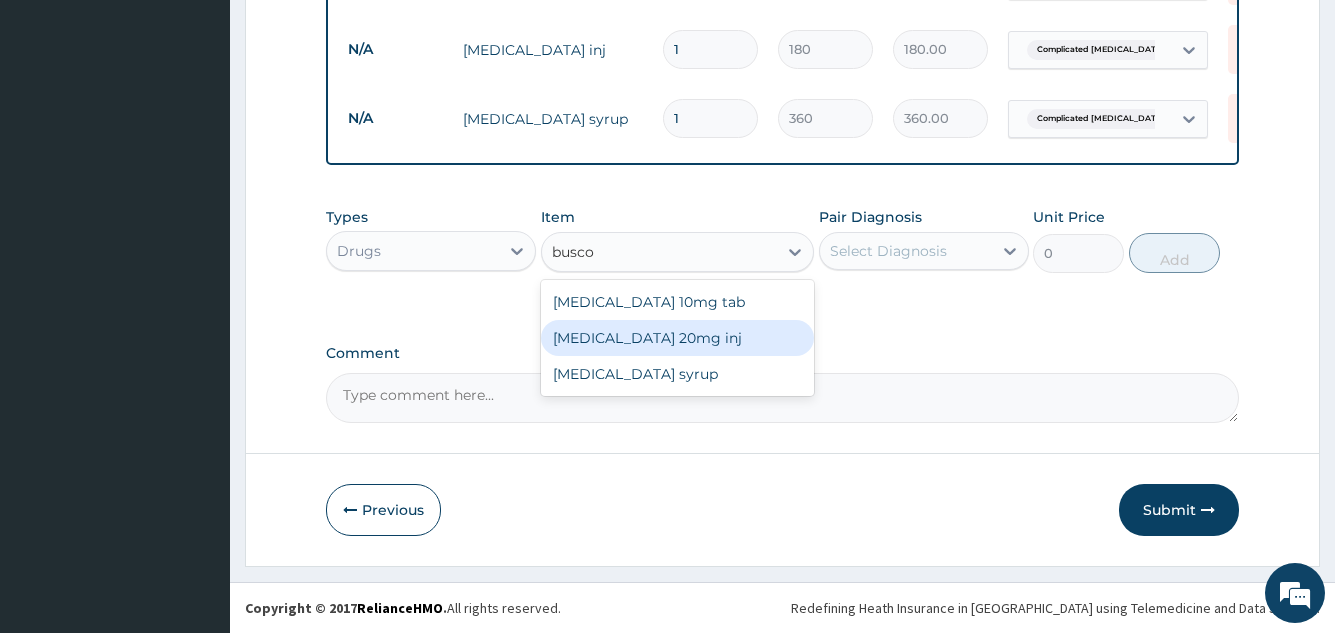 type 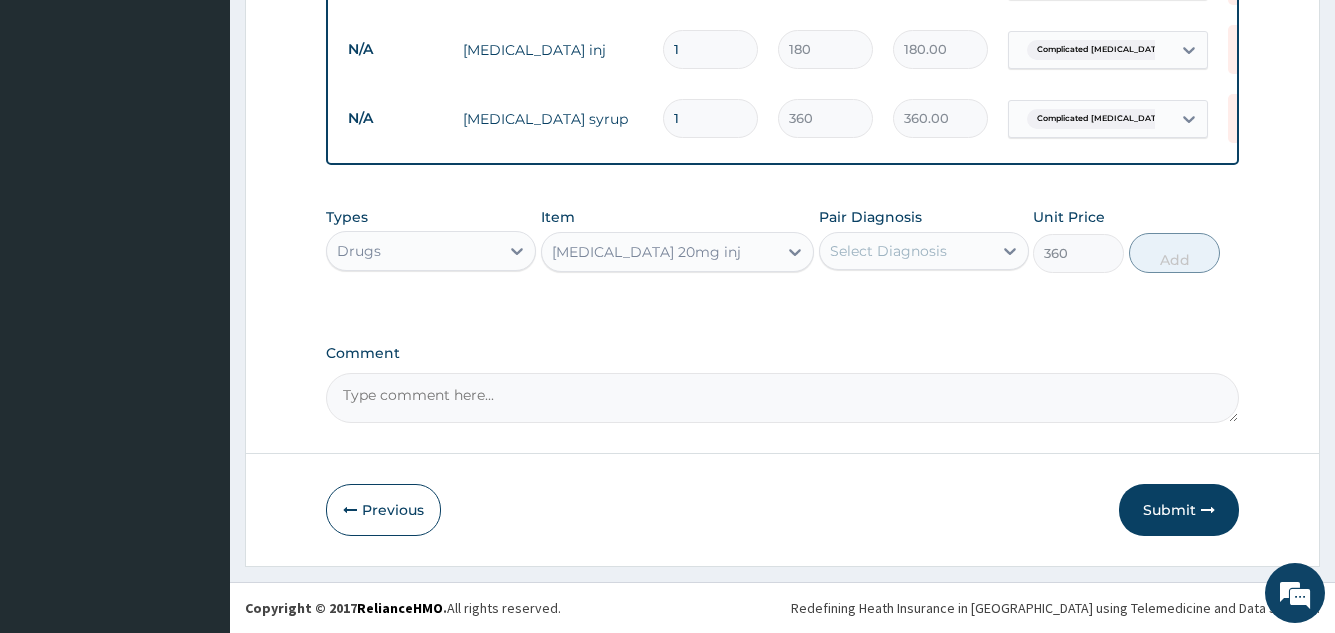 click on "Select Diagnosis" at bounding box center [906, 251] 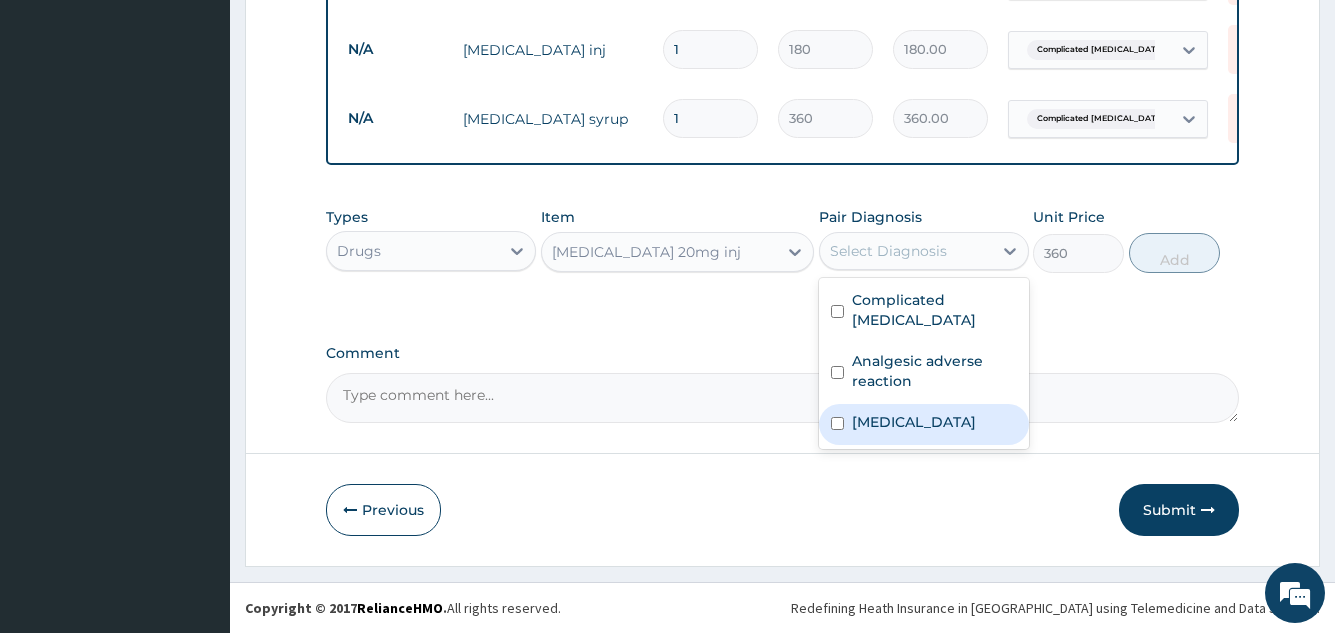 click on "Indigestion" at bounding box center [924, 424] 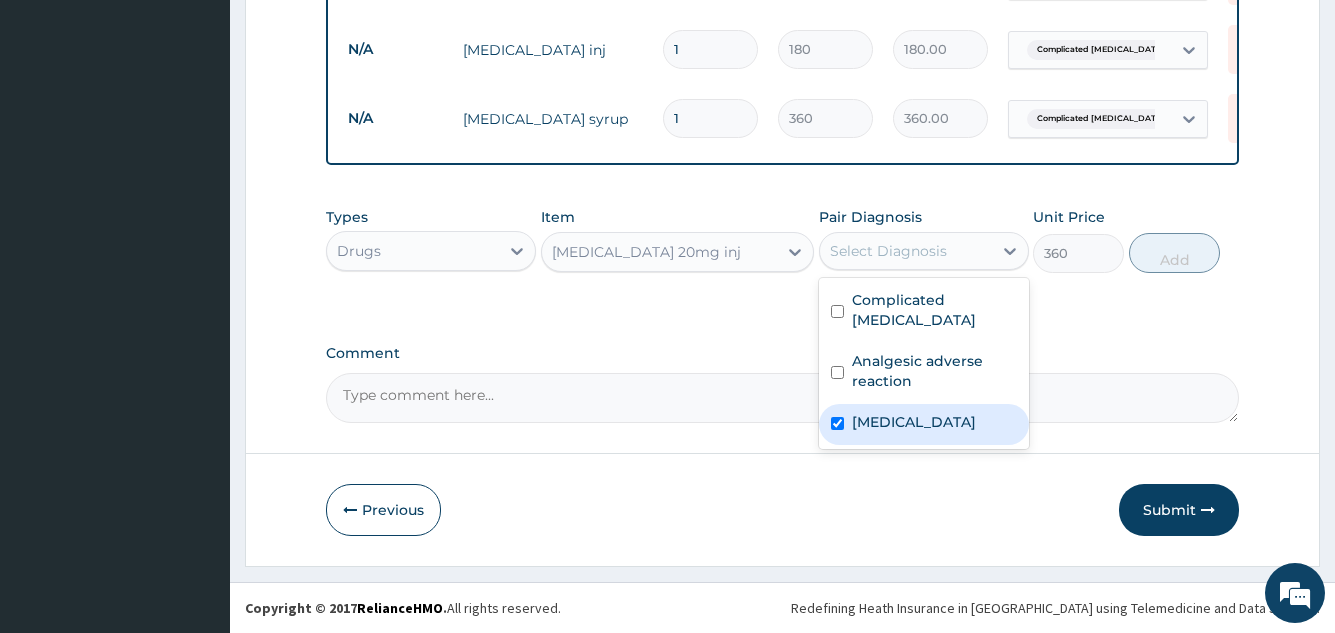 checkbox on "true" 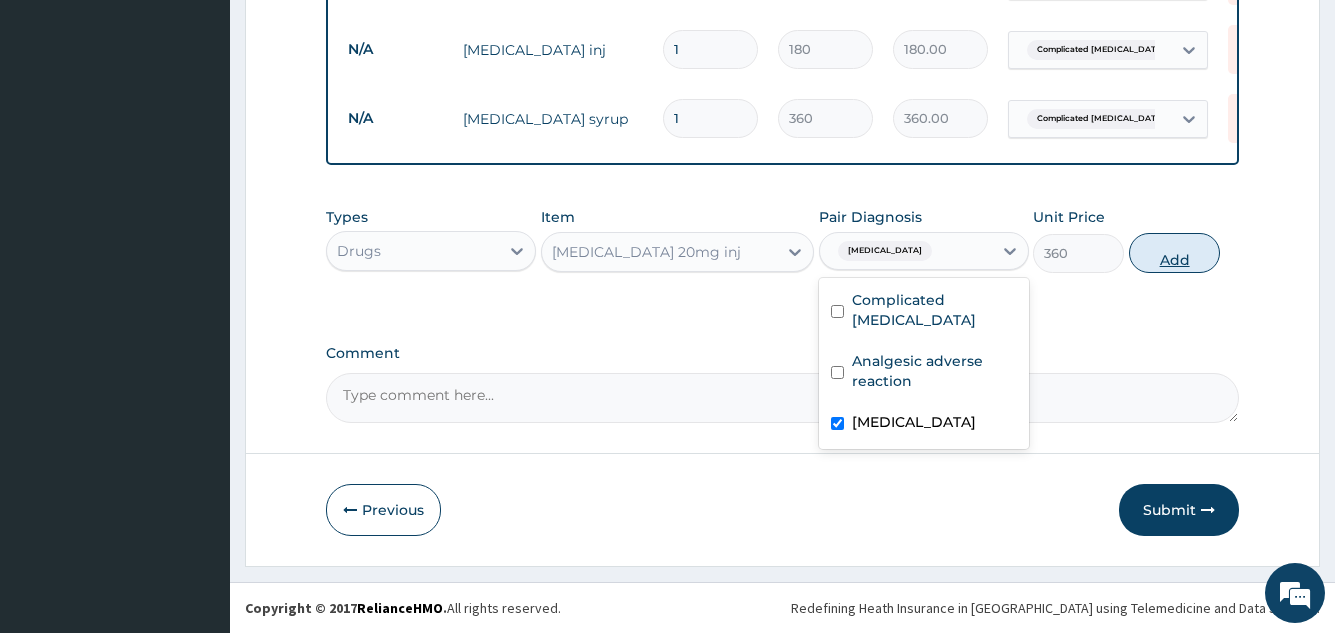 click on "Add" at bounding box center (1174, 253) 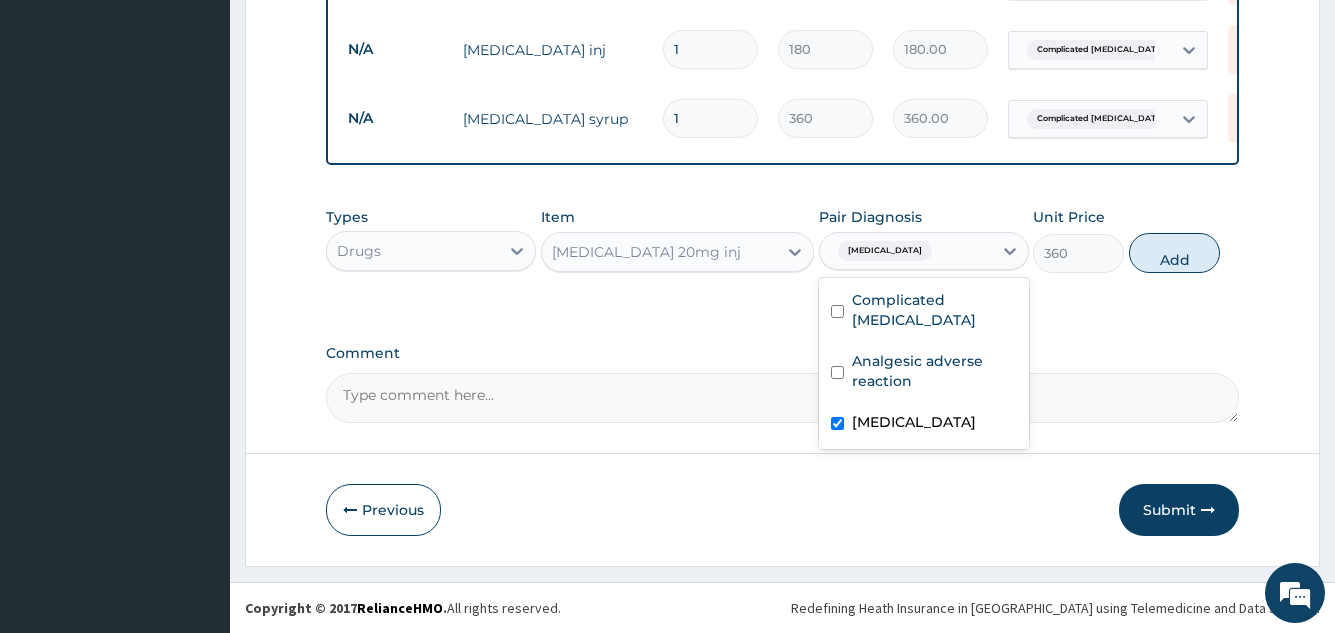 type on "0" 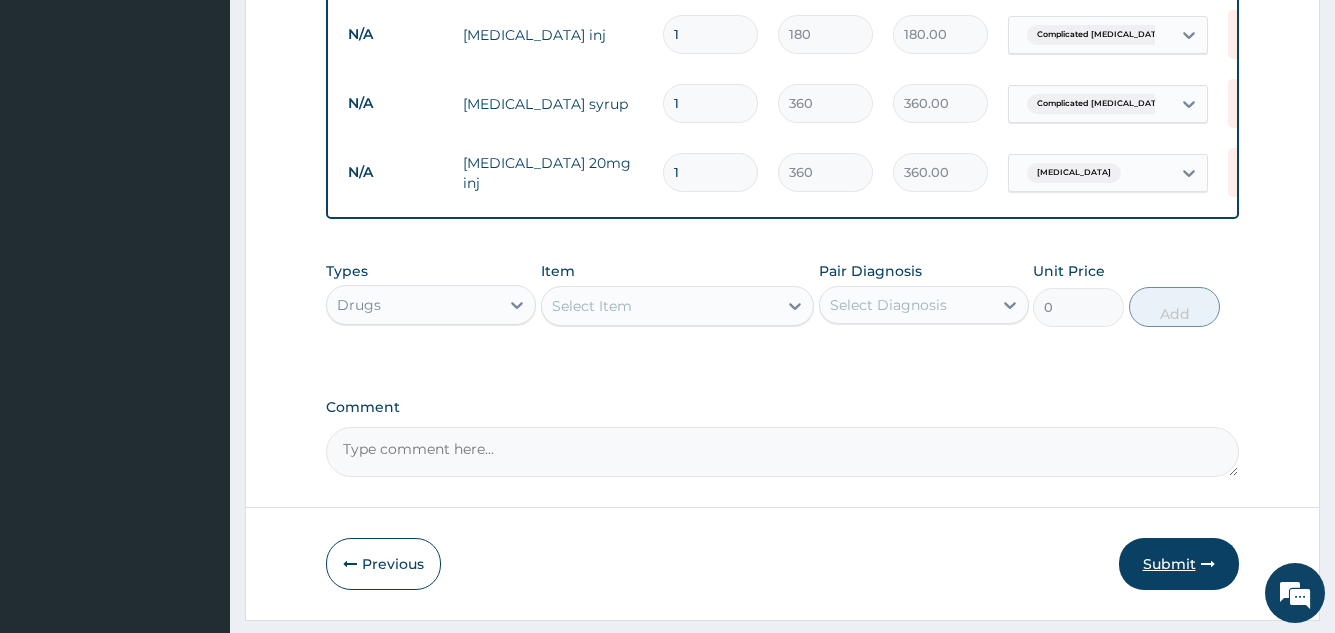 click on "Submit" at bounding box center [1179, 564] 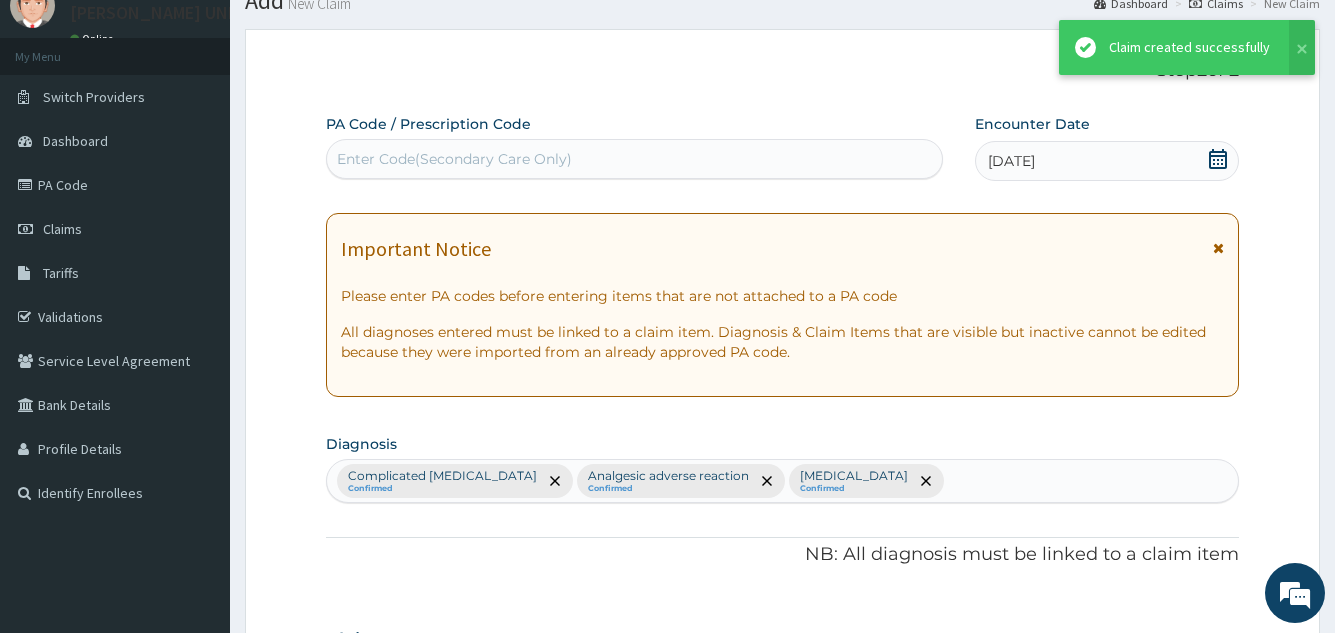 scroll, scrollTop: 1013, scrollLeft: 0, axis: vertical 